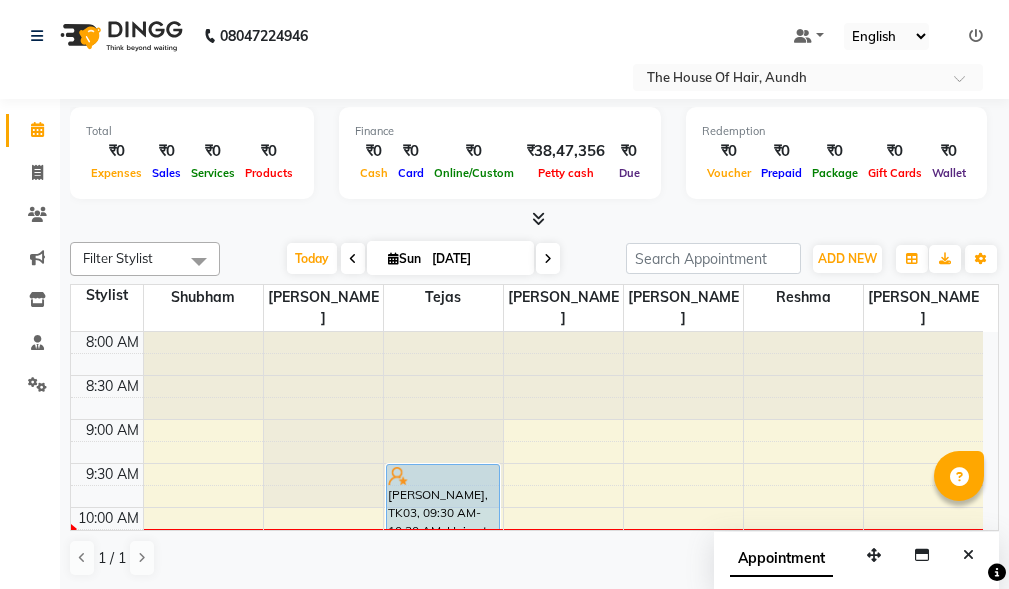 scroll, scrollTop: 0, scrollLeft: 0, axis: both 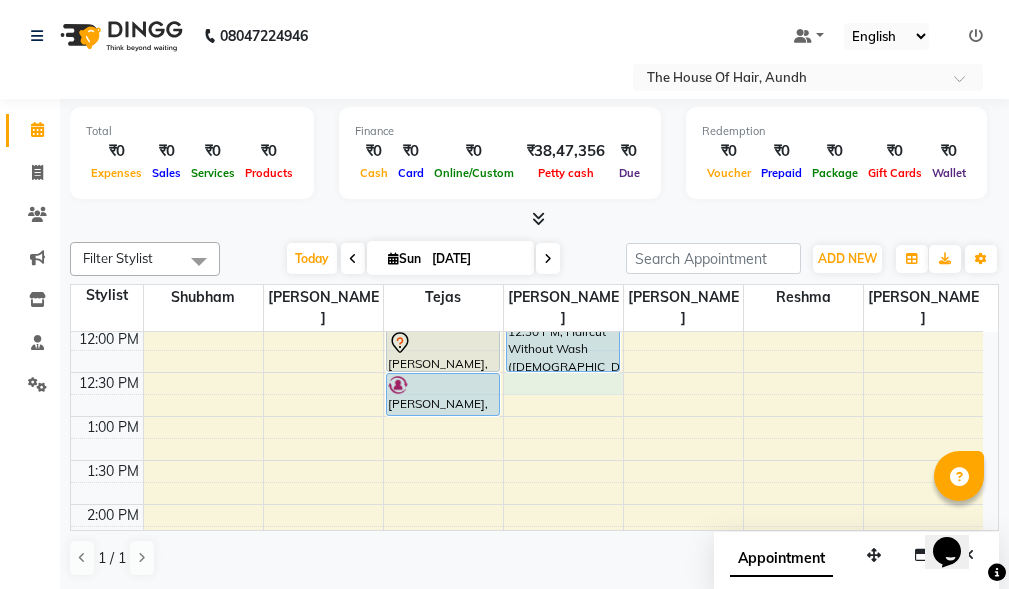 click on "8:00 AM 8:30 AM 9:00 AM 9:30 AM 10:00 AM 10:30 AM 11:00 AM 11:30 AM 12:00 PM 12:30 PM 1:00 PM 1:30 PM 2:00 PM 2:30 PM 3:00 PM 3:30 PM 4:00 PM 4:30 PM 5:00 PM 5:30 PM 6:00 PM 6:30 PM 7:00 PM 7:30 PM 8:00 PM 8:30 PM 9:00 PM 9:30 PM     Pukul [PERSON_NAME], TK03, 09:30 AM-10:30 AM, Haircut Without Wash ([DEMOGRAPHIC_DATA]),[PERSON_NAME]    [PERSON_NAME], TK01, 10:30 AM-12:00 PM, Haircut Without Wash ([DEMOGRAPHIC_DATA]),[PERSON_NAME],Hair Spa (Schwarkopf) ([DEMOGRAPHIC_DATA])             [PERSON_NAME], TK06, 12:00 PM-12:30 PM, Hair Spa (Schwarkopf) ([DEMOGRAPHIC_DATA])     [PERSON_NAME], TK02, 12:30 PM-01:00 PM, Haircut Without Wash ([DEMOGRAPHIC_DATA])     [PERSON_NAME], TK04, 06:00 PM-07:30 PM, Haircut With Wash ([DEMOGRAPHIC_DATA]),[PERSON_NAME]    [PERSON_NAME], TK05, 11:30 AM-12:30 PM, Haircut Without Wash ([DEMOGRAPHIC_DATA]),[PERSON_NAME]" at bounding box center (527, 592) 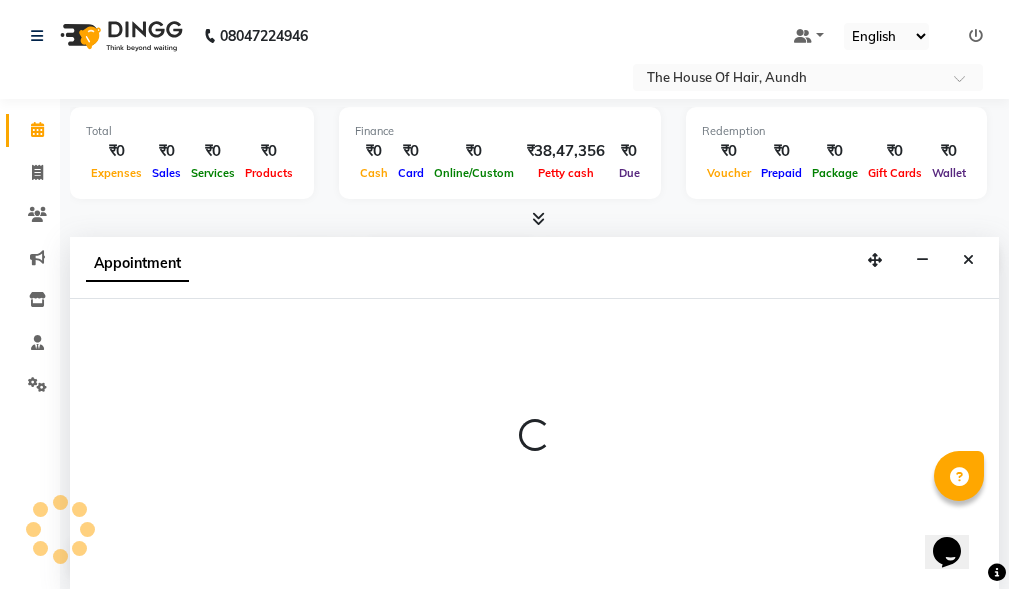 scroll, scrollTop: 1, scrollLeft: 0, axis: vertical 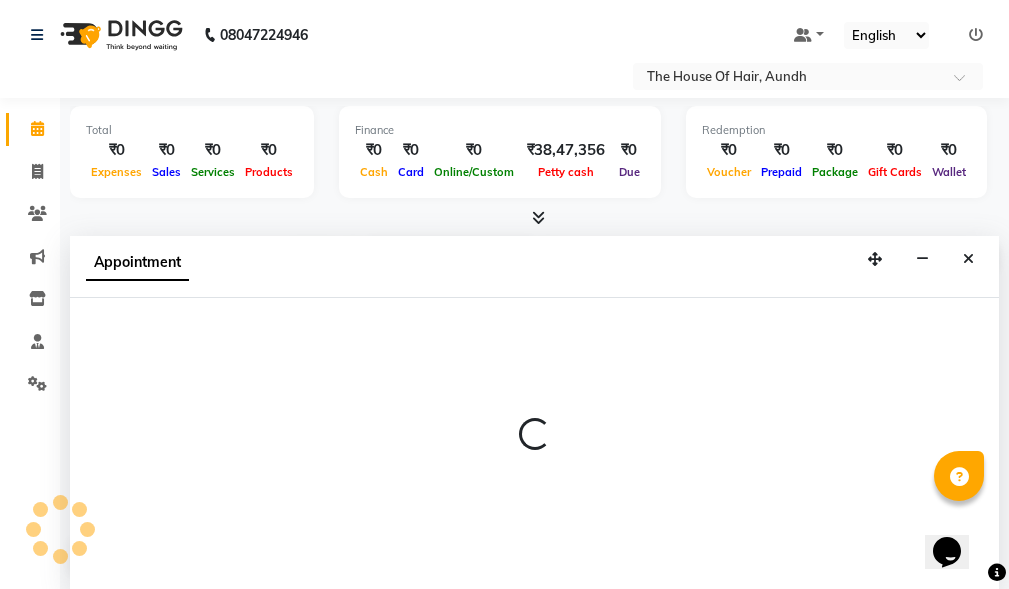 select on "32779" 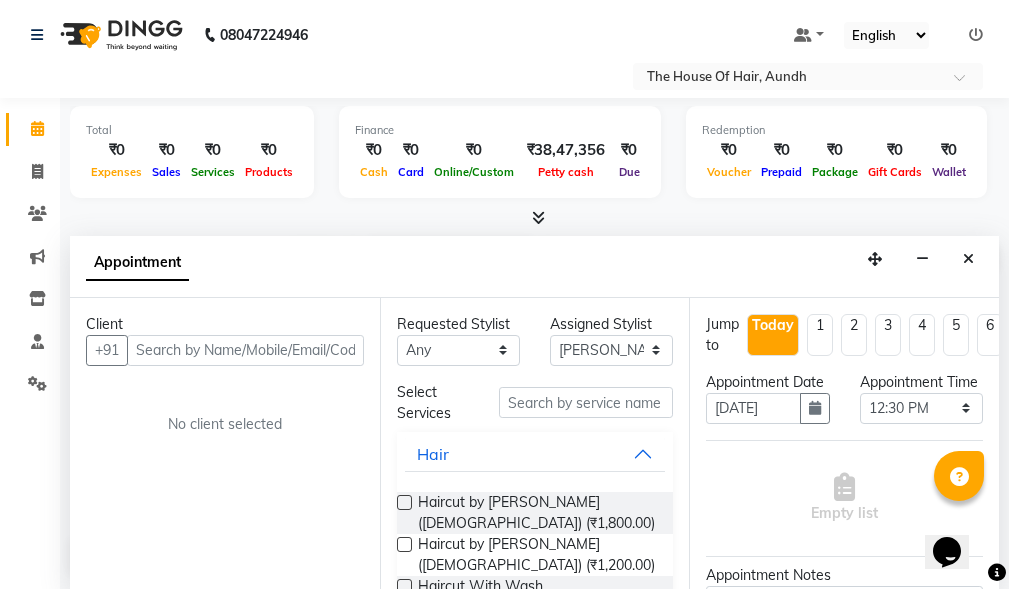 click at bounding box center (245, 350) 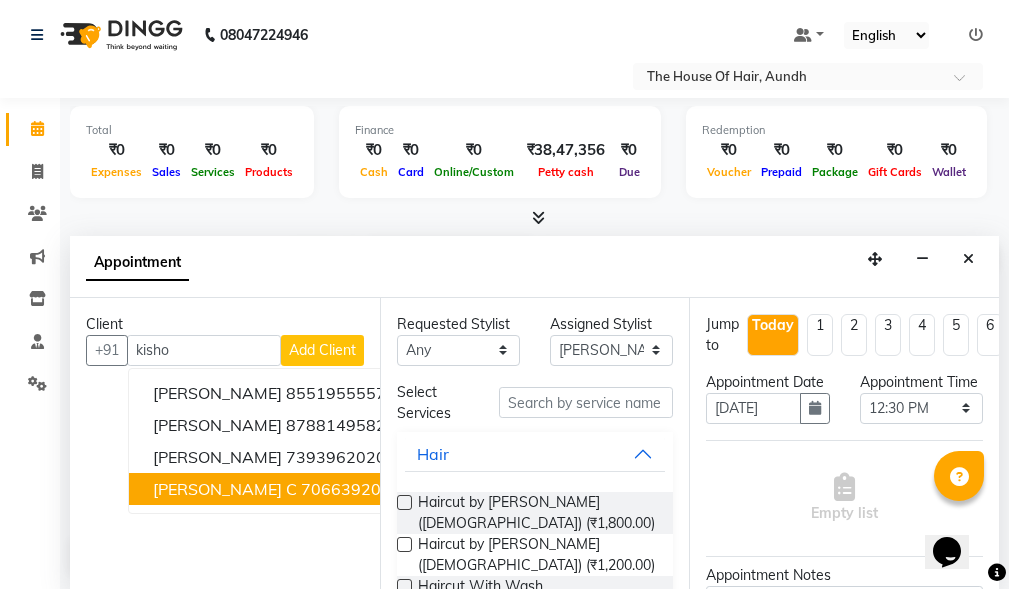 click on "7066392020" at bounding box center (351, 489) 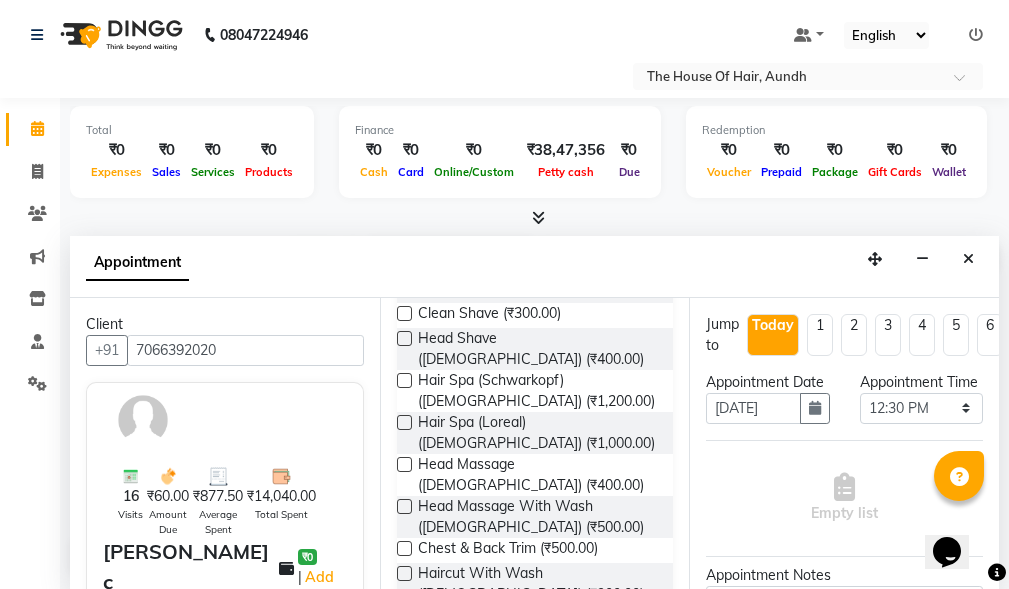 scroll, scrollTop: 500, scrollLeft: 0, axis: vertical 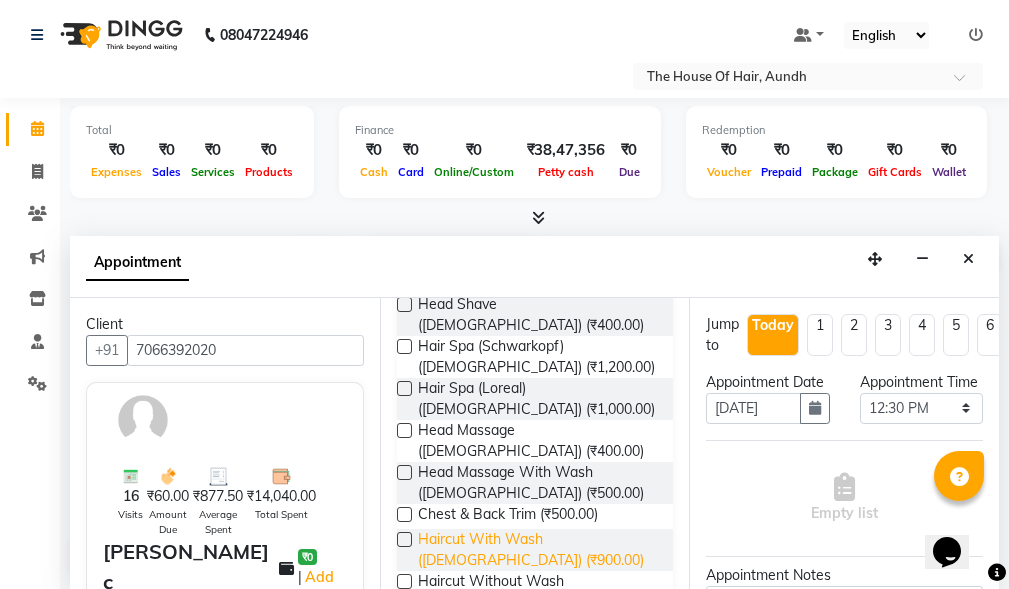 type on "7066392020" 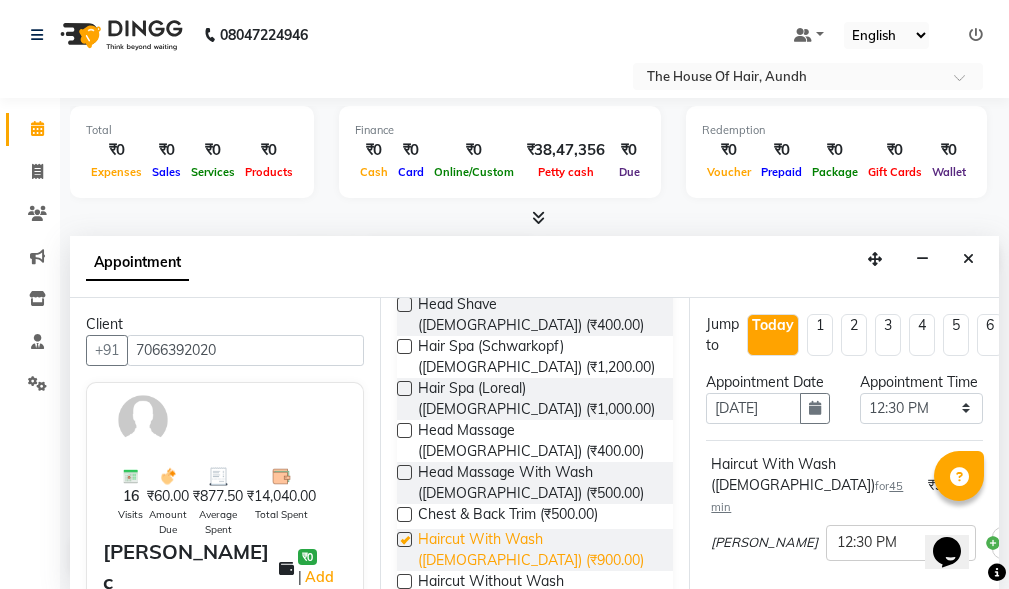 checkbox on "false" 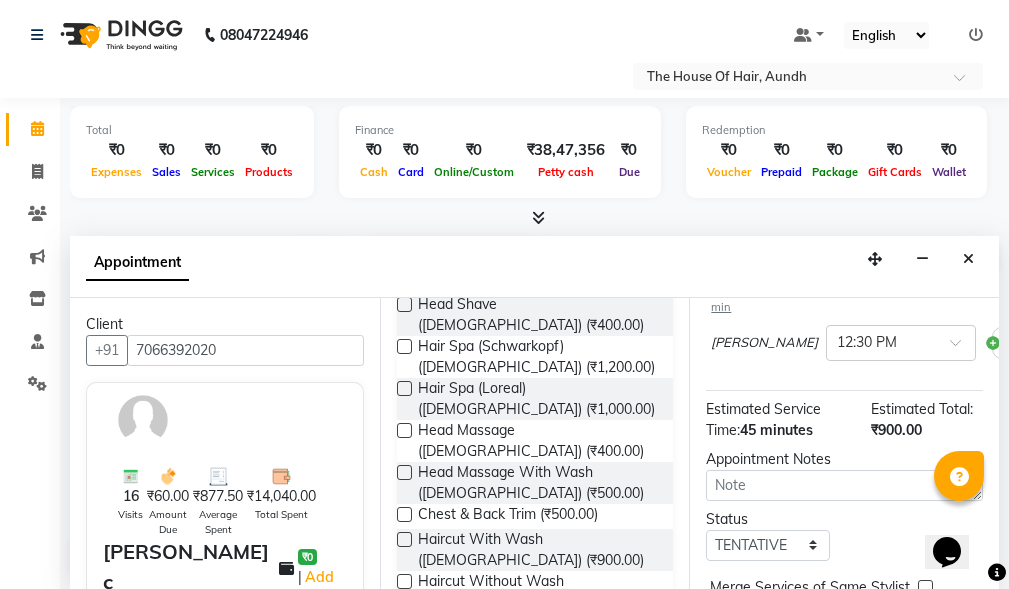 scroll, scrollTop: 300, scrollLeft: 0, axis: vertical 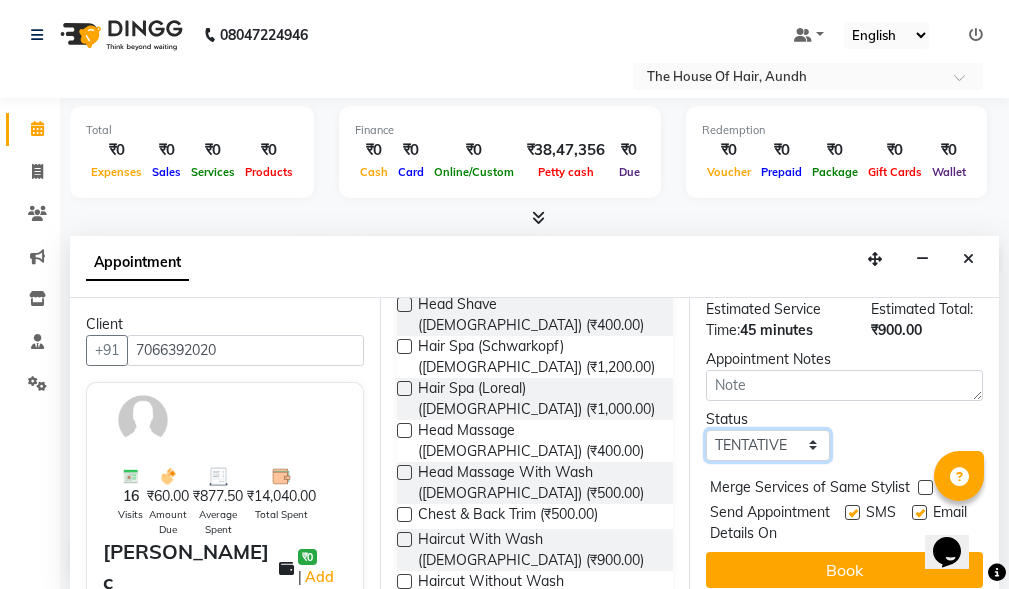 click on "Select TENTATIVE CONFIRM CHECK-IN UPCOMING" at bounding box center (767, 445) 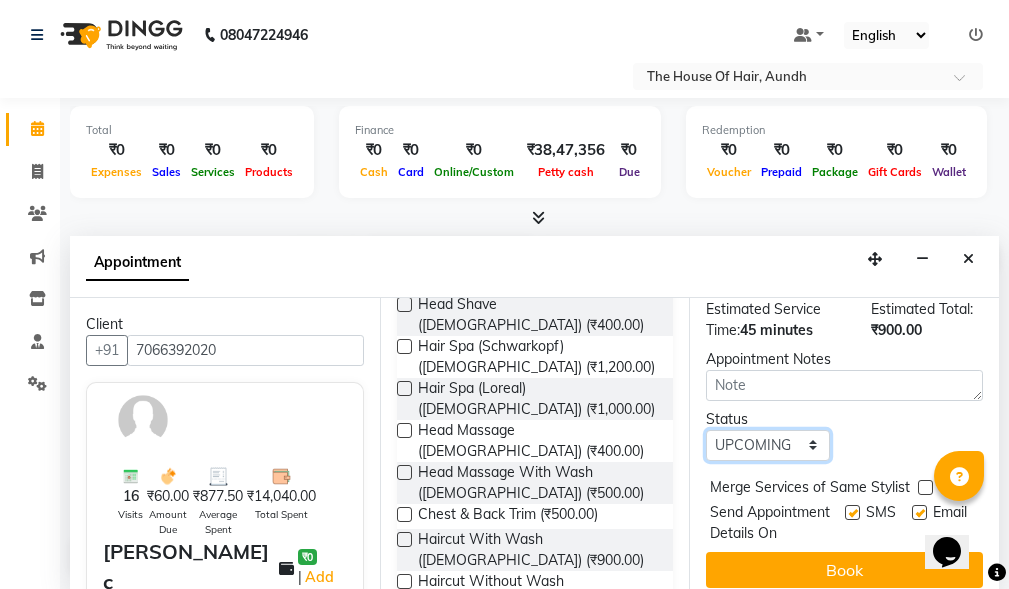 click on "Select TENTATIVE CONFIRM CHECK-IN UPCOMING" at bounding box center [767, 445] 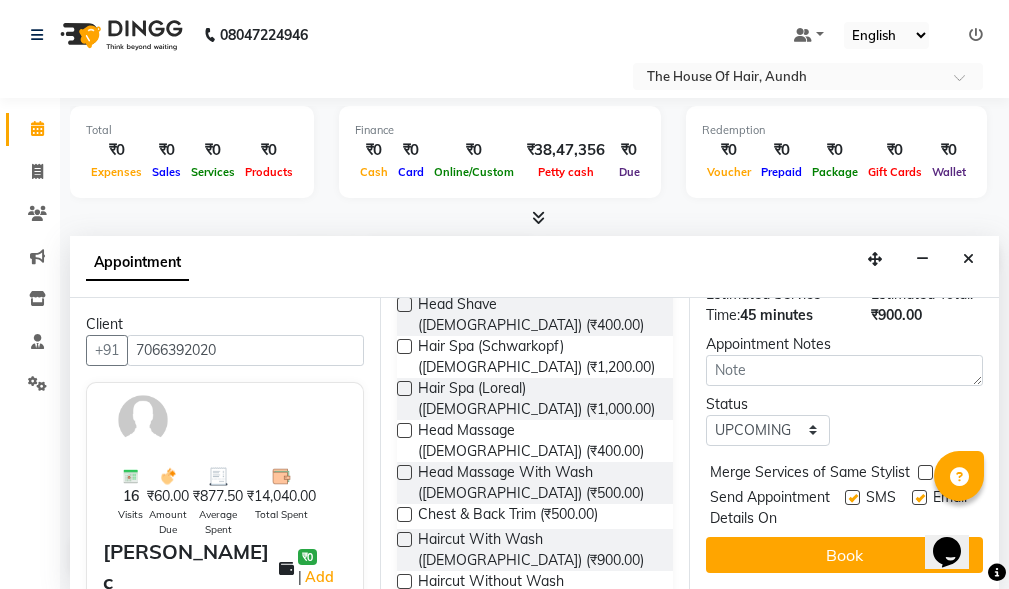 click at bounding box center (925, 472) 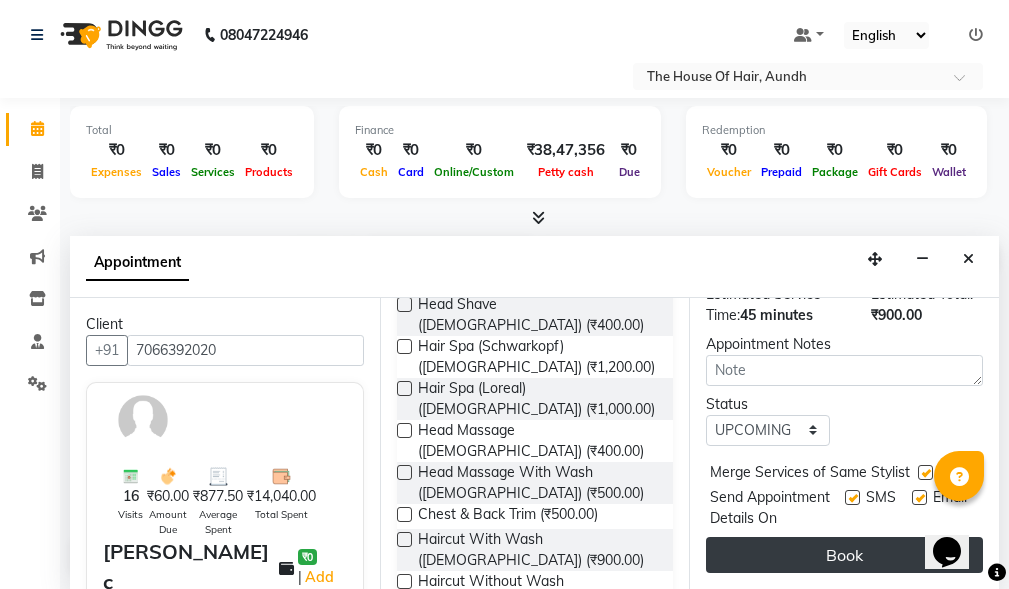 click on "Book" at bounding box center (844, 555) 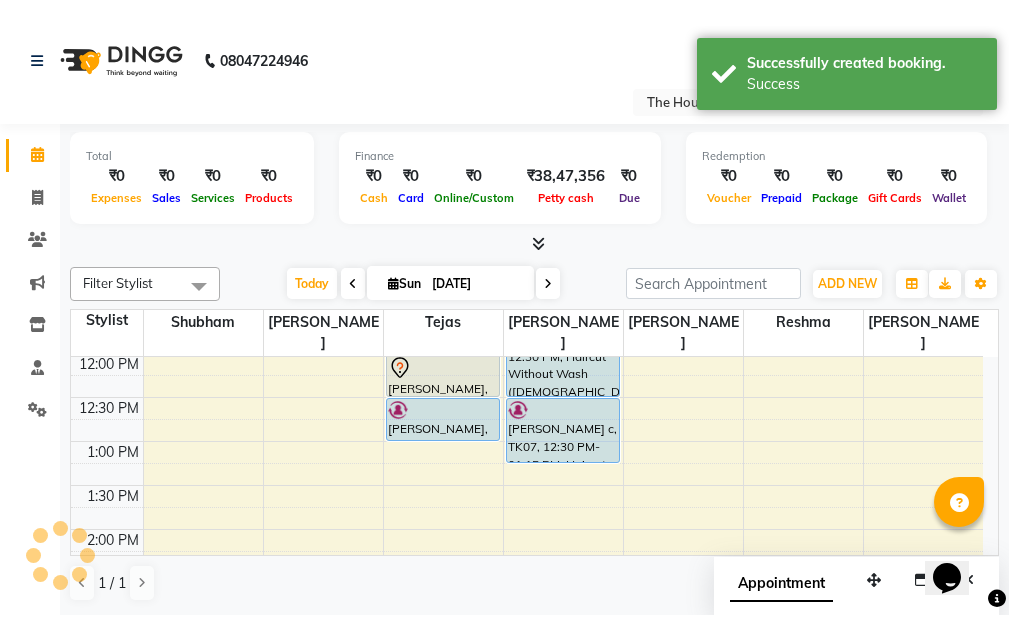 scroll, scrollTop: 0, scrollLeft: 0, axis: both 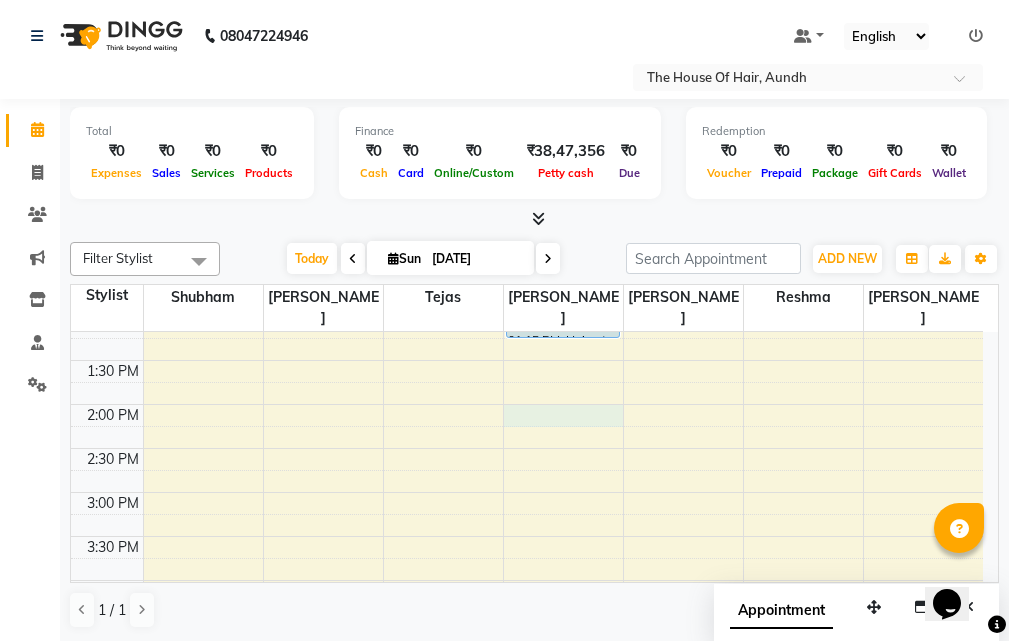 click on "8:00 AM 8:30 AM 9:00 AM 9:30 AM 10:00 AM 10:30 AM 11:00 AM 11:30 AM 12:00 PM 12:30 PM 1:00 PM 1:30 PM 2:00 PM 2:30 PM 3:00 PM 3:30 PM 4:00 PM 4:30 PM 5:00 PM 5:30 PM 6:00 PM 6:30 PM 7:00 PM 7:30 PM 8:00 PM 8:30 PM 9:00 PM 9:30 PM     Pukul [PERSON_NAME], TK03, 09:30 AM-10:30 AM, Haircut Without Wash ([DEMOGRAPHIC_DATA]),[PERSON_NAME]    [PERSON_NAME], TK01, 10:30 AM-12:00 PM, Haircut Without Wash ([DEMOGRAPHIC_DATA]),[PERSON_NAME],Hair Spa (Schwarkopf) ([DEMOGRAPHIC_DATA])             [PERSON_NAME], TK06, 12:00 PM-12:30 PM, Hair Spa (Schwarkopf) ([DEMOGRAPHIC_DATA])     [PERSON_NAME], TK02, 12:30 PM-01:00 PM, Haircut Without Wash ([DEMOGRAPHIC_DATA])     [PERSON_NAME], TK04, 06:00 PM-07:30 PM, Haircut With Wash ([DEMOGRAPHIC_DATA]),[PERSON_NAME]    [PERSON_NAME], TK05, 11:30 AM-12:30 PM, Haircut Without Wash ([DEMOGRAPHIC_DATA]),[PERSON_NAME] c, TK07, 12:30 PM-01:15 PM, Haircut With Wash ([DEMOGRAPHIC_DATA])" at bounding box center [527, 492] 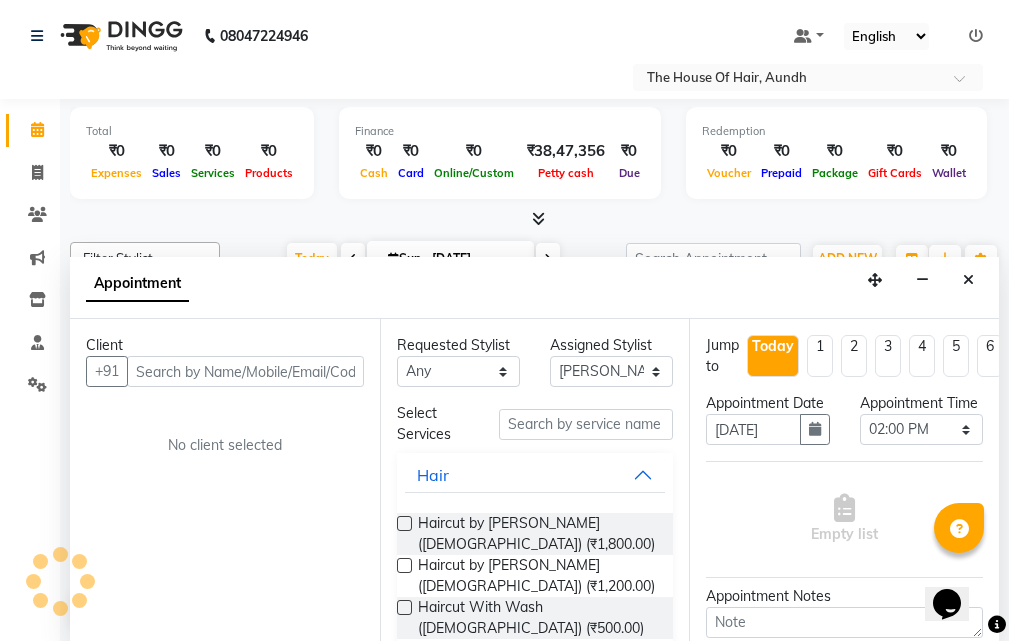 scroll, scrollTop: 1, scrollLeft: 0, axis: vertical 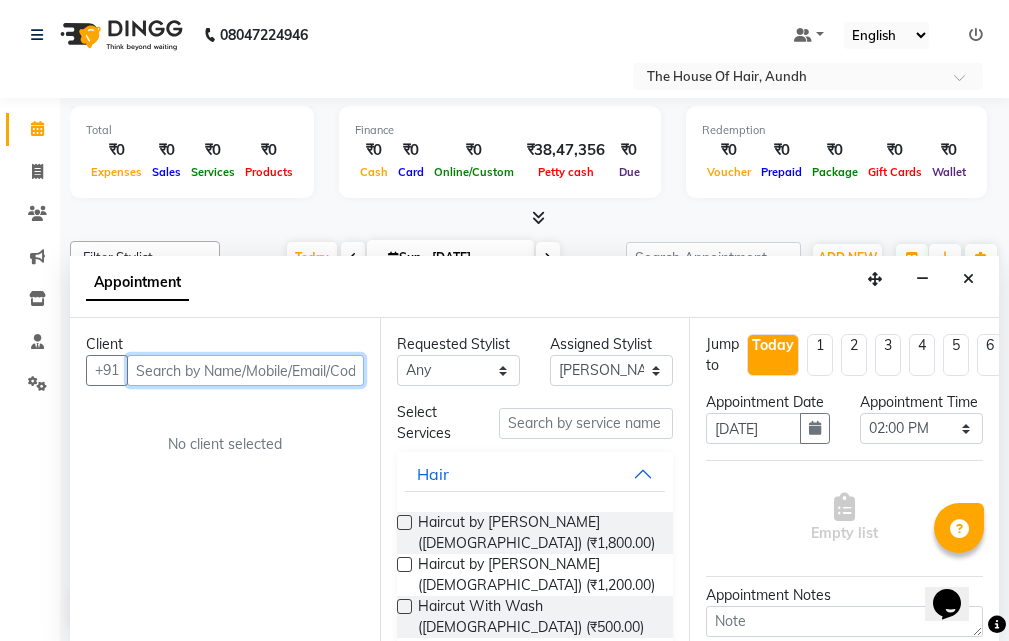click at bounding box center [245, 370] 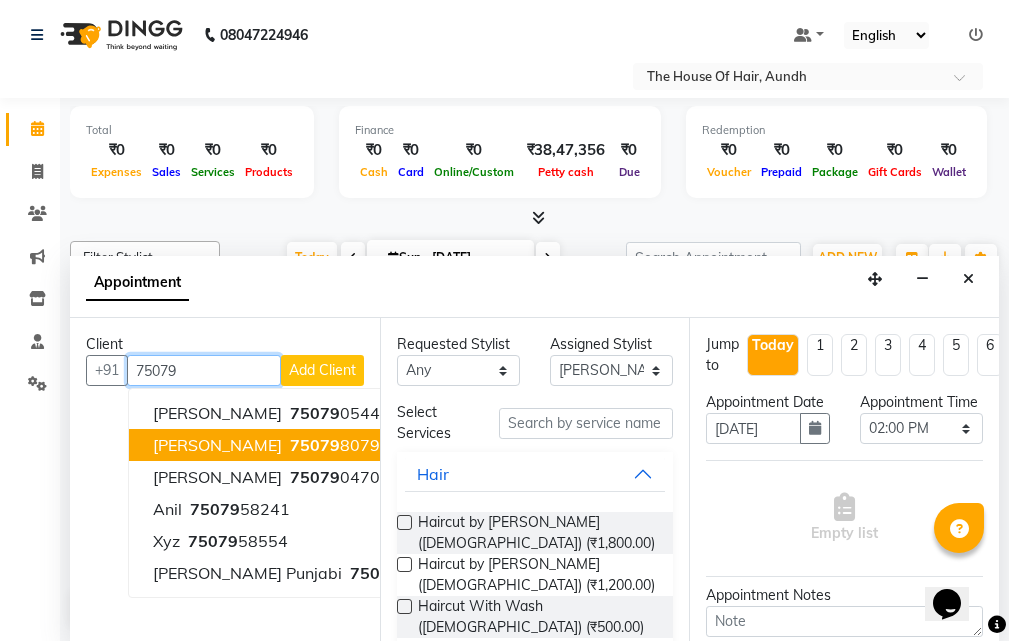 click on "75079" at bounding box center (315, 445) 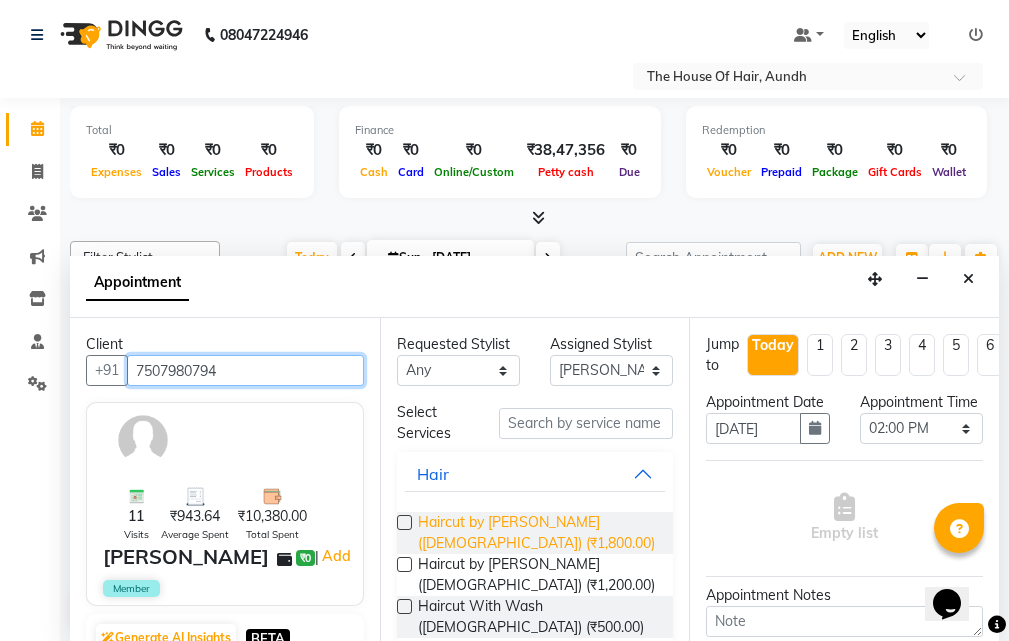 scroll, scrollTop: 100, scrollLeft: 0, axis: vertical 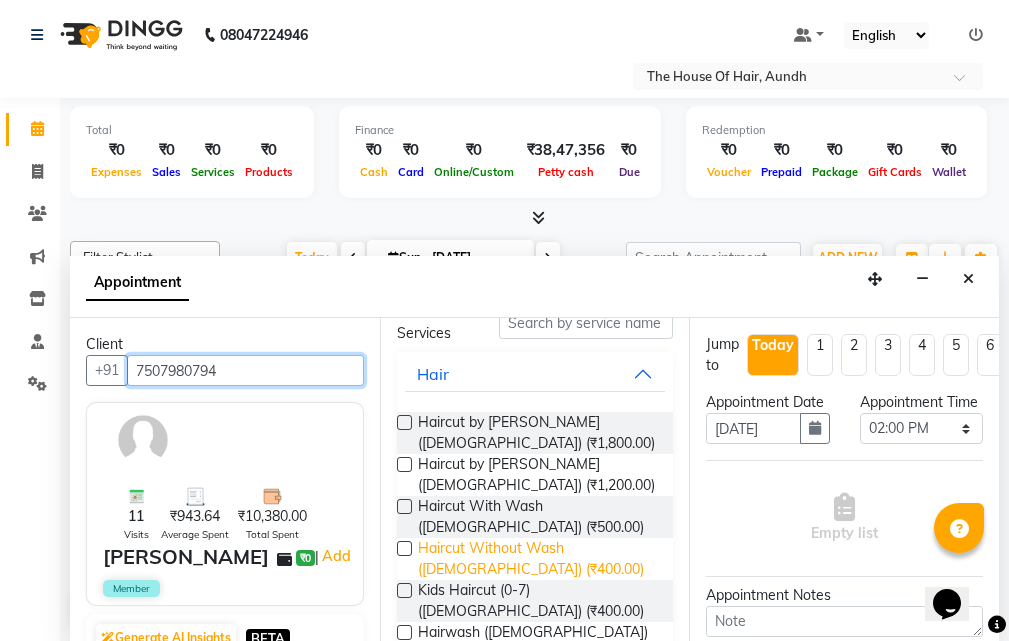 type on "7507980794" 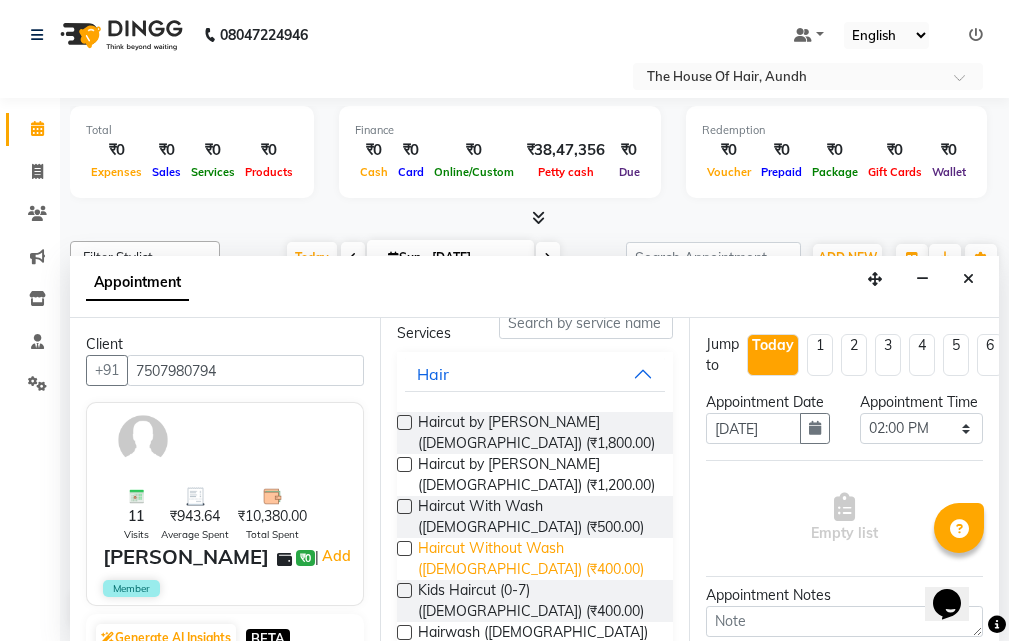 click on "Haircut Without Wash ([DEMOGRAPHIC_DATA]) (₹400.00)" at bounding box center [538, 559] 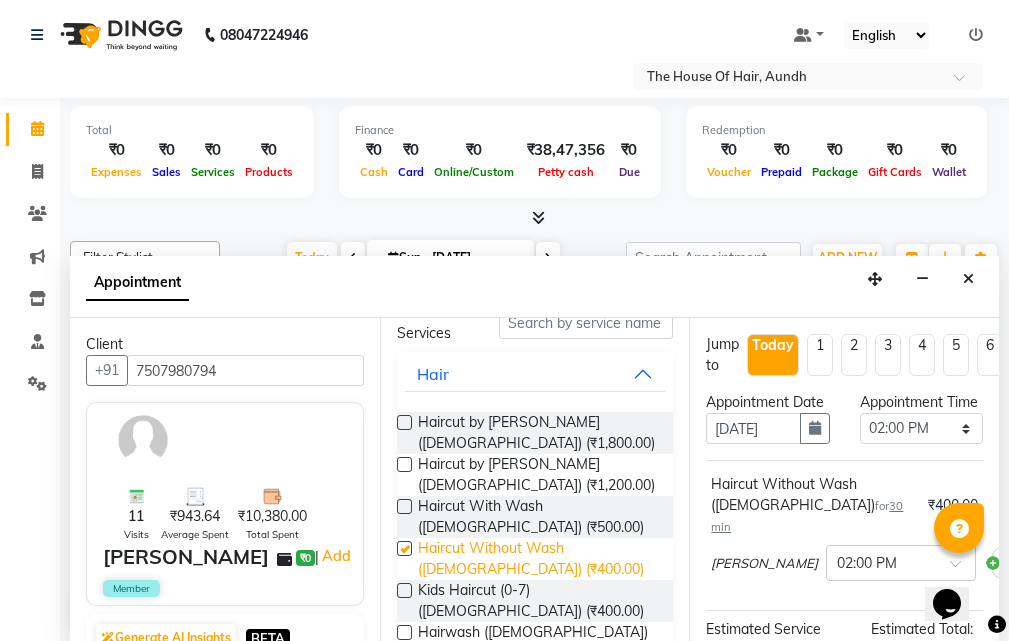 checkbox on "false" 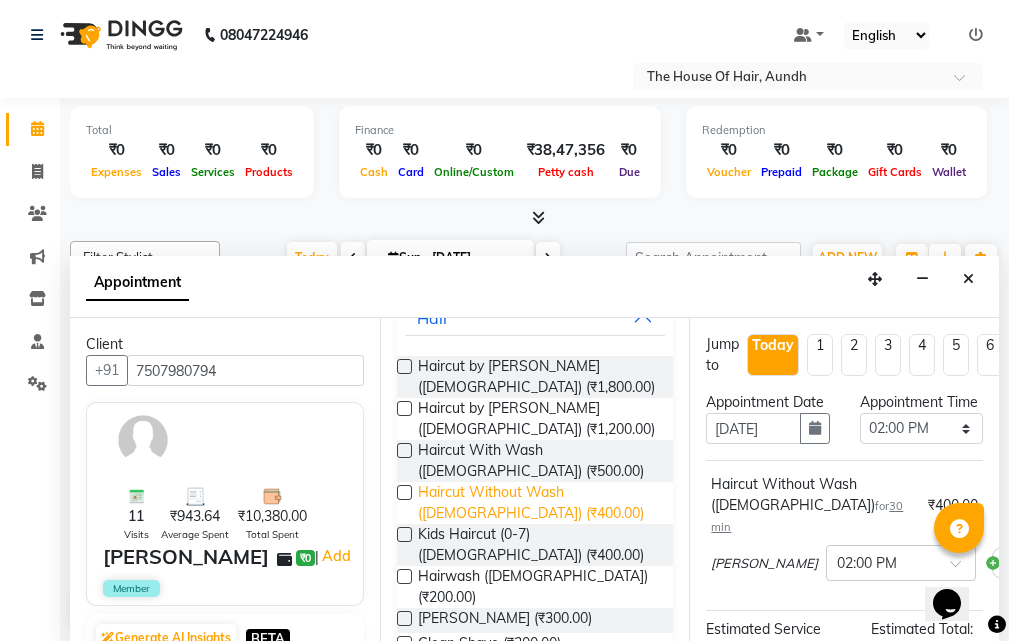 scroll, scrollTop: 200, scrollLeft: 0, axis: vertical 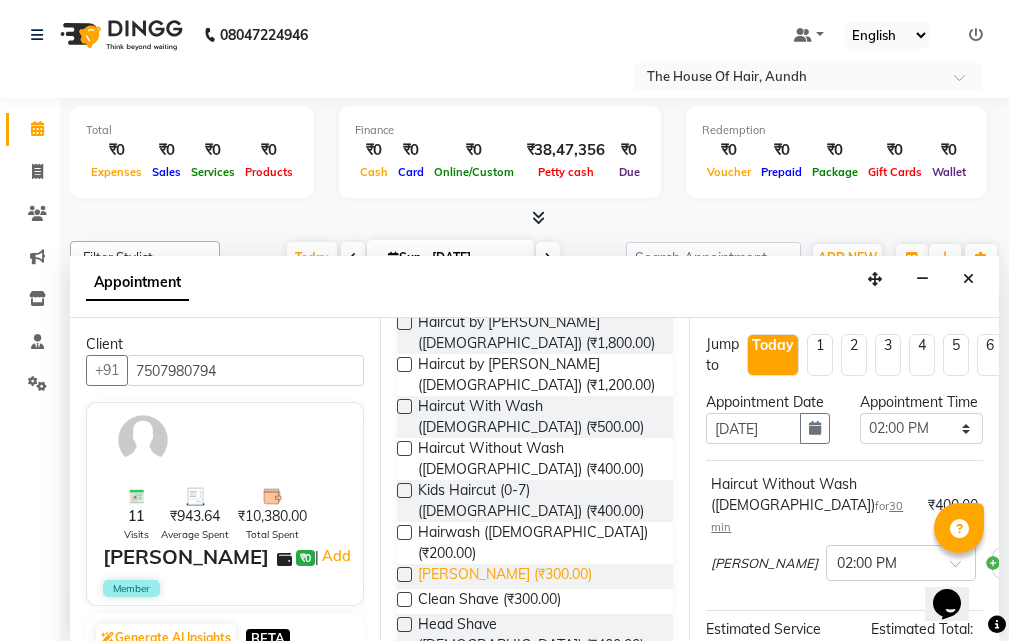 click on "[PERSON_NAME] (₹300.00)" at bounding box center (505, 576) 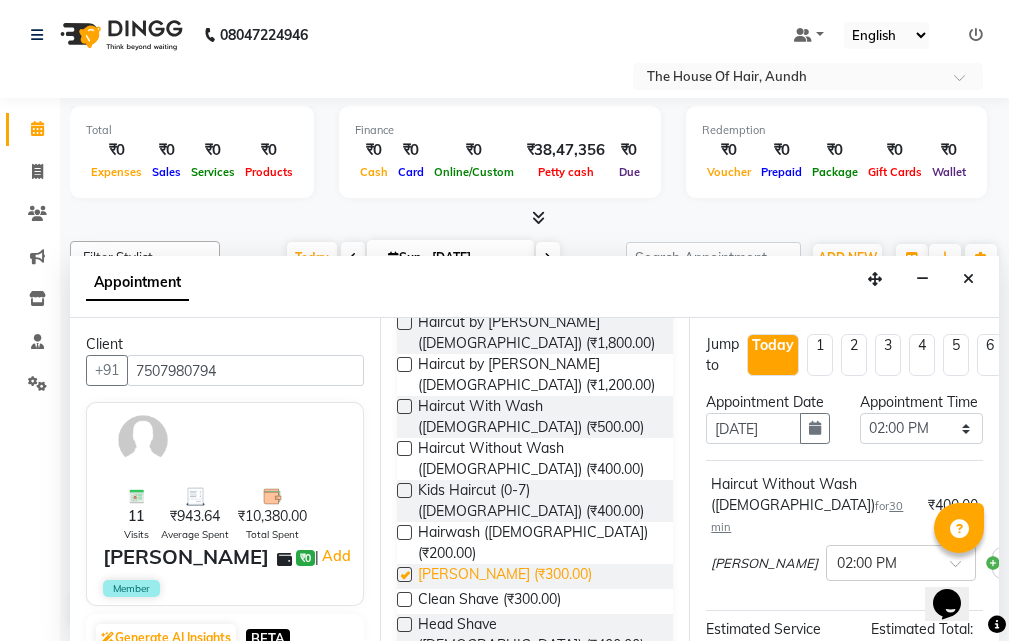 checkbox on "false" 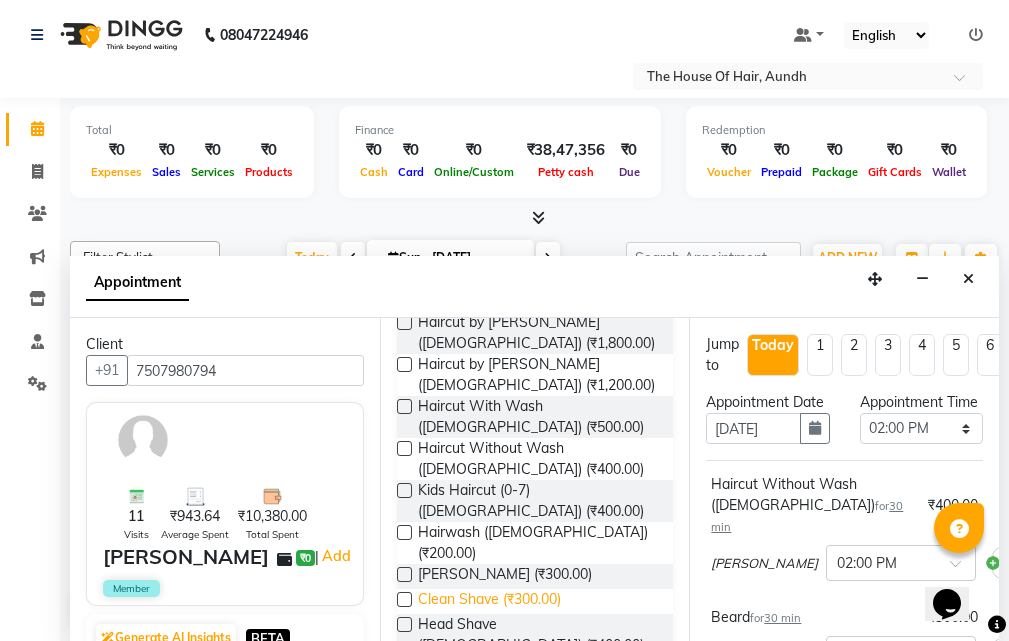 scroll, scrollTop: 300, scrollLeft: 0, axis: vertical 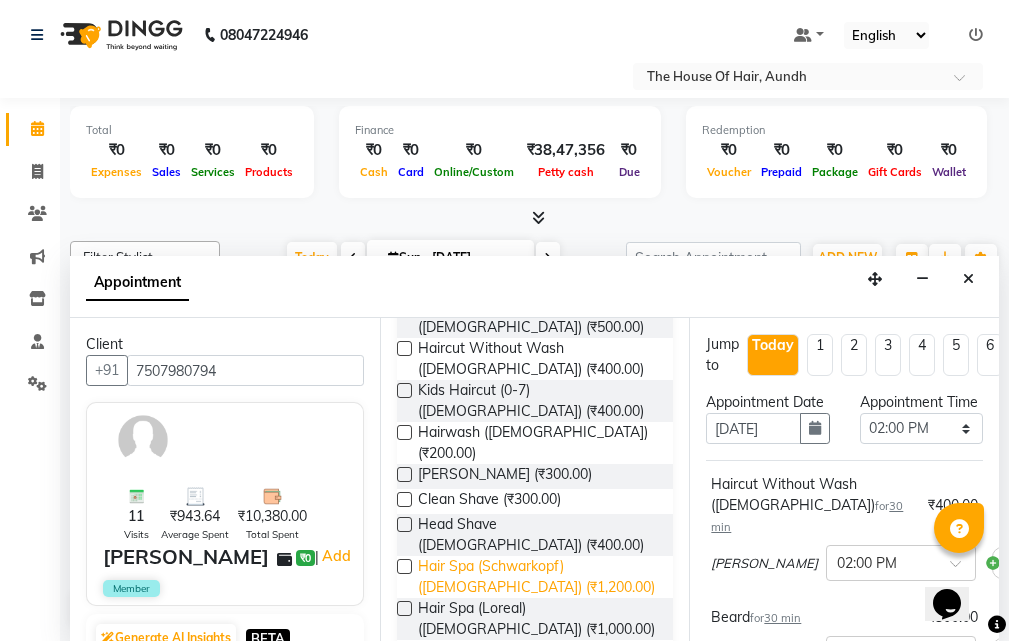 click on "Hair Spa (Schwarkopf) ([DEMOGRAPHIC_DATA]) (₹1,200.00)" at bounding box center (538, 577) 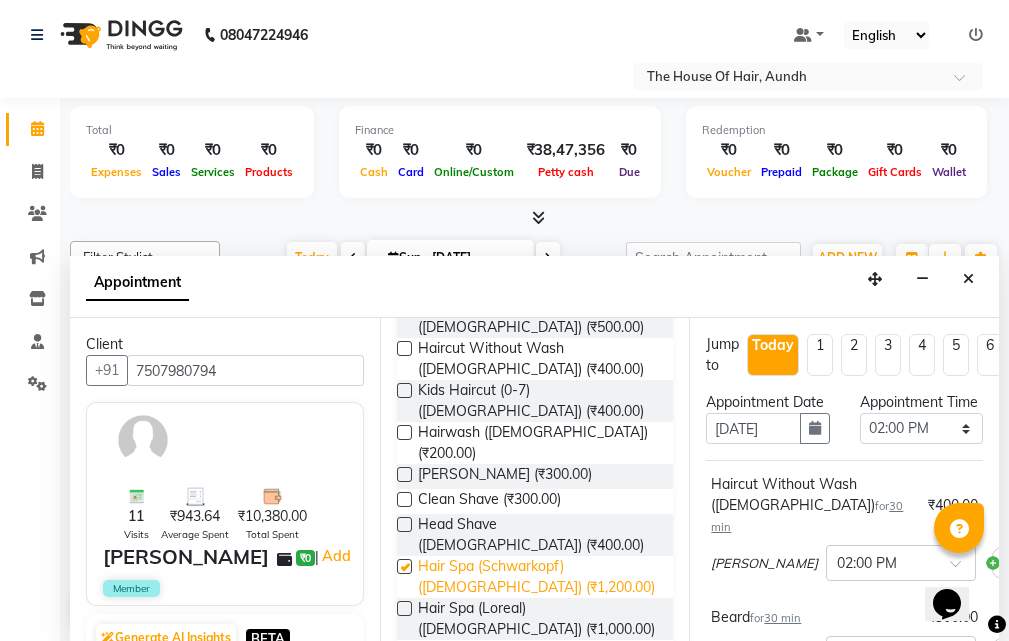 checkbox on "false" 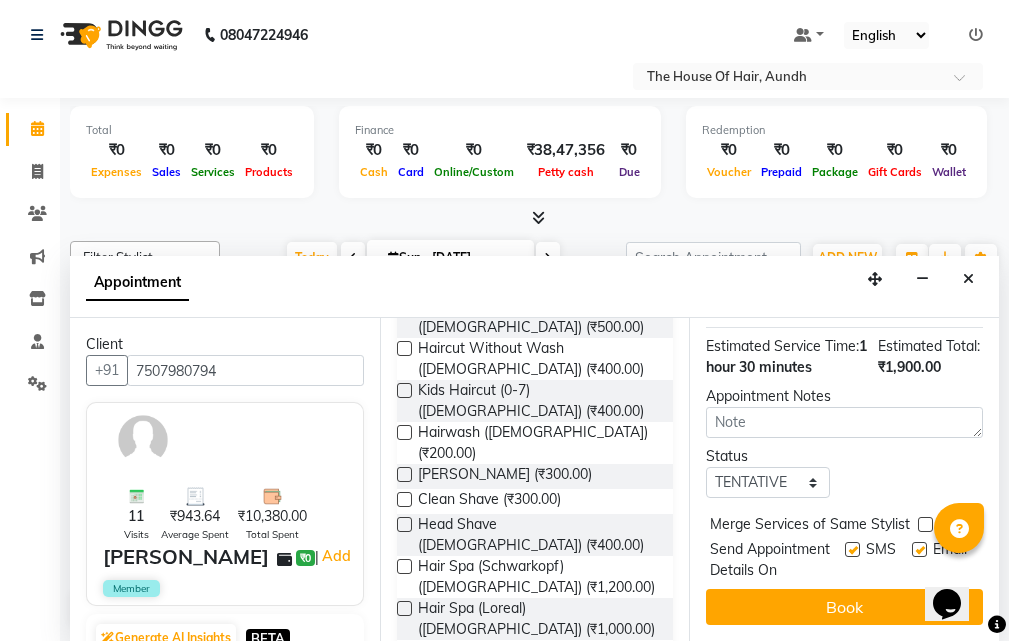 scroll, scrollTop: 552, scrollLeft: 0, axis: vertical 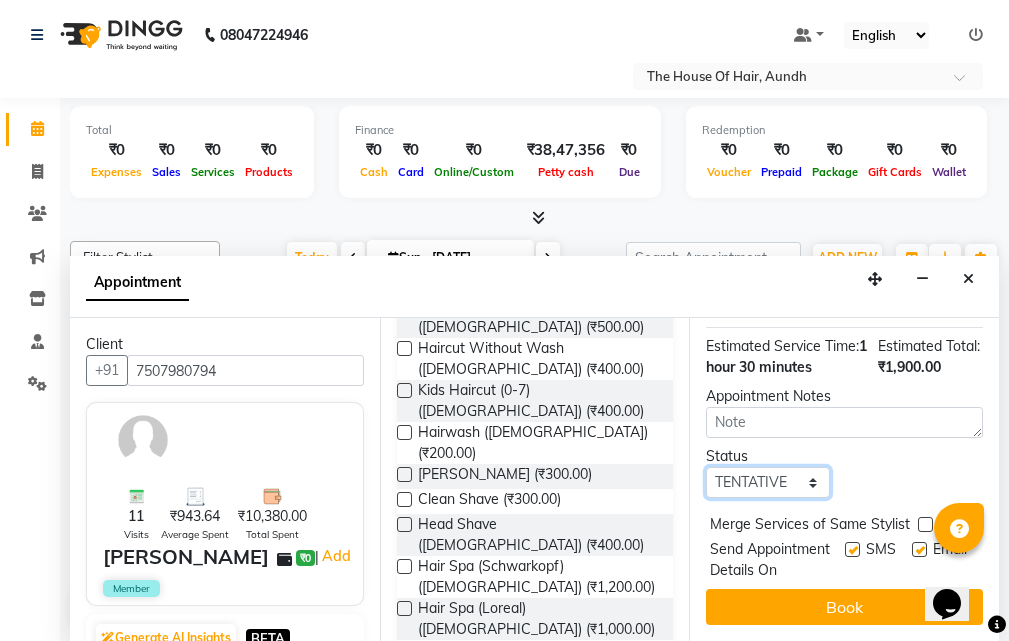 click on "Select TENTATIVE CONFIRM CHECK-IN UPCOMING" at bounding box center [767, 482] 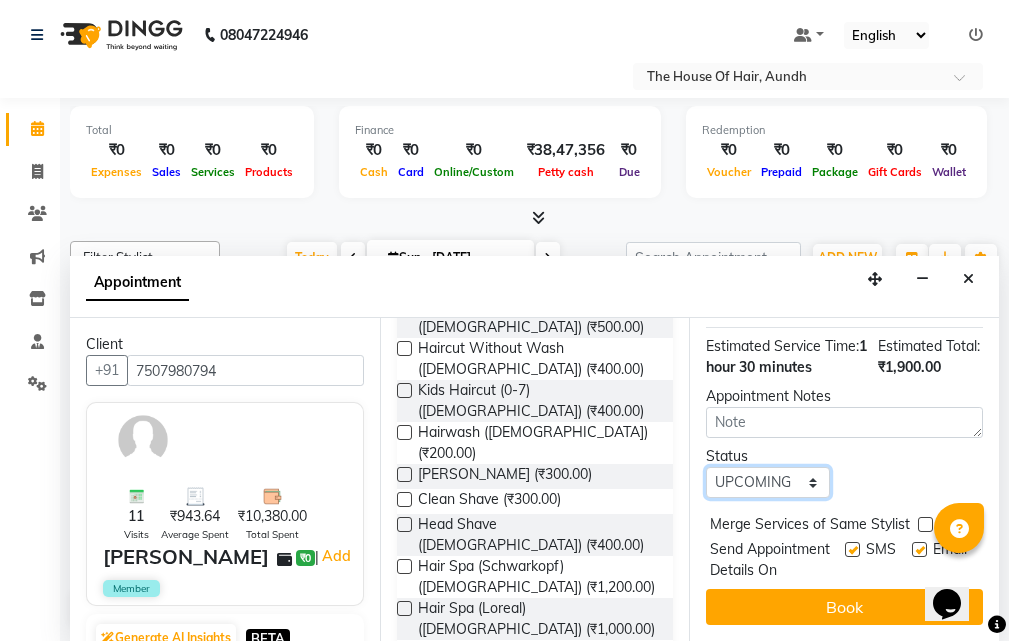 click on "Select TENTATIVE CONFIRM CHECK-IN UPCOMING" at bounding box center (767, 482) 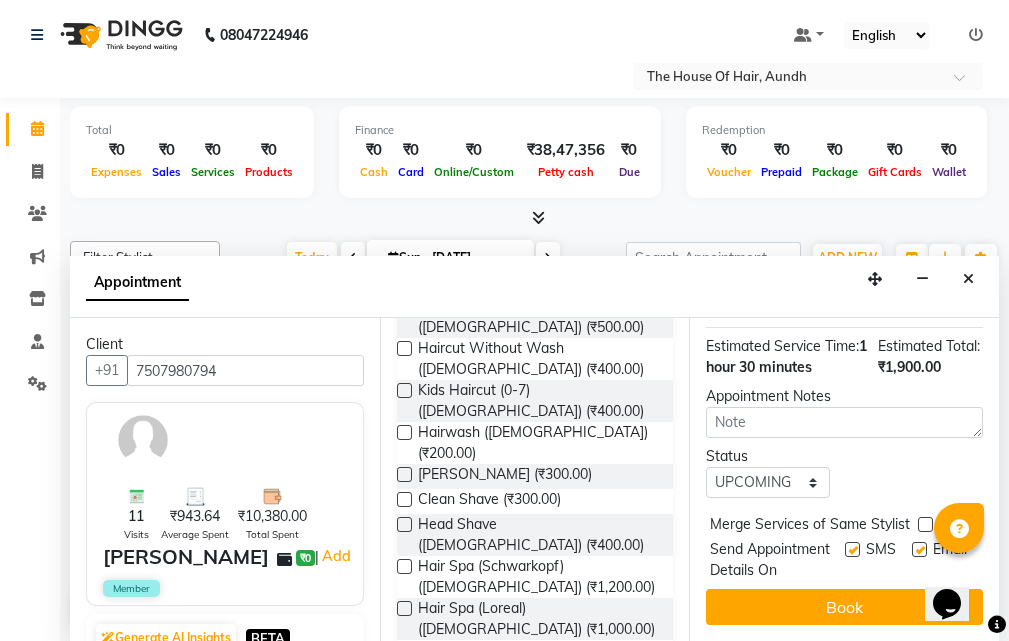 click at bounding box center (925, 524) 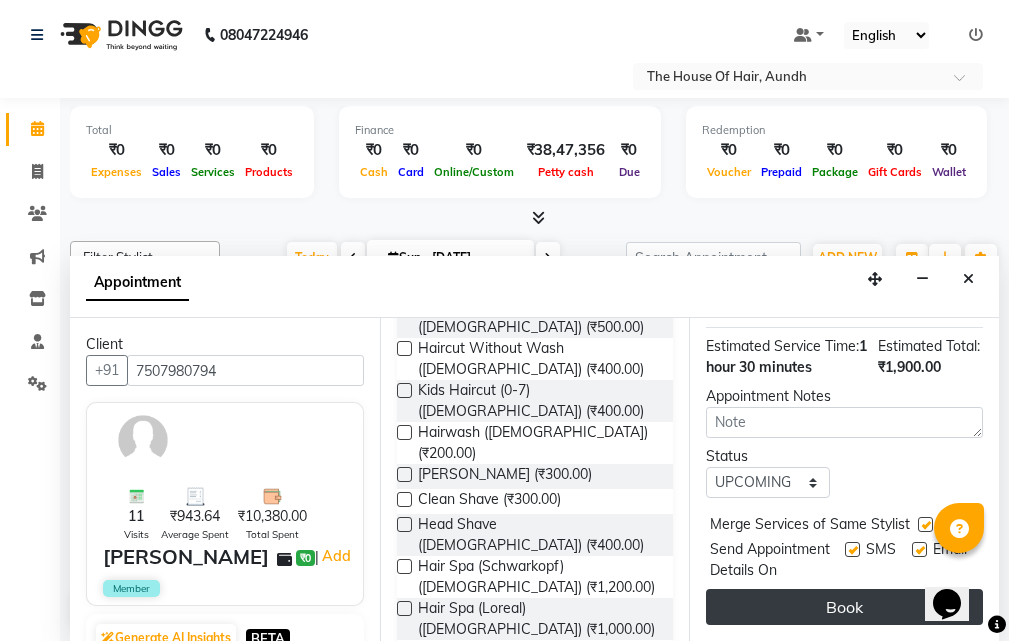 click on "Book" at bounding box center (844, 607) 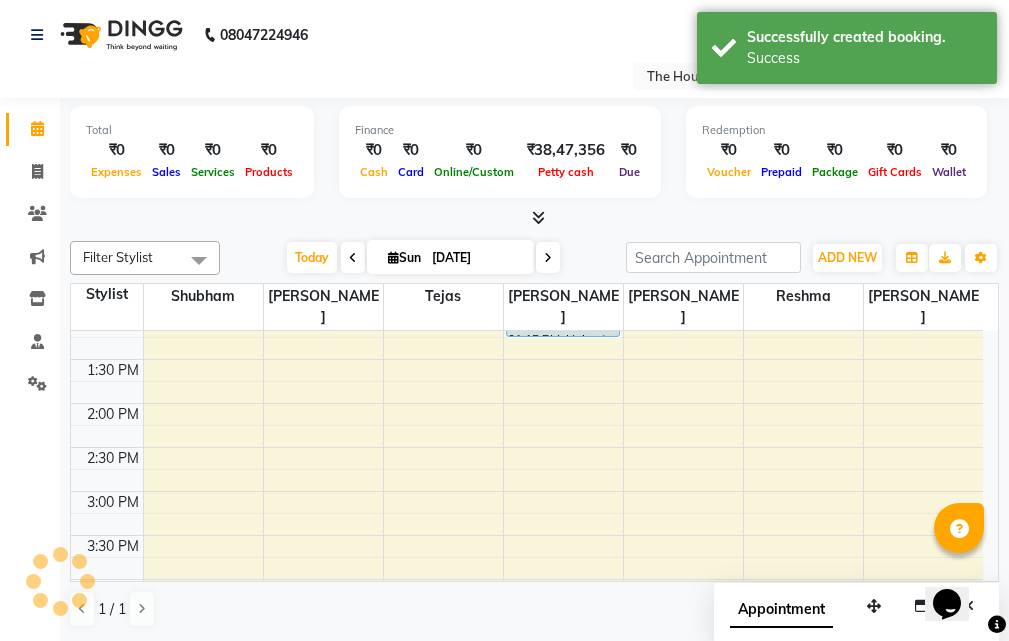 scroll, scrollTop: 0, scrollLeft: 0, axis: both 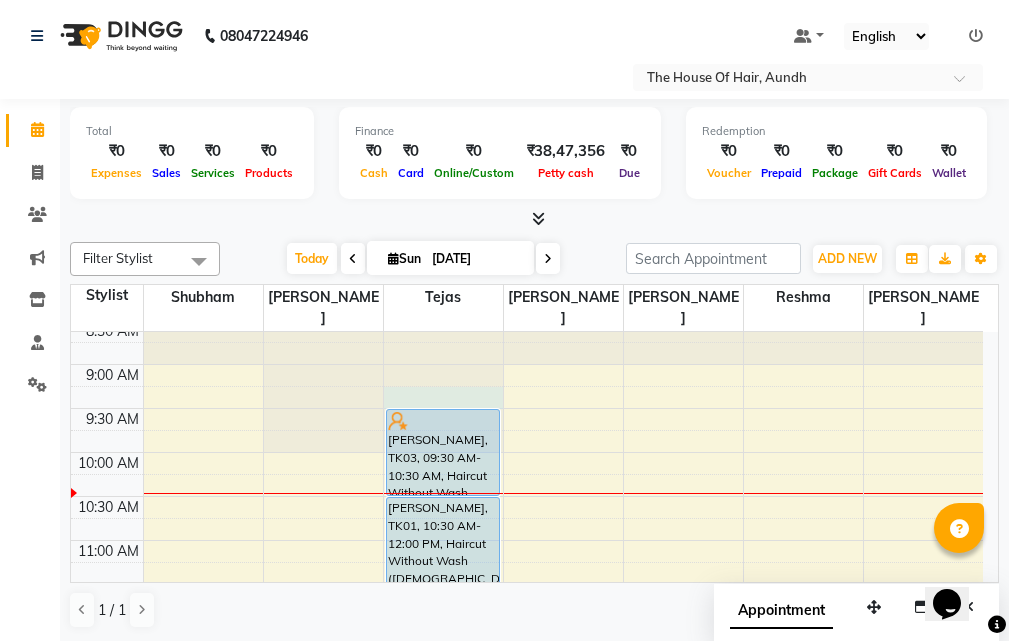 click at bounding box center (443, 277) 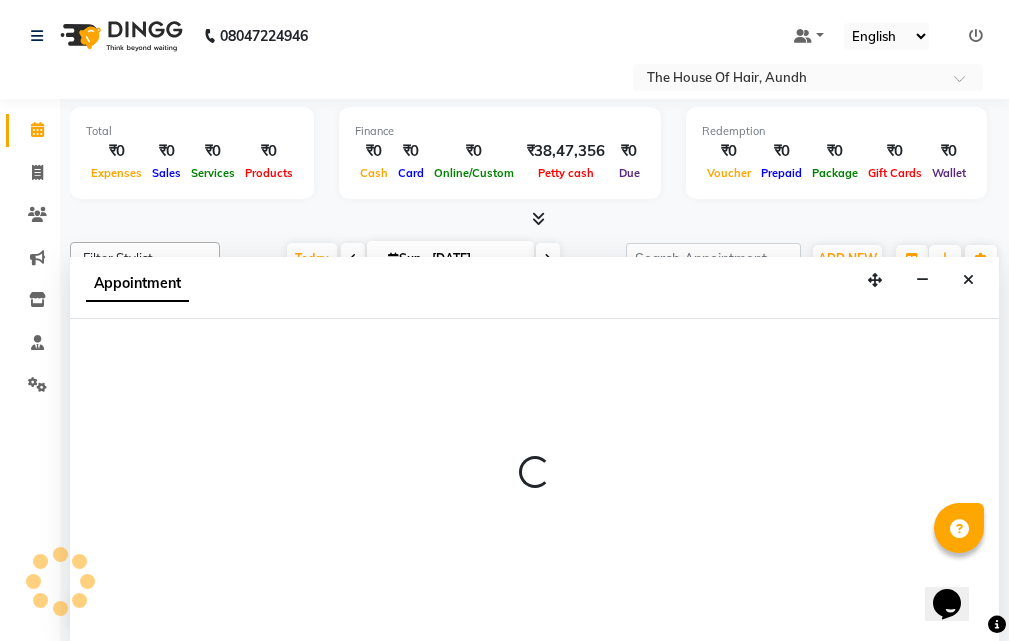 scroll, scrollTop: 1, scrollLeft: 0, axis: vertical 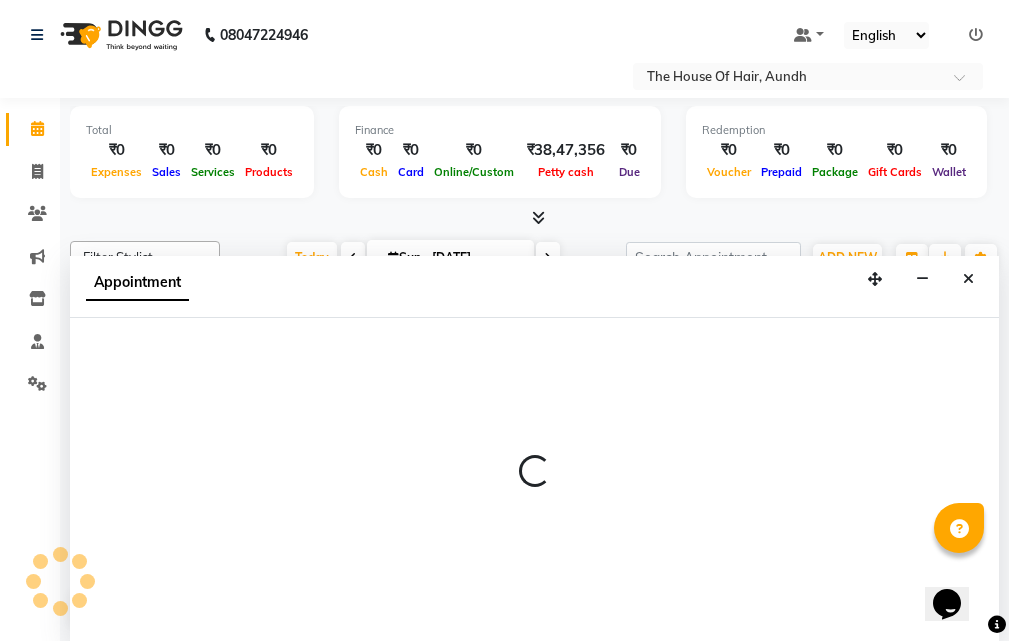 select on "6864" 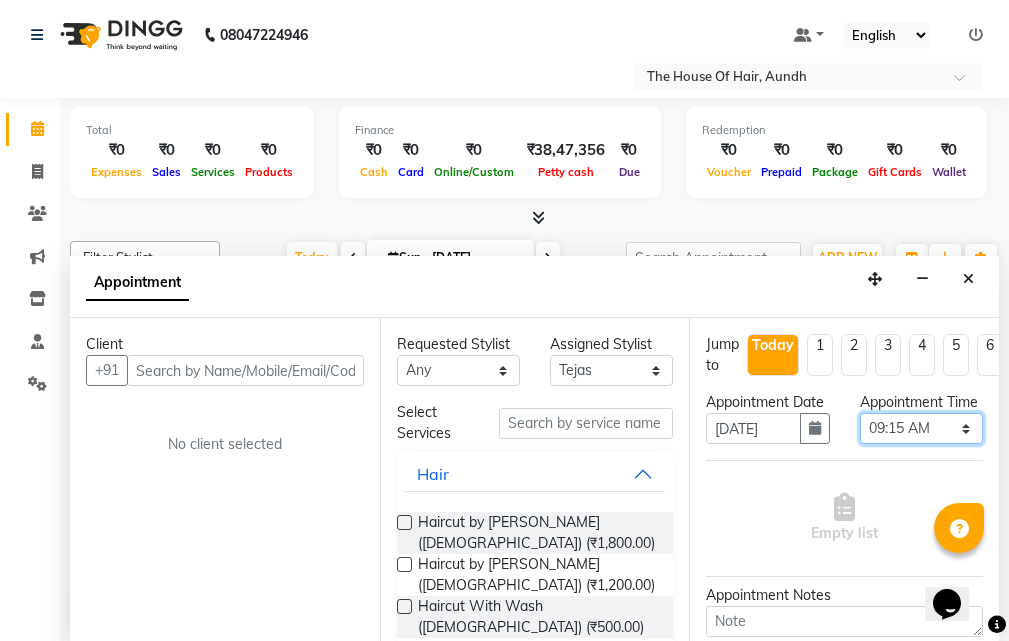click on "Select 09:00 AM 09:15 AM 09:30 AM 09:45 AM 10:00 AM 10:15 AM 10:30 AM 10:45 AM 11:00 AM 11:15 AM 11:30 AM 11:45 AM 12:00 PM 12:15 PM 12:30 PM 12:45 PM 01:00 PM 01:15 PM 01:30 PM 01:45 PM 02:00 PM 02:15 PM 02:30 PM 02:45 PM 03:00 PM 03:15 PM 03:30 PM 03:45 PM 04:00 PM 04:15 PM 04:30 PM 04:45 PM 05:00 PM 05:15 PM 05:30 PM 05:45 PM 06:00 PM 06:15 PM 06:30 PM 06:45 PM 07:00 PM 07:15 PM 07:30 PM 07:45 PM 08:00 PM 08:15 PM 08:30 PM 08:45 PM 09:00 PM 09:15 PM 09:30 PM" at bounding box center [921, 428] 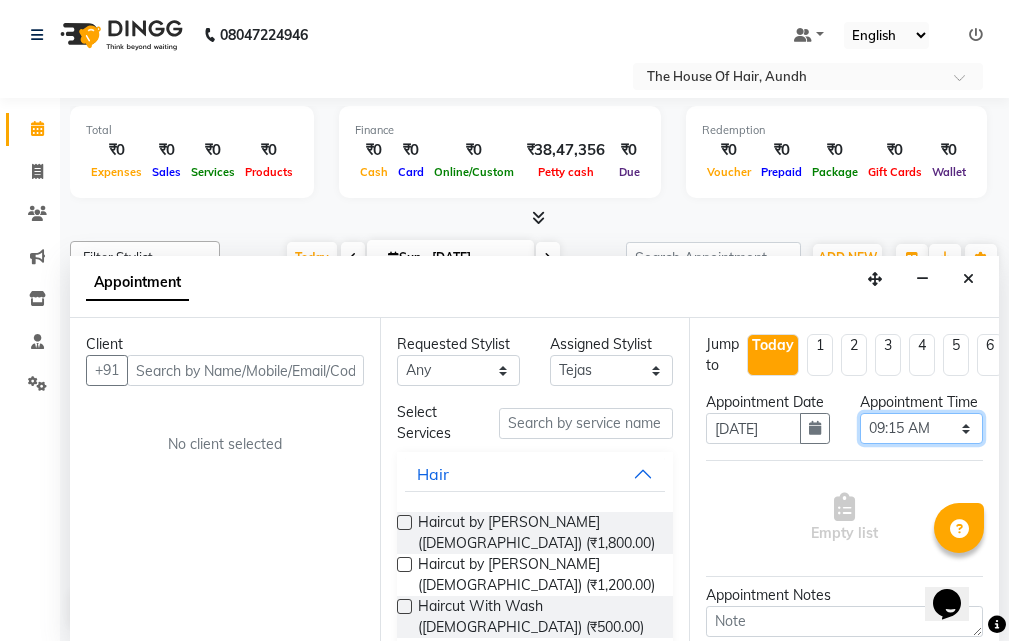 select on "570" 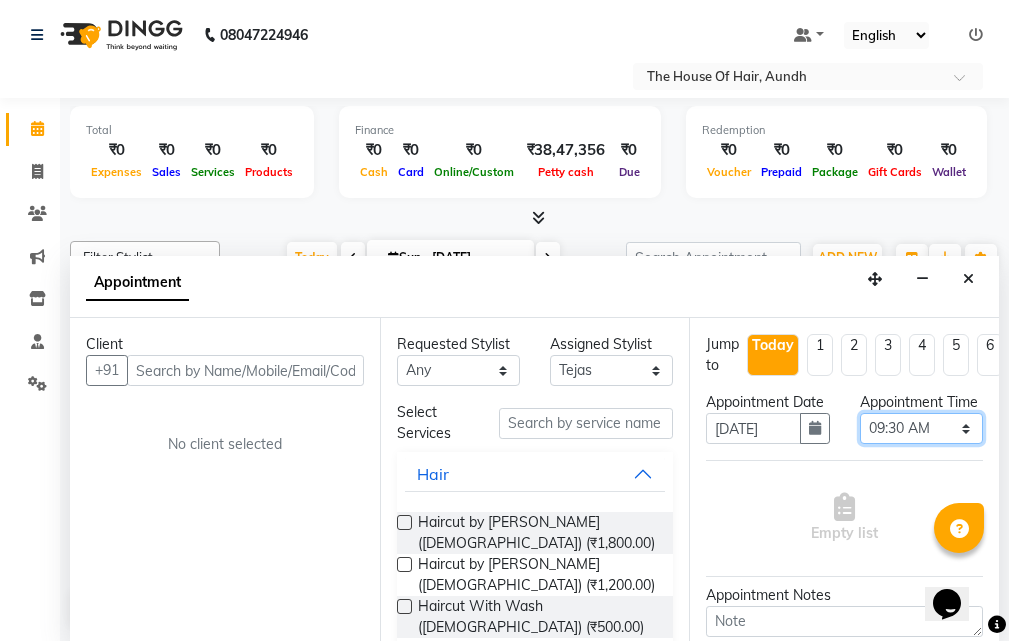 click on "Select 09:00 AM 09:15 AM 09:30 AM 09:45 AM 10:00 AM 10:15 AM 10:30 AM 10:45 AM 11:00 AM 11:15 AM 11:30 AM 11:45 AM 12:00 PM 12:15 PM 12:30 PM 12:45 PM 01:00 PM 01:15 PM 01:30 PM 01:45 PM 02:00 PM 02:15 PM 02:30 PM 02:45 PM 03:00 PM 03:15 PM 03:30 PM 03:45 PM 04:00 PM 04:15 PM 04:30 PM 04:45 PM 05:00 PM 05:15 PM 05:30 PM 05:45 PM 06:00 PM 06:15 PM 06:30 PM 06:45 PM 07:00 PM 07:15 PM 07:30 PM 07:45 PM 08:00 PM 08:15 PM 08:30 PM 08:45 PM 09:00 PM 09:15 PM 09:30 PM" at bounding box center [921, 428] 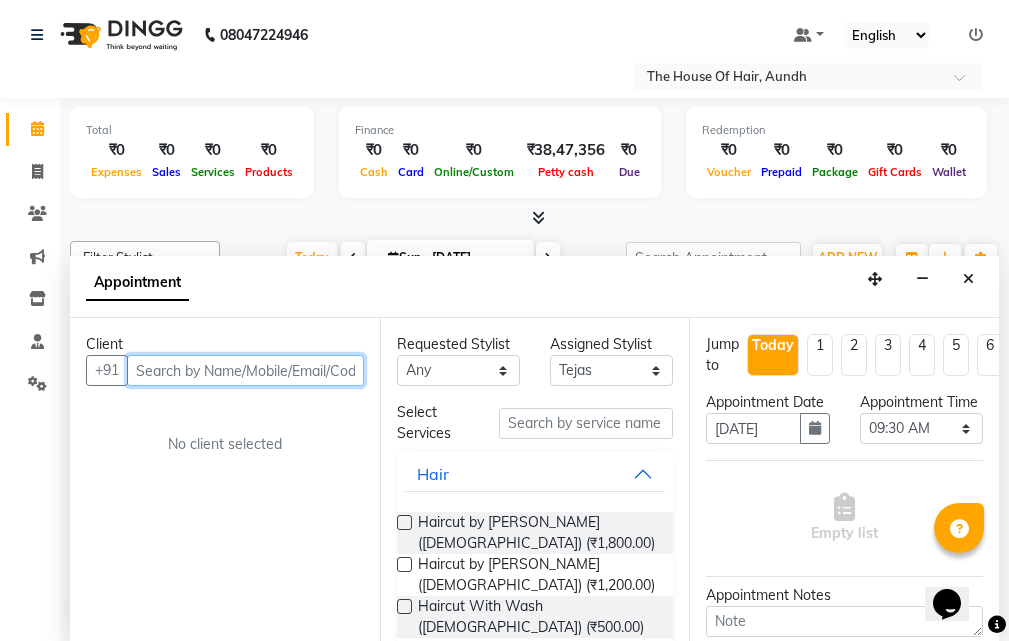 click at bounding box center (245, 370) 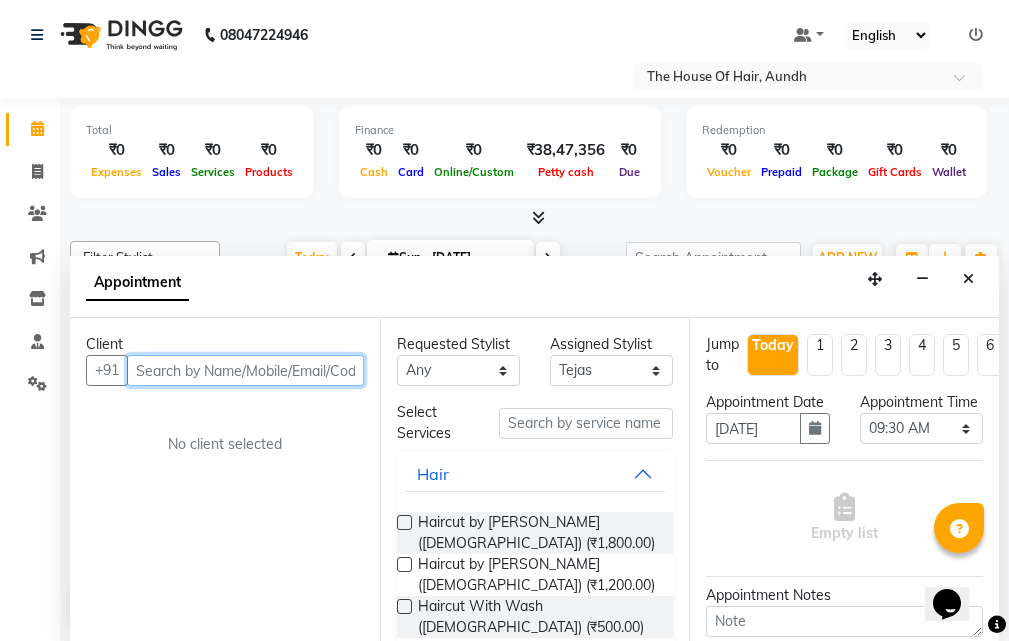 type on "s" 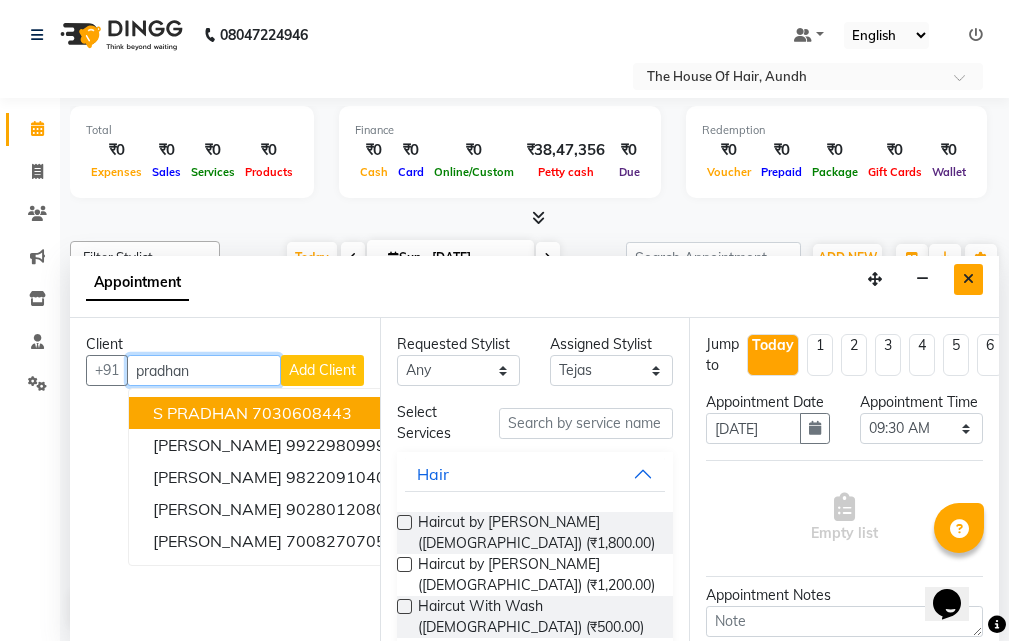 type on "pradhan" 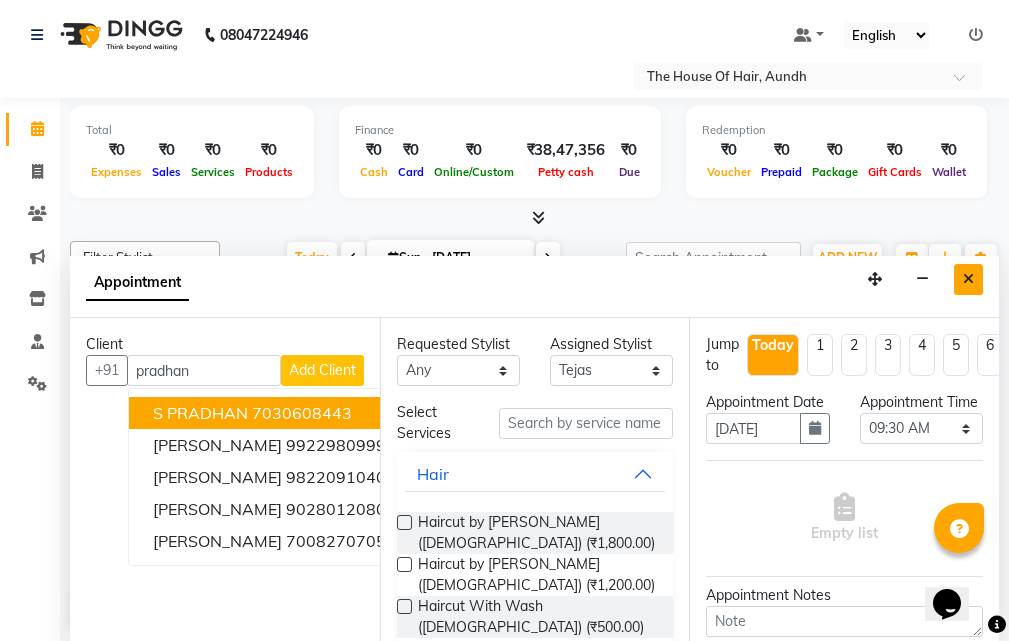 click at bounding box center (968, 279) 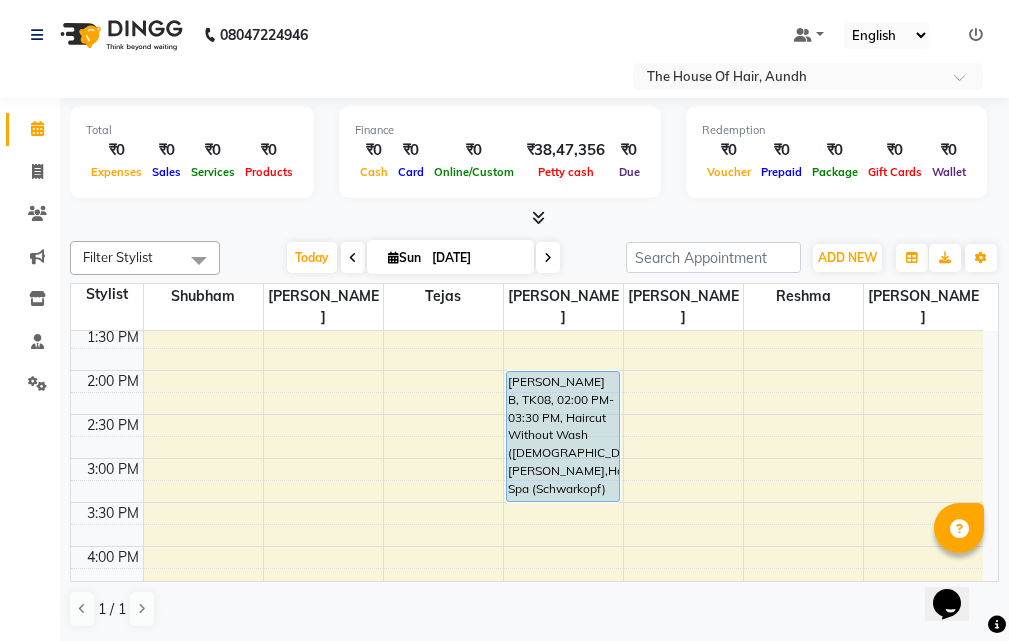 scroll, scrollTop: 455, scrollLeft: 0, axis: vertical 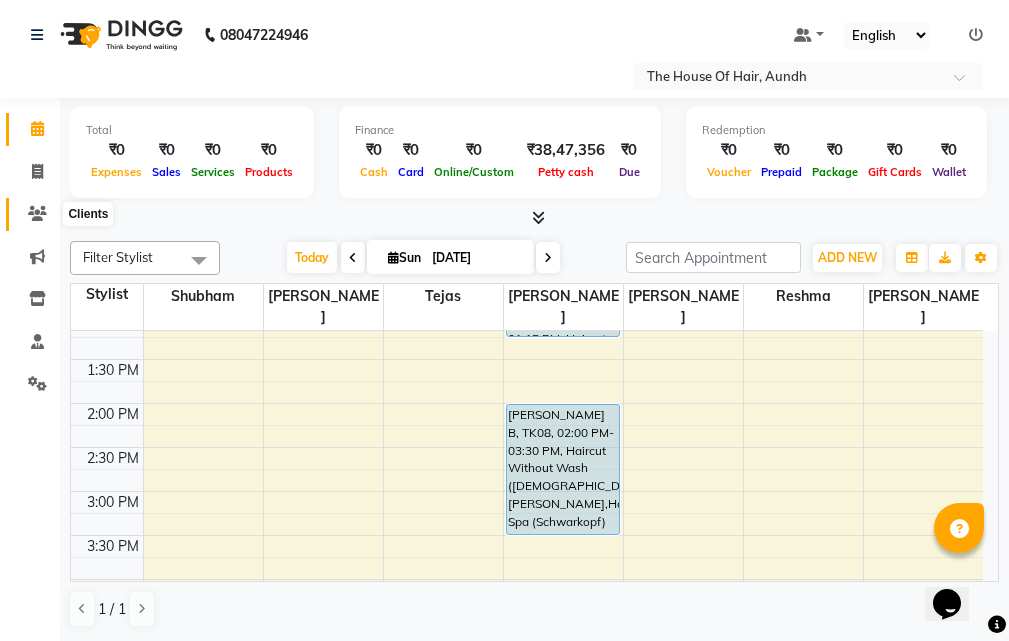 click 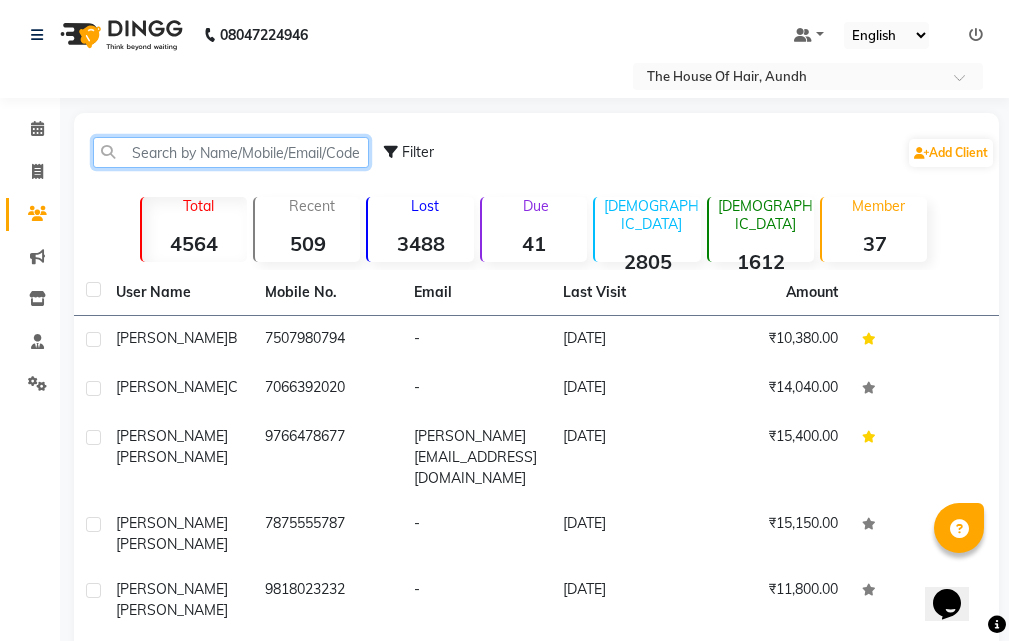 click 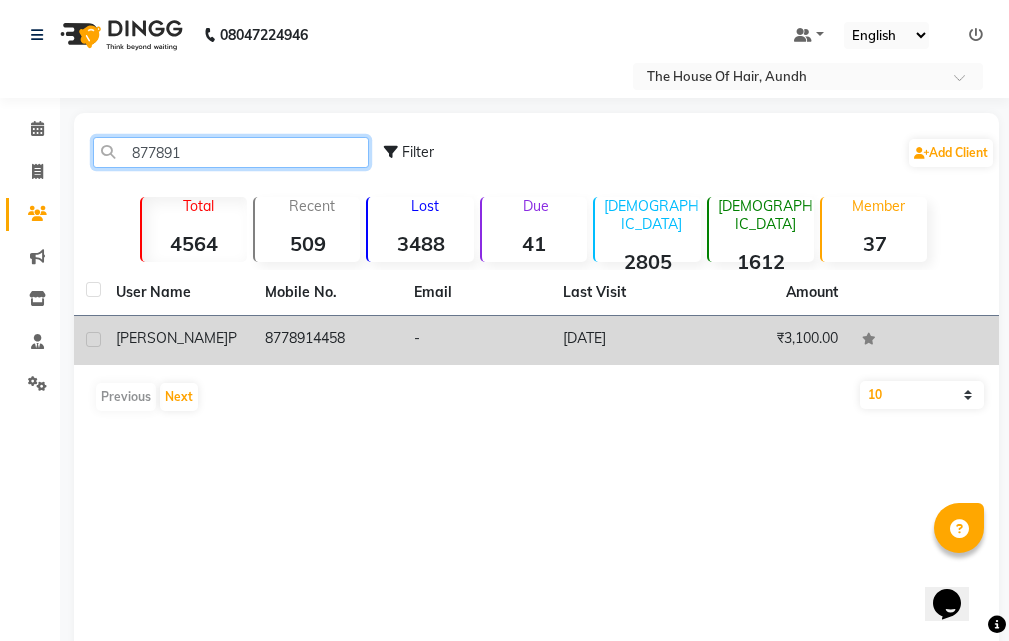 type on "877891" 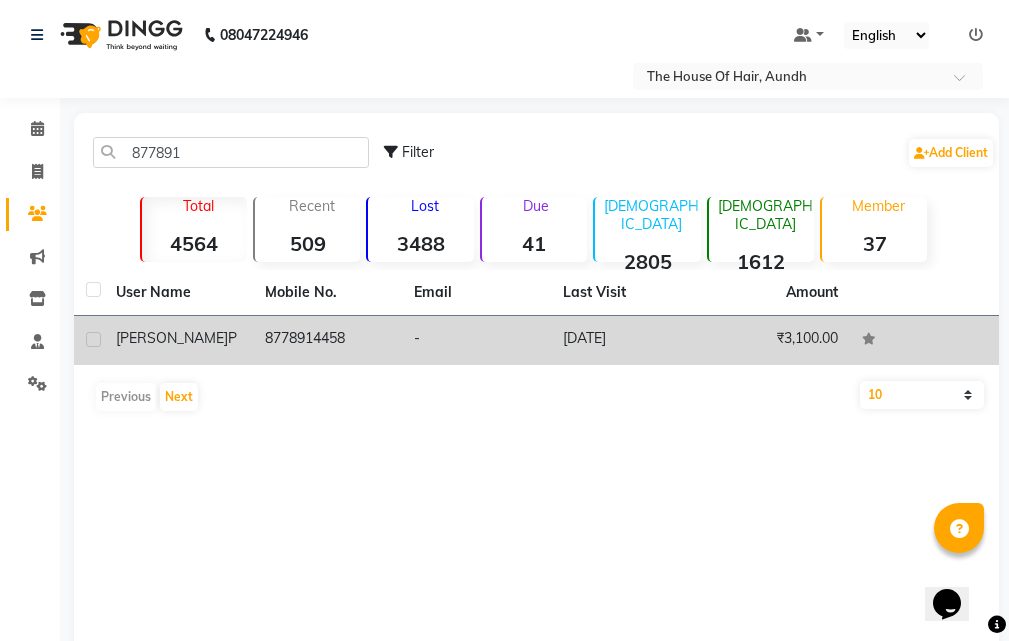 click on "8778914458" 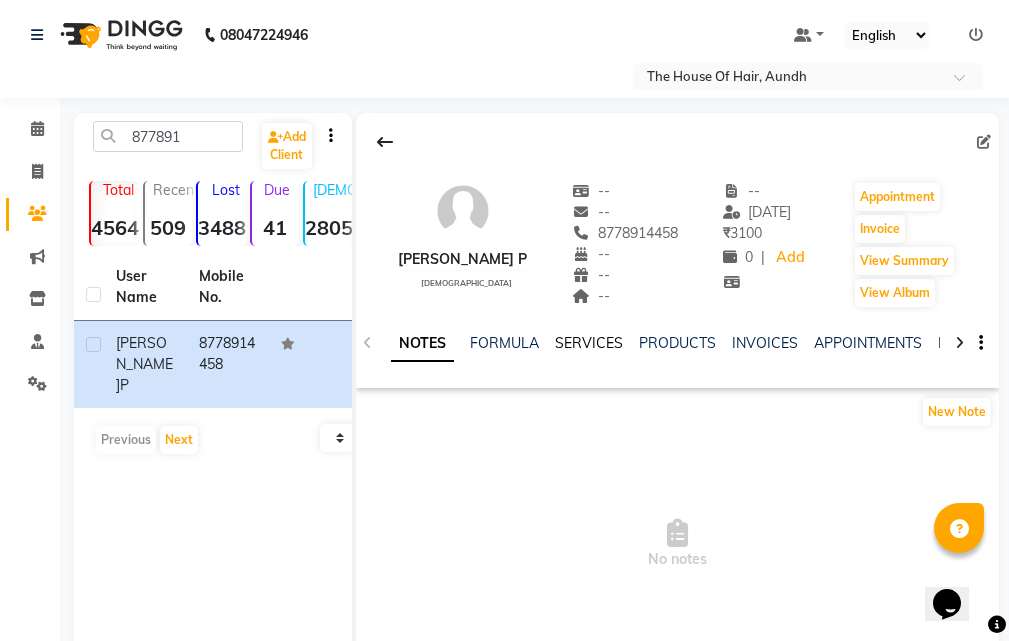 click on "SERVICES" 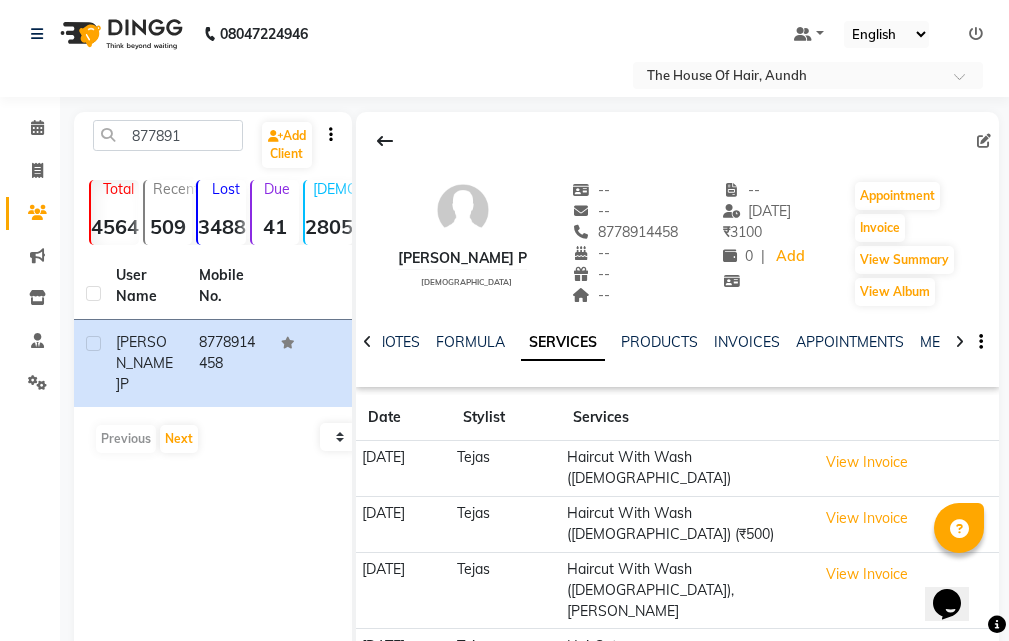 scroll, scrollTop: 0, scrollLeft: 0, axis: both 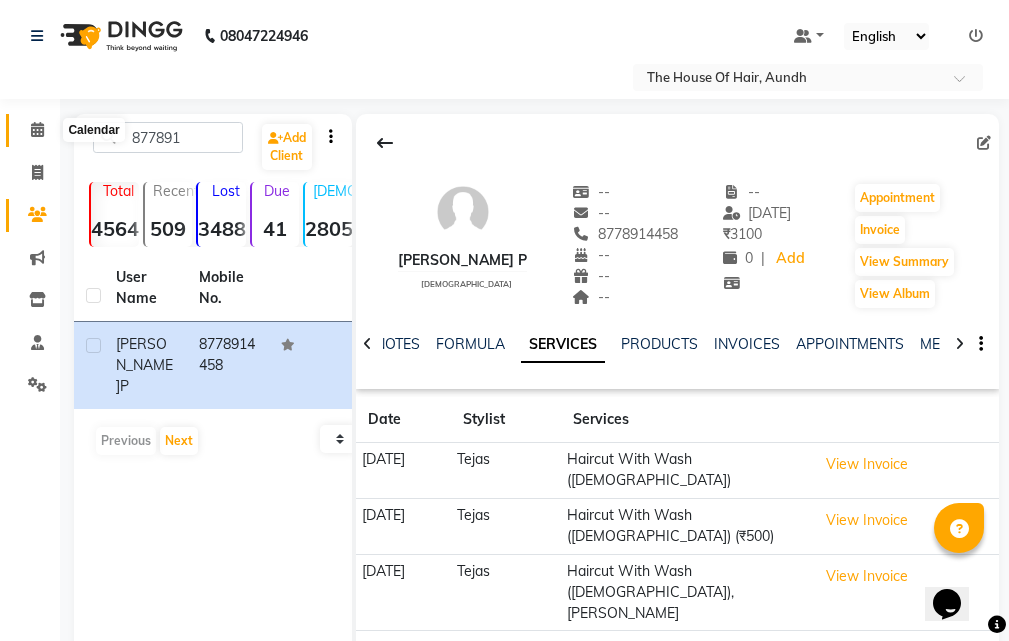 click 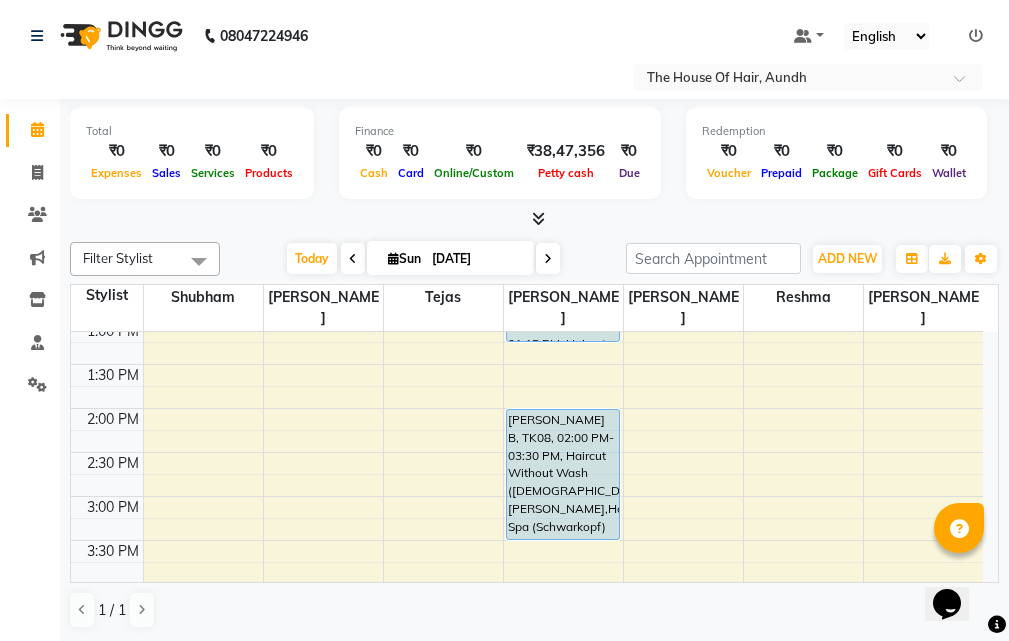 scroll, scrollTop: 500, scrollLeft: 0, axis: vertical 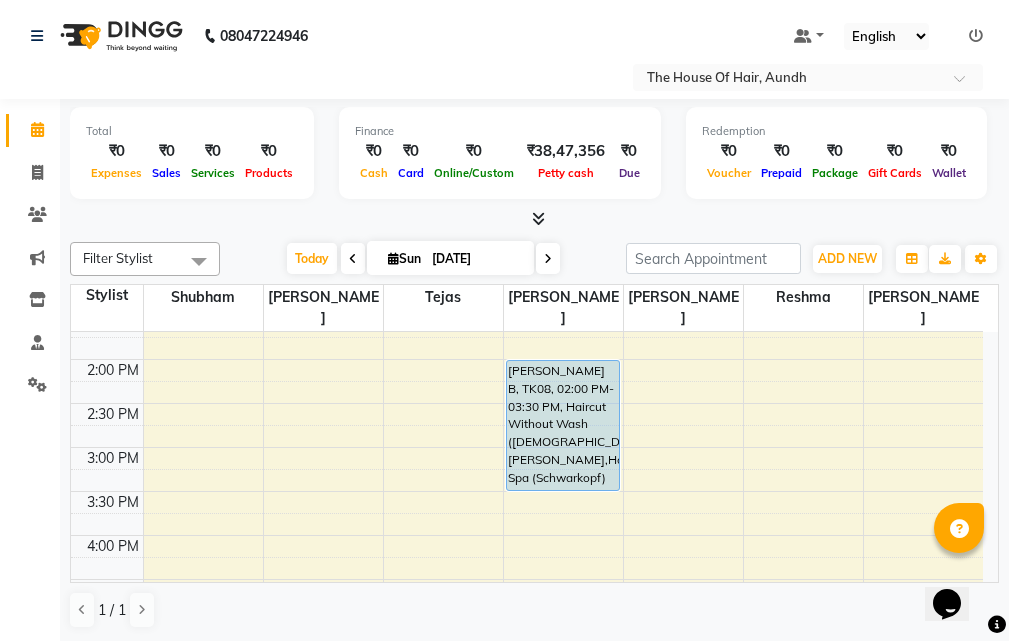 click on "8:00 AM 8:30 AM 9:00 AM 9:30 AM 10:00 AM 10:30 AM 11:00 AM 11:30 AM 12:00 PM 12:30 PM 1:00 PM 1:30 PM 2:00 PM 2:30 PM 3:00 PM 3:30 PM 4:00 PM 4:30 PM 5:00 PM 5:30 PM 6:00 PM 6:30 PM 7:00 PM 7:30 PM 8:00 PM 8:30 PM 9:00 PM 9:30 PM     Pukul [PERSON_NAME], TK03, 09:30 AM-10:30 AM, Haircut Without Wash ([DEMOGRAPHIC_DATA]),[PERSON_NAME]    [PERSON_NAME], TK01, 10:30 AM-12:00 PM, Haircut Without Wash ([DEMOGRAPHIC_DATA]),[PERSON_NAME],Hair Spa (Schwarkopf) ([DEMOGRAPHIC_DATA])             [PERSON_NAME], TK06, 12:00 PM-12:30 PM, Hair Spa (Schwarkopf) ([DEMOGRAPHIC_DATA])     [PERSON_NAME], TK02, 12:30 PM-01:00 PM, Haircut Without Wash ([DEMOGRAPHIC_DATA])     [PERSON_NAME], TK04, 06:00 PM-07:30 PM, Haircut With Wash ([DEMOGRAPHIC_DATA]),[PERSON_NAME]    [PERSON_NAME], TK05, 11:30 AM-12:30 PM, Haircut Without Wash ([DEMOGRAPHIC_DATA]),[PERSON_NAME] c, TK07, 12:30 PM-01:15 PM, Haircut With Wash ([DEMOGRAPHIC_DATA])    [PERSON_NAME] B, TK08, 02:00 PM-03:30 PM, Haircut Without Wash ([DEMOGRAPHIC_DATA]),[PERSON_NAME],Hair Spa (Schwarkopf) ([DEMOGRAPHIC_DATA])" at bounding box center [527, 447] 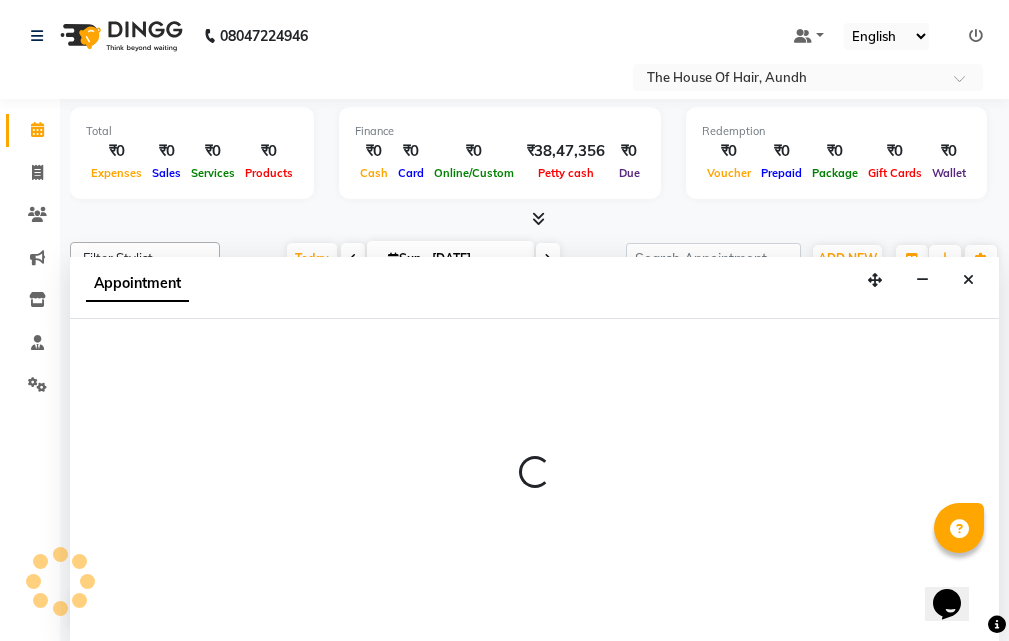 scroll, scrollTop: 1, scrollLeft: 0, axis: vertical 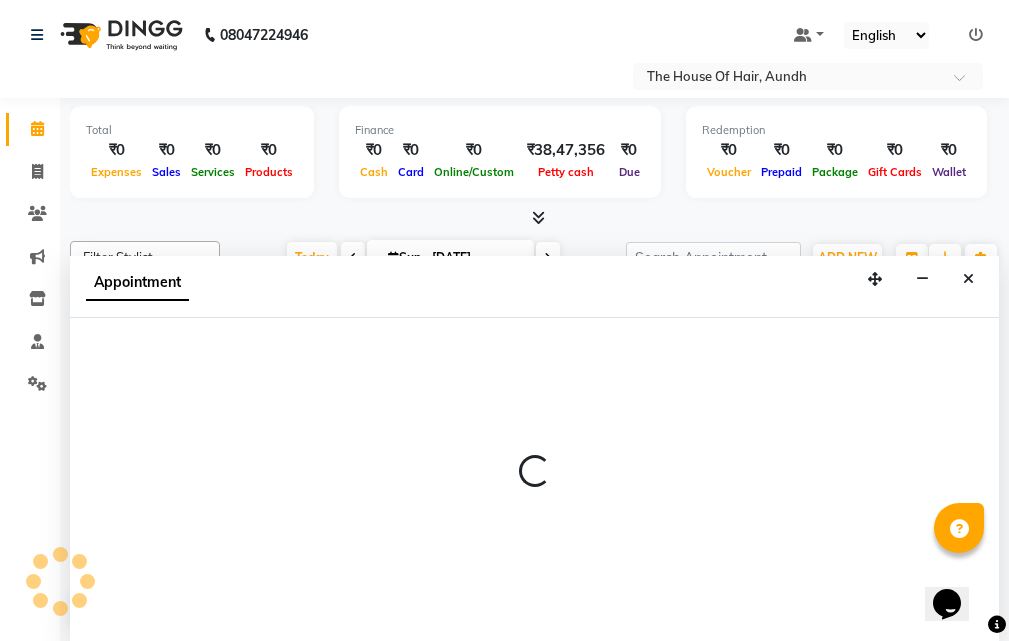select on "6864" 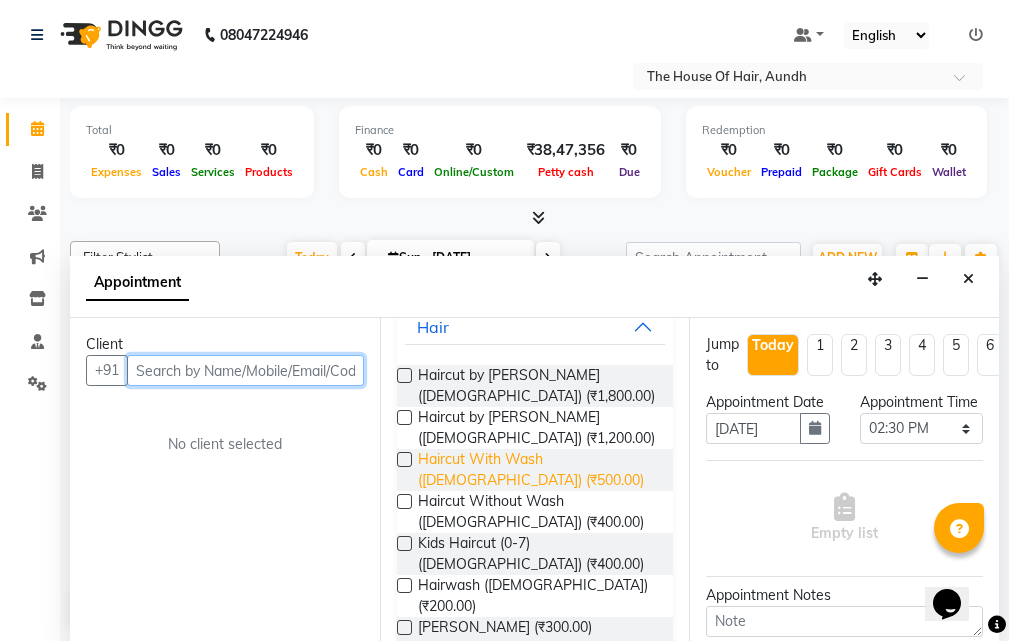 scroll, scrollTop: 200, scrollLeft: 0, axis: vertical 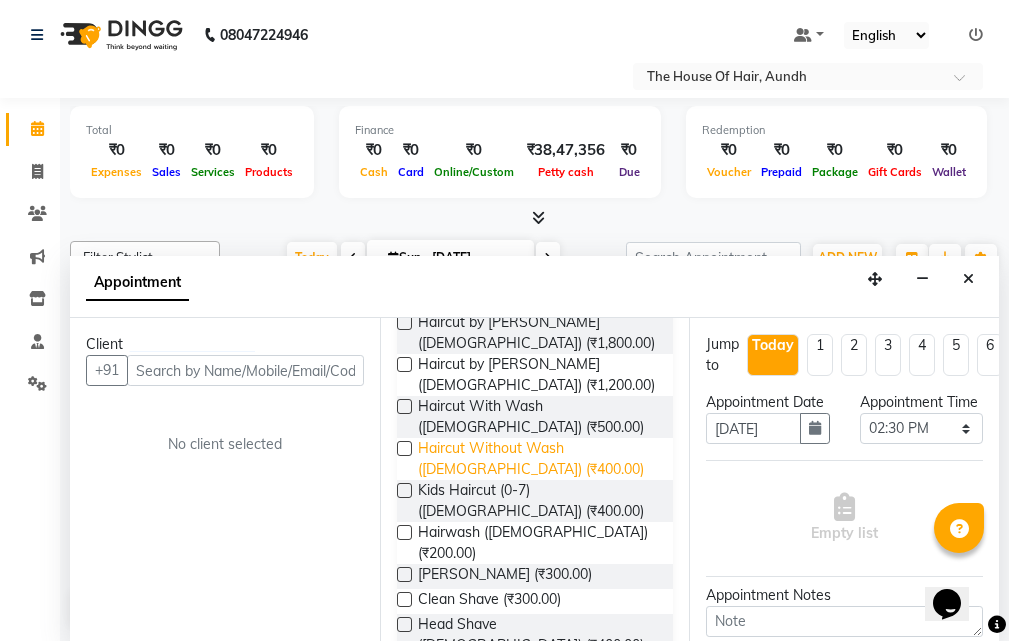 click on "Haircut Without Wash ([DEMOGRAPHIC_DATA]) (₹400.00)" at bounding box center (538, 459) 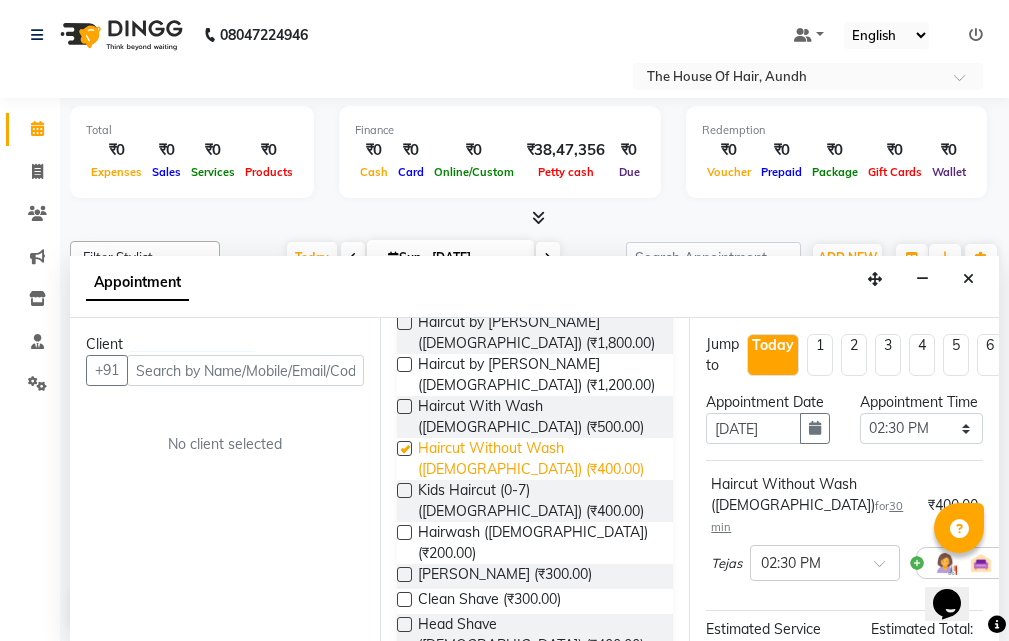 checkbox on "false" 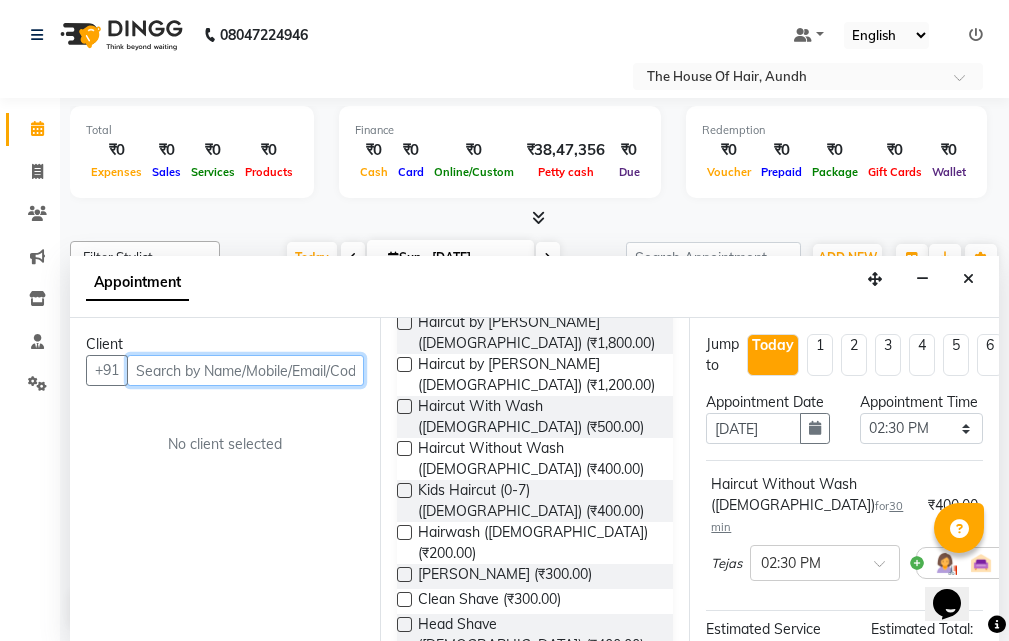 click at bounding box center (245, 370) 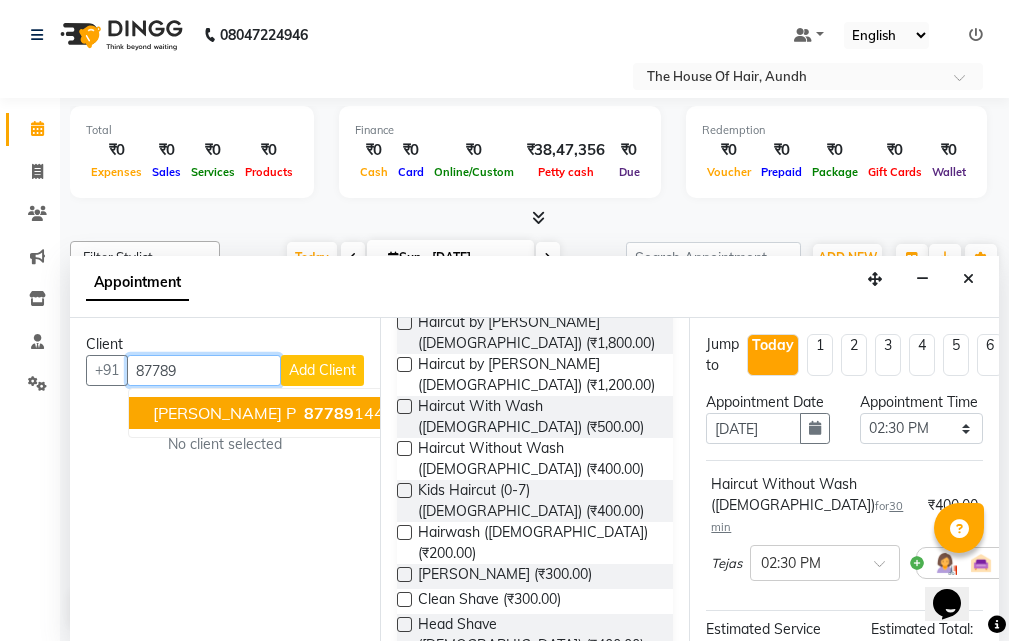 click on "87789" at bounding box center (329, 413) 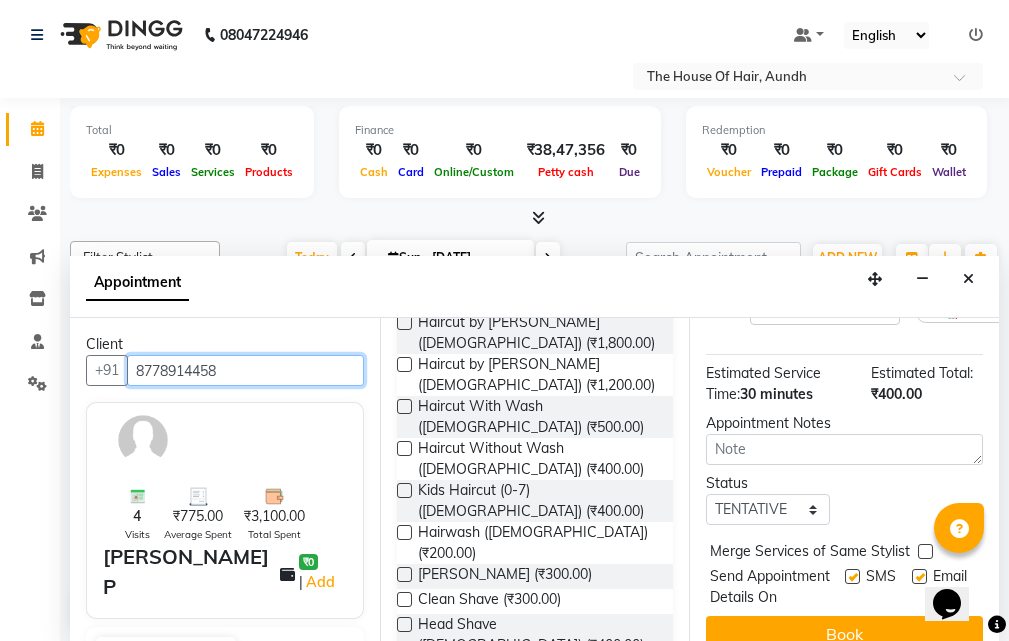 scroll, scrollTop: 300, scrollLeft: 0, axis: vertical 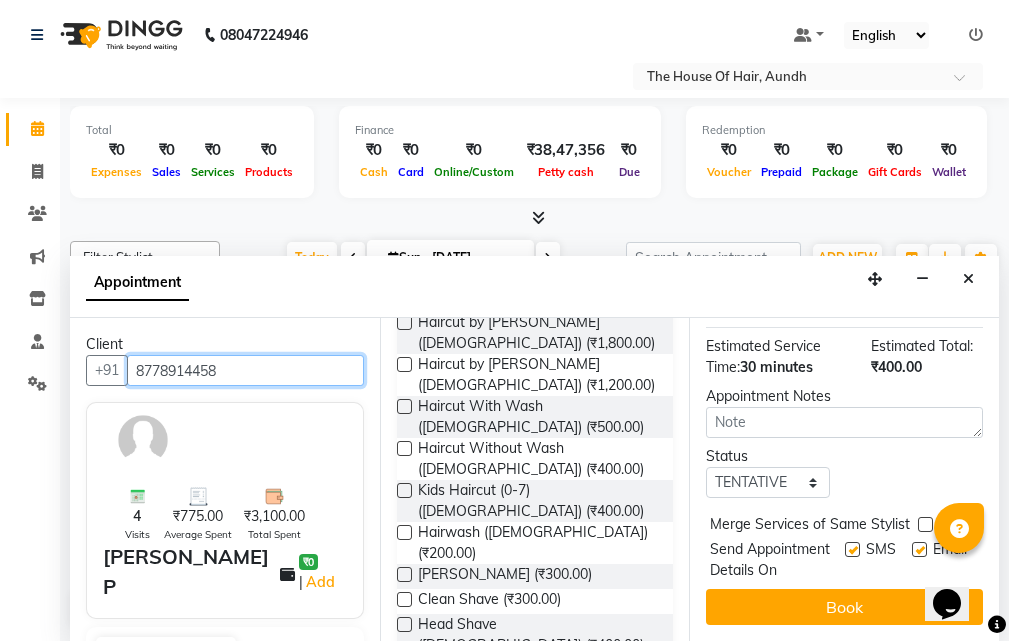 type on "8778914458" 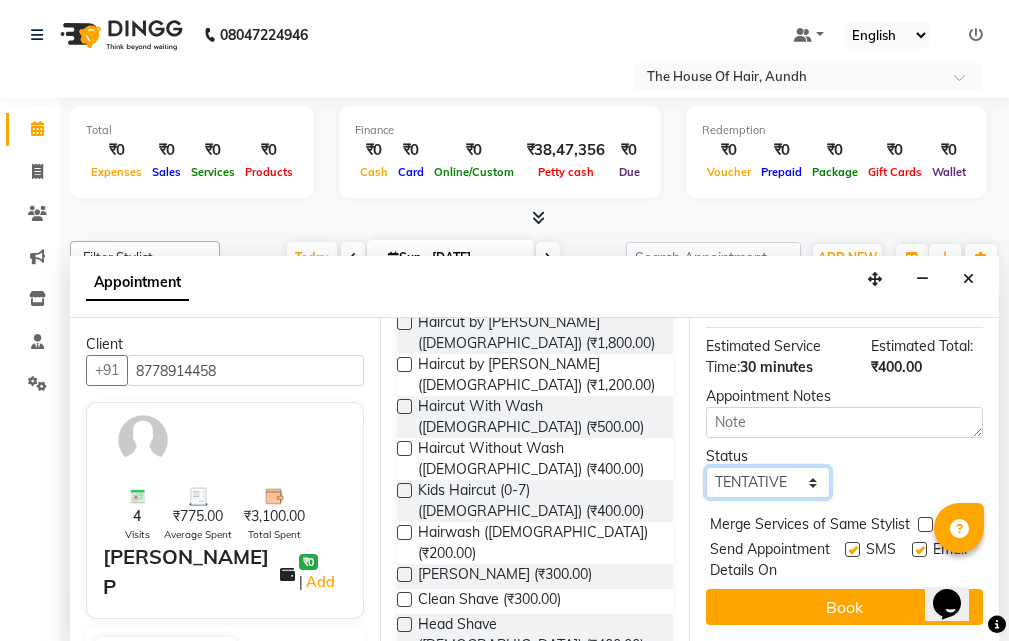 click on "Select TENTATIVE CONFIRM CHECK-IN UPCOMING" at bounding box center [767, 482] 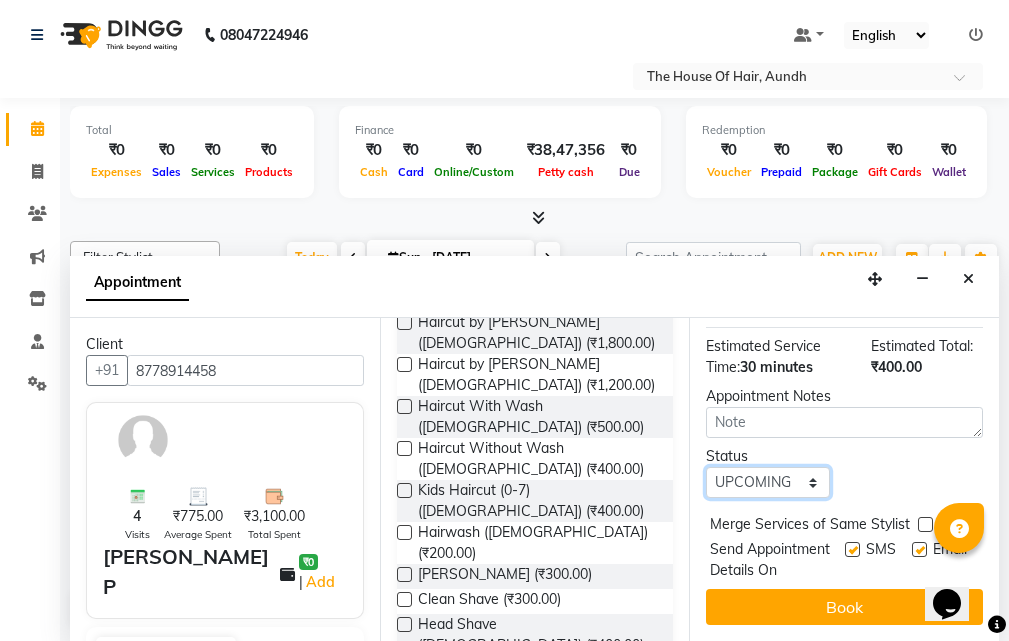click on "Select TENTATIVE CONFIRM CHECK-IN UPCOMING" at bounding box center [767, 482] 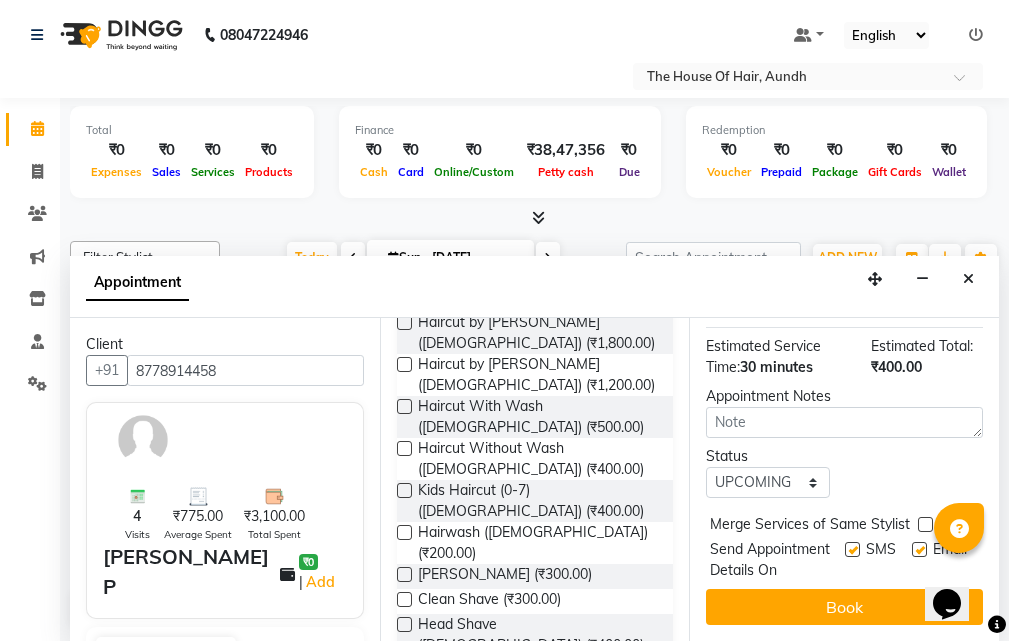 click on "Merge Services of Same Stylist" at bounding box center [844, 526] 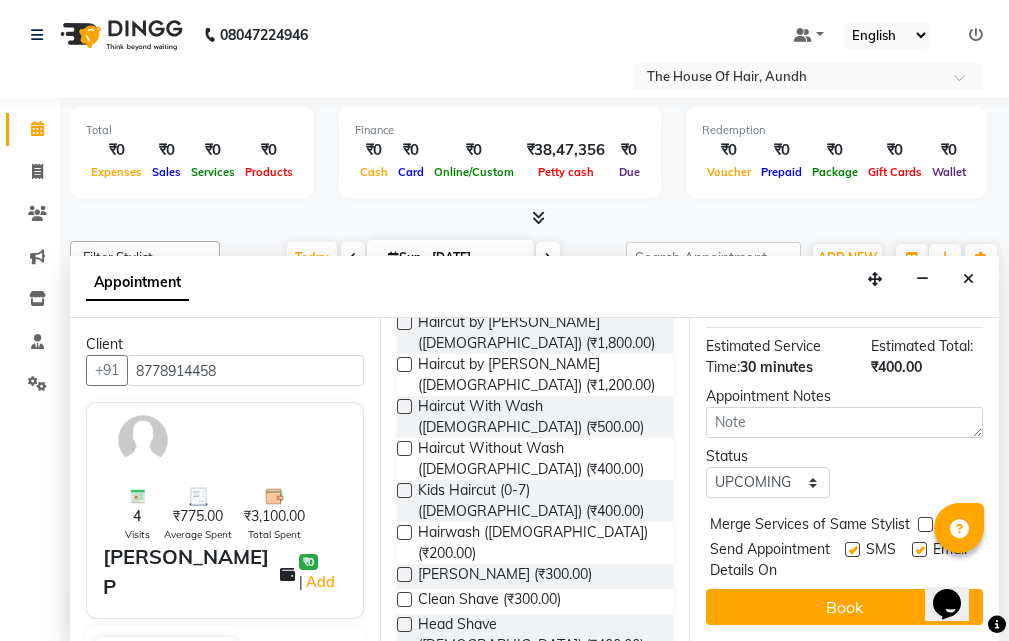 click at bounding box center (925, 524) 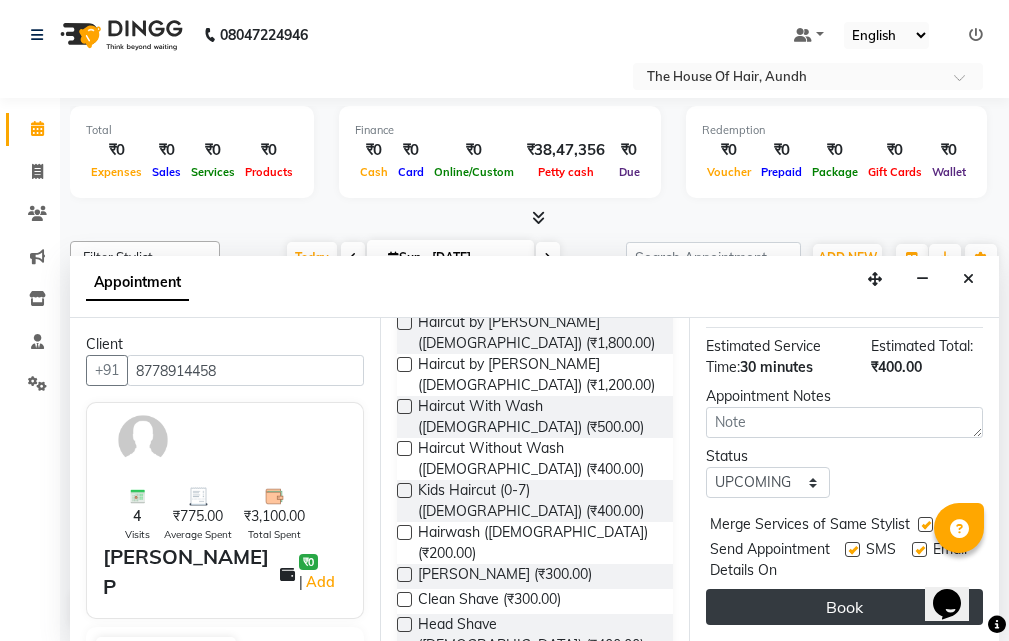 click on "Book" at bounding box center [844, 607] 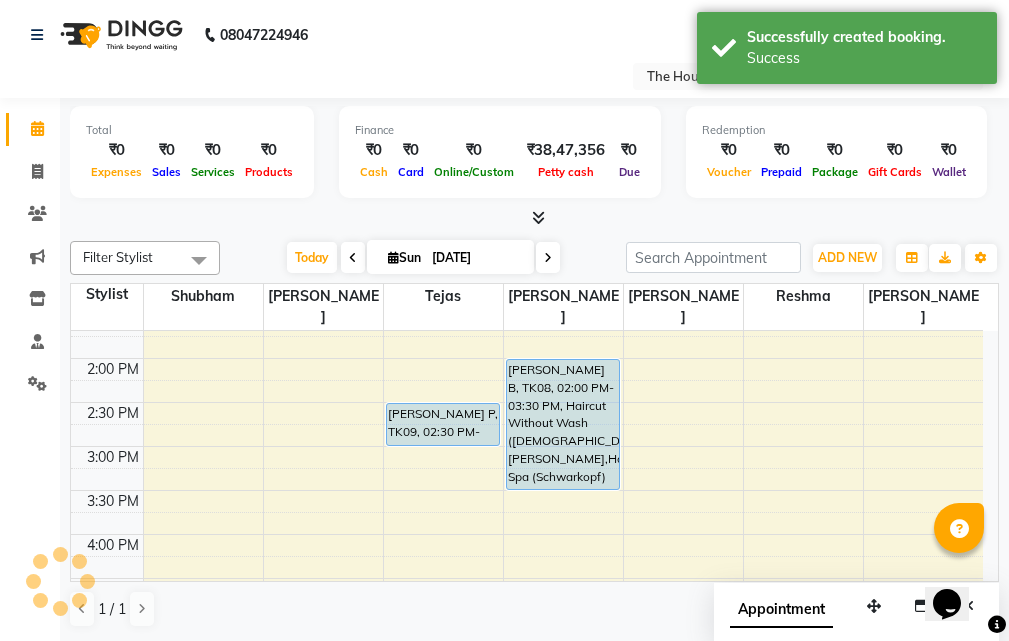 scroll, scrollTop: 0, scrollLeft: 0, axis: both 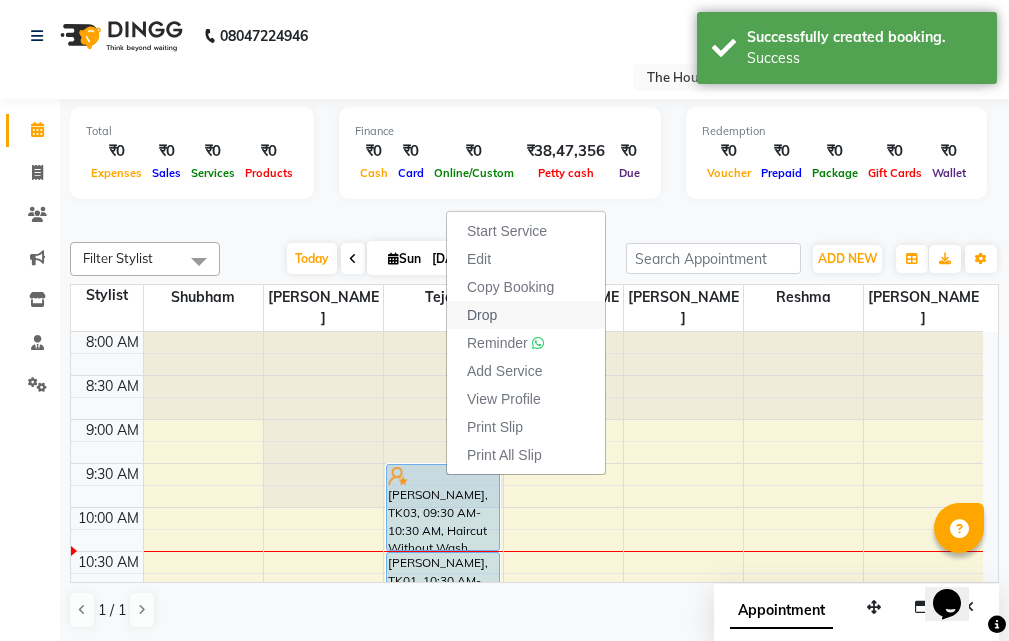 click on "Drop" at bounding box center [526, 315] 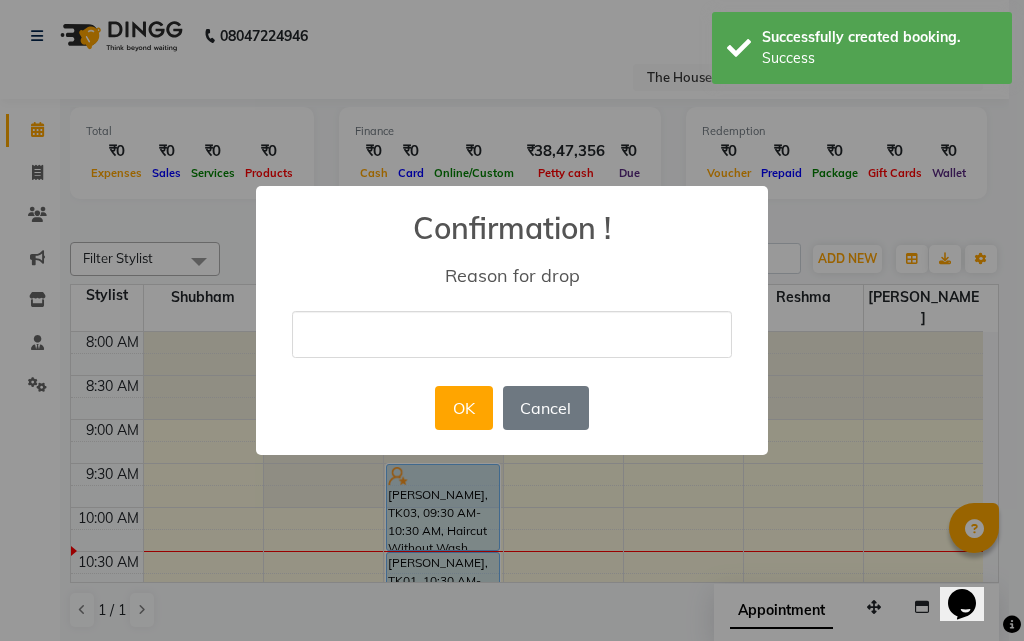 click at bounding box center (512, 334) 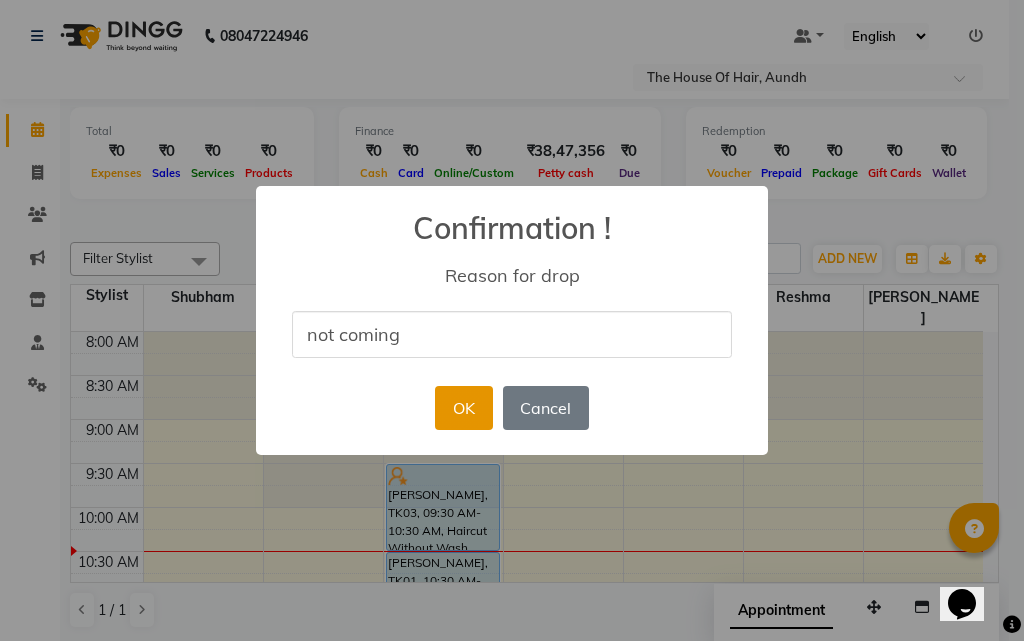 click on "OK" at bounding box center [463, 408] 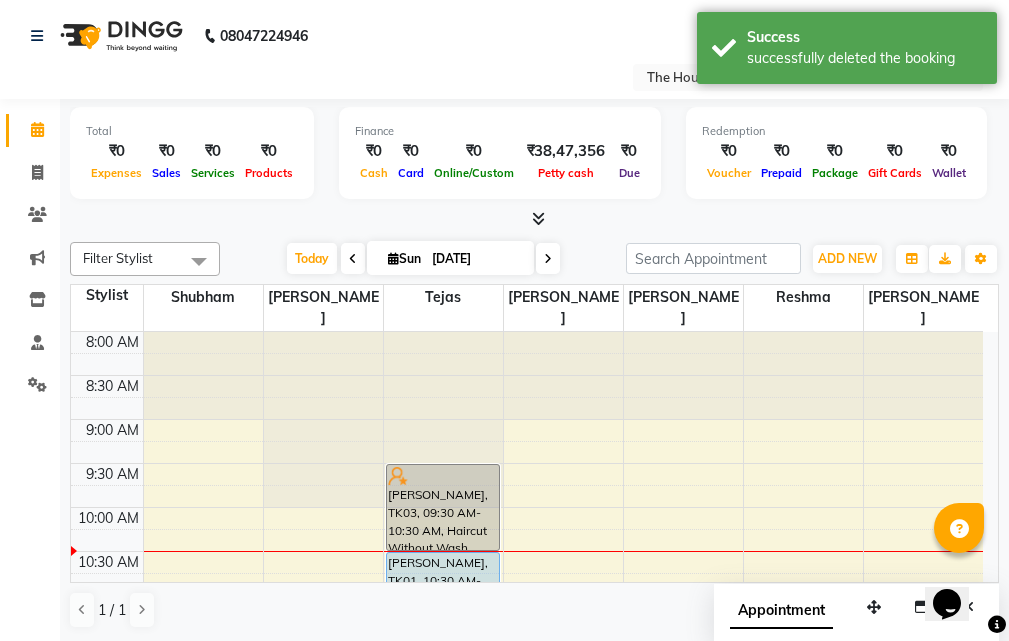 click at bounding box center [443, 332] 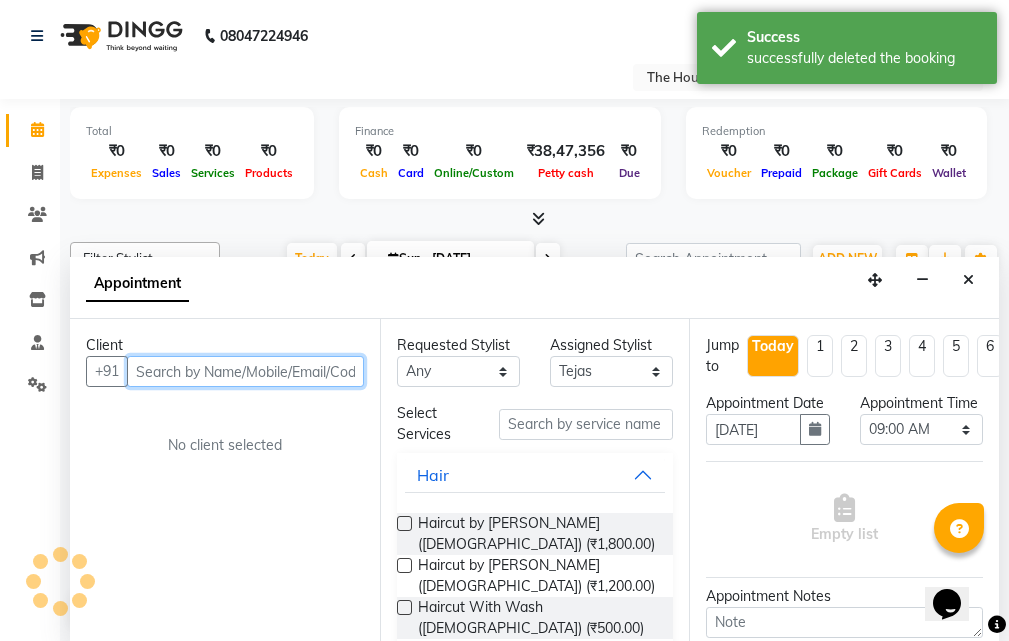 scroll, scrollTop: 1, scrollLeft: 0, axis: vertical 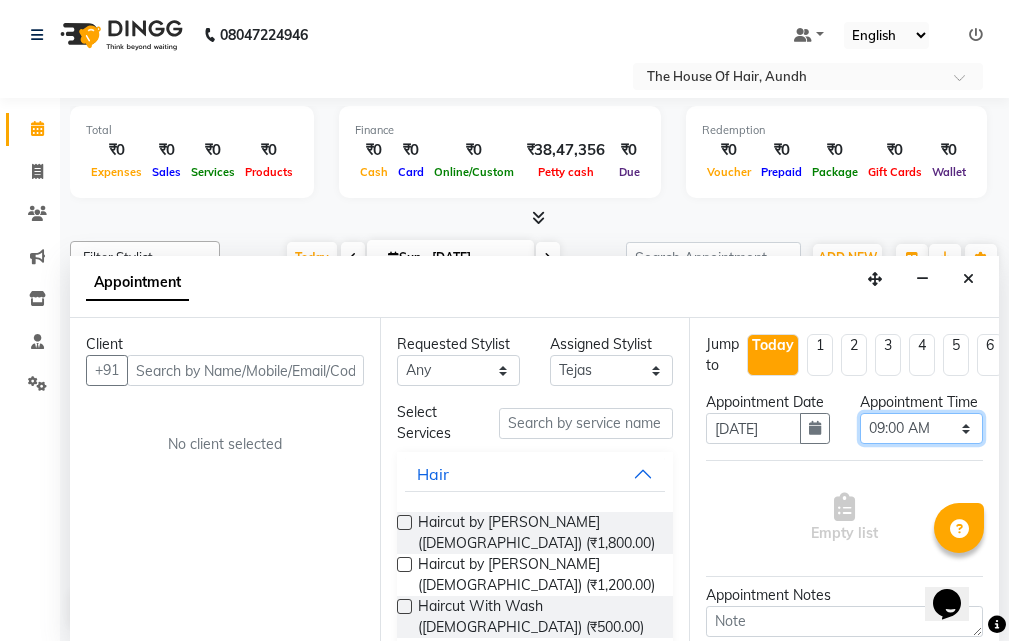click on "Select 09:00 AM 09:15 AM 09:30 AM 09:45 AM 10:00 AM 10:15 AM 10:30 AM 10:45 AM 11:00 AM 11:15 AM 11:30 AM 11:45 AM 12:00 PM 12:15 PM 12:30 PM 12:45 PM 01:00 PM 01:15 PM 01:30 PM 01:45 PM 02:00 PM 02:15 PM 02:30 PM 02:45 PM 03:00 PM 03:15 PM 03:30 PM 03:45 PM 04:00 PM 04:15 PM 04:30 PM 04:45 PM 05:00 PM 05:15 PM 05:30 PM 05:45 PM 06:00 PM 06:15 PM 06:30 PM 06:45 PM 07:00 PM 07:15 PM 07:30 PM 07:45 PM 08:00 PM 08:15 PM 08:30 PM 08:45 PM 09:00 PM 09:15 PM 09:30 PM" at bounding box center (921, 428) 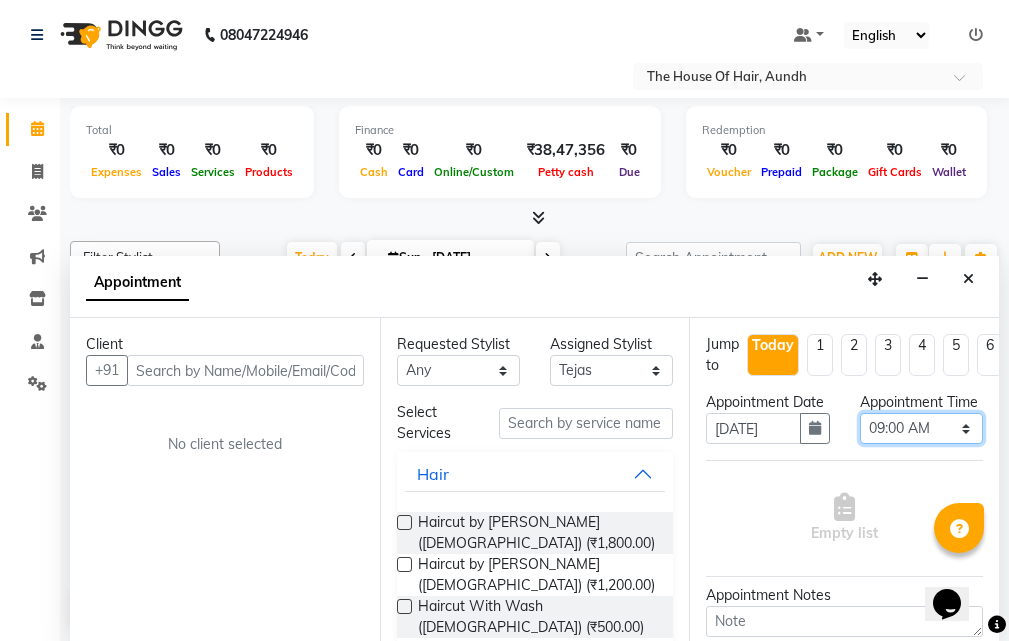 select on "570" 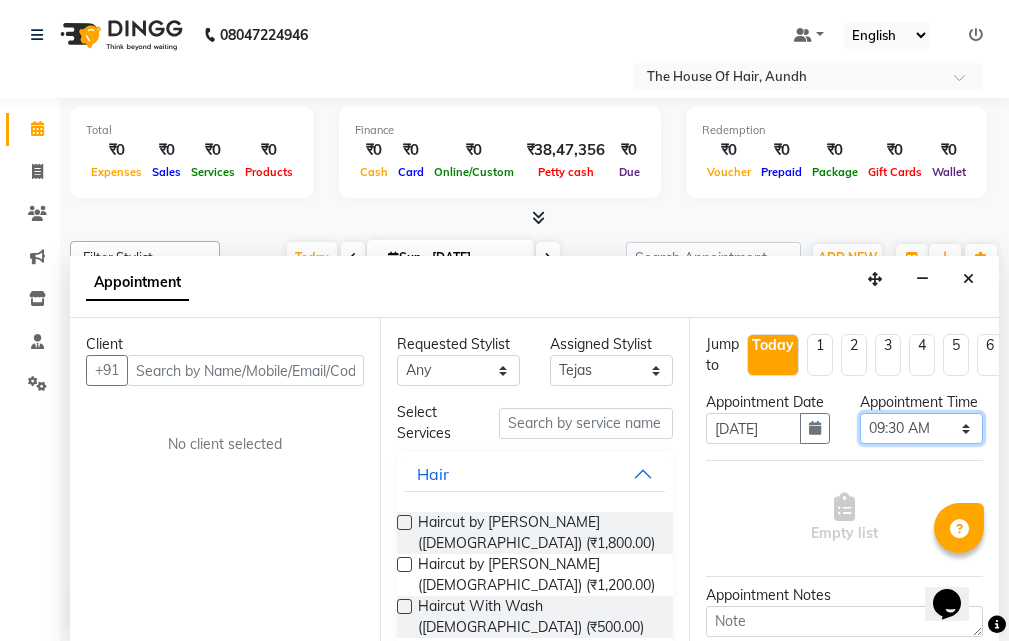 click on "Select 09:00 AM 09:15 AM 09:30 AM 09:45 AM 10:00 AM 10:15 AM 10:30 AM 10:45 AM 11:00 AM 11:15 AM 11:30 AM 11:45 AM 12:00 PM 12:15 PM 12:30 PM 12:45 PM 01:00 PM 01:15 PM 01:30 PM 01:45 PM 02:00 PM 02:15 PM 02:30 PM 02:45 PM 03:00 PM 03:15 PM 03:30 PM 03:45 PM 04:00 PM 04:15 PM 04:30 PM 04:45 PM 05:00 PM 05:15 PM 05:30 PM 05:45 PM 06:00 PM 06:15 PM 06:30 PM 06:45 PM 07:00 PM 07:15 PM 07:30 PM 07:45 PM 08:00 PM 08:15 PM 08:30 PM 08:45 PM 09:00 PM 09:15 PM 09:30 PM" at bounding box center (921, 428) 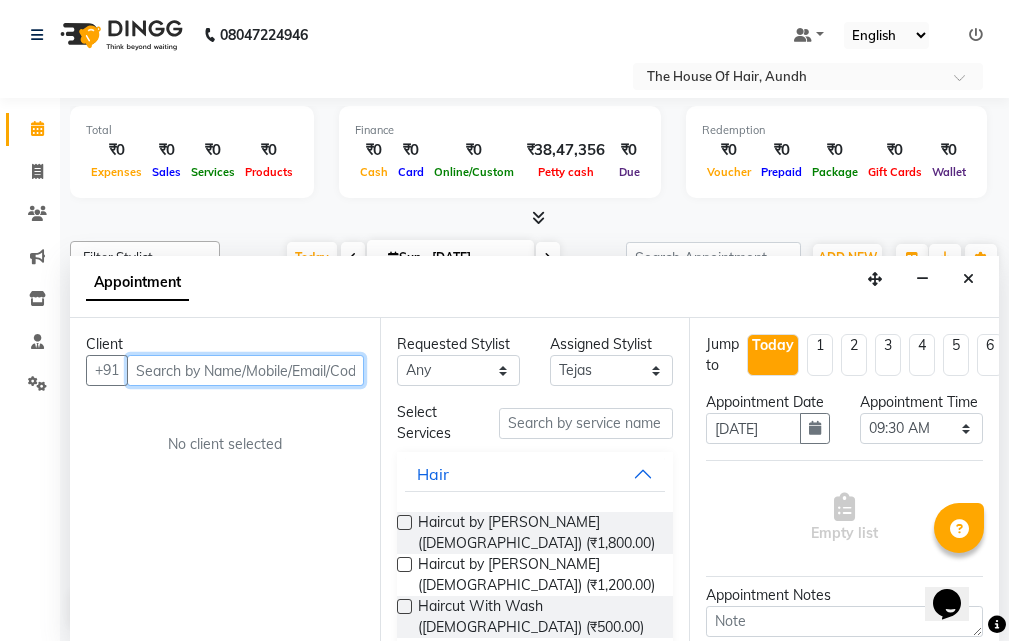 click at bounding box center (245, 370) 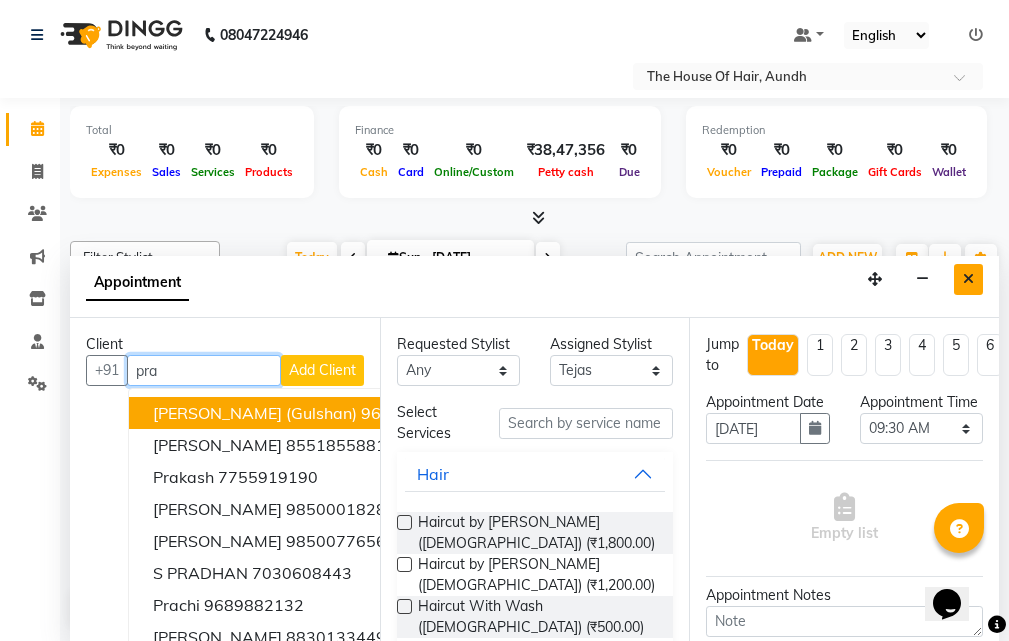 type on "pra" 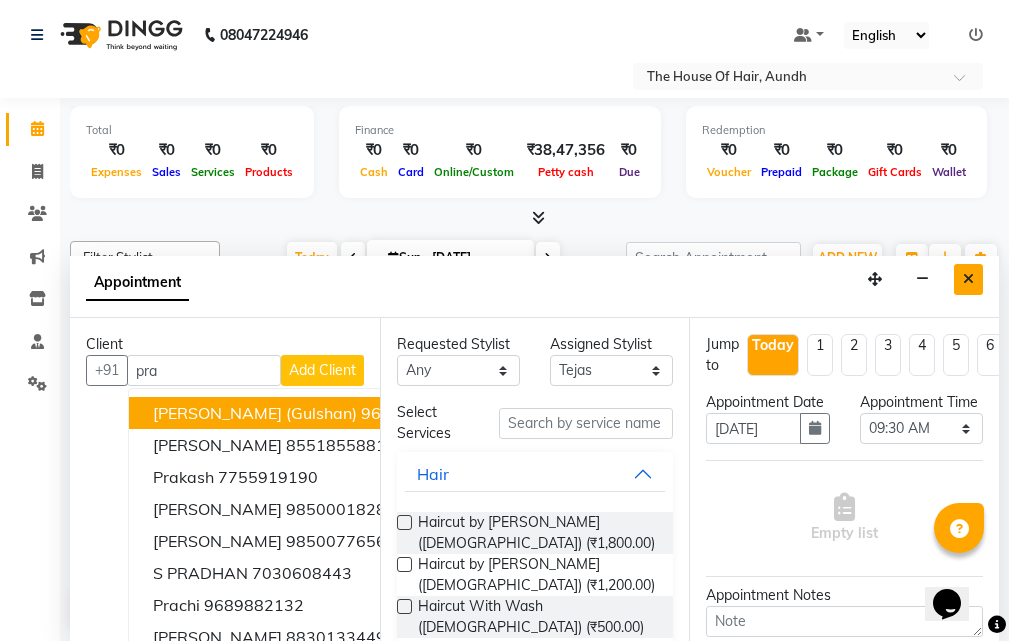 click at bounding box center (968, 279) 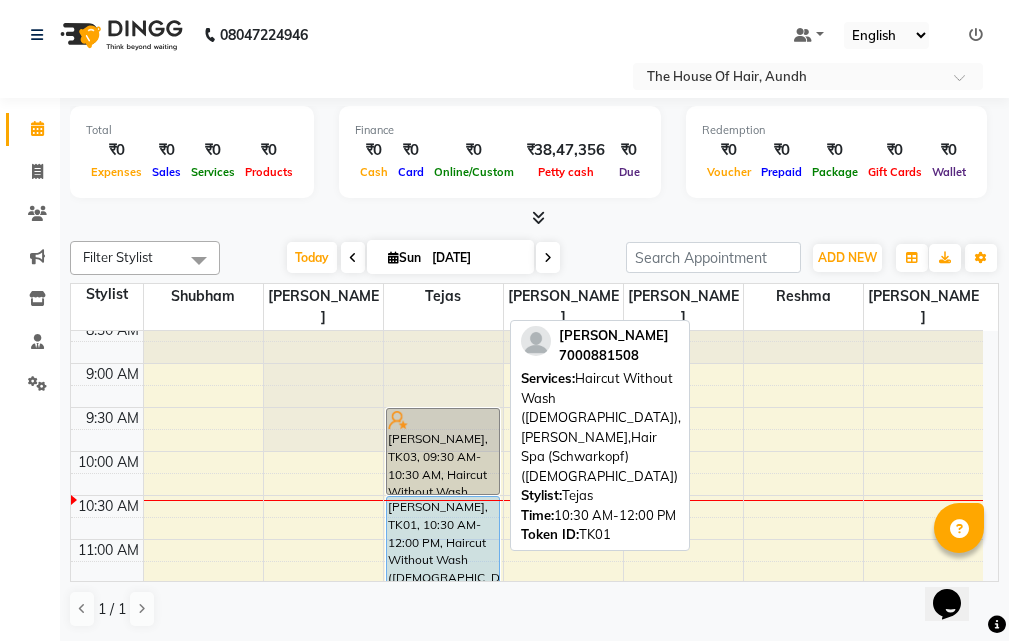 scroll, scrollTop: 100, scrollLeft: 0, axis: vertical 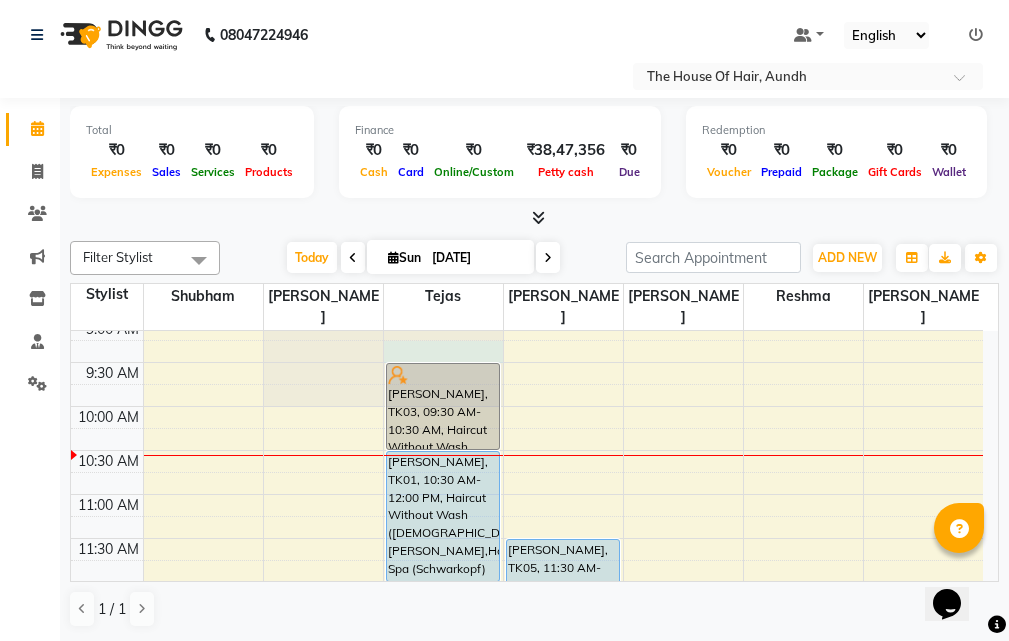 click at bounding box center (443, 231) 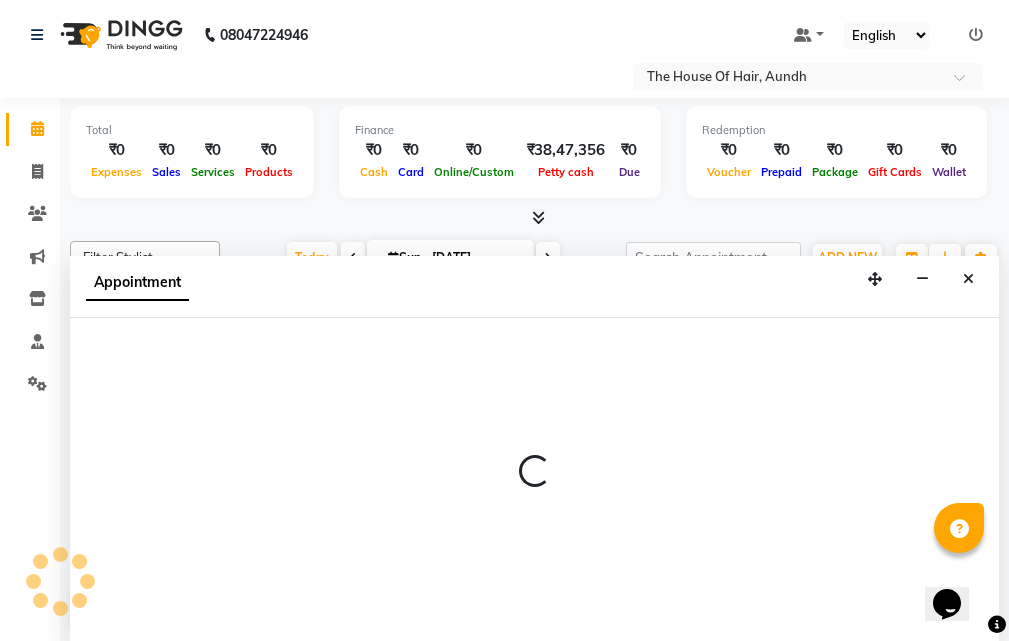 select on "6864" 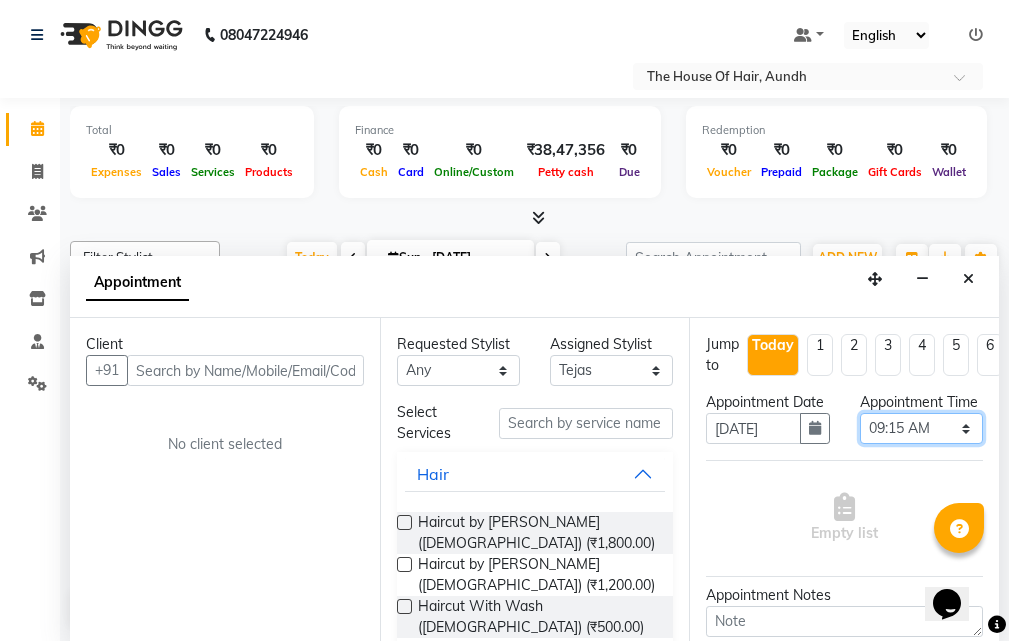 click on "Select 09:00 AM 09:15 AM 09:30 AM 09:45 AM 10:00 AM 10:15 AM 10:30 AM 10:45 AM 11:00 AM 11:15 AM 11:30 AM 11:45 AM 12:00 PM 12:15 PM 12:30 PM 12:45 PM 01:00 PM 01:15 PM 01:30 PM 01:45 PM 02:00 PM 02:15 PM 02:30 PM 02:45 PM 03:00 PM 03:15 PM 03:30 PM 03:45 PM 04:00 PM 04:15 PM 04:30 PM 04:45 PM 05:00 PM 05:15 PM 05:30 PM 05:45 PM 06:00 PM 06:15 PM 06:30 PM 06:45 PM 07:00 PM 07:15 PM 07:30 PM 07:45 PM 08:00 PM 08:15 PM 08:30 PM 08:45 PM 09:00 PM 09:15 PM 09:30 PM" at bounding box center [921, 428] 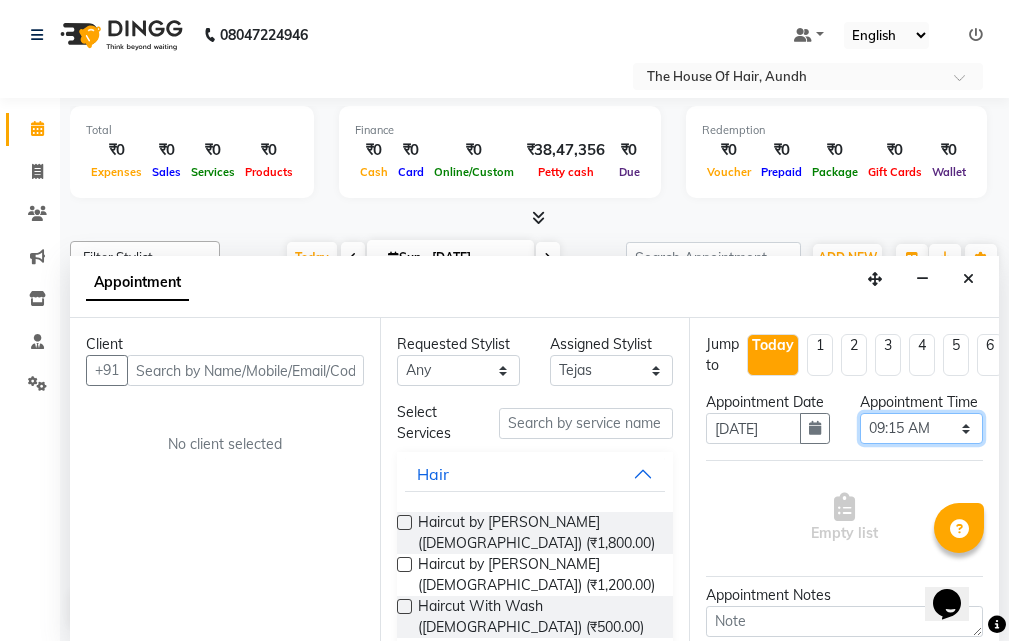 select on "570" 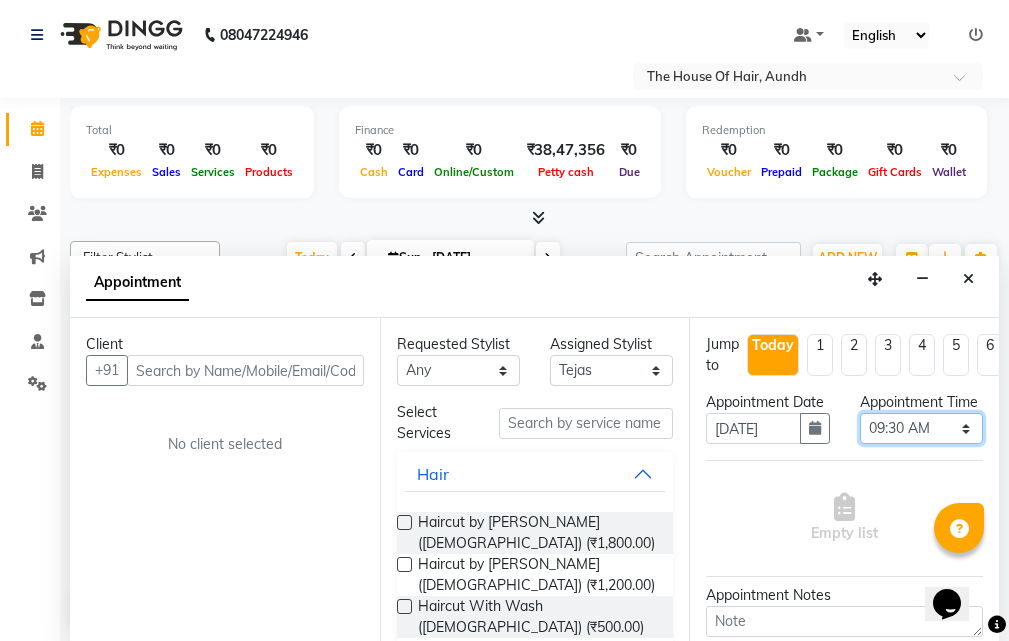 click on "Select 09:00 AM 09:15 AM 09:30 AM 09:45 AM 10:00 AM 10:15 AM 10:30 AM 10:45 AM 11:00 AM 11:15 AM 11:30 AM 11:45 AM 12:00 PM 12:15 PM 12:30 PM 12:45 PM 01:00 PM 01:15 PM 01:30 PM 01:45 PM 02:00 PM 02:15 PM 02:30 PM 02:45 PM 03:00 PM 03:15 PM 03:30 PM 03:45 PM 04:00 PM 04:15 PM 04:30 PM 04:45 PM 05:00 PM 05:15 PM 05:30 PM 05:45 PM 06:00 PM 06:15 PM 06:30 PM 06:45 PM 07:00 PM 07:15 PM 07:30 PM 07:45 PM 08:00 PM 08:15 PM 08:30 PM 08:45 PM 09:00 PM 09:15 PM 09:30 PM" at bounding box center [921, 428] 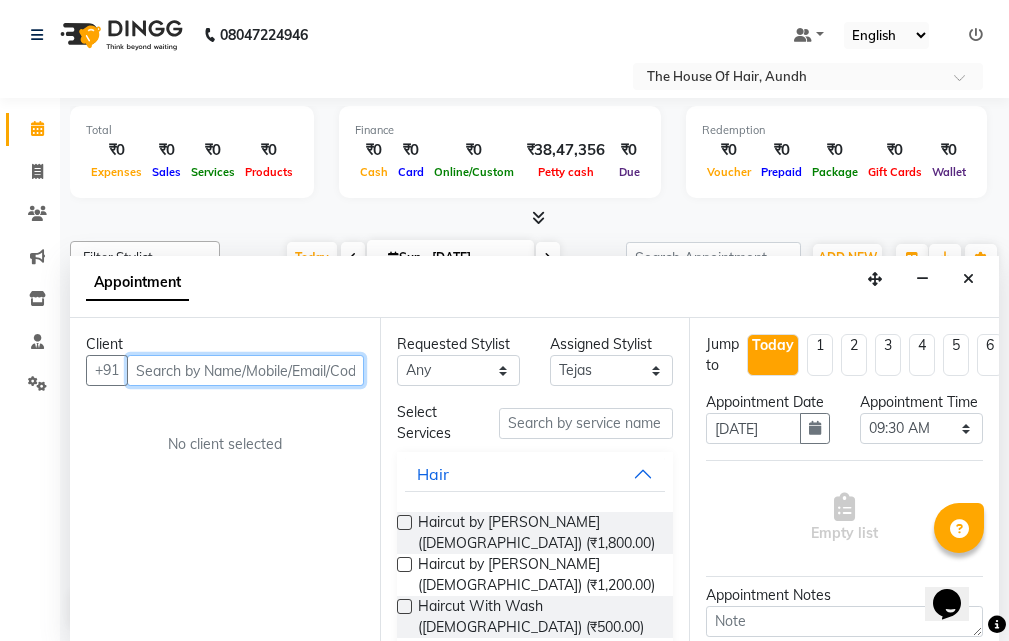 click at bounding box center (245, 370) 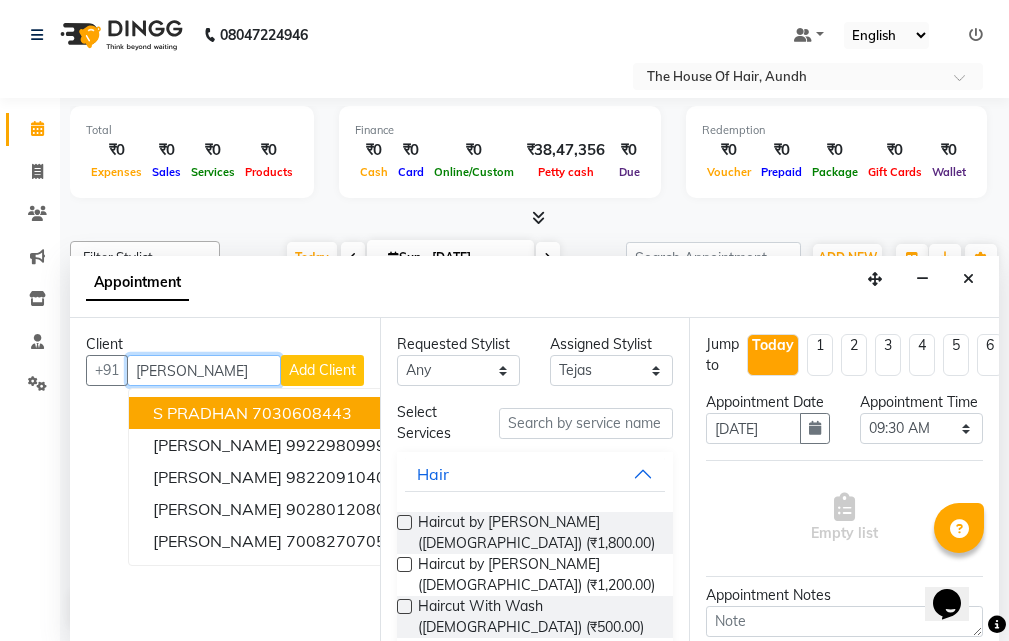click on "S PRADHAN" at bounding box center (200, 413) 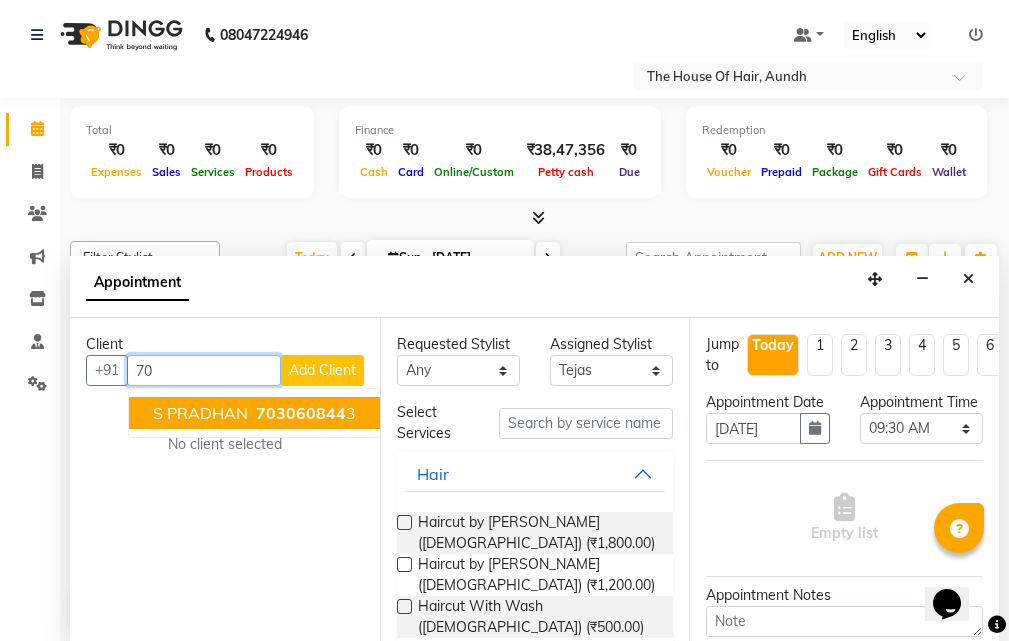 type on "7" 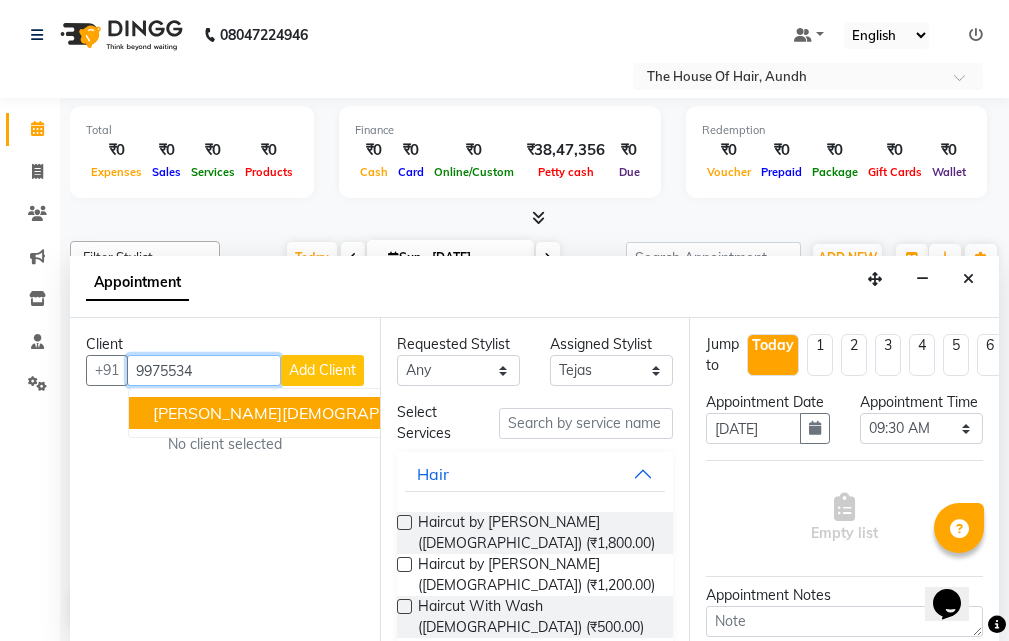 click on "9975534" at bounding box center (506, 413) 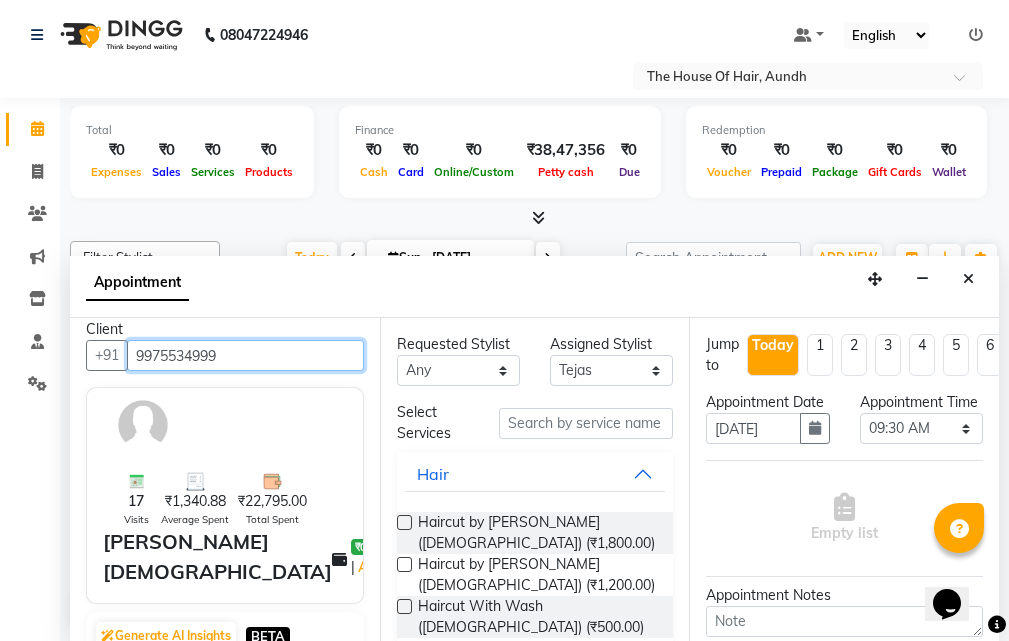 scroll, scrollTop: 0, scrollLeft: 0, axis: both 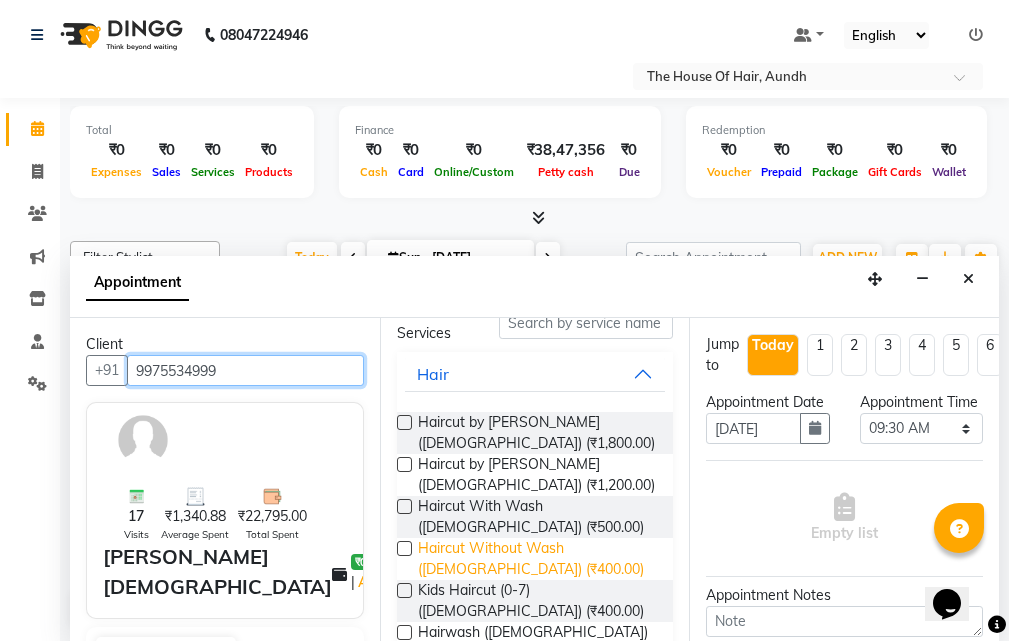 type on "9975534999" 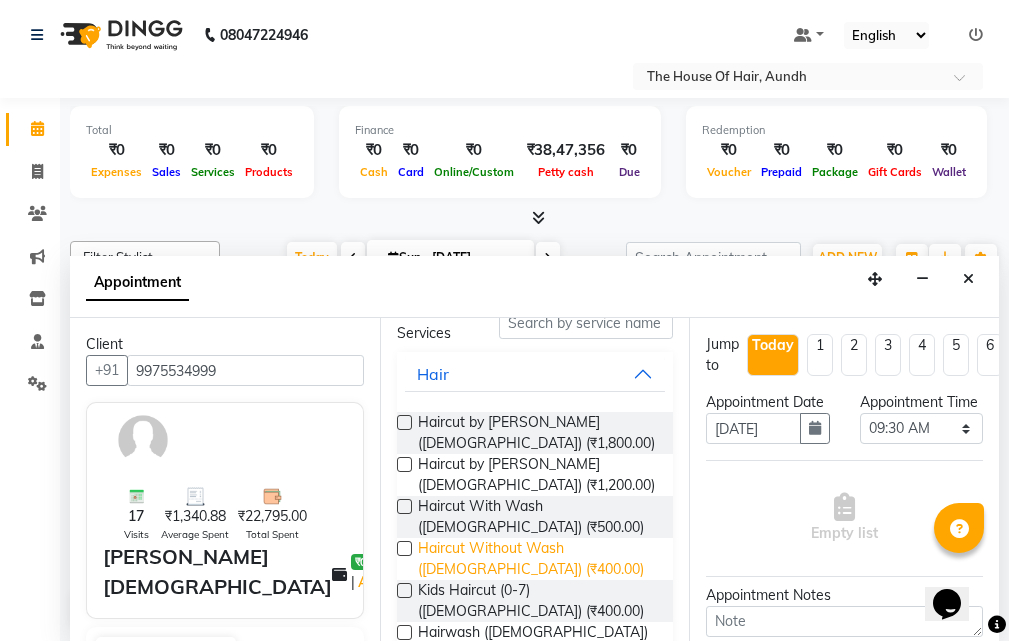 click on "Haircut Without Wash ([DEMOGRAPHIC_DATA]) (₹400.00)" at bounding box center (538, 559) 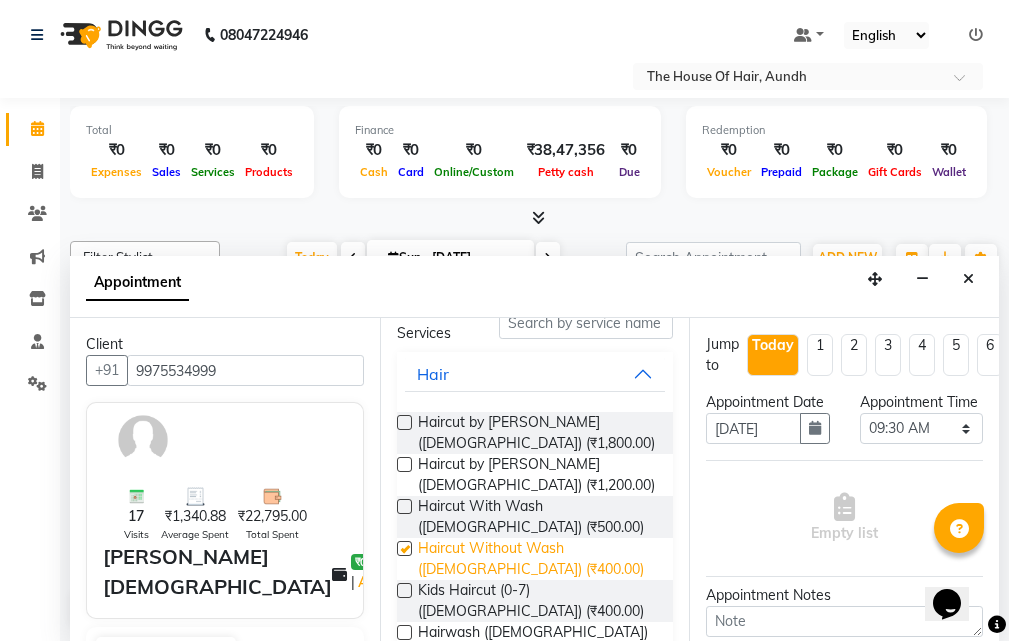 checkbox on "false" 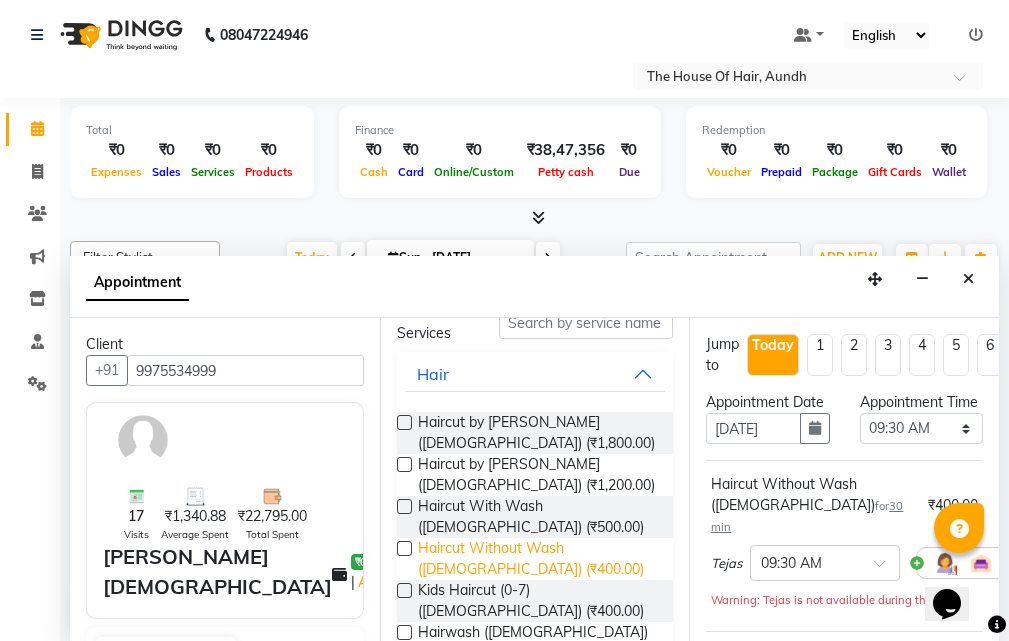 scroll, scrollTop: 200, scrollLeft: 0, axis: vertical 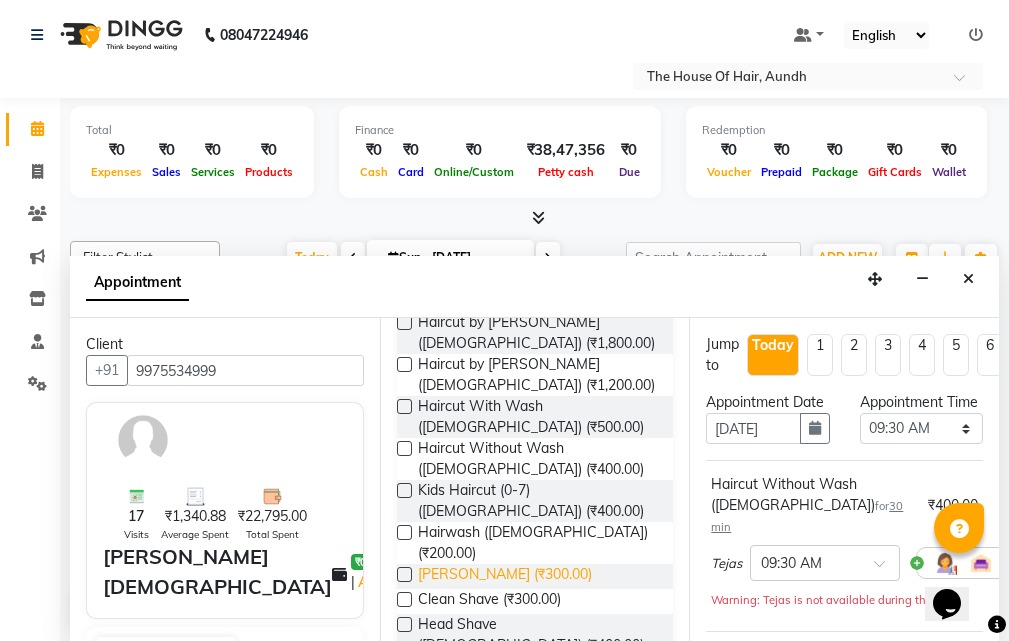 click on "[PERSON_NAME] (₹300.00)" at bounding box center [505, 576] 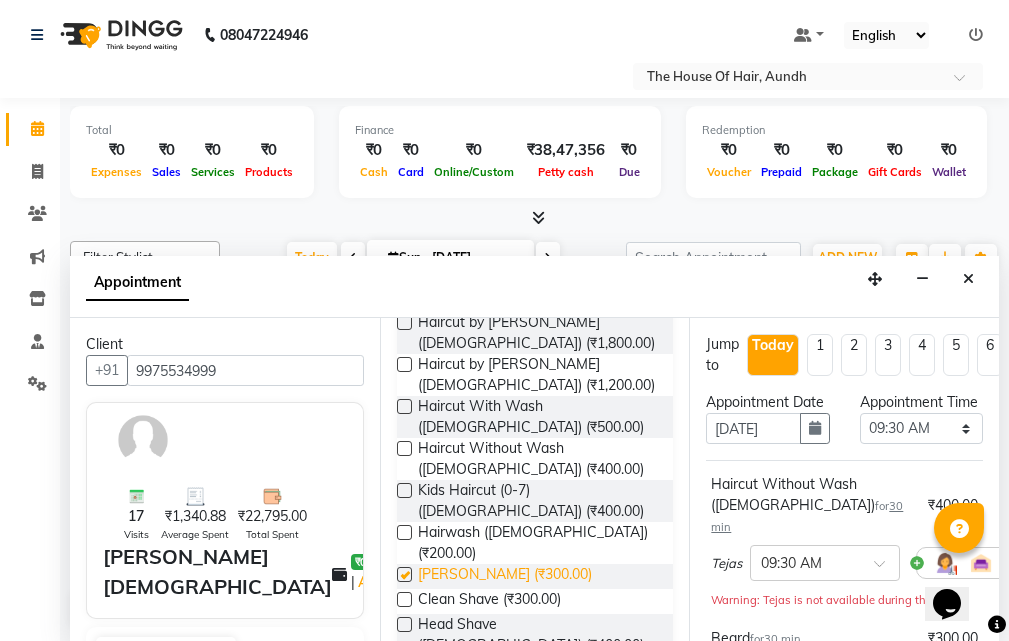 checkbox on "false" 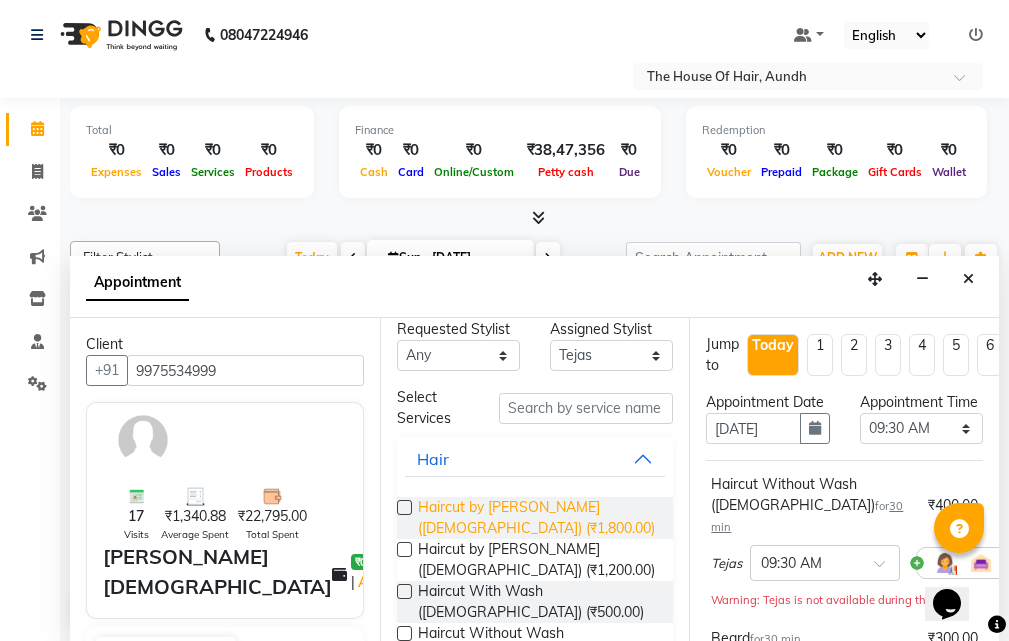 scroll, scrollTop: 0, scrollLeft: 0, axis: both 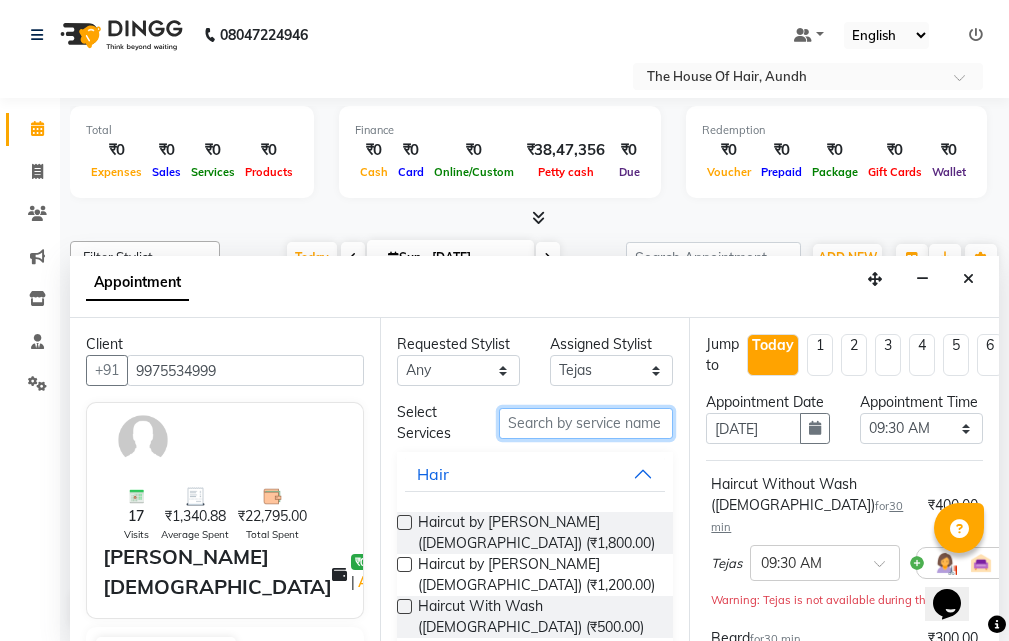 click at bounding box center (586, 423) 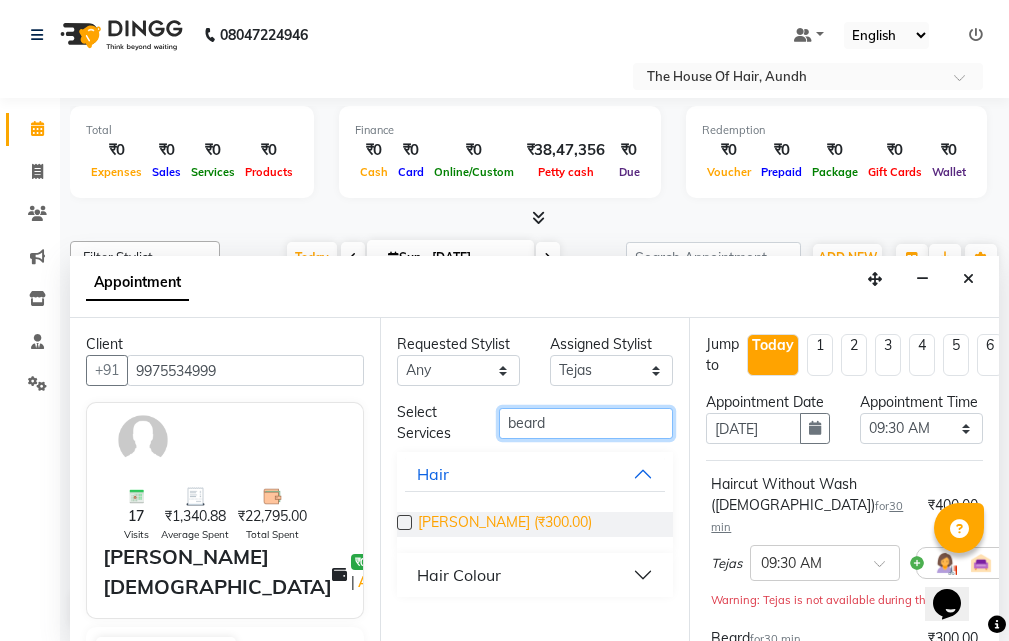 type on "beard" 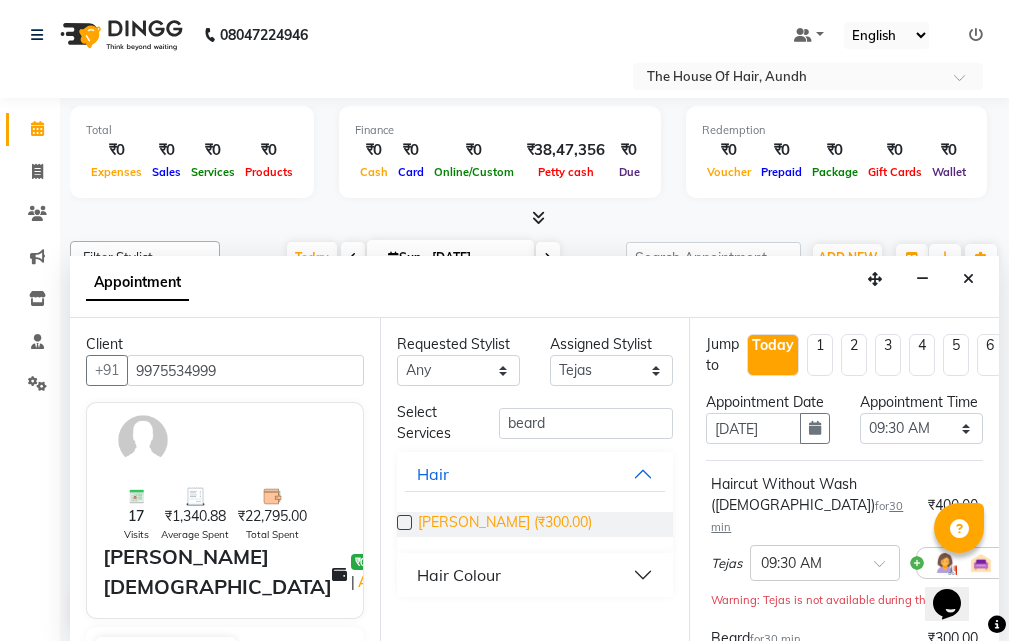 click on "[PERSON_NAME] (₹300.00)" at bounding box center [505, 524] 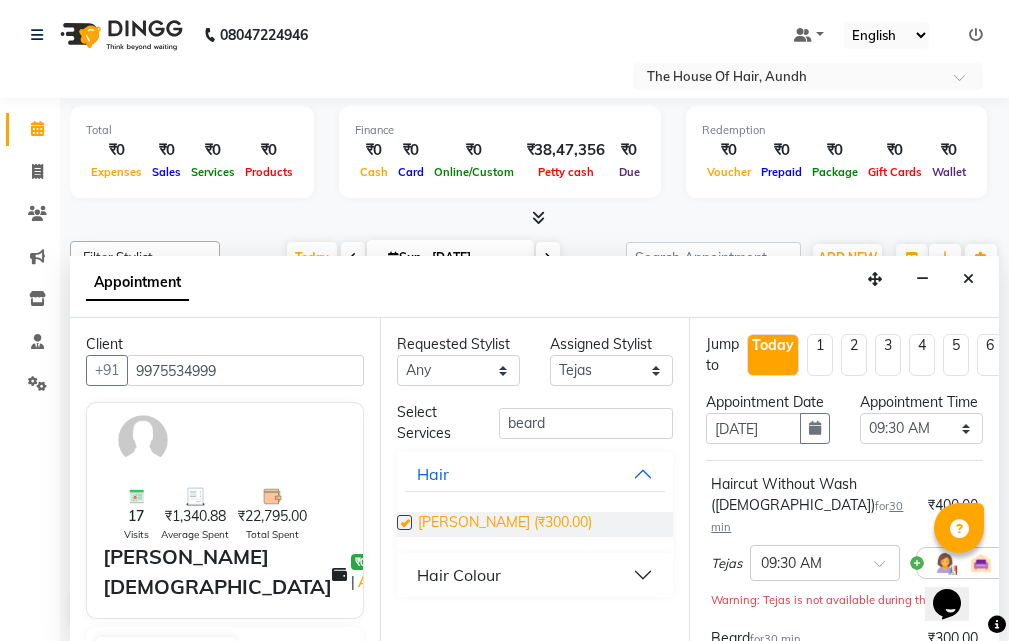checkbox on "false" 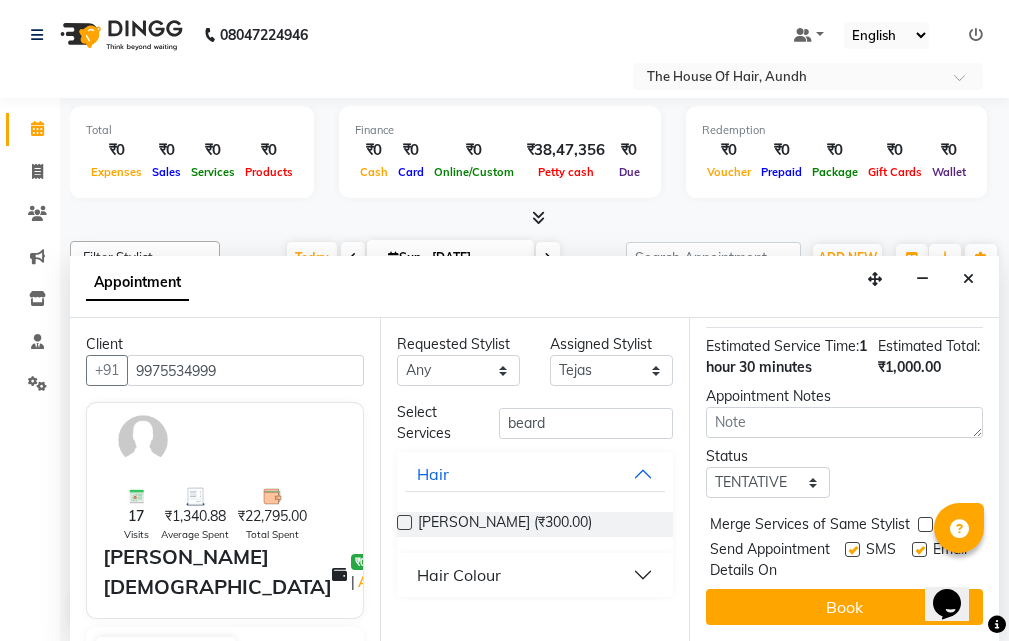 scroll, scrollTop: 543, scrollLeft: 0, axis: vertical 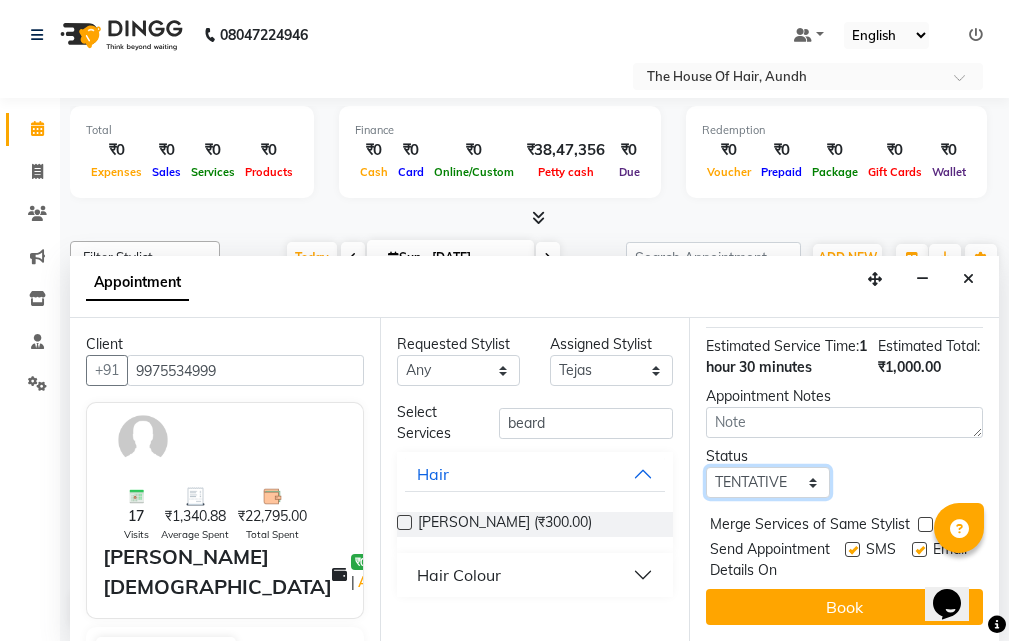 click on "Select TENTATIVE CONFIRM CHECK-IN UPCOMING" at bounding box center (767, 482) 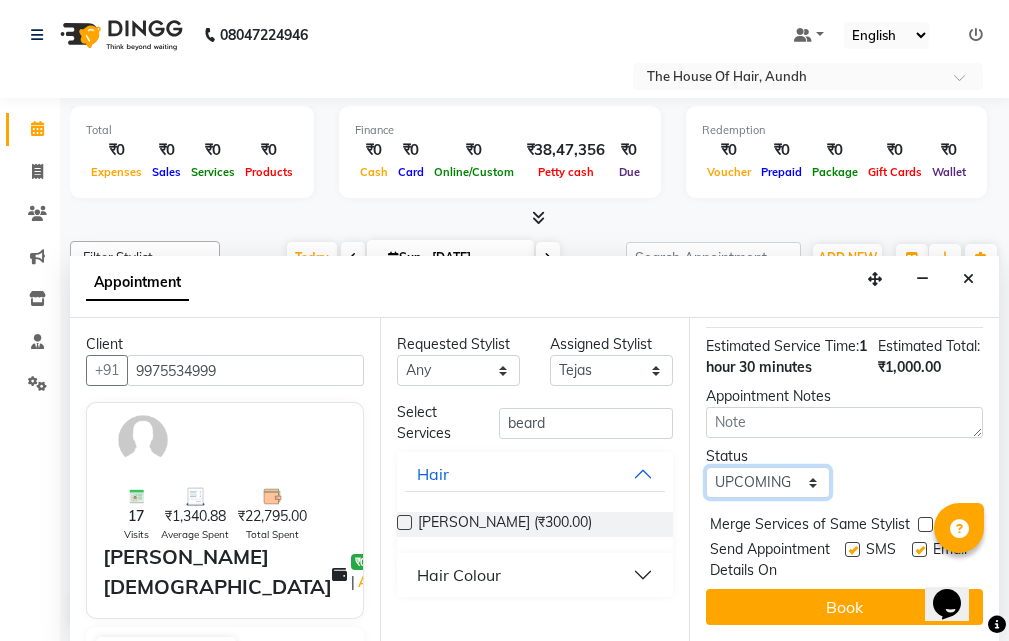 click on "Select TENTATIVE CONFIRM CHECK-IN UPCOMING" at bounding box center [767, 482] 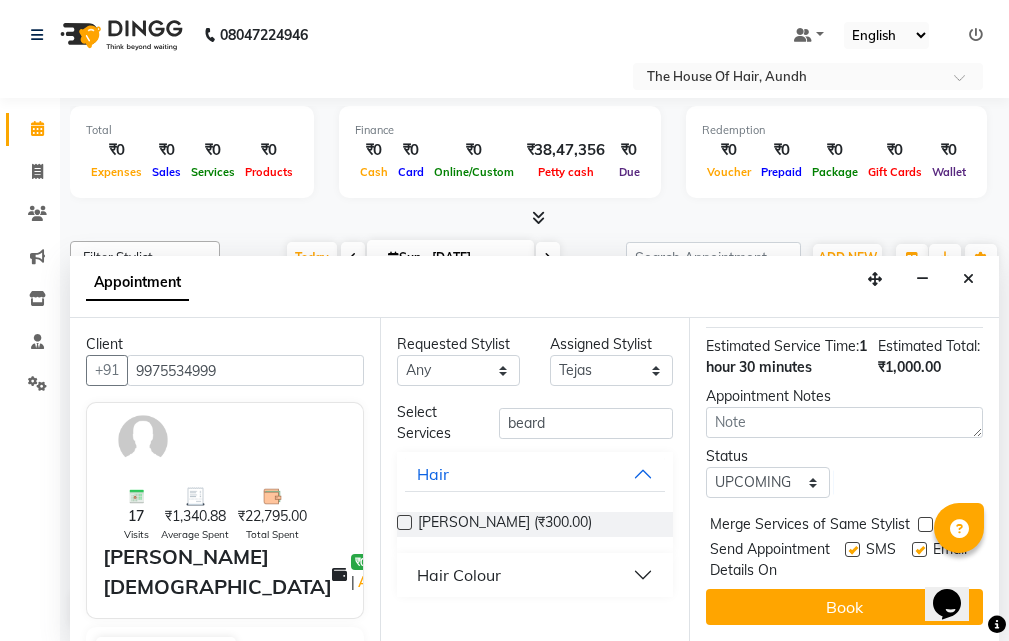 click at bounding box center (925, 524) 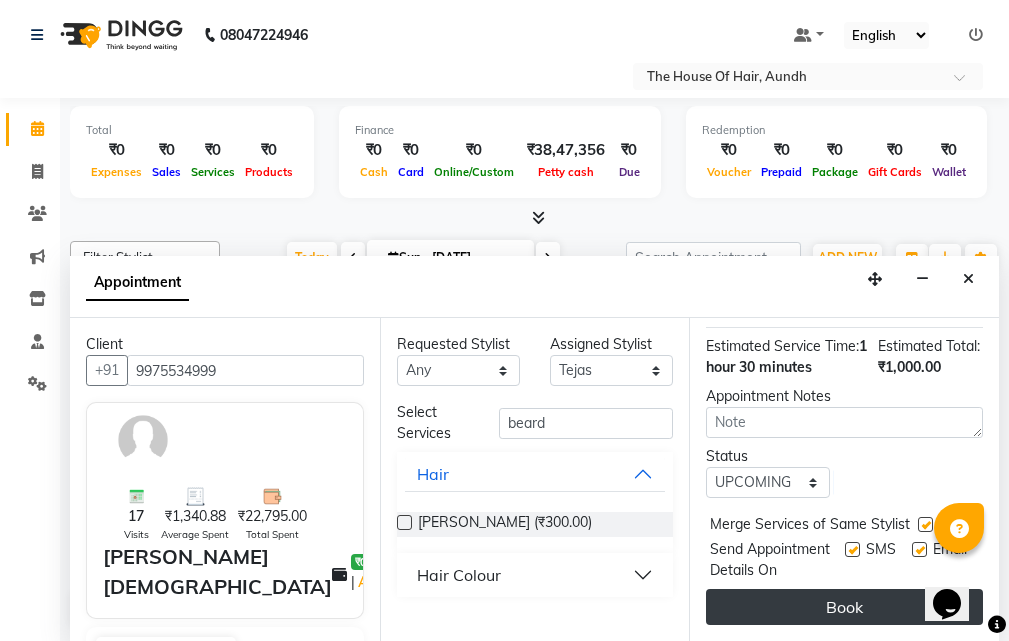 click on "Book" at bounding box center [844, 607] 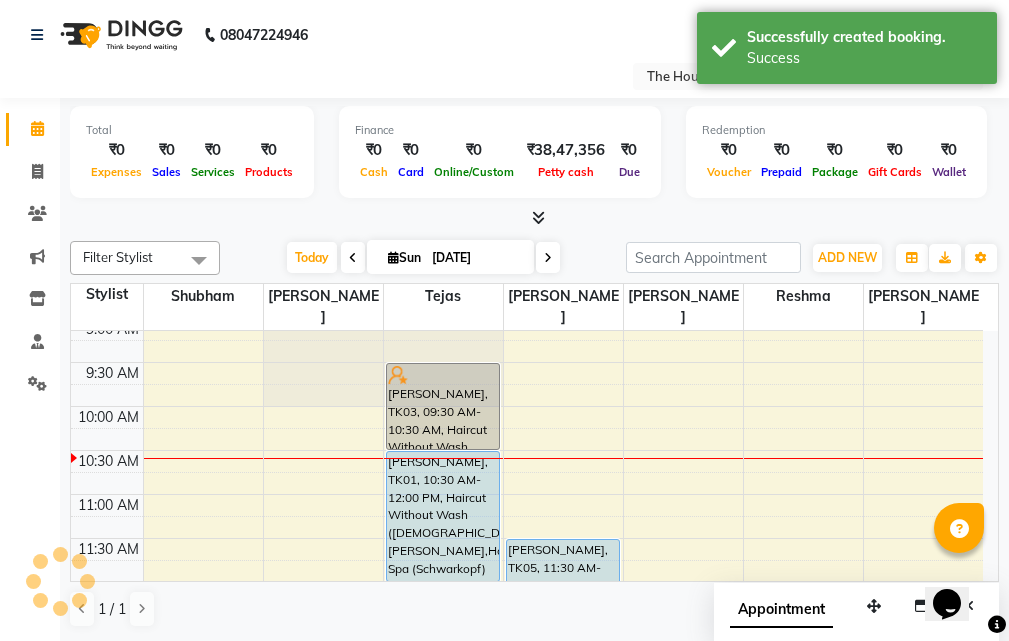 scroll, scrollTop: 0, scrollLeft: 0, axis: both 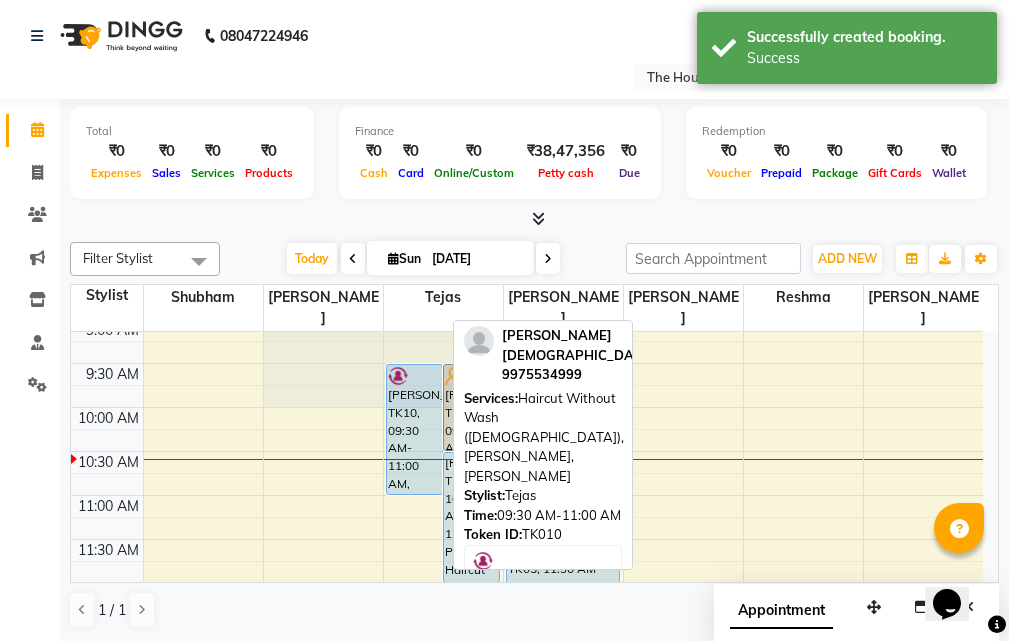 click on "[PERSON_NAME], TK10, 09:30 AM-11:00 AM, Haircut Without Wash ([DEMOGRAPHIC_DATA]),[PERSON_NAME],[PERSON_NAME]" at bounding box center [414, 429] 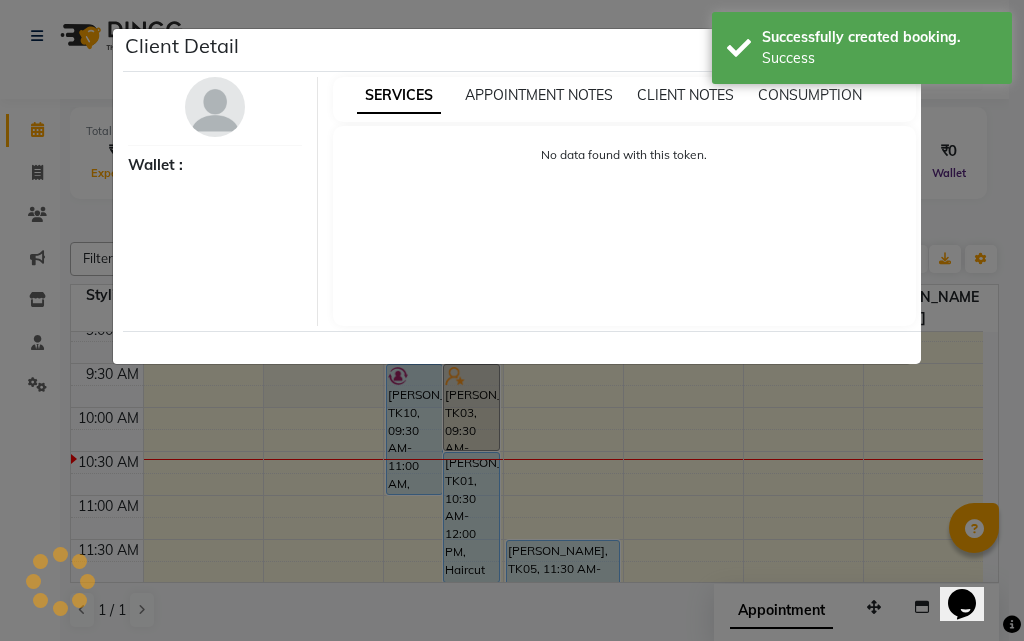 select on "5" 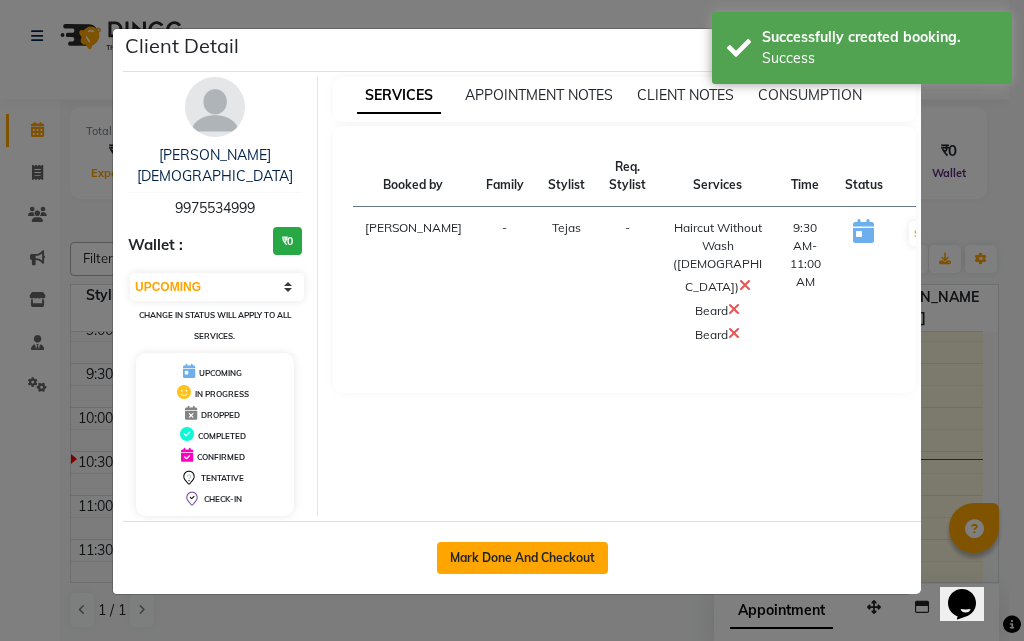 click on "Mark Done And Checkout" 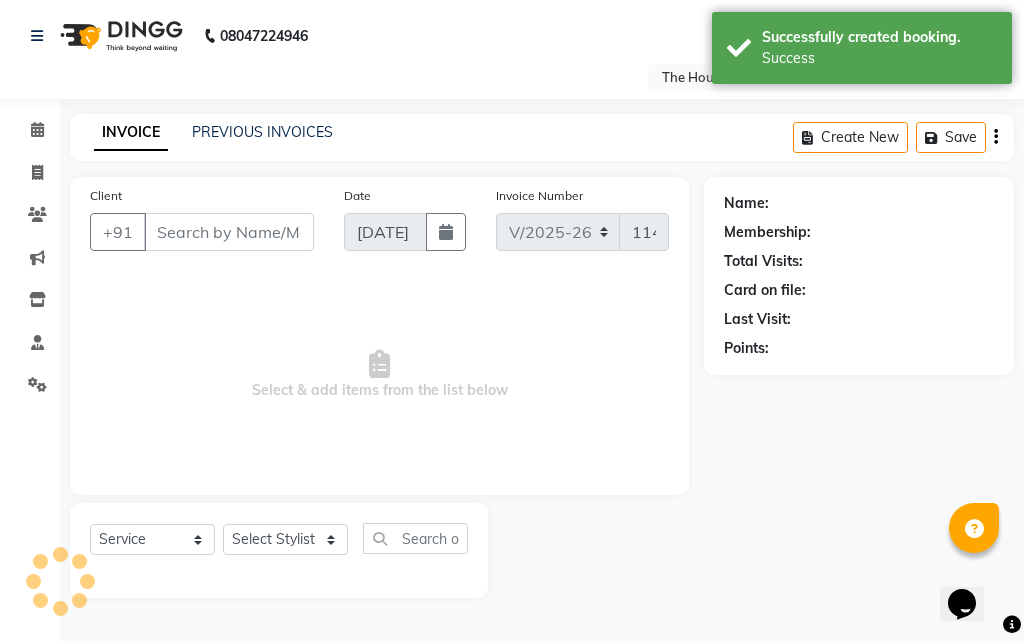 type on "9975534999" 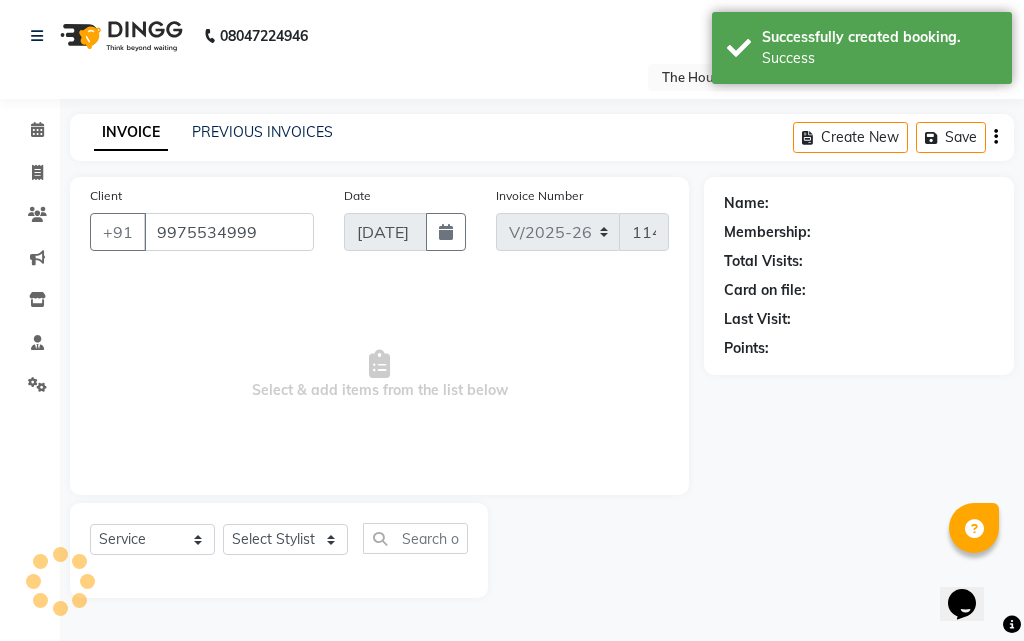 select on "6864" 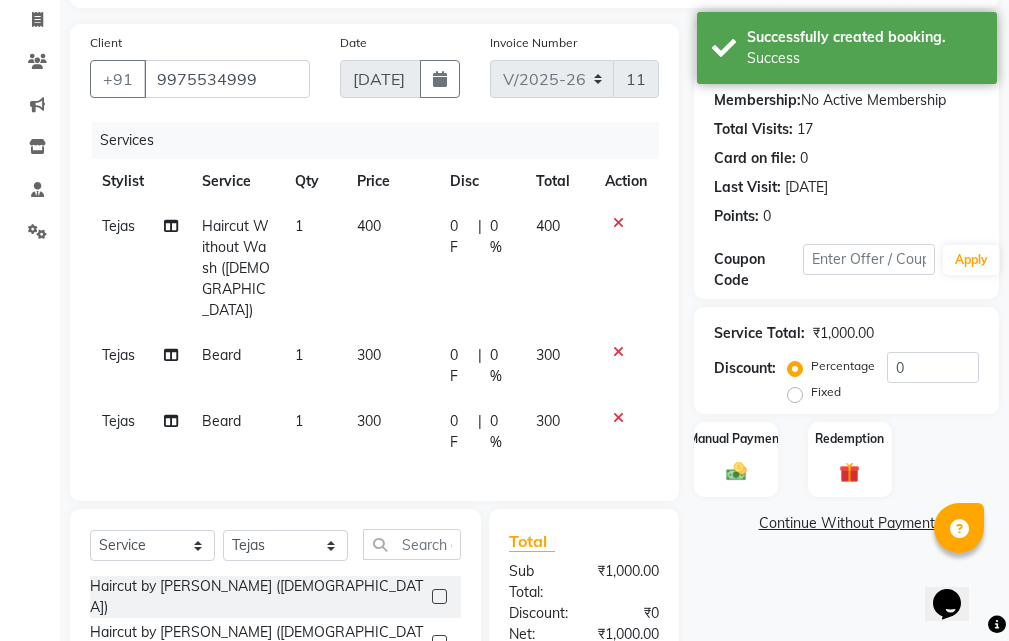 scroll, scrollTop: 200, scrollLeft: 0, axis: vertical 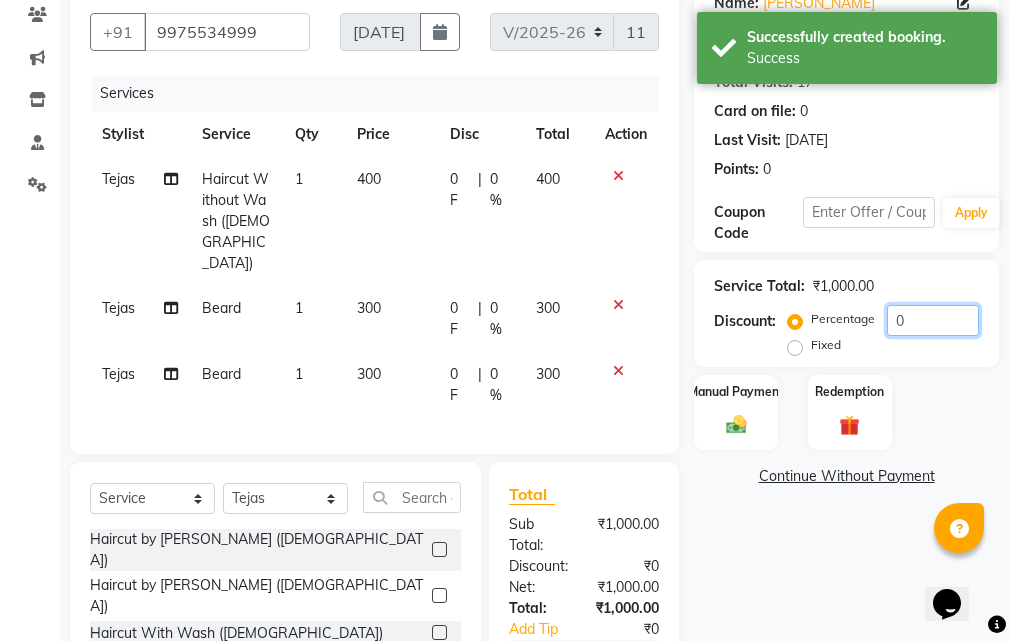 click on "0" 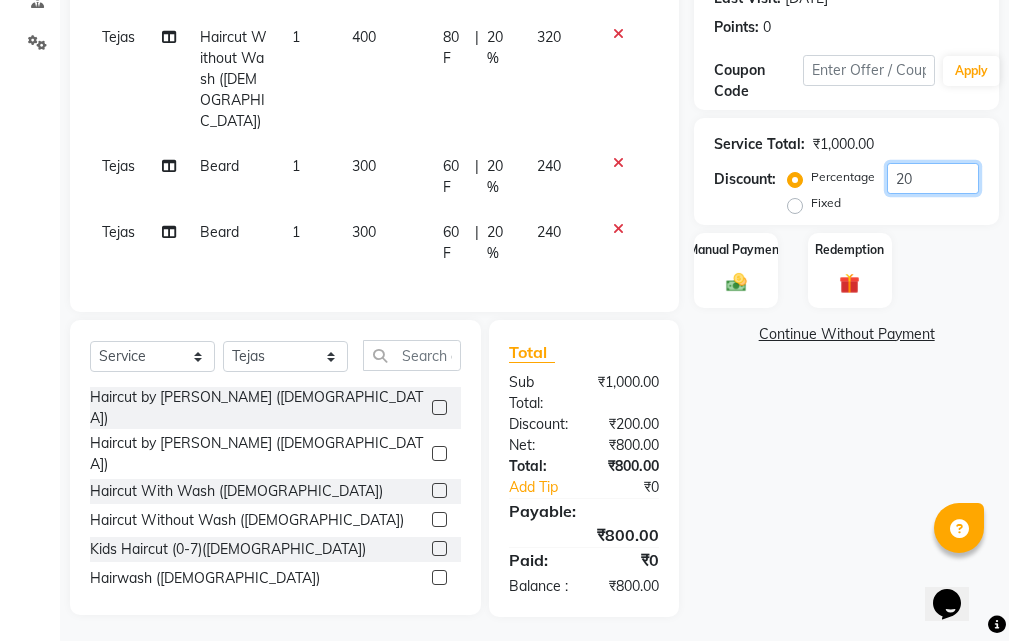 scroll, scrollTop: 142, scrollLeft: 0, axis: vertical 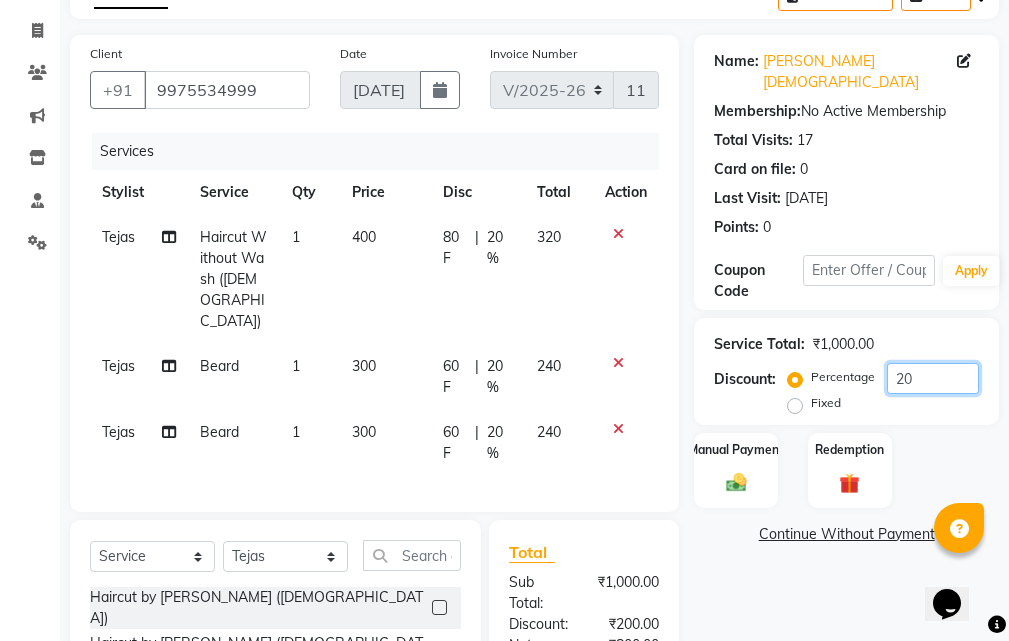 type on "20" 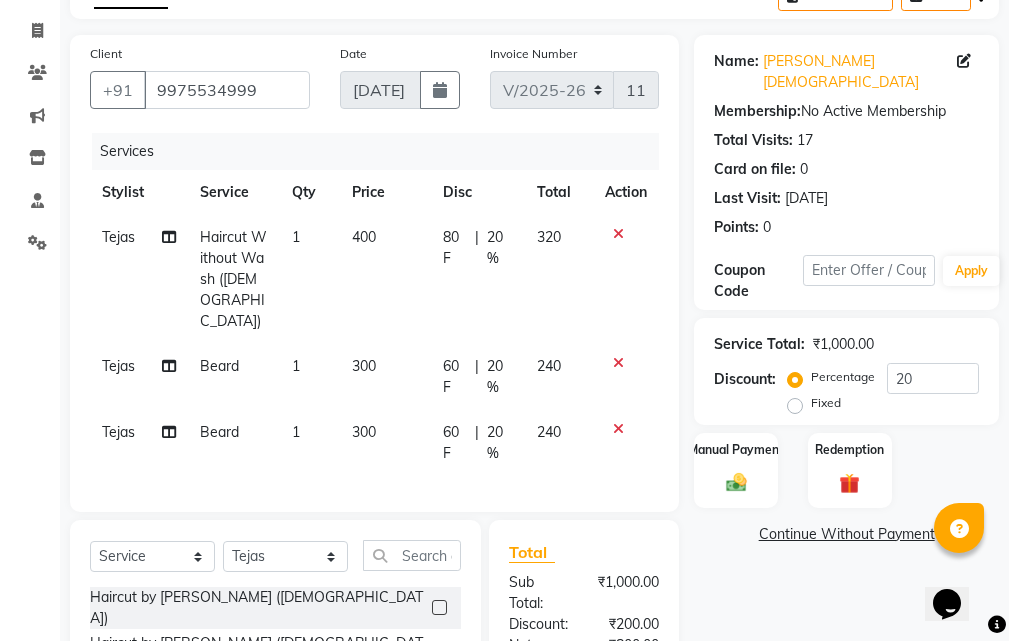 click on "Haircut Without Wash ([DEMOGRAPHIC_DATA])" 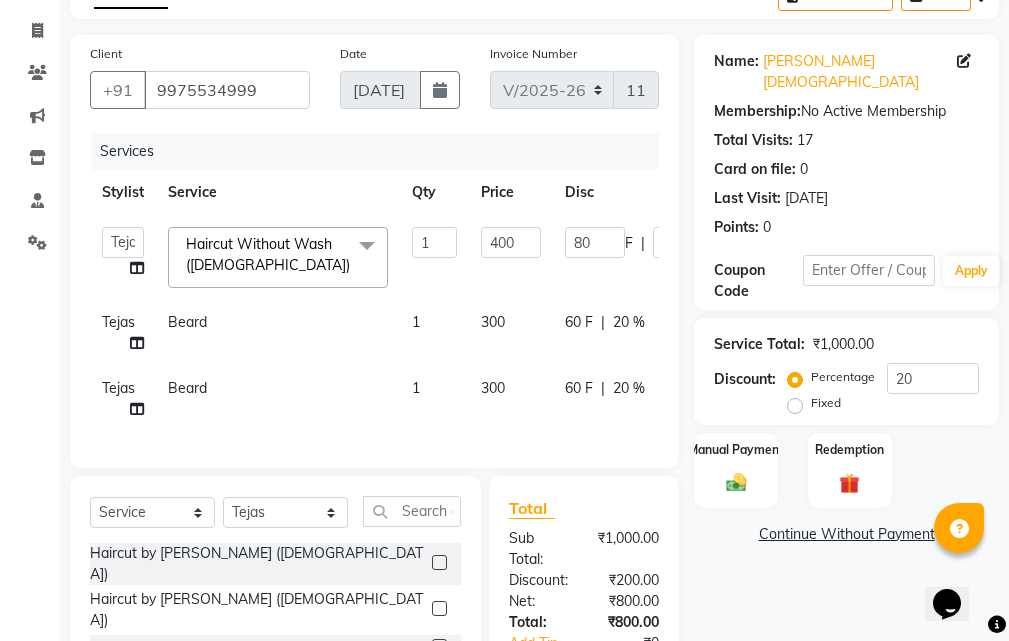 click on "Haircut Without Wash ([DEMOGRAPHIC_DATA])" 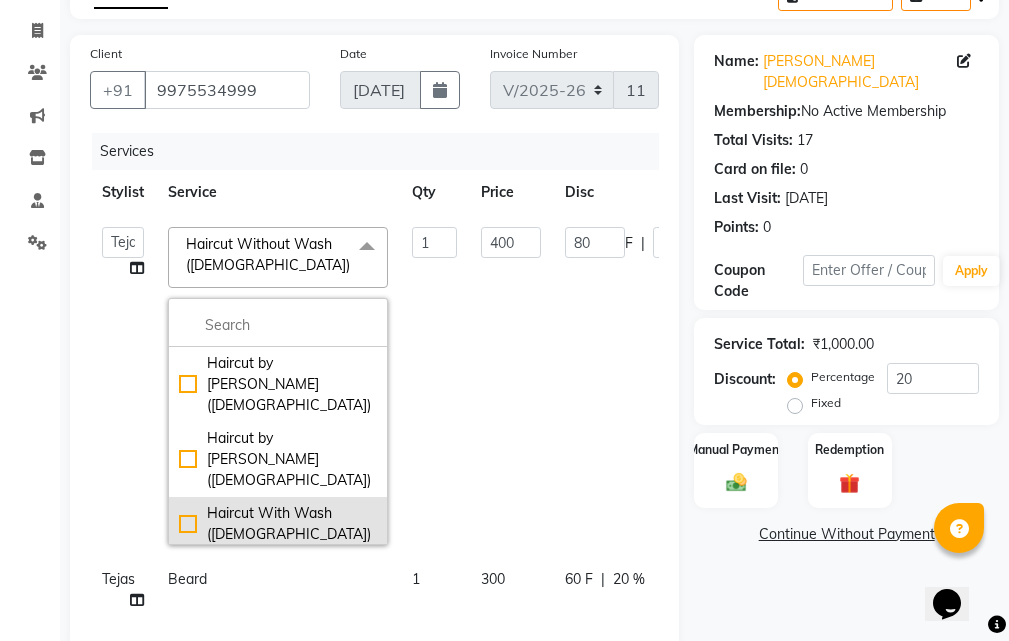 click on "Haircut With Wash ([DEMOGRAPHIC_DATA])" 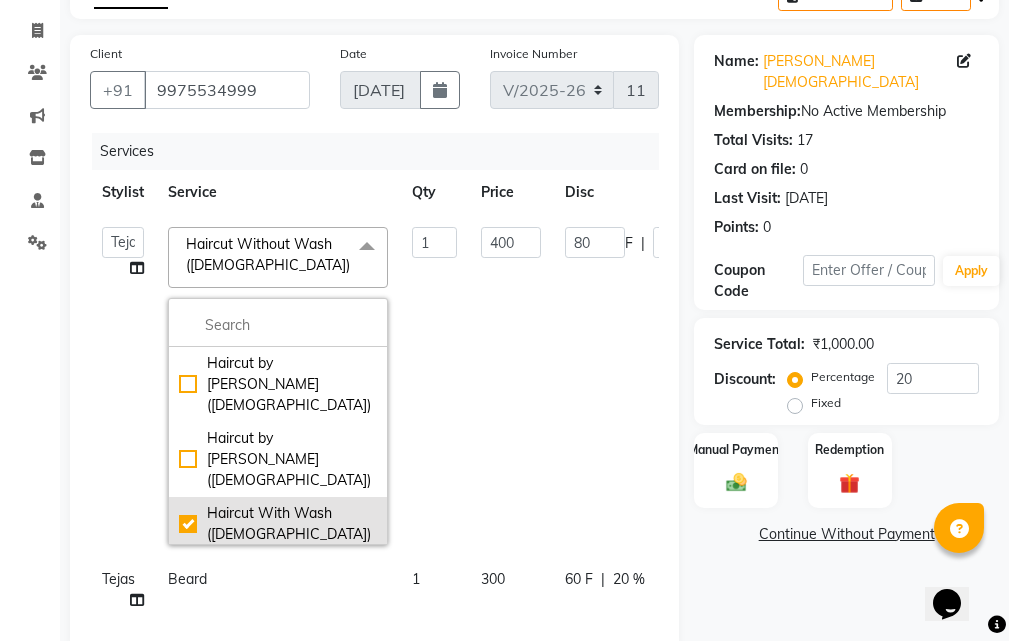 checkbox on "true" 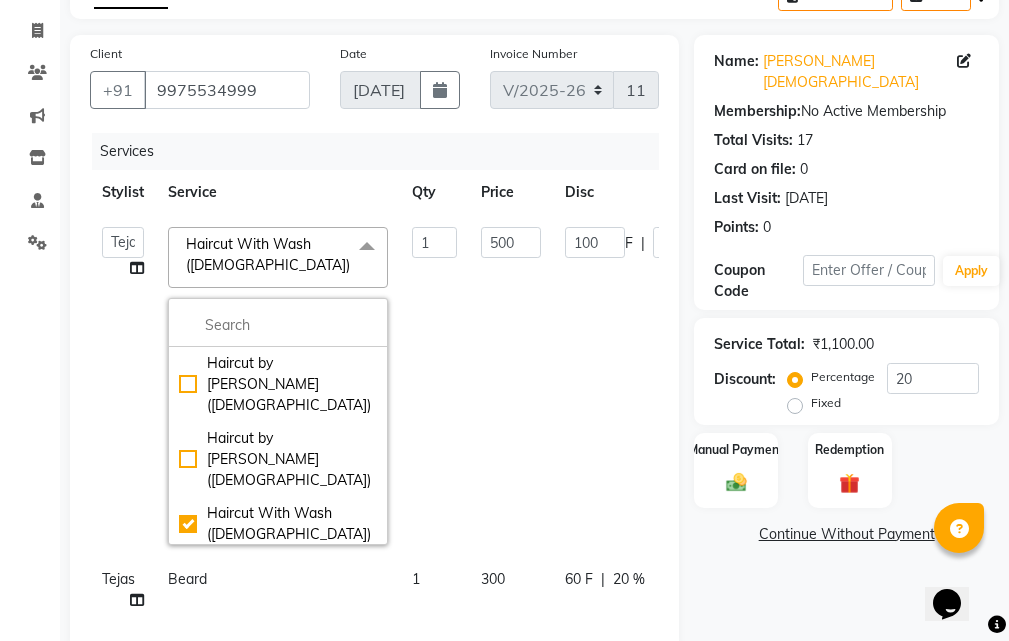click on "Client [PHONE_NUMBER] Date [DATE] Invoice Number V/2025 V/[PHONE_NUMBER] Services Stylist Service Qty Price Disc Total Action  Aarti [PERSON_NAME]    [PERSON_NAME]   [PERSON_NAME]   [PERSON_NAME]   [PERSON_NAME]  Haircut With Wash ([DEMOGRAPHIC_DATA])  x Haircut by [PERSON_NAME] ([DEMOGRAPHIC_DATA]) Haircut by [PERSON_NAME] ([DEMOGRAPHIC_DATA]) Haircut With Wash ([DEMOGRAPHIC_DATA]) Haircut Without Wash ([DEMOGRAPHIC_DATA]) Kids Haircut (0-7)([DEMOGRAPHIC_DATA]) Hairwash ([DEMOGRAPHIC_DATA]) [PERSON_NAME] Clean Shave  Head Shave ([DEMOGRAPHIC_DATA]) Hair Spa (Schwarkopf) ([DEMOGRAPHIC_DATA]) Hair Spa (Loreal) ([DEMOGRAPHIC_DATA]) Head Massage ([DEMOGRAPHIC_DATA]) Head Massage With Wash ([DEMOGRAPHIC_DATA]) Chest & Back Trim Haircut With Wash ([DEMOGRAPHIC_DATA]) Haircut Without Wash ([DEMOGRAPHIC_DATA]) Head Massage With Wash ([DEMOGRAPHIC_DATA]) Kids Hair (0-7) ([DEMOGRAPHIC_DATA]) Blow Dry With Shampoo & Conditioner ([DEMOGRAPHIC_DATA]) Only Blowdry ([DEMOGRAPHIC_DATA]) Head Massage ([DEMOGRAPHIC_DATA]) Hair Wash & Paddle Dry ([DEMOGRAPHIC_DATA]) Hair Spa (Loreal) ([DEMOGRAPHIC_DATA]) Hair Spa (Schwarzkopf) ([DEMOGRAPHIC_DATA]) Fringe ([DEMOGRAPHIC_DATA]) Tong ([DEMOGRAPHIC_DATA]) Iron Tong ([DEMOGRAPHIC_DATA]) Ironing ([DEMOGRAPHIC_DATA]) Crimping ([DEMOGRAPHIC_DATA]) Styling ([DEMOGRAPHIC_DATA]) Clear Dose ([DEMOGRAPHIC_DATA]) Clear Dose ([DEMOGRAPHIC_DATA]) French Braids ([DEMOGRAPHIC_DATA]) Only Face Cleansing 1 500 F" 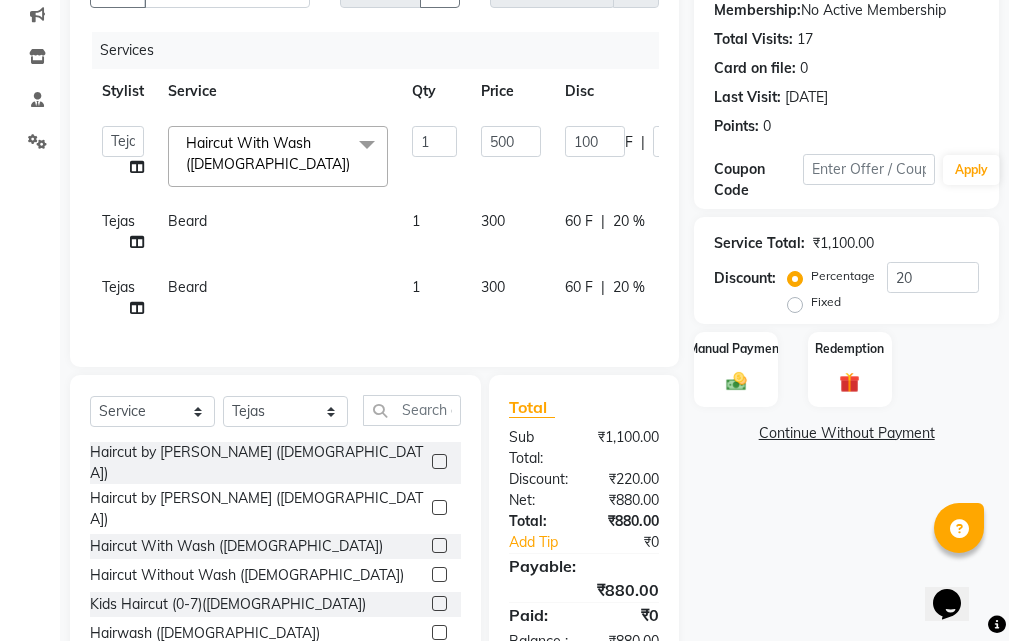 scroll, scrollTop: 240, scrollLeft: 0, axis: vertical 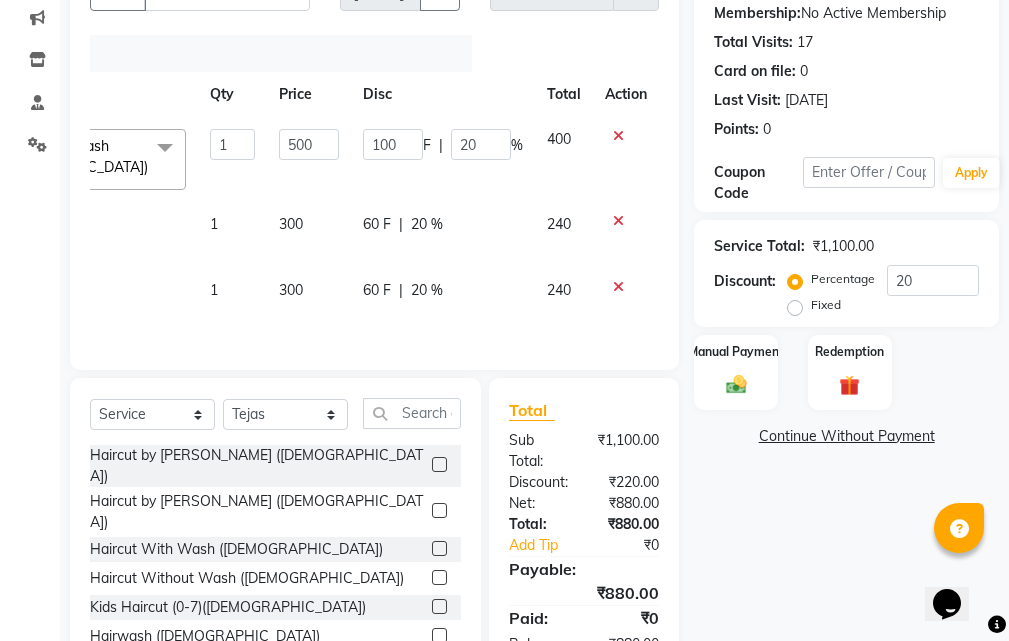 click 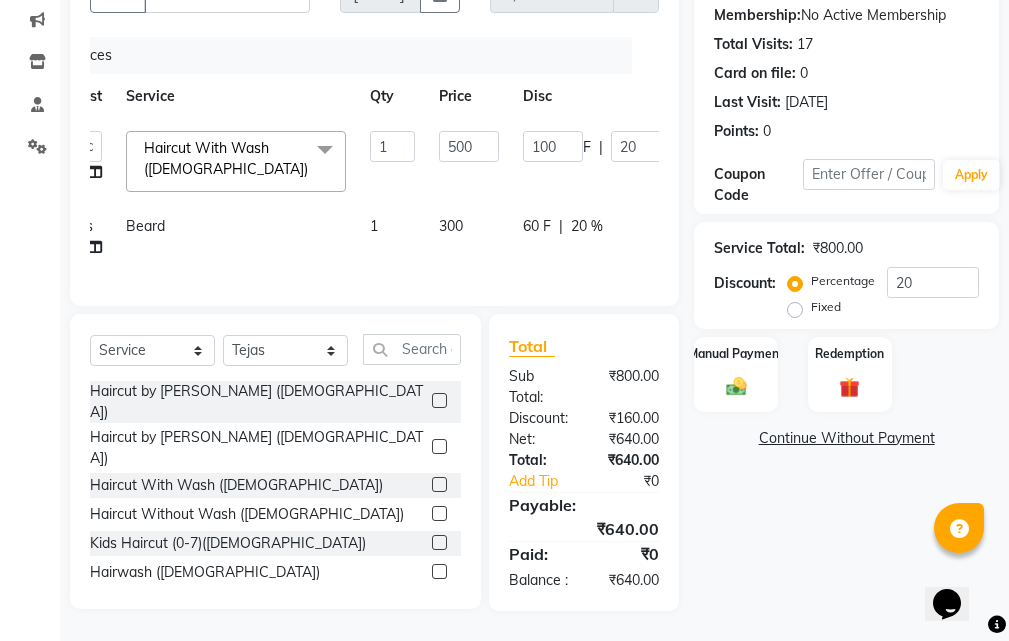 scroll, scrollTop: 0, scrollLeft: 0, axis: both 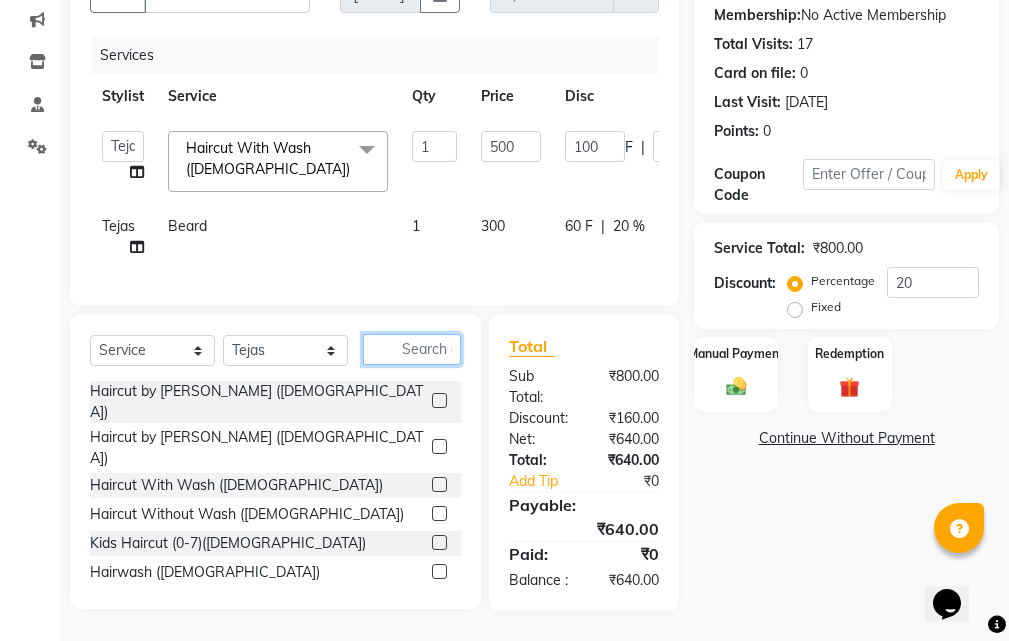 click 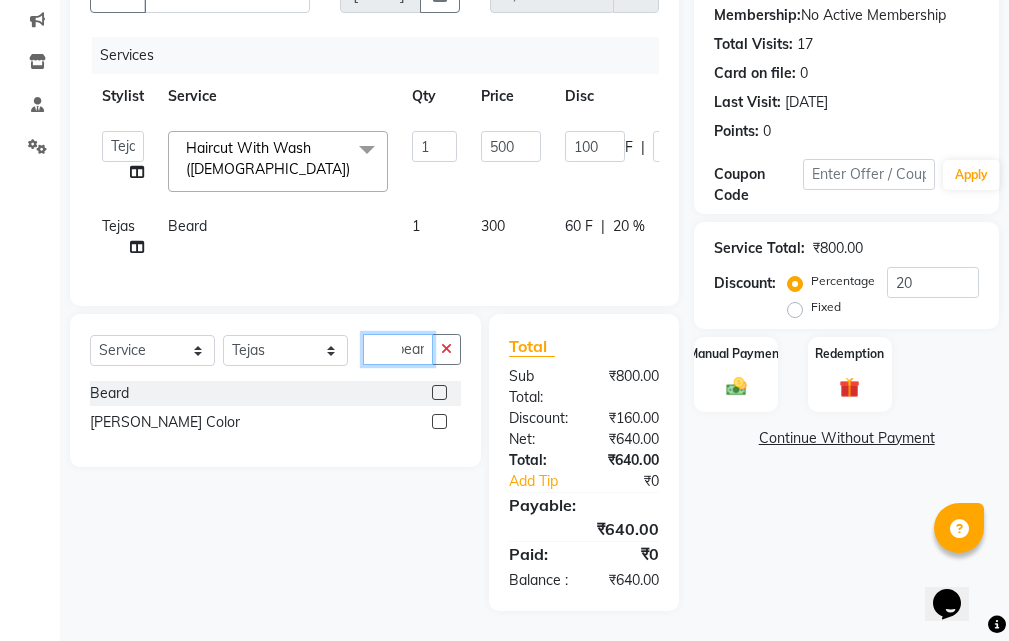 scroll, scrollTop: 0, scrollLeft: 14, axis: horizontal 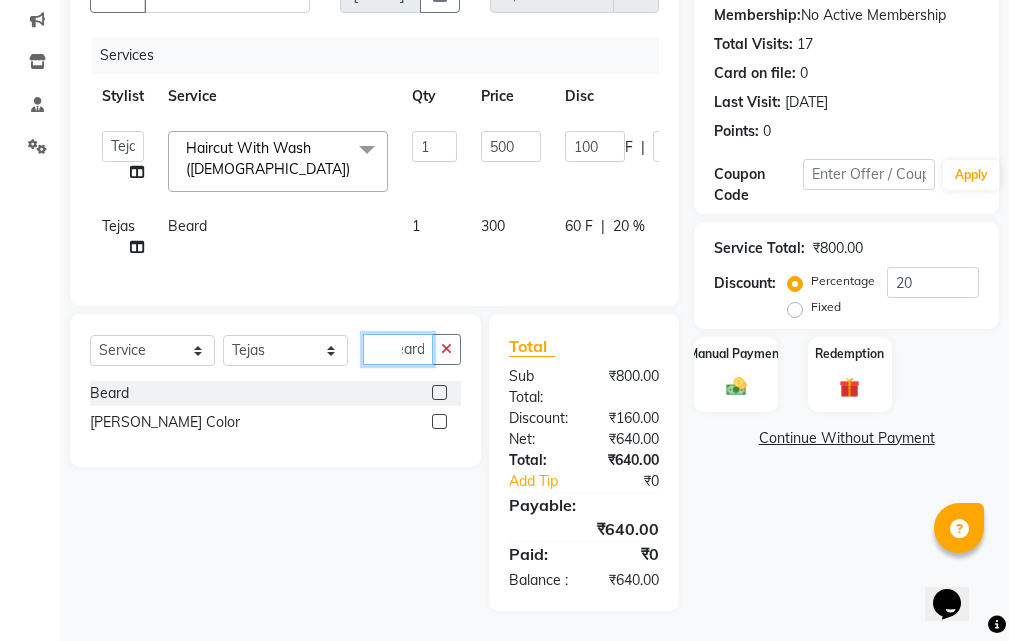 type on "beard" 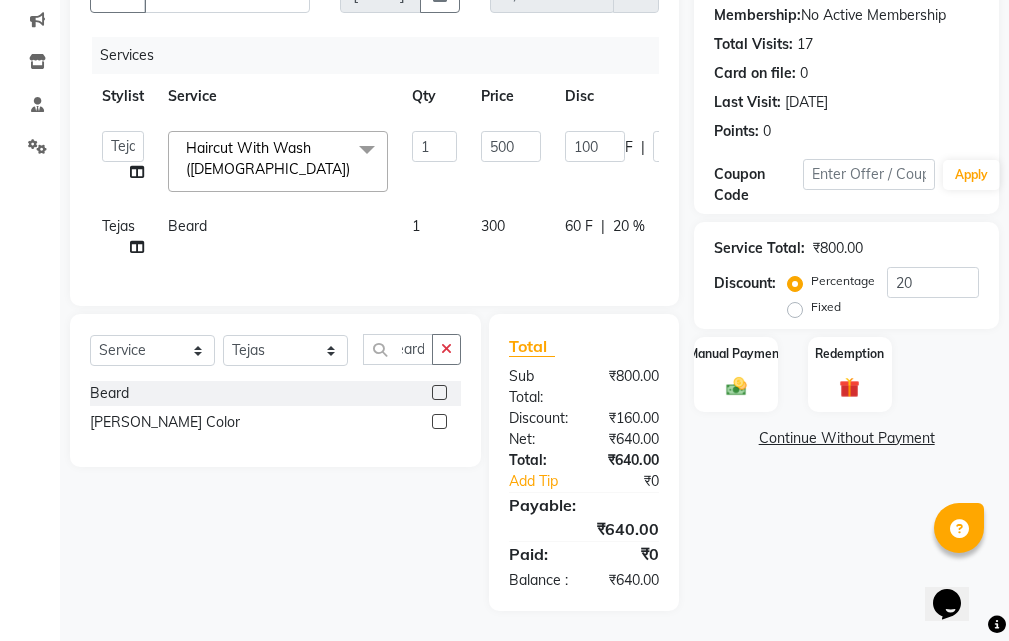 click 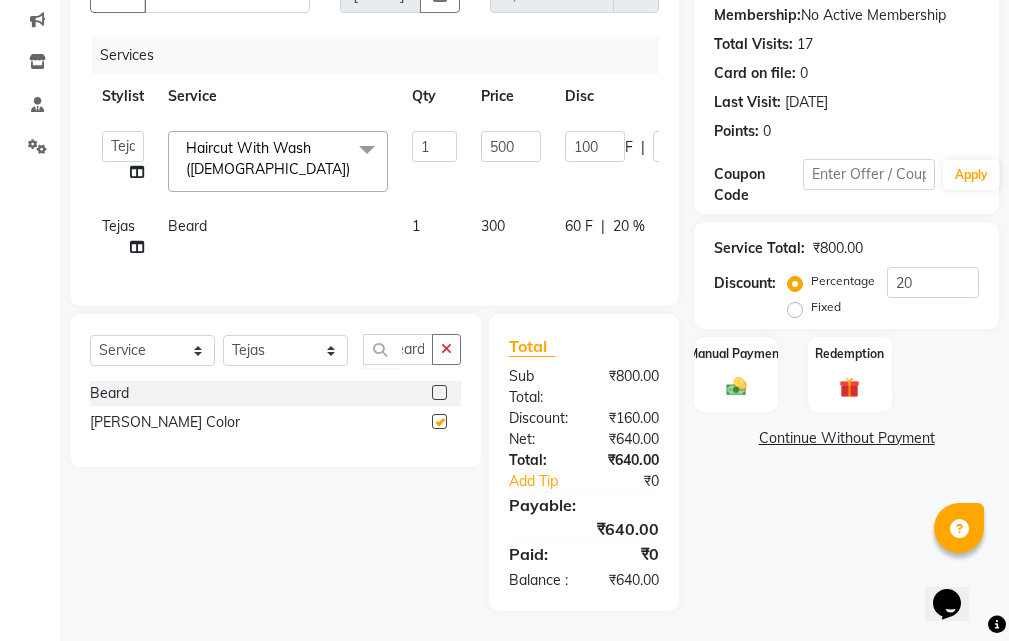 scroll, scrollTop: 0, scrollLeft: 0, axis: both 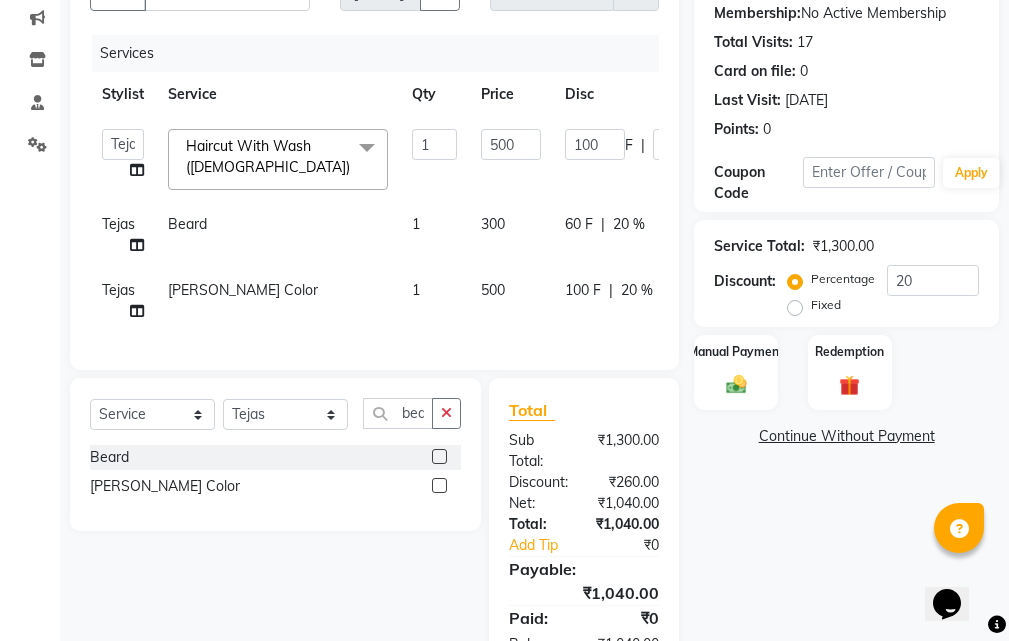 checkbox on "false" 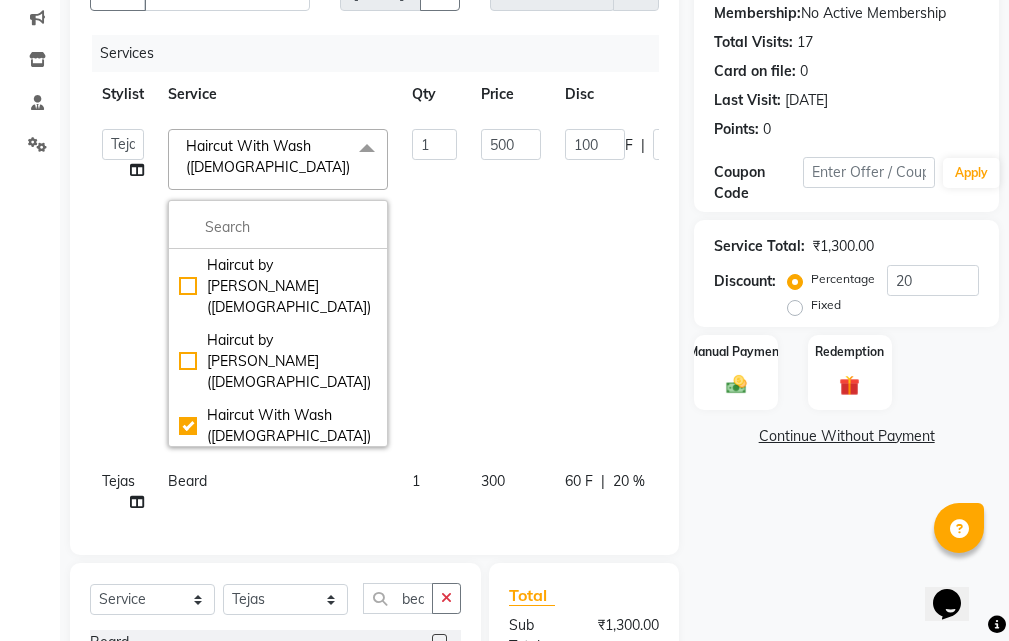 click on "Haircut Without Wash ([DEMOGRAPHIC_DATA])" 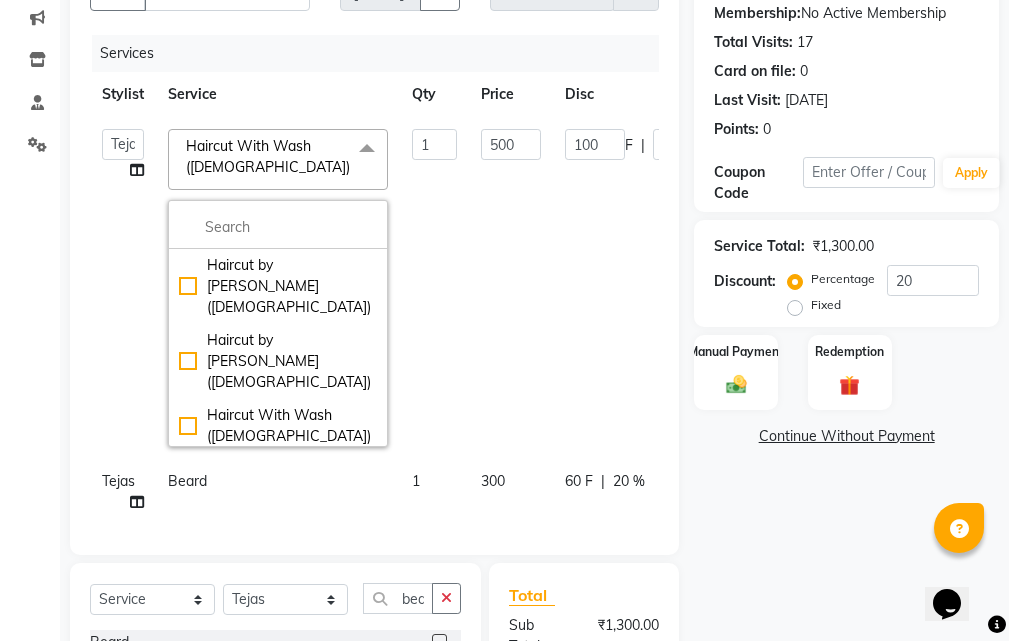 checkbox on "false" 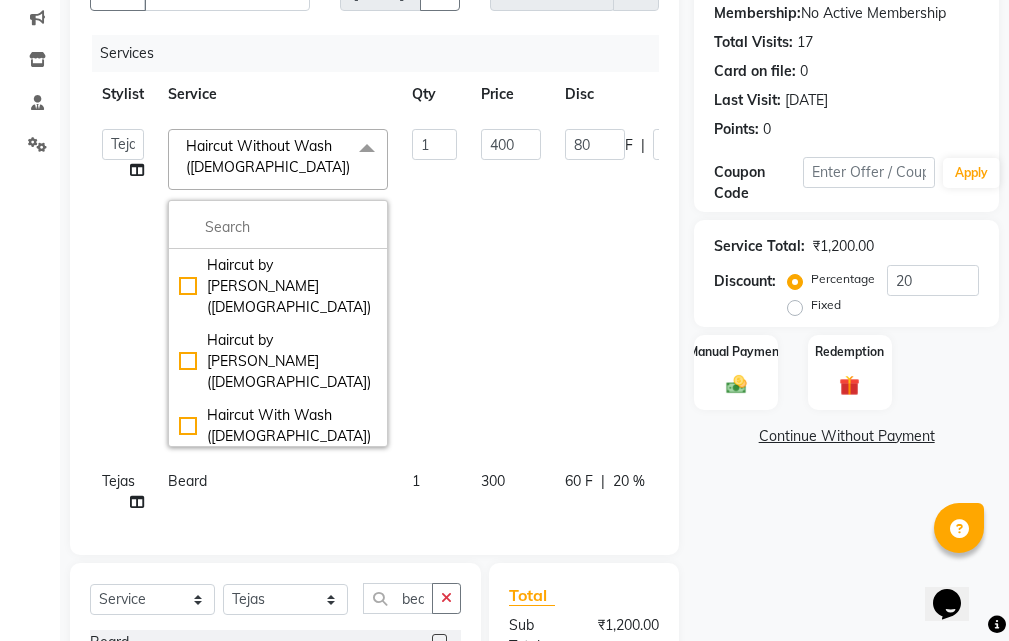 click on "Client [PHONE_NUMBER] Date [DATE] Invoice Number V/2025 V/[PHONE_NUMBER] Services Stylist Service Qty Price Disc Total Action  Aarti [PERSON_NAME]    Reshma   [PERSON_NAME]   [PERSON_NAME]   [PERSON_NAME]   [PERSON_NAME]  Haircut Without Wash ([DEMOGRAPHIC_DATA])  x Haircut by [PERSON_NAME] ([DEMOGRAPHIC_DATA]) Haircut by [PERSON_NAME] ([DEMOGRAPHIC_DATA]) Haircut With Wash ([DEMOGRAPHIC_DATA]) Haircut Without Wash ([DEMOGRAPHIC_DATA]) Kids Haircut (0-7)([DEMOGRAPHIC_DATA]) Hairwash ([DEMOGRAPHIC_DATA]) [PERSON_NAME] Clean Shave  Head Shave ([DEMOGRAPHIC_DATA]) Hair Spa (Schwarkopf) ([DEMOGRAPHIC_DATA]) Hair Spa (Loreal) ([DEMOGRAPHIC_DATA]) Head Massage ([DEMOGRAPHIC_DATA]) Head Massage With Wash ([DEMOGRAPHIC_DATA]) Chest & Back Trim Haircut With Wash ([DEMOGRAPHIC_DATA]) Haircut Without Wash ([DEMOGRAPHIC_DATA]) Head Massage With Wash ([DEMOGRAPHIC_DATA]) Kids Hair (0-7) ([DEMOGRAPHIC_DATA]) Blow Dry With Shampoo & Conditioner ([DEMOGRAPHIC_DATA]) Only Blowdry ([DEMOGRAPHIC_DATA]) Head Massage ([DEMOGRAPHIC_DATA]) Hair Wash & Paddle Dry ([DEMOGRAPHIC_DATA]) Hair Spa (Loreal) ([DEMOGRAPHIC_DATA]) Hair Spa (Schwarzkopf) ([DEMOGRAPHIC_DATA]) Fringe ([DEMOGRAPHIC_DATA]) Tong ([DEMOGRAPHIC_DATA]) Iron Tong ([DEMOGRAPHIC_DATA]) Ironing ([DEMOGRAPHIC_DATA]) Crimping ([DEMOGRAPHIC_DATA]) Styling ([DEMOGRAPHIC_DATA]) Clear Dose ([DEMOGRAPHIC_DATA]) Clear Dose ([DEMOGRAPHIC_DATA]) French Braids ([DEMOGRAPHIC_DATA]) Only Face Cleansing 1 80" 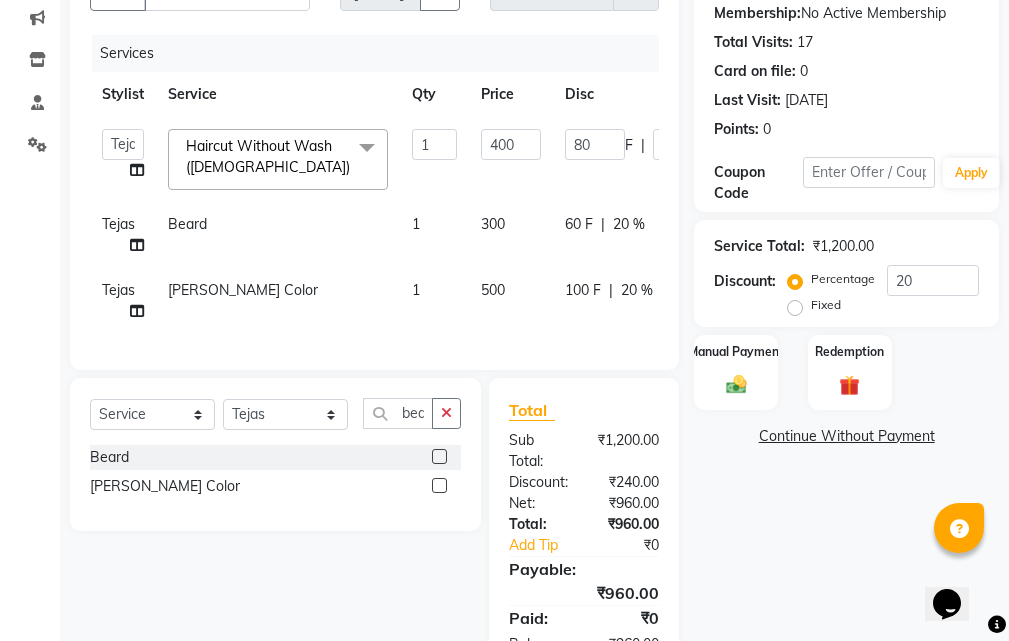 scroll, scrollTop: 340, scrollLeft: 0, axis: vertical 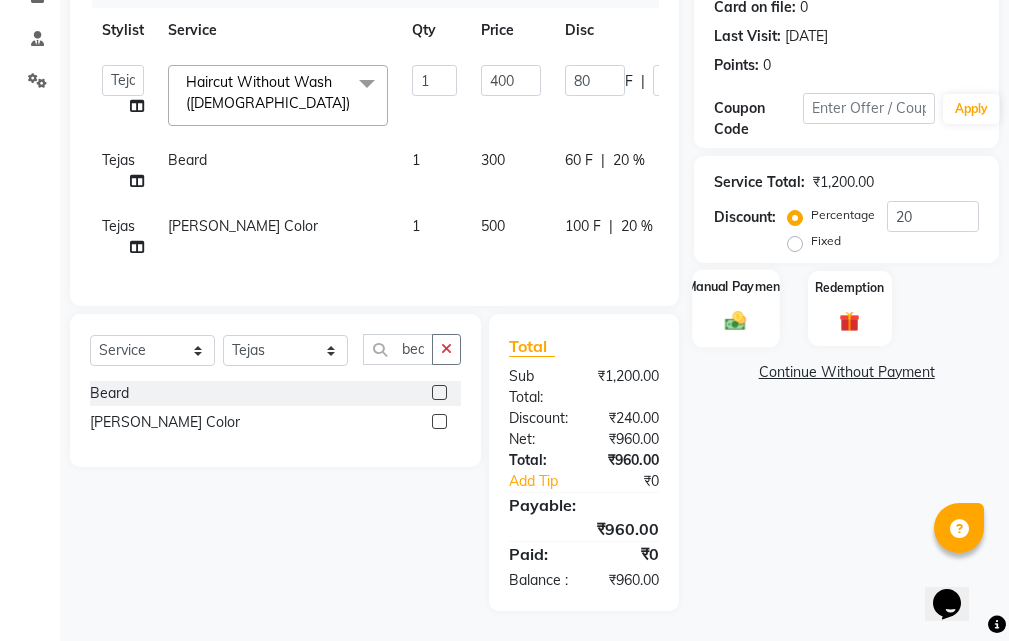 click 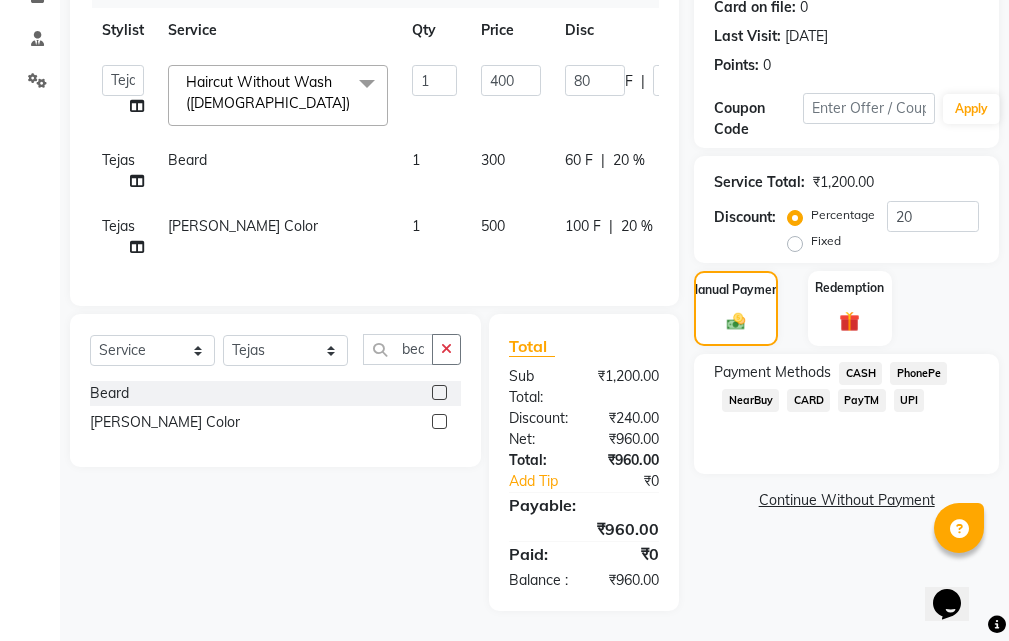 click on "CASH" 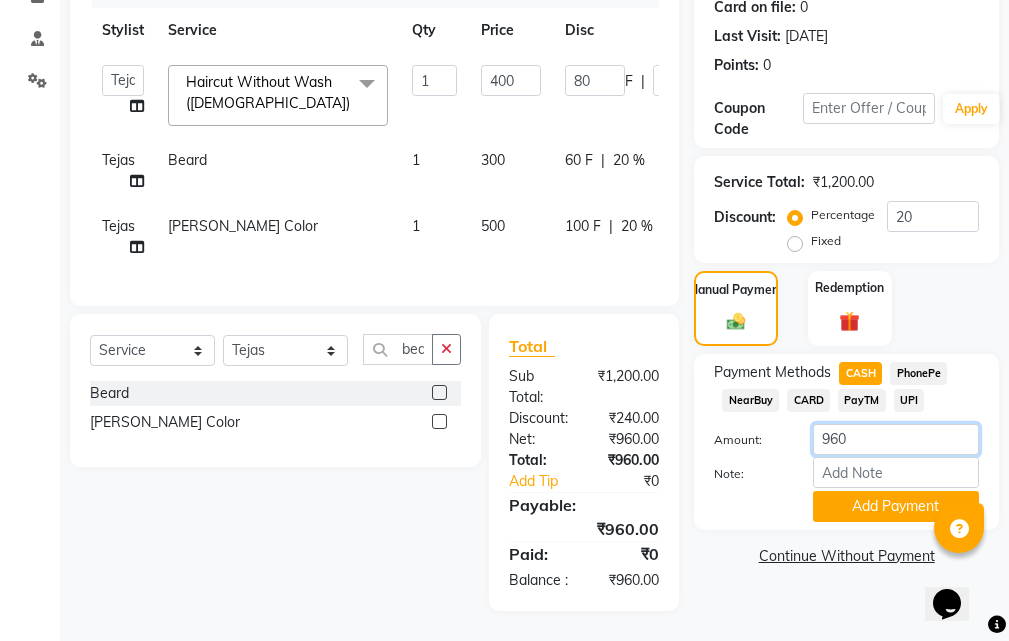 drag, startPoint x: 850, startPoint y: 385, endPoint x: 833, endPoint y: 393, distance: 18.788294 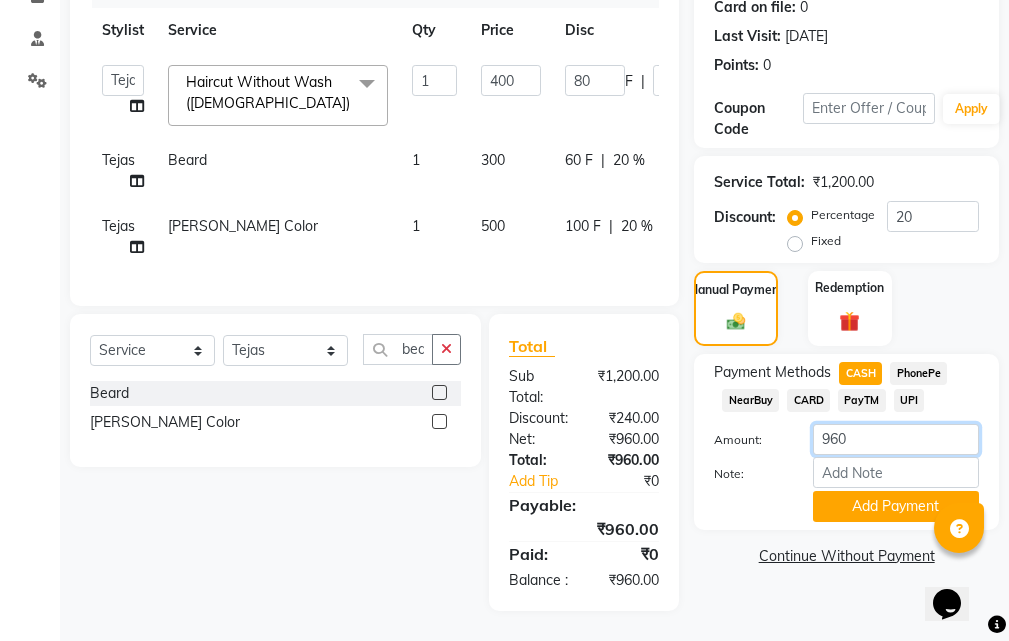click on "960" 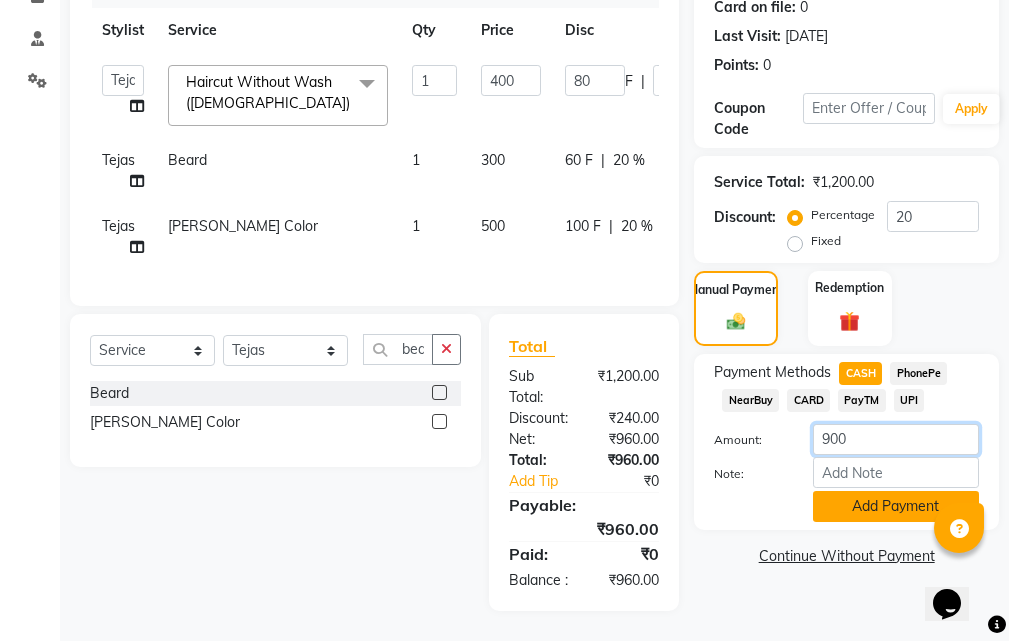 type on "900" 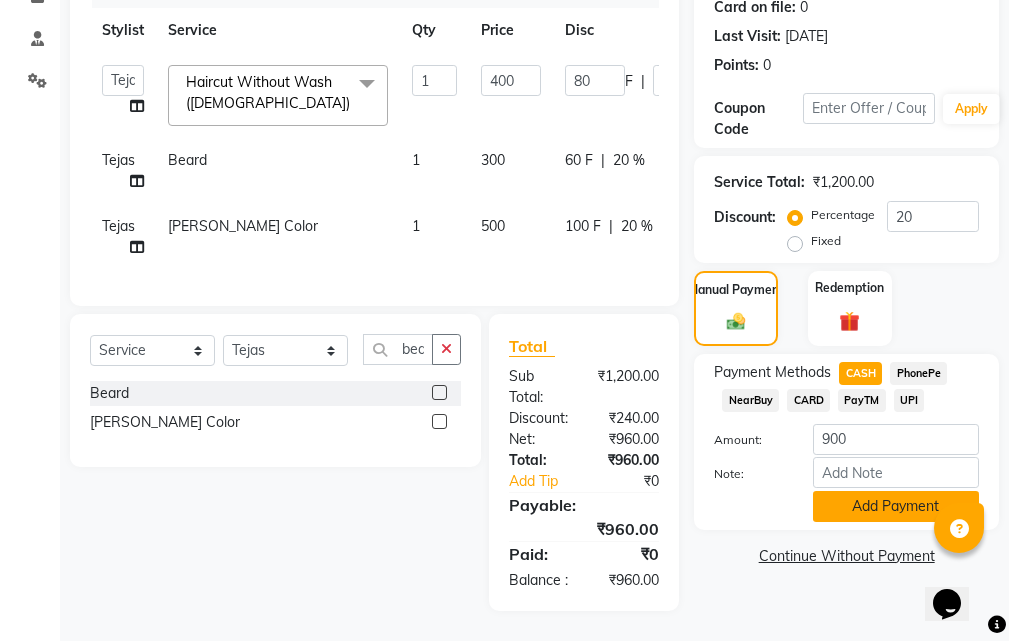 click on "Add Payment" 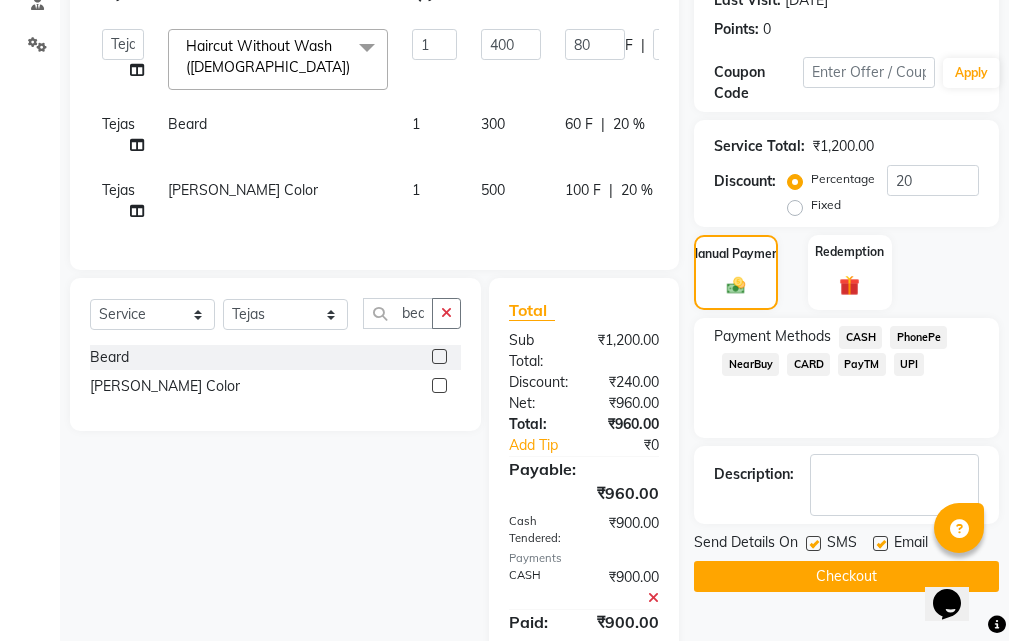 click on "UPI" 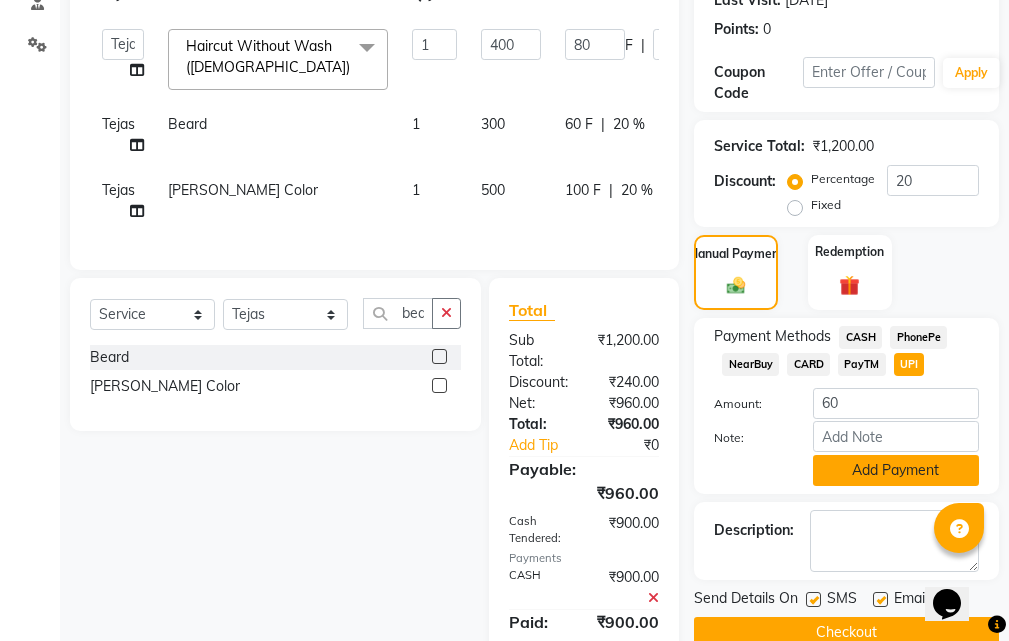 click on "Add Payment" 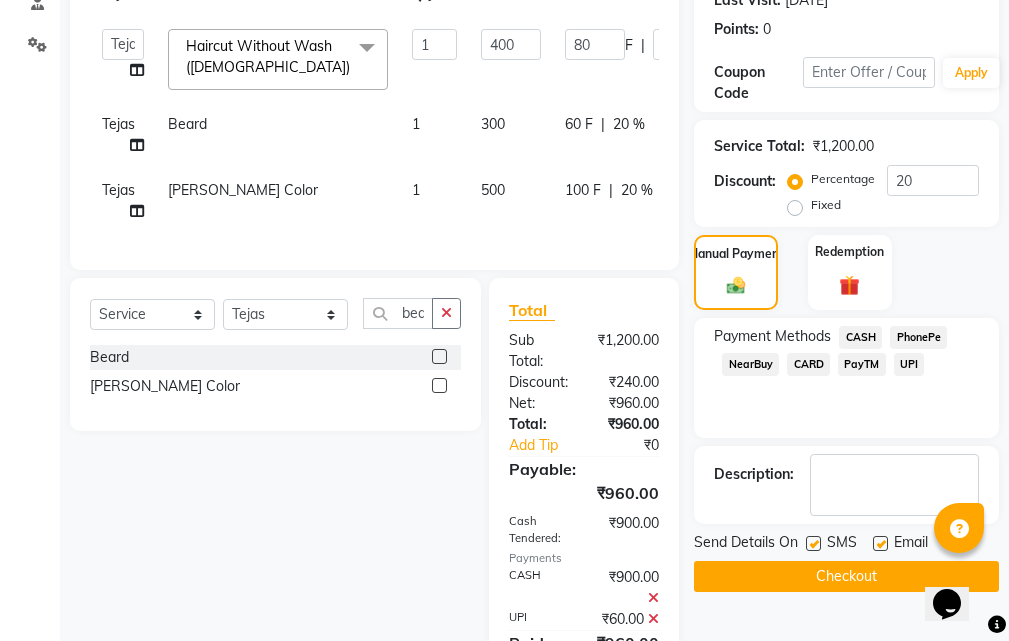 scroll, scrollTop: 486, scrollLeft: 0, axis: vertical 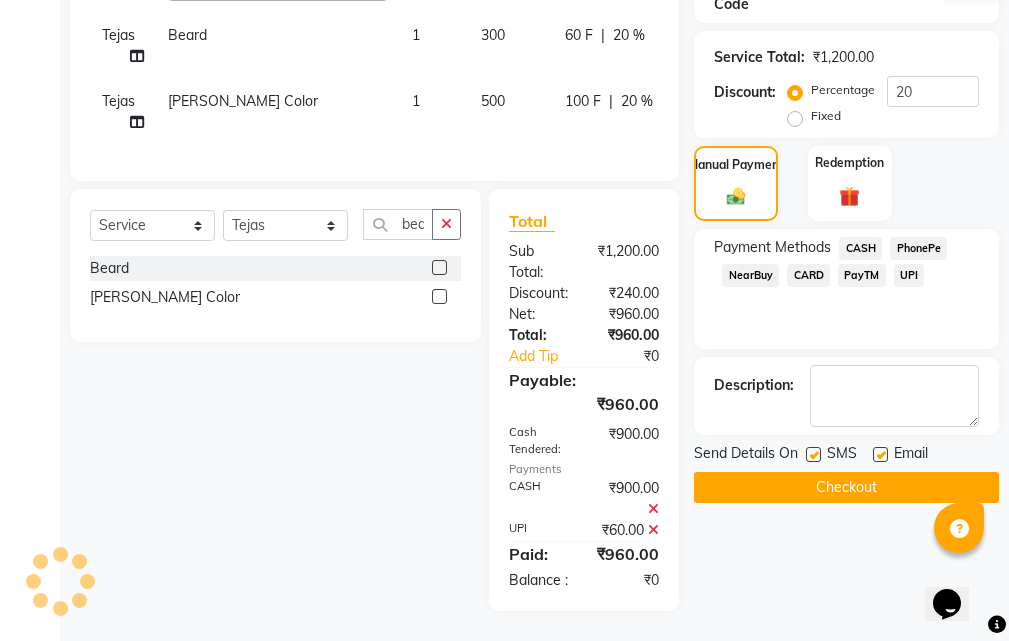 click on "Checkout" 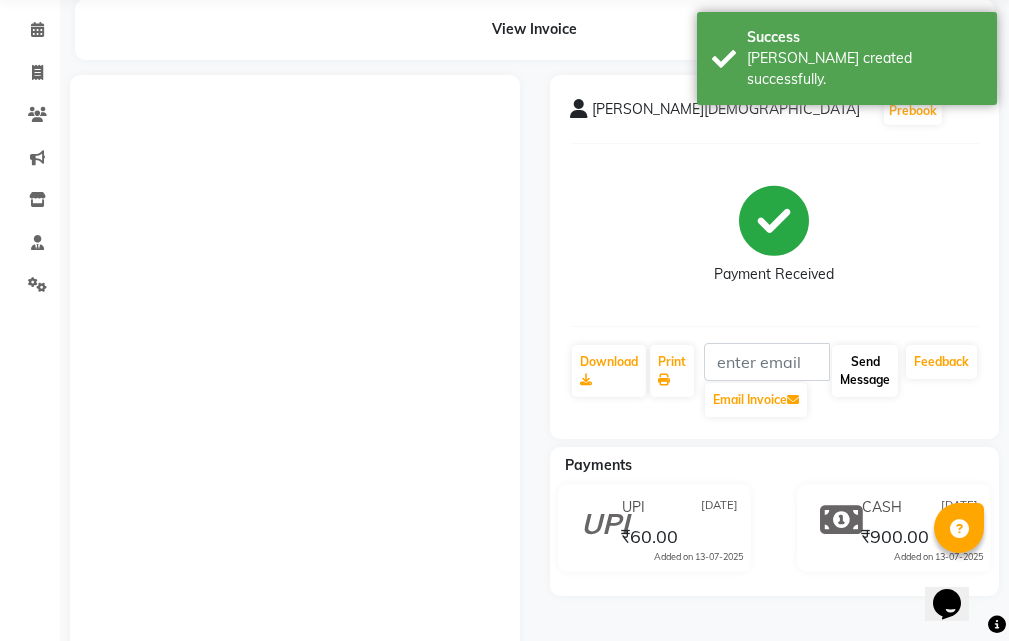 scroll, scrollTop: 0, scrollLeft: 0, axis: both 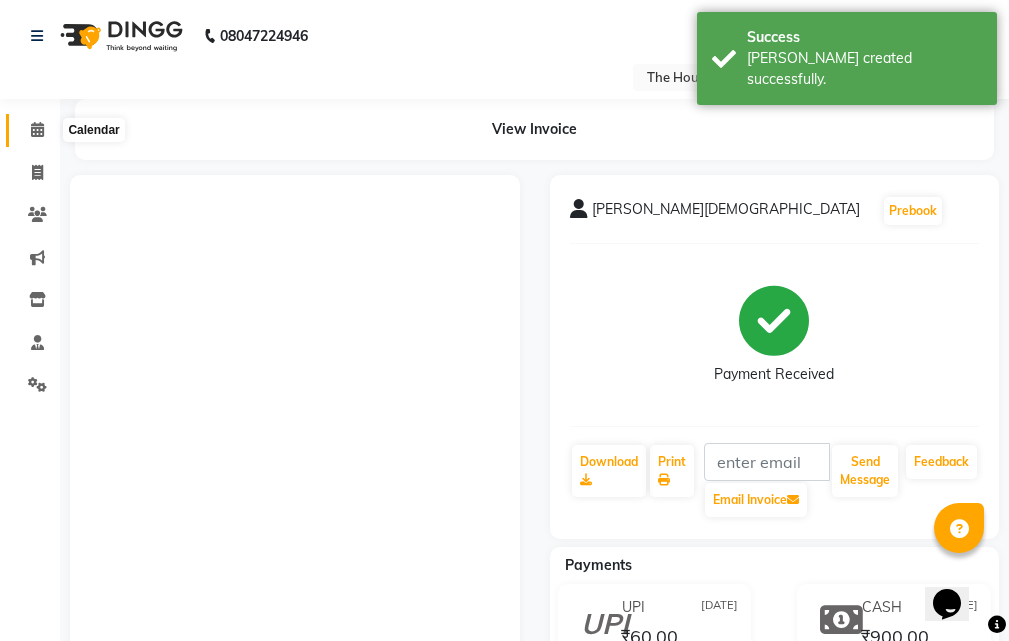 click 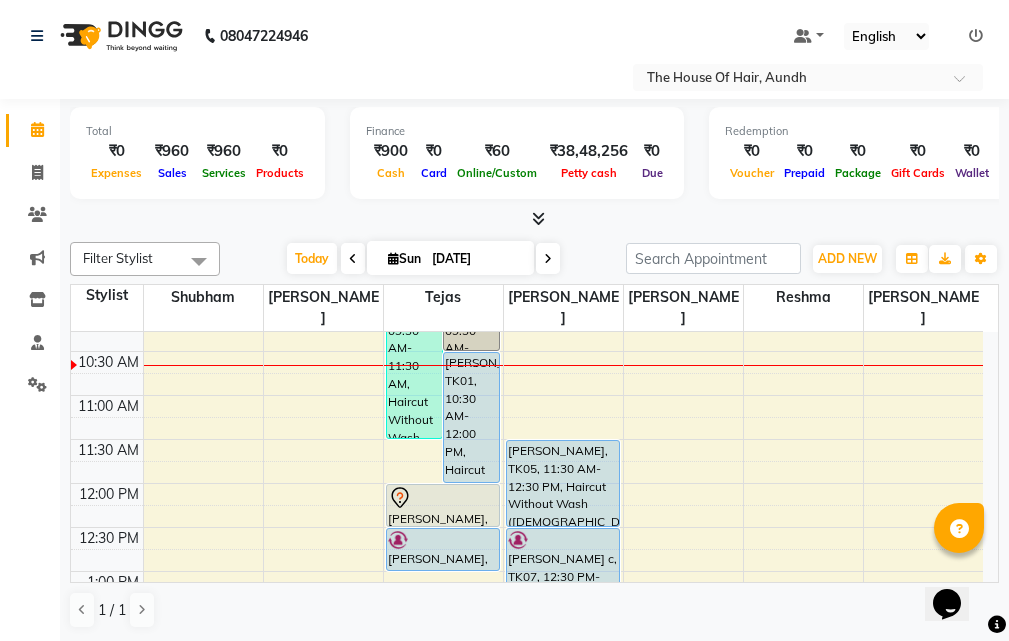 scroll, scrollTop: 100, scrollLeft: 0, axis: vertical 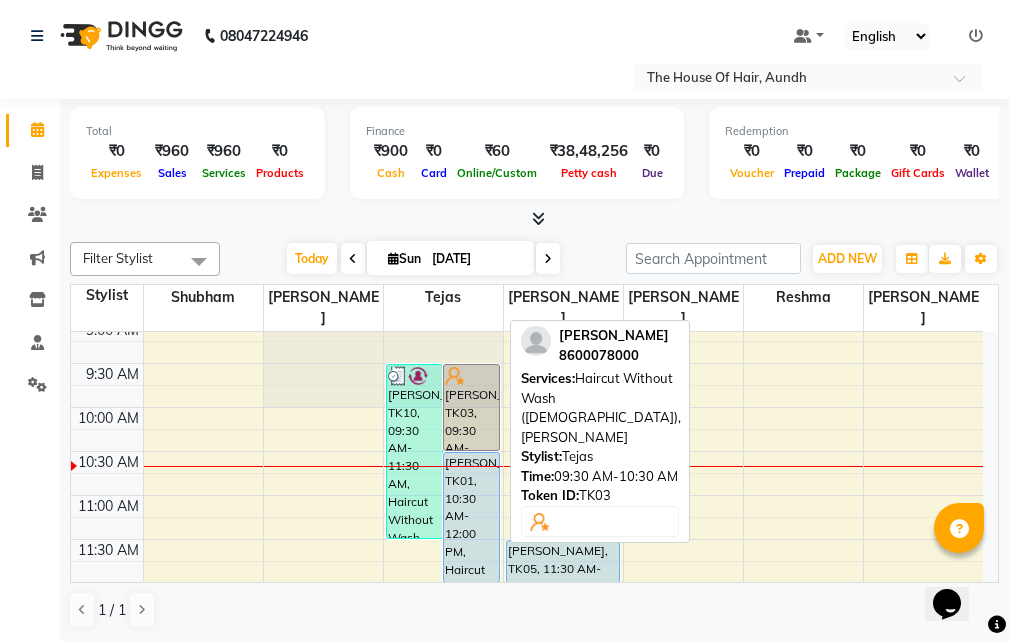 click on "[PERSON_NAME], TK03, 09:30 AM-10:30 AM, Haircut Without Wash ([DEMOGRAPHIC_DATA]),[PERSON_NAME]" at bounding box center (471, 407) 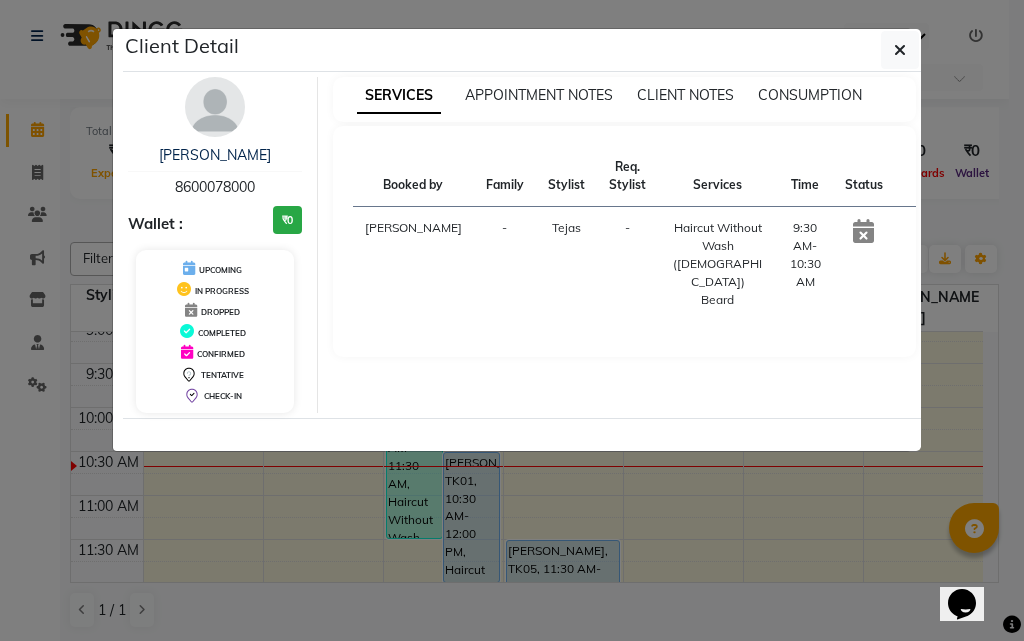 click on "Client Detail  Pukul [PERSON_NAME]   8600078000 Wallet : ₹0 UPCOMING IN PROGRESS DROPPED COMPLETED CONFIRMED TENTATIVE CHECK-IN SERVICES APPOINTMENT NOTES CLIENT NOTES CONSUMPTION Booked by Family Stylist Req. Stylist Services Time Status  [PERSON_NAME] -  Haircut Without Wash ([DEMOGRAPHIC_DATA])   [PERSON_NAME]   9:30 AM-10:30 AM" 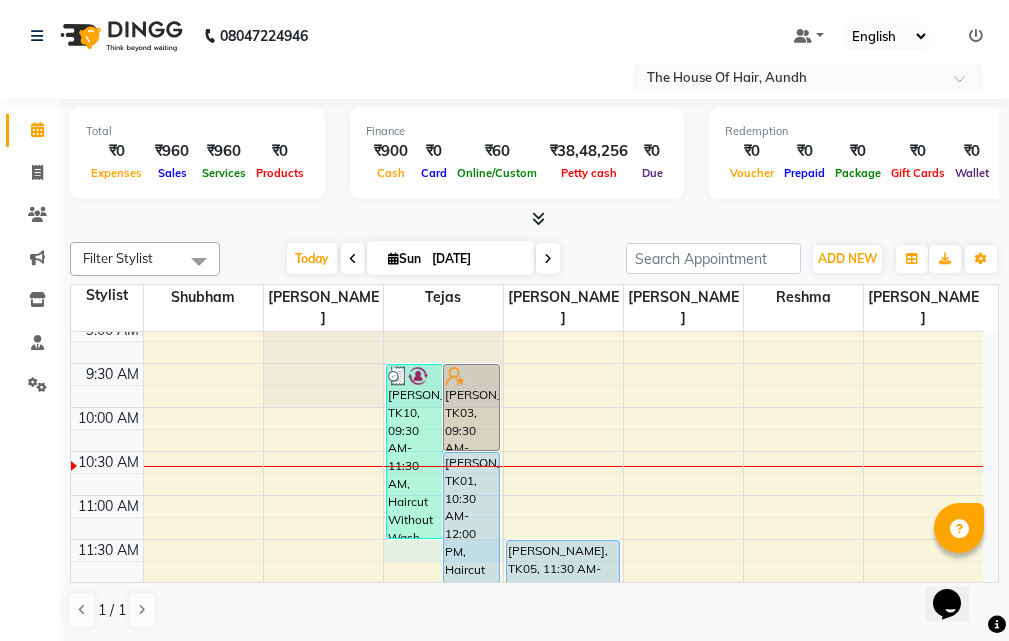 click on "8:00 AM 8:30 AM 9:00 AM 9:30 AM 10:00 AM 10:30 AM 11:00 AM 11:30 AM 12:00 PM 12:30 PM 1:00 PM 1:30 PM 2:00 PM 2:30 PM 3:00 PM 3:30 PM 4:00 PM 4:30 PM 5:00 PM 5:30 PM 6:00 PM 6:30 PM 7:00 PM 7:30 PM 8:00 PM 8:30 PM 9:00 PM 9:30 PM     [PERSON_NAME], TK10, 09:30 AM-11:30 AM, Haircut Without Wash ([DEMOGRAPHIC_DATA]),[PERSON_NAME],[PERSON_NAME] Color     Pukul [PERSON_NAME], TK03, 09:30 AM-10:30 AM, Haircut Without Wash ([DEMOGRAPHIC_DATA]),[PERSON_NAME]    [PERSON_NAME], TK01, 10:30 AM-12:00 PM, Haircut Without Wash ([DEMOGRAPHIC_DATA]),[PERSON_NAME],Hair Spa (Schwarkopf) ([DEMOGRAPHIC_DATA])             [PERSON_NAME], TK06, 12:00 PM-12:30 PM, Hair Spa (Schwarkopf) ([DEMOGRAPHIC_DATA])     [PERSON_NAME], TK02, 12:30 PM-01:00 PM, Haircut Without Wash ([DEMOGRAPHIC_DATA])    [PERSON_NAME] P, TK09, 02:30 PM-03:00 PM, Haircut Without Wash ([DEMOGRAPHIC_DATA])     [PERSON_NAME], TK04, 06:00 PM-07:30 PM, Haircut With Wash ([DEMOGRAPHIC_DATA]),[PERSON_NAME]    [PERSON_NAME], TK05, 11:30 AM-12:30 PM, Haircut Without Wash ([DEMOGRAPHIC_DATA]),[PERSON_NAME] c, TK07, 12:30 PM-01:15 PM, Haircut With Wash ([DEMOGRAPHIC_DATA])" at bounding box center (527, 847) 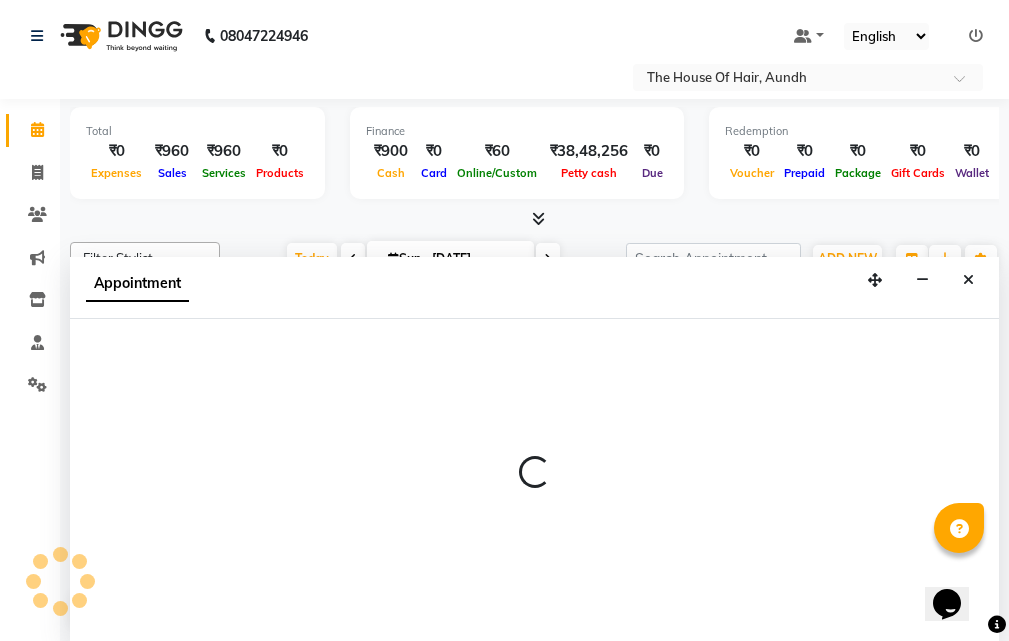 scroll, scrollTop: 1, scrollLeft: 0, axis: vertical 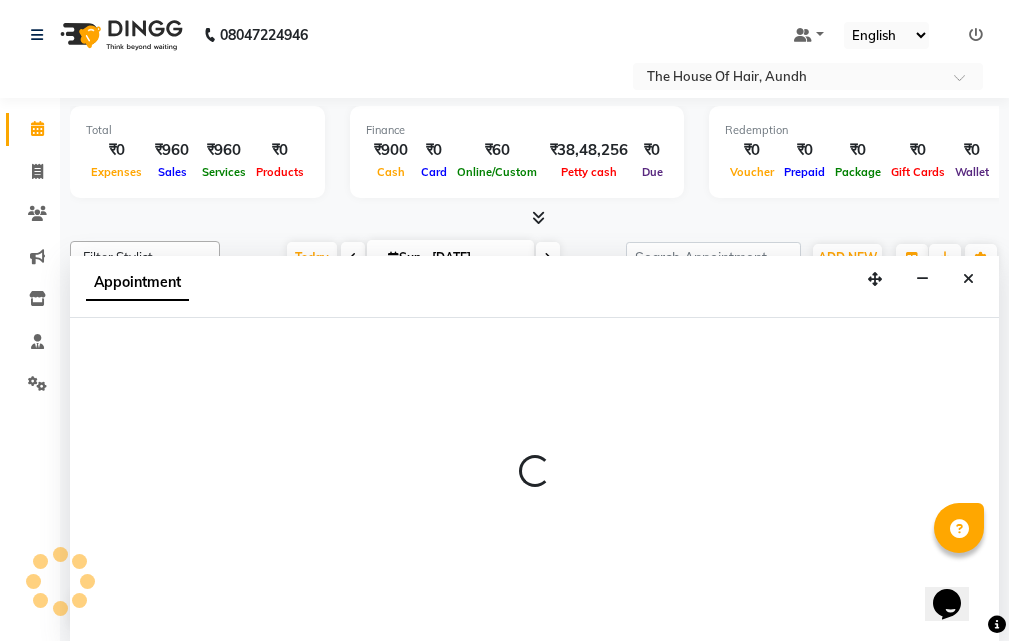 select on "6864" 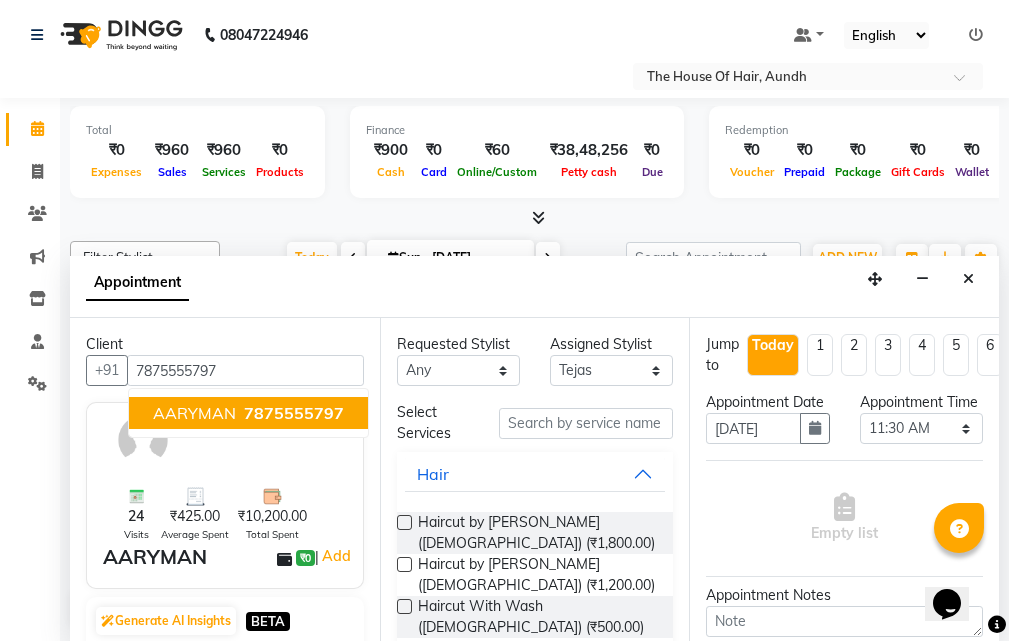 click on "7875555797" at bounding box center [294, 413] 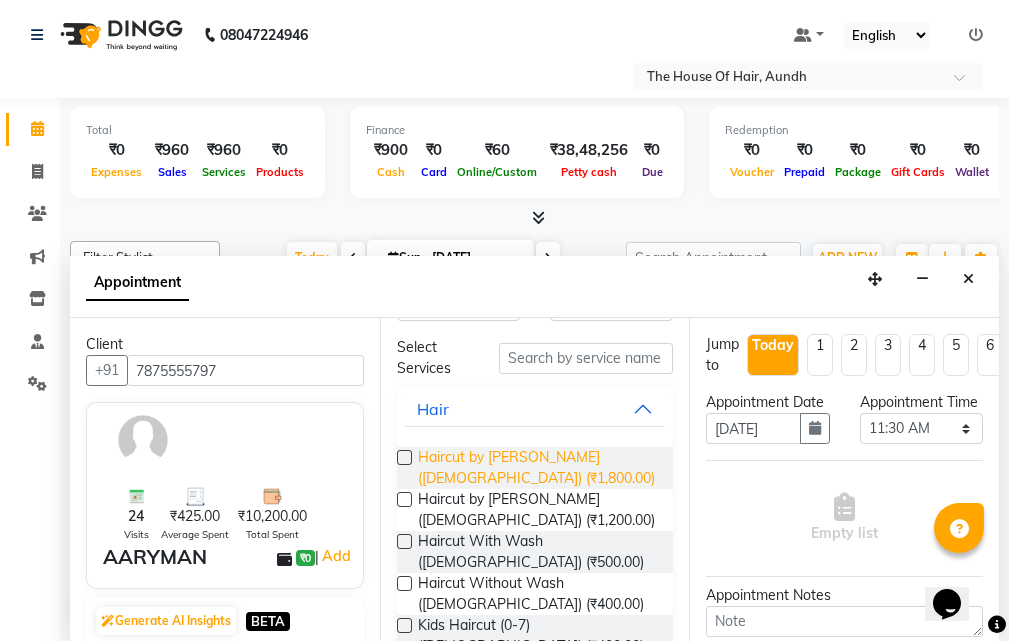 scroll, scrollTop: 100, scrollLeft: 0, axis: vertical 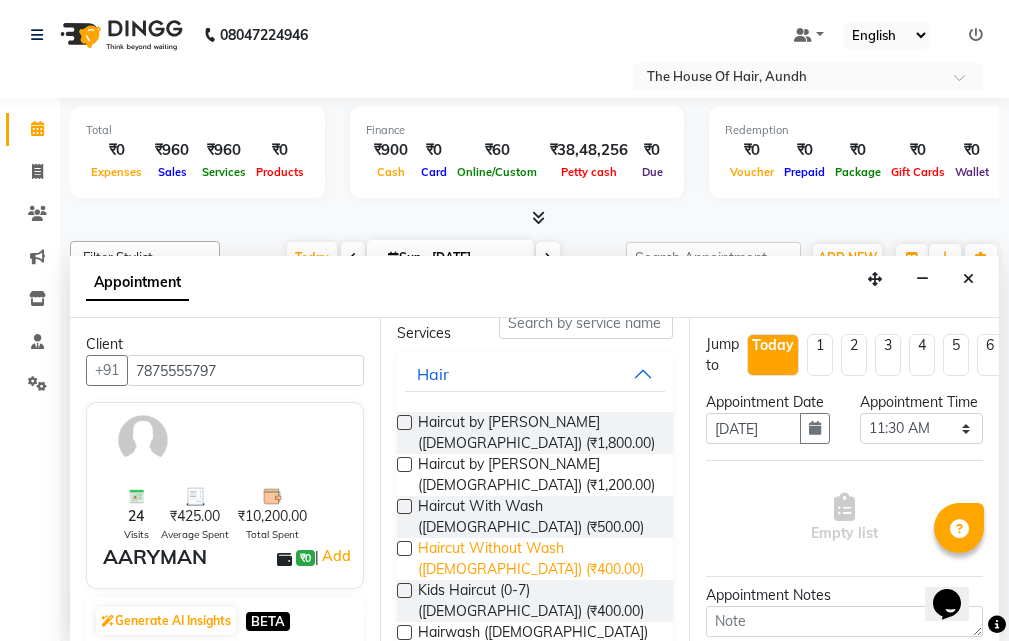 type on "7875555797" 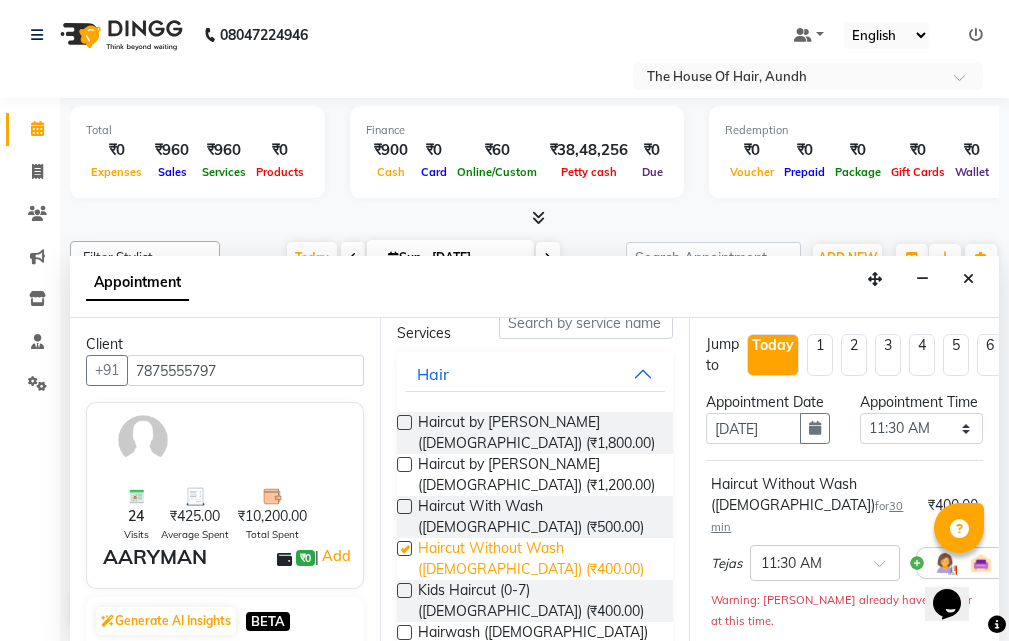 checkbox on "false" 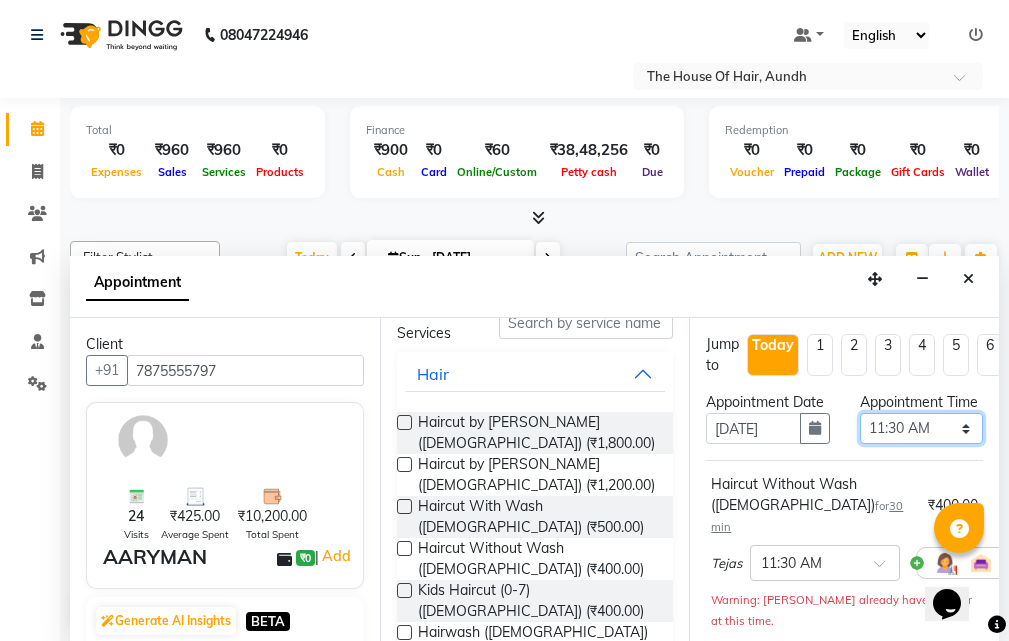 click on "Select 09:00 AM 09:15 AM 09:30 AM 09:45 AM 10:00 AM 10:15 AM 10:30 AM 10:45 AM 11:00 AM 11:15 AM 11:30 AM 11:45 AM 12:00 PM 12:15 PM 12:30 PM 12:45 PM 01:00 PM 01:15 PM 01:30 PM 01:45 PM 02:00 PM 02:15 PM 02:30 PM 02:45 PM 03:00 PM 03:15 PM 03:30 PM 03:45 PM 04:00 PM 04:15 PM 04:30 PM 04:45 PM 05:00 PM 05:15 PM 05:30 PM 05:45 PM 06:00 PM 06:15 PM 06:30 PM 06:45 PM 07:00 PM 07:15 PM 07:30 PM 07:45 PM 08:00 PM 08:15 PM 08:30 PM 08:45 PM 09:00 PM 09:15 PM 09:30 PM" at bounding box center (921, 428) 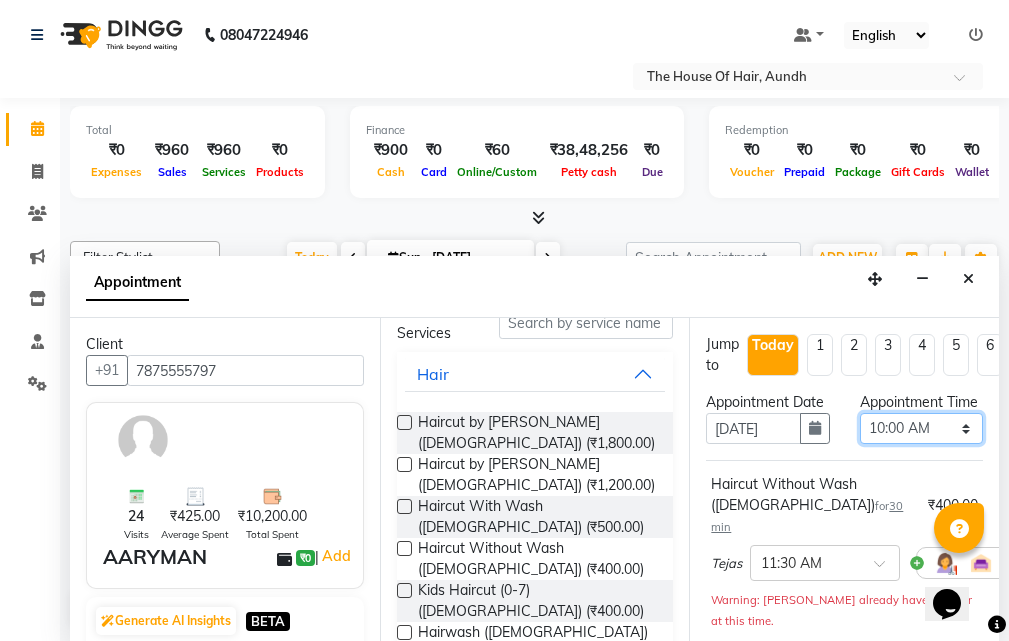 click on "Select 09:00 AM 09:15 AM 09:30 AM 09:45 AM 10:00 AM 10:15 AM 10:30 AM 10:45 AM 11:00 AM 11:15 AM 11:30 AM 11:45 AM 12:00 PM 12:15 PM 12:30 PM 12:45 PM 01:00 PM 01:15 PM 01:30 PM 01:45 PM 02:00 PM 02:15 PM 02:30 PM 02:45 PM 03:00 PM 03:15 PM 03:30 PM 03:45 PM 04:00 PM 04:15 PM 04:30 PM 04:45 PM 05:00 PM 05:15 PM 05:30 PM 05:45 PM 06:00 PM 06:15 PM 06:30 PM 06:45 PM 07:00 PM 07:15 PM 07:30 PM 07:45 PM 08:00 PM 08:15 PM 08:30 PM 08:45 PM 09:00 PM 09:15 PM 09:30 PM" at bounding box center (921, 428) 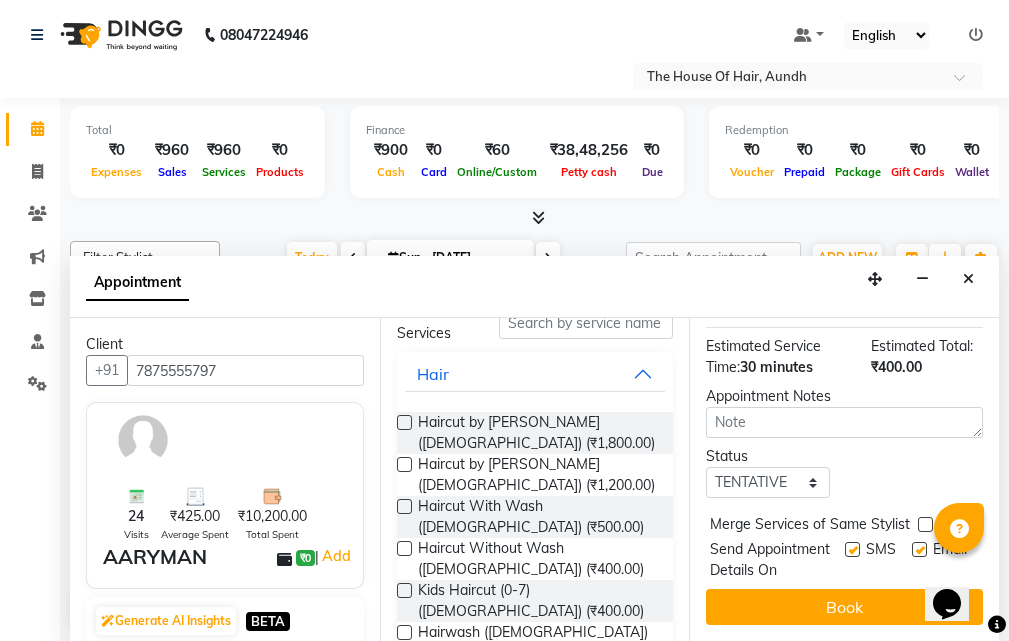 scroll, scrollTop: 300, scrollLeft: 0, axis: vertical 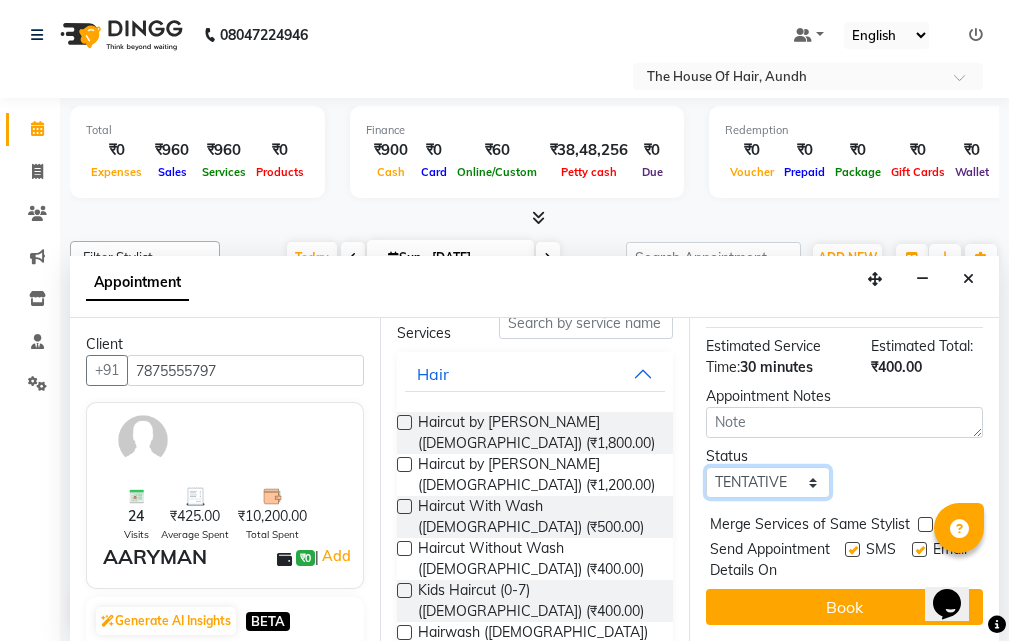 click on "Select TENTATIVE CONFIRM CHECK-IN UPCOMING" at bounding box center [767, 482] 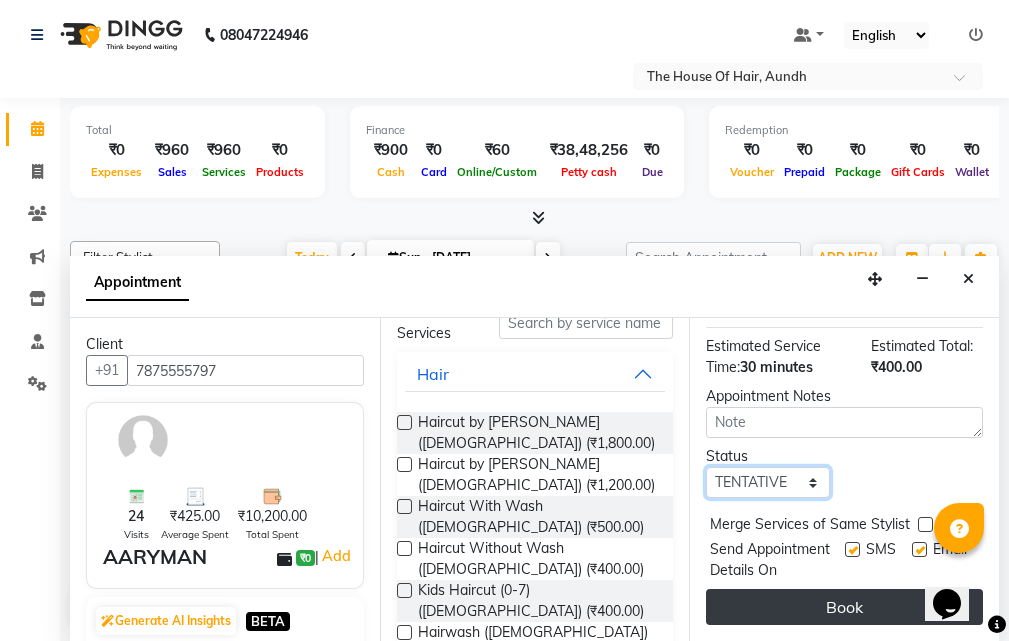 select on "upcoming" 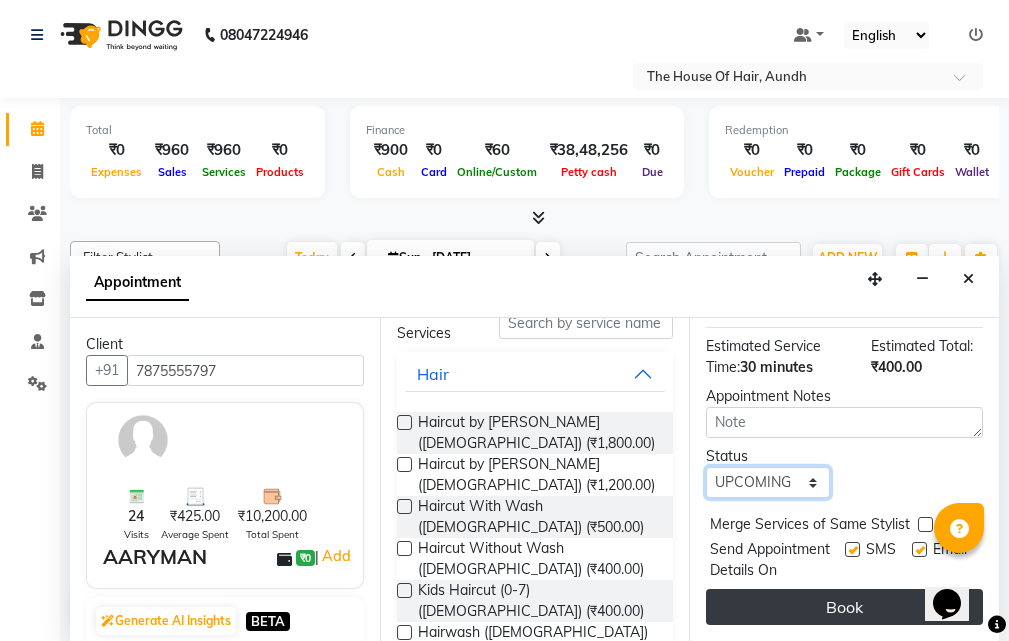 click on "Select TENTATIVE CONFIRM CHECK-IN UPCOMING" at bounding box center [767, 482] 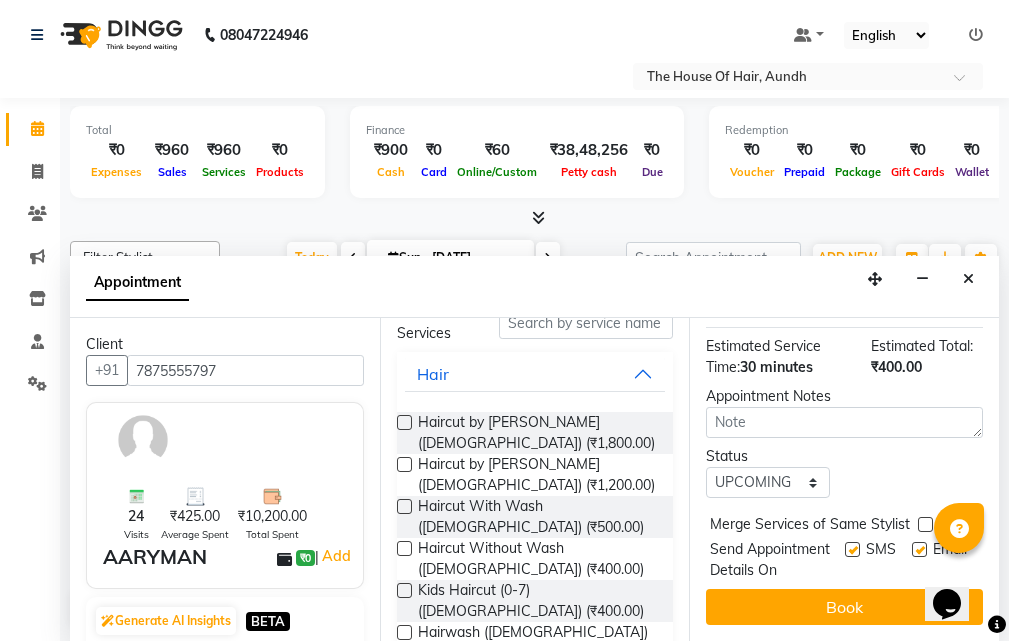 click at bounding box center (925, 524) 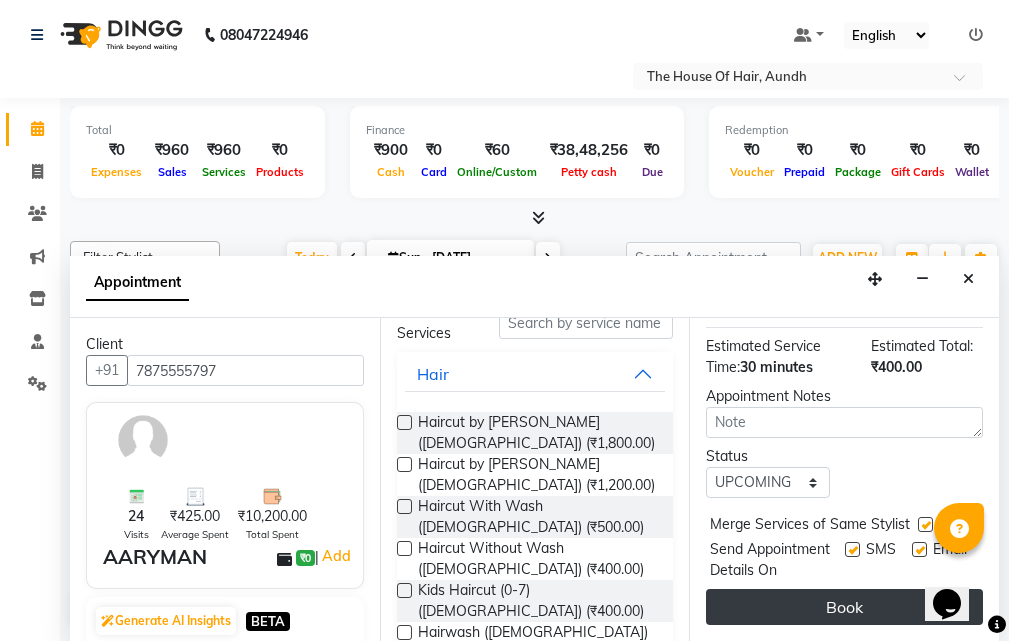 click on "Book" at bounding box center (844, 607) 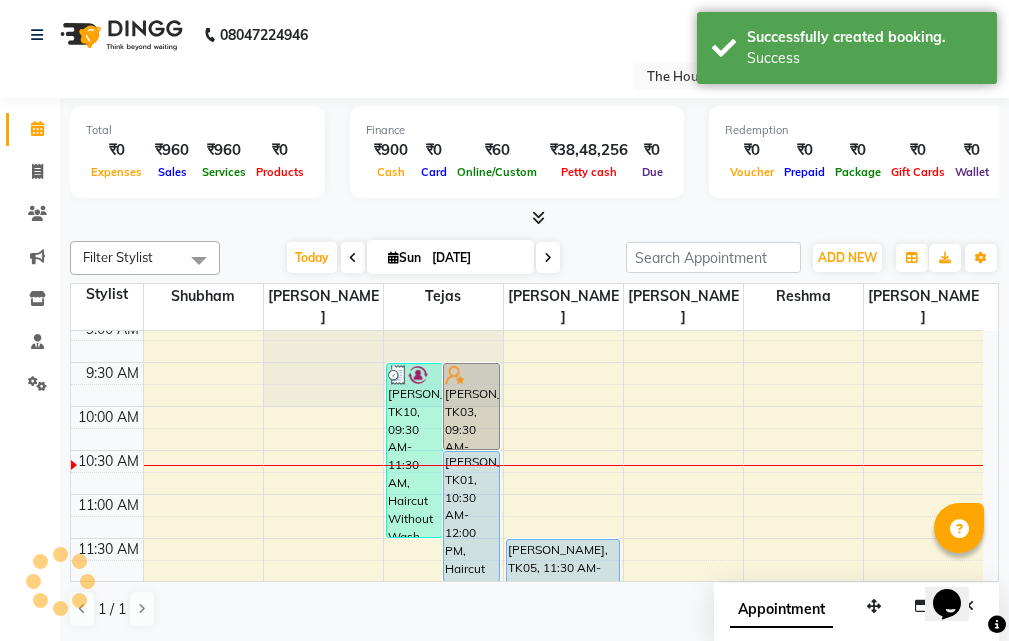 scroll, scrollTop: 0, scrollLeft: 0, axis: both 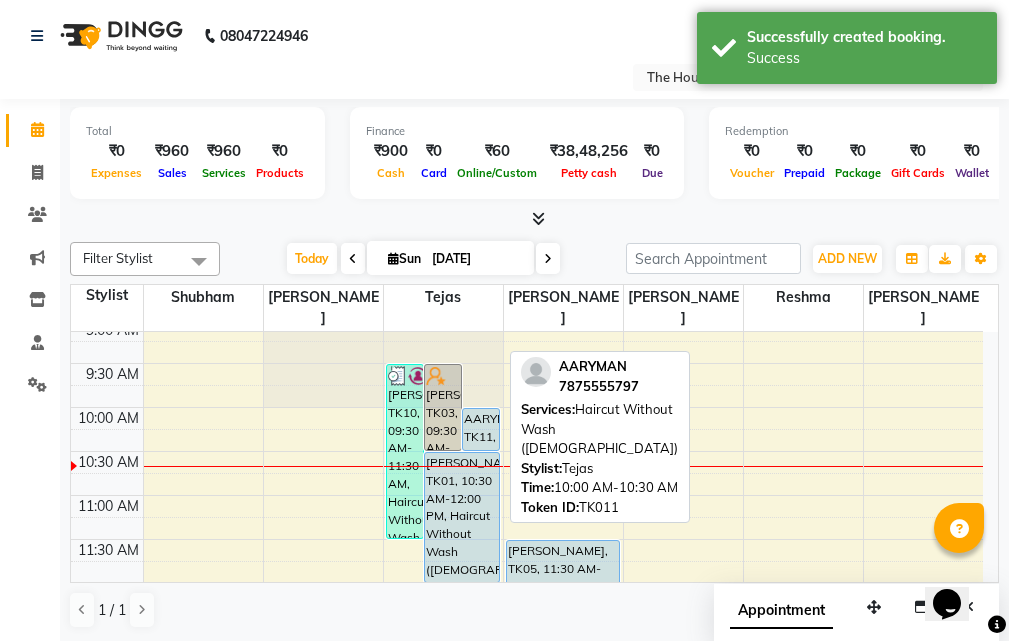 click on "AARYMAN, TK11, 10:00 AM-10:30 AM, Haircut Without Wash ([DEMOGRAPHIC_DATA])" at bounding box center (481, 429) 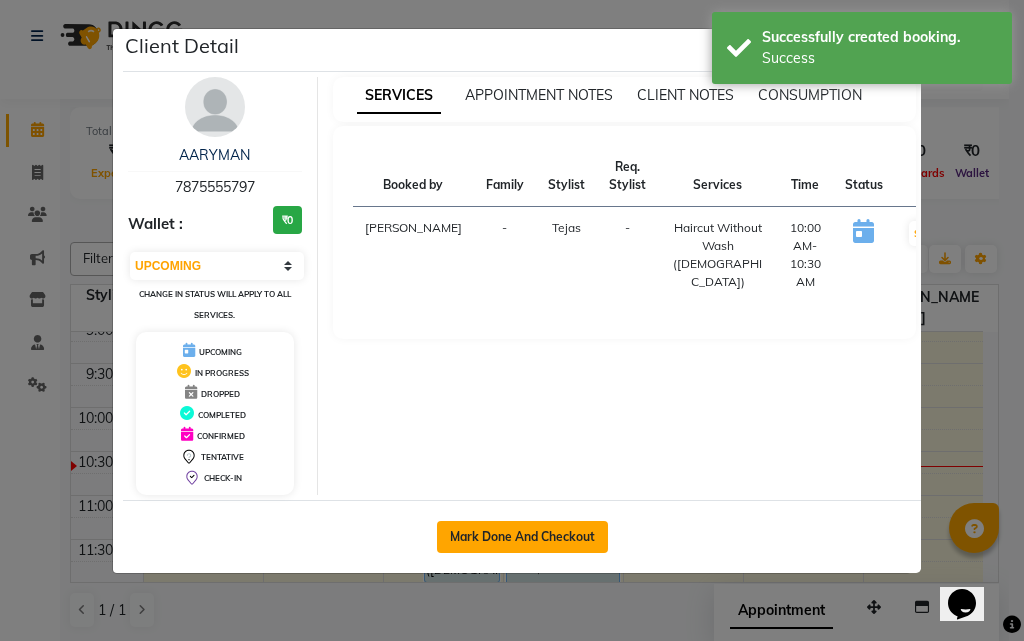 click on "Mark Done And Checkout" 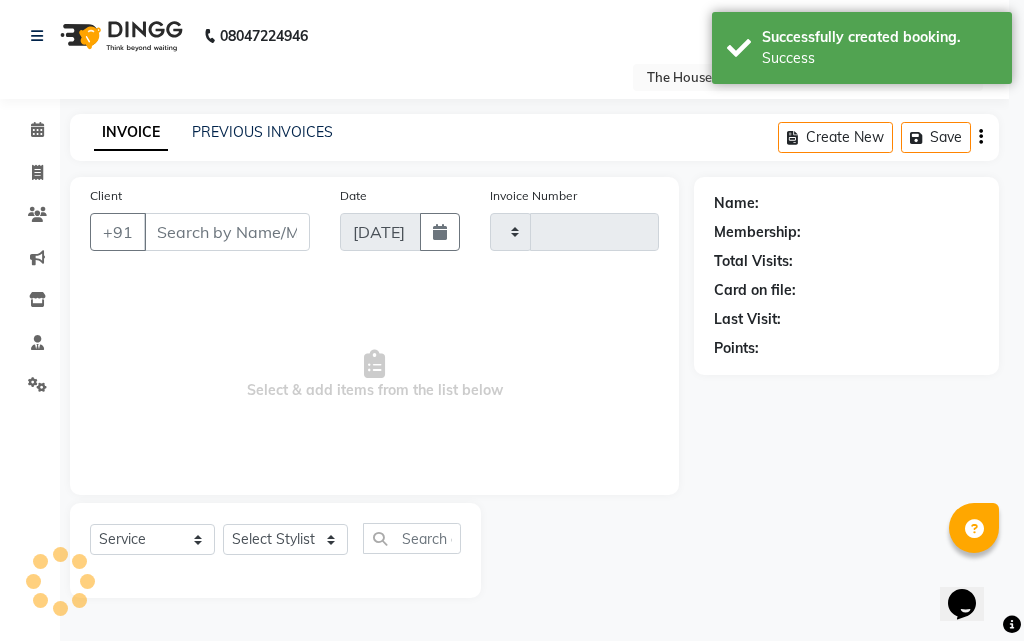 select on "3" 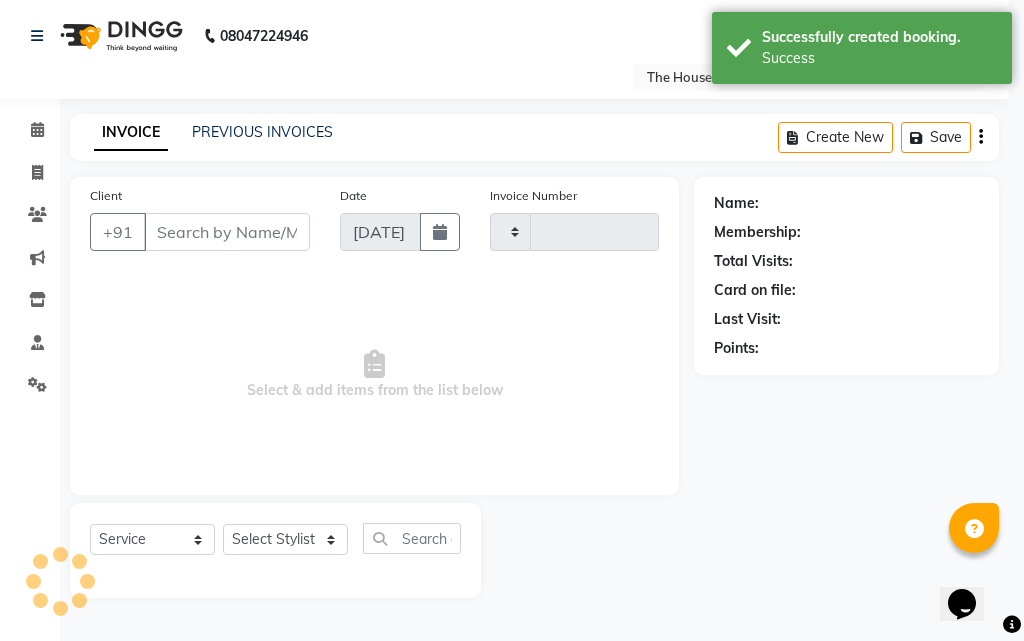 type on "1144" 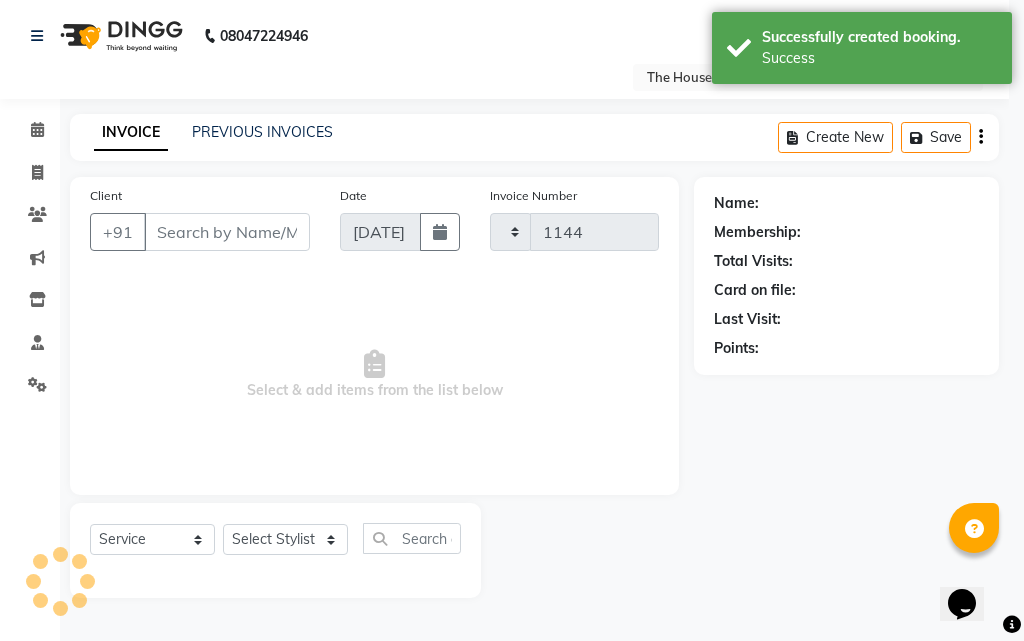 select on "26" 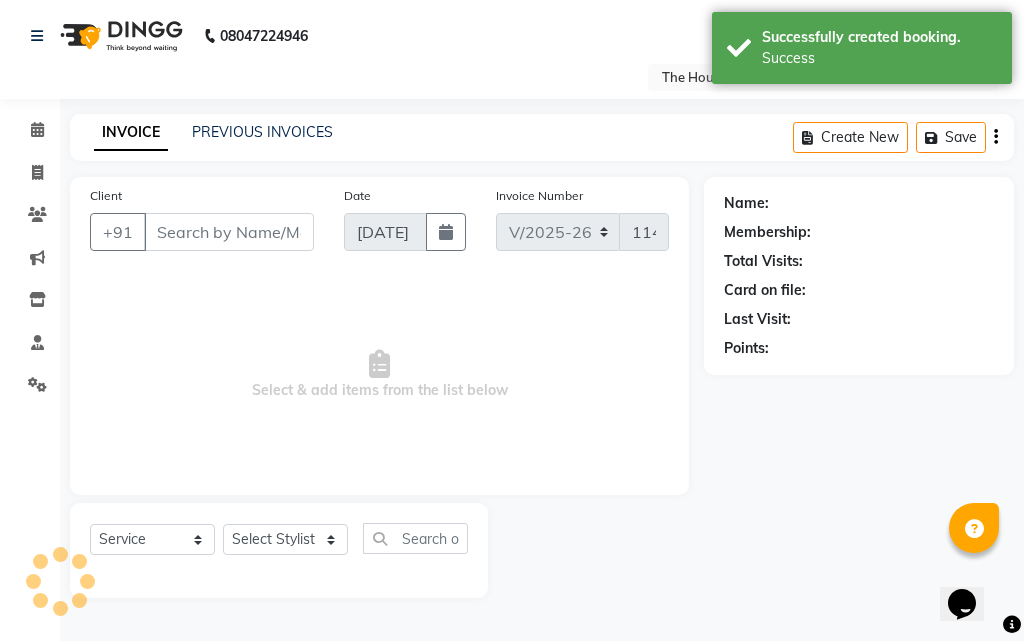 type on "7875555797" 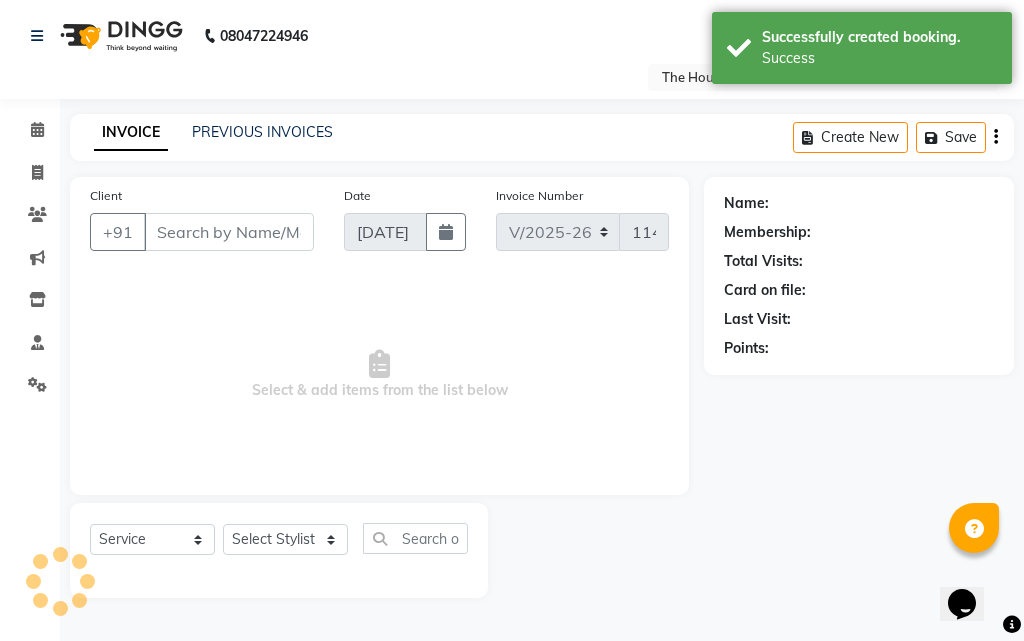 select on "6864" 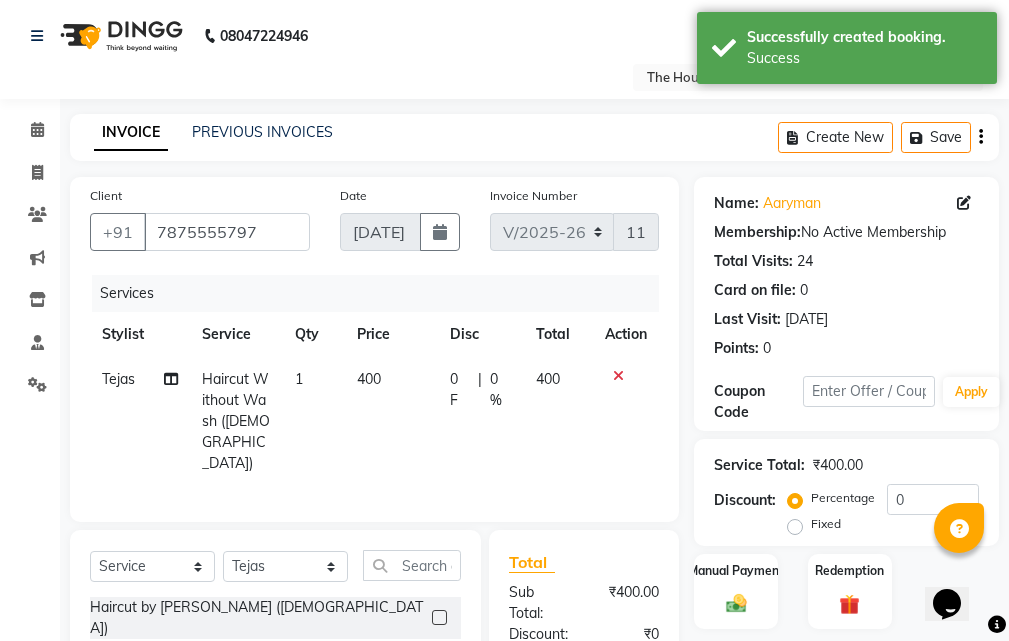 scroll, scrollTop: 210, scrollLeft: 0, axis: vertical 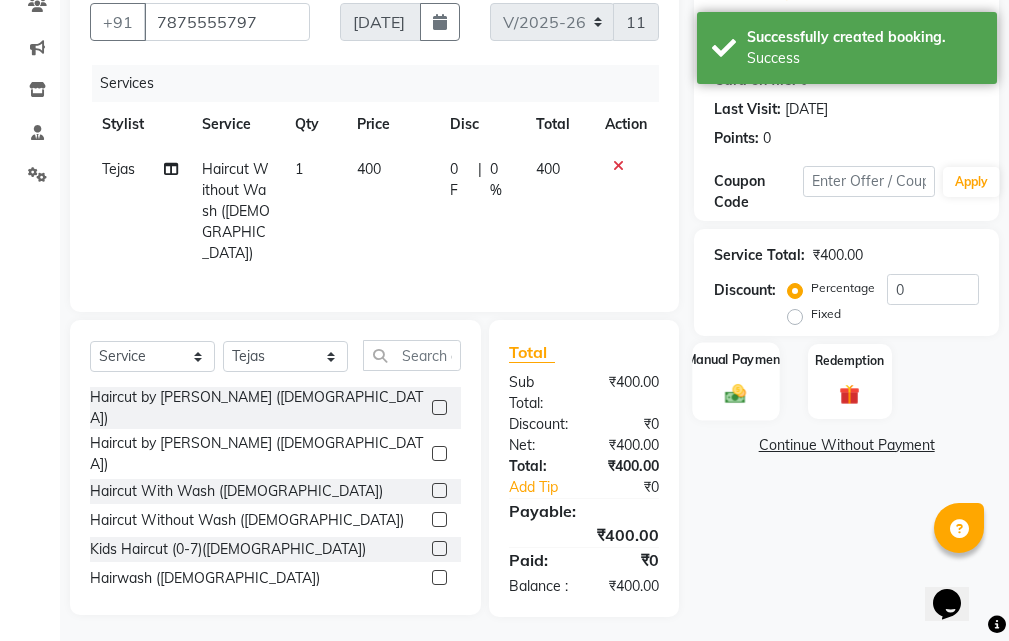 click on "Manual Payment" 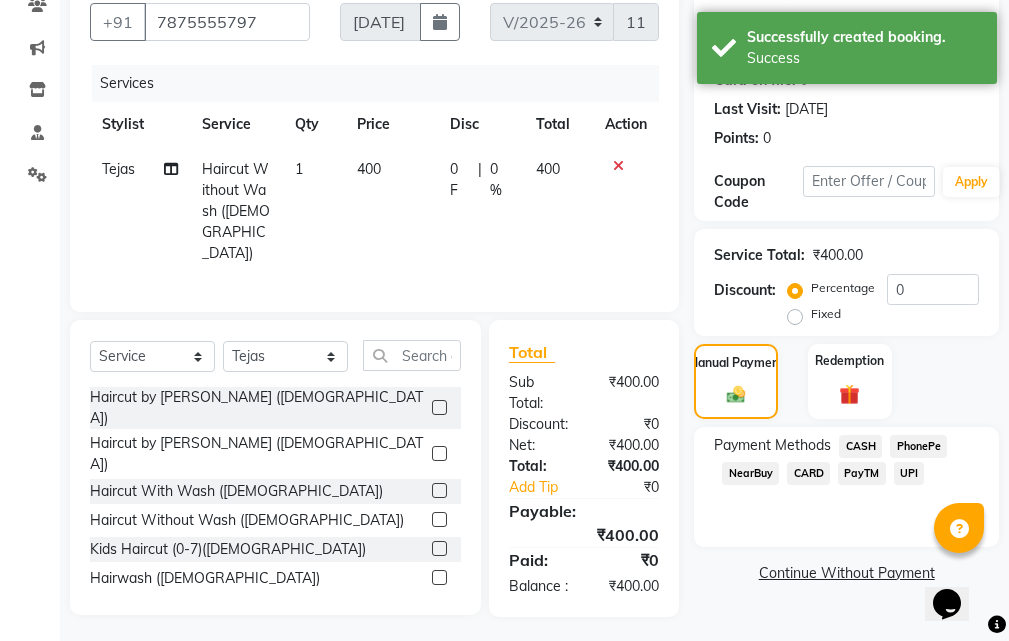click on "UPI" 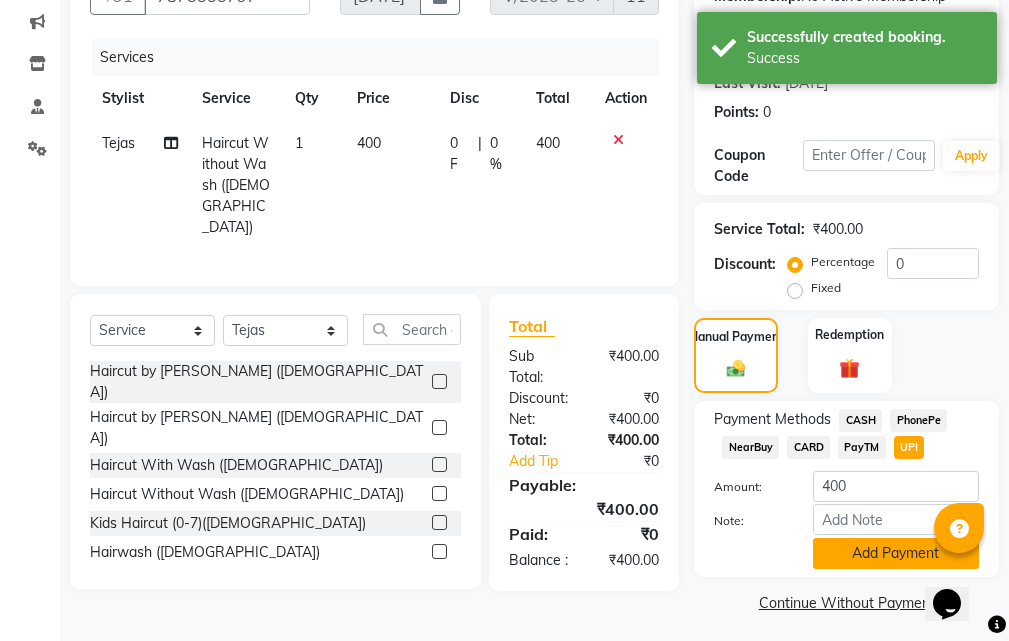 scroll, scrollTop: 243, scrollLeft: 0, axis: vertical 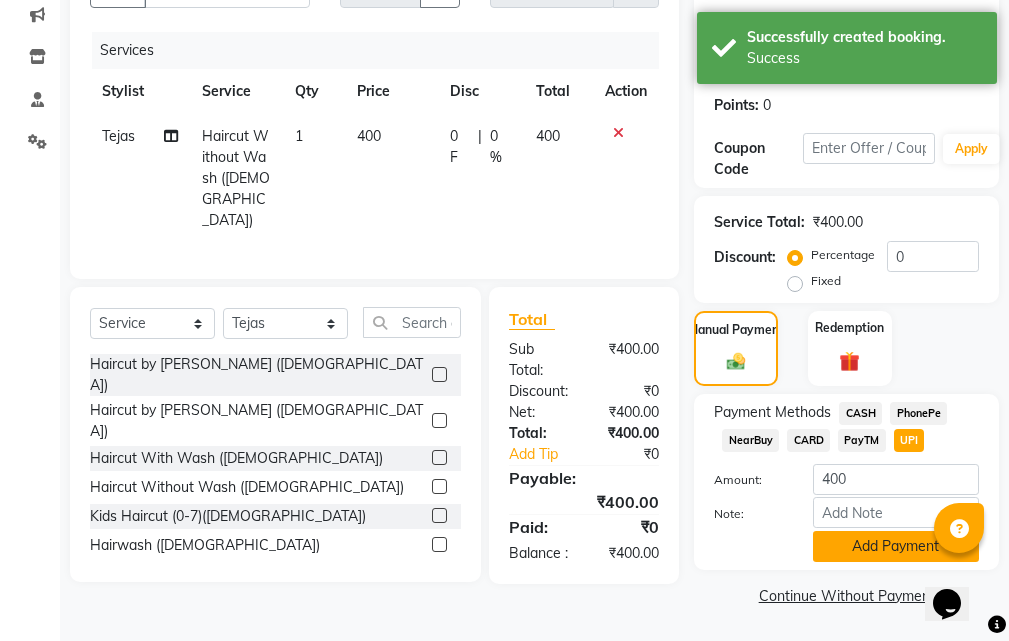 click on "Add Payment" 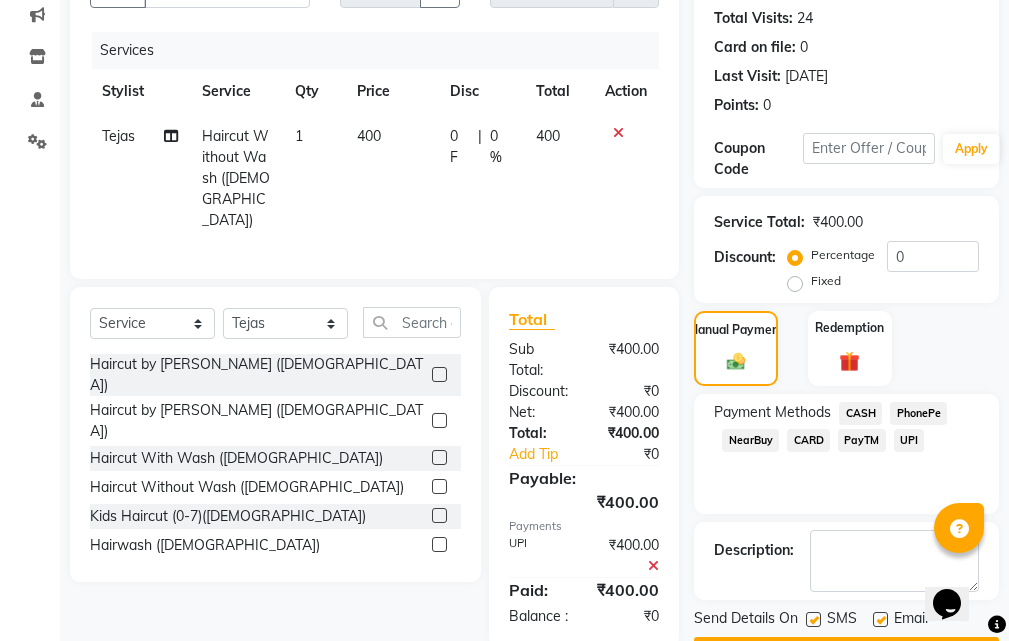 scroll, scrollTop: 300, scrollLeft: 0, axis: vertical 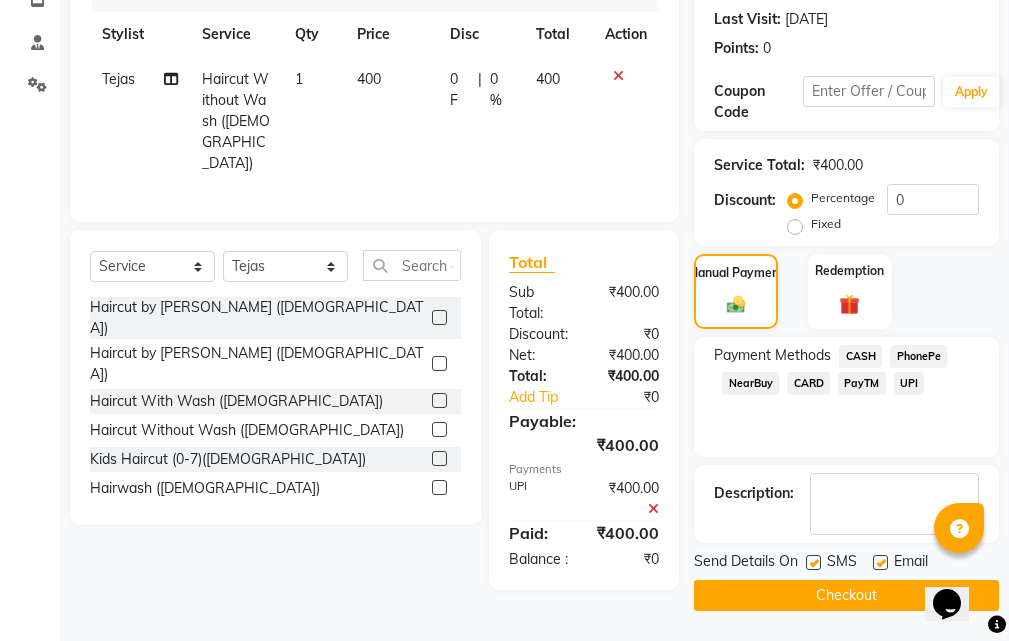 click on "Checkout" 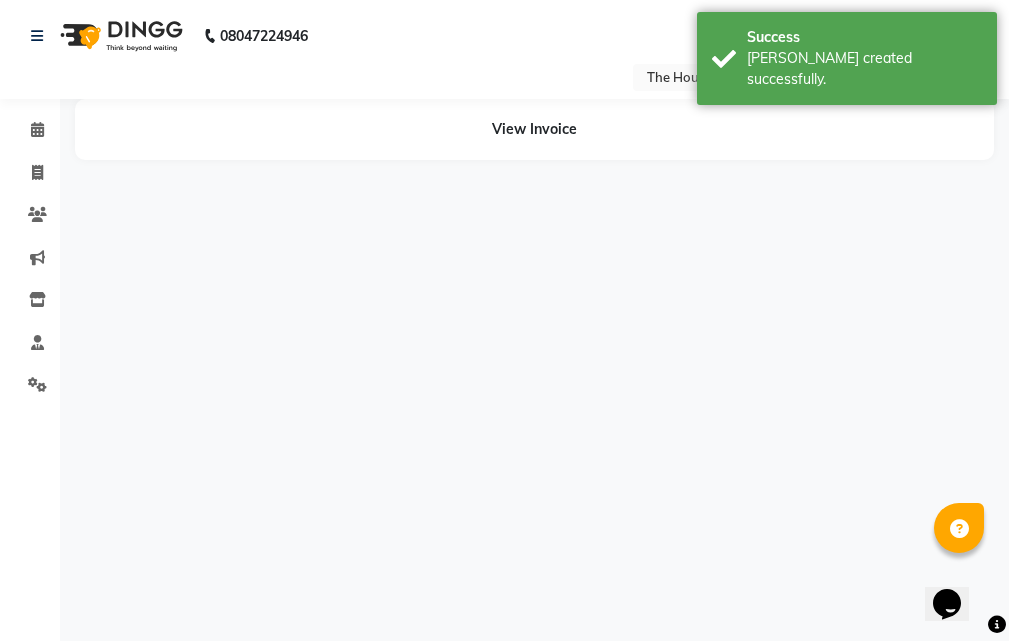 scroll, scrollTop: 0, scrollLeft: 0, axis: both 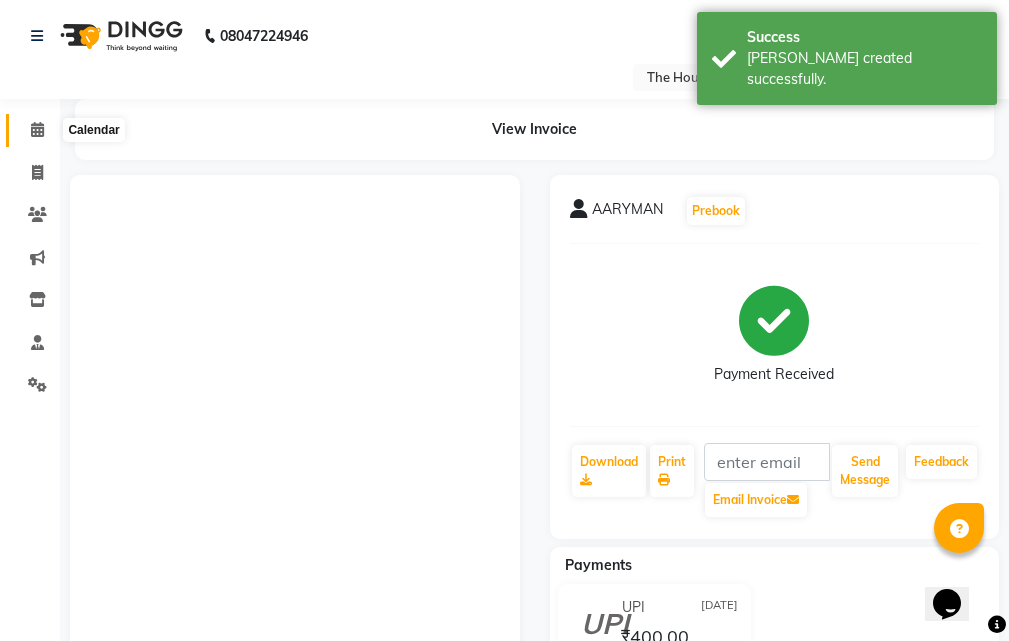click 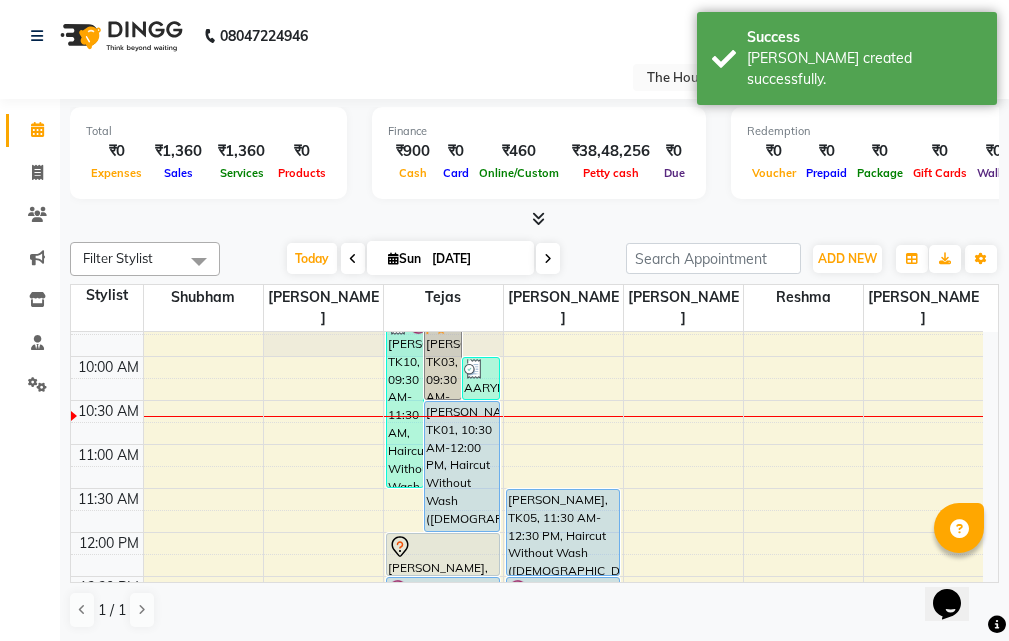 scroll, scrollTop: 200, scrollLeft: 0, axis: vertical 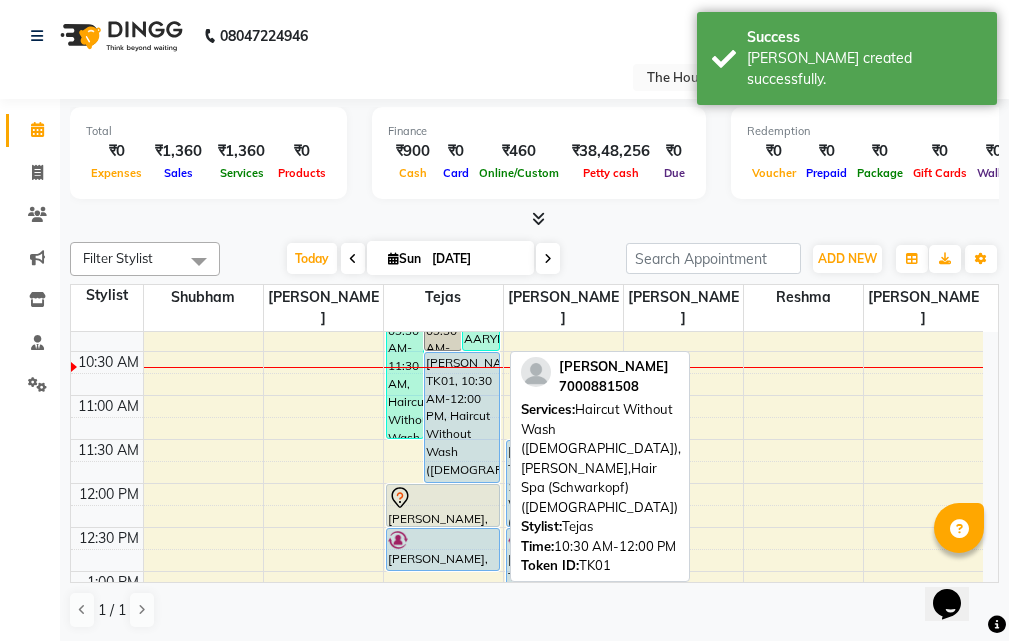 click on "[PERSON_NAME], TK01, 10:30 AM-12:00 PM, Haircut Without Wash ([DEMOGRAPHIC_DATA]),[PERSON_NAME],Hair Spa (Schwarkopf) ([DEMOGRAPHIC_DATA])" at bounding box center [462, 417] 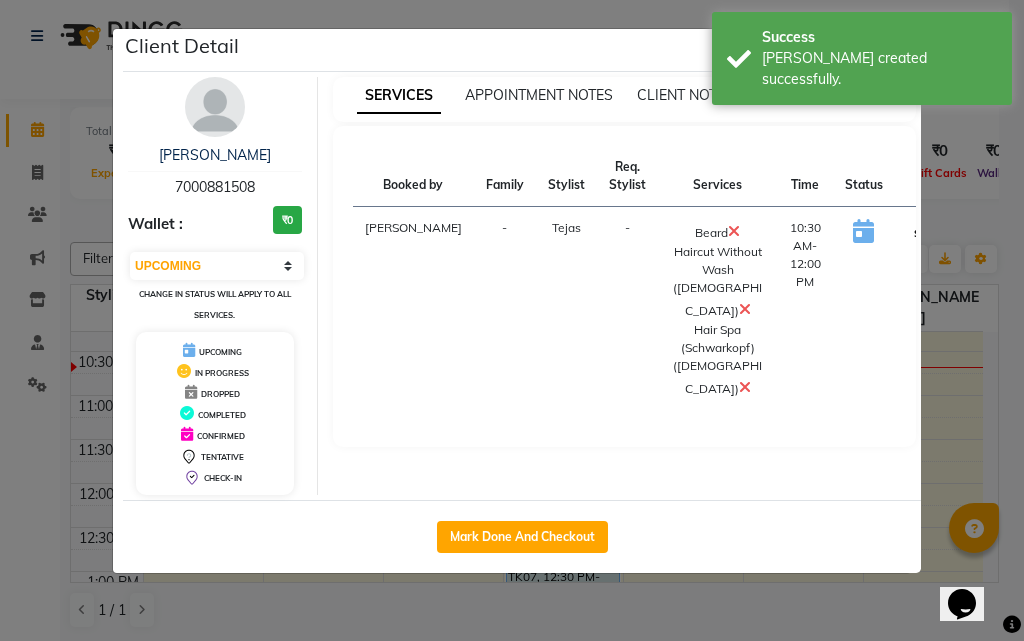 click on "START" at bounding box center (929, 233) 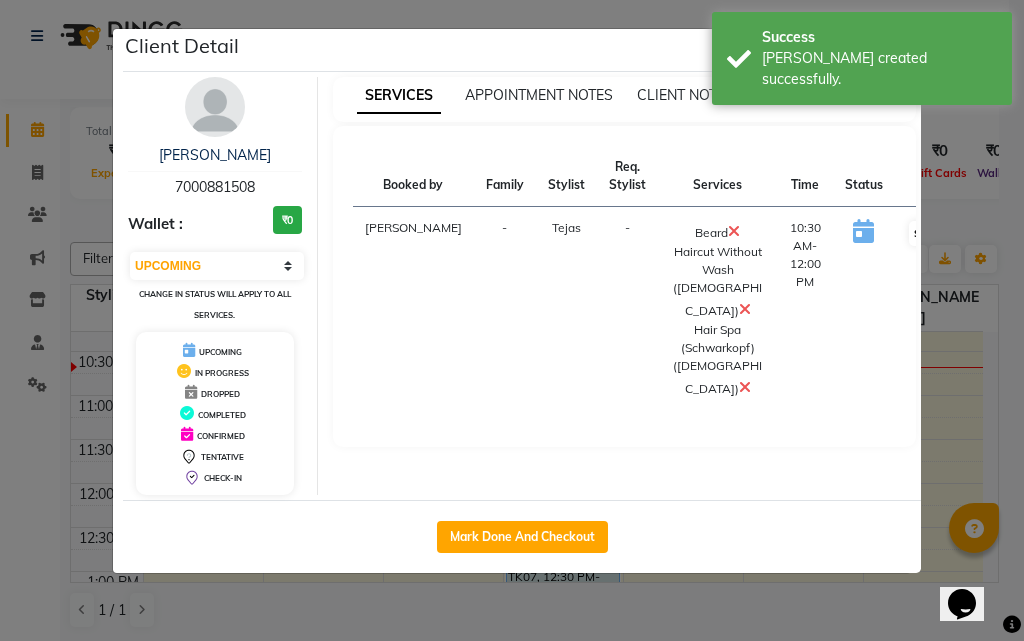 select on "1" 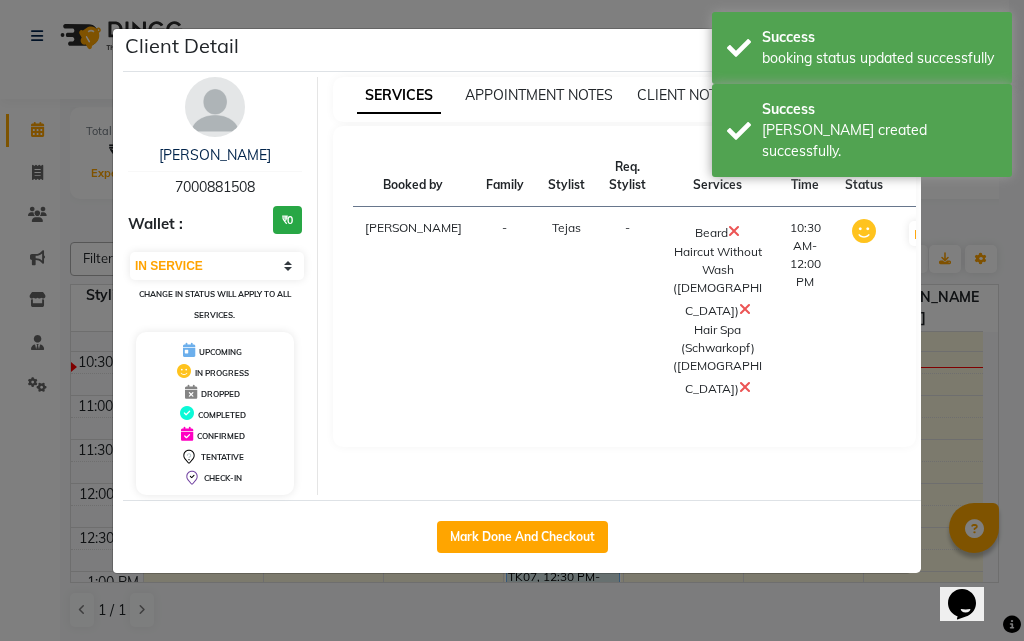 click on "Client Detail  [PERSON_NAME]   7000881508 Wallet : ₹0 Select IN SERVICE CONFIRMED TENTATIVE CHECK IN MARK DONE DROPPED UPCOMING Change in status will apply to all services. UPCOMING IN PROGRESS DROPPED COMPLETED CONFIRMED TENTATIVE CHECK-IN SERVICES APPOINTMENT NOTES CLIENT NOTES CONSUMPTION Booked by Family Stylist Req. Stylist Services Time Status  [PERSON_NAME] -  [PERSON_NAME]   Haircut Without Wash ([DEMOGRAPHIC_DATA])   Hair Spa (Schwarkopf) ([DEMOGRAPHIC_DATA])   10:30 AM-12:00 PM   MARK DONE   Mark Done And Checkout" 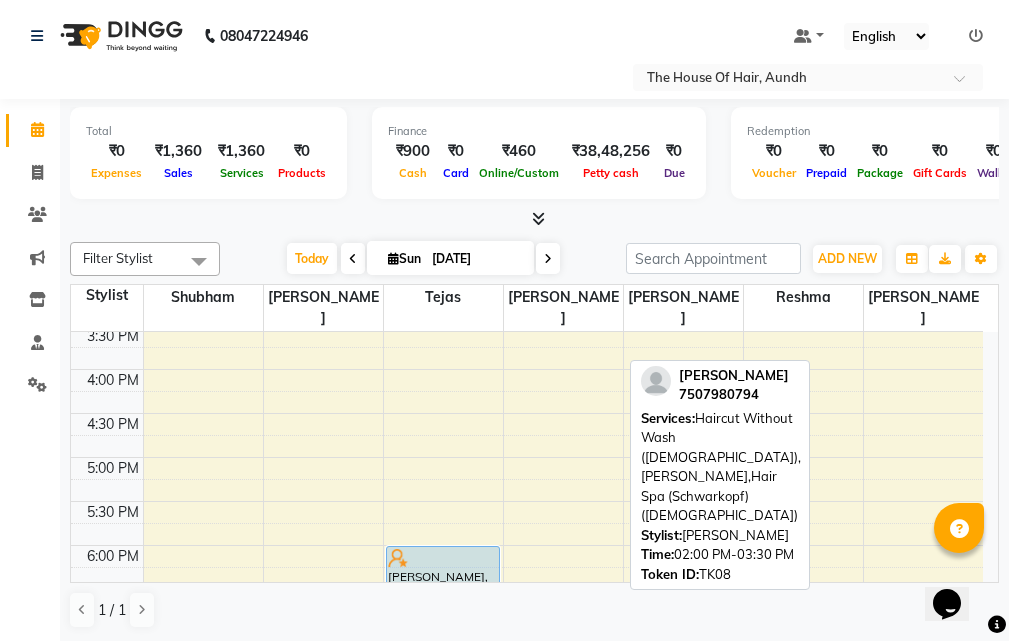 scroll, scrollTop: 700, scrollLeft: 0, axis: vertical 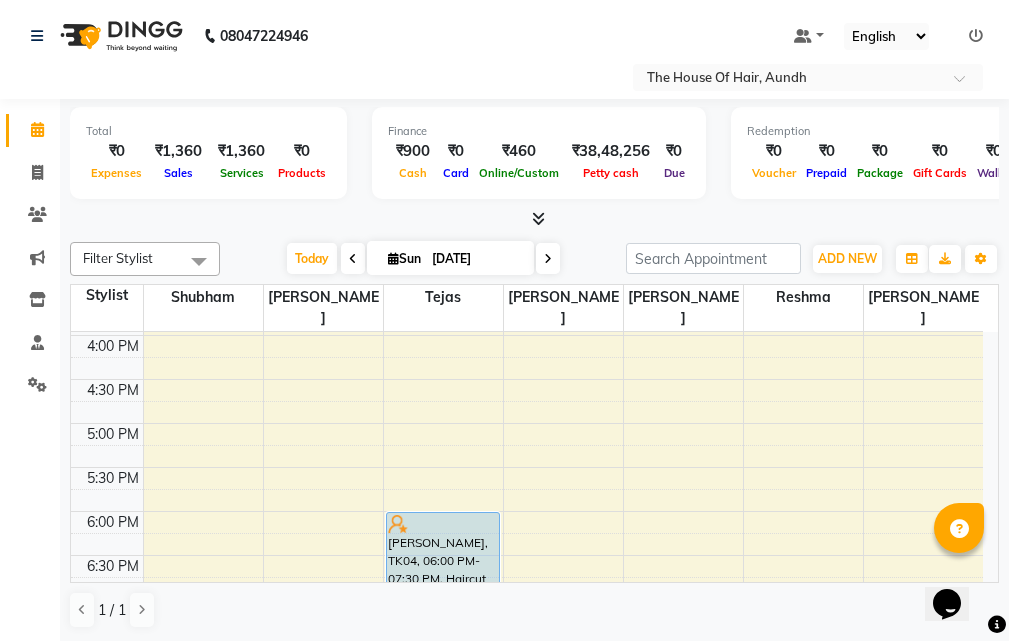 click on "8:00 AM 8:30 AM 9:00 AM 9:30 AM 10:00 AM 10:30 AM 11:00 AM 11:30 AM 12:00 PM 12:30 PM 1:00 PM 1:30 PM 2:00 PM 2:30 PM 3:00 PM 3:30 PM 4:00 PM 4:30 PM 5:00 PM 5:30 PM 6:00 PM 6:30 PM 7:00 PM 7:30 PM 8:00 PM 8:30 PM 9:00 PM 9:30 PM     [PERSON_NAME], TK10, 09:30 AM-11:30 AM, Haircut Without Wash ([DEMOGRAPHIC_DATA]),[PERSON_NAME],[PERSON_NAME] Color     Pukul [PERSON_NAME], TK03, 09:30 AM-10:30 AM, Haircut Without Wash ([DEMOGRAPHIC_DATA]),[PERSON_NAME], TK11, 10:00 AM-10:30 AM, Haircut Without Wash ([DEMOGRAPHIC_DATA])    [PERSON_NAME], TK01, 10:30 AM-12:00 PM, Haircut Without Wash ([DEMOGRAPHIC_DATA]),[PERSON_NAME],Hair Spa (Schwarkopf) ([DEMOGRAPHIC_DATA])             [PERSON_NAME], TK06, 12:00 PM-12:30 PM, Hair Spa (Schwarkopf) ([DEMOGRAPHIC_DATA])     [PERSON_NAME], TK02, 12:30 PM-01:00 PM, Haircut Without Wash ([DEMOGRAPHIC_DATA])    [PERSON_NAME] P, TK09, 02:30 PM-03:00 PM, Haircut Without Wash ([DEMOGRAPHIC_DATA])     [PERSON_NAME], TK04, 06:00 PM-07:30 PM, Haircut With Wash ([DEMOGRAPHIC_DATA]),[PERSON_NAME]    [PERSON_NAME], TK05, 11:30 AM-12:30 PM, Haircut Without Wash ([DEMOGRAPHIC_DATA]),[PERSON_NAME] c, TK07, 12:30 PM-01:15 PM, Haircut With Wash ([DEMOGRAPHIC_DATA])" at bounding box center (527, 247) 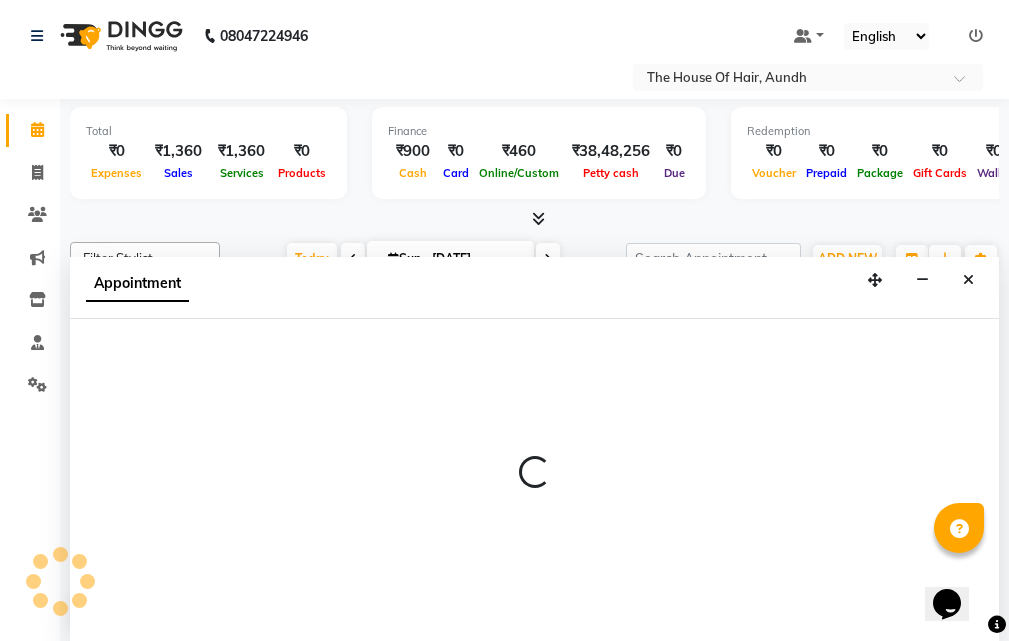 select on "32779" 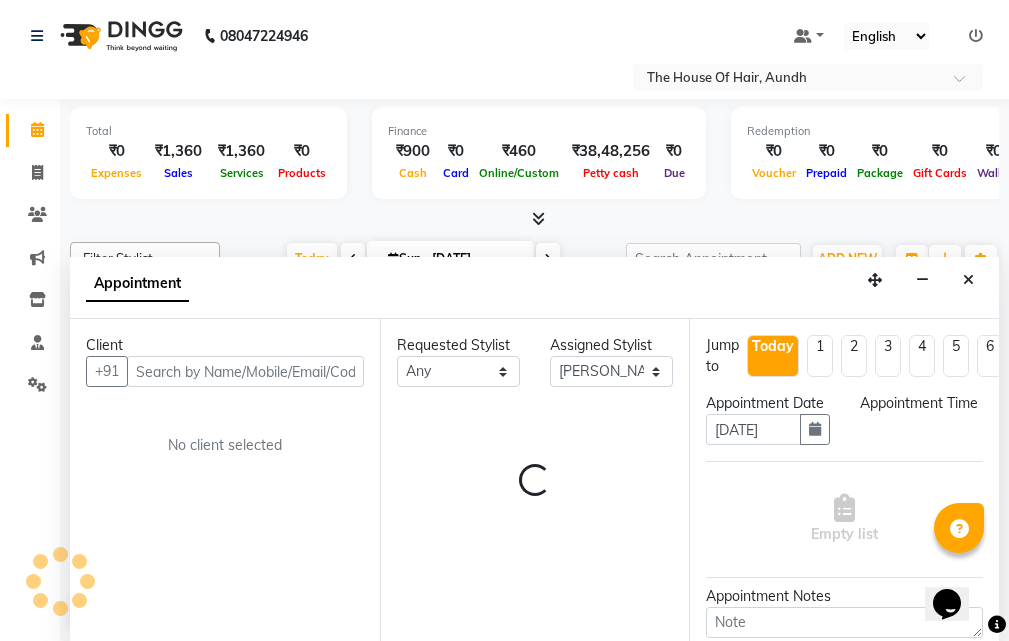 scroll, scrollTop: 1, scrollLeft: 0, axis: vertical 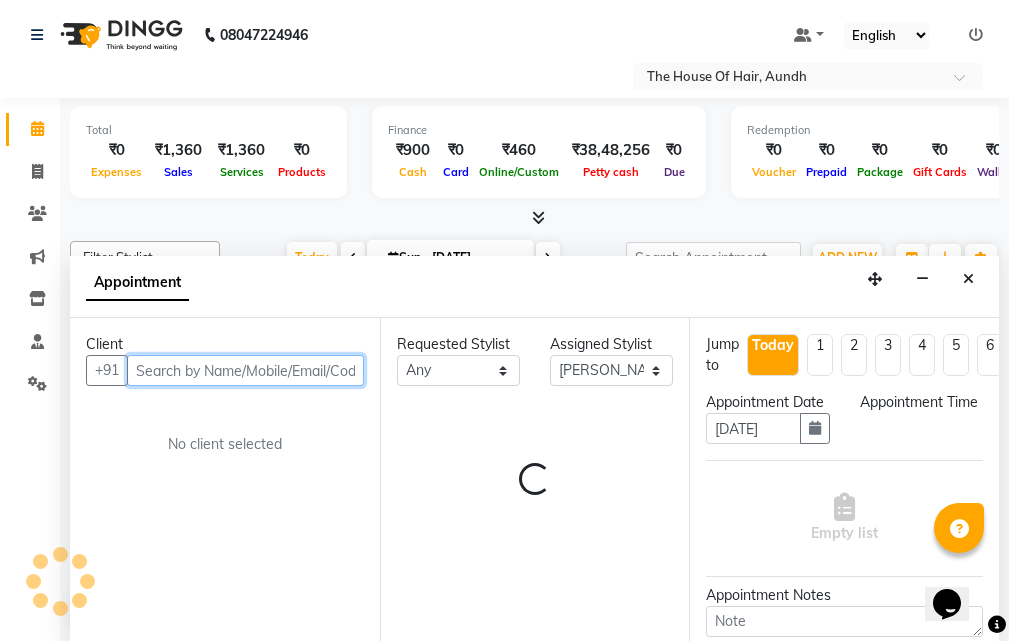 select on "1020" 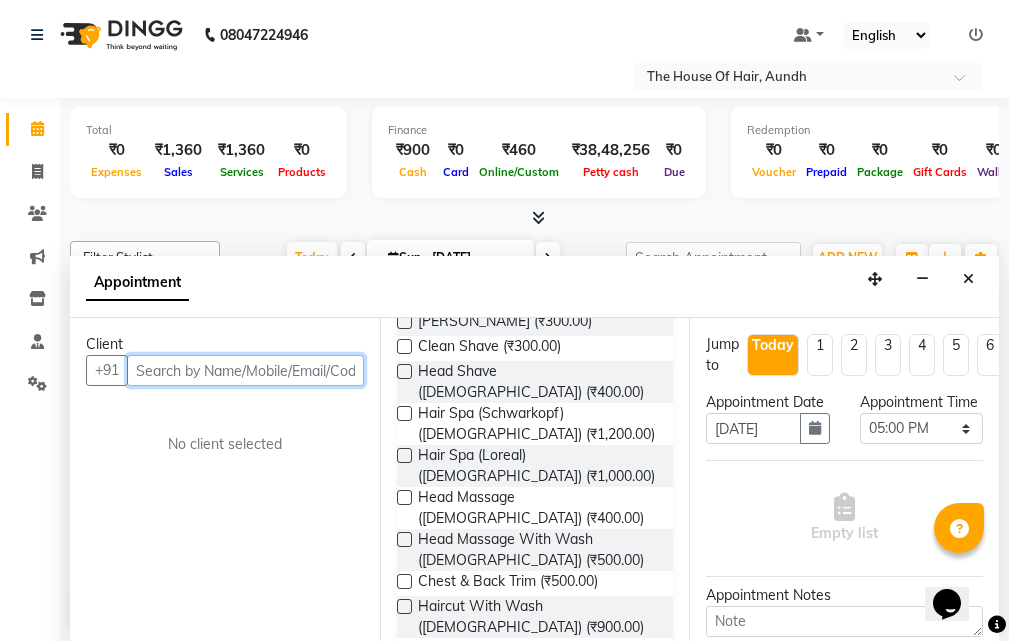 scroll, scrollTop: 500, scrollLeft: 0, axis: vertical 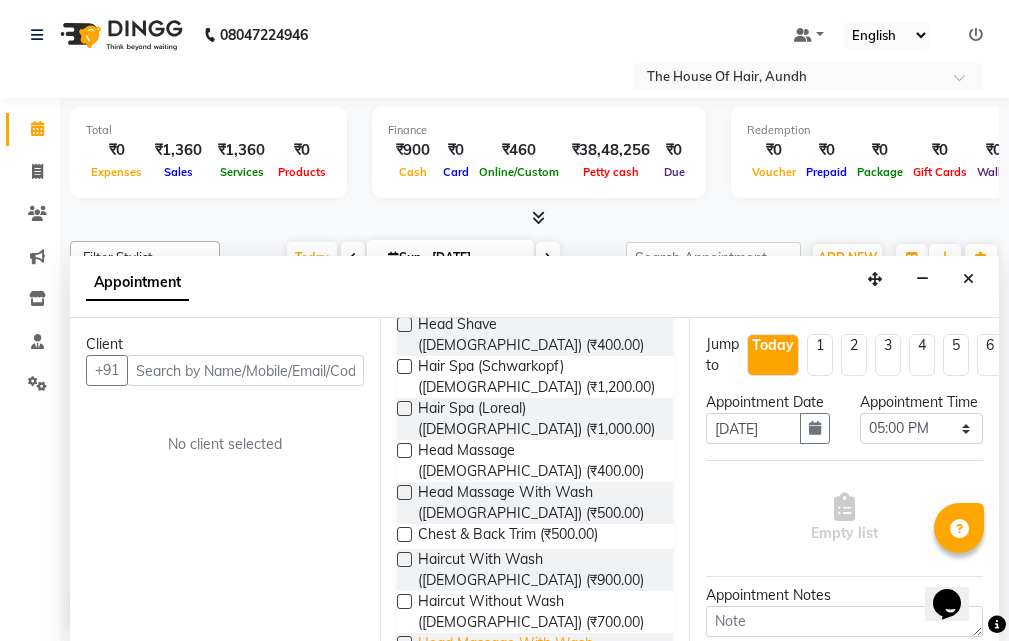 click on "Head Massage With Wash ([DEMOGRAPHIC_DATA]) (₹900.00)" at bounding box center [538, 654] 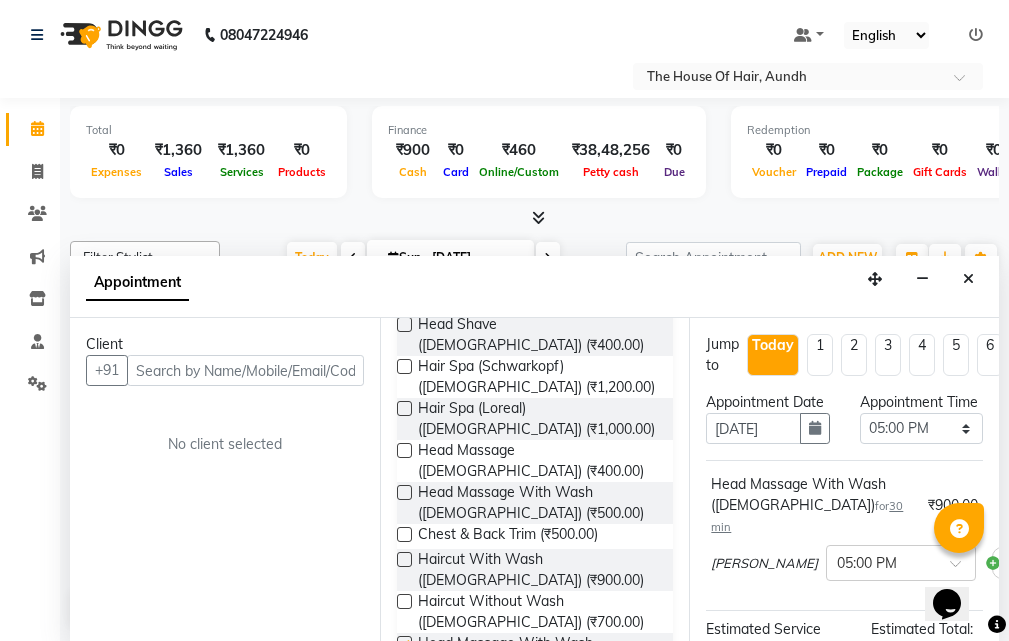 checkbox on "false" 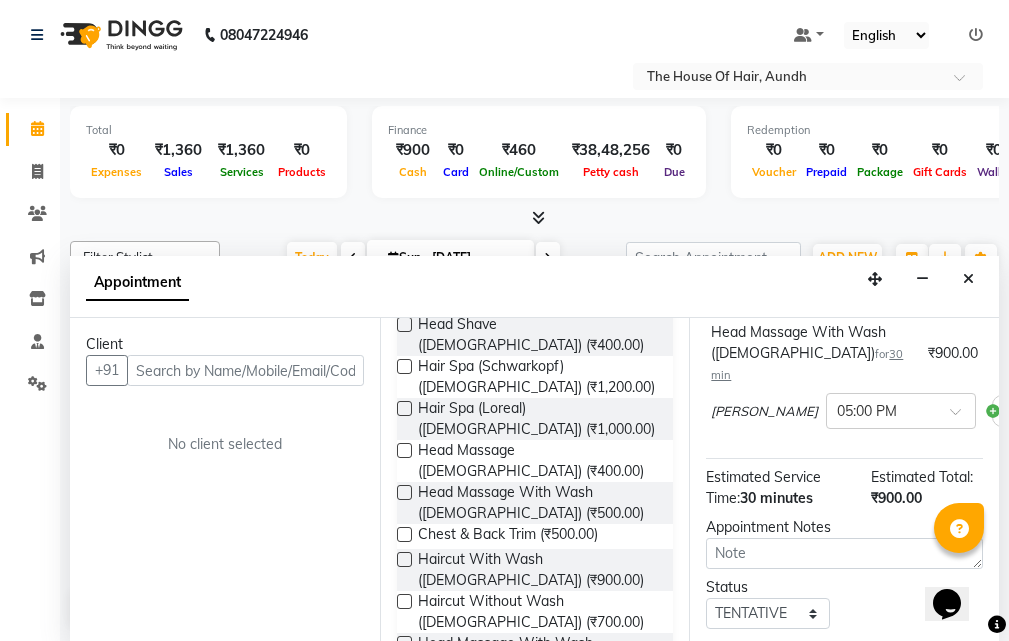 scroll, scrollTop: 200, scrollLeft: 0, axis: vertical 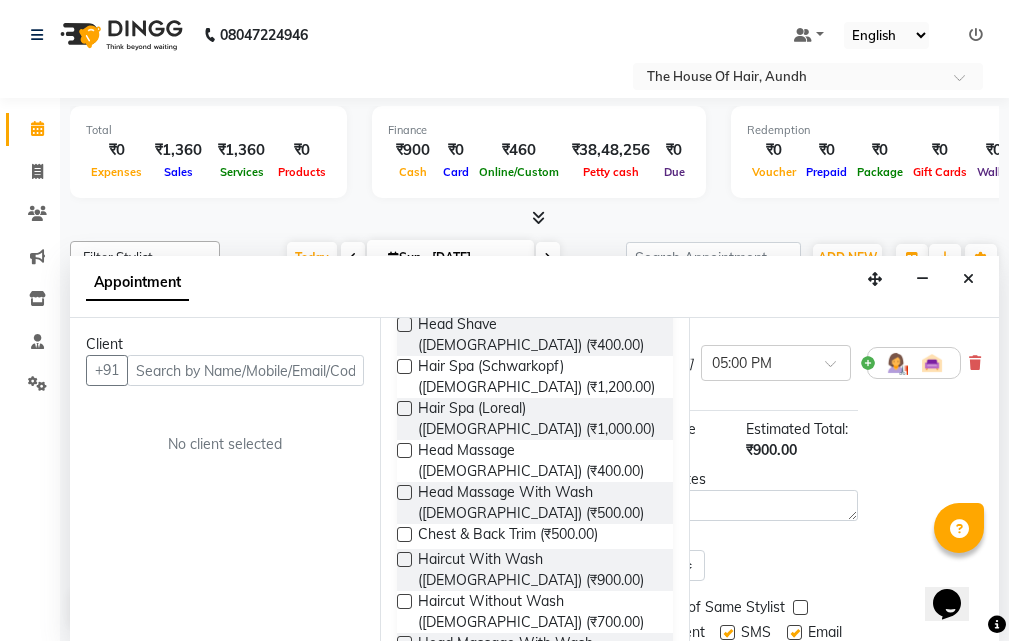 click at bounding box center [975, 363] 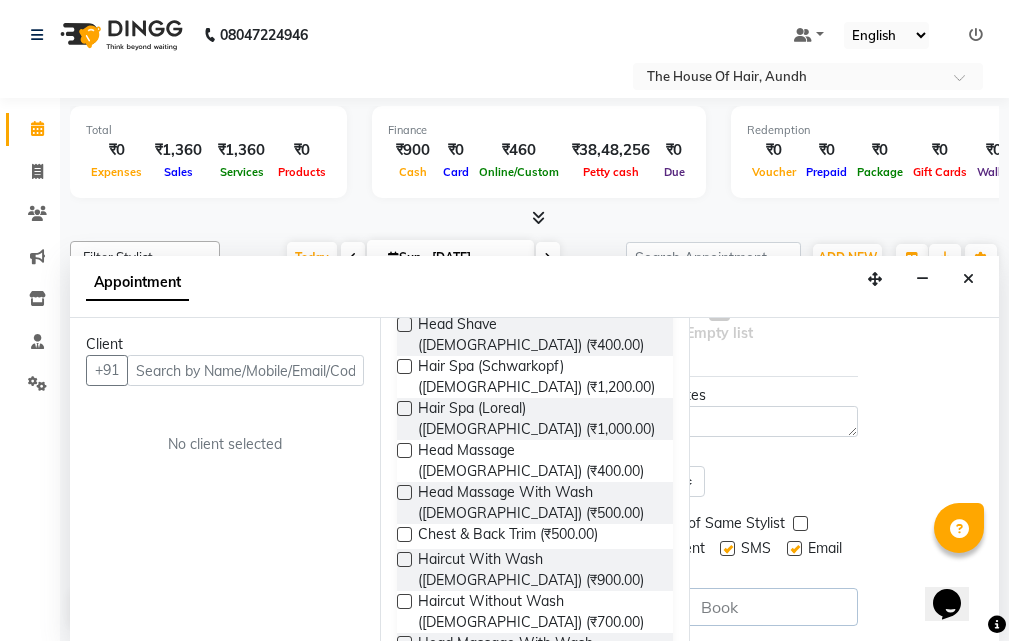 scroll, scrollTop: 200, scrollLeft: 0, axis: vertical 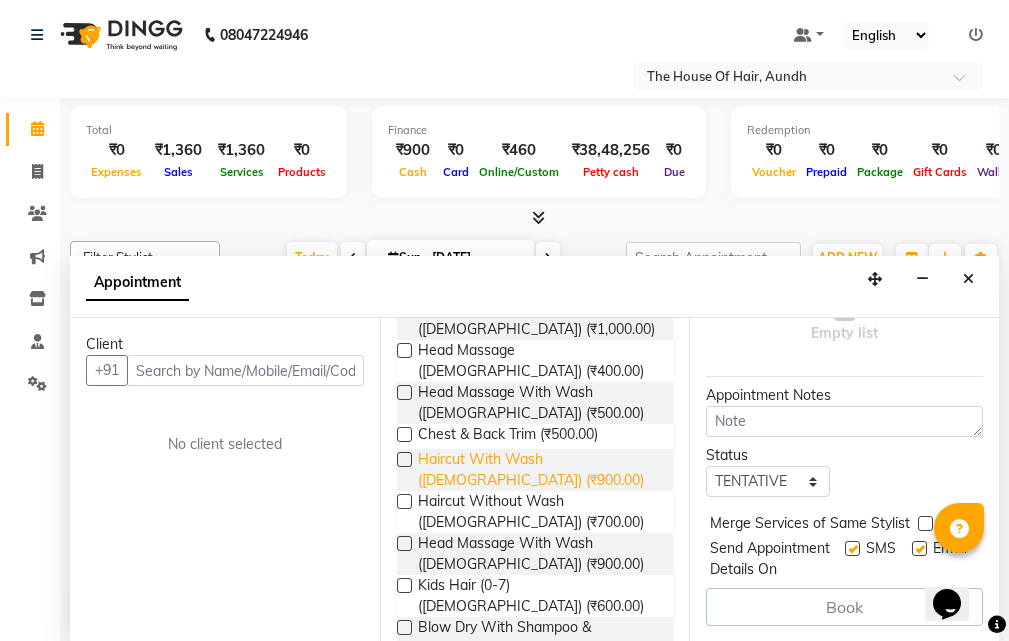 click on "Haircut With Wash ([DEMOGRAPHIC_DATA]) (₹900.00)" at bounding box center [538, 470] 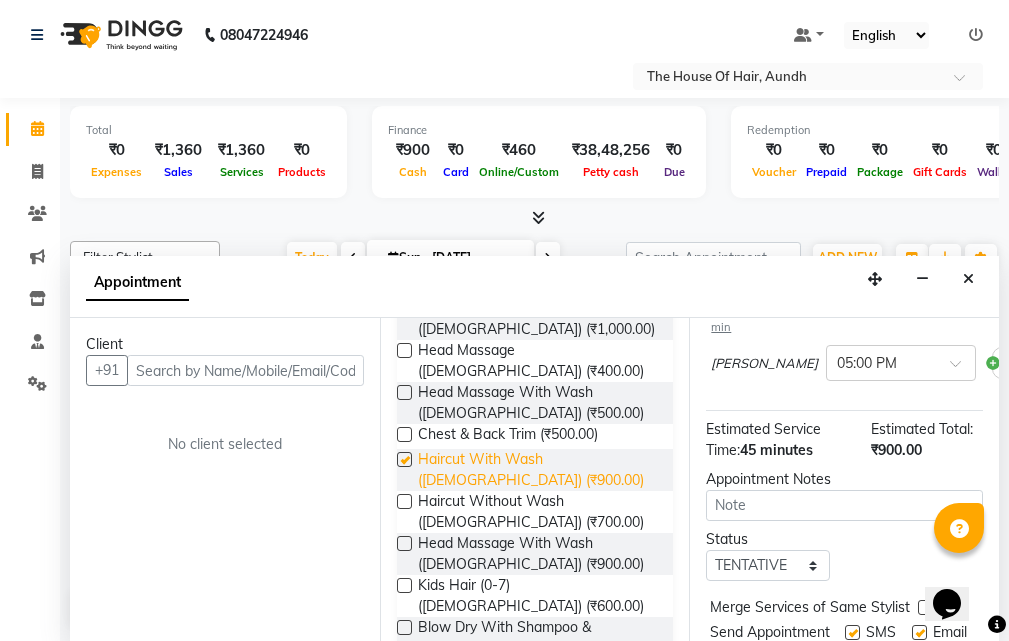 checkbox on "false" 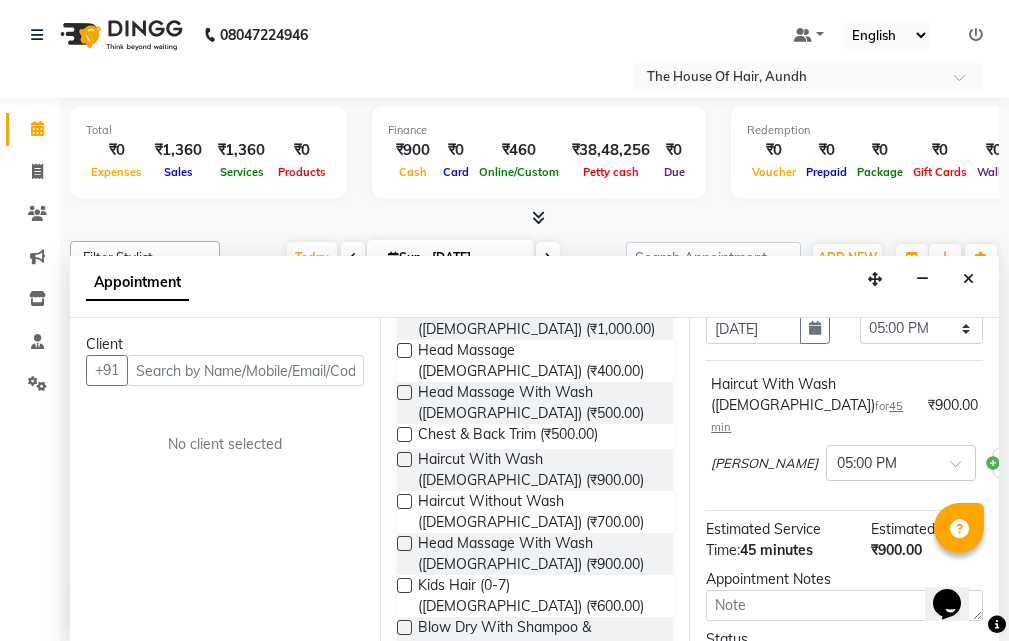 scroll, scrollTop: 0, scrollLeft: 0, axis: both 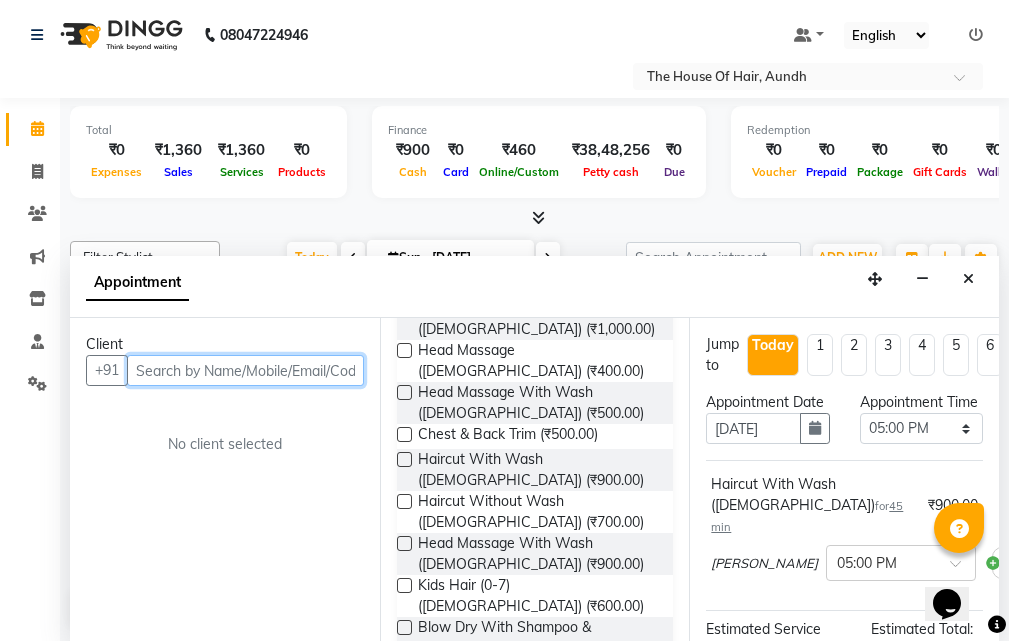 click at bounding box center (245, 370) 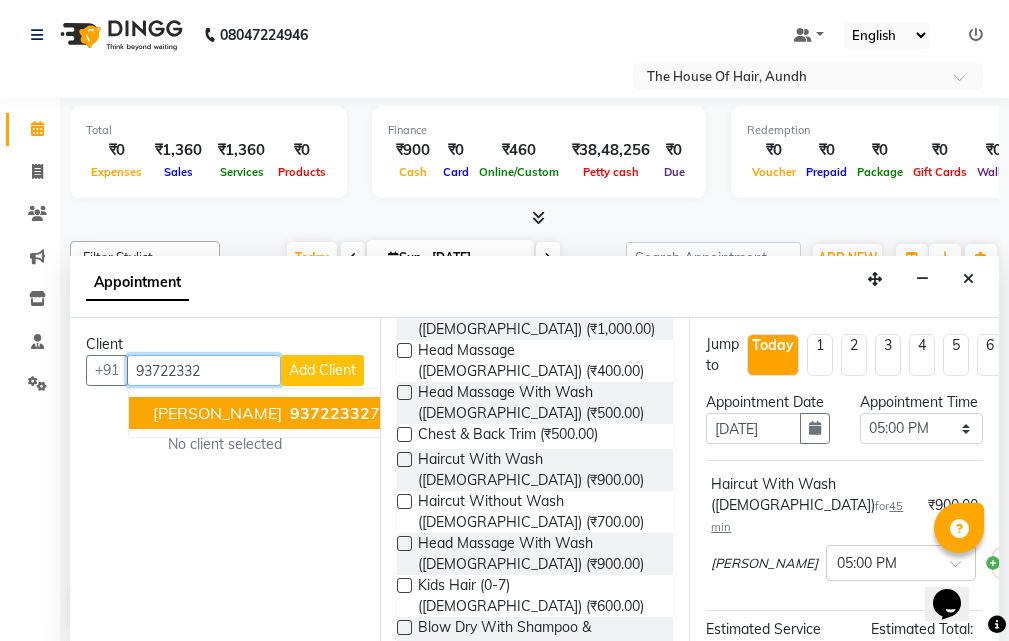 click on "[PERSON_NAME]   93722332 78" at bounding box center (271, 413) 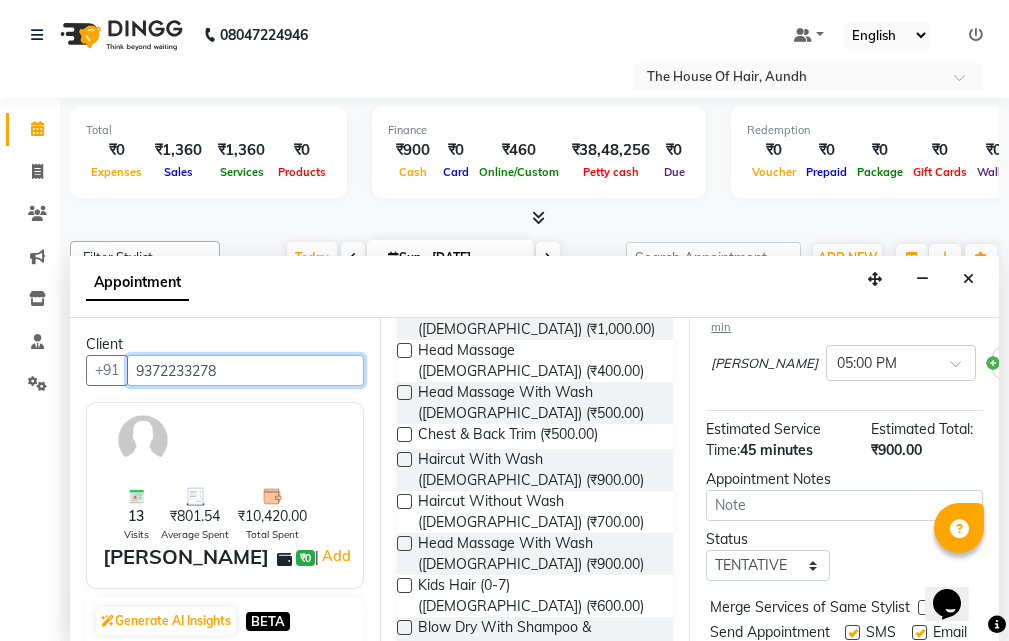 scroll, scrollTop: 300, scrollLeft: 0, axis: vertical 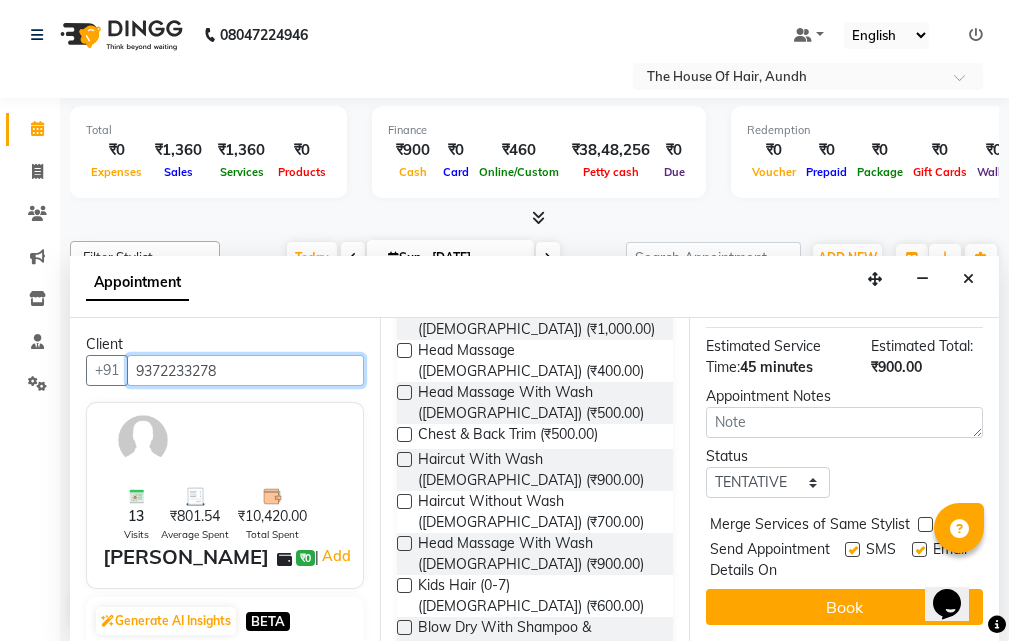 type on "9372233278" 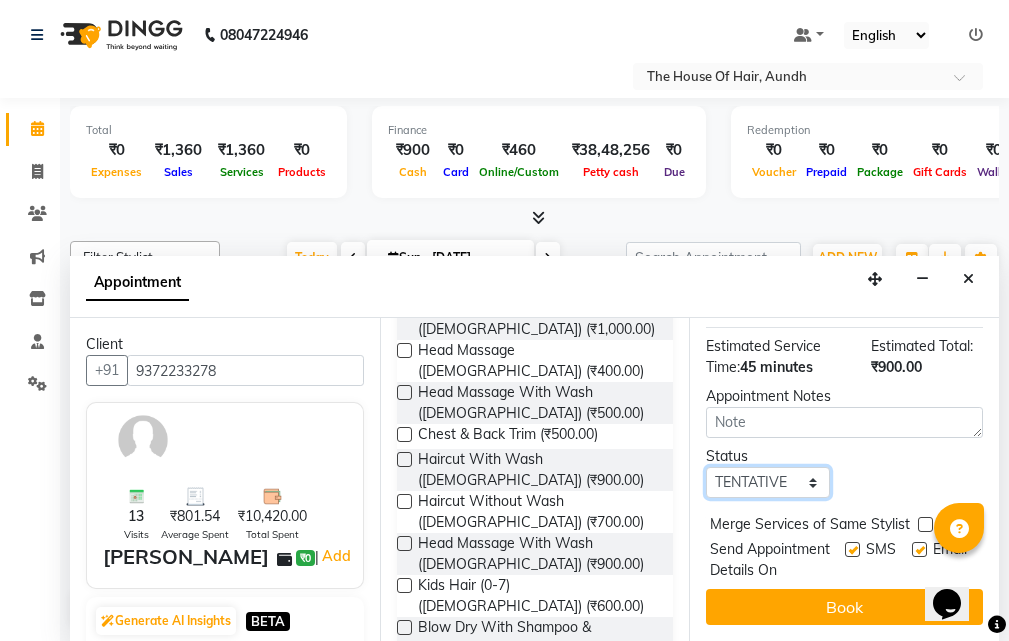 click on "Select TENTATIVE CONFIRM CHECK-IN UPCOMING" at bounding box center (767, 482) 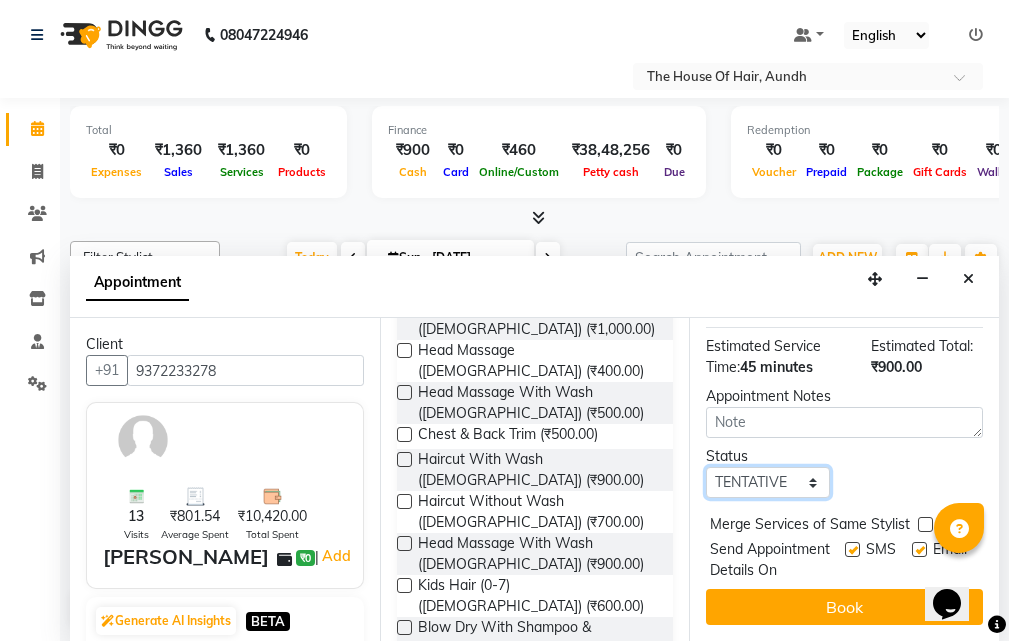 select on "upcoming" 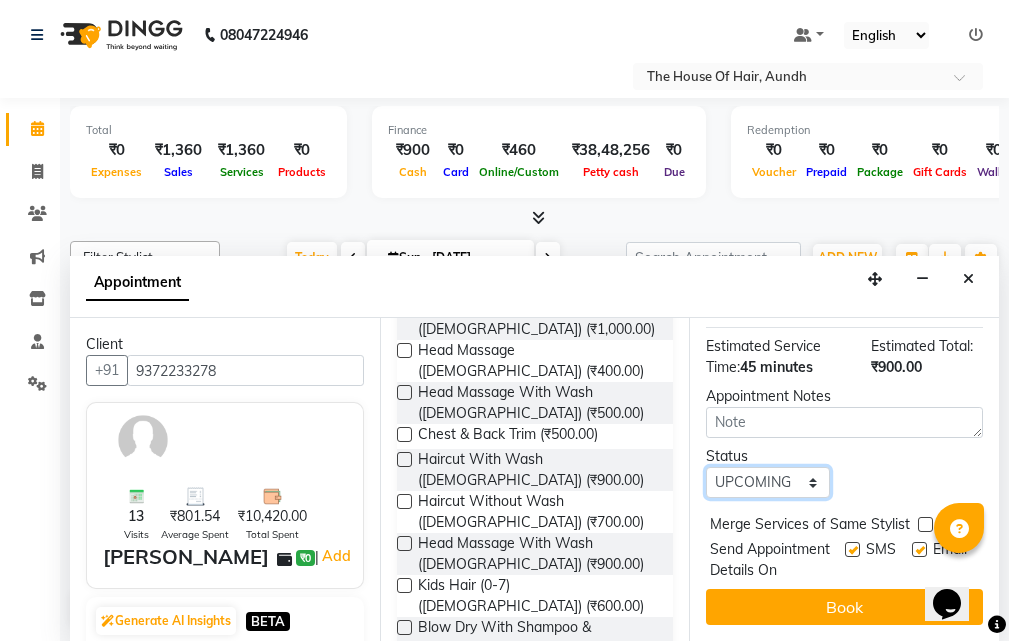 click on "Select TENTATIVE CONFIRM CHECK-IN UPCOMING" at bounding box center [767, 482] 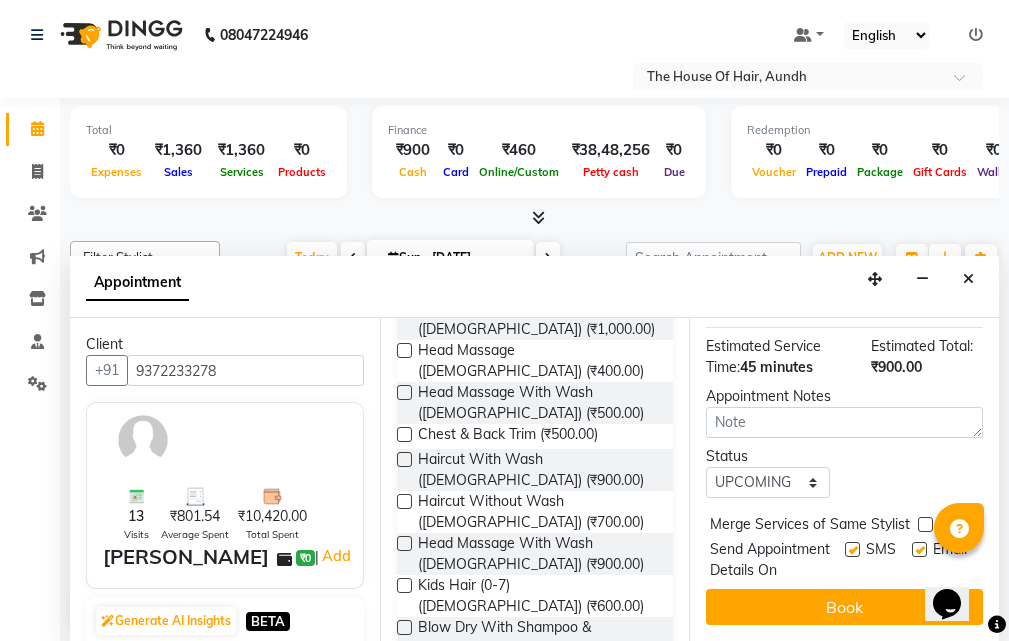 click at bounding box center [925, 524] 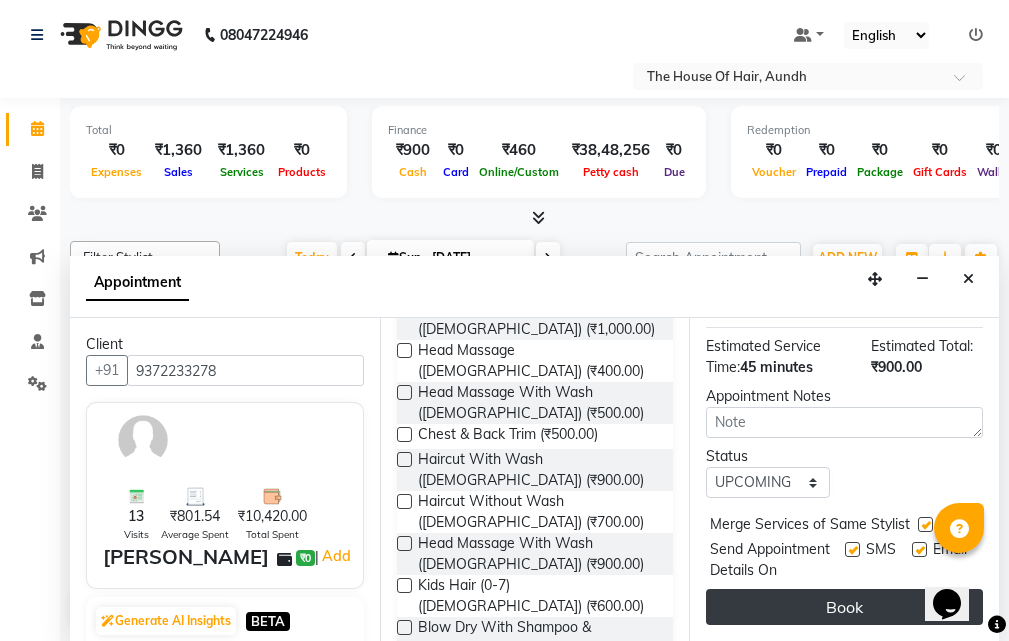 click on "Book" at bounding box center [844, 607] 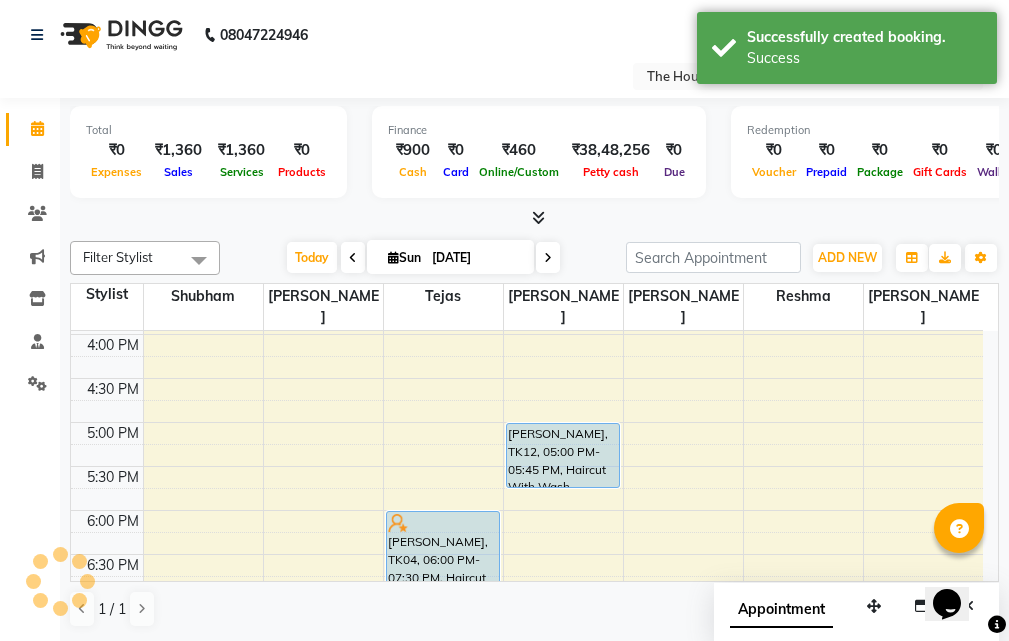 scroll, scrollTop: 0, scrollLeft: 0, axis: both 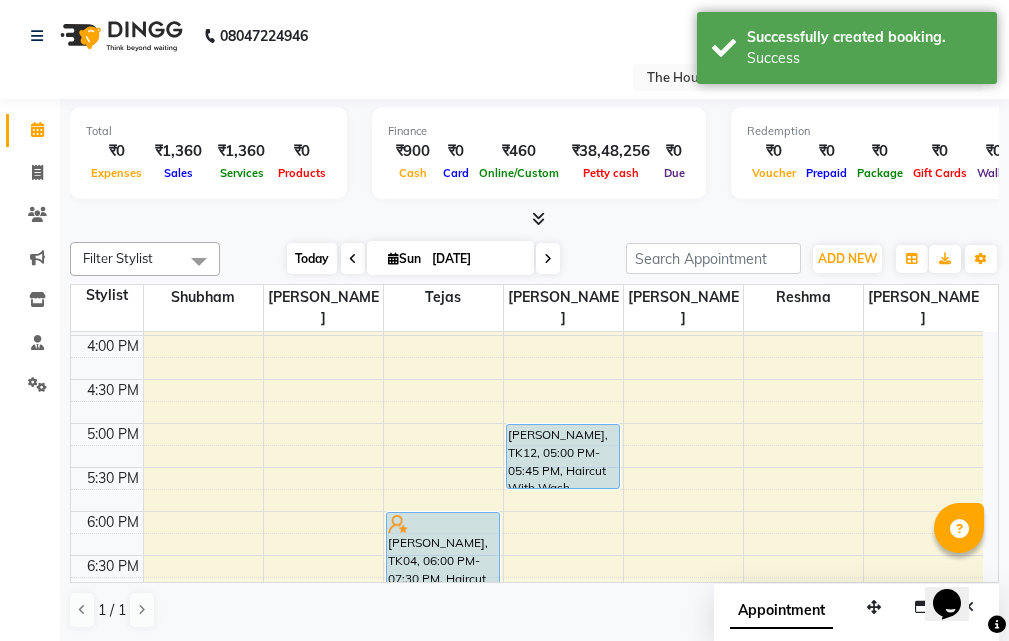 click on "Today" at bounding box center [312, 258] 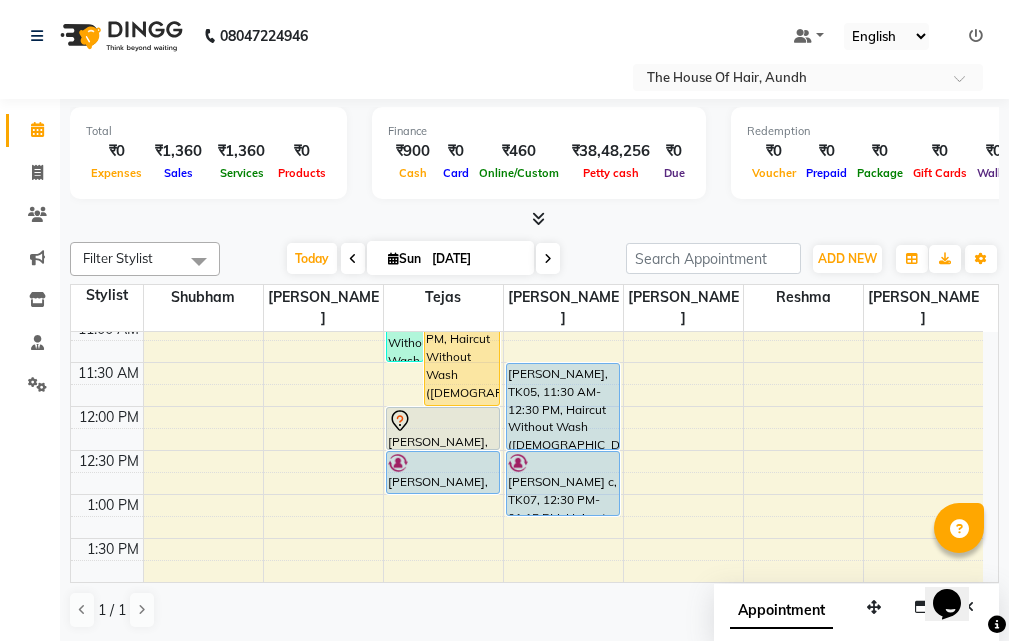 scroll, scrollTop: 177, scrollLeft: 0, axis: vertical 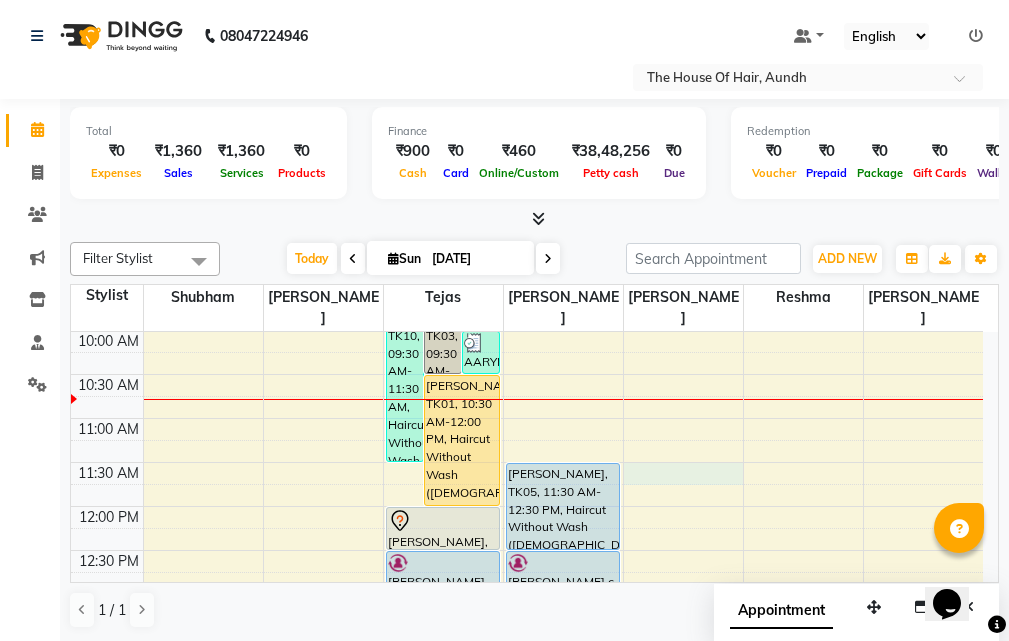 click on "8:00 AM 8:30 AM 9:00 AM 9:30 AM 10:00 AM 10:30 AM 11:00 AM 11:30 AM 12:00 PM 12:30 PM 1:00 PM 1:30 PM 2:00 PM 2:30 PM 3:00 PM 3:30 PM 4:00 PM 4:30 PM 5:00 PM 5:30 PM 6:00 PM 6:30 PM 7:00 PM 7:30 PM 8:00 PM 8:30 PM 9:00 PM 9:30 PM     [PERSON_NAME], TK10, 09:30 AM-11:30 AM, Haircut Without Wash ([DEMOGRAPHIC_DATA]),[PERSON_NAME],[PERSON_NAME] Color     Pukul [PERSON_NAME], TK03, 09:30 AM-10:30 AM, Haircut Without Wash ([DEMOGRAPHIC_DATA]),[PERSON_NAME], TK11, 10:00 AM-10:30 AM, Haircut Without Wash ([DEMOGRAPHIC_DATA])    [PERSON_NAME], TK01, 10:30 AM-12:00 PM, Haircut Without Wash ([DEMOGRAPHIC_DATA]),[PERSON_NAME],Hair Spa (Schwarkopf) ([DEMOGRAPHIC_DATA])             [PERSON_NAME], TK06, 12:00 PM-12:30 PM, Hair Spa (Schwarkopf) ([DEMOGRAPHIC_DATA])     [PERSON_NAME], TK02, 12:30 PM-01:00 PM, Haircut Without Wash ([DEMOGRAPHIC_DATA])    [PERSON_NAME] P, TK09, 02:30 PM-03:00 PM, Haircut Without Wash ([DEMOGRAPHIC_DATA])     [PERSON_NAME], TK04, 06:00 PM-07:30 PM, Haircut With Wash ([DEMOGRAPHIC_DATA]),[PERSON_NAME]    [PERSON_NAME], TK05, 11:30 AM-12:30 PM, Haircut Without Wash ([DEMOGRAPHIC_DATA]),[PERSON_NAME] c, TK07, 12:30 PM-01:15 PM, Haircut With Wash ([DEMOGRAPHIC_DATA])" at bounding box center (527, 770) 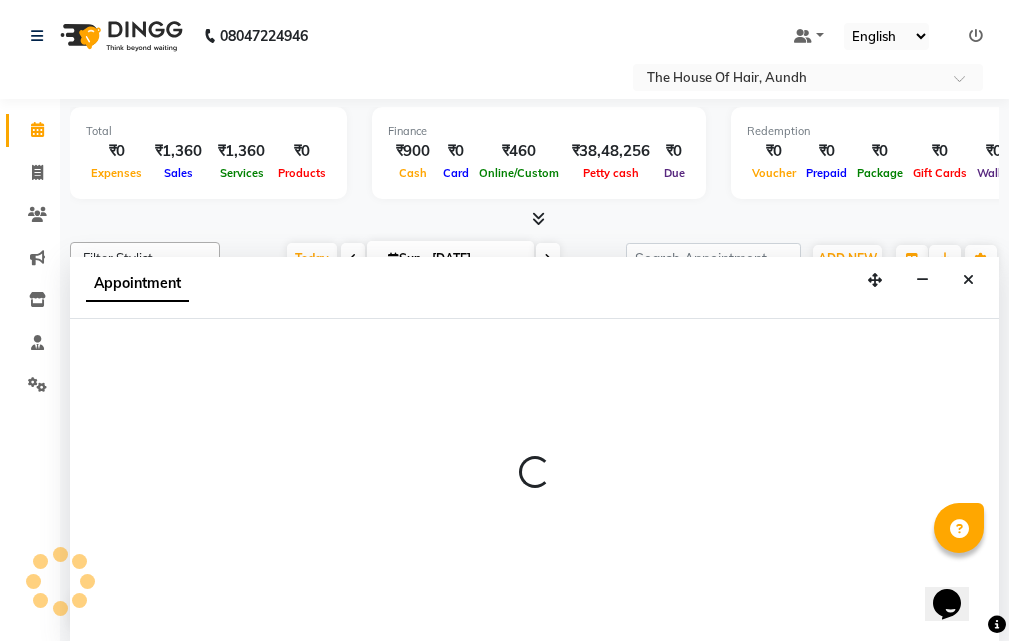 scroll, scrollTop: 1, scrollLeft: 0, axis: vertical 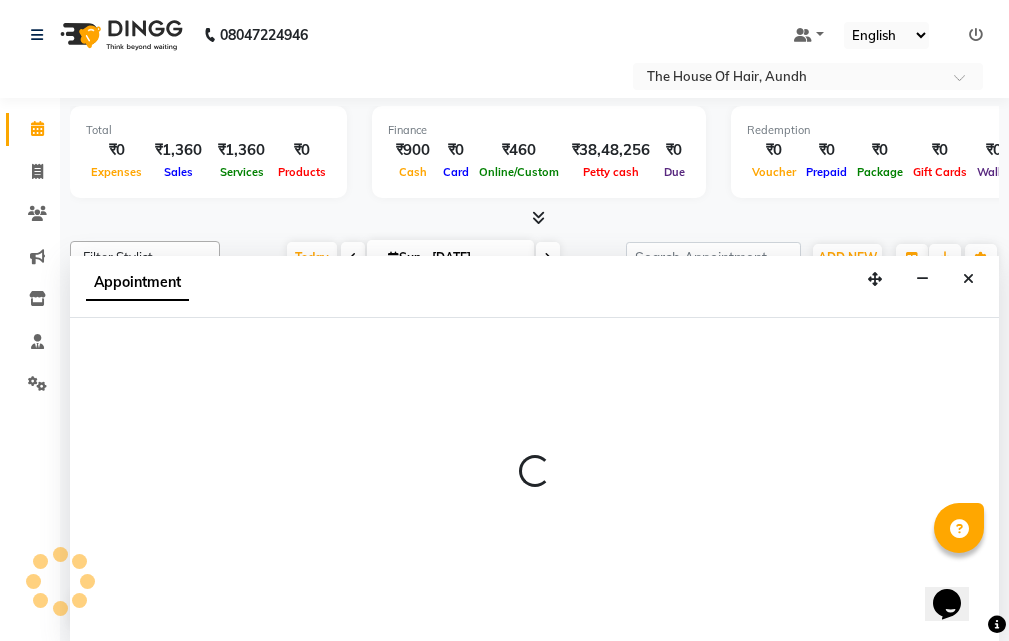 select on "26084" 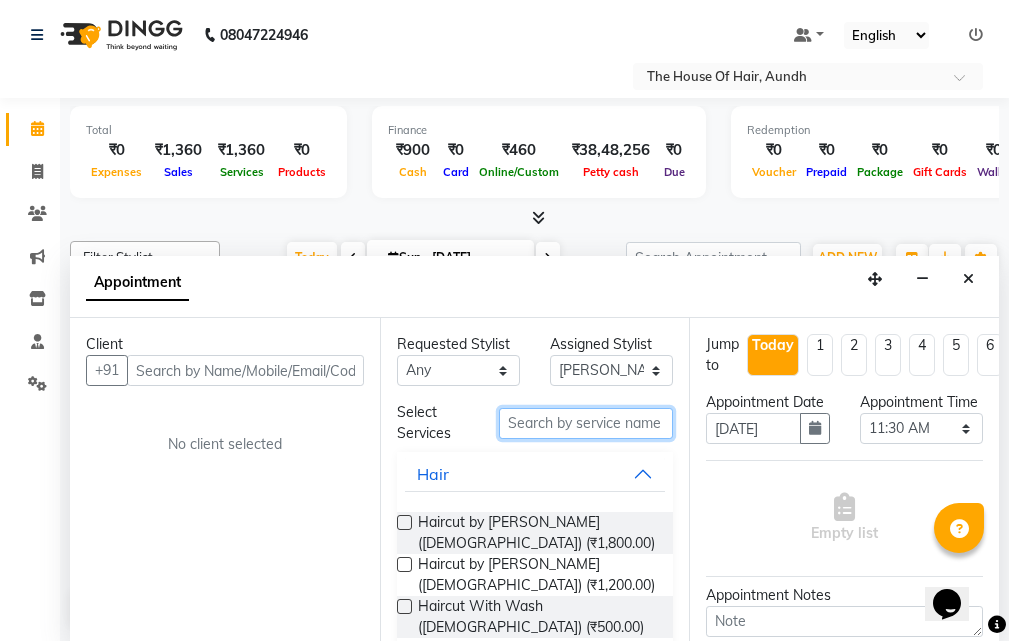 click at bounding box center [586, 423] 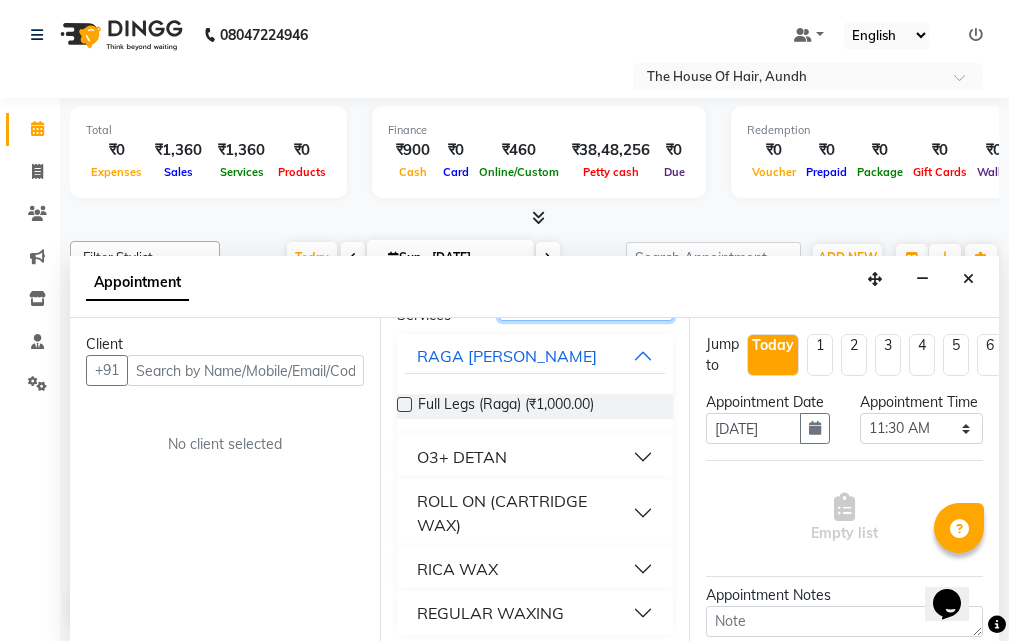 scroll, scrollTop: 128, scrollLeft: 0, axis: vertical 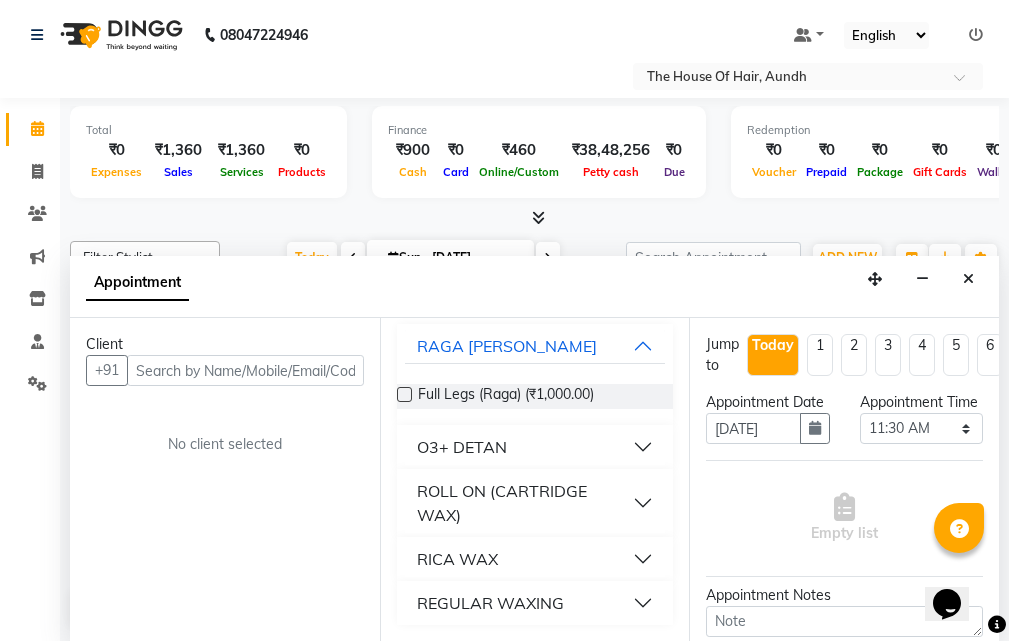type on "FULL LEGS" 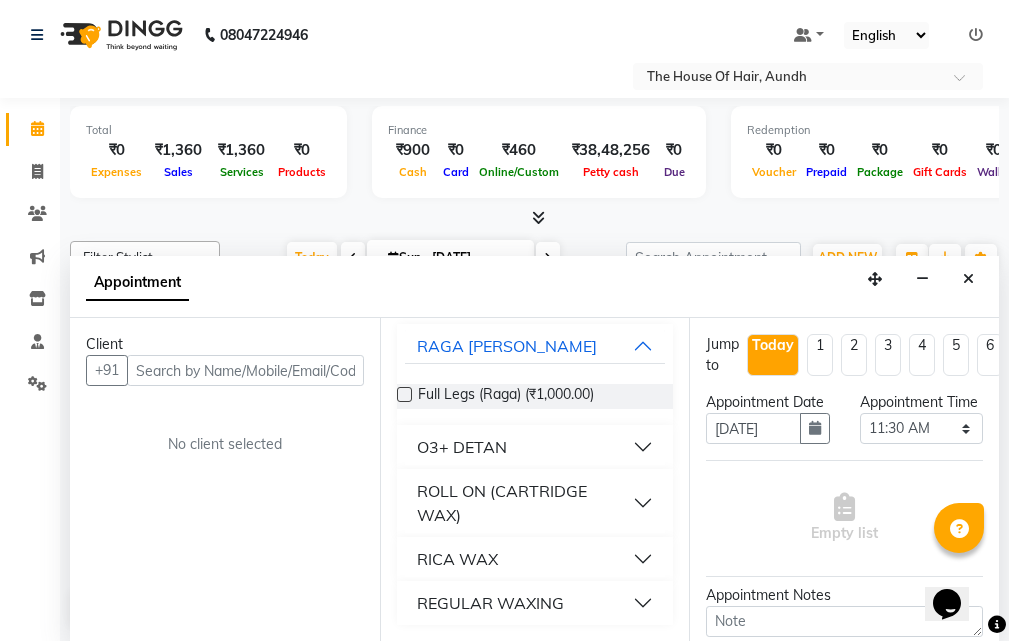 click on "RICA WAX" at bounding box center (535, 559) 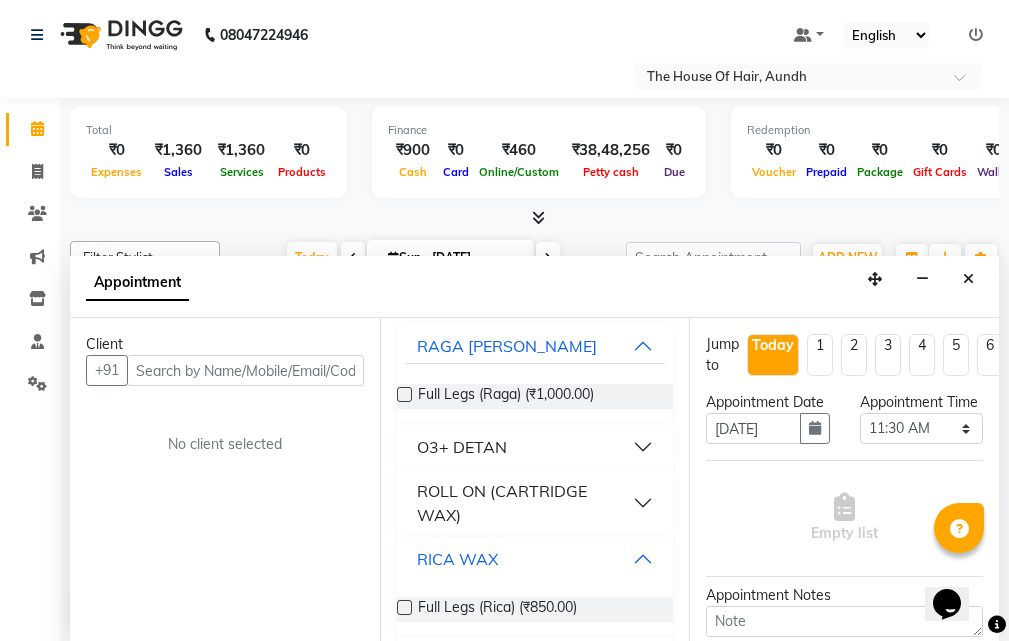 scroll, scrollTop: 185, scrollLeft: 0, axis: vertical 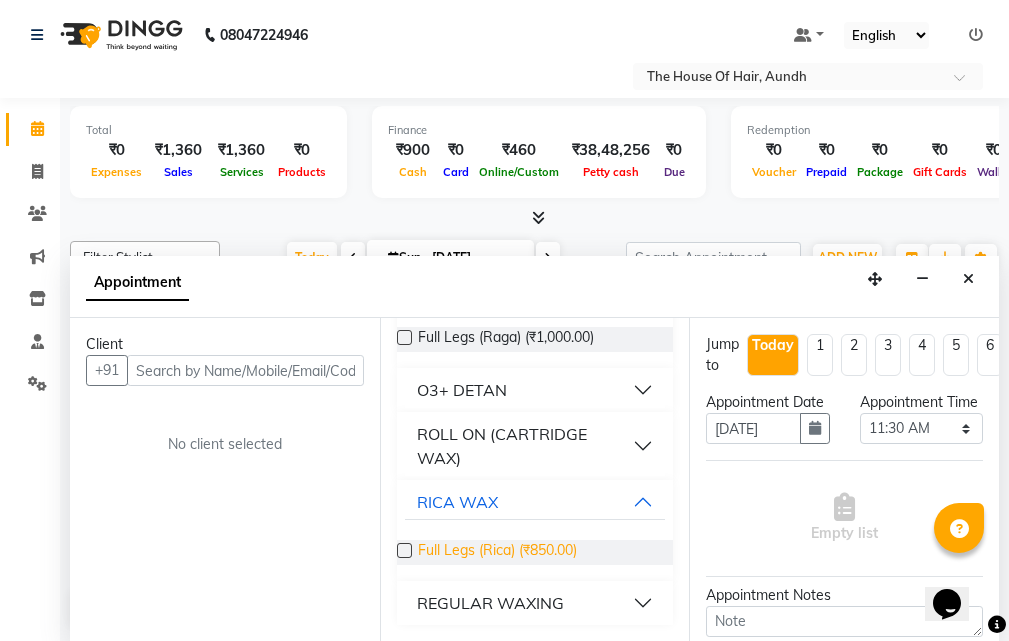 click on "Full Legs (Rica) (₹850.00)" at bounding box center [497, 552] 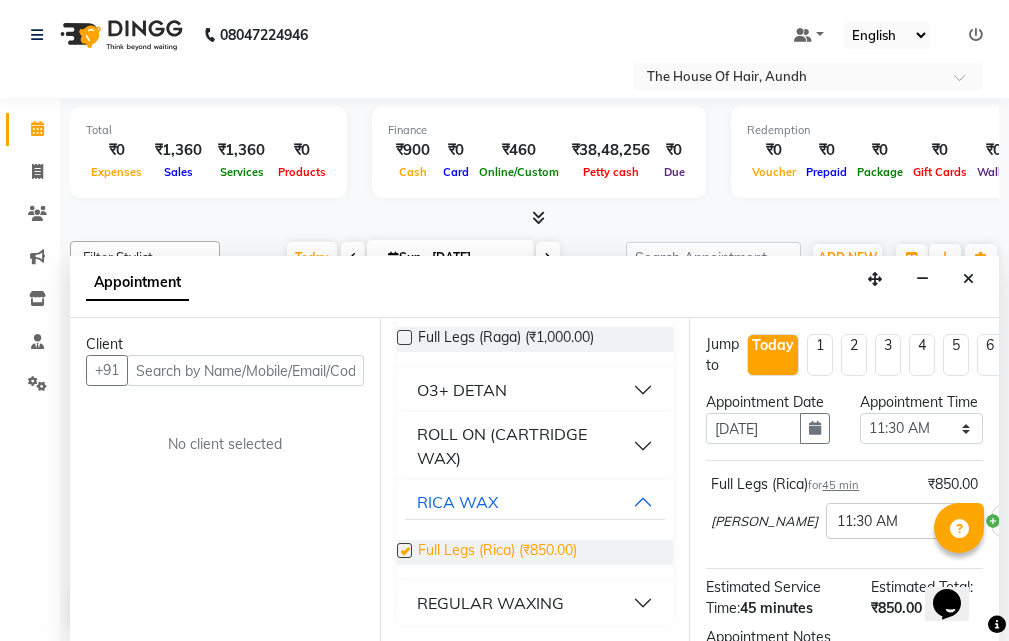 checkbox on "false" 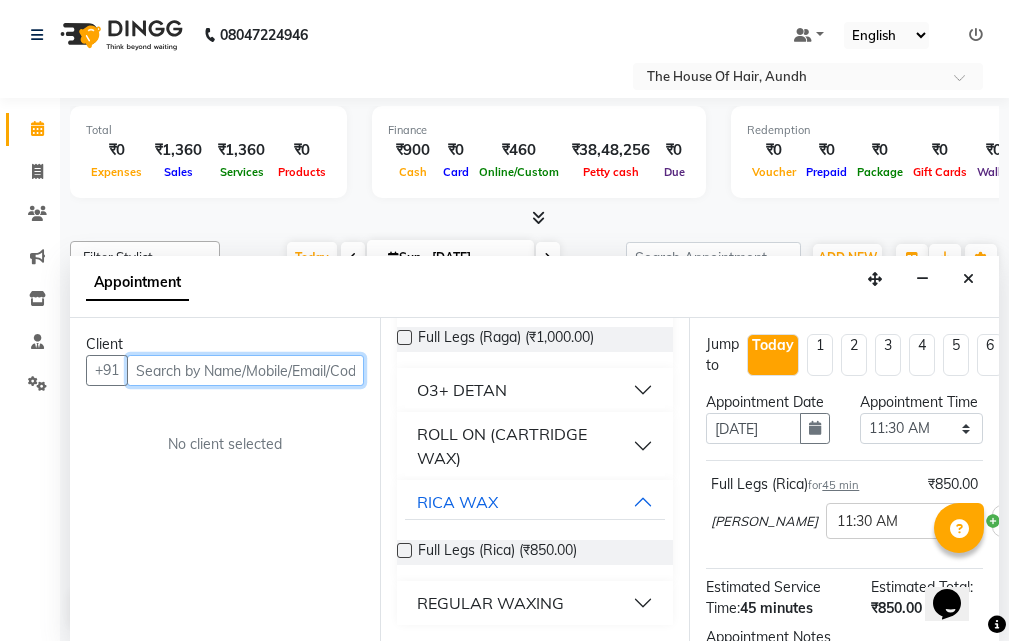 click at bounding box center (245, 370) 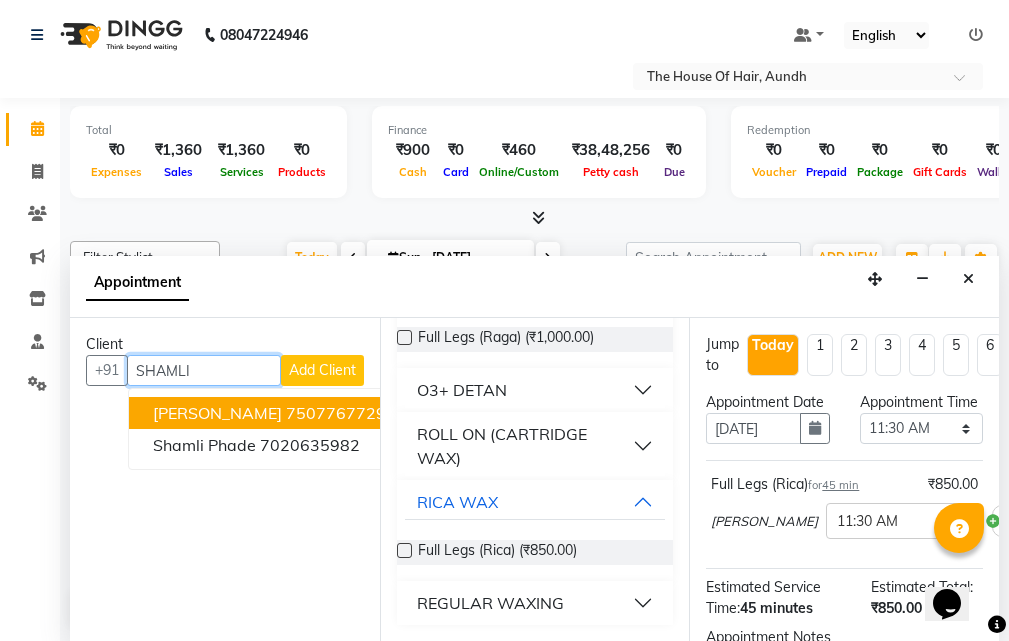 click on "[PERSON_NAME]" at bounding box center (217, 413) 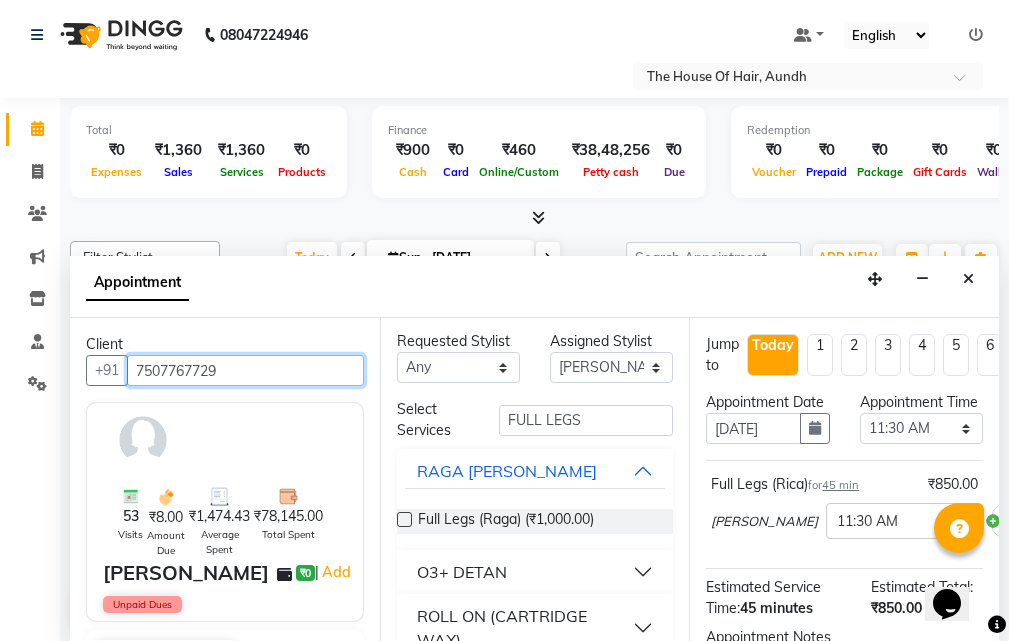 scroll, scrollTop: 0, scrollLeft: 0, axis: both 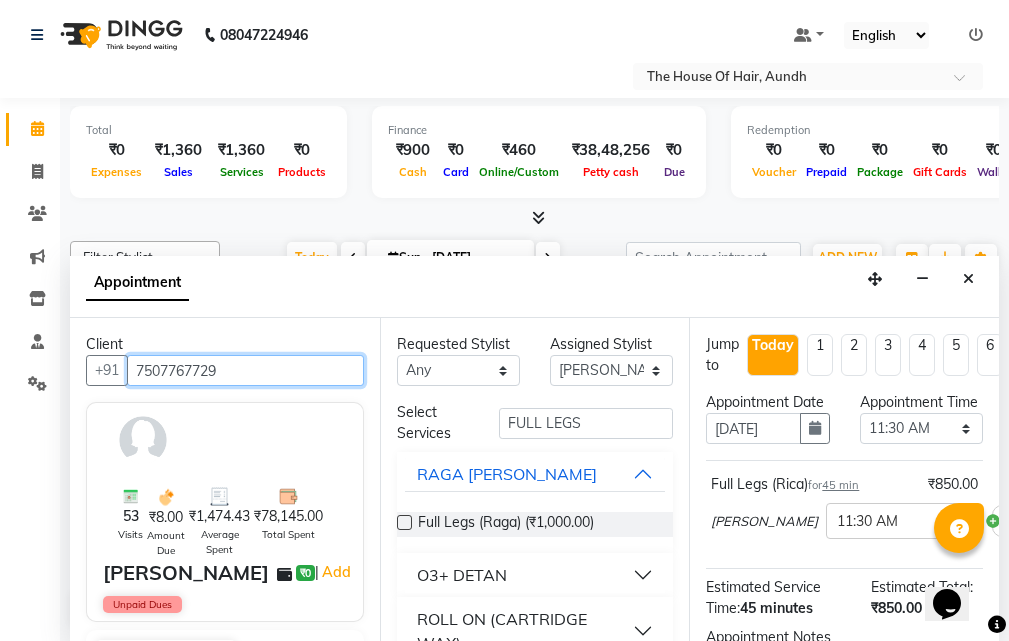 type on "7507767729" 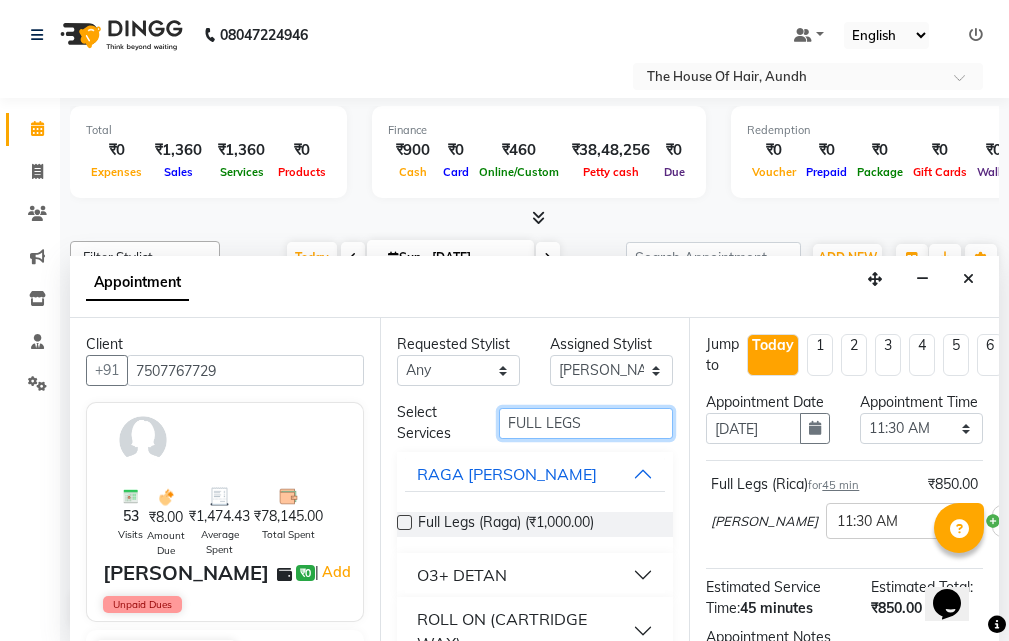drag, startPoint x: 604, startPoint y: 423, endPoint x: 461, endPoint y: 422, distance: 143.0035 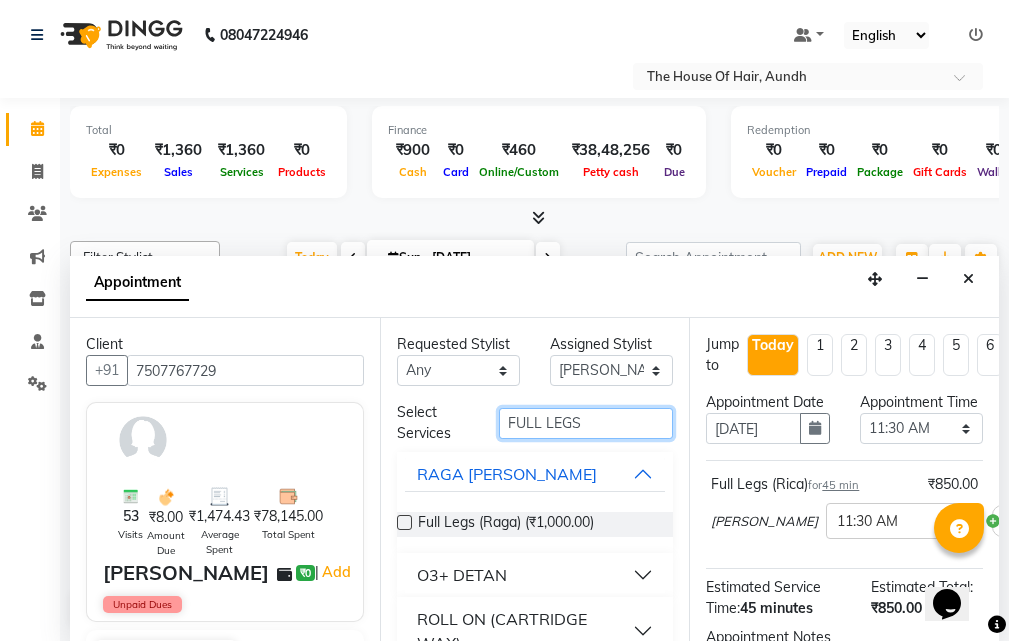 click on "Select Services FULL LEGS" at bounding box center [535, 423] 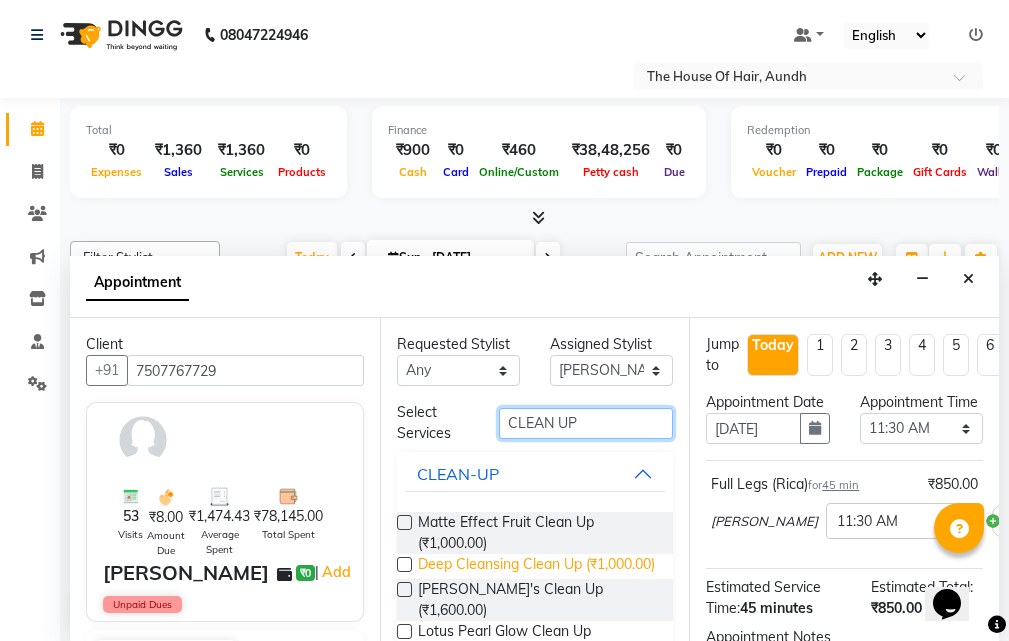 type on "CLEAN UP" 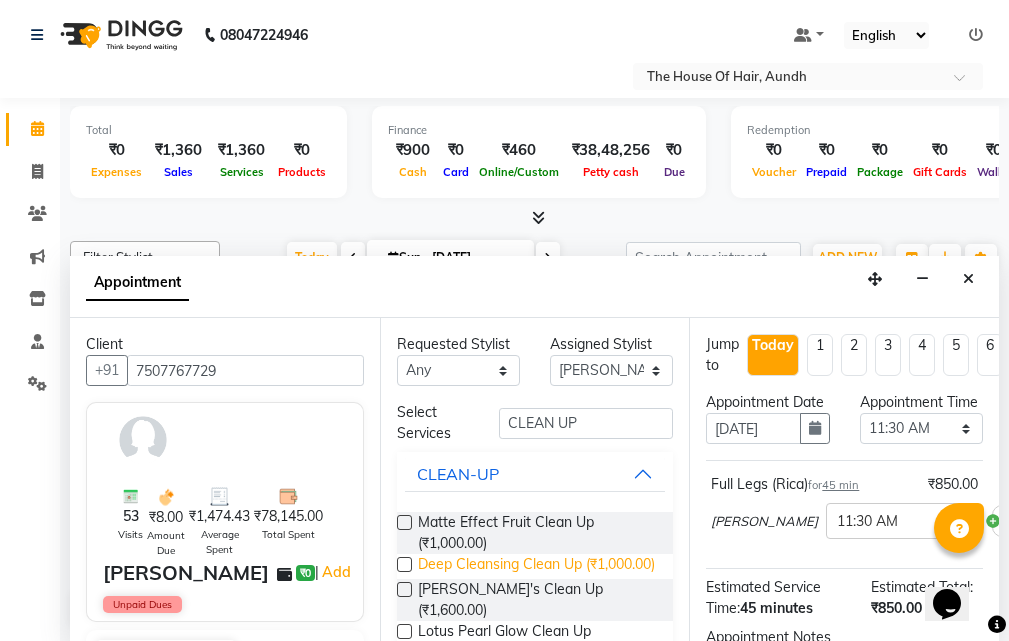 click on "Deep Cleansing Clean Up (₹1,000.00)" at bounding box center [536, 566] 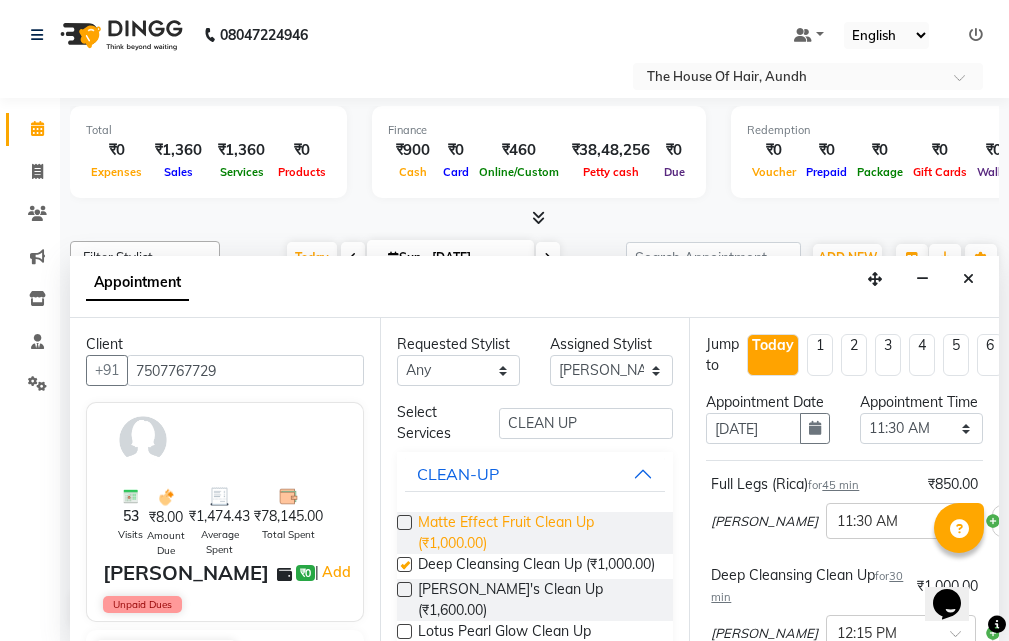 checkbox on "false" 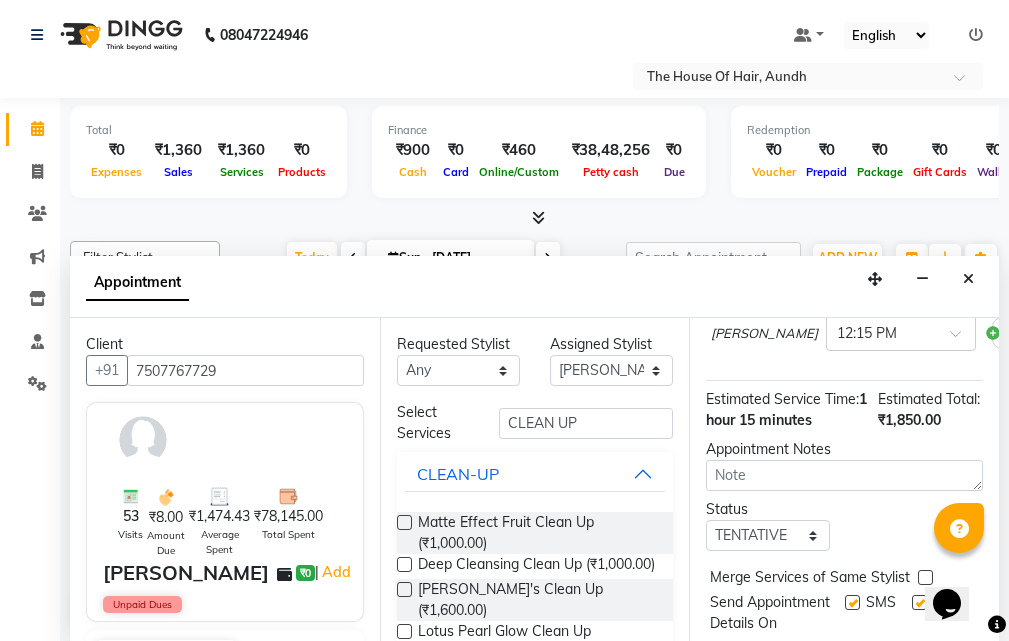 scroll, scrollTop: 400, scrollLeft: 0, axis: vertical 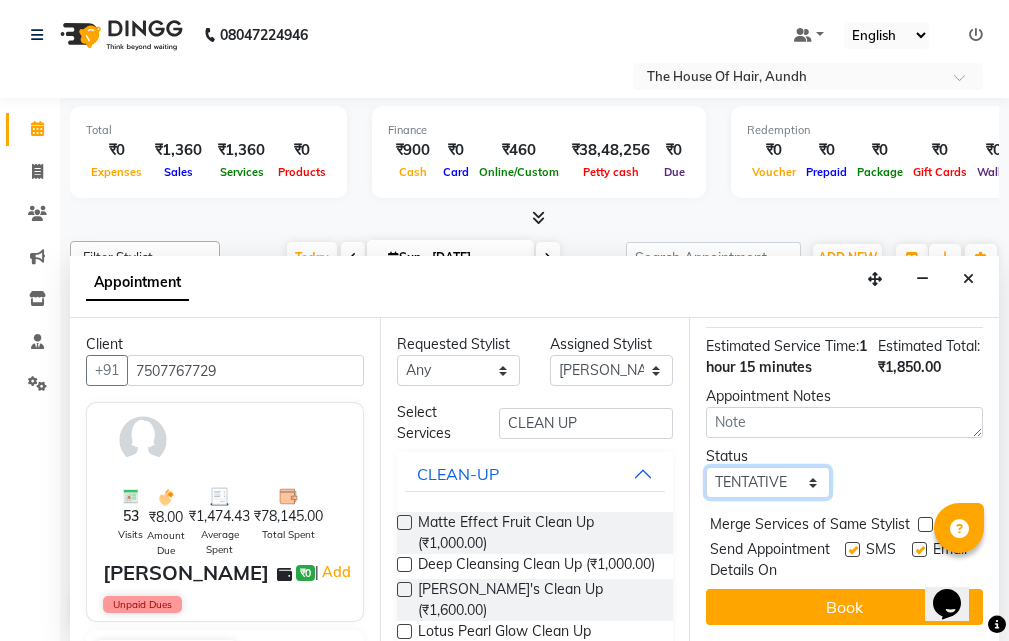 click on "Select TENTATIVE CONFIRM CHECK-IN UPCOMING" at bounding box center (767, 482) 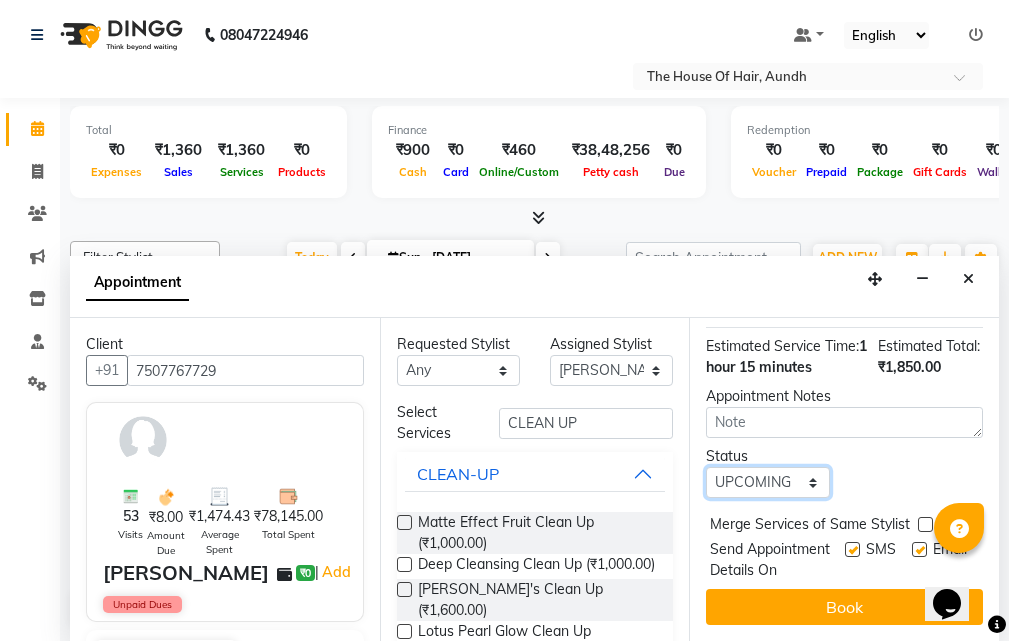 click on "Select TENTATIVE CONFIRM CHECK-IN UPCOMING" at bounding box center [767, 482] 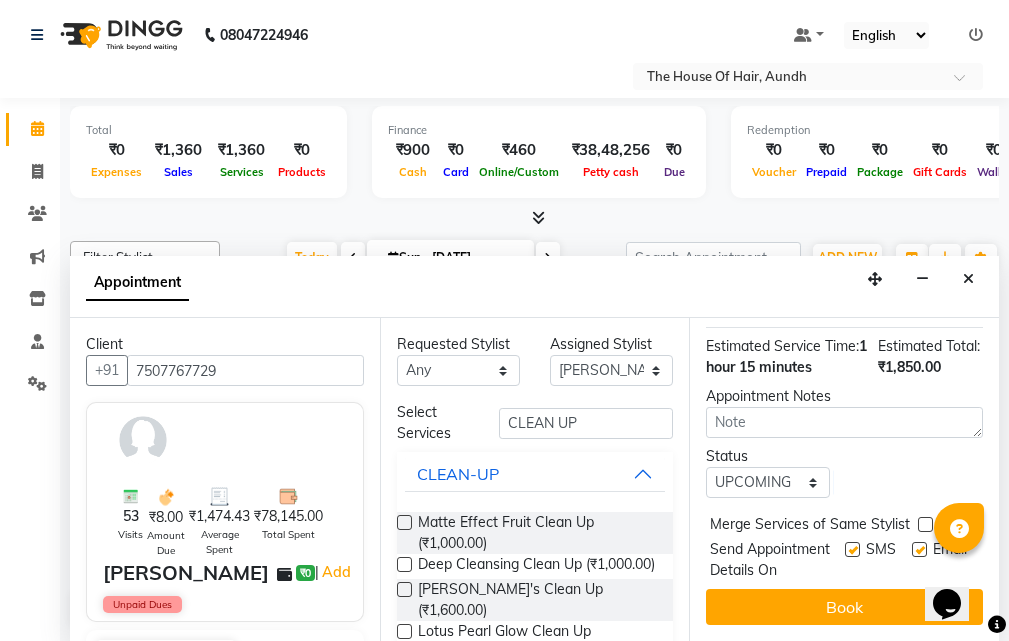 drag, startPoint x: 920, startPoint y: 524, endPoint x: 875, endPoint y: 577, distance: 69.52697 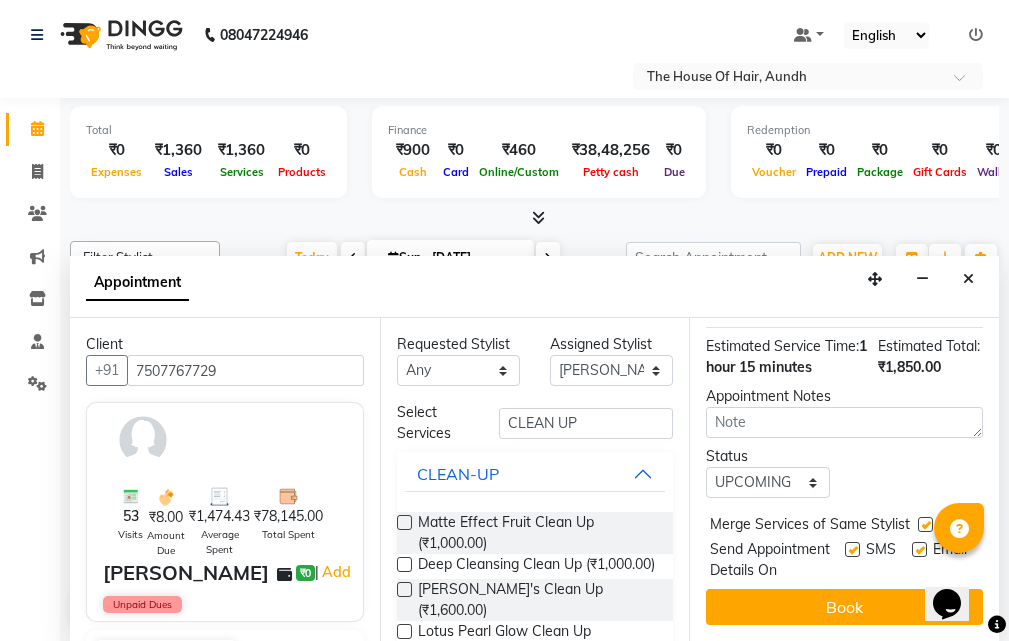 scroll, scrollTop: 437, scrollLeft: 0, axis: vertical 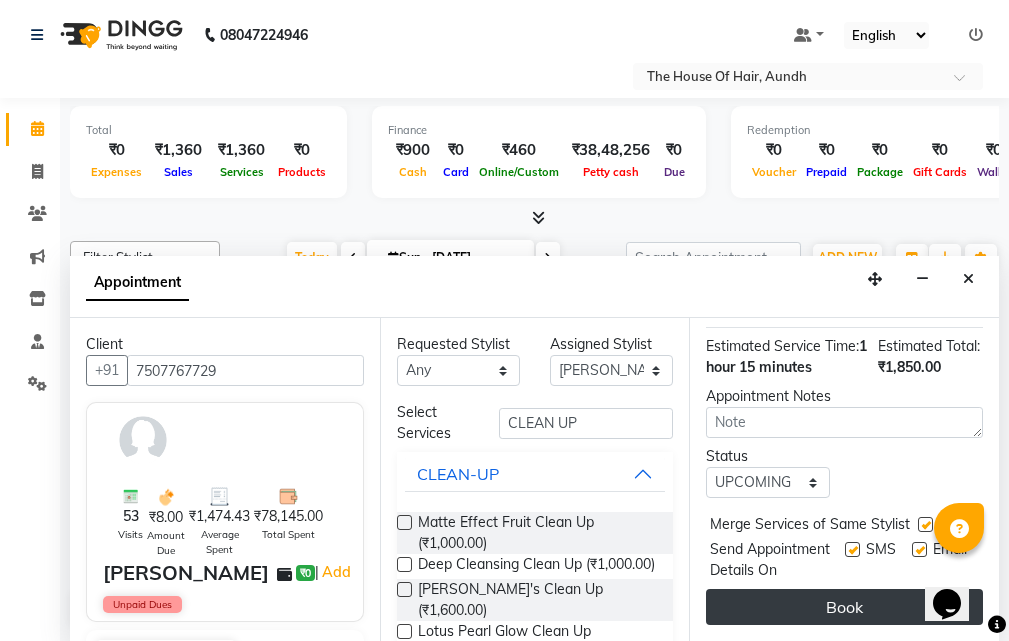 click on "Book" at bounding box center [844, 607] 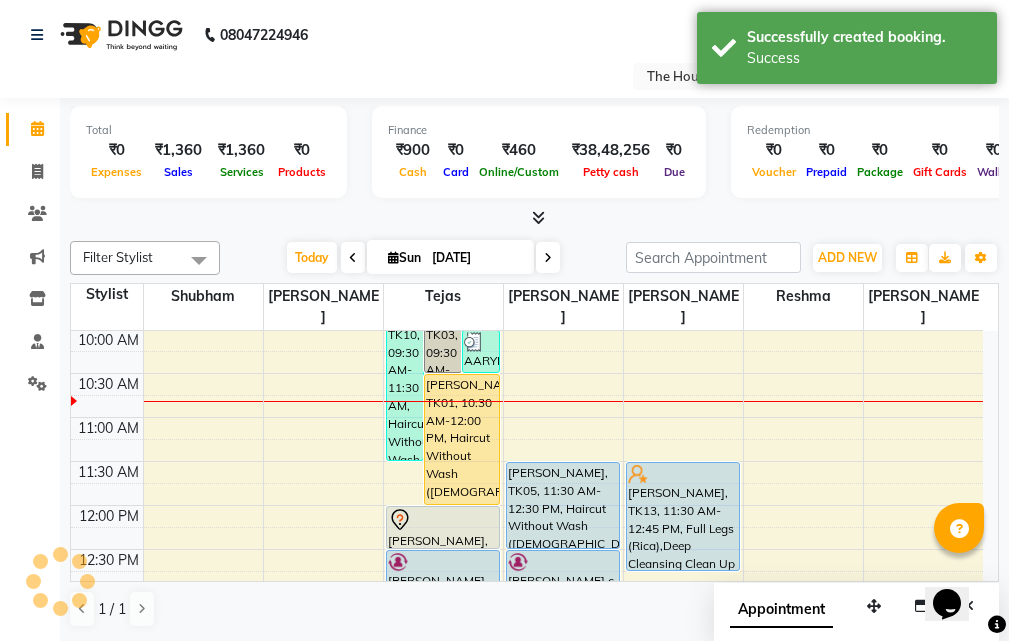 scroll, scrollTop: 0, scrollLeft: 0, axis: both 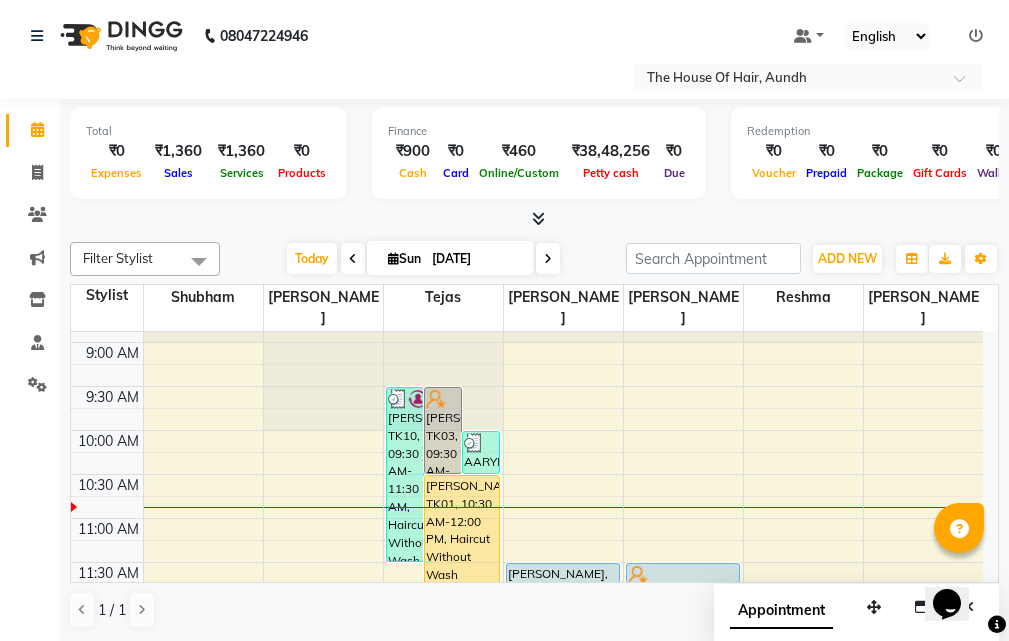 click on "8:00 AM 8:30 AM 9:00 AM 9:30 AM 10:00 AM 10:30 AM 11:00 AM 11:30 AM 12:00 PM 12:30 PM 1:00 PM 1:30 PM 2:00 PM 2:30 PM 3:00 PM 3:30 PM 4:00 PM 4:30 PM 5:00 PM 5:30 PM 6:00 PM 6:30 PM 7:00 PM 7:30 PM 8:00 PM 8:30 PM 9:00 PM 9:30 PM     [PERSON_NAME], TK10, 09:30 AM-11:30 AM, Haircut Without Wash ([DEMOGRAPHIC_DATA]),[PERSON_NAME],[PERSON_NAME] Color     Pukul [PERSON_NAME], TK03, 09:30 AM-10:30 AM, Haircut Without Wash ([DEMOGRAPHIC_DATA]),[PERSON_NAME], TK11, 10:00 AM-10:30 AM, Haircut Without Wash ([DEMOGRAPHIC_DATA])    [PERSON_NAME], TK01, 10:30 AM-12:00 PM, Haircut Without Wash ([DEMOGRAPHIC_DATA]),[PERSON_NAME],Hair Spa (Schwarkopf) ([DEMOGRAPHIC_DATA])             [PERSON_NAME], TK06, 12:00 PM-12:30 PM, Hair Spa (Schwarkopf) ([DEMOGRAPHIC_DATA])     [PERSON_NAME], TK02, 12:30 PM-01:00 PM, Haircut Without Wash ([DEMOGRAPHIC_DATA])    [PERSON_NAME] P, TK09, 02:30 PM-03:00 PM, Haircut Without Wash ([DEMOGRAPHIC_DATA])     [PERSON_NAME], TK04, 06:00 PM-07:30 PM, Haircut With Wash ([DEMOGRAPHIC_DATA]),[PERSON_NAME]    [PERSON_NAME], TK05, 11:30 AM-12:30 PM, Haircut Without Wash ([DEMOGRAPHIC_DATA]),[PERSON_NAME] c, TK07, 12:30 PM-01:15 PM, Haircut With Wash ([DEMOGRAPHIC_DATA])" at bounding box center [527, 870] 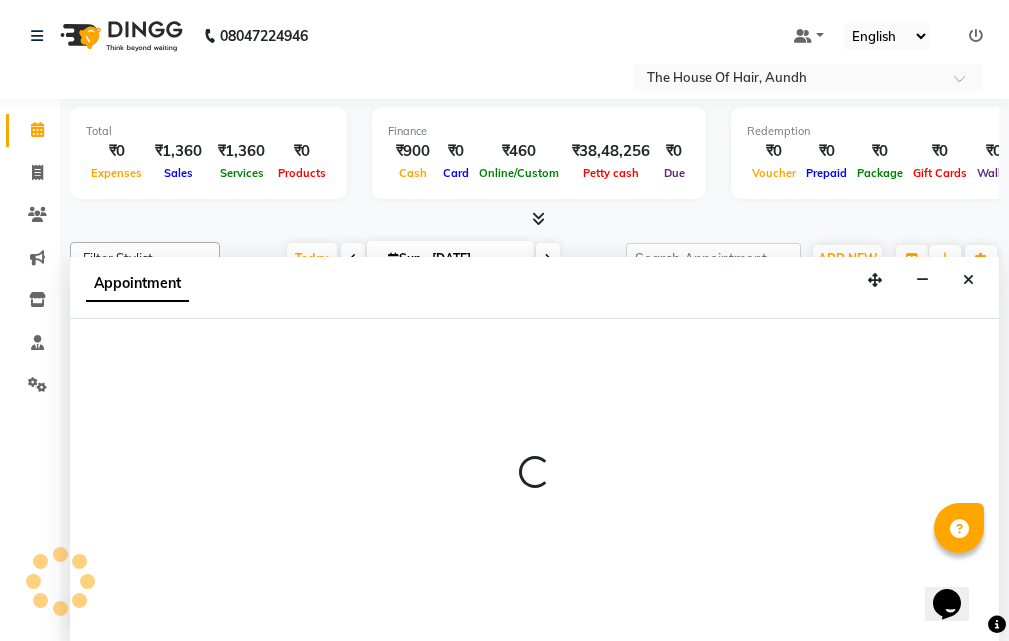 select on "32779" 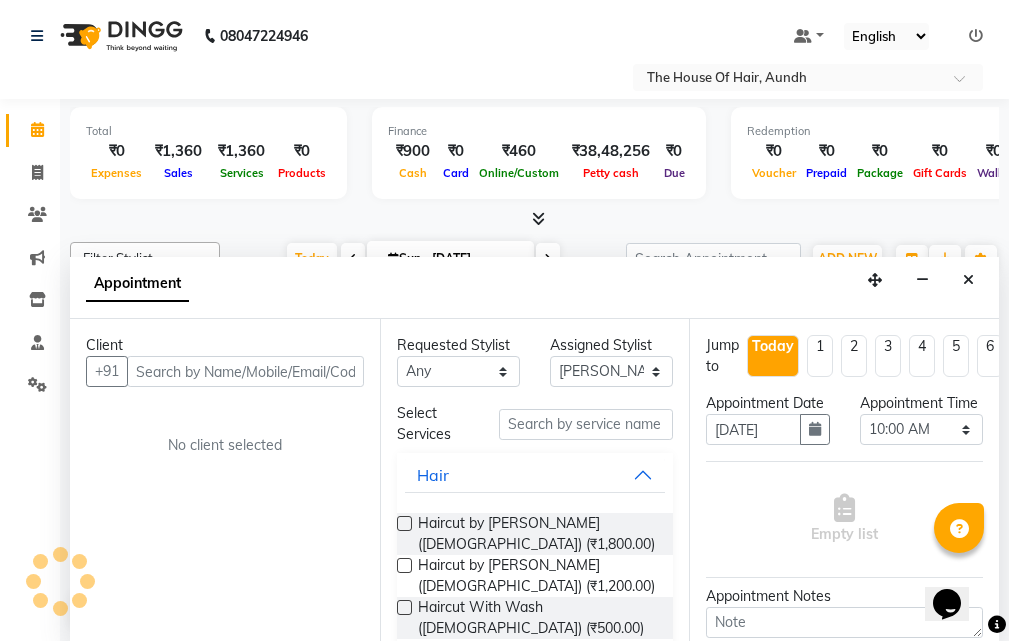 scroll, scrollTop: 1, scrollLeft: 0, axis: vertical 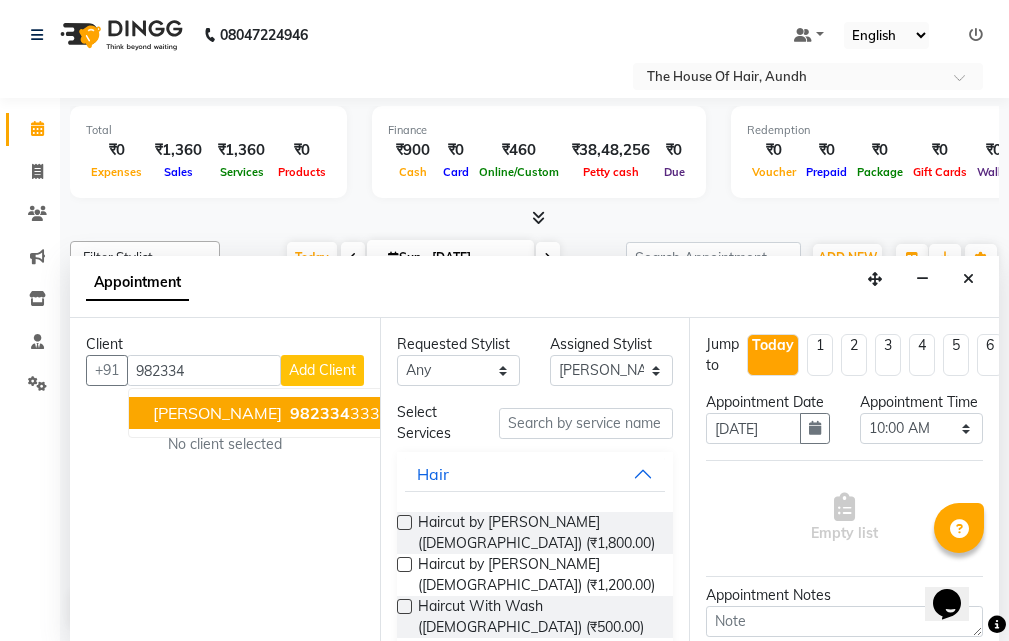 click on "[PERSON_NAME]" at bounding box center (217, 413) 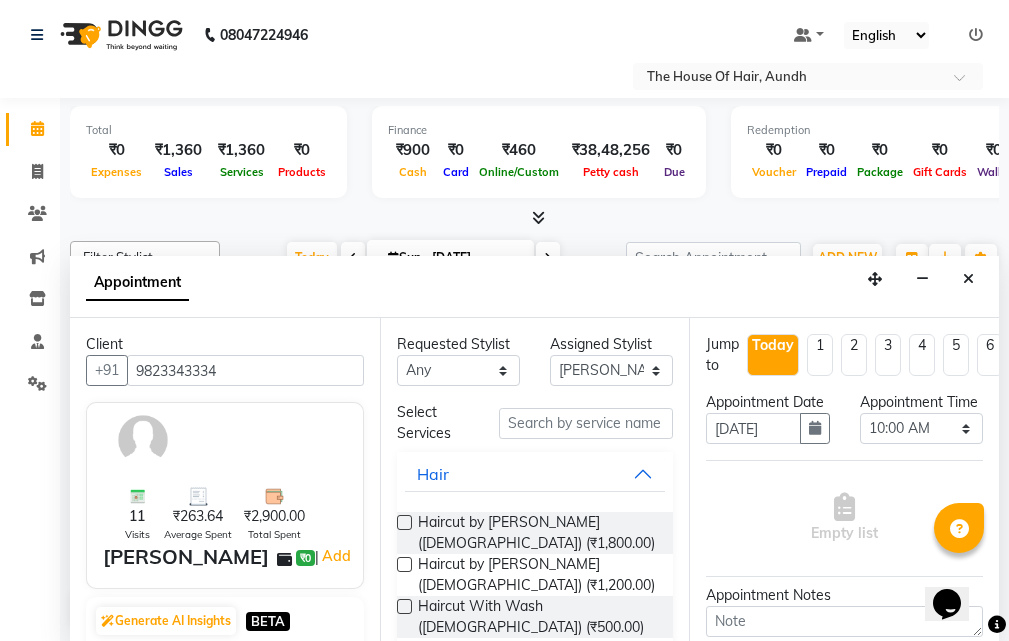 type on "9823343334" 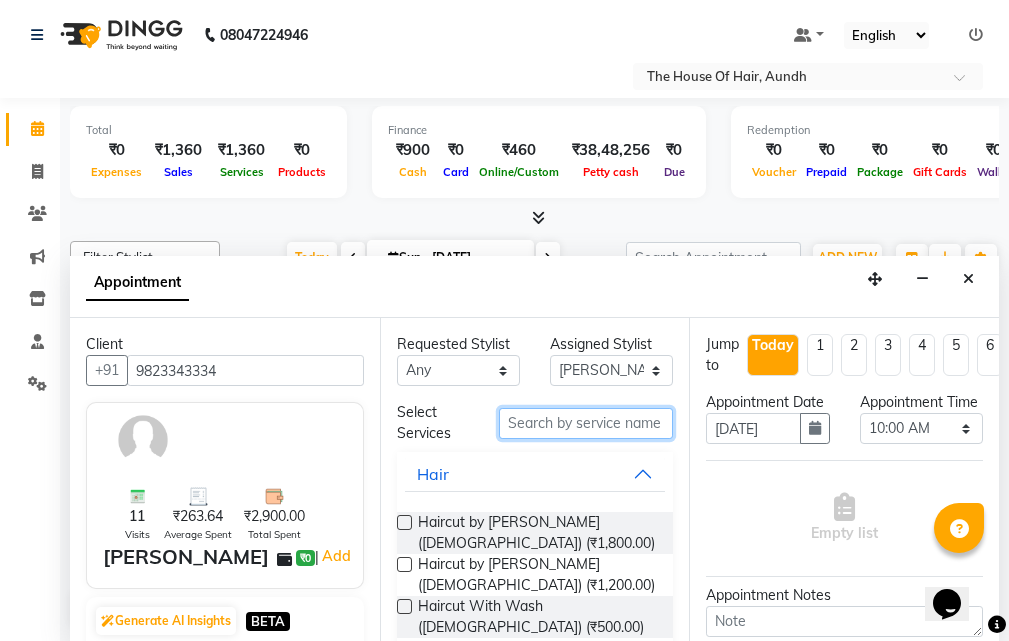 click at bounding box center [586, 423] 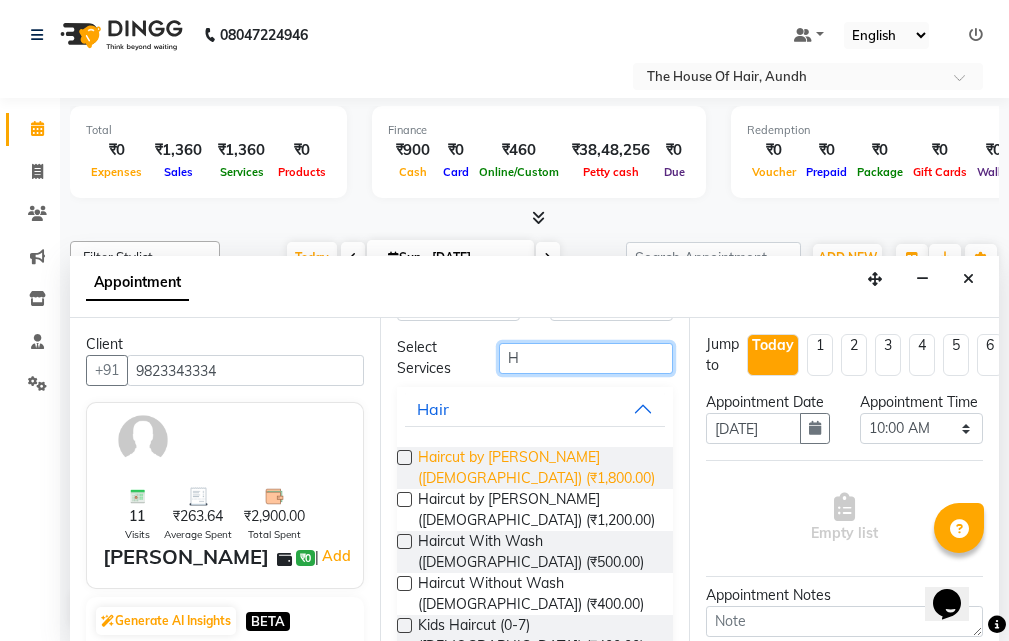 scroll, scrollTop: 100, scrollLeft: 0, axis: vertical 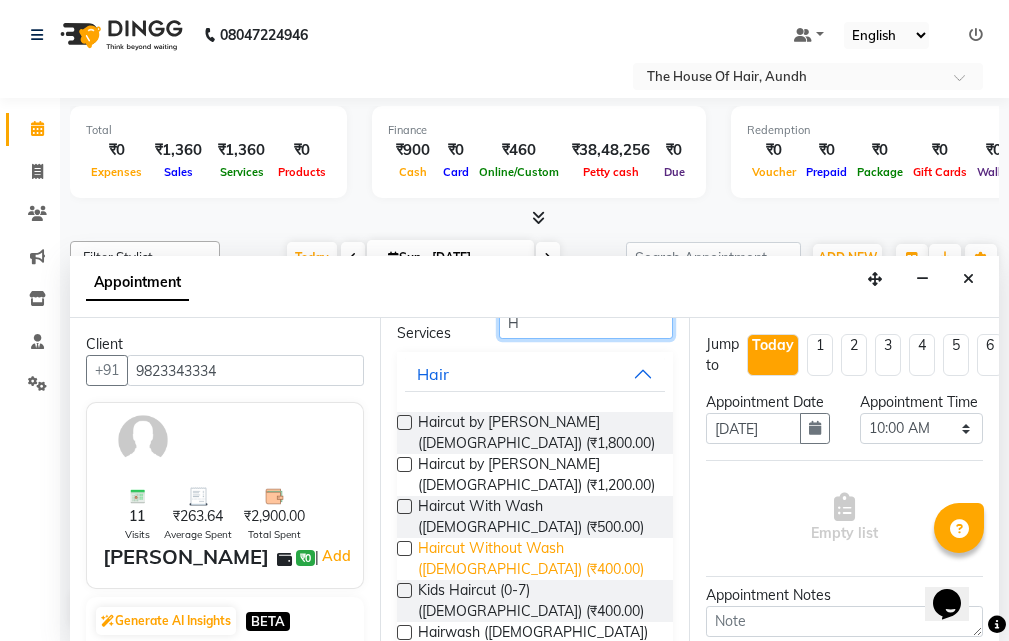 type on "H" 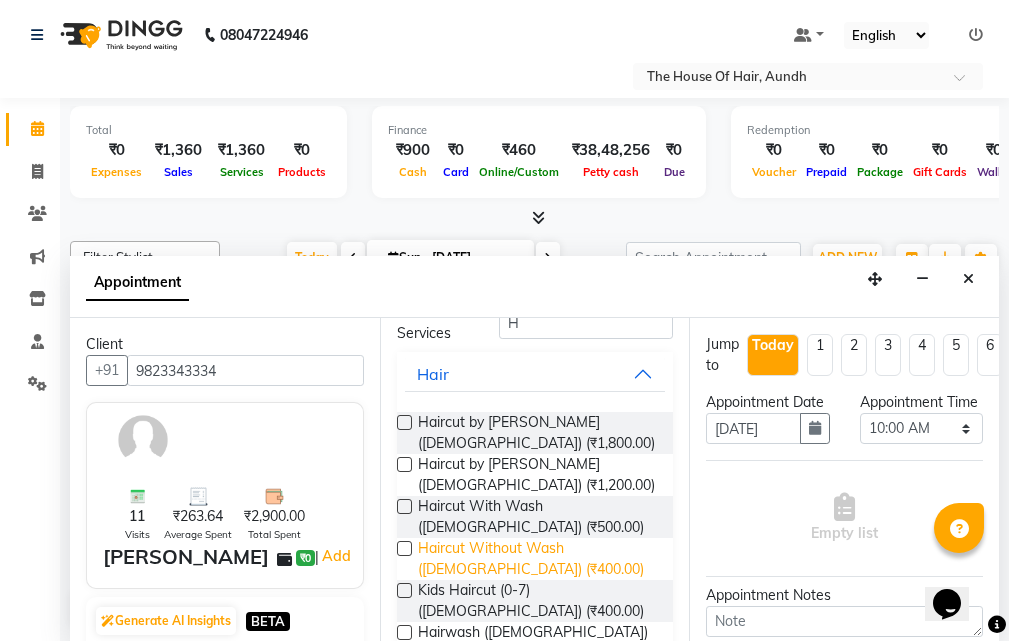 click on "Haircut Without Wash ([DEMOGRAPHIC_DATA]) (₹400.00)" at bounding box center [538, 559] 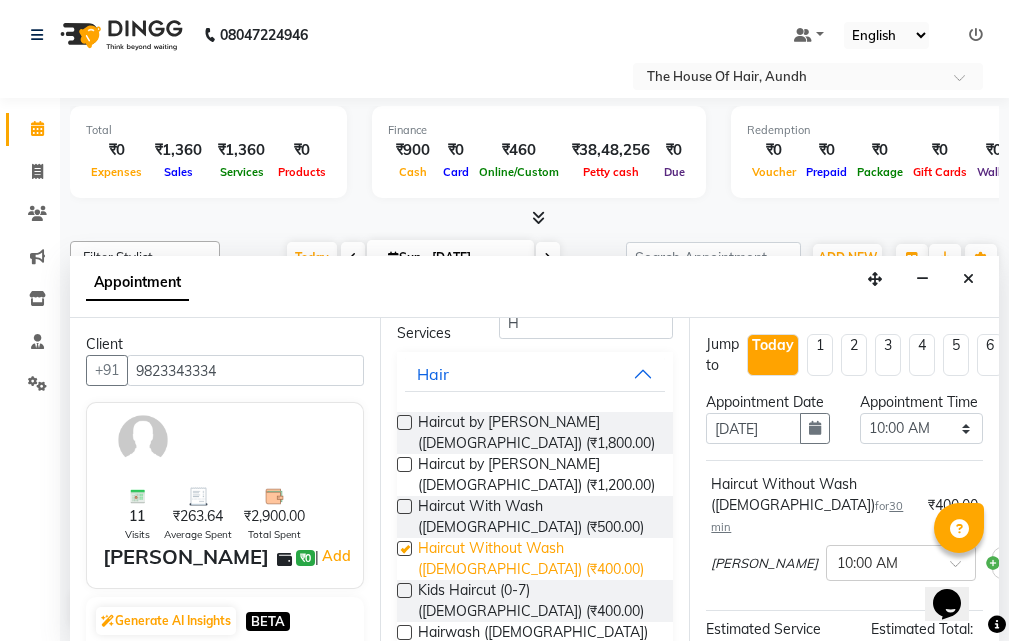 checkbox on "false" 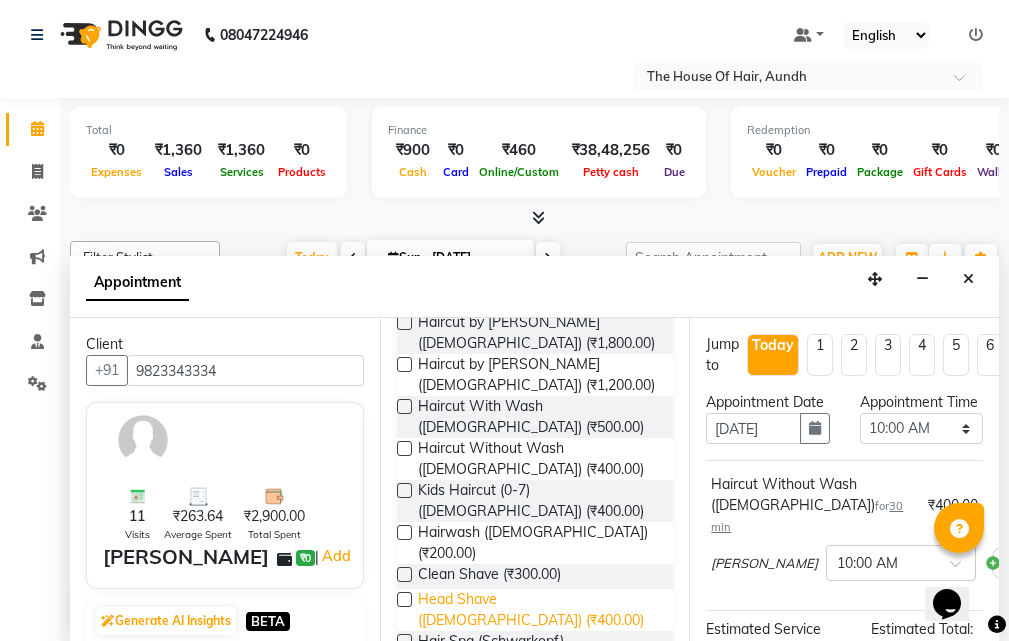 scroll, scrollTop: 100, scrollLeft: 0, axis: vertical 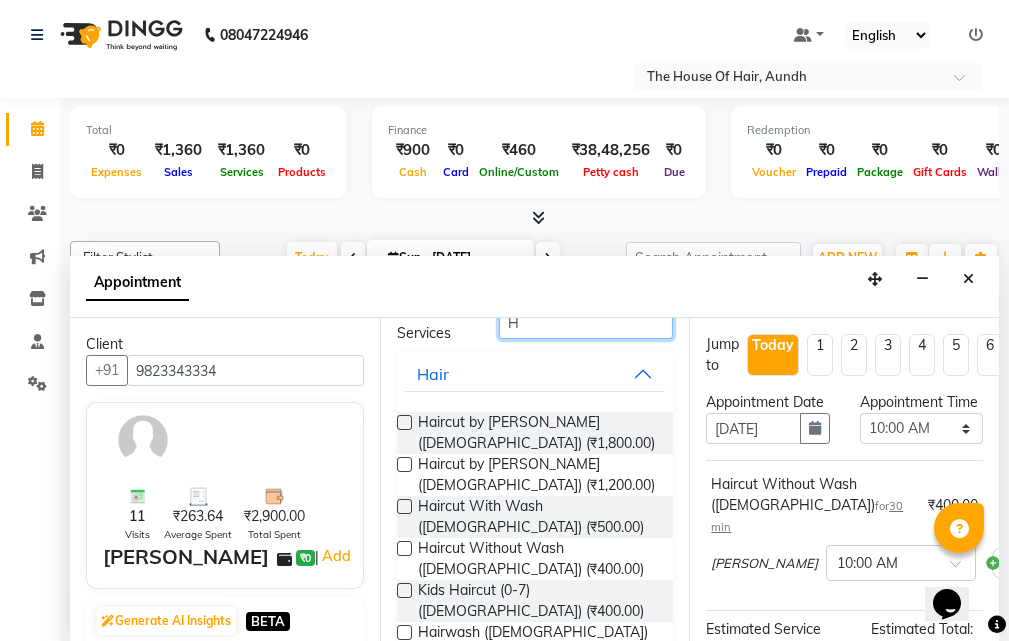 click on "H" at bounding box center (586, 323) 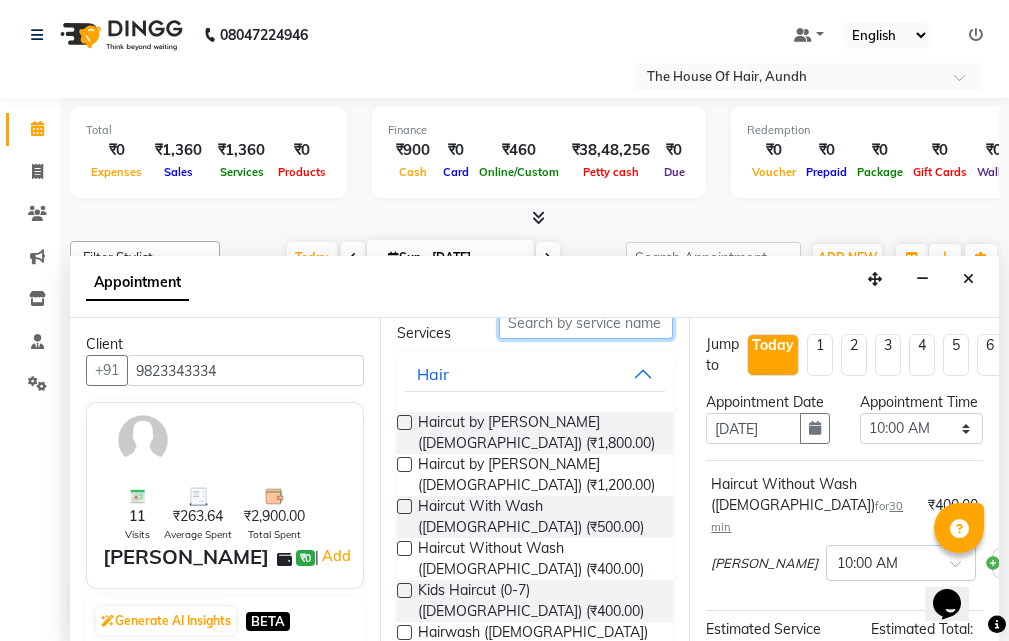 scroll, scrollTop: 96, scrollLeft: 0, axis: vertical 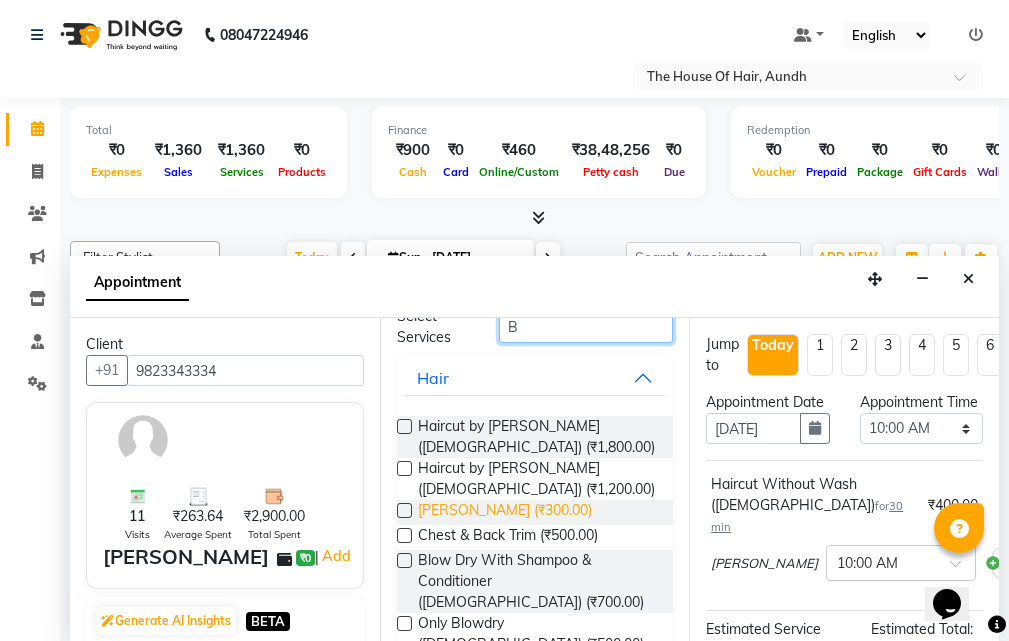 type on "B" 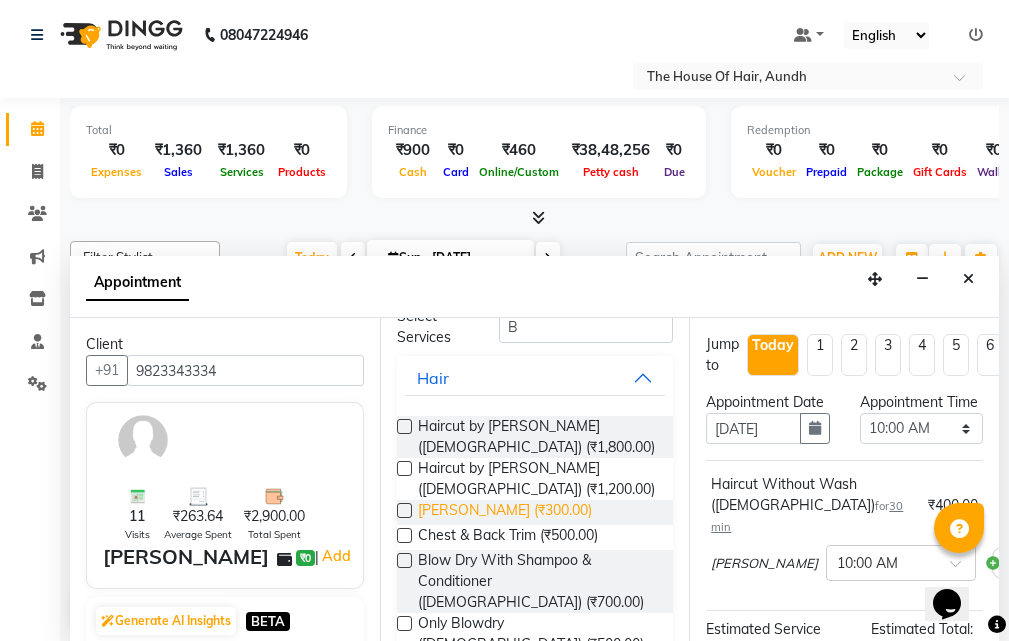 click on "[PERSON_NAME] (₹300.00)" at bounding box center (505, 512) 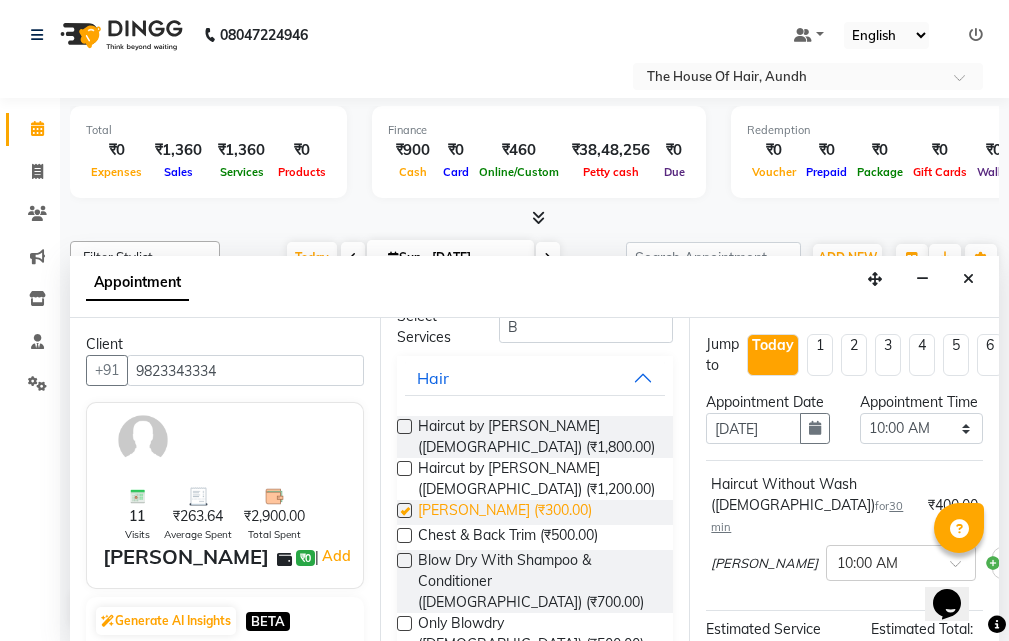 checkbox on "false" 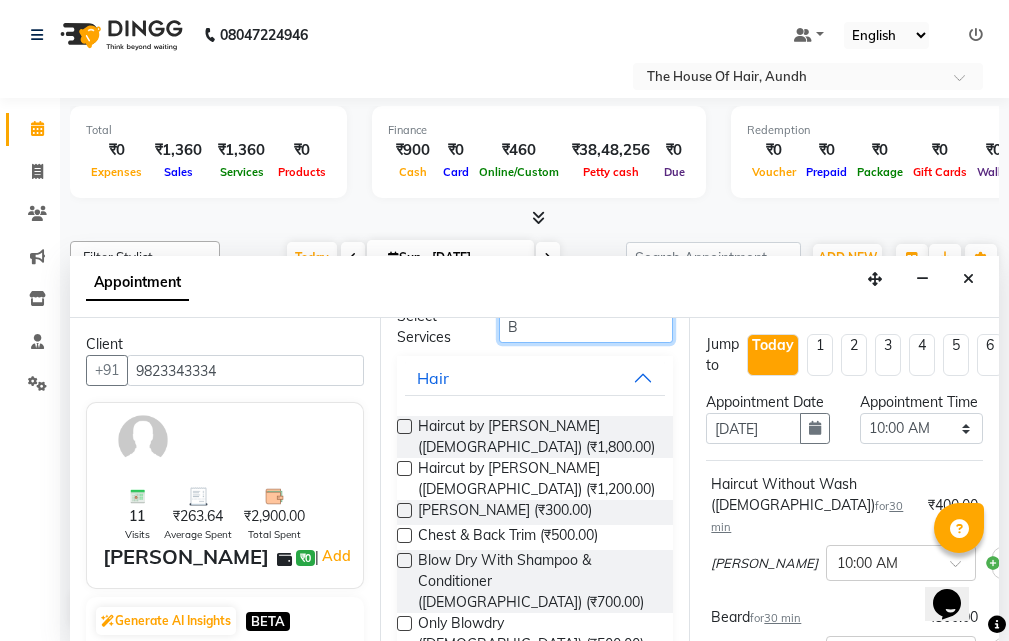 click on "B" at bounding box center [586, 327] 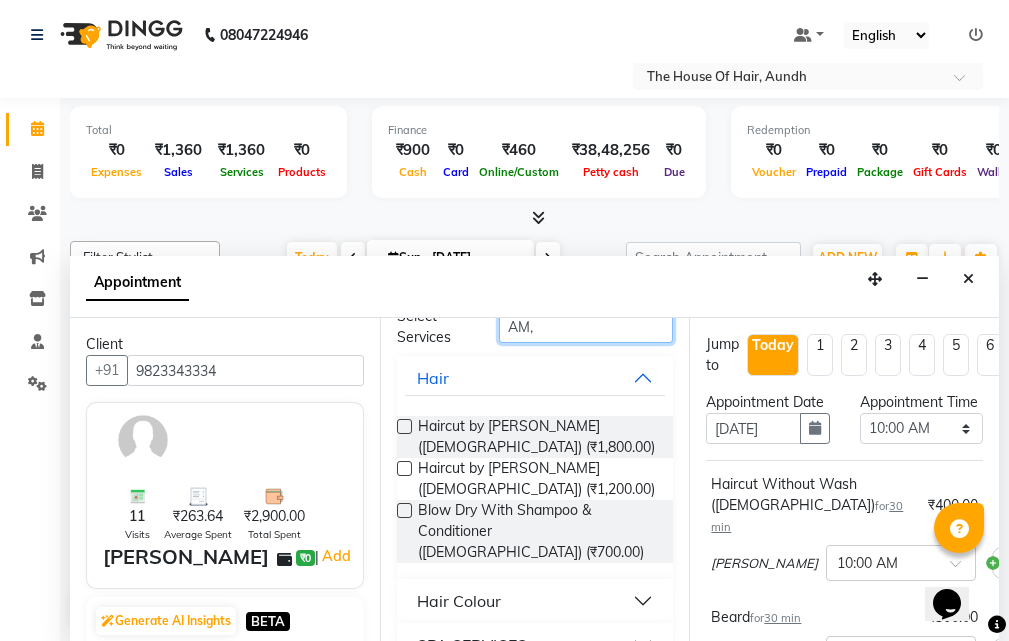scroll, scrollTop: 0, scrollLeft: 0, axis: both 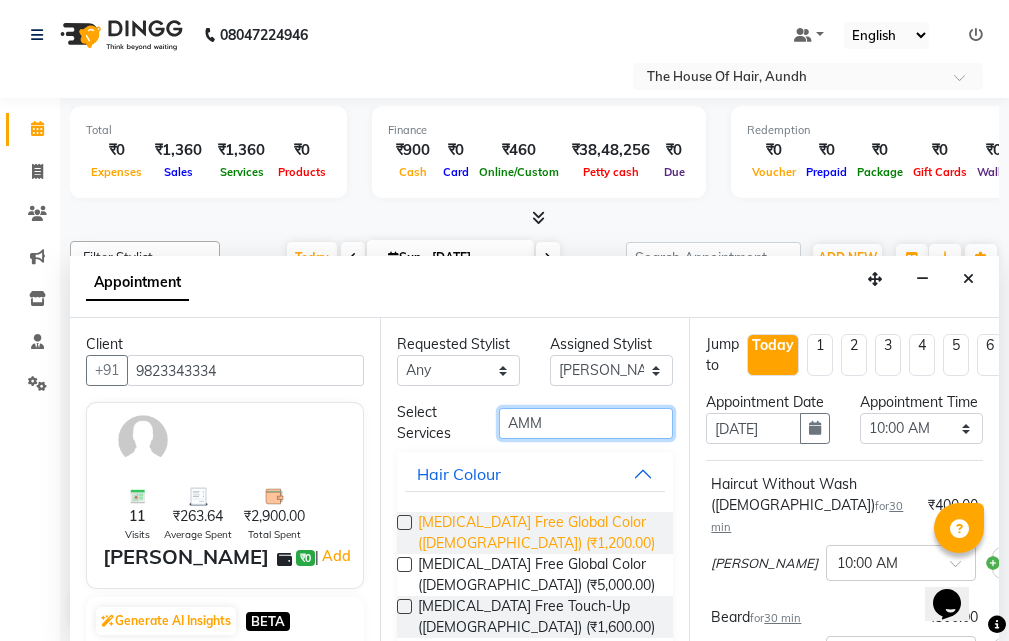 type on "AMM" 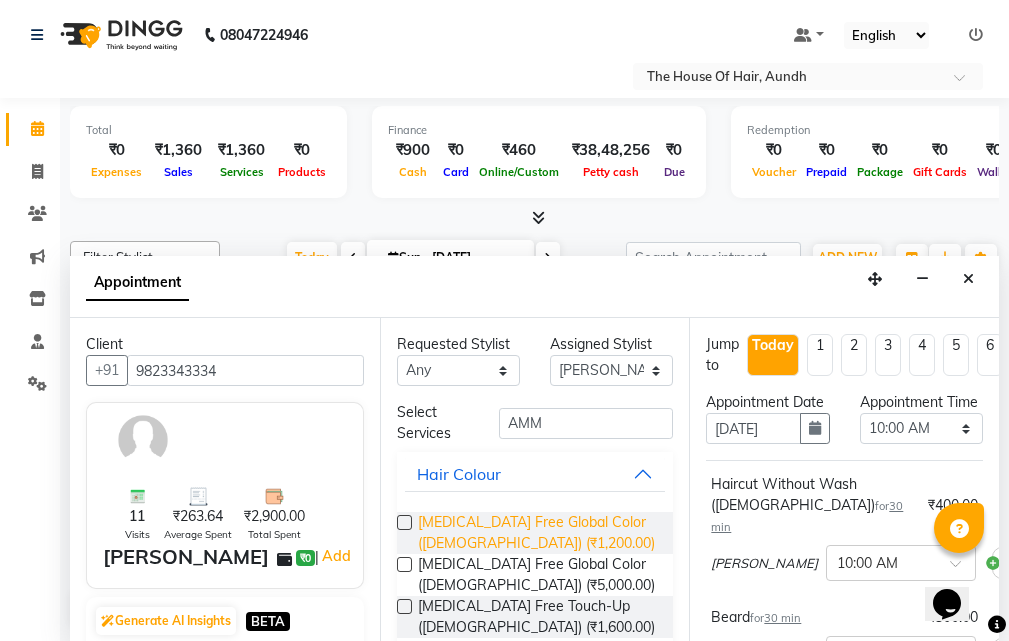 click on "[MEDICAL_DATA] Free Global Color ([DEMOGRAPHIC_DATA]) (₹1,200.00)" at bounding box center (538, 533) 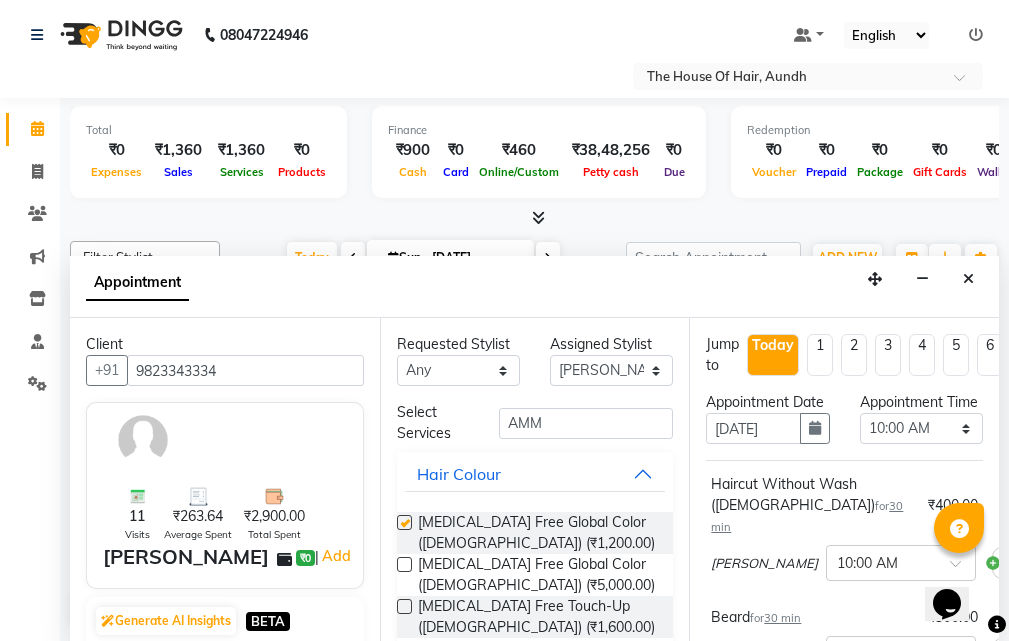 checkbox on "false" 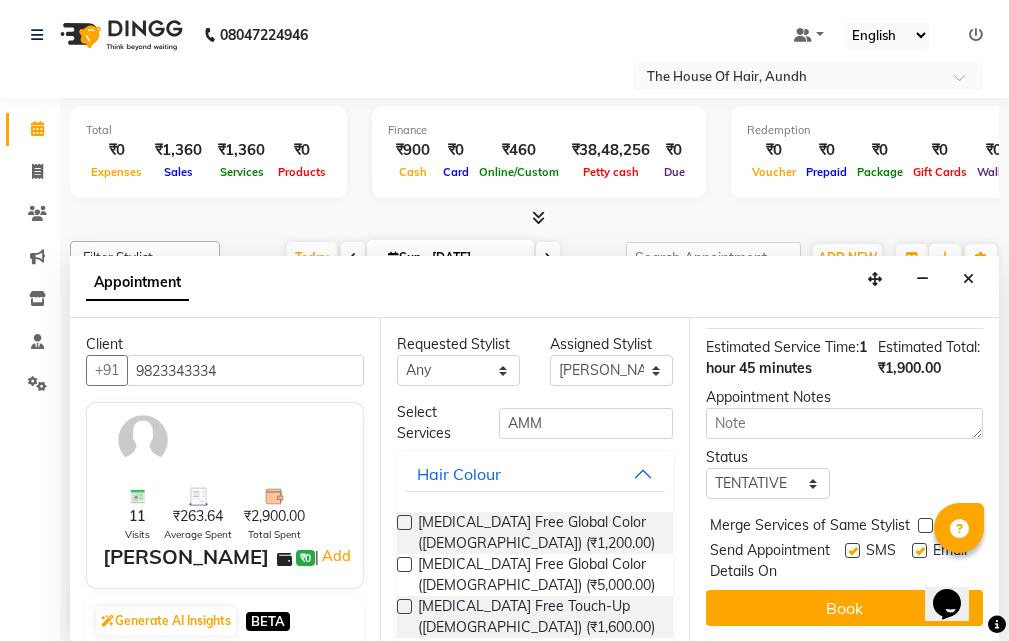 scroll, scrollTop: 552, scrollLeft: 0, axis: vertical 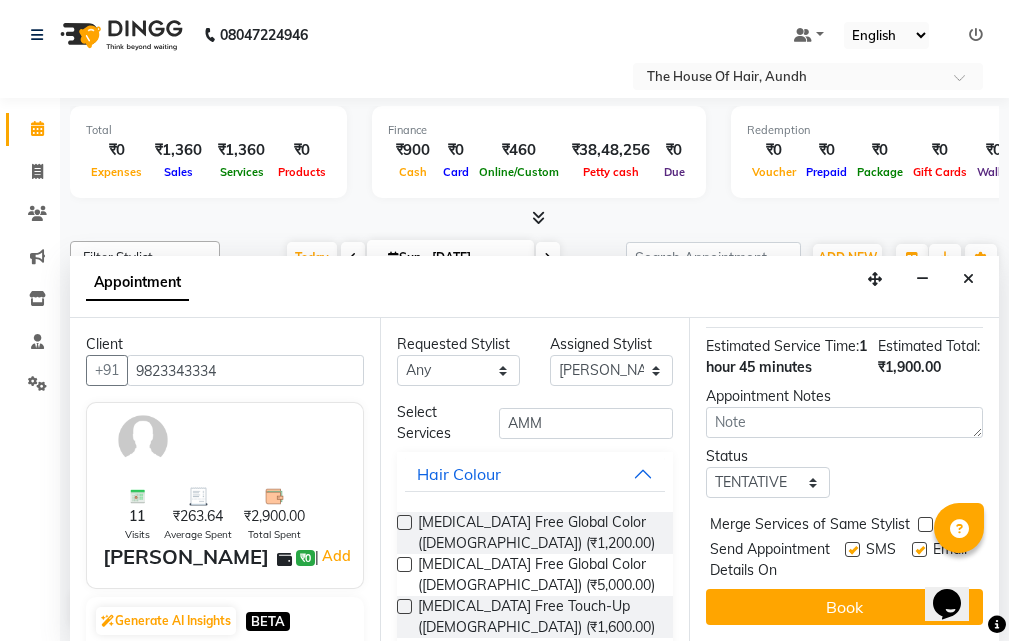 drag, startPoint x: 923, startPoint y: 490, endPoint x: 879, endPoint y: 548, distance: 72.8011 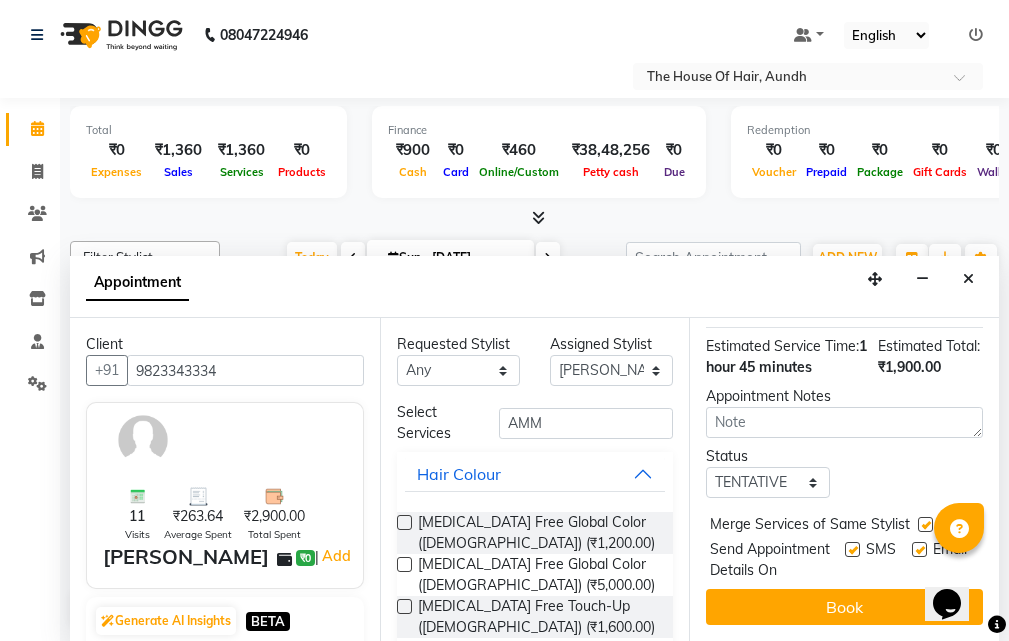 click on "Book" at bounding box center (844, 607) 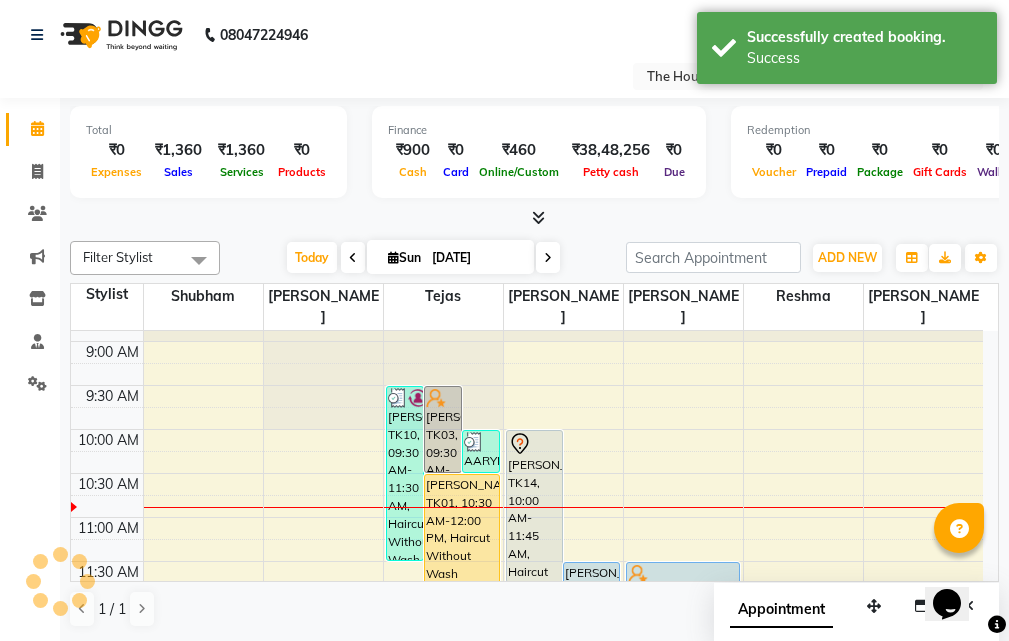 scroll, scrollTop: 0, scrollLeft: 0, axis: both 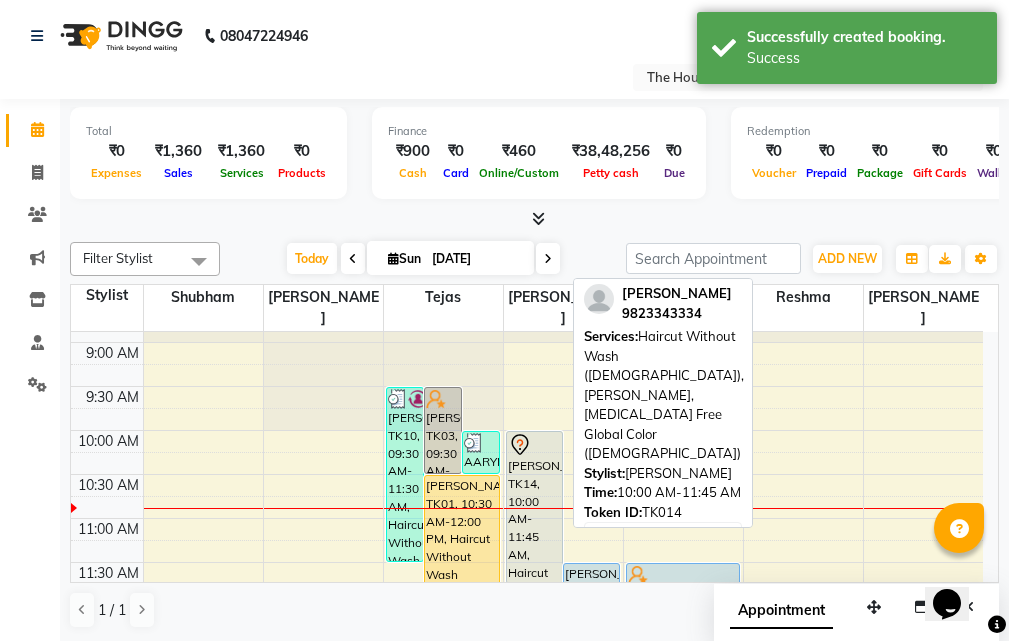 click at bounding box center [534, 445] 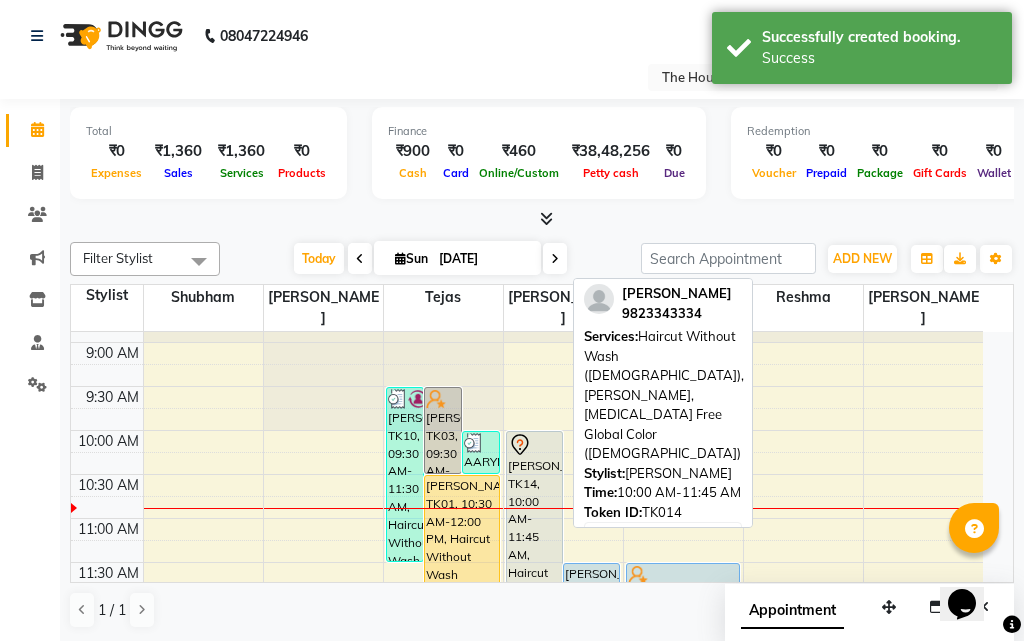 select on "7" 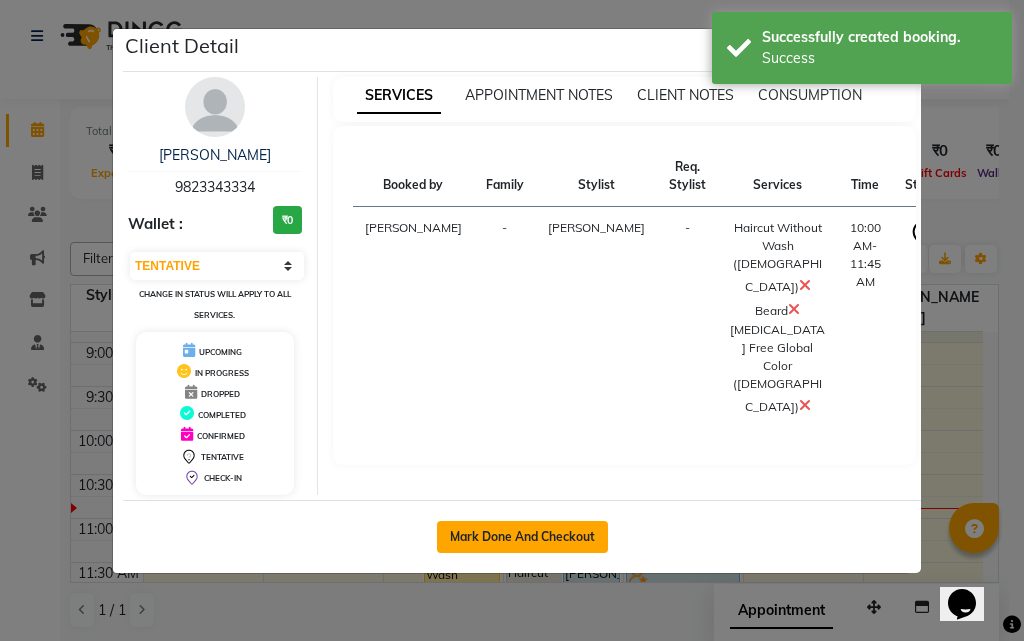 click on "Mark Done And Checkout" 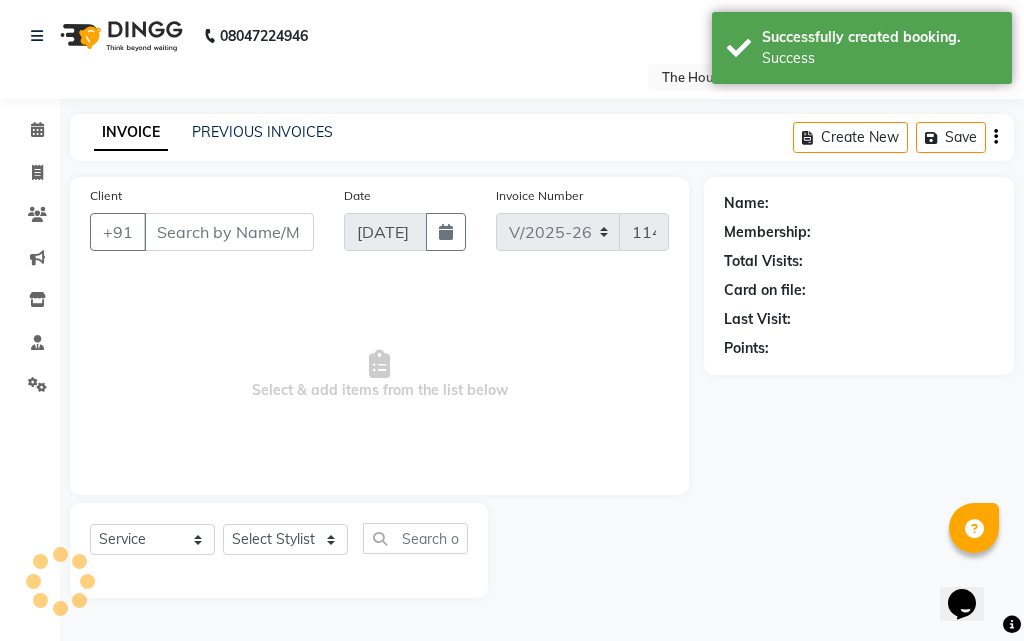 type on "9823343334" 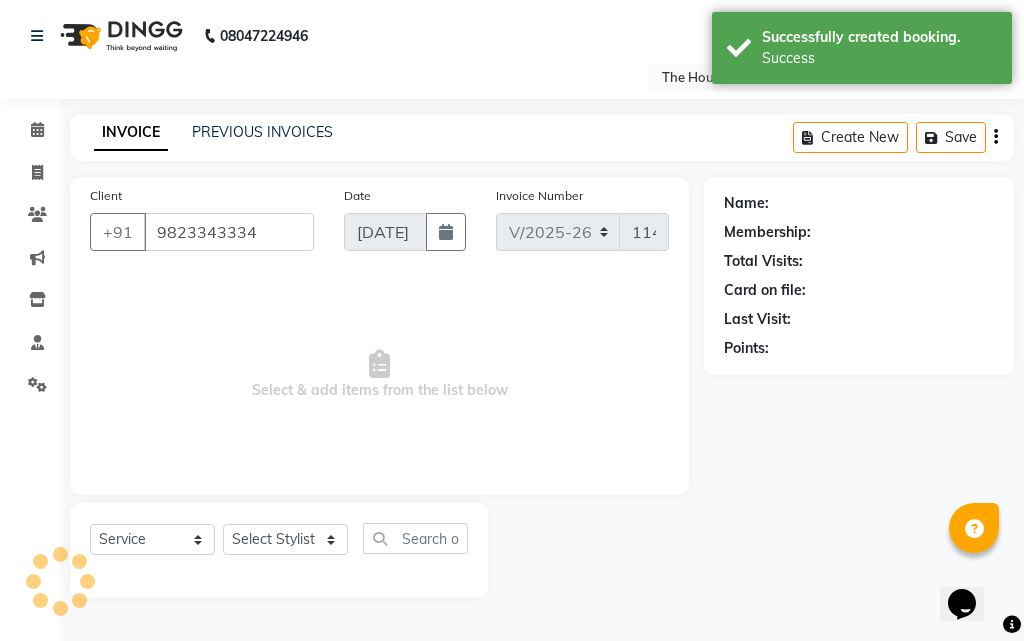 select on "32779" 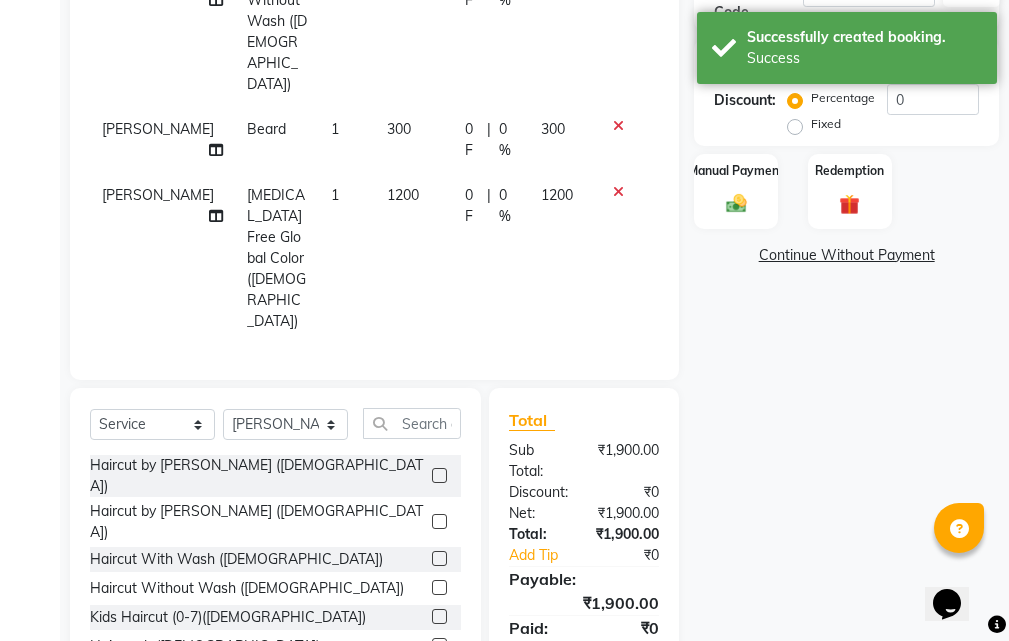 scroll, scrollTop: 300, scrollLeft: 0, axis: vertical 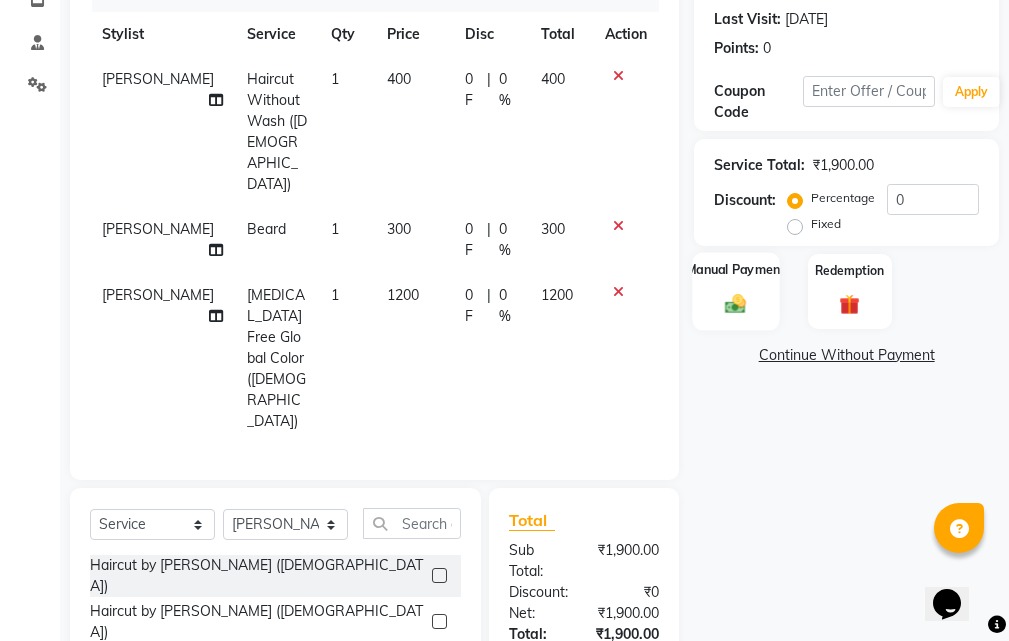 click 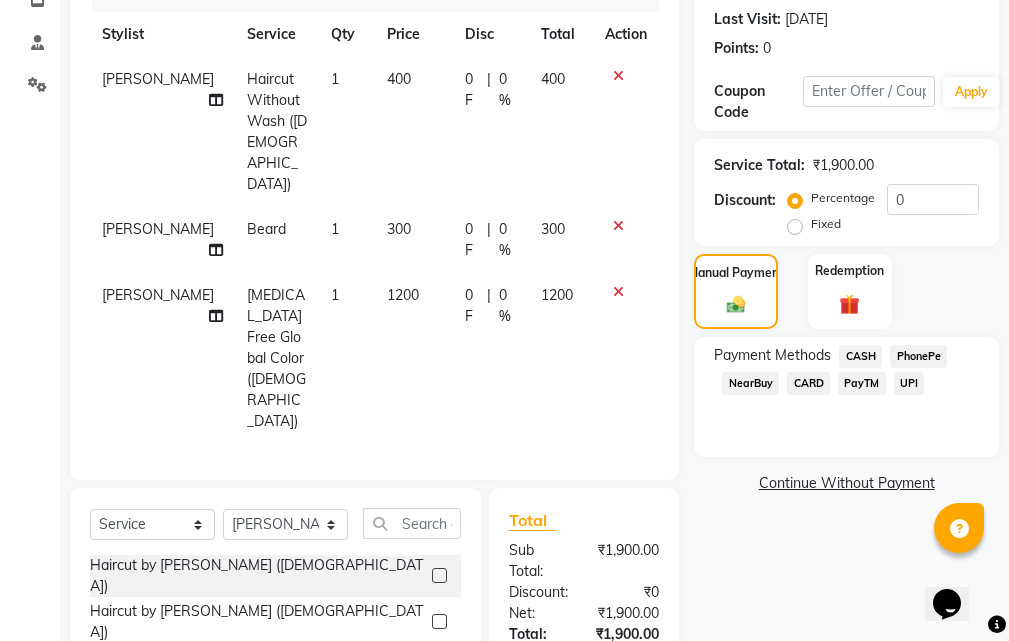 click on "UPI" 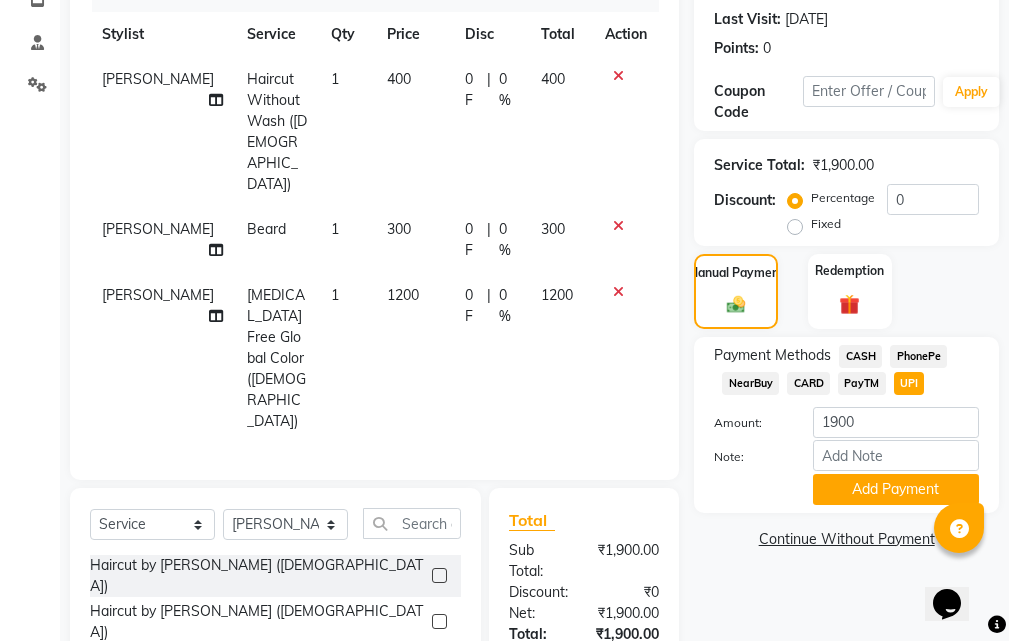 scroll, scrollTop: 400, scrollLeft: 0, axis: vertical 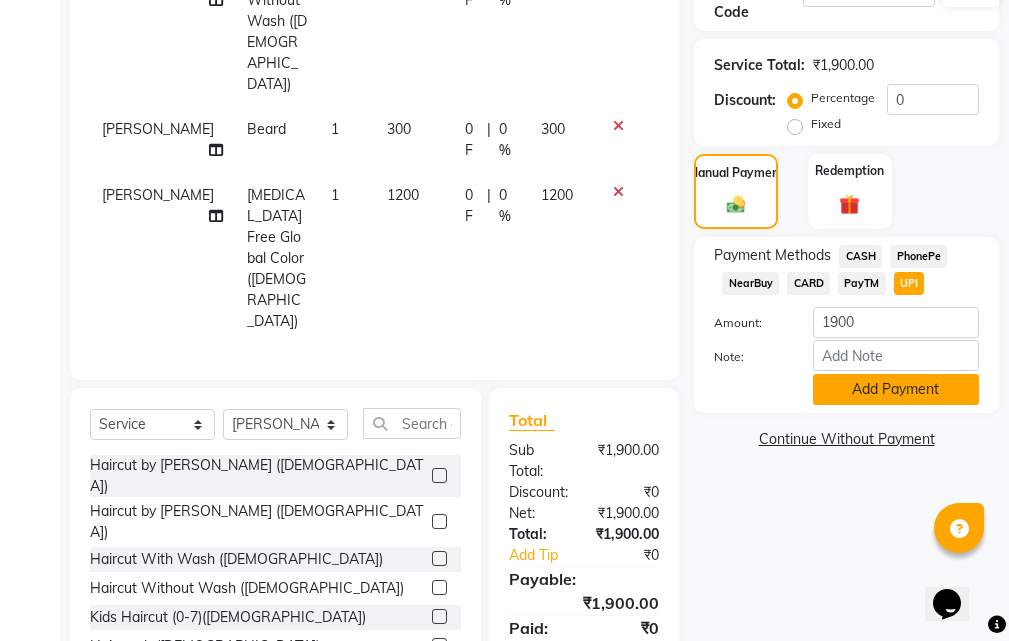 click on "Add Payment" 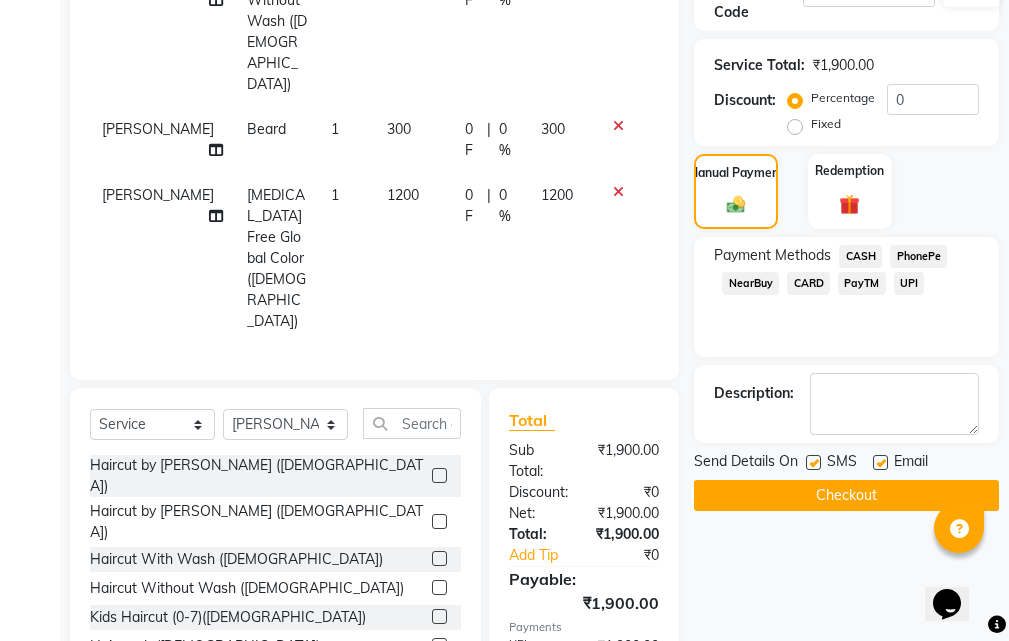 scroll, scrollTop: 468, scrollLeft: 0, axis: vertical 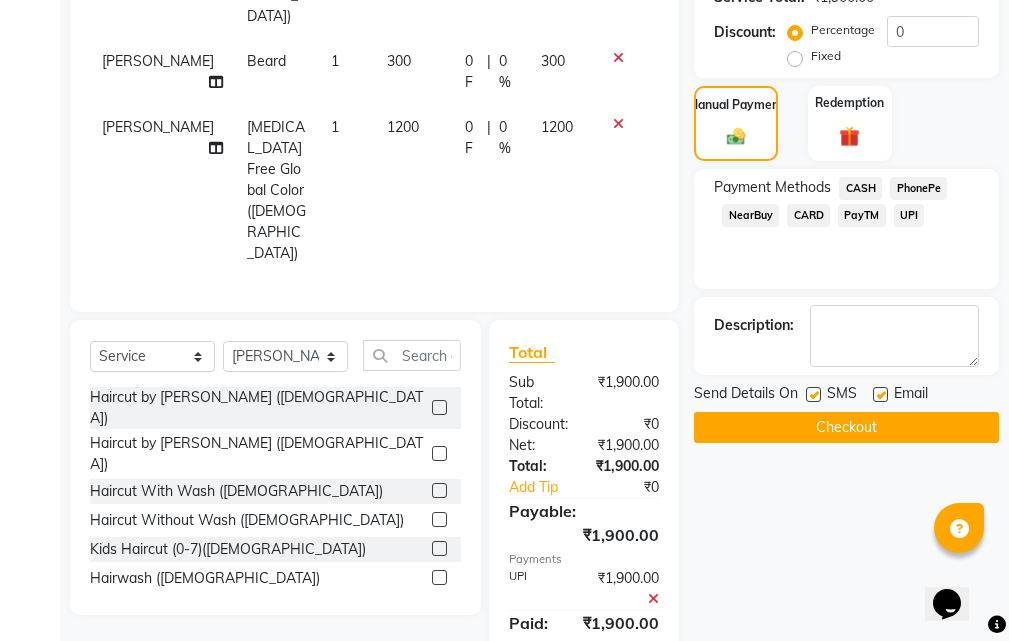 click on "Checkout" 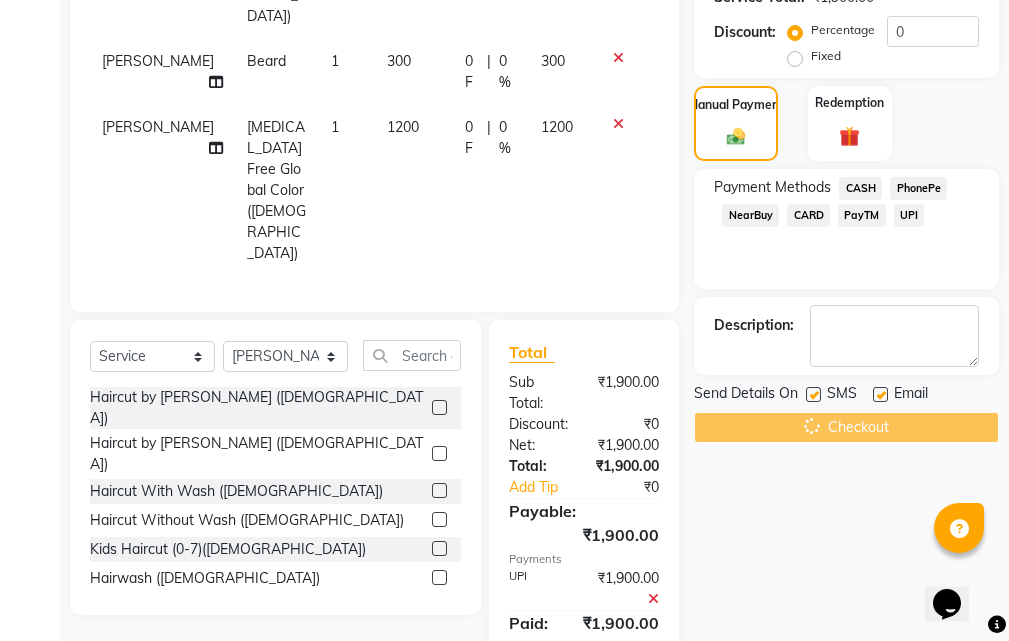 scroll, scrollTop: 0, scrollLeft: 0, axis: both 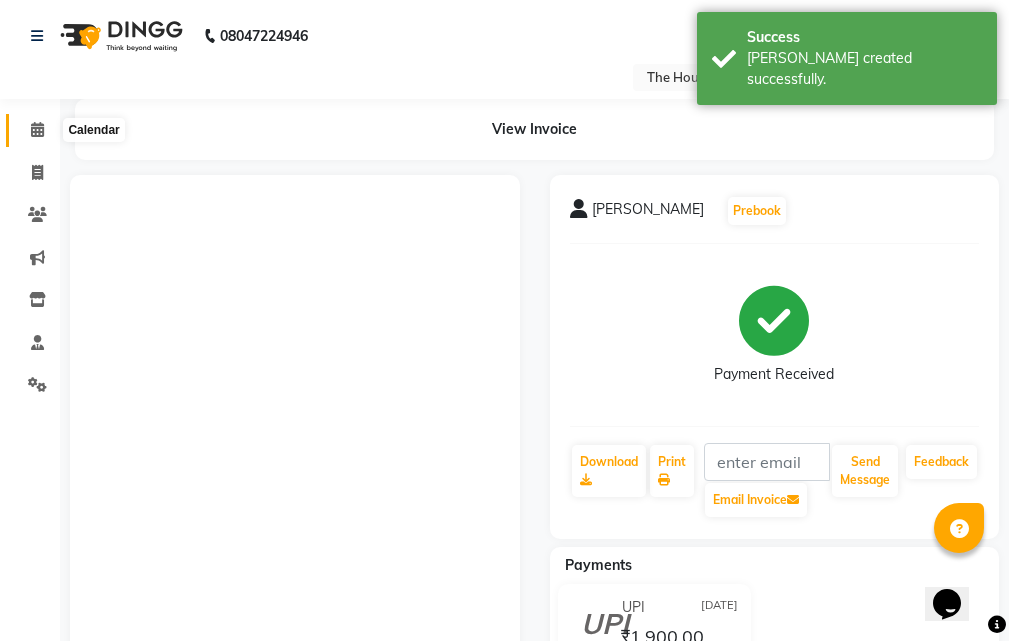 click 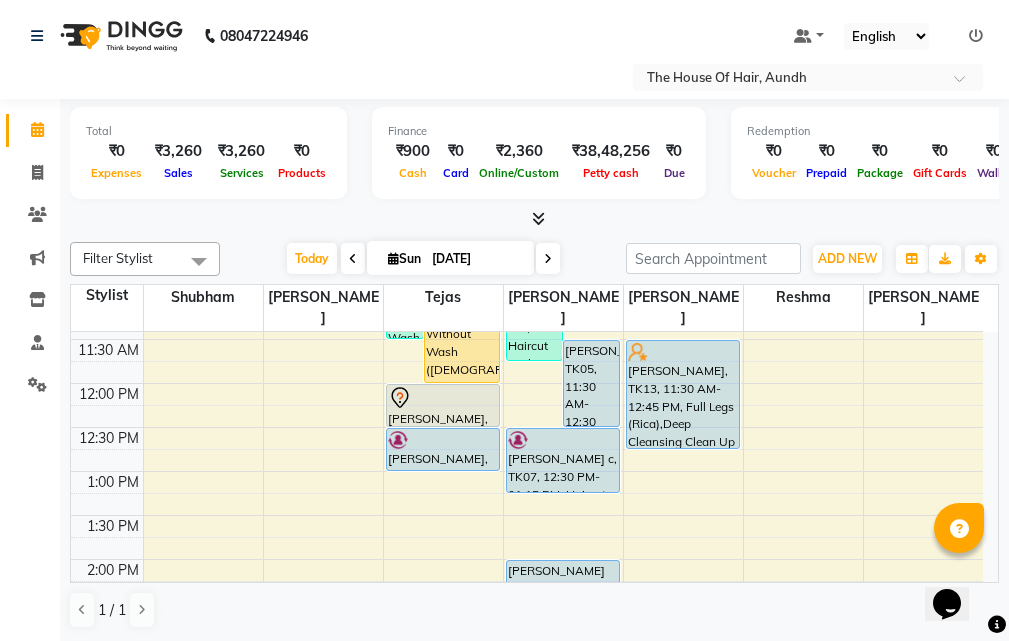 scroll, scrollTop: 400, scrollLeft: 0, axis: vertical 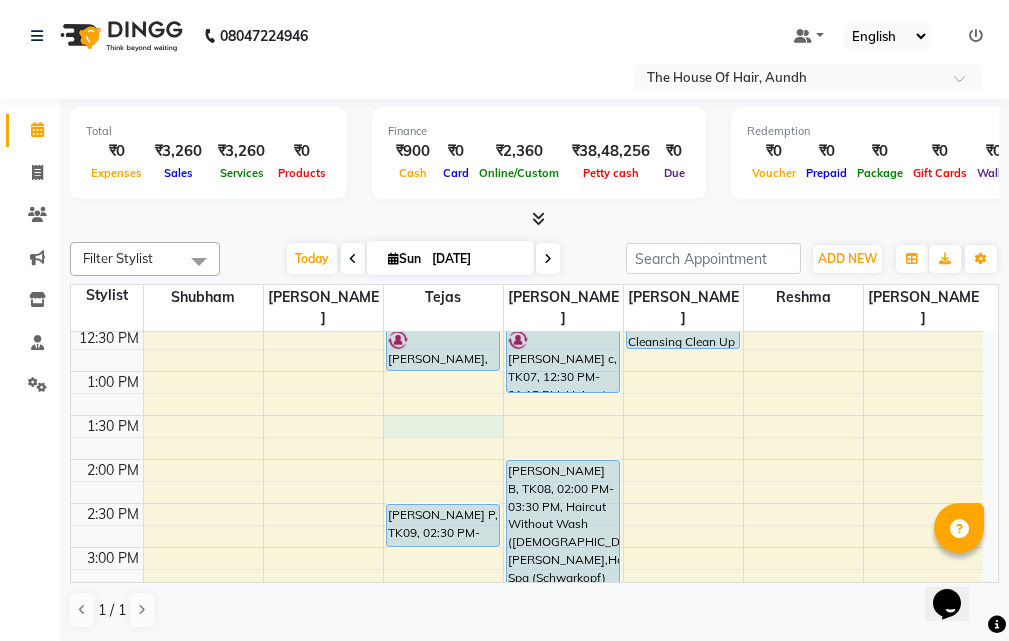 click on "8:00 AM 8:30 AM 9:00 AM 9:30 AM 10:00 AM 10:30 AM 11:00 AM 11:30 AM 12:00 PM 12:30 PM 1:00 PM 1:30 PM 2:00 PM 2:30 PM 3:00 PM 3:30 PM 4:00 PM 4:30 PM 5:00 PM 5:30 PM 6:00 PM 6:30 PM 7:00 PM 7:30 PM 8:00 PM 8:30 PM 9:00 PM 9:30 PM     [PERSON_NAME], TK10, 09:30 AM-11:30 AM, Haircut Without Wash ([DEMOGRAPHIC_DATA]),[PERSON_NAME],[PERSON_NAME] Color     Pukul [PERSON_NAME], TK03, 09:30 AM-10:30 AM, Haircut Without Wash ([DEMOGRAPHIC_DATA]),[PERSON_NAME], TK11, 10:00 AM-10:30 AM, Haircut Without Wash ([DEMOGRAPHIC_DATA])    [PERSON_NAME], TK01, 10:30 AM-12:00 PM, Haircut Without Wash ([DEMOGRAPHIC_DATA]),[PERSON_NAME],Hair Spa (Schwarkopf) ([DEMOGRAPHIC_DATA])             [PERSON_NAME], TK06, 12:00 PM-12:30 PM, Hair Spa (Schwarkopf) ([DEMOGRAPHIC_DATA])     [PERSON_NAME], TK02, 12:30 PM-01:00 PM, Haircut Without Wash ([DEMOGRAPHIC_DATA])    [PERSON_NAME] P, TK09, 02:30 PM-03:00 PM, Haircut Without Wash ([DEMOGRAPHIC_DATA])     [PERSON_NAME], TK04, 06:00 PM-07:30 PM, Haircut With Wash ([DEMOGRAPHIC_DATA]),[PERSON_NAME] deshmukh, TK14, 10:00 AM-11:45 AM, Haircut Without Wash ([DEMOGRAPHIC_DATA]),[PERSON_NAME],[MEDICAL_DATA] Free Global Color ([DEMOGRAPHIC_DATA])" at bounding box center [527, 547] 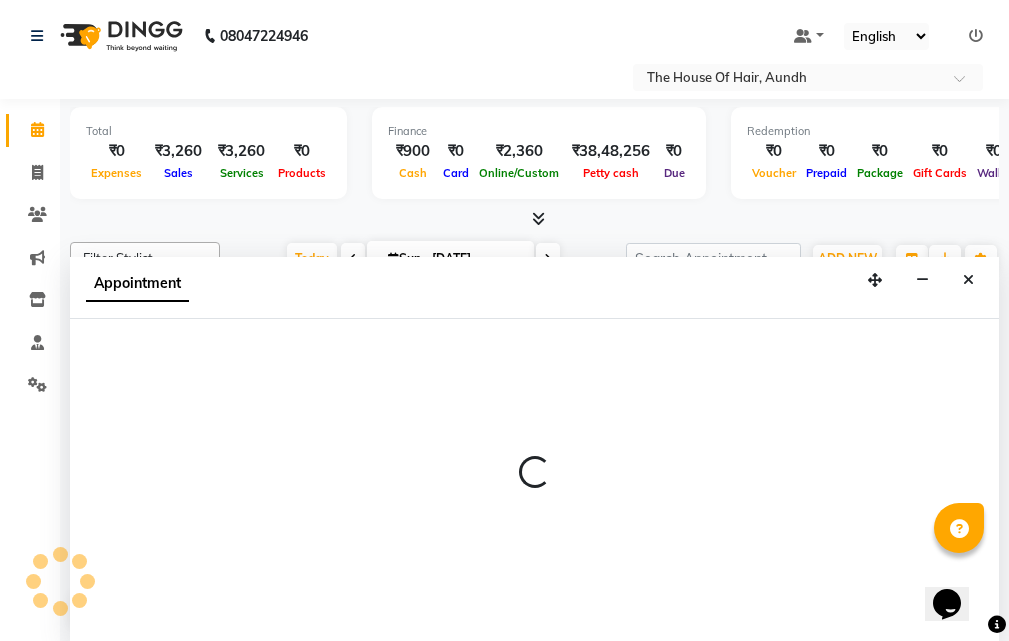 scroll, scrollTop: 1, scrollLeft: 0, axis: vertical 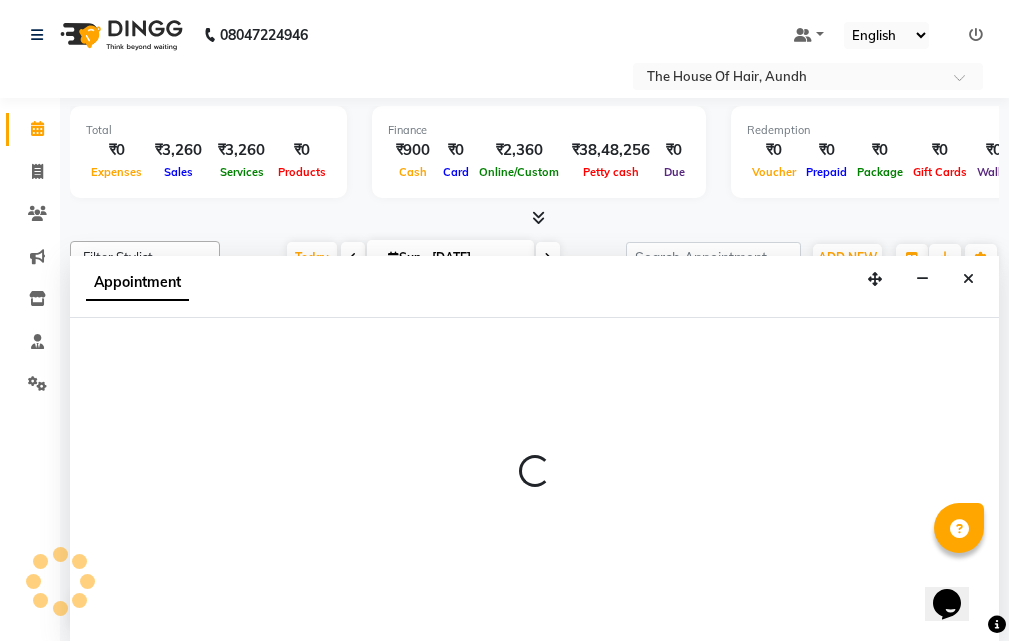 select on "6864" 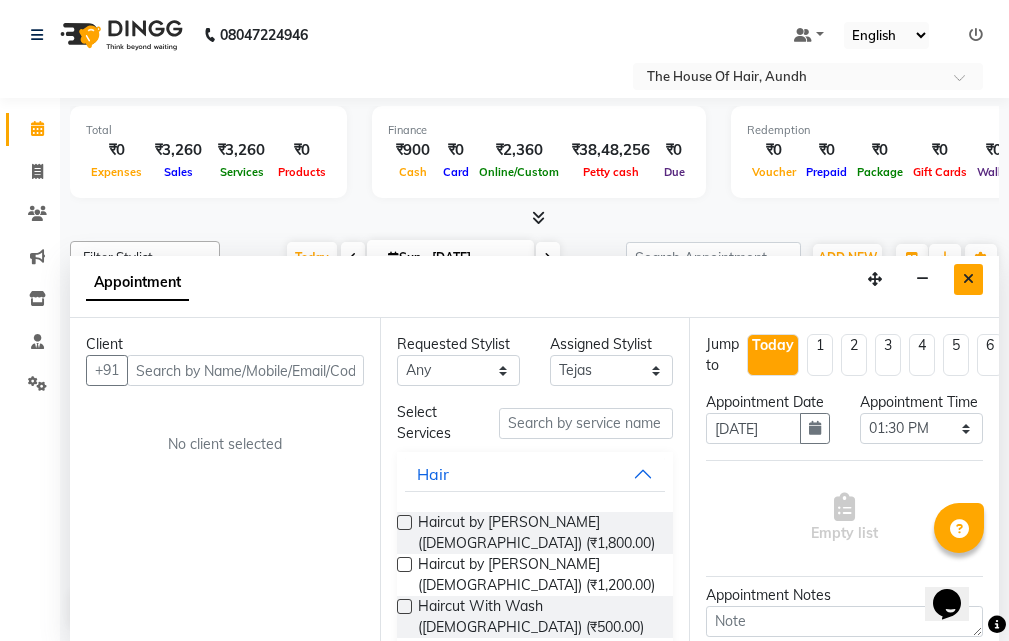 click at bounding box center [968, 279] 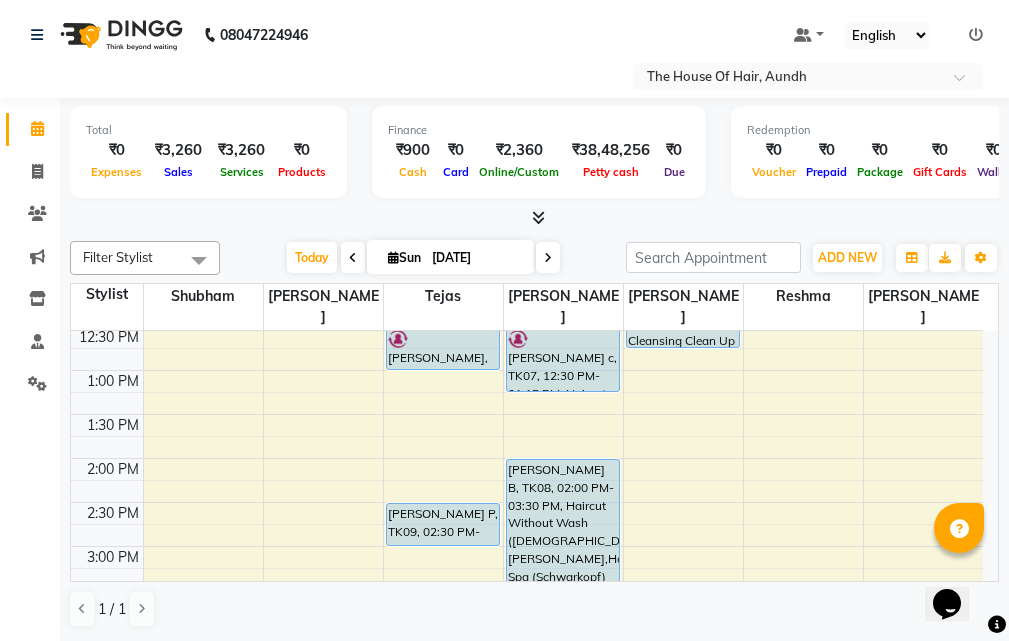 click on "8:00 AM 8:30 AM 9:00 AM 9:30 AM 10:00 AM 10:30 AM 11:00 AM 11:30 AM 12:00 PM 12:30 PM 1:00 PM 1:30 PM 2:00 PM 2:30 PM 3:00 PM 3:30 PM 4:00 PM 4:30 PM 5:00 PM 5:30 PM 6:00 PM 6:30 PM 7:00 PM 7:30 PM 8:00 PM 8:30 PM 9:00 PM 9:30 PM     [PERSON_NAME], TK10, 09:30 AM-11:30 AM, Haircut Without Wash ([DEMOGRAPHIC_DATA]),[PERSON_NAME],[PERSON_NAME] Color     Pukul [PERSON_NAME], TK03, 09:30 AM-10:30 AM, Haircut Without Wash ([DEMOGRAPHIC_DATA]),[PERSON_NAME], TK11, 10:00 AM-10:30 AM, Haircut Without Wash ([DEMOGRAPHIC_DATA])    [PERSON_NAME], TK01, 10:30 AM-12:00 PM, Haircut Without Wash ([DEMOGRAPHIC_DATA]),[PERSON_NAME],Hair Spa (Schwarkopf) ([DEMOGRAPHIC_DATA])             [PERSON_NAME], TK06, 12:00 PM-12:30 PM, Hair Spa (Schwarkopf) ([DEMOGRAPHIC_DATA])     [PERSON_NAME], TK02, 12:30 PM-01:00 PM, Haircut Without Wash ([DEMOGRAPHIC_DATA])    [PERSON_NAME] P, TK09, 02:30 PM-03:00 PM, Haircut Without Wash ([DEMOGRAPHIC_DATA])     [PERSON_NAME], TK04, 06:00 PM-07:30 PM, Haircut With Wash ([DEMOGRAPHIC_DATA]),[PERSON_NAME] deshmukh, TK14, 10:00 AM-11:45 AM, Haircut Without Wash ([DEMOGRAPHIC_DATA]),[PERSON_NAME],[MEDICAL_DATA] Free Global Color ([DEMOGRAPHIC_DATA])" at bounding box center [527, 546] 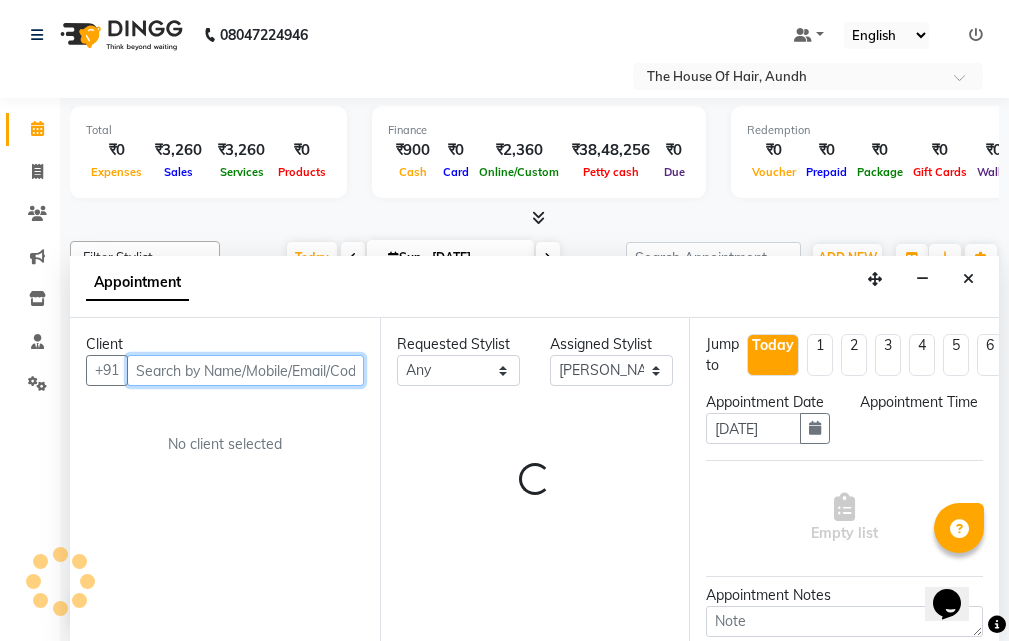 select on "810" 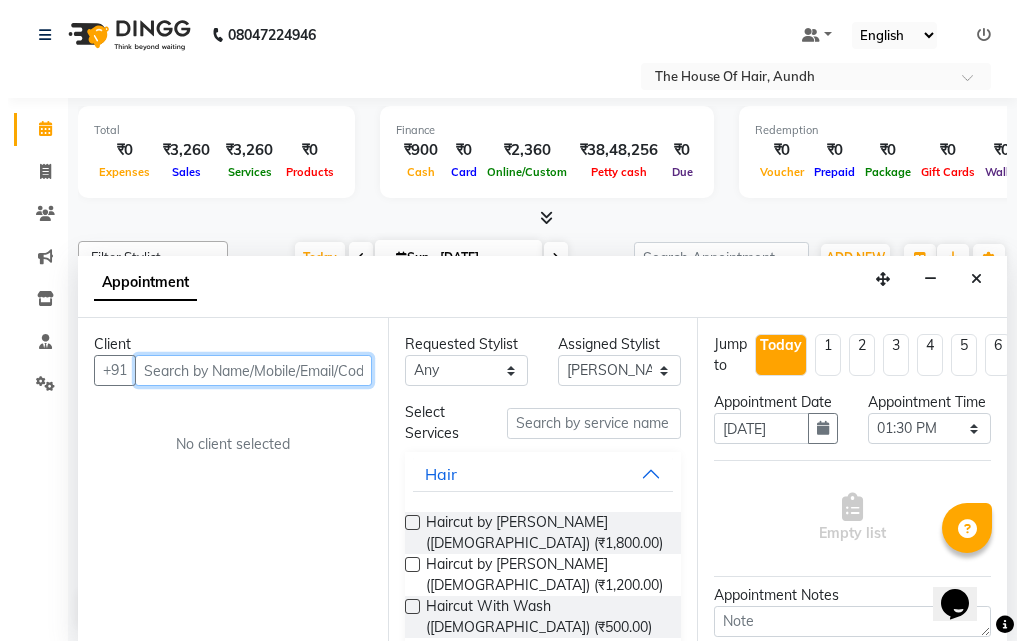 scroll, scrollTop: 100, scrollLeft: 0, axis: vertical 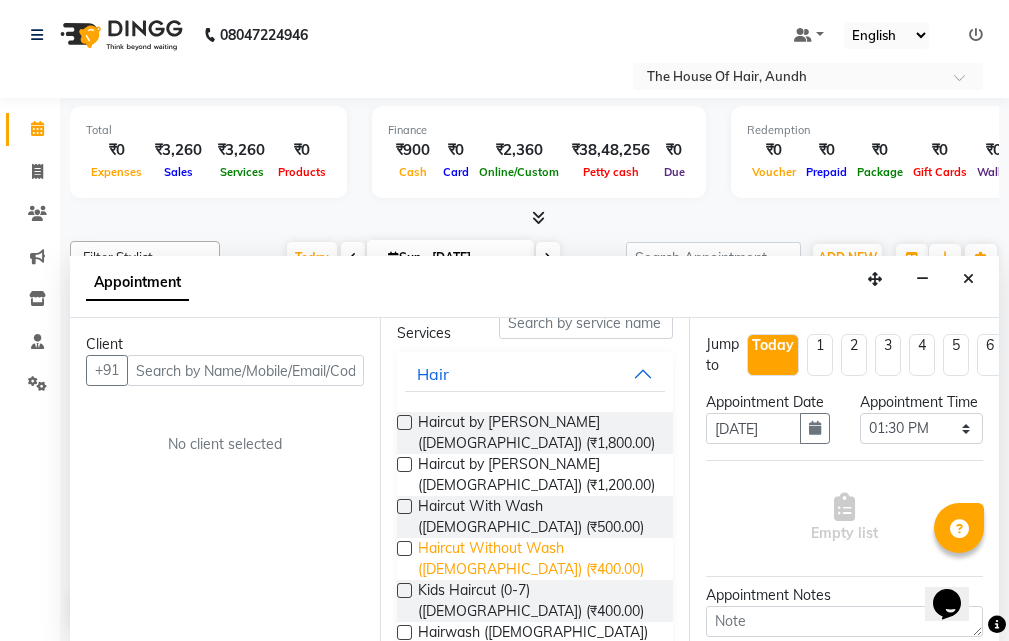 click on "Haircut Without Wash ([DEMOGRAPHIC_DATA]) (₹400.00)" at bounding box center (538, 559) 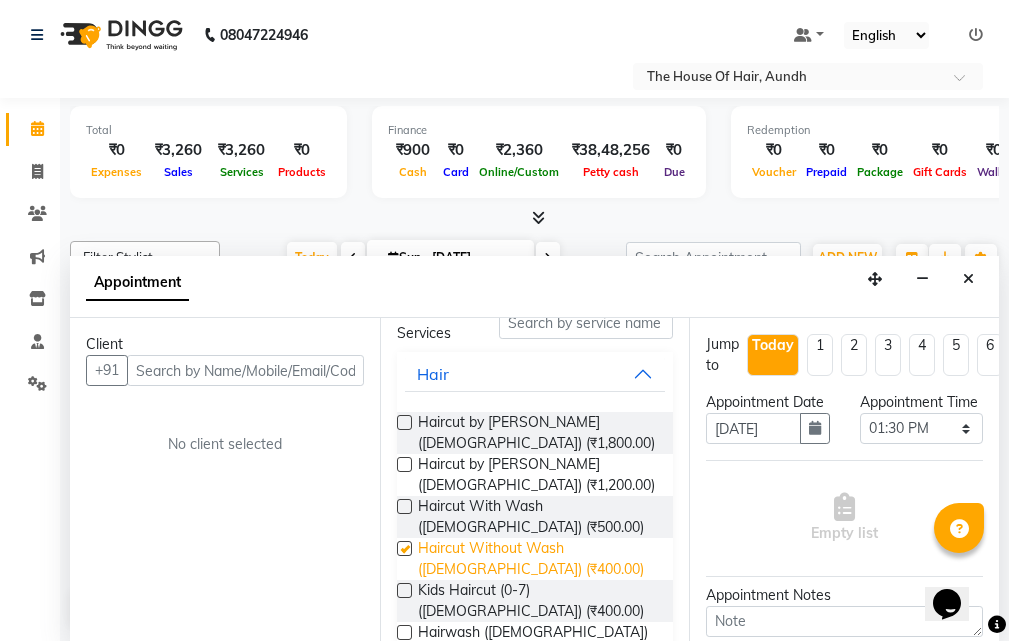 checkbox on "false" 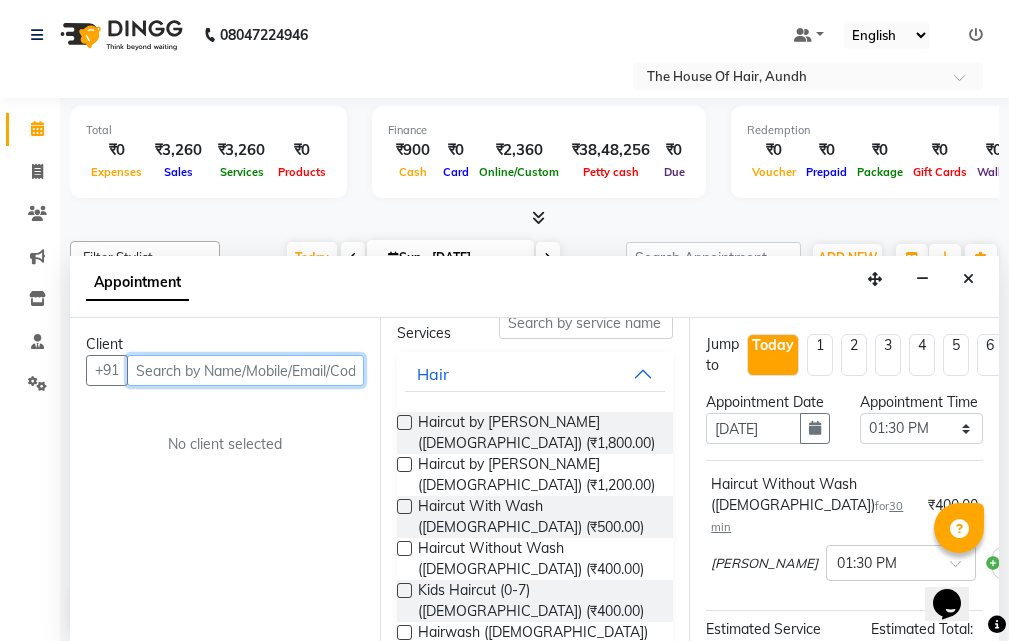 click at bounding box center (245, 370) 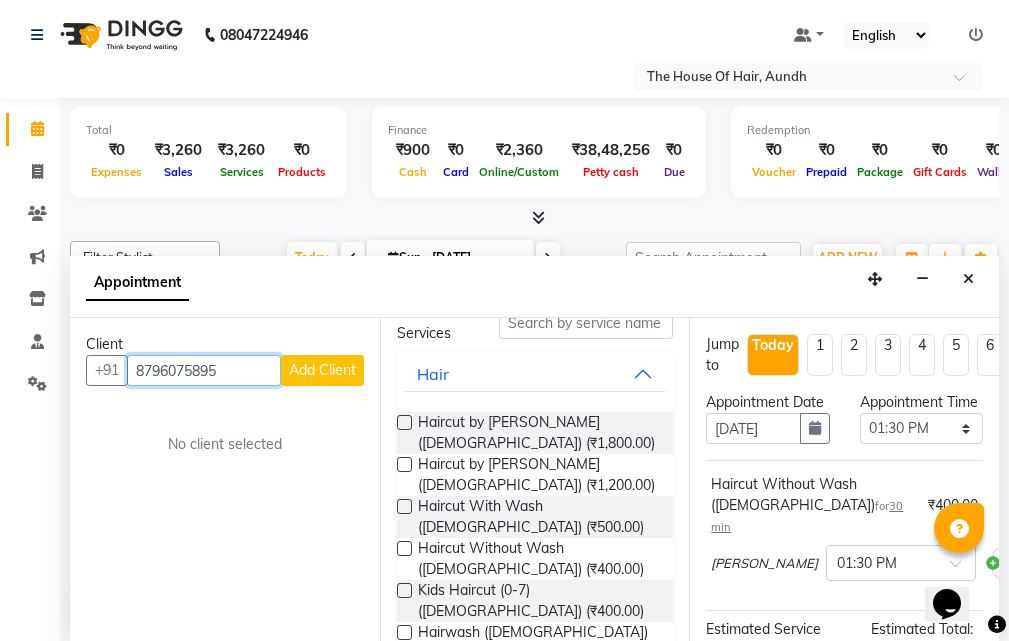 type on "8796075895" 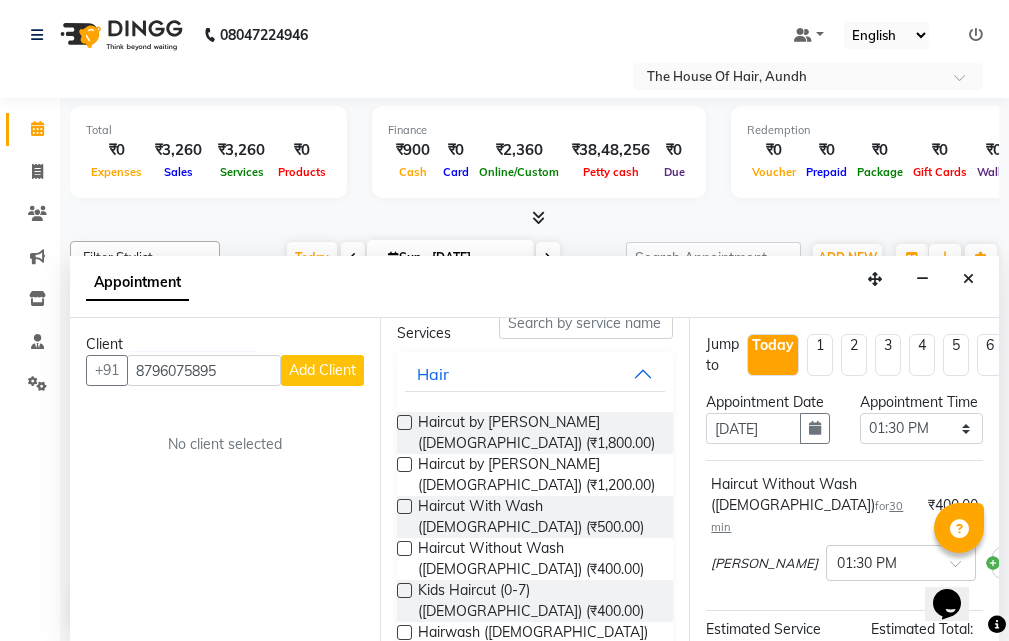 click on "Add Client" at bounding box center [322, 370] 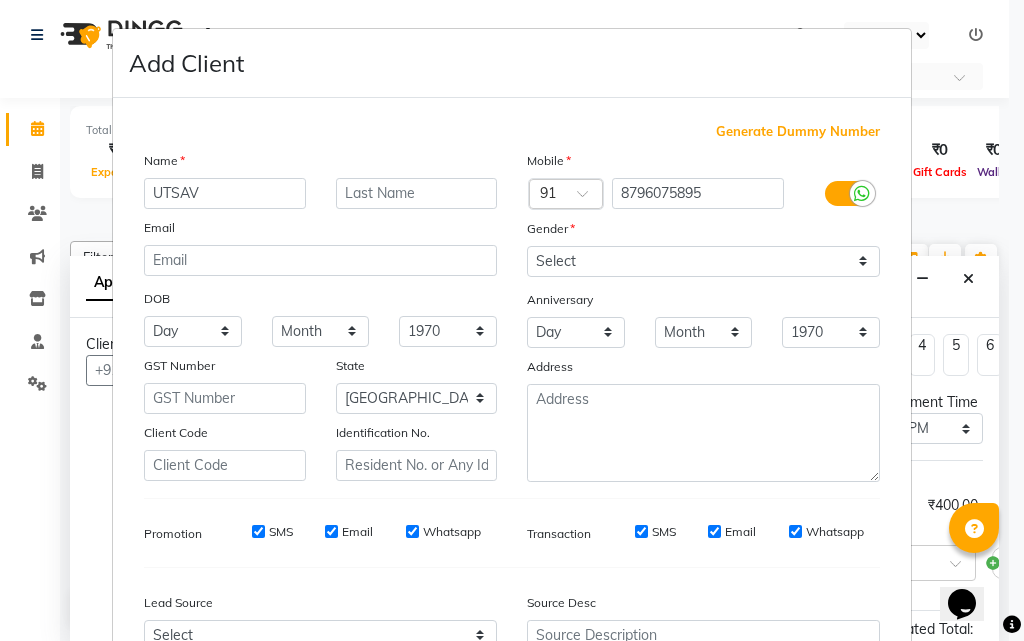 type on "UTSAV" 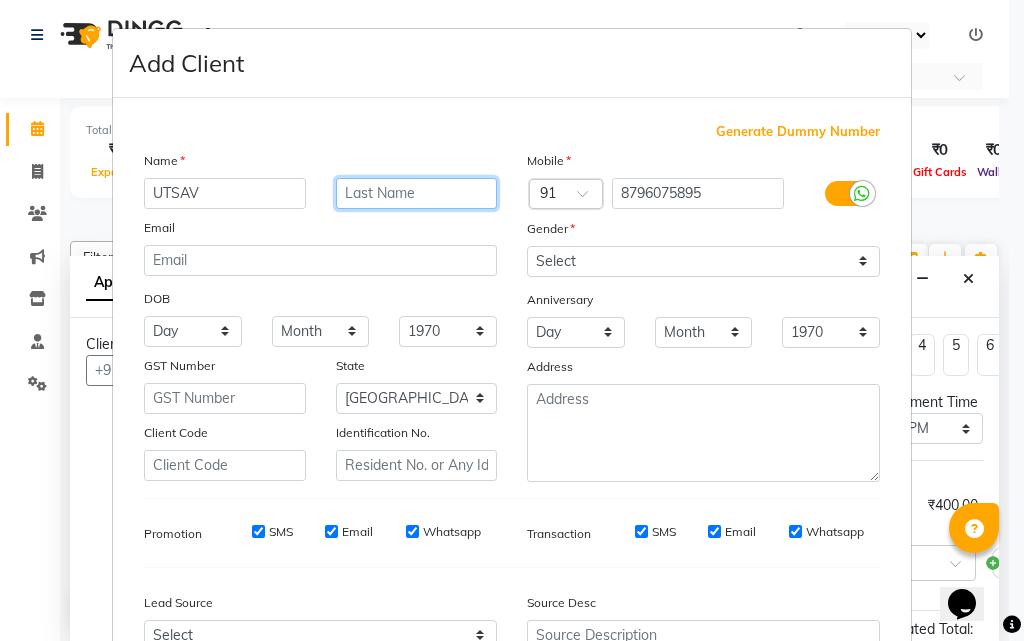 click at bounding box center [417, 193] 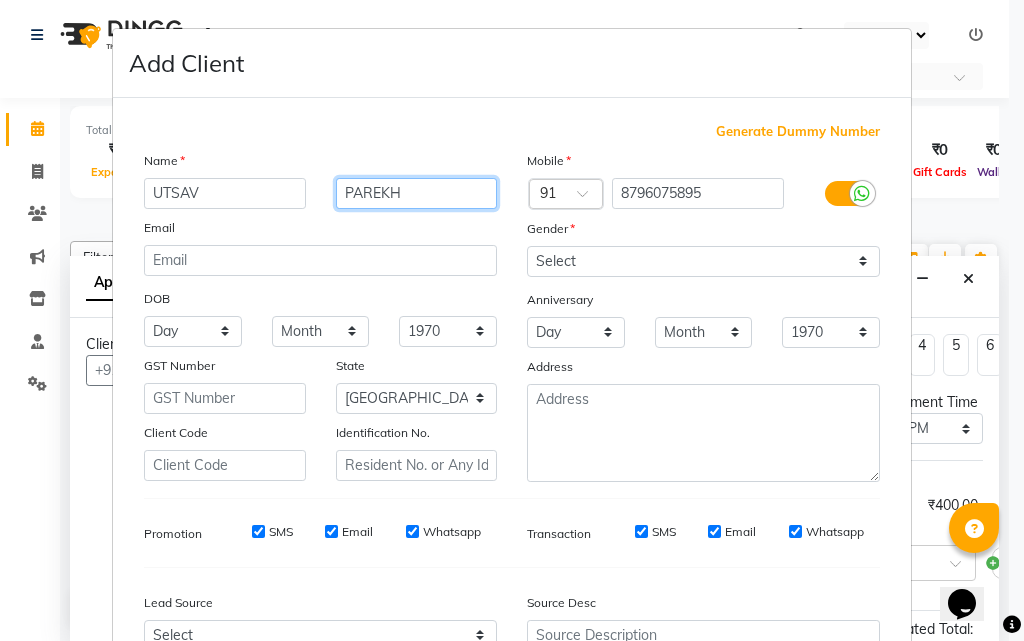 type on "PAREKH" 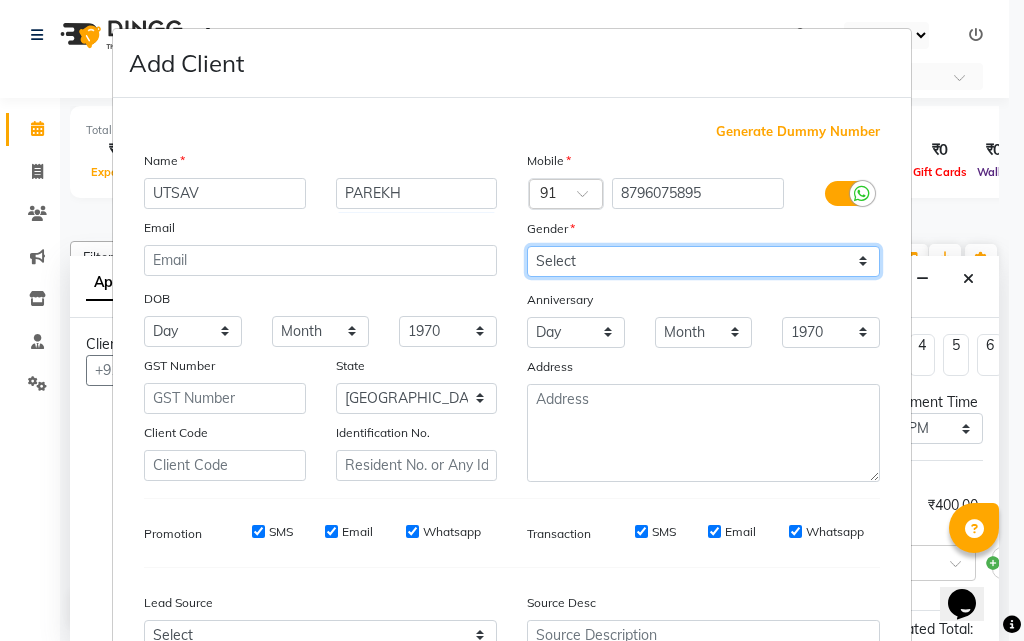click on "Select [DEMOGRAPHIC_DATA] [DEMOGRAPHIC_DATA] Other Prefer Not To Say" at bounding box center [703, 261] 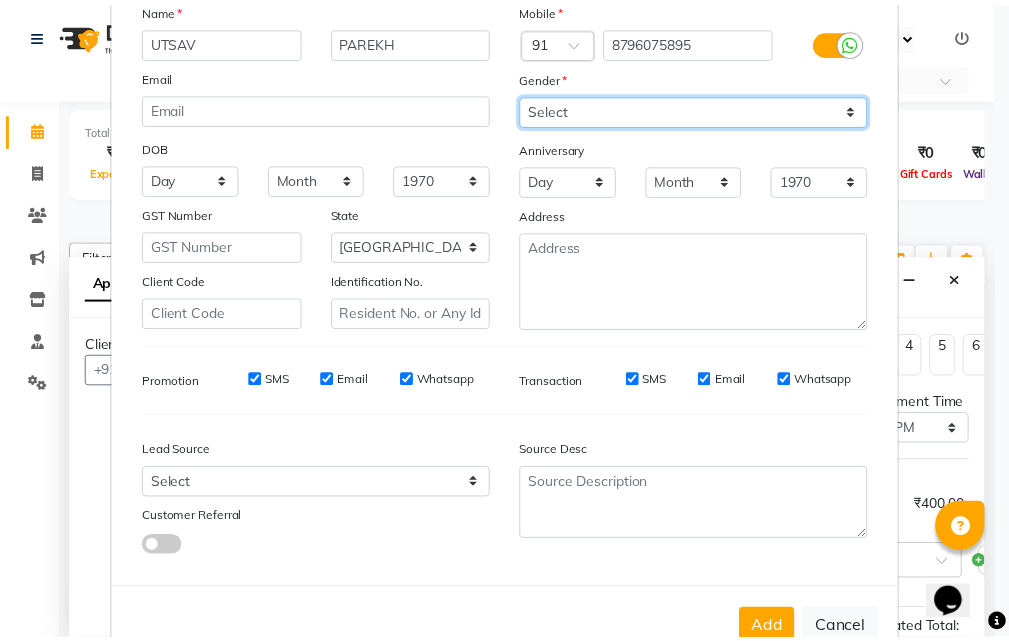 scroll, scrollTop: 208, scrollLeft: 0, axis: vertical 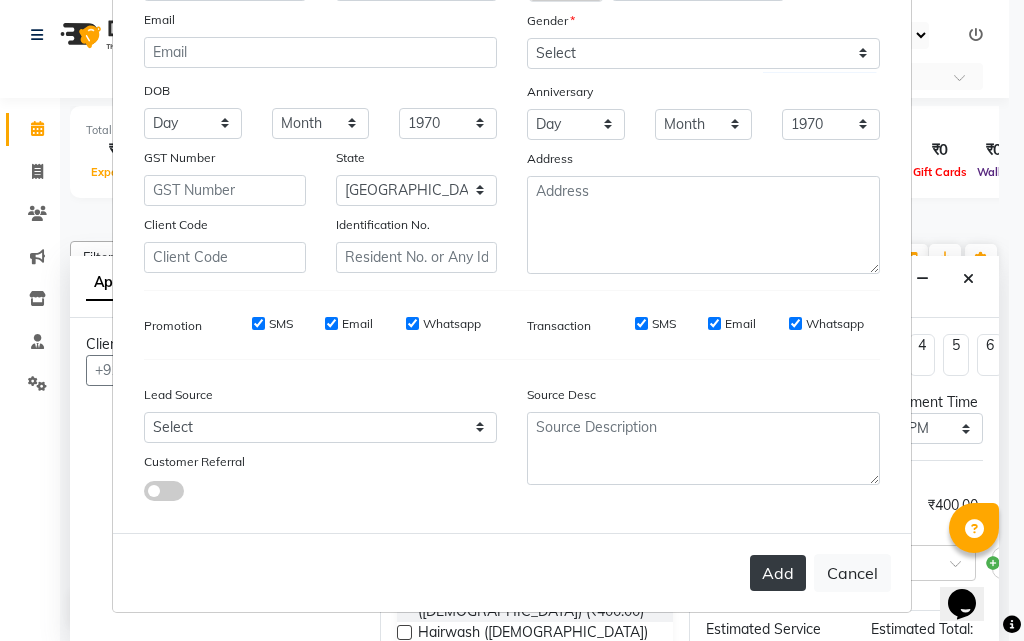 click on "Add" at bounding box center [778, 573] 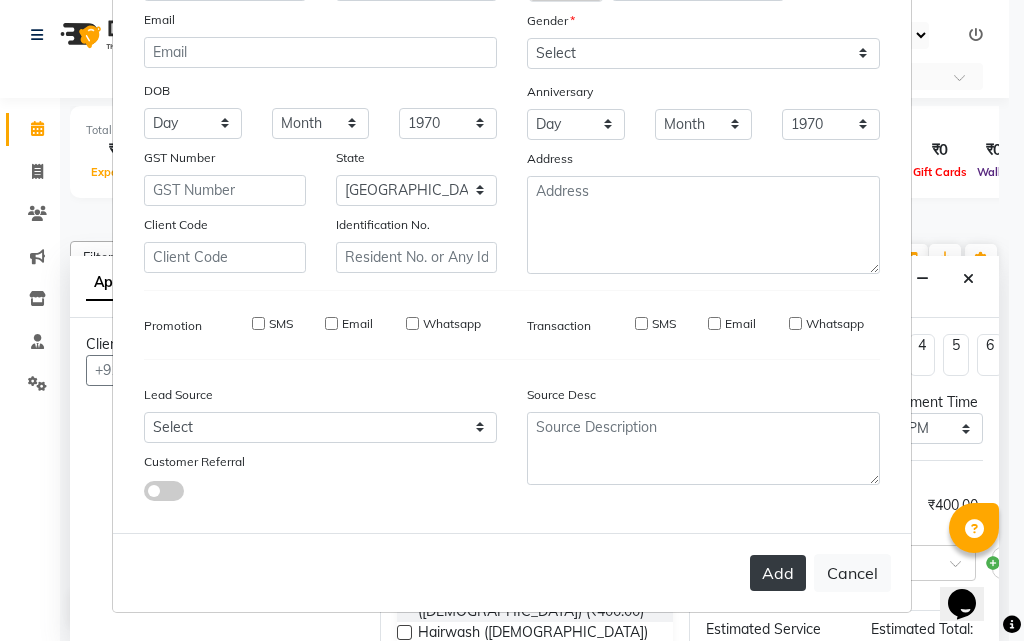 type 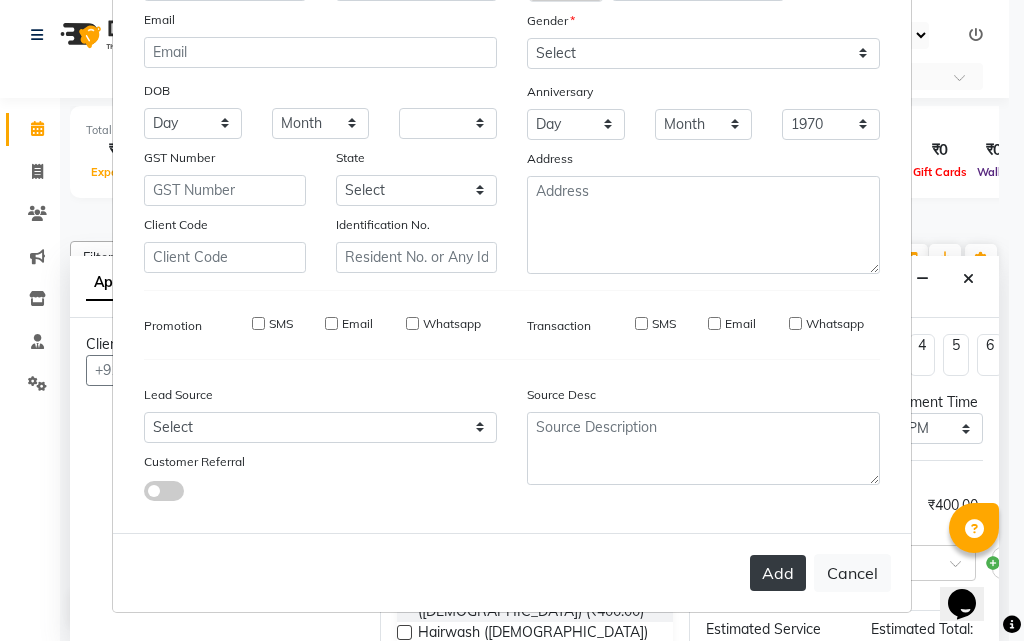 select 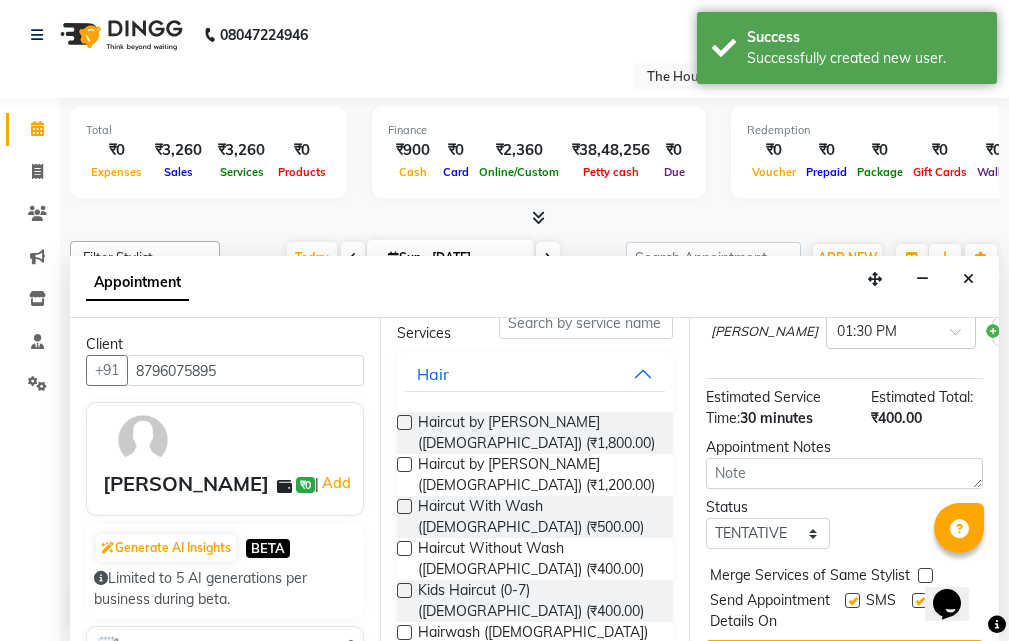 scroll, scrollTop: 300, scrollLeft: 0, axis: vertical 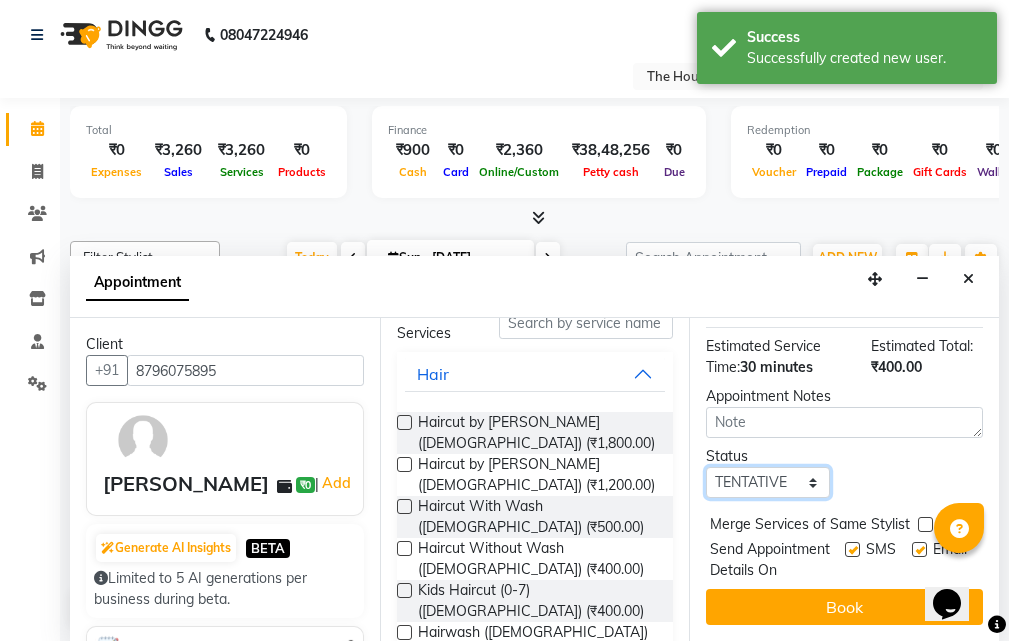click on "Select TENTATIVE CONFIRM CHECK-IN UPCOMING" at bounding box center (767, 482) 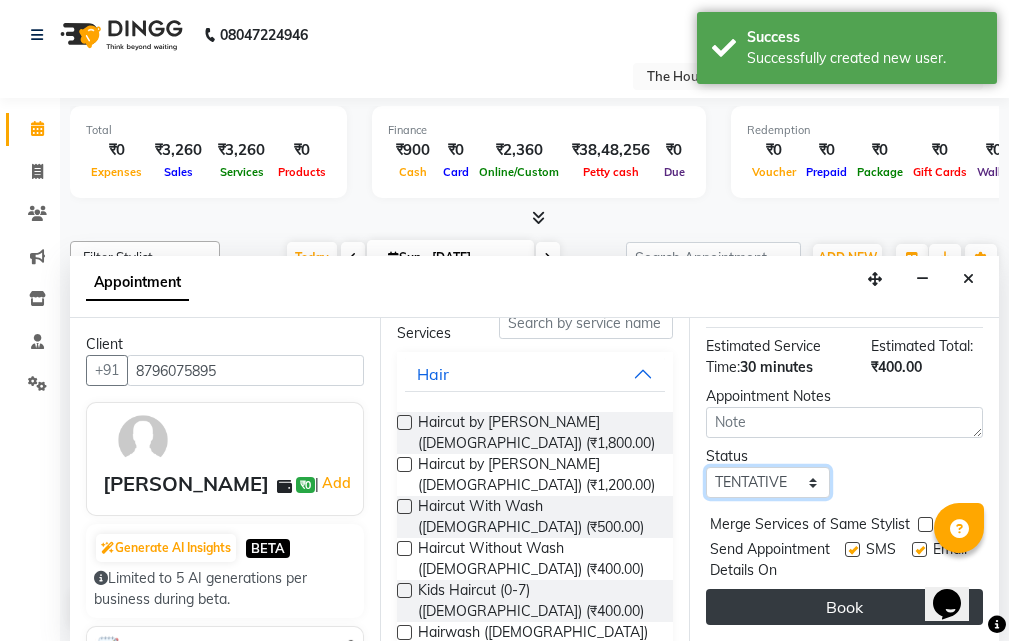 select on "upcoming" 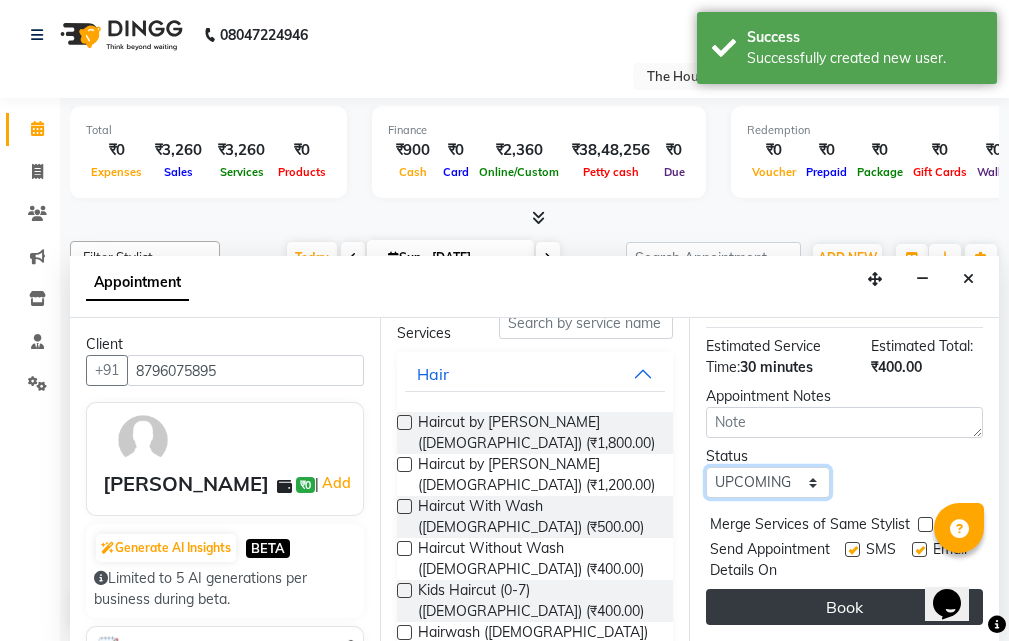 click on "Select TENTATIVE CONFIRM CHECK-IN UPCOMING" at bounding box center (767, 482) 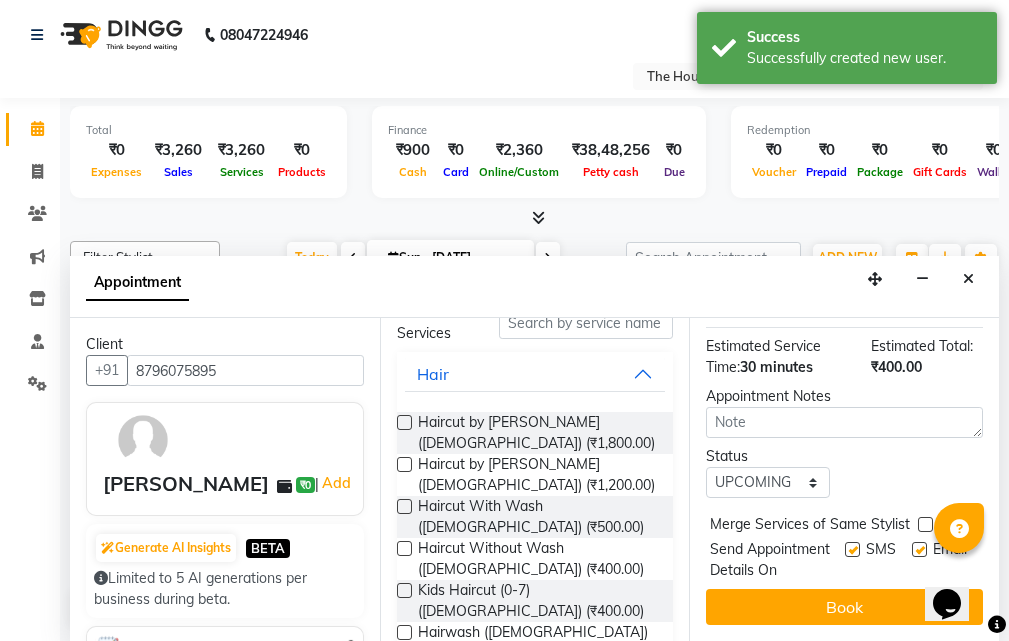 click at bounding box center (925, 524) 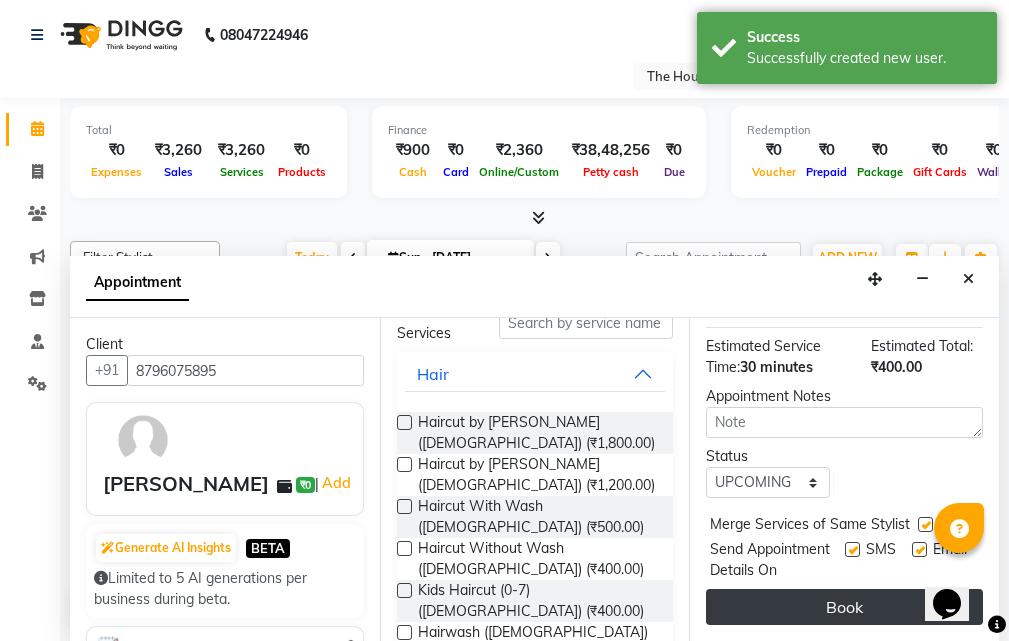 click on "Book" at bounding box center [844, 607] 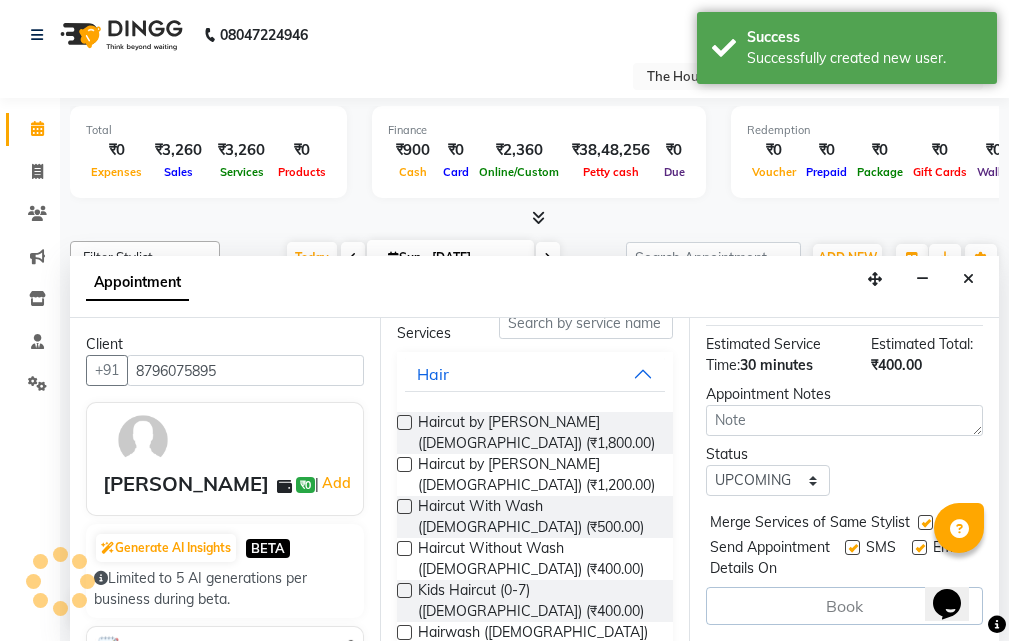 scroll, scrollTop: 0, scrollLeft: 0, axis: both 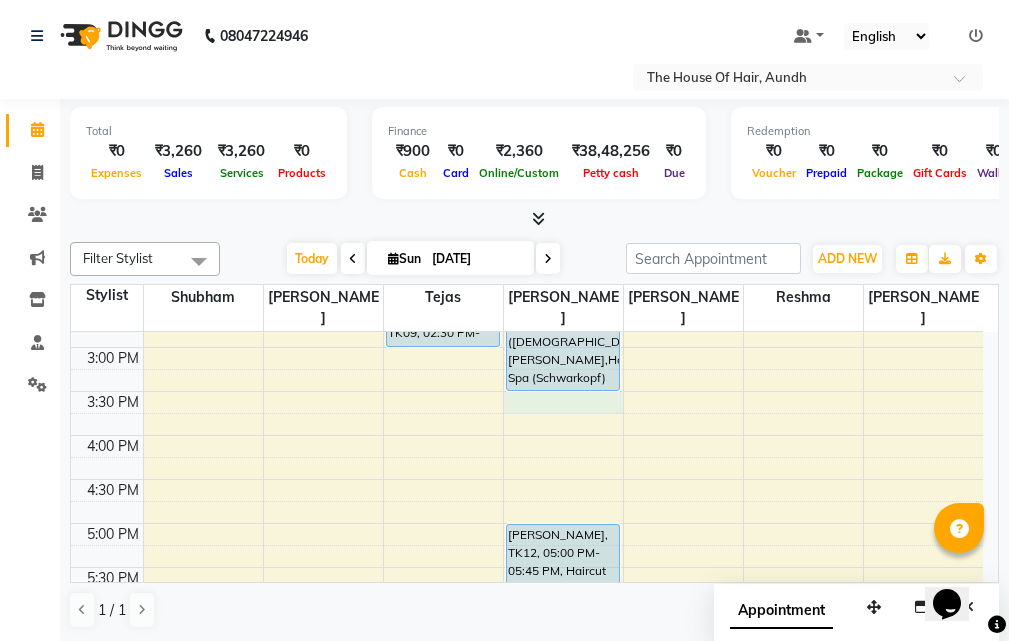click on "8:00 AM 8:30 AM 9:00 AM 9:30 AM 10:00 AM 10:30 AM 11:00 AM 11:30 AM 12:00 PM 12:30 PM 1:00 PM 1:30 PM 2:00 PM 2:30 PM 3:00 PM 3:30 PM 4:00 PM 4:30 PM 5:00 PM 5:30 PM 6:00 PM 6:30 PM 7:00 PM 7:30 PM 8:00 PM 8:30 PM 9:00 PM 9:30 PM     [PERSON_NAME], TK10, 09:30 AM-11:30 AM, Haircut Without Wash ([DEMOGRAPHIC_DATA]),[PERSON_NAME],[PERSON_NAME] Color     Pukul [PERSON_NAME], TK03, 09:30 AM-10:30 AM, Haircut Without Wash ([DEMOGRAPHIC_DATA]),[PERSON_NAME], TK11, 10:00 AM-10:30 AM, Haircut Without Wash ([DEMOGRAPHIC_DATA])    [PERSON_NAME], TK01, 10:30 AM-12:00 PM, Haircut Without Wash ([DEMOGRAPHIC_DATA]),[PERSON_NAME],Hair Spa (Schwarkopf) ([DEMOGRAPHIC_DATA])             [PERSON_NAME], TK06, 12:00 PM-12:30 PM, Hair Spa (Schwarkopf) ([DEMOGRAPHIC_DATA])     [PERSON_NAME], TK02, 12:30 PM-01:00 PM, Haircut Without Wash ([DEMOGRAPHIC_DATA])    [PERSON_NAME] P, TK09, 02:30 PM-03:00 PM, Haircut Without Wash ([DEMOGRAPHIC_DATA])     [PERSON_NAME], TK04, 06:00 PM-07:30 PM, Haircut With Wash ([DEMOGRAPHIC_DATA]),[PERSON_NAME] deshmukh, TK14, 10:00 AM-11:45 AM, Haircut Without Wash ([DEMOGRAPHIC_DATA]),[PERSON_NAME],[MEDICAL_DATA] Free Global Color ([DEMOGRAPHIC_DATA])" at bounding box center [527, 347] 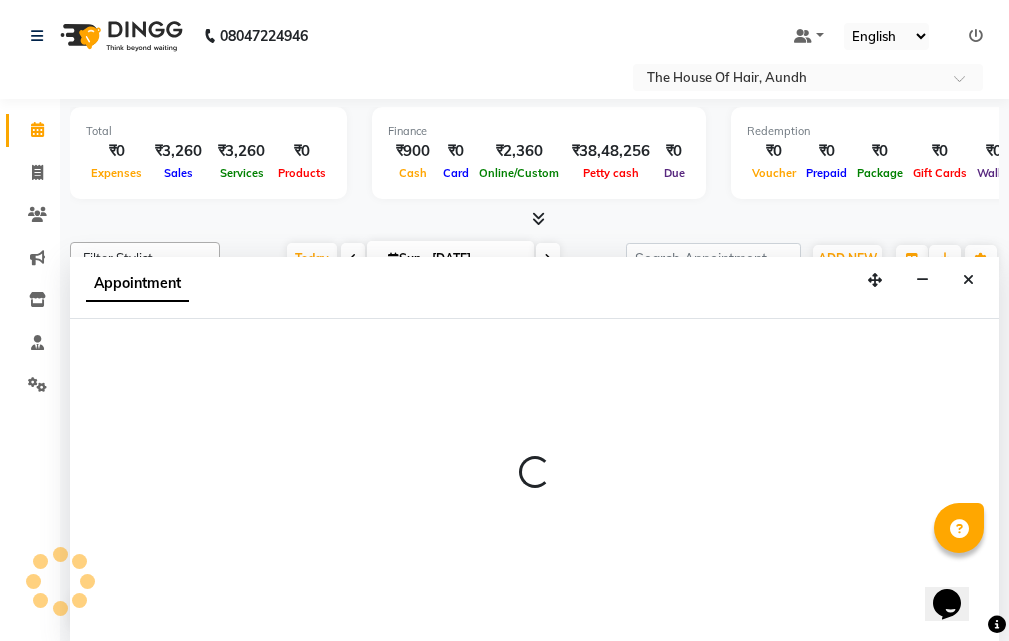 scroll, scrollTop: 1, scrollLeft: 0, axis: vertical 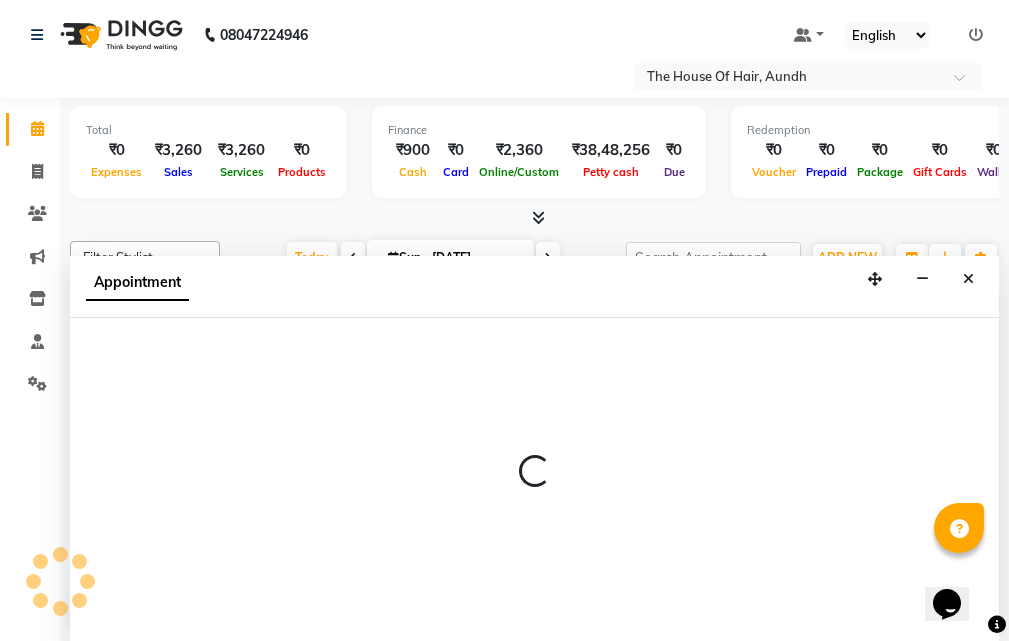select on "32779" 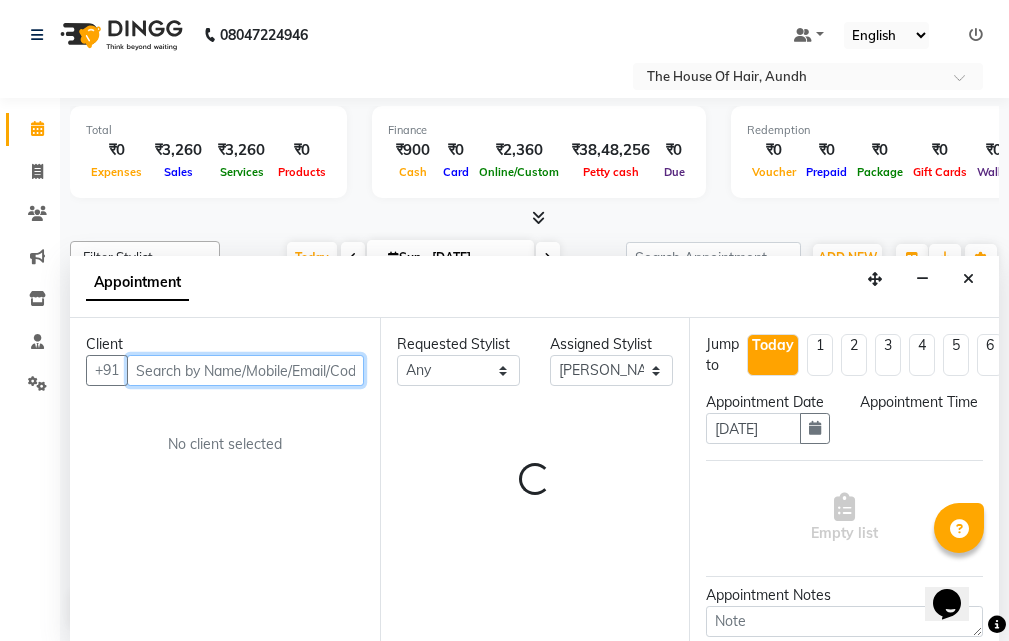 select on "930" 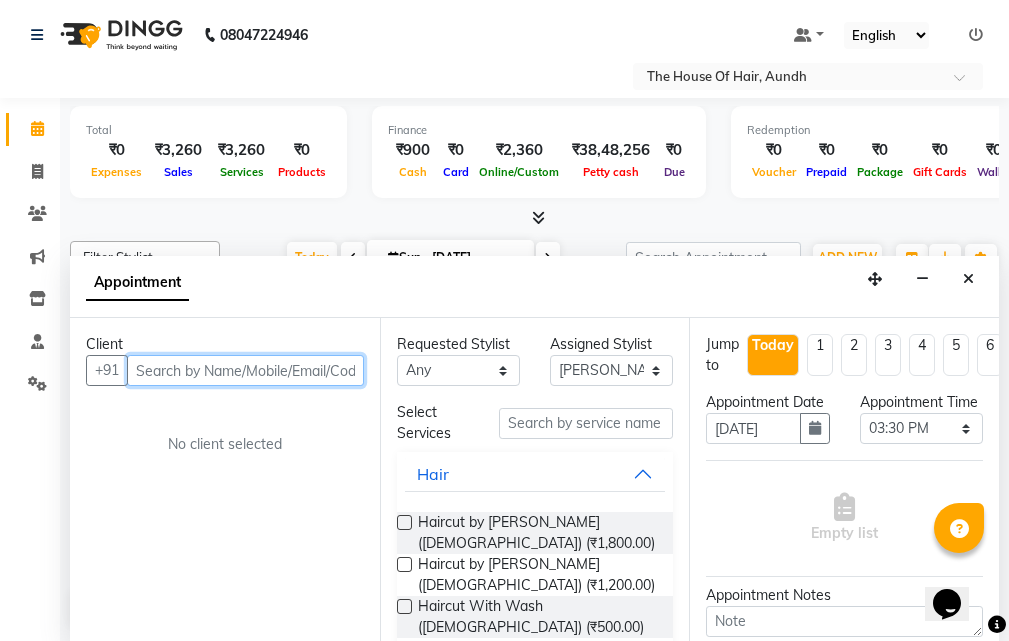 scroll, scrollTop: 100, scrollLeft: 0, axis: vertical 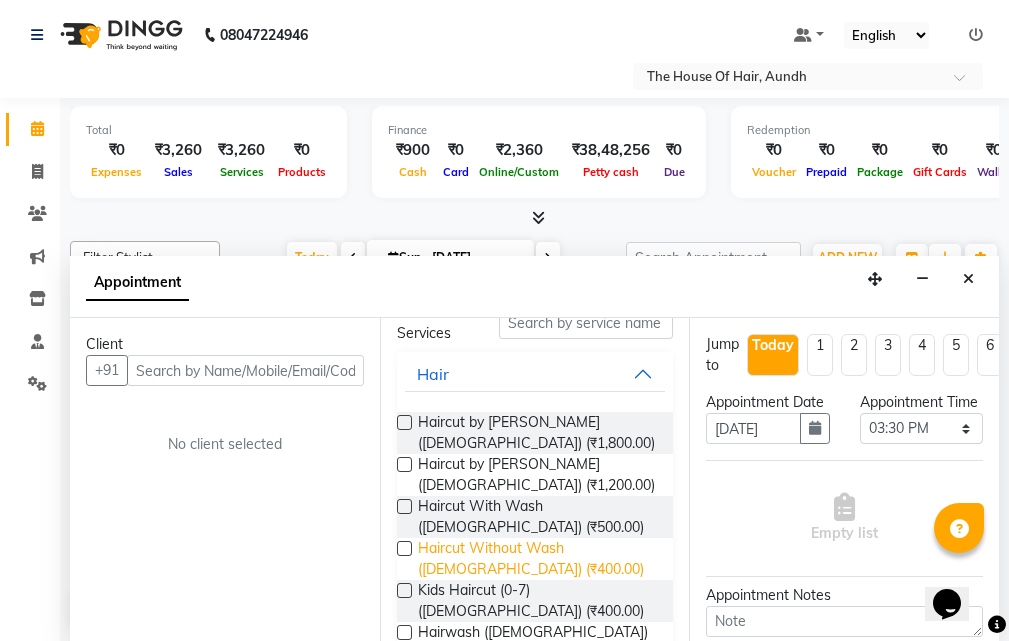 click on "Haircut Without Wash ([DEMOGRAPHIC_DATA]) (₹400.00)" at bounding box center [538, 559] 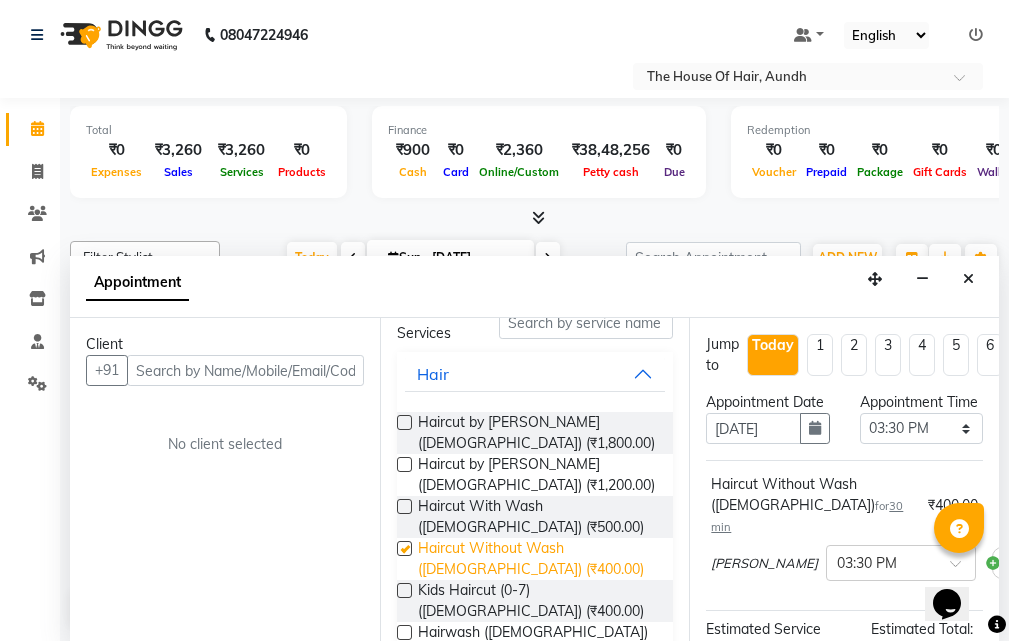 checkbox on "false" 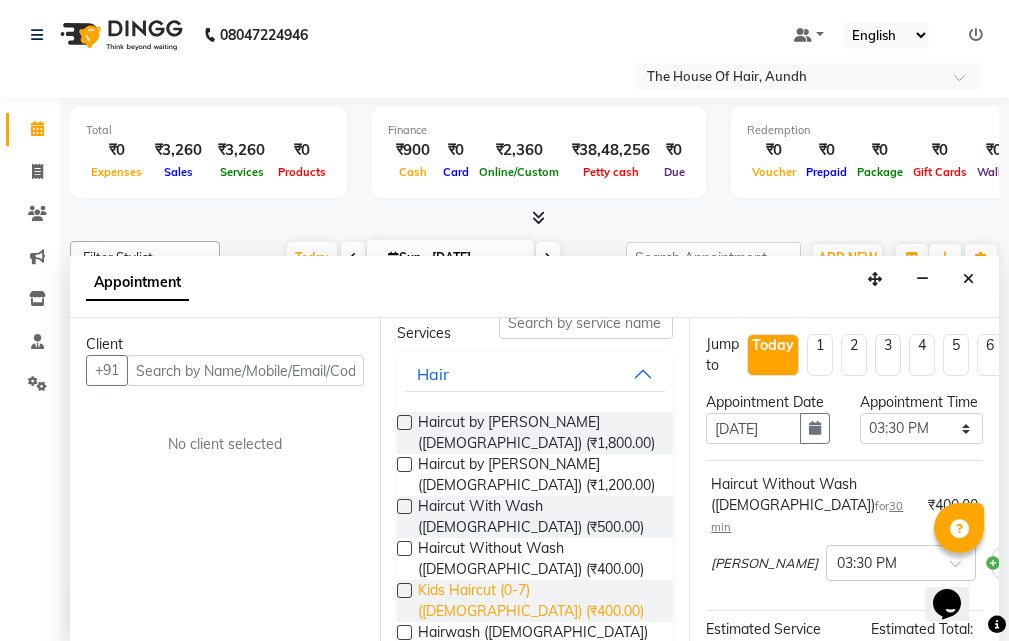 scroll, scrollTop: 200, scrollLeft: 0, axis: vertical 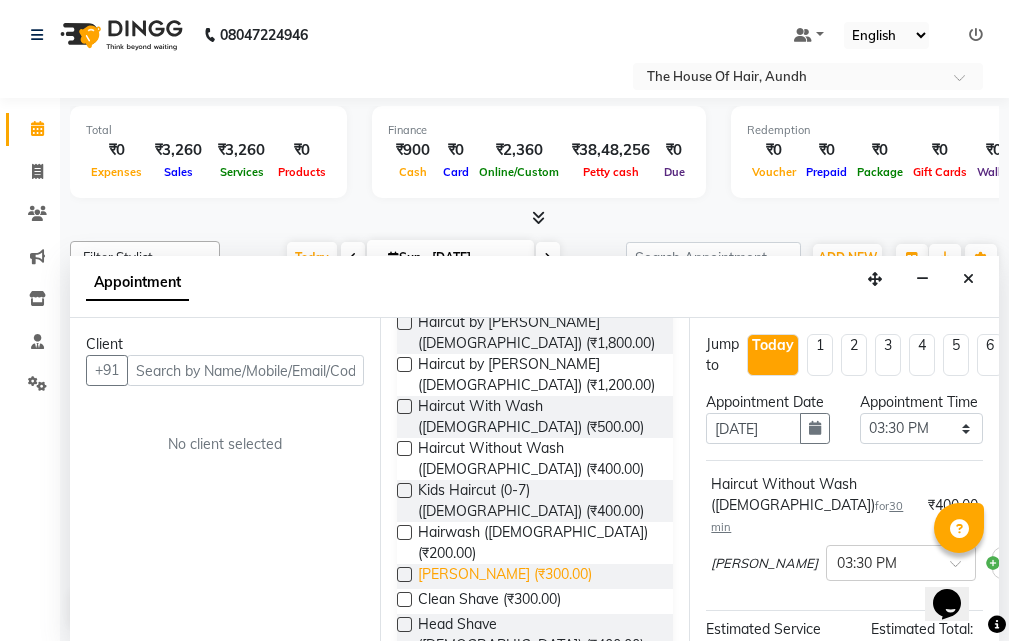 click on "[PERSON_NAME] (₹300.00)" at bounding box center [505, 576] 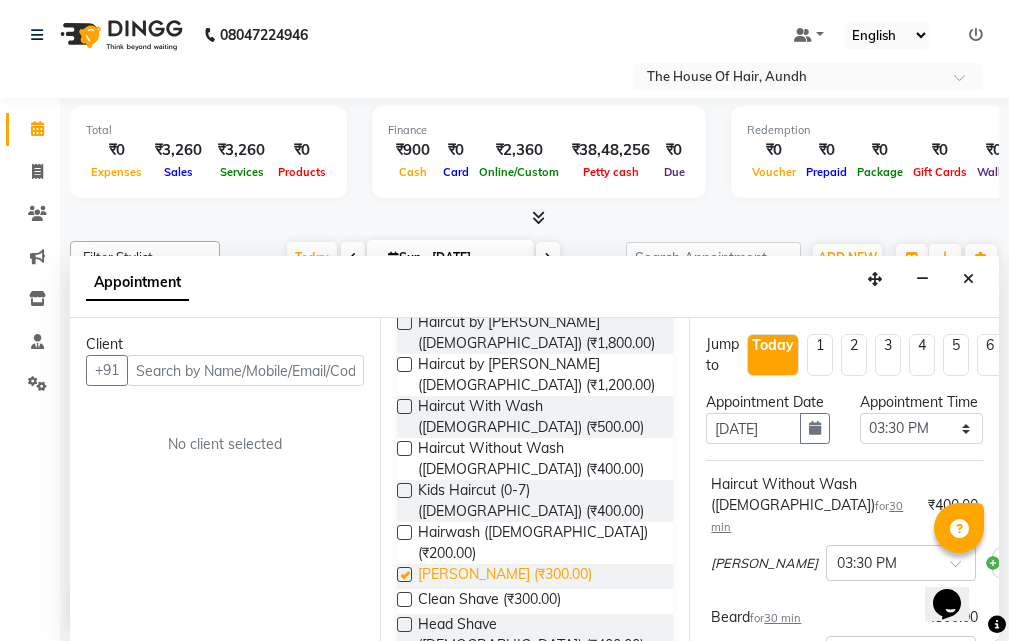 checkbox on "false" 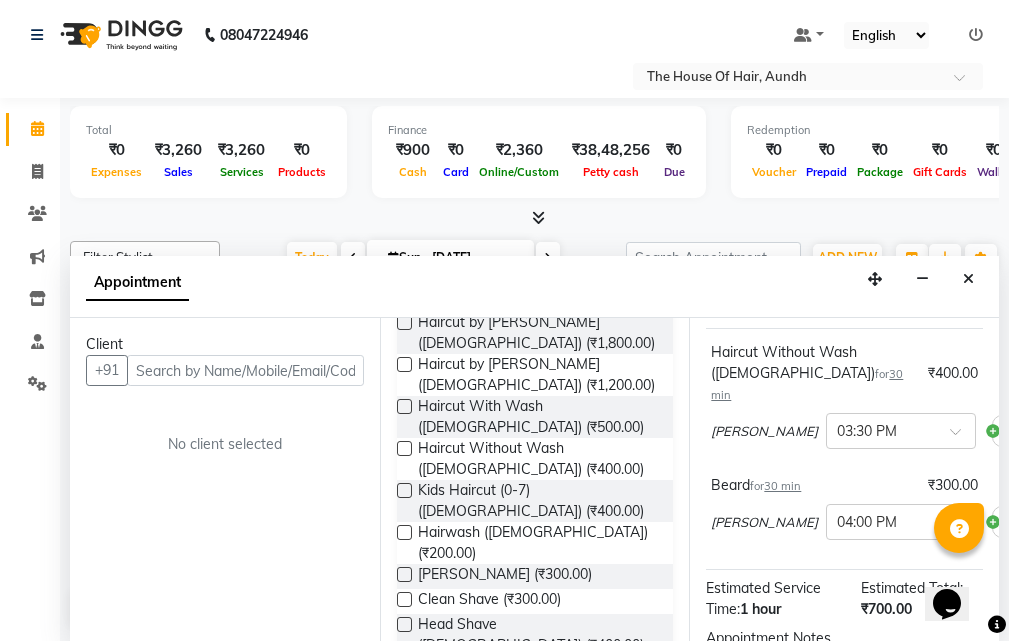 scroll, scrollTop: 0, scrollLeft: 0, axis: both 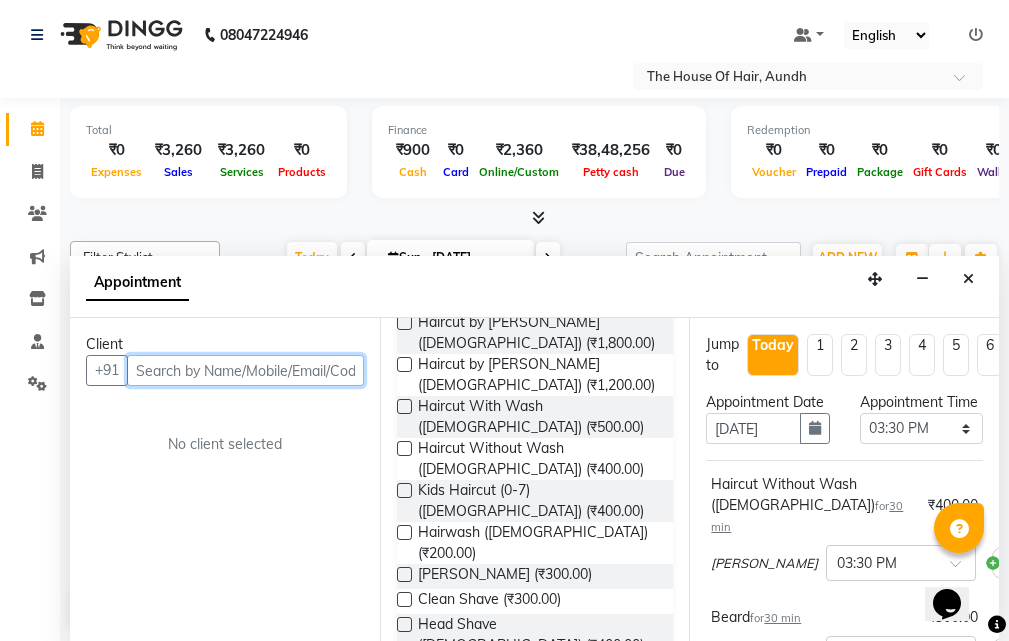 click at bounding box center (245, 370) 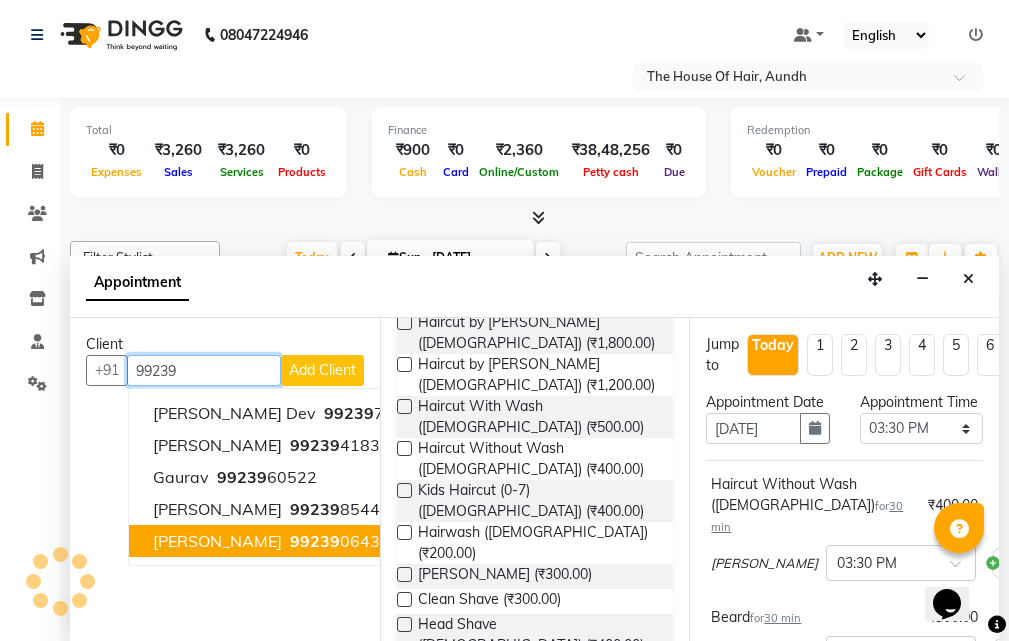 click on "[PERSON_NAME]" at bounding box center [217, 541] 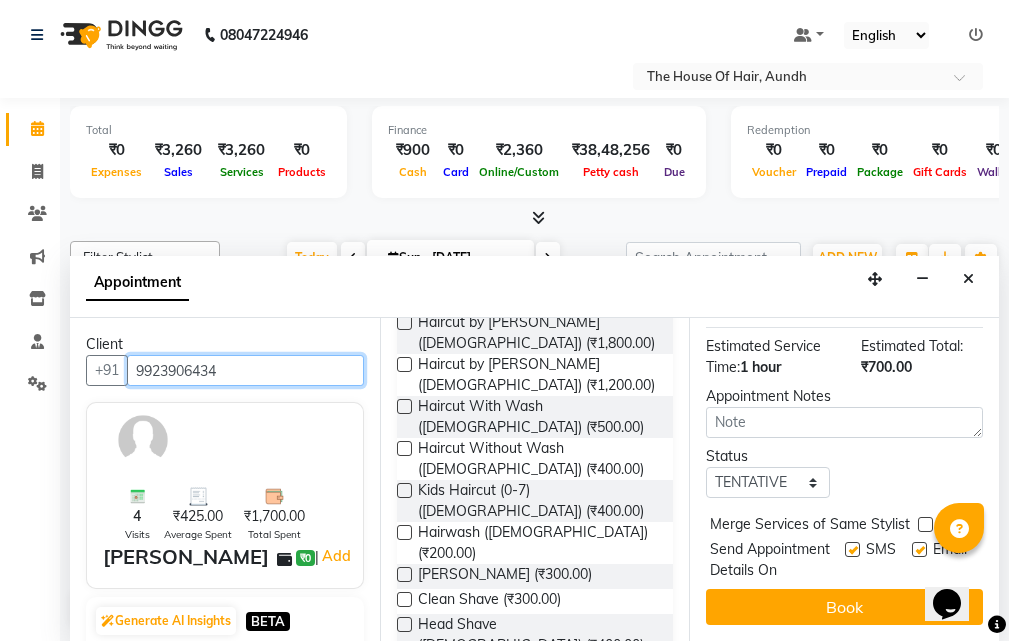scroll, scrollTop: 416, scrollLeft: 0, axis: vertical 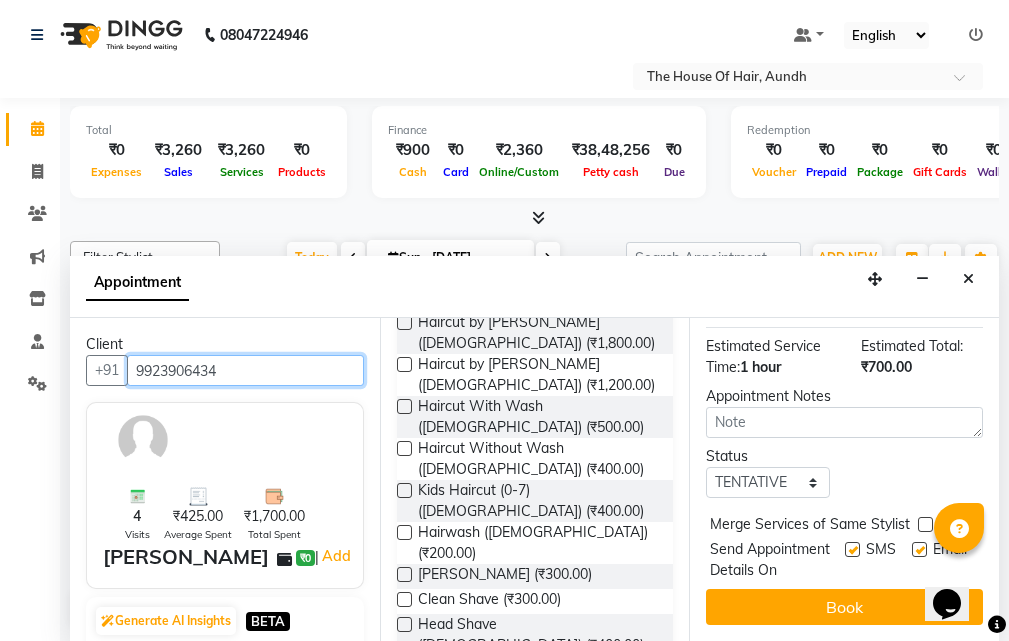 type on "9923906434" 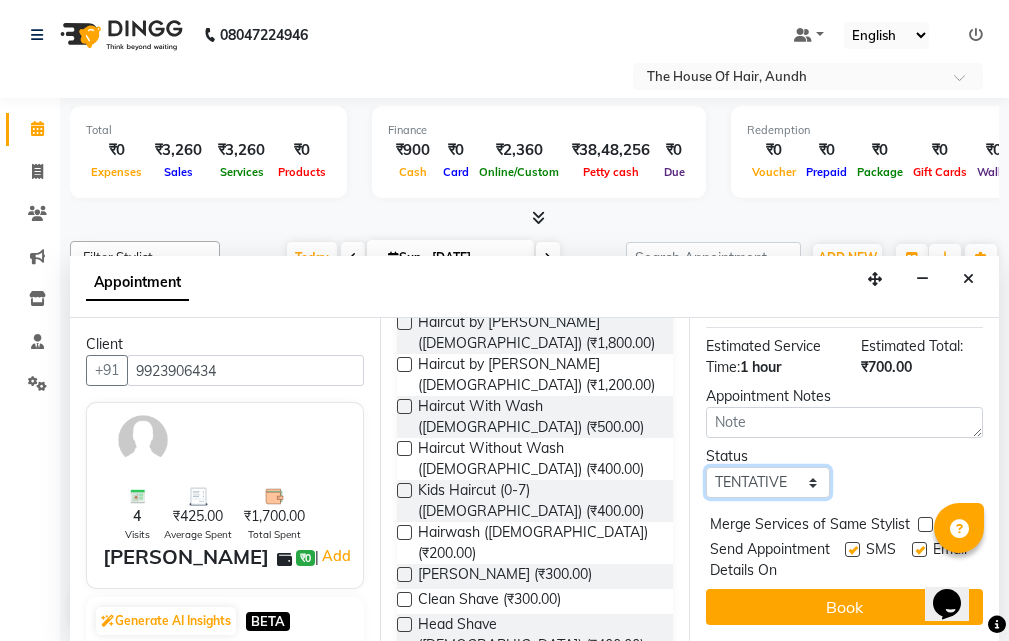 click on "Select TENTATIVE CONFIRM CHECK-IN UPCOMING" at bounding box center [767, 482] 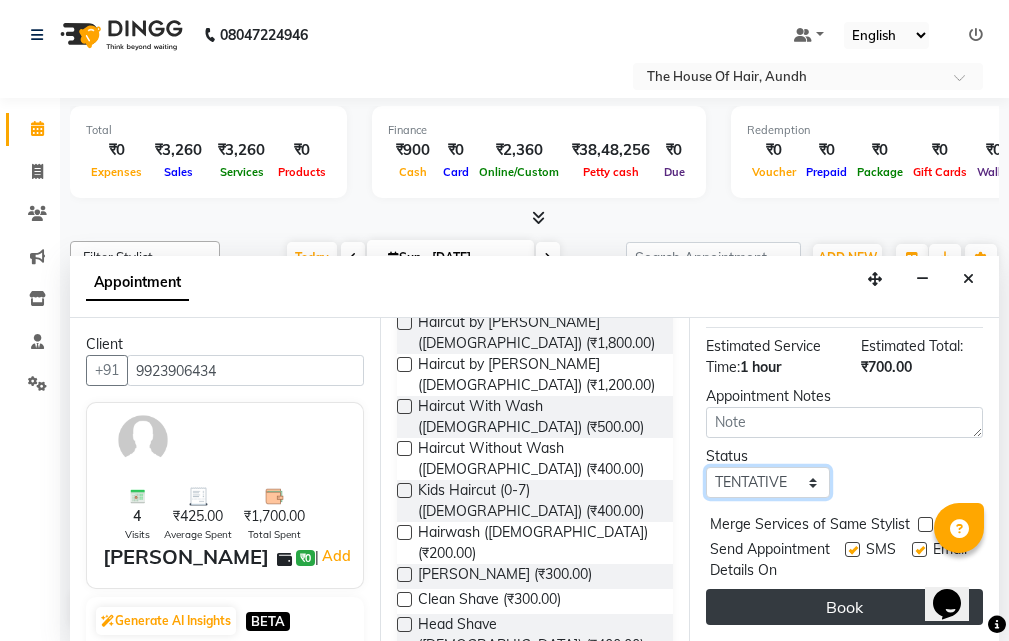 select on "upcoming" 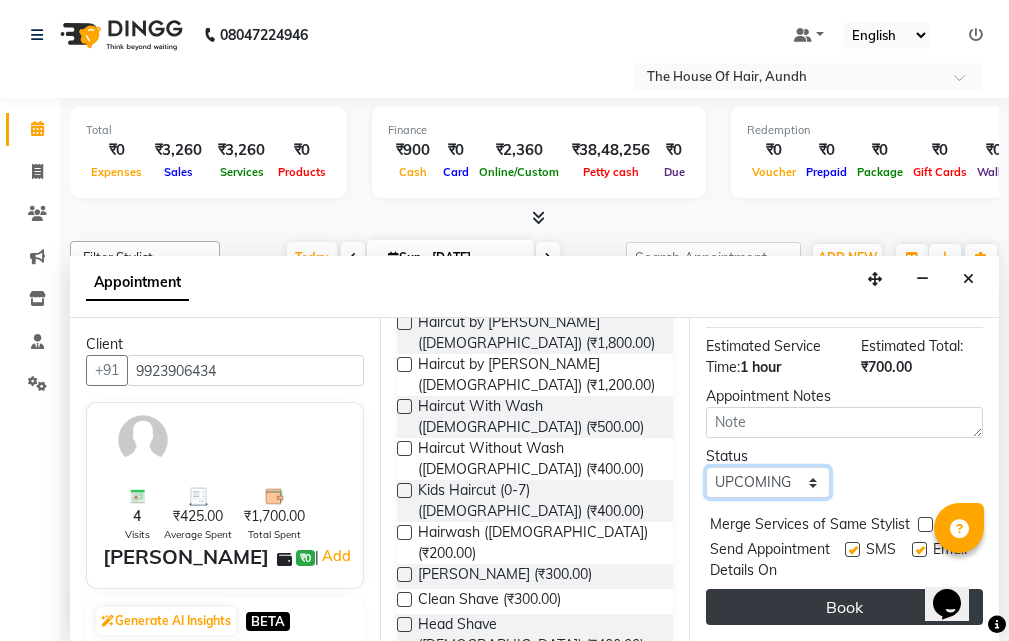 click on "Select TENTATIVE CONFIRM CHECK-IN UPCOMING" at bounding box center [767, 482] 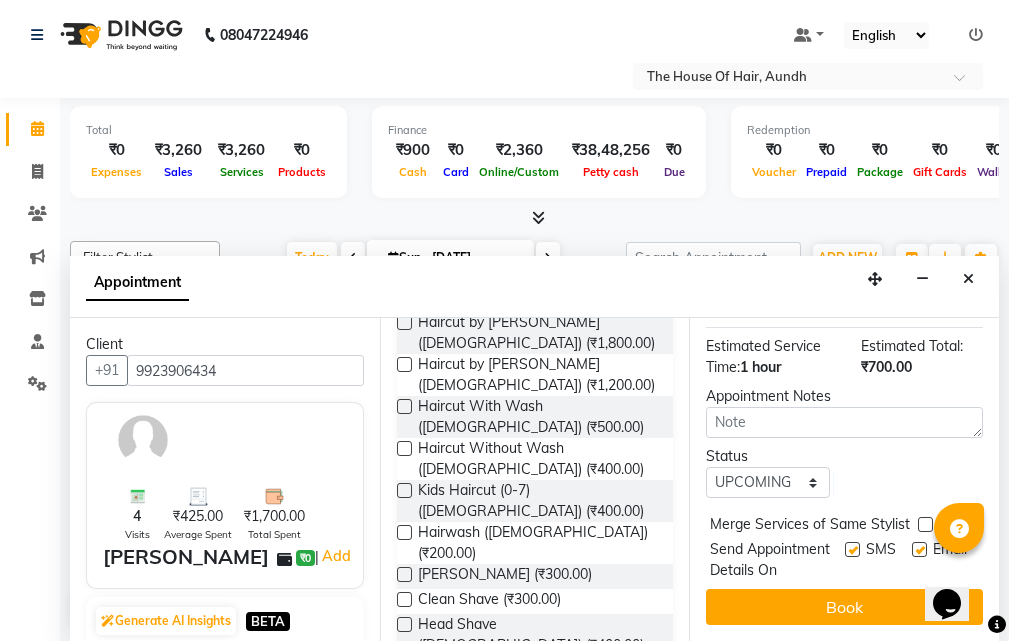 click at bounding box center [925, 524] 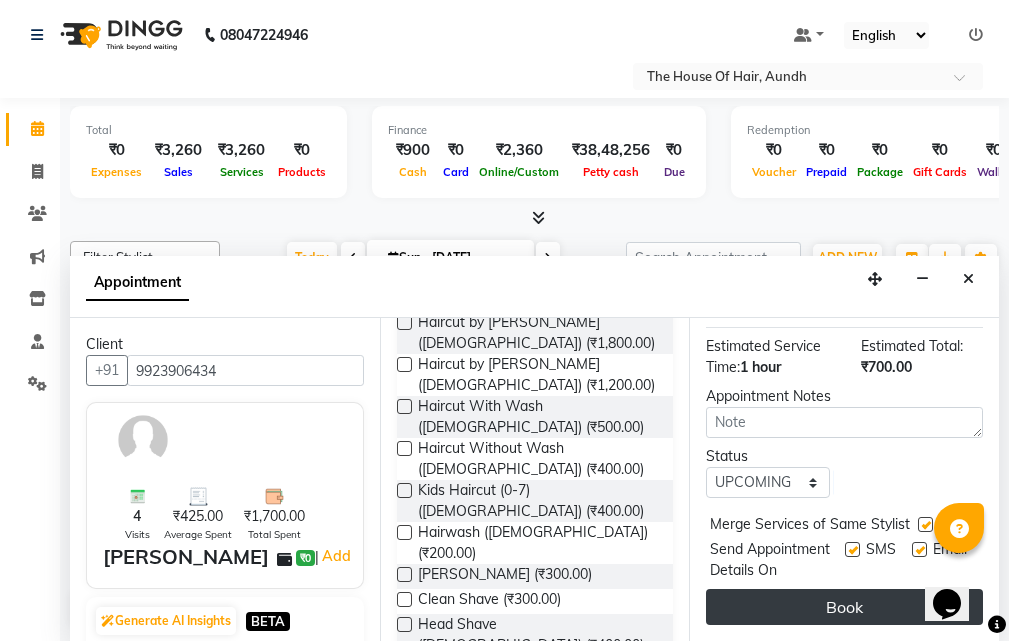 click on "Book" at bounding box center [844, 607] 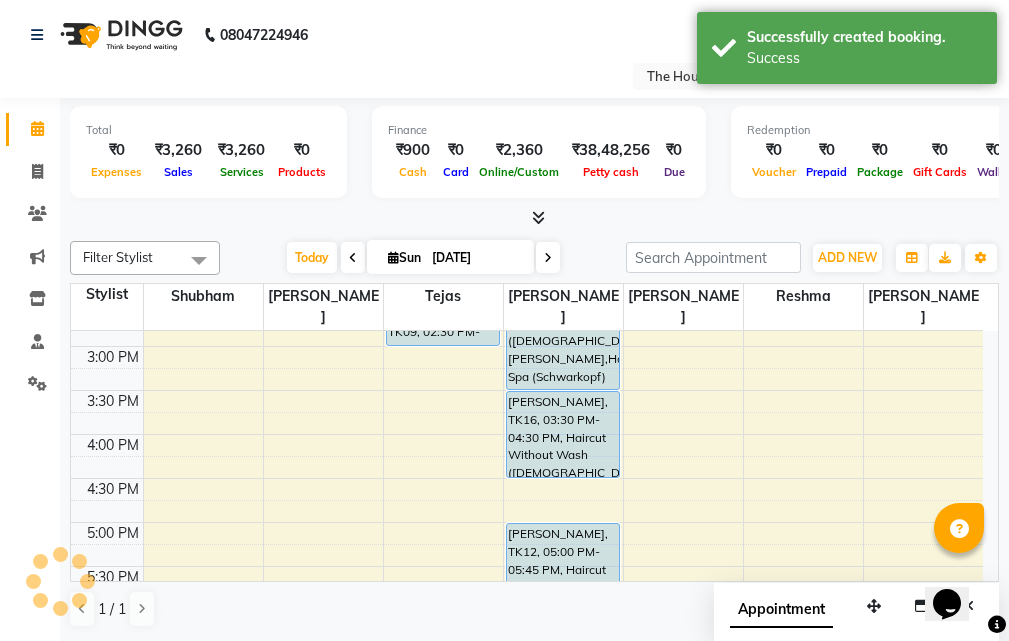 scroll, scrollTop: 0, scrollLeft: 0, axis: both 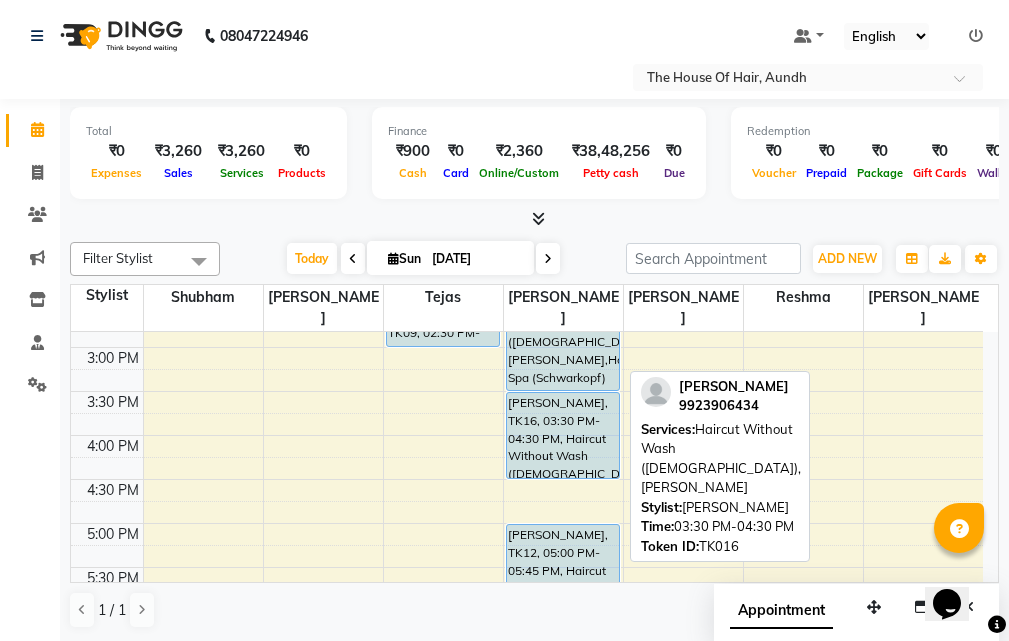 click on "[PERSON_NAME], TK16, 03:30 PM-04:30 PM, Haircut Without Wash ([DEMOGRAPHIC_DATA]),[PERSON_NAME]" at bounding box center [563, 435] 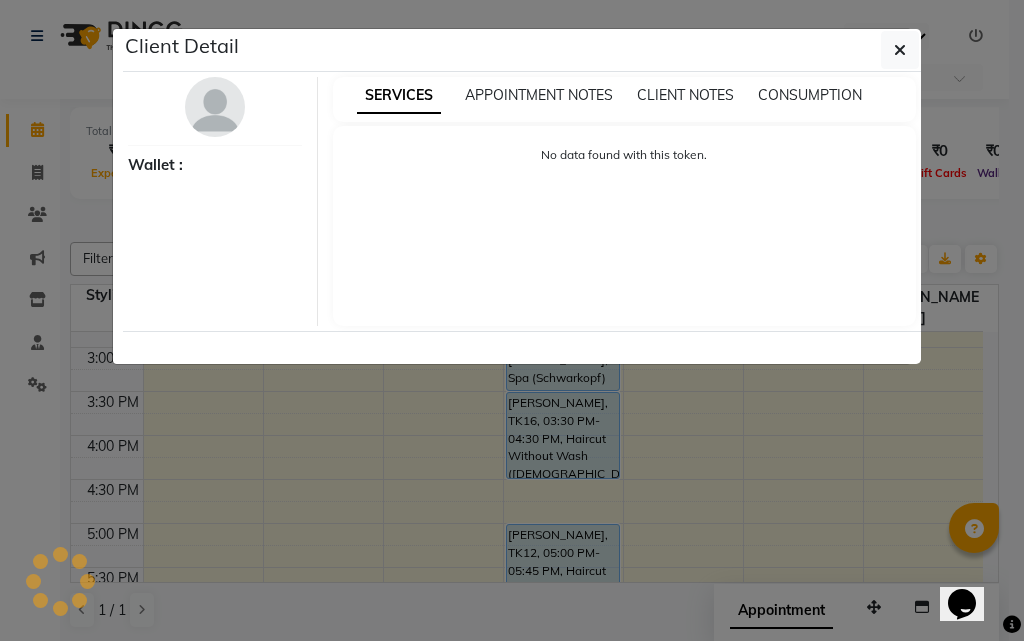 select on "5" 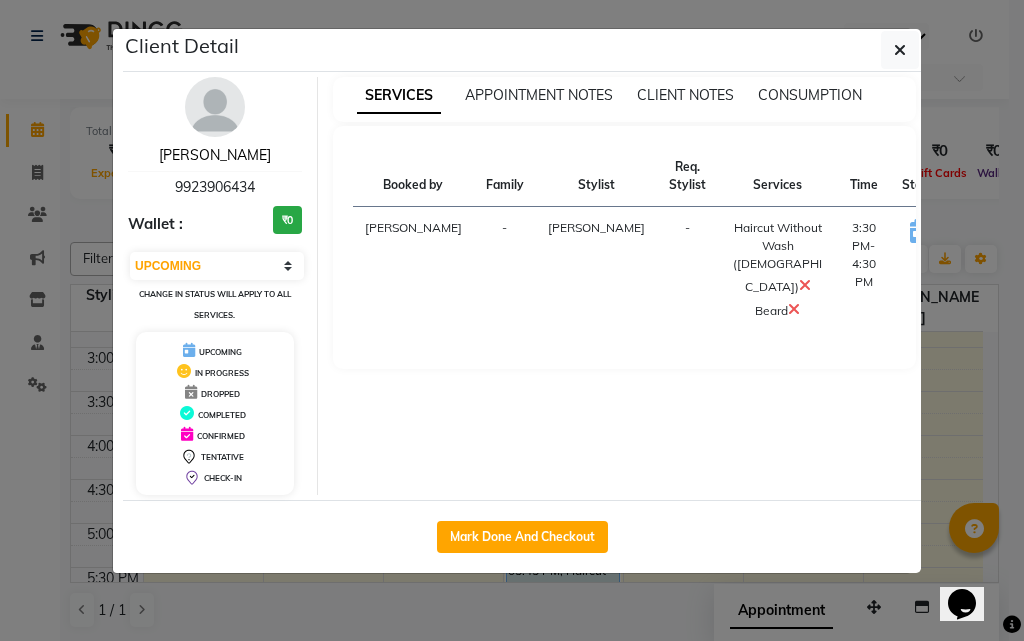 click on "[PERSON_NAME]" at bounding box center [215, 155] 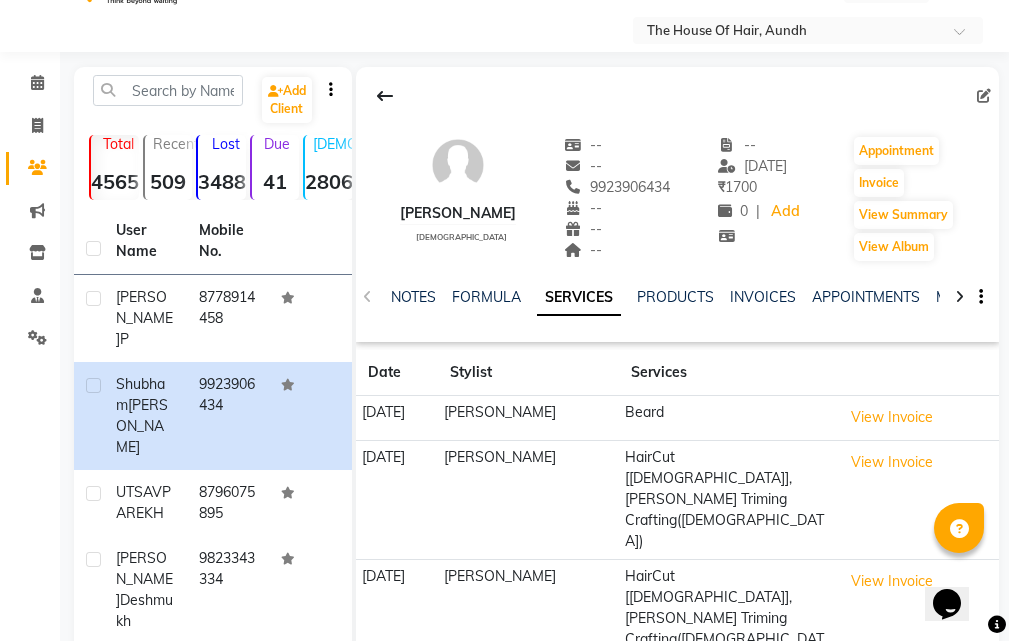 scroll, scrollTop: 0, scrollLeft: 0, axis: both 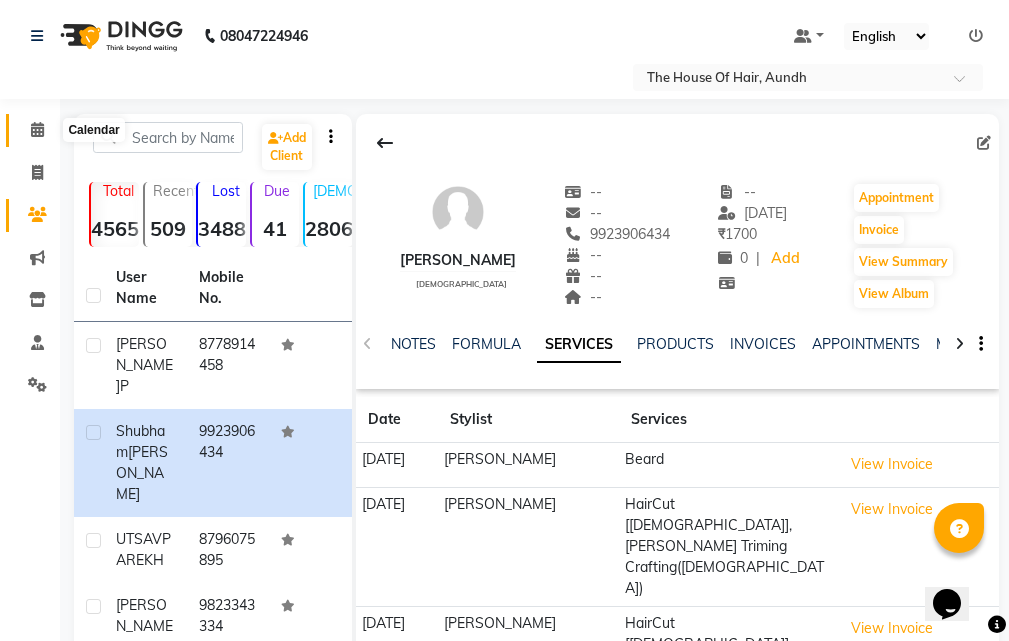 click 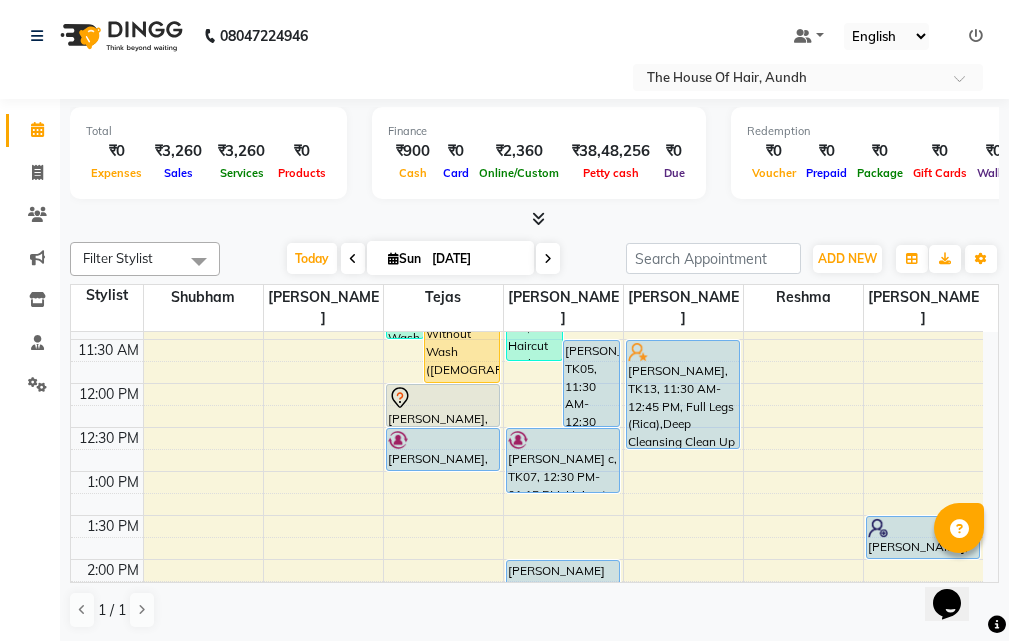 scroll, scrollTop: 200, scrollLeft: 0, axis: vertical 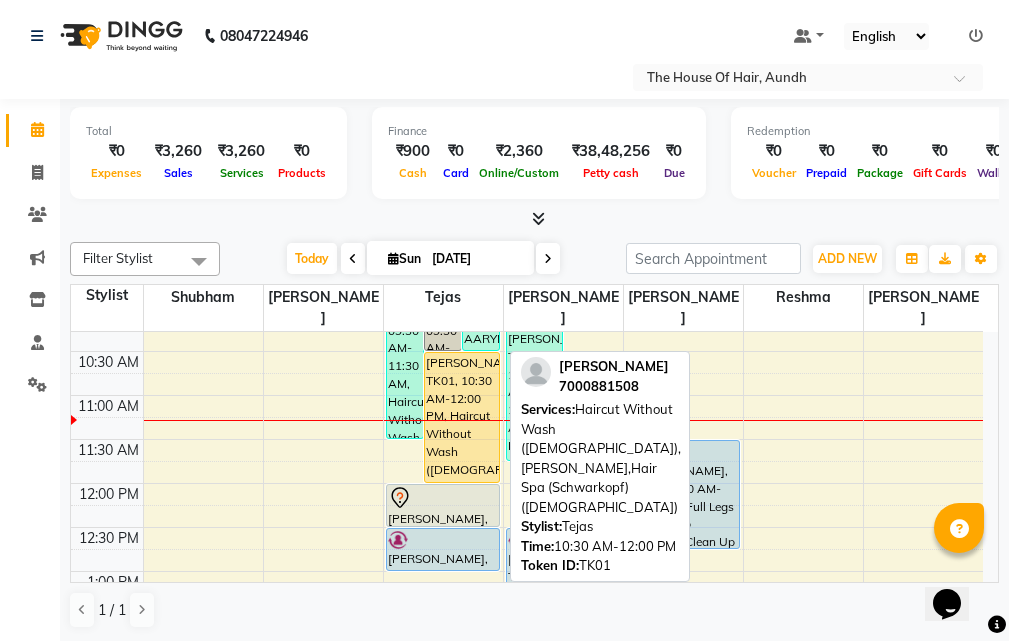 click on "[PERSON_NAME], TK01, 10:30 AM-12:00 PM, Haircut Without Wash ([DEMOGRAPHIC_DATA]),[PERSON_NAME],Hair Spa (Schwarkopf) ([DEMOGRAPHIC_DATA])" at bounding box center [462, 417] 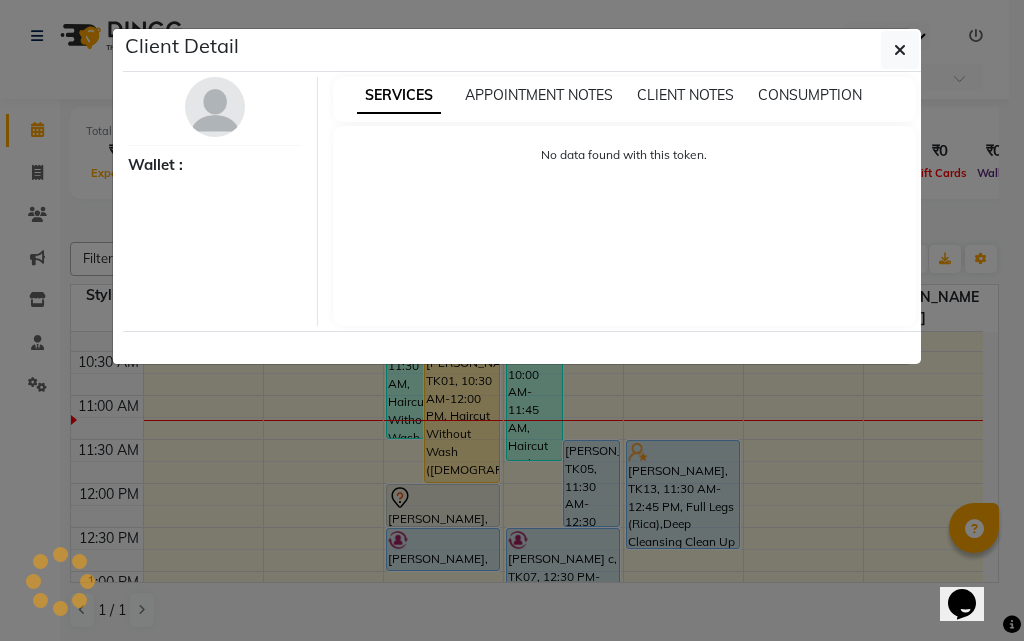select on "1" 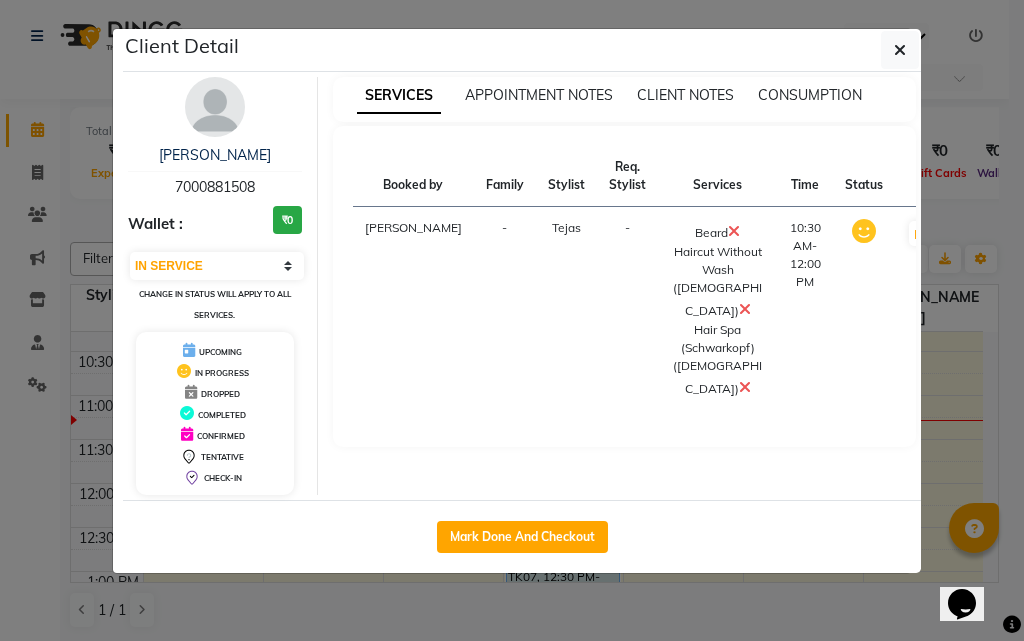 click at bounding box center (745, 309) 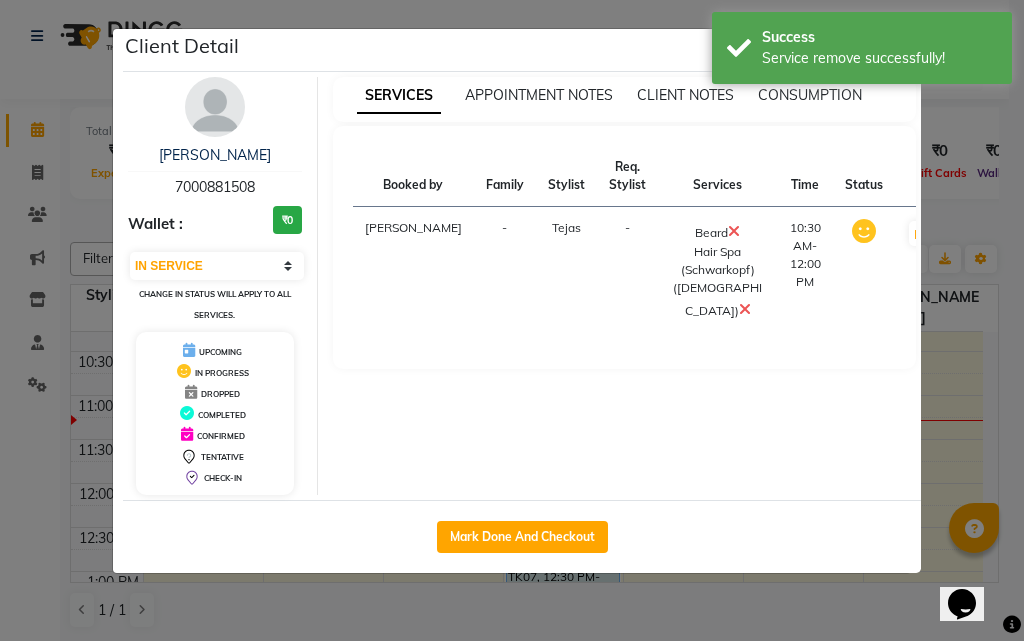 click on "Client Detail  [PERSON_NAME]   7000881508 Wallet : ₹0 Select IN SERVICE CONFIRMED TENTATIVE CHECK IN MARK DONE DROPPED UPCOMING Change in status will apply to all services. UPCOMING IN PROGRESS DROPPED COMPLETED CONFIRMED TENTATIVE CHECK-IN SERVICES APPOINTMENT NOTES CLIENT NOTES CONSUMPTION Booked by Family Stylist Req. Stylist Services Time Status  [PERSON_NAME] -  [PERSON_NAME]   Hair Spa (Schwarkopf) ([DEMOGRAPHIC_DATA])   10:30 AM-12:00 PM   MARK DONE   Mark Done And Checkout" 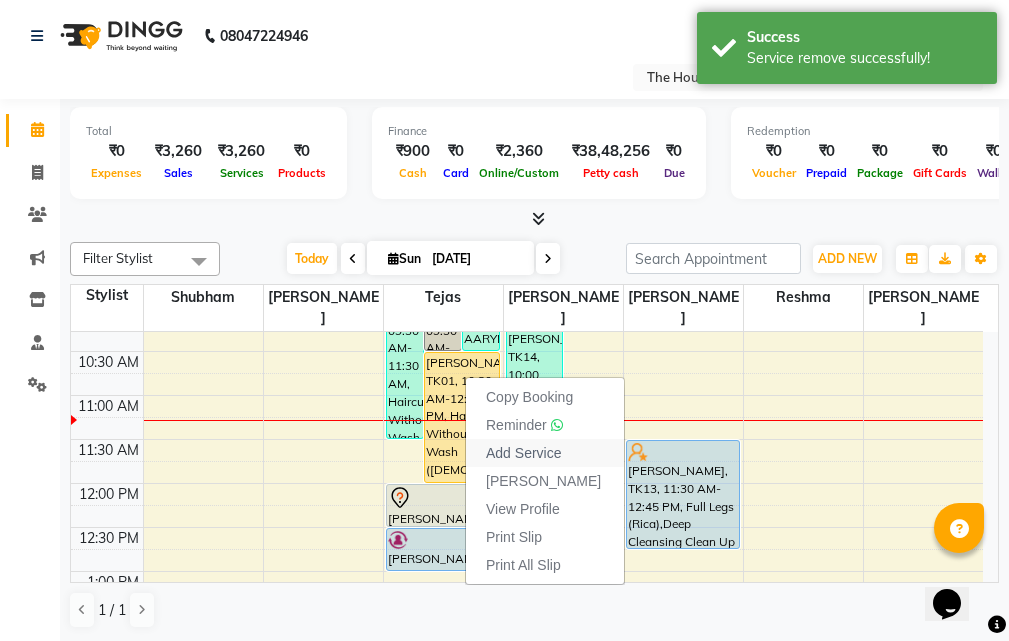 click on "Add Service" at bounding box center (523, 453) 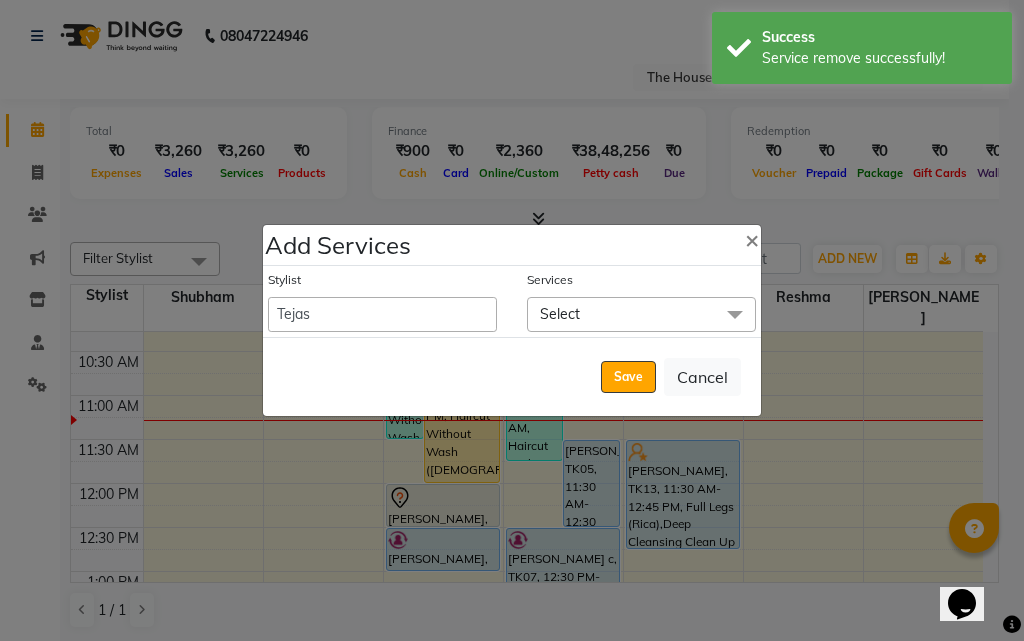 click on "Select" 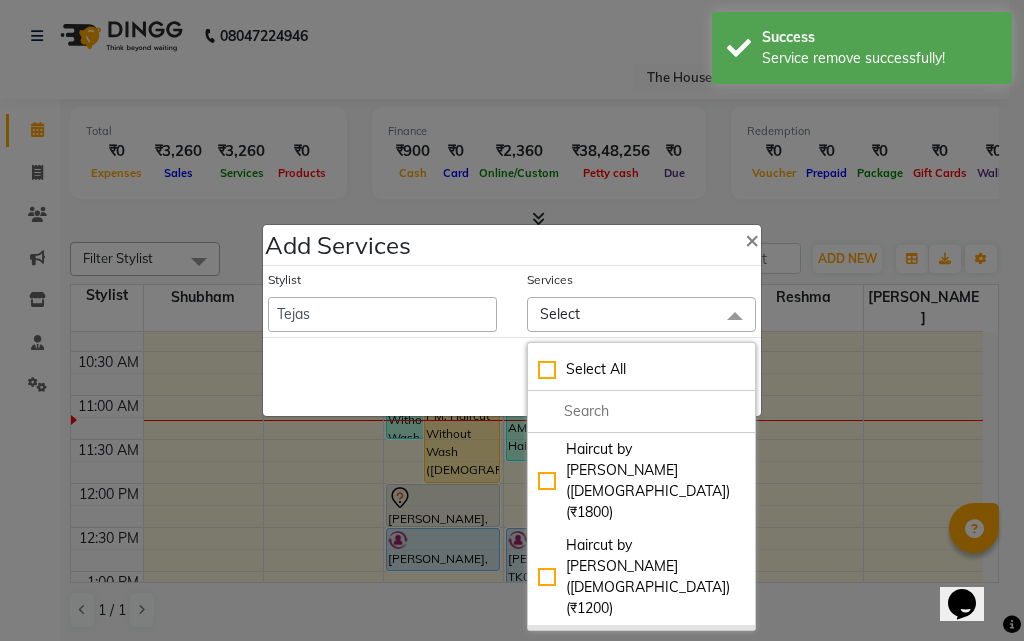 click on "Haircut With Wash ([DEMOGRAPHIC_DATA]) (₹500)" 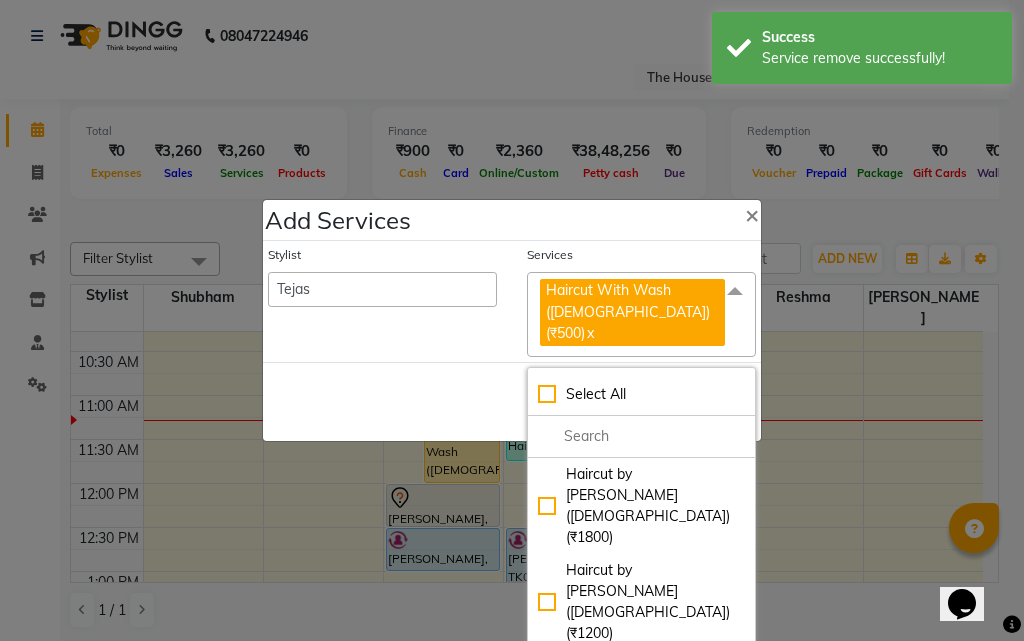 click on "Save   Cancel" 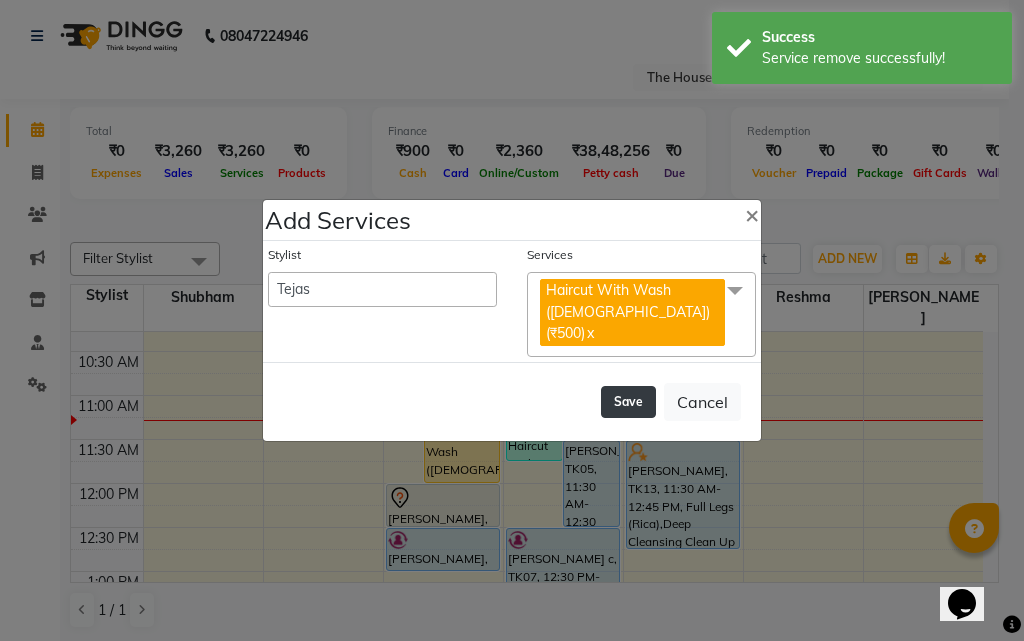 click on "Save" 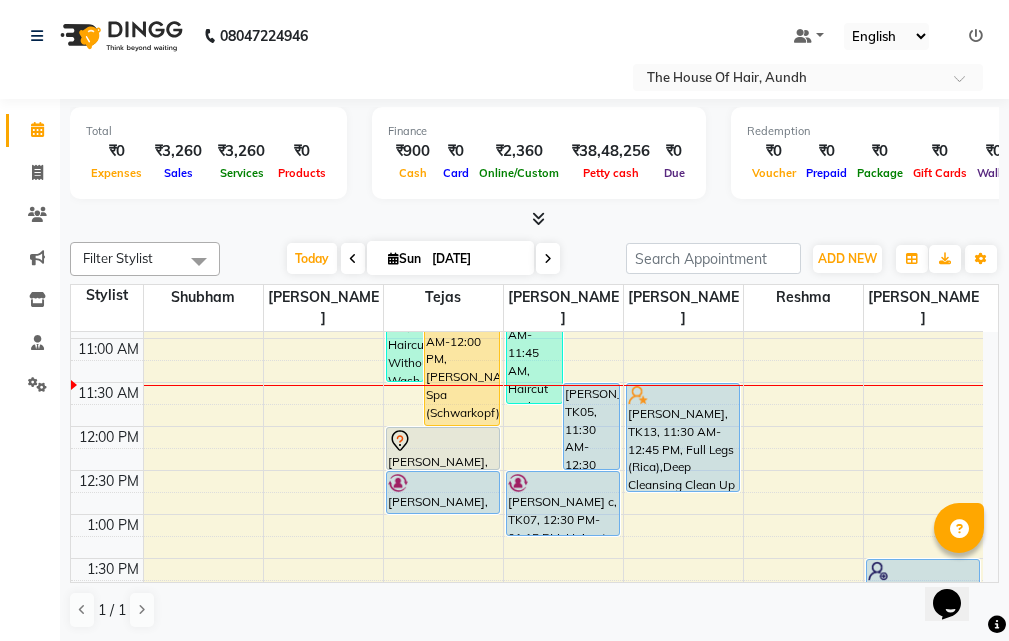 scroll, scrollTop: 300, scrollLeft: 0, axis: vertical 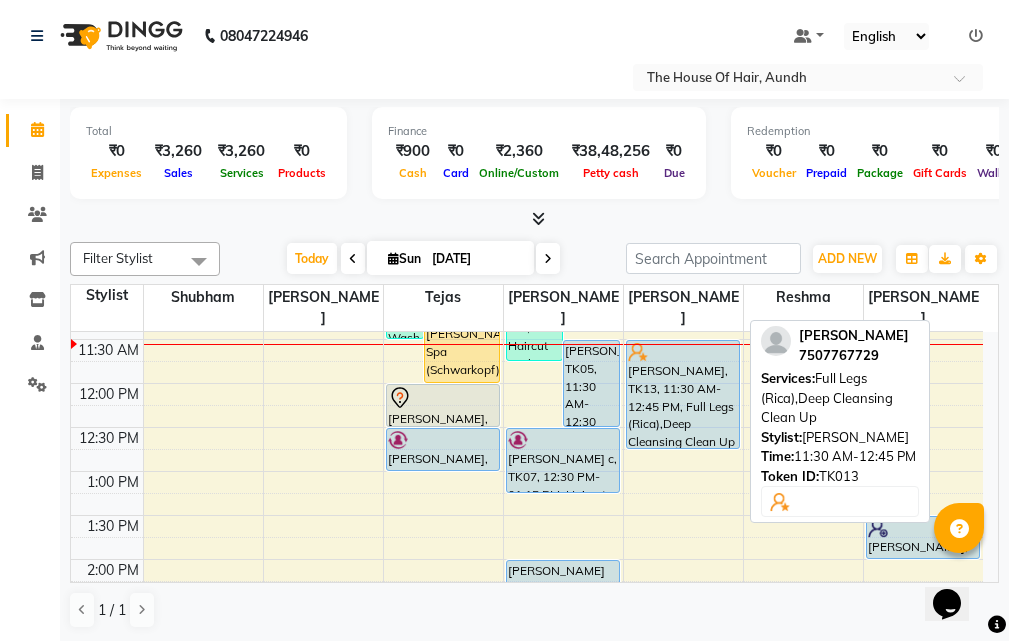 click on "[PERSON_NAME], TK13, 11:30 AM-12:45 PM, Full Legs (Rica),Deep Cleansing Clean Up" at bounding box center [683, 394] 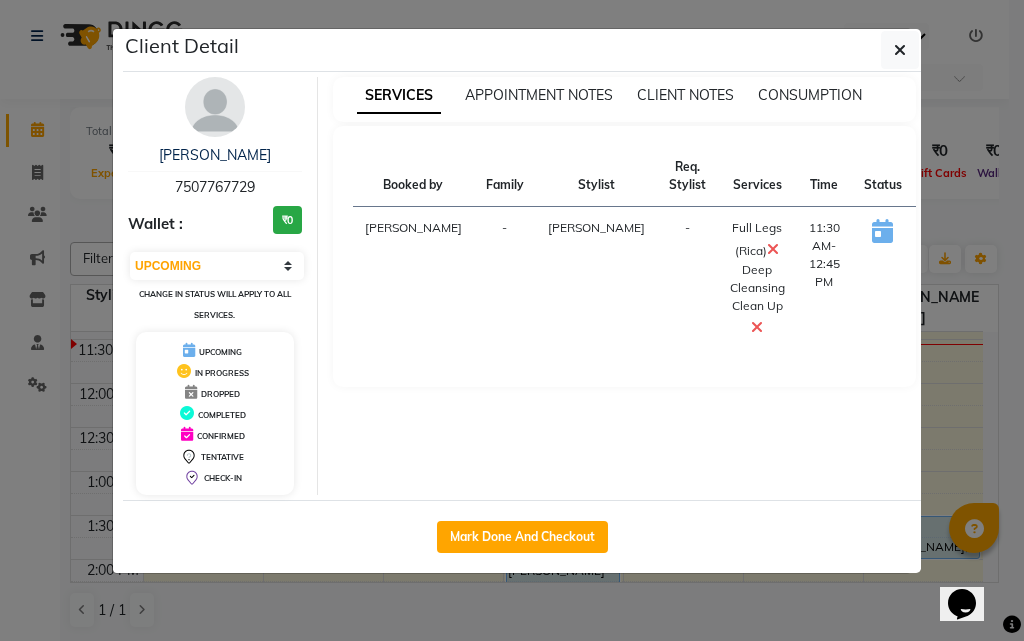 click on "START" at bounding box center (948, 233) 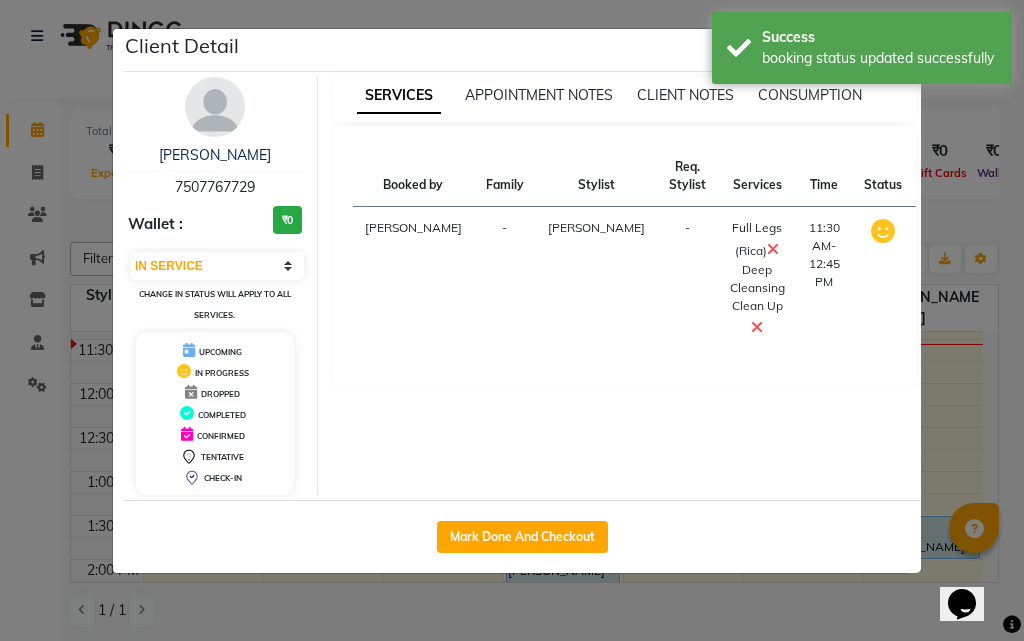 click on "SERVICES APPOINTMENT NOTES CLIENT NOTES CONSUMPTION Booked by Family Stylist Req. Stylist Services Time Status  [PERSON_NAME] -  Full Legs (Rica)   Deep Cleansing Clean Up   11:30 AM-12:45 PM   MARK DONE" at bounding box center [625, 286] 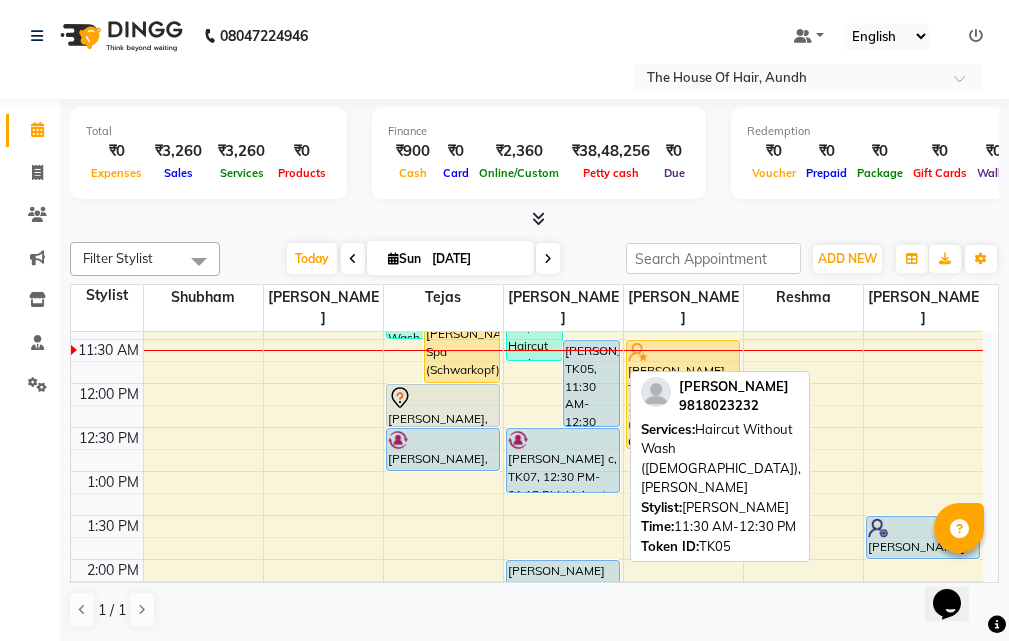 click on "[PERSON_NAME], TK05, 11:30 AM-12:30 PM, Haircut Without Wash ([DEMOGRAPHIC_DATA]),[PERSON_NAME]" at bounding box center (591, 383) 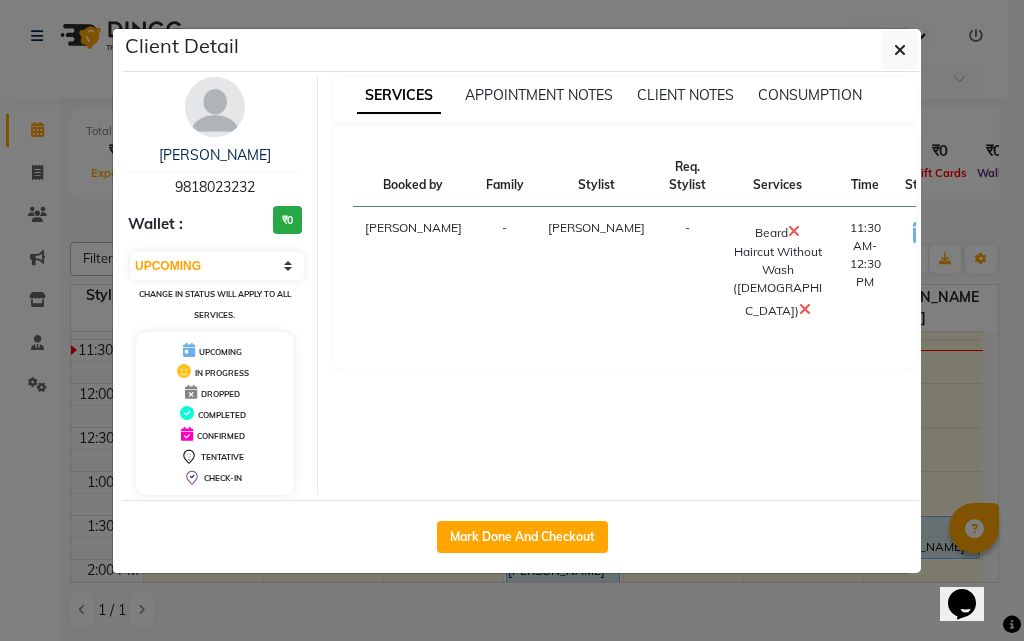 click on "START" at bounding box center (989, 233) 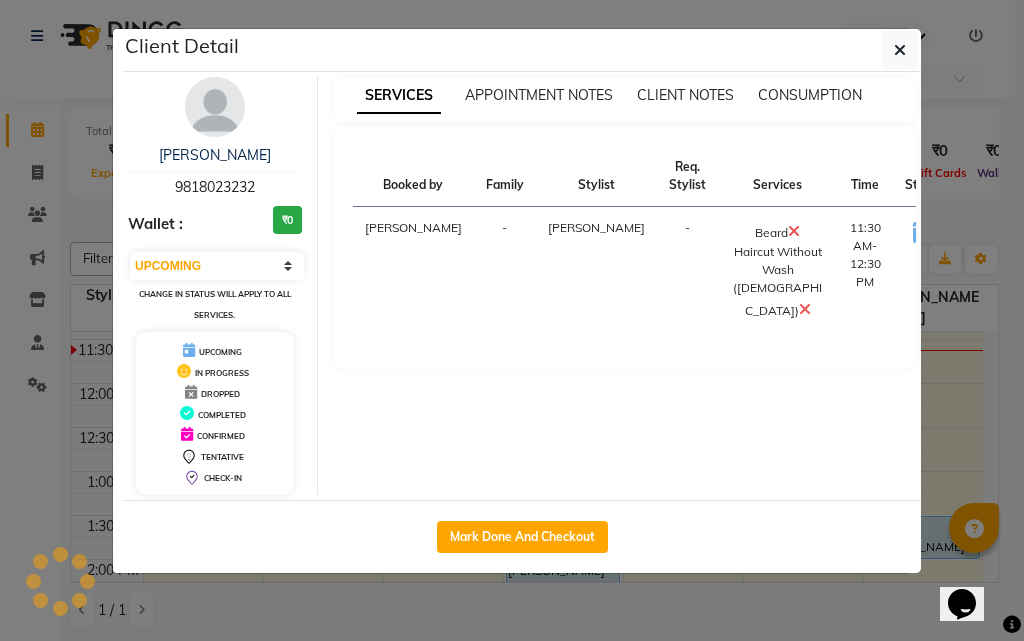 select on "1" 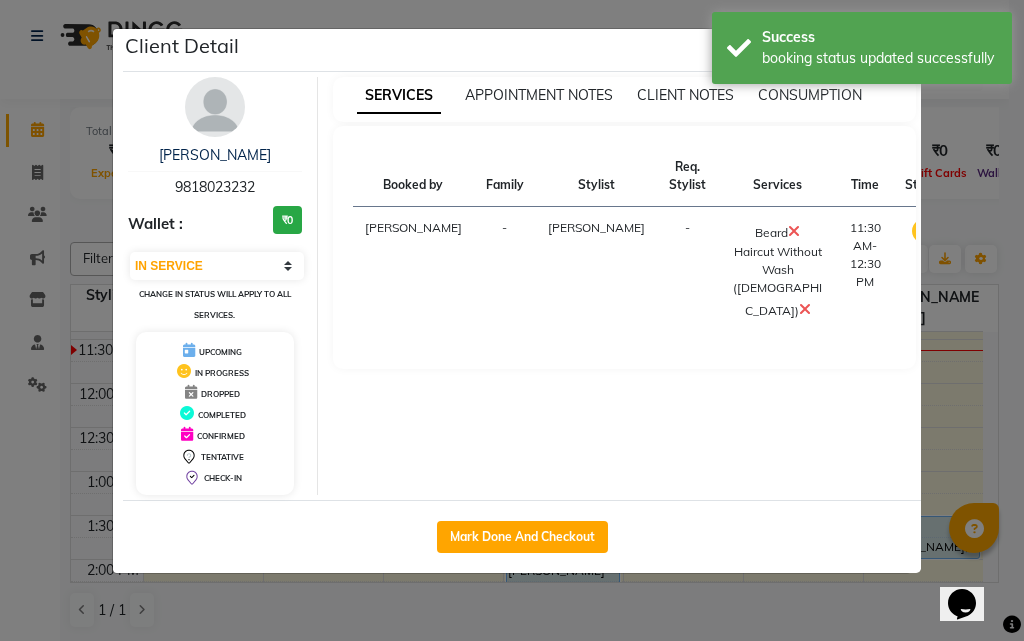 click on "Client Detail  [PERSON_NAME]   9818023232 Wallet : ₹0 Select IN SERVICE CONFIRMED TENTATIVE CHECK IN MARK DONE DROPPED UPCOMING Change in status will apply to all services. UPCOMING IN PROGRESS DROPPED COMPLETED CONFIRMED TENTATIVE CHECK-IN SERVICES APPOINTMENT NOTES CLIENT NOTES CONSUMPTION Booked by Family Stylist Req. Stylist Services Time Status  [PERSON_NAME]   Haircut Without Wash ([DEMOGRAPHIC_DATA])   11:30 AM-12:30 PM   MARK DONE   Mark Done And Checkout" 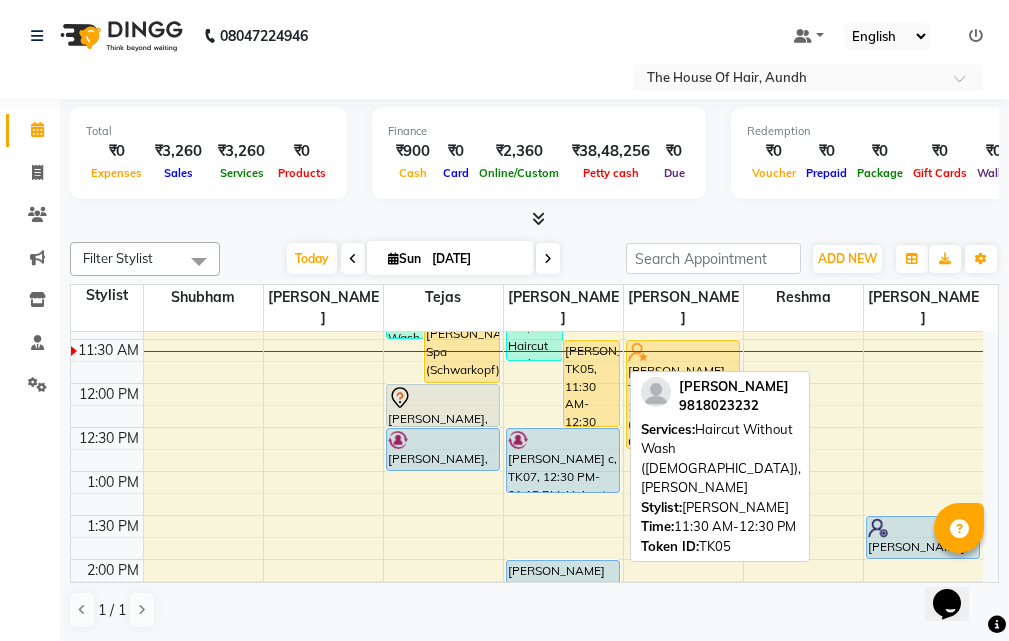 click on "[PERSON_NAME], TK05, 11:30 AM-12:30 PM, Haircut Without Wash ([DEMOGRAPHIC_DATA]),[PERSON_NAME]" at bounding box center [591, 383] 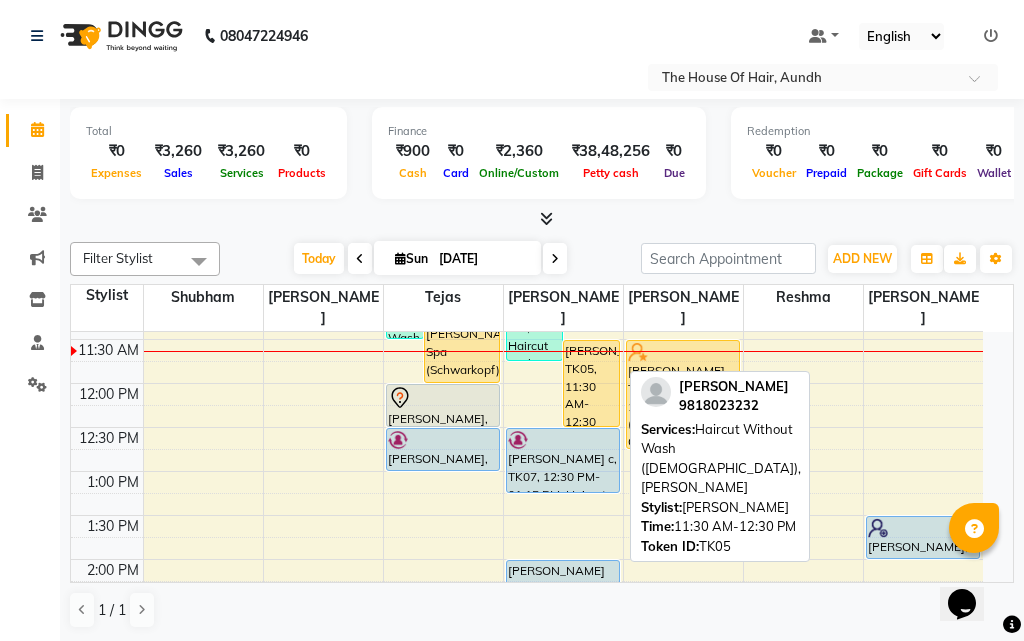 select on "1" 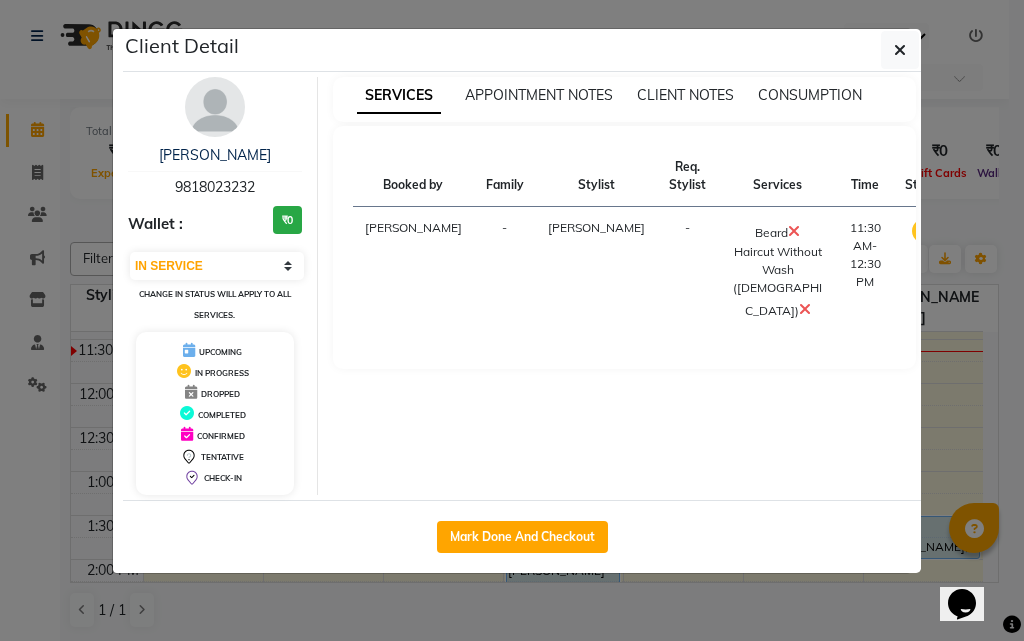 click at bounding box center (805, 309) 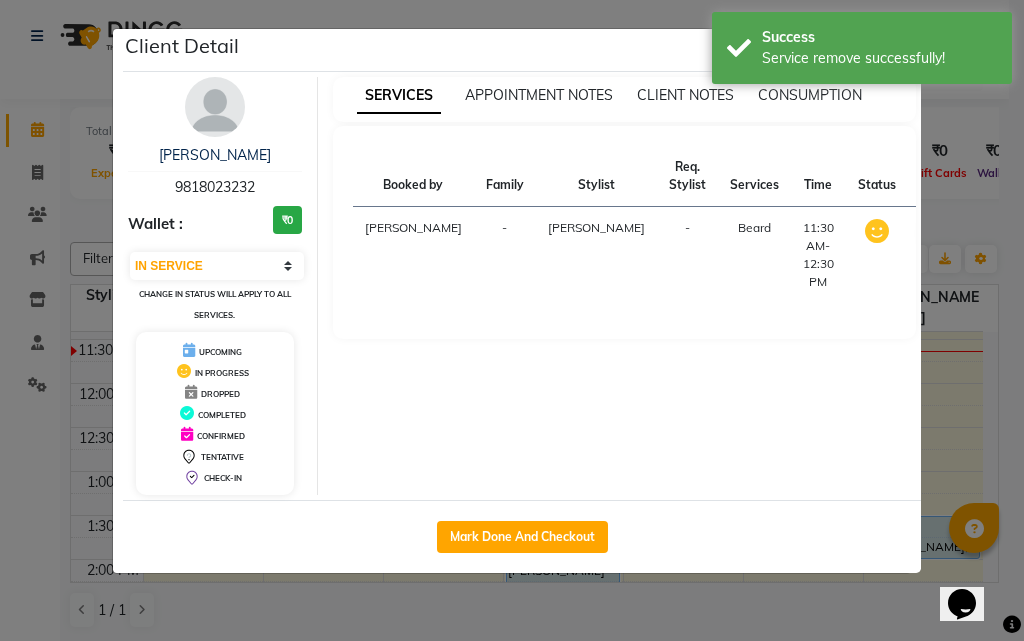 click on "Client Detail  [PERSON_NAME]   9818023232 Wallet : ₹0 Select IN SERVICE CONFIRMED TENTATIVE CHECK IN MARK DONE DROPPED UPCOMING Change in status will apply to all services. UPCOMING IN PROGRESS DROPPED COMPLETED CONFIRMED TENTATIVE CHECK-IN SERVICES APPOINTMENT NOTES CLIENT NOTES CONSUMPTION Booked by Family Stylist Req. Stylist Services Time Status  [PERSON_NAME]   11:30 AM-12:30 PM   MARK DONE   Mark Done And Checkout" 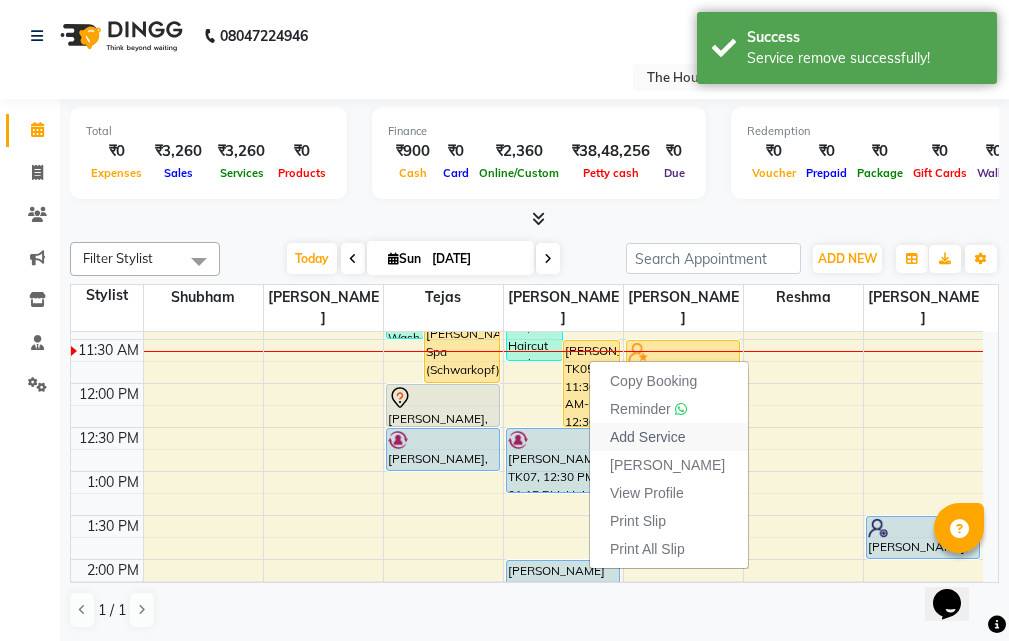 click on "Add Service" at bounding box center [647, 437] 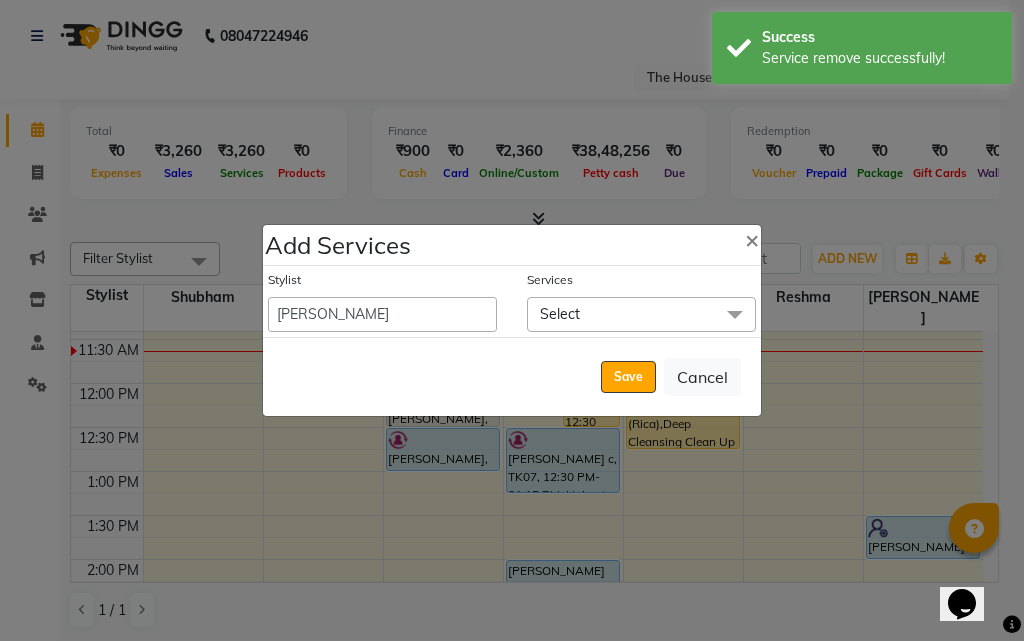 click on "Select" 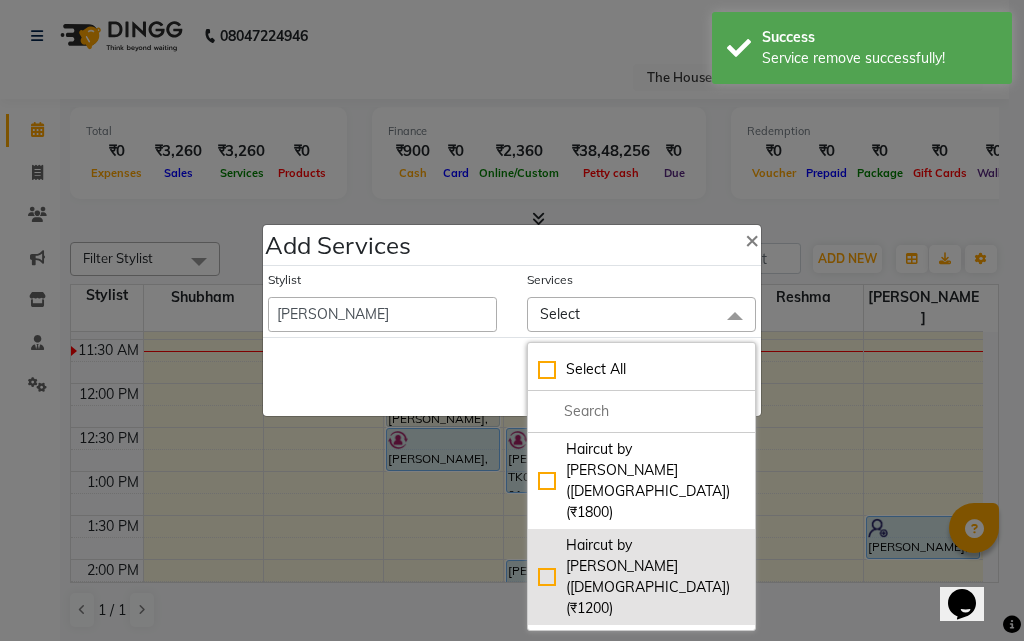 drag, startPoint x: 634, startPoint y: 557, endPoint x: 629, endPoint y: 545, distance: 13 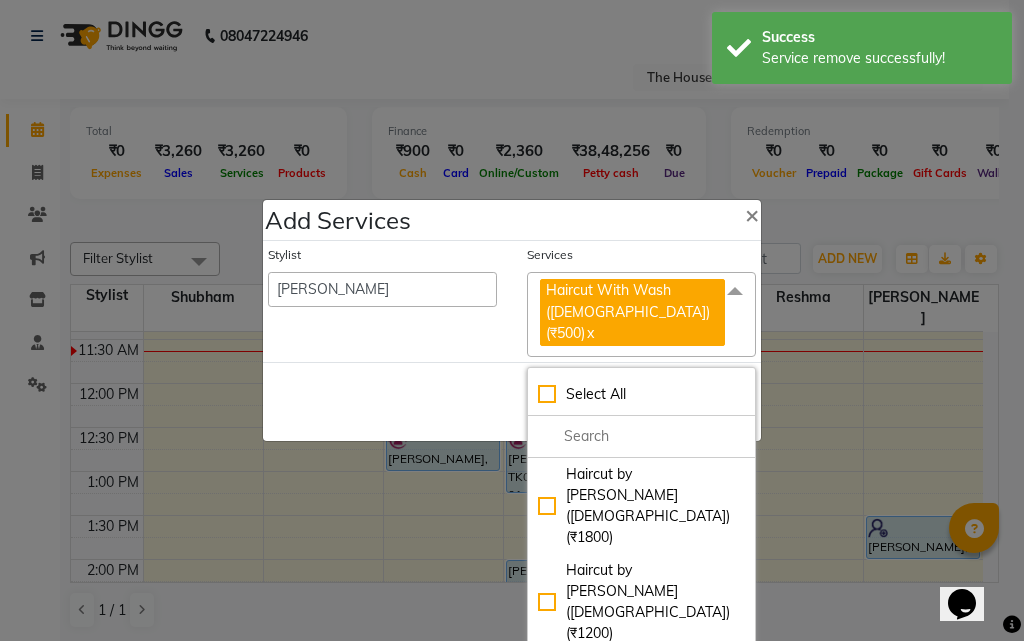 click on "Save   Cancel" 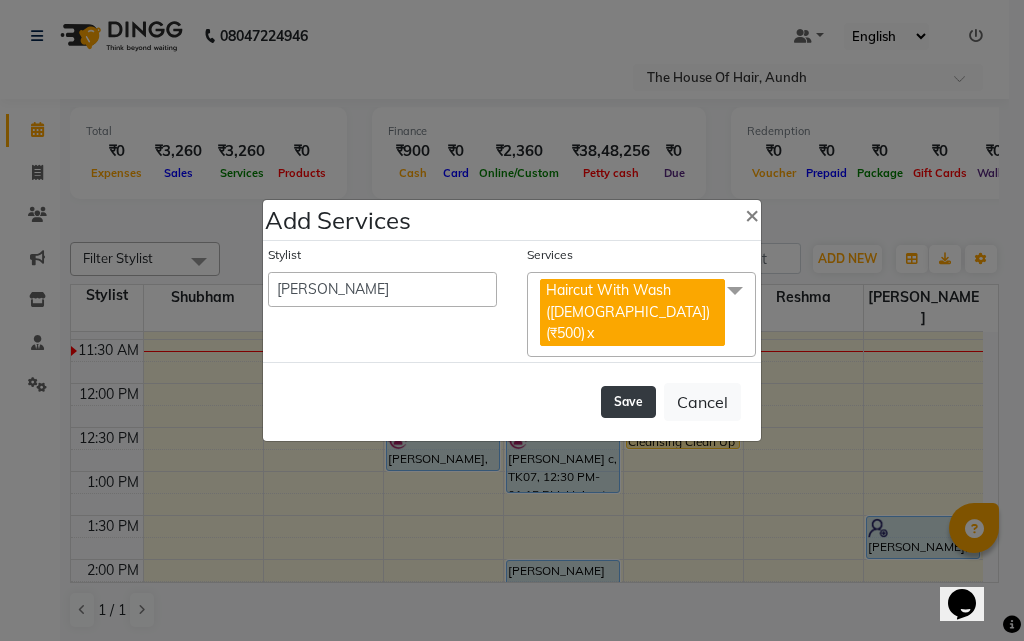 click on "Save" 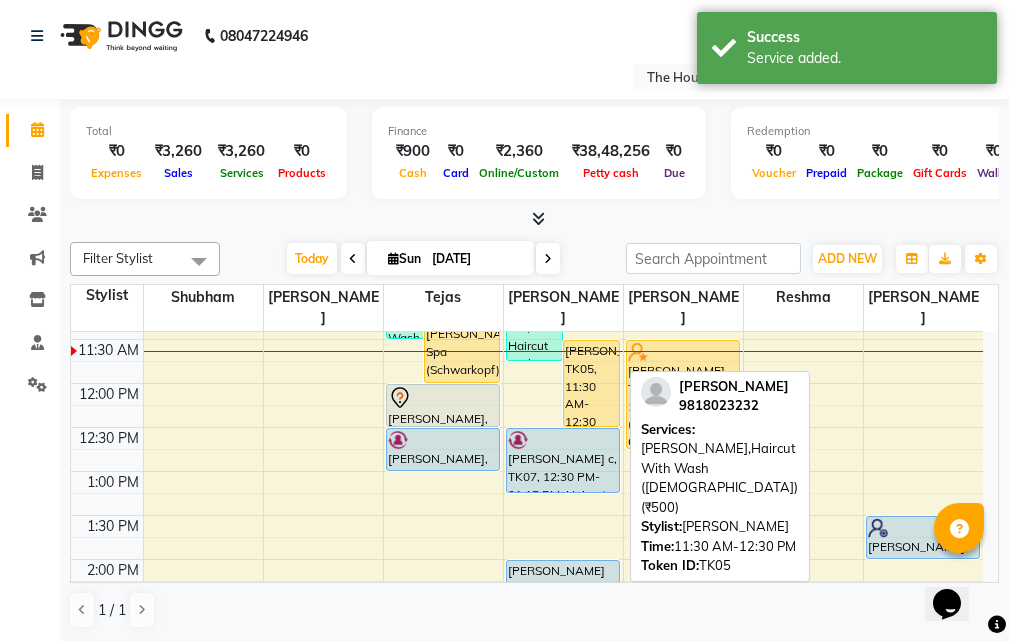 click on "[PERSON_NAME], TK05, 11:30 AM-12:30 PM, [PERSON_NAME],Haircut With Wash ([DEMOGRAPHIC_DATA]) (₹500)" at bounding box center (591, 383) 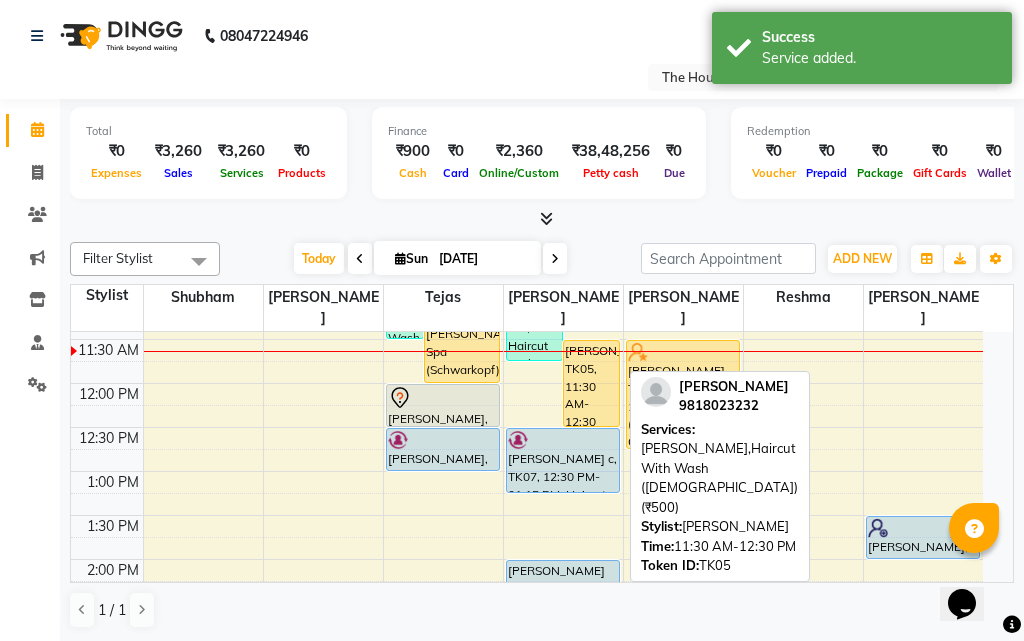 select on "1" 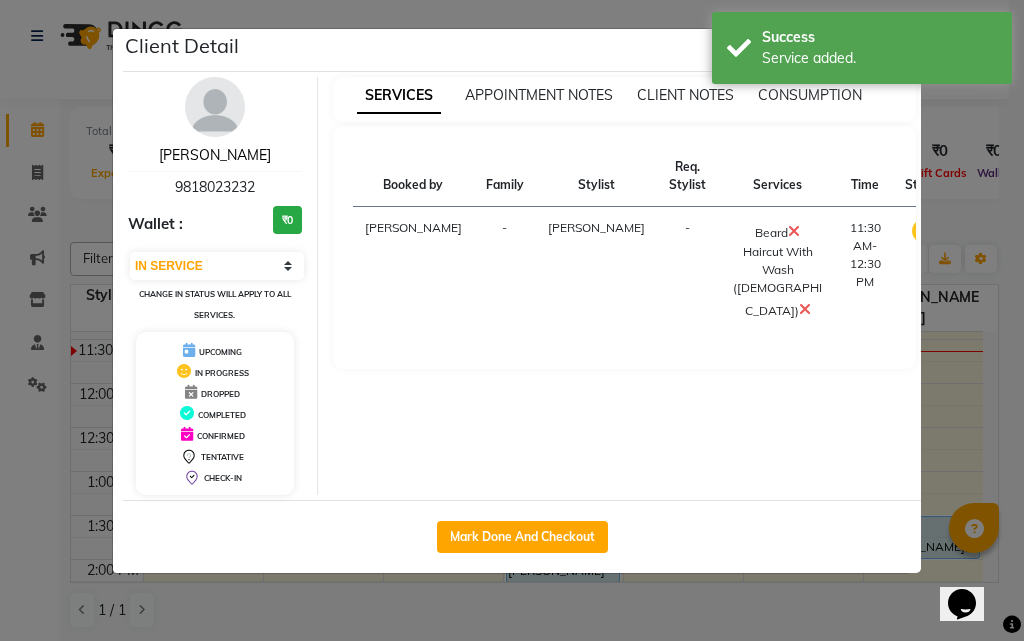 click on "[PERSON_NAME]" at bounding box center (215, 155) 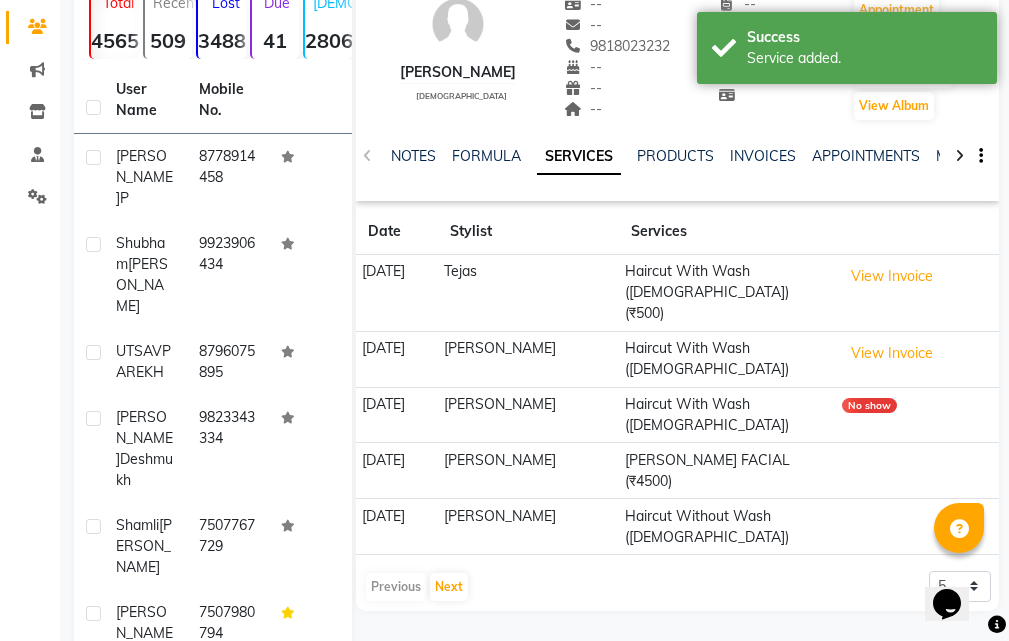 scroll, scrollTop: 200, scrollLeft: 0, axis: vertical 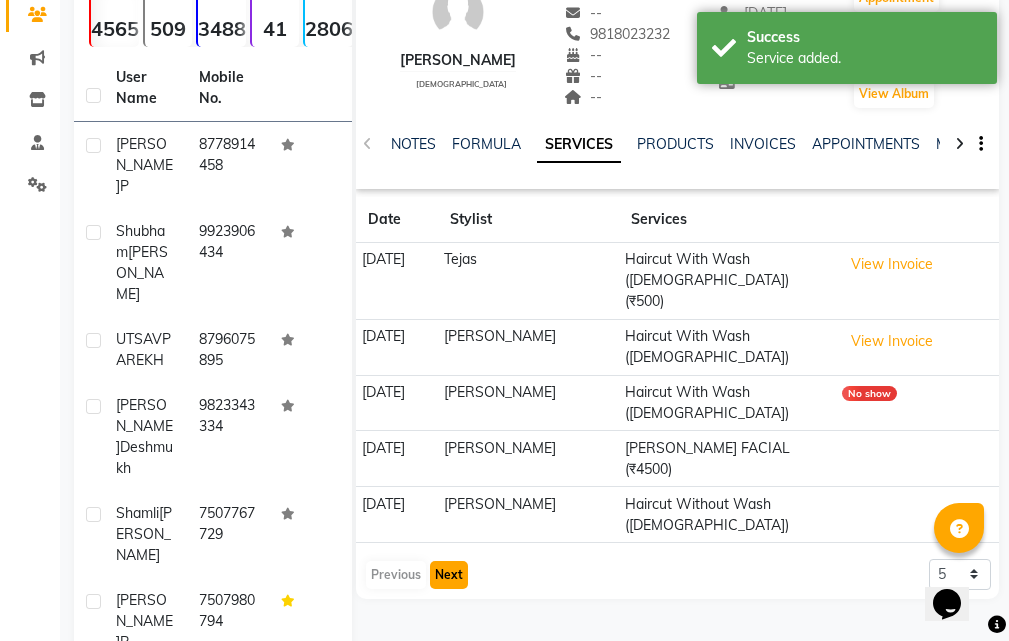 click on "Next" 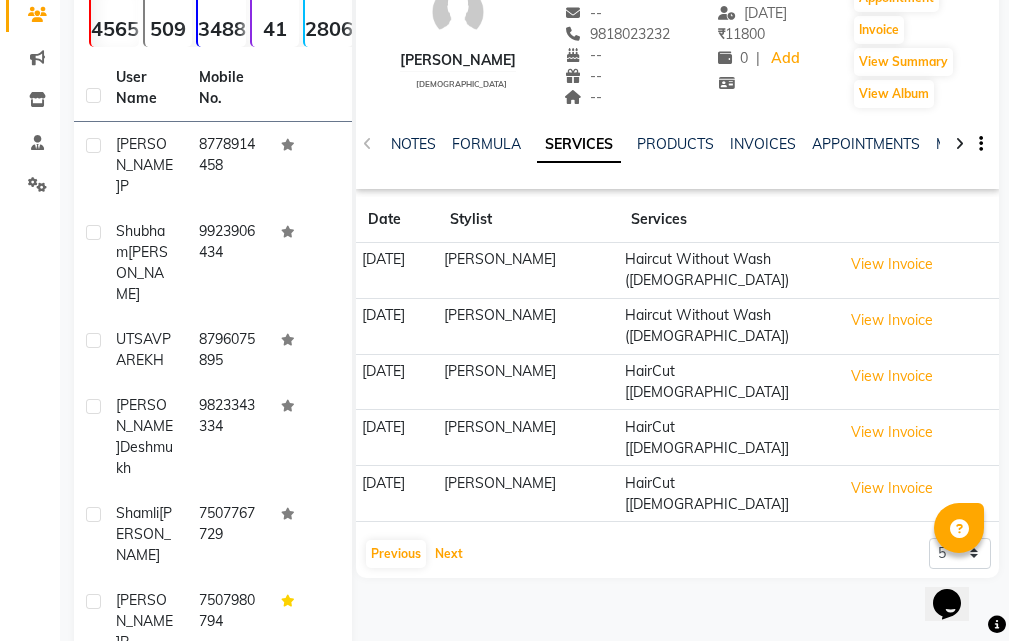 scroll, scrollTop: 0, scrollLeft: 0, axis: both 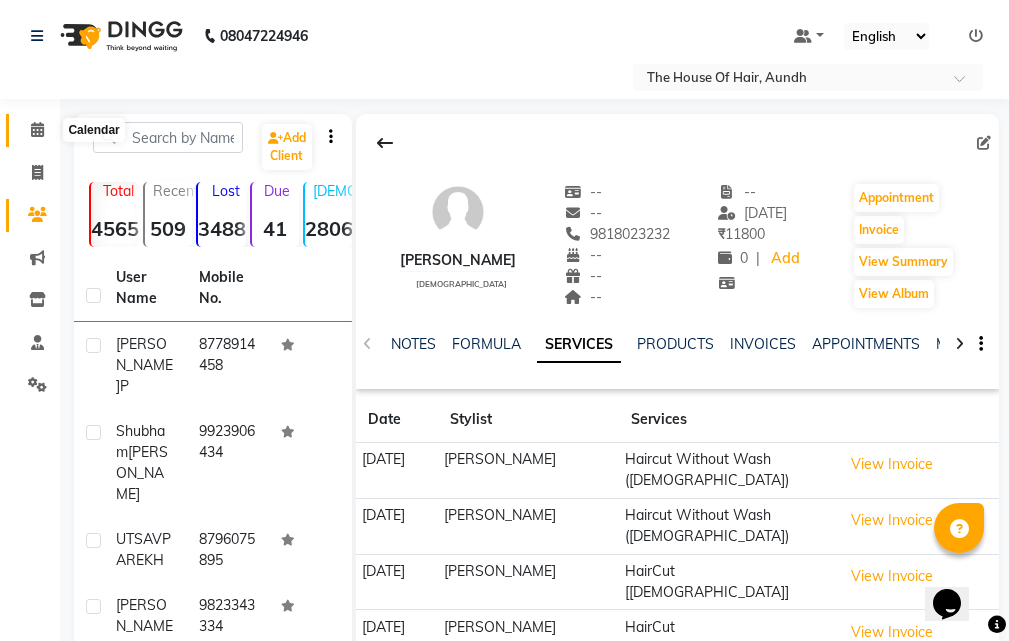 click 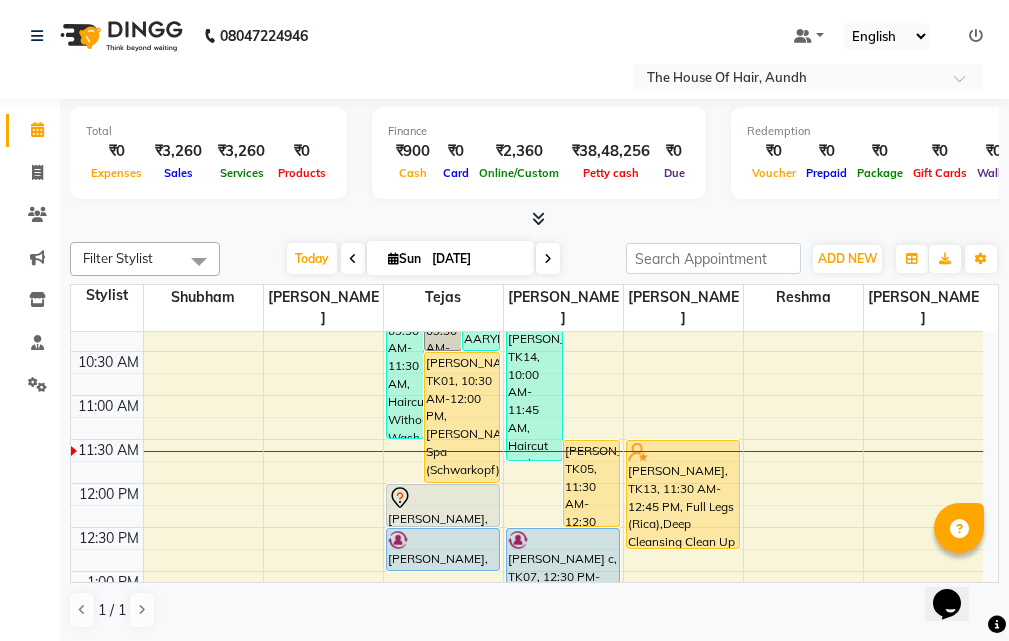 scroll, scrollTop: 300, scrollLeft: 0, axis: vertical 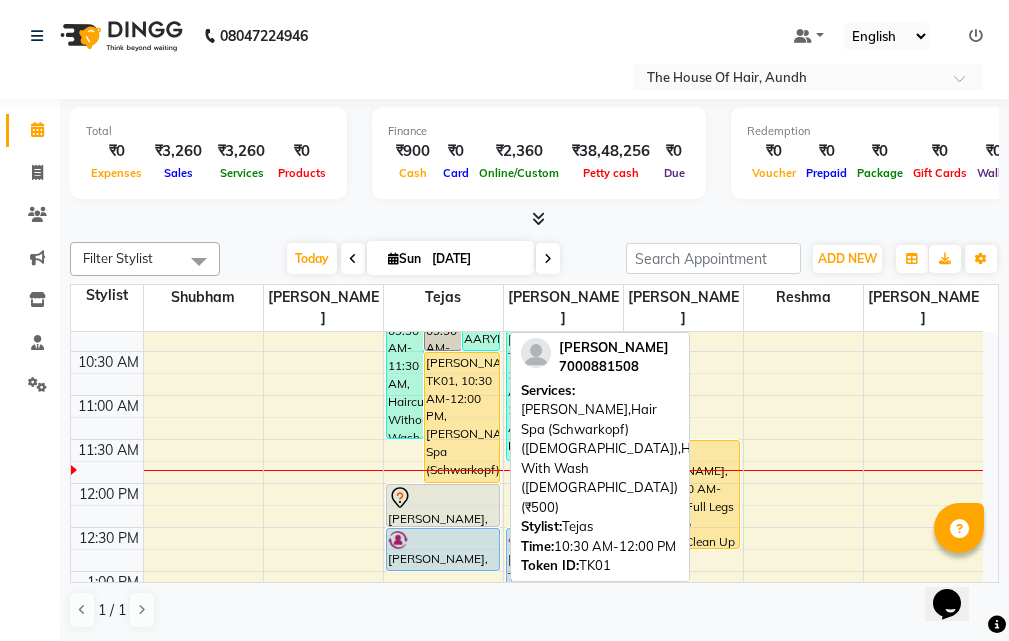 click on "[PERSON_NAME], TK01, 10:30 AM-12:00 PM, [PERSON_NAME],Hair Spa (Schwarkopf) ([DEMOGRAPHIC_DATA]),Haircut With Wash ([DEMOGRAPHIC_DATA]) (₹500)" at bounding box center [462, 417] 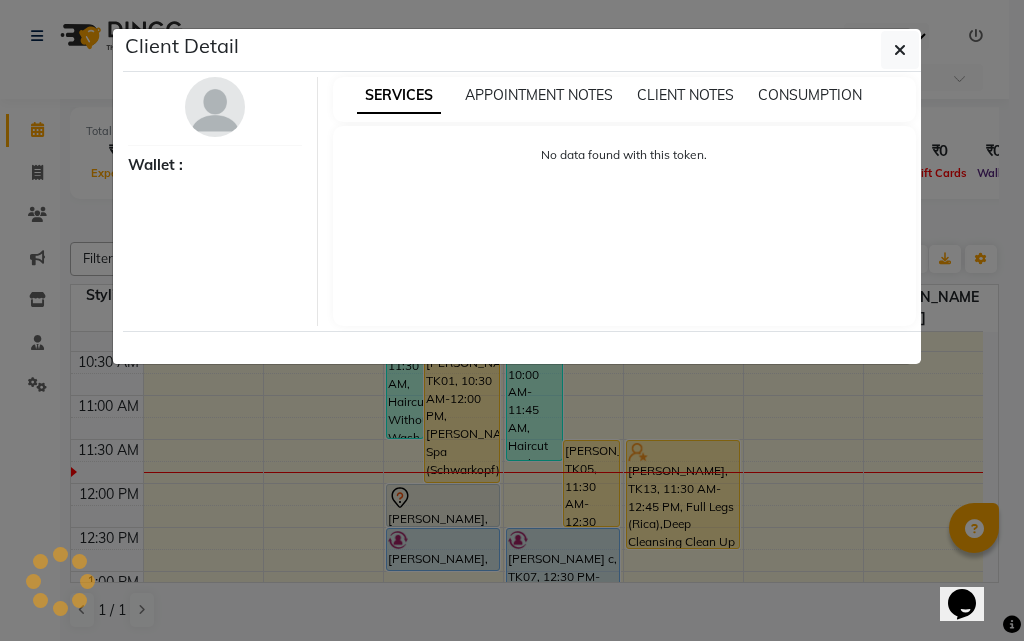 select on "1" 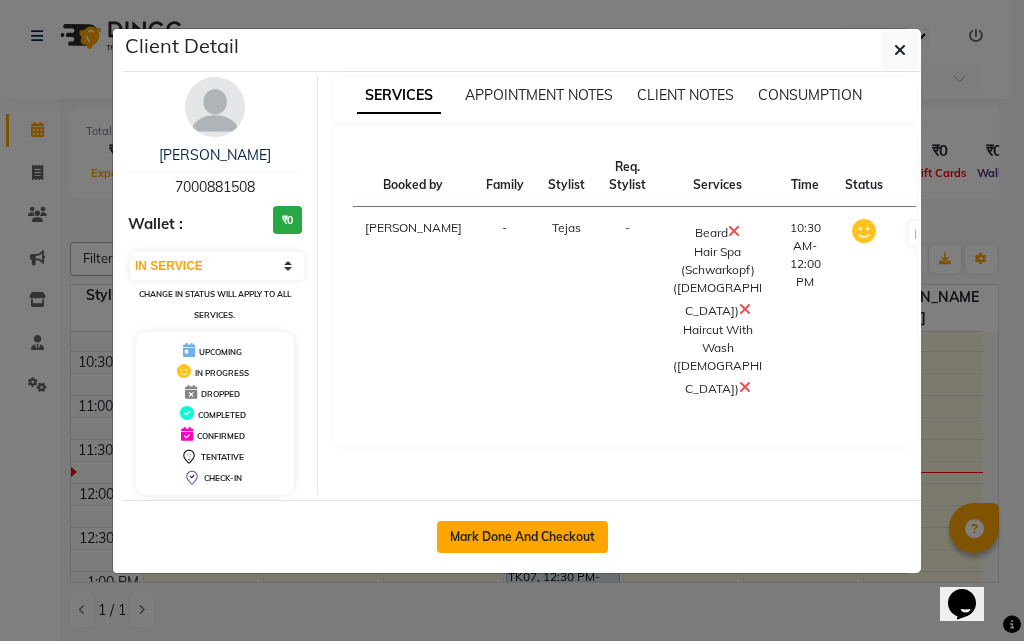 click on "Mark Done And Checkout" 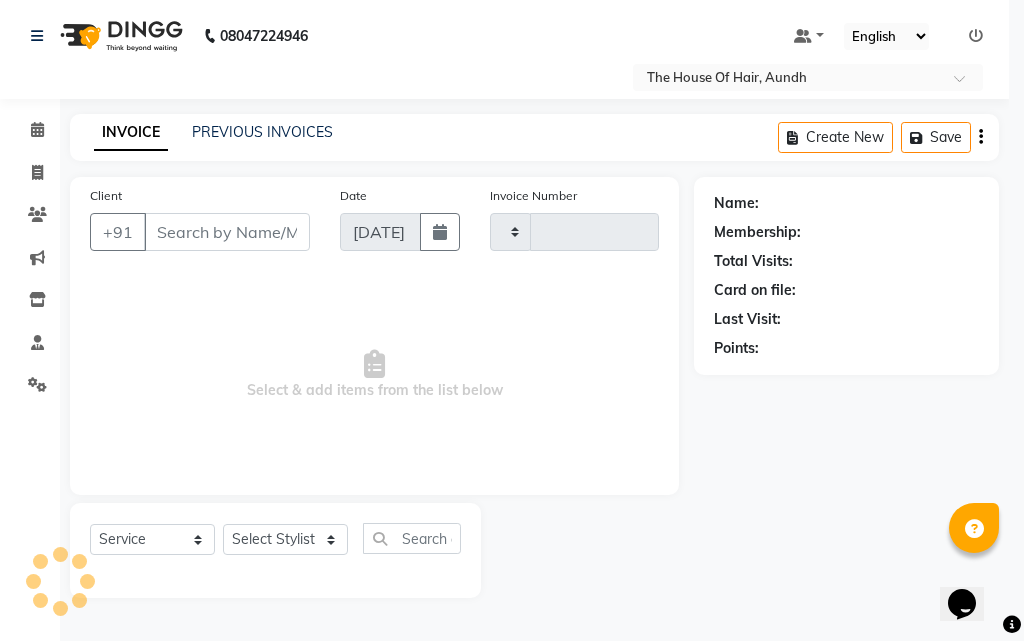 select on "3" 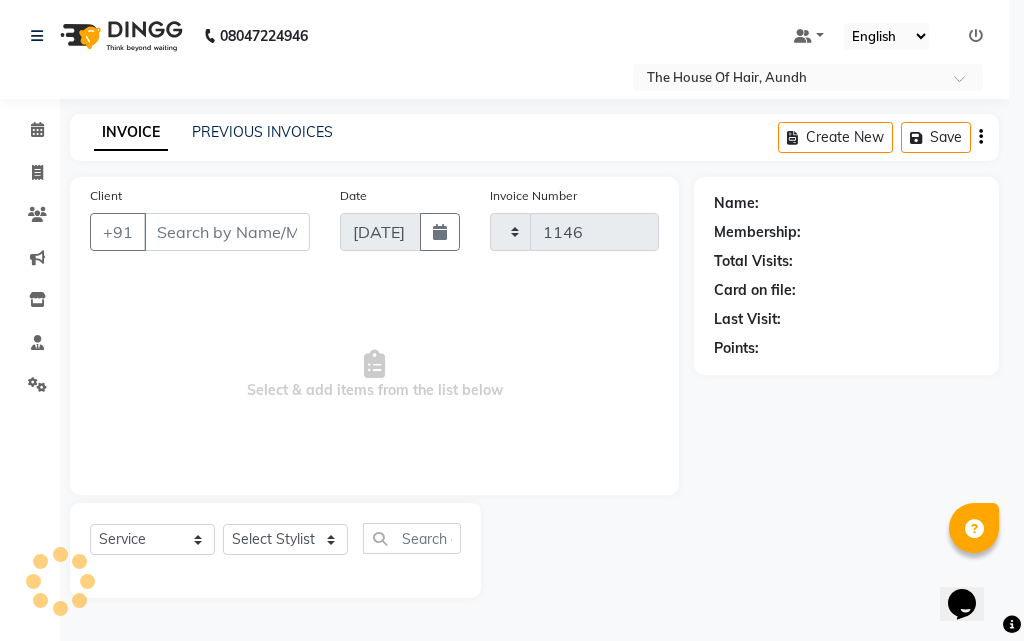 select on "26" 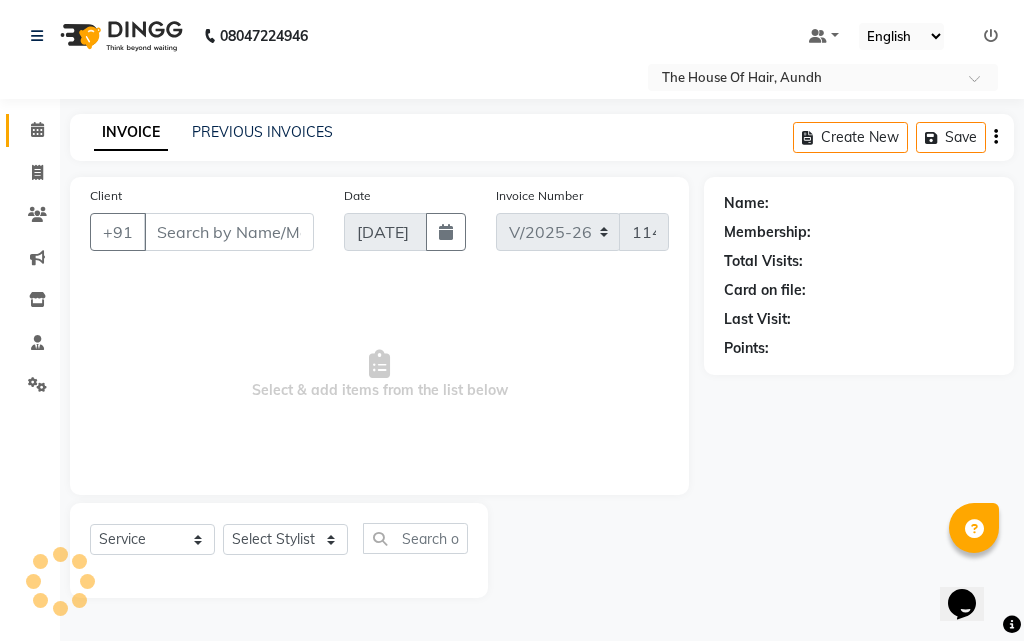 type on "7000881508" 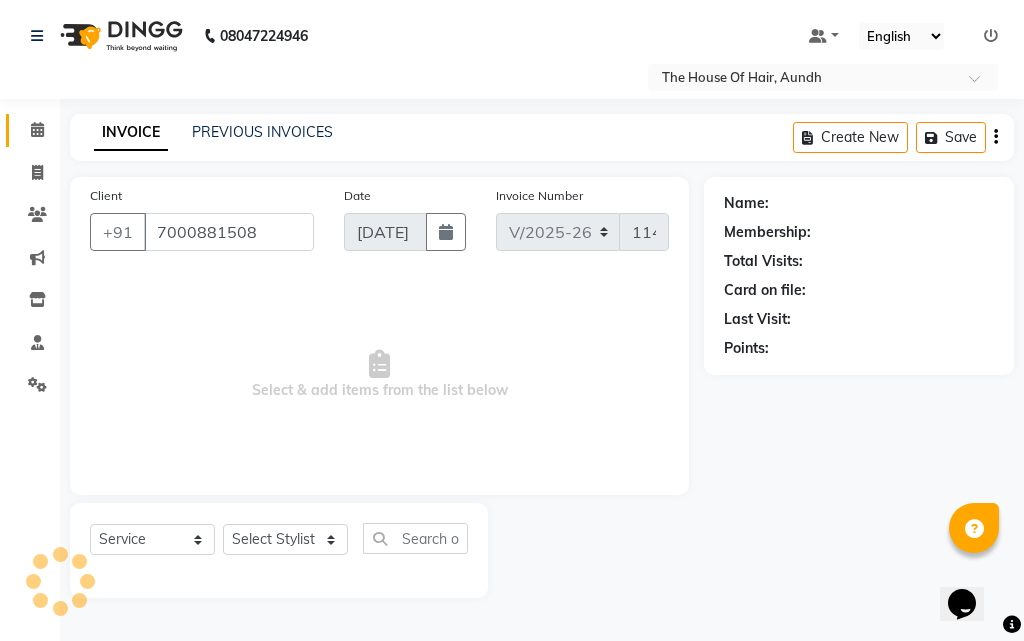 select on "6864" 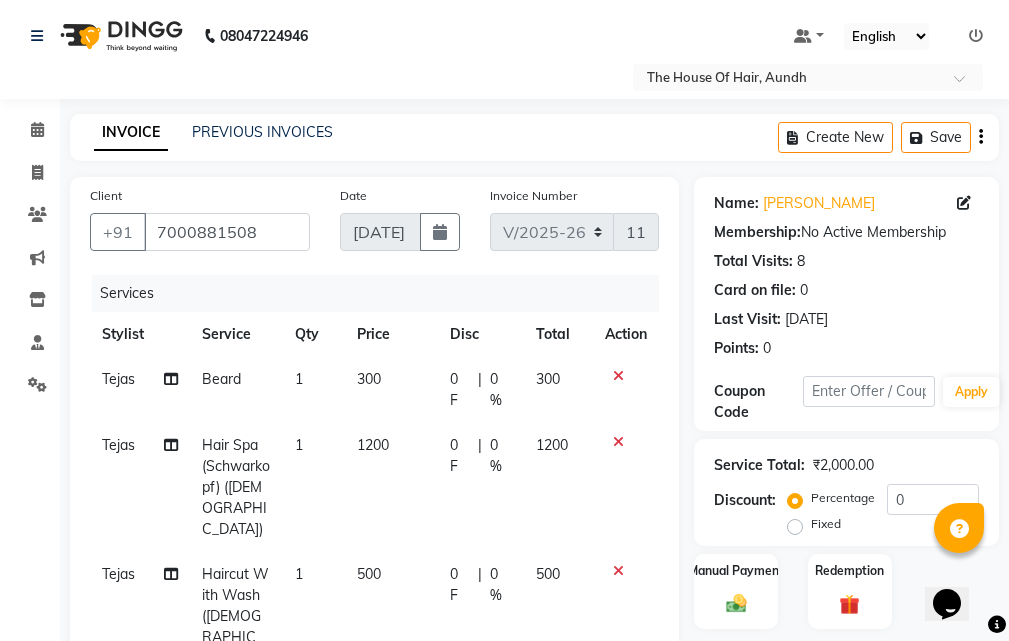 click on "Beard" 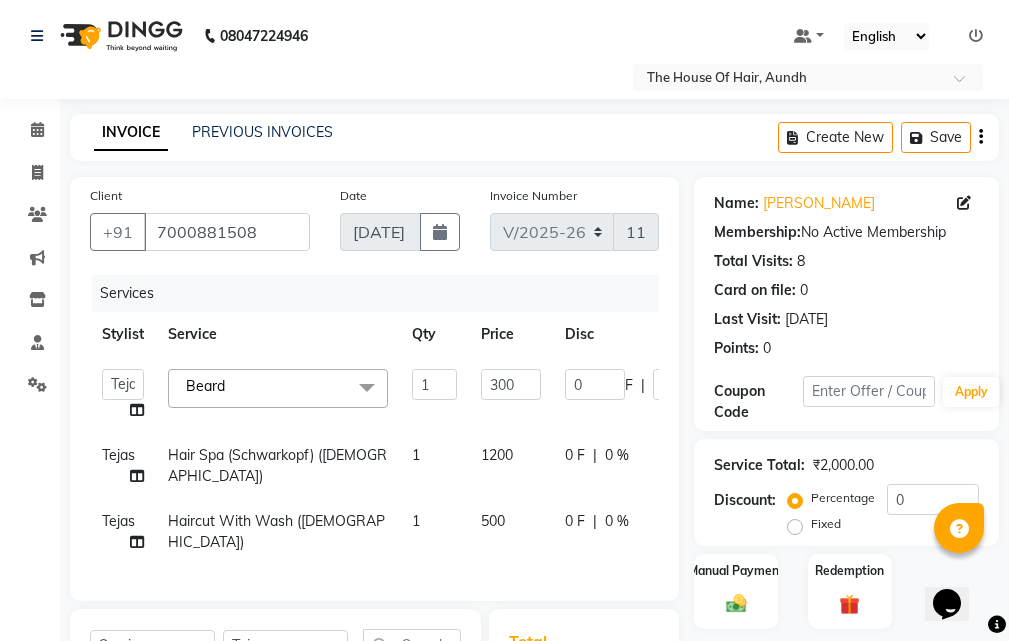 click on "[PERSON_NAME]  x" 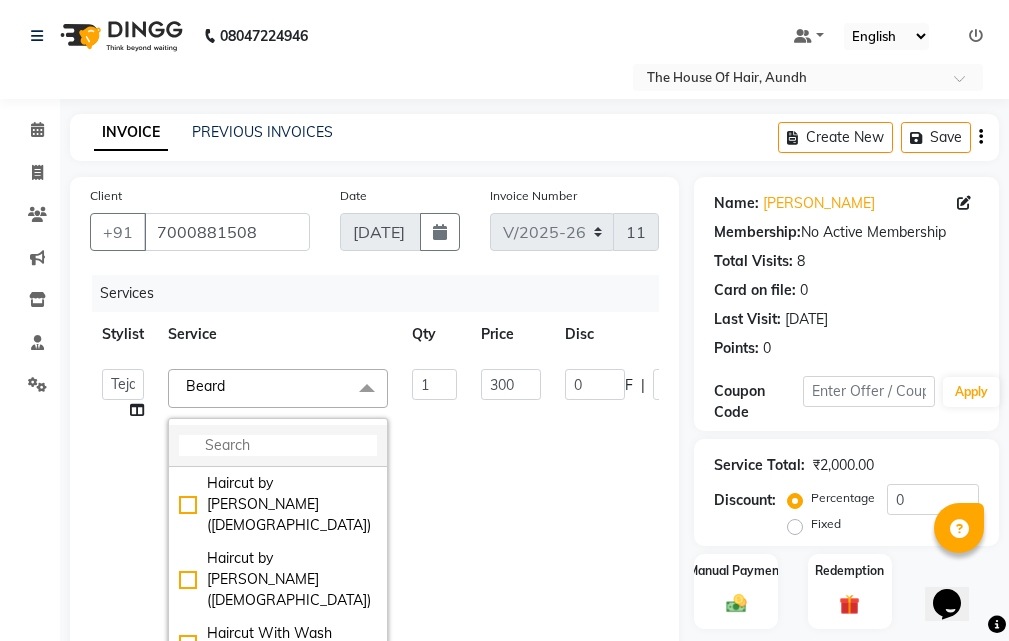 click 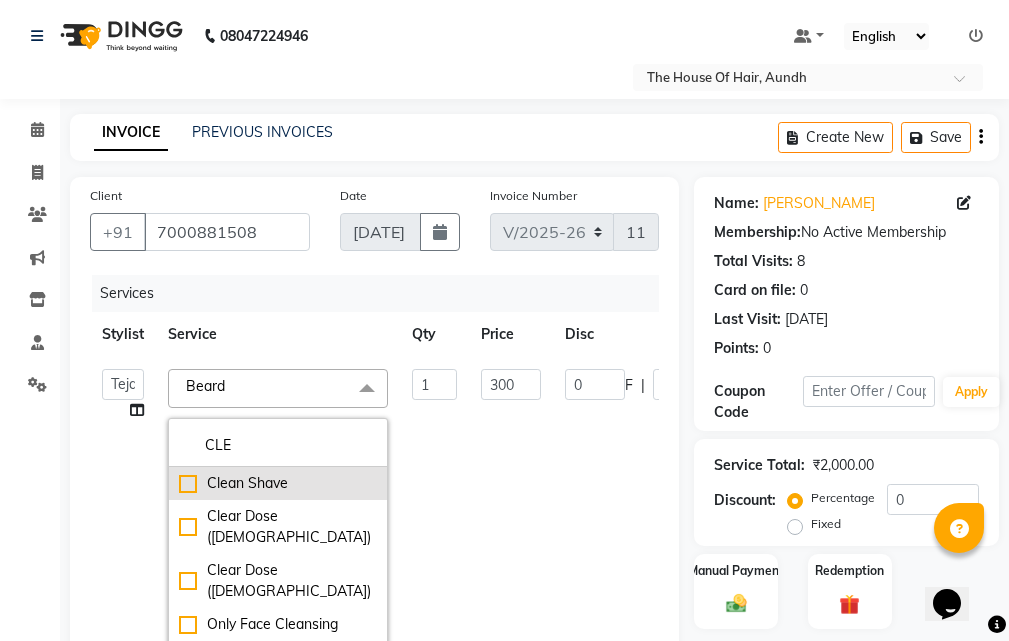 type on "CLE" 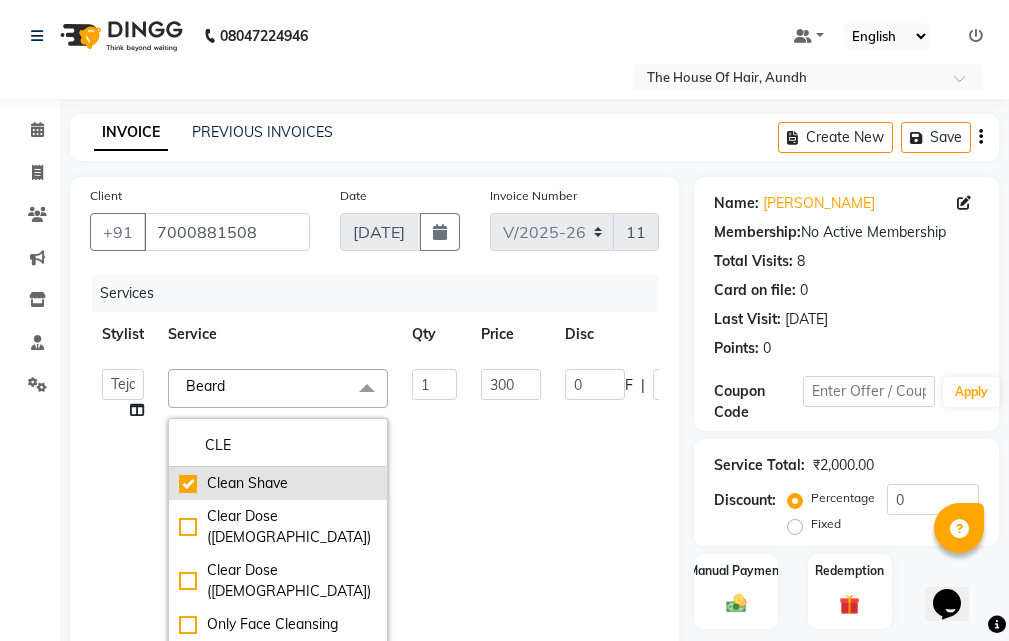 checkbox on "true" 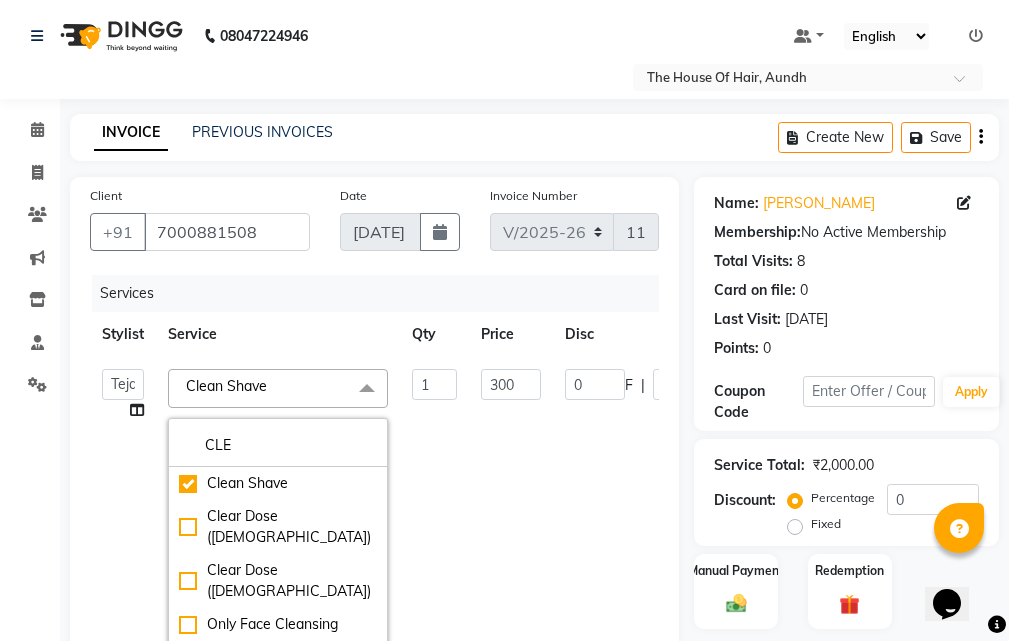 click on "Client [PHONE_NUMBER] Date [DATE] Invoice Number V/2025 V/[PHONE_NUMBER] Services Stylist Service Qty Price Disc Total Action  Aarti [PERSON_NAME]    Reshma   [PERSON_NAME]   [PERSON_NAME]   [PERSON_NAME]   [PERSON_NAME]  Clean Shave   x CLE Clean Shave  Clear Dose ([DEMOGRAPHIC_DATA]) Clear Dose ([DEMOGRAPHIC_DATA]) Only Face Cleansing Matte Effect Fruit Clean Up Deep Cleansing Clean Up [PERSON_NAME]'s Clean Up Lotus Pearl Glow Clean Up O3 [MEDICAL_DATA] Clean Up [PERSON_NAME] Clean Up 1 300 0 F | 0 % 300 Tejas Hair Spa (Schwarkopf) ([DEMOGRAPHIC_DATA]) 1 1200 0 F | 0 % 1200 Tejas Haircut With Wash ([DEMOGRAPHIC_DATA]) 1 500 0 F | 0 % 500 Select  Service  Product  Membership  Package Voucher Prepaid Gift Card  Select Stylist Aarti [PERSON_NAME]  Reshma [PERSON_NAME] [PERSON_NAME] [PERSON_NAME] [PERSON_NAME] Haircut by [PERSON_NAME] ([DEMOGRAPHIC_DATA])  Haircut by [PERSON_NAME] ([DEMOGRAPHIC_DATA])  Haircut With Wash ([DEMOGRAPHIC_DATA])  Haircut Without Wash ([DEMOGRAPHIC_DATA])  Kids Haircut (0-7)([DEMOGRAPHIC_DATA])  Hairwash ([DEMOGRAPHIC_DATA])  [PERSON_NAME]  Clean Shave   Head Shave ([DEMOGRAPHIC_DATA])  Hair Spa (Schwarkopf) ([DEMOGRAPHIC_DATA])  Hair Spa (Loreal) ([DEMOGRAPHIC_DATA])  Head Massage ([DEMOGRAPHIC_DATA])  Head Massage With Wash ([DEMOGRAPHIC_DATA])   :" 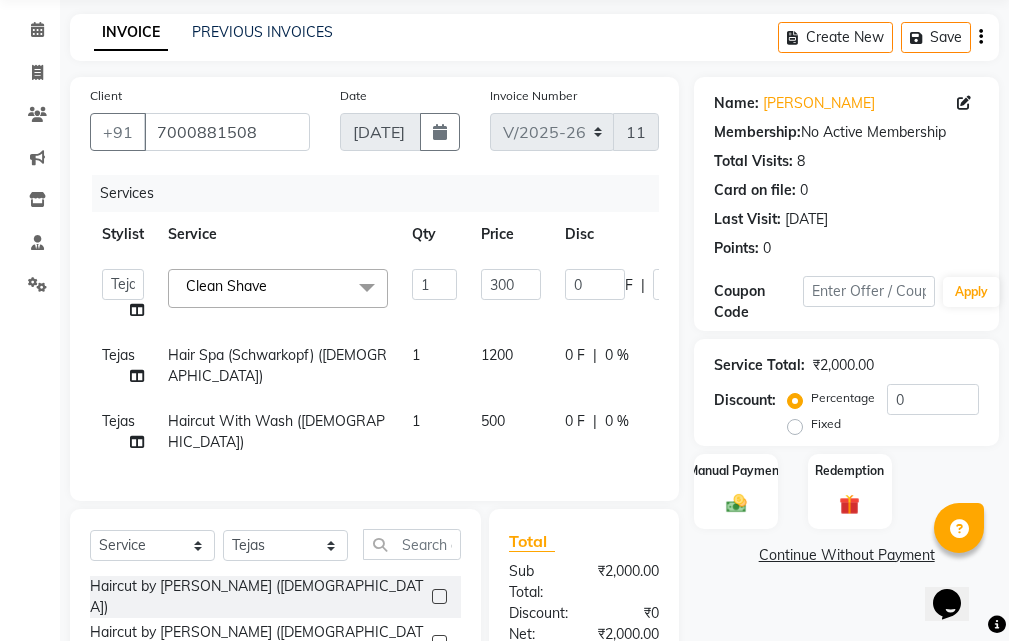 scroll, scrollTop: 200, scrollLeft: 0, axis: vertical 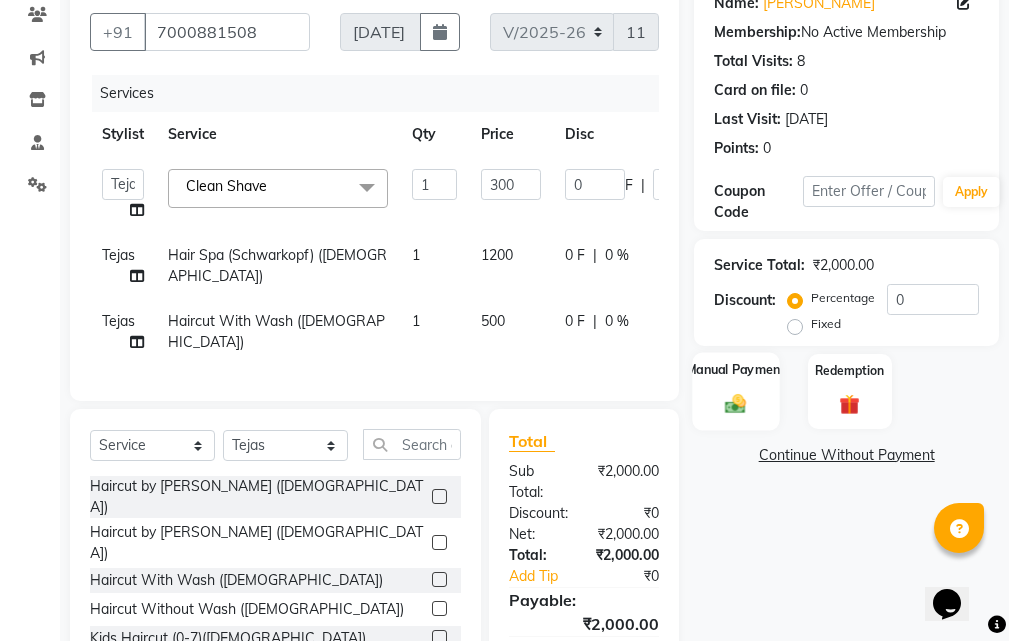 click on "Manual Payment" 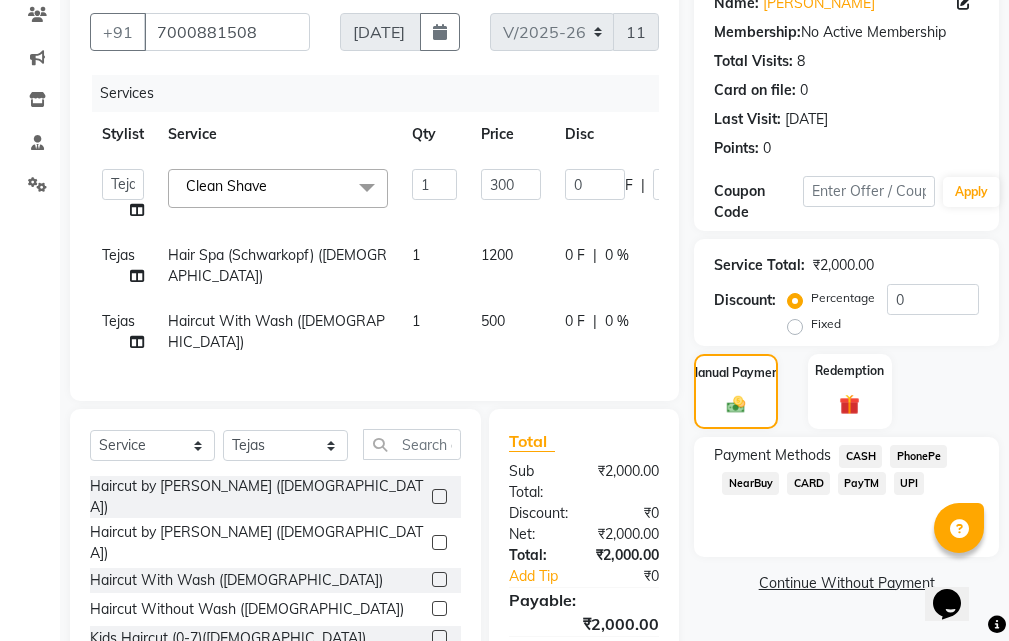 click on "UPI" 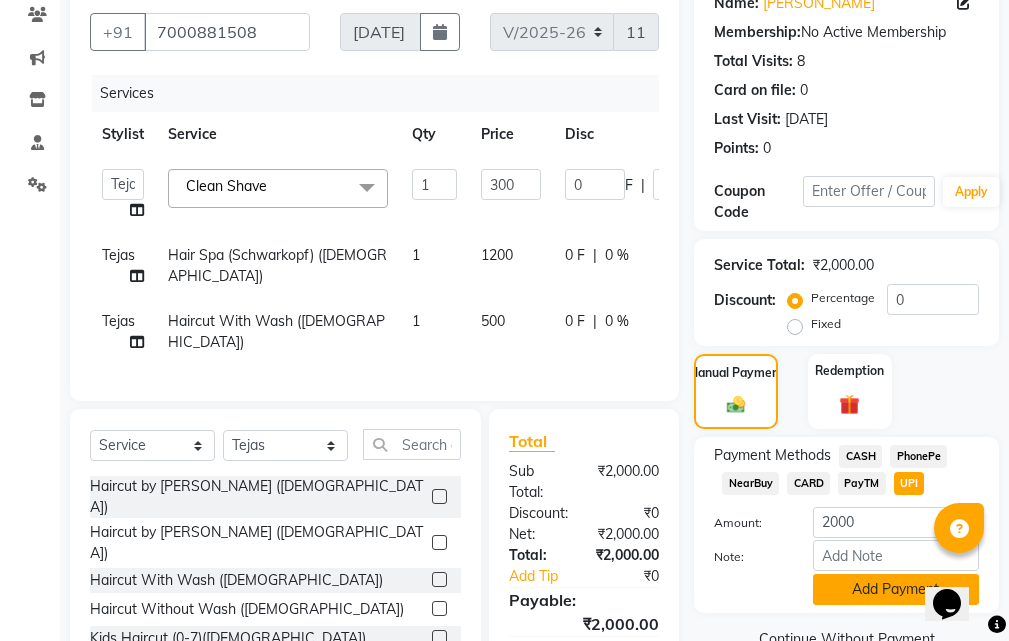 click on "Add Payment" 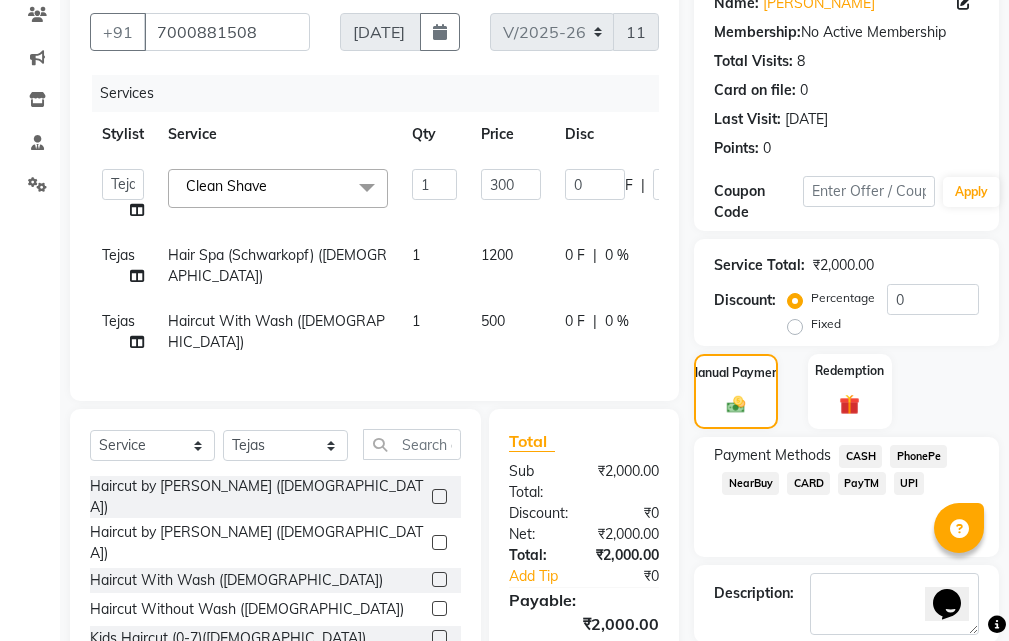 scroll, scrollTop: 394, scrollLeft: 0, axis: vertical 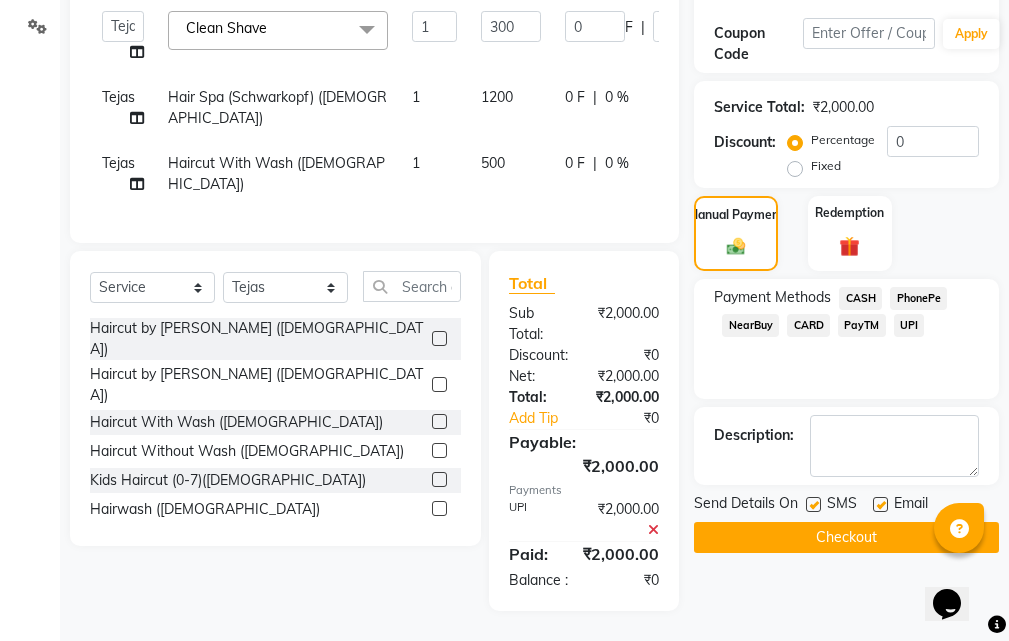 click on "Checkout" 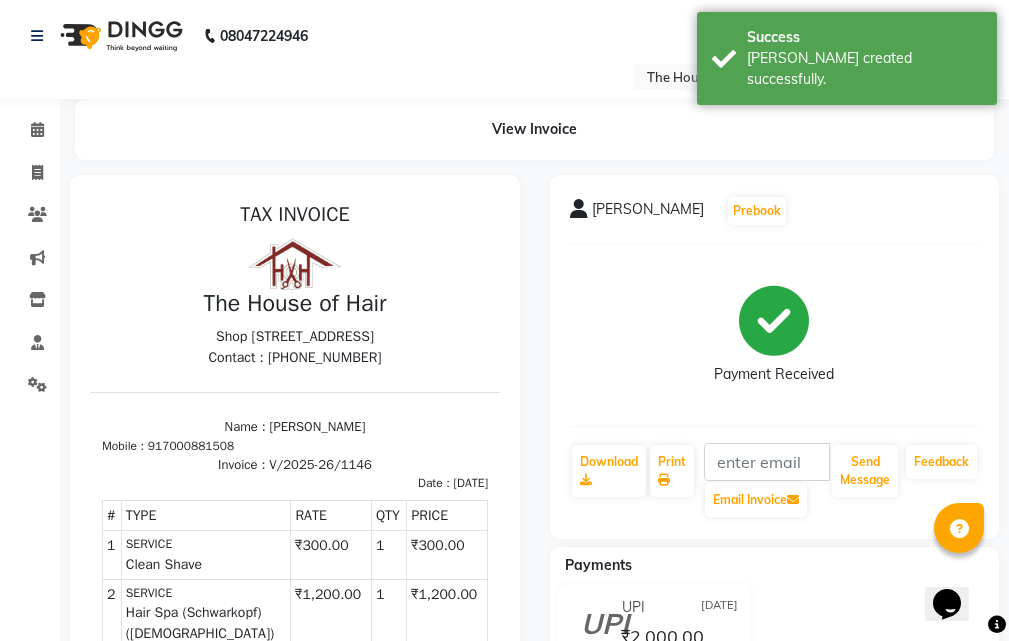 scroll, scrollTop: 0, scrollLeft: 0, axis: both 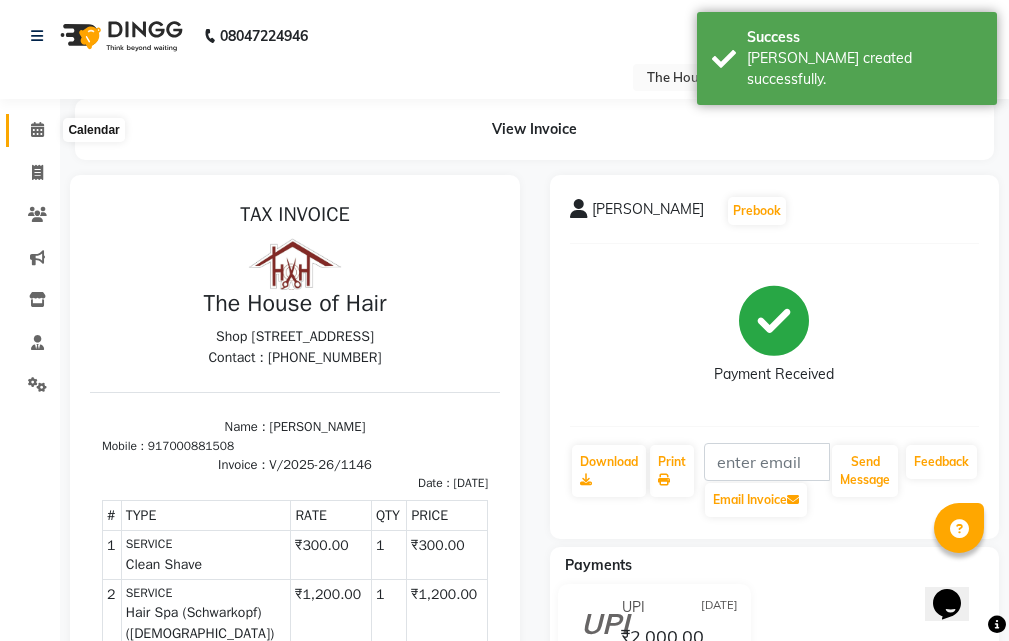 click 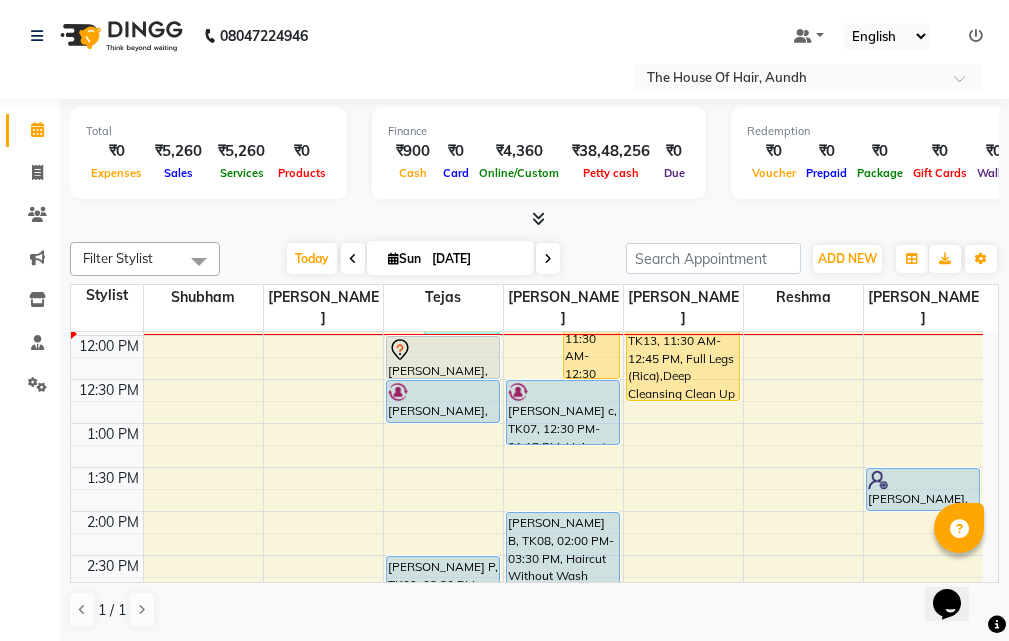 scroll, scrollTop: 300, scrollLeft: 0, axis: vertical 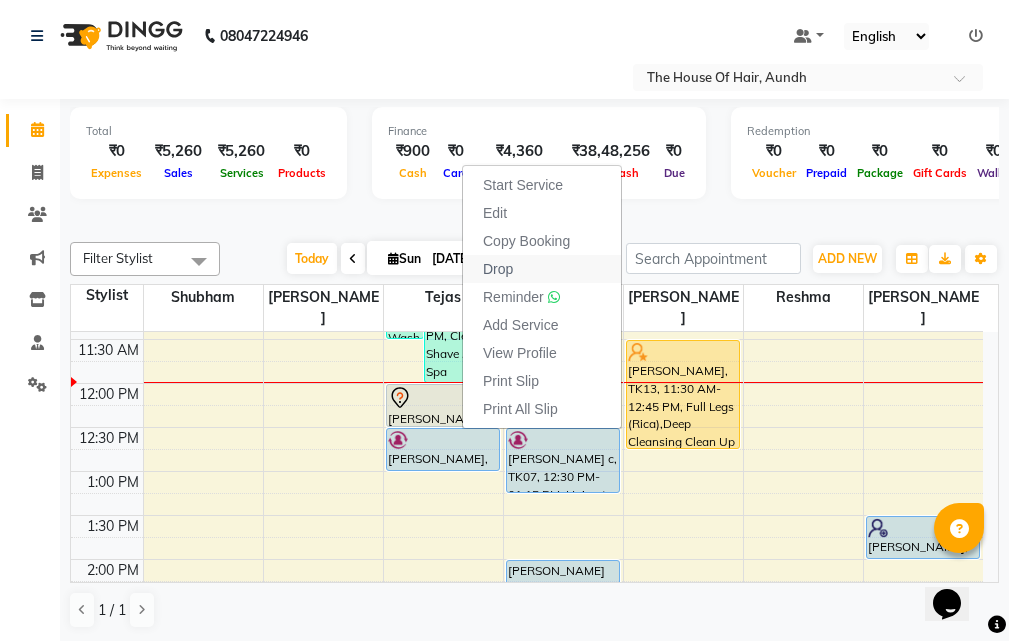 click on "Drop" at bounding box center [542, 269] 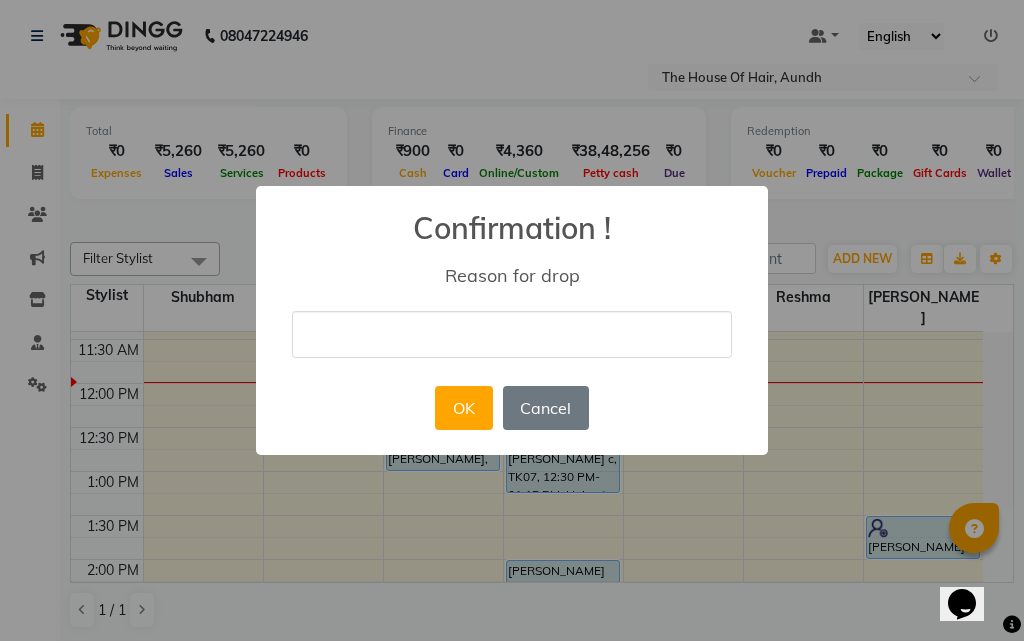 click at bounding box center [512, 334] 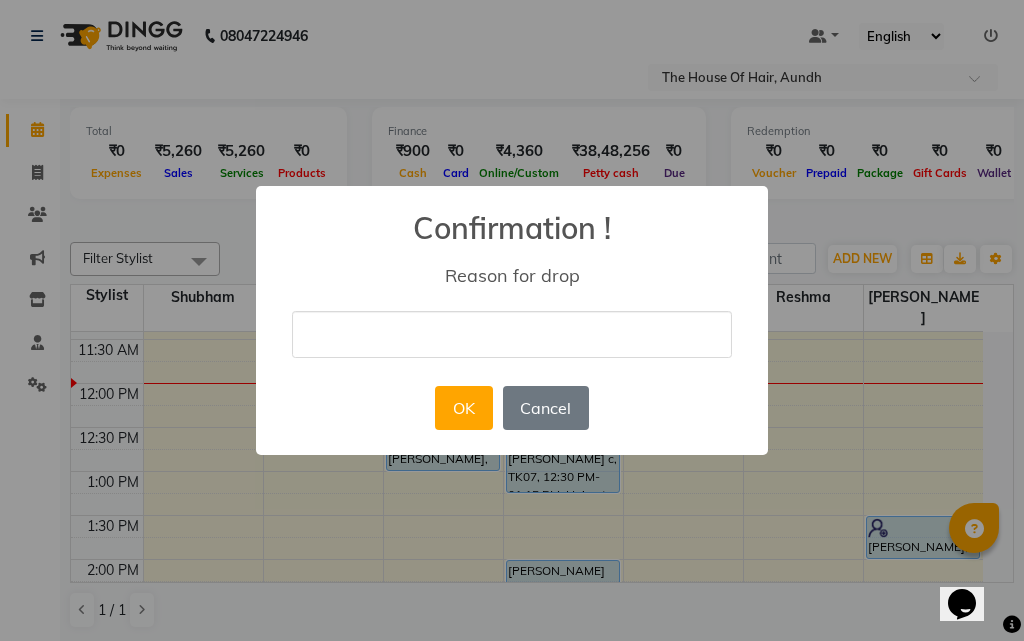 type on "not coming" 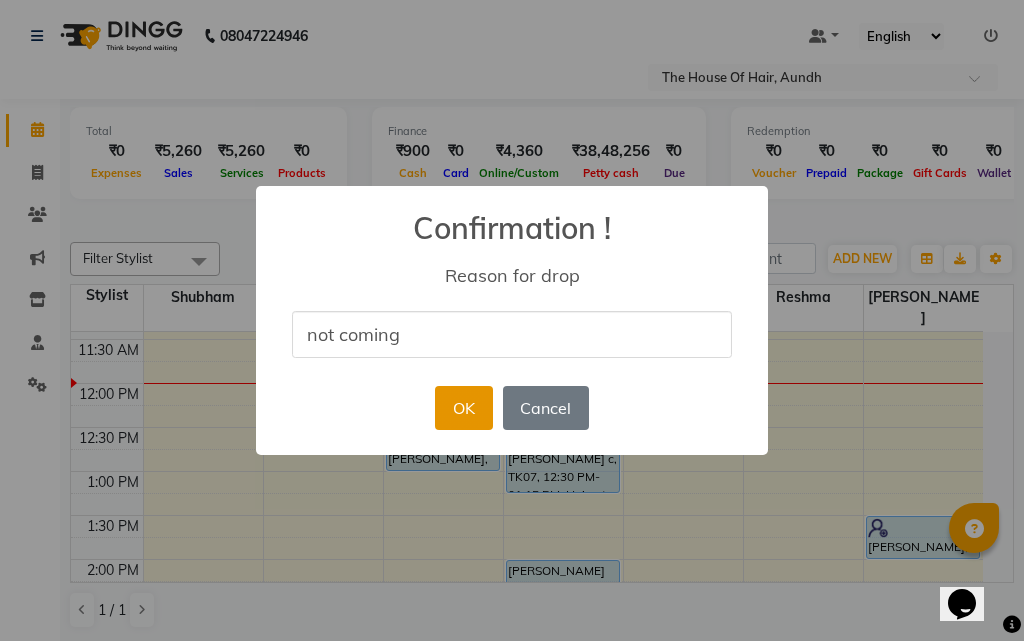 click on "OK" at bounding box center [463, 408] 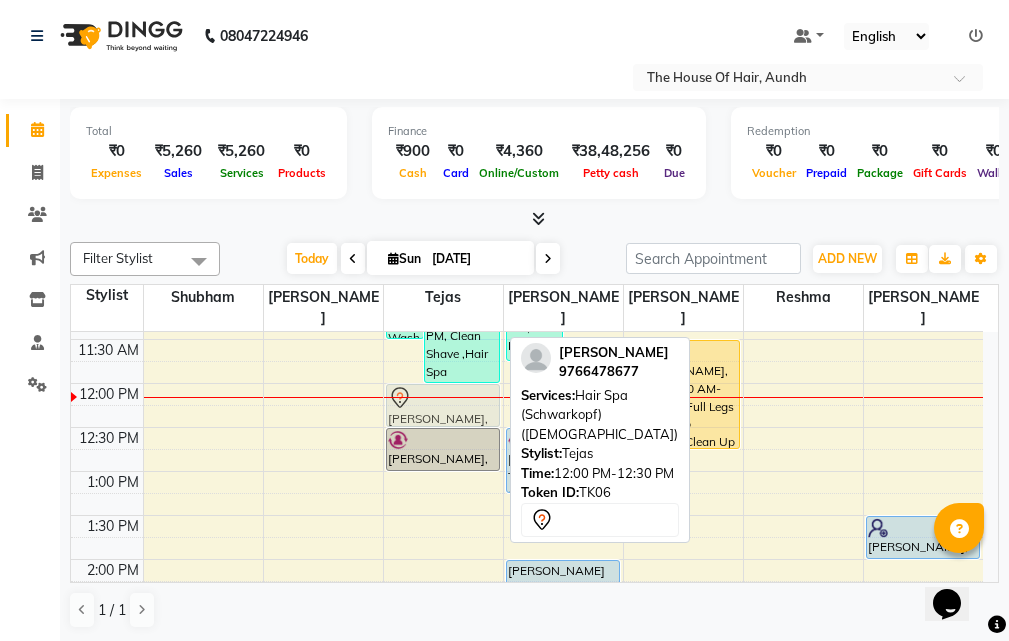 click on "[PERSON_NAME], TK10, 09:30 AM-11:30 AM, Haircut Without Wash ([DEMOGRAPHIC_DATA]),[PERSON_NAME],[PERSON_NAME] Color     Pukul [PERSON_NAME], TK03, 09:30 AM-10:30 AM, Haircut Without Wash ([DEMOGRAPHIC_DATA]),[PERSON_NAME], TK11, 10:00 AM-10:30 AM, Haircut Without Wash ([DEMOGRAPHIC_DATA])     [PERSON_NAME], TK01, 10:30 AM-12:00 PM, Clean Shave ,Hair Spa (Schwarkopf) ([DEMOGRAPHIC_DATA]),Haircut With Wash ([DEMOGRAPHIC_DATA])             [PERSON_NAME], TK06, 12:00 PM-12:30 PM, Hair Spa (Schwarkopf) ([DEMOGRAPHIC_DATA])     [PERSON_NAME], TK02, 12:30 PM-01:00 PM, Haircut Without Wash ([DEMOGRAPHIC_DATA])    [PERSON_NAME] P, TK09, 02:30 PM-03:00 PM, Haircut Without Wash ([DEMOGRAPHIC_DATA])     [PERSON_NAME], TK04, 06:00 PM-07:30 PM, Haircut With Wash ([DEMOGRAPHIC_DATA]),[PERSON_NAME]             [PERSON_NAME], TK06, 12:00 PM-12:30 PM, Hair Spa (Schwarkopf) ([DEMOGRAPHIC_DATA])" at bounding box center [443, 647] 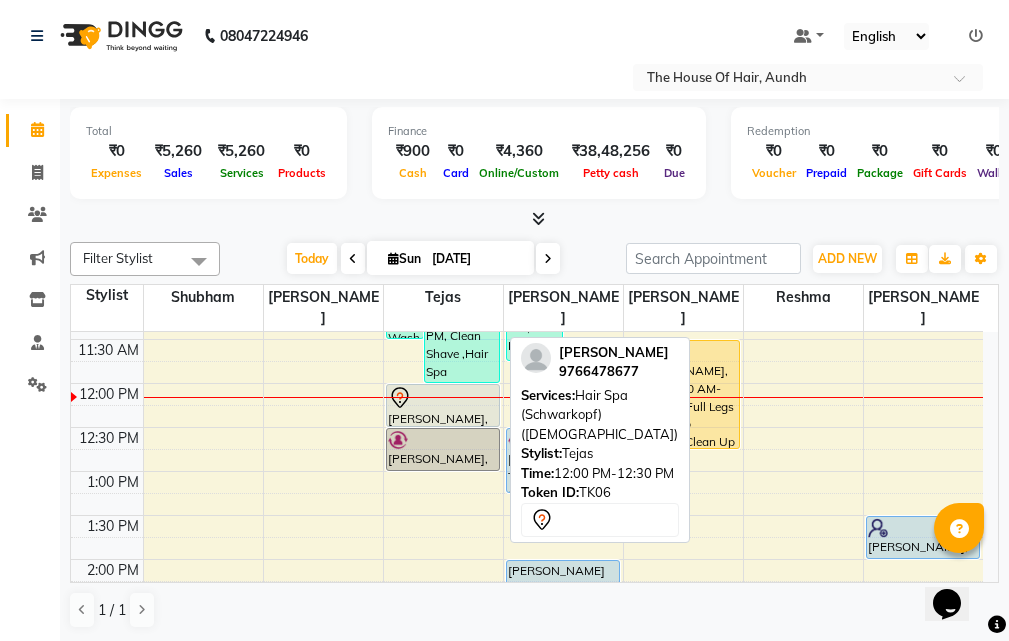click at bounding box center [443, 398] 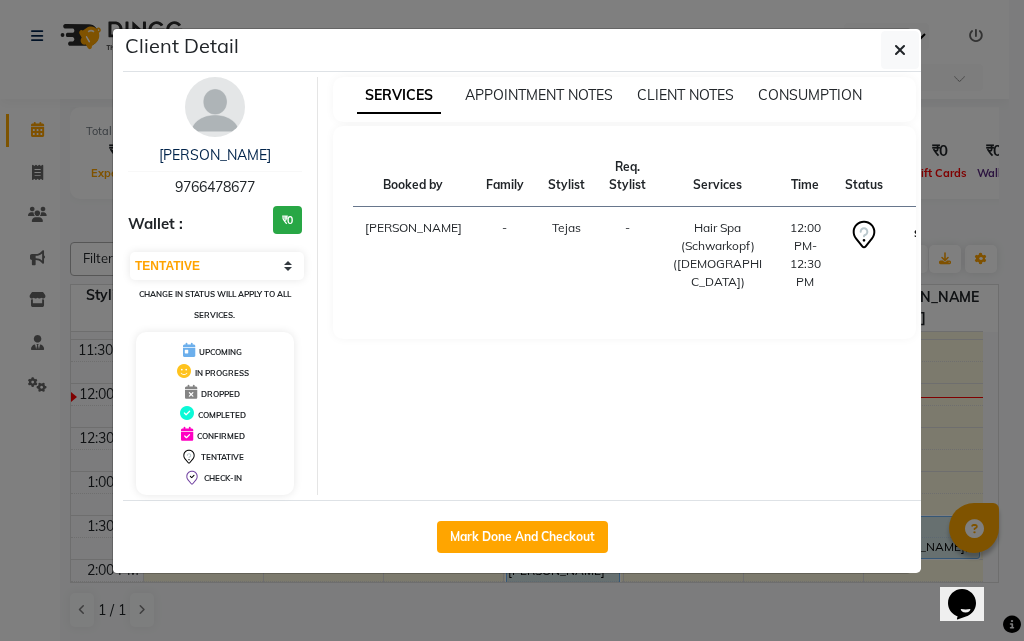 click on "START" at bounding box center [929, 233] 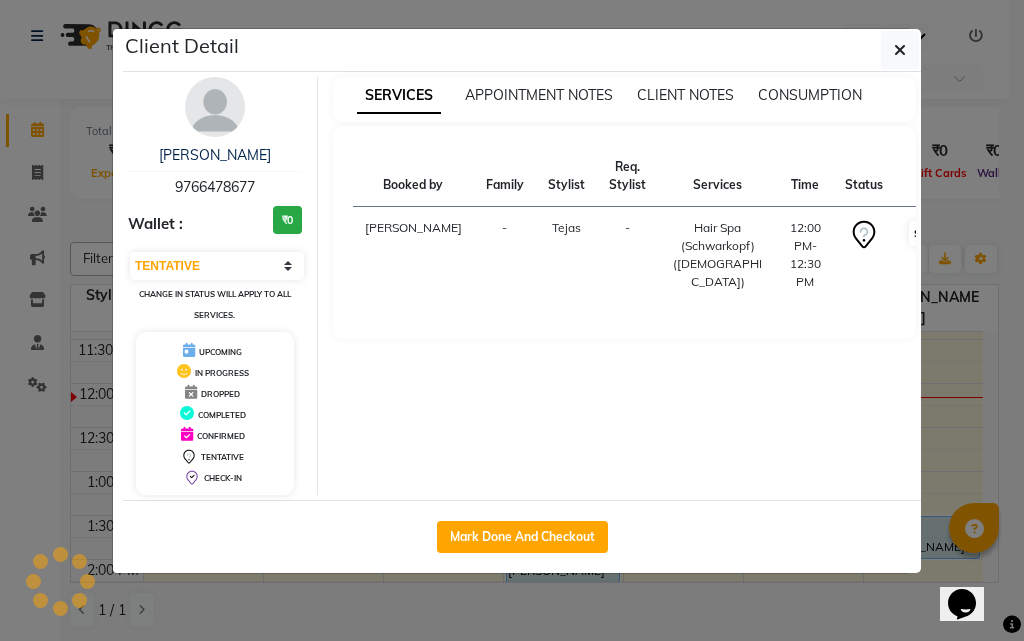 select on "1" 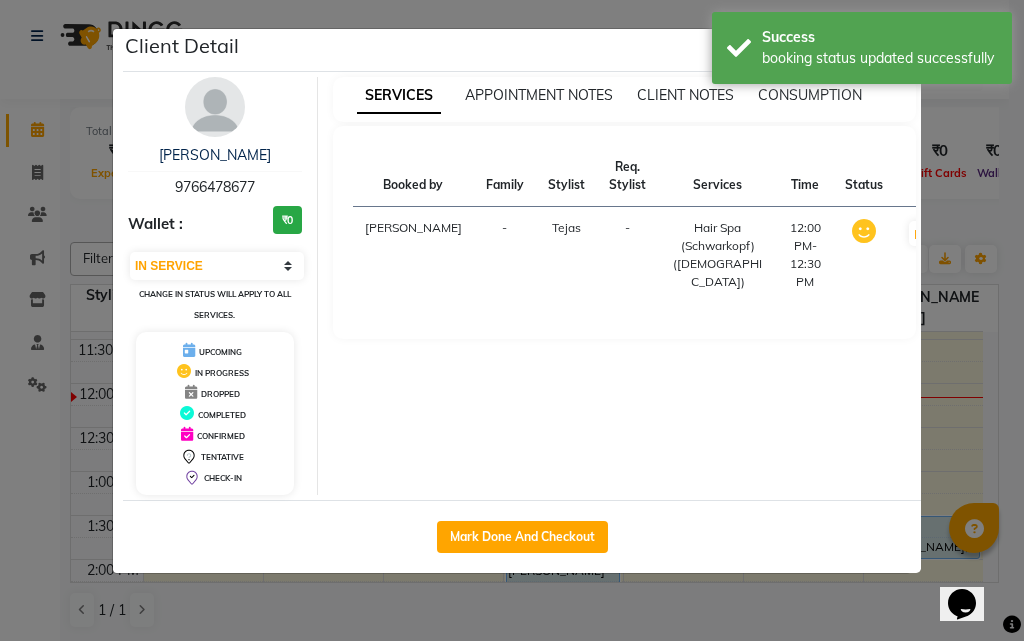 click on "Client Detail  [PERSON_NAME]   9766478677 Wallet : ₹0 Select IN SERVICE CONFIRMED TENTATIVE CHECK IN MARK DONE DROPPED UPCOMING Change in status will apply to all services. UPCOMING IN PROGRESS DROPPED COMPLETED CONFIRMED TENTATIVE CHECK-IN SERVICES APPOINTMENT NOTES CLIENT NOTES CONSUMPTION Booked by Family Stylist Req. Stylist Services Time Status  [PERSON_NAME] -  Hair Spa (Schwarkopf) ([DEMOGRAPHIC_DATA])   12:00 PM-12:30 PM   MARK DONE   Mark Done And Checkout" 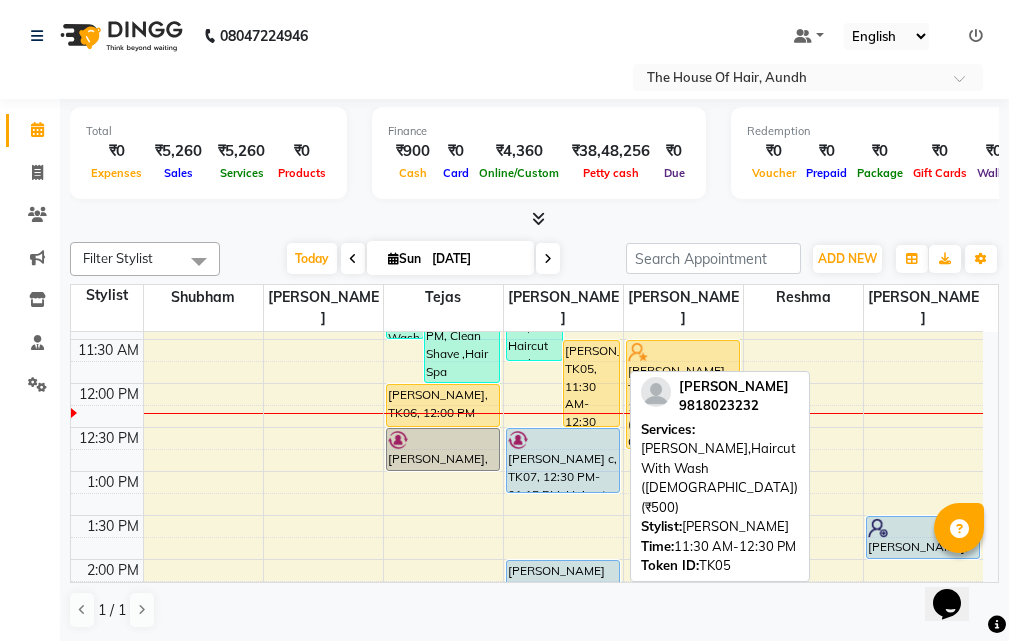 click on "[PERSON_NAME], TK05, 11:30 AM-12:30 PM, [PERSON_NAME],Haircut With Wash ([DEMOGRAPHIC_DATA]) (₹500)" at bounding box center [591, 383] 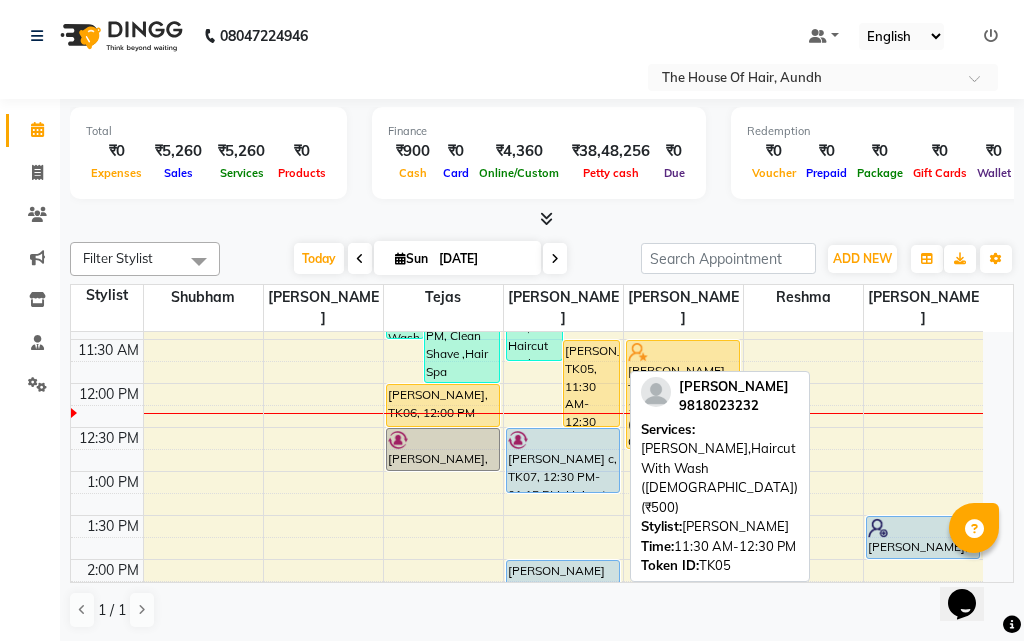 select on "1" 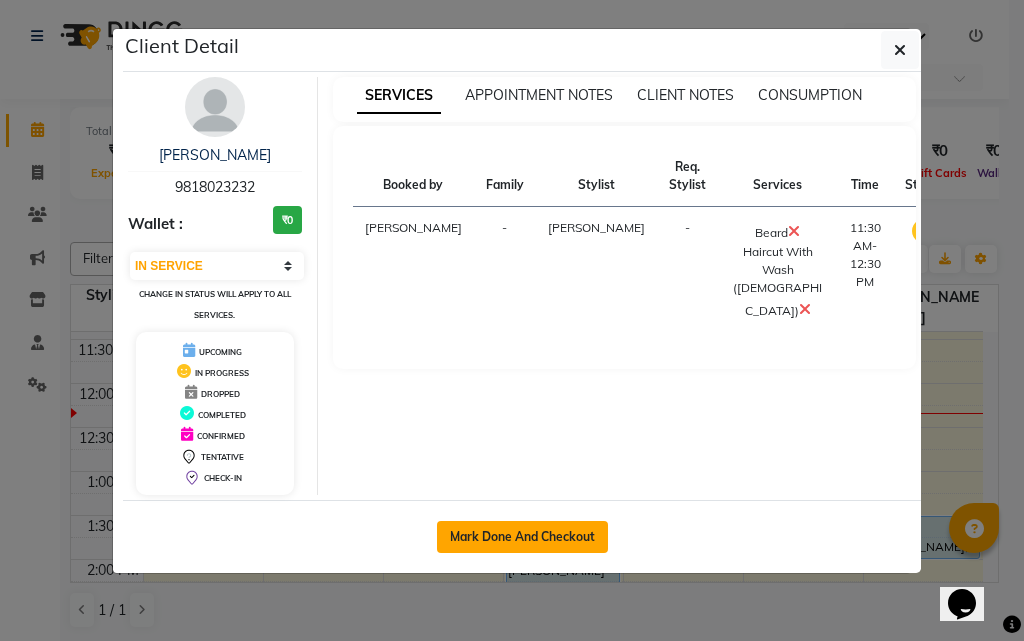 click on "Mark Done And Checkout" 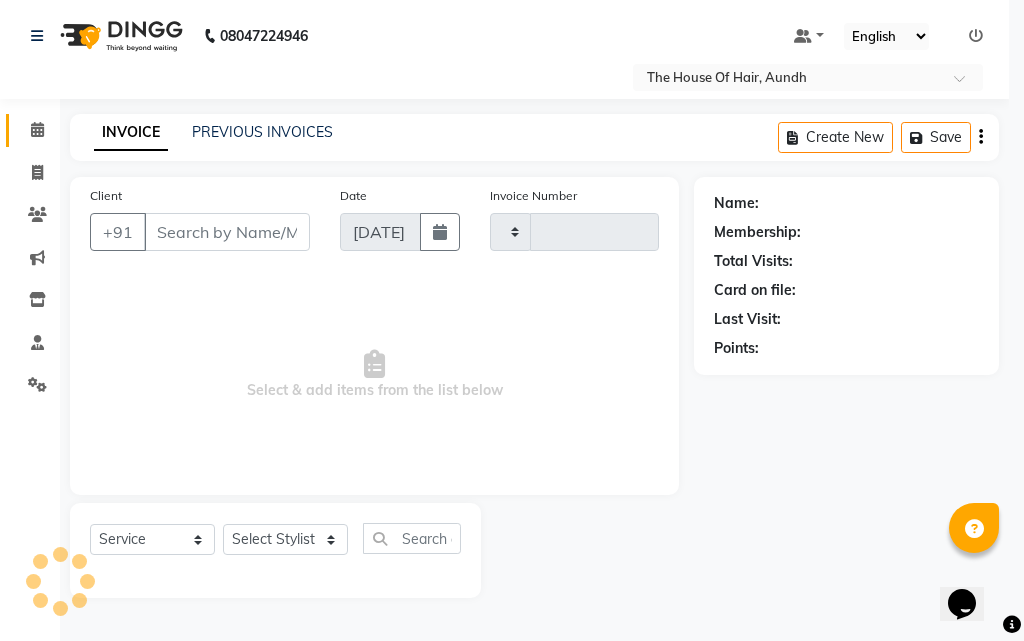 type on "1147" 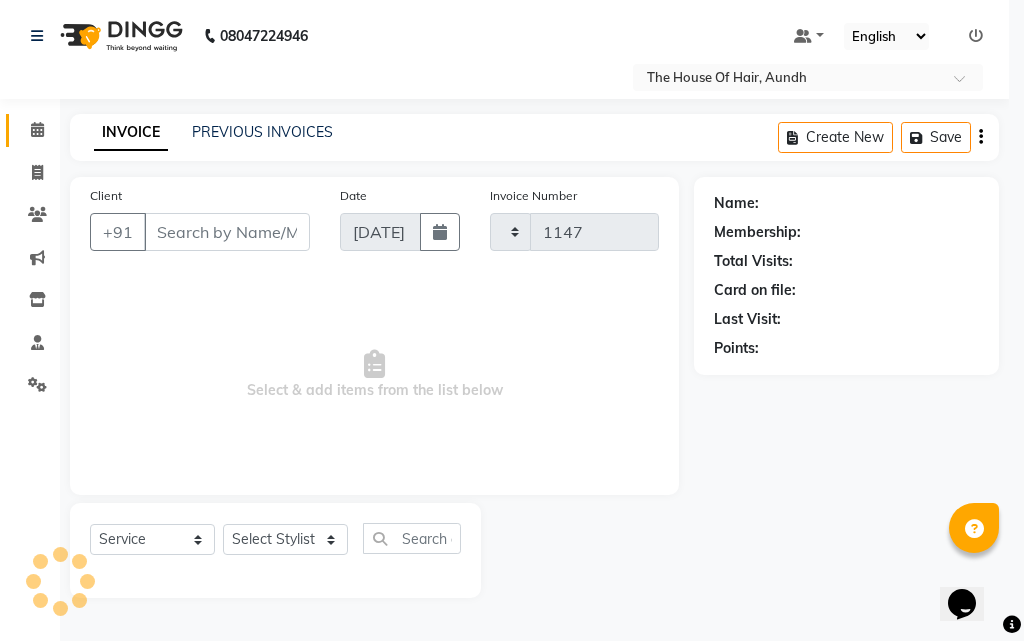 select on "26" 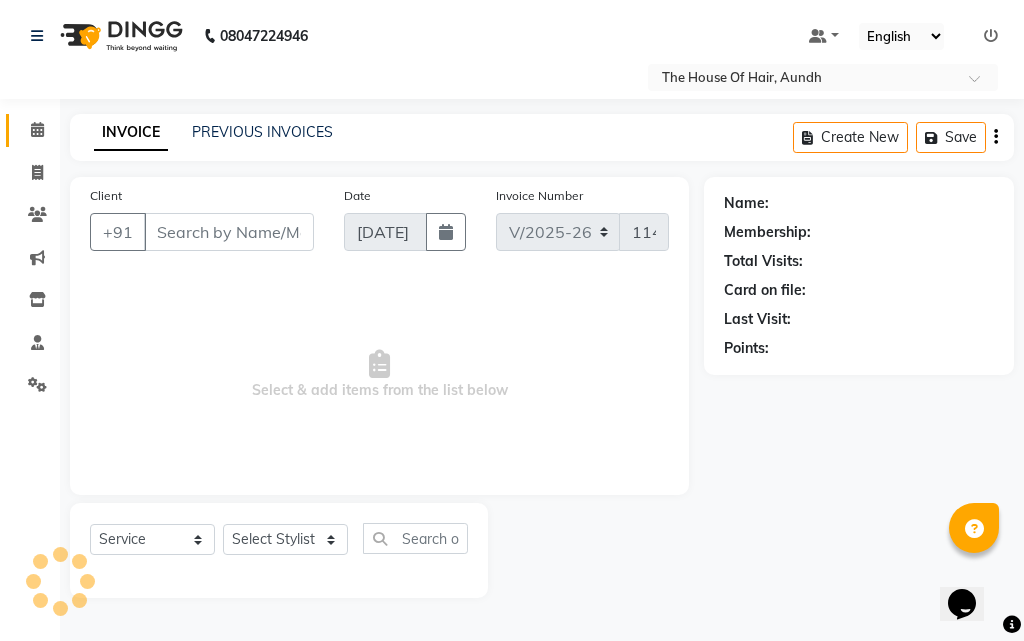 type on "9818023232" 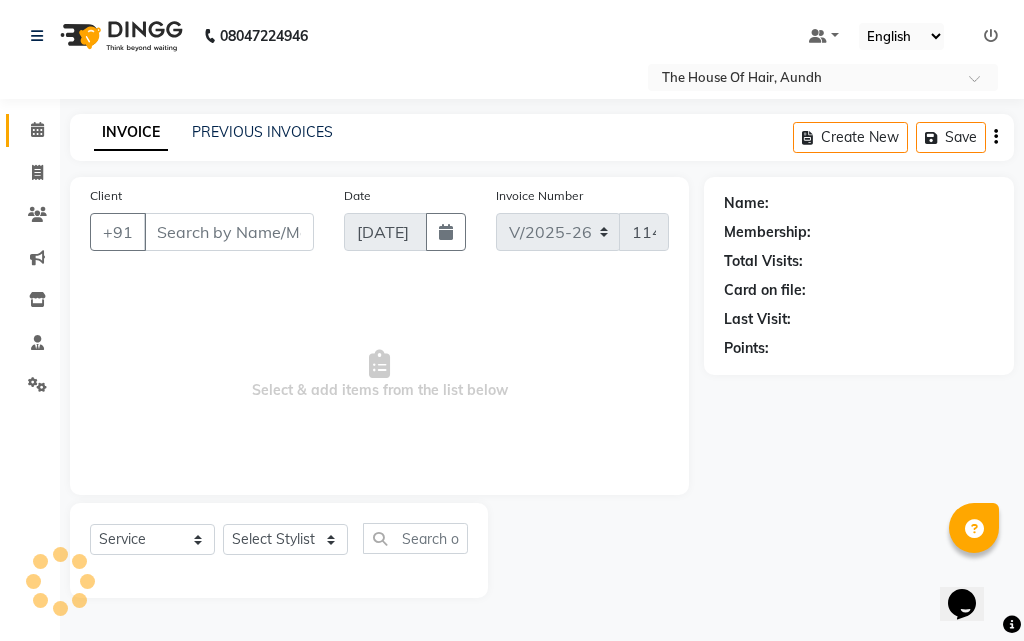 select on "32779" 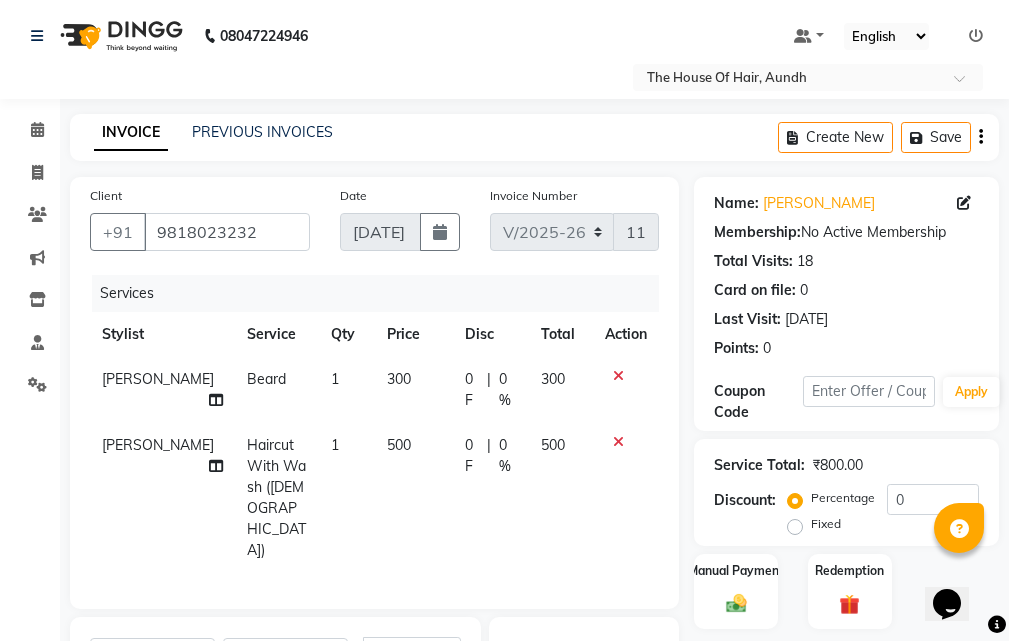 click on "Beard" 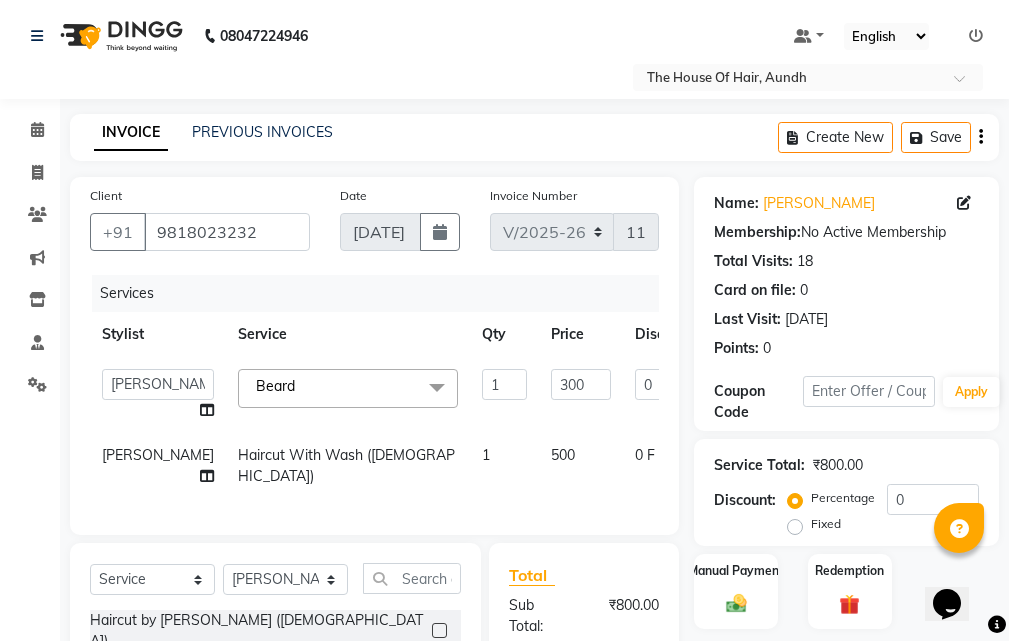 click on "Beard" 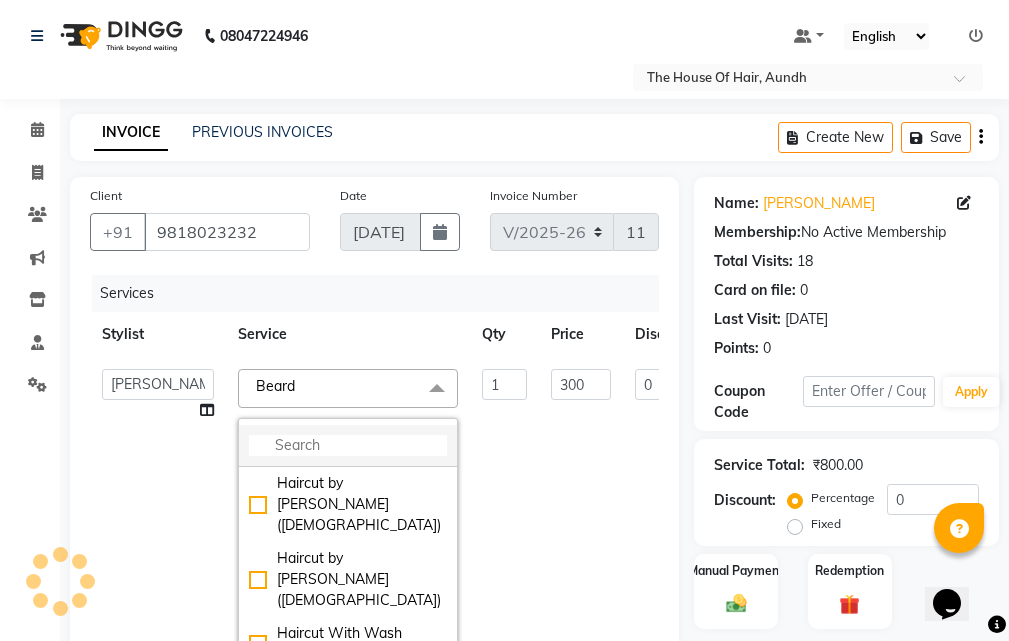 click 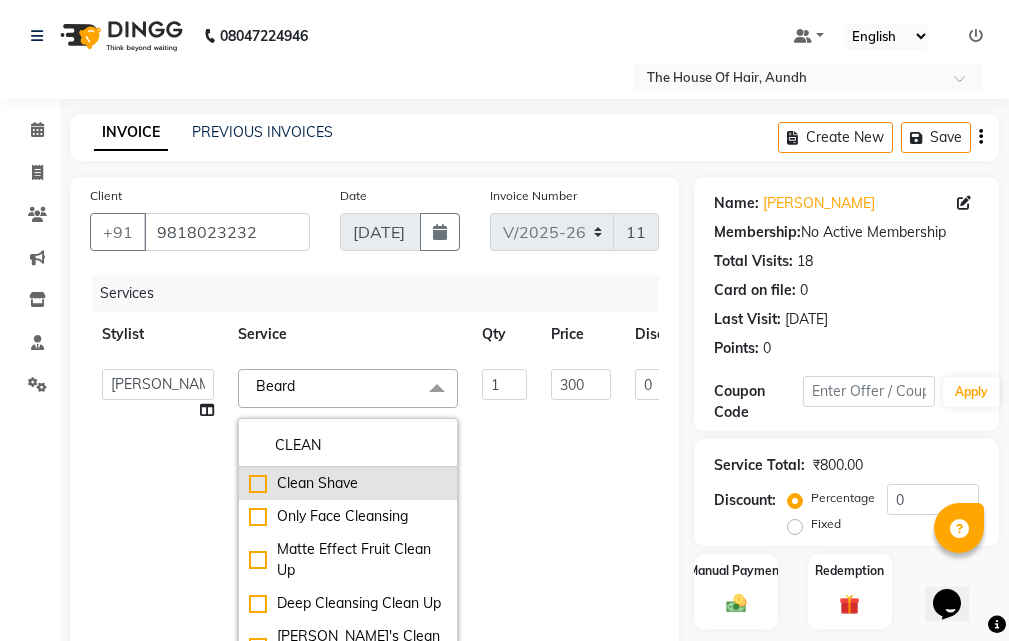 type on "CLEAN" 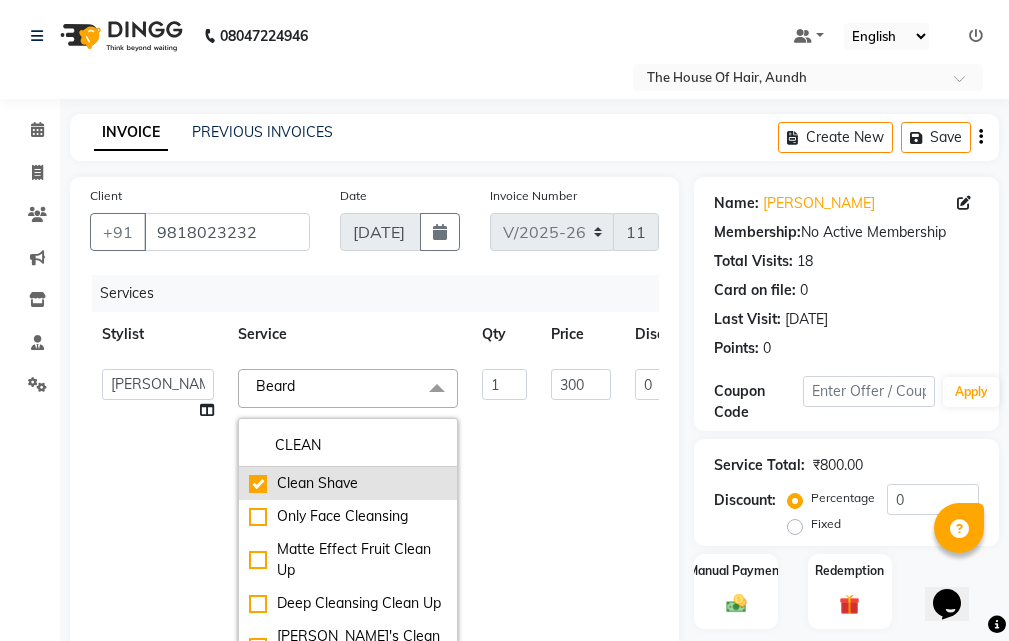 checkbox on "true" 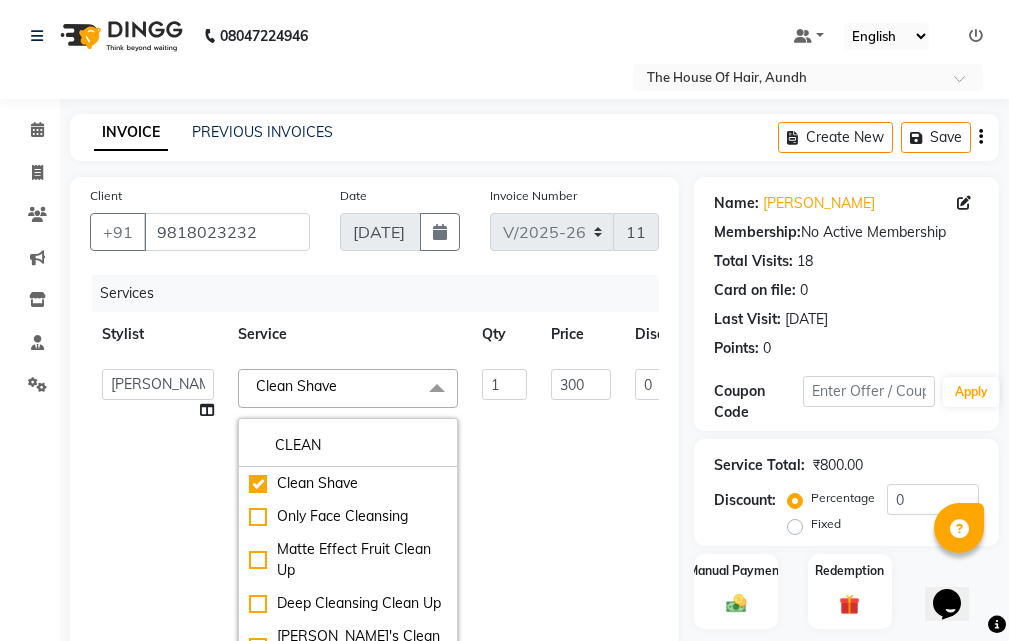click on "Client [PHONE_NUMBER] Date [DATE] Invoice Number V/2025 V/[PHONE_NUMBER] Services Stylist Service Qty Price Disc Total Action  Aarti [PERSON_NAME]    Reshma   [PERSON_NAME]   [PERSON_NAME]   [PERSON_NAME]   [PERSON_NAME]  Clean Shave   x CLEAN Clean Shave  Only Face Cleansing Matte Effect Fruit Clean Up Deep Cleansing Clean Up [PERSON_NAME]'s Clean Up Lotus Pearl Glow Clean Up O3 [MEDICAL_DATA] Clean Up [PERSON_NAME] Clean Up 1 300 0 F | 0 % 300 [PERSON_NAME] Haircut With Wash ([DEMOGRAPHIC_DATA]) 1 500 0 F | 0 % 500 Select  Service  Product  Membership  Package Voucher Prepaid Gift Card  Select Stylist [PERSON_NAME]  Reshma [PERSON_NAME] [PERSON_NAME] [PERSON_NAME] [PERSON_NAME] Haircut by [PERSON_NAME] ([DEMOGRAPHIC_DATA])  Haircut by [PERSON_NAME] ([DEMOGRAPHIC_DATA])  Haircut With Wash ([DEMOGRAPHIC_DATA])  Haircut Without Wash ([DEMOGRAPHIC_DATA])  Kids Haircut (0-7)([DEMOGRAPHIC_DATA])  Hairwash ([DEMOGRAPHIC_DATA])  [PERSON_NAME]  Clean Shave   Head Shave ([DEMOGRAPHIC_DATA])  Hair Spa (Schwarkopf) ([DEMOGRAPHIC_DATA])  Hair Spa (Loreal) ([DEMOGRAPHIC_DATA])  Head Massage ([DEMOGRAPHIC_DATA])  Head Massage With Wash ([DEMOGRAPHIC_DATA])  Chest & Back Trim  Haircut With Wash ([DEMOGRAPHIC_DATA])  Haircut Without Wash ([DEMOGRAPHIC_DATA])  Total  :" 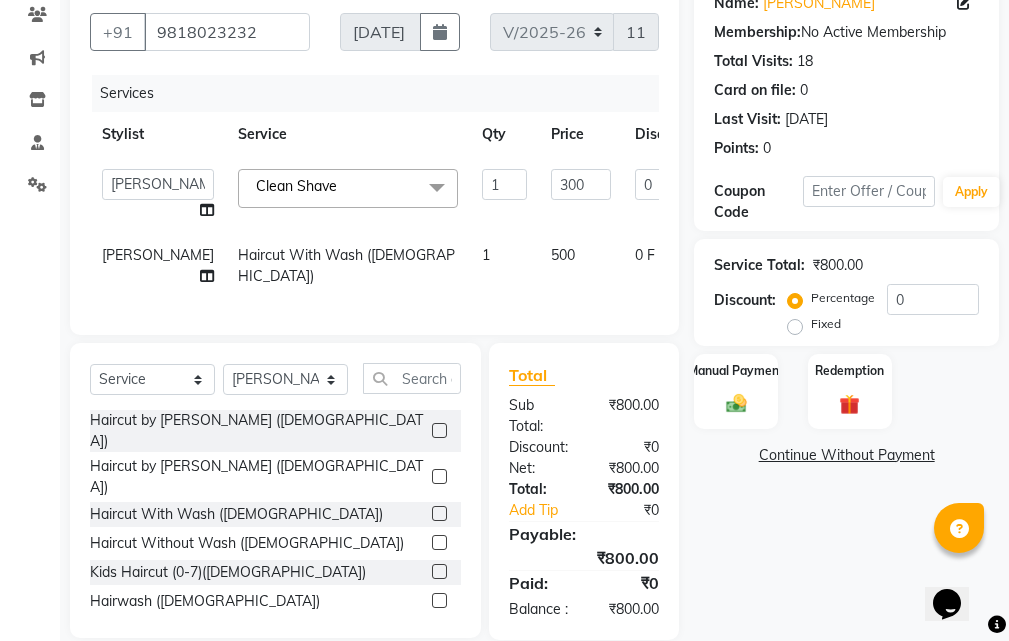 scroll, scrollTop: 100, scrollLeft: 0, axis: vertical 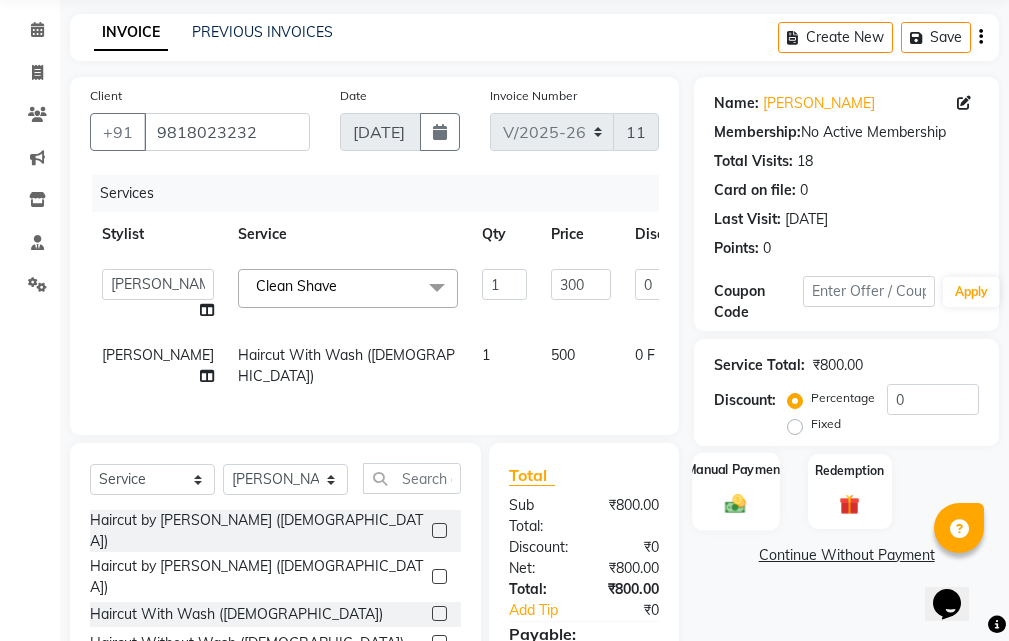 click on "Manual Payment" 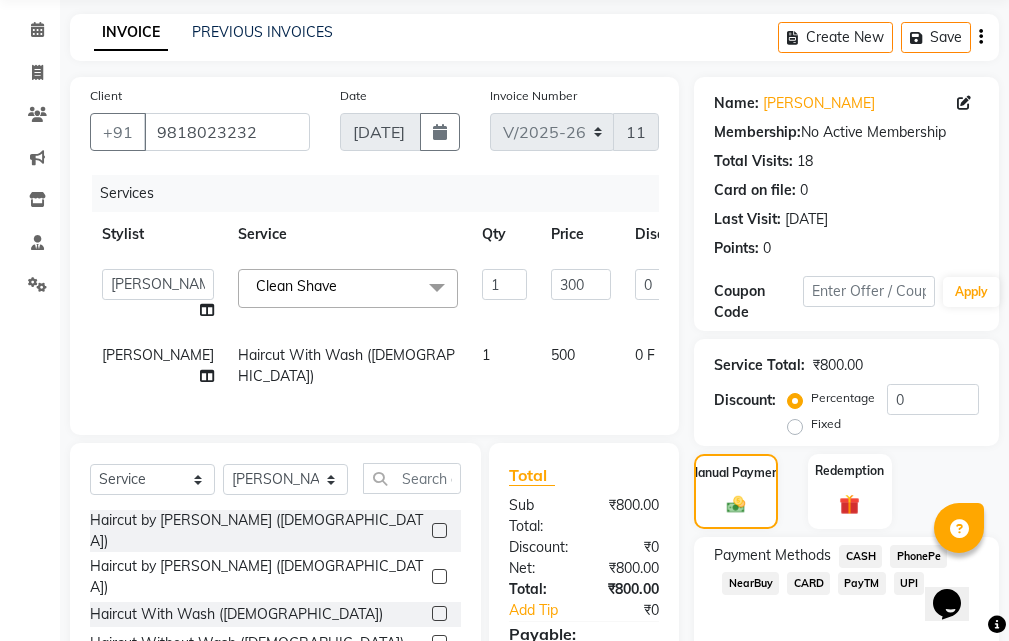 scroll, scrollTop: 265, scrollLeft: 0, axis: vertical 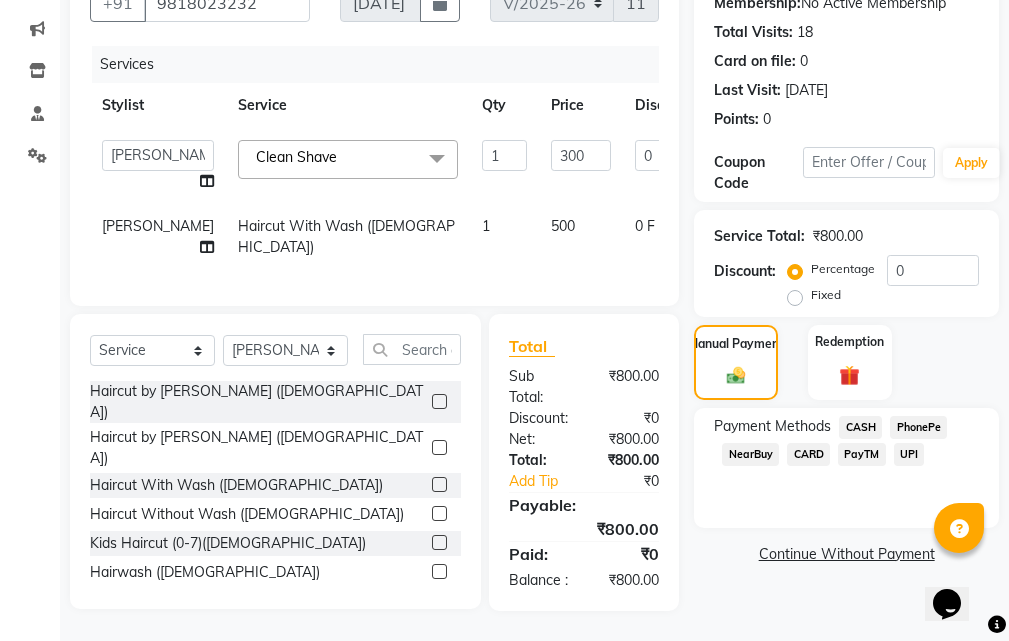 click on "CARD" 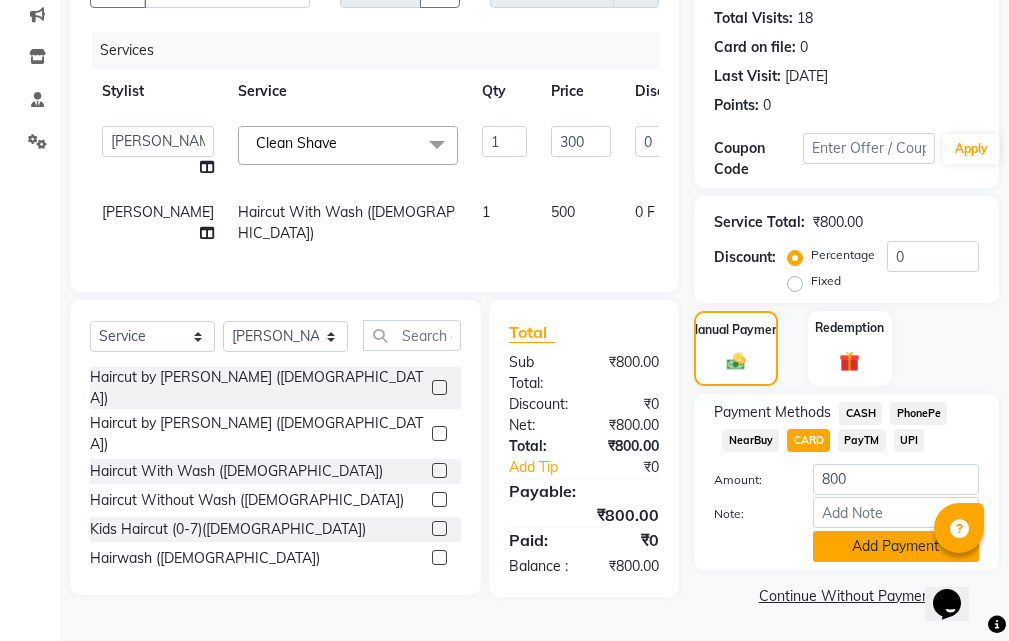 click on "Add Payment" 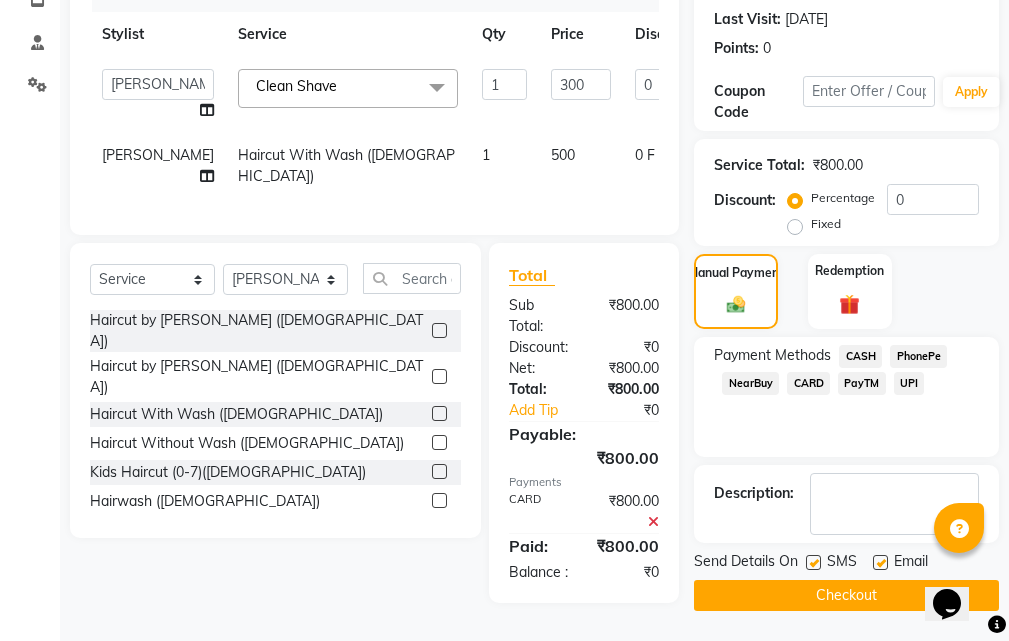 scroll, scrollTop: 328, scrollLeft: 0, axis: vertical 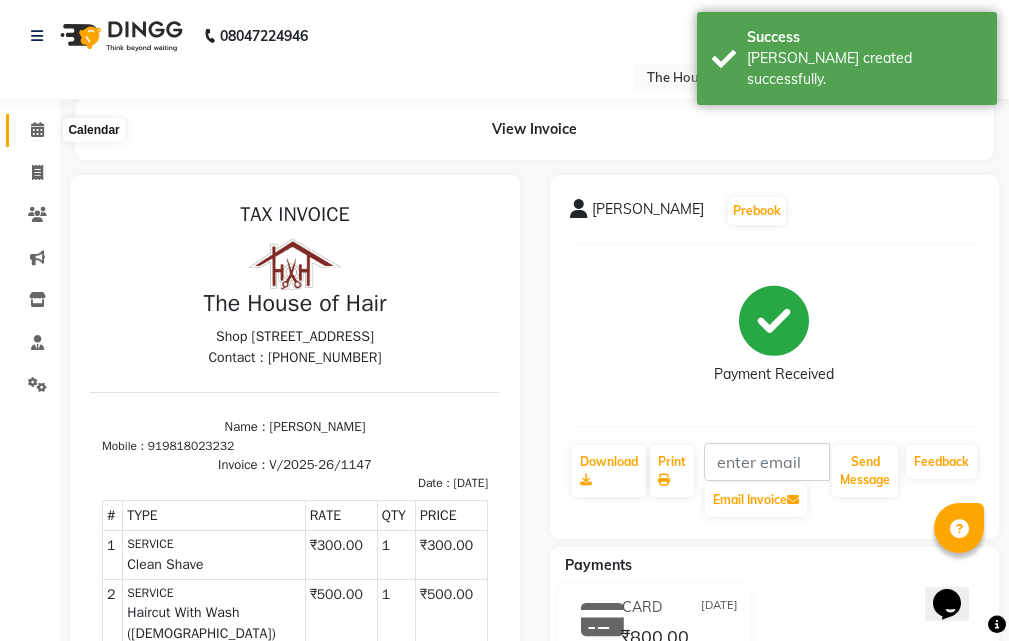 click 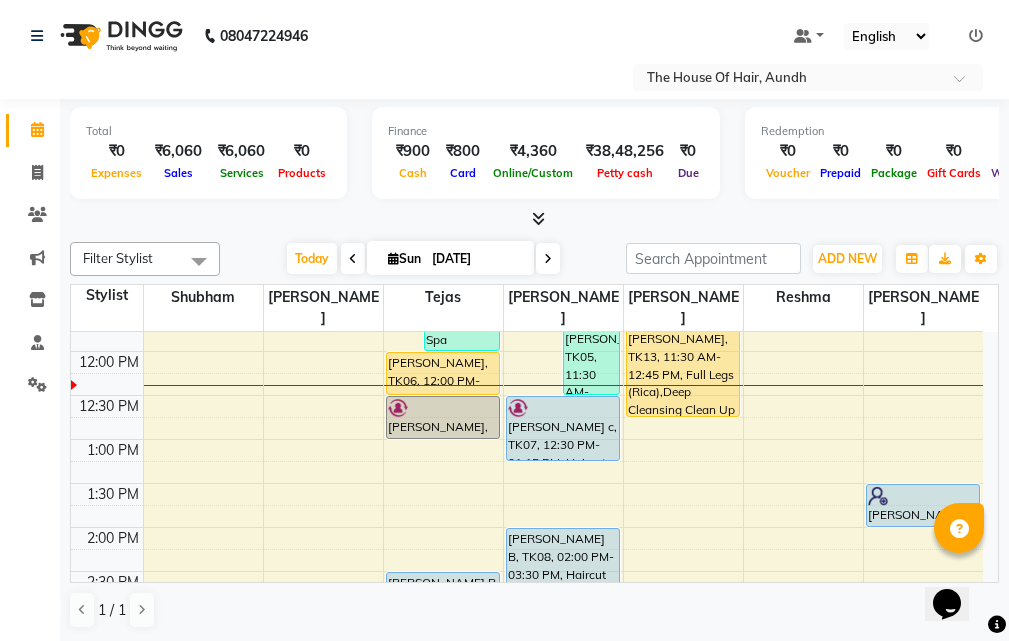 scroll, scrollTop: 300, scrollLeft: 0, axis: vertical 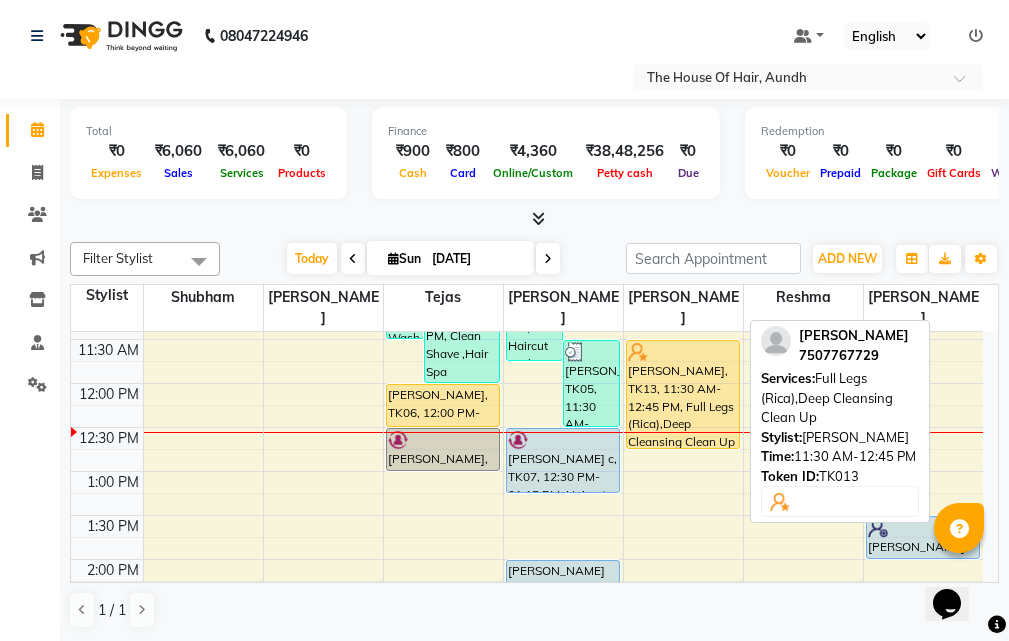 click on "[PERSON_NAME], TK13, 11:30 AM-12:45 PM, Full Legs (Rica),Deep Cleansing Clean Up" at bounding box center (683, 394) 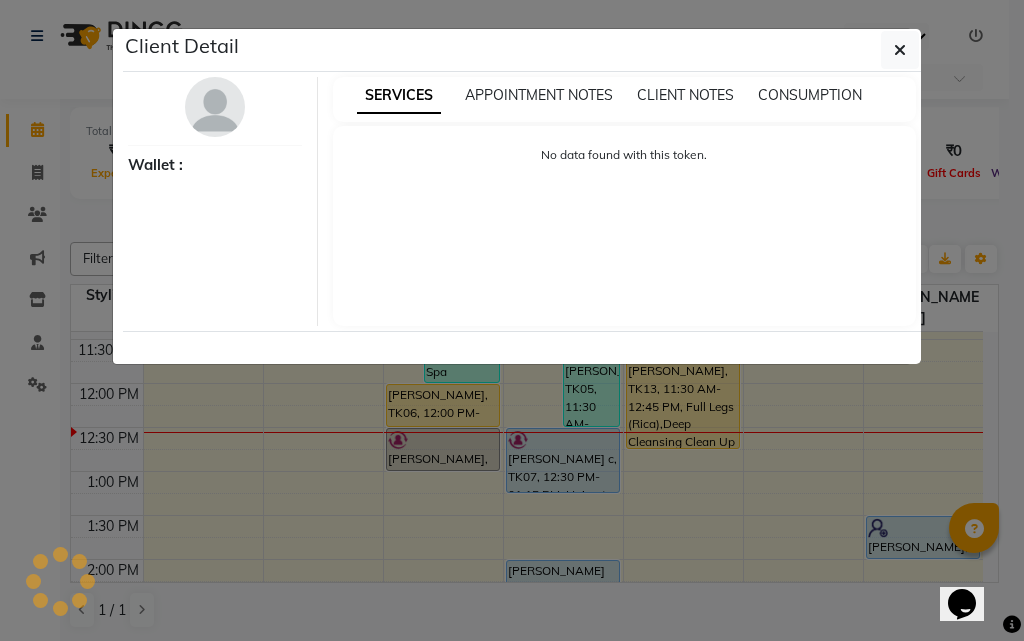 select on "1" 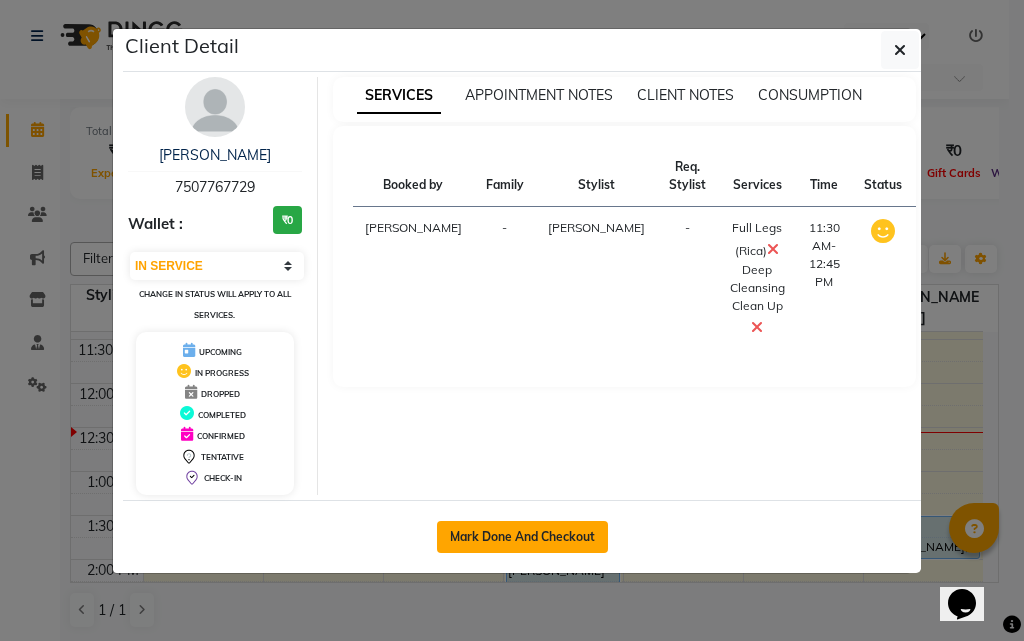 click on "Mark Done And Checkout" 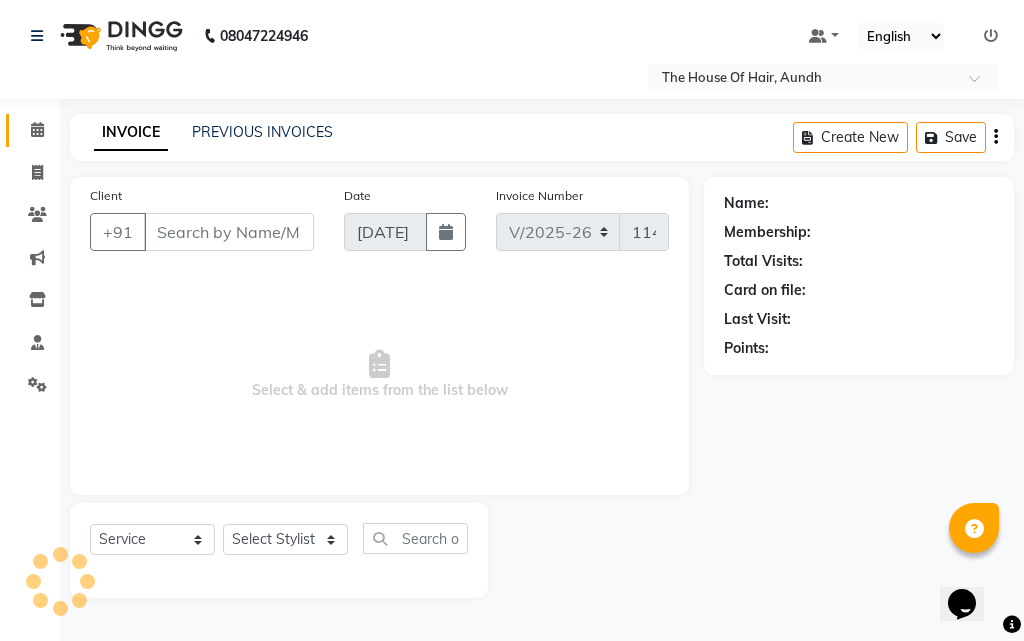 type on "7507767729" 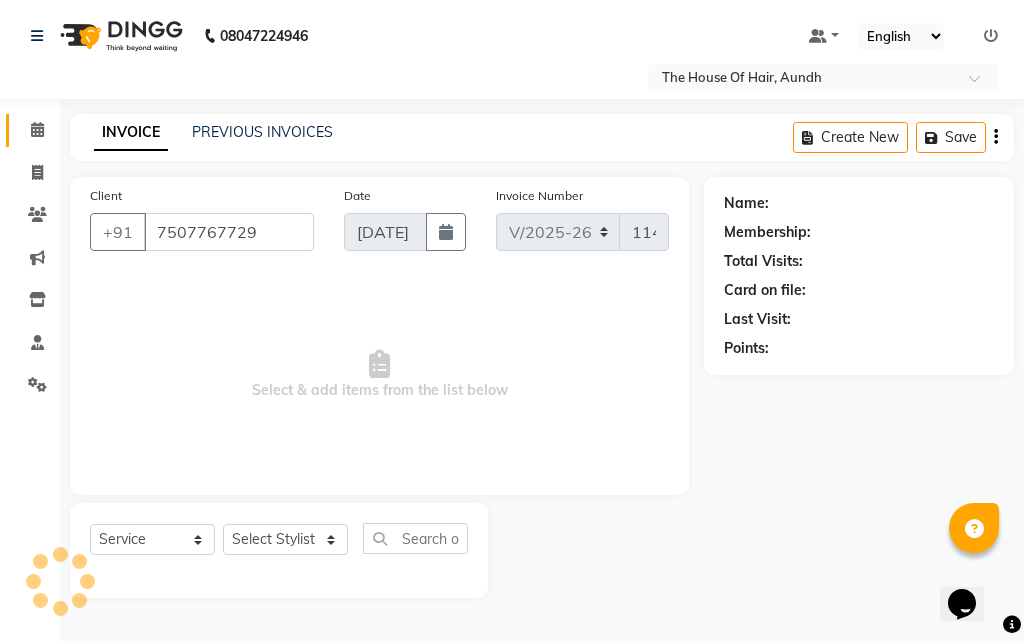 select on "26084" 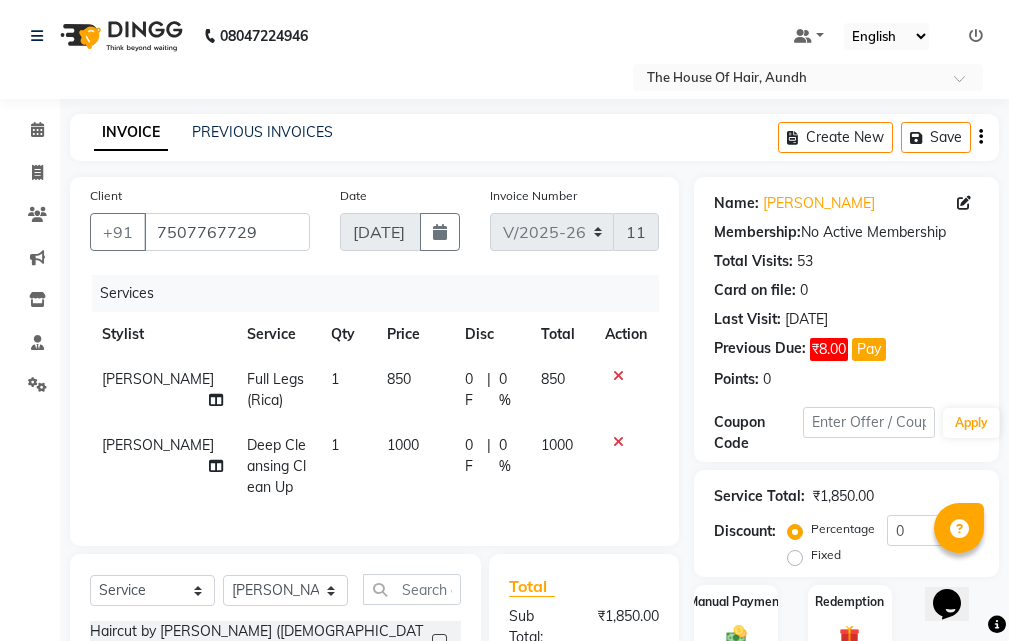 click on "Full Legs (Rica)" 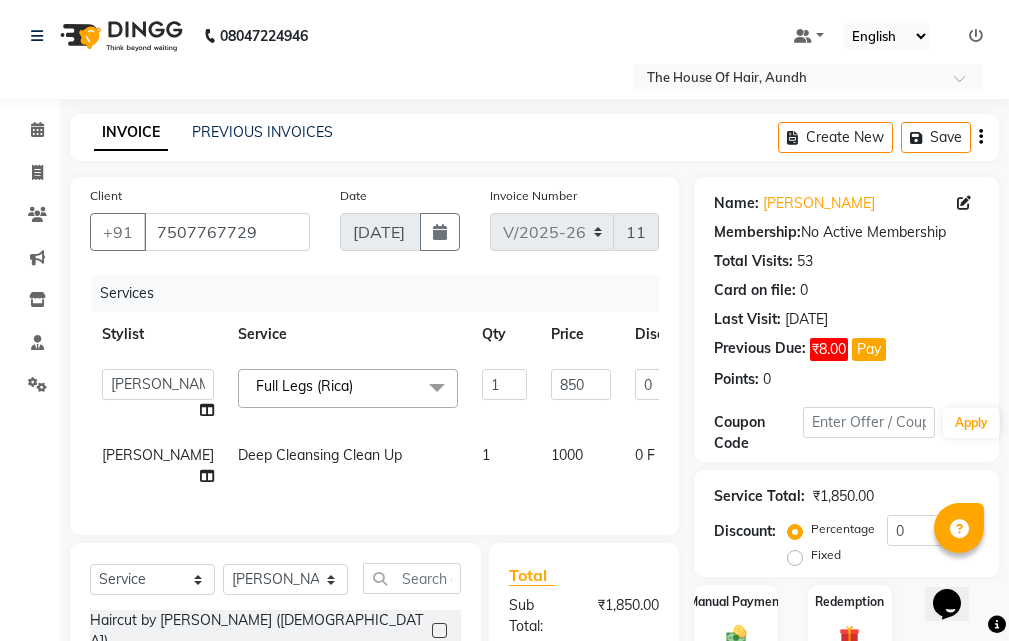 click on "Full Legs (Rica)  x" 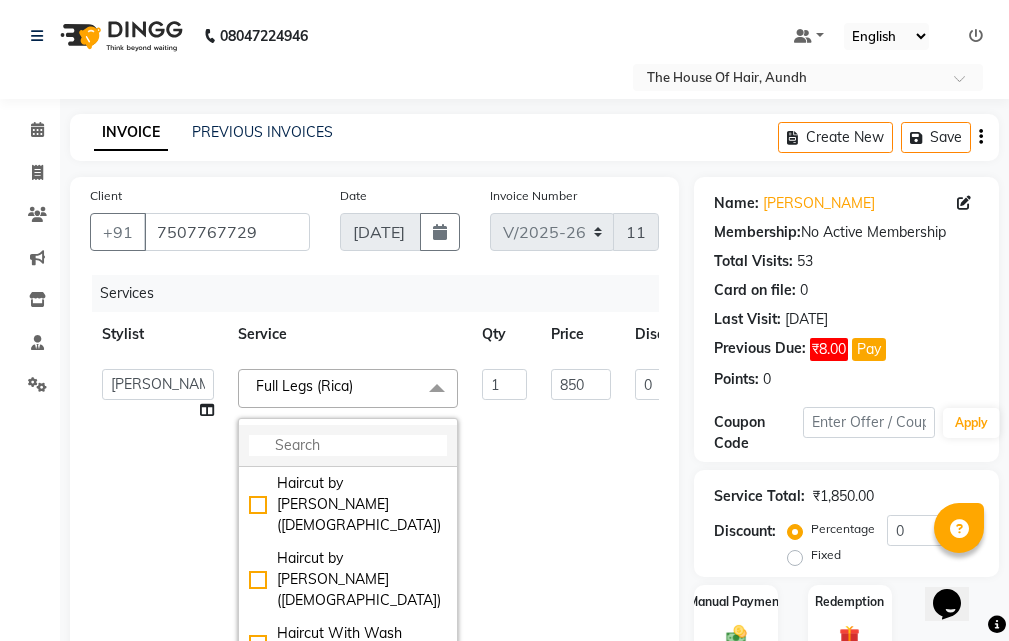 click 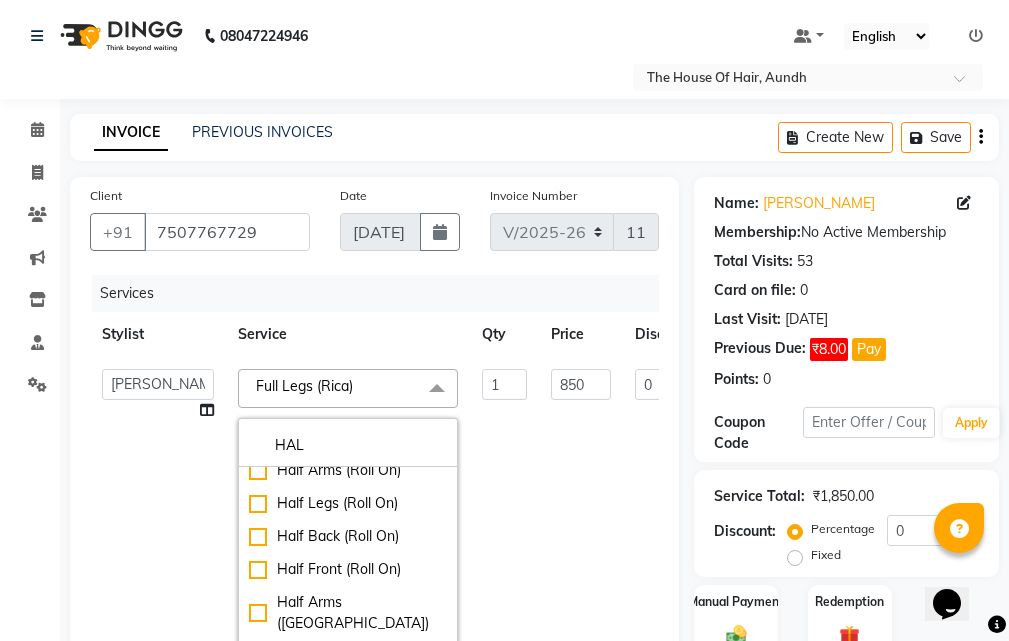 scroll, scrollTop: 300, scrollLeft: 0, axis: vertical 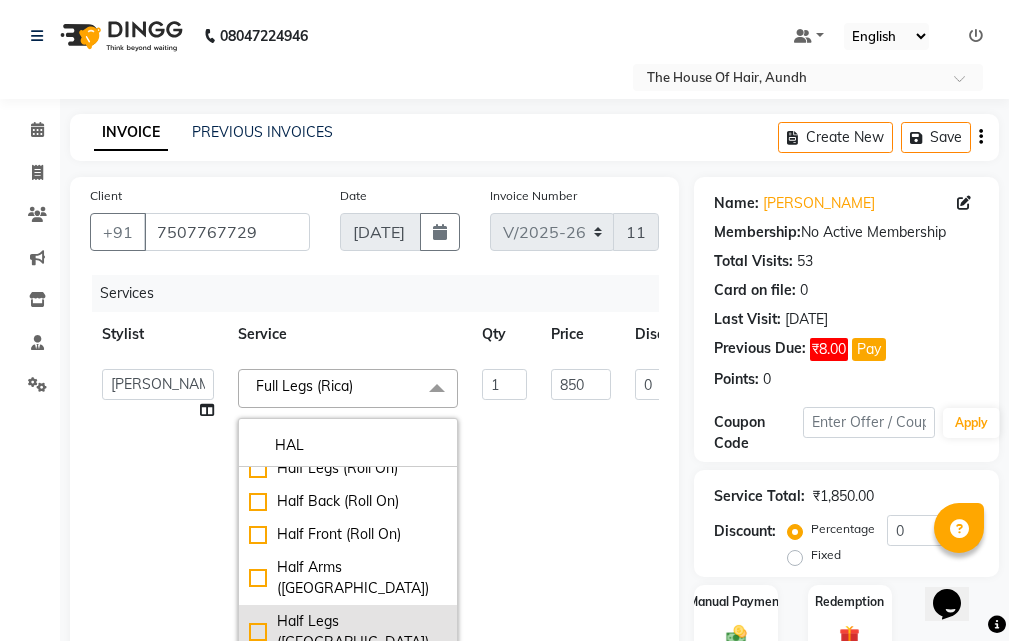 type on "HAL" 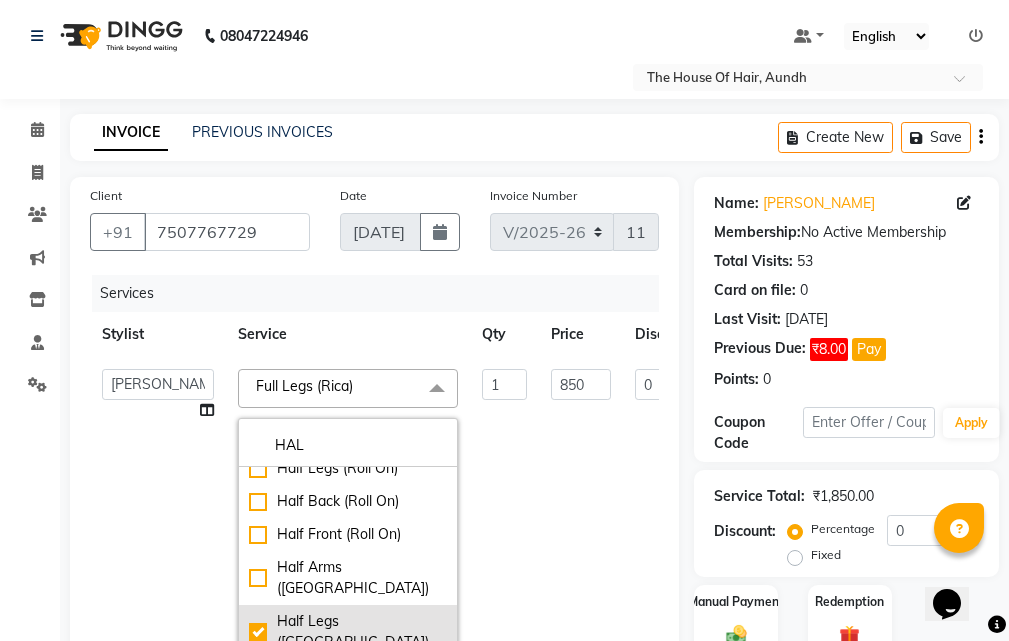 type on "550" 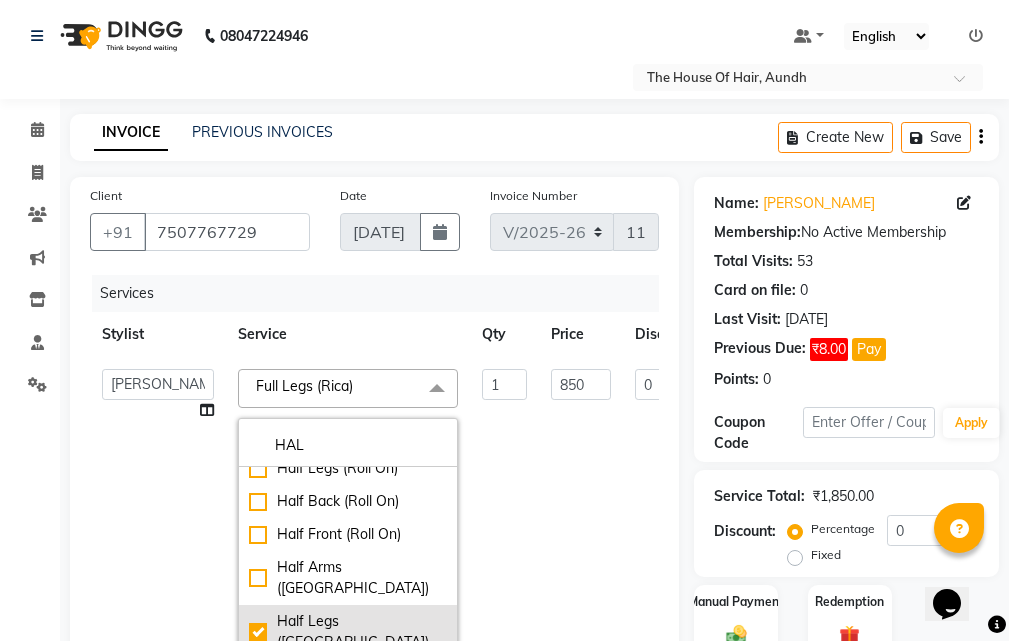 checkbox on "true" 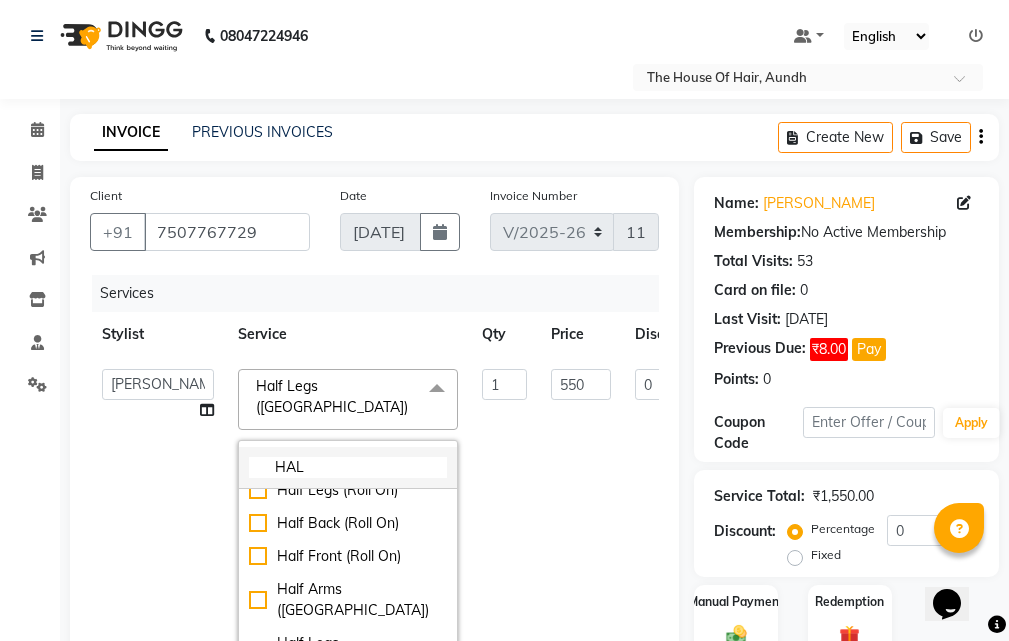 click on "HAL" 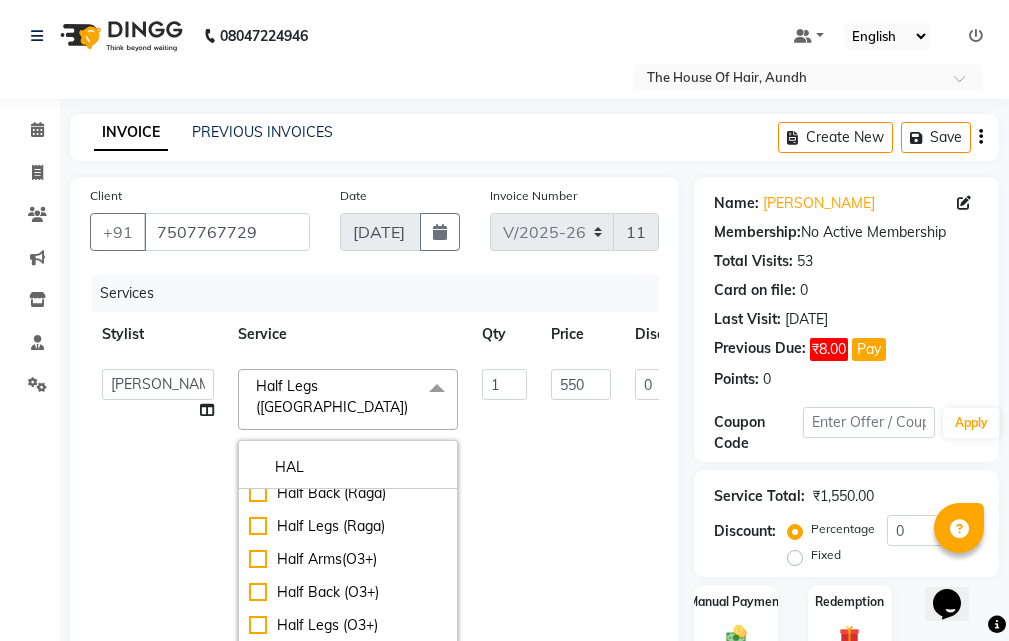scroll, scrollTop: 0, scrollLeft: 0, axis: both 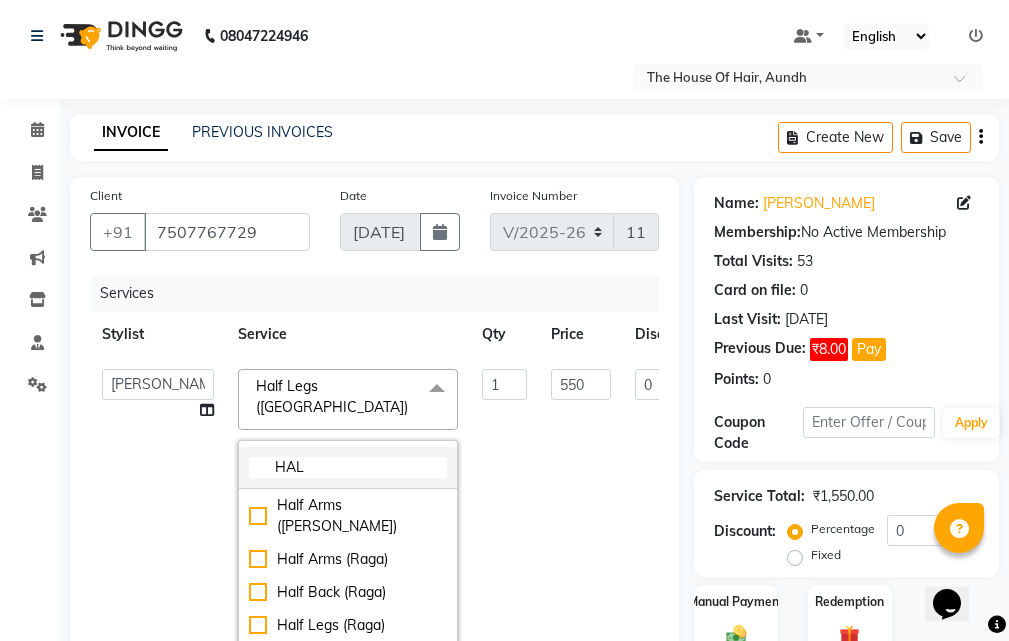 click on "HAL" 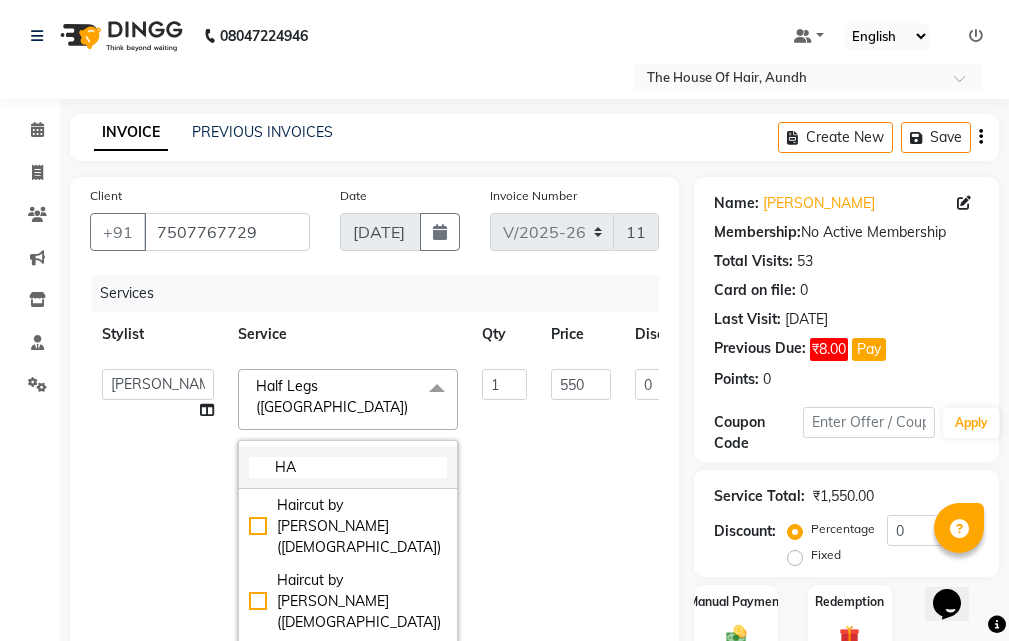 type on "H" 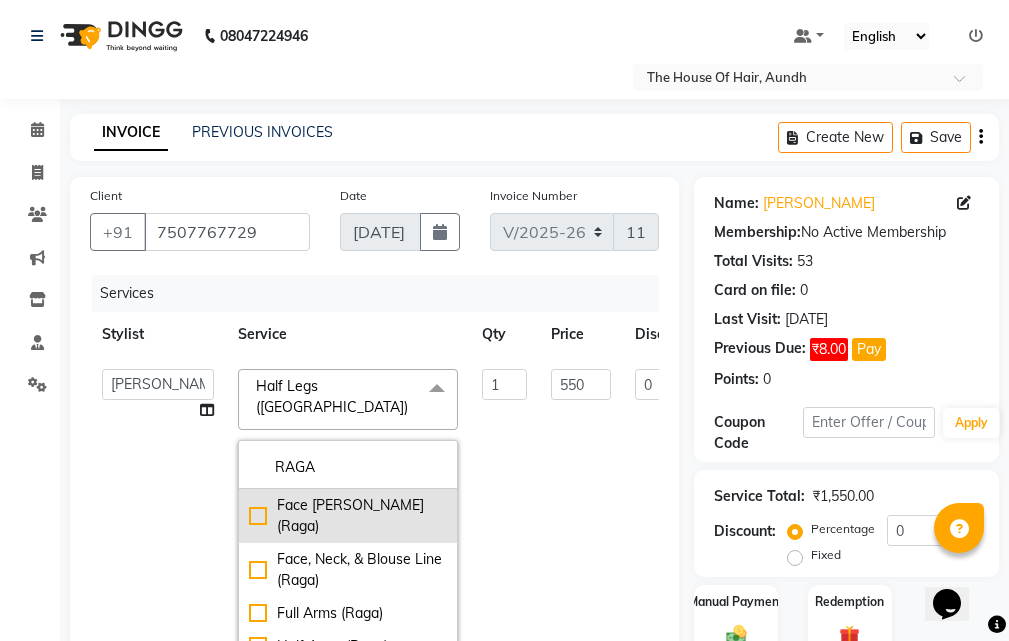 type on "RAGA" 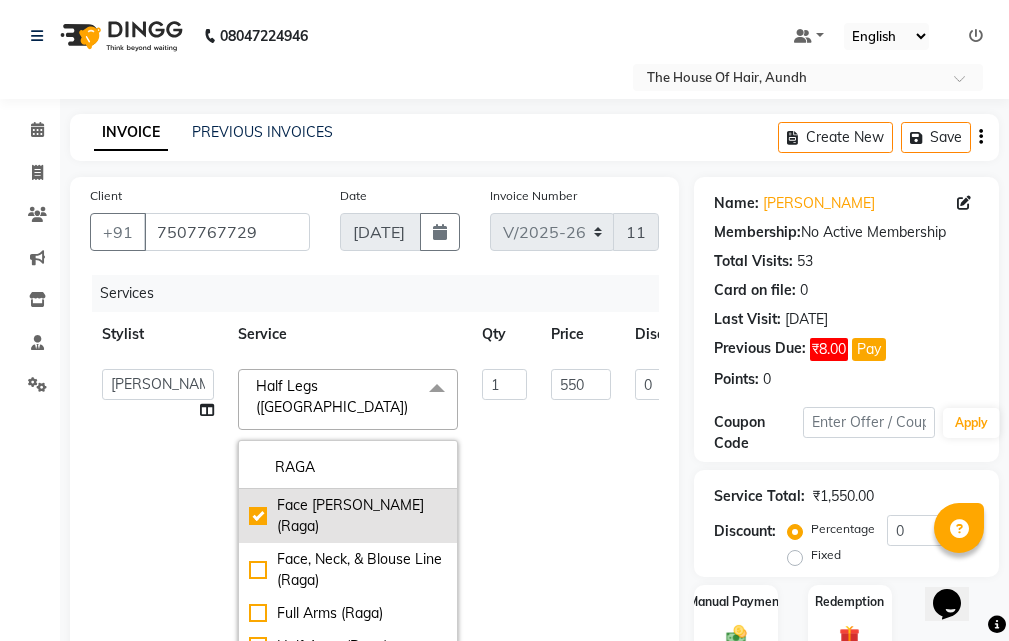 type on "700" 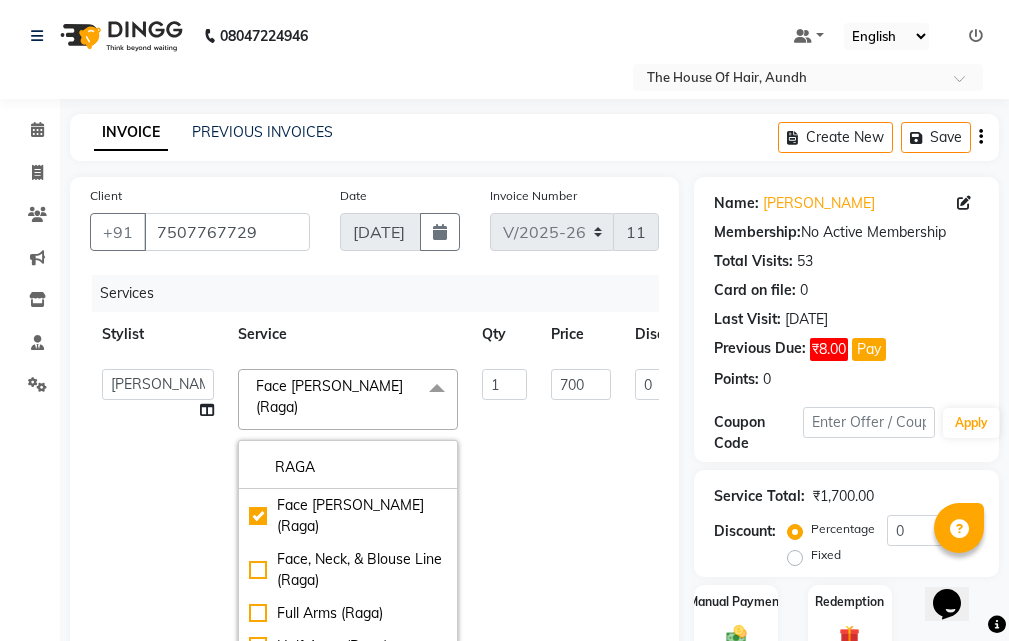 click on "Client [PHONE_NUMBER] Date [DATE] Invoice Number V/2025 V/[PHONE_NUMBER] Services Stylist Service Qty Price Disc Total Action  Aarti [PERSON_NAME]    Reshma   [PERSON_NAME]   [PERSON_NAME]   [PERSON_NAME]   [PERSON_NAME]  Face [PERSON_NAME] (Raga)  x RAGA Face [PERSON_NAME] (Raga) Face, Neck, & Blouse Line (Raga) Full Arms (Raga) Half Arms (Raga) Full Back (Raga) Half Back (Raga) Full Legs (Raga) Half Legs (Raga) Under Arms (Raga) Body (Raga) 1 700 0 F | 0 % 700 [PERSON_NAME] Deep Cleansing Clean Up 1 1000 0 F | 0 % 1000 Select  Service  Product  Membership  Package Voucher Prepaid Gift Card  Select Stylist Aarti [PERSON_NAME]  Reshma [PERSON_NAME] [PERSON_NAME] [PERSON_NAME] [PERSON_NAME] Haircut by [PERSON_NAME] ([DEMOGRAPHIC_DATA])  Haircut by [PERSON_NAME] ([DEMOGRAPHIC_DATA])  Haircut With Wash ([DEMOGRAPHIC_DATA])  Haircut Without Wash ([DEMOGRAPHIC_DATA])  Kids Haircut (0-7)([DEMOGRAPHIC_DATA])  Hairwash ([DEMOGRAPHIC_DATA])  [PERSON_NAME]  Clean Shave   Head Shave ([DEMOGRAPHIC_DATA])  Hair Spa (Schwarkopf) ([DEMOGRAPHIC_DATA])  Hair Spa (Loreal) ([DEMOGRAPHIC_DATA])  Head Massage ([DEMOGRAPHIC_DATA])  Head Massage With Wash ([DEMOGRAPHIC_DATA])  Chest & Back Trim  Haircut With Wash ([DEMOGRAPHIC_DATA])  Fringe ([DEMOGRAPHIC_DATA])" 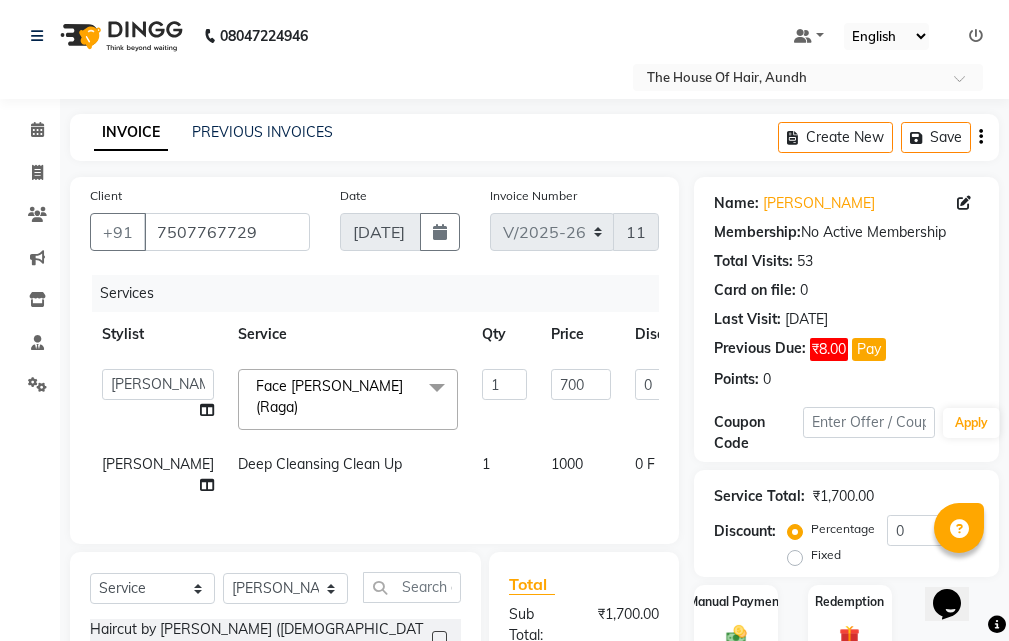 click on "Deep Cleansing Clean Up" 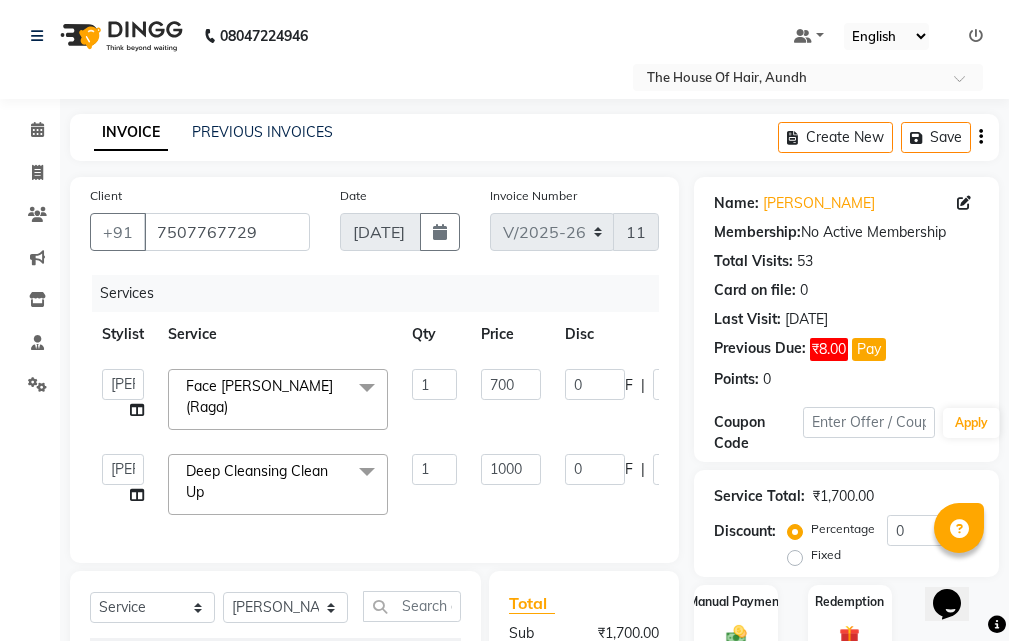 click 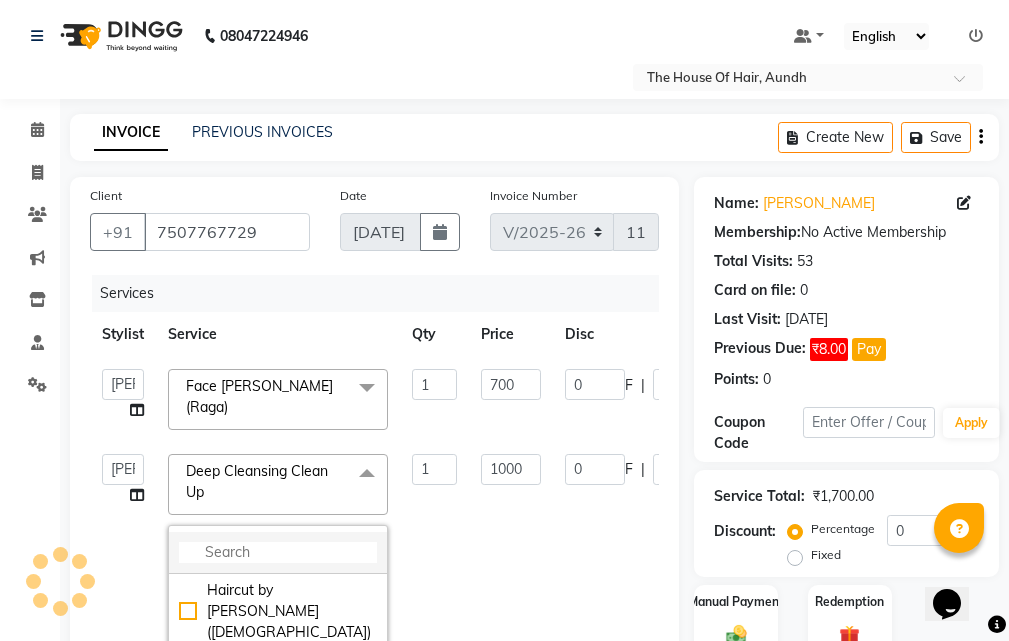 click 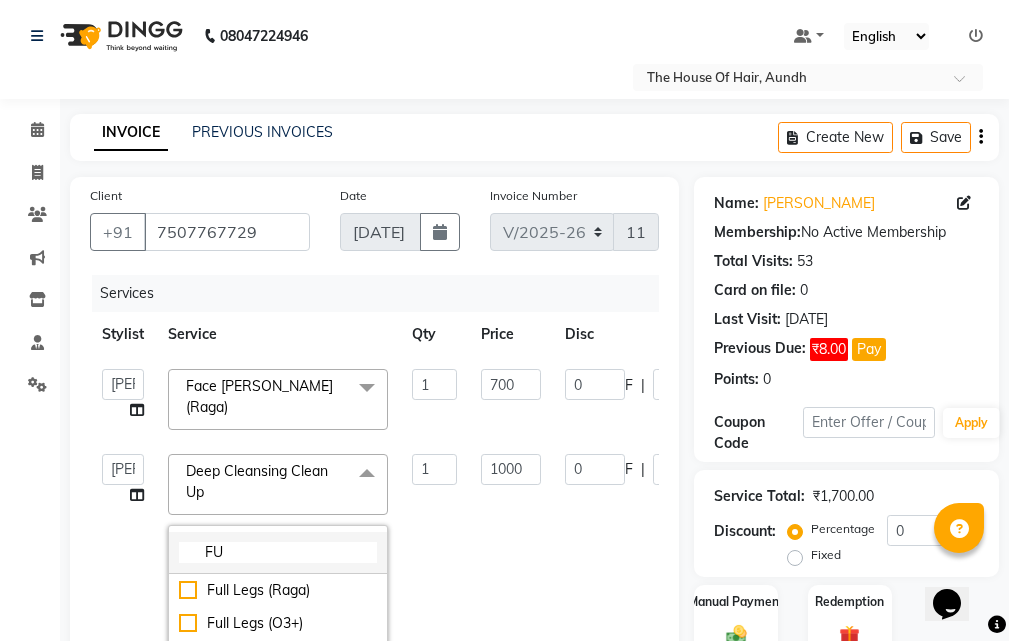 type on "F" 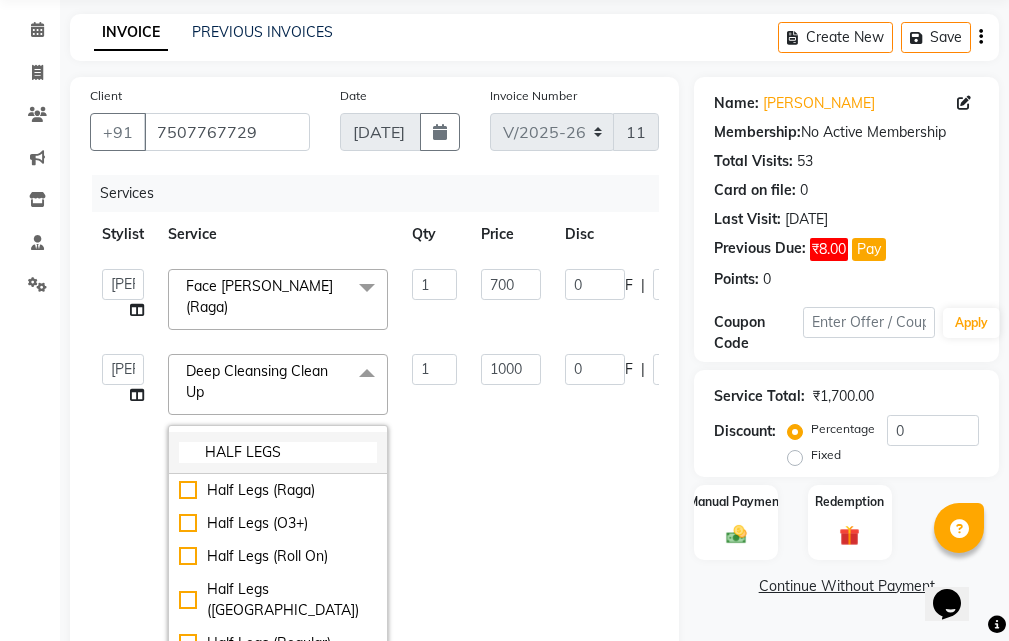 scroll, scrollTop: 200, scrollLeft: 0, axis: vertical 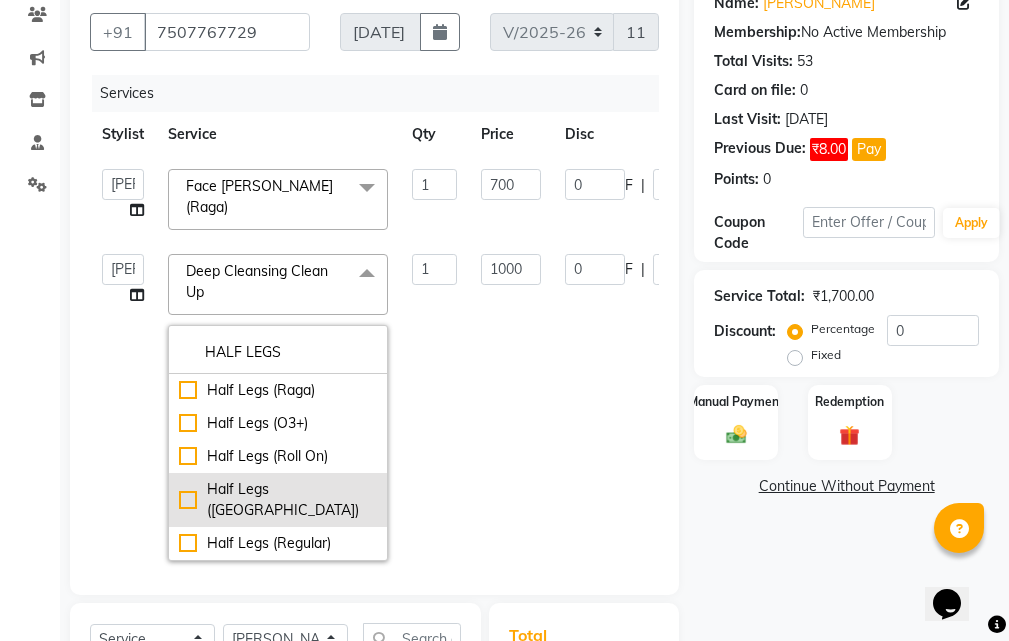 type on "HALF LEGS" 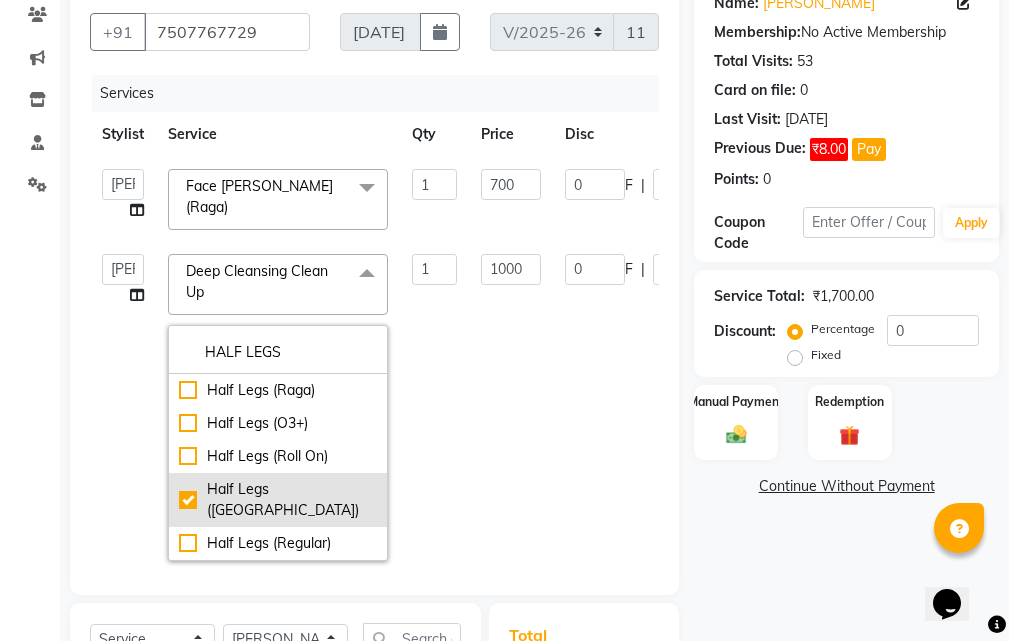 type on "550" 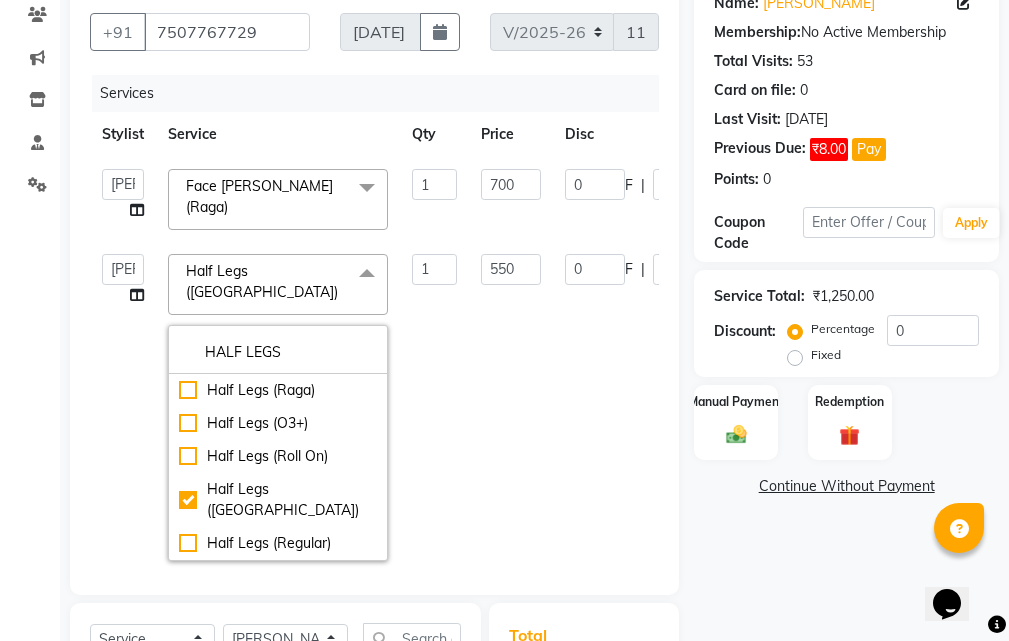 click on "Client [PHONE_NUMBER] Date [DATE] Invoice Number V/2025 V/[PHONE_NUMBER] Services Stylist Service Qty Price Disc Total Action  Aarti [PERSON_NAME]    Reshma   [PERSON_NAME]   [PERSON_NAME]   [PERSON_NAME]   [PERSON_NAME]  Face [PERSON_NAME] (Raga)  x Haircut by [PERSON_NAME] ([DEMOGRAPHIC_DATA]) Haircut by [PERSON_NAME] ([DEMOGRAPHIC_DATA]) Haircut With Wash ([DEMOGRAPHIC_DATA]) Haircut Without Wash ([DEMOGRAPHIC_DATA]) Kids Haircut (0-7)([DEMOGRAPHIC_DATA]) Hairwash ([DEMOGRAPHIC_DATA]) [PERSON_NAME] Clean Shave  Head Shave ([DEMOGRAPHIC_DATA]) Hair Spa (Schwarkopf) ([DEMOGRAPHIC_DATA]) Hair Spa (Loreal) ([DEMOGRAPHIC_DATA]) Head Massage ([DEMOGRAPHIC_DATA]) Head Massage With Wash ([DEMOGRAPHIC_DATA]) Chest & Back Trim Haircut With Wash ([DEMOGRAPHIC_DATA]) Haircut Without Wash ([DEMOGRAPHIC_DATA]) Head Massage With Wash ([DEMOGRAPHIC_DATA]) Kids Hair (0-7) ([DEMOGRAPHIC_DATA]) Blow Dry With Shampoo & Conditioner ([DEMOGRAPHIC_DATA]) Only Blowdry ([DEMOGRAPHIC_DATA]) Head Massage ([DEMOGRAPHIC_DATA]) Hair Wash & Paddle Dry ([DEMOGRAPHIC_DATA]) Hair Spa (Loreal) ([DEMOGRAPHIC_DATA]) Hair Spa (Schwarzkopf) ([DEMOGRAPHIC_DATA]) Fringe ([DEMOGRAPHIC_DATA]) Tong ([DEMOGRAPHIC_DATA]) Iron Tong ([DEMOGRAPHIC_DATA]) Ironing ([DEMOGRAPHIC_DATA]) Crimping ([DEMOGRAPHIC_DATA]) Styling ([DEMOGRAPHIC_DATA]) Clear Dose ([DEMOGRAPHIC_DATA]) Clear Dose ([DEMOGRAPHIC_DATA]) French Braids ([DEMOGRAPHIC_DATA]) Only Face Cleansing Hands Trim 1" 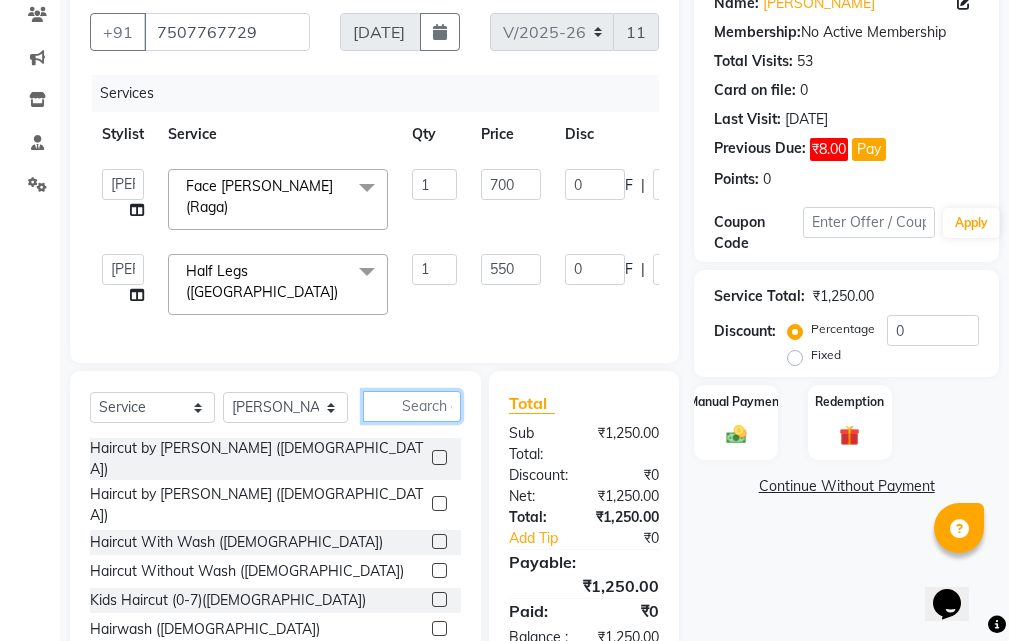 click 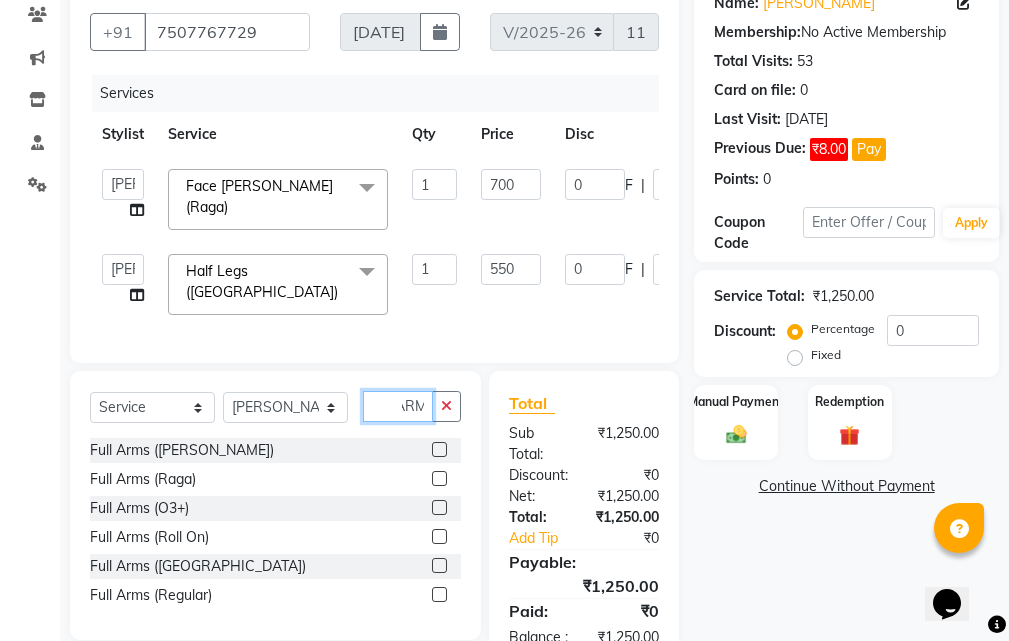 scroll, scrollTop: 0, scrollLeft: 54, axis: horizontal 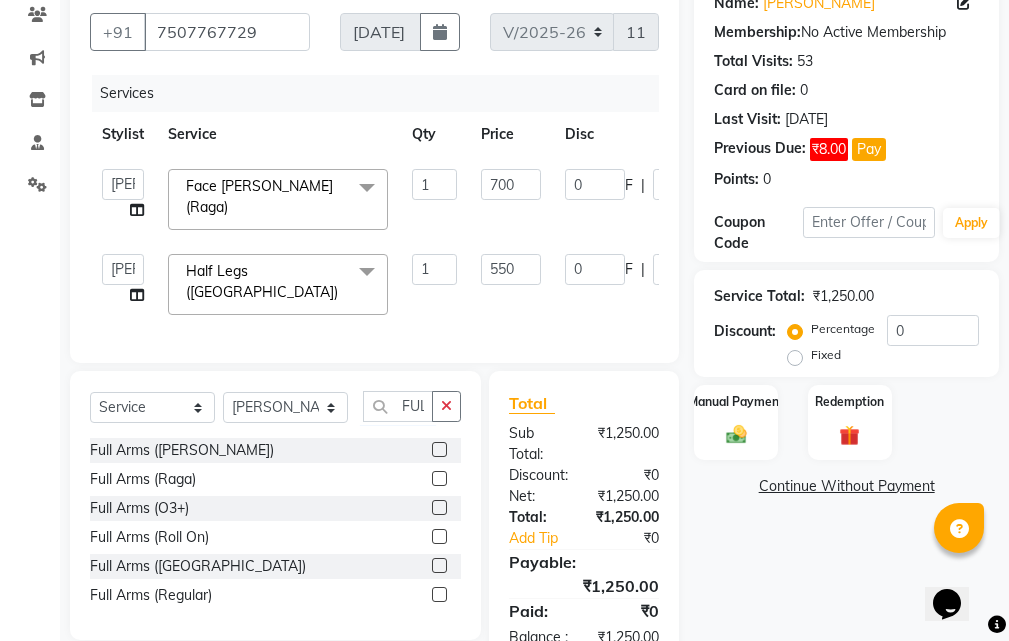 click 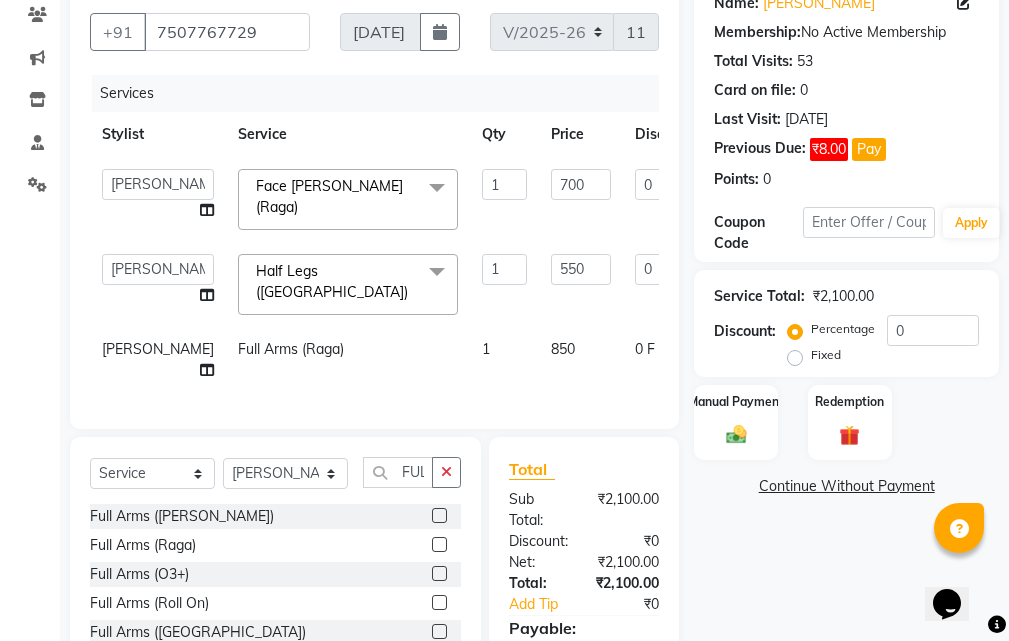 click on "Client [PHONE_NUMBER] Date [DATE] Invoice Number V/2025 V/[PHONE_NUMBER] Services Stylist Service Qty Price Disc Total Action  Aarti [PERSON_NAME]    Reshma   [PERSON_NAME]   [PERSON_NAME]   [PERSON_NAME]   [PERSON_NAME]  Face [PERSON_NAME] (Raga)  x Haircut by [PERSON_NAME] ([DEMOGRAPHIC_DATA]) Haircut by [PERSON_NAME] ([DEMOGRAPHIC_DATA]) Haircut With Wash ([DEMOGRAPHIC_DATA]) Haircut Without Wash ([DEMOGRAPHIC_DATA]) Kids Haircut (0-7)([DEMOGRAPHIC_DATA]) Hairwash ([DEMOGRAPHIC_DATA]) [PERSON_NAME] Clean Shave  Head Shave ([DEMOGRAPHIC_DATA]) Hair Spa (Schwarkopf) ([DEMOGRAPHIC_DATA]) Hair Spa (Loreal) ([DEMOGRAPHIC_DATA]) Head Massage ([DEMOGRAPHIC_DATA]) Head Massage With Wash ([DEMOGRAPHIC_DATA]) Chest & Back Trim Haircut With Wash ([DEMOGRAPHIC_DATA]) Haircut Without Wash ([DEMOGRAPHIC_DATA]) Head Massage With Wash ([DEMOGRAPHIC_DATA]) Kids Hair (0-7) ([DEMOGRAPHIC_DATA]) Blow Dry With Shampoo & Conditioner ([DEMOGRAPHIC_DATA]) Only Blowdry ([DEMOGRAPHIC_DATA]) Head Massage ([DEMOGRAPHIC_DATA]) Hair Wash & Paddle Dry ([DEMOGRAPHIC_DATA]) Hair Spa (Loreal) ([DEMOGRAPHIC_DATA]) Hair Spa (Schwarzkopf) ([DEMOGRAPHIC_DATA]) Fringe ([DEMOGRAPHIC_DATA]) Tong ([DEMOGRAPHIC_DATA]) Iron Tong ([DEMOGRAPHIC_DATA]) Ironing ([DEMOGRAPHIC_DATA]) Crimping ([DEMOGRAPHIC_DATA]) Styling ([DEMOGRAPHIC_DATA]) Clear Dose ([DEMOGRAPHIC_DATA]) Clear Dose ([DEMOGRAPHIC_DATA]) French Braids ([DEMOGRAPHIC_DATA]) Only Face Cleansing Hands Trim 1" 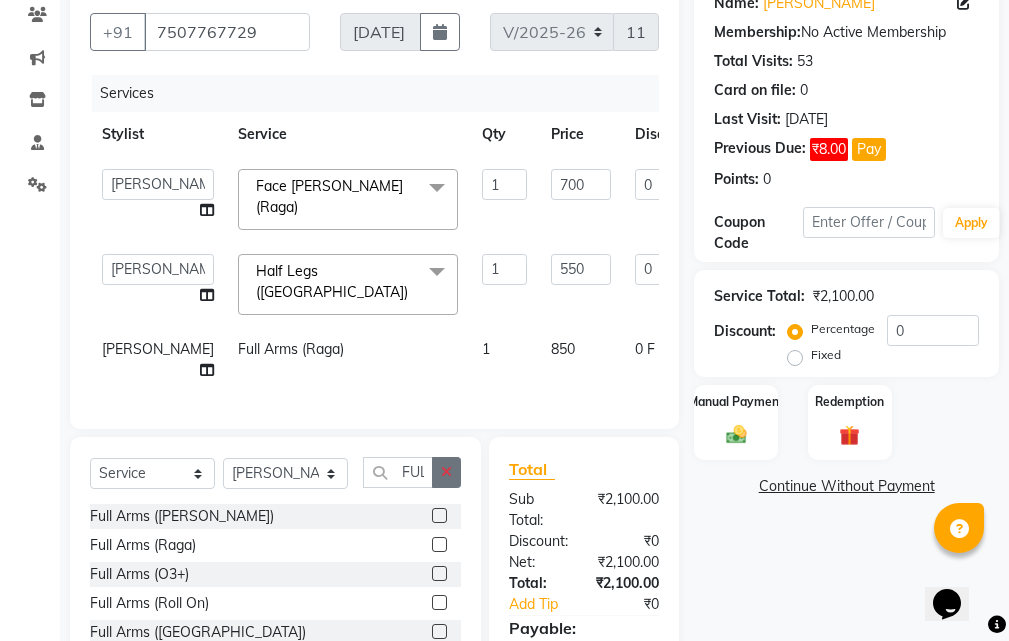 click 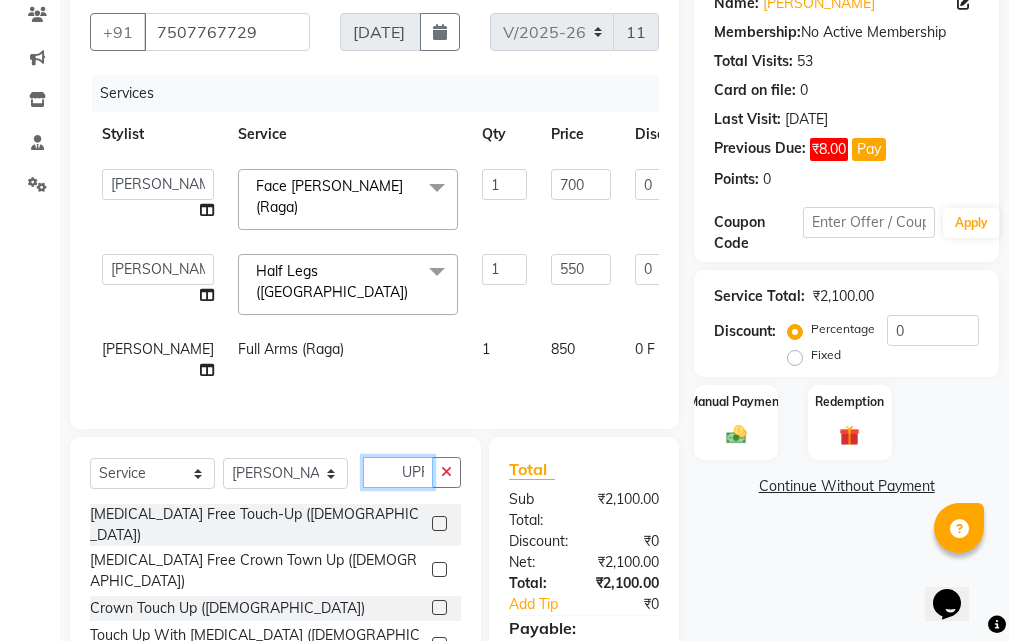 scroll, scrollTop: 0, scrollLeft: 5, axis: horizontal 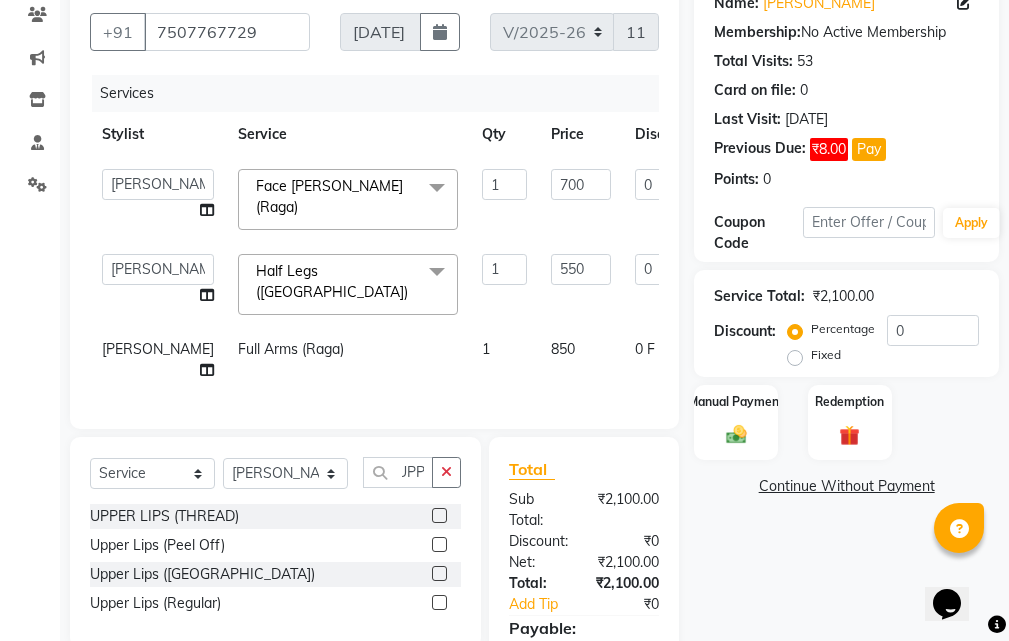 click 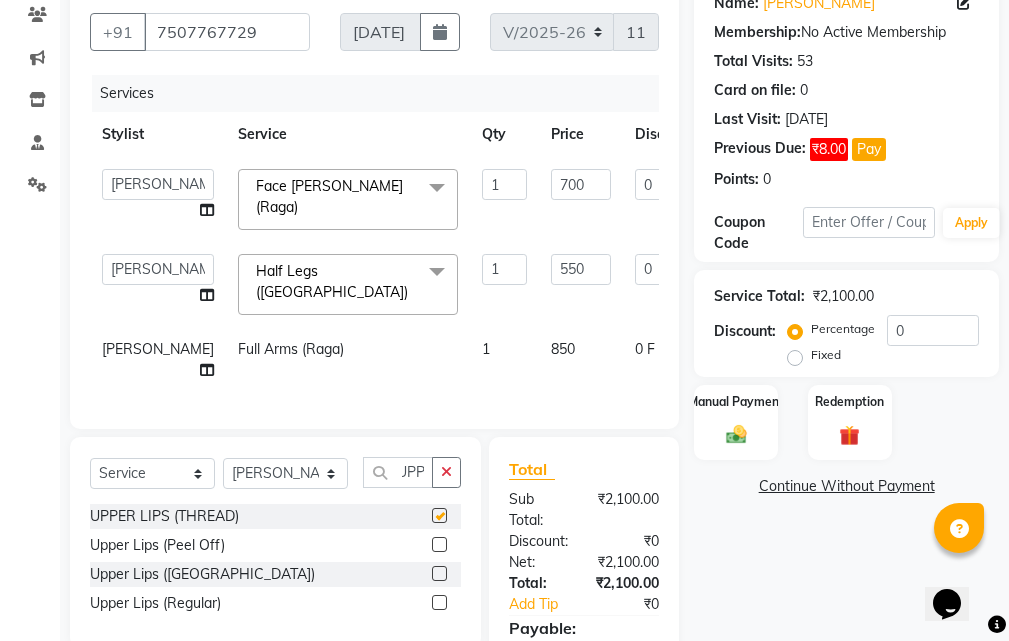 scroll, scrollTop: 0, scrollLeft: 0, axis: both 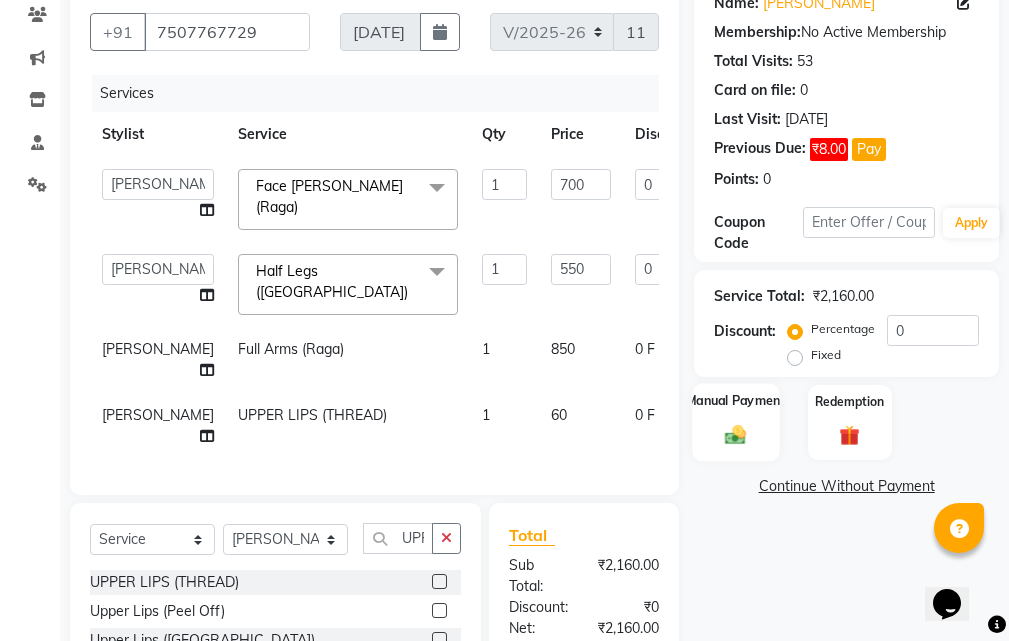 click 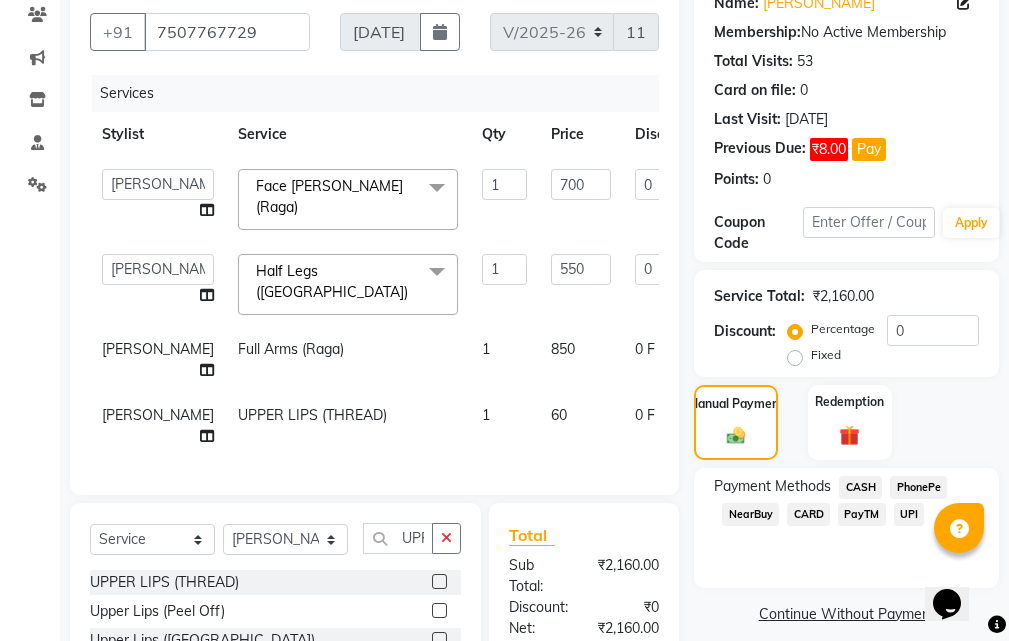 click on "UPI" 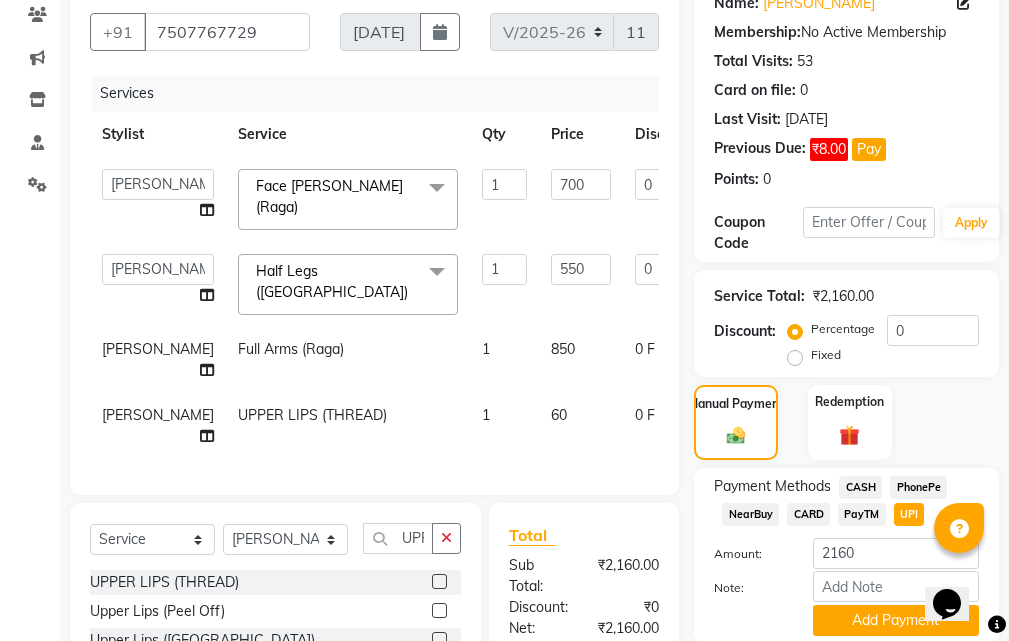 scroll, scrollTop: 449, scrollLeft: 0, axis: vertical 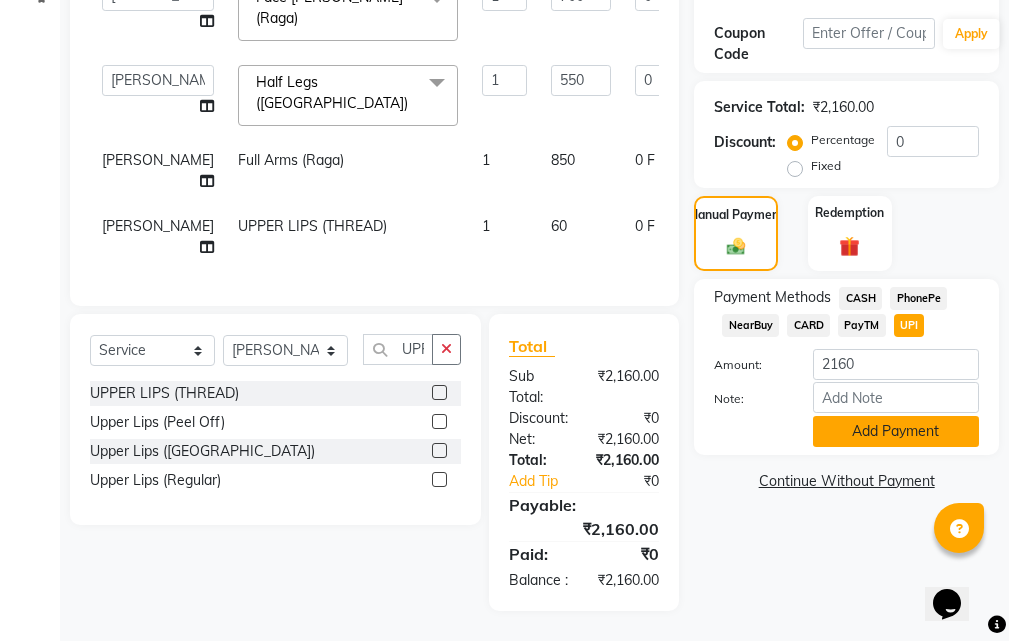 click on "Add Payment" 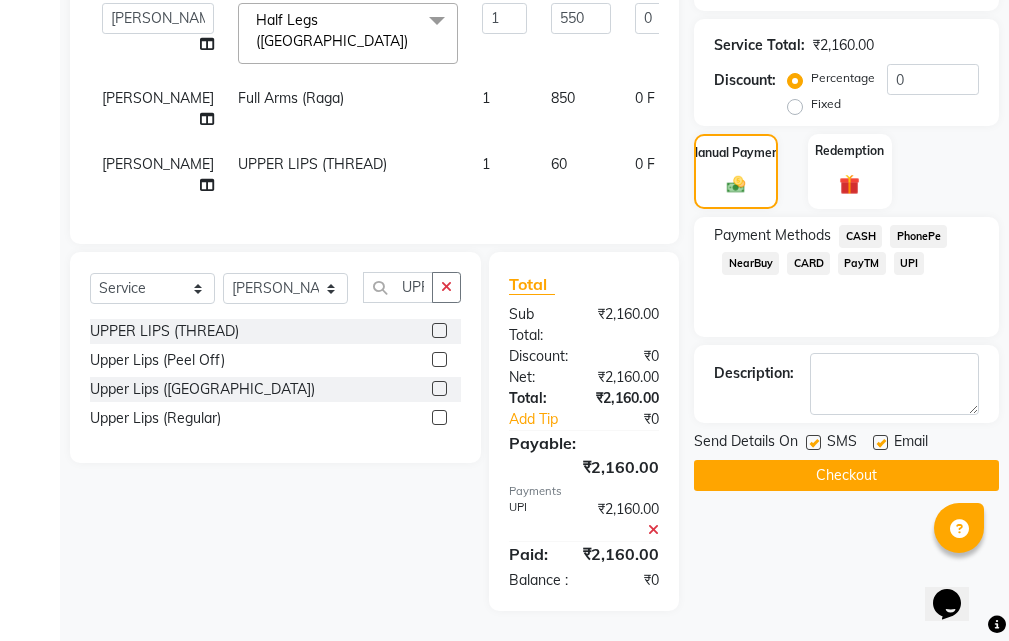 scroll, scrollTop: 512, scrollLeft: 0, axis: vertical 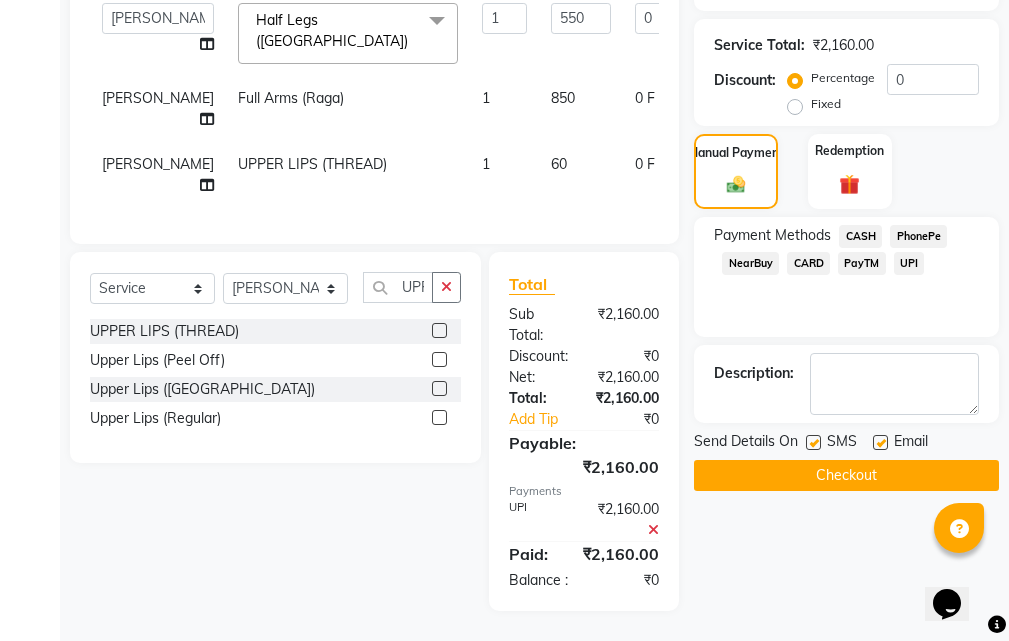 click on "Checkout" 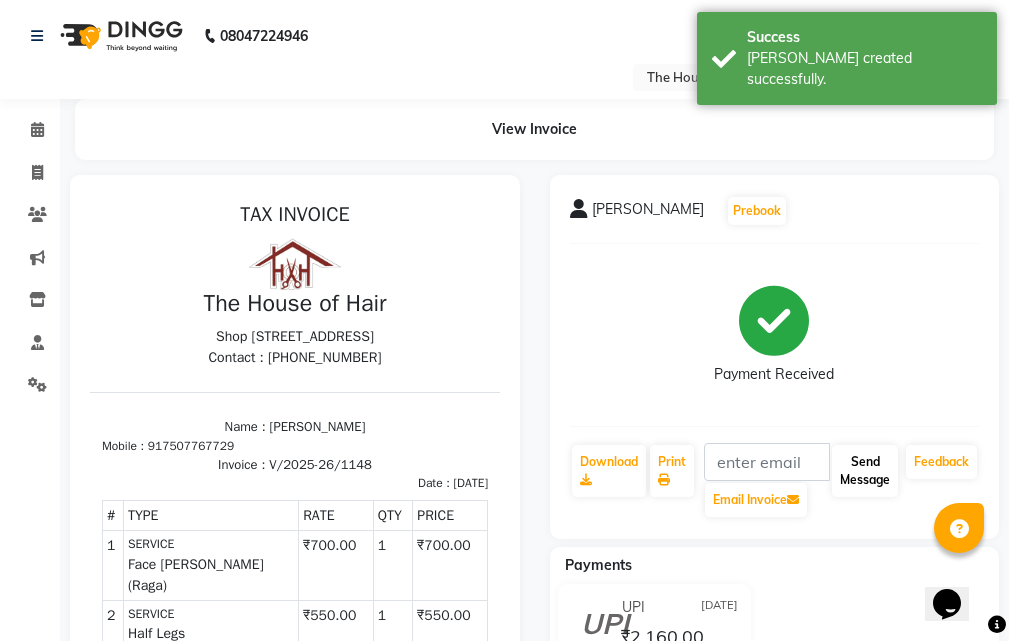 scroll, scrollTop: 0, scrollLeft: 0, axis: both 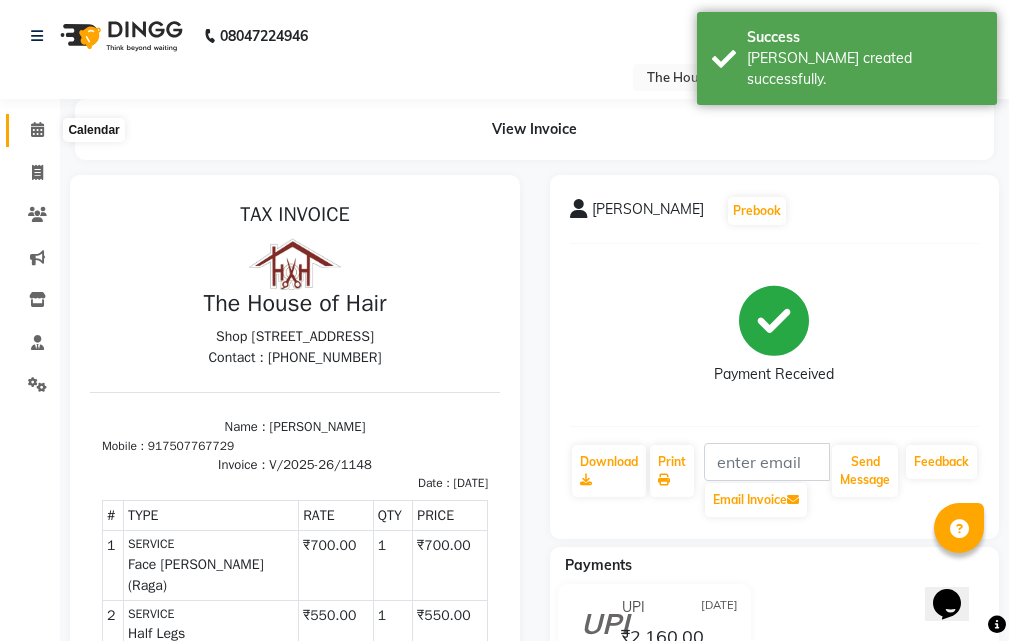 click 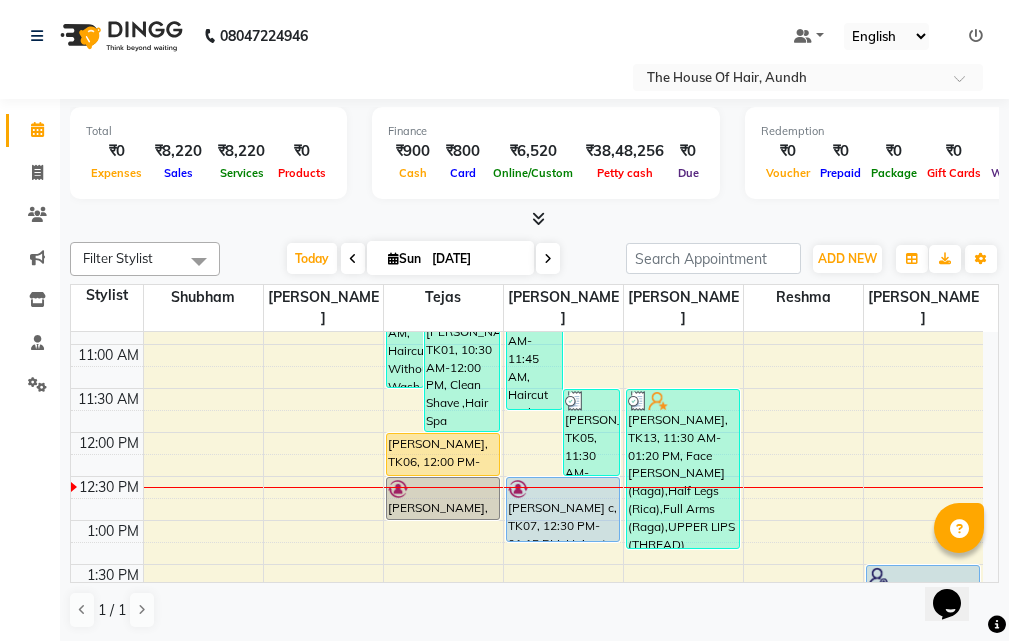 scroll, scrollTop: 300, scrollLeft: 0, axis: vertical 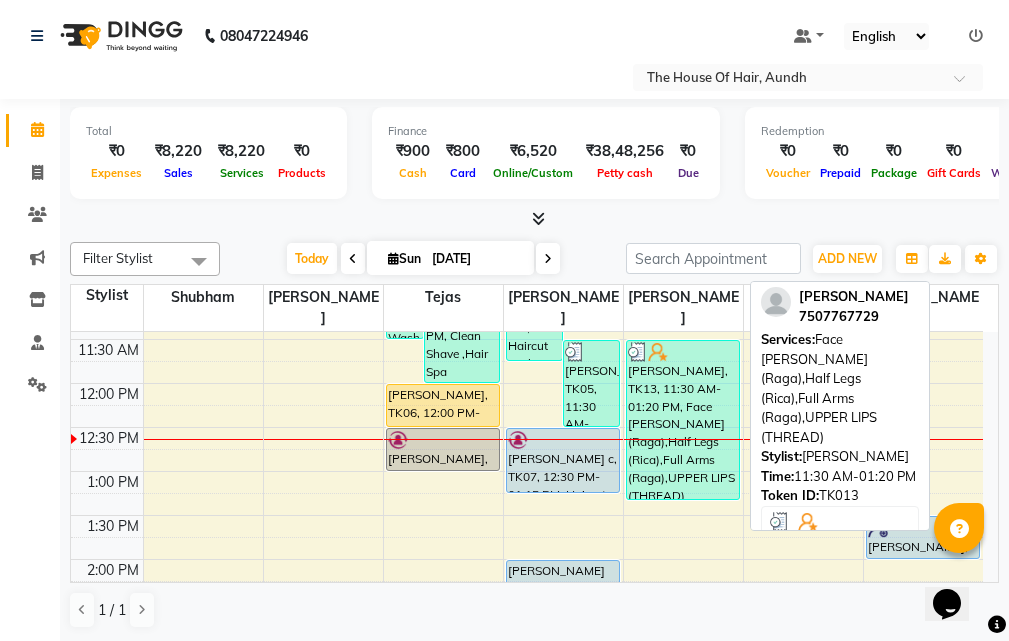 click on "[PERSON_NAME], TK13, 11:30 AM-01:20 PM, Face [PERSON_NAME] (Raga),Half Legs (Rica),Full Arms (Raga),UPPER LIPS (THREAD)" at bounding box center [683, 420] 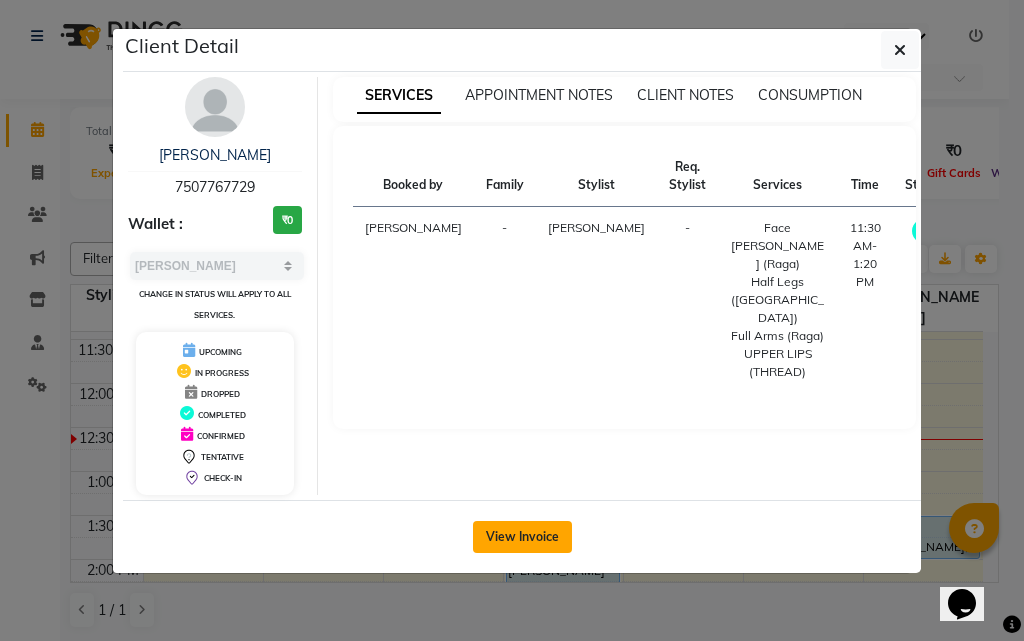 click on "View Invoice" 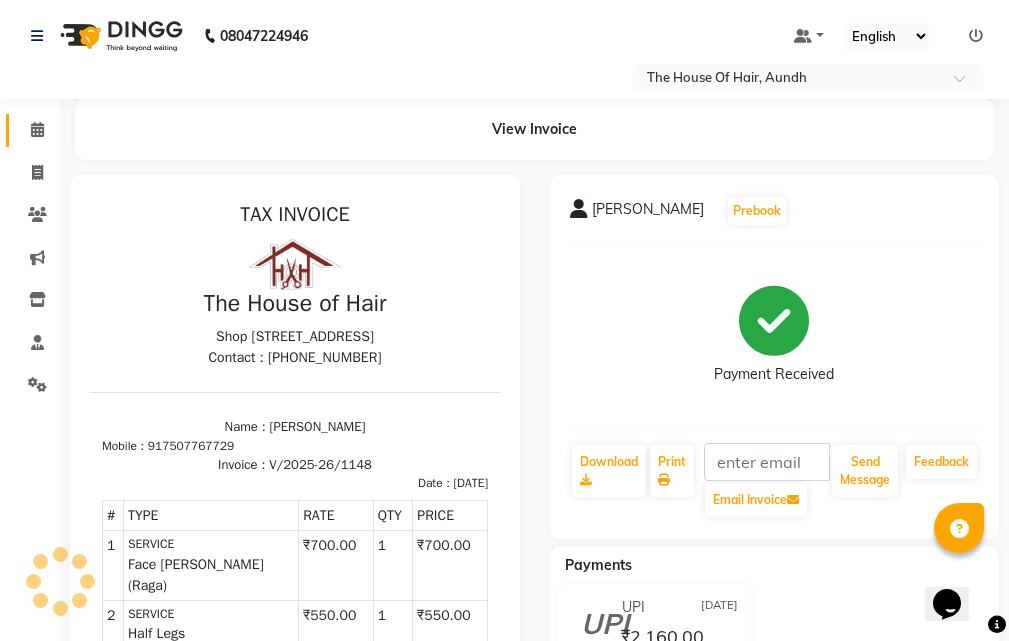 scroll, scrollTop: 0, scrollLeft: 0, axis: both 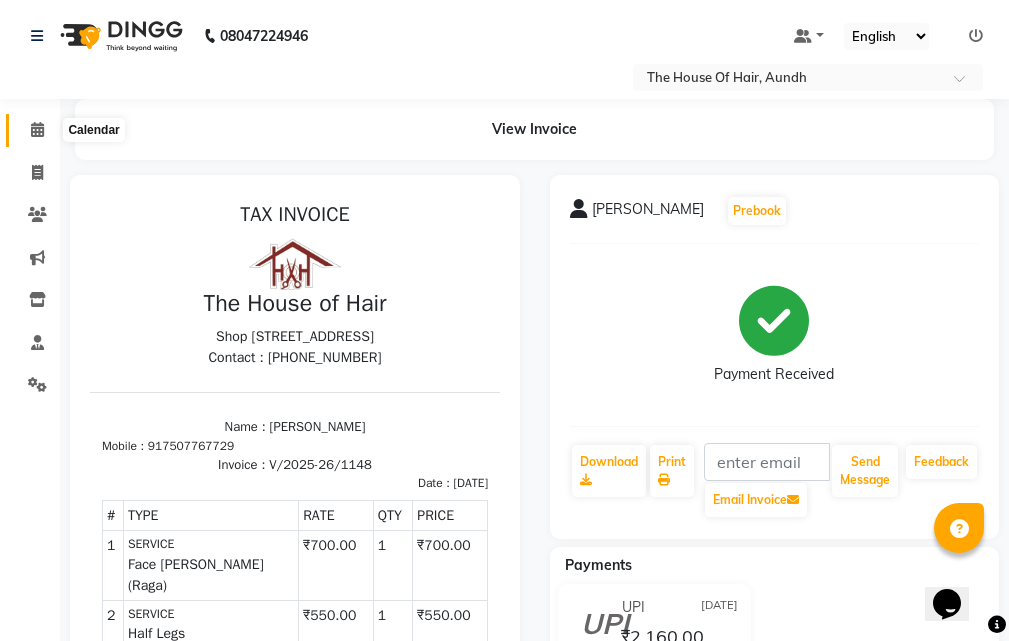 click 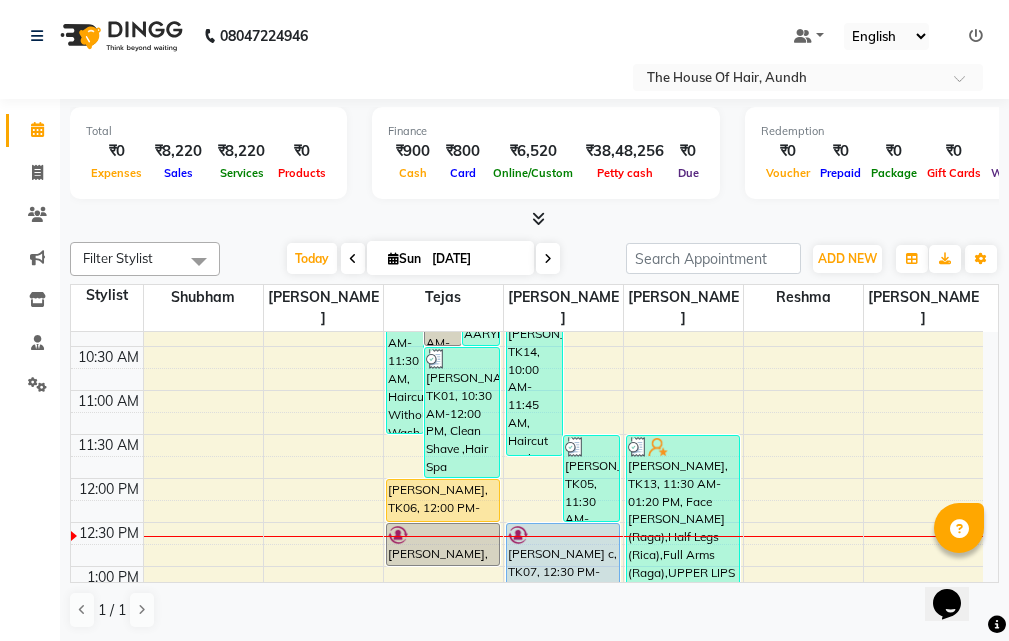 scroll, scrollTop: 200, scrollLeft: 0, axis: vertical 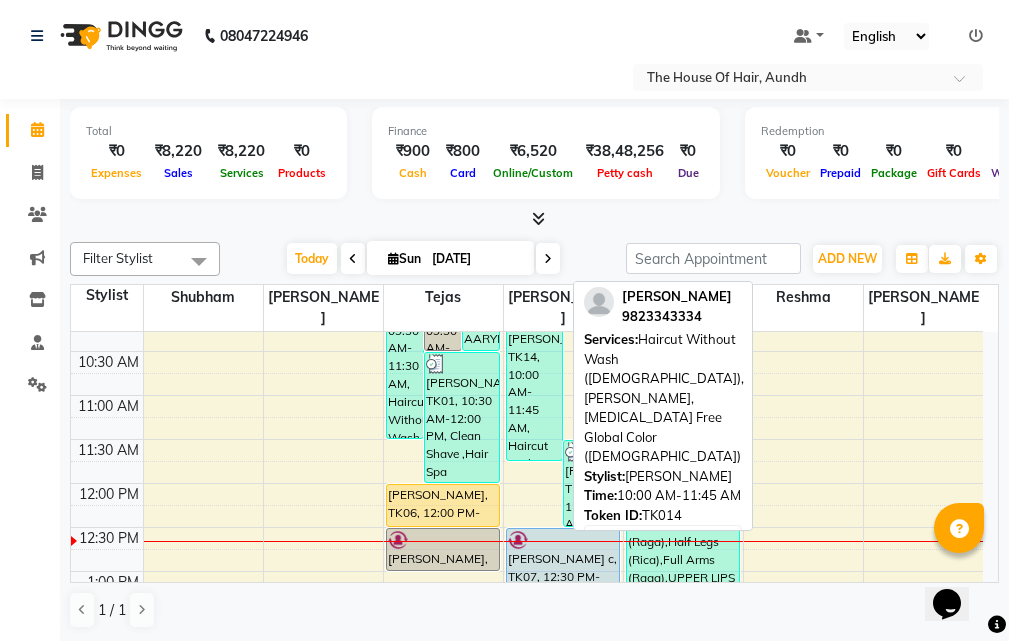 click on "[PERSON_NAME], TK14, 10:00 AM-11:45 AM, Haircut Without Wash ([DEMOGRAPHIC_DATA]),[PERSON_NAME],[MEDICAL_DATA] Free Global Color ([DEMOGRAPHIC_DATA])" at bounding box center (534, 384) 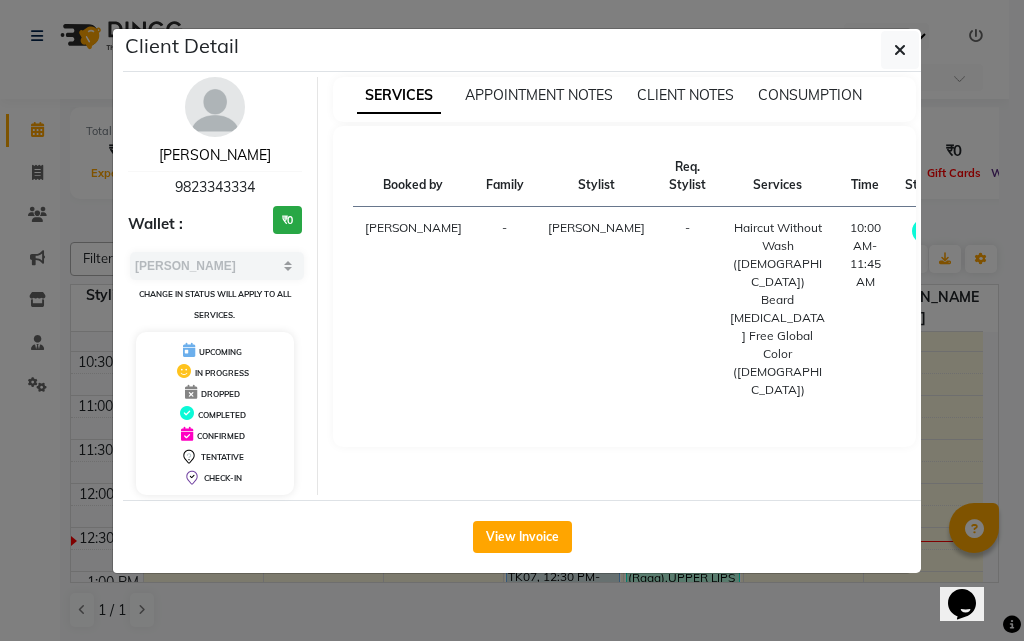 click on "[PERSON_NAME]" at bounding box center (215, 155) 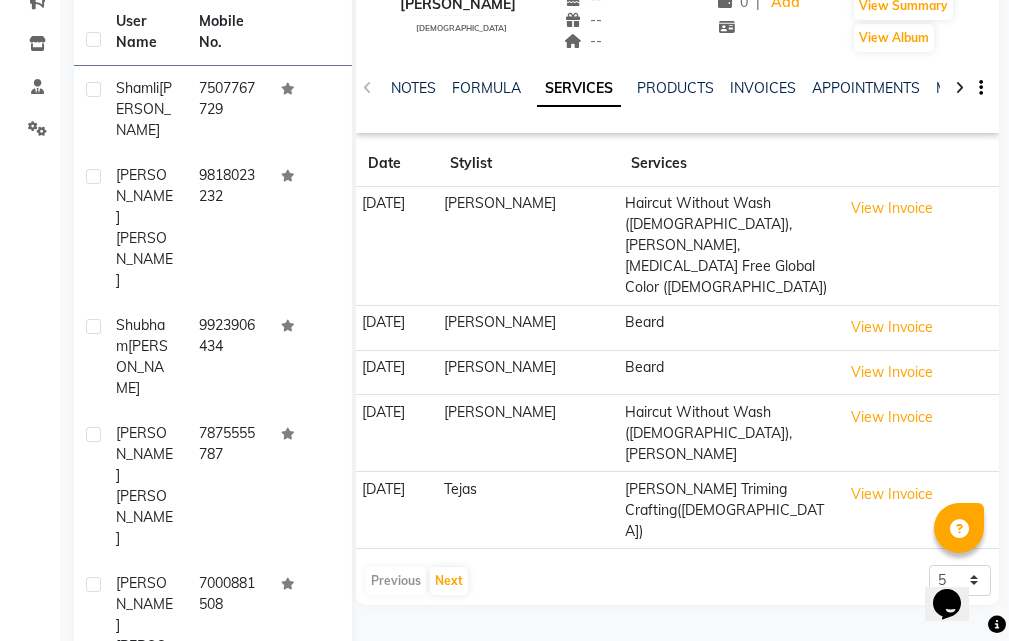 scroll, scrollTop: 300, scrollLeft: 0, axis: vertical 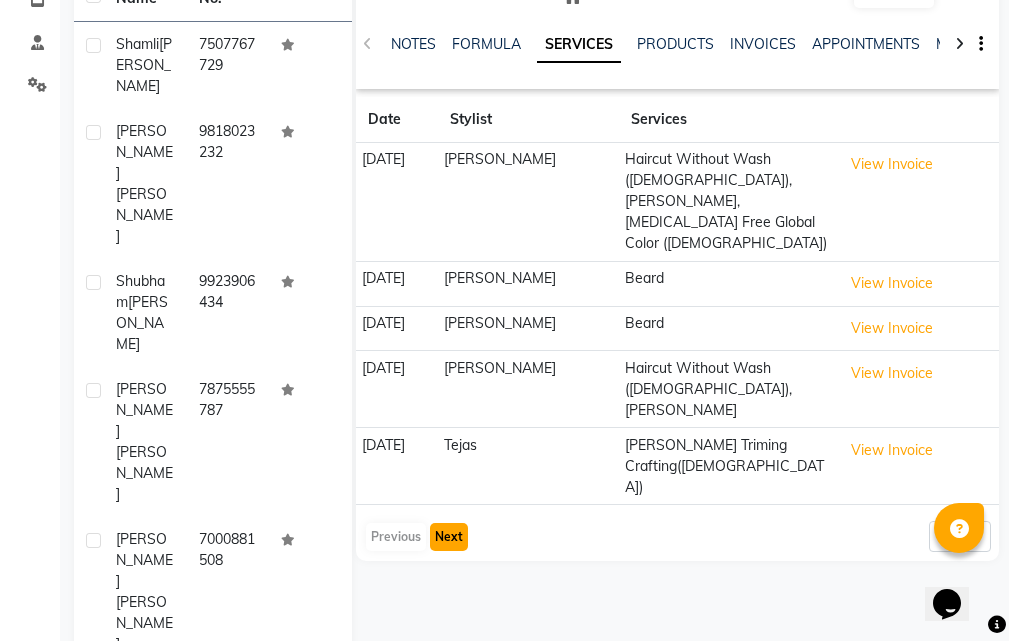 click on "Next" 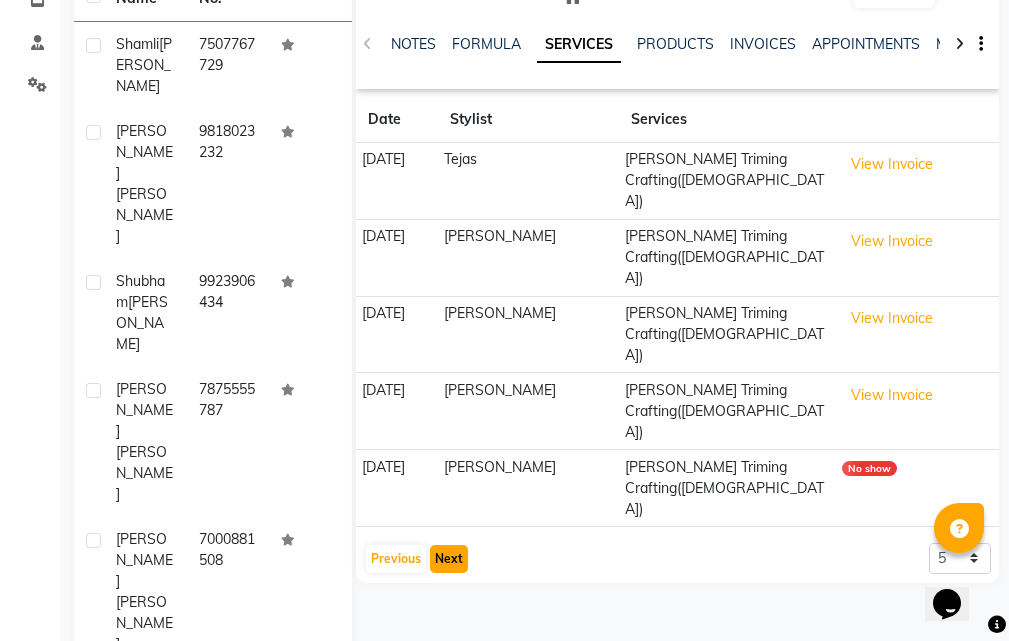 click on "Next" 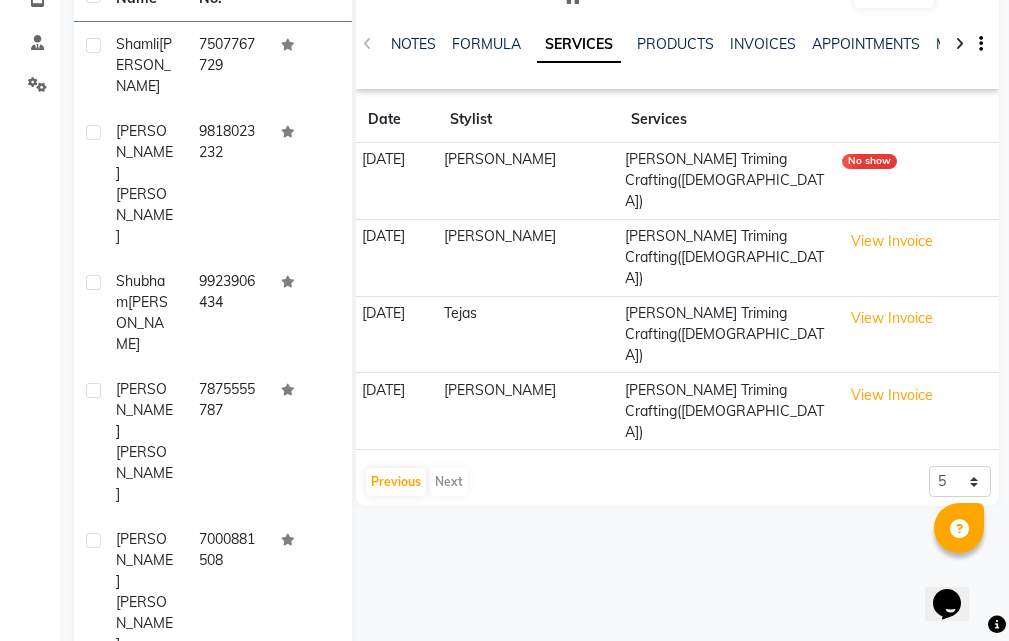 scroll, scrollTop: 0, scrollLeft: 0, axis: both 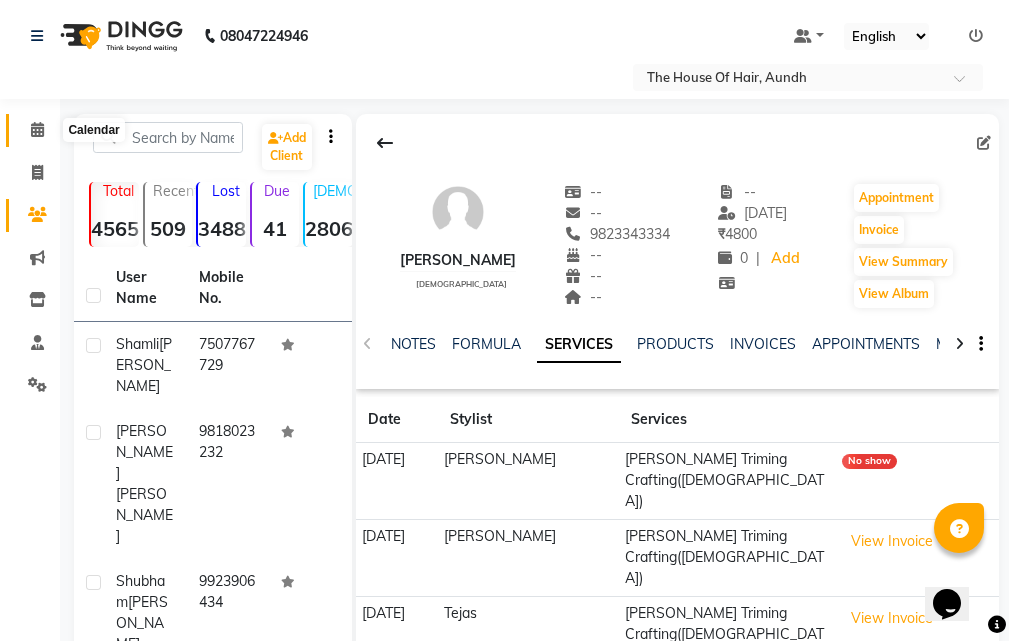 click 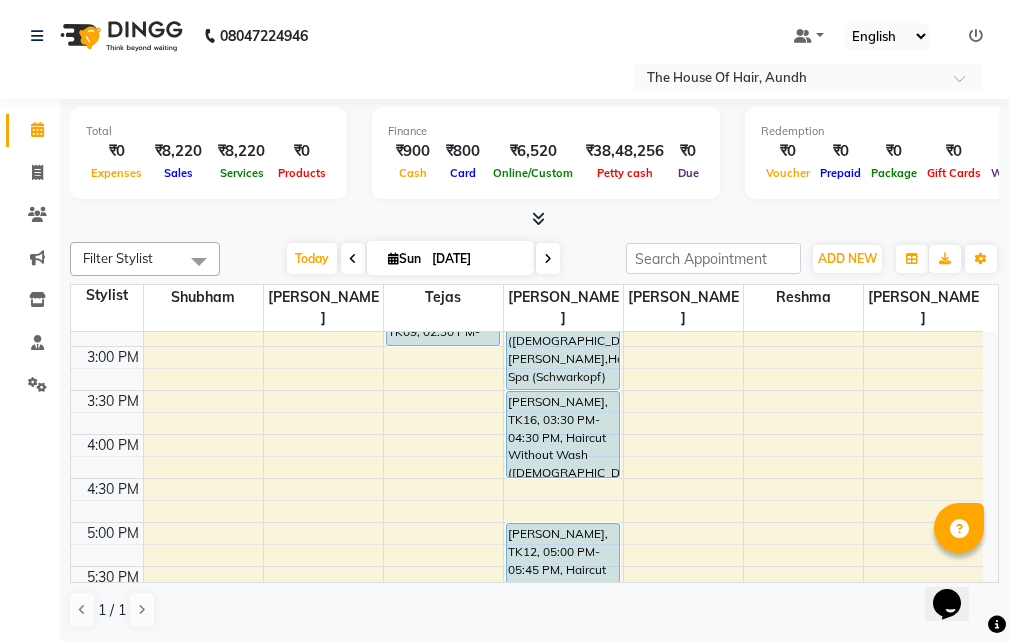 scroll, scrollTop: 600, scrollLeft: 0, axis: vertical 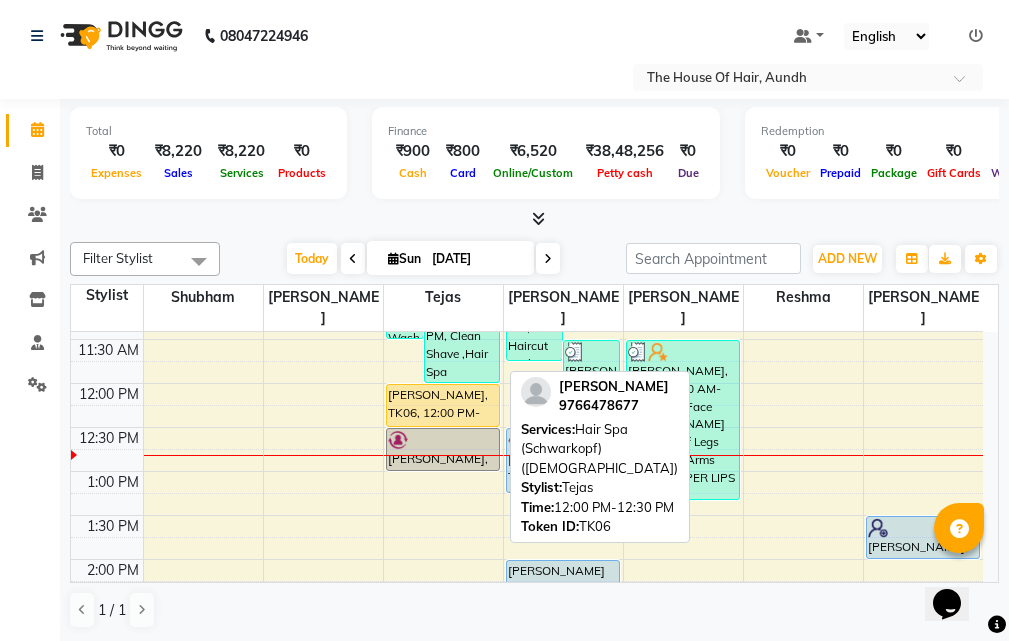 click on "[PERSON_NAME], TK06, 12:00 PM-12:30 PM, Hair Spa (Schwarkopf) ([DEMOGRAPHIC_DATA])" at bounding box center [443, 405] 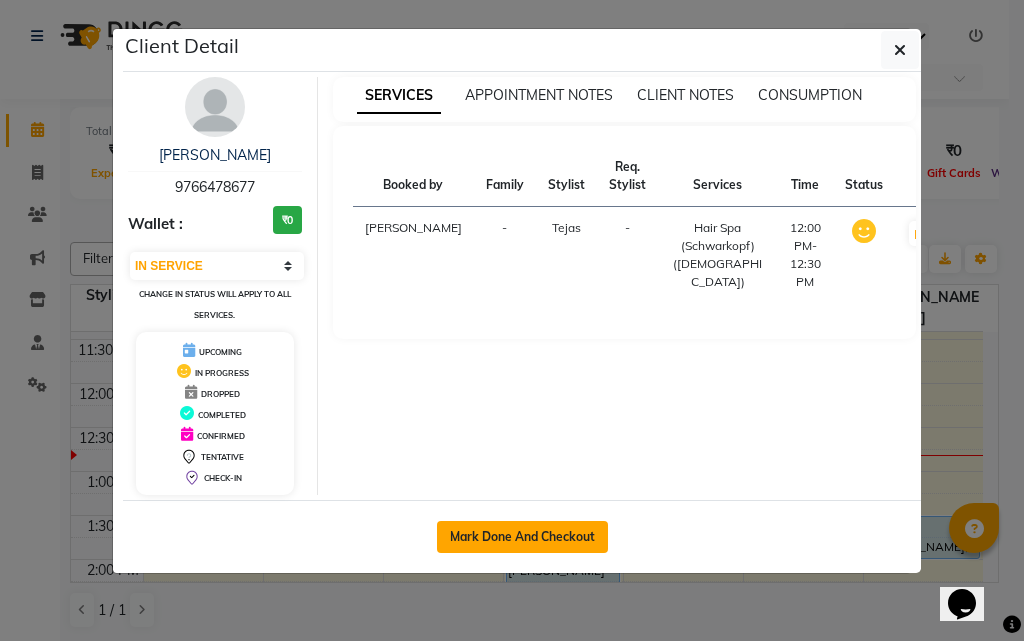 click on "Mark Done And Checkout" 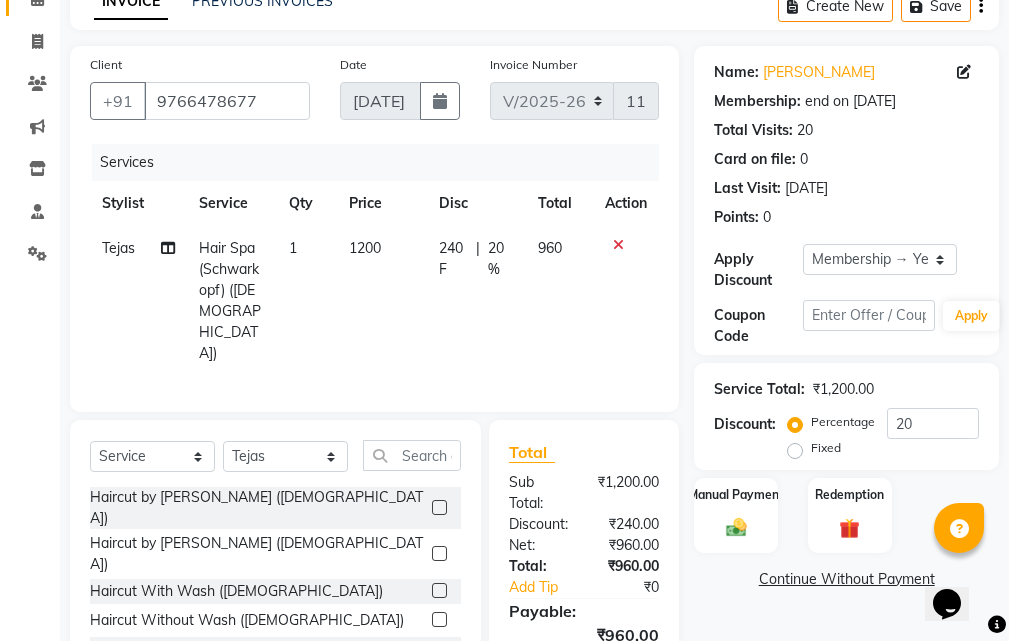 scroll, scrollTop: 231, scrollLeft: 0, axis: vertical 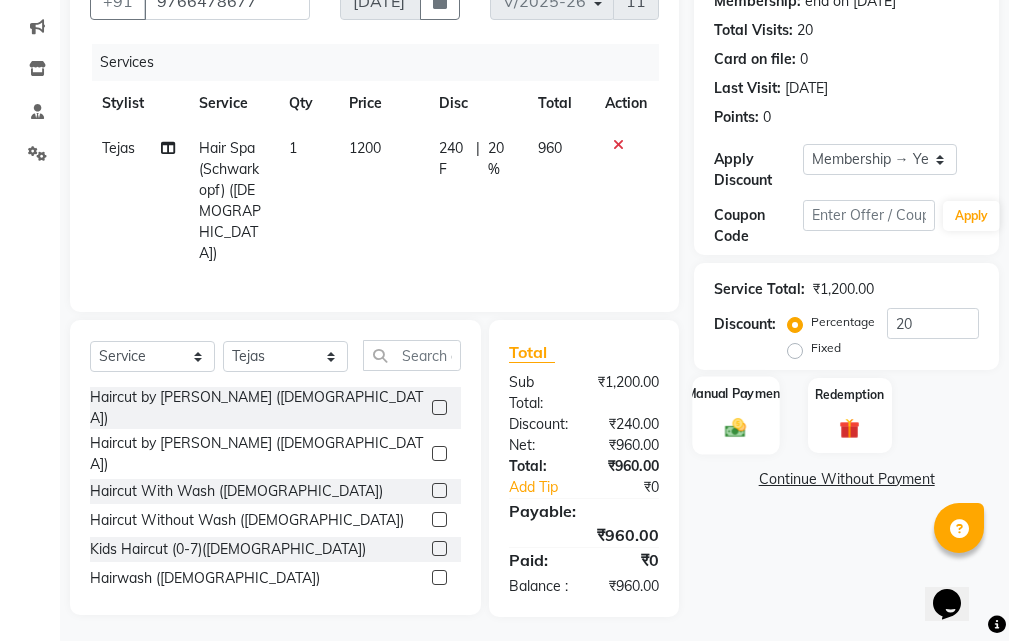 click on "Manual Payment" 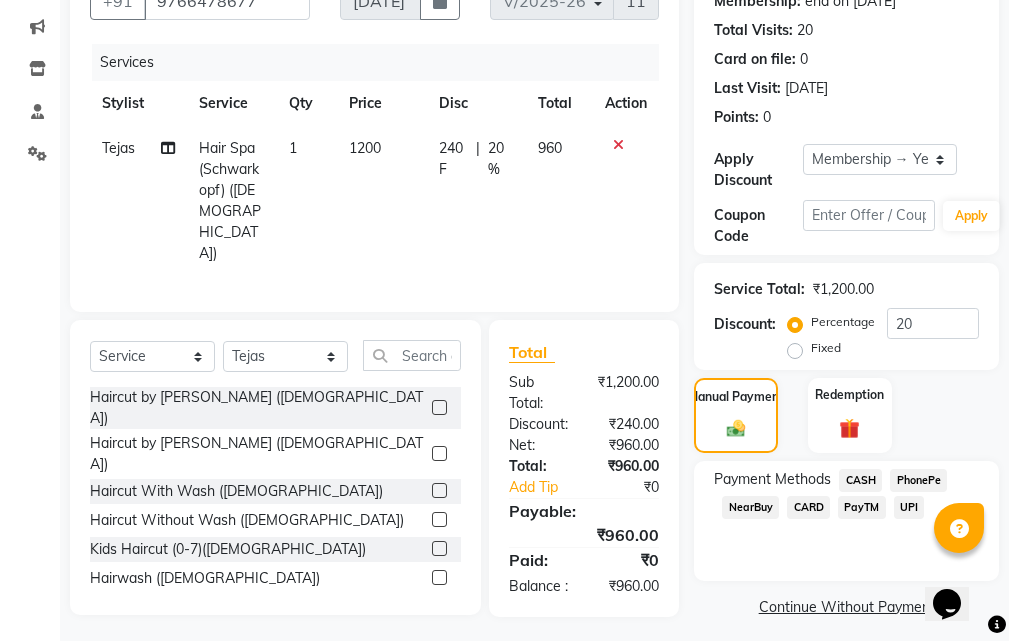 click on "UPI" 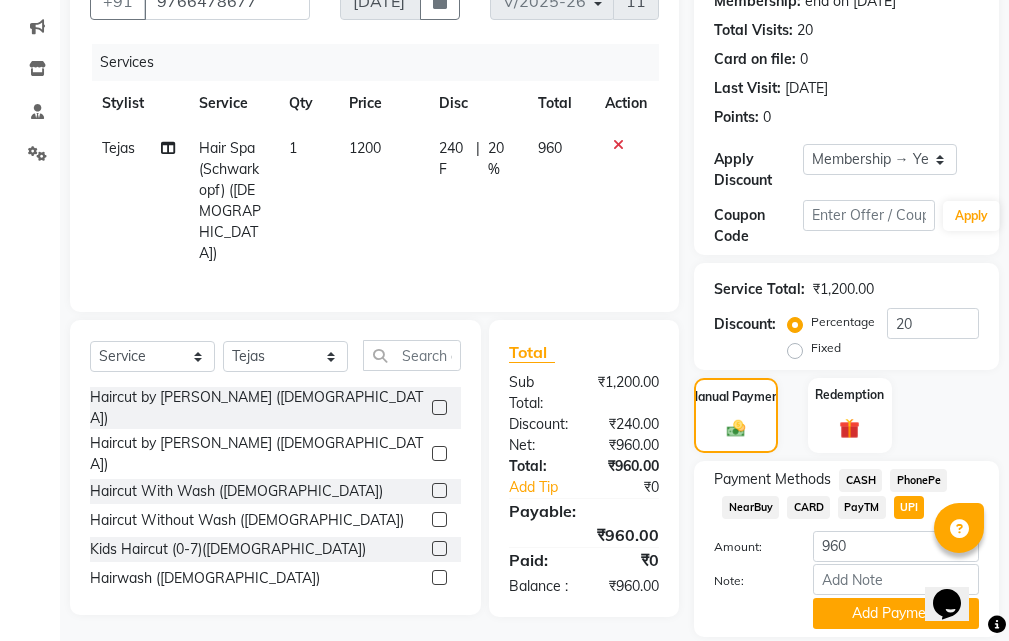 scroll, scrollTop: 298, scrollLeft: 0, axis: vertical 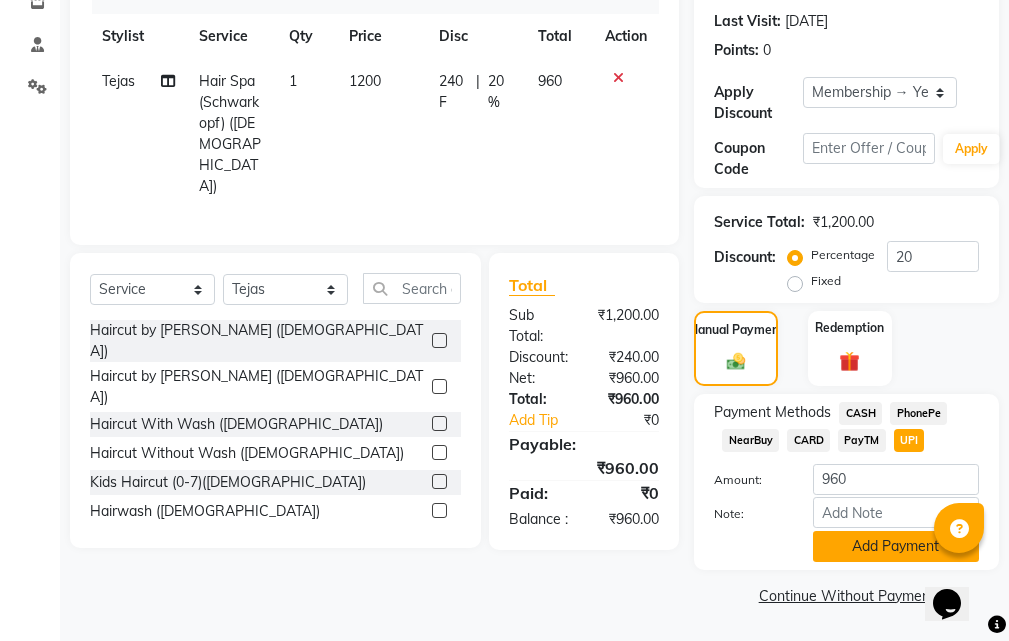 click on "Add Payment" 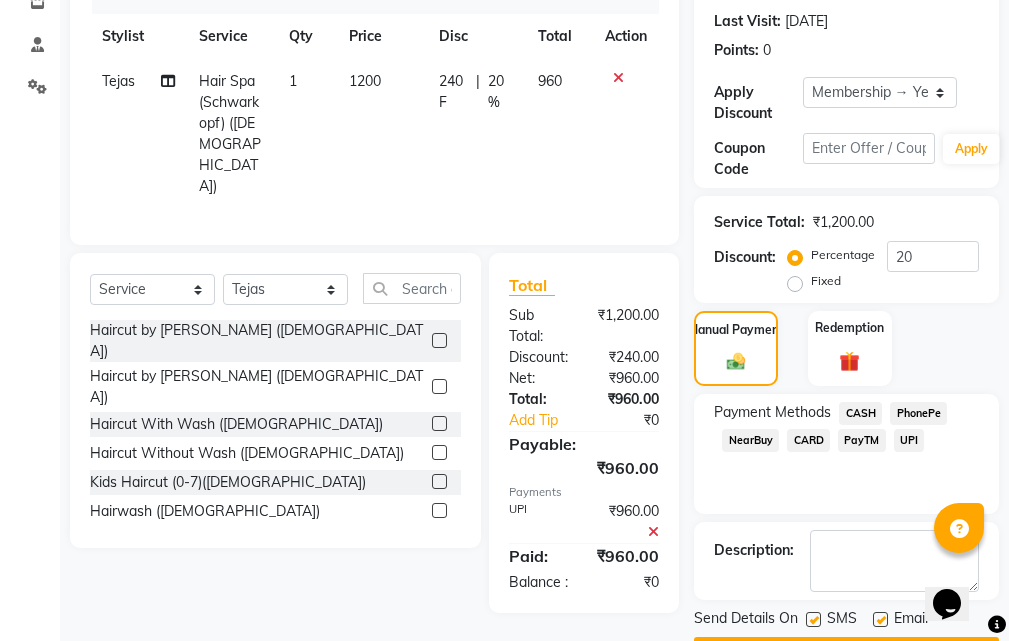 scroll, scrollTop: 355, scrollLeft: 0, axis: vertical 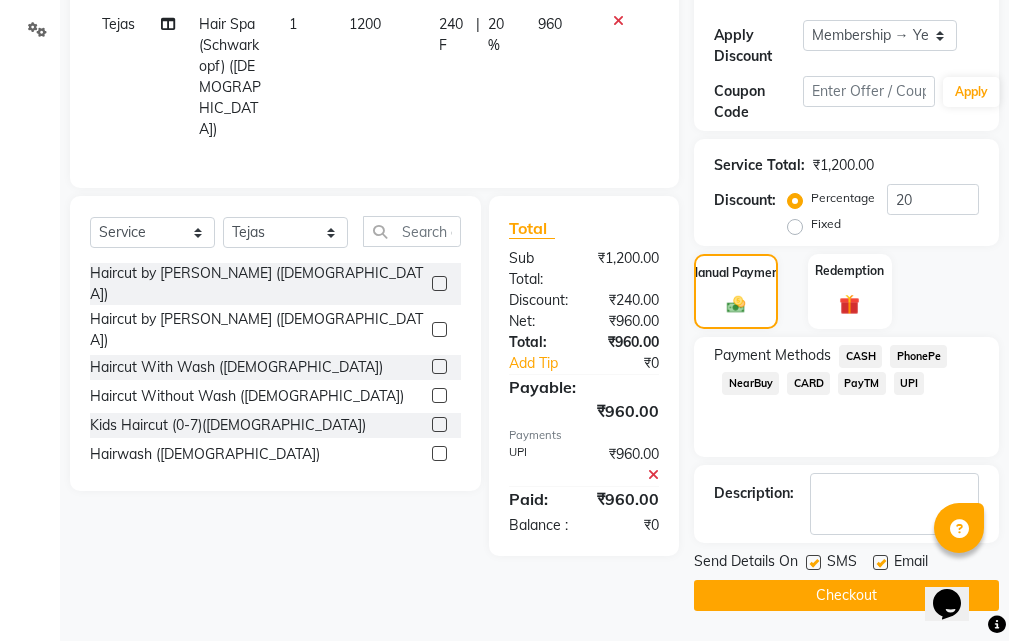 click on "Checkout" 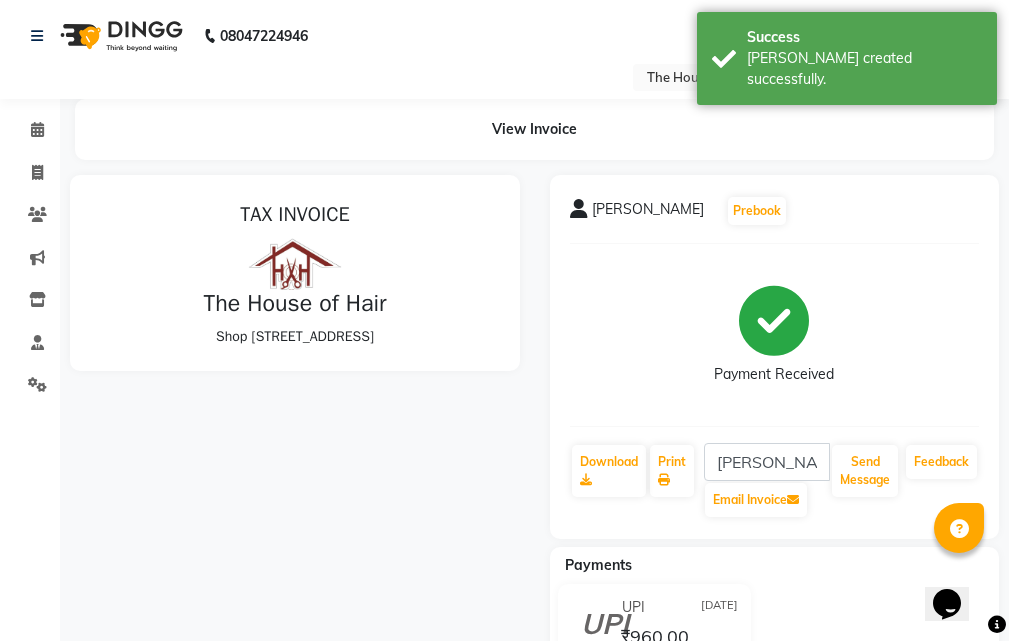 scroll, scrollTop: 0, scrollLeft: 0, axis: both 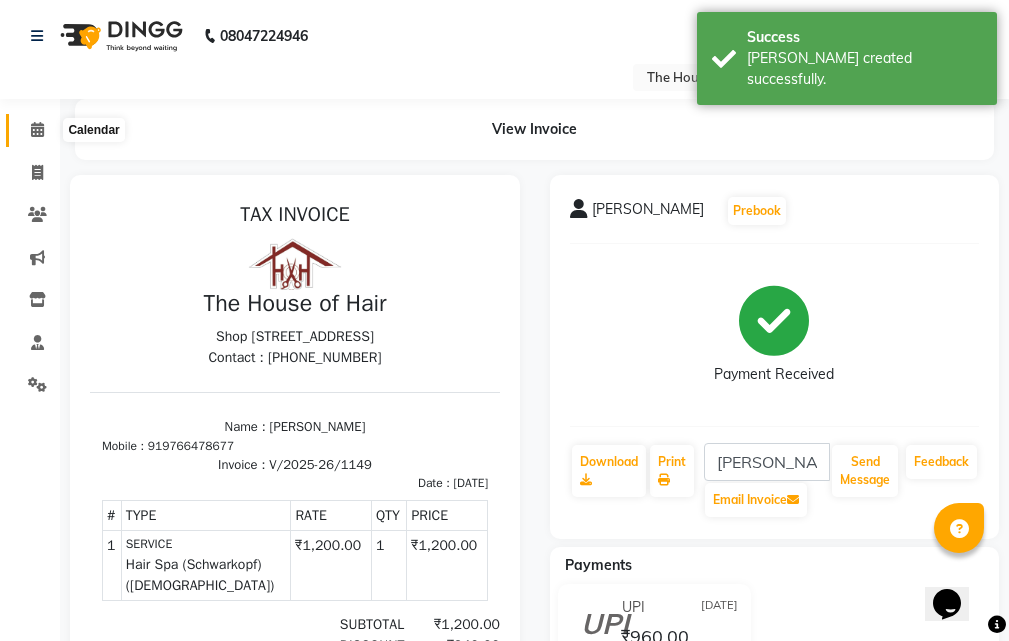 click 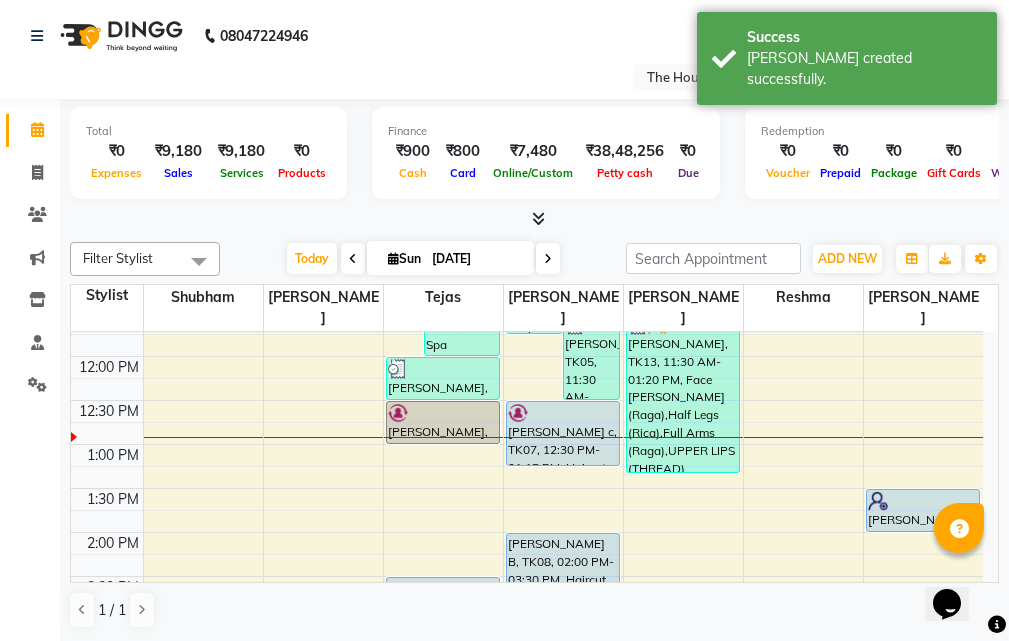 scroll, scrollTop: 300, scrollLeft: 0, axis: vertical 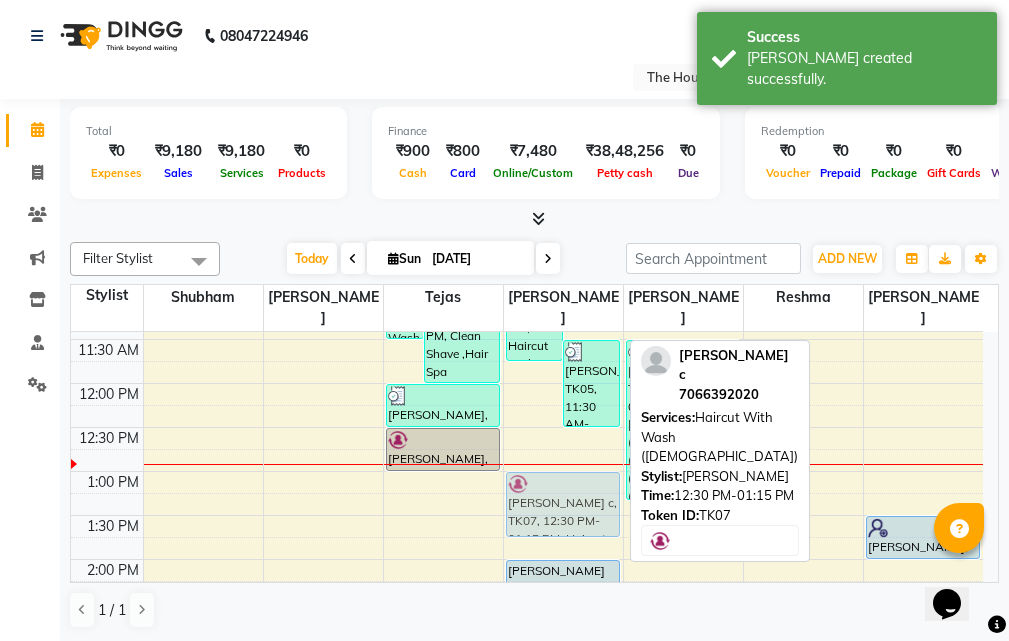 drag, startPoint x: 549, startPoint y: 419, endPoint x: 544, endPoint y: 458, distance: 39.319206 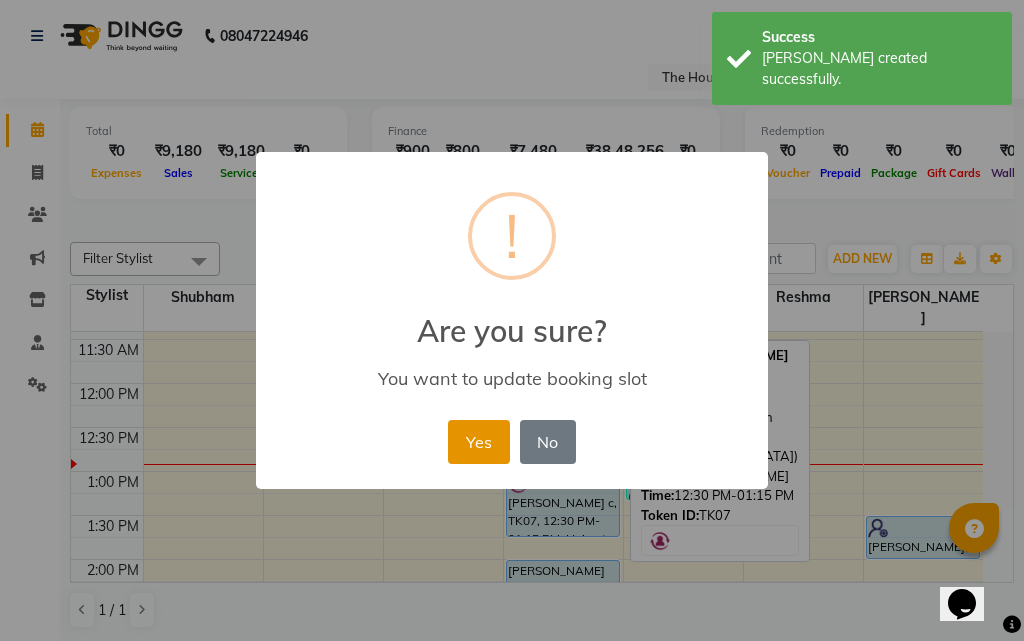 click on "Yes" at bounding box center (478, 442) 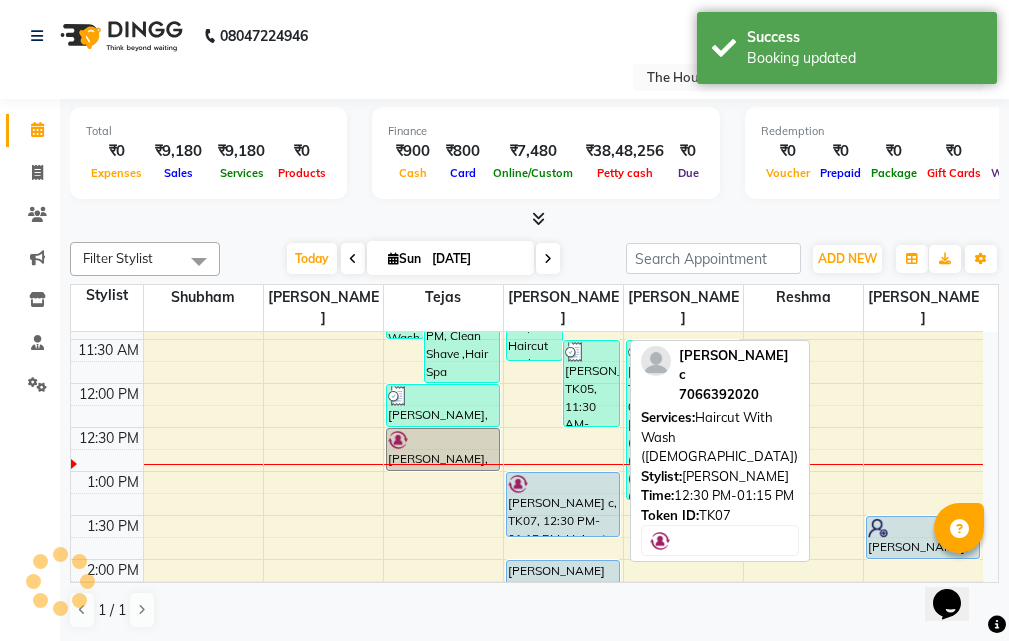 click at bounding box center (563, 484) 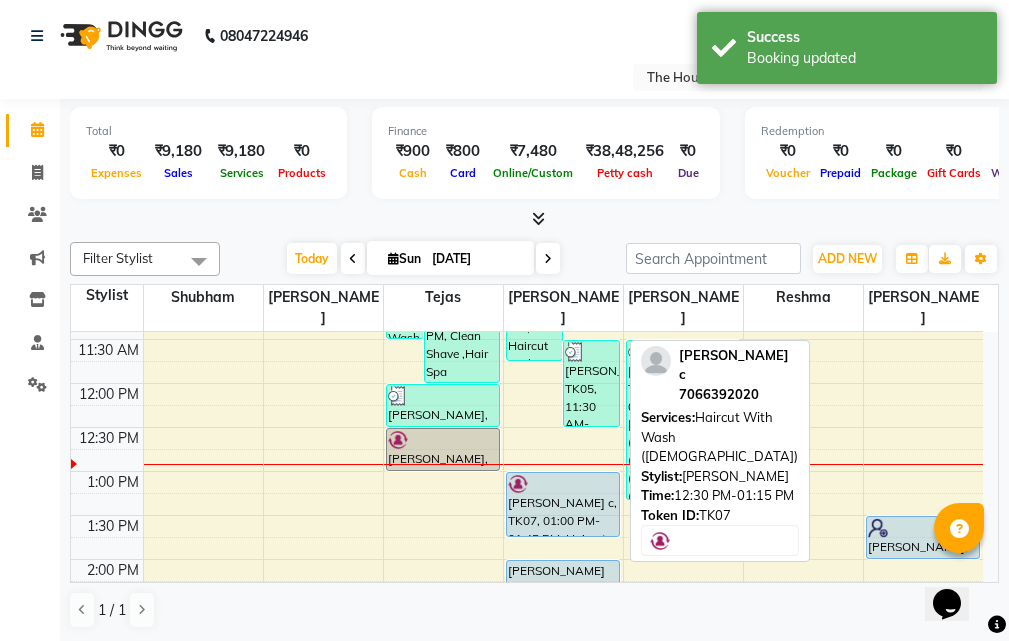 click on "[PERSON_NAME] c, TK07, 01:00 PM-01:45 PM, Haircut With Wash ([DEMOGRAPHIC_DATA])" at bounding box center (563, 504) 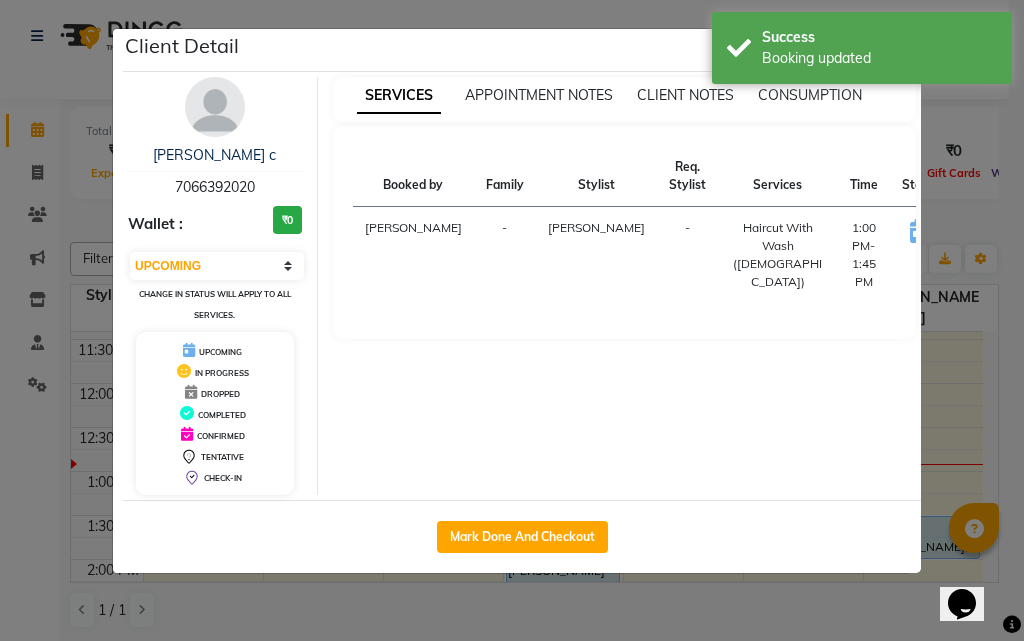 click on "START" at bounding box center (986, 233) 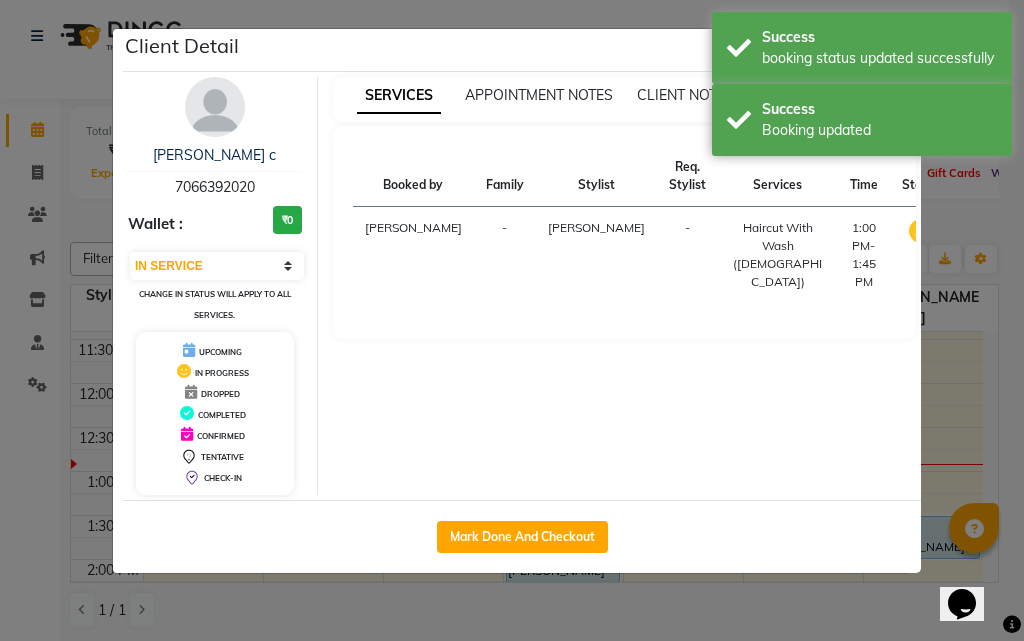 click on "Client Detail  [PERSON_NAME] c   7066392020 Wallet : ₹0 Select IN SERVICE CONFIRMED TENTATIVE CHECK IN MARK DONE DROPPED UPCOMING Change in status will apply to all services. UPCOMING IN PROGRESS DROPPED COMPLETED CONFIRMED TENTATIVE CHECK-IN SERVICES APPOINTMENT NOTES CLIENT NOTES CONSUMPTION Booked by Family Stylist Req. Stylist Services Time Status  [PERSON_NAME] -  Haircut With Wash ([DEMOGRAPHIC_DATA])   1:00 PM-1:45 PM   MARK DONE   Mark Done And Checkout" 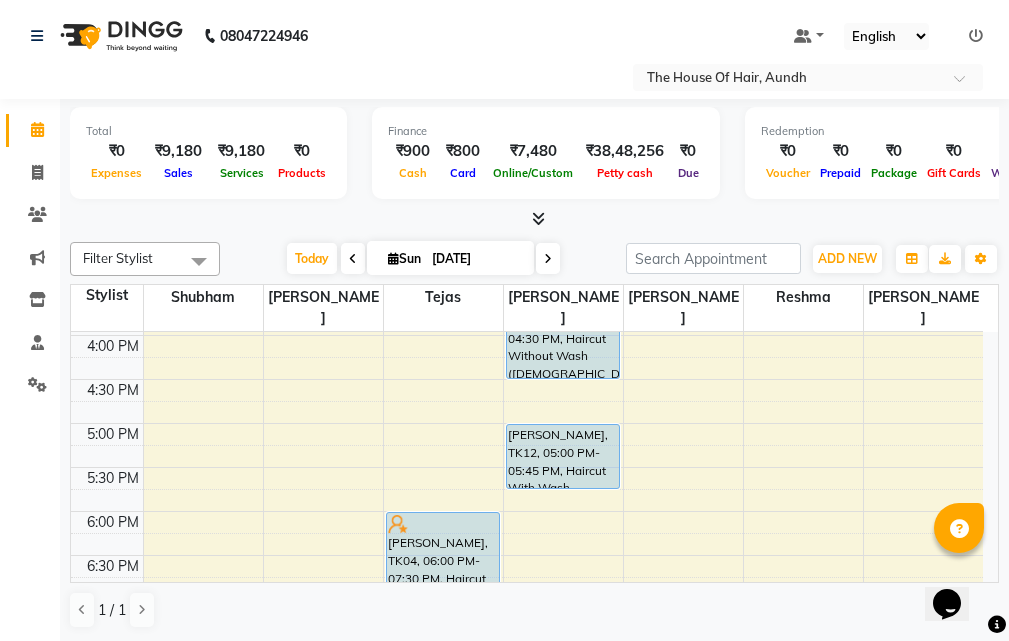 scroll, scrollTop: 800, scrollLeft: 0, axis: vertical 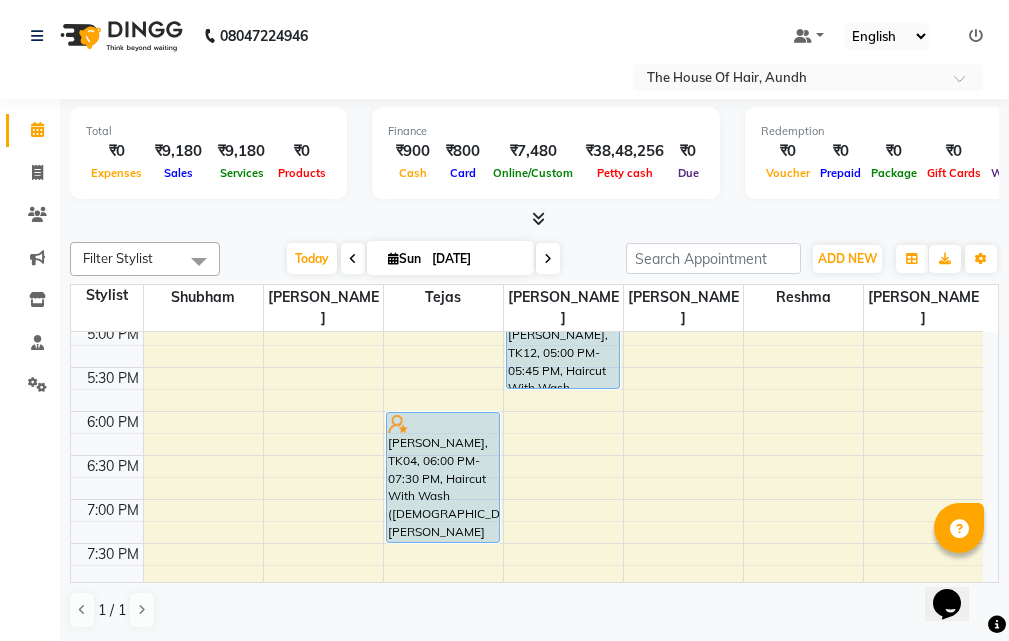 click on "8:00 AM 8:30 AM 9:00 AM 9:30 AM 10:00 AM 10:30 AM 11:00 AM 11:30 AM 12:00 PM 12:30 PM 1:00 PM 1:30 PM 2:00 PM 2:30 PM 3:00 PM 3:30 PM 4:00 PM 4:30 PM 5:00 PM 5:30 PM 6:00 PM 6:30 PM 7:00 PM 7:30 PM 8:00 PM 8:30 PM 9:00 PM 9:30 PM     [PERSON_NAME], TK10, 09:30 AM-11:30 AM, Haircut Without Wash ([DEMOGRAPHIC_DATA]),[PERSON_NAME],[PERSON_NAME] Color     Pukul [PERSON_NAME], TK03, 09:30 AM-10:30 AM, Haircut Without Wash ([DEMOGRAPHIC_DATA]),[PERSON_NAME], TK11, 10:00 AM-10:30 AM, Haircut Without Wash ([DEMOGRAPHIC_DATA])     [PERSON_NAME], TK01, 10:30 AM-12:00 PM, Clean Shave ,Hair Spa (Schwarkopf) ([DEMOGRAPHIC_DATA]),Haircut With Wash ([DEMOGRAPHIC_DATA])     [PERSON_NAME], TK06, 12:00 PM-12:30 PM, Hair Spa (Schwarkopf) ([DEMOGRAPHIC_DATA])     [PERSON_NAME], TK02, 12:30 PM-01:00 PM, Haircut Without Wash ([DEMOGRAPHIC_DATA])    [PERSON_NAME] P, TK09, 02:30 PM-03:00 PM, Haircut Without Wash ([DEMOGRAPHIC_DATA])     [PERSON_NAME], TK04, 06:00 PM-07:30 PM, Haircut With Wash ([DEMOGRAPHIC_DATA]),[PERSON_NAME] deshmukh, TK14, 10:00 AM-11:45 AM, Haircut Without Wash ([DEMOGRAPHIC_DATA]),[PERSON_NAME],[MEDICAL_DATA] Free Global Color ([DEMOGRAPHIC_DATA])" at bounding box center (527, 147) 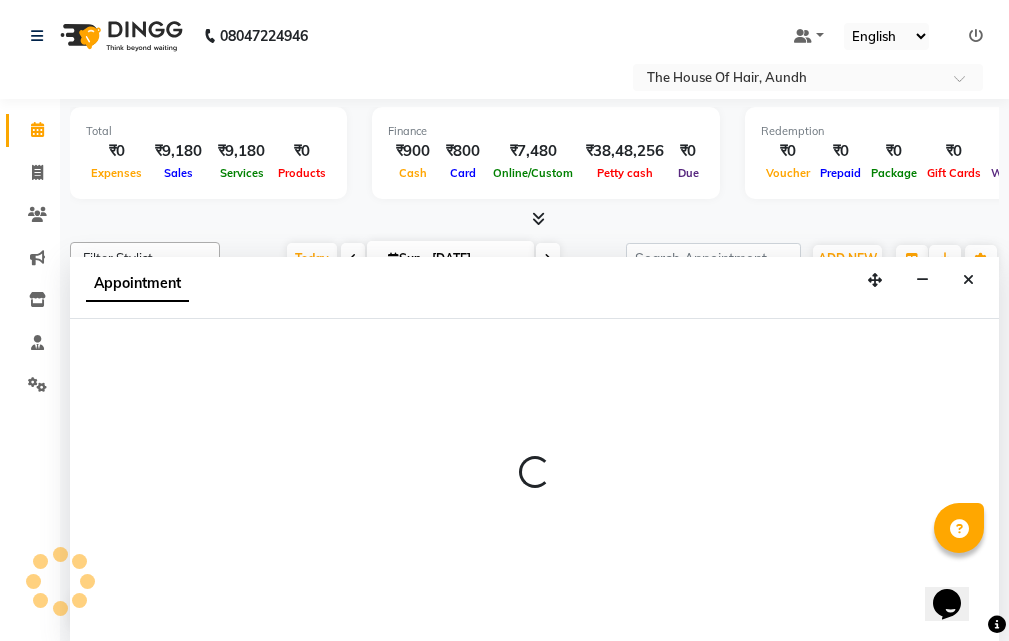 scroll, scrollTop: 1, scrollLeft: 0, axis: vertical 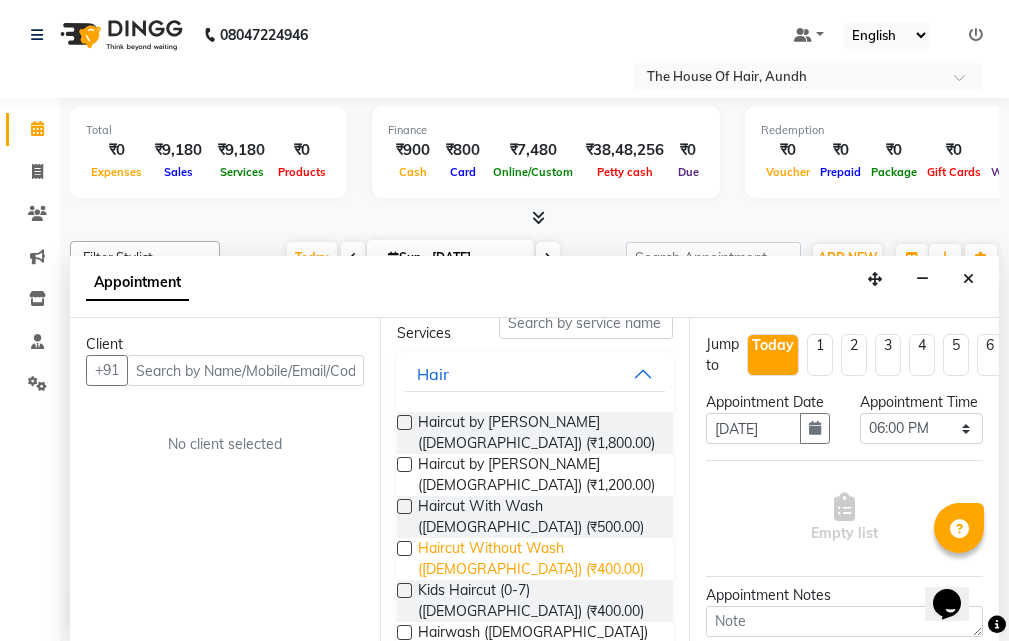 click on "Haircut Without Wash ([DEMOGRAPHIC_DATA]) (₹400.00)" at bounding box center (538, 559) 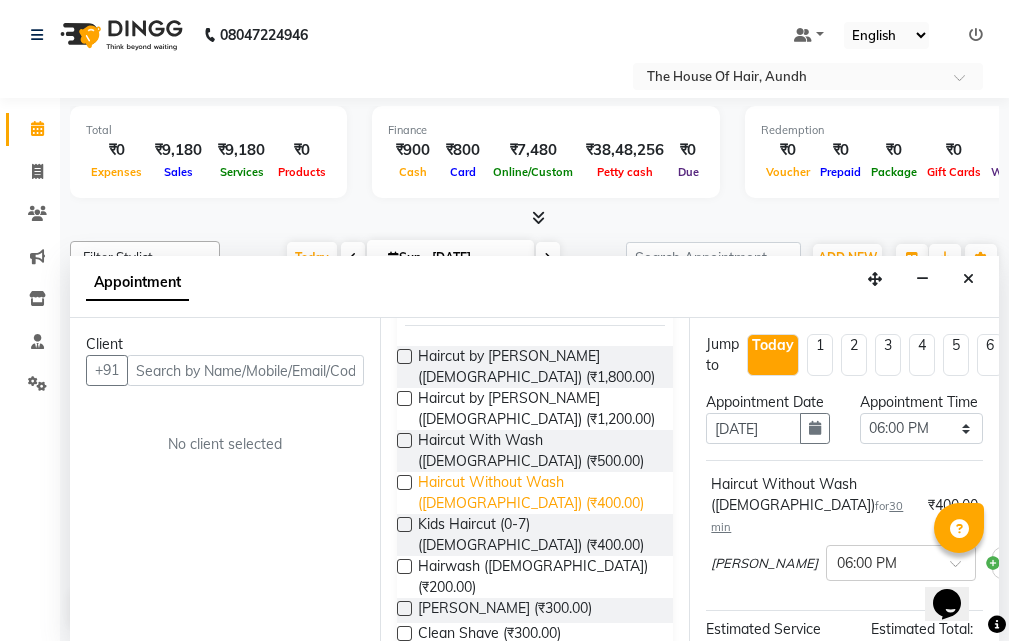 scroll, scrollTop: 200, scrollLeft: 0, axis: vertical 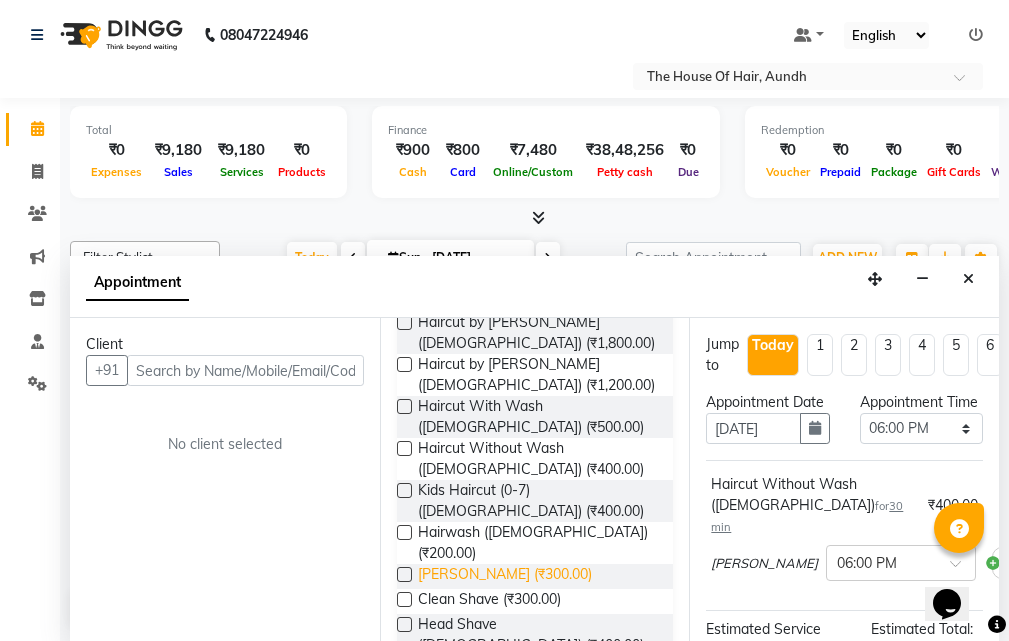 click on "[PERSON_NAME] (₹300.00)" at bounding box center (505, 576) 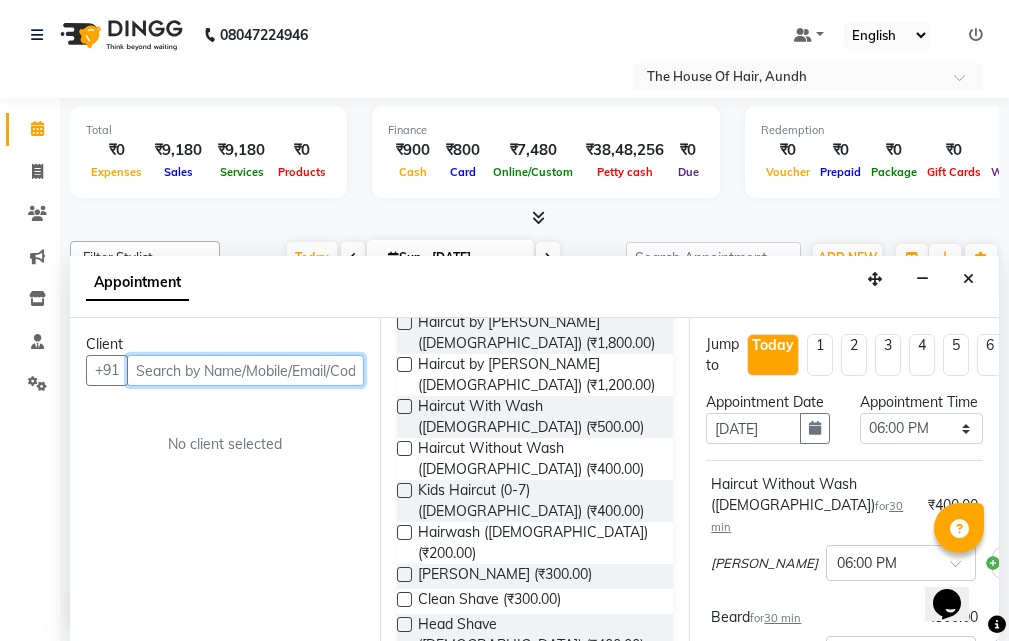 click at bounding box center (245, 370) 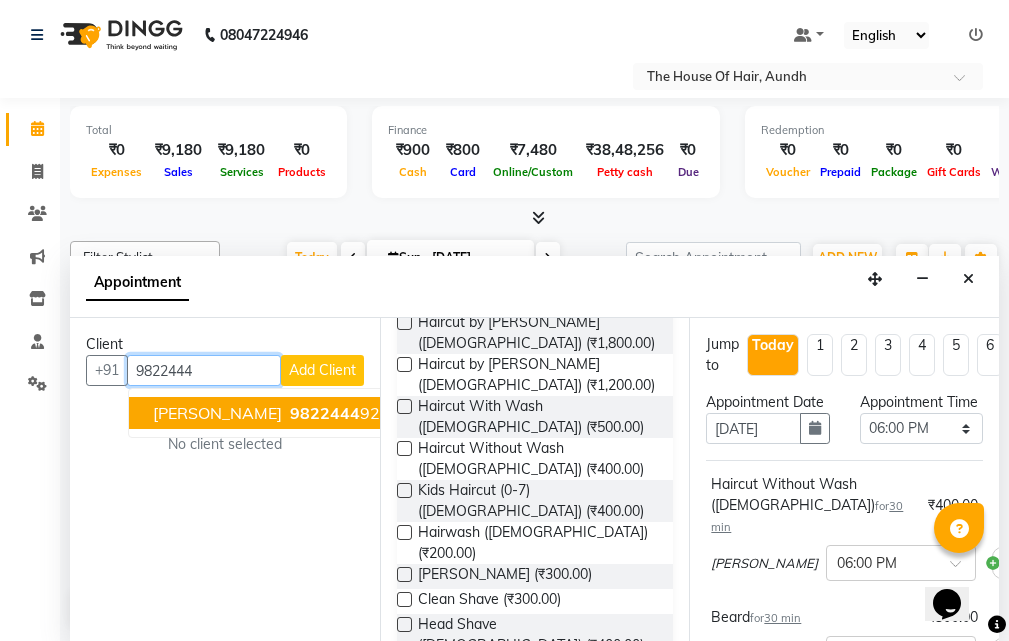 click on "[PERSON_NAME]" at bounding box center (217, 413) 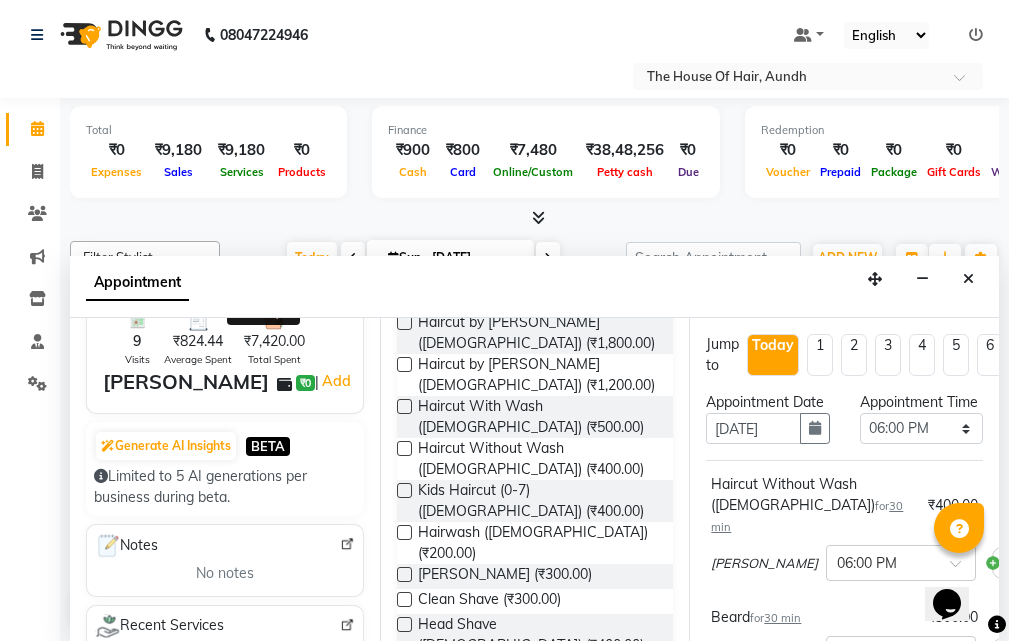 scroll, scrollTop: 0, scrollLeft: 0, axis: both 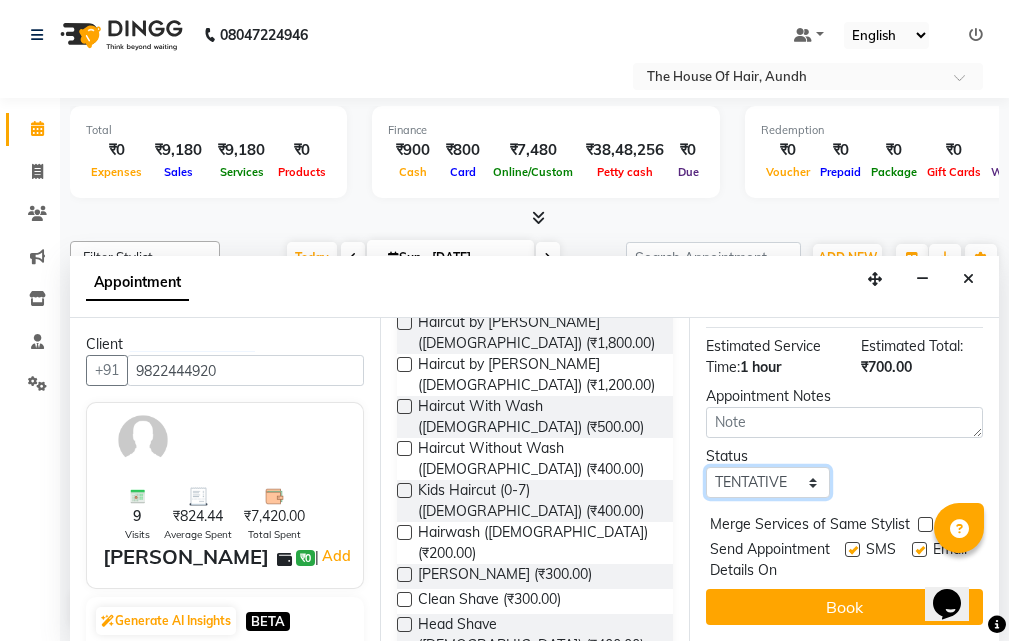 click on "Select TENTATIVE CONFIRM CHECK-IN UPCOMING" at bounding box center (767, 482) 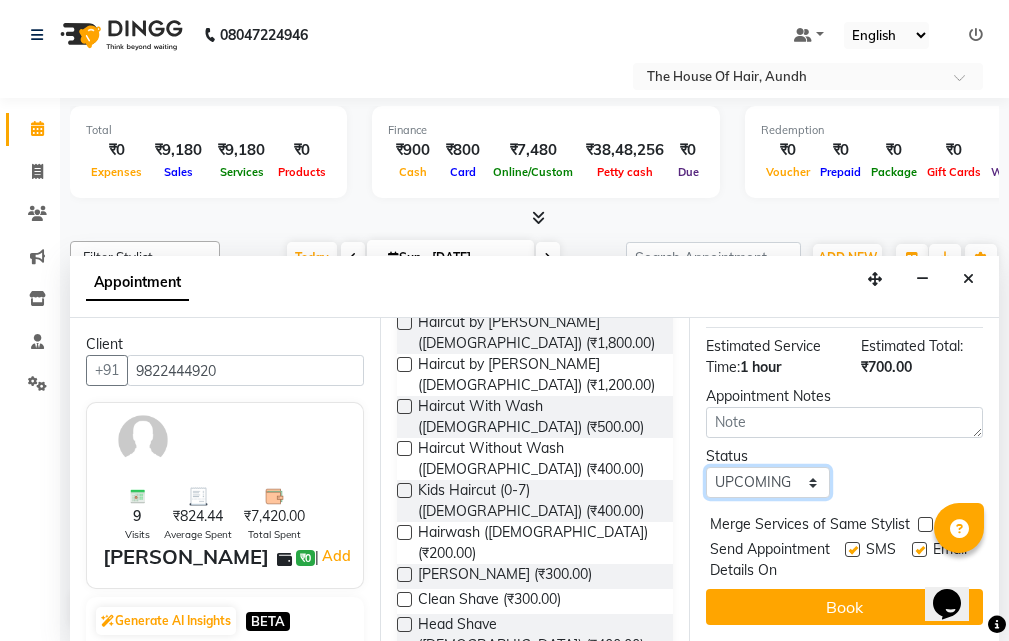 click on "Select TENTATIVE CONFIRM CHECK-IN UPCOMING" at bounding box center (767, 482) 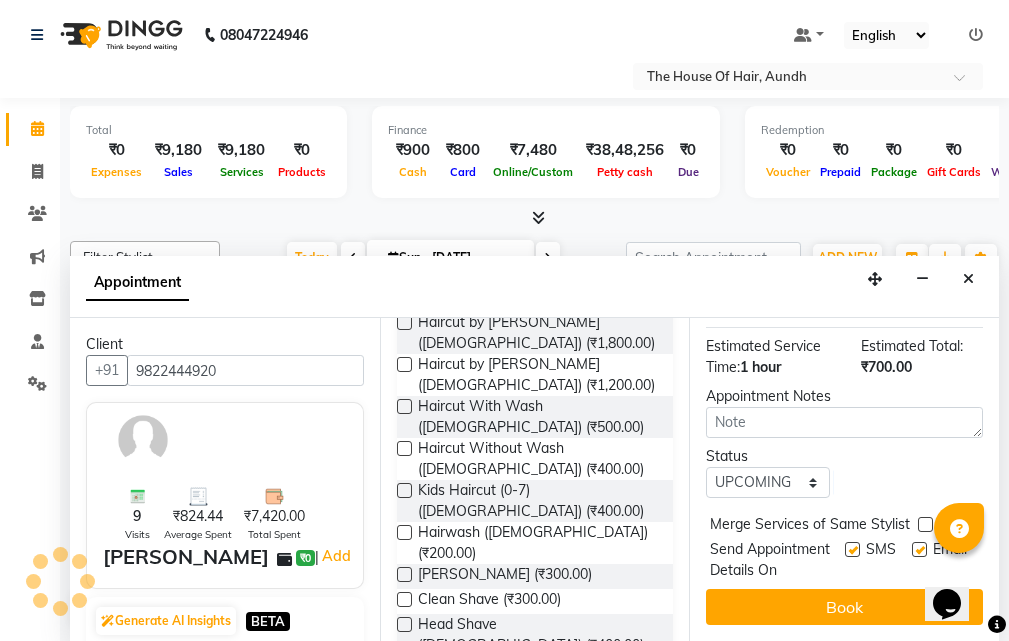 click at bounding box center (925, 524) 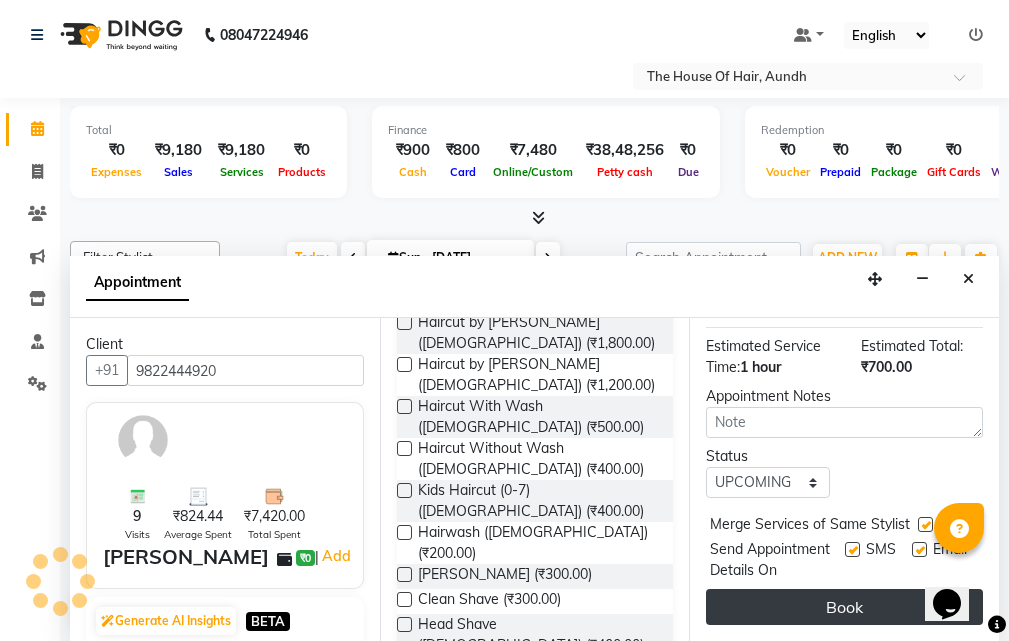 click on "Book" at bounding box center [844, 607] 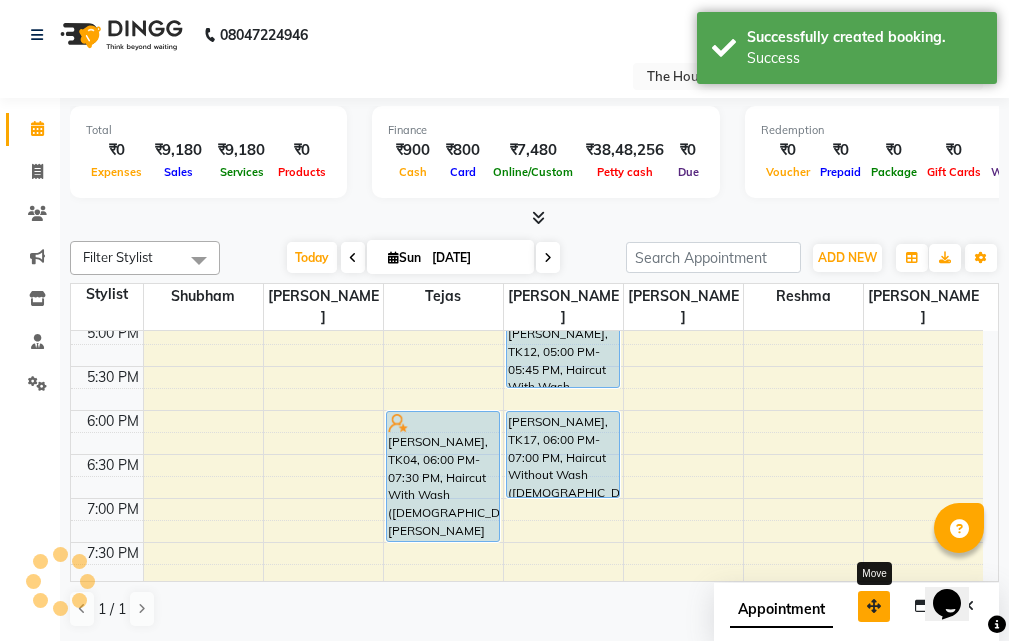 scroll, scrollTop: 0, scrollLeft: 0, axis: both 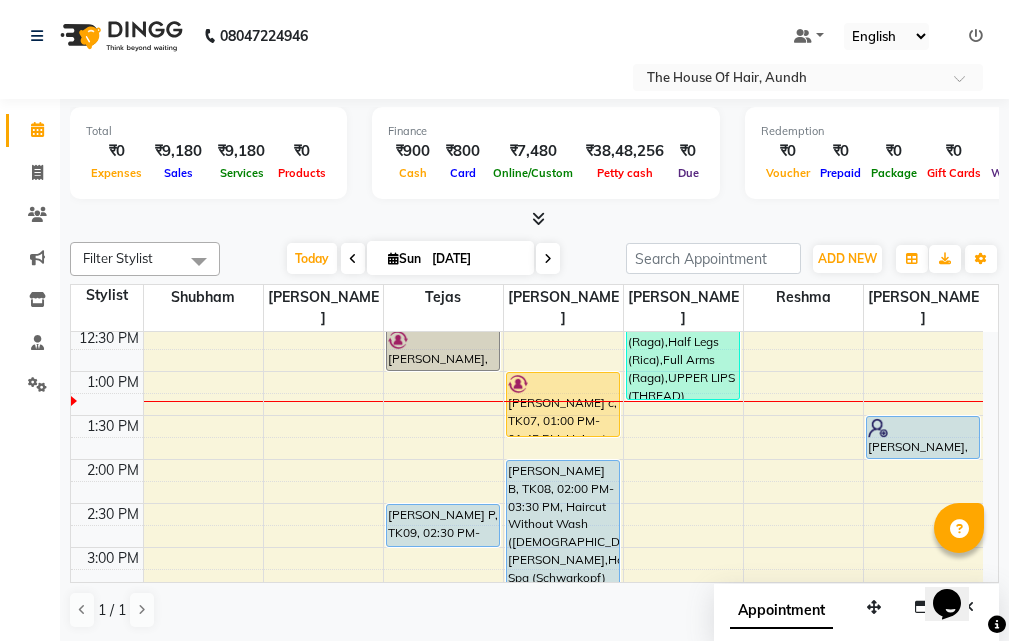 click at bounding box center (443, 401) 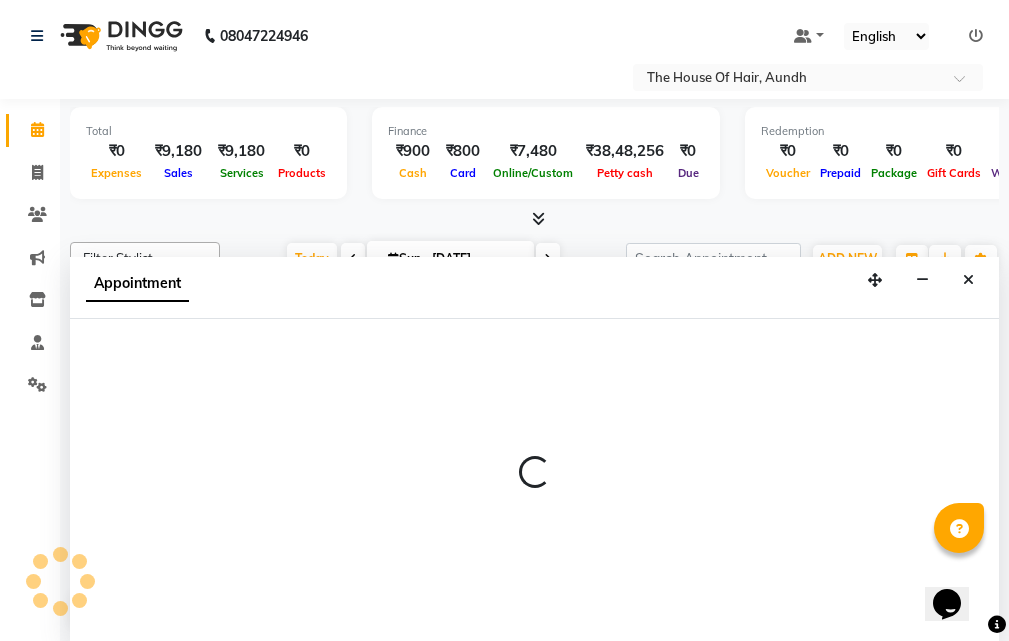 scroll, scrollTop: 1, scrollLeft: 0, axis: vertical 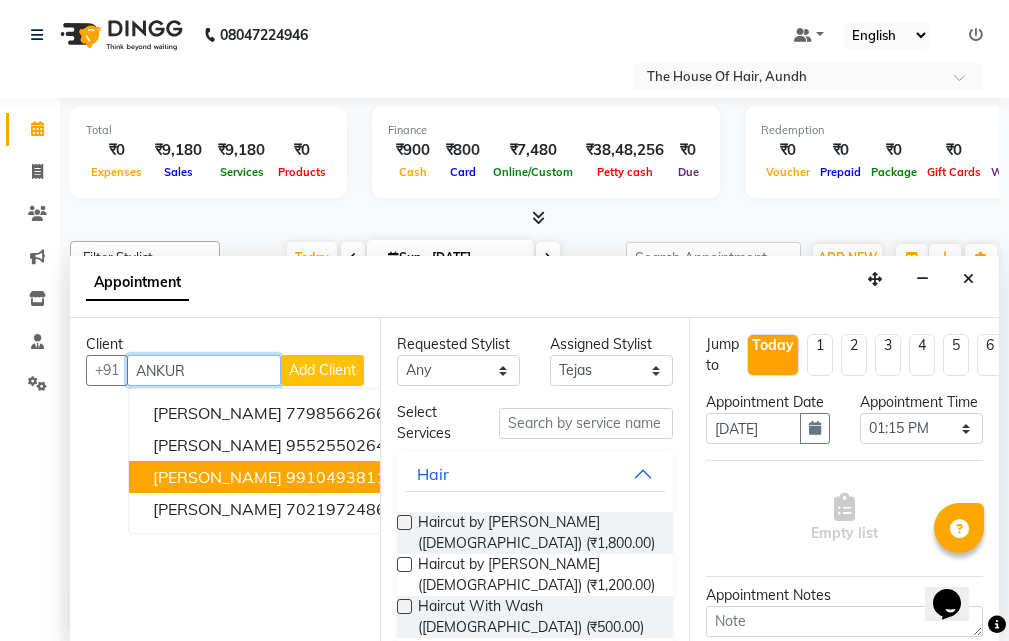 click on "9910493811" at bounding box center [336, 477] 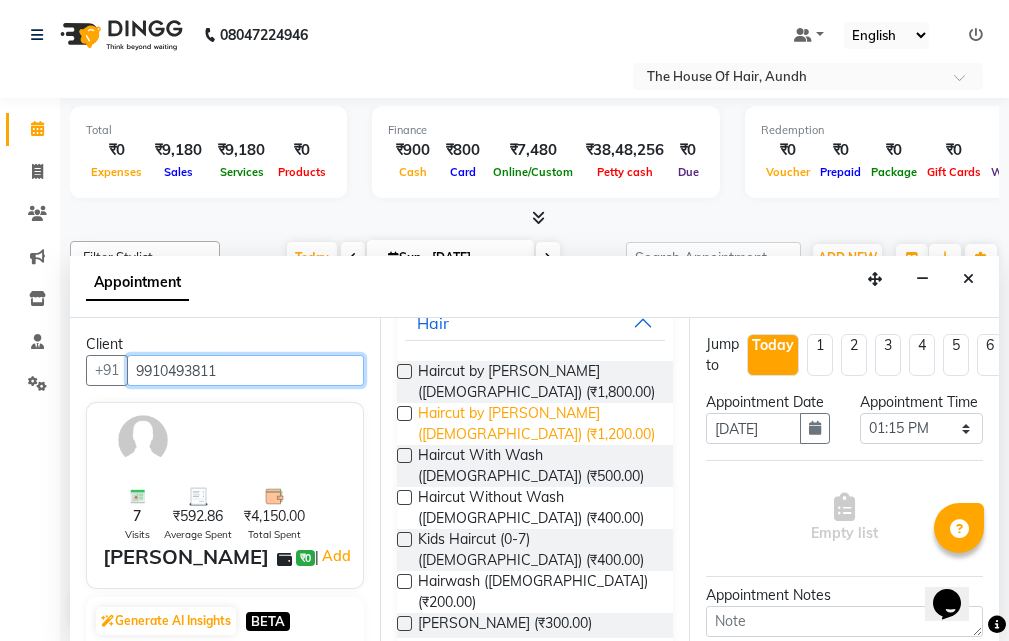 scroll, scrollTop: 200, scrollLeft: 0, axis: vertical 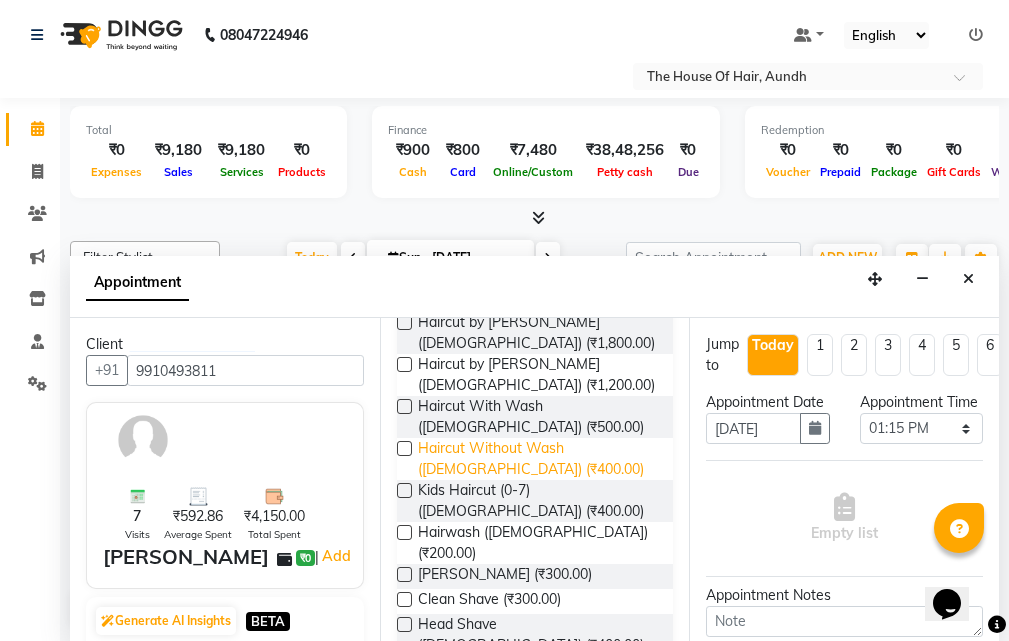 click on "Haircut Without Wash ([DEMOGRAPHIC_DATA]) (₹400.00)" at bounding box center [538, 459] 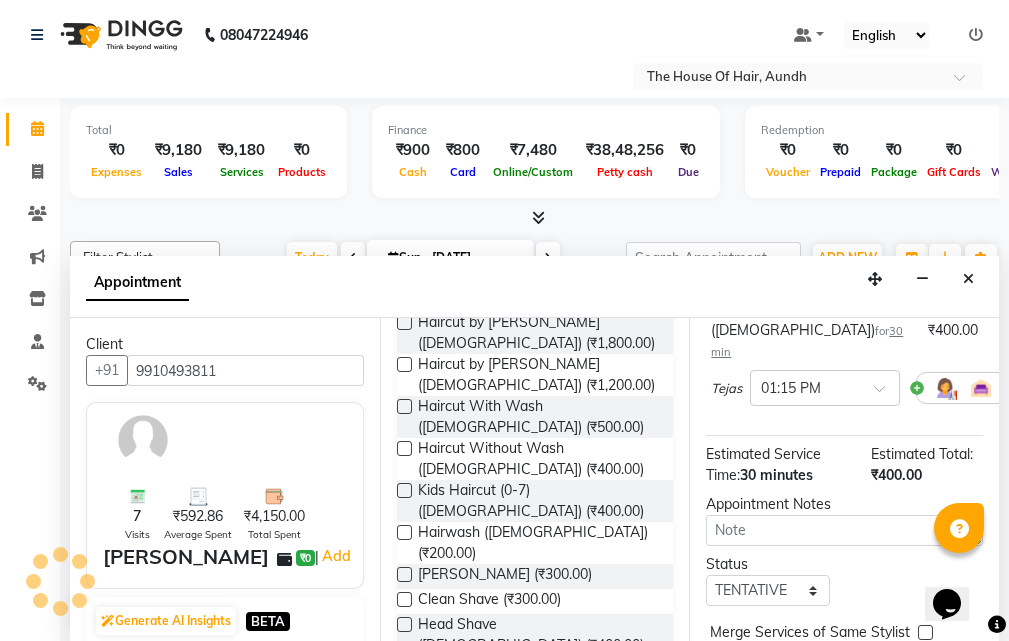 scroll, scrollTop: 200, scrollLeft: 0, axis: vertical 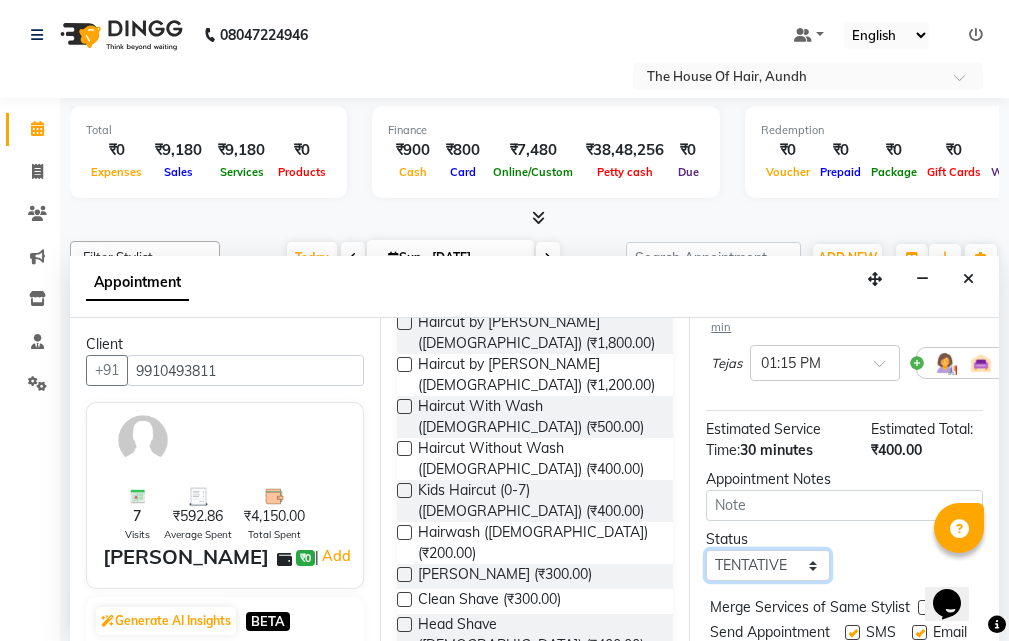 click on "Select TENTATIVE CONFIRM CHECK-IN UPCOMING" at bounding box center (767, 565) 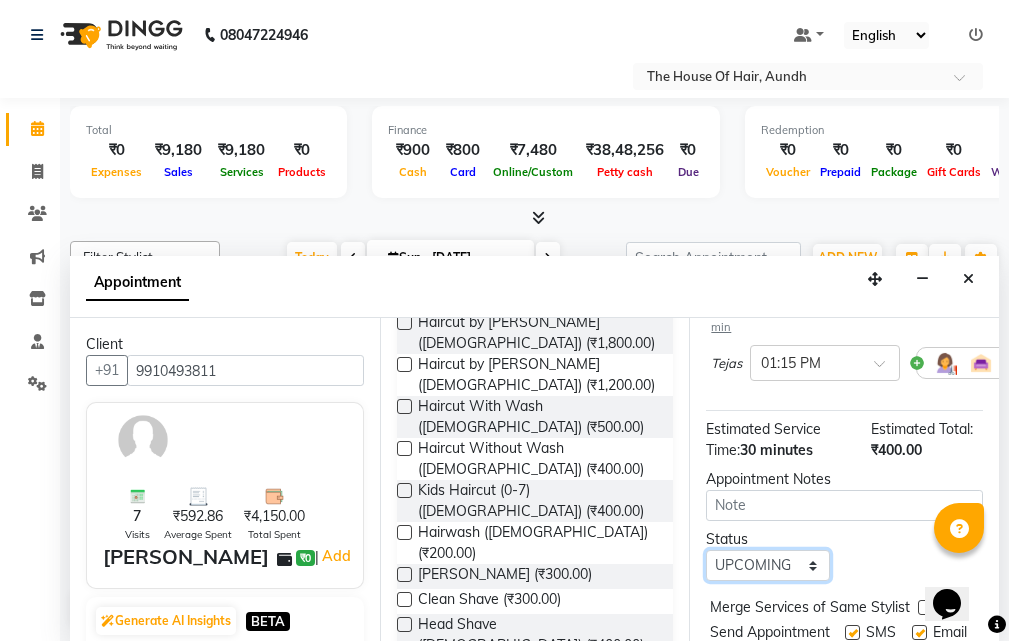 click on "Select TENTATIVE CONFIRM CHECK-IN UPCOMING" at bounding box center (767, 565) 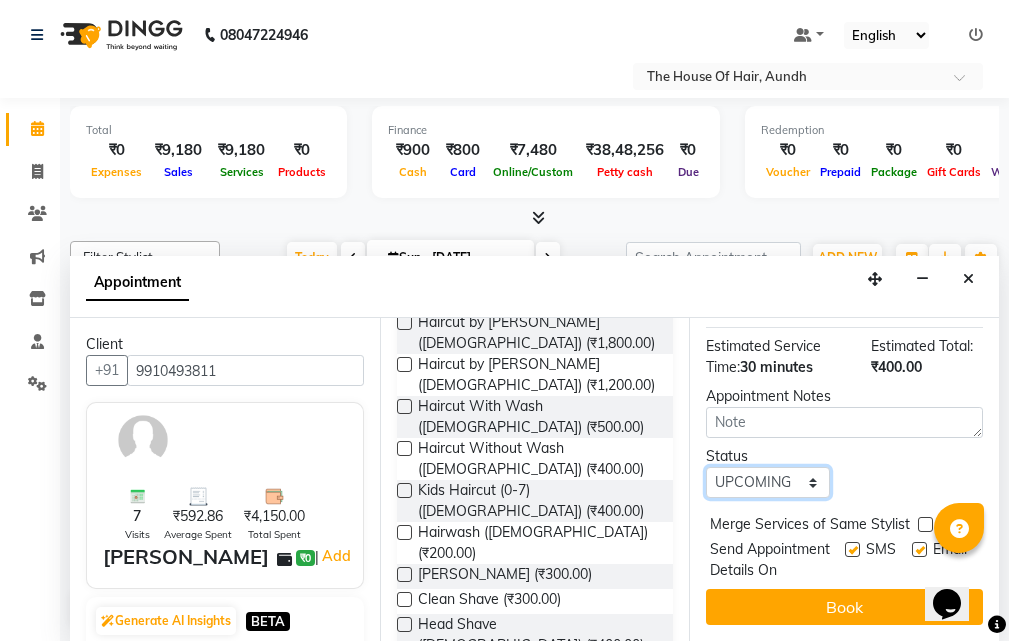 scroll, scrollTop: 319, scrollLeft: 0, axis: vertical 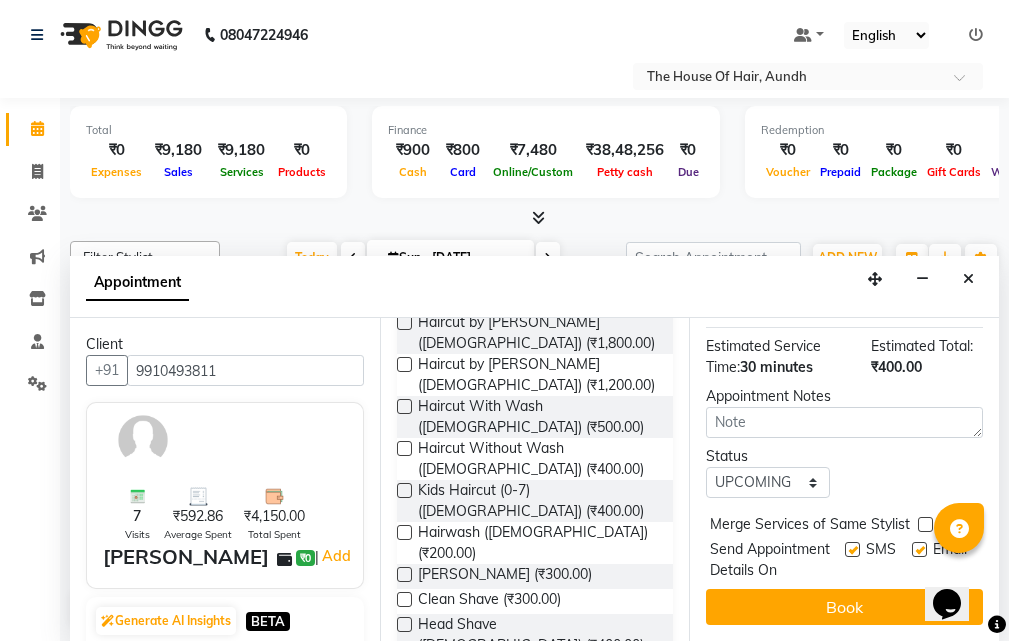 click at bounding box center [925, 524] 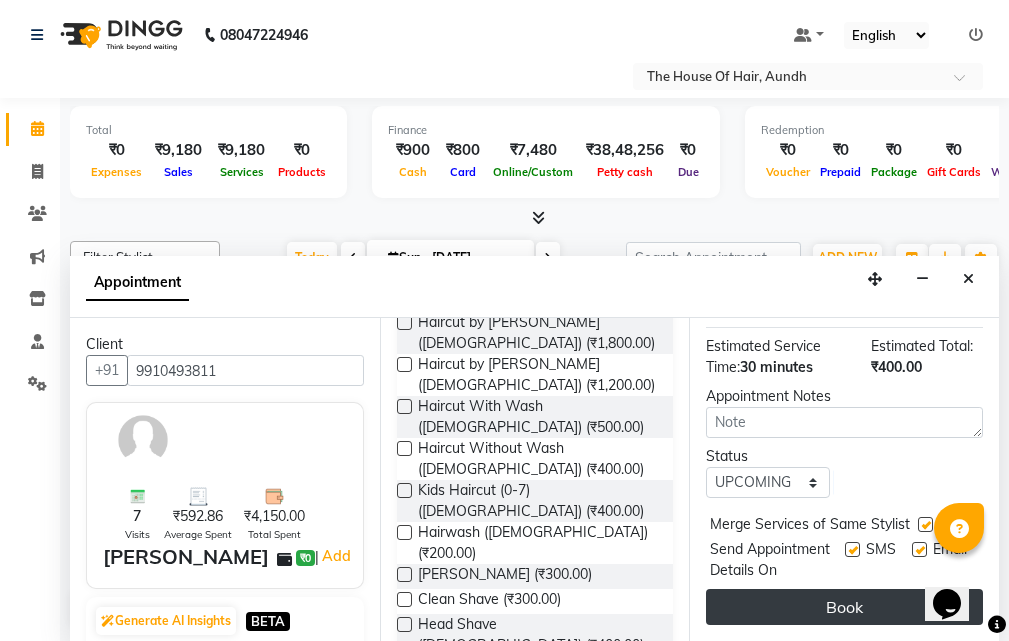 click on "Book" at bounding box center (844, 607) 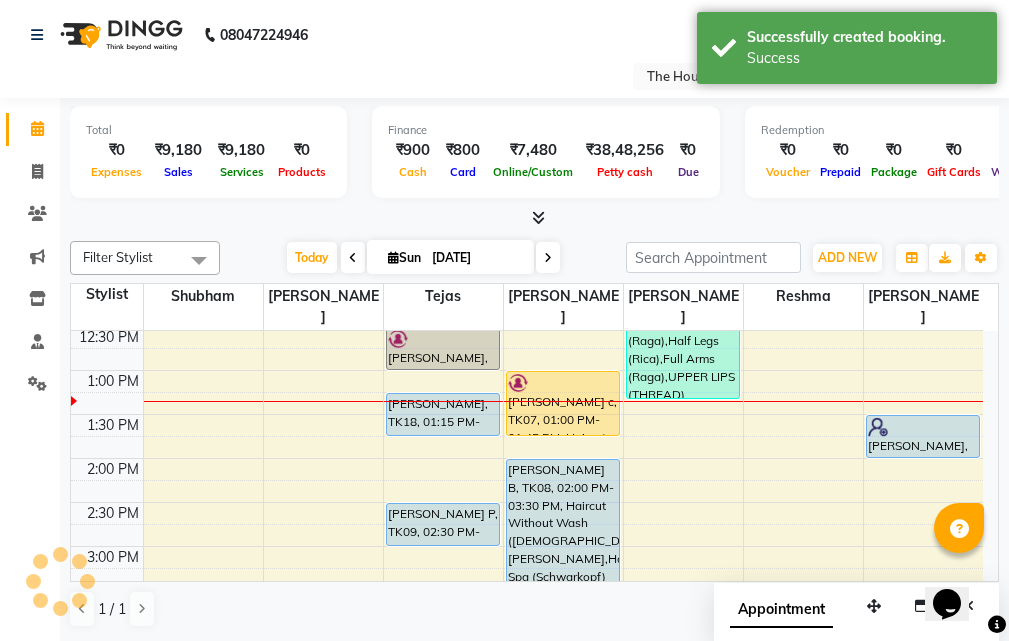 scroll, scrollTop: 0, scrollLeft: 0, axis: both 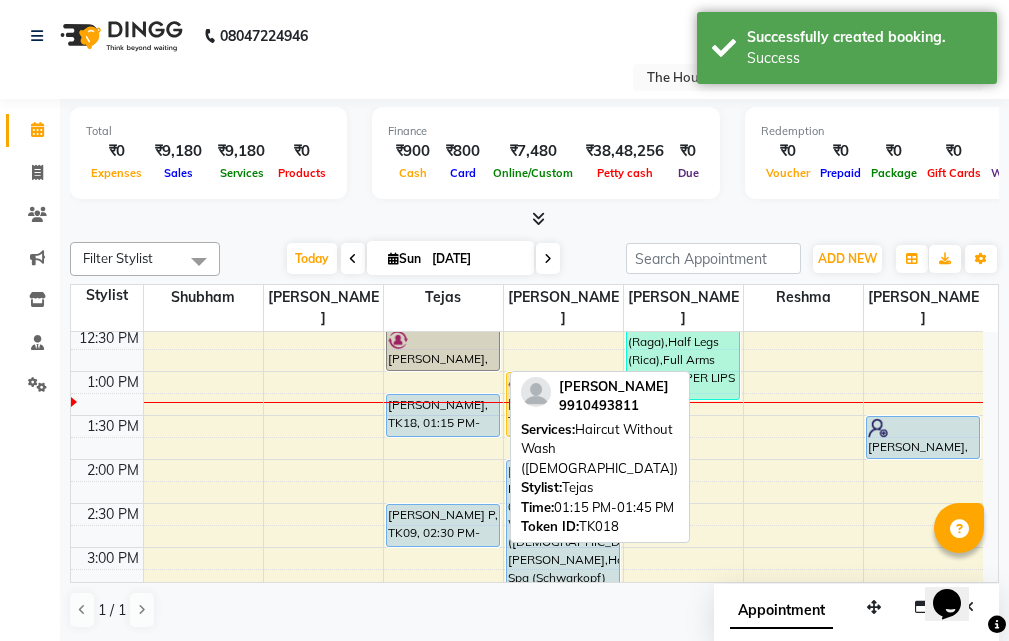 click on "[PERSON_NAME], TK18, 01:15 PM-01:45 PM, Haircut Without Wash ([DEMOGRAPHIC_DATA])" at bounding box center (443, 415) 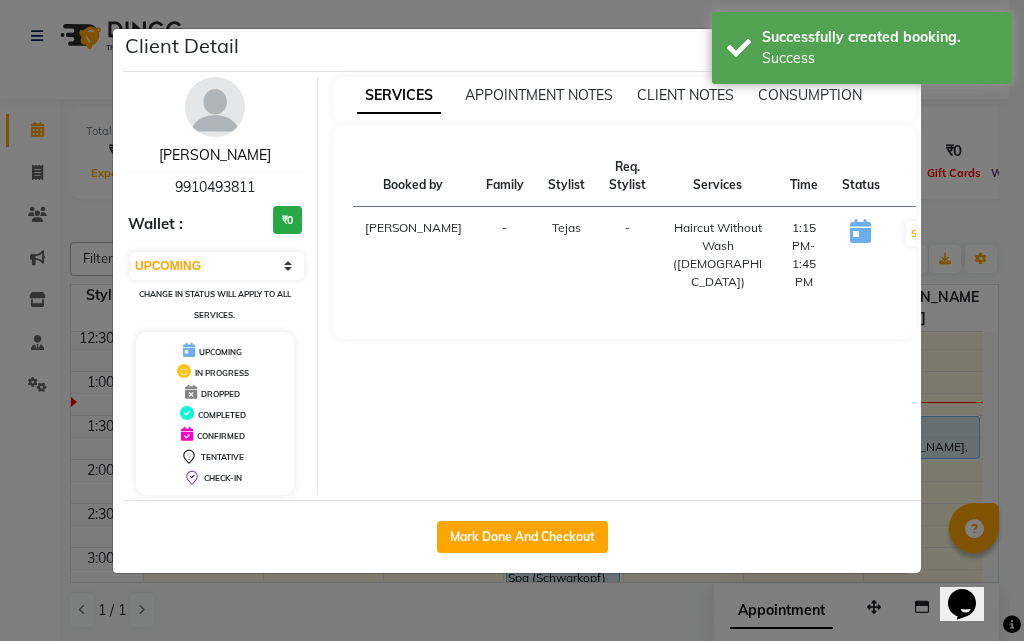 click on "[PERSON_NAME]" at bounding box center [215, 155] 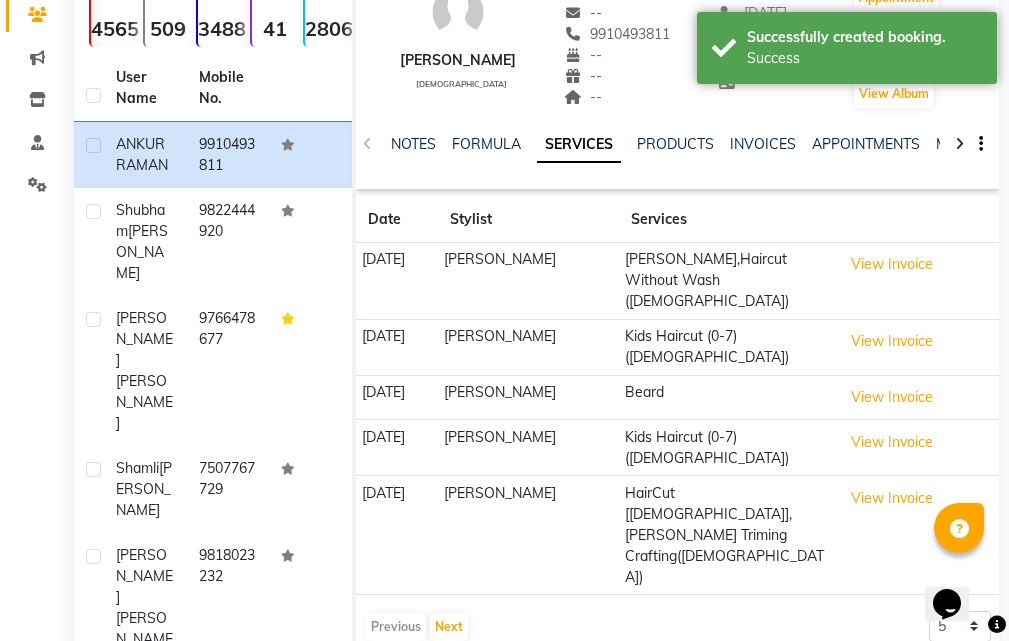 scroll, scrollTop: 300, scrollLeft: 0, axis: vertical 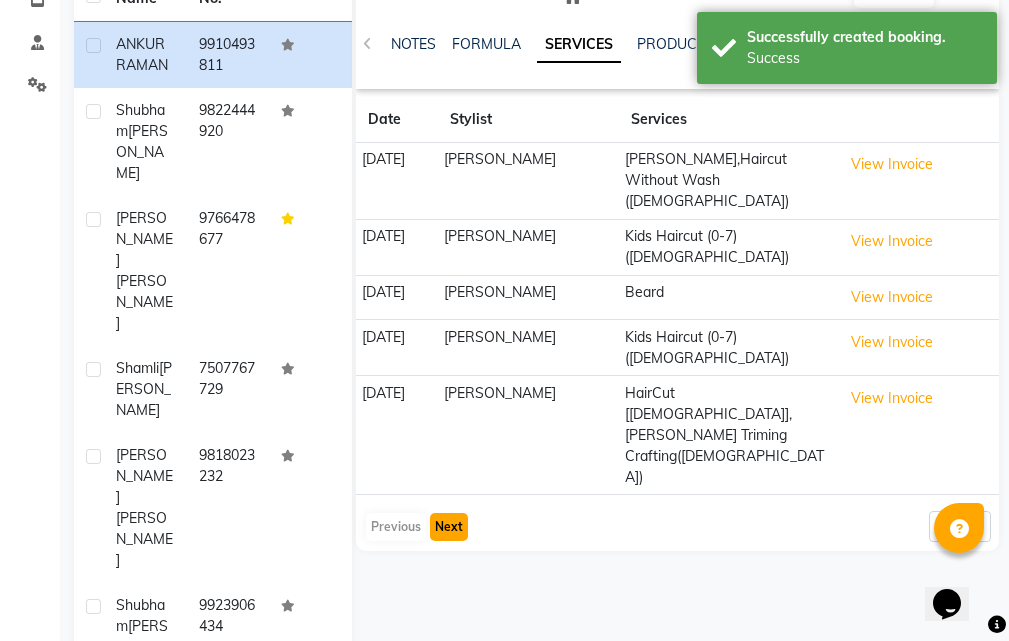 click on "Next" 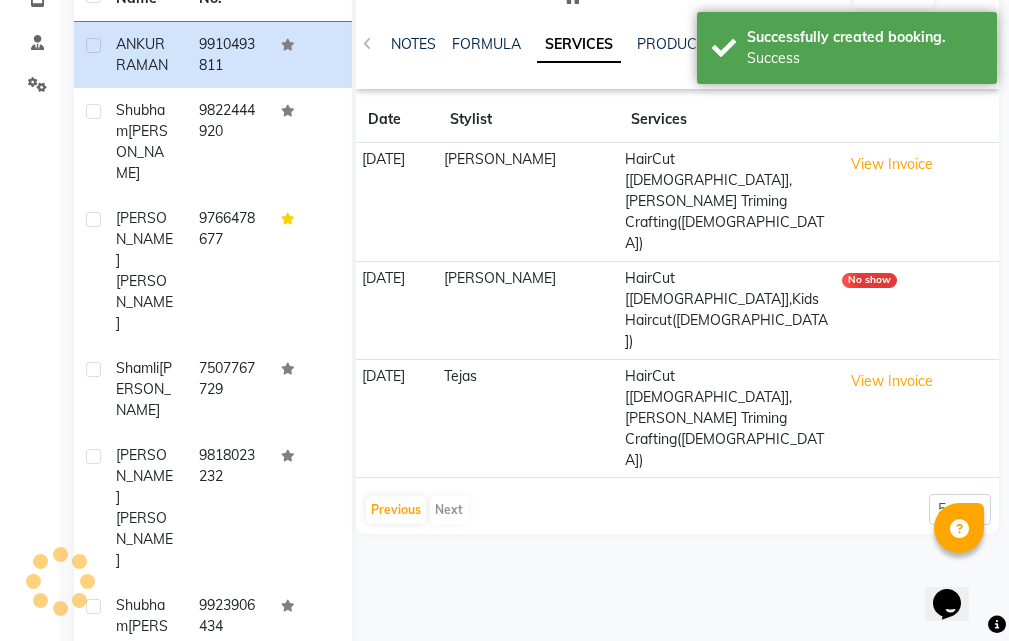 scroll, scrollTop: 0, scrollLeft: 0, axis: both 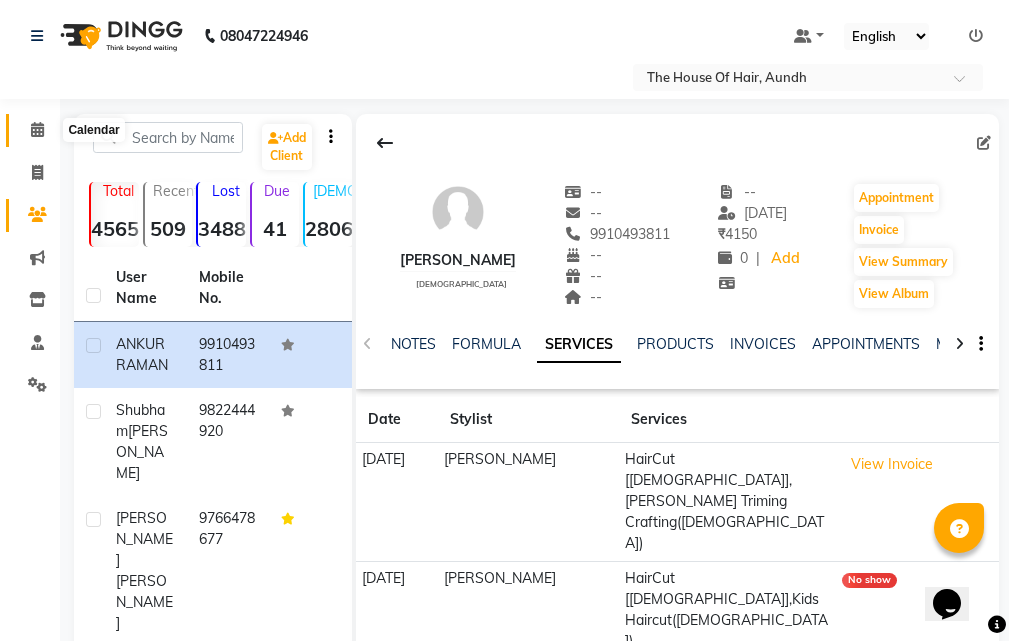 click 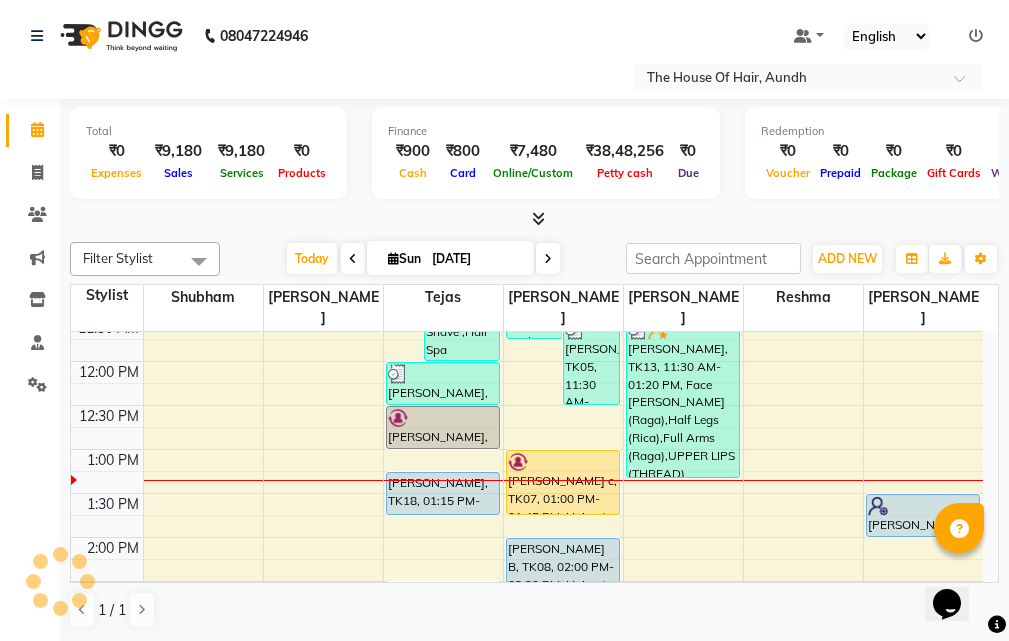 scroll, scrollTop: 400, scrollLeft: 0, axis: vertical 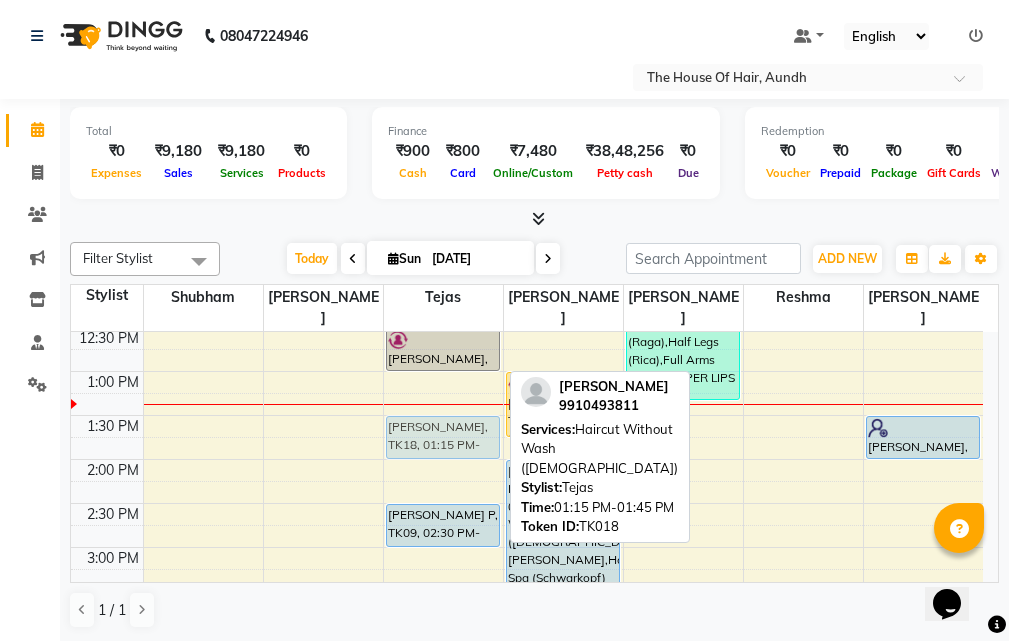 drag, startPoint x: 428, startPoint y: 374, endPoint x: 427, endPoint y: 393, distance: 19.026299 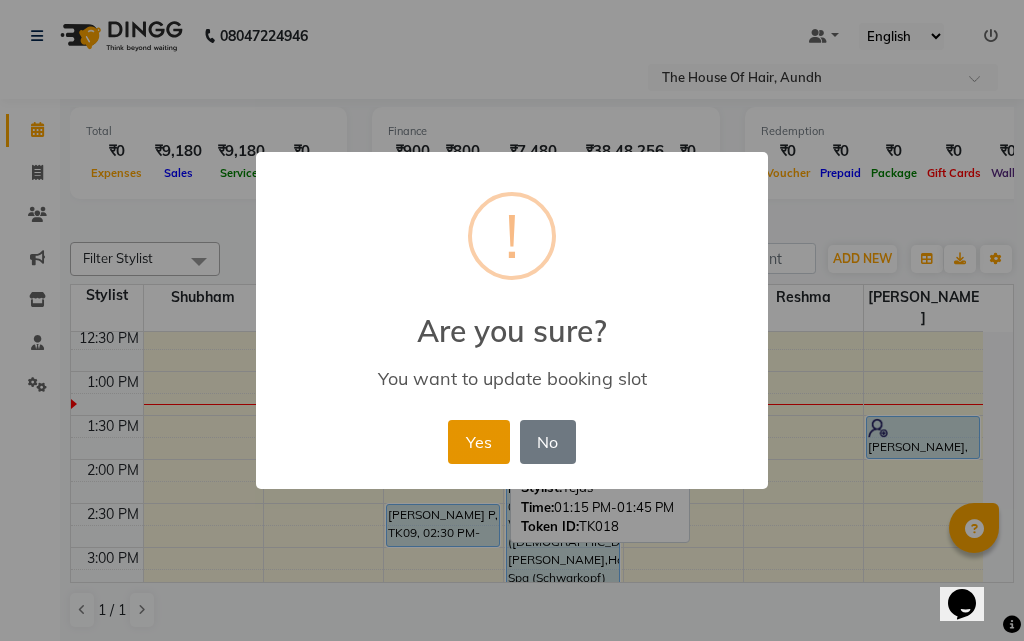 click on "Yes" at bounding box center [478, 442] 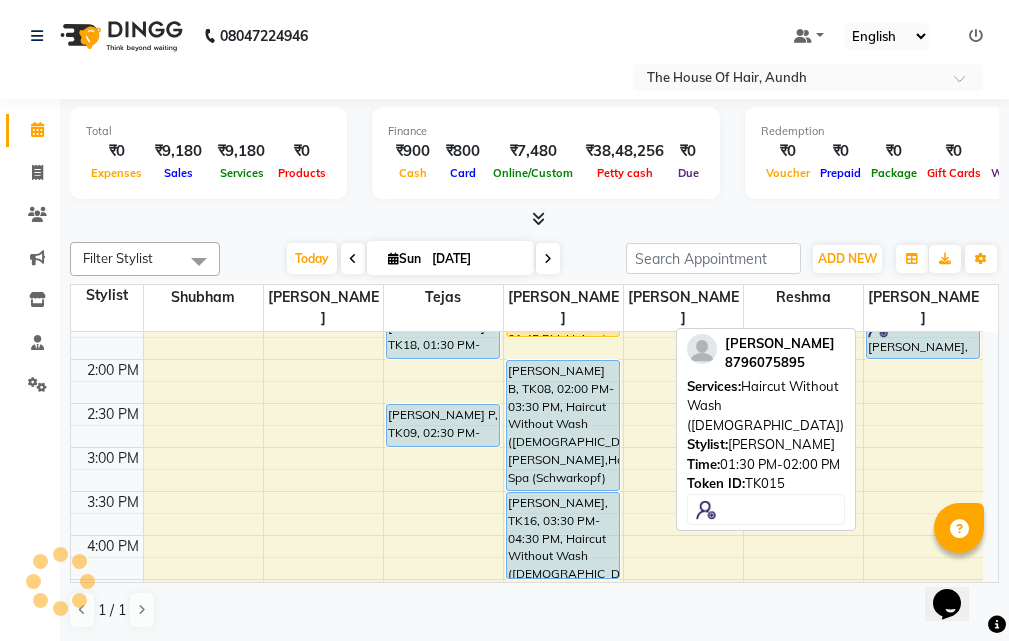 scroll, scrollTop: 400, scrollLeft: 0, axis: vertical 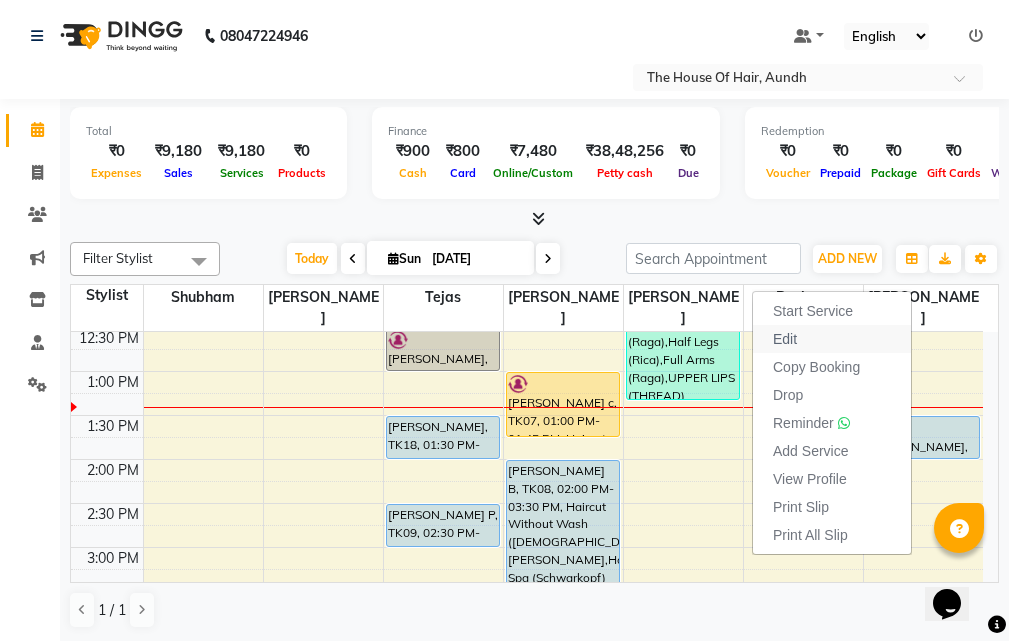 click on "Edit" at bounding box center [832, 339] 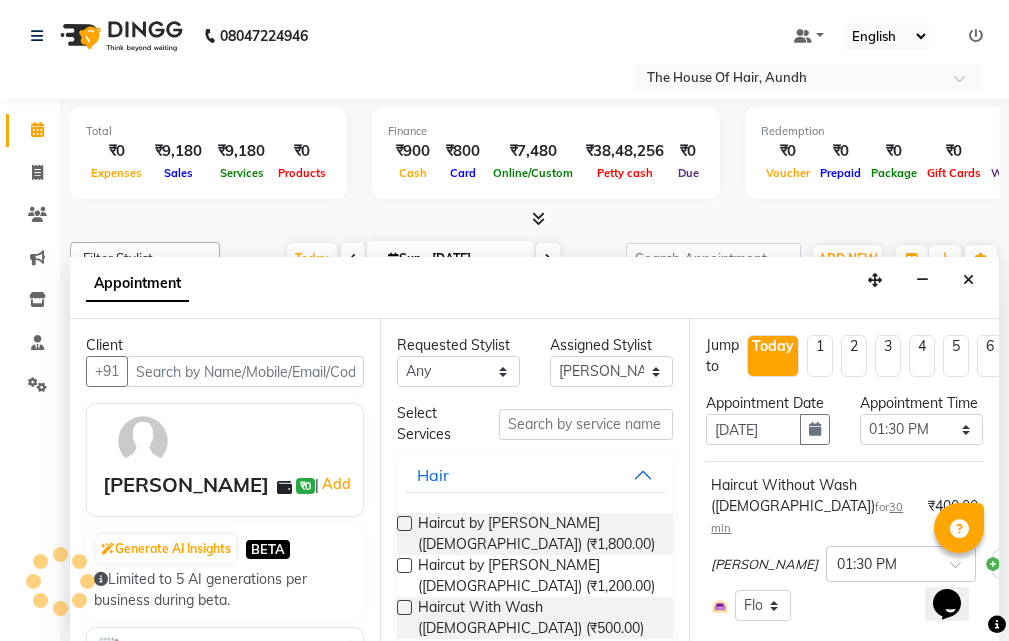 scroll, scrollTop: 1, scrollLeft: 0, axis: vertical 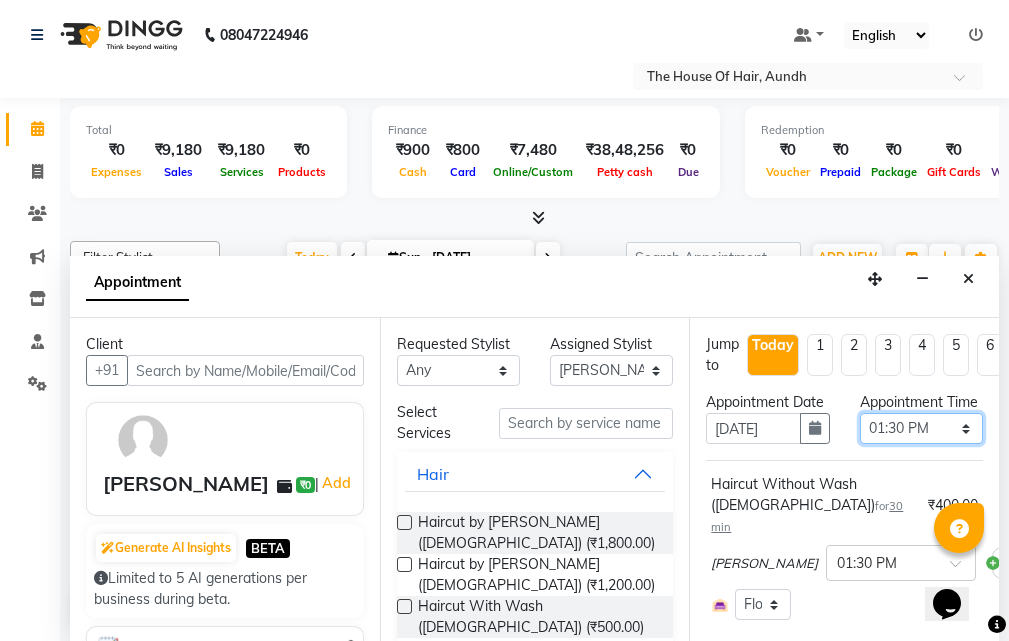 click on "Select 09:00 AM 09:15 AM 09:30 AM 09:45 AM 10:00 AM 10:15 AM 10:30 AM 10:45 AM 11:00 AM 11:15 AM 11:30 AM 11:45 AM 12:00 PM 12:15 PM 12:30 PM 12:45 PM 01:00 PM 01:15 PM 01:30 PM 01:45 PM 02:00 PM 02:15 PM 02:30 PM 02:45 PM 03:00 PM 03:15 PM 03:30 PM 03:45 PM 04:00 PM 04:15 PM 04:30 PM 04:45 PM 05:00 PM 05:15 PM 05:30 PM 05:45 PM 06:00 PM 06:15 PM 06:30 PM 06:45 PM 07:00 PM 07:15 PM 07:30 PM 07:45 PM 08:00 PM 08:15 PM 08:30 PM 08:45 PM 09:00 PM 09:15 PM 09:30 PM" at bounding box center (921, 428) 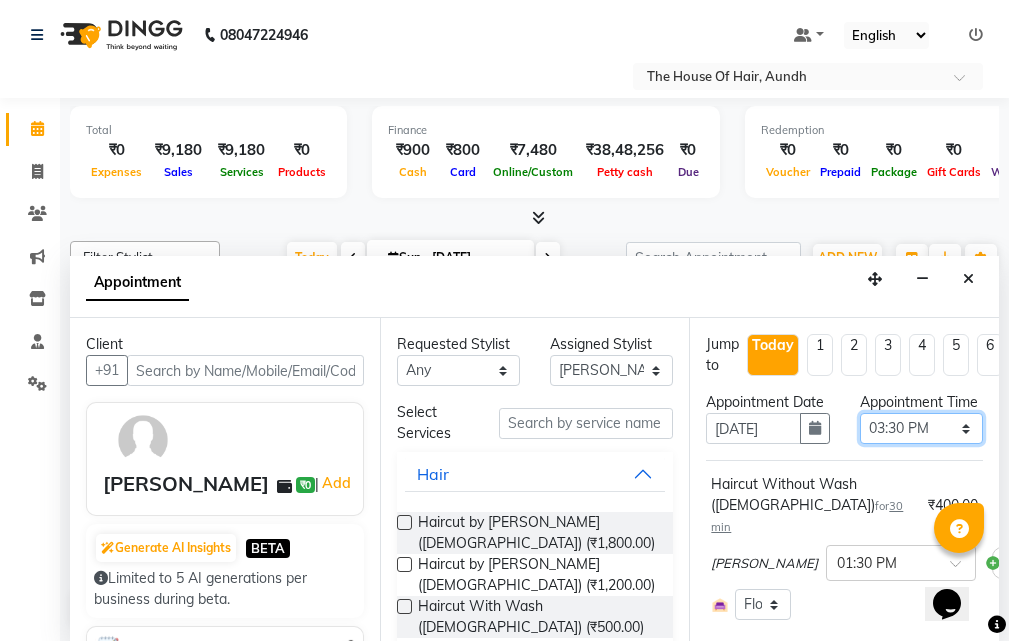 click on "Select 09:00 AM 09:15 AM 09:30 AM 09:45 AM 10:00 AM 10:15 AM 10:30 AM 10:45 AM 11:00 AM 11:15 AM 11:30 AM 11:45 AM 12:00 PM 12:15 PM 12:30 PM 12:45 PM 01:00 PM 01:15 PM 01:30 PM 01:45 PM 02:00 PM 02:15 PM 02:30 PM 02:45 PM 03:00 PM 03:15 PM 03:30 PM 03:45 PM 04:00 PM 04:15 PM 04:30 PM 04:45 PM 05:00 PM 05:15 PM 05:30 PM 05:45 PM 06:00 PM 06:15 PM 06:30 PM 06:45 PM 07:00 PM 07:15 PM 07:30 PM 07:45 PM 08:00 PM 08:15 PM 08:30 PM 08:45 PM 09:00 PM 09:15 PM 09:30 PM" at bounding box center [921, 428] 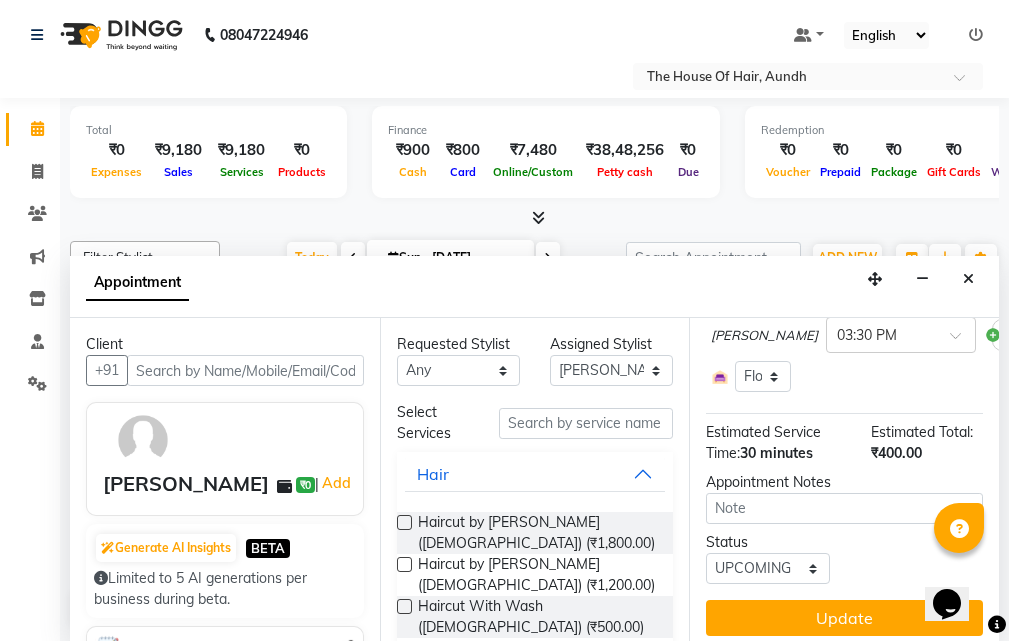 scroll, scrollTop: 254, scrollLeft: 0, axis: vertical 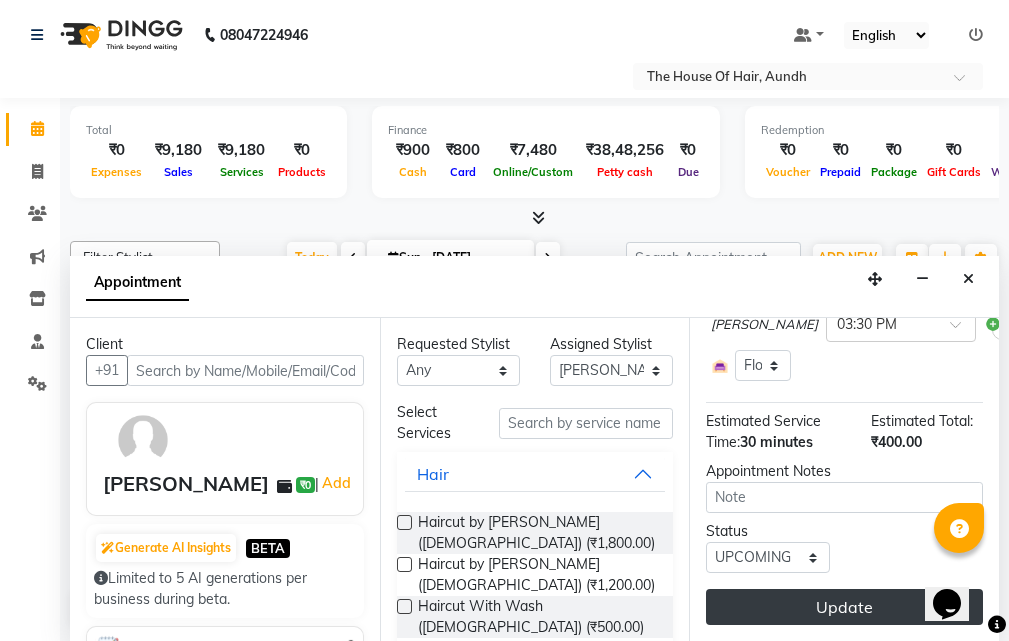click on "Update" at bounding box center [844, 607] 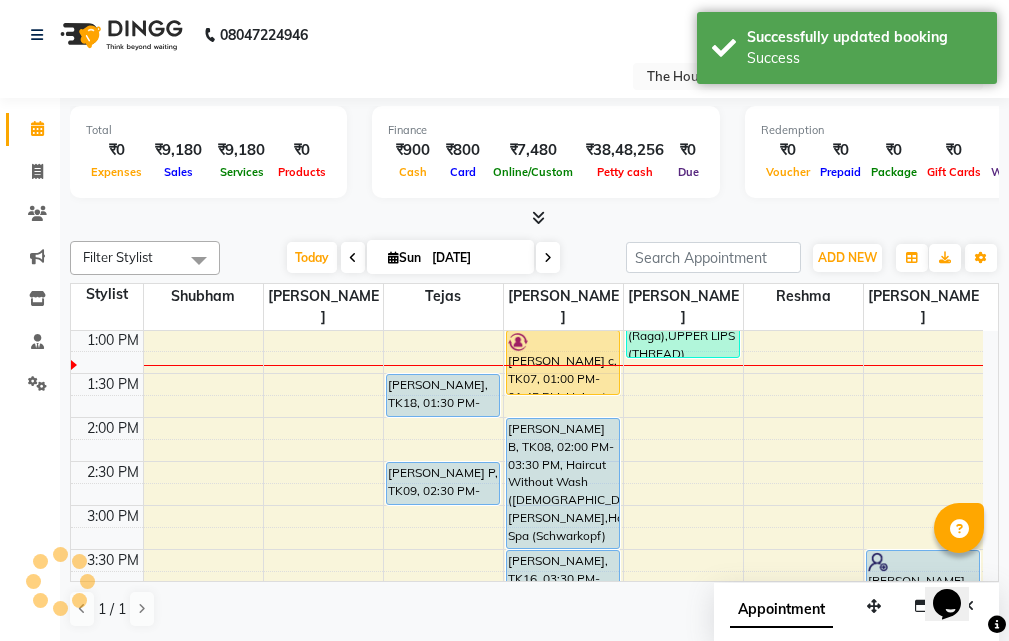 scroll, scrollTop: 0, scrollLeft: 0, axis: both 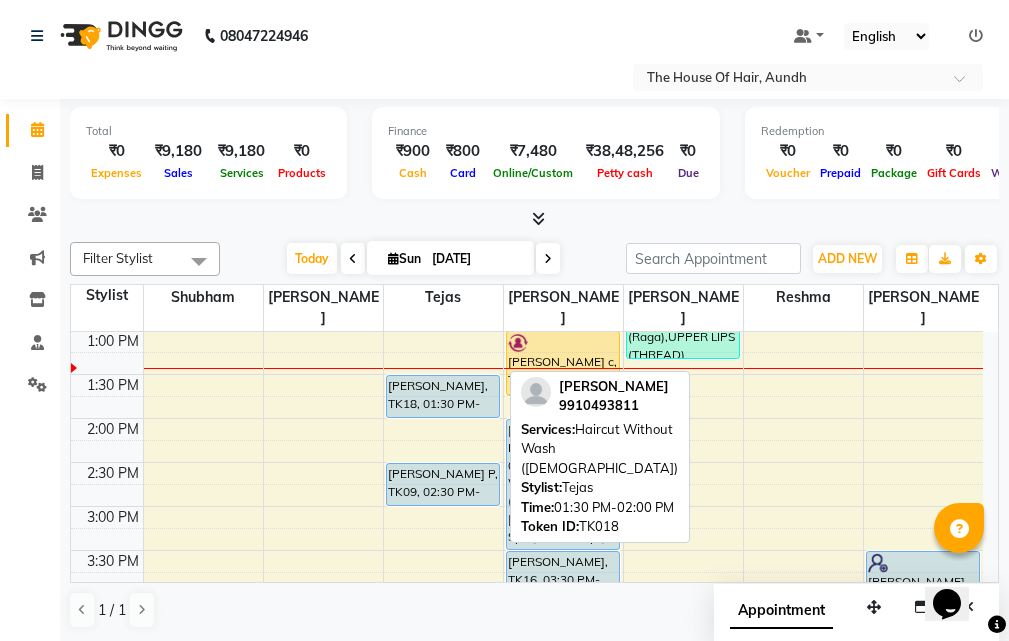 click on "[PERSON_NAME], TK18, 01:30 PM-02:00 PM, Haircut Without Wash ([DEMOGRAPHIC_DATA])" at bounding box center (443, 396) 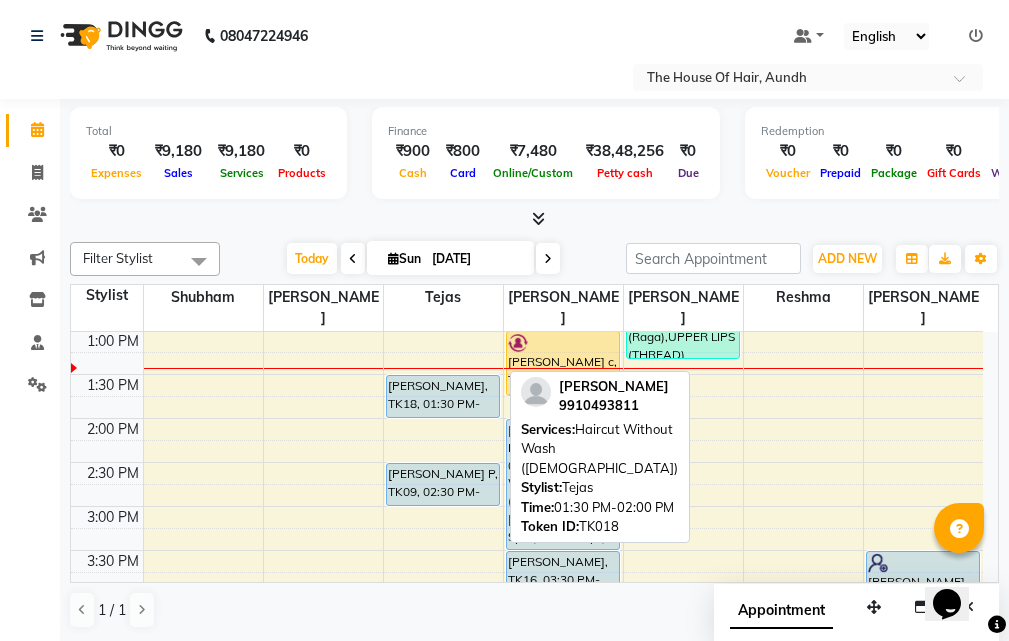 click on "[PERSON_NAME], TK18, 01:30 PM-02:00 PM, Haircut Without Wash ([DEMOGRAPHIC_DATA])" at bounding box center [443, 396] 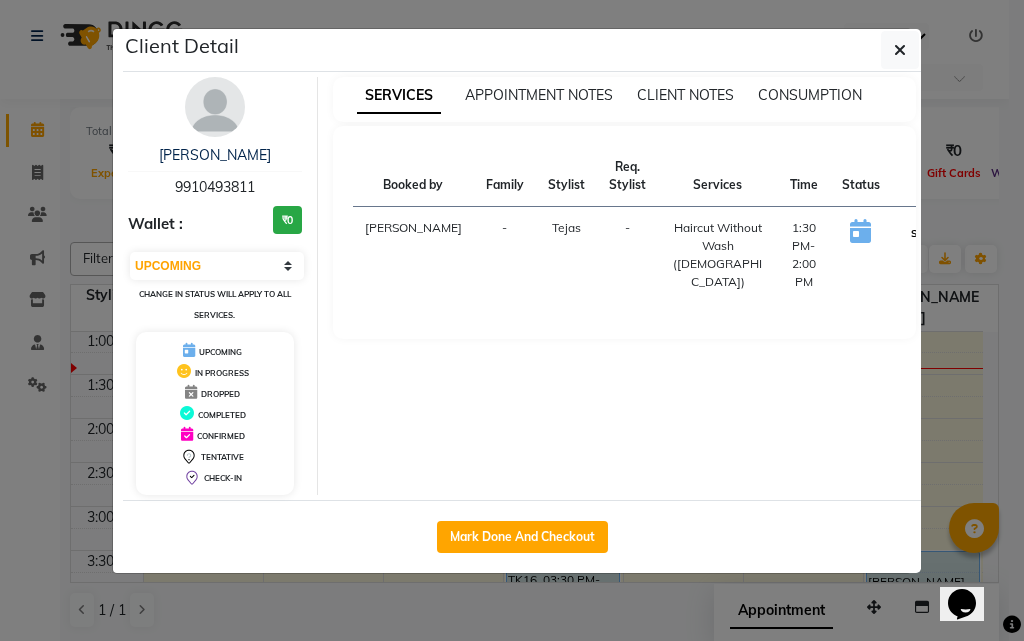 click on "START" at bounding box center (926, 233) 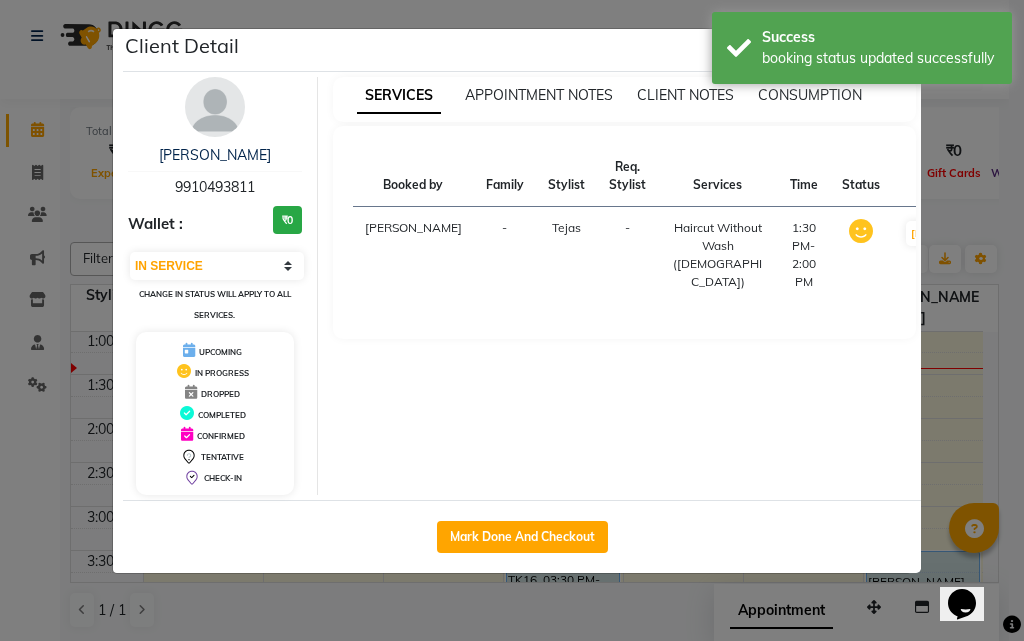 click on "Client Detail  [PERSON_NAME]   9910493811 Wallet : ₹0 Select IN SERVICE CONFIRMED TENTATIVE CHECK IN MARK DONE DROPPED UPCOMING Change in status will apply to all services. UPCOMING IN PROGRESS DROPPED COMPLETED CONFIRMED TENTATIVE CHECK-IN SERVICES APPOINTMENT NOTES CLIENT NOTES CONSUMPTION Booked by Family Stylist Req. Stylist Services Time Status  [PERSON_NAME] -  Haircut Without Wash ([DEMOGRAPHIC_DATA])   1:30 PM-2:00 PM   MARK DONE   Mark Done And Checkout" 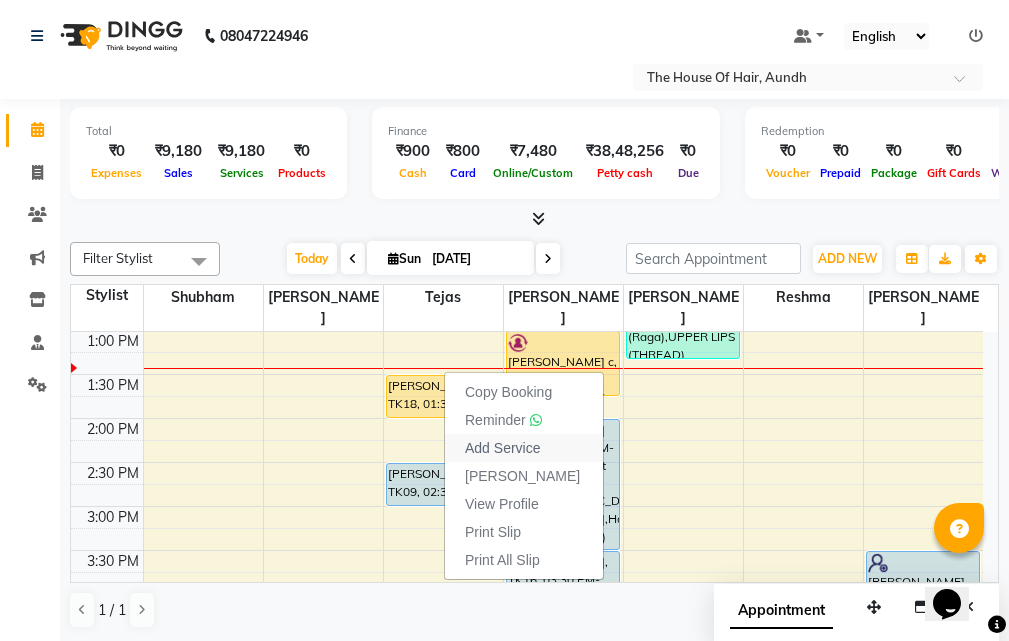 click on "Add Service" at bounding box center [502, 448] 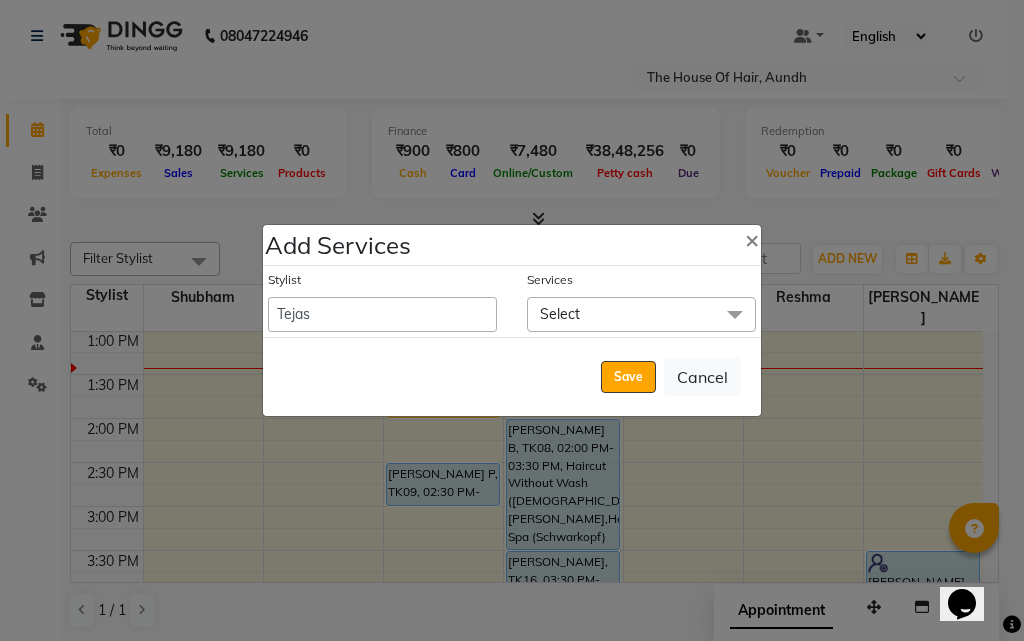 click on "Select" 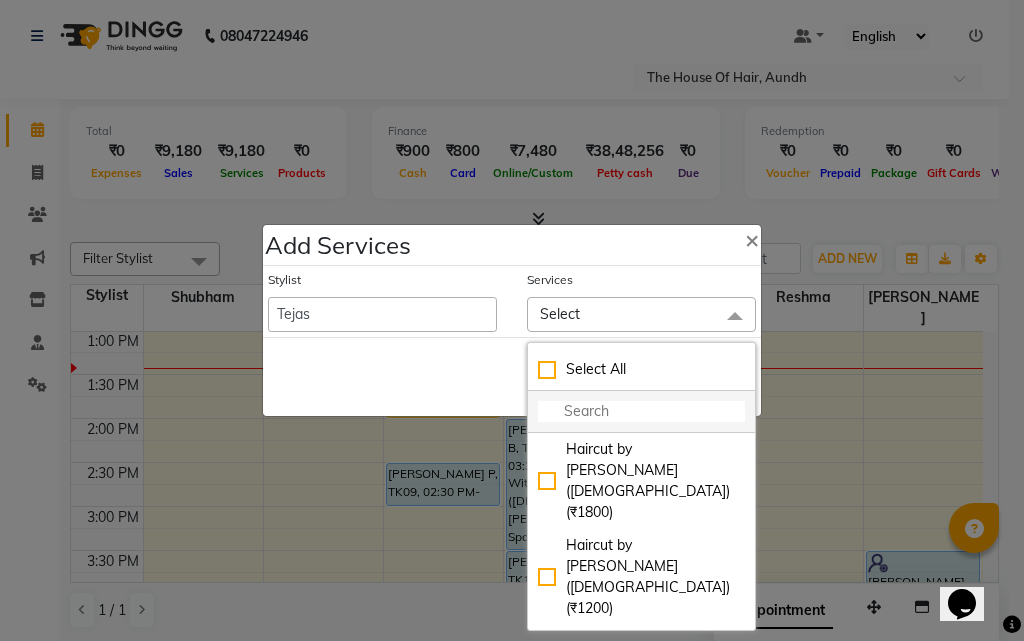 click 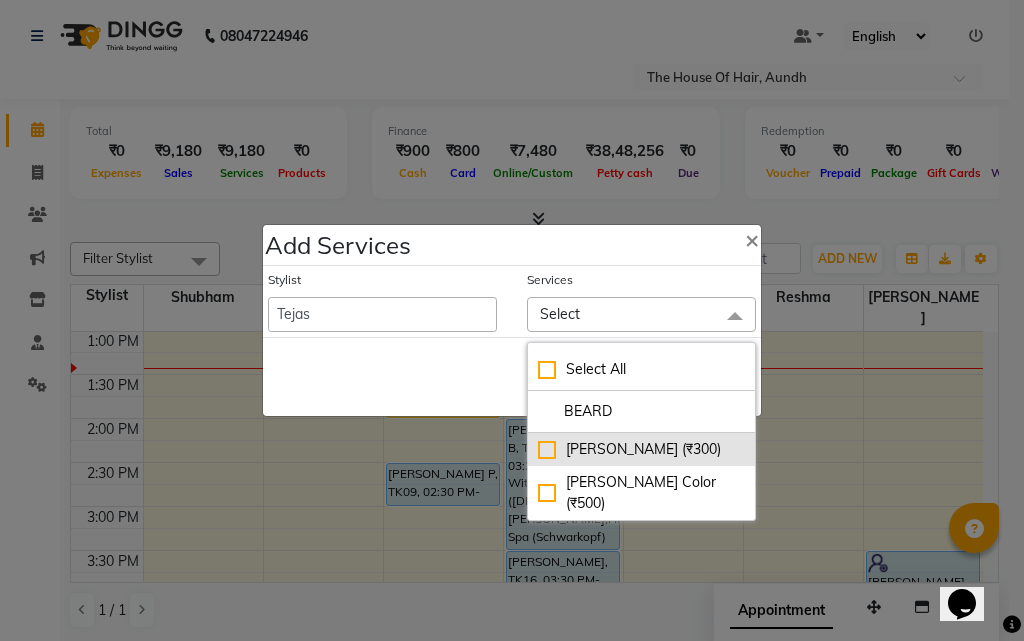 click on "[PERSON_NAME] (₹300)" 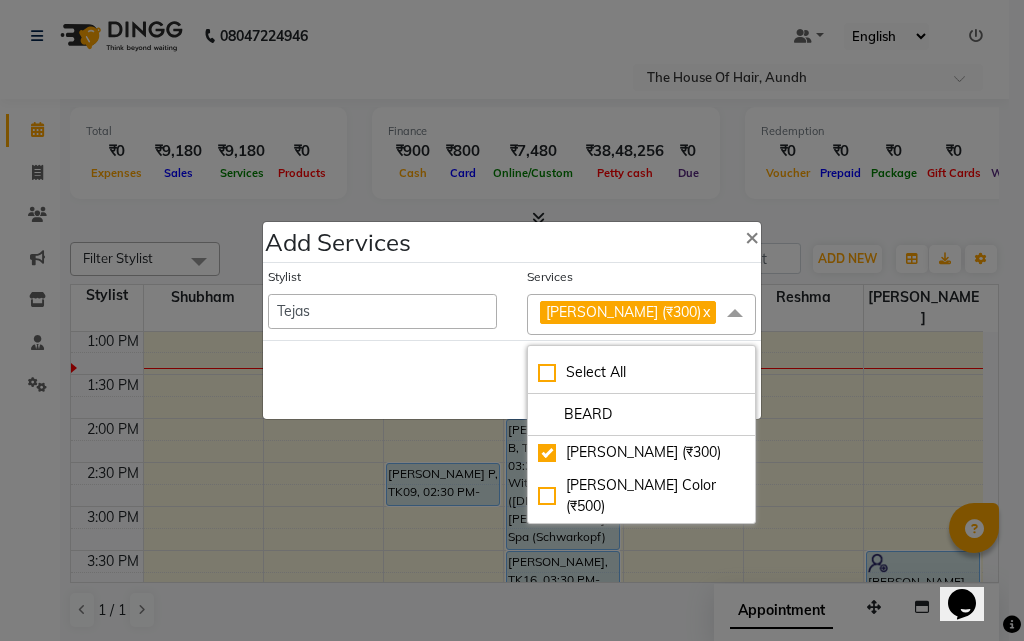 click on "Save   Cancel" 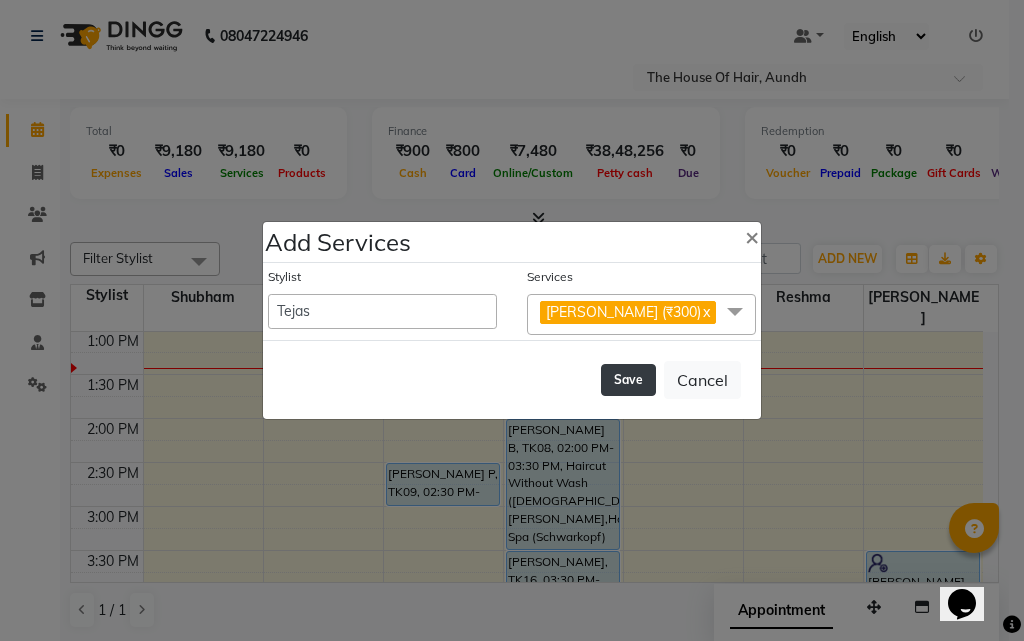 click on "Save" 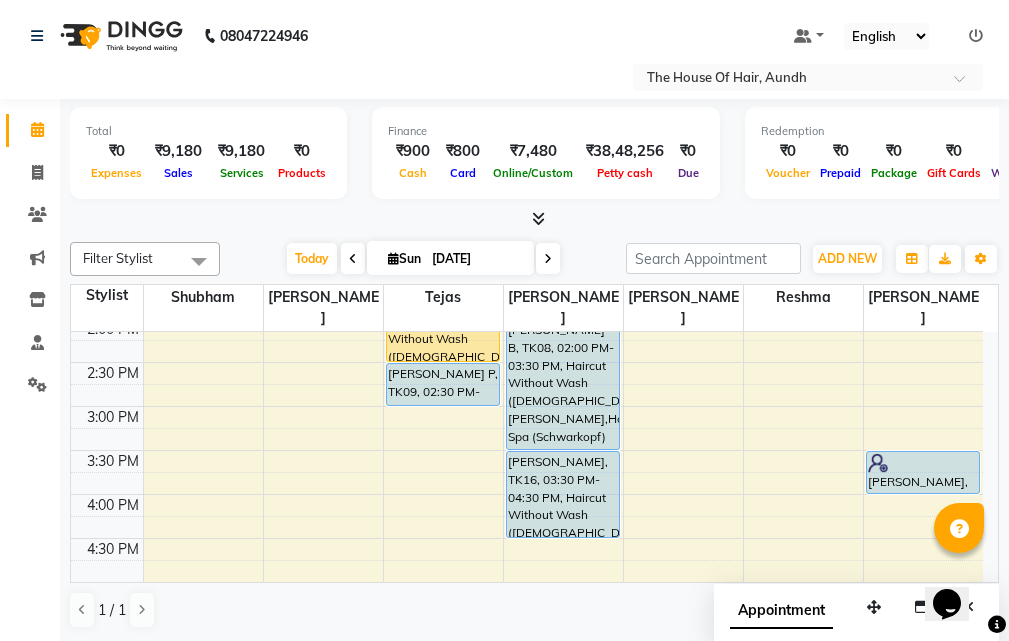 scroll, scrollTop: 641, scrollLeft: 0, axis: vertical 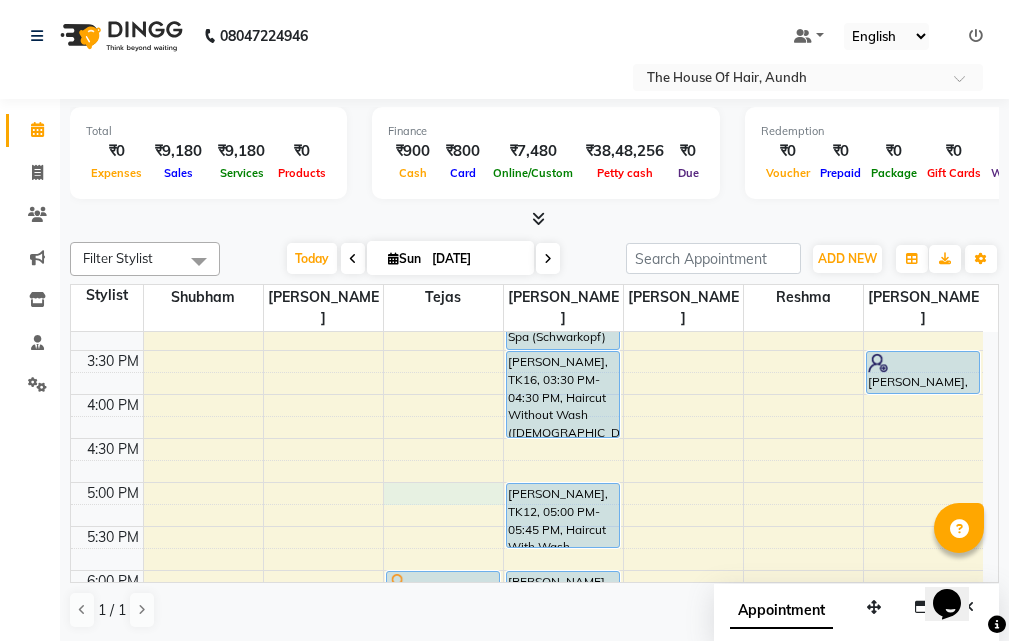 click on "8:00 AM 8:30 AM 9:00 AM 9:30 AM 10:00 AM 10:30 AM 11:00 AM 11:30 AM 12:00 PM 12:30 PM 1:00 PM 1:30 PM 2:00 PM 2:30 PM 3:00 PM 3:30 PM 4:00 PM 4:30 PM 5:00 PM 5:30 PM 6:00 PM 6:30 PM 7:00 PM 7:30 PM 8:00 PM 8:30 PM 9:00 PM 9:30 PM     [PERSON_NAME], TK10, 09:30 AM-11:30 AM, Haircut Without Wash ([DEMOGRAPHIC_DATA]),[PERSON_NAME],[PERSON_NAME] Color     Pukul [PERSON_NAME], TK03, 09:30 AM-10:30 AM, Haircut Without Wash ([DEMOGRAPHIC_DATA]),[PERSON_NAME], TK11, 10:00 AM-10:30 AM, Haircut Without Wash ([DEMOGRAPHIC_DATA])     [PERSON_NAME], TK01, 10:30 AM-12:00 PM, Clean Shave ,Hair Spa (Schwarkopf) ([DEMOGRAPHIC_DATA]),Haircut With Wash ([DEMOGRAPHIC_DATA])     [PERSON_NAME], TK06, 12:00 PM-12:30 PM, Hair Spa (Schwarkopf) ([DEMOGRAPHIC_DATA])     [PERSON_NAME], TK02, 12:30 PM-01:00 PM, Haircut Without Wash ([DEMOGRAPHIC_DATA])    ANKUR RAMAN, TK18, 01:30 PM-02:30 PM, Haircut Without Wash ([DEMOGRAPHIC_DATA]),[PERSON_NAME] (₹300)    [PERSON_NAME] P, TK09, 02:30 PM-03:00 PM, Haircut Without Wash ([DEMOGRAPHIC_DATA])     [PERSON_NAME], TK04, 06:00 PM-07:30 PM, Haircut With Wash ([DEMOGRAPHIC_DATA]),[PERSON_NAME]         [PERSON_NAME], TK05, 11:30 AM-12:30 PM, Clean Shave ,Haircut With Wash ([DEMOGRAPHIC_DATA])" at bounding box center (527, 306) 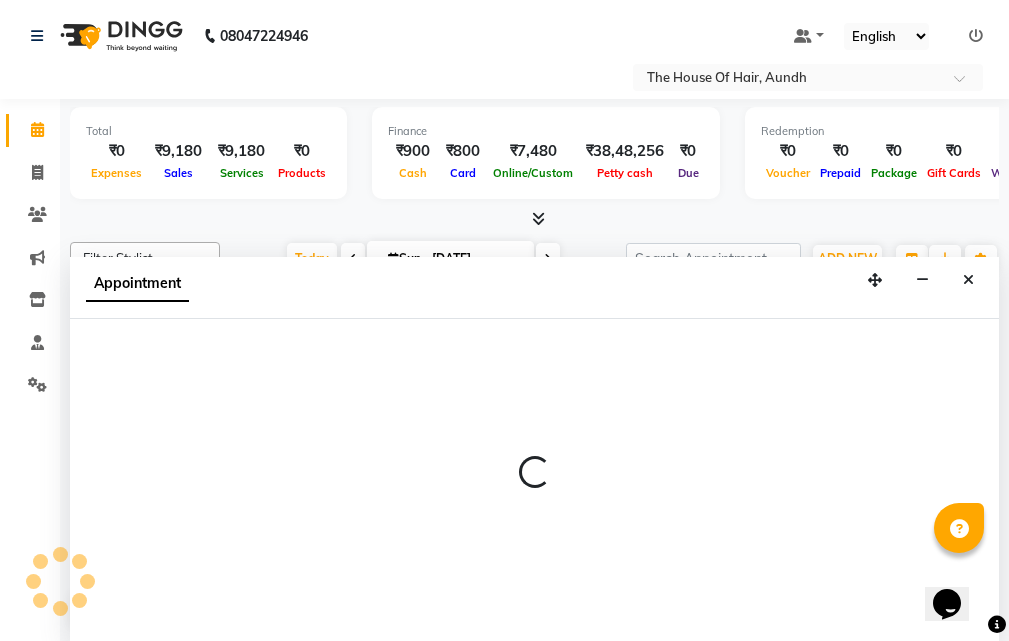 scroll, scrollTop: 1, scrollLeft: 0, axis: vertical 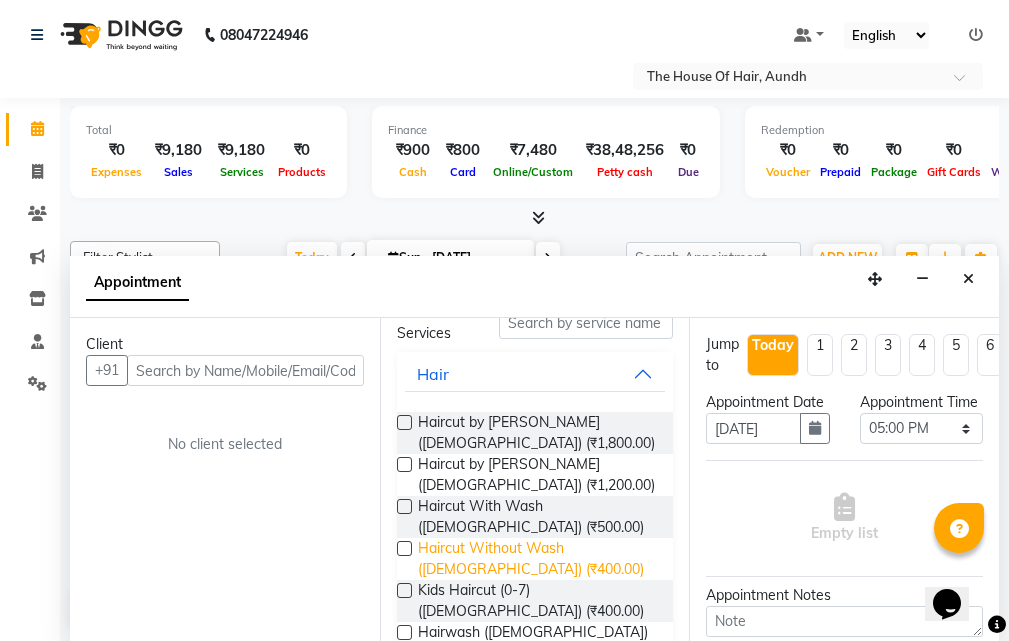 click on "Haircut Without Wash ([DEMOGRAPHIC_DATA]) (₹400.00)" at bounding box center (538, 559) 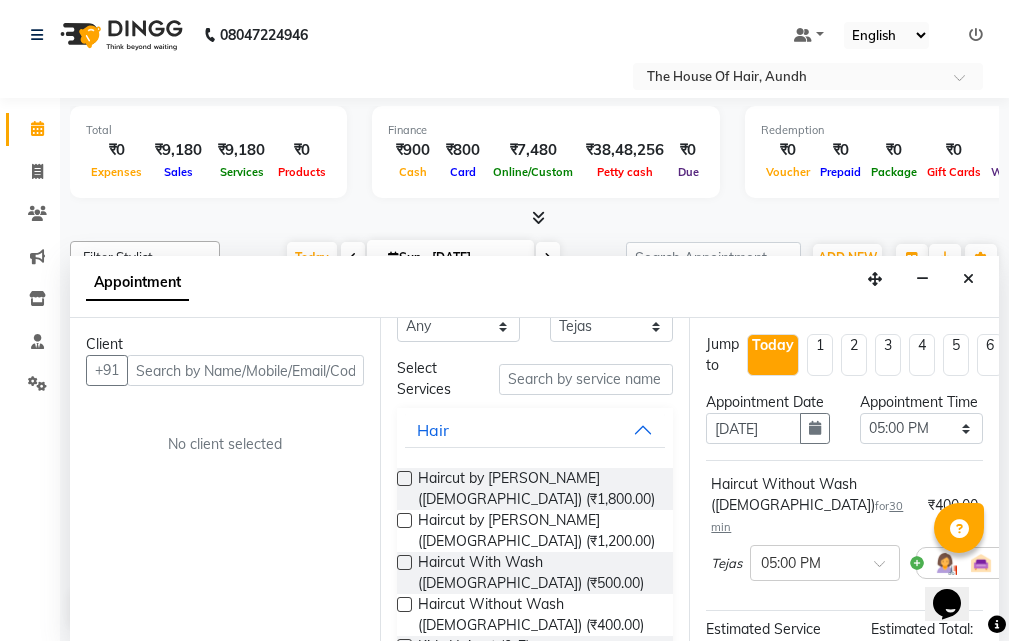 scroll, scrollTop: 0, scrollLeft: 0, axis: both 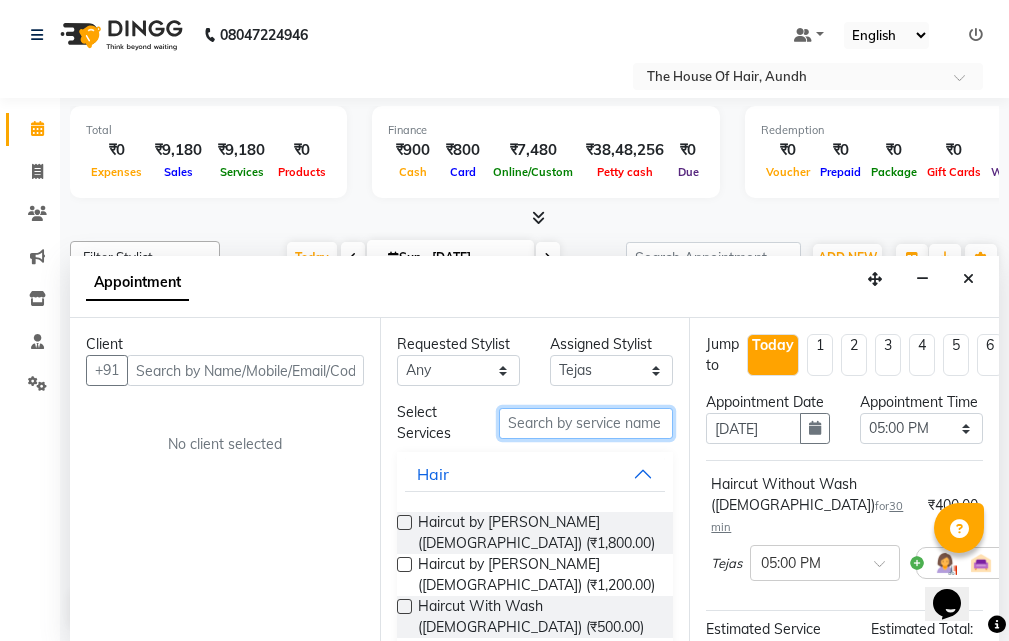 click at bounding box center (586, 423) 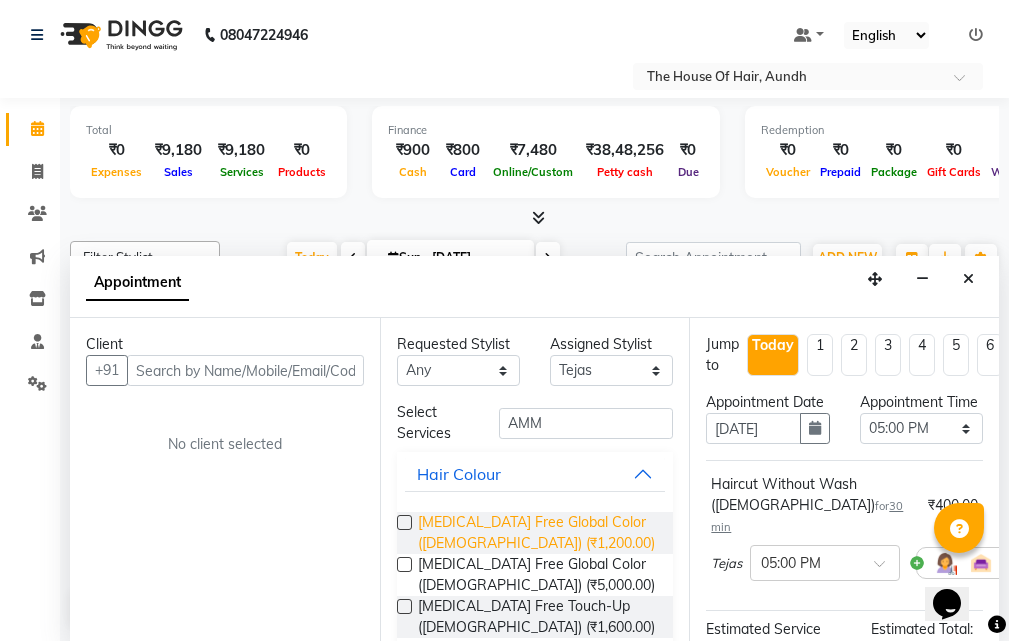 click on "[MEDICAL_DATA] Free Global Color ([DEMOGRAPHIC_DATA]) (₹1,200.00)" at bounding box center (538, 533) 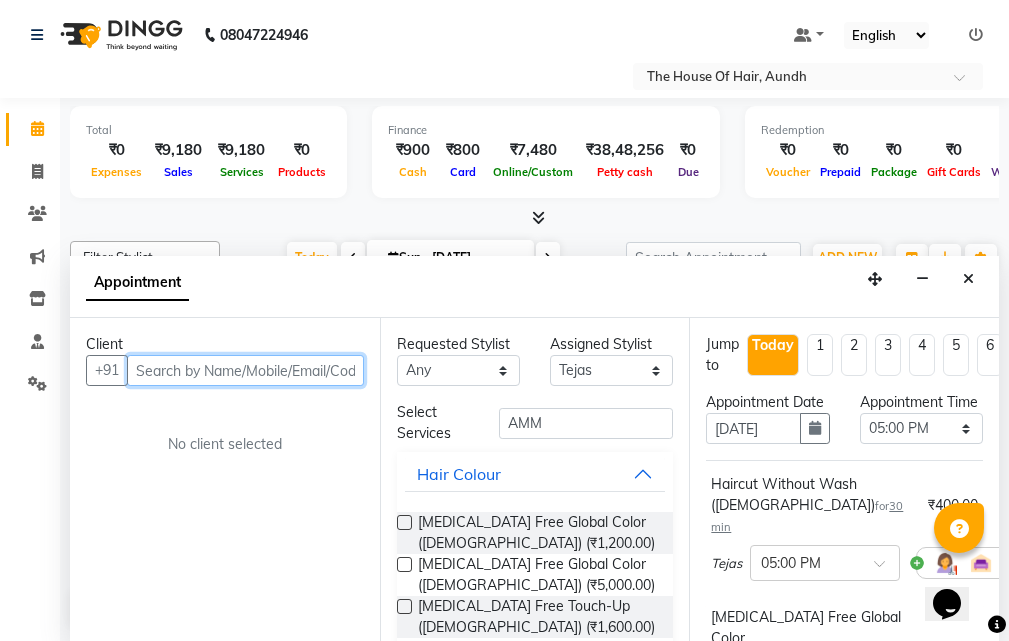 click at bounding box center [245, 370] 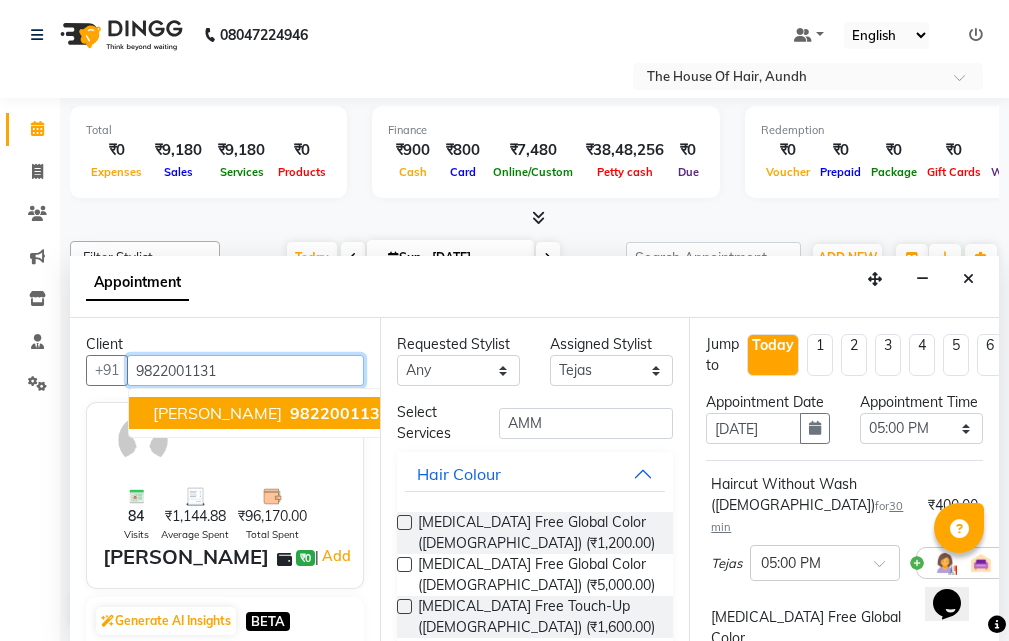 click on "[PERSON_NAME]" at bounding box center (217, 413) 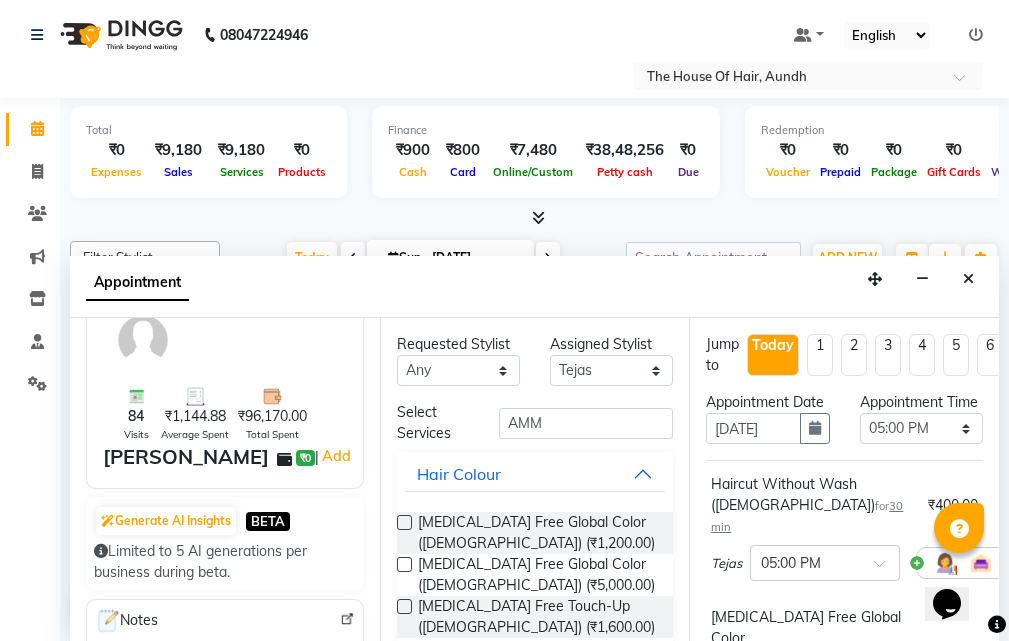 scroll, scrollTop: 0, scrollLeft: 0, axis: both 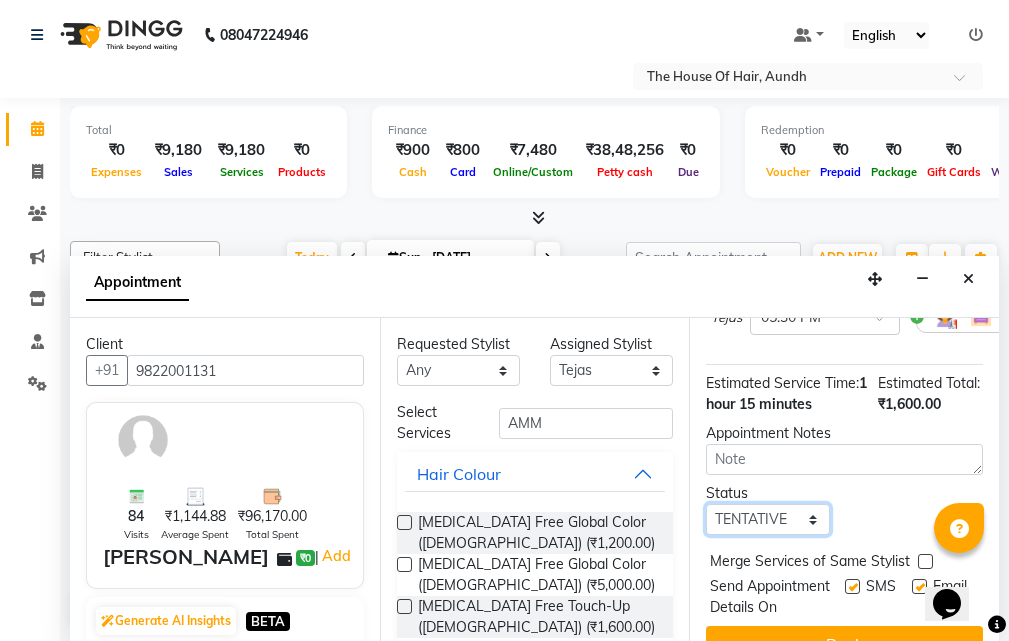 click on "Select TENTATIVE CONFIRM CHECK-IN UPCOMING" at bounding box center [767, 519] 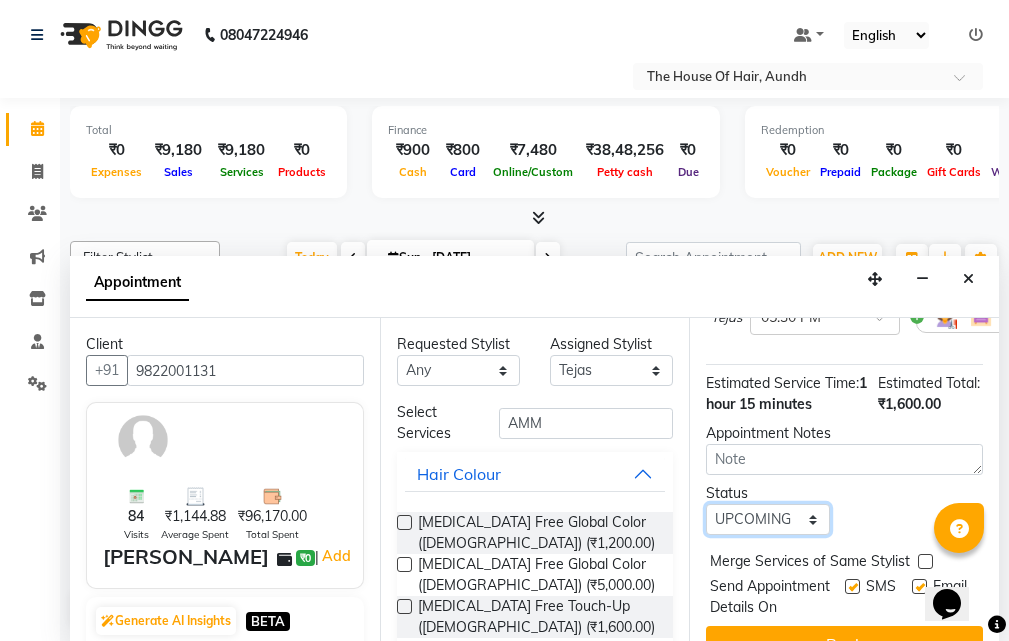 click on "Select TENTATIVE CONFIRM CHECK-IN UPCOMING" at bounding box center [767, 519] 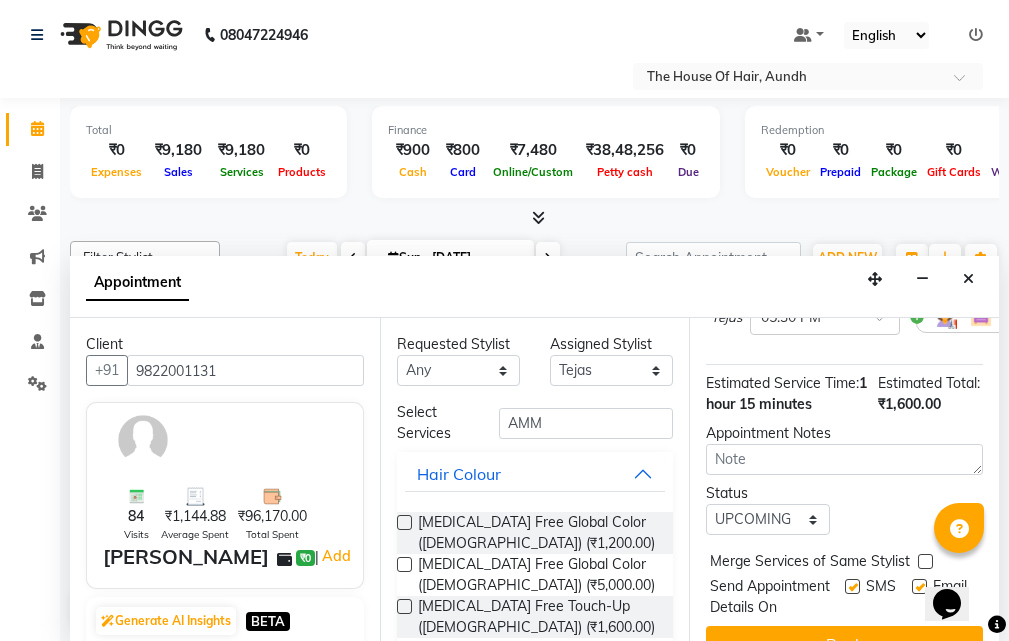 click at bounding box center [925, 561] 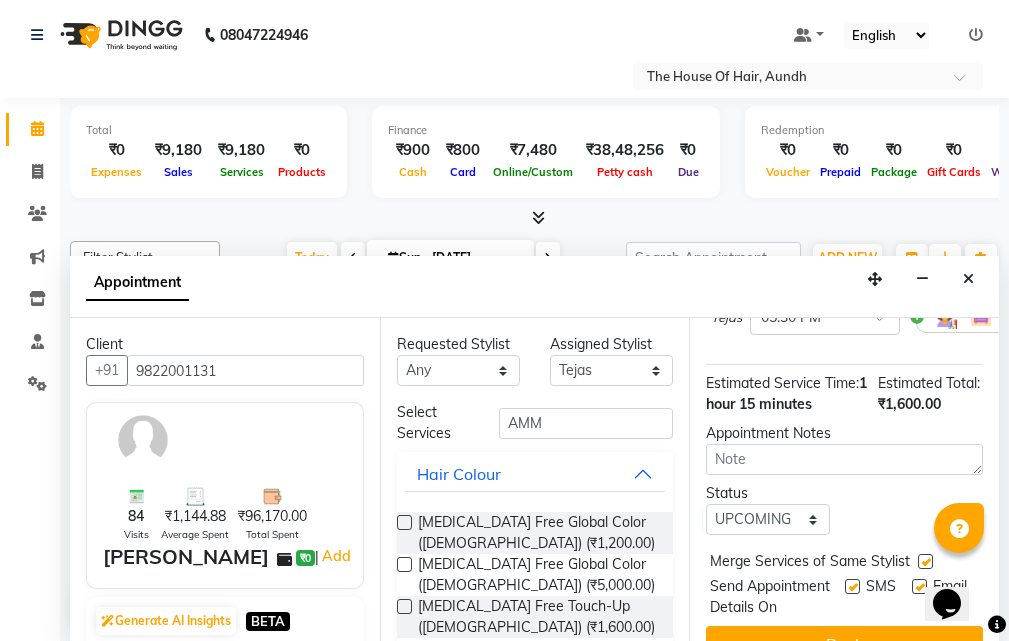 scroll, scrollTop: 452, scrollLeft: 0, axis: vertical 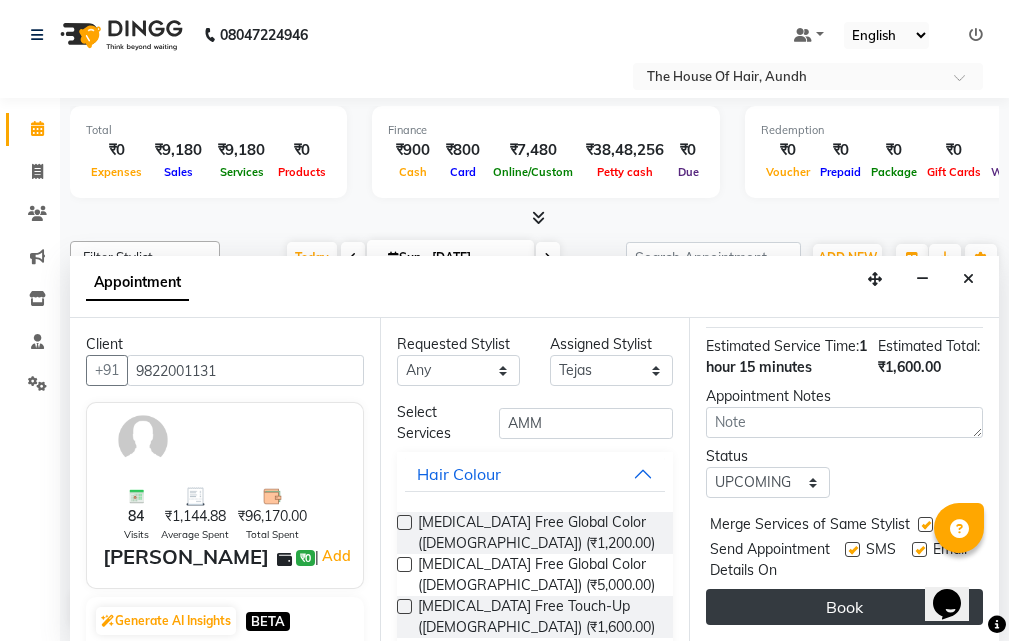 click on "Book" at bounding box center (844, 607) 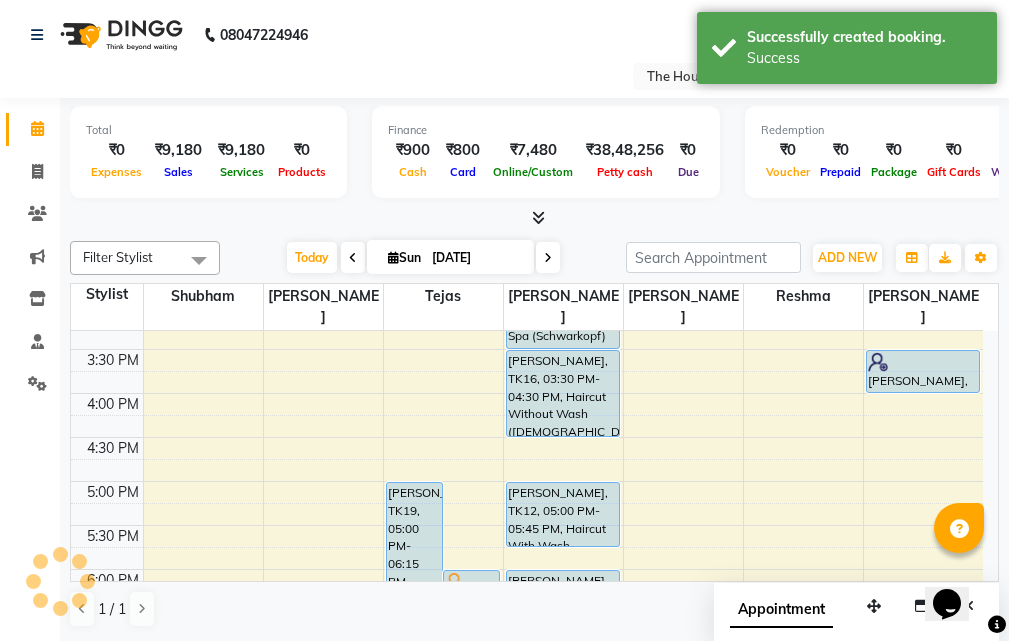 scroll, scrollTop: 0, scrollLeft: 0, axis: both 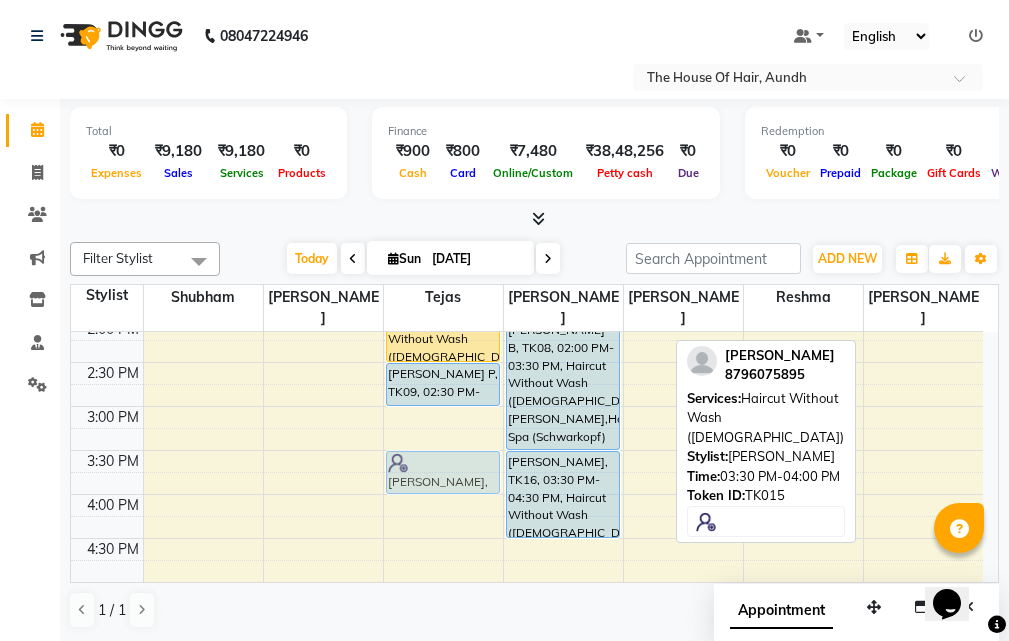 drag, startPoint x: 903, startPoint y: 437, endPoint x: 428, endPoint y: 446, distance: 475.08527 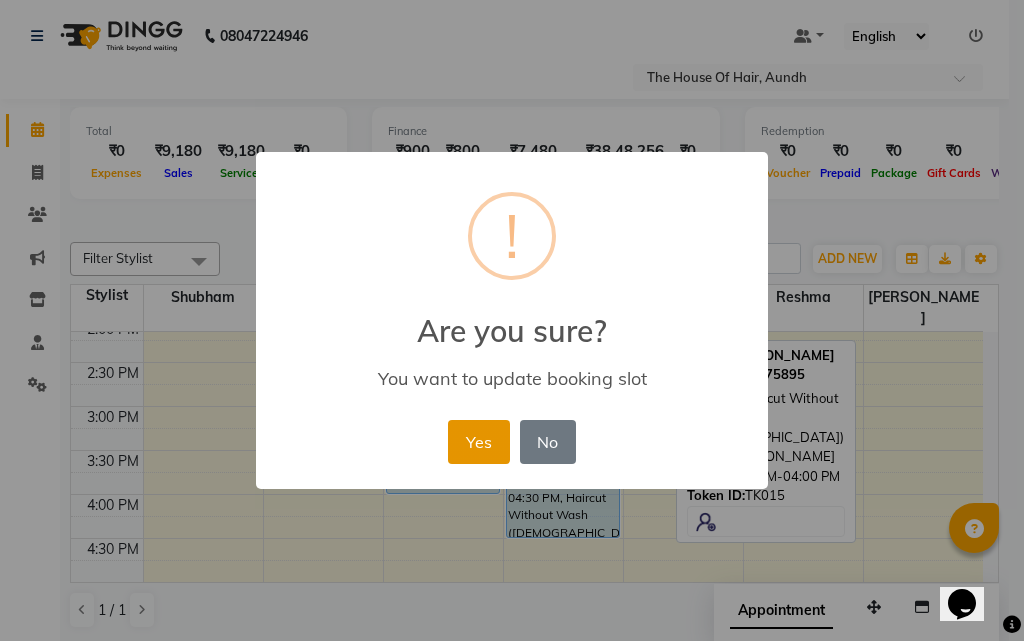 click on "Yes" at bounding box center (478, 442) 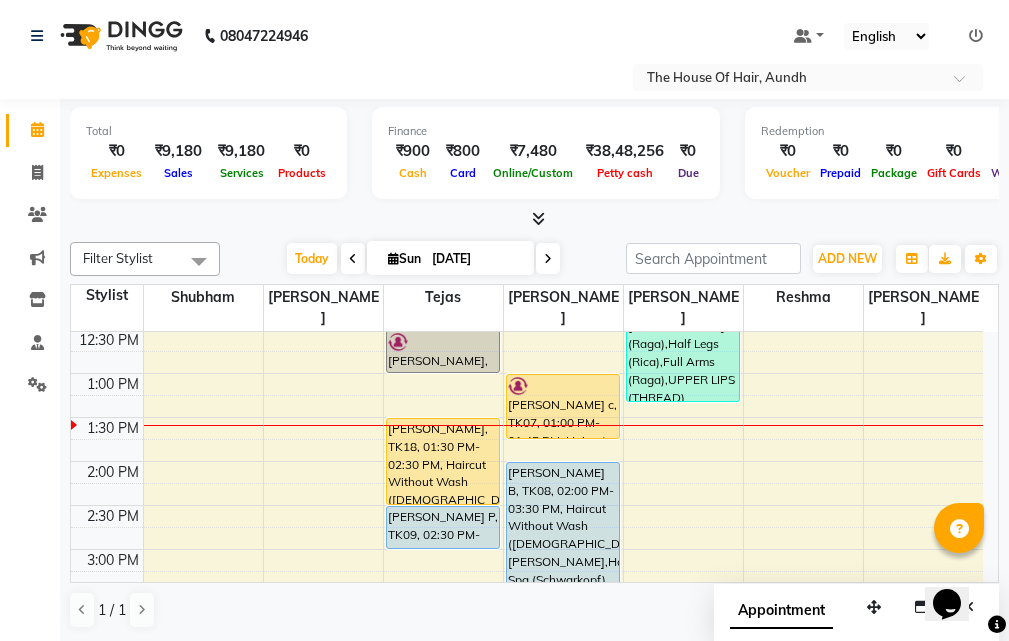 scroll, scrollTop: 441, scrollLeft: 0, axis: vertical 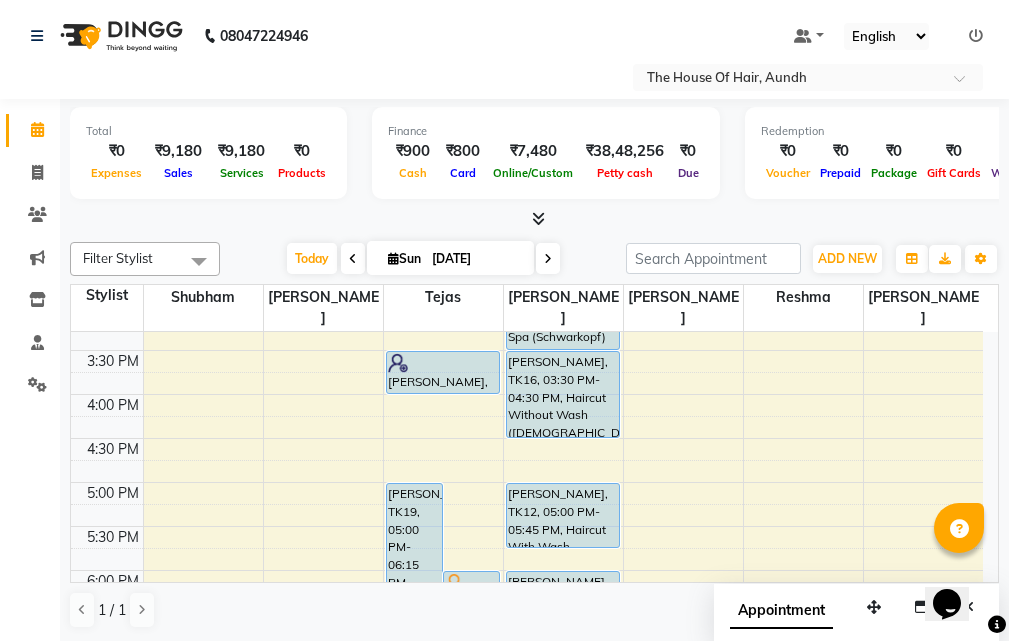 click on "8:00 AM 8:30 AM 9:00 AM 9:30 AM 10:00 AM 10:30 AM 11:00 AM 11:30 AM 12:00 PM 12:30 PM 1:00 PM 1:30 PM 2:00 PM 2:30 PM 3:00 PM 3:30 PM 4:00 PM 4:30 PM 5:00 PM 5:30 PM 6:00 PM 6:30 PM 7:00 PM 7:30 PM 8:00 PM 8:30 PM 9:00 PM 9:30 PM     [PERSON_NAME], TK10, 09:30 AM-11:30 AM, Haircut Without Wash ([DEMOGRAPHIC_DATA]),[PERSON_NAME],[PERSON_NAME] Color     Pukul [PERSON_NAME], TK03, 09:30 AM-10:30 AM, Haircut Without Wash ([DEMOGRAPHIC_DATA]),[PERSON_NAME], TK11, 10:00 AM-10:30 AM, Haircut Without Wash ([DEMOGRAPHIC_DATA])     [PERSON_NAME], TK01, 10:30 AM-12:00 PM, Clean Shave ,Hair Spa (Schwarkopf) ([DEMOGRAPHIC_DATA]),Haircut With Wash ([DEMOGRAPHIC_DATA])    [PERSON_NAME], TK19, 05:00 PM-06:15 PM, Haircut Without Wash ([DEMOGRAPHIC_DATA]),[MEDICAL_DATA] Free Global Color ([DEMOGRAPHIC_DATA])     [PERSON_NAME], TK04, 06:00 PM-07:30 PM, Haircut With Wash ([DEMOGRAPHIC_DATA]),[PERSON_NAME]     [PERSON_NAME], TK06, 12:00 PM-12:30 PM, Hair Spa (Schwarkopf) ([DEMOGRAPHIC_DATA])     [PERSON_NAME], TK02, 12:30 PM-01:00 PM, Haircut Without Wash ([DEMOGRAPHIC_DATA])    ANKUR RAMAN, TK18, 01:30 PM-02:30 PM, Haircut Without Wash ([DEMOGRAPHIC_DATA]),[PERSON_NAME] (₹300)" at bounding box center (527, 306) 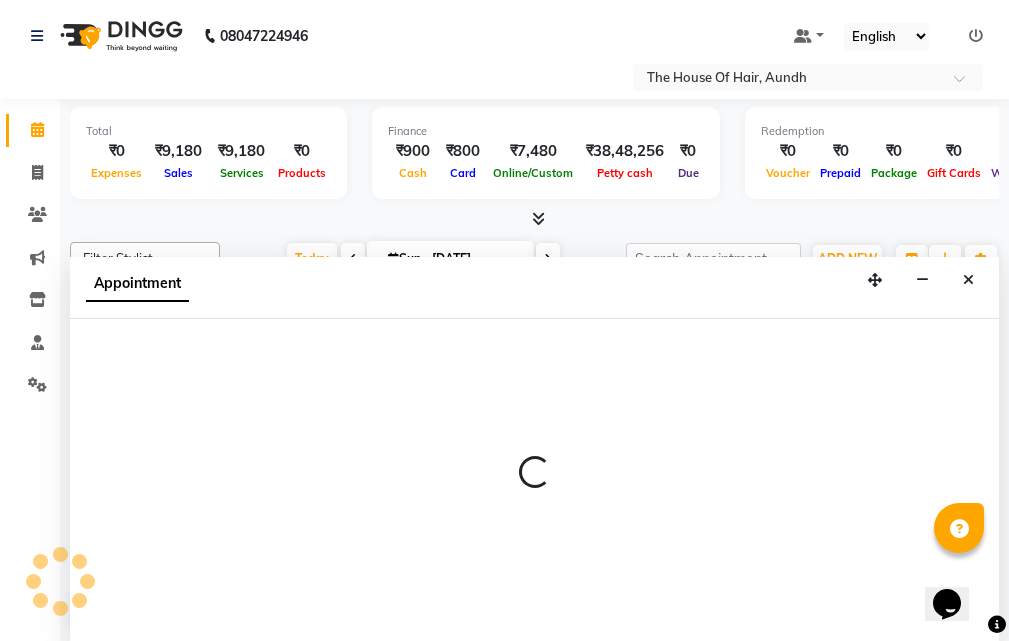 scroll, scrollTop: 1, scrollLeft: 0, axis: vertical 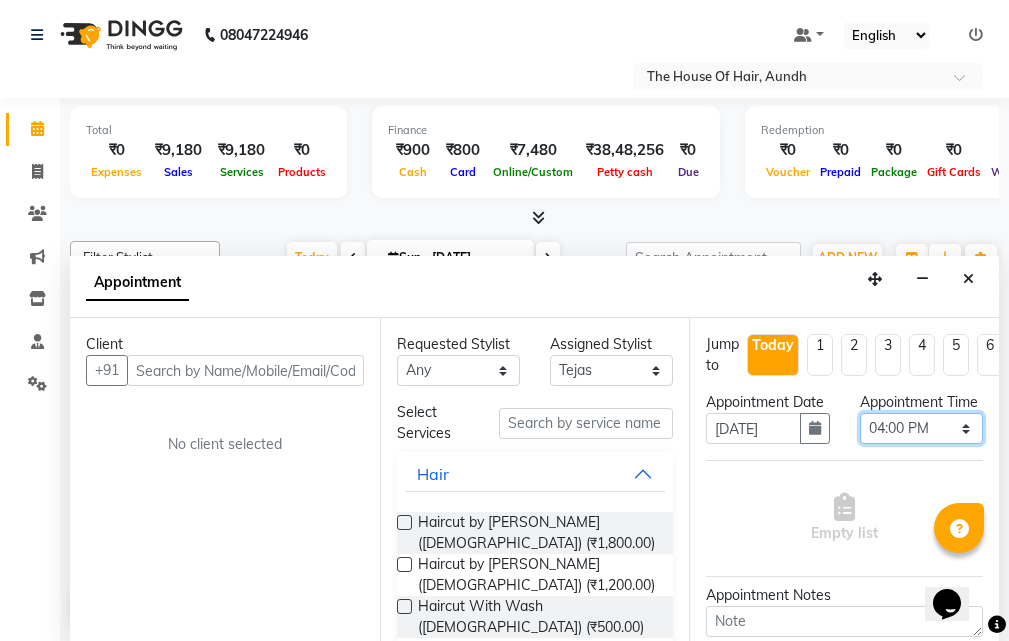 click on "Select 09:00 AM 09:15 AM 09:30 AM 09:45 AM 10:00 AM 10:15 AM 10:30 AM 10:45 AM 11:00 AM 11:15 AM 11:30 AM 11:45 AM 12:00 PM 12:15 PM 12:30 PM 12:45 PM 01:00 PM 01:15 PM 01:30 PM 01:45 PM 02:00 PM 02:15 PM 02:30 PM 02:45 PM 03:00 PM 03:15 PM 03:30 PM 03:45 PM 04:00 PM 04:15 PM 04:30 PM 04:45 PM 05:00 PM 05:15 PM 05:30 PM 05:45 PM 06:00 PM 06:15 PM 06:30 PM 06:45 PM 07:00 PM 07:15 PM 07:30 PM 07:45 PM 08:00 PM 08:15 PM 08:30 PM 08:45 PM 09:00 PM 09:15 PM 09:30 PM" at bounding box center [921, 428] 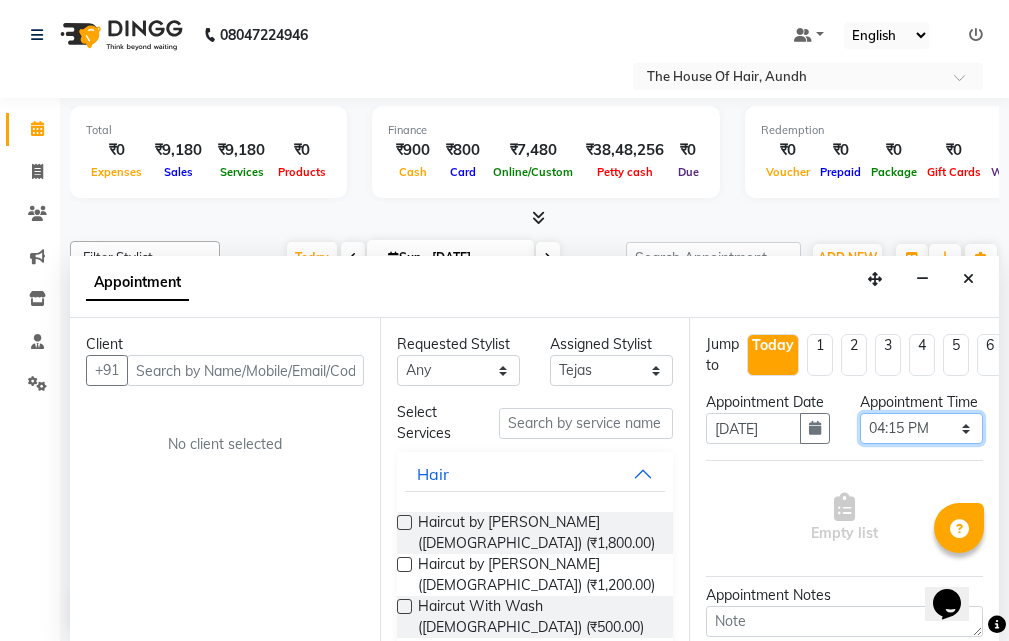 click on "Select 09:00 AM 09:15 AM 09:30 AM 09:45 AM 10:00 AM 10:15 AM 10:30 AM 10:45 AM 11:00 AM 11:15 AM 11:30 AM 11:45 AM 12:00 PM 12:15 PM 12:30 PM 12:45 PM 01:00 PM 01:15 PM 01:30 PM 01:45 PM 02:00 PM 02:15 PM 02:30 PM 02:45 PM 03:00 PM 03:15 PM 03:30 PM 03:45 PM 04:00 PM 04:15 PM 04:30 PM 04:45 PM 05:00 PM 05:15 PM 05:30 PM 05:45 PM 06:00 PM 06:15 PM 06:30 PM 06:45 PM 07:00 PM 07:15 PM 07:30 PM 07:45 PM 08:00 PM 08:15 PM 08:30 PM 08:45 PM 09:00 PM 09:15 PM 09:30 PM" at bounding box center (921, 428) 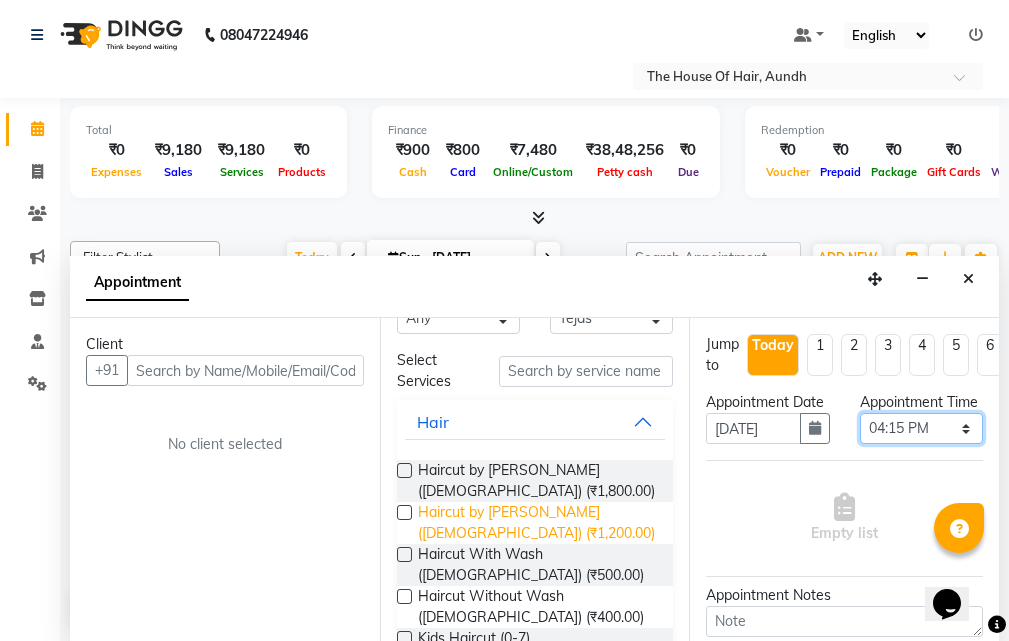 scroll, scrollTop: 100, scrollLeft: 0, axis: vertical 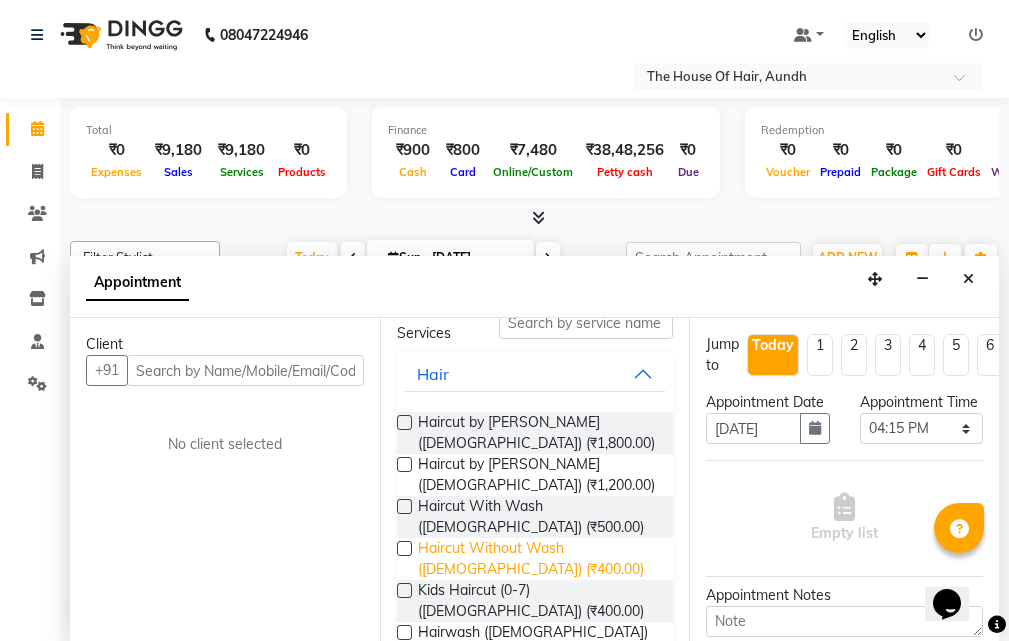 click on "Haircut Without Wash ([DEMOGRAPHIC_DATA]) (₹400.00)" at bounding box center [538, 559] 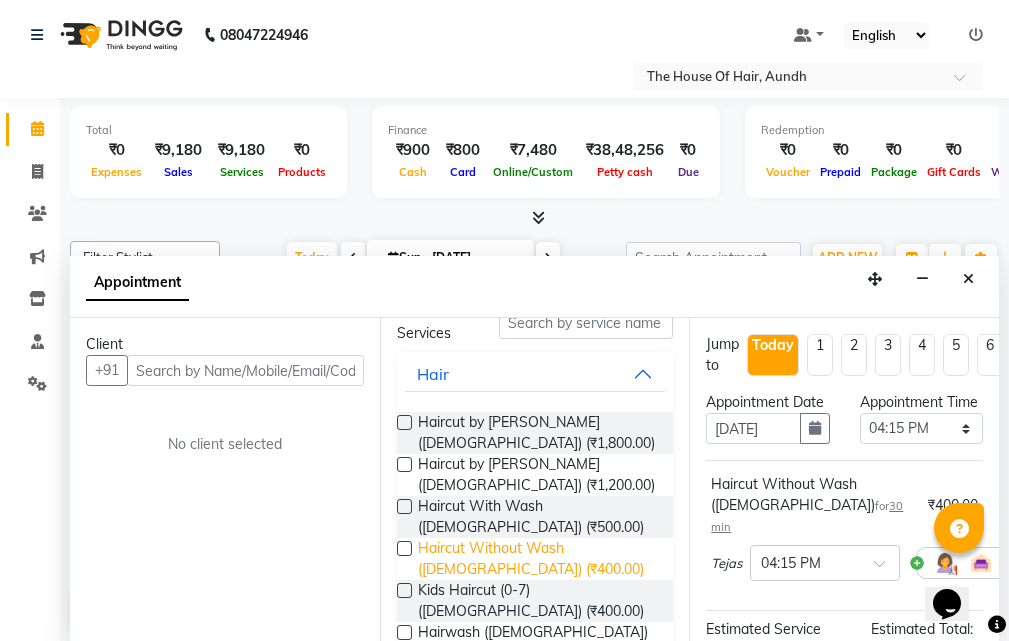 scroll, scrollTop: 200, scrollLeft: 0, axis: vertical 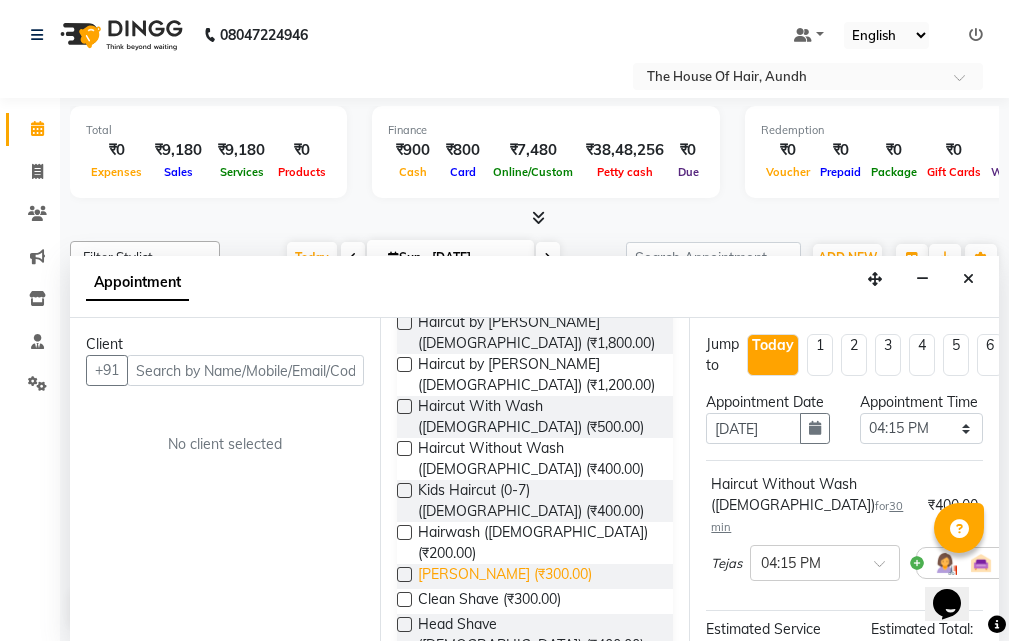 click on "[PERSON_NAME] (₹300.00)" at bounding box center [505, 576] 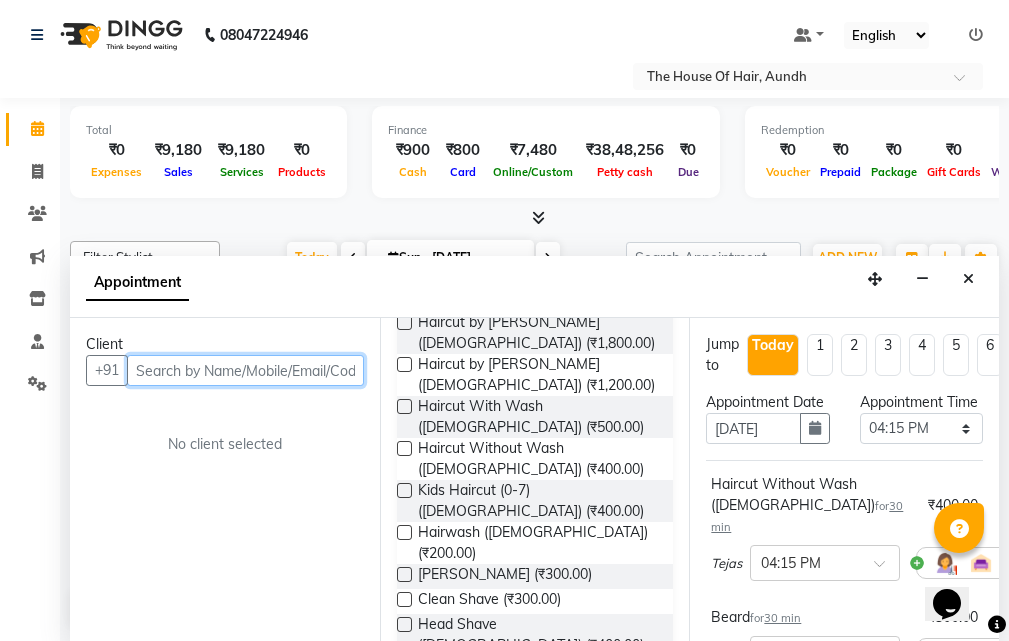 click at bounding box center [245, 370] 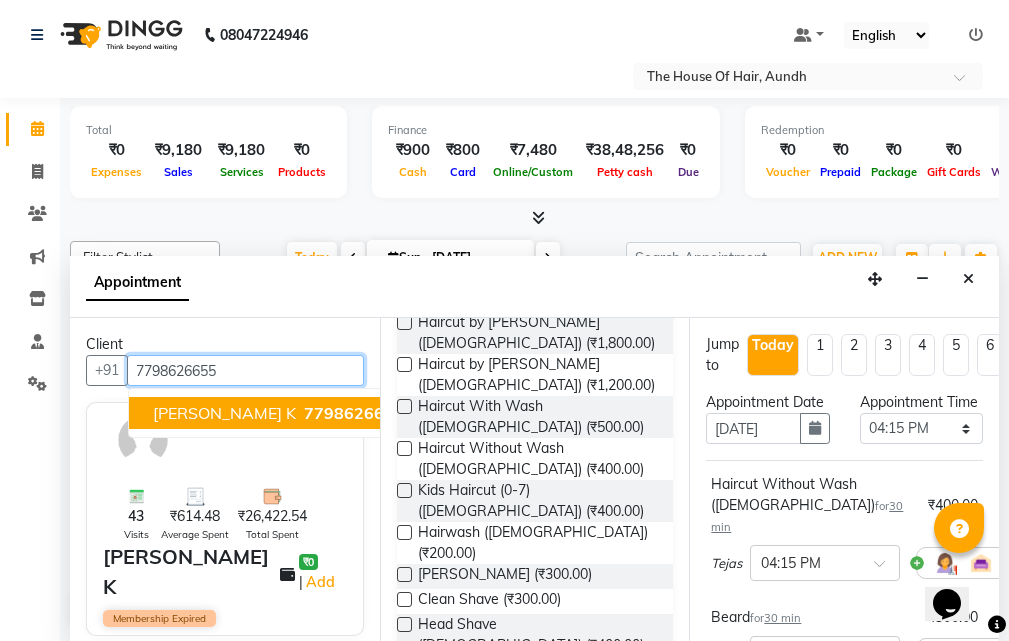 click on "[PERSON_NAME] K" at bounding box center [224, 413] 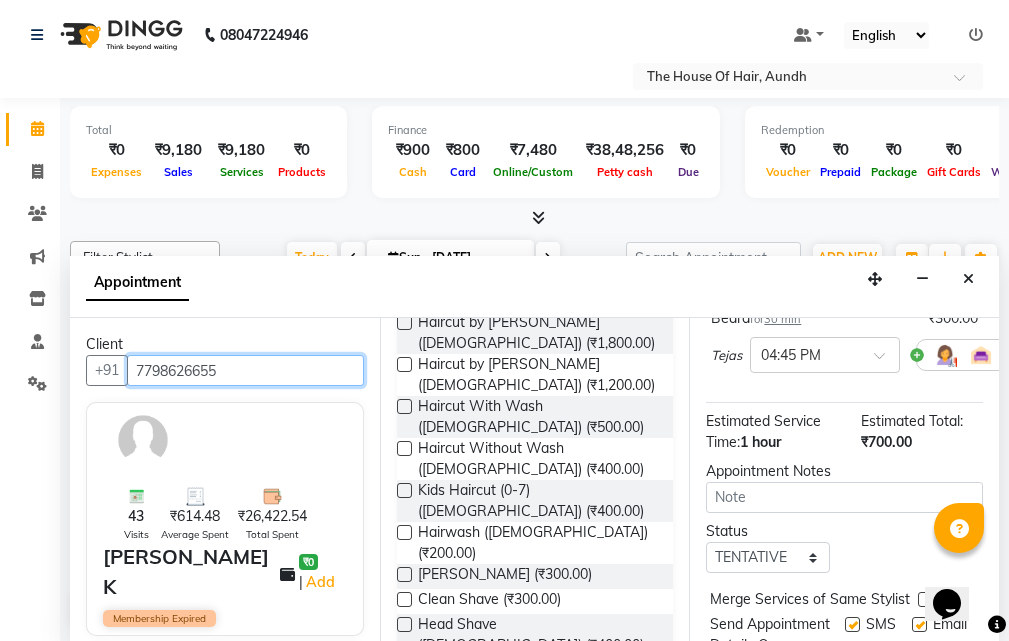 scroll, scrollTop: 300, scrollLeft: 0, axis: vertical 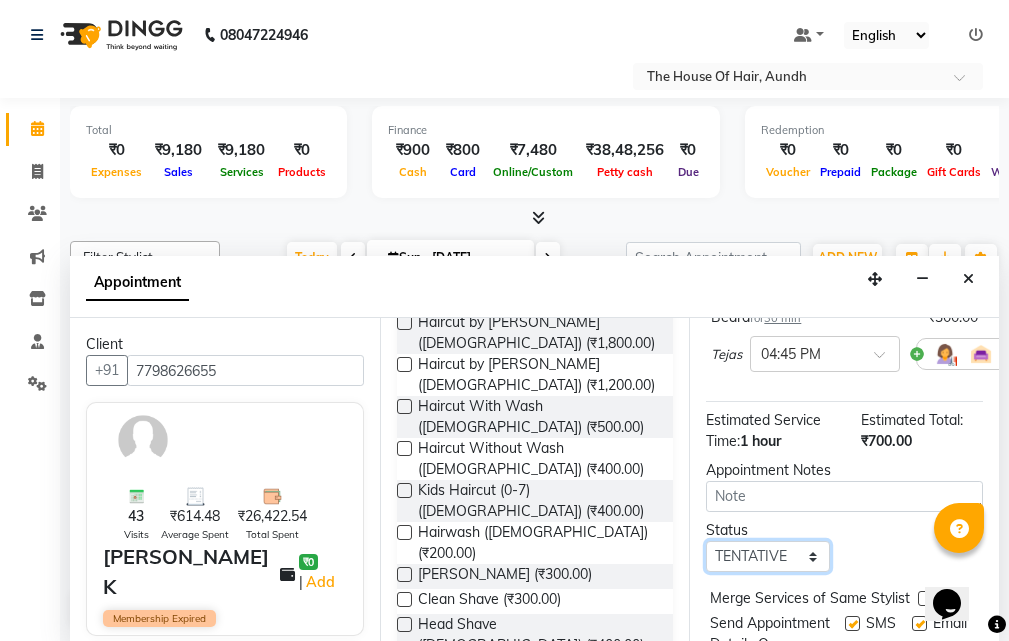 click on "Select TENTATIVE CONFIRM CHECK-IN UPCOMING" at bounding box center [767, 556] 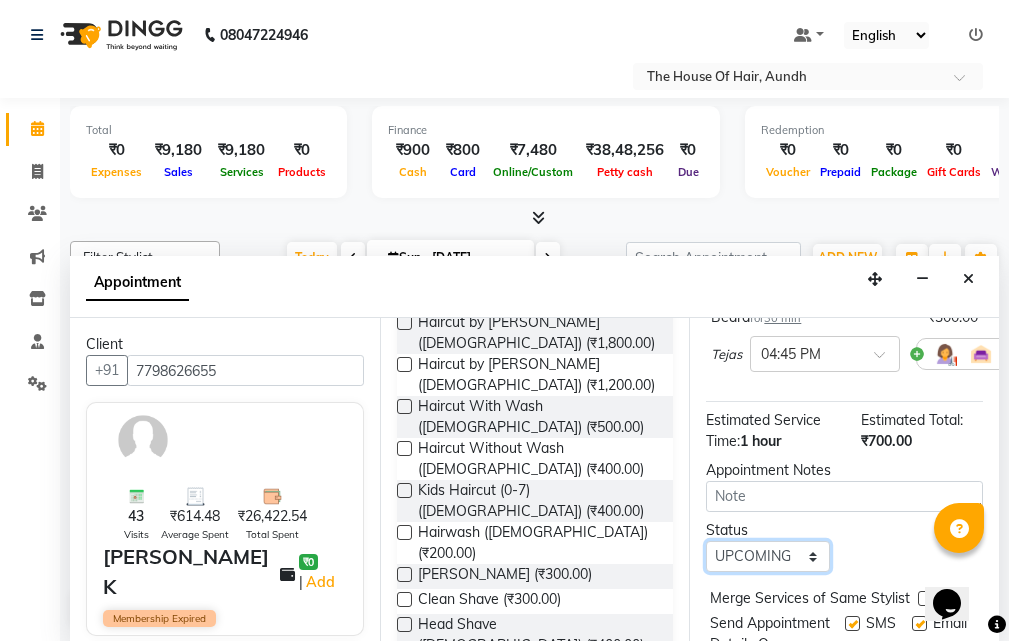 click on "Select TENTATIVE CONFIRM CHECK-IN UPCOMING" at bounding box center [767, 556] 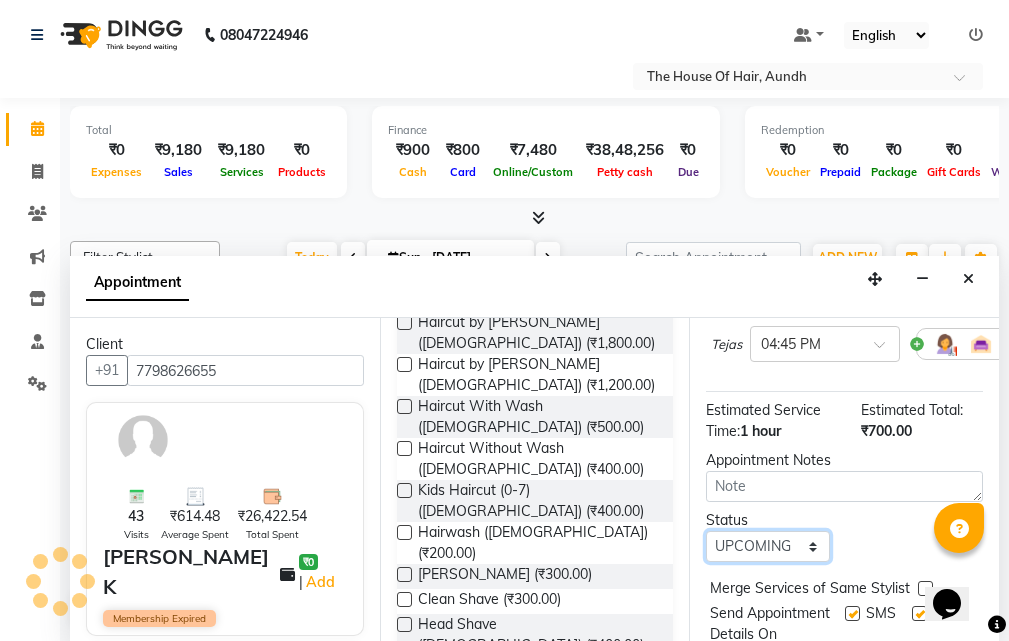 scroll, scrollTop: 410, scrollLeft: 0, axis: vertical 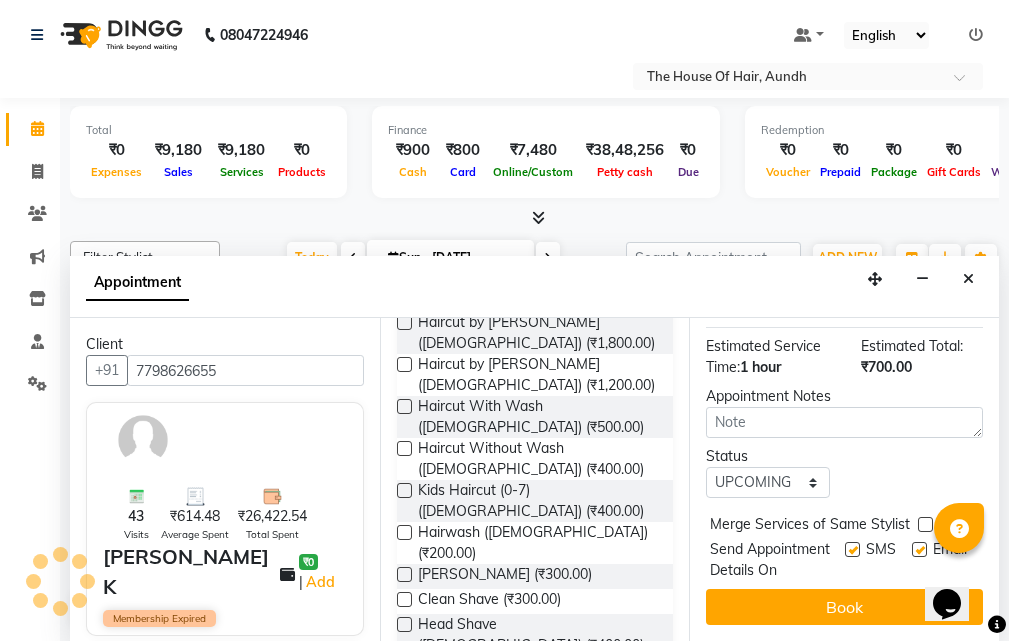 click at bounding box center [925, 524] 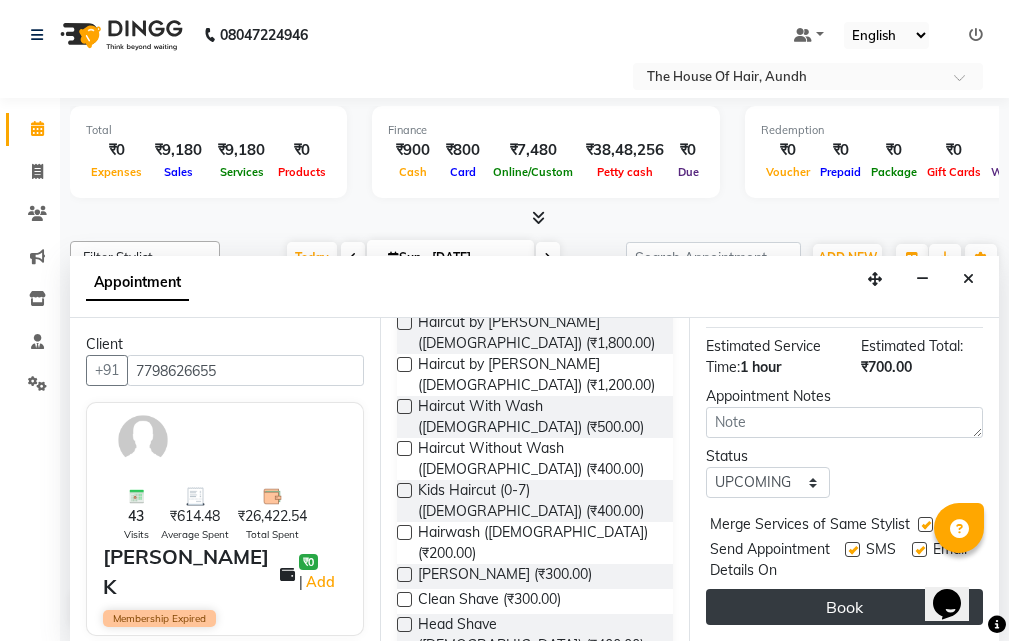 click on "Book" at bounding box center (844, 607) 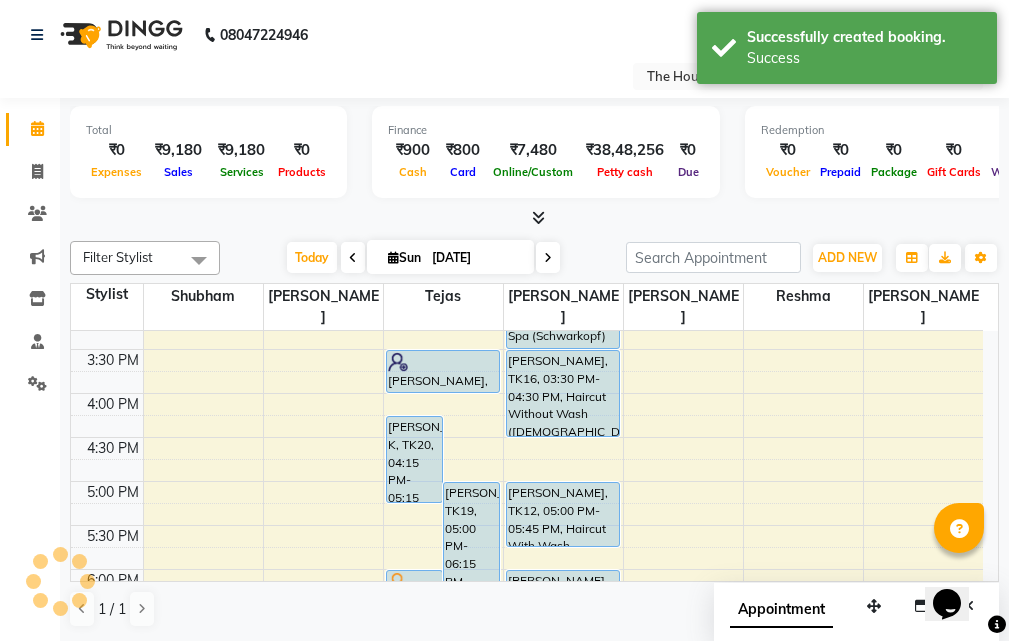 scroll, scrollTop: 0, scrollLeft: 0, axis: both 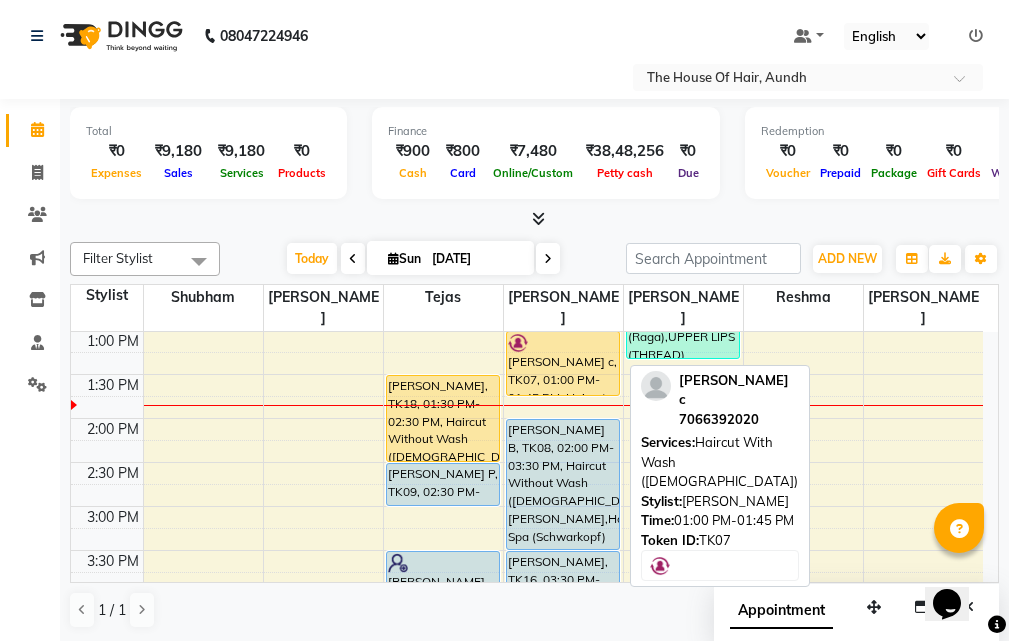 click at bounding box center (563, 343) 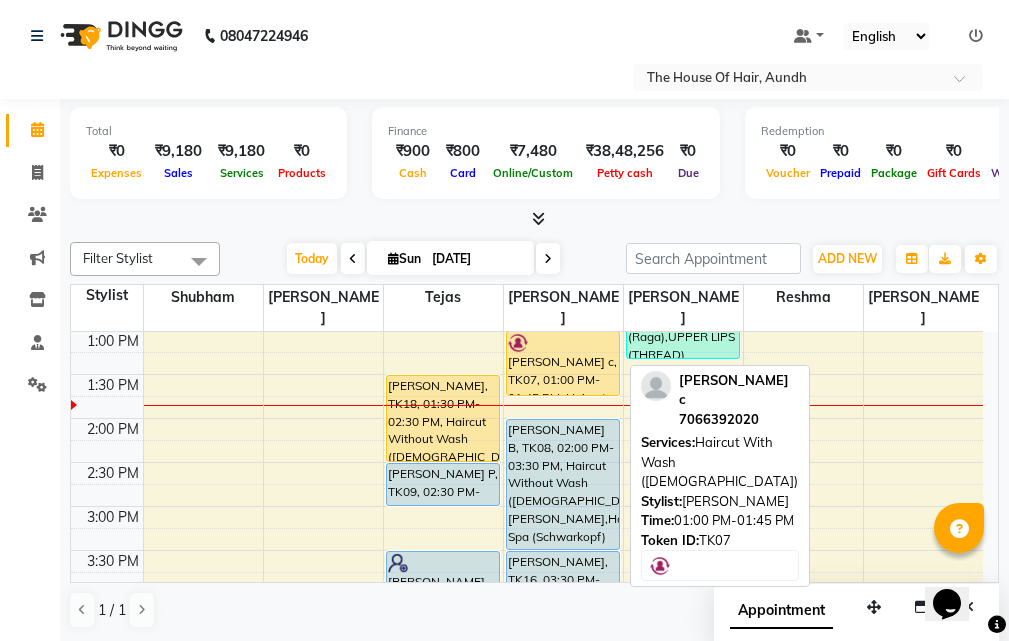 click at bounding box center (563, 343) 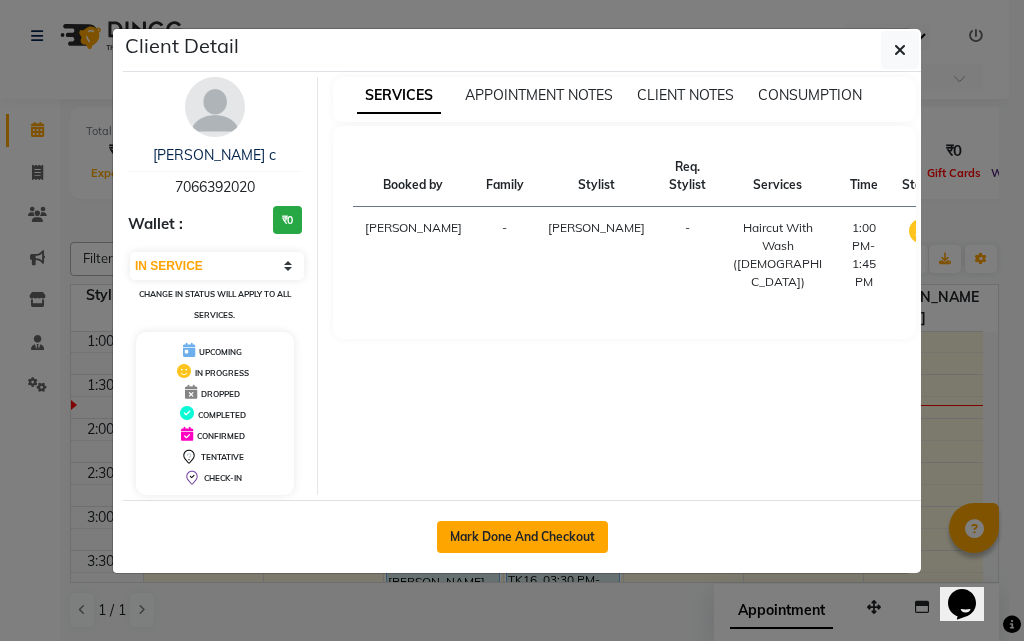 click on "Mark Done And Checkout" 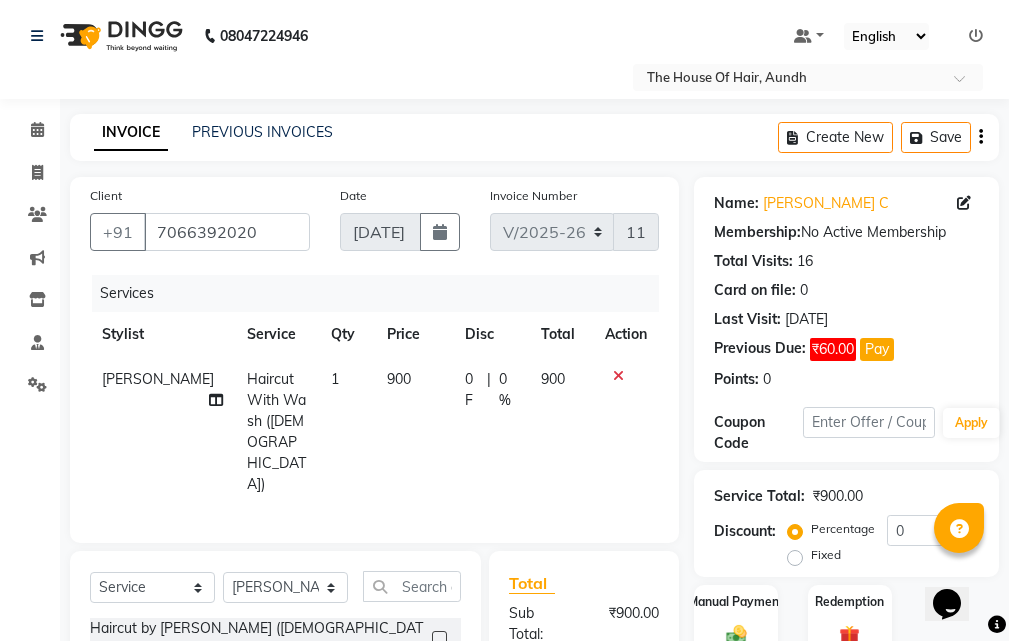 scroll, scrollTop: 200, scrollLeft: 0, axis: vertical 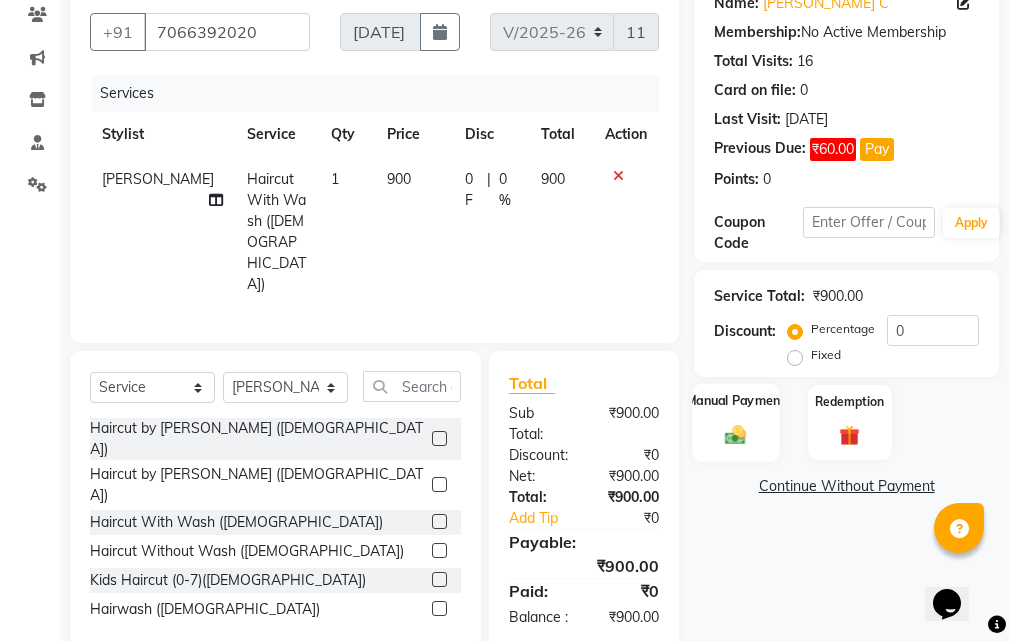 click 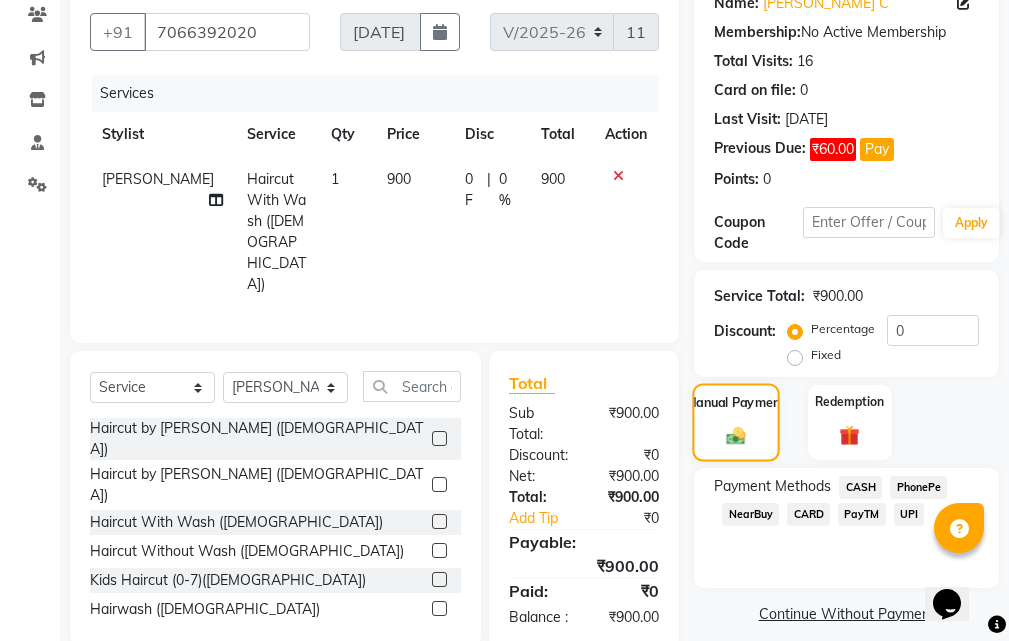 scroll, scrollTop: 231, scrollLeft: 0, axis: vertical 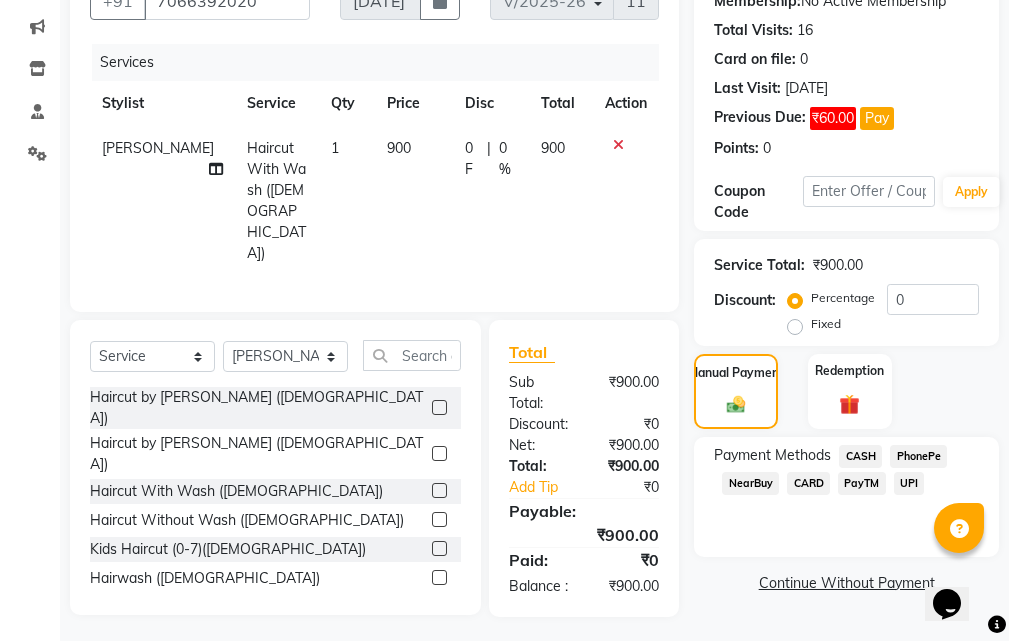 click on "UPI" 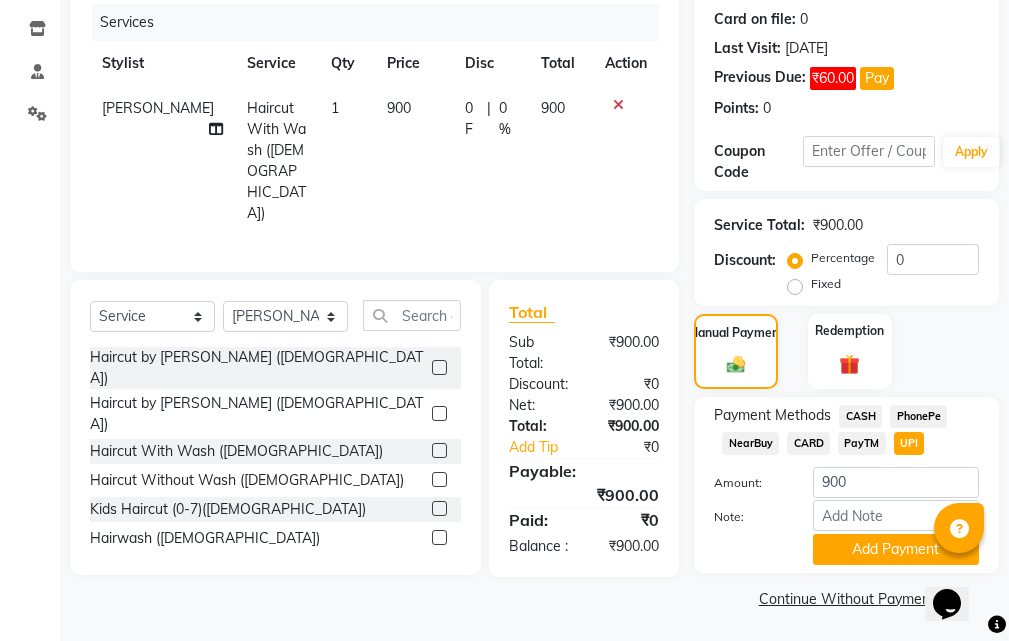 scroll, scrollTop: 274, scrollLeft: 0, axis: vertical 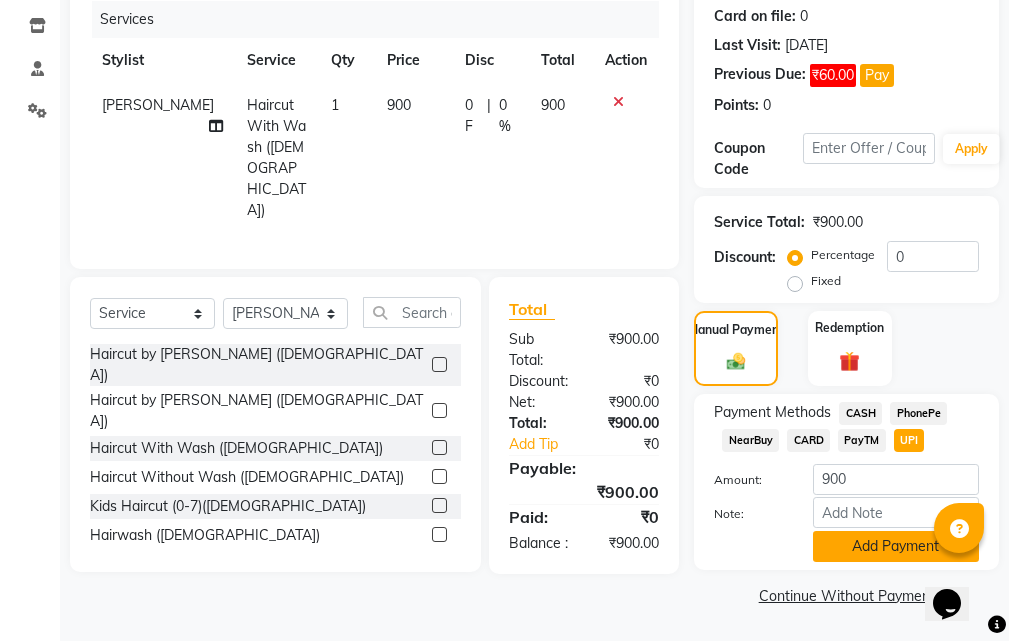 click on "Add Payment" 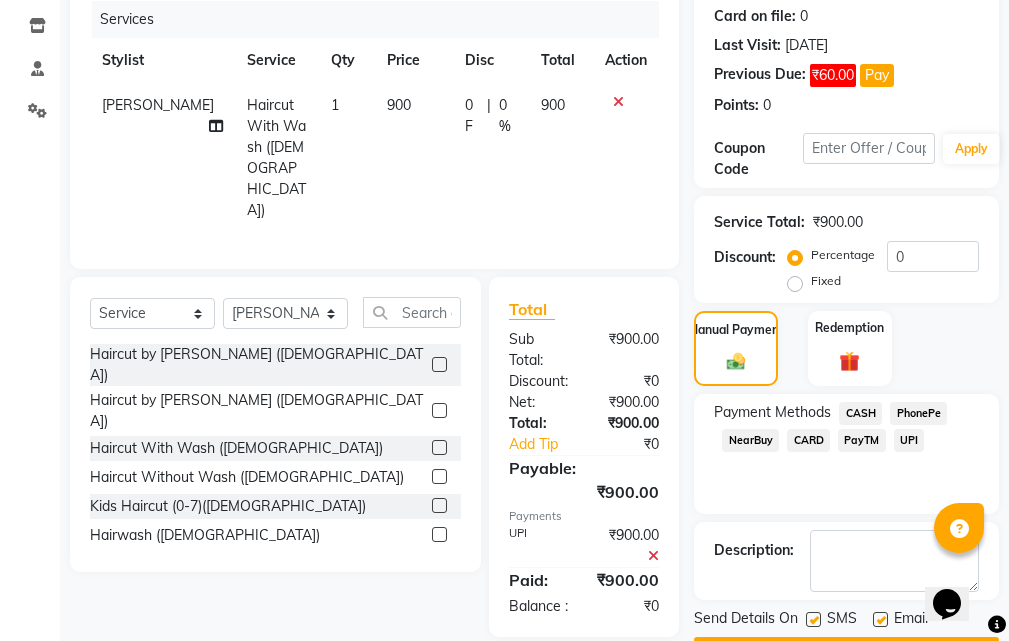 scroll, scrollTop: 331, scrollLeft: 0, axis: vertical 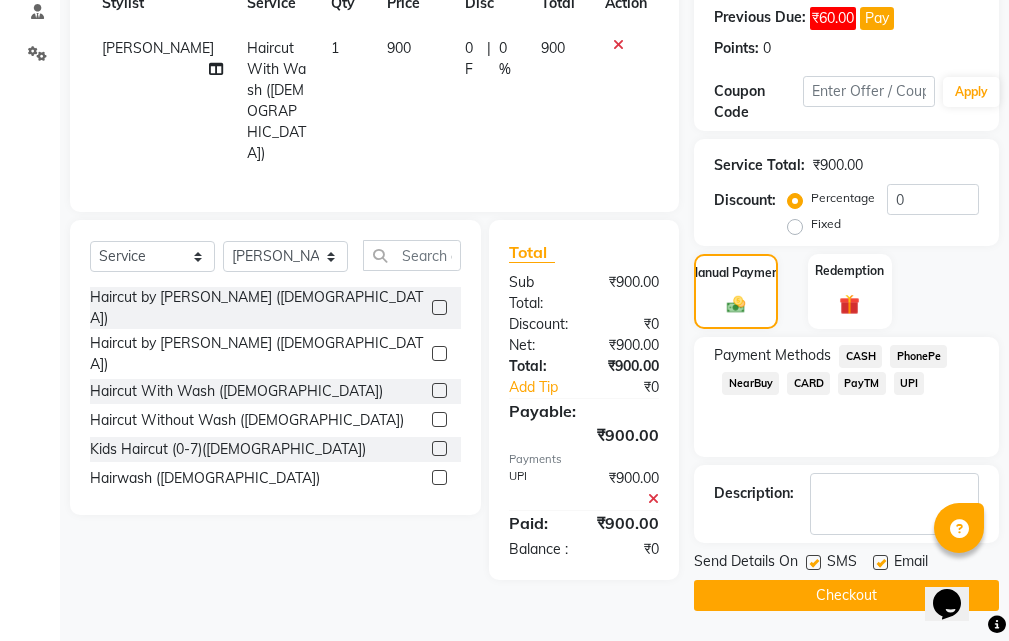 click on "Checkout" 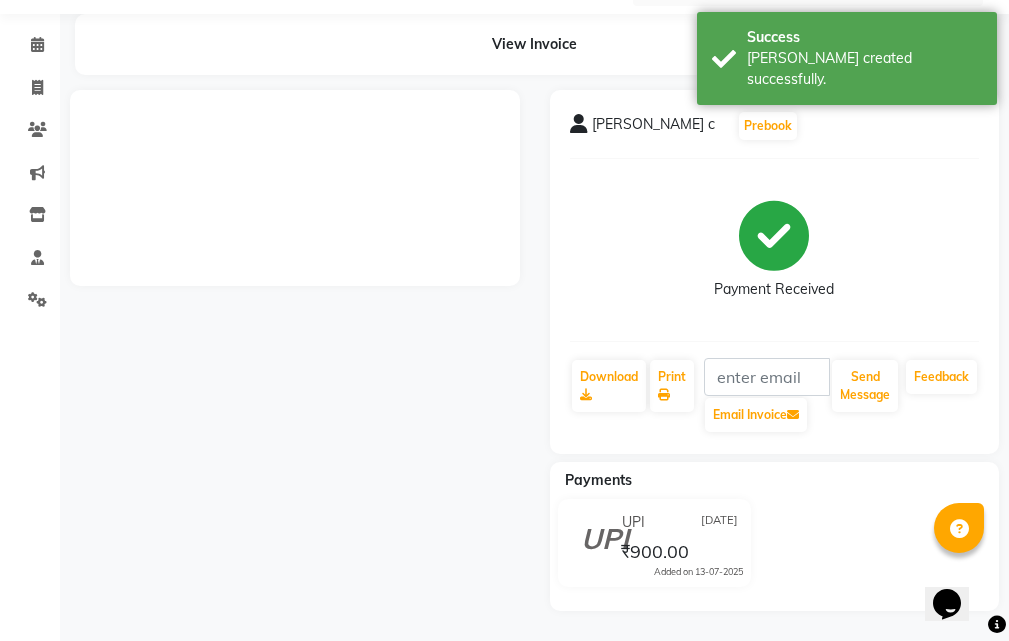 scroll, scrollTop: 0, scrollLeft: 0, axis: both 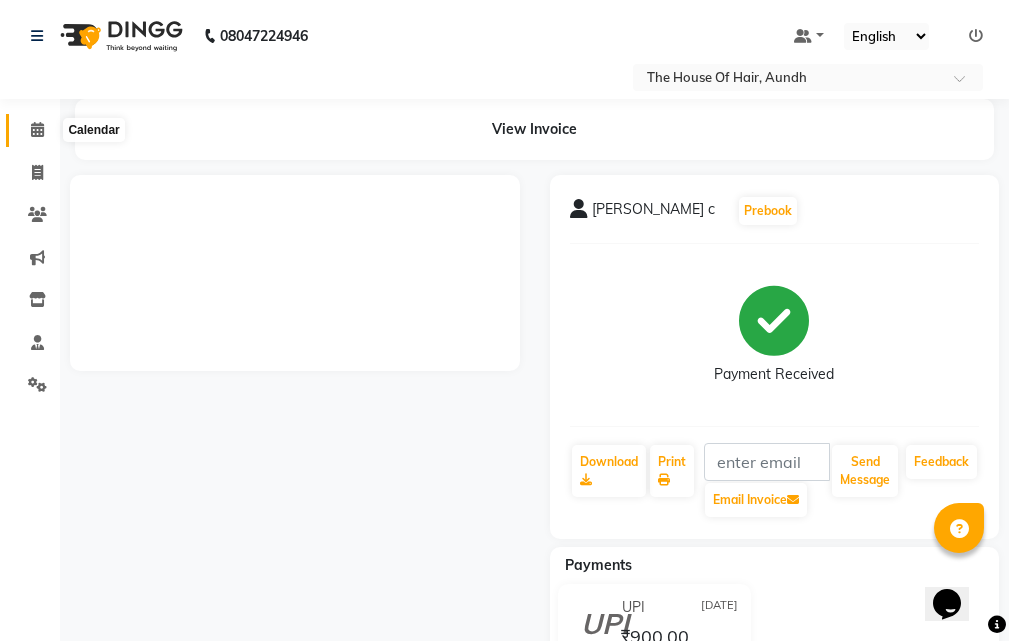 click 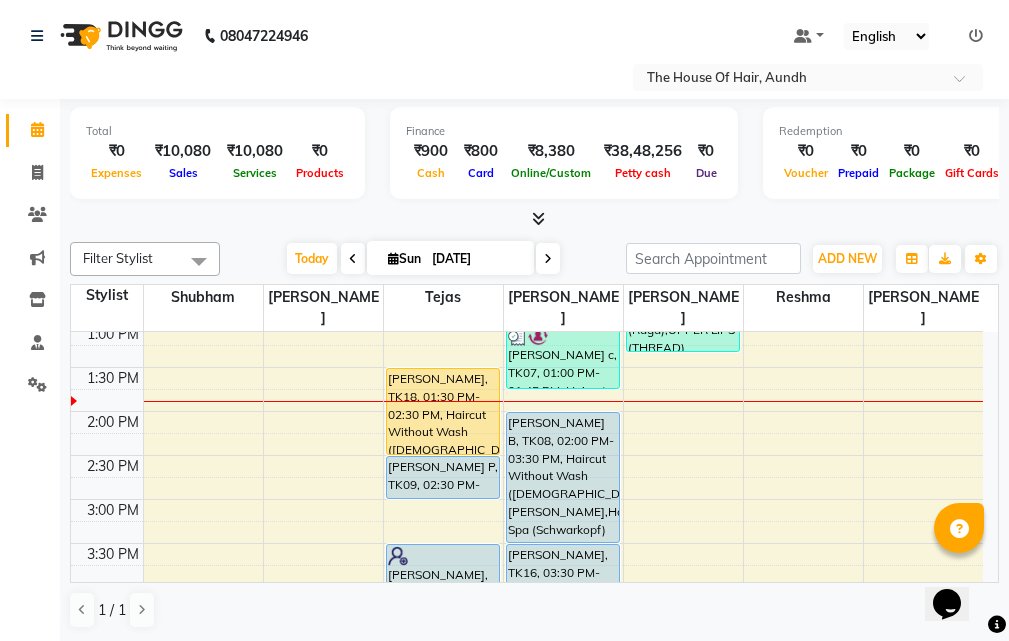 scroll, scrollTop: 400, scrollLeft: 0, axis: vertical 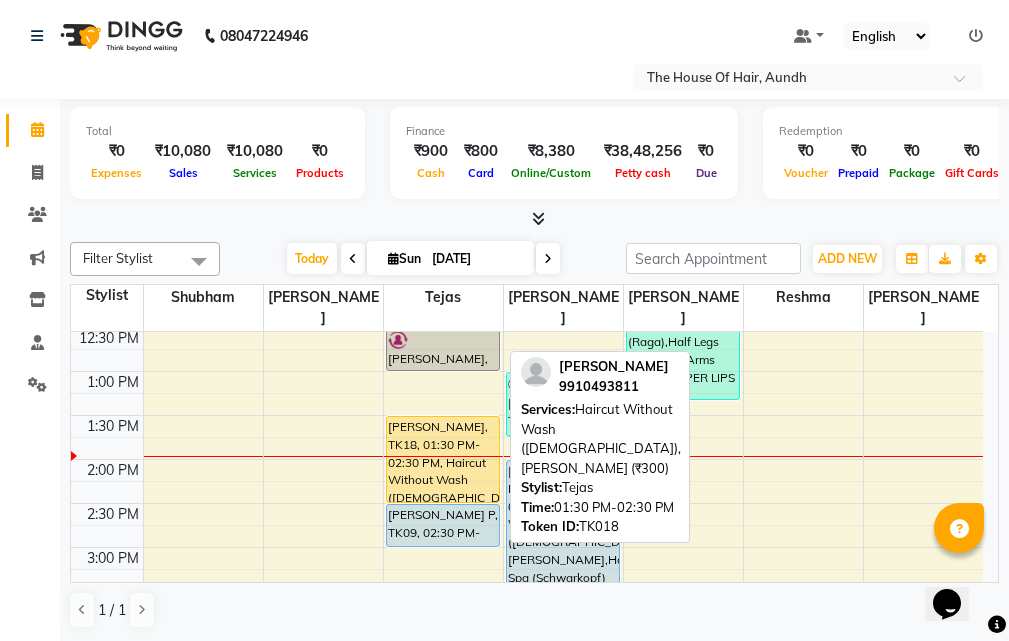 click on "[PERSON_NAME], TK18, 01:30 PM-02:30 PM, Haircut Without Wash ([DEMOGRAPHIC_DATA]),[PERSON_NAME] (₹300)" at bounding box center (443, 459) 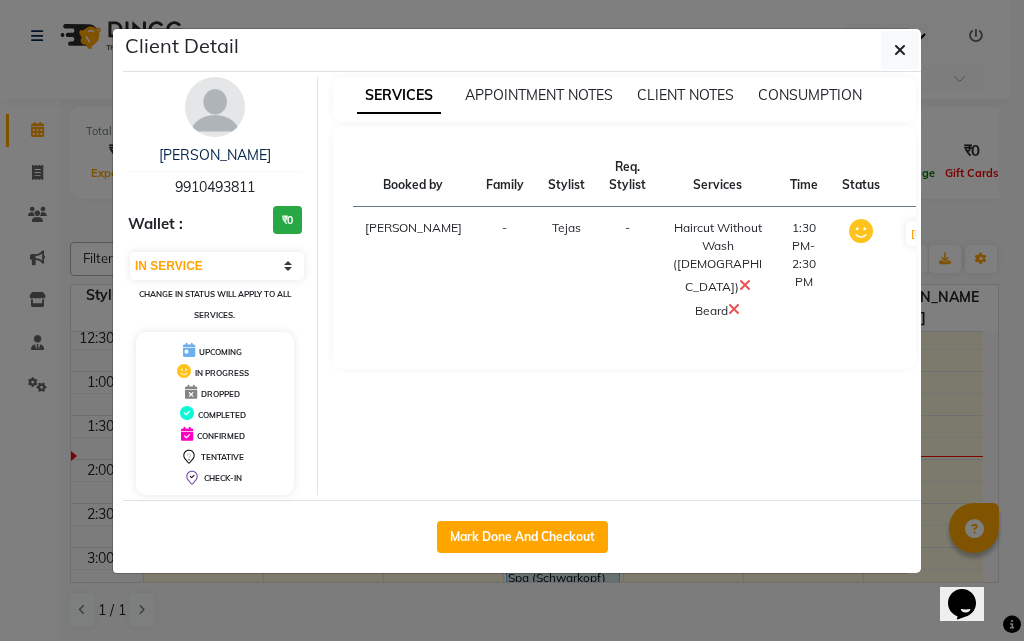 click on "Client Detail  [PERSON_NAME]   9910493811 Wallet : ₹0 Select IN SERVICE CONFIRMED TENTATIVE CHECK IN MARK DONE DROPPED UPCOMING Change in status will apply to all services. UPCOMING IN PROGRESS DROPPED COMPLETED CONFIRMED TENTATIVE CHECK-IN SERVICES APPOINTMENT NOTES CLIENT NOTES CONSUMPTION Booked by Family Stylist Req. Stylist Services Time Status  [PERSON_NAME] -  Haircut Without Wash ([DEMOGRAPHIC_DATA])   [PERSON_NAME]   1:30 PM-2:30 PM   MARK DONE   Mark Done And Checkout" 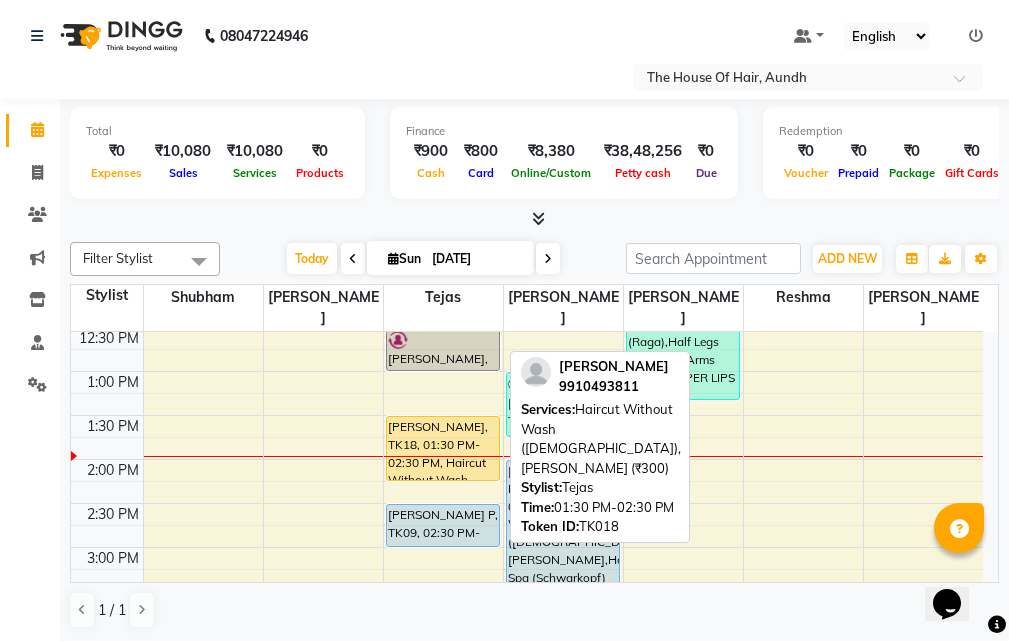 drag, startPoint x: 452, startPoint y: 477, endPoint x: 455, endPoint y: 441, distance: 36.124783 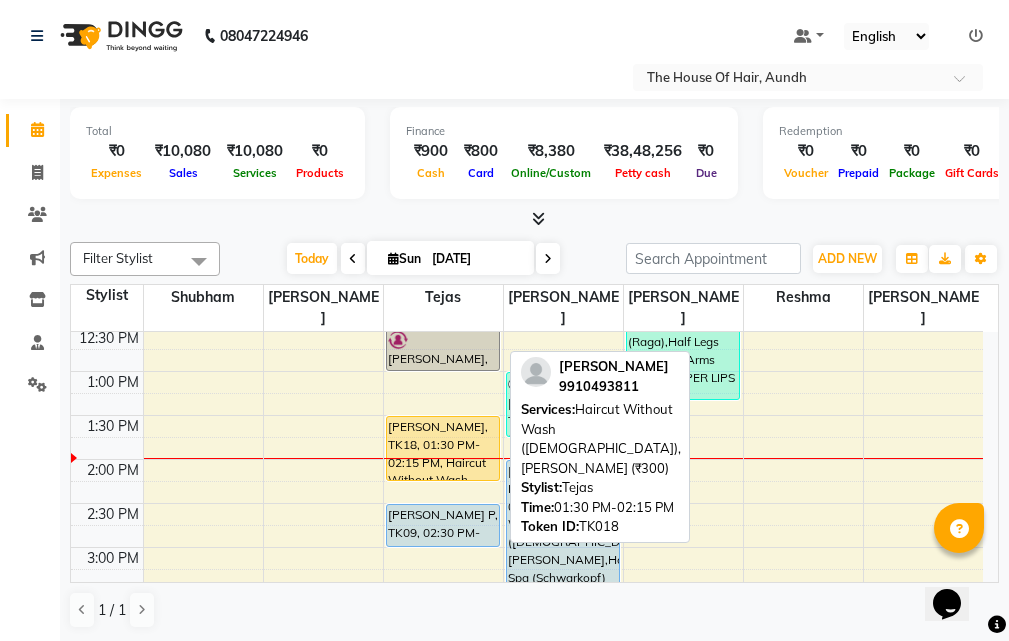 click on "[PERSON_NAME], TK18, 01:30 PM-02:15 PM, Haircut Without Wash ([DEMOGRAPHIC_DATA]),[PERSON_NAME] (₹300)" at bounding box center (443, 448) 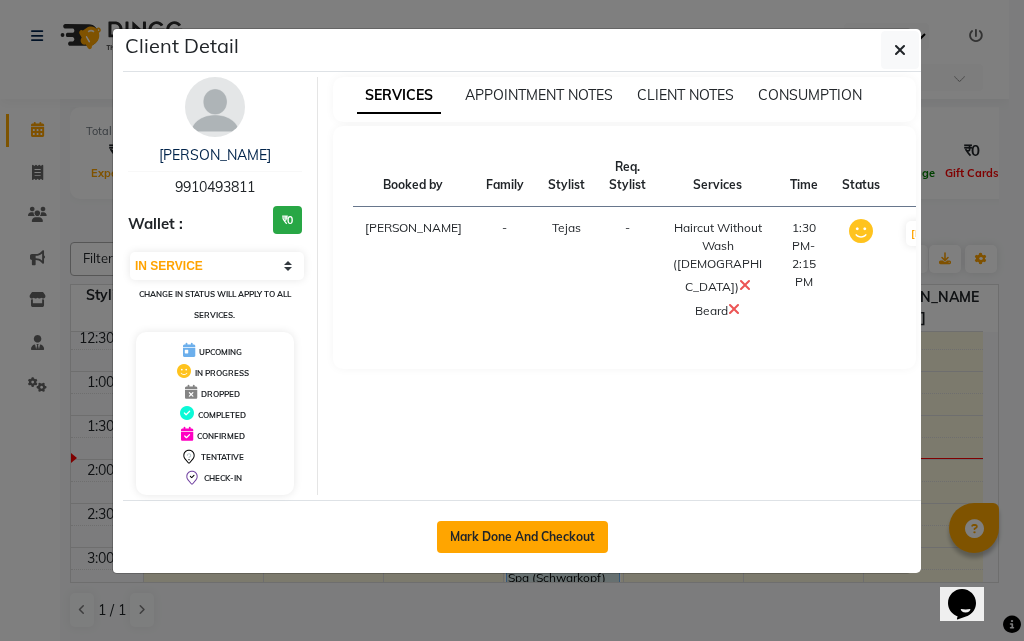click on "Mark Done And Checkout" 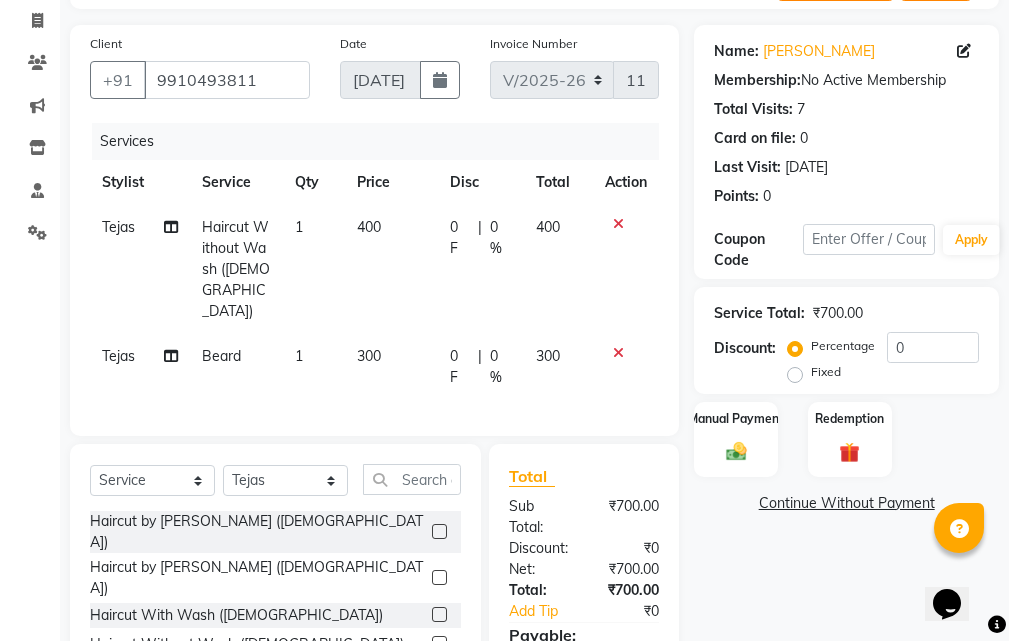 scroll, scrollTop: 276, scrollLeft: 0, axis: vertical 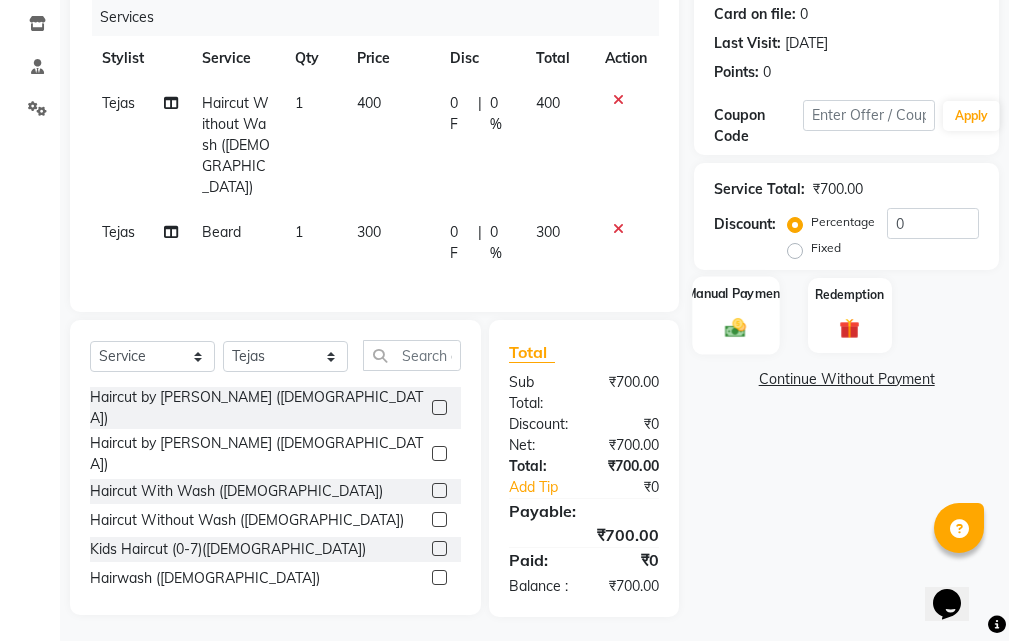 click 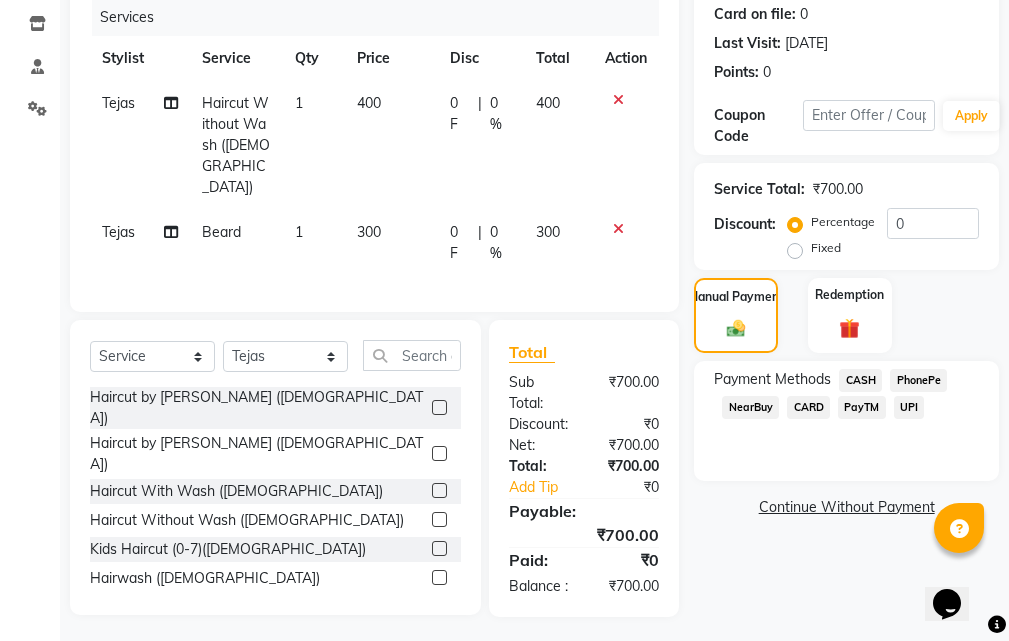 click on "UPI" 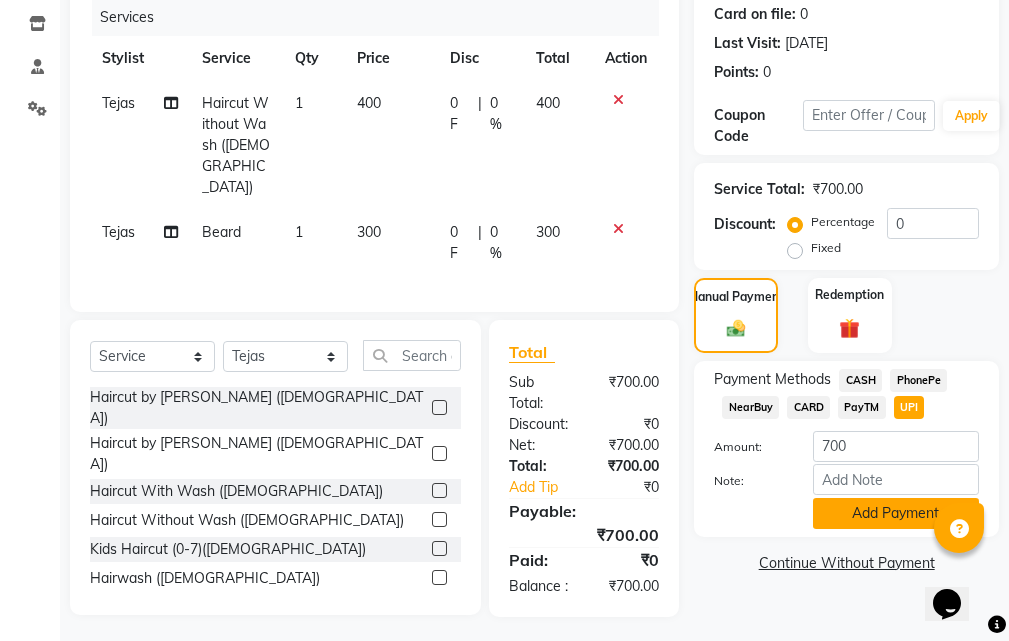 click on "Add Payment" 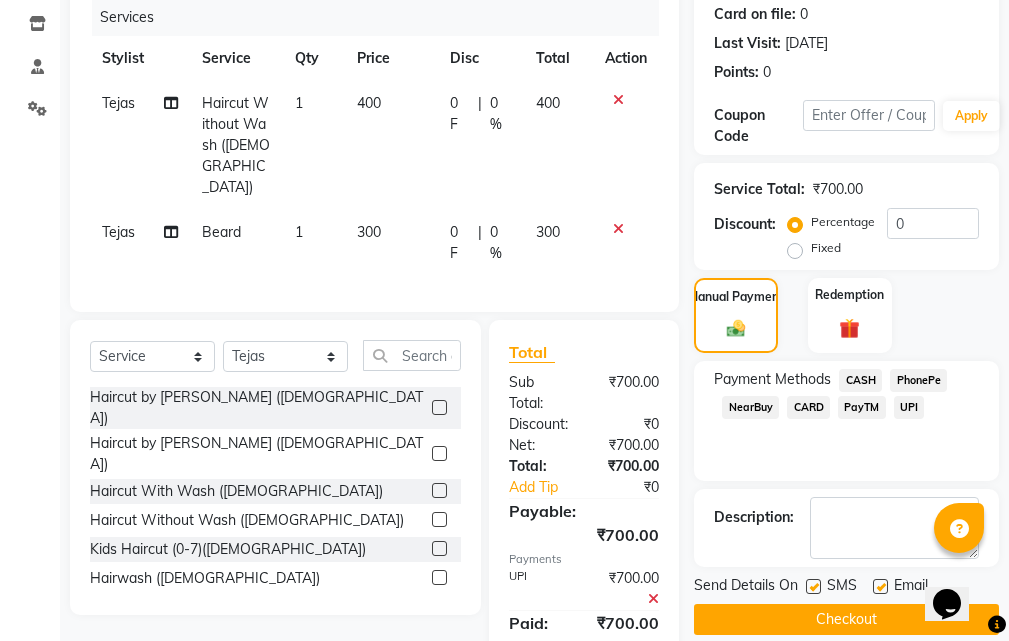scroll, scrollTop: 339, scrollLeft: 0, axis: vertical 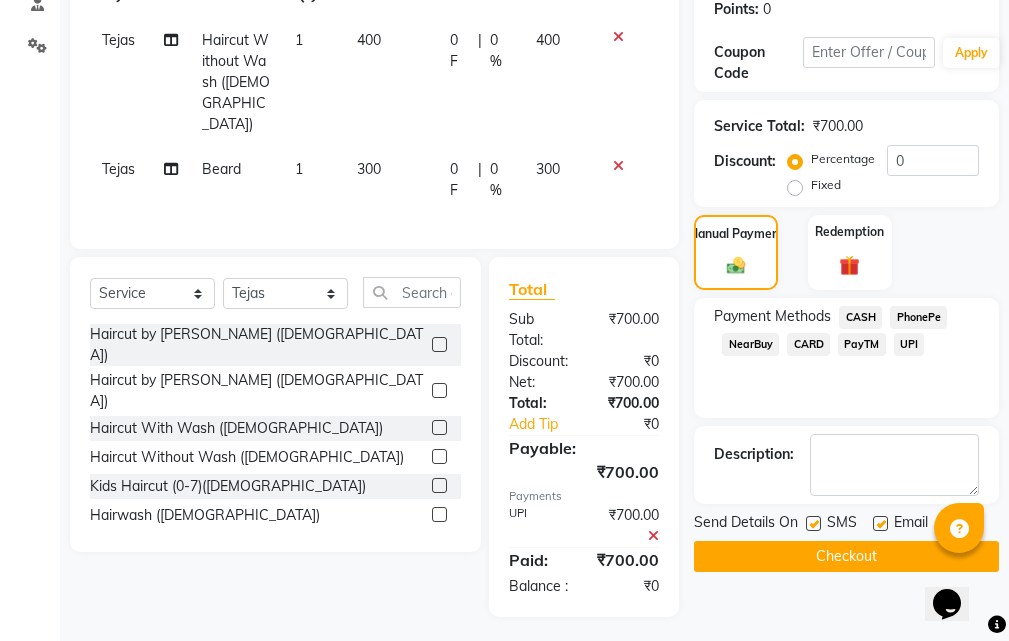 click on "Checkout" 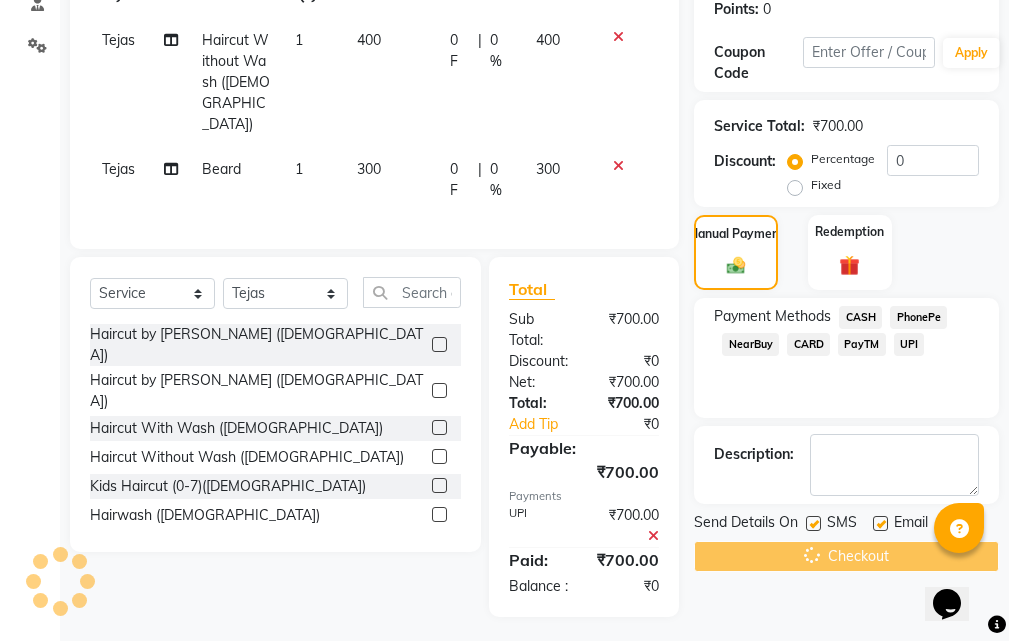 scroll, scrollTop: 0, scrollLeft: 0, axis: both 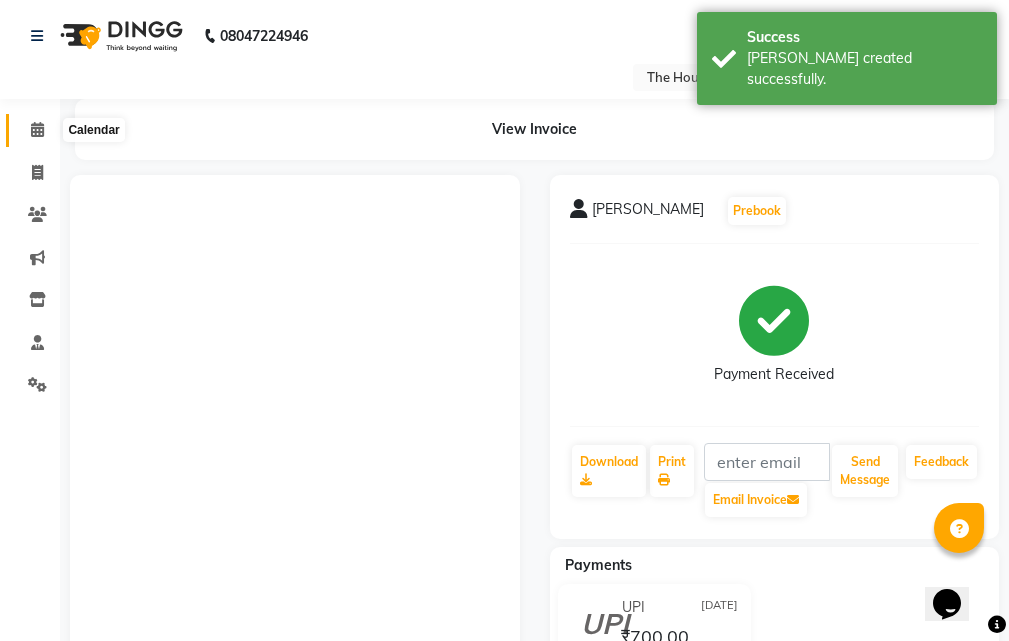 click 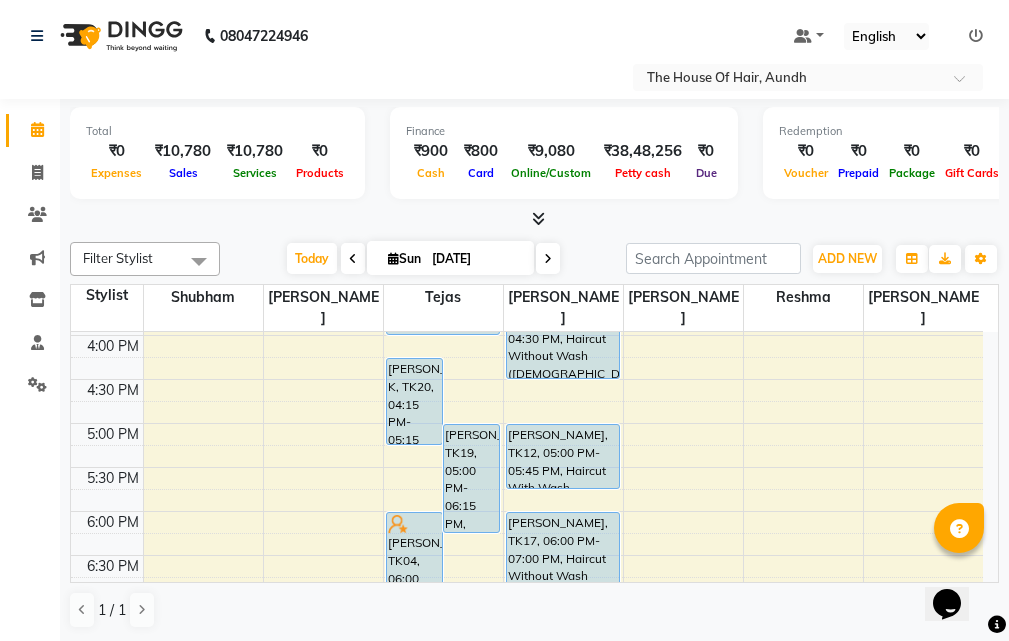 scroll, scrollTop: 800, scrollLeft: 0, axis: vertical 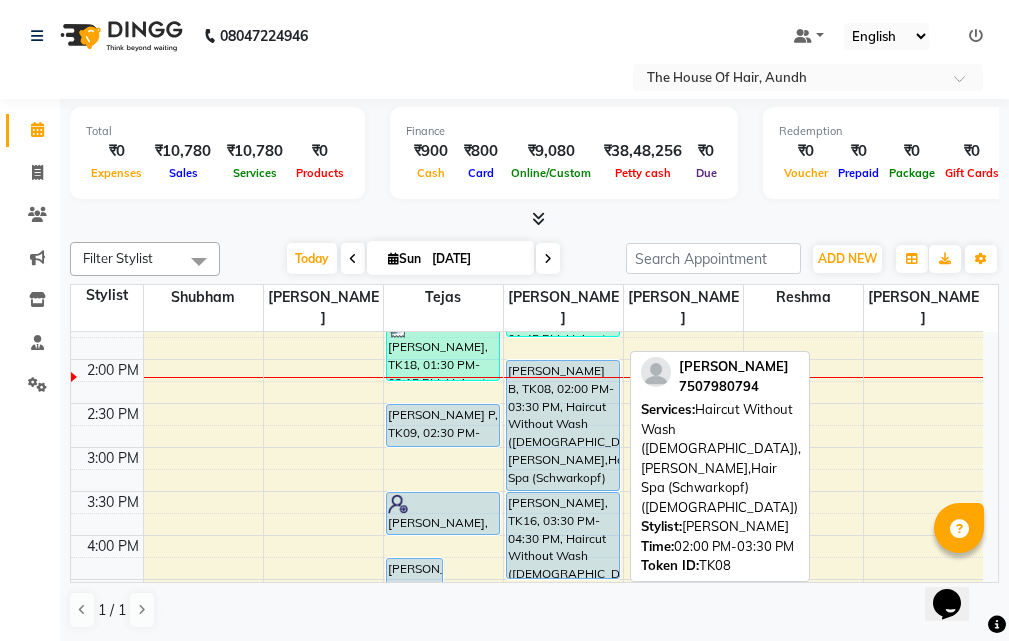 click on "[PERSON_NAME] B, TK08, 02:00 PM-03:30 PM, Haircut Without Wash ([DEMOGRAPHIC_DATA]),[PERSON_NAME],Hair Spa (Schwarkopf) ([DEMOGRAPHIC_DATA])" at bounding box center (563, 425) 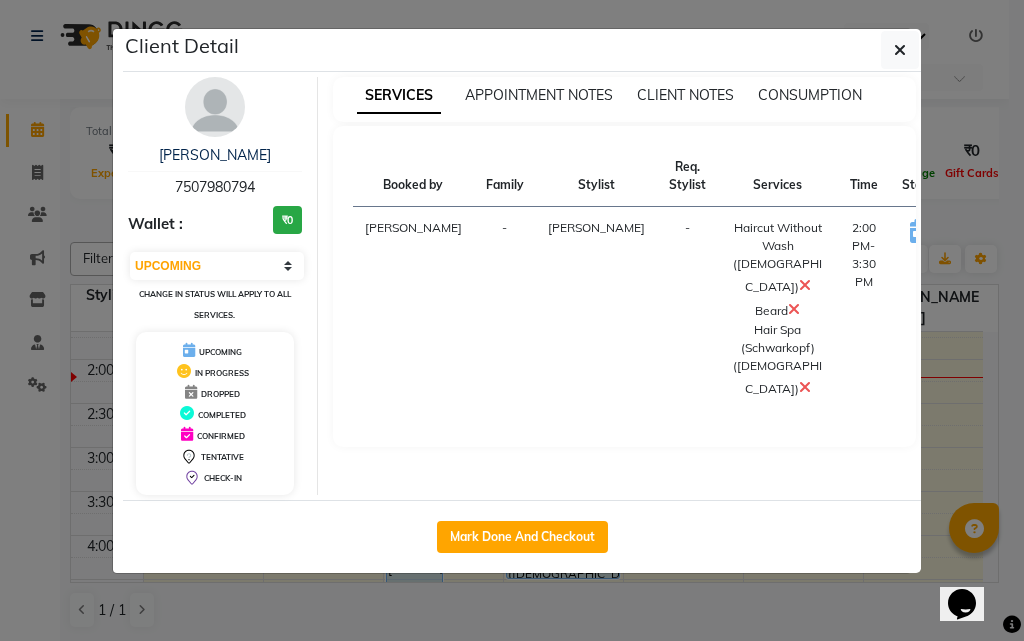 click on "START" at bounding box center (986, 233) 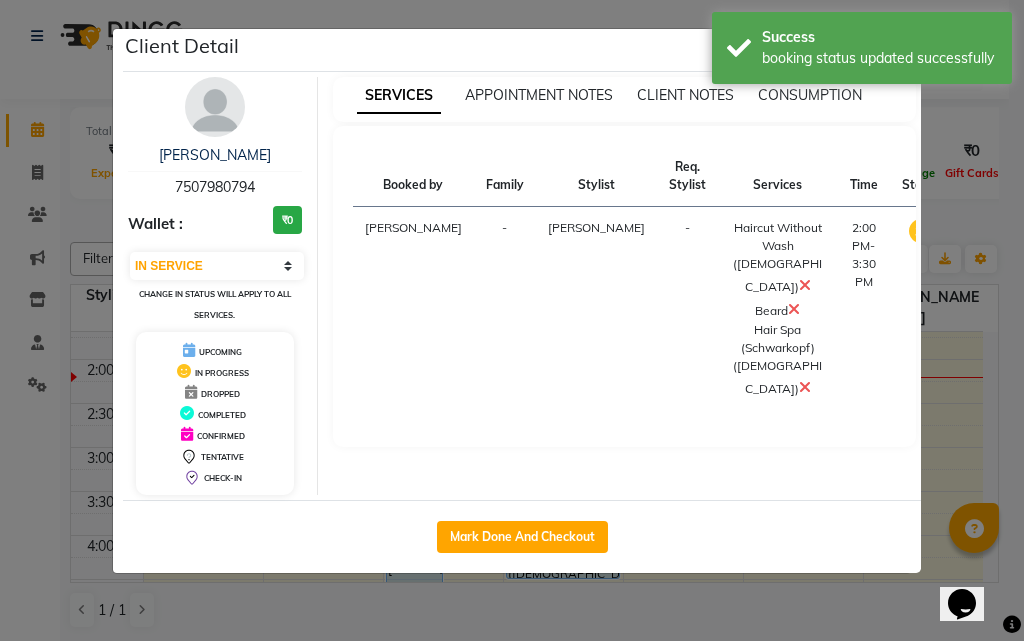 click on "Client Detail  [PERSON_NAME] B   7507980794 Wallet : ₹0 Select IN SERVICE CONFIRMED TENTATIVE CHECK IN MARK DONE DROPPED UPCOMING Change in status will apply to all services. UPCOMING IN PROGRESS DROPPED COMPLETED CONFIRMED TENTATIVE CHECK-IN SERVICES APPOINTMENT NOTES CLIENT NOTES CONSUMPTION Booked by Family Stylist Req. Stylist Services Time Status  [PERSON_NAME] -  Haircut Without Wash ([DEMOGRAPHIC_DATA])   [PERSON_NAME]   Hair Spa (Schwarkopf) ([DEMOGRAPHIC_DATA])   2:00 PM-3:30 PM   MARK DONE   Mark Done And Checkout" 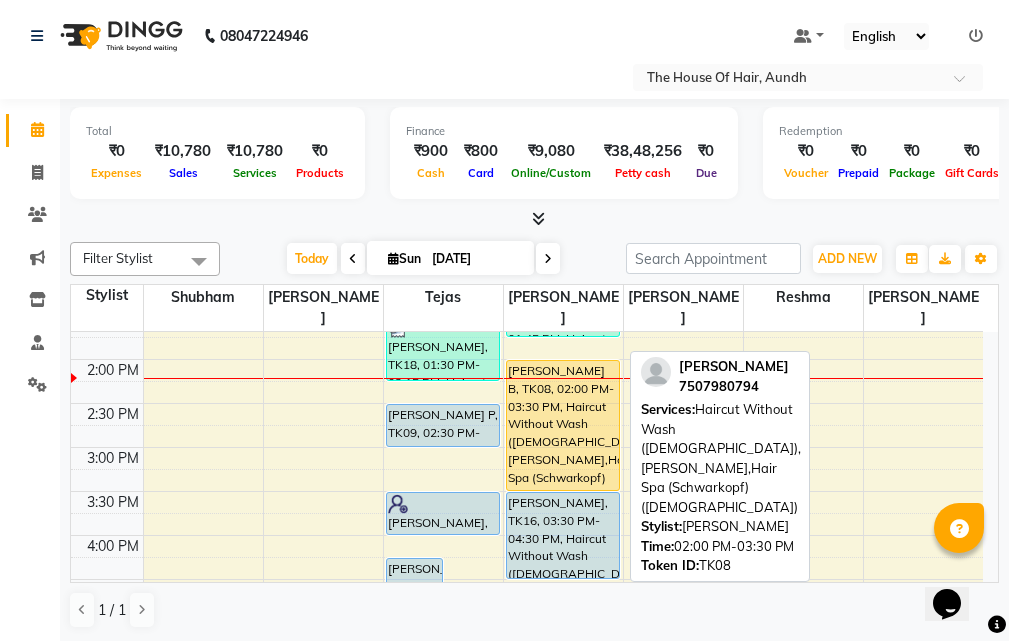 click on "[PERSON_NAME] B, TK08, 02:00 PM-03:30 PM, Haircut Without Wash ([DEMOGRAPHIC_DATA]),[PERSON_NAME],Hair Spa (Schwarkopf) ([DEMOGRAPHIC_DATA])" at bounding box center (563, 425) 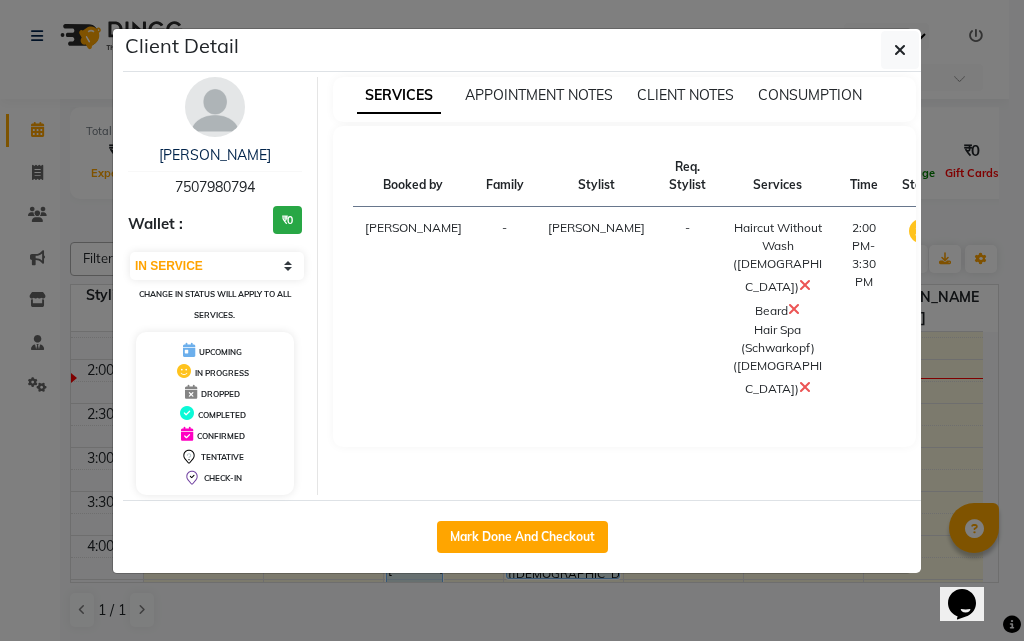 click at bounding box center [805, 285] 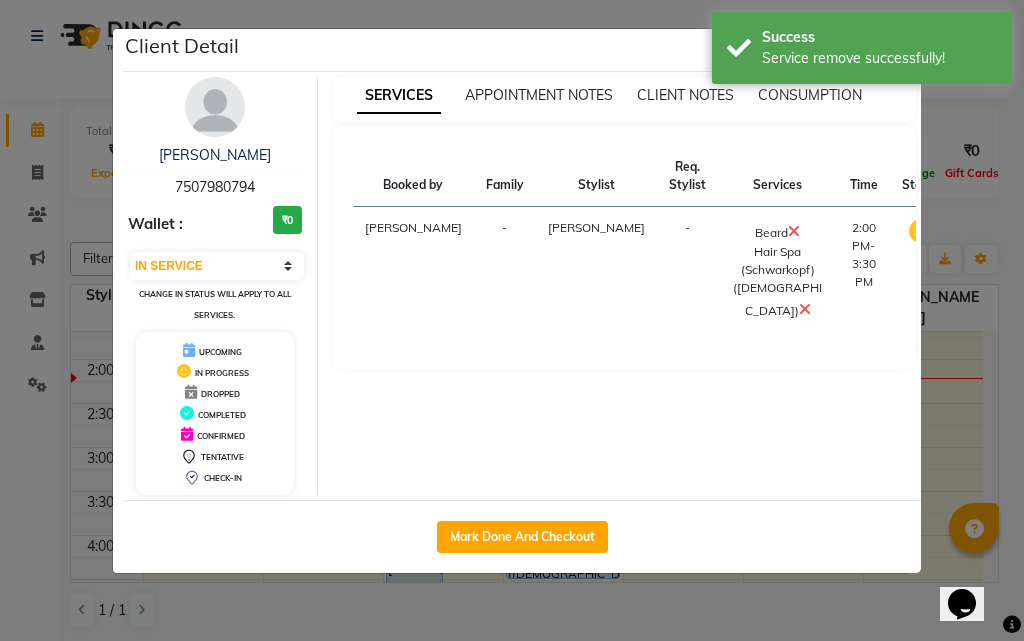click on "Client Detail  [PERSON_NAME] B   7507980794 Wallet : ₹0 Select IN SERVICE CONFIRMED TENTATIVE CHECK IN MARK DONE DROPPED UPCOMING Change in status will apply to all services. UPCOMING IN PROGRESS DROPPED COMPLETED CONFIRMED TENTATIVE CHECK-IN SERVICES APPOINTMENT NOTES CLIENT NOTES CONSUMPTION Booked by Family Stylist Req. Stylist Services Time Status  [PERSON_NAME]   Hair Spa (Schwarkopf) ([DEMOGRAPHIC_DATA])   2:00 PM-3:30 PM   MARK DONE   Mark Done And Checkout" 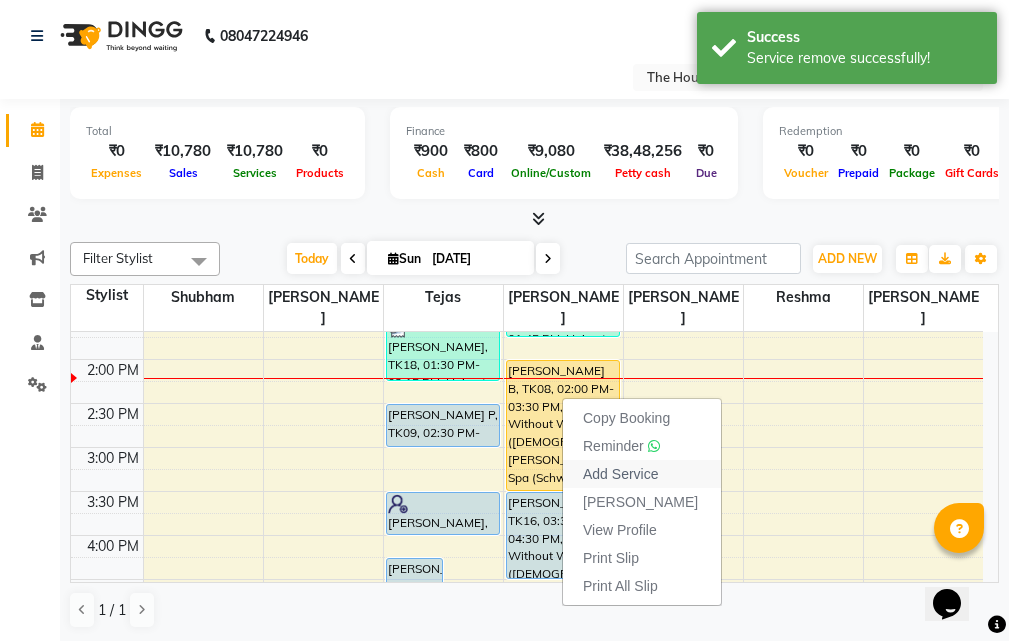 click on "Add Service" at bounding box center (620, 474) 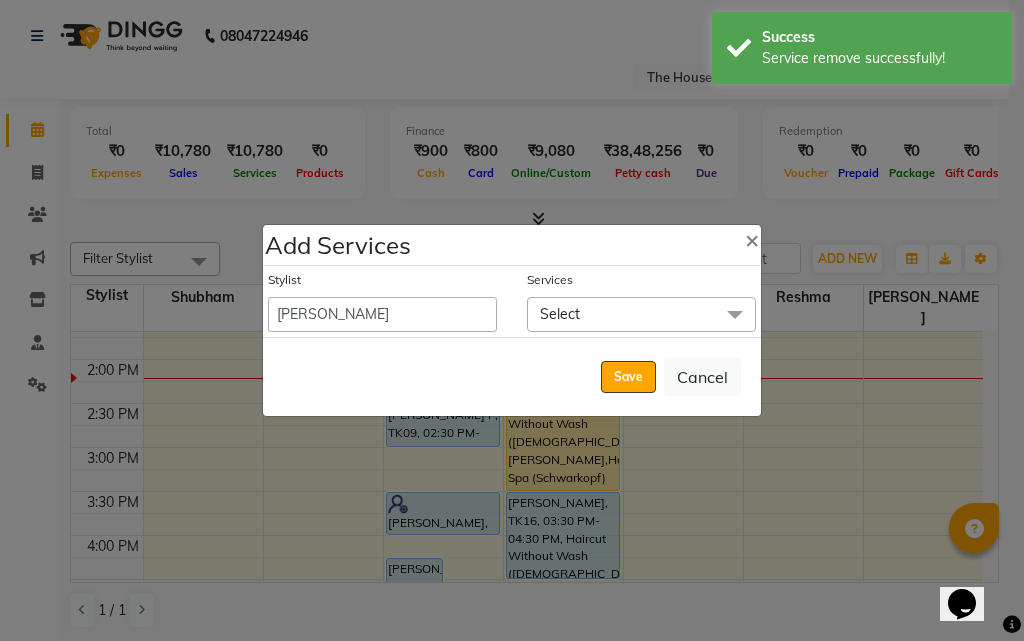 click on "Select" 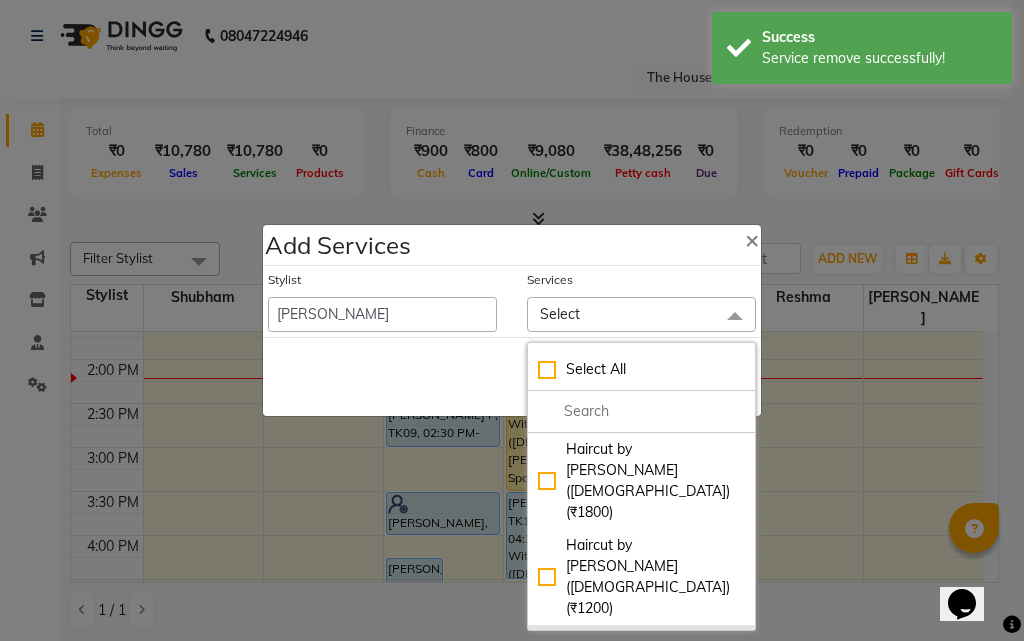 click on "Haircut With Wash ([DEMOGRAPHIC_DATA]) (₹500)" 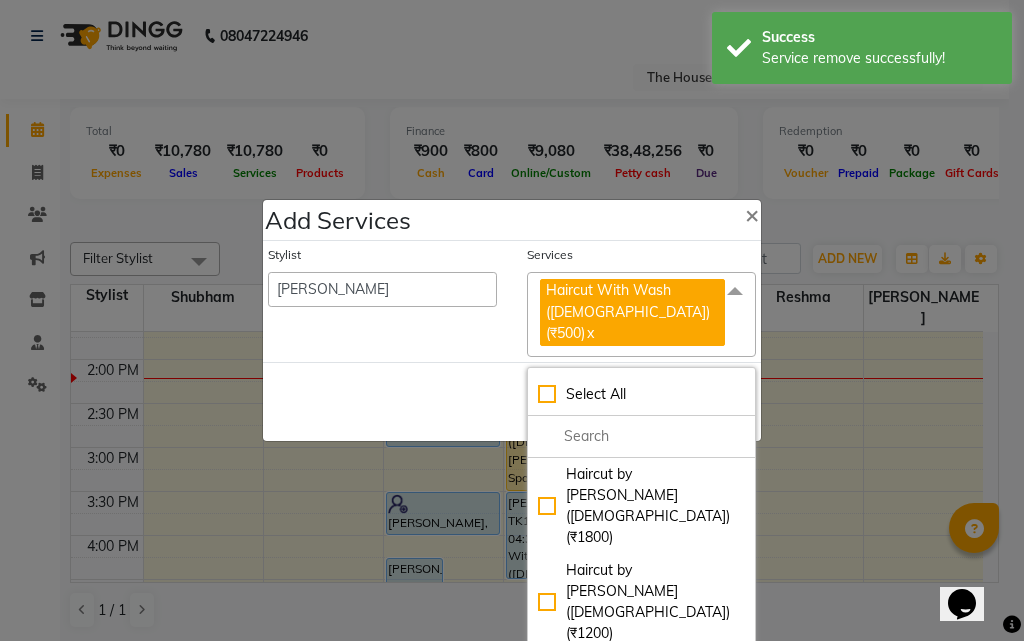 click on "Save   Cancel" 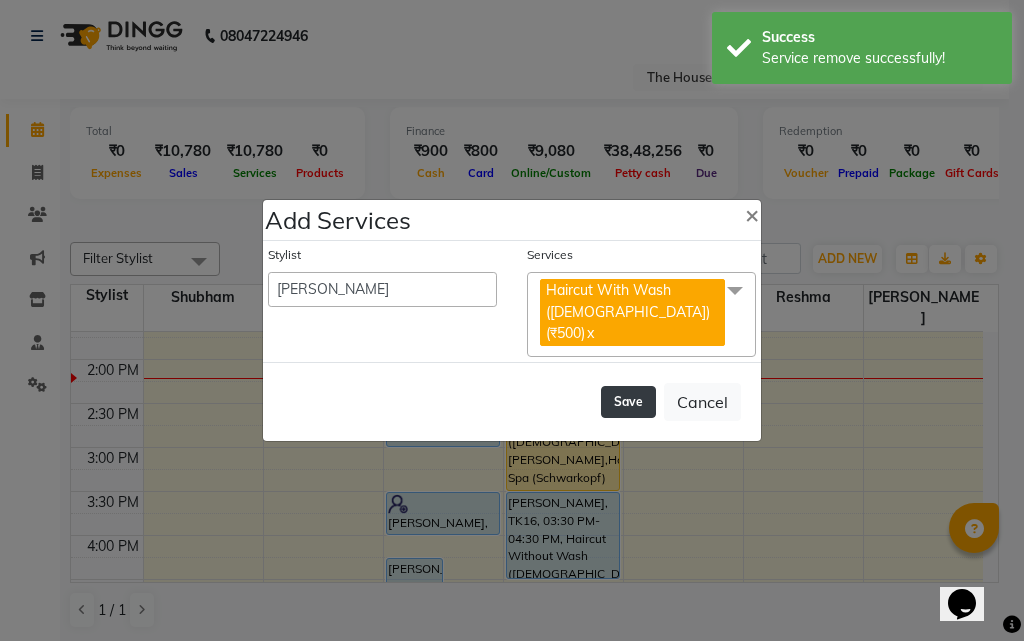 click on "Save" 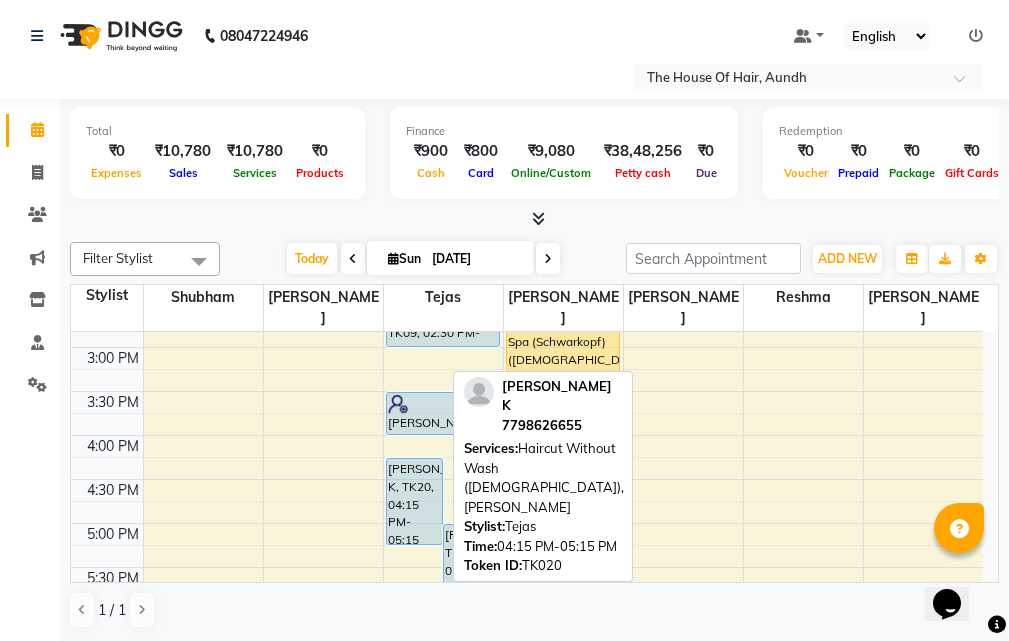 scroll, scrollTop: 500, scrollLeft: 0, axis: vertical 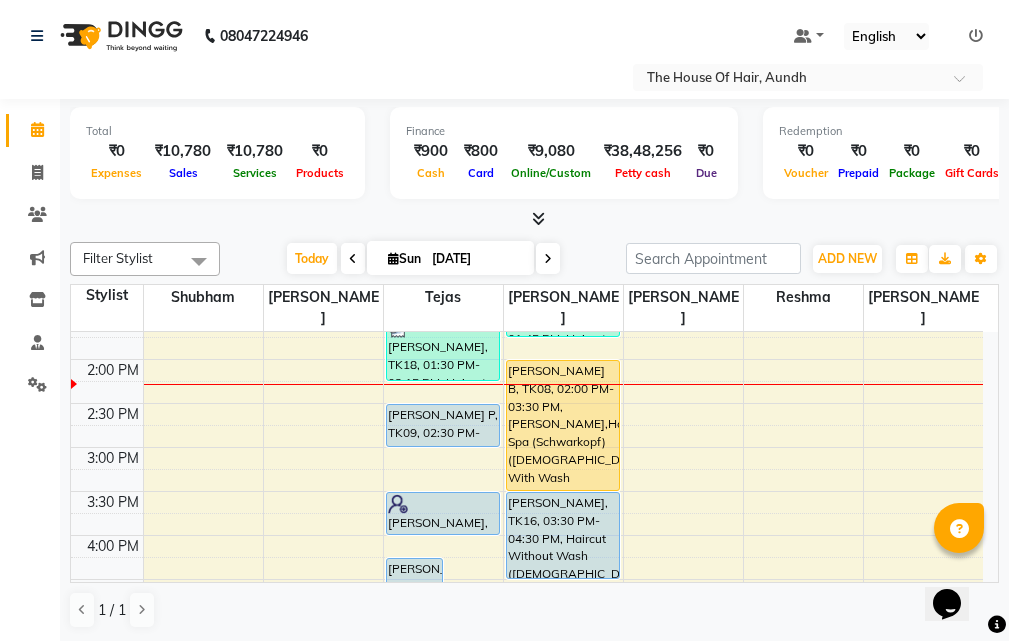click at bounding box center [548, 259] 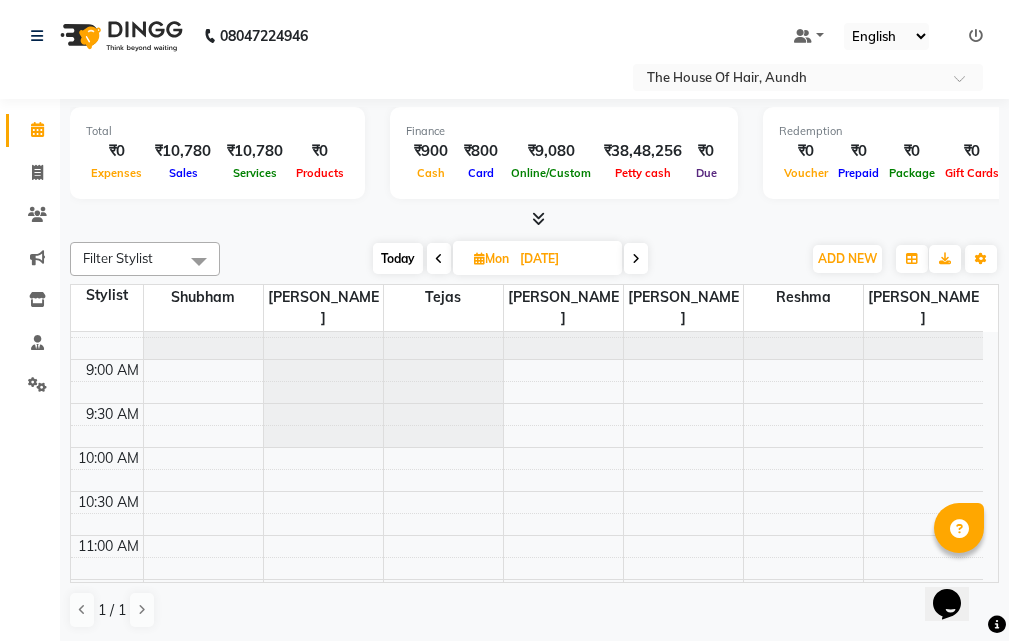 scroll, scrollTop: 100, scrollLeft: 0, axis: vertical 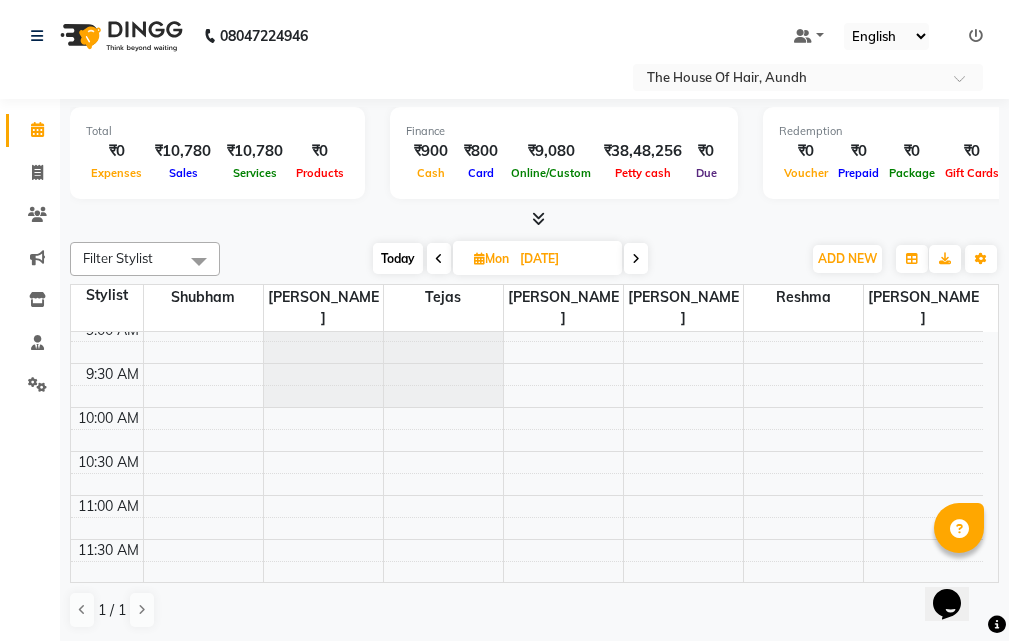 click on "Today" at bounding box center [398, 258] 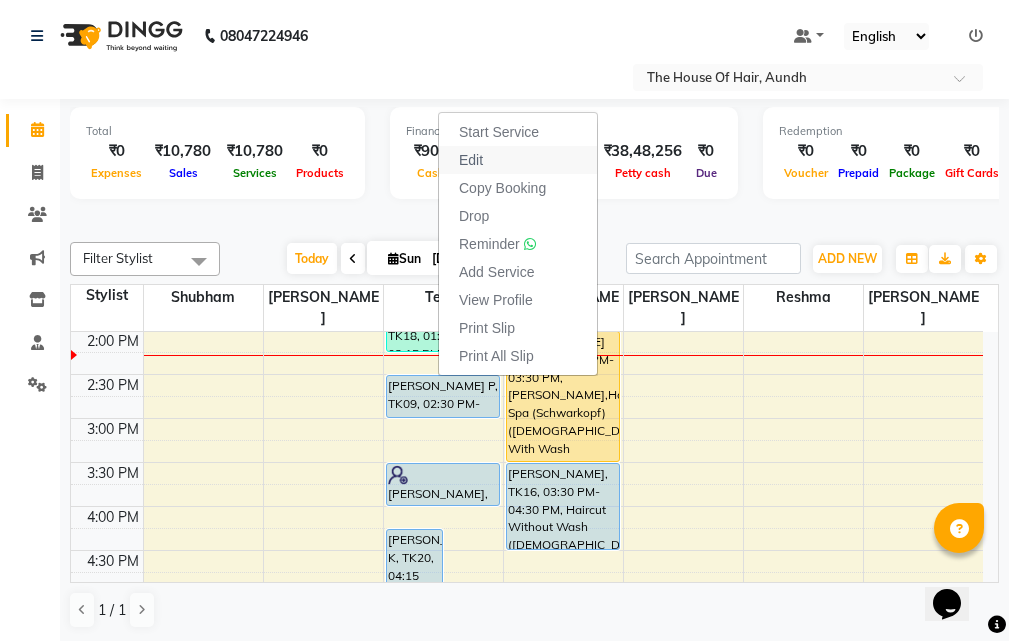 click on "Edit" at bounding box center [518, 160] 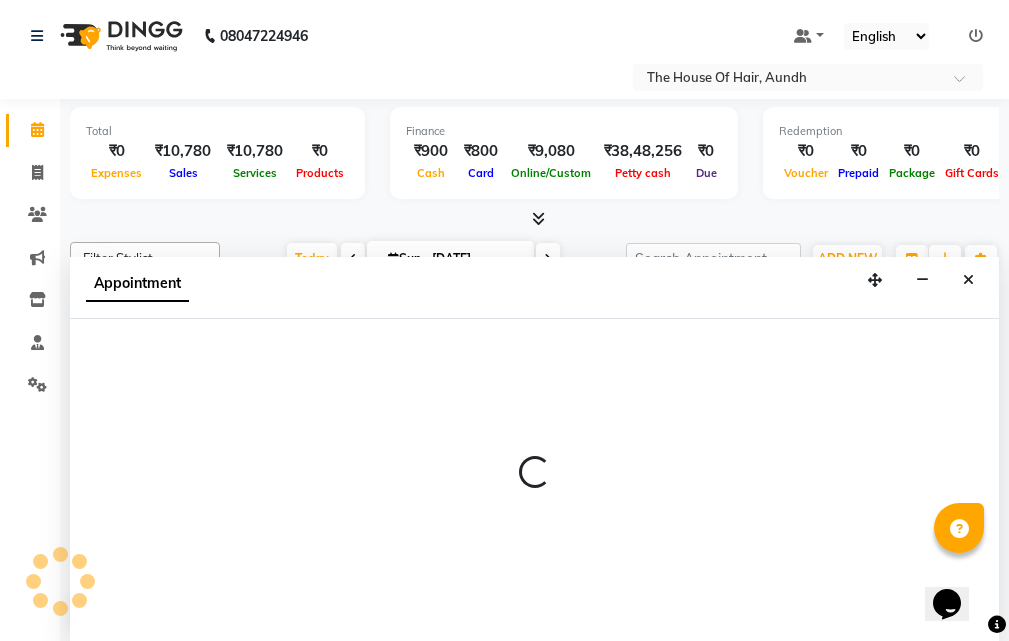 scroll, scrollTop: 1, scrollLeft: 0, axis: vertical 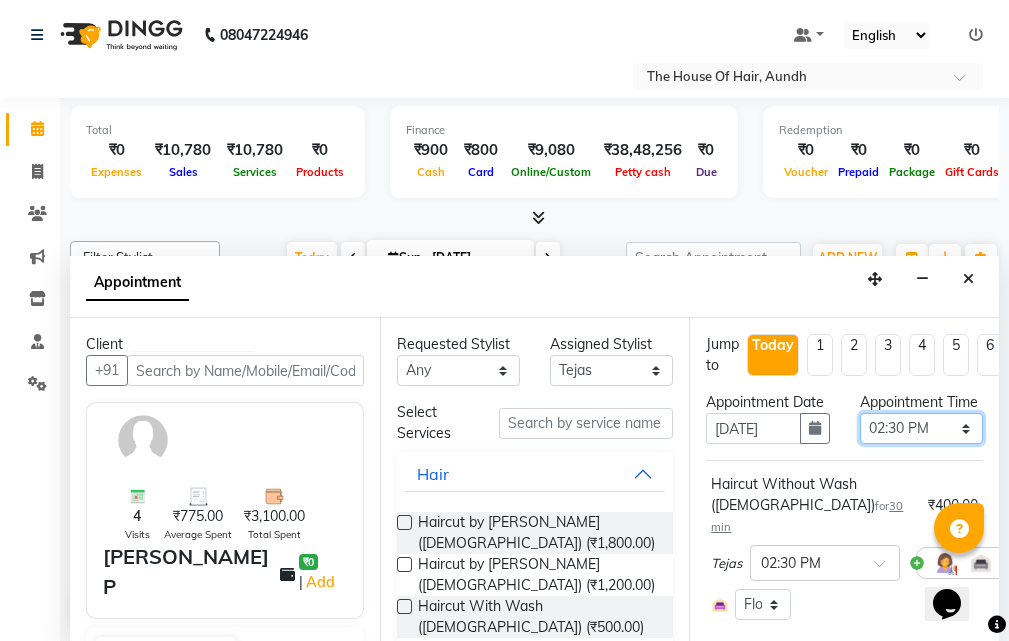 click on "Select 09:00 AM 09:15 AM 09:30 AM 09:45 AM 10:00 AM 10:15 AM 10:30 AM 10:45 AM 11:00 AM 11:15 AM 11:30 AM 11:45 AM 12:00 PM 12:15 PM 12:30 PM 12:45 PM 01:00 PM 01:15 PM 01:30 PM 01:45 PM 02:00 PM 02:15 PM 02:30 PM 02:45 PM 03:00 PM 03:15 PM 03:30 PM 03:45 PM 04:00 PM 04:15 PM 04:30 PM 04:45 PM 05:00 PM 05:15 PM 05:30 PM 05:45 PM 06:00 PM 06:15 PM 06:30 PM 06:45 PM 07:00 PM 07:15 PM 07:30 PM 07:45 PM 08:00 PM 08:15 PM 08:30 PM 08:45 PM 09:00 PM 09:15 PM 09:30 PM" at bounding box center [921, 428] 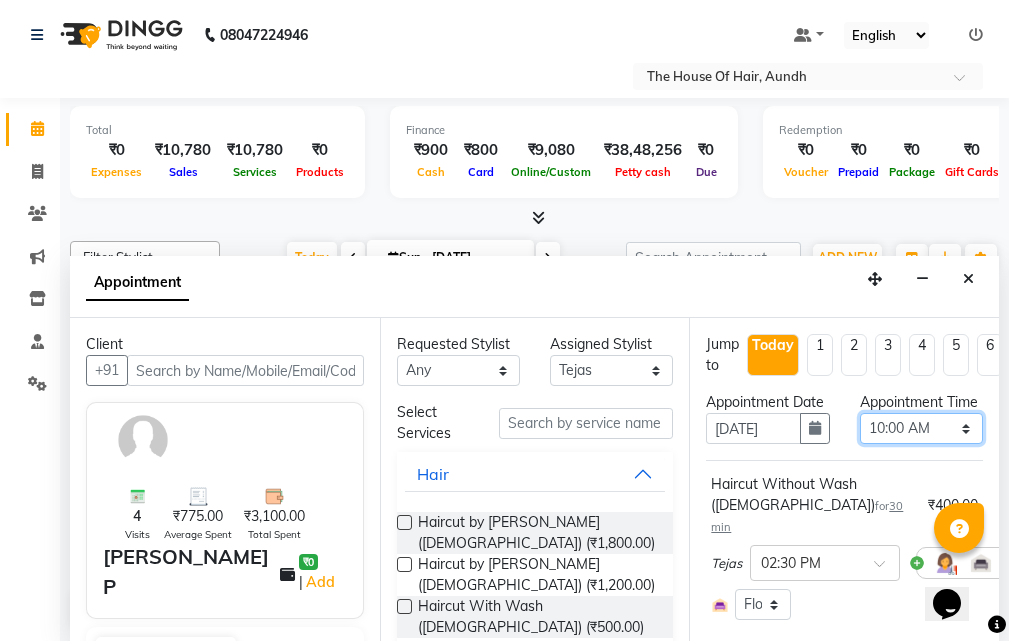 click on "Select 09:00 AM 09:15 AM 09:30 AM 09:45 AM 10:00 AM 10:15 AM 10:30 AM 10:45 AM 11:00 AM 11:15 AM 11:30 AM 11:45 AM 12:00 PM 12:15 PM 12:30 PM 12:45 PM 01:00 PM 01:15 PM 01:30 PM 01:45 PM 02:00 PM 02:15 PM 02:30 PM 02:45 PM 03:00 PM 03:15 PM 03:30 PM 03:45 PM 04:00 PM 04:15 PM 04:30 PM 04:45 PM 05:00 PM 05:15 PM 05:30 PM 05:45 PM 06:00 PM 06:15 PM 06:30 PM 06:45 PM 07:00 PM 07:15 PM 07:30 PM 07:45 PM 08:00 PM 08:15 PM 08:30 PM 08:45 PM 09:00 PM 09:15 PM 09:30 PM" at bounding box center [921, 428] 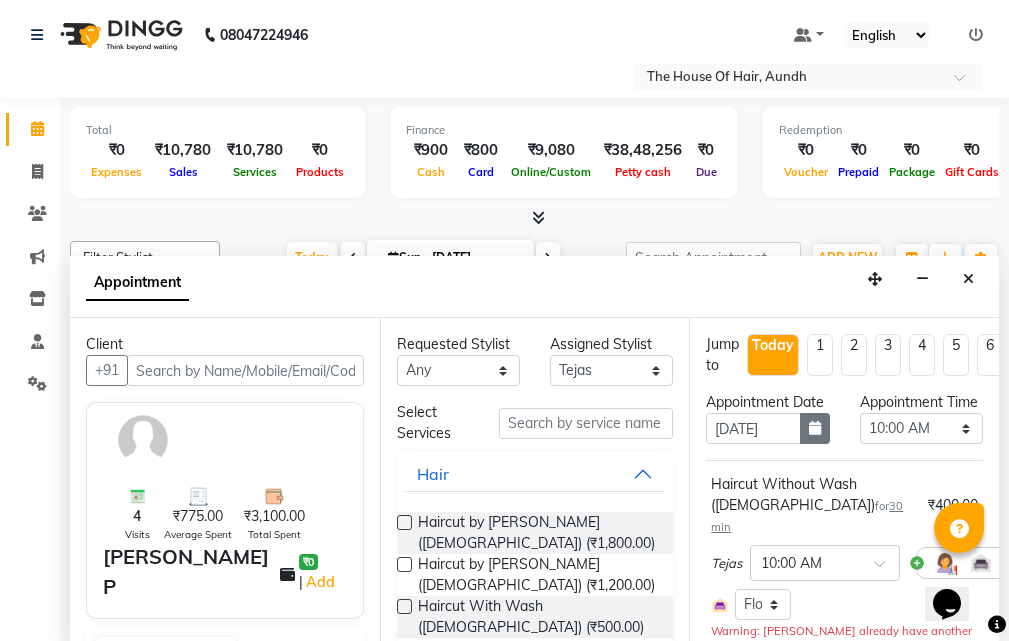 click at bounding box center (815, 428) 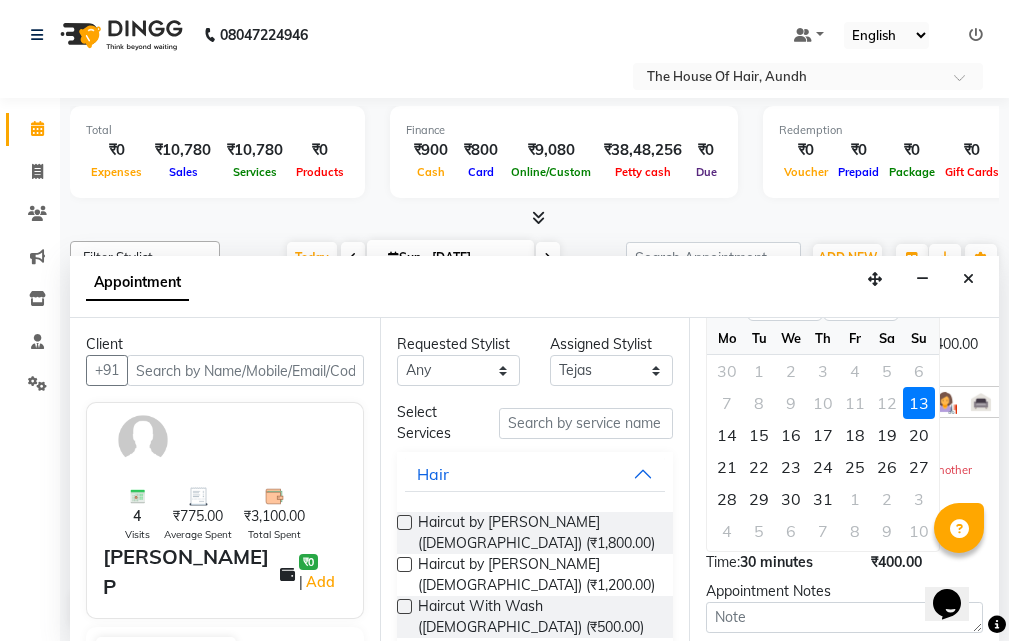 scroll, scrollTop: 200, scrollLeft: 0, axis: vertical 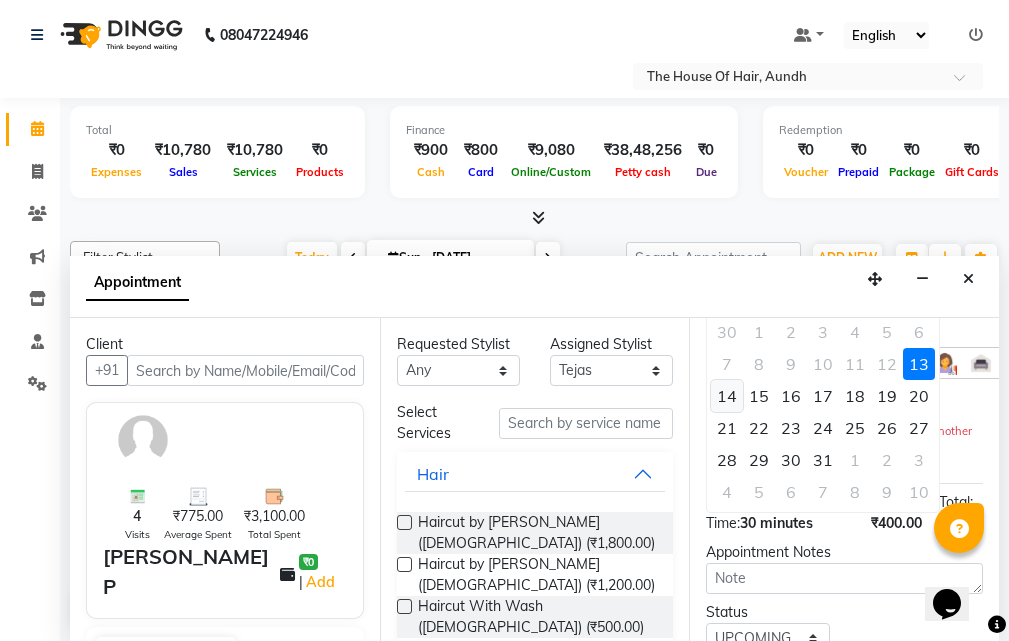 click on "14" at bounding box center [727, 396] 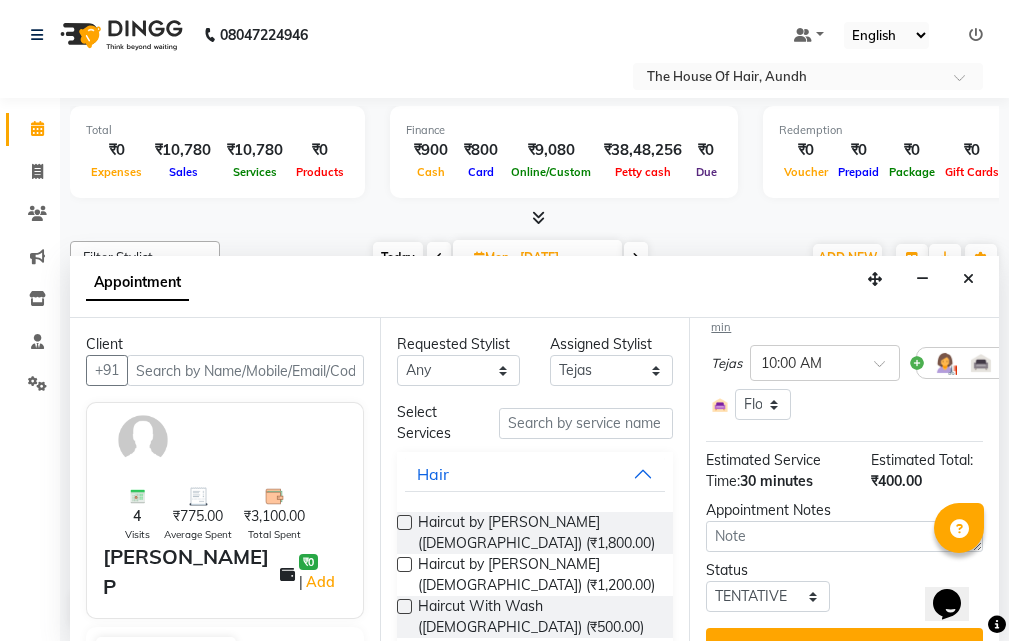 scroll, scrollTop: 254, scrollLeft: 0, axis: vertical 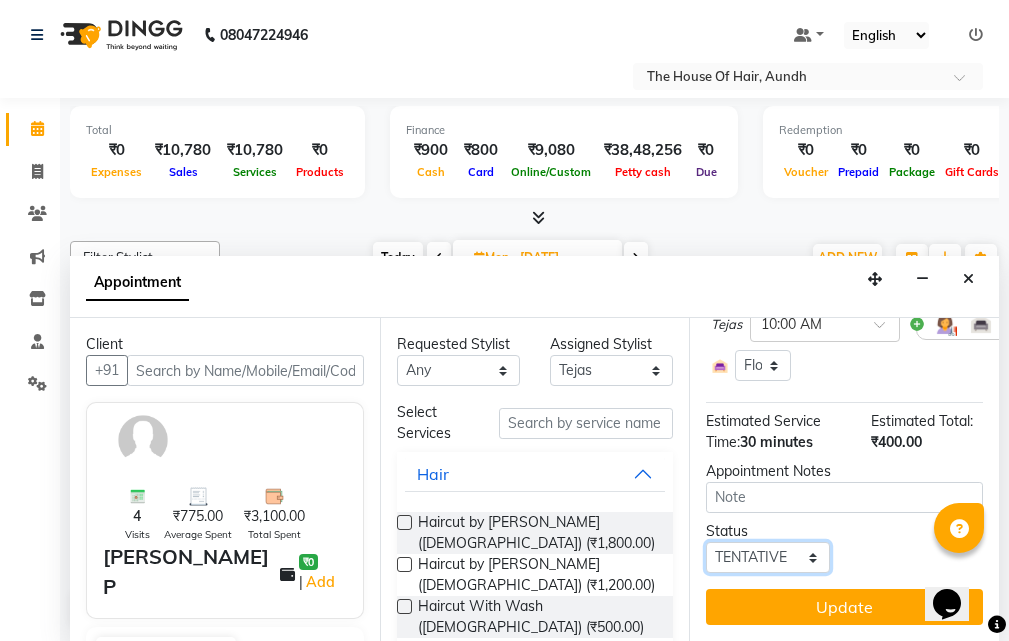 click on "Select TENTATIVE CONFIRM UPCOMING" at bounding box center [767, 557] 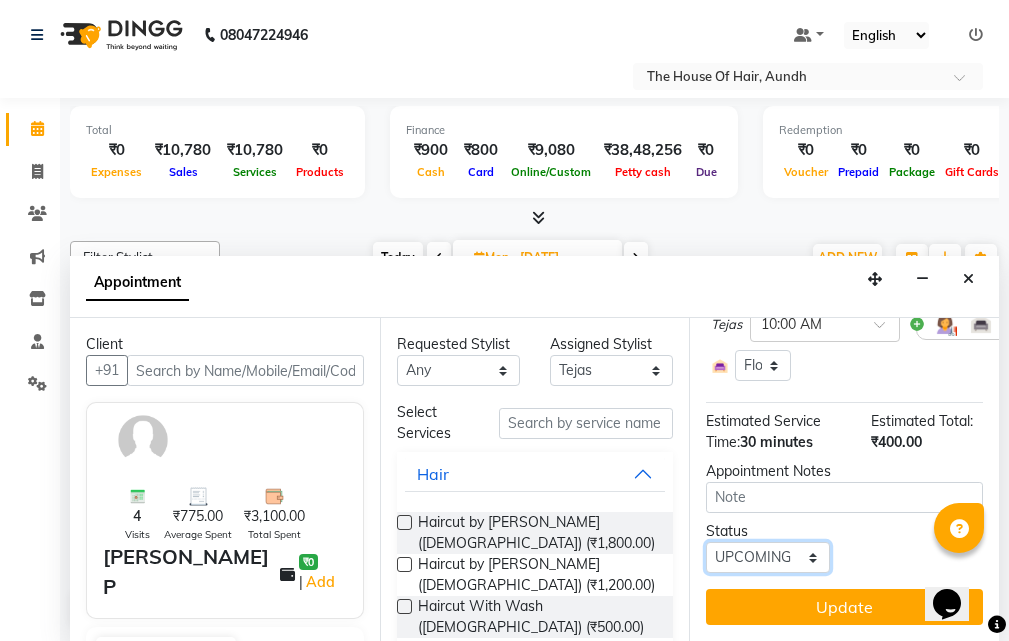 click on "Select TENTATIVE CONFIRM UPCOMING" at bounding box center [767, 557] 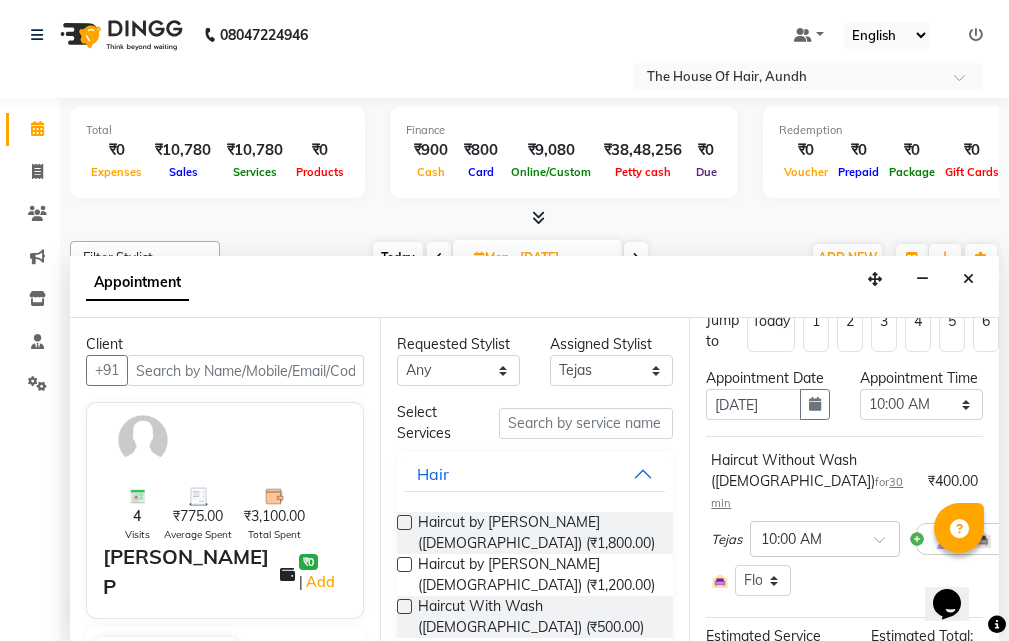 scroll, scrollTop: 0, scrollLeft: 0, axis: both 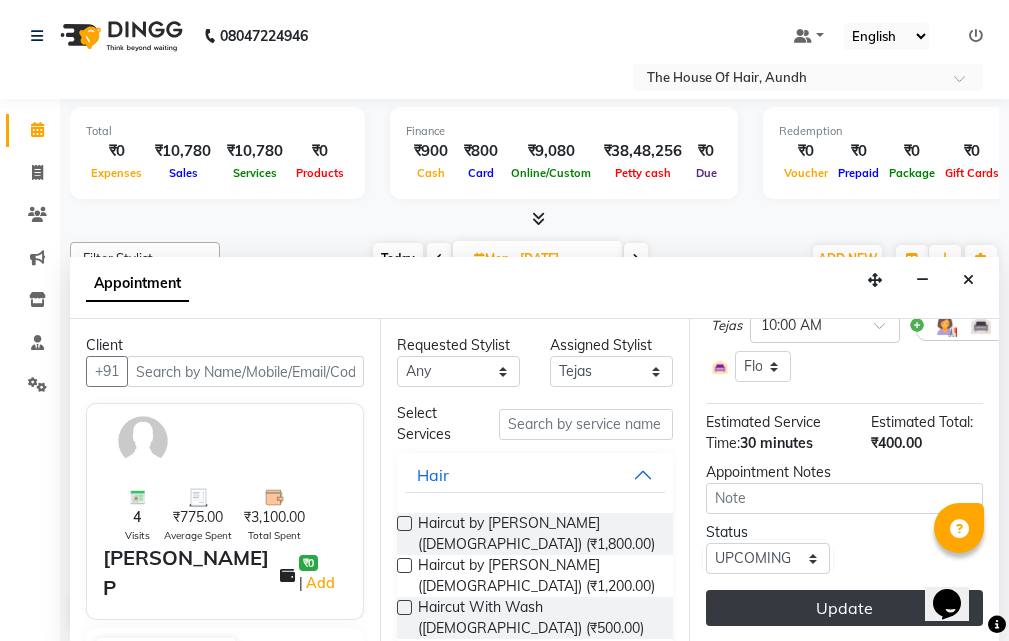 click on "Update" at bounding box center (844, 608) 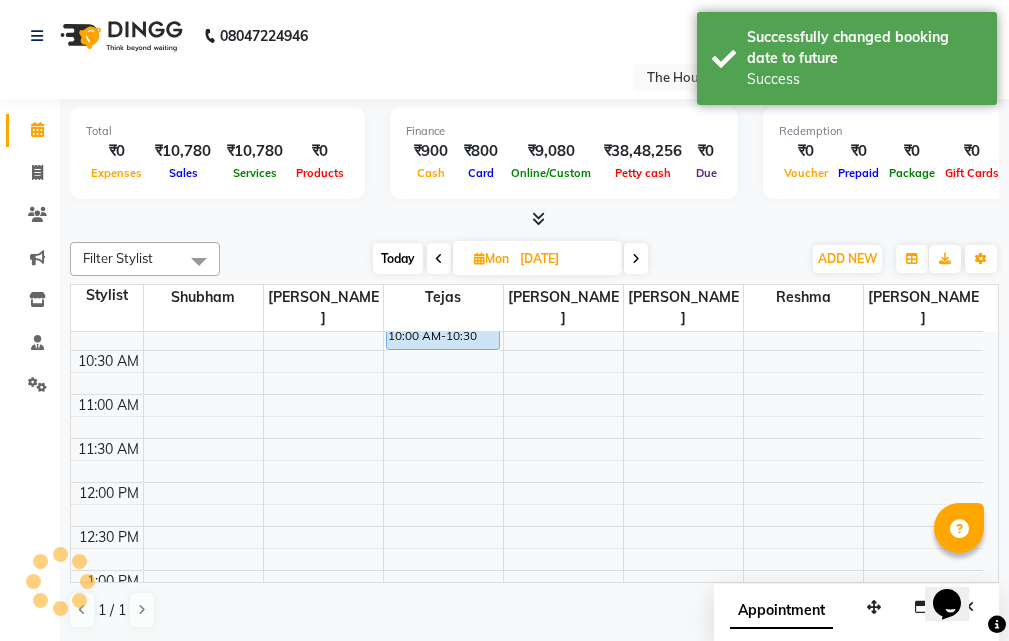 scroll, scrollTop: 129, scrollLeft: 0, axis: vertical 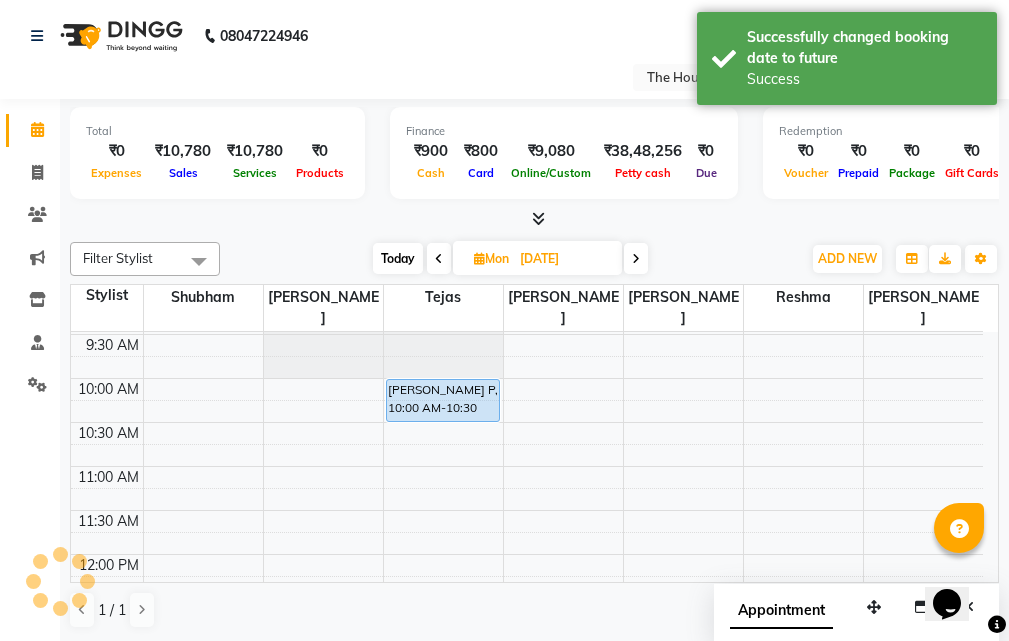 click on "Today" at bounding box center [398, 258] 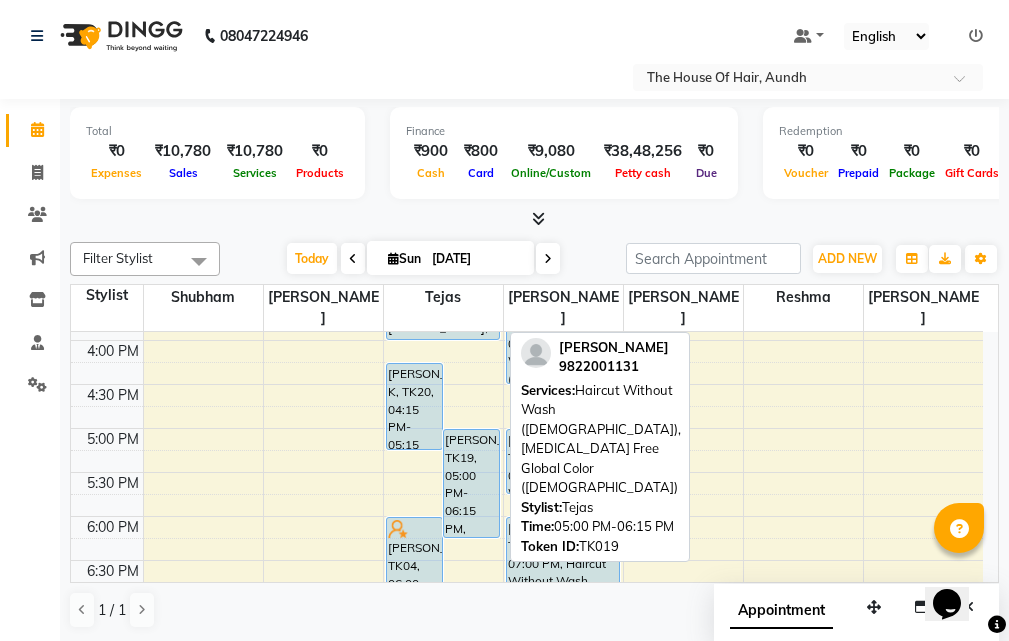 scroll, scrollTop: 729, scrollLeft: 0, axis: vertical 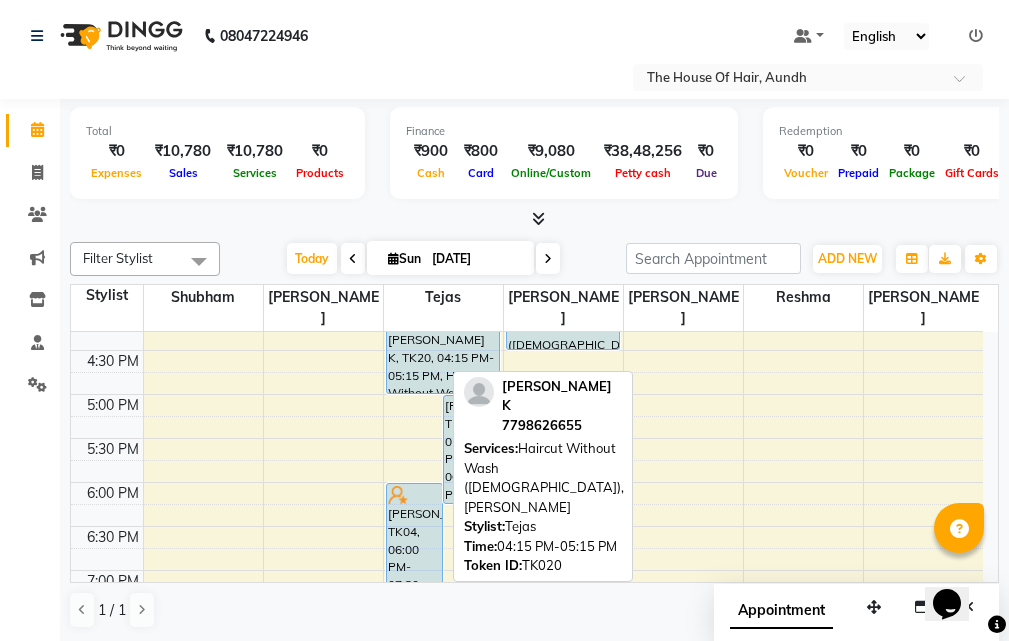 click on "[PERSON_NAME], TK10, 09:30 AM-11:30 AM, Haircut Without Wash ([DEMOGRAPHIC_DATA]),[PERSON_NAME],[PERSON_NAME] Color     Pukul [PERSON_NAME], TK03, 09:30 AM-10:30 AM, Haircut Without Wash ([DEMOGRAPHIC_DATA]),[PERSON_NAME], TK11, 10:00 AM-10:30 AM, Haircut Without Wash ([DEMOGRAPHIC_DATA])     [PERSON_NAME], TK01, 10:30 AM-12:00 PM, Clean Shave ,Hair Spa (Schwarkopf) ([DEMOGRAPHIC_DATA]),Haircut With Wash ([DEMOGRAPHIC_DATA])    [PERSON_NAME] K, TK20, 04:15 PM-05:15 PM, Haircut Without Wash ([DEMOGRAPHIC_DATA]),[PERSON_NAME]    [PERSON_NAME], TK19, 05:00 PM-06:15 PM, Haircut Without Wash ([DEMOGRAPHIC_DATA]),[MEDICAL_DATA] Free Global Color ([DEMOGRAPHIC_DATA])     [PERSON_NAME], TK04, 06:00 PM-07:30 PM, Haircut With Wash ([DEMOGRAPHIC_DATA]),[PERSON_NAME]     [PERSON_NAME], TK06, 12:00 PM-12:30 PM, Hair Spa (Schwarkopf) ([DEMOGRAPHIC_DATA])     [PERSON_NAME], TK02, 12:30 PM-01:00 PM, Haircut Without Wash ([DEMOGRAPHIC_DATA])     ANKUR RAMAN, TK18, 01:30 PM-02:15 PM, Haircut Without Wash ([DEMOGRAPHIC_DATA]),[PERSON_NAME] (₹300)     [PERSON_NAME], TK15, 03:30 PM-04:00 PM, Haircut Without Wash ([DEMOGRAPHIC_DATA])    [PERSON_NAME] K, TK20, 04:15 PM-05:15 PM, Haircut Without Wash ([DEMOGRAPHIC_DATA]),[PERSON_NAME]" at bounding box center (443, 218) 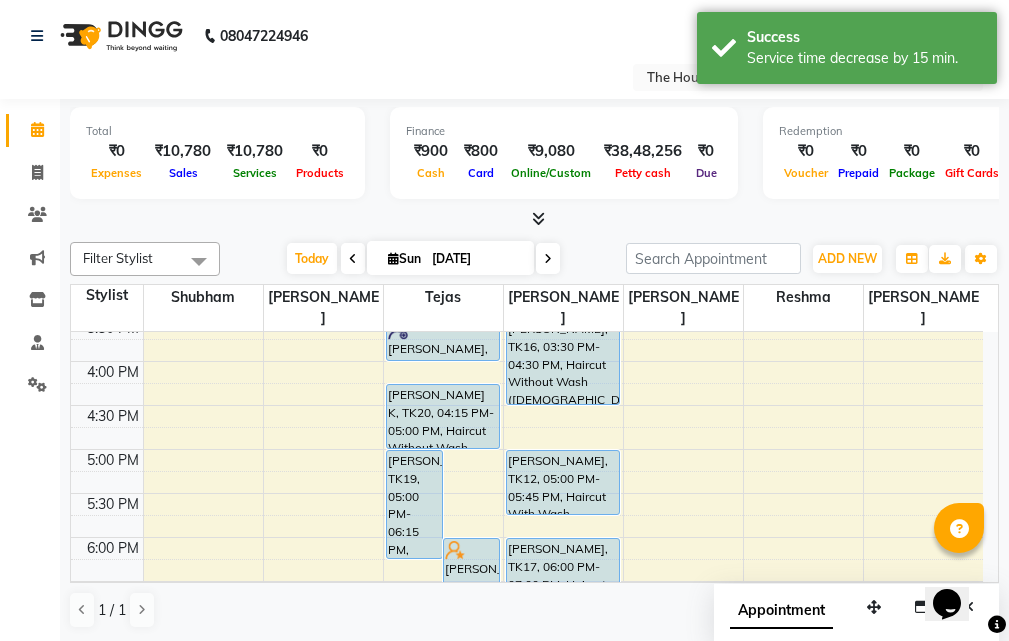 scroll, scrollTop: 629, scrollLeft: 0, axis: vertical 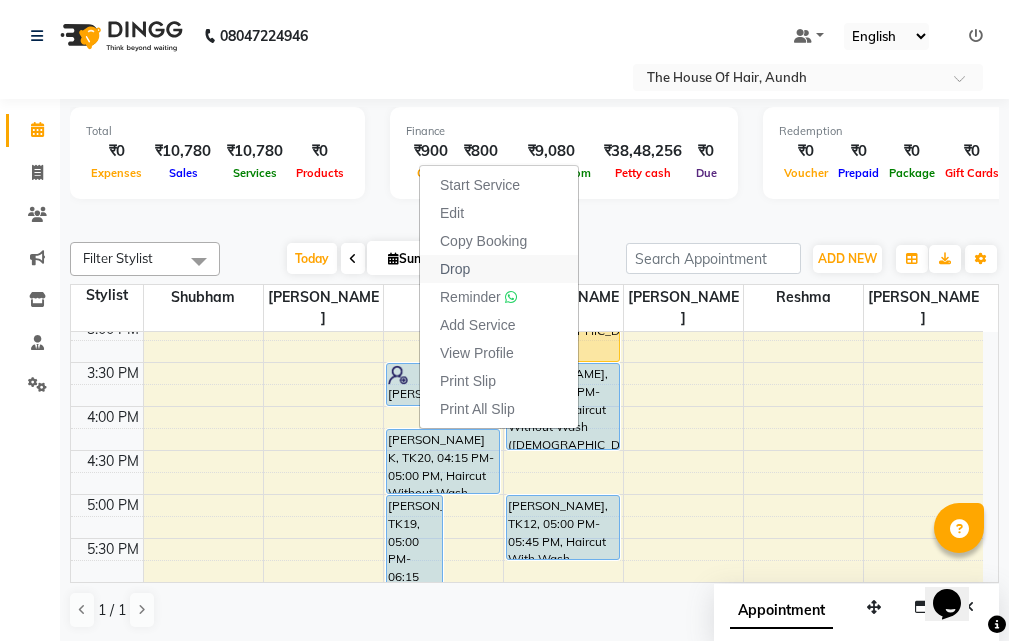 click on "Drop" at bounding box center [499, 269] 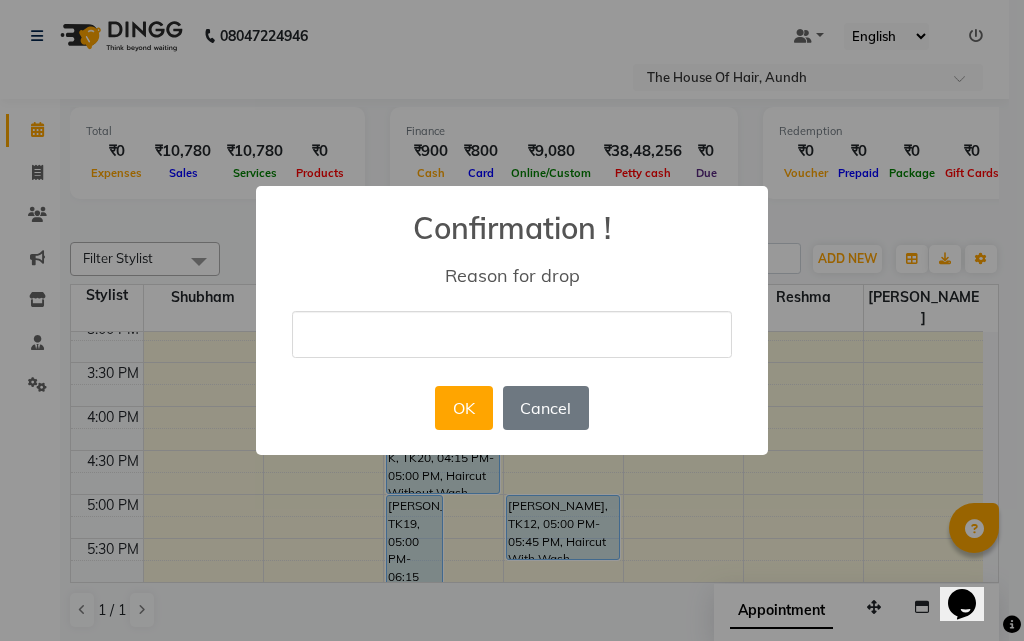 click at bounding box center (512, 334) 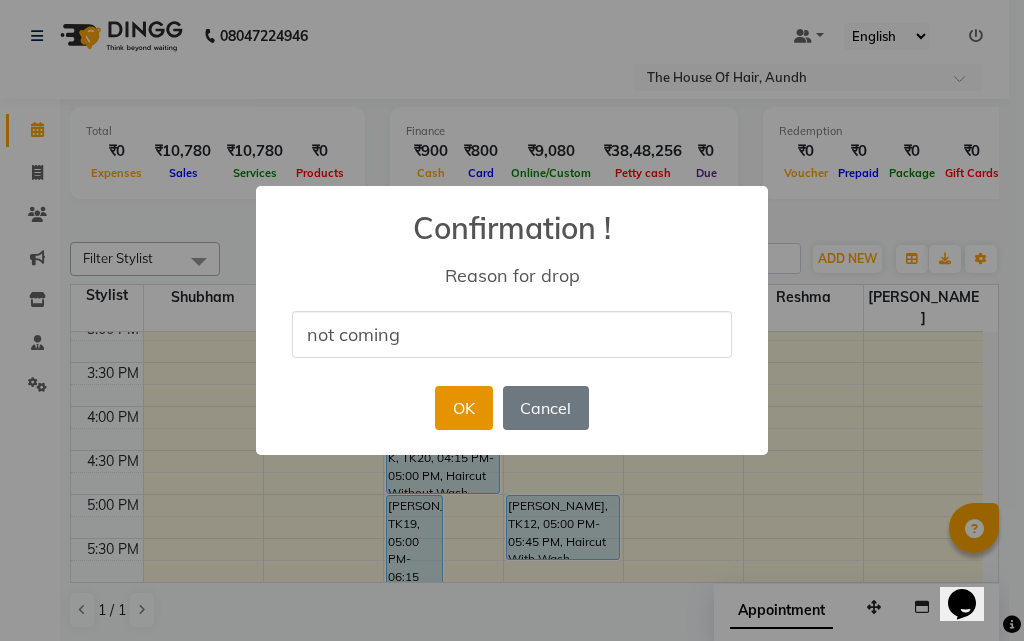 click on "OK" at bounding box center (463, 408) 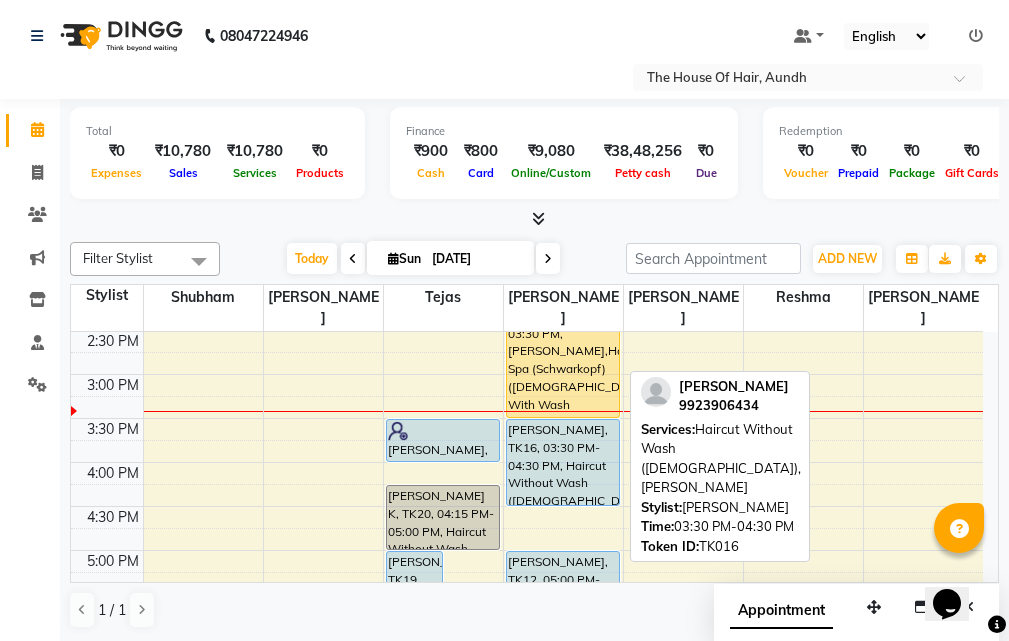 scroll, scrollTop: 529, scrollLeft: 0, axis: vertical 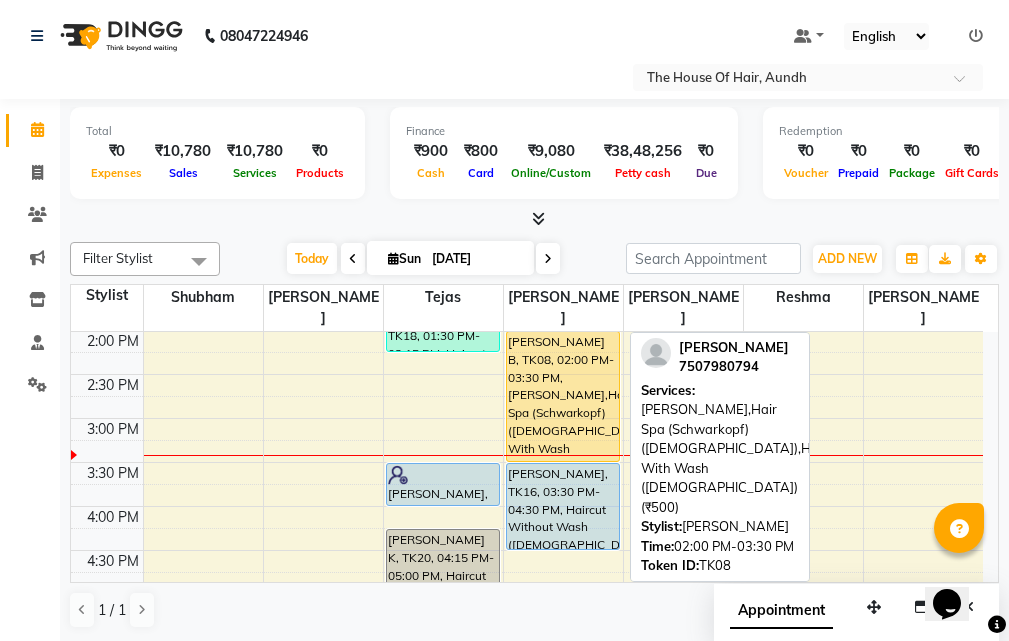 click on "[PERSON_NAME] B, TK08, 02:00 PM-03:30 PM, [PERSON_NAME],Hair Spa (Schwarkopf) ([DEMOGRAPHIC_DATA]),Haircut With Wash ([DEMOGRAPHIC_DATA]) (₹500)" at bounding box center (563, 396) 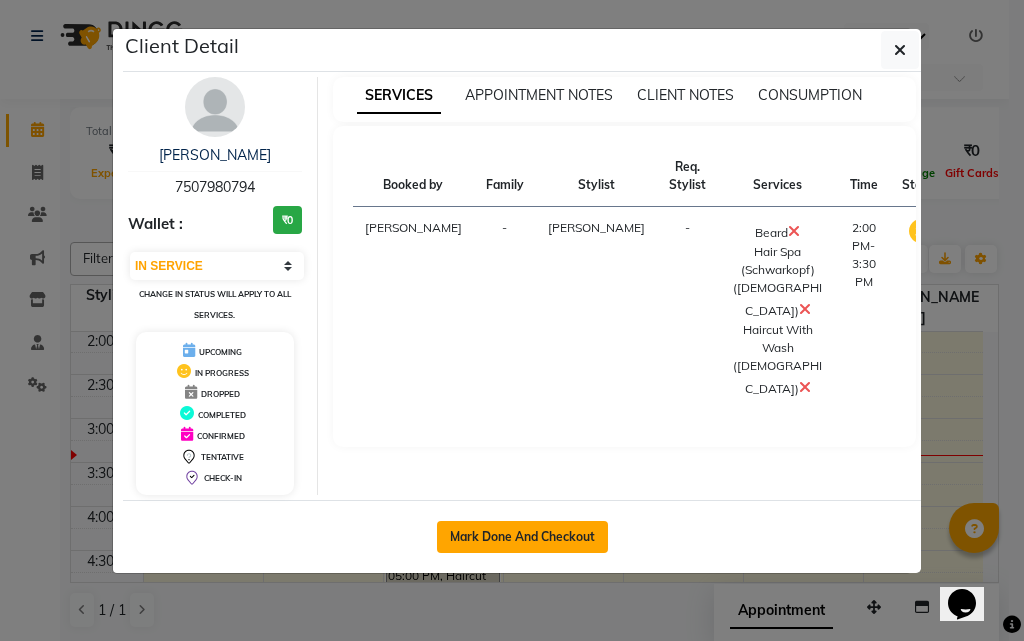 click on "Mark Done And Checkout" 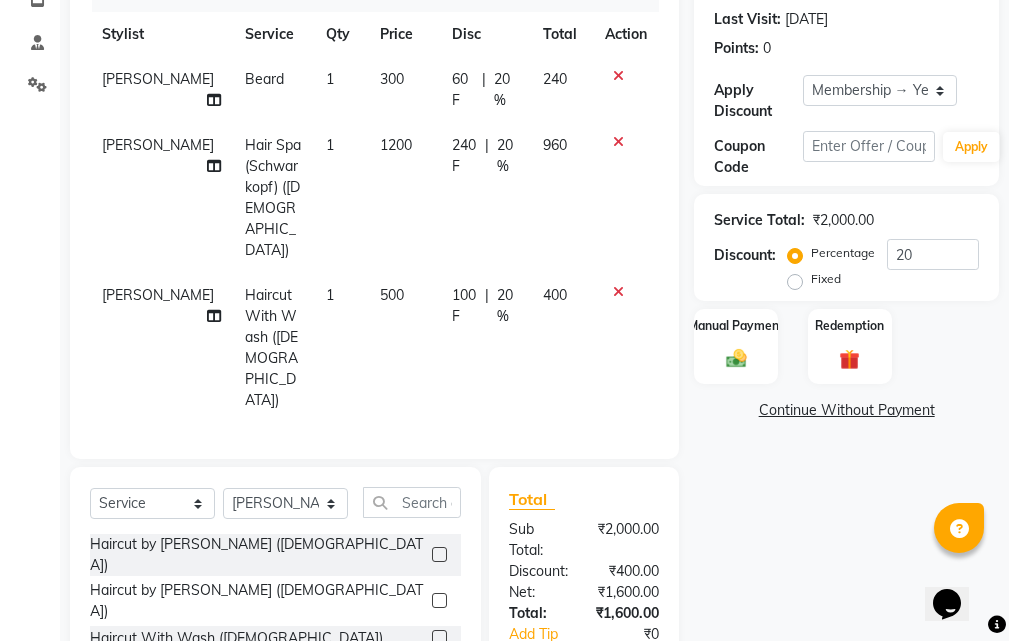 scroll, scrollTop: 384, scrollLeft: 0, axis: vertical 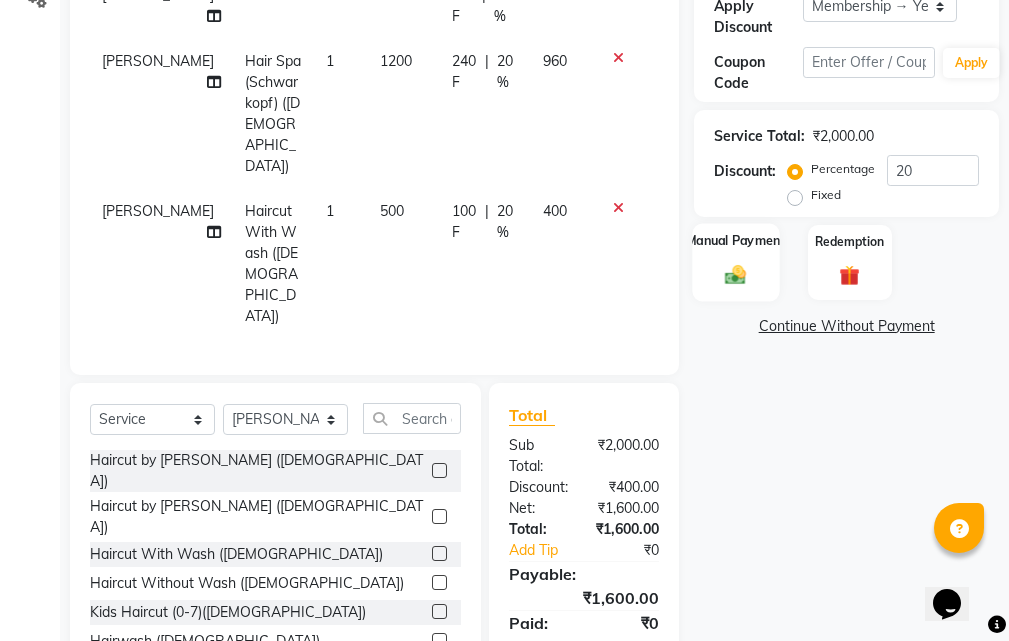 click 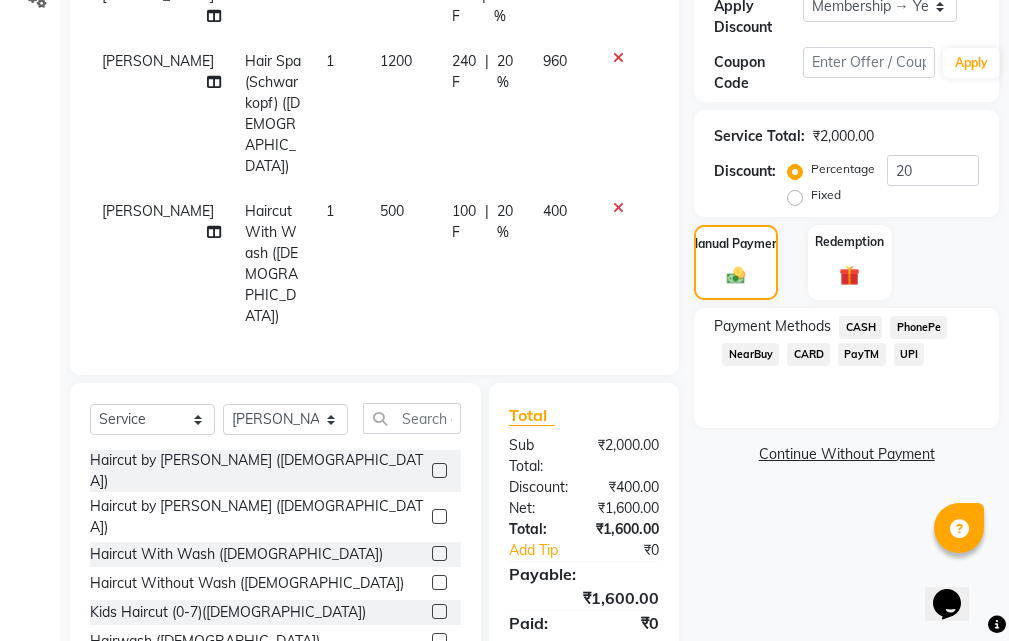 click on "UPI" 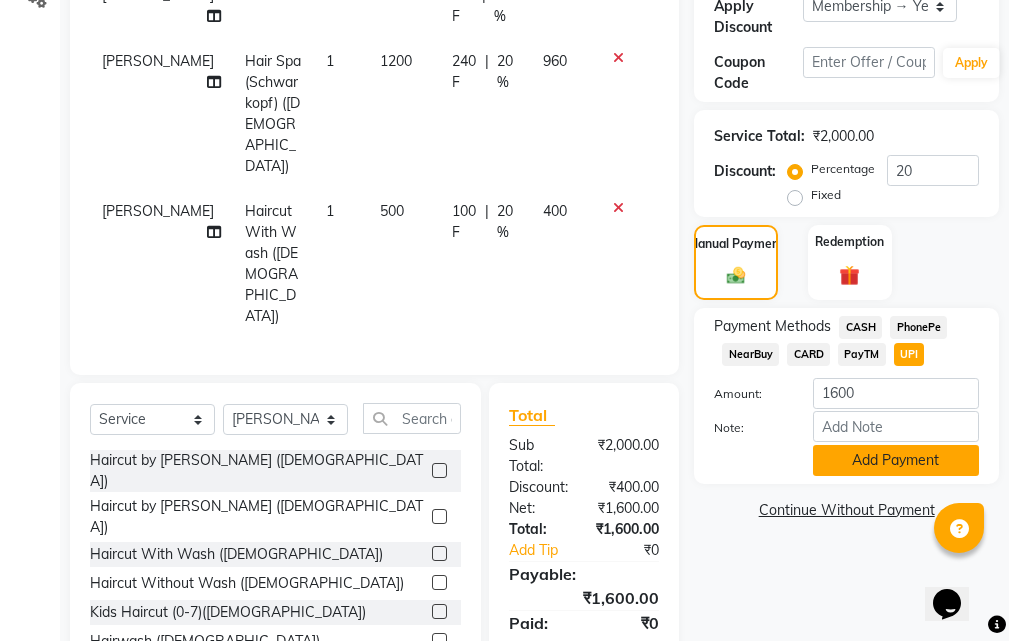 click on "Add Payment" 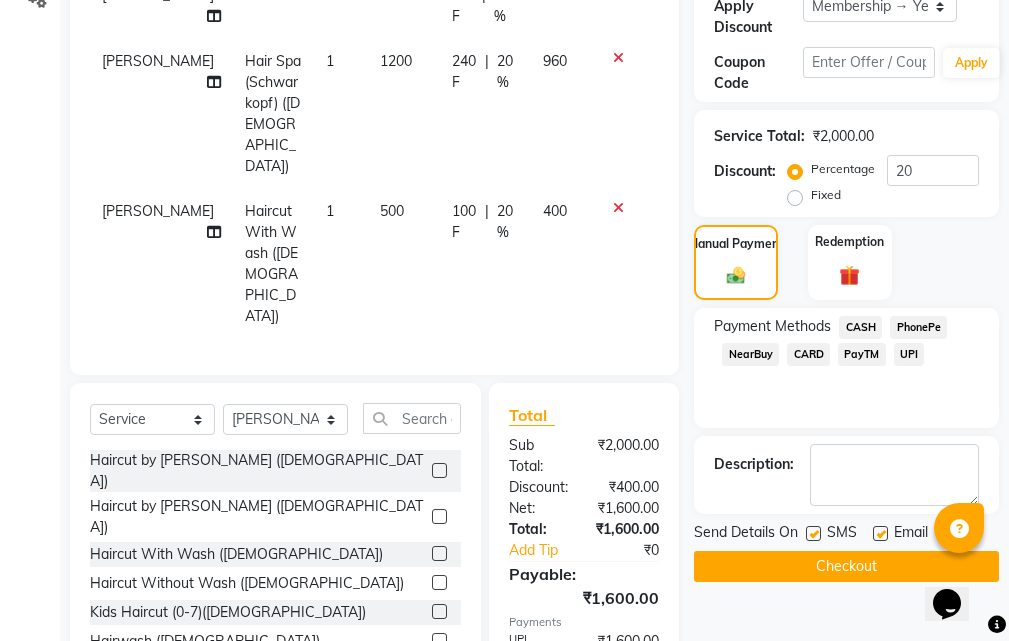 scroll, scrollTop: 447, scrollLeft: 0, axis: vertical 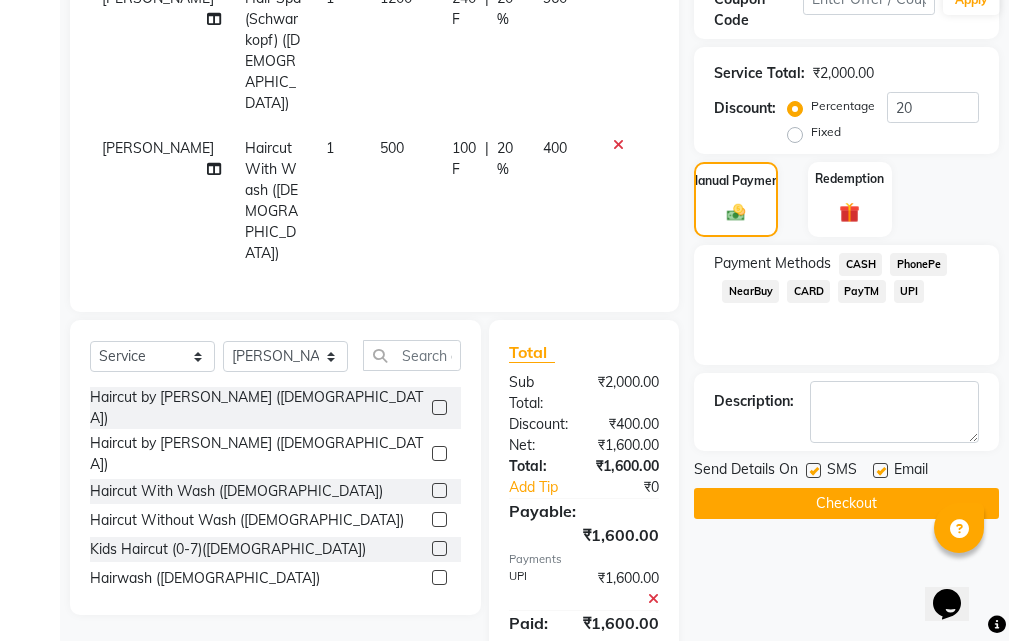 click on "Checkout" 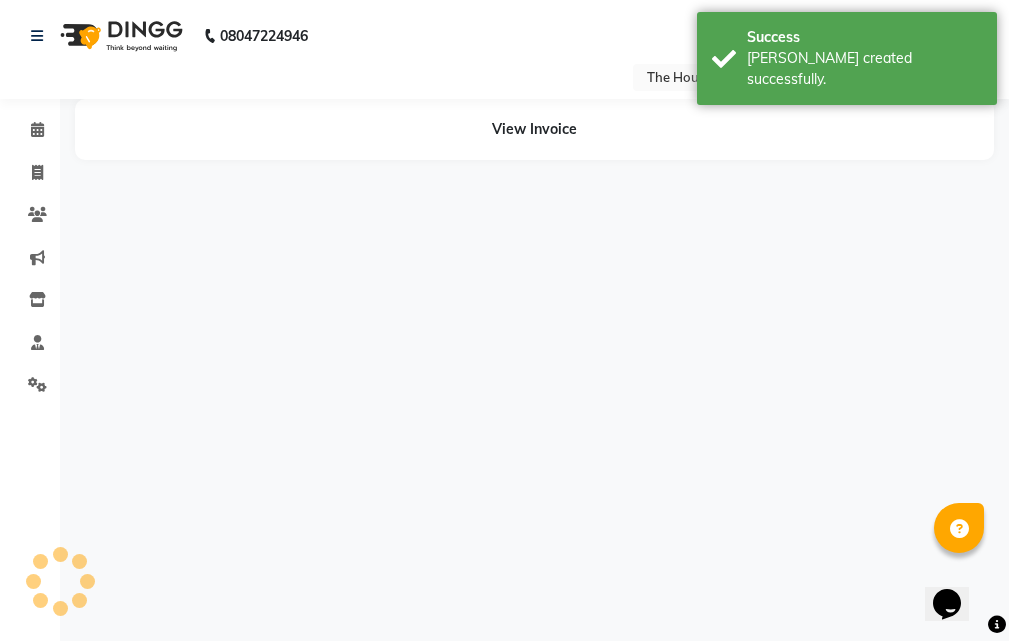 scroll, scrollTop: 0, scrollLeft: 0, axis: both 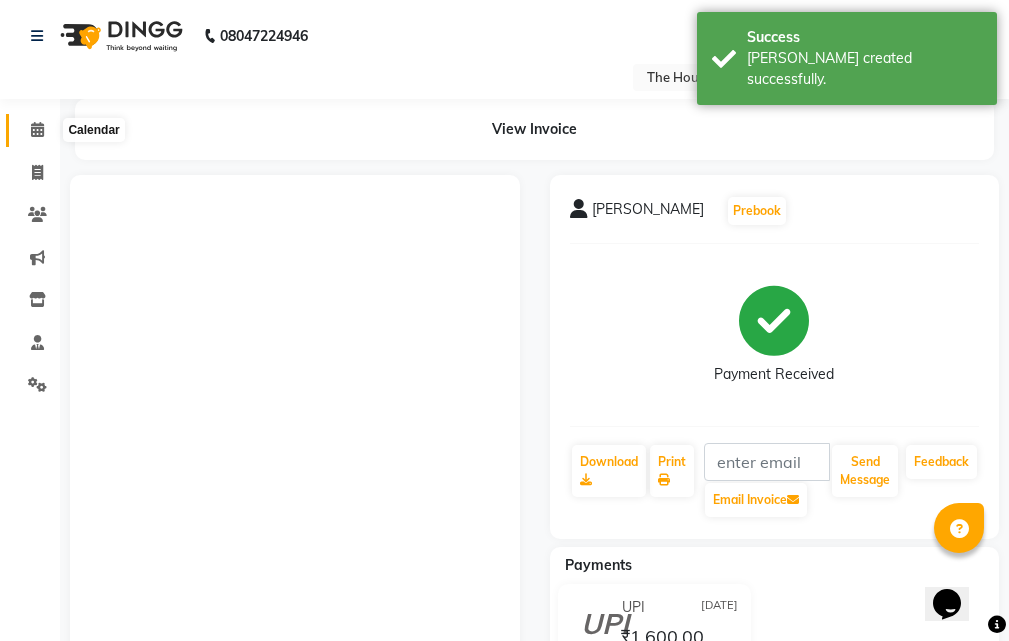 click 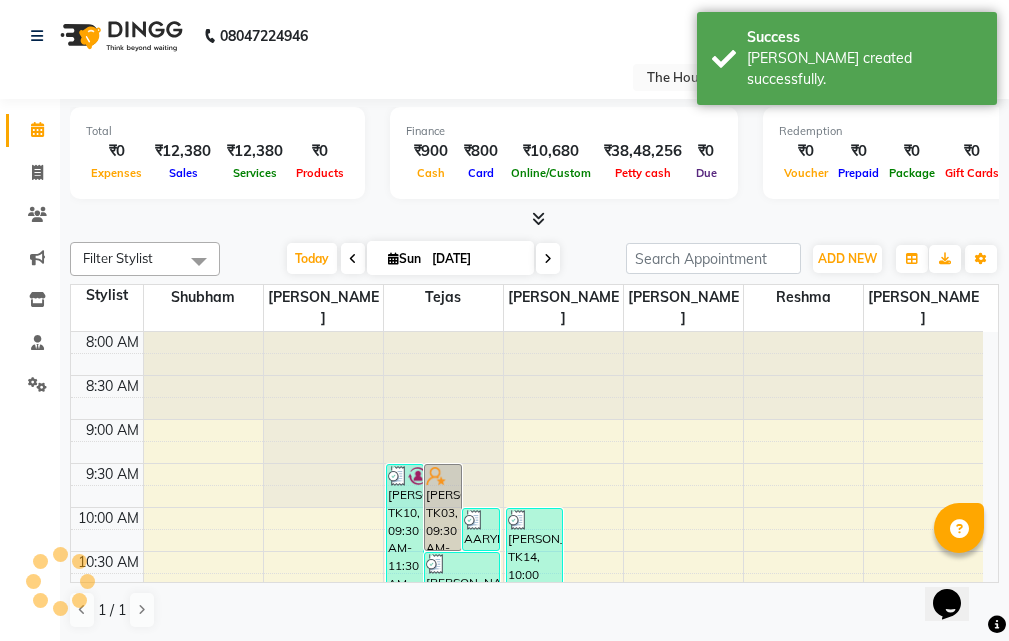 scroll, scrollTop: 617, scrollLeft: 0, axis: vertical 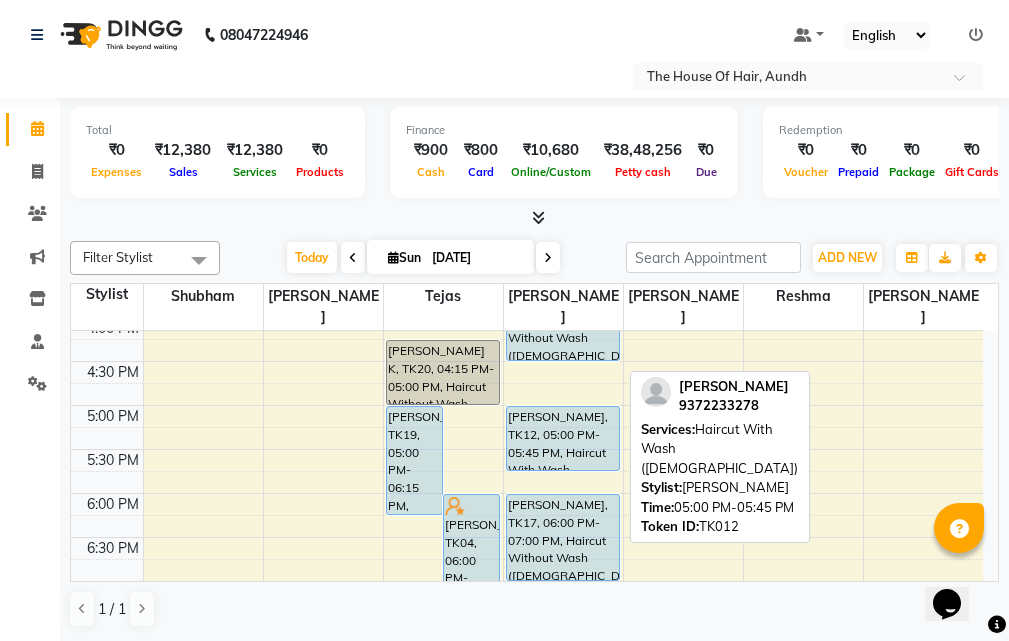 click on "[PERSON_NAME], TK14, 10:00 AM-11:45 AM, Haircut Without Wash ([DEMOGRAPHIC_DATA]),[PERSON_NAME],[MEDICAL_DATA] Free Global Color ([DEMOGRAPHIC_DATA])     [PERSON_NAME], TK05, 11:30 AM-12:30 PM, Clean Shave ,Haircut With Wash ([DEMOGRAPHIC_DATA])     [PERSON_NAME] c, TK07, 01:00 PM-01:45 PM, Haircut With Wash ([DEMOGRAPHIC_DATA])     [PERSON_NAME] B, TK08, 02:00 PM-03:30 PM, [PERSON_NAME],Hair Spa (Schwarkopf) ([DEMOGRAPHIC_DATA]),Haircut With Wash ([DEMOGRAPHIC_DATA]) (₹500)    [PERSON_NAME], TK16, 03:30 PM-04:30 PM, Haircut Without Wash ([DEMOGRAPHIC_DATA]),[PERSON_NAME], TK12, 05:00 PM-05:45 PM, Haircut With Wash ([DEMOGRAPHIC_DATA])    [PERSON_NAME], TK17, 06:00 PM-07:00 PM, Haircut Without Wash ([DEMOGRAPHIC_DATA]),[PERSON_NAME]" at bounding box center [563, 229] 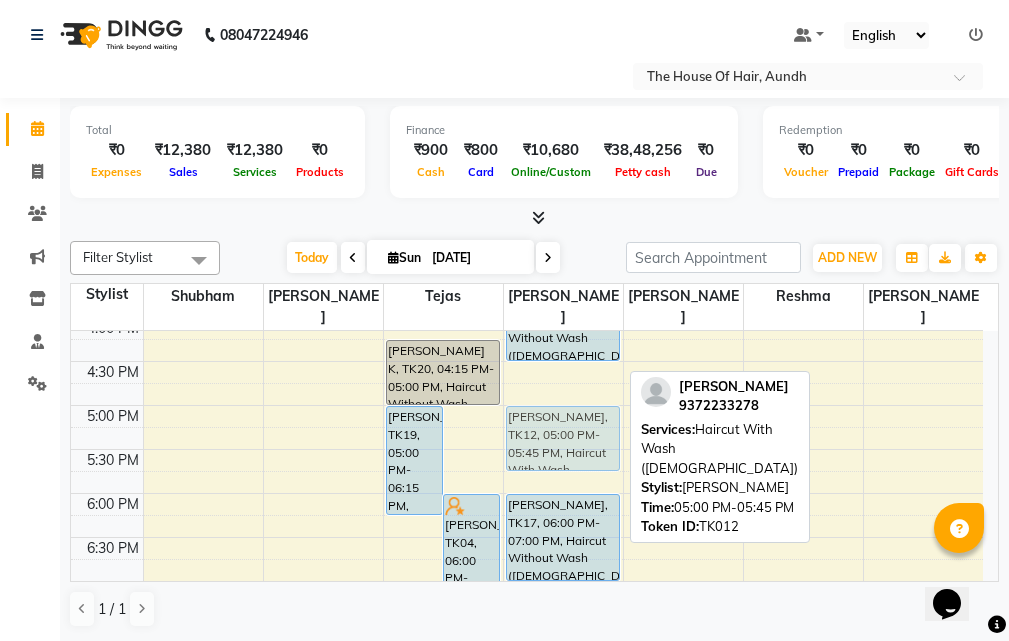 click on "[PERSON_NAME], TK14, 10:00 AM-11:45 AM, Haircut Without Wash ([DEMOGRAPHIC_DATA]),[PERSON_NAME],[MEDICAL_DATA] Free Global Color ([DEMOGRAPHIC_DATA])     [PERSON_NAME], TK05, 11:30 AM-12:30 PM, Clean Shave ,Haircut With Wash ([DEMOGRAPHIC_DATA])     [PERSON_NAME] c, TK07, 01:00 PM-01:45 PM, Haircut With Wash ([DEMOGRAPHIC_DATA])     [PERSON_NAME] B, TK08, 02:00 PM-03:30 PM, [PERSON_NAME],Hair Spa (Schwarkopf) ([DEMOGRAPHIC_DATA]),Haircut With Wash ([DEMOGRAPHIC_DATA]) (₹500)    [PERSON_NAME], TK16, 03:30 PM-04:30 PM, Haircut Without Wash ([DEMOGRAPHIC_DATA]),[PERSON_NAME], TK12, 05:00 PM-05:45 PM, Haircut With Wash ([DEMOGRAPHIC_DATA])    [PERSON_NAME], TK17, 06:00 PM-07:00 PM, Haircut Without Wash ([DEMOGRAPHIC_DATA]),[PERSON_NAME], TK12, 05:00 PM-05:45 PM, Haircut With Wash ([DEMOGRAPHIC_DATA])" at bounding box center [563, 229] 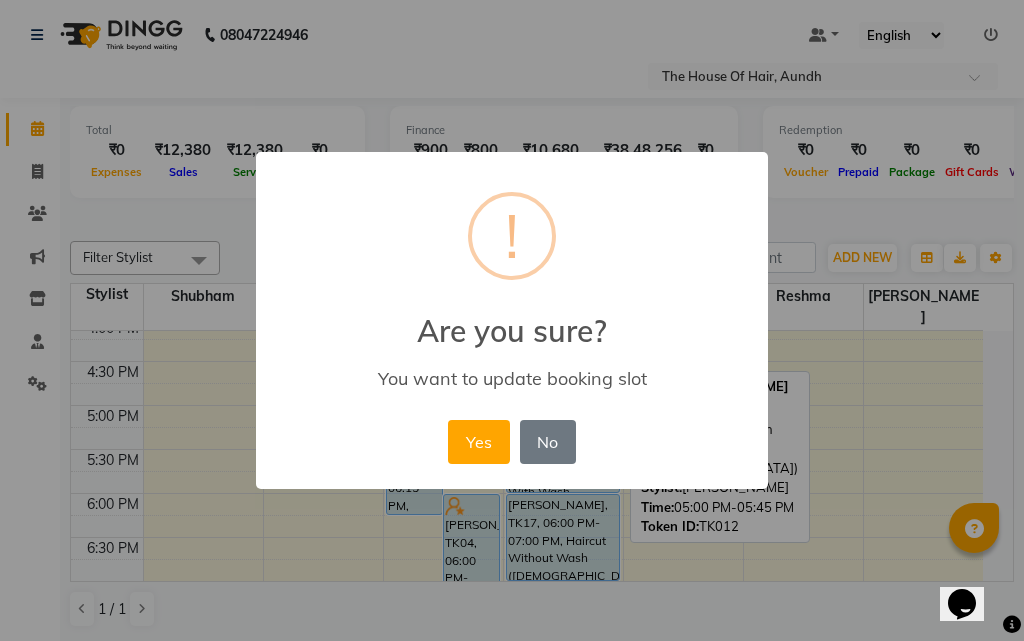 drag, startPoint x: 547, startPoint y: 469, endPoint x: 558, endPoint y: 522, distance: 54.129475 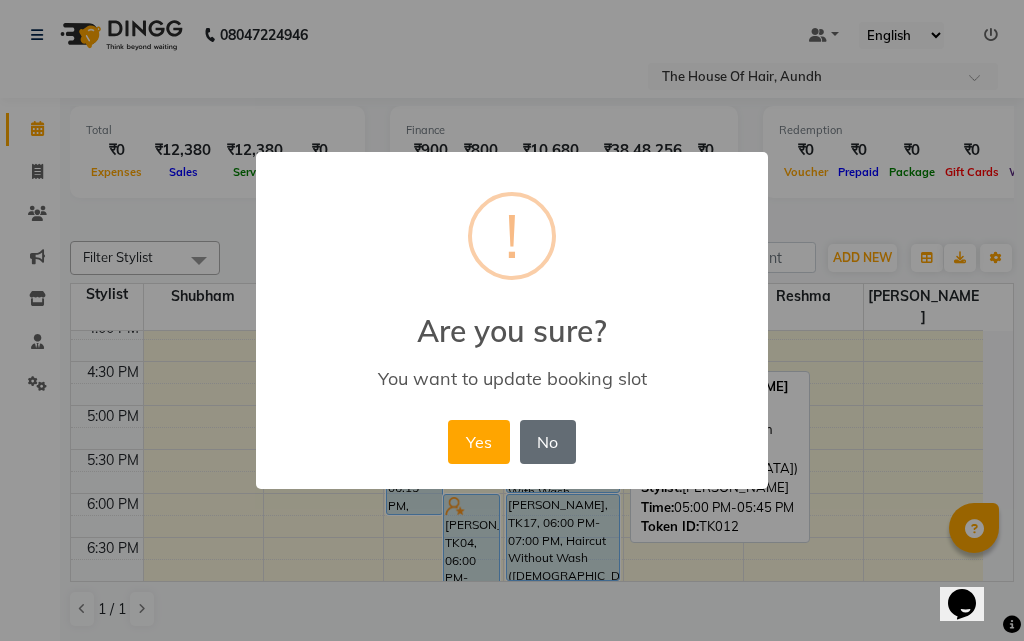 click on "No" at bounding box center (548, 442) 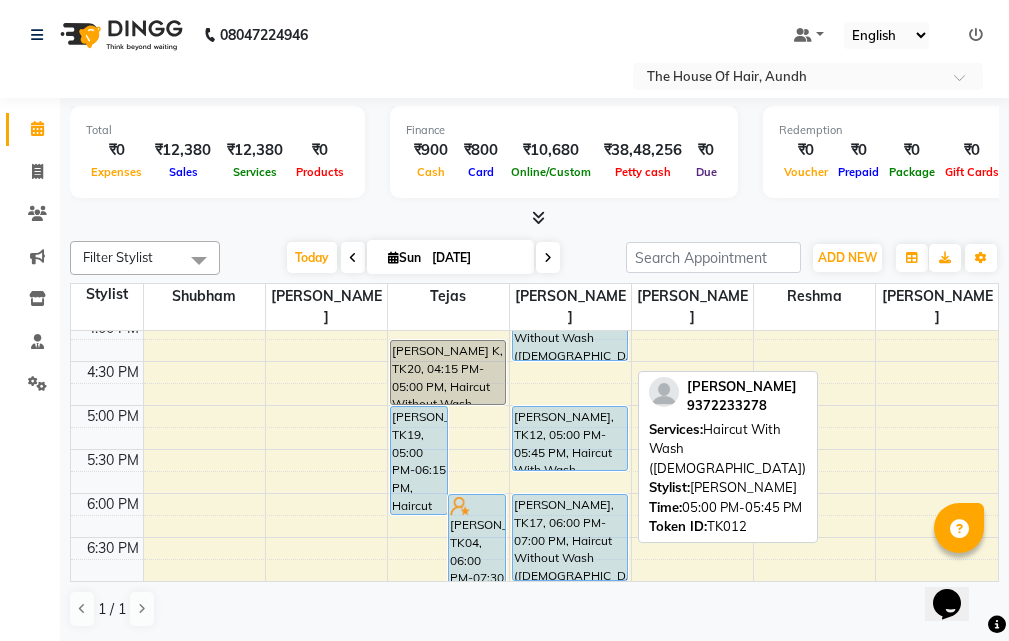 click on "[PERSON_NAME], TK14, 10:00 AM-11:45 AM, Haircut Without Wash ([DEMOGRAPHIC_DATA]),[PERSON_NAME],[MEDICAL_DATA] Free Global Color ([DEMOGRAPHIC_DATA])     [PERSON_NAME], TK05, 11:30 AM-12:30 PM, Clean Shave ,Haircut With Wash ([DEMOGRAPHIC_DATA])     [PERSON_NAME] c, TK07, 01:00 PM-01:45 PM, Haircut With Wash ([DEMOGRAPHIC_DATA])     [PERSON_NAME] B, TK08, 02:00 PM-03:30 PM, [PERSON_NAME],Hair Spa (Schwarkopf) ([DEMOGRAPHIC_DATA]),Haircut With Wash ([DEMOGRAPHIC_DATA]) (₹500)    [PERSON_NAME], TK16, 03:30 PM-04:30 PM, Haircut Without Wash ([DEMOGRAPHIC_DATA]),[PERSON_NAME], TK12, 05:00 PM-05:45 PM, Haircut With Wash ([DEMOGRAPHIC_DATA])    [PERSON_NAME], TK17, 06:00 PM-07:00 PM, Haircut Without Wash ([DEMOGRAPHIC_DATA]),[PERSON_NAME]" at bounding box center [570, 229] 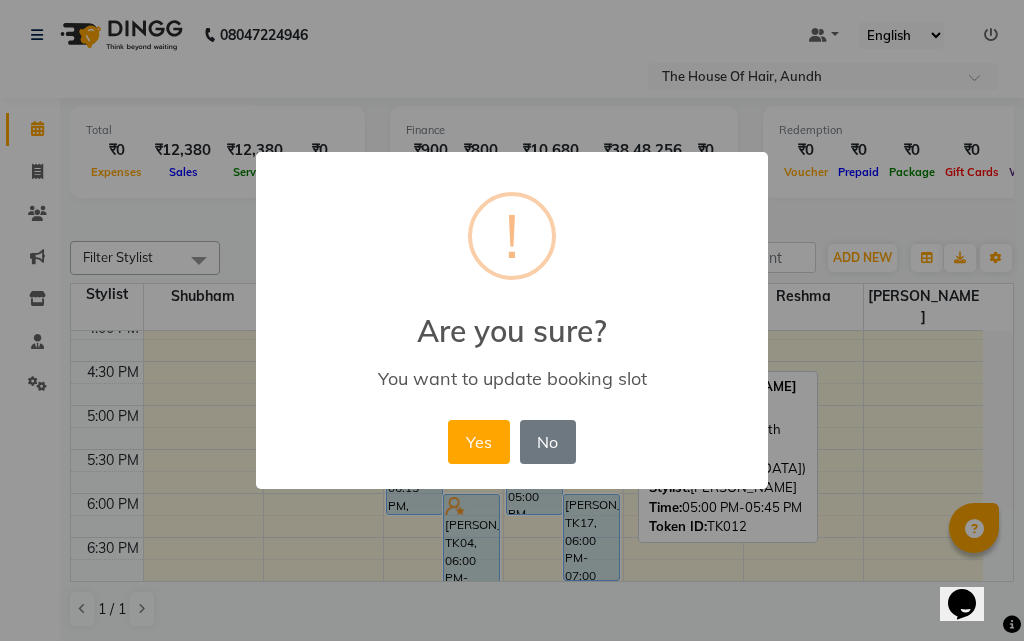 drag, startPoint x: 566, startPoint y: 487, endPoint x: 563, endPoint y: 509, distance: 22.203604 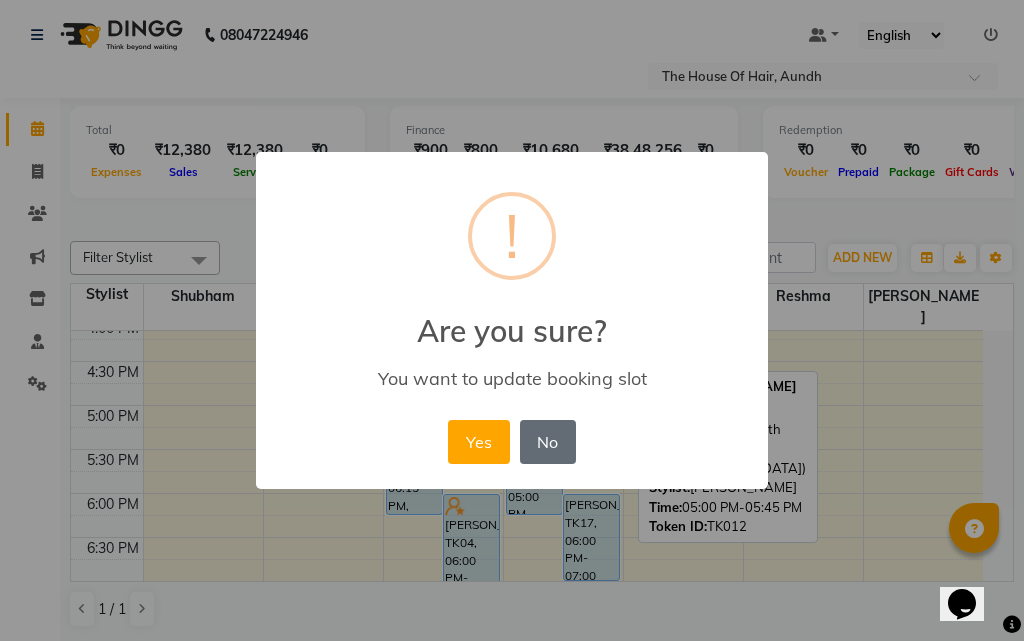 click on "No" at bounding box center (548, 442) 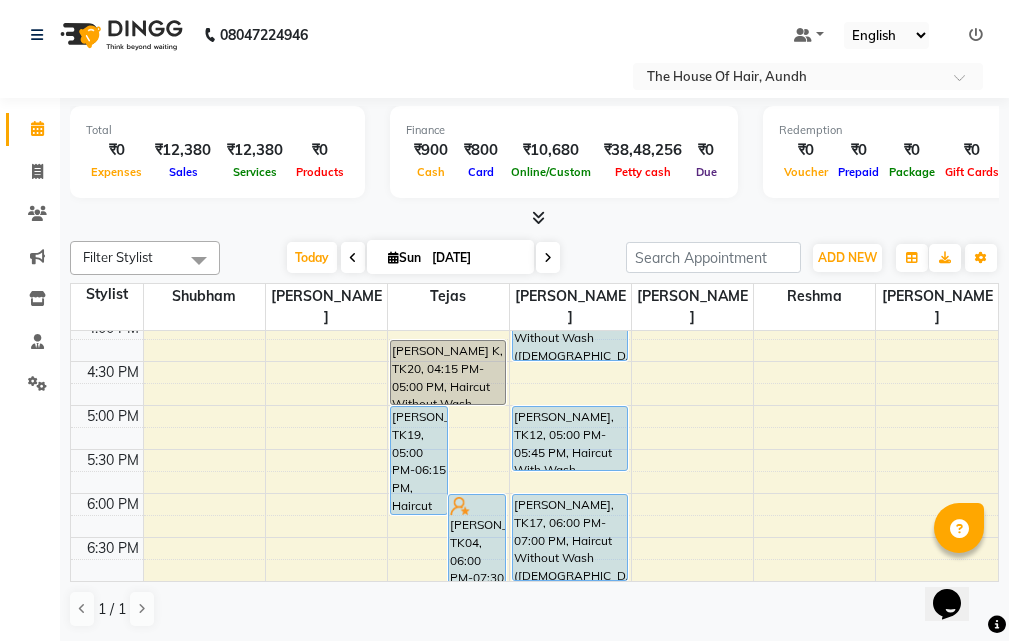 scroll, scrollTop: 817, scrollLeft: 0, axis: vertical 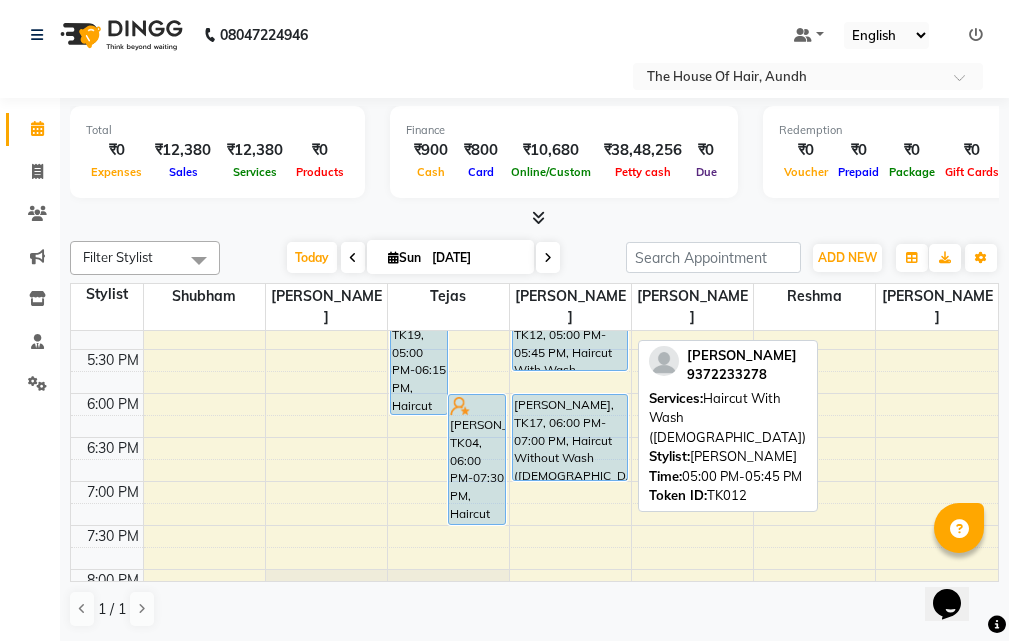 drag, startPoint x: 577, startPoint y: 328, endPoint x: 580, endPoint y: 349, distance: 21.213203 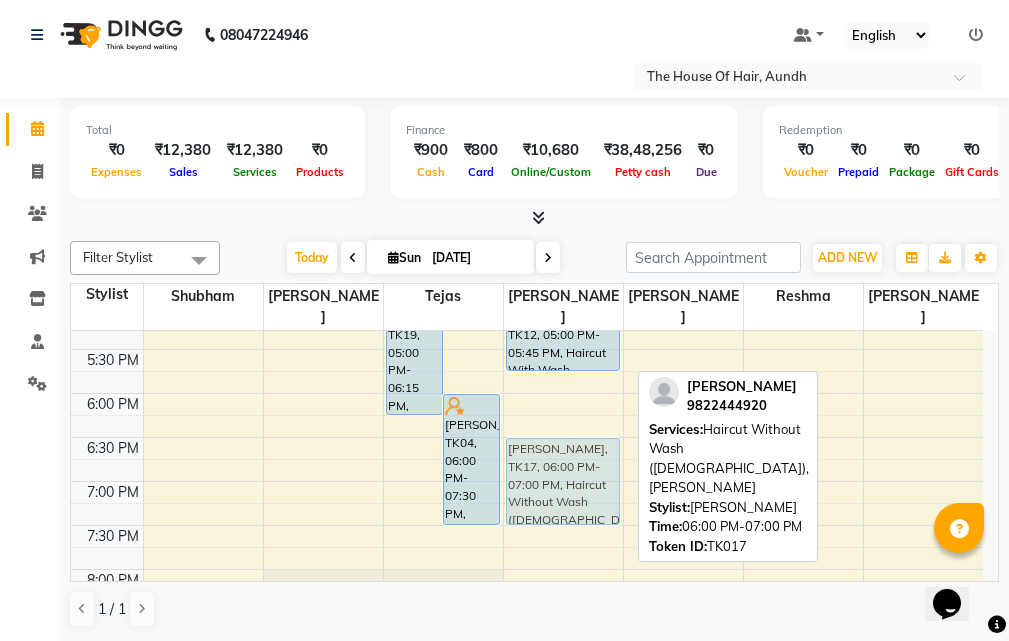drag, startPoint x: 580, startPoint y: 388, endPoint x: 583, endPoint y: 435, distance: 47.095646 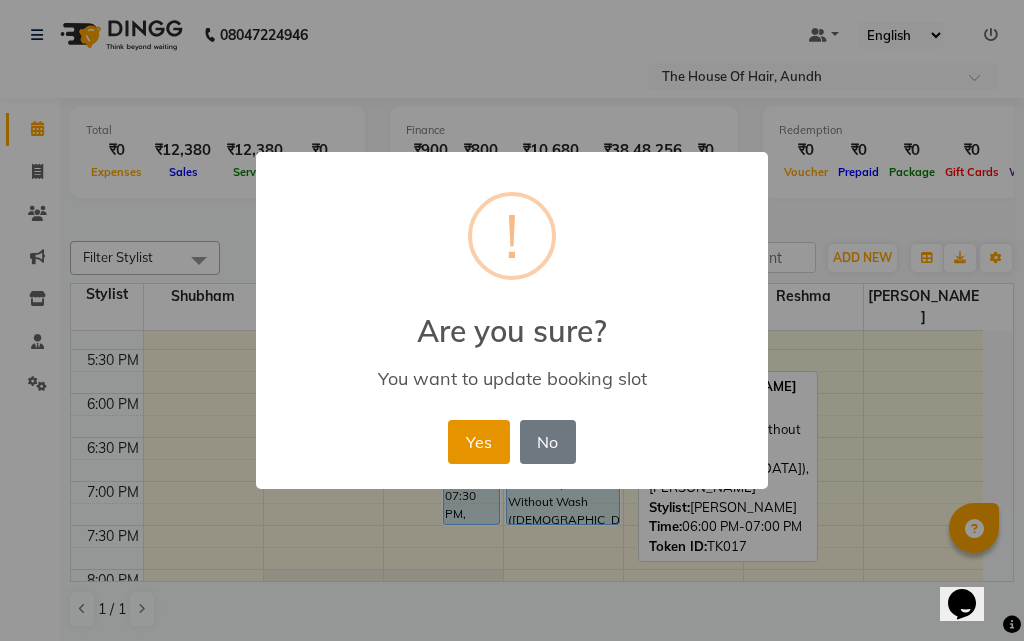 click on "Yes" at bounding box center [478, 442] 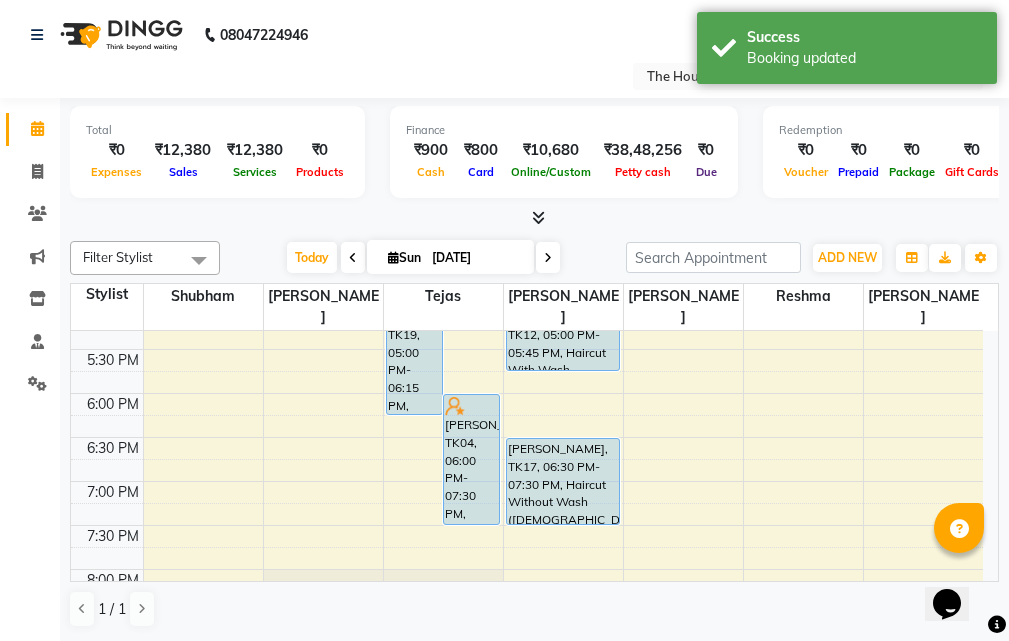 scroll, scrollTop: 717, scrollLeft: 0, axis: vertical 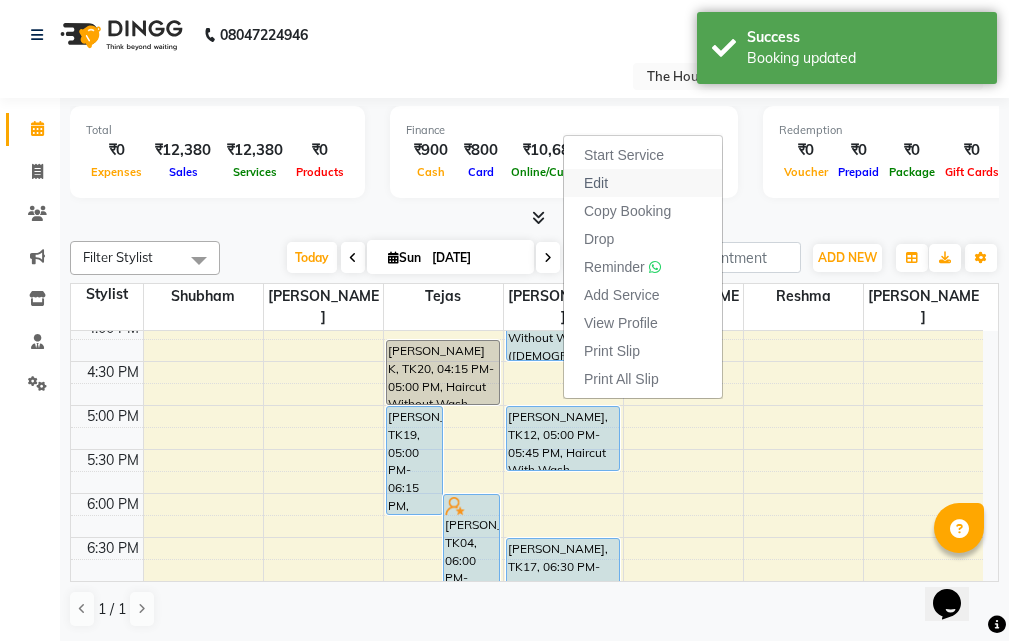 click on "Edit" at bounding box center [596, 183] 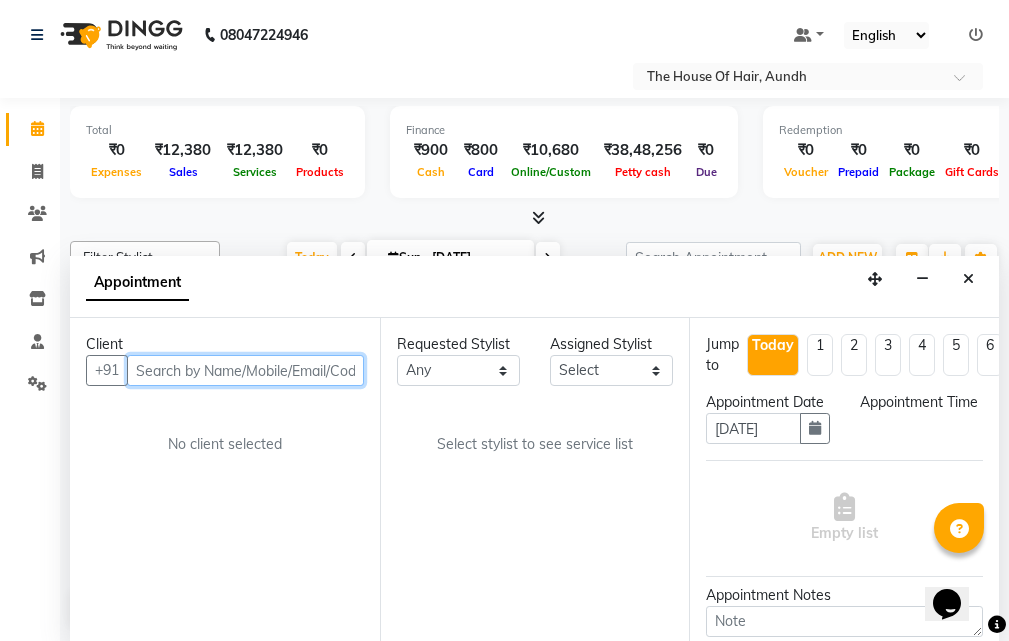 scroll, scrollTop: 617, scrollLeft: 0, axis: vertical 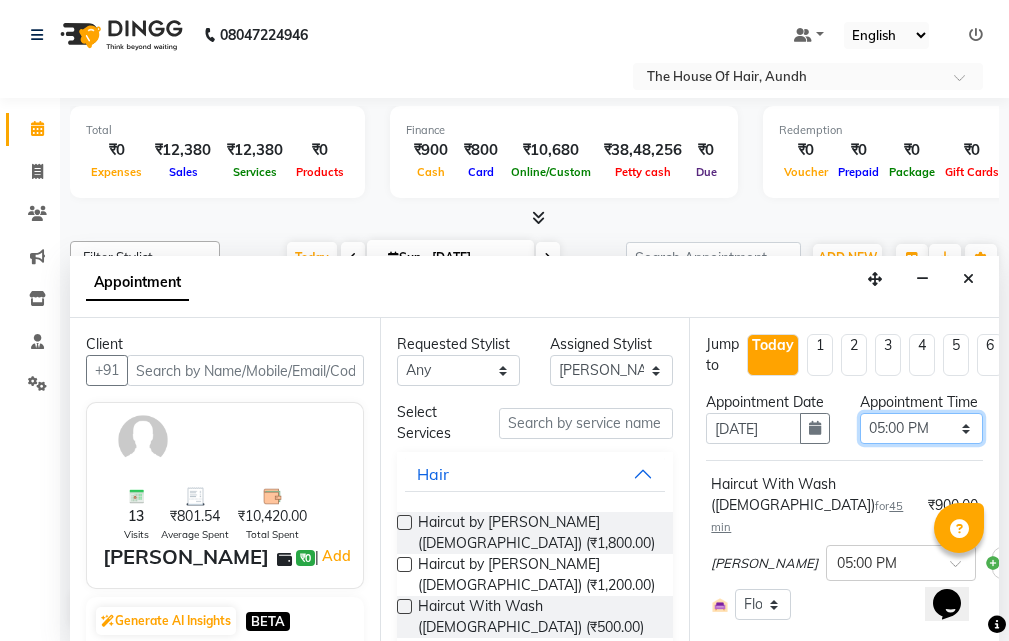 click on "Select 09:00 AM 09:15 AM 09:30 AM 09:45 AM 10:00 AM 10:15 AM 10:30 AM 10:45 AM 11:00 AM 11:15 AM 11:30 AM 11:45 AM 12:00 PM 12:15 PM 12:30 PM 12:45 PM 01:00 PM 01:15 PM 01:30 PM 01:45 PM 02:00 PM 02:15 PM 02:30 PM 02:45 PM 03:00 PM 03:15 PM 03:30 PM 03:45 PM 04:00 PM 04:15 PM 04:30 PM 04:45 PM 05:00 PM 05:15 PM 05:30 PM 05:45 PM 06:00 PM 06:15 PM 06:30 PM 06:45 PM 07:00 PM 07:15 PM 07:30 PM 07:45 PM 08:00 PM 08:15 PM 08:30 PM 08:45 PM 09:00 PM 09:15 PM 09:30 PM" at bounding box center (921, 428) 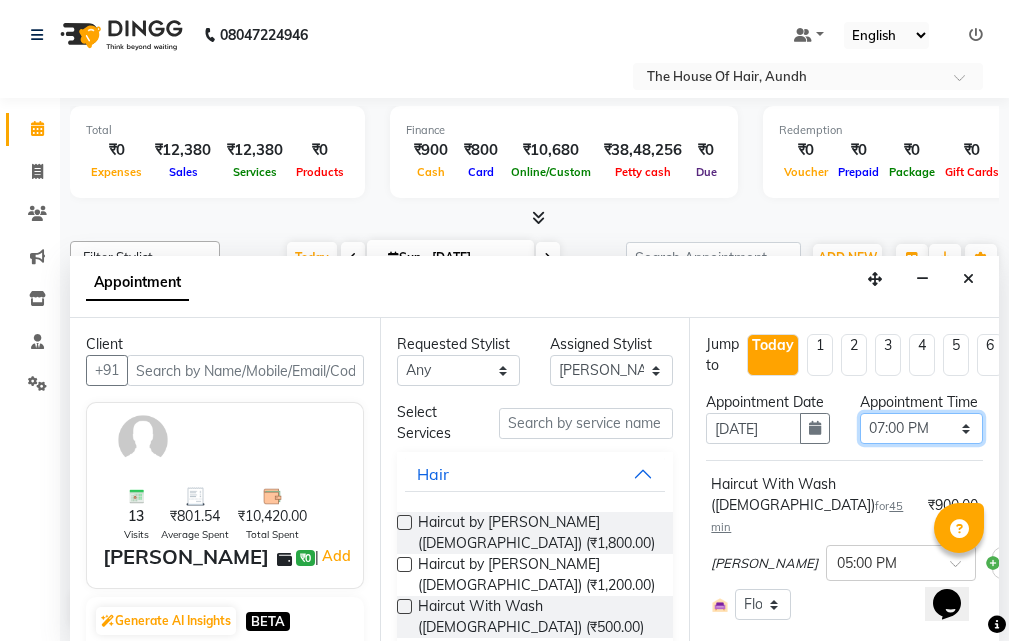click on "Select 09:00 AM 09:15 AM 09:30 AM 09:45 AM 10:00 AM 10:15 AM 10:30 AM 10:45 AM 11:00 AM 11:15 AM 11:30 AM 11:45 AM 12:00 PM 12:15 PM 12:30 PM 12:45 PM 01:00 PM 01:15 PM 01:30 PM 01:45 PM 02:00 PM 02:15 PM 02:30 PM 02:45 PM 03:00 PM 03:15 PM 03:30 PM 03:45 PM 04:00 PM 04:15 PM 04:30 PM 04:45 PM 05:00 PM 05:15 PM 05:30 PM 05:45 PM 06:00 PM 06:15 PM 06:30 PM 06:45 PM 07:00 PM 07:15 PM 07:30 PM 07:45 PM 08:00 PM 08:15 PM 08:30 PM 08:45 PM 09:00 PM 09:15 PM 09:30 PM" at bounding box center (921, 428) 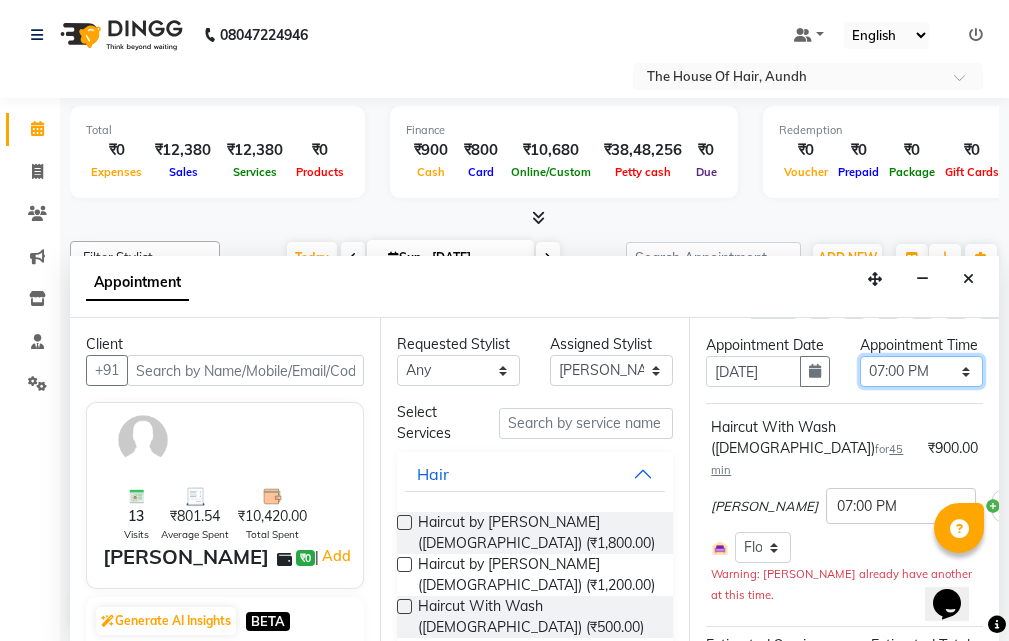 scroll, scrollTop: 299, scrollLeft: 0, axis: vertical 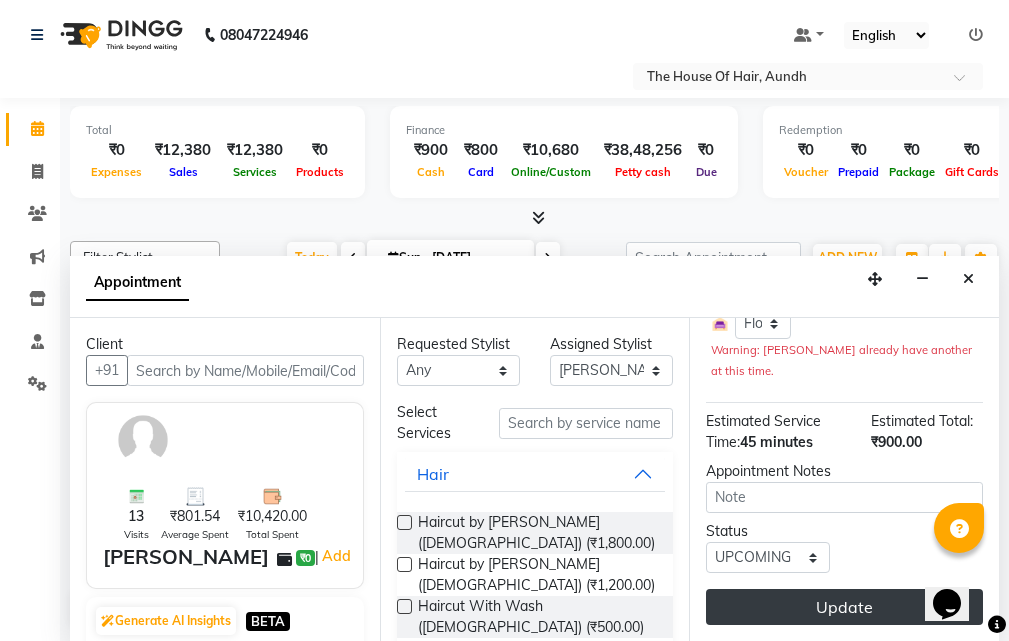 click on "Update" at bounding box center (844, 607) 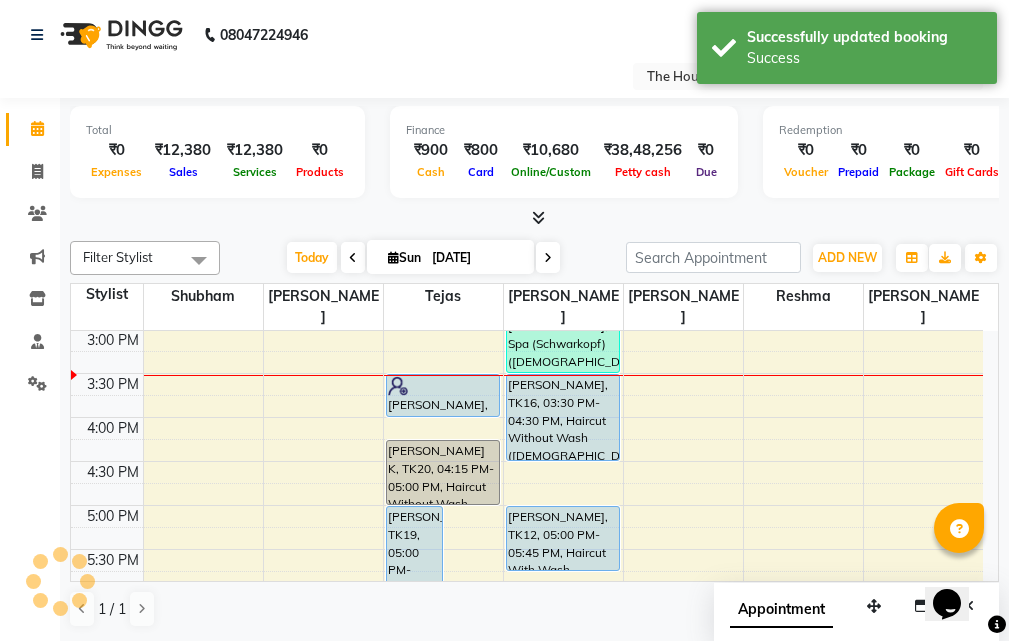 scroll, scrollTop: 0, scrollLeft: 0, axis: both 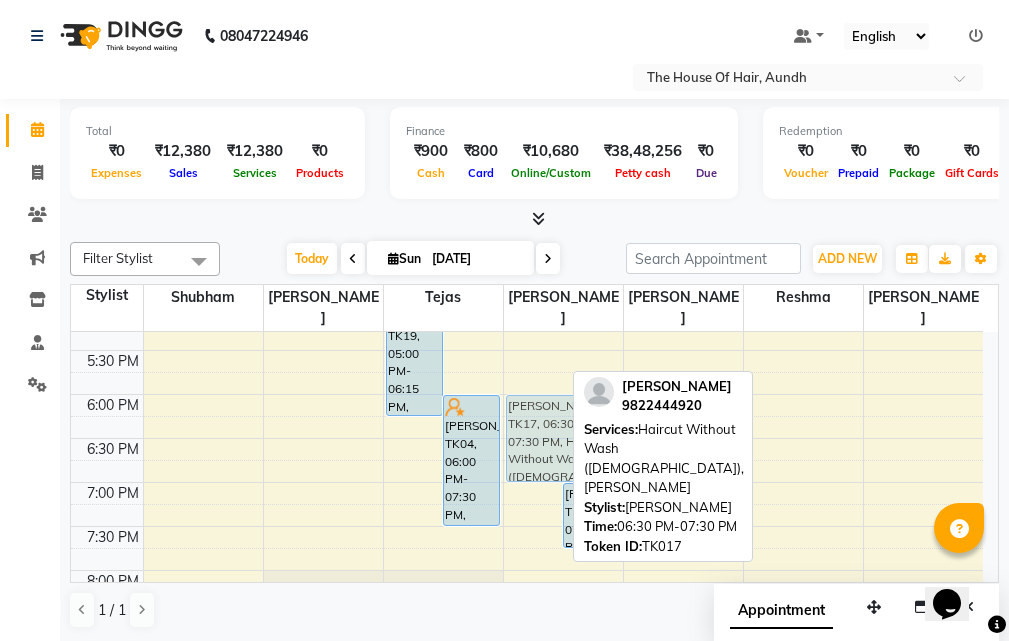 drag, startPoint x: 526, startPoint y: 457, endPoint x: 537, endPoint y: 417, distance: 41.484936 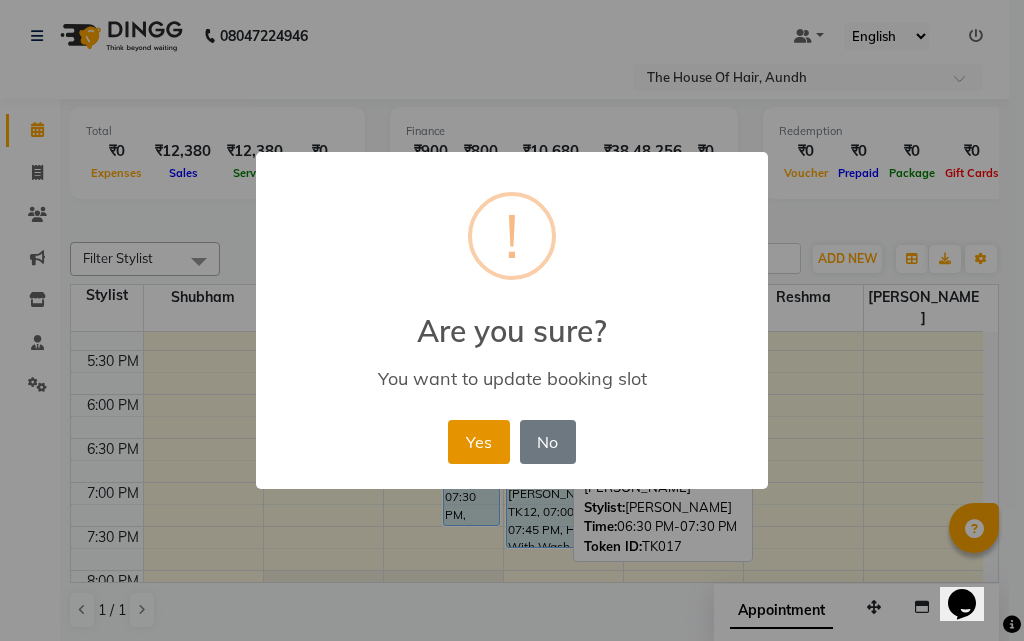 click on "Yes" at bounding box center [478, 442] 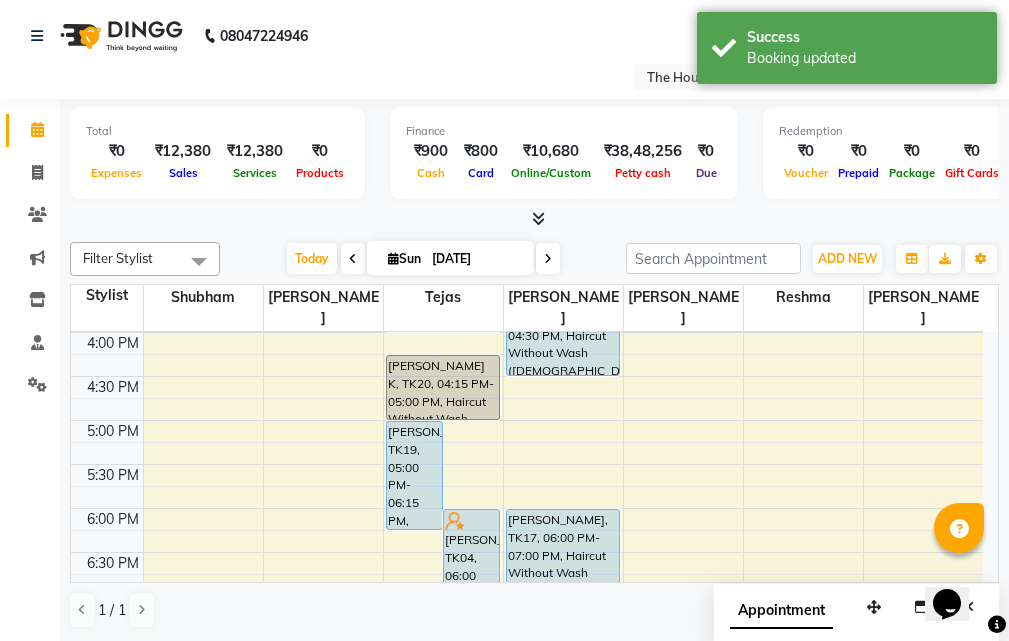scroll, scrollTop: 717, scrollLeft: 0, axis: vertical 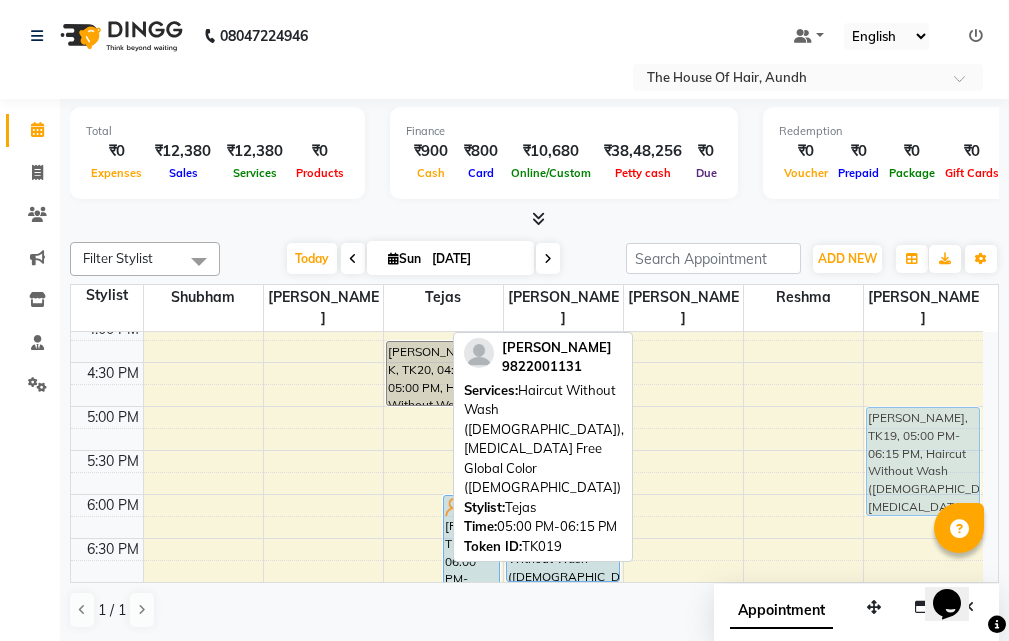 drag, startPoint x: 411, startPoint y: 433, endPoint x: 862, endPoint y: 431, distance: 451.00443 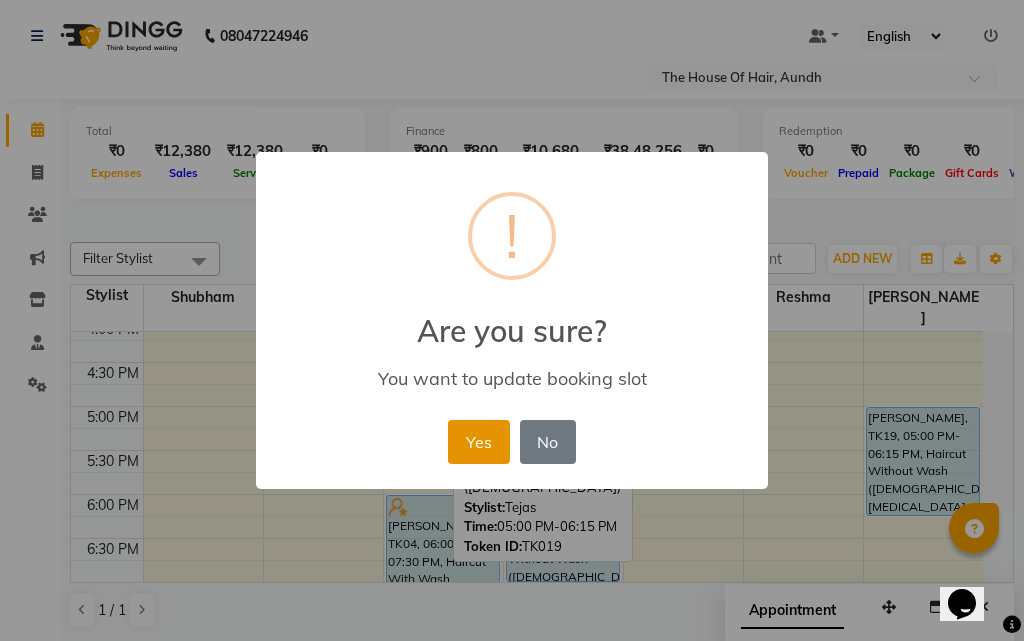click on "Yes" at bounding box center (478, 442) 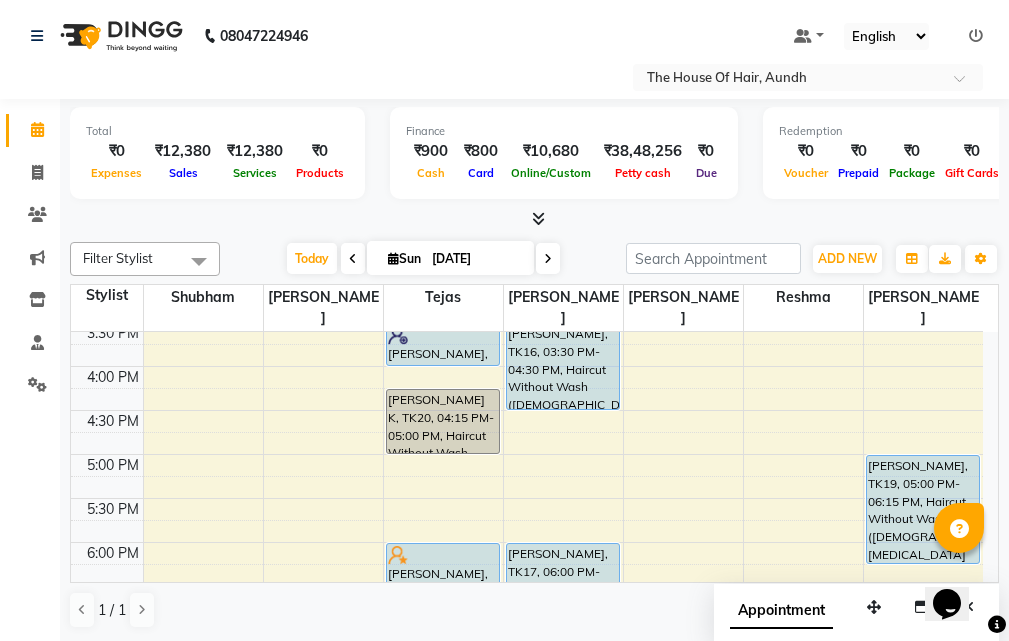 scroll, scrollTop: 717, scrollLeft: 0, axis: vertical 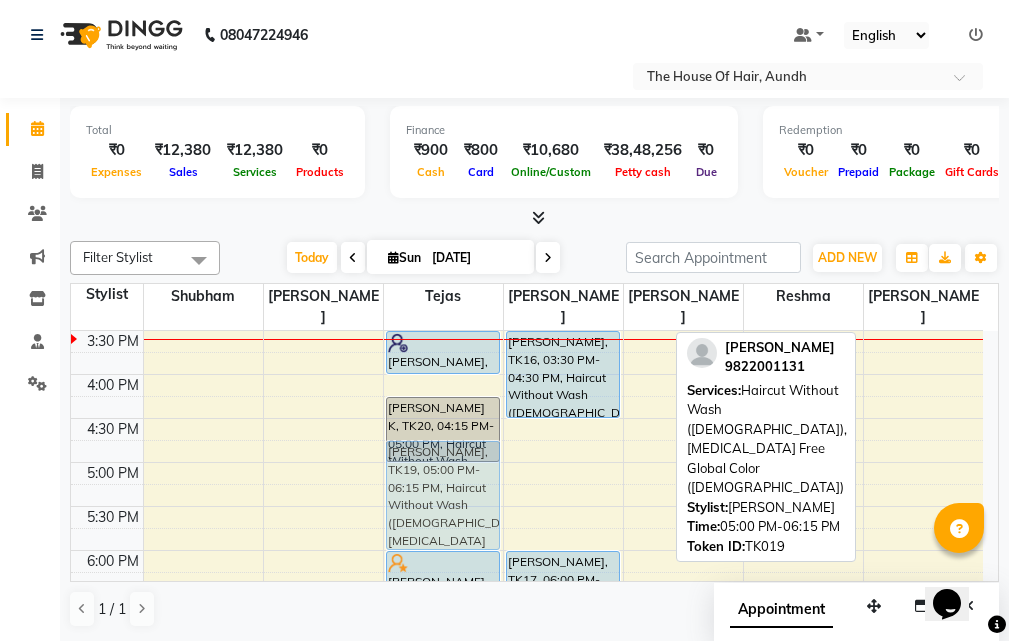 drag, startPoint x: 916, startPoint y: 486, endPoint x: 445, endPoint y: 455, distance: 472.01907 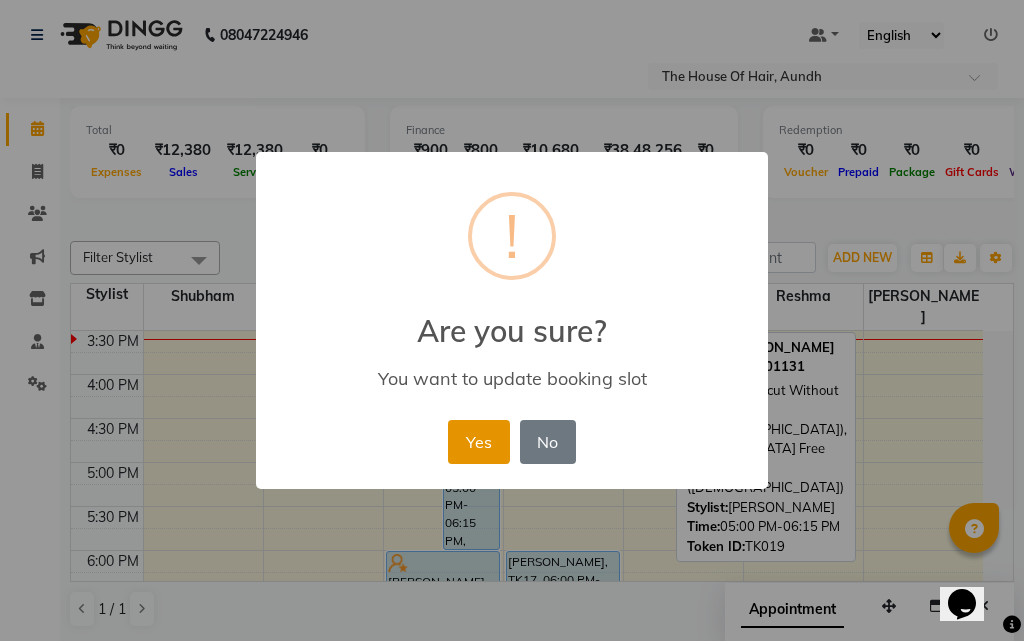 click on "Yes" at bounding box center (478, 442) 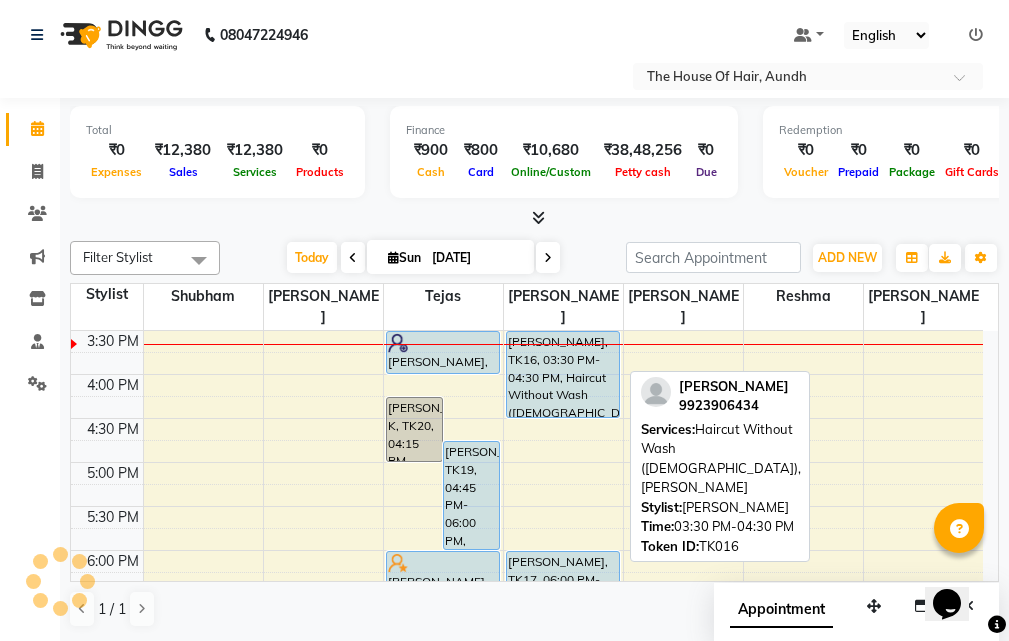 click on "[PERSON_NAME], TK16, 03:30 PM-04:30 PM, Haircut Without Wash ([DEMOGRAPHIC_DATA]),[PERSON_NAME]" at bounding box center (563, 374) 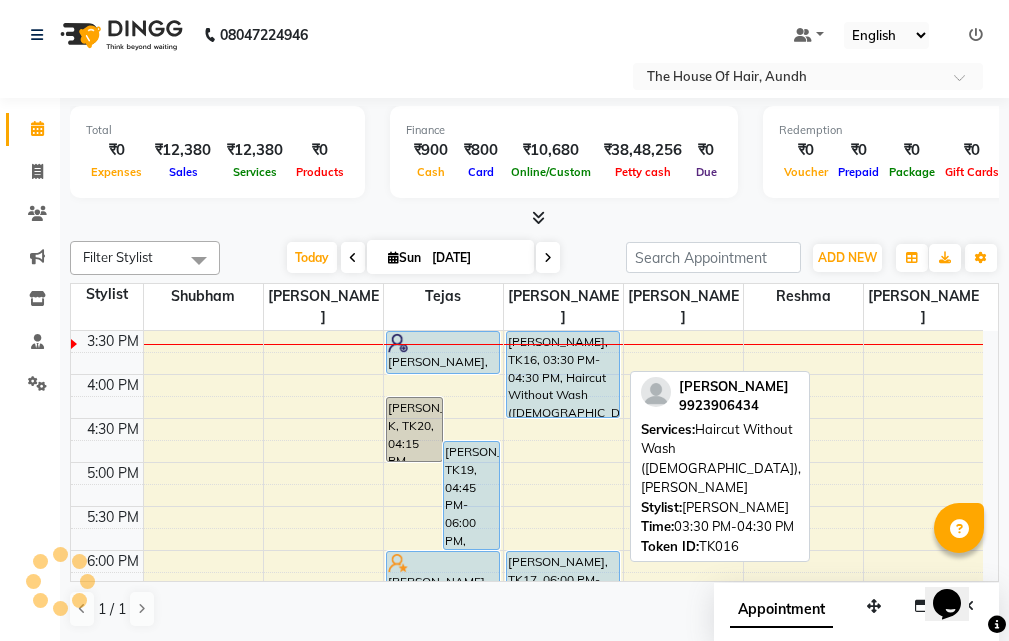 click on "[PERSON_NAME], TK16, 03:30 PM-04:30 PM, Haircut Without Wash ([DEMOGRAPHIC_DATA]),[PERSON_NAME]" at bounding box center [563, 374] 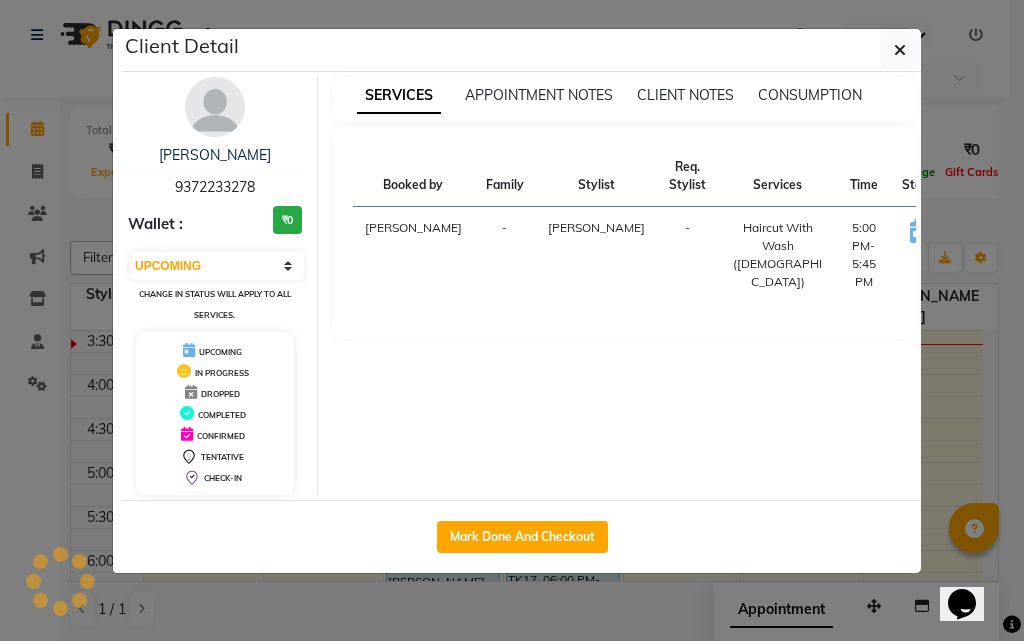 click on "START" at bounding box center (986, 233) 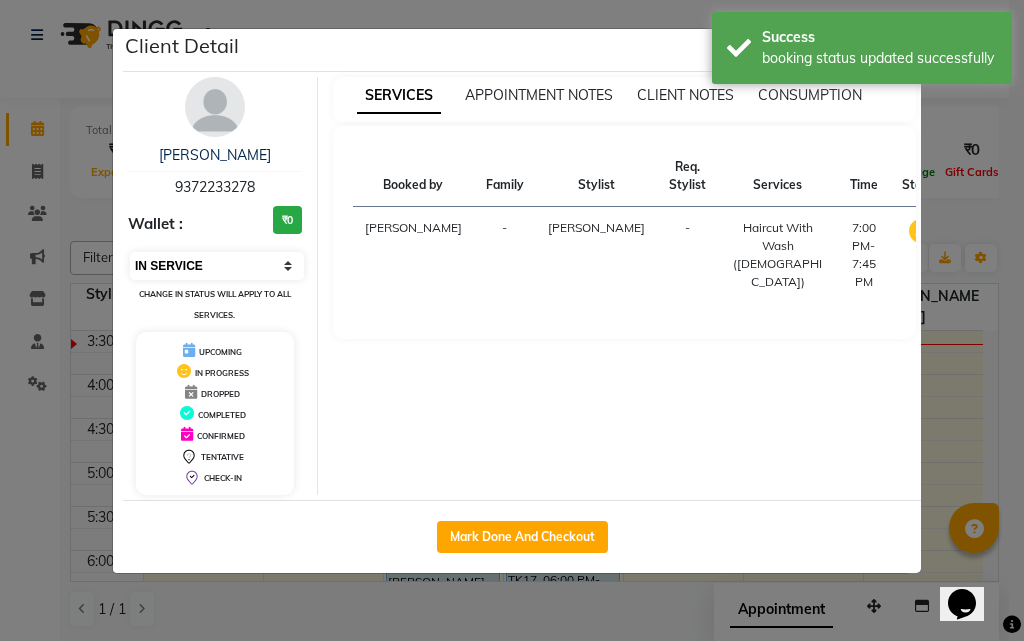 click on "Select IN SERVICE CONFIRMED TENTATIVE CHECK IN MARK DONE DROPPED UPCOMING" at bounding box center [217, 266] 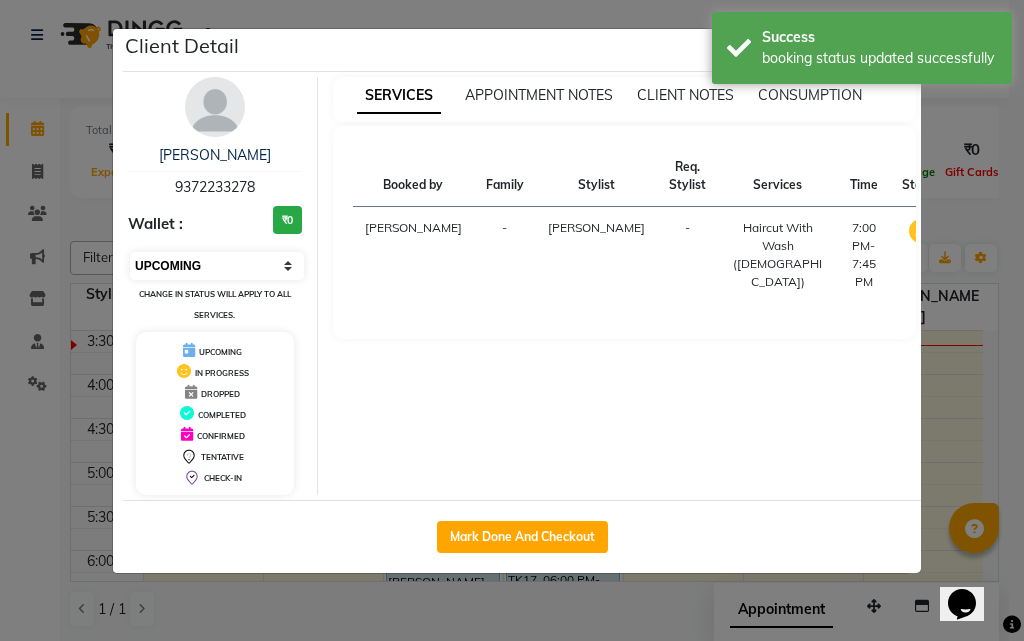 click on "Select IN SERVICE CONFIRMED TENTATIVE CHECK IN MARK DONE DROPPED UPCOMING" at bounding box center [217, 266] 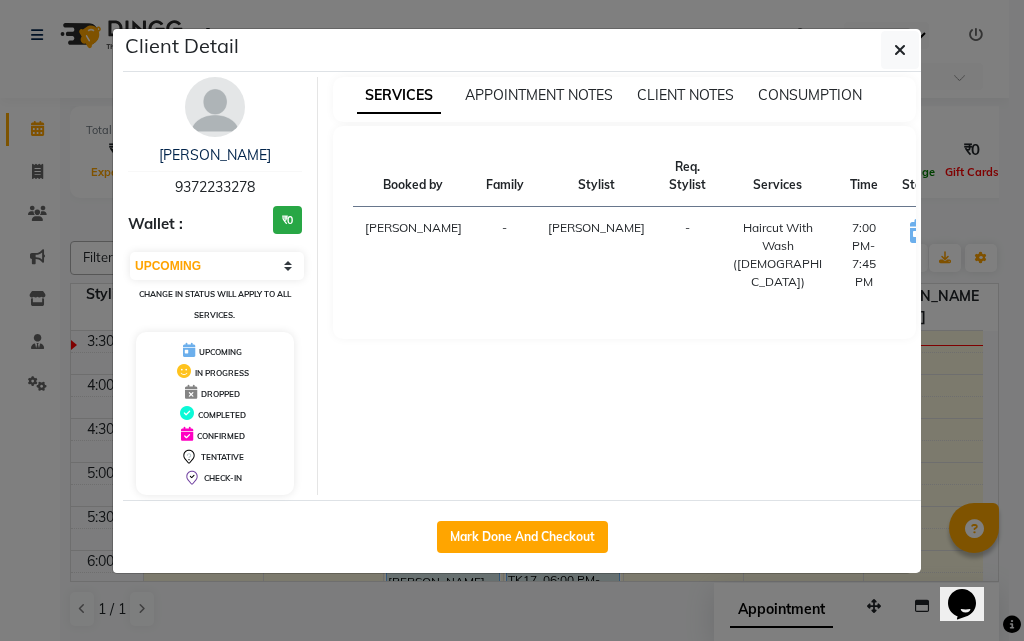 click on "Client Detail  [PERSON_NAME]   9372233278 Wallet : ₹0 Select IN SERVICE CONFIRMED TENTATIVE CHECK IN MARK DONE DROPPED UPCOMING Change in status will apply to all services. UPCOMING IN PROGRESS DROPPED COMPLETED CONFIRMED TENTATIVE CHECK-IN SERVICES APPOINTMENT NOTES CLIENT NOTES CONSUMPTION Booked by Family Stylist Req. Stylist Services Time Status  [PERSON_NAME] -  Haircut With Wash ([DEMOGRAPHIC_DATA])   7:00 PM-7:45 PM   START   Mark Done And Checkout" 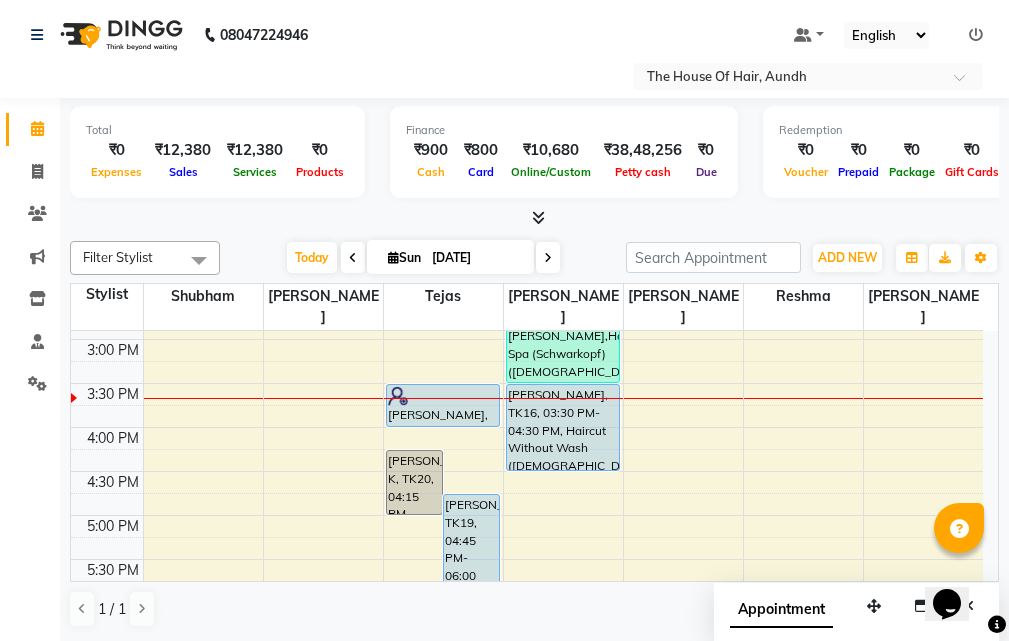 scroll, scrollTop: 560, scrollLeft: 0, axis: vertical 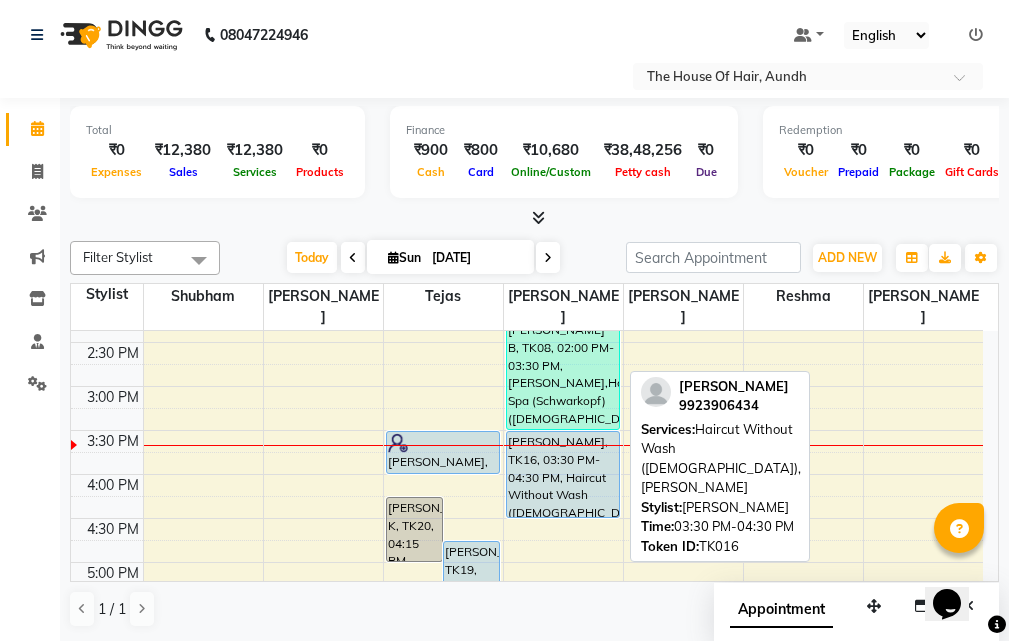 click on "[PERSON_NAME], TK16, 03:30 PM-04:30 PM, Haircut Without Wash ([DEMOGRAPHIC_DATA]),[PERSON_NAME]" at bounding box center (563, 474) 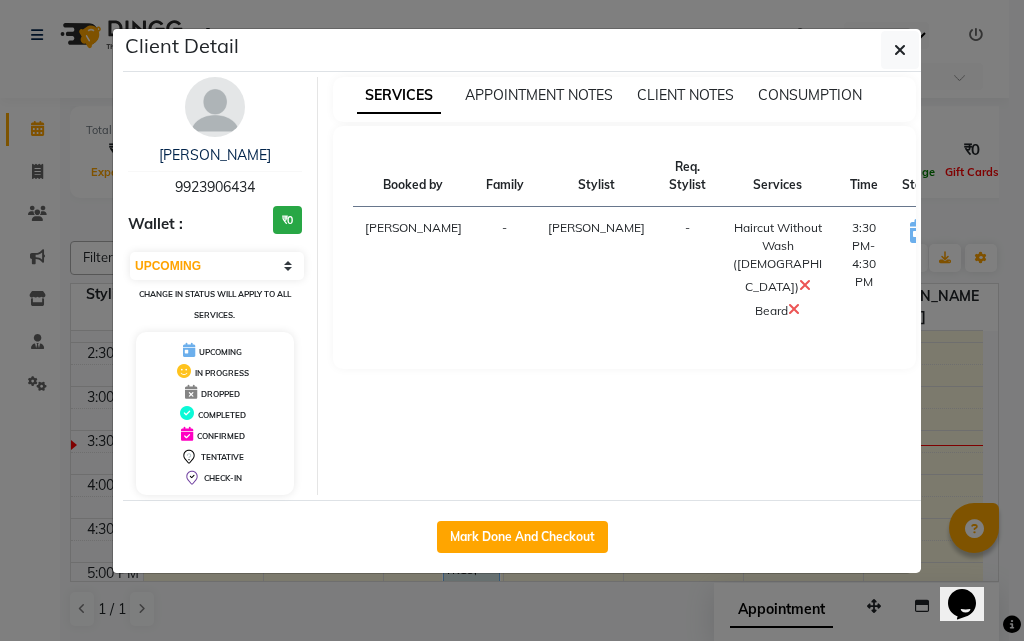 click on "START" at bounding box center (986, 233) 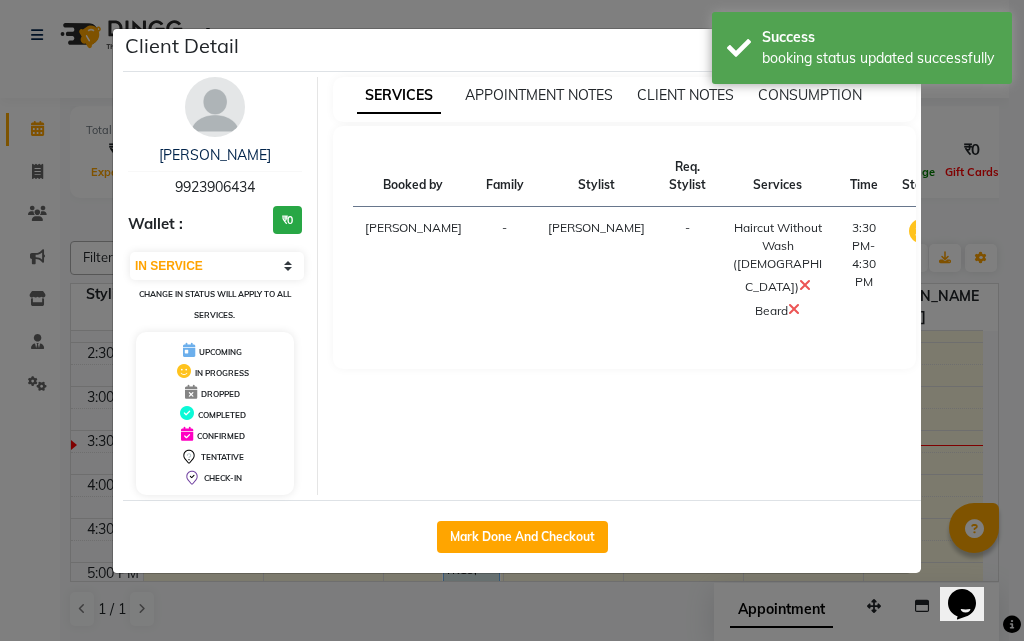 click on "Client Detail  [PERSON_NAME]   9923906434 Wallet : ₹0 Select IN SERVICE CONFIRMED TENTATIVE CHECK IN MARK DONE DROPPED UPCOMING Change in status will apply to all services. UPCOMING IN PROGRESS DROPPED COMPLETED CONFIRMED TENTATIVE CHECK-IN SERVICES APPOINTMENT NOTES CLIENT NOTES CONSUMPTION Booked by Family Stylist Req. Stylist Services Time Status  [PERSON_NAME] -  Haircut Without Wash ([DEMOGRAPHIC_DATA])   [PERSON_NAME]   3:30 PM-4:30 PM   MARK DONE   Mark Done And Checkout" 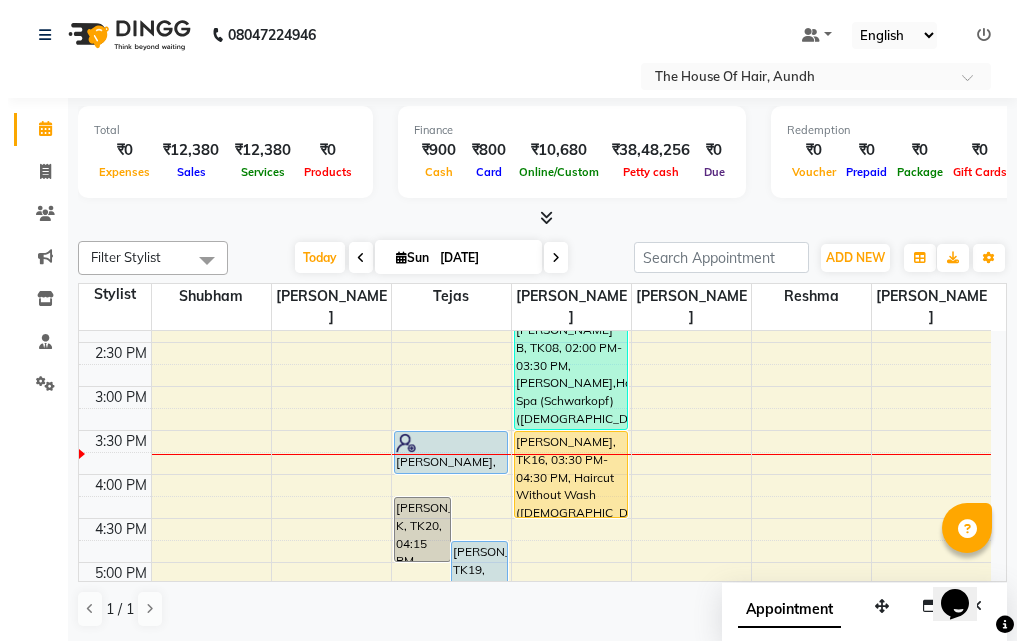 scroll, scrollTop: 660, scrollLeft: 0, axis: vertical 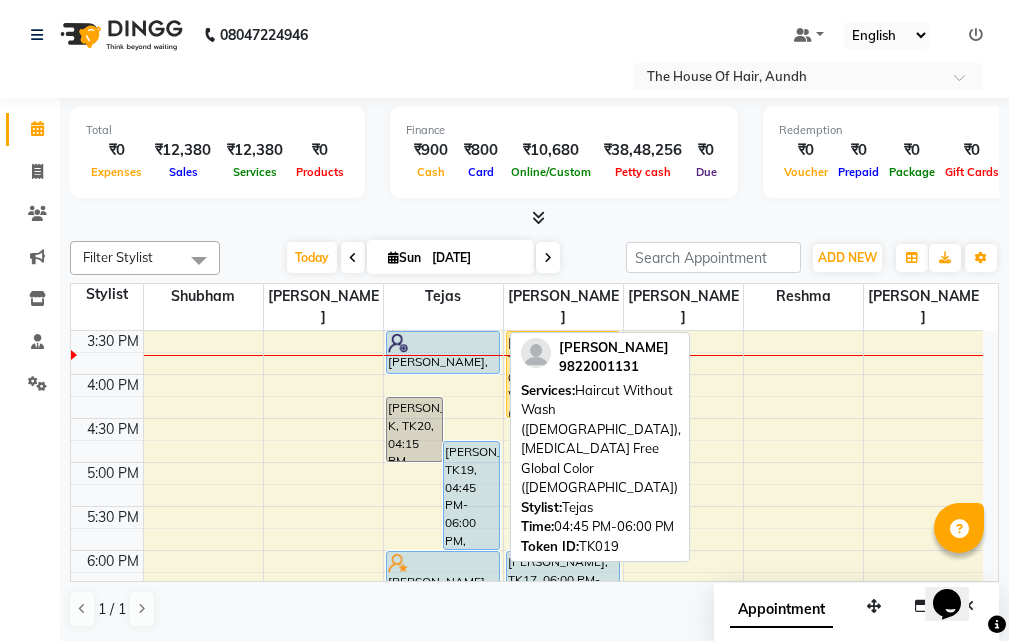 click on "[PERSON_NAME], TK19, 04:45 PM-06:00 PM, Haircut Without Wash ([DEMOGRAPHIC_DATA]),[MEDICAL_DATA] Free Global Color ([DEMOGRAPHIC_DATA])" at bounding box center (471, 495) 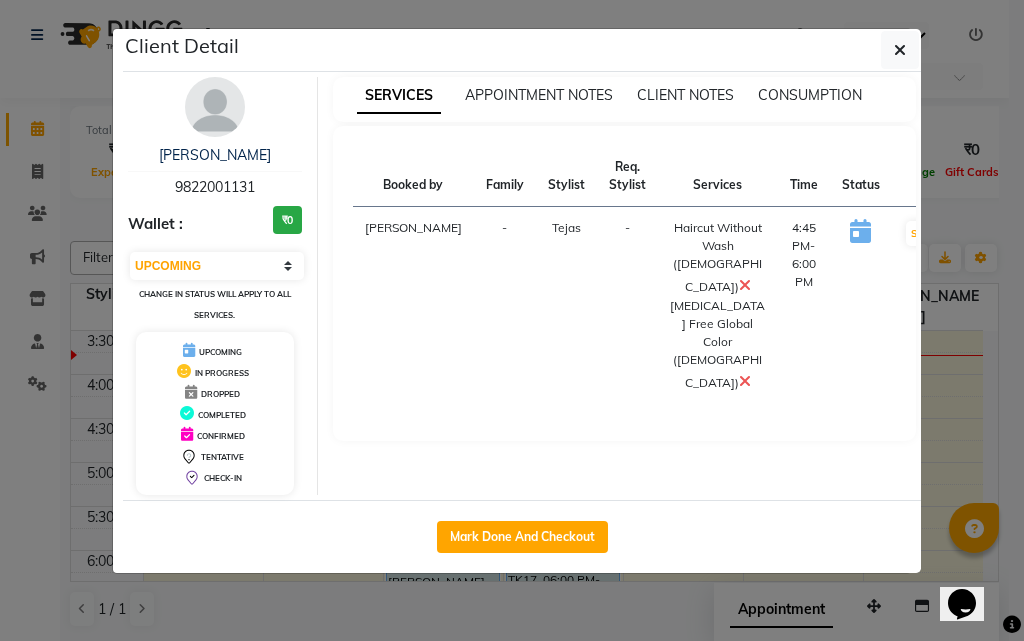 click on "Client Detail  [PERSON_NAME]   9822001131 Wallet : ₹0 Select IN SERVICE CONFIRMED TENTATIVE CHECK IN MARK DONE DROPPED UPCOMING Change in status will apply to all services. UPCOMING IN PROGRESS DROPPED COMPLETED CONFIRMED TENTATIVE CHECK-IN SERVICES APPOINTMENT NOTES CLIENT NOTES CONSUMPTION Booked by Family Stylist Req. Stylist Services Time Status  [PERSON_NAME] -  Haircut Without Wash ([DEMOGRAPHIC_DATA])   [MEDICAL_DATA] Free Global Color ([DEMOGRAPHIC_DATA])   4:45 PM-6:00 PM   START   Mark Done And Checkout" 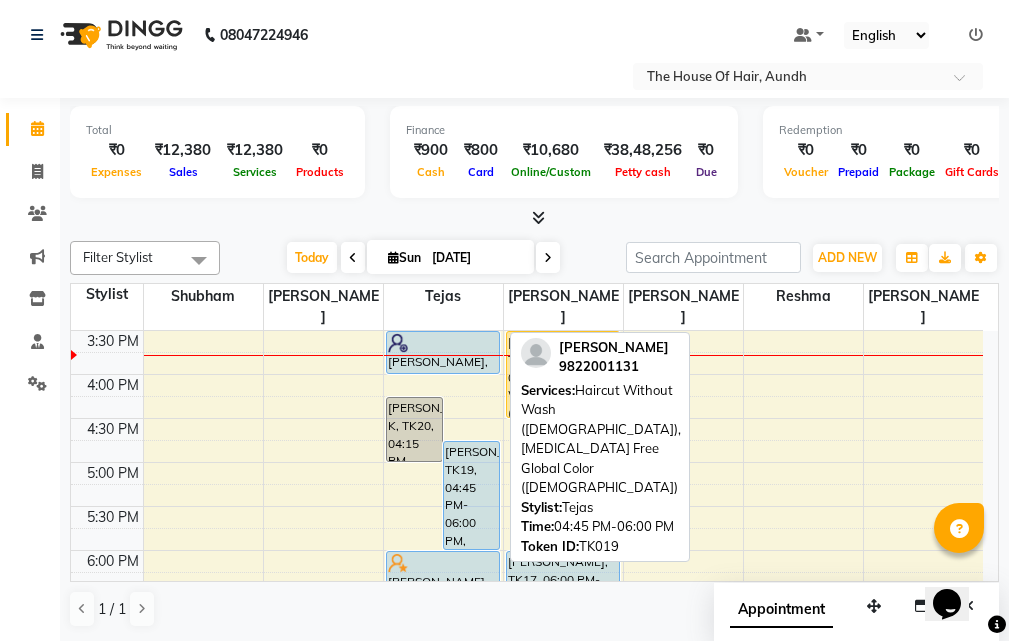 click on "[PERSON_NAME], TK19, 04:45 PM-06:00 PM, Haircut Without Wash ([DEMOGRAPHIC_DATA]),[MEDICAL_DATA] Free Global Color ([DEMOGRAPHIC_DATA])" at bounding box center (471, 495) 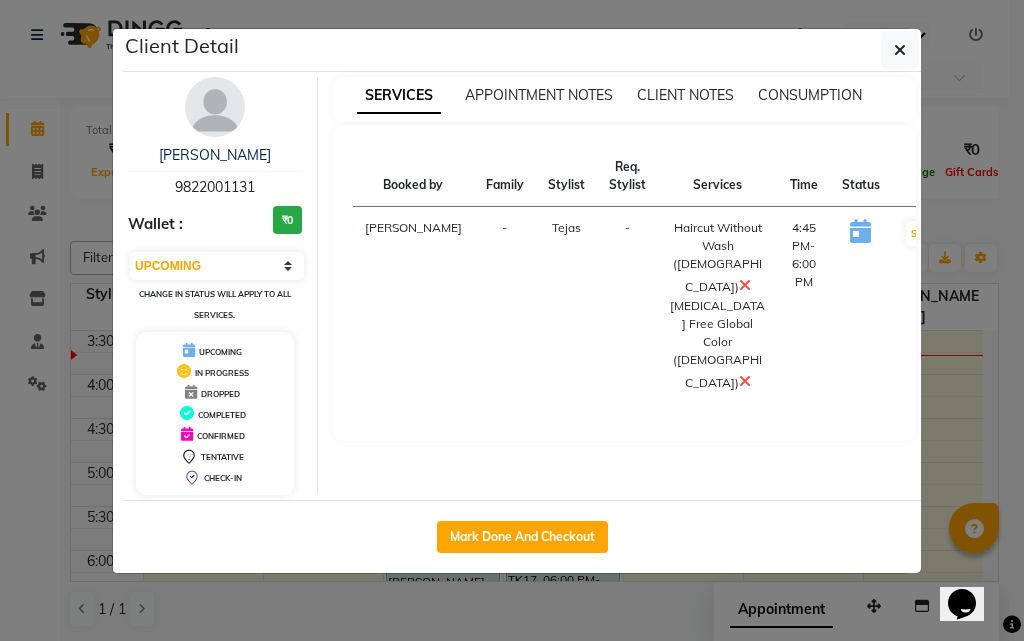 click on "SERVICES APPOINTMENT NOTES CLIENT NOTES CONSUMPTION Booked by Family Stylist Req. Stylist Services Time Status  [PERSON_NAME] -  Haircut Without Wash ([DEMOGRAPHIC_DATA])   [MEDICAL_DATA] Free Global Color ([DEMOGRAPHIC_DATA])   4:45 PM-6:00 PM   START" at bounding box center (625, 286) 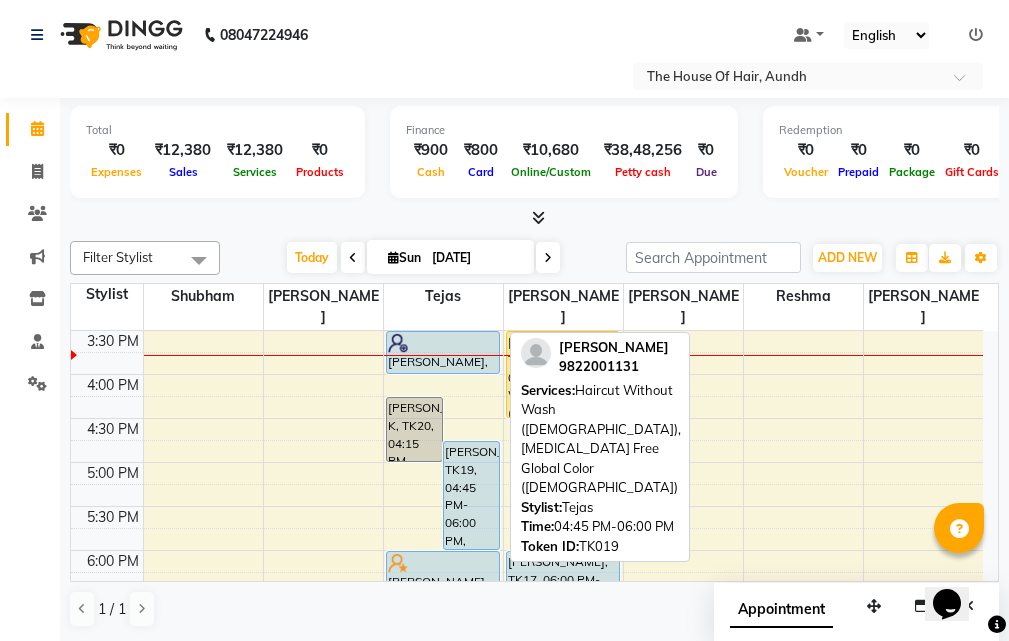 click on "[PERSON_NAME], TK19, 04:45 PM-06:00 PM, Haircut Without Wash ([DEMOGRAPHIC_DATA]),[MEDICAL_DATA] Free Global Color ([DEMOGRAPHIC_DATA])" at bounding box center [471, 495] 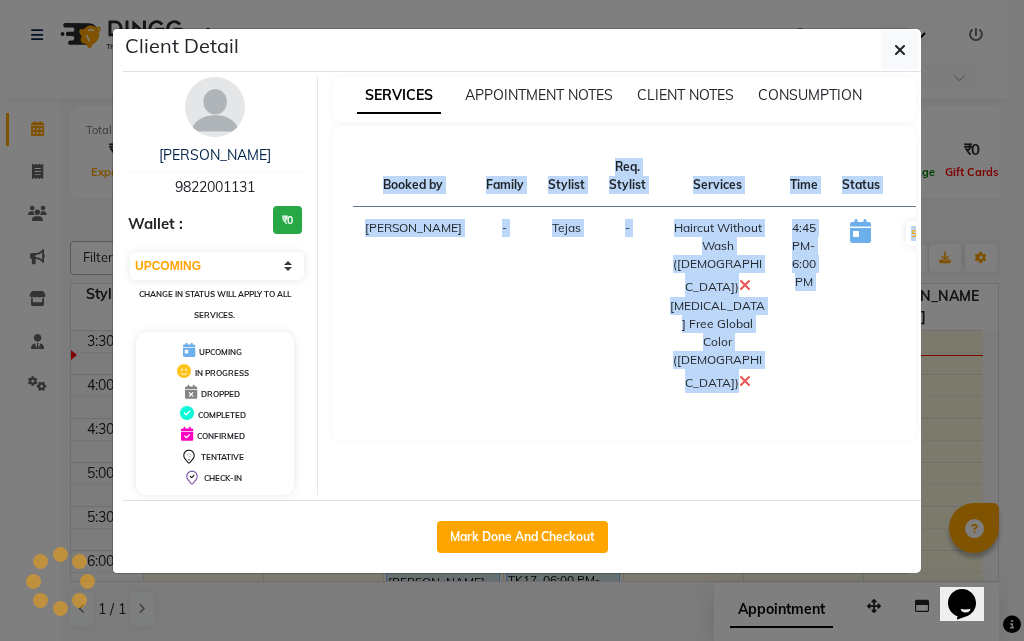 click on "Client Detail  [PERSON_NAME]   9822001131 Wallet : ₹0 Select IN SERVICE CONFIRMED TENTATIVE CHECK IN MARK DONE DROPPED UPCOMING Change in status will apply to all services. UPCOMING IN PROGRESS DROPPED COMPLETED CONFIRMED TENTATIVE CHECK-IN SERVICES APPOINTMENT NOTES CLIENT NOTES CONSUMPTION Booked by Family Stylist Req. Stylist Services Time Status  [PERSON_NAME] -  Haircut Without Wash ([DEMOGRAPHIC_DATA])   [MEDICAL_DATA] Free Global Color ([DEMOGRAPHIC_DATA])   4:45 PM-6:00 PM   START   Mark Done And Checkout" 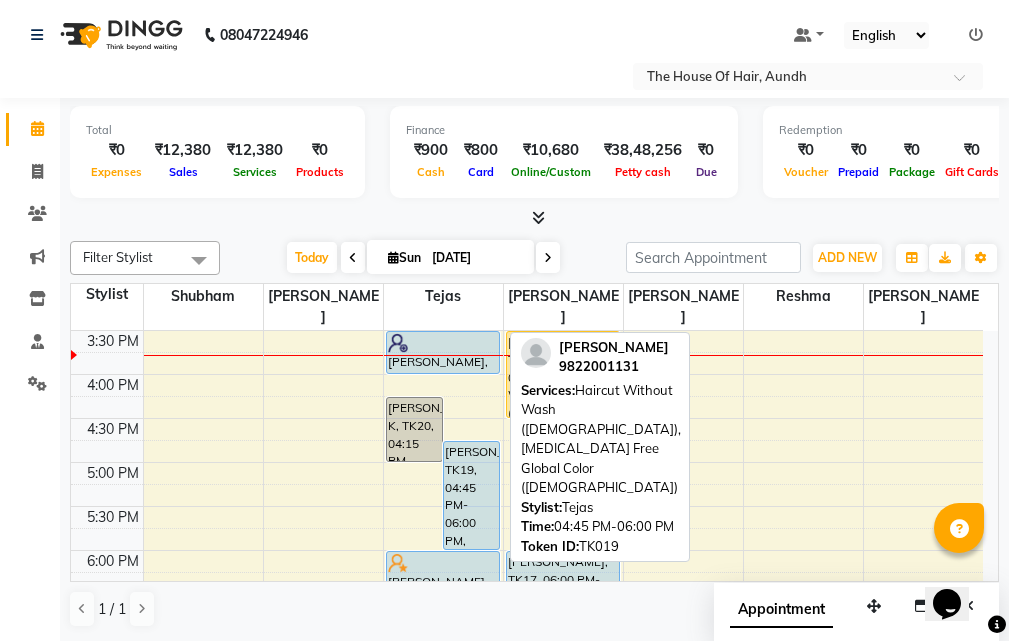 click on "[PERSON_NAME], TK19, 04:45 PM-06:00 PM, Haircut Without Wash ([DEMOGRAPHIC_DATA]),[MEDICAL_DATA] Free Global Color ([DEMOGRAPHIC_DATA])" at bounding box center (471, 495) 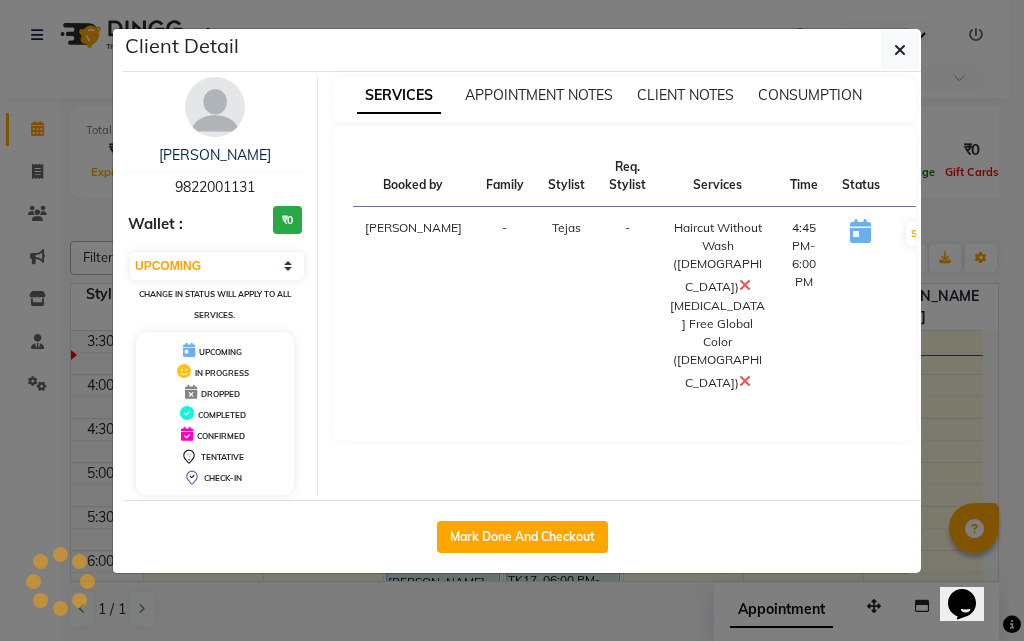 click on "Client Detail  [PERSON_NAME]   9822001131 Wallet : ₹0 Select IN SERVICE CONFIRMED TENTATIVE CHECK IN MARK DONE DROPPED UPCOMING Change in status will apply to all services. UPCOMING IN PROGRESS DROPPED COMPLETED CONFIRMED TENTATIVE CHECK-IN SERVICES APPOINTMENT NOTES CLIENT NOTES CONSUMPTION Booked by Family Stylist Req. Stylist Services Time Status  [PERSON_NAME] -  Haircut Without Wash ([DEMOGRAPHIC_DATA])   [MEDICAL_DATA] Free Global Color ([DEMOGRAPHIC_DATA])   4:45 PM-6:00 PM   START   Mark Done And Checkout" 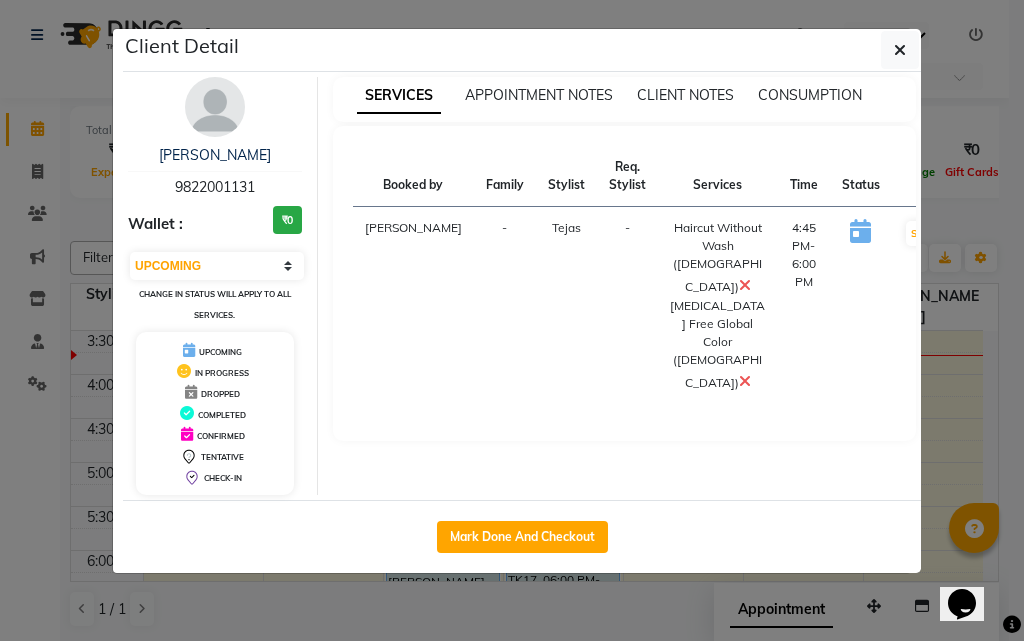click on "SERVICES APPOINTMENT NOTES CLIENT NOTES CONSUMPTION Booked by Family Stylist Req. Stylist Services Time Status  [PERSON_NAME] -  Haircut Without Wash ([DEMOGRAPHIC_DATA])   [MEDICAL_DATA] Free Global Color ([DEMOGRAPHIC_DATA])   4:45 PM-6:00 PM   START" at bounding box center (625, 286) 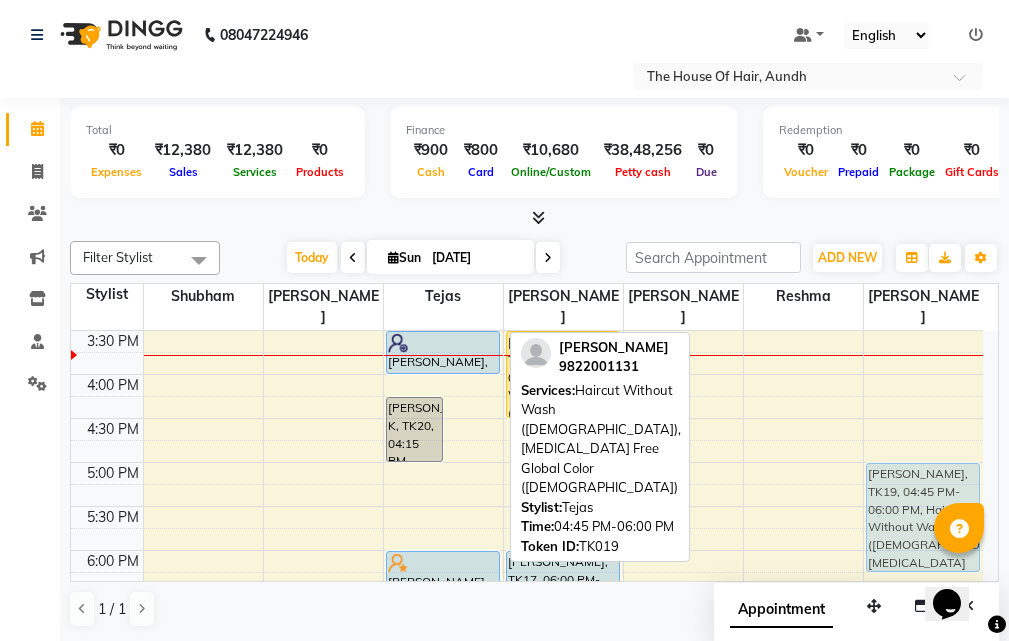 drag, startPoint x: 601, startPoint y: 482, endPoint x: 896, endPoint y: 500, distance: 295.54865 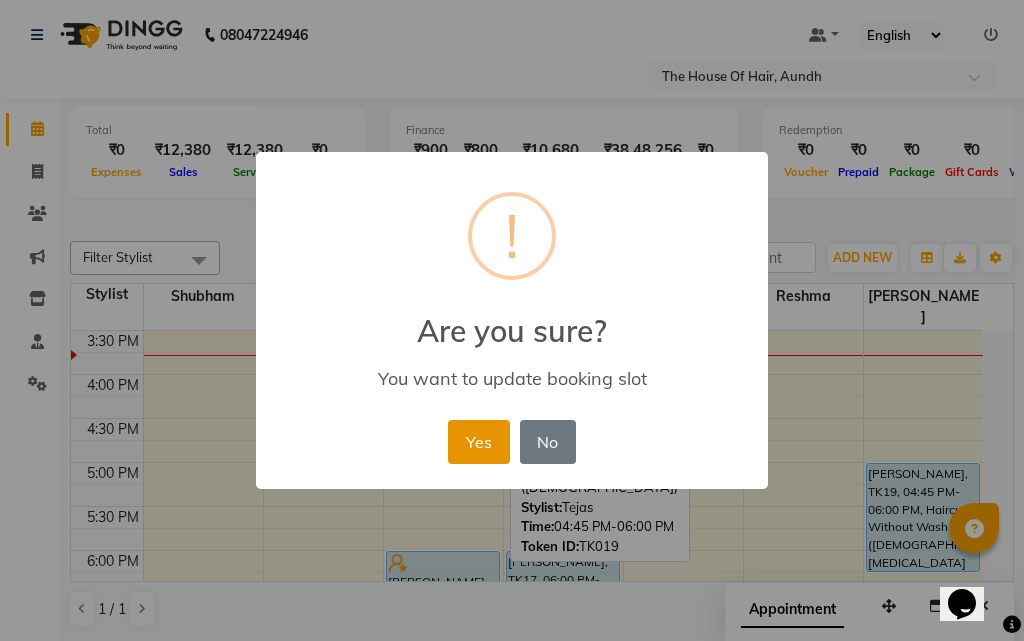 click on "Yes" at bounding box center (478, 442) 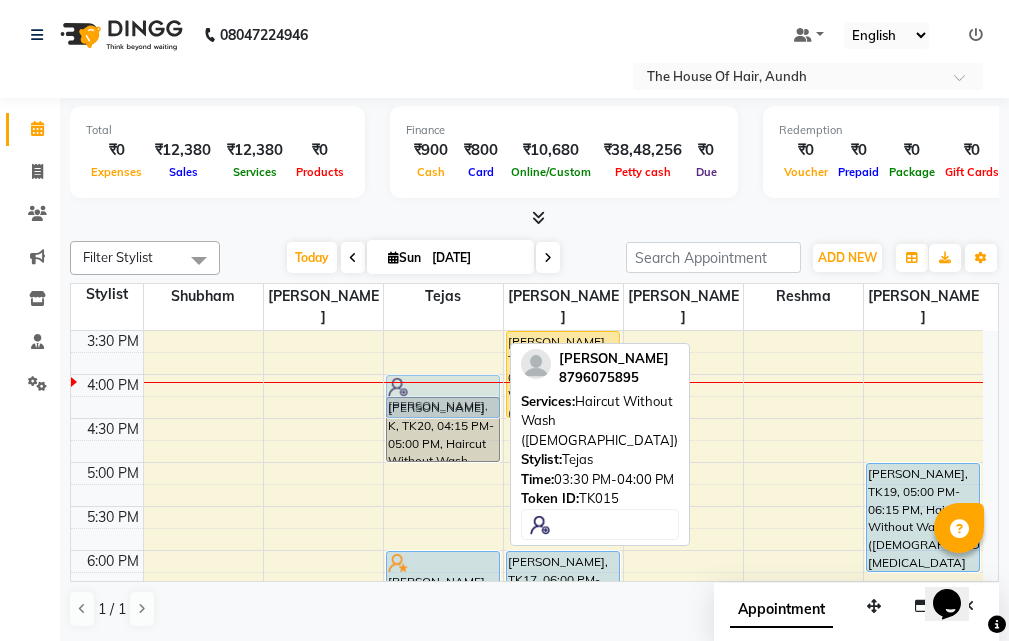 drag, startPoint x: 430, startPoint y: 332, endPoint x: 429, endPoint y: 387, distance: 55.00909 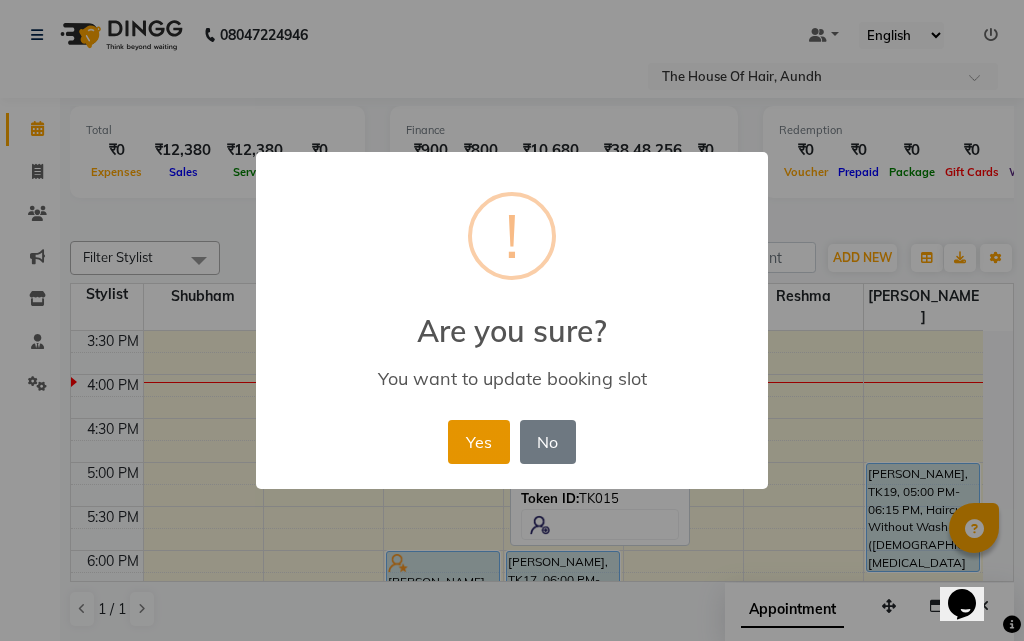 click on "Yes" at bounding box center (478, 442) 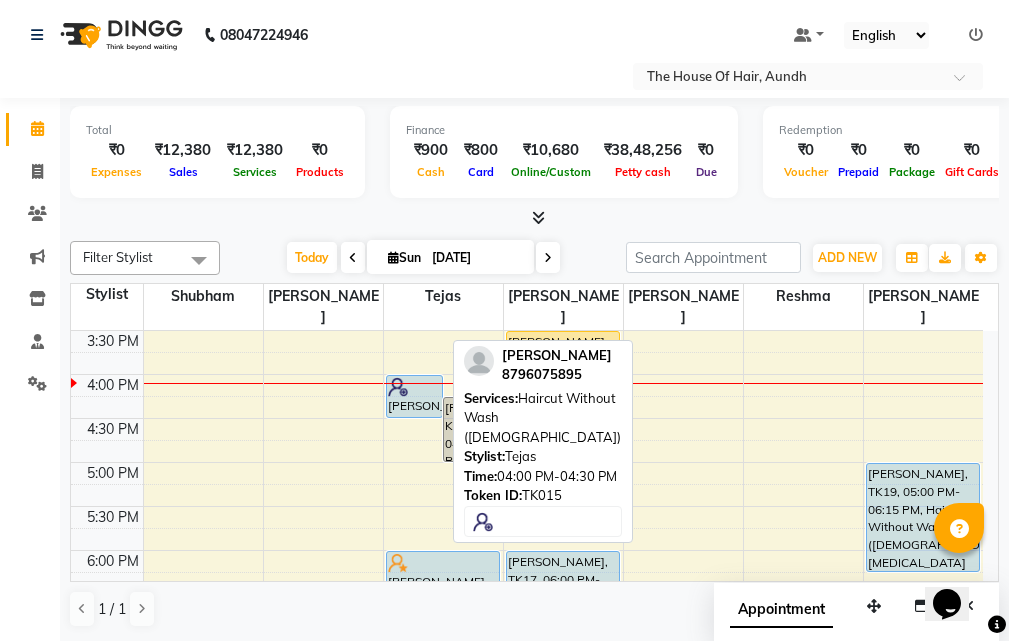 click on "[PERSON_NAME], TK15, 04:00 PM-04:30 PM, Haircut Without Wash ([DEMOGRAPHIC_DATA])" at bounding box center [414, 396] 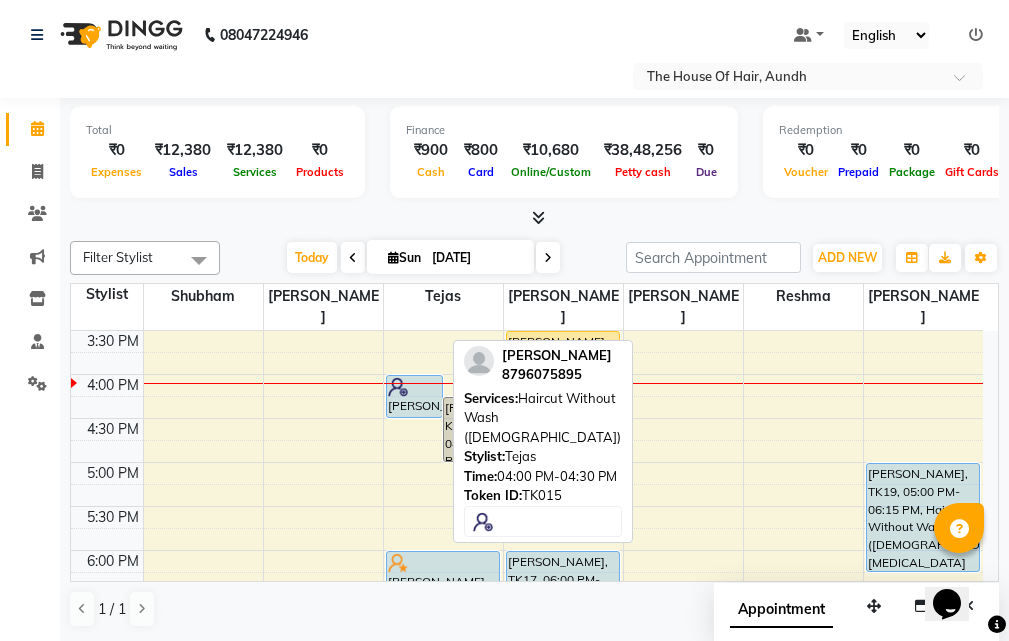 click on "[PERSON_NAME], TK15, 04:00 PM-04:30 PM, Haircut Without Wash ([DEMOGRAPHIC_DATA])" at bounding box center (414, 396) 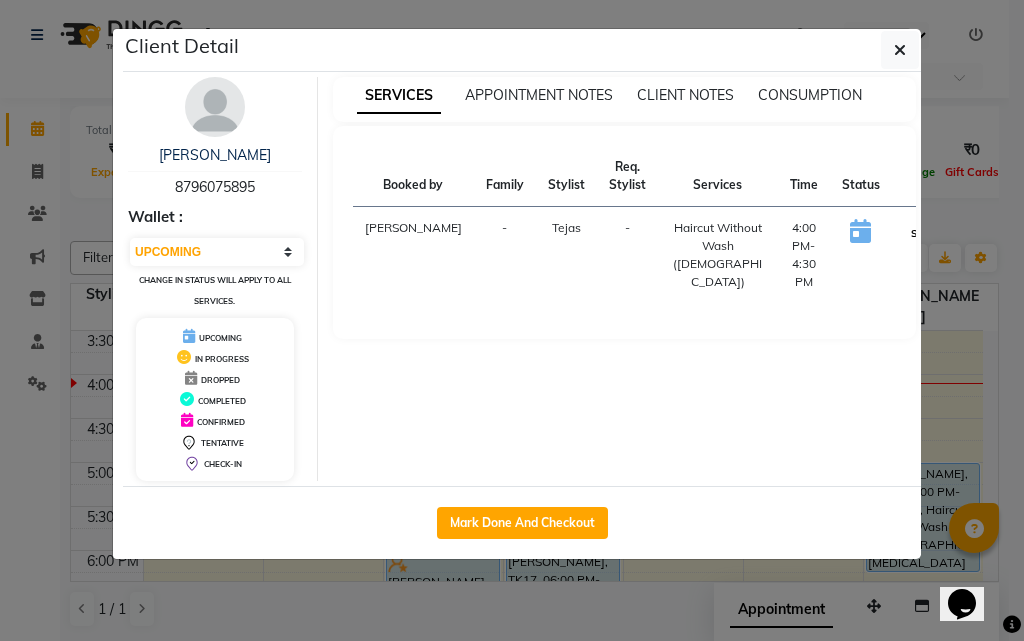 click on "START" at bounding box center [926, 233] 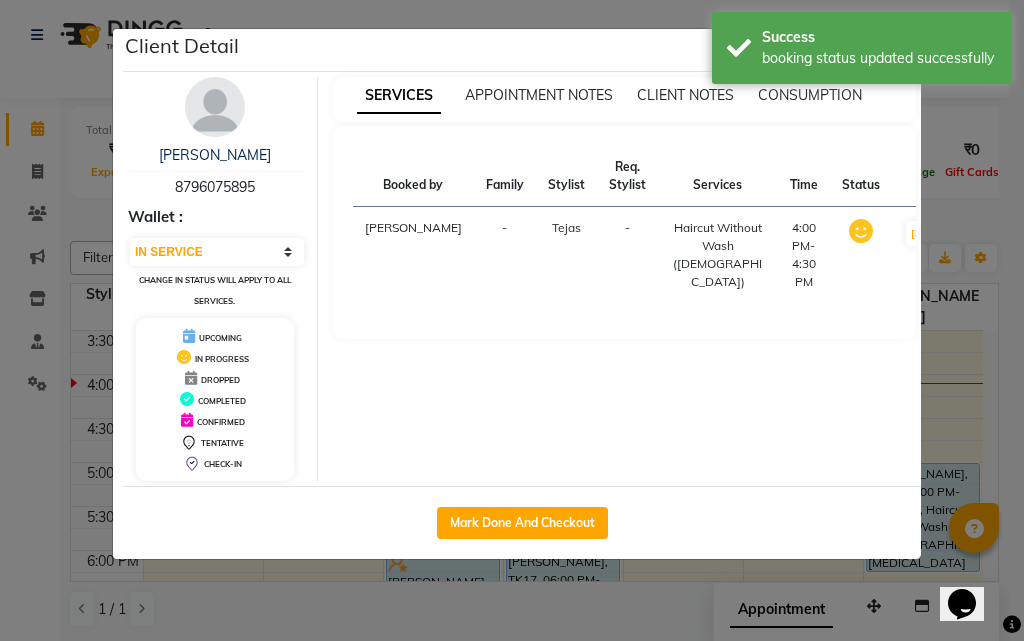 click on "Client Detail  [PERSON_NAME]   8796075895 Wallet : Select IN SERVICE CONFIRMED TENTATIVE CHECK IN MARK DONE DROPPED UPCOMING Change in status will apply to all services. UPCOMING IN PROGRESS DROPPED COMPLETED CONFIRMED TENTATIVE CHECK-IN SERVICES APPOINTMENT NOTES CLIENT NOTES CONSUMPTION Booked by Family Stylist Req. Stylist Services Time Status  [PERSON_NAME] -  Haircut Without Wash ([DEMOGRAPHIC_DATA])   4:00 PM-4:30 PM   MARK DONE   Mark Done And Checkout" 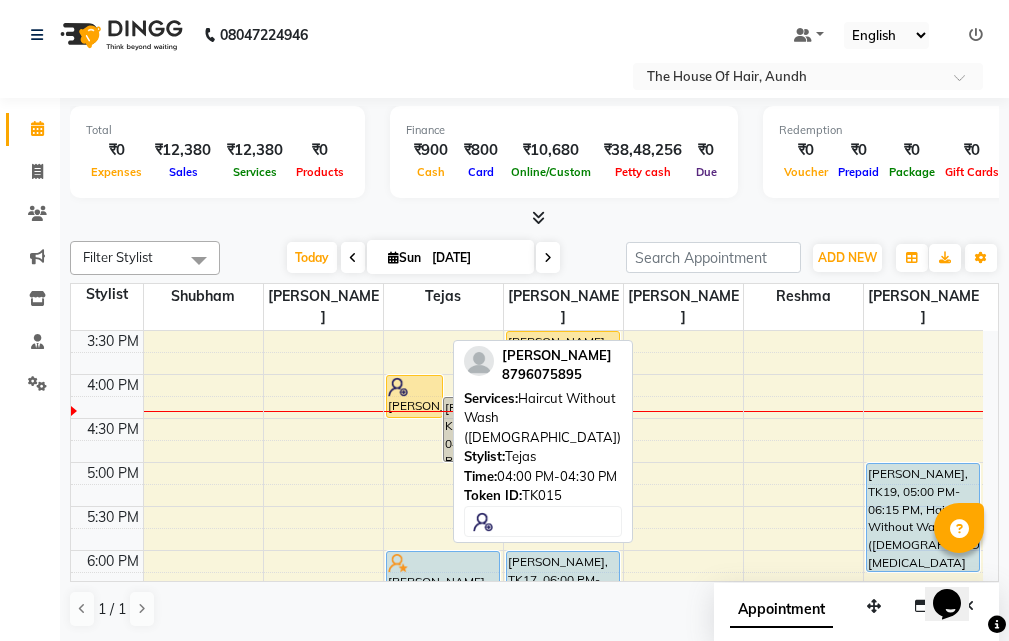 click at bounding box center [398, 387] 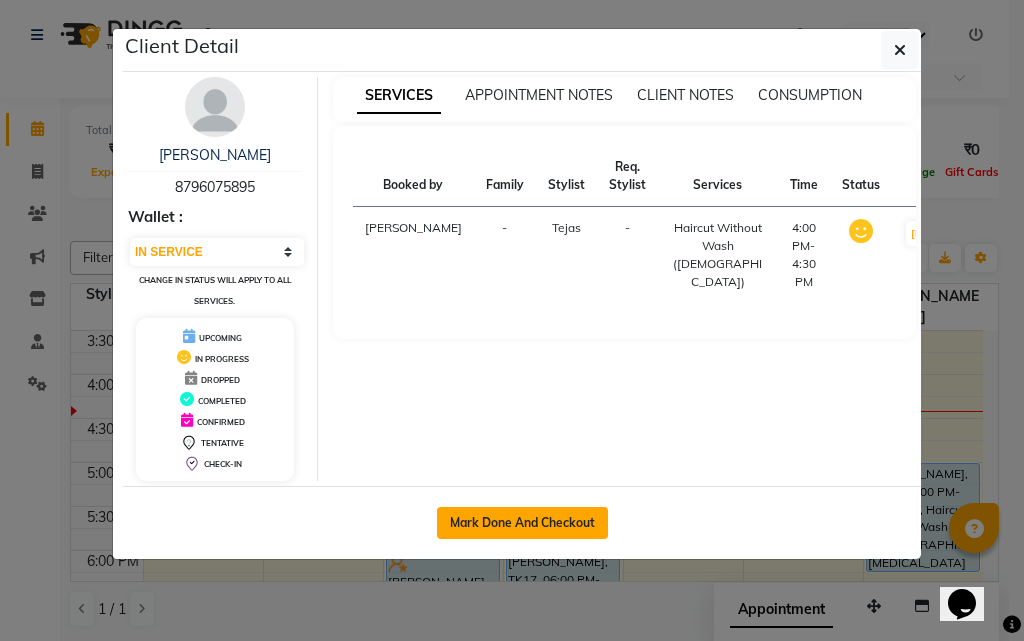 click on "Mark Done And Checkout" 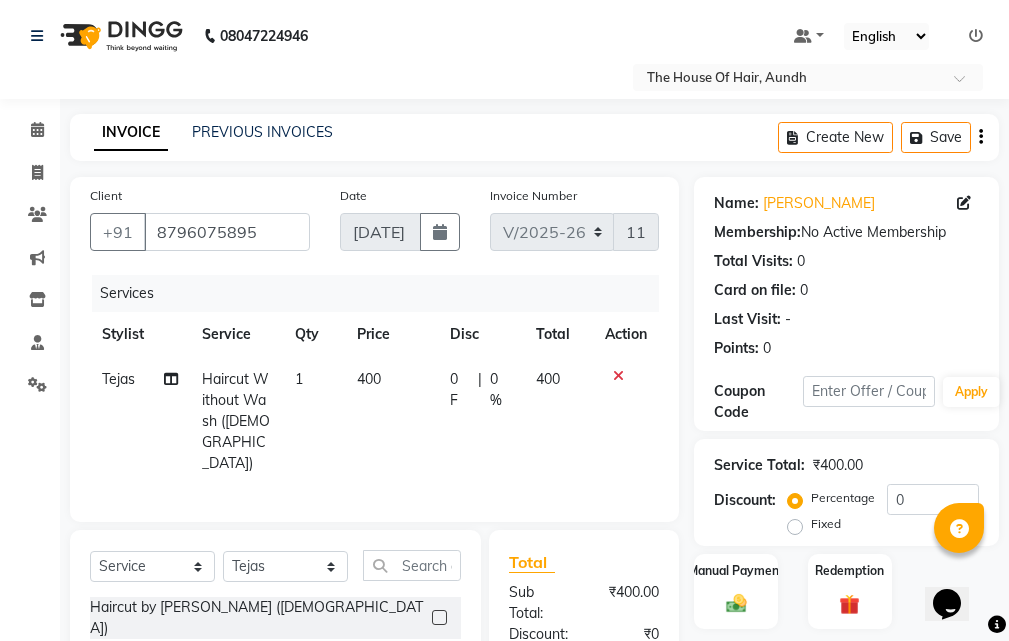 scroll, scrollTop: 210, scrollLeft: 0, axis: vertical 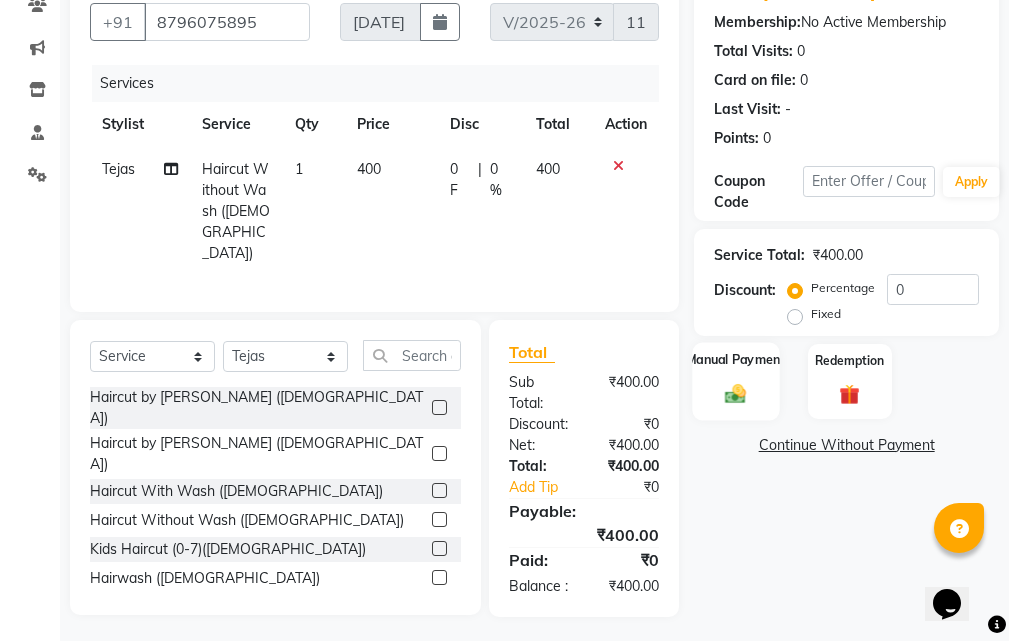 click on "Manual Payment" 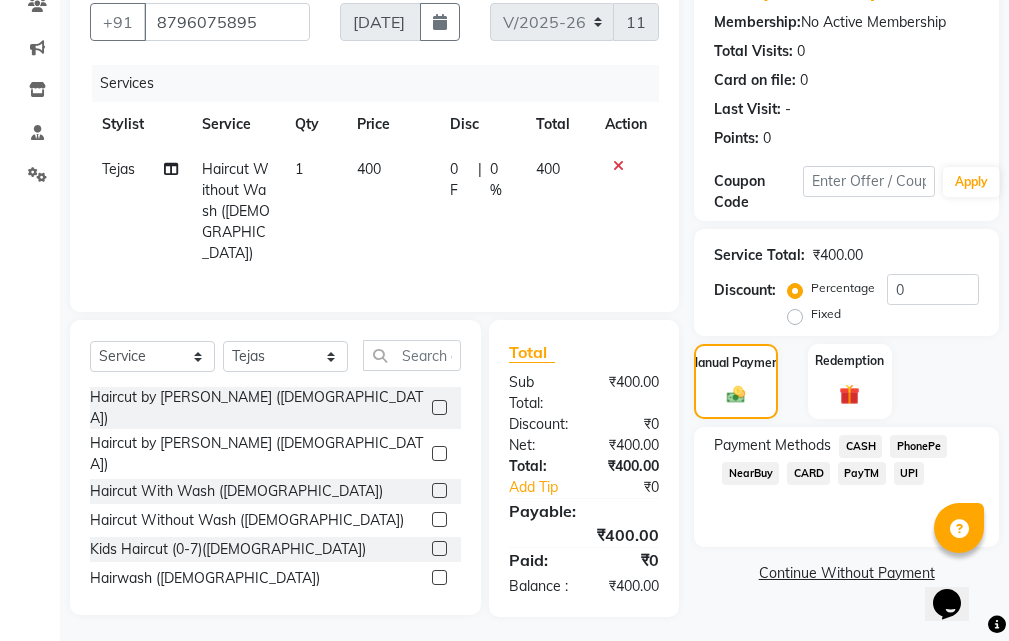 click on "UPI" 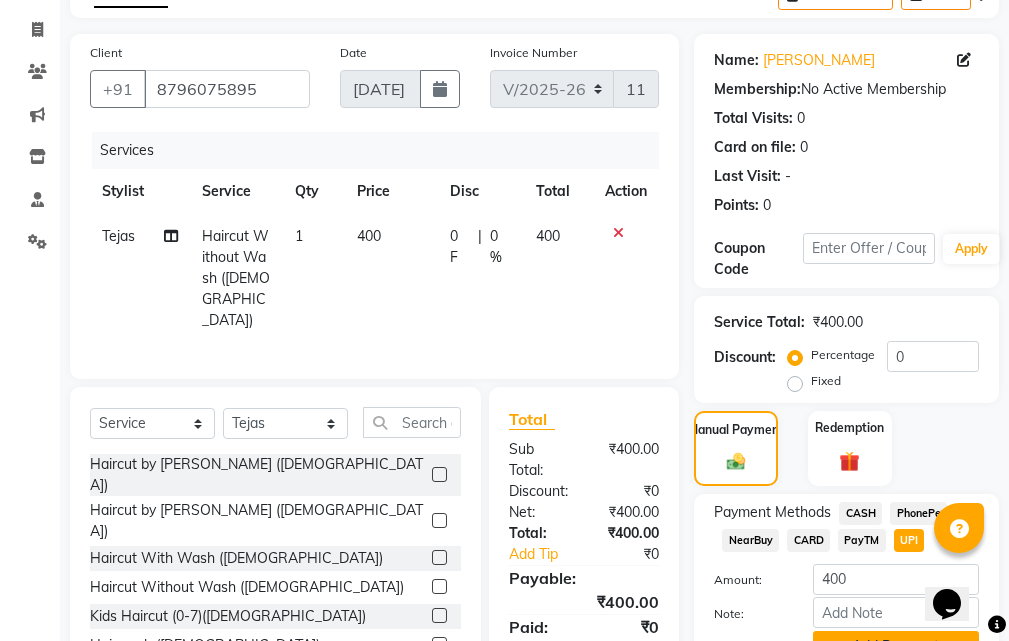 scroll, scrollTop: 243, scrollLeft: 0, axis: vertical 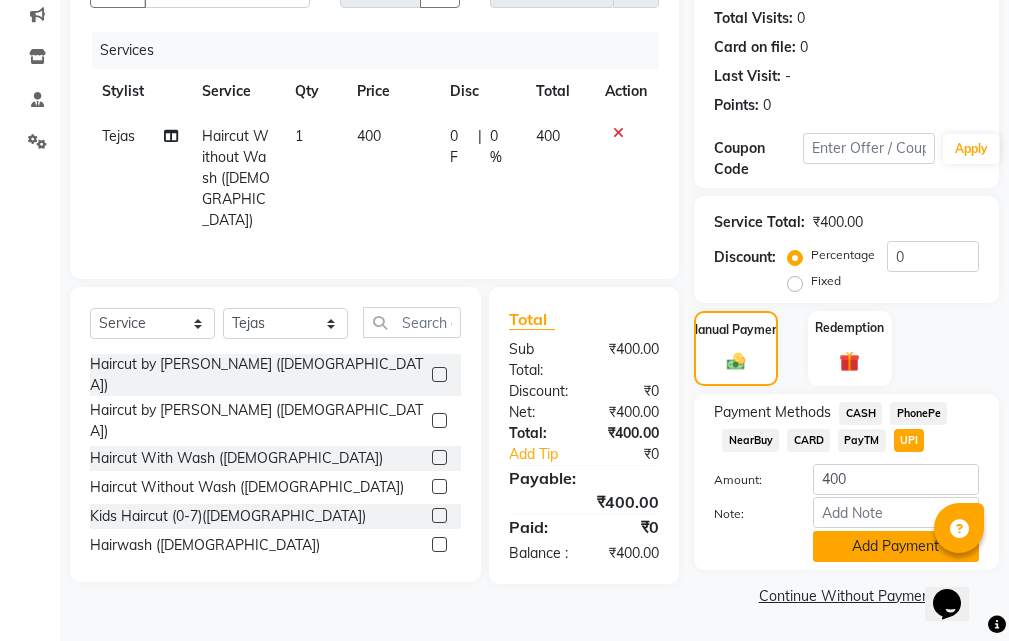 click on "Add Payment" 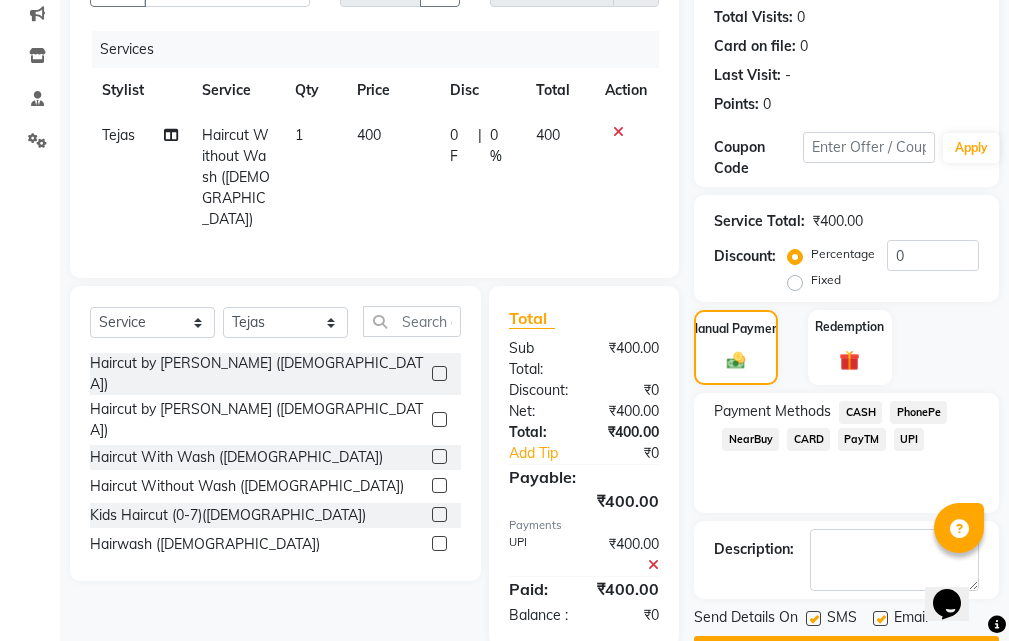 scroll, scrollTop: 300, scrollLeft: 0, axis: vertical 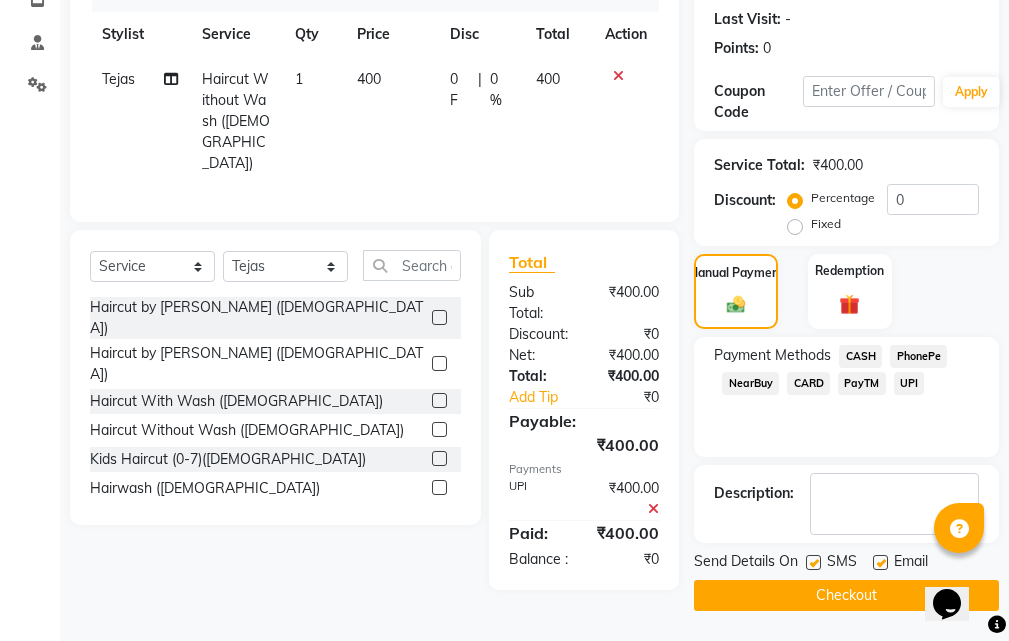 click on "Checkout" 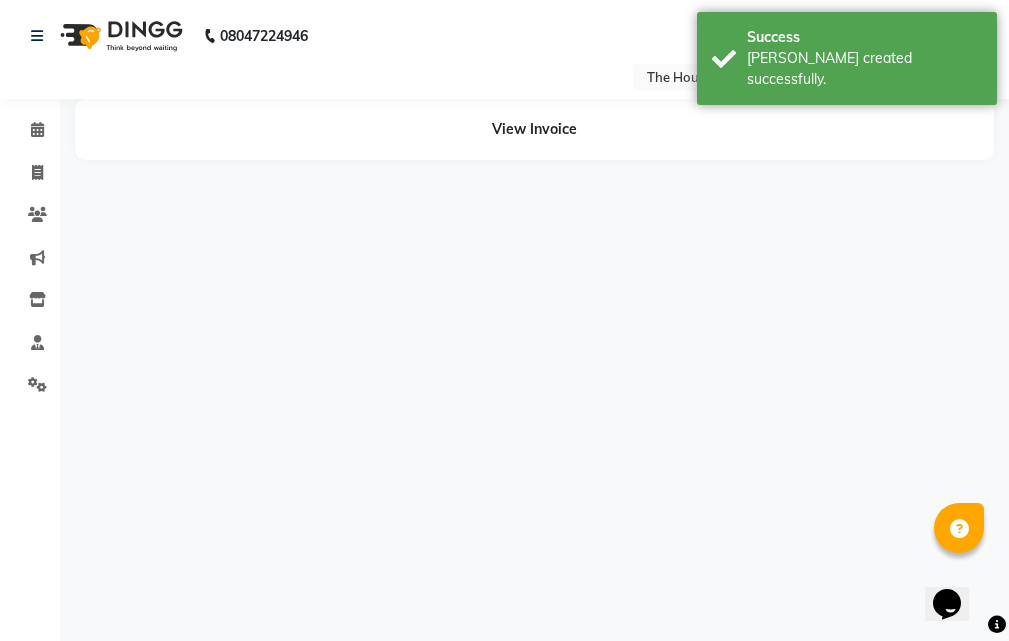 scroll, scrollTop: 0, scrollLeft: 0, axis: both 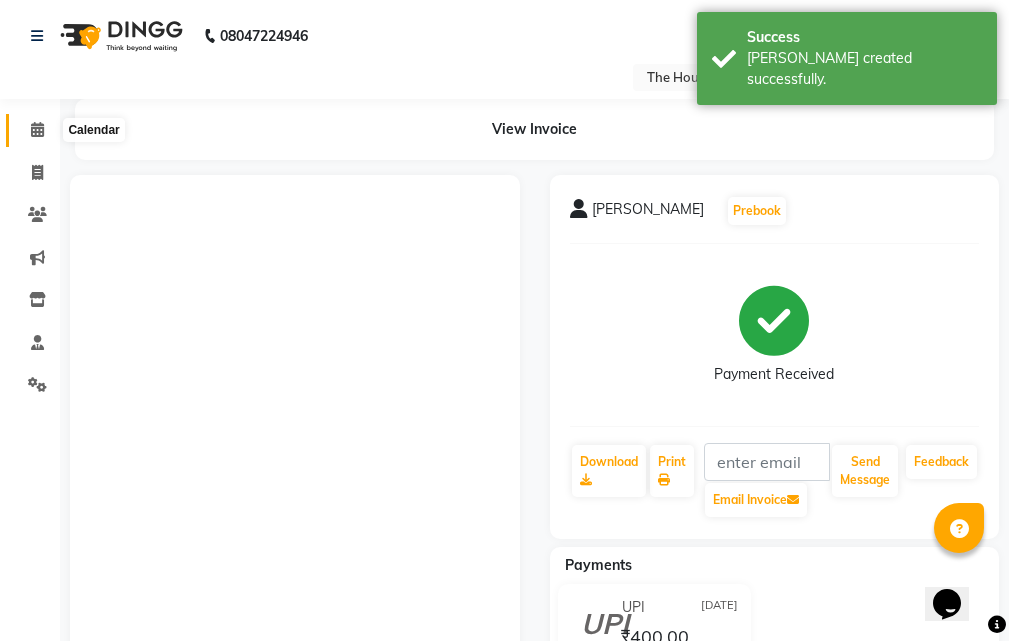 click 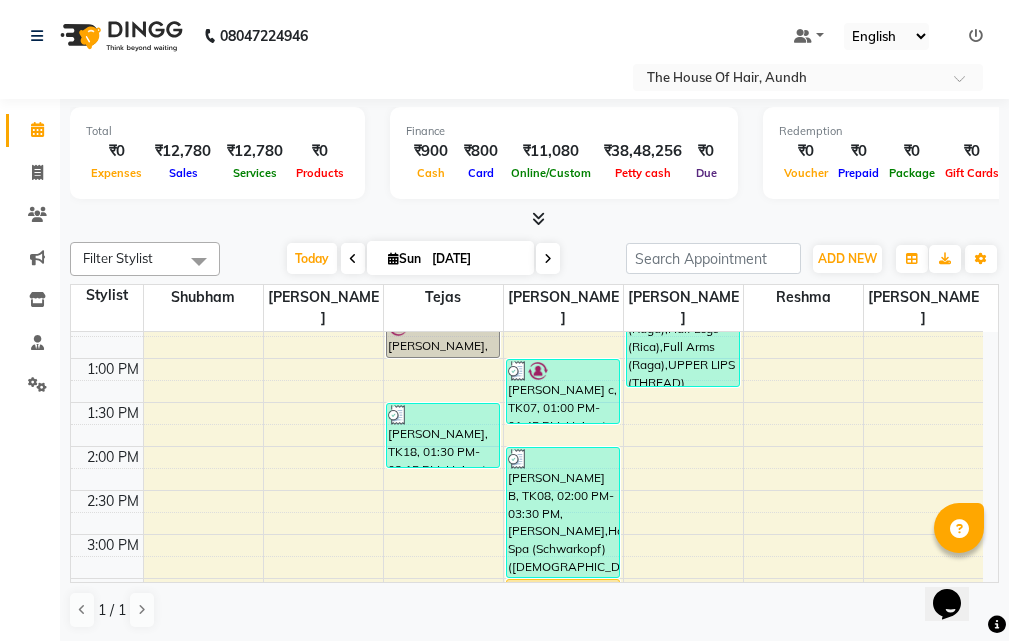 scroll, scrollTop: 500, scrollLeft: 0, axis: vertical 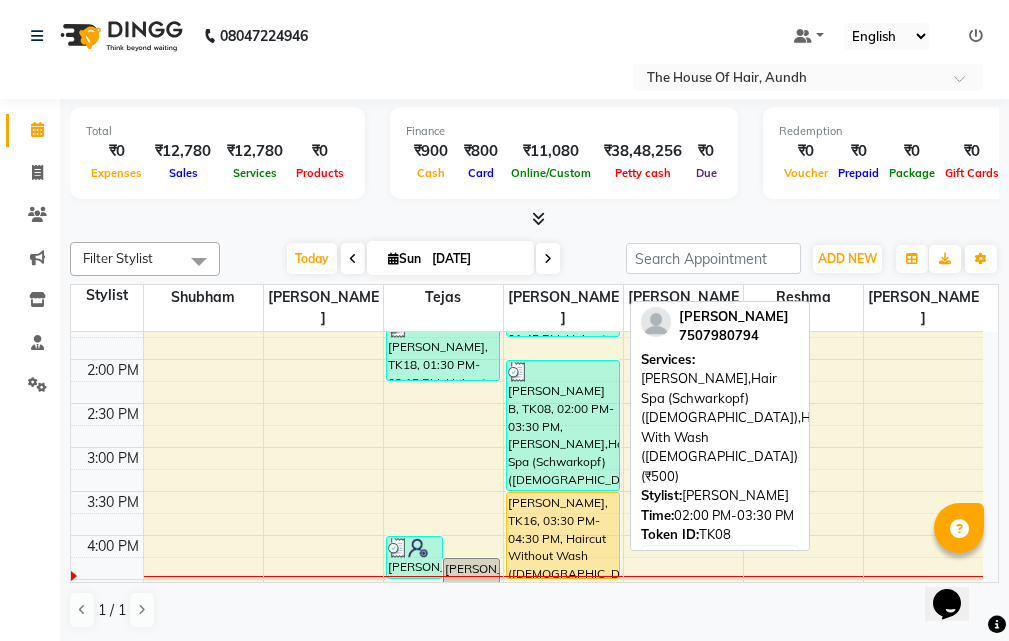 click on "[PERSON_NAME] B, TK08, 02:00 PM-03:30 PM, [PERSON_NAME],Hair Spa (Schwarkopf) ([DEMOGRAPHIC_DATA]),Haircut With Wash ([DEMOGRAPHIC_DATA]) (₹500)" at bounding box center [563, 425] 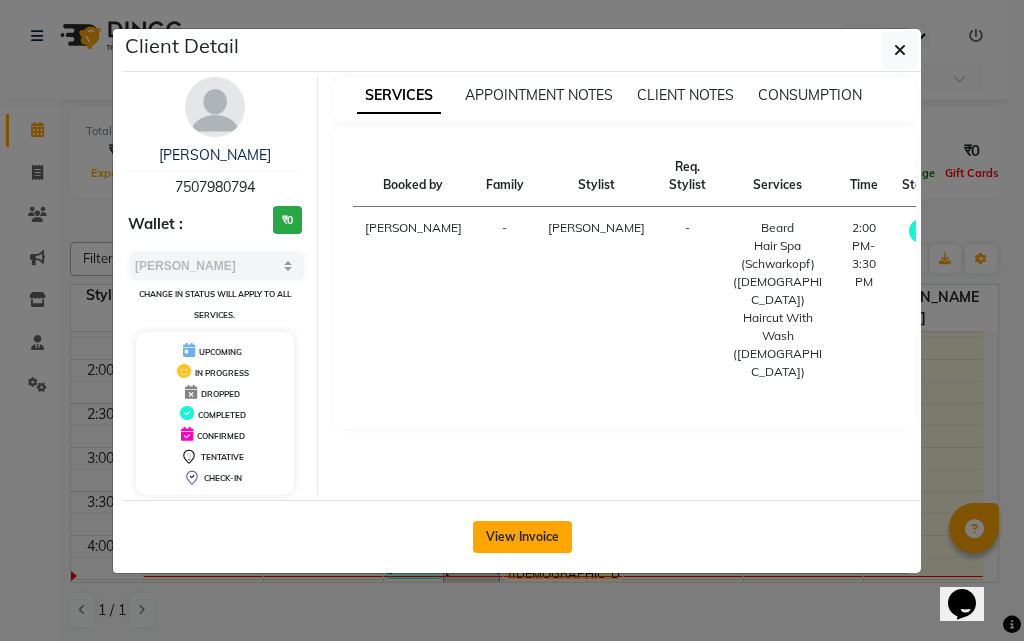 click on "View Invoice" 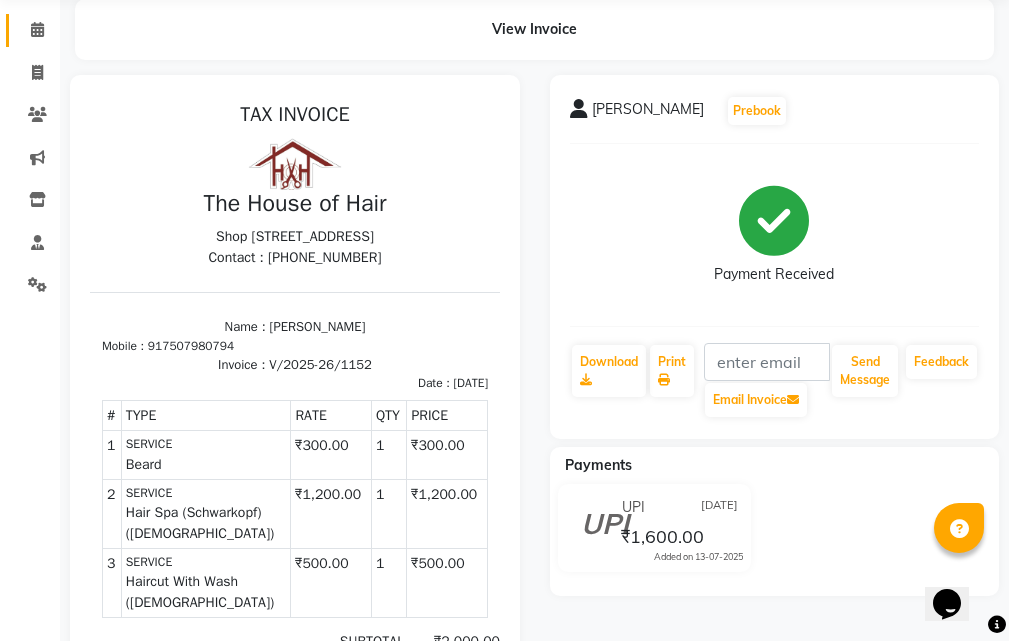 scroll, scrollTop: 0, scrollLeft: 0, axis: both 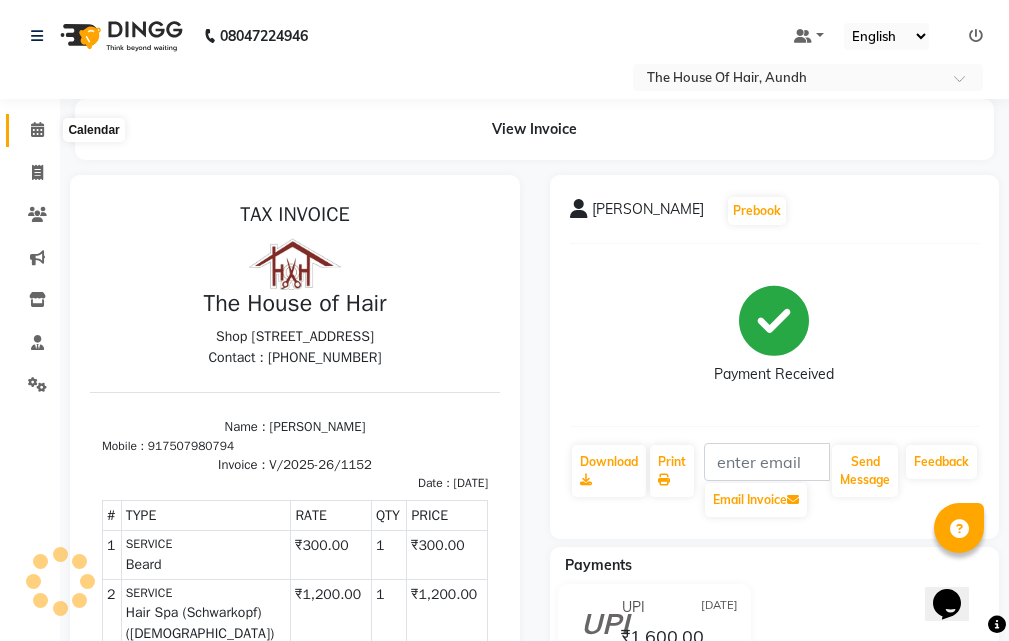 click 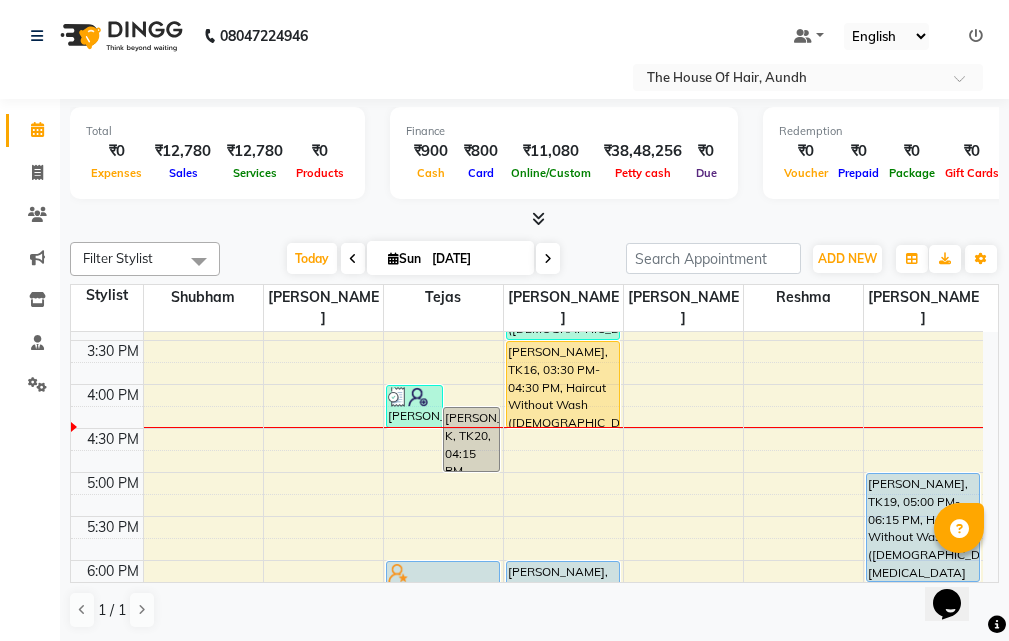 scroll, scrollTop: 700, scrollLeft: 0, axis: vertical 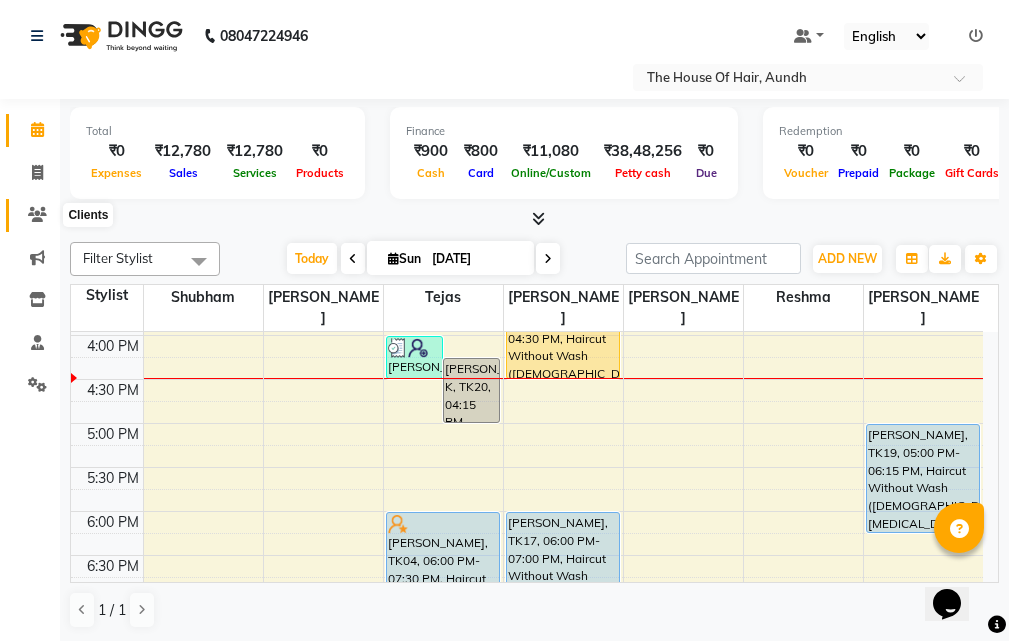 click 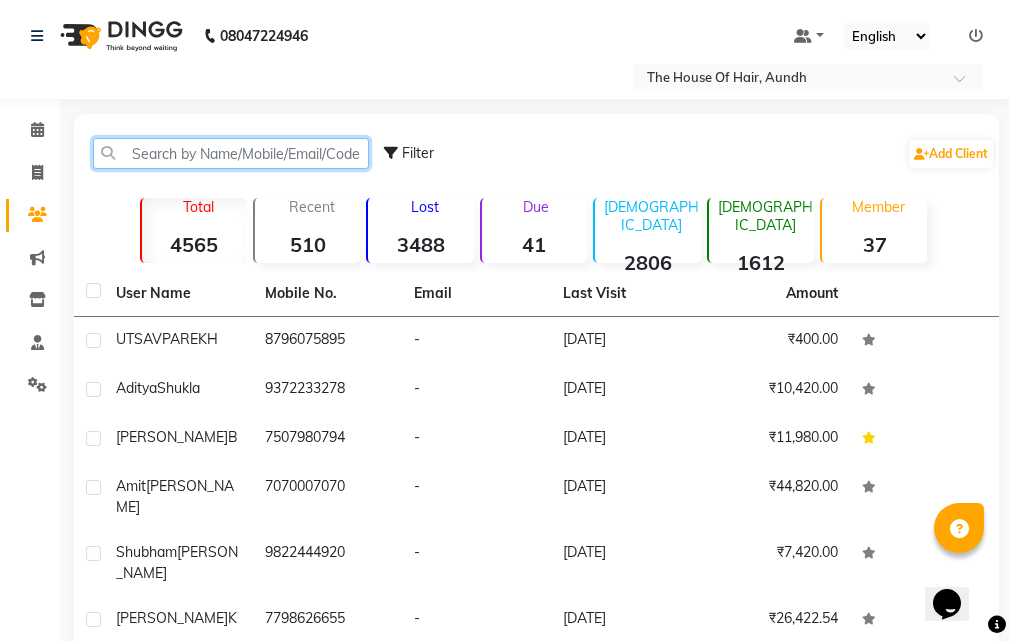 click 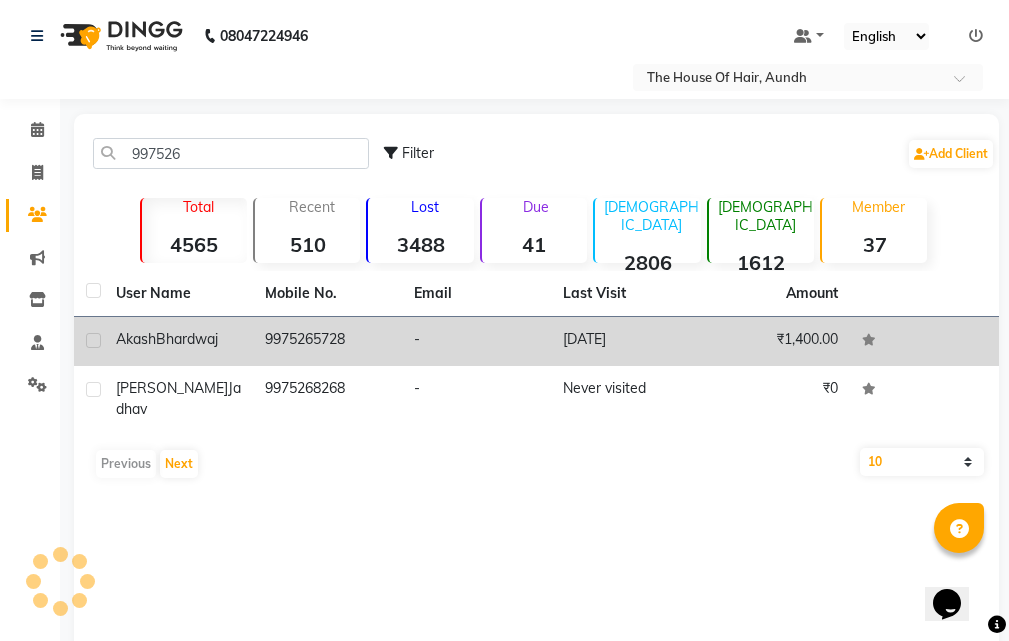 click on "9975265728" 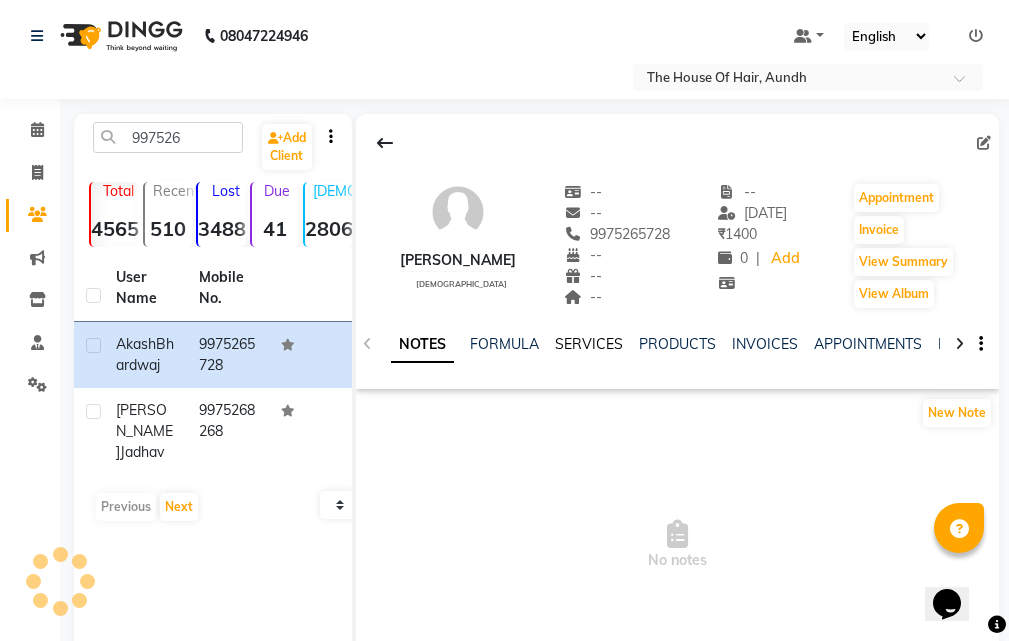 click on "SERVICES" 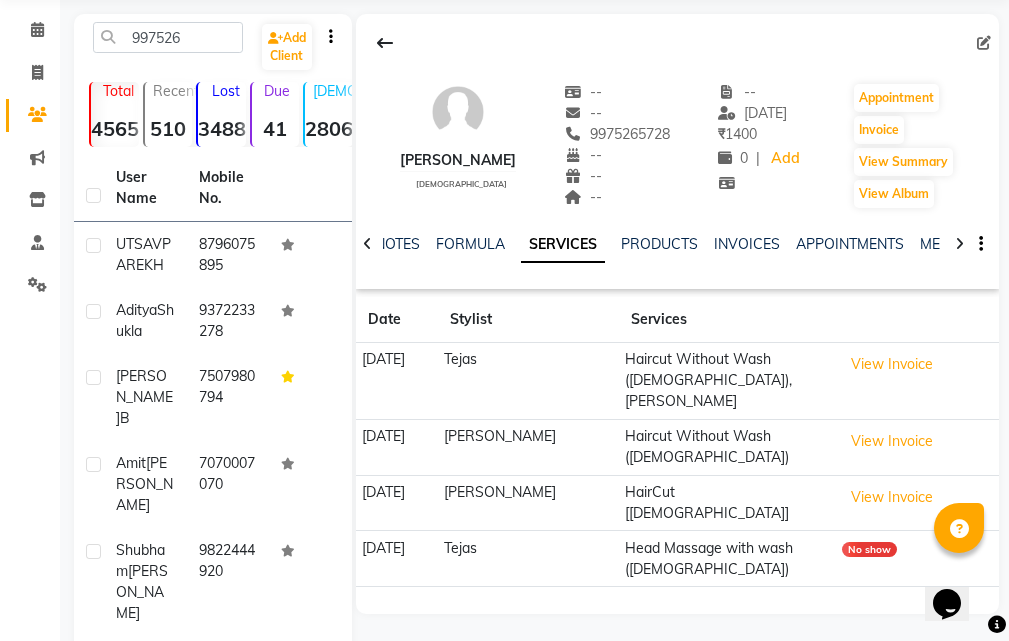 scroll, scrollTop: 0, scrollLeft: 0, axis: both 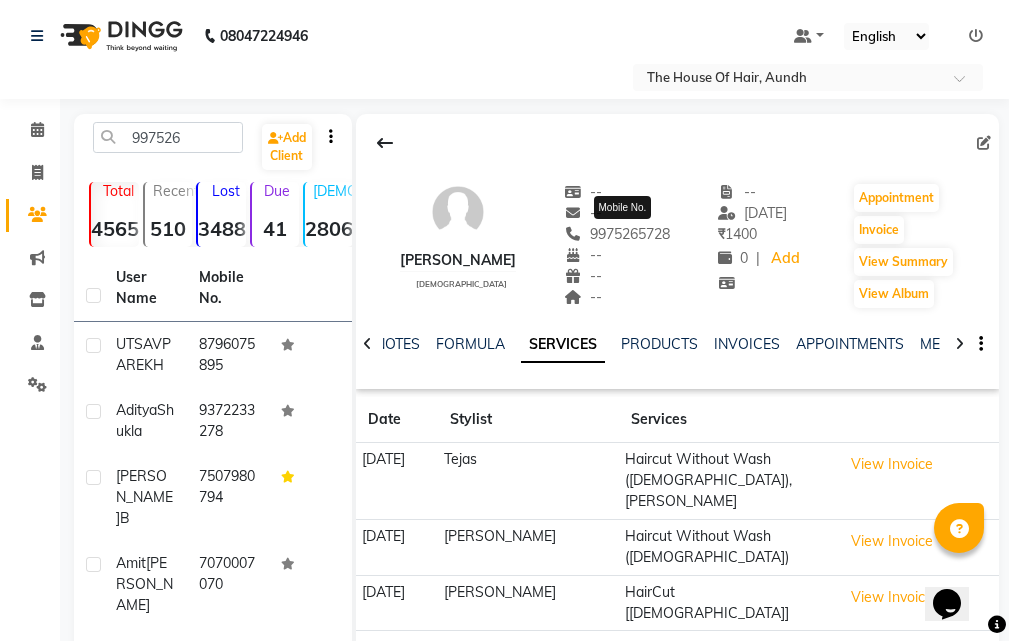 drag, startPoint x: 677, startPoint y: 235, endPoint x: 599, endPoint y: 241, distance: 78.23043 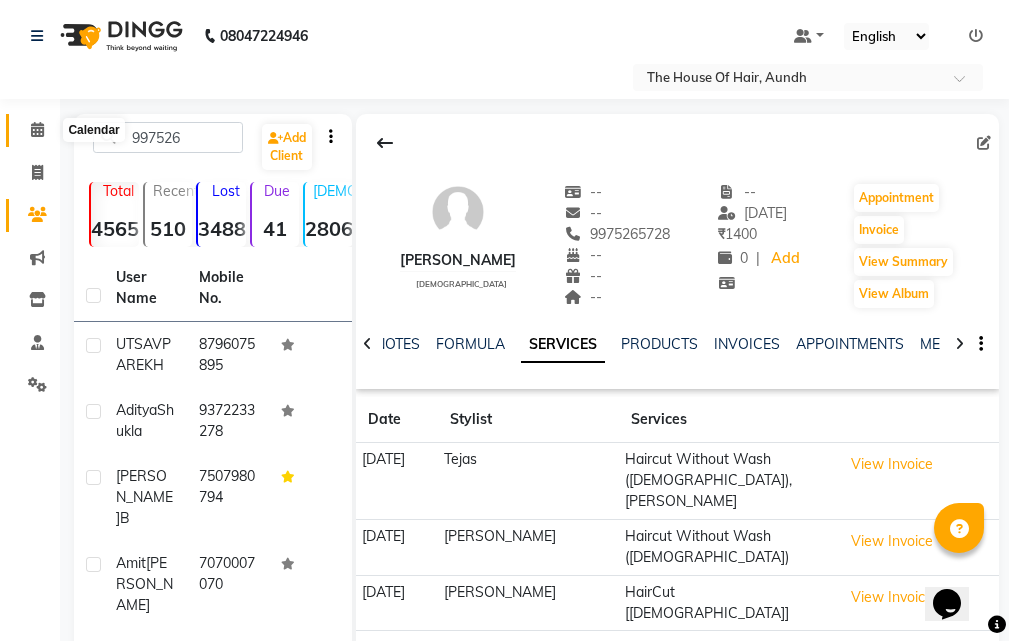 click 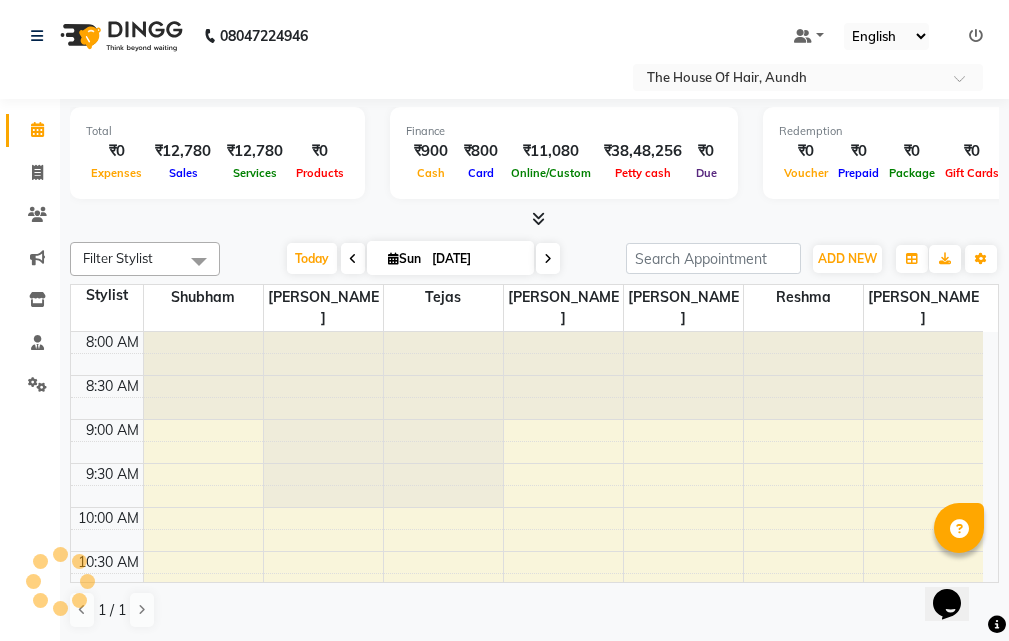 scroll, scrollTop: 705, scrollLeft: 0, axis: vertical 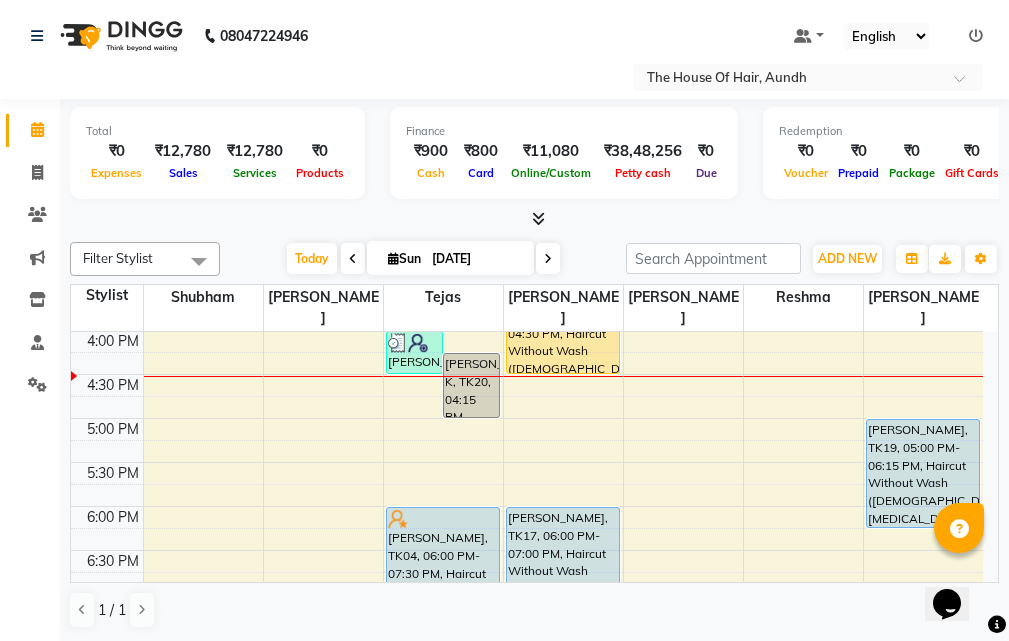 click on "8:00 AM 8:30 AM 9:00 AM 9:30 AM 10:00 AM 10:30 AM 11:00 AM 11:30 AM 12:00 PM 12:30 PM 1:00 PM 1:30 PM 2:00 PM 2:30 PM 3:00 PM 3:30 PM 4:00 PM 4:30 PM 5:00 PM 5:30 PM 6:00 PM 6:30 PM 7:00 PM 7:30 PM 8:00 PM 8:30 PM 9:00 PM 9:30 PM     [PERSON_NAME], TK10, 09:30 AM-11:30 AM, Haircut Without Wash ([DEMOGRAPHIC_DATA]),[PERSON_NAME],[PERSON_NAME] Color     Pukul [PERSON_NAME], TK03, 09:30 AM-10:30 AM, Haircut Without Wash ([DEMOGRAPHIC_DATA]),[PERSON_NAME], TK11, 10:00 AM-10:30 AM, Haircut Without Wash ([DEMOGRAPHIC_DATA])     [PERSON_NAME], TK01, 10:30 AM-12:00 PM, Clean Shave ,Hair Spa (Schwarkopf) ([DEMOGRAPHIC_DATA]),Haircut With Wash ([DEMOGRAPHIC_DATA])     [PERSON_NAME], TK15, 04:00 PM-04:30 PM, Haircut Without Wash ([DEMOGRAPHIC_DATA])    [PERSON_NAME] K, TK20, 04:15 PM-05:00 PM, Haircut Without Wash ([DEMOGRAPHIC_DATA]),[PERSON_NAME]     [PERSON_NAME], TK06, 12:00 PM-12:30 PM, Hair Spa (Schwarkopf) ([DEMOGRAPHIC_DATA])     [PERSON_NAME], TK02, 12:30 PM-01:00 PM, Haircut Without Wash ([DEMOGRAPHIC_DATA])     ANKUR RAMAN, TK18, 01:30 PM-02:15 PM, Haircut Without Wash ([DEMOGRAPHIC_DATA]),[PERSON_NAME] (₹300)     [PERSON_NAME], TK04, 06:00 PM-07:30 PM, Haircut With Wash ([DEMOGRAPHIC_DATA]),[PERSON_NAME]" at bounding box center [527, 242] 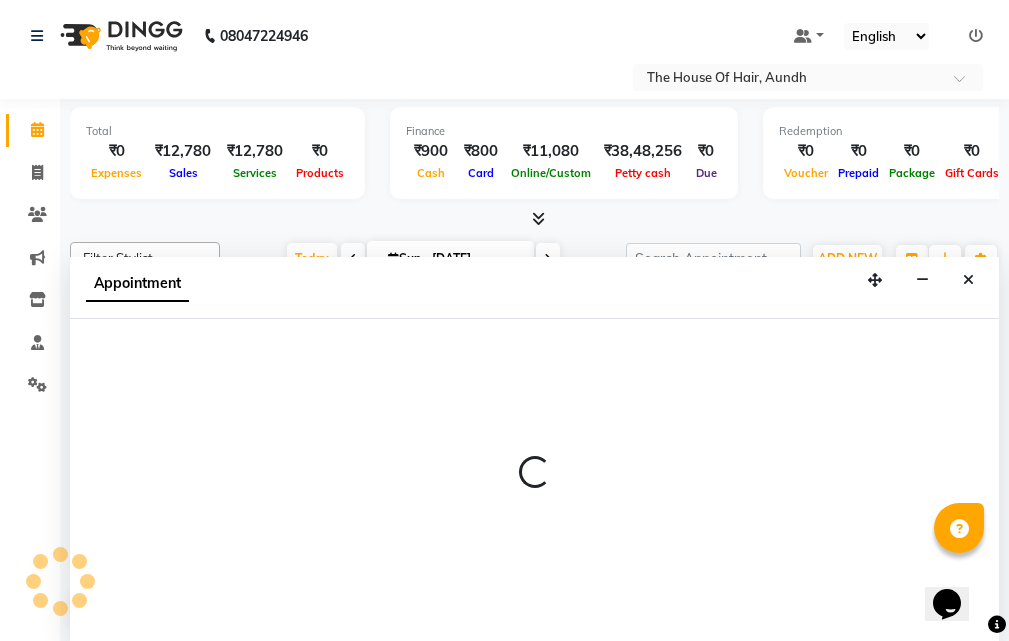 scroll, scrollTop: 1, scrollLeft: 0, axis: vertical 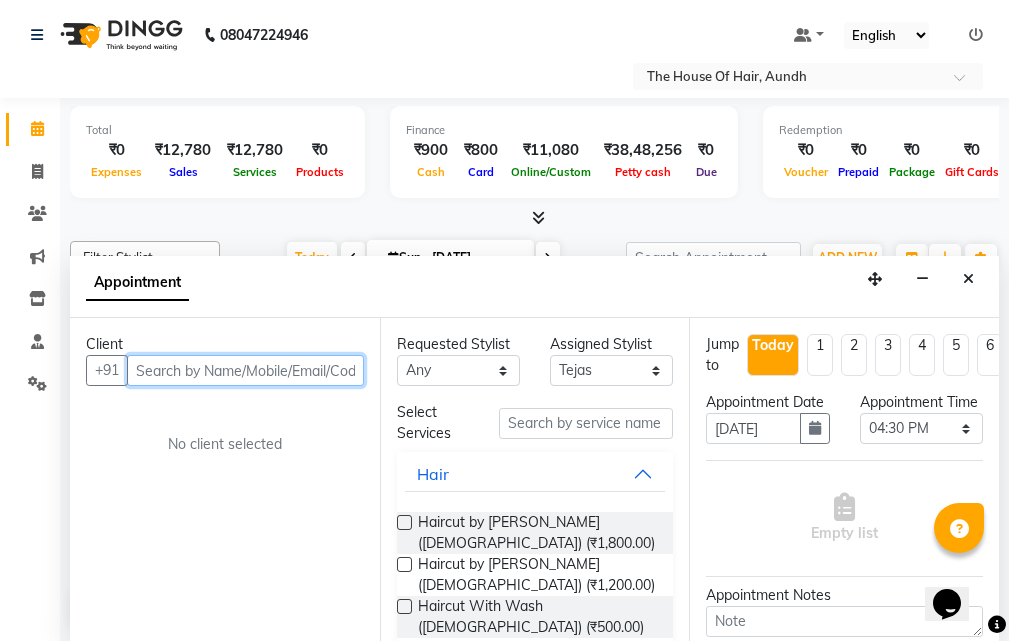 paste on "9975265728" 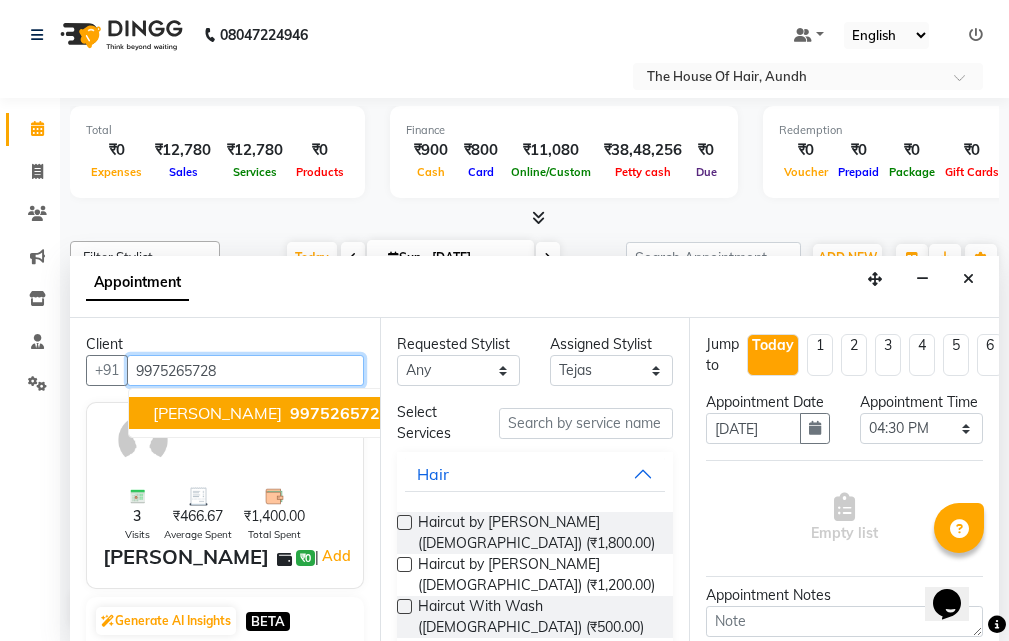 click on "9975265728" at bounding box center [340, 413] 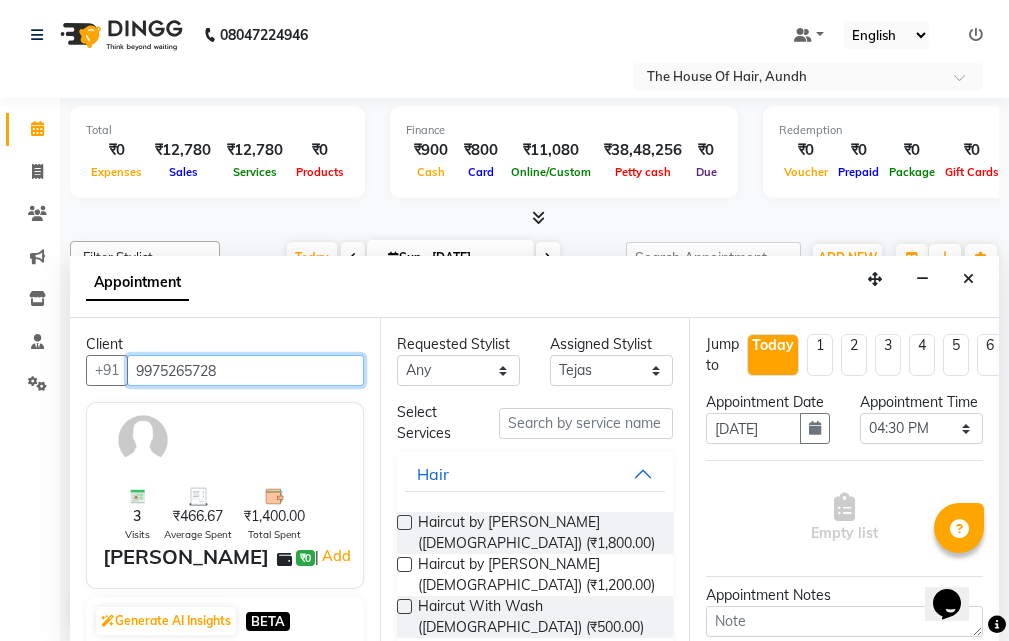 scroll, scrollTop: 100, scrollLeft: 0, axis: vertical 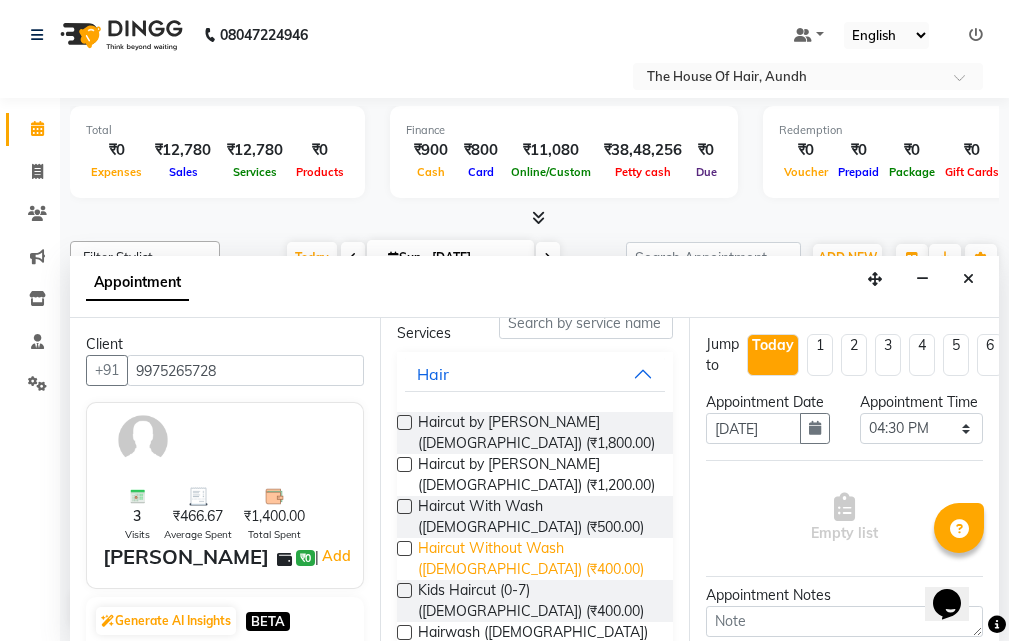 click on "Haircut Without Wash ([DEMOGRAPHIC_DATA]) (₹400.00)" at bounding box center [538, 559] 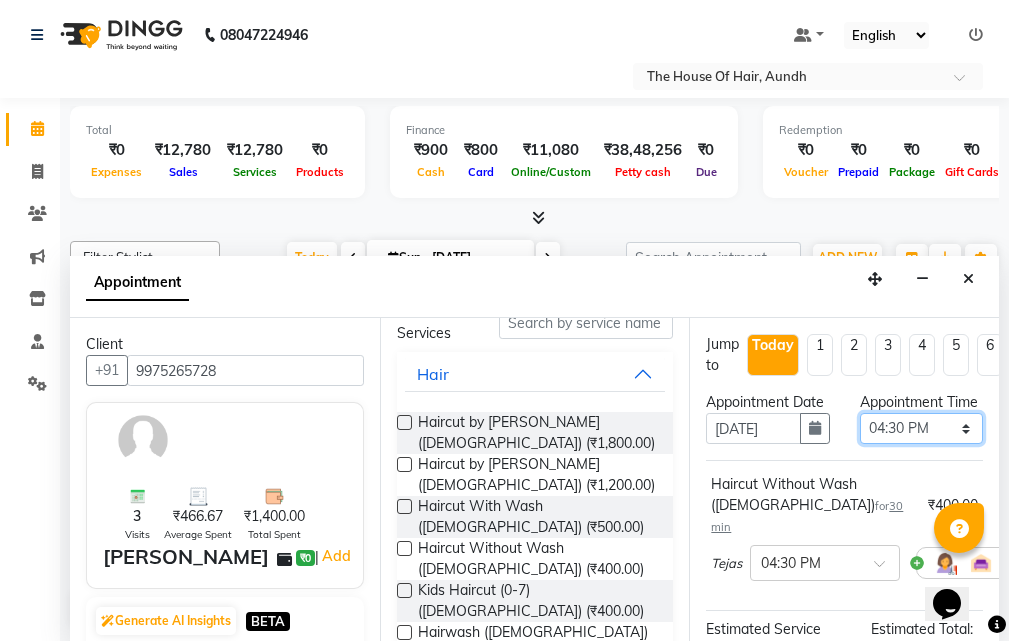 click on "Select 09:00 AM 09:15 AM 09:30 AM 09:45 AM 10:00 AM 10:15 AM 10:30 AM 10:45 AM 11:00 AM 11:15 AM 11:30 AM 11:45 AM 12:00 PM 12:15 PM 12:30 PM 12:45 PM 01:00 PM 01:15 PM 01:30 PM 01:45 PM 02:00 PM 02:15 PM 02:30 PM 02:45 PM 03:00 PM 03:15 PM 03:30 PM 03:45 PM 04:00 PM 04:15 PM 04:30 PM 04:45 PM 05:00 PM 05:15 PM 05:30 PM 05:45 PM 06:00 PM 06:15 PM 06:30 PM 06:45 PM 07:00 PM 07:15 PM 07:30 PM 07:45 PM 08:00 PM 08:15 PM 08:30 PM 08:45 PM 09:00 PM 09:15 PM 09:30 PM" at bounding box center (921, 428) 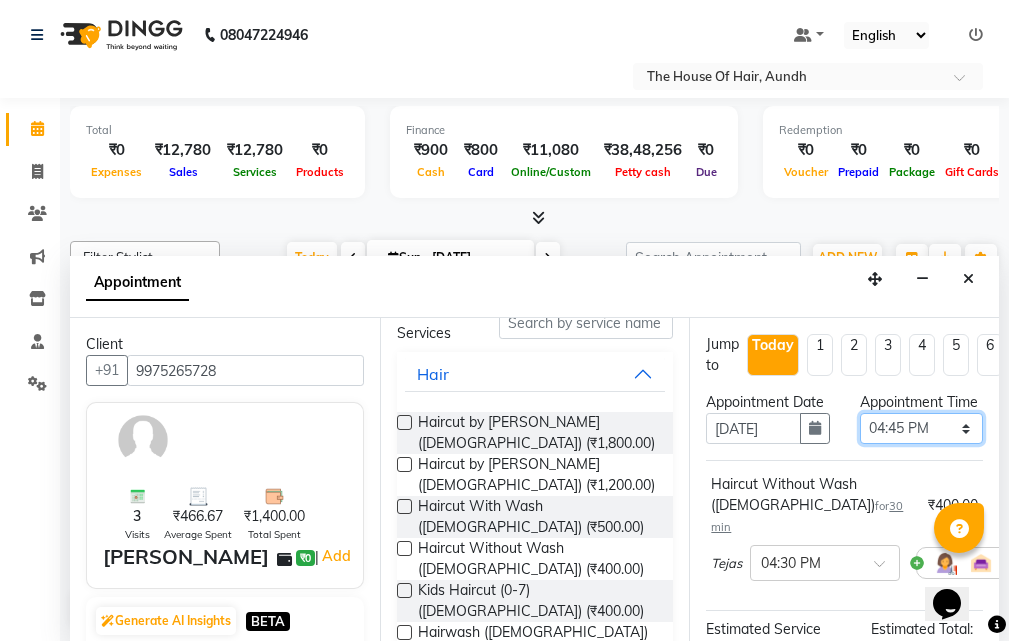 click on "Select 09:00 AM 09:15 AM 09:30 AM 09:45 AM 10:00 AM 10:15 AM 10:30 AM 10:45 AM 11:00 AM 11:15 AM 11:30 AM 11:45 AM 12:00 PM 12:15 PM 12:30 PM 12:45 PM 01:00 PM 01:15 PM 01:30 PM 01:45 PM 02:00 PM 02:15 PM 02:30 PM 02:45 PM 03:00 PM 03:15 PM 03:30 PM 03:45 PM 04:00 PM 04:15 PM 04:30 PM 04:45 PM 05:00 PM 05:15 PM 05:30 PM 05:45 PM 06:00 PM 06:15 PM 06:30 PM 06:45 PM 07:00 PM 07:15 PM 07:30 PM 07:45 PM 08:00 PM 08:15 PM 08:30 PM 08:45 PM 09:00 PM 09:15 PM 09:30 PM" at bounding box center [921, 428] 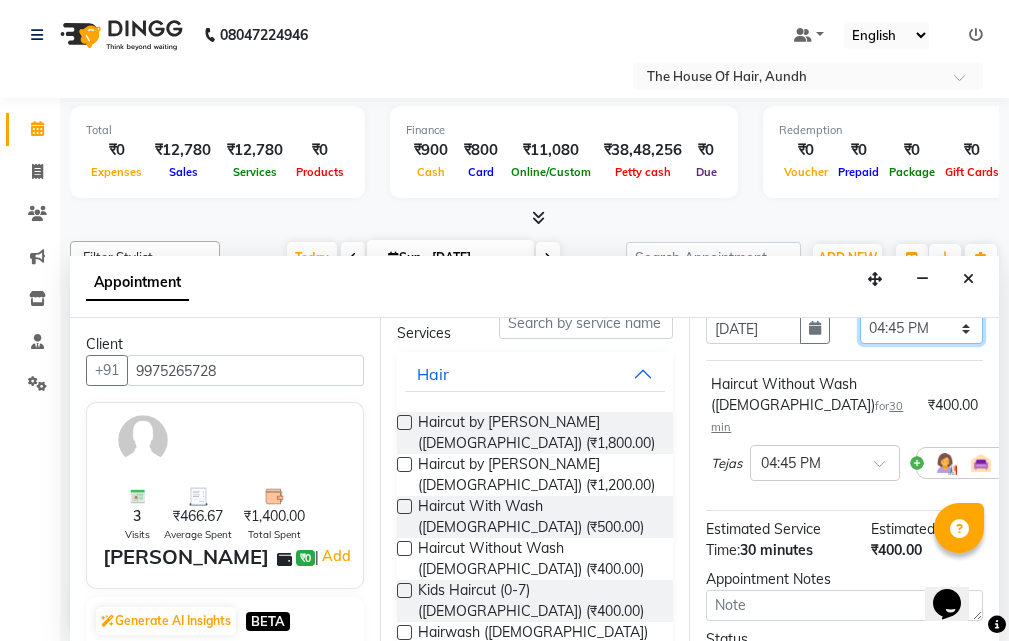 scroll, scrollTop: 319, scrollLeft: 0, axis: vertical 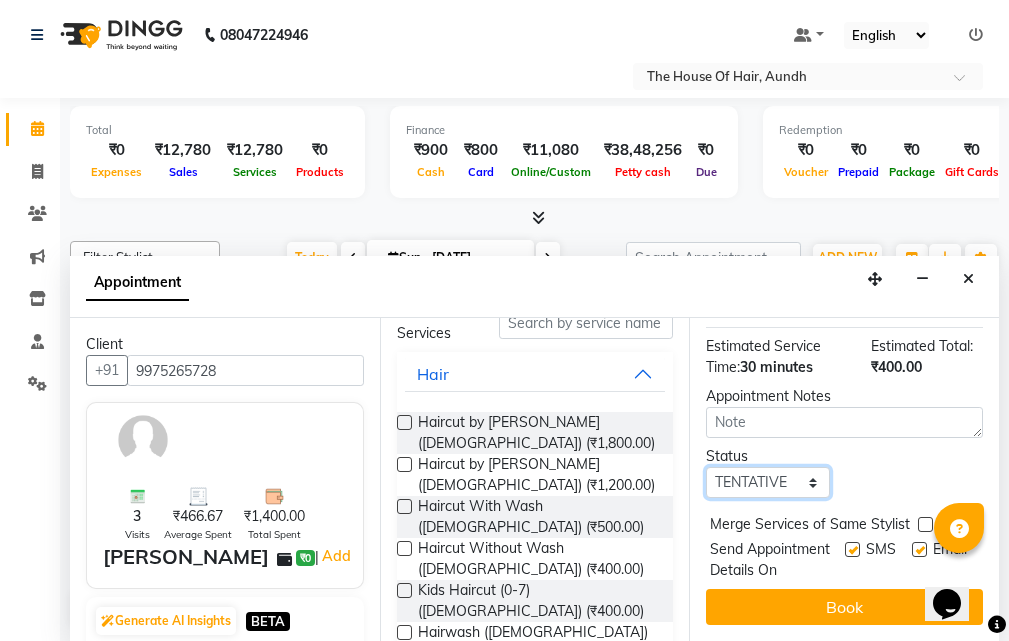 click on "Select TENTATIVE CONFIRM CHECK-IN UPCOMING" at bounding box center [767, 482] 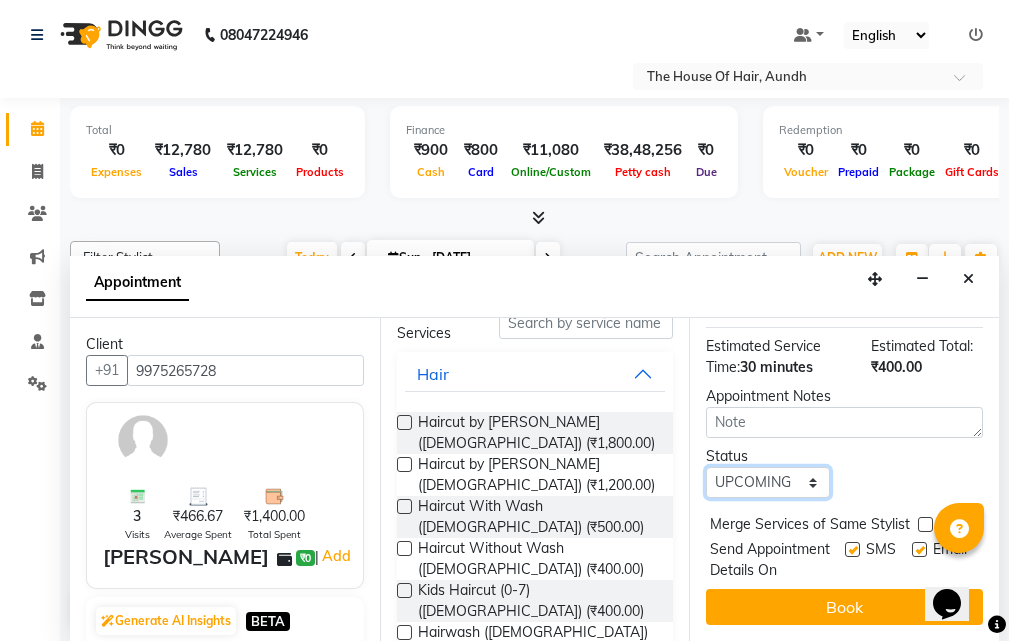 click on "Select TENTATIVE CONFIRM CHECK-IN UPCOMING" at bounding box center [767, 482] 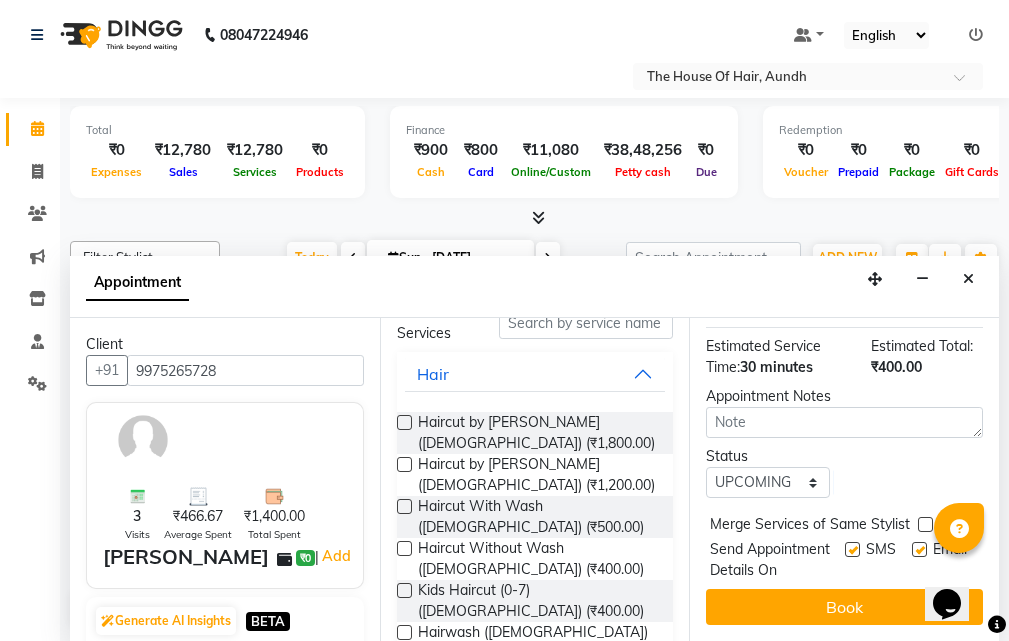 click on "Merge Services of Same Stylist" at bounding box center [844, 526] 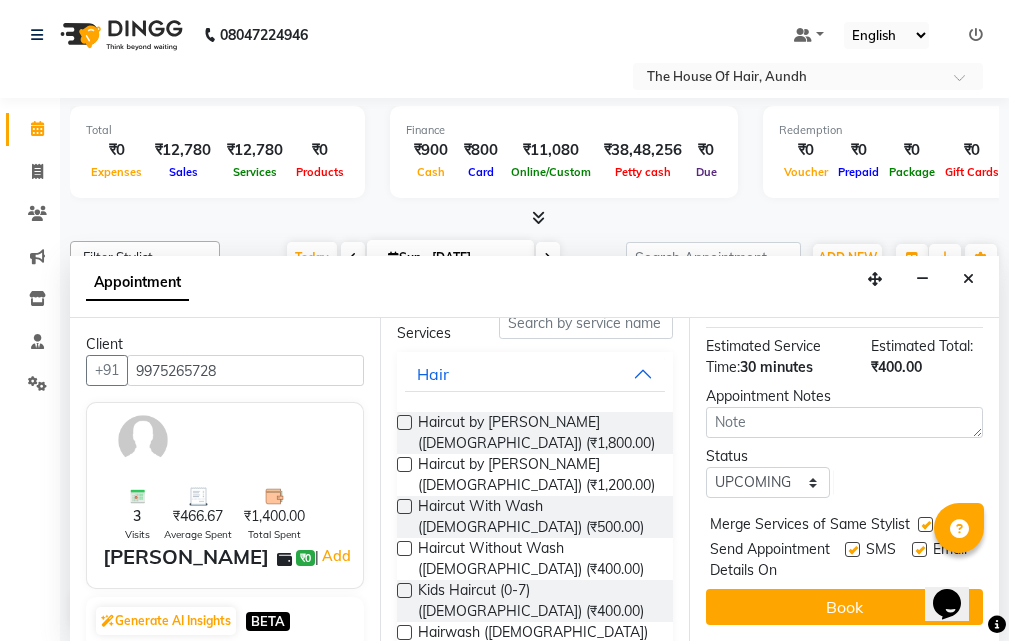 click on "Book" at bounding box center (844, 607) 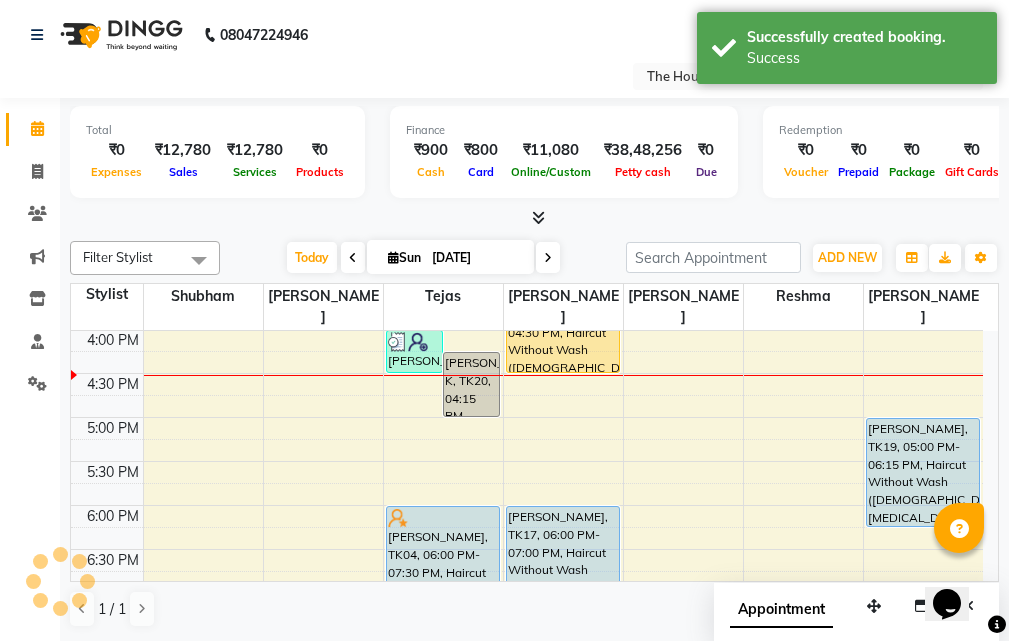 scroll, scrollTop: 0, scrollLeft: 0, axis: both 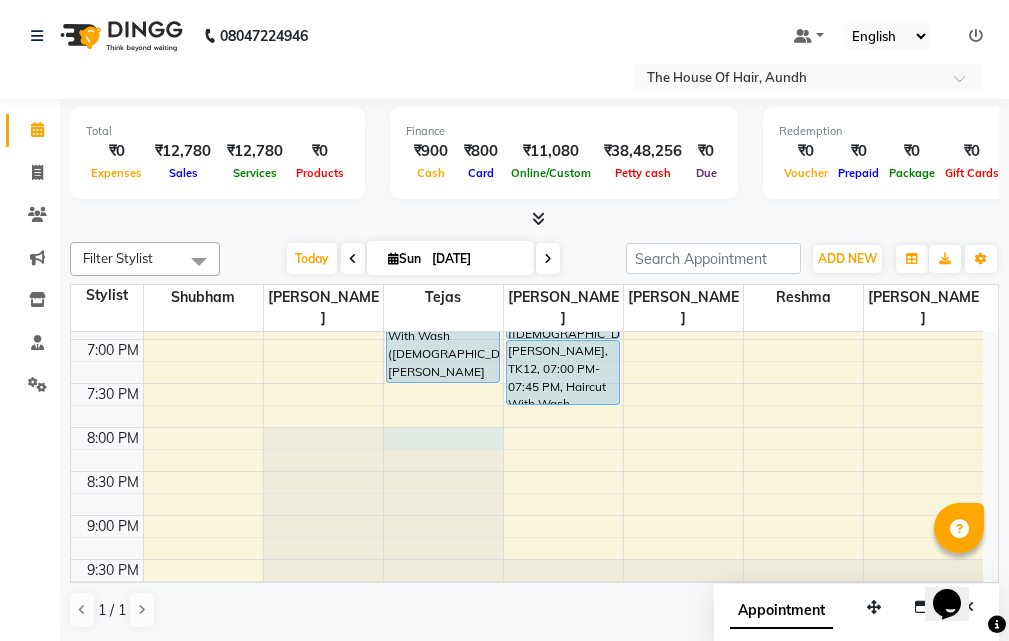 click at bounding box center (443, -628) 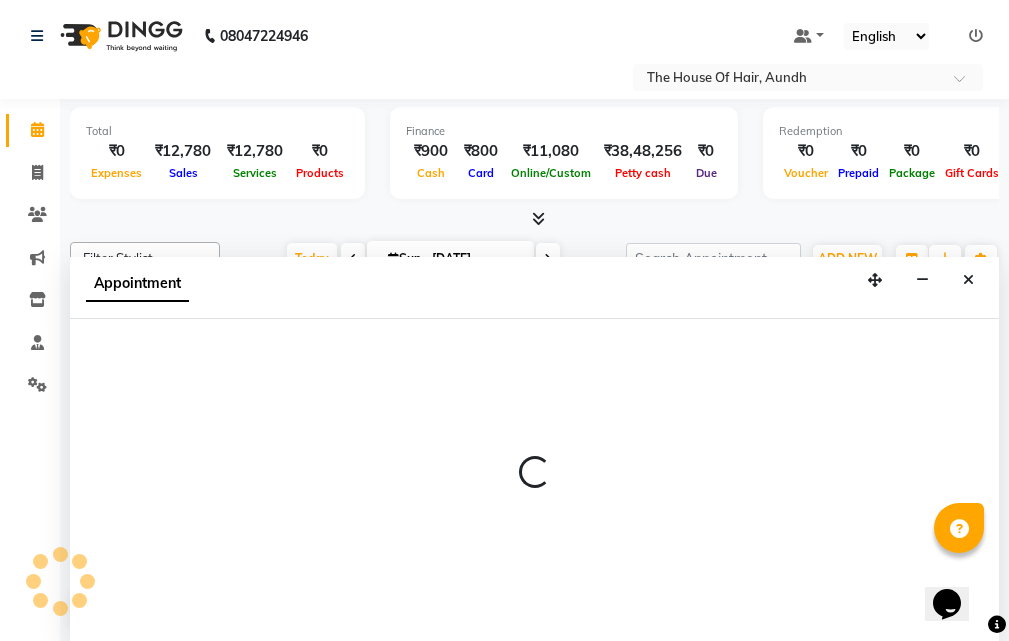 scroll, scrollTop: 1, scrollLeft: 0, axis: vertical 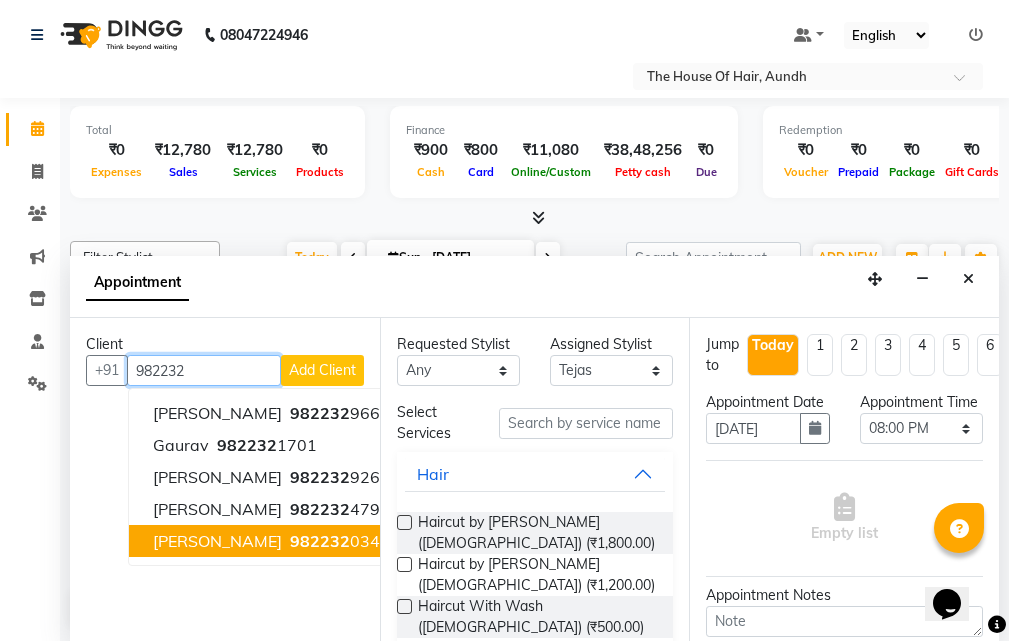 click on "982232" at bounding box center (320, 541) 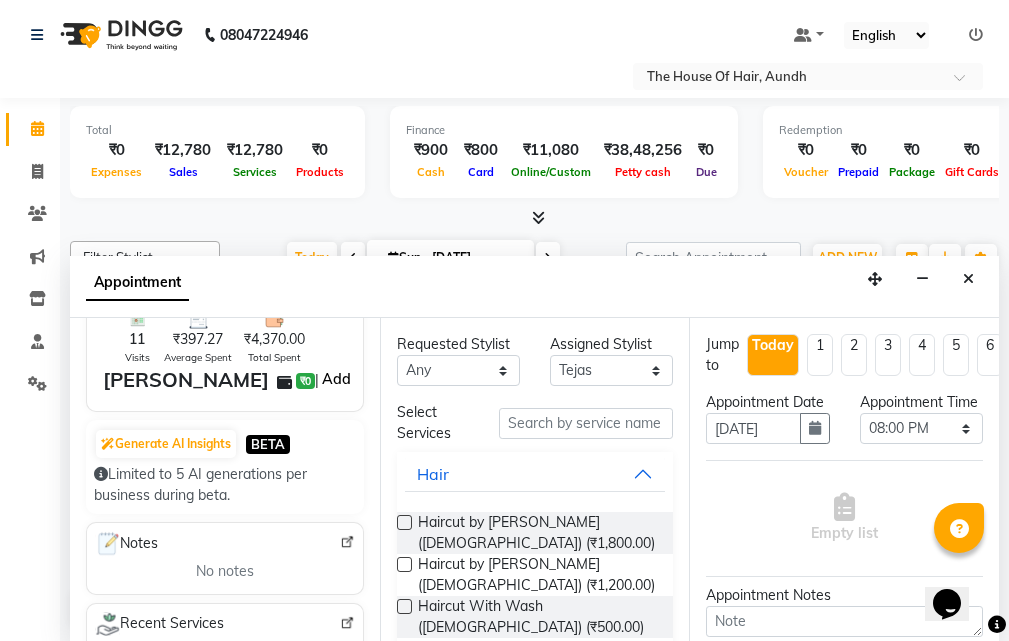 scroll, scrollTop: 0, scrollLeft: 0, axis: both 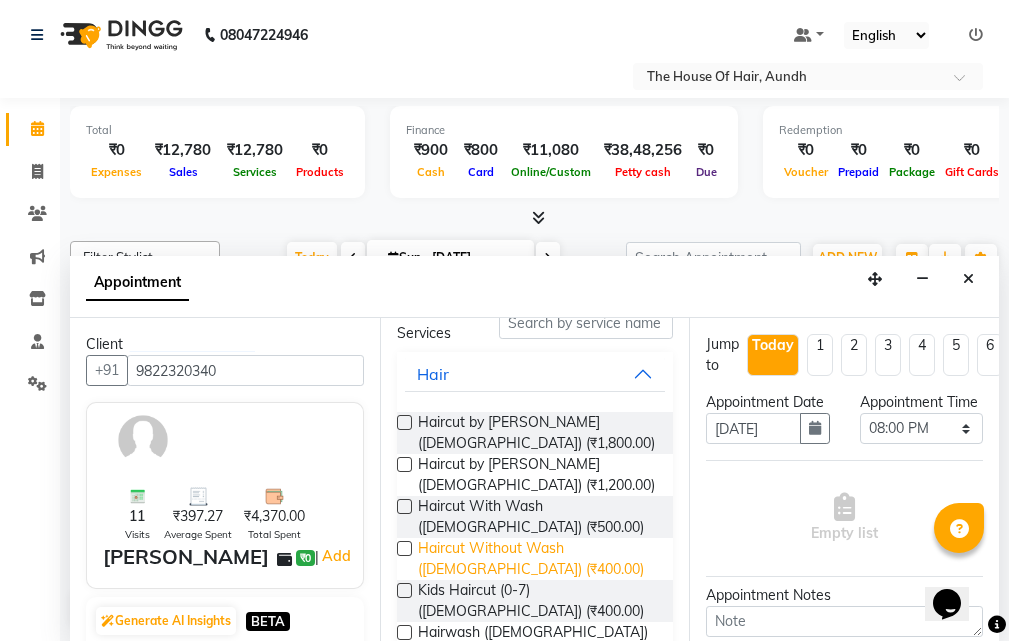 click on "Haircut Without Wash ([DEMOGRAPHIC_DATA]) (₹400.00)" at bounding box center [538, 559] 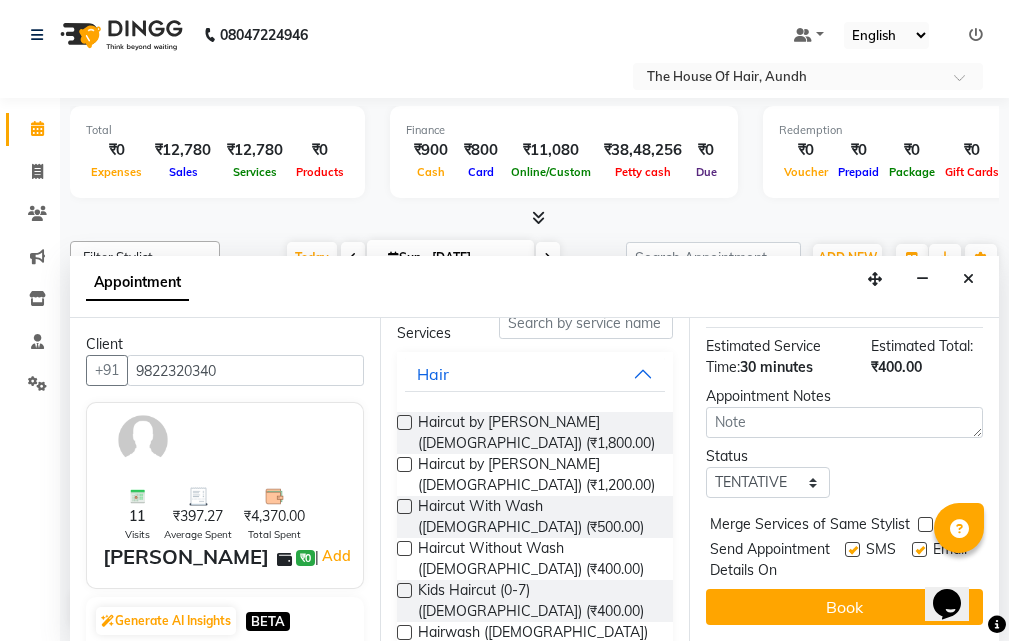 scroll, scrollTop: 340, scrollLeft: 0, axis: vertical 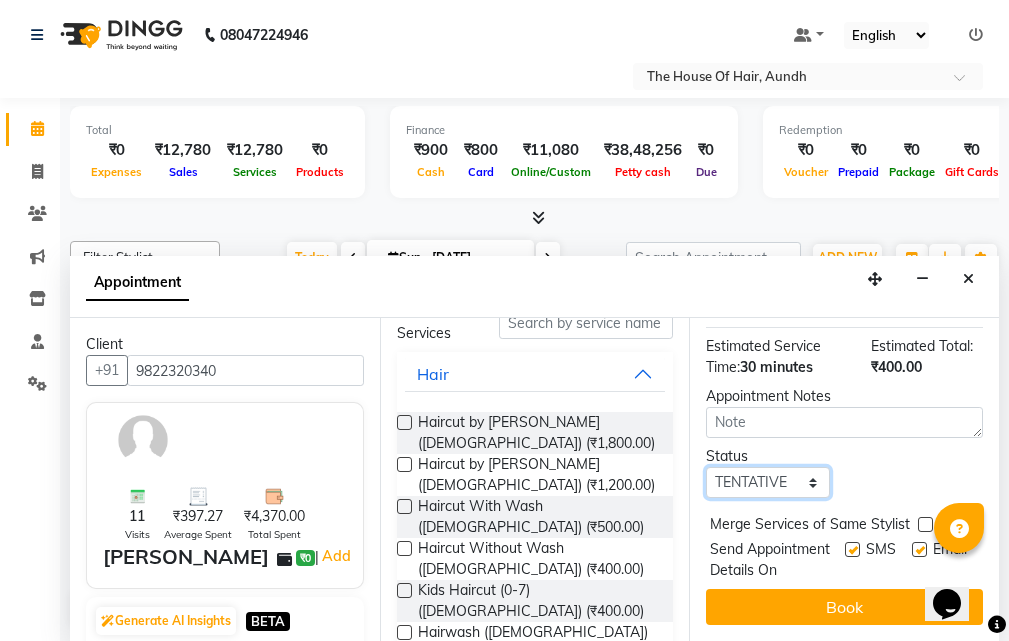 click on "Select TENTATIVE CONFIRM CHECK-IN UPCOMING" at bounding box center [767, 482] 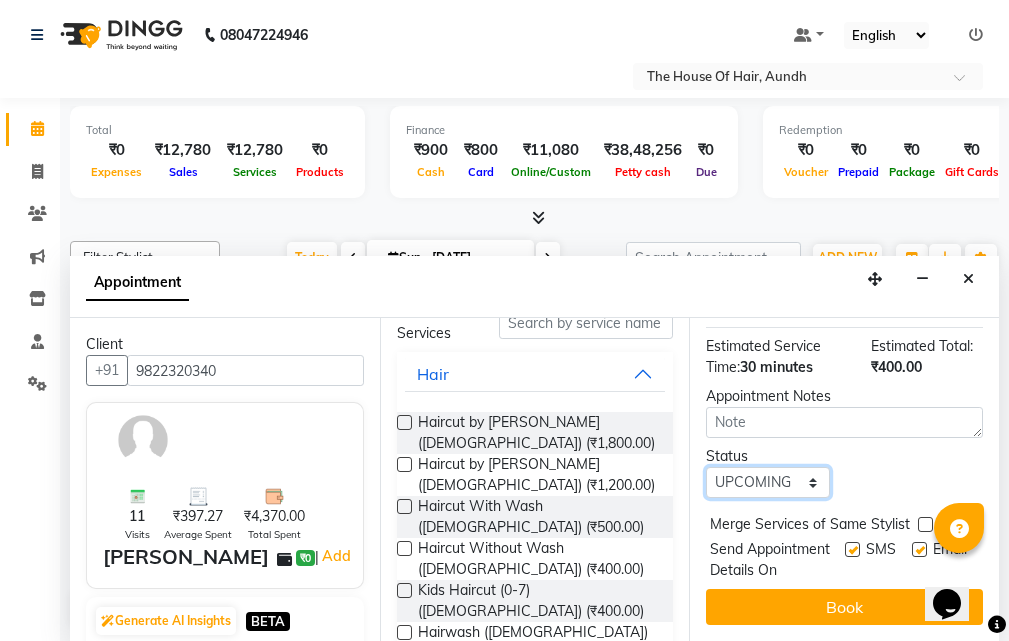 click on "Select TENTATIVE CONFIRM CHECK-IN UPCOMING" at bounding box center (767, 482) 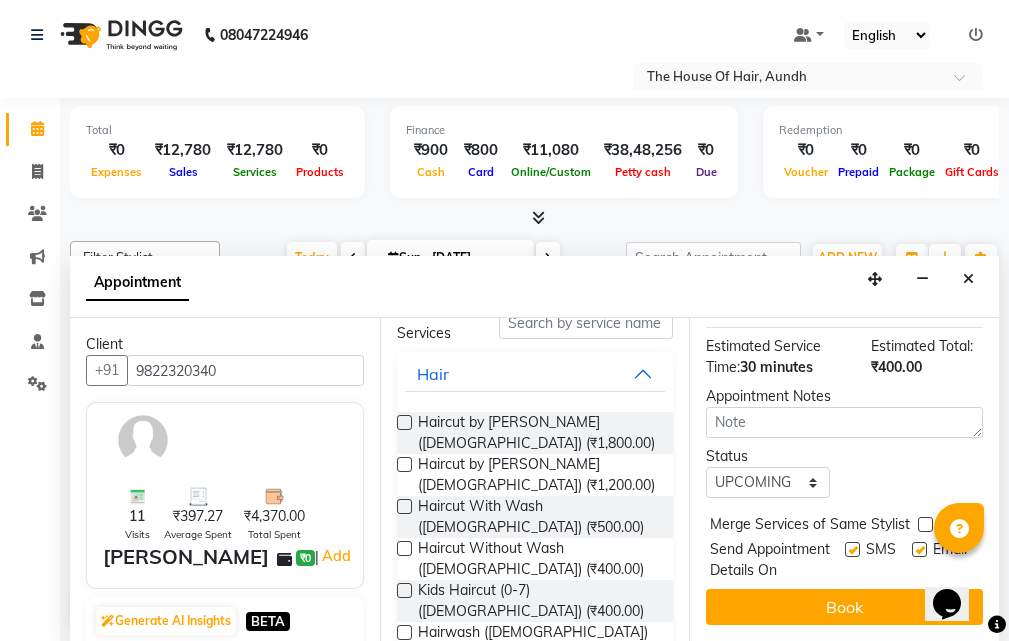 drag, startPoint x: 921, startPoint y: 489, endPoint x: 893, endPoint y: 541, distance: 59.05929 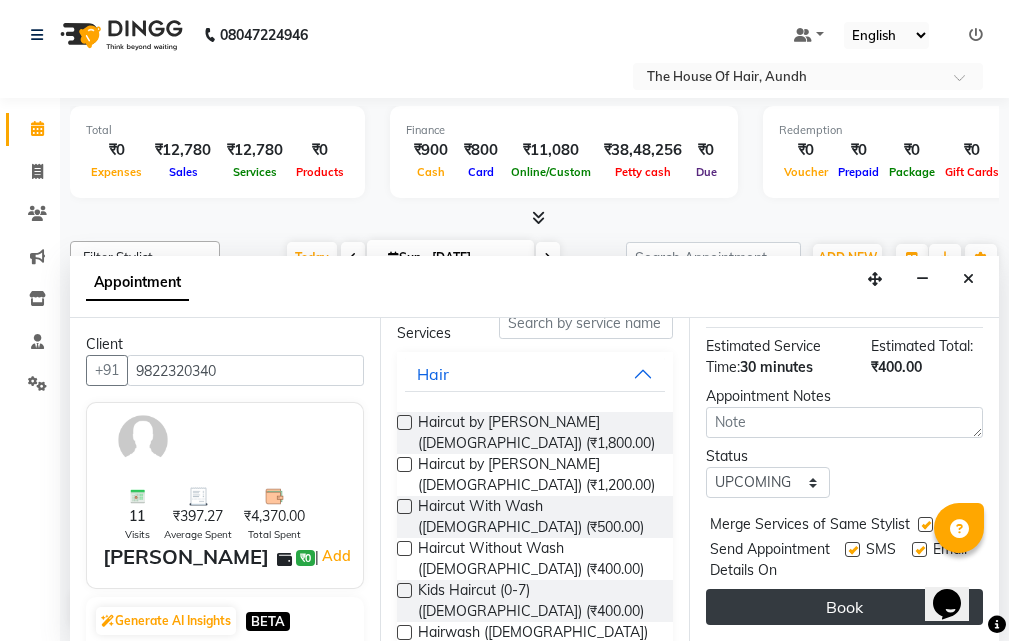 click on "Book" at bounding box center [844, 607] 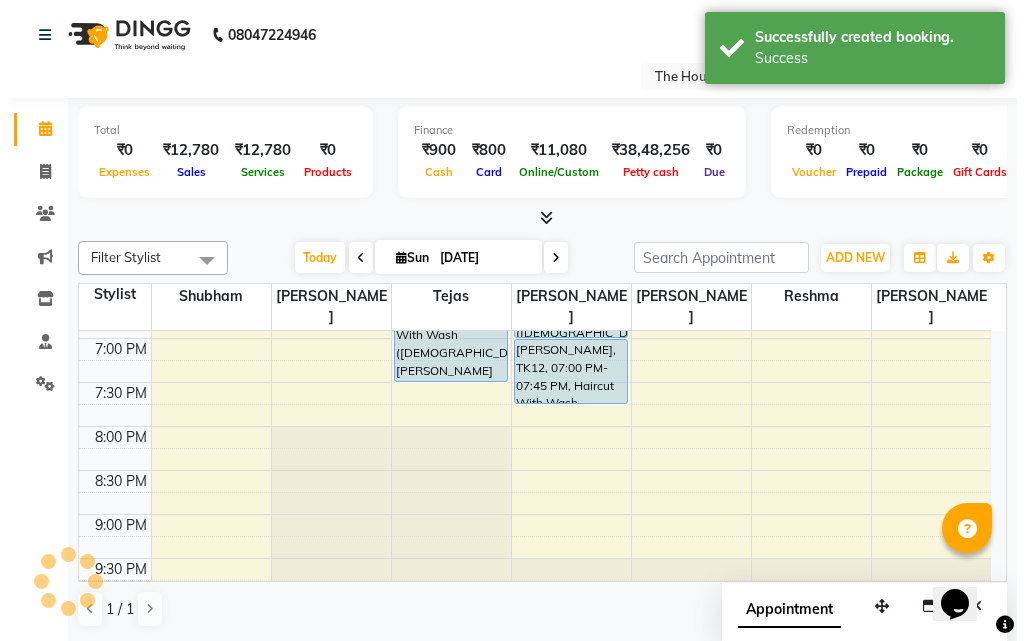 scroll, scrollTop: 0, scrollLeft: 0, axis: both 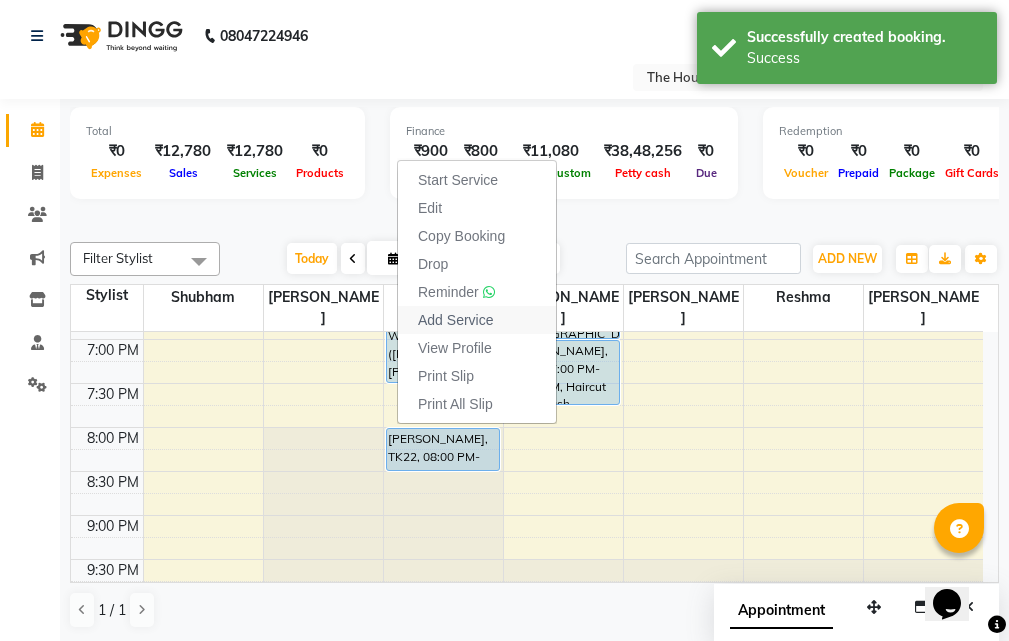 click on "Add Service" at bounding box center (455, 320) 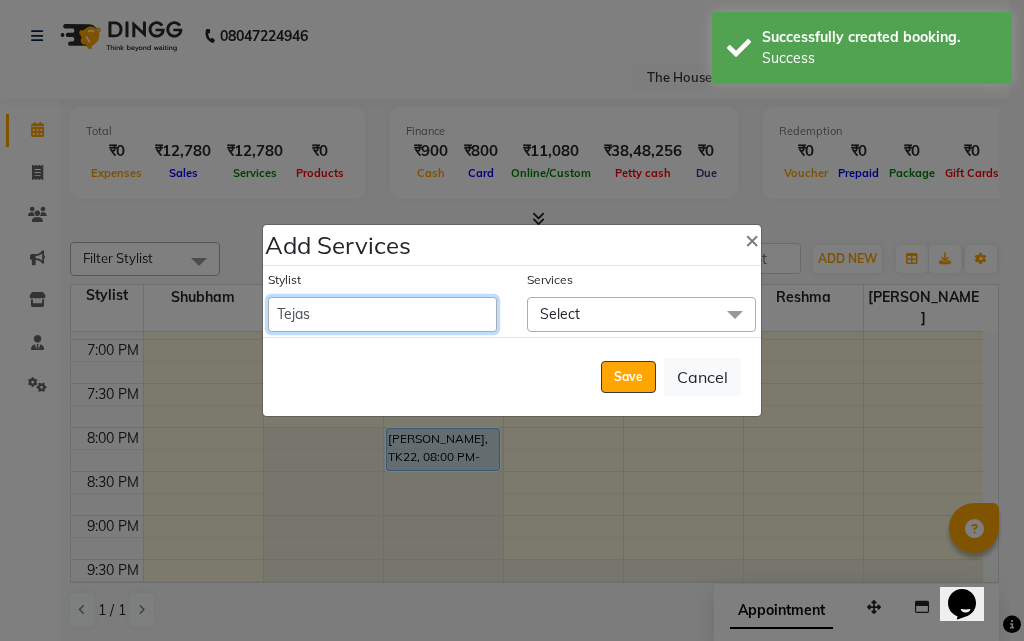 click on "[PERSON_NAME]    Reshma   [PERSON_NAME]   [PERSON_NAME]   [PERSON_NAME]   [PERSON_NAME]" at bounding box center [382, 314] 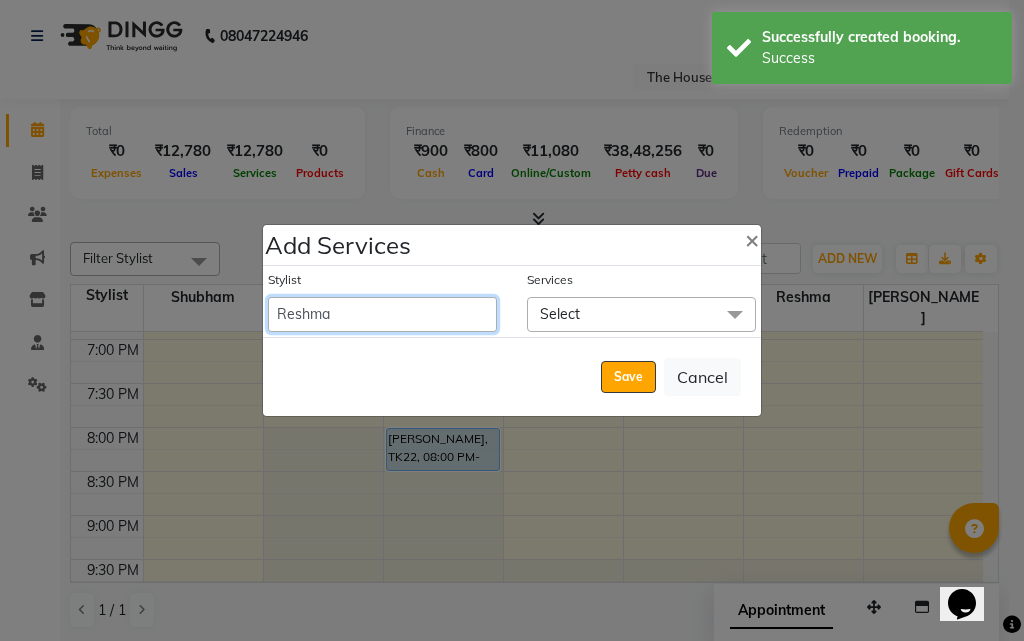 click on "[PERSON_NAME]    Reshma   [PERSON_NAME]   [PERSON_NAME]   [PERSON_NAME]   [PERSON_NAME]" at bounding box center (382, 314) 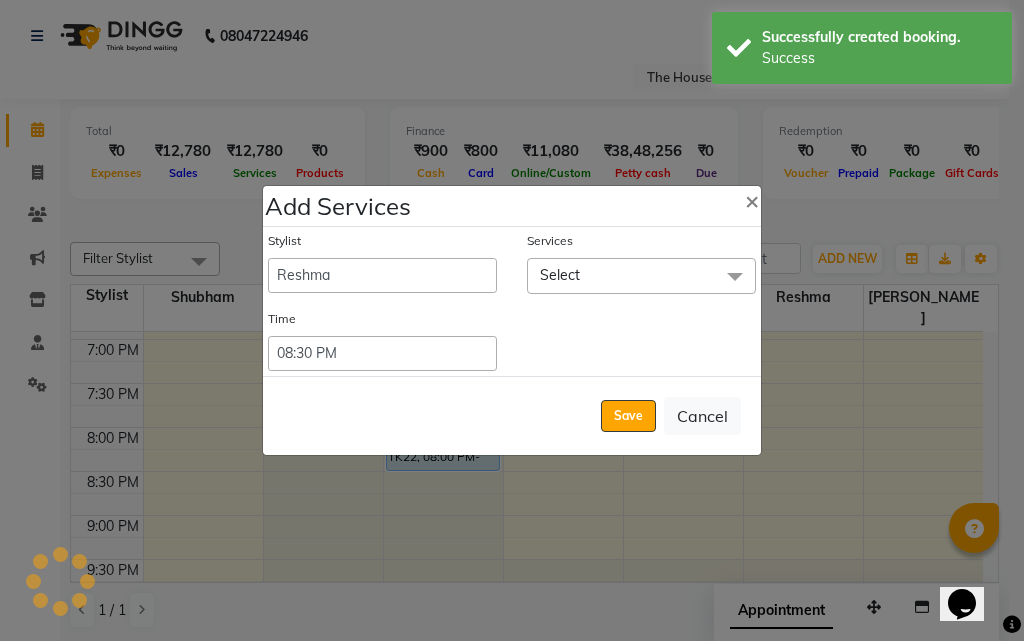 click on "Select" 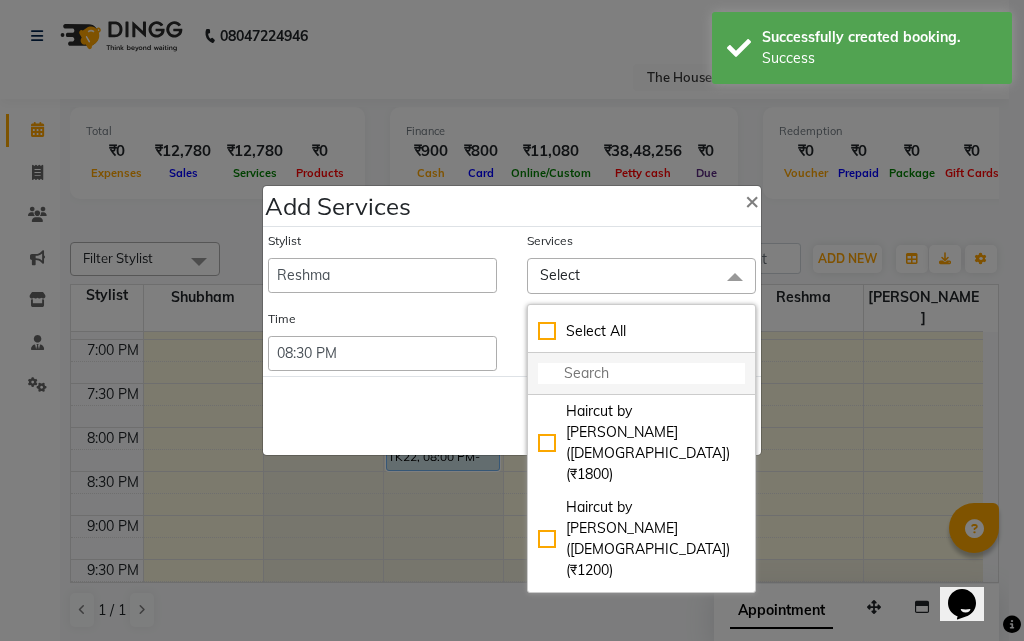 click 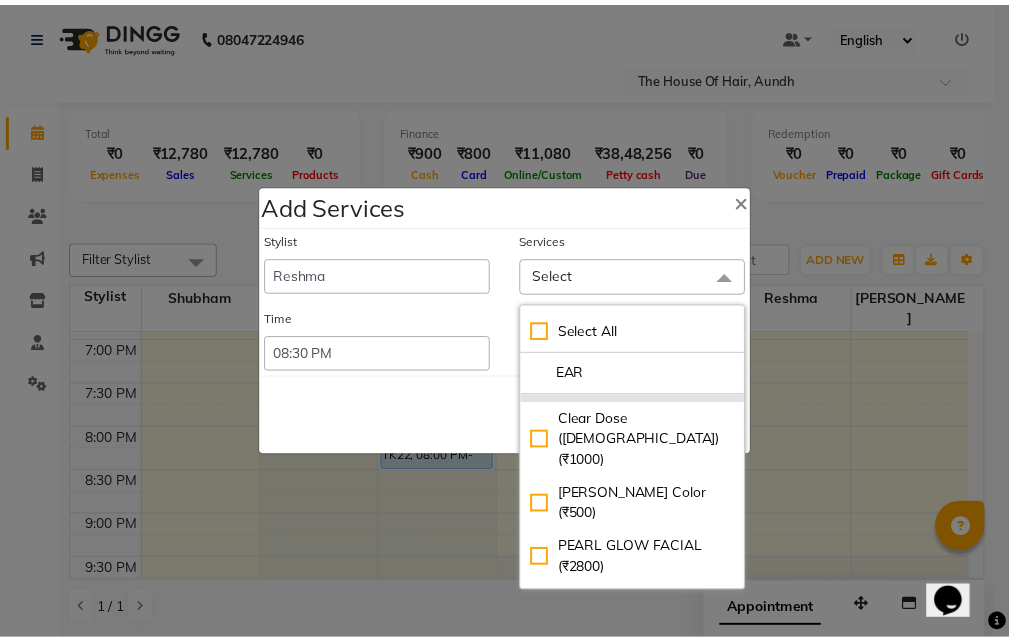 scroll, scrollTop: 118, scrollLeft: 0, axis: vertical 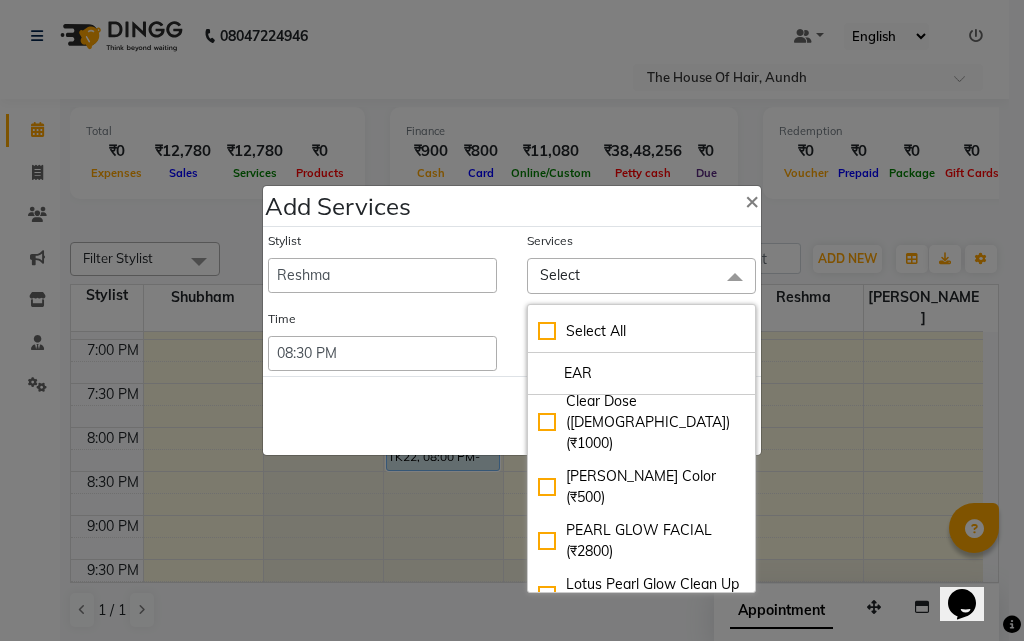 click on "Ear (Peel Off) (₹150)" 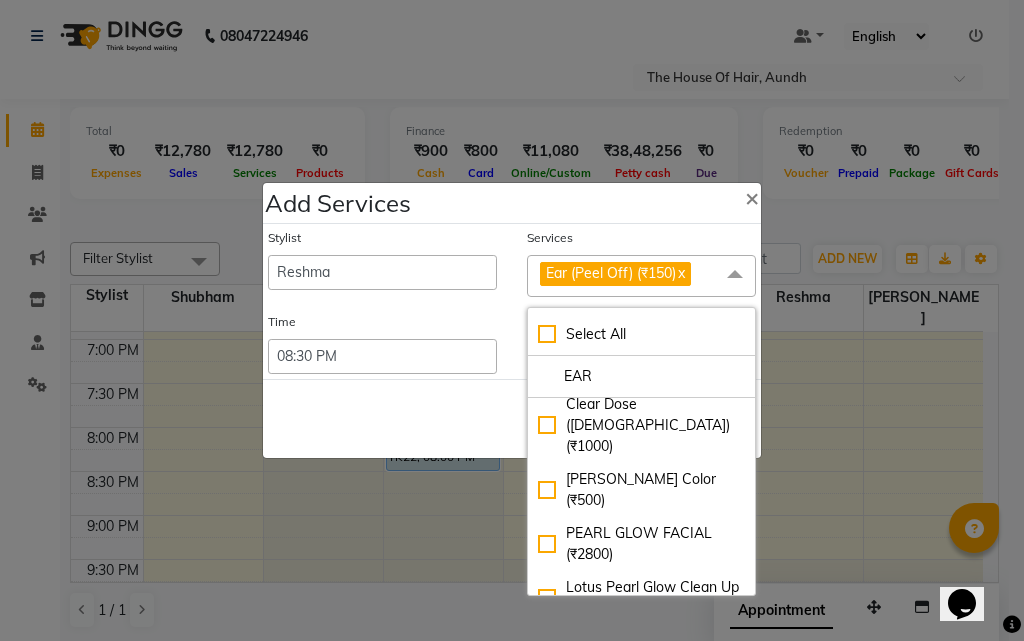 click on "Save   Cancel" 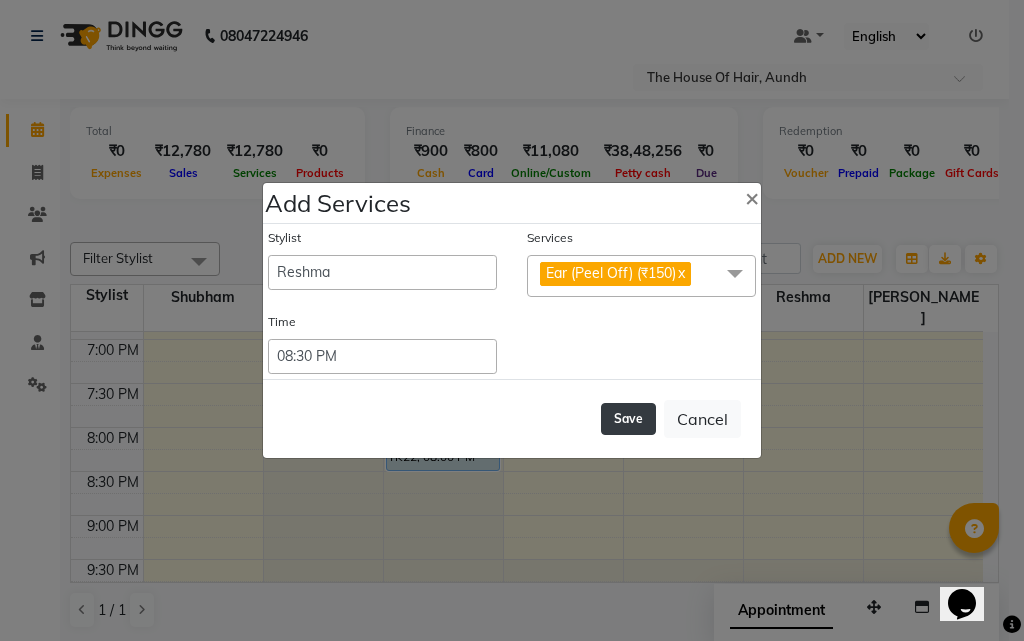 click on "Save" 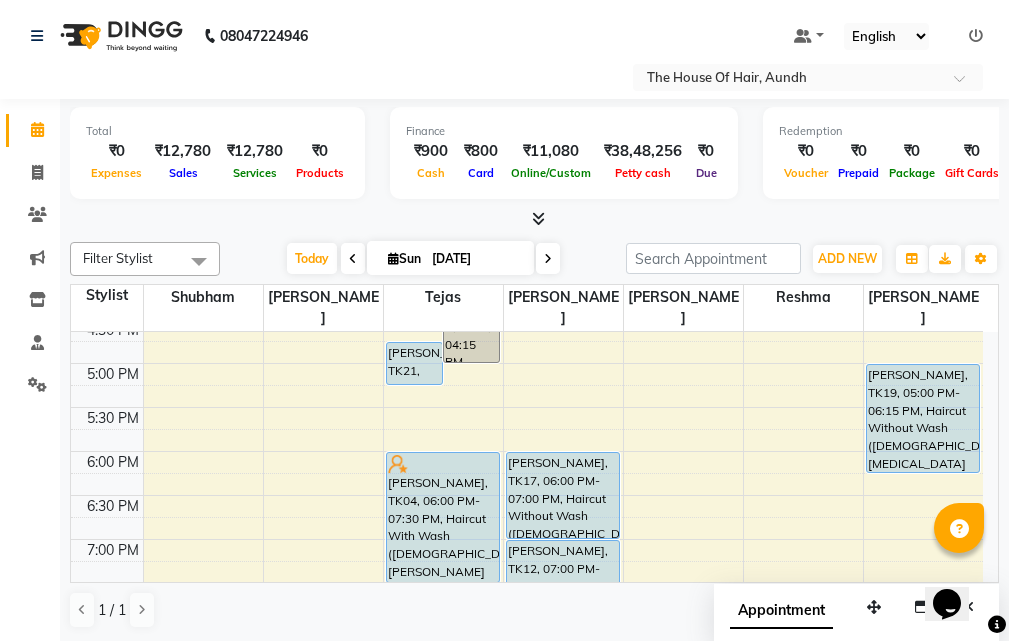 scroll, scrollTop: 660, scrollLeft: 0, axis: vertical 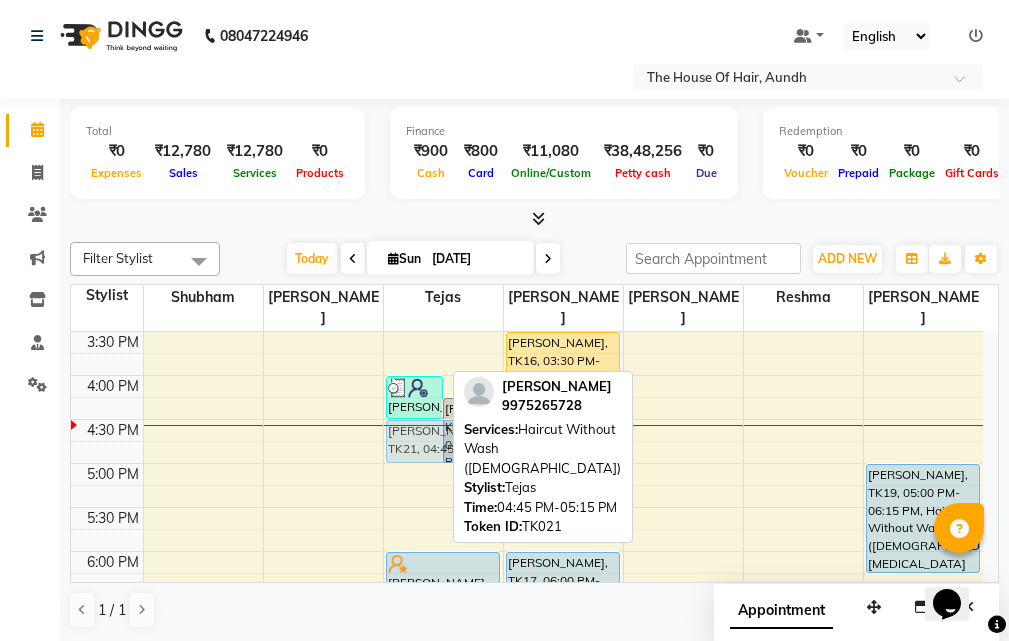 drag, startPoint x: 409, startPoint y: 431, endPoint x: 412, endPoint y: 419, distance: 12.369317 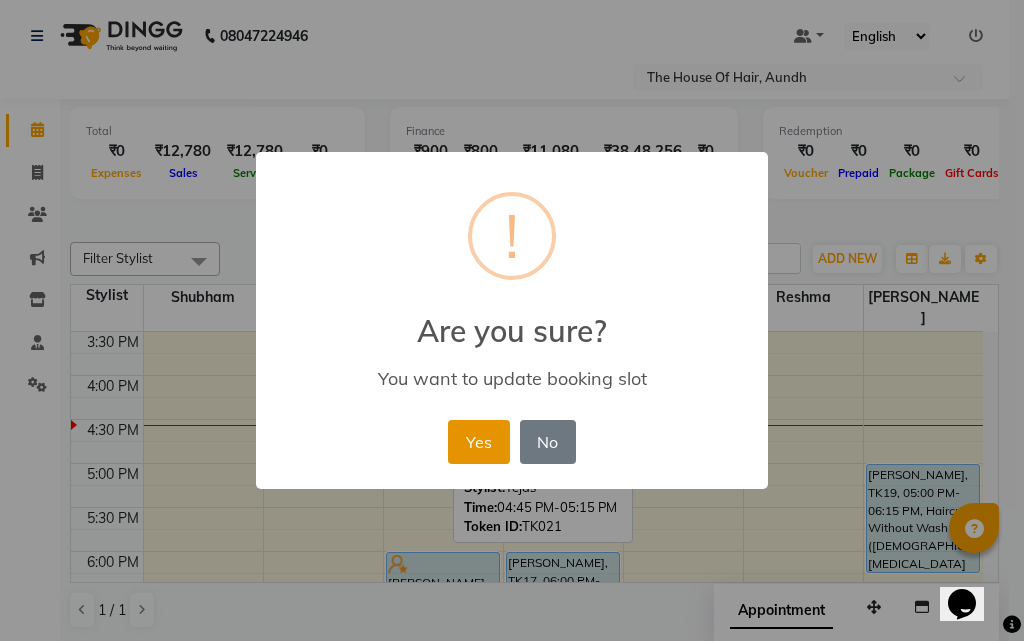 click on "Yes" at bounding box center (478, 442) 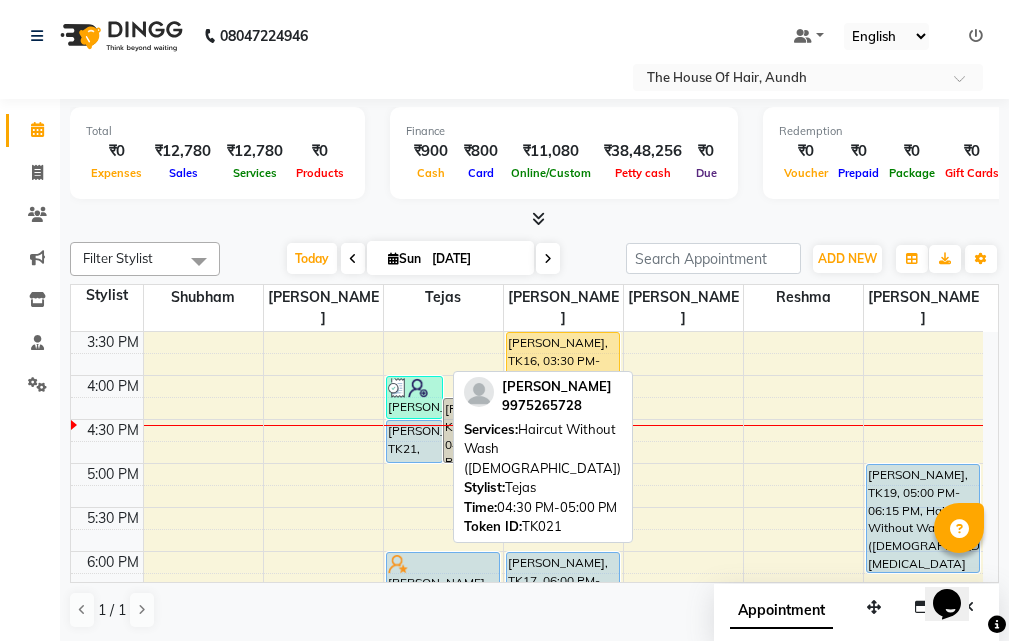 click on "[PERSON_NAME], TK21, 04:30 PM-05:00 PM, Haircut Without Wash ([DEMOGRAPHIC_DATA])" at bounding box center (414, 441) 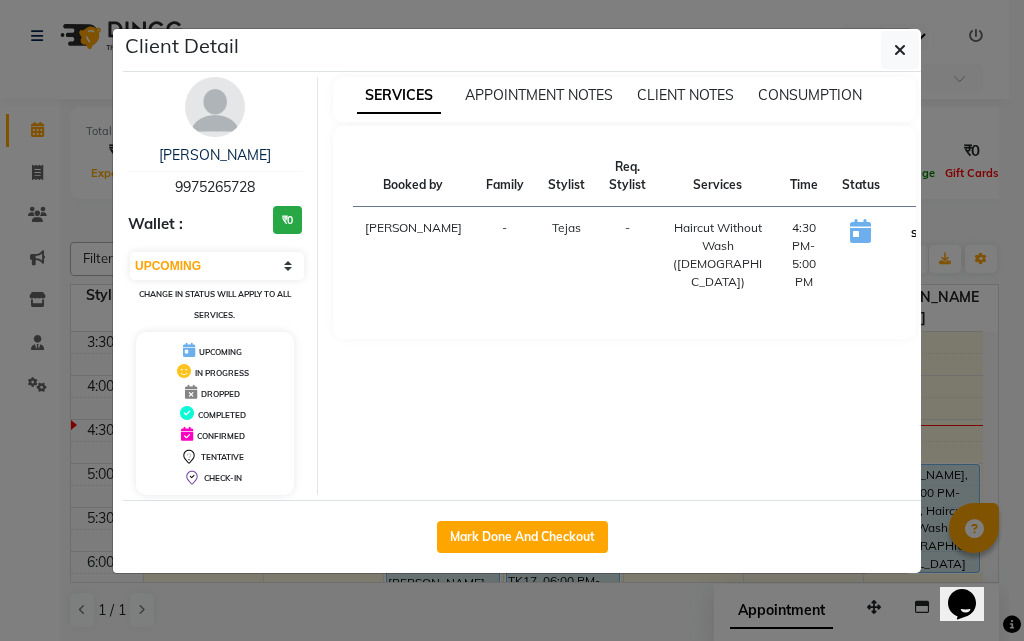 click on "START" at bounding box center [926, 233] 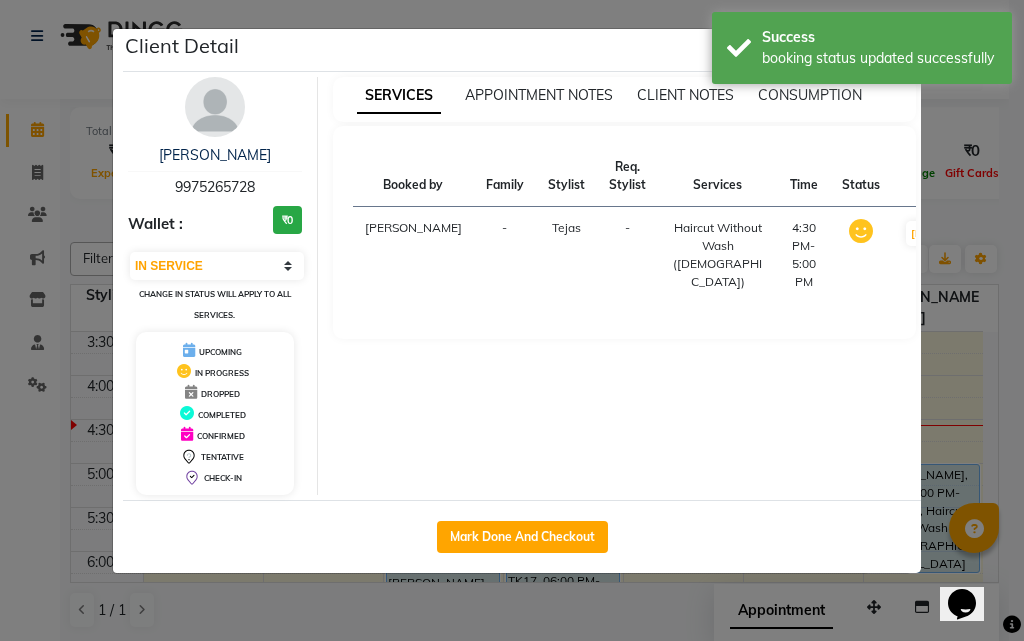 click on "Client Detail  [PERSON_NAME]   9975265728 Wallet : ₹0 Select IN SERVICE CONFIRMED TENTATIVE CHECK IN MARK DONE DROPPED UPCOMING Change in status will apply to all services. UPCOMING IN PROGRESS DROPPED COMPLETED CONFIRMED TENTATIVE CHECK-IN SERVICES APPOINTMENT NOTES CLIENT NOTES CONSUMPTION Booked by Family Stylist Req. Stylist Services Time Status  [PERSON_NAME] -  Haircut Without Wash ([DEMOGRAPHIC_DATA])   4:30 PM-5:00 PM   MARK DONE   Mark Done And Checkout" 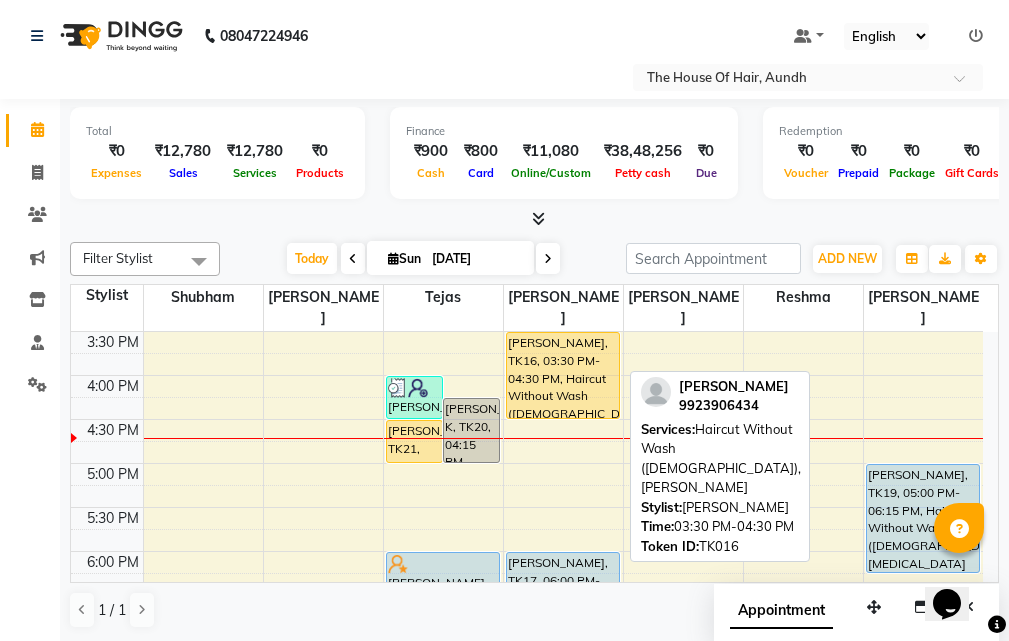 click on "[PERSON_NAME], TK16, 03:30 PM-04:30 PM, Haircut Without Wash ([DEMOGRAPHIC_DATA]),[PERSON_NAME]" at bounding box center [563, 375] 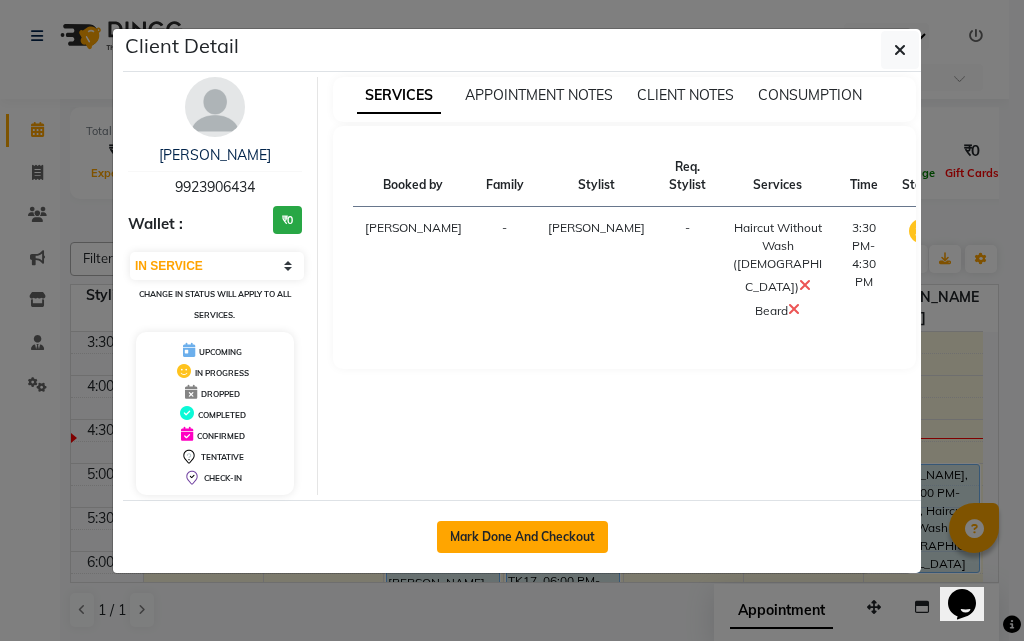 click on "Mark Done And Checkout" 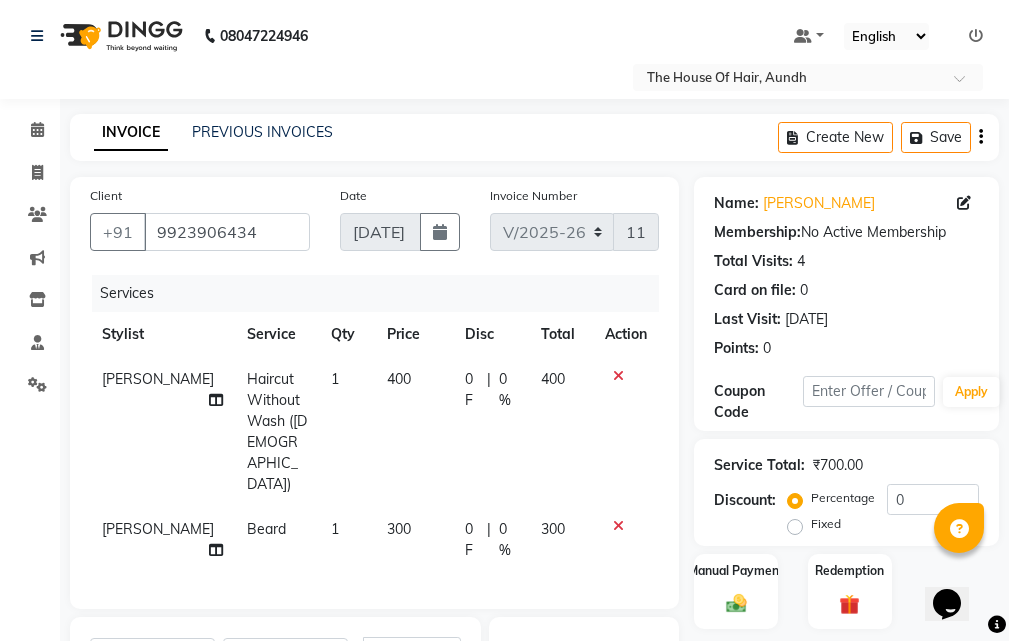 scroll, scrollTop: 200, scrollLeft: 0, axis: vertical 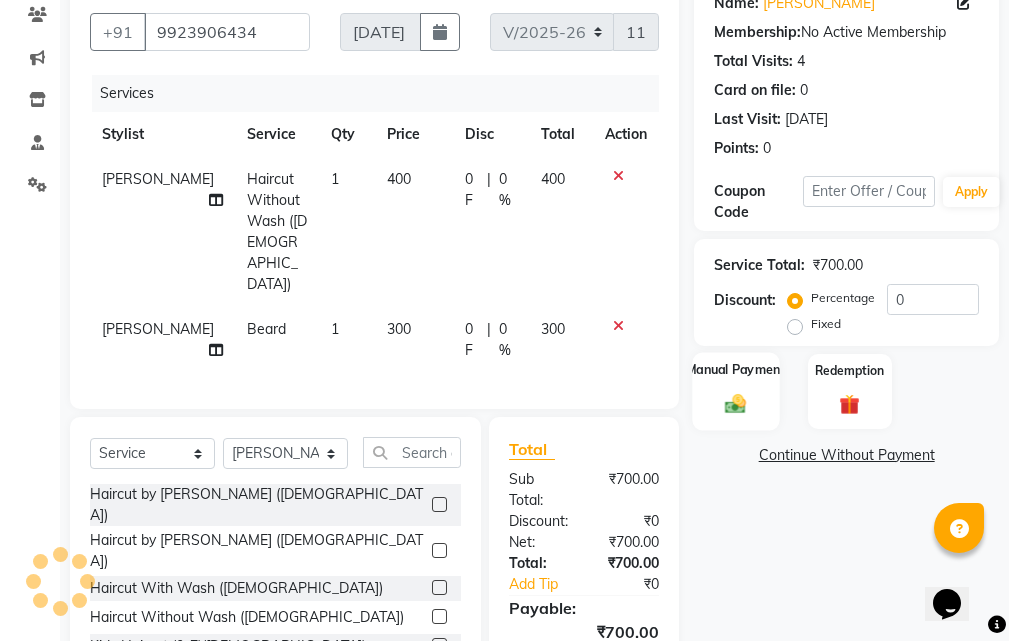 click on "Manual Payment" 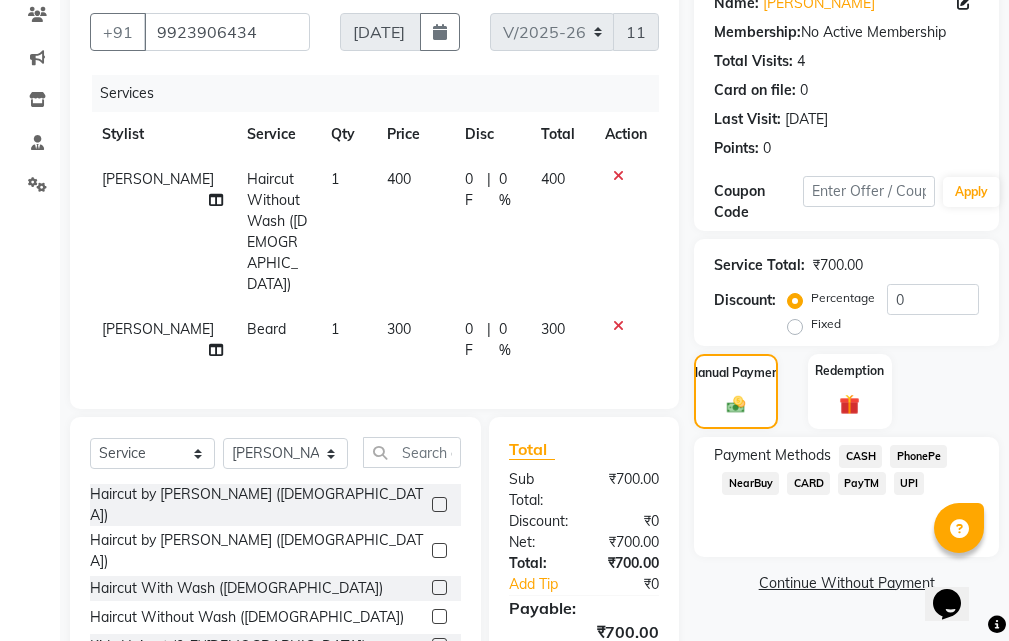 click on "UPI" 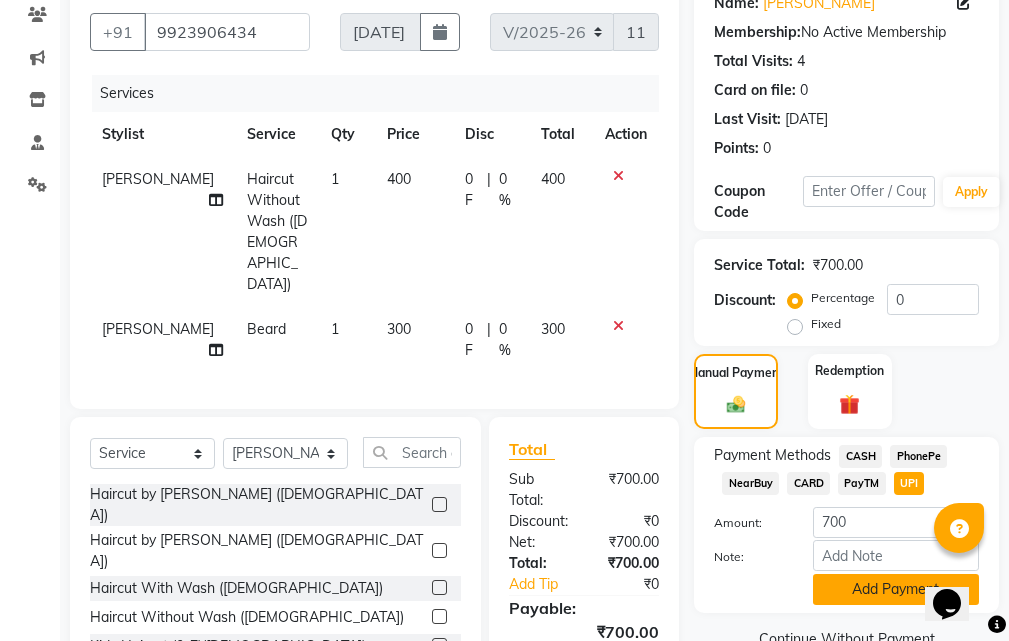 scroll, scrollTop: 297, scrollLeft: 0, axis: vertical 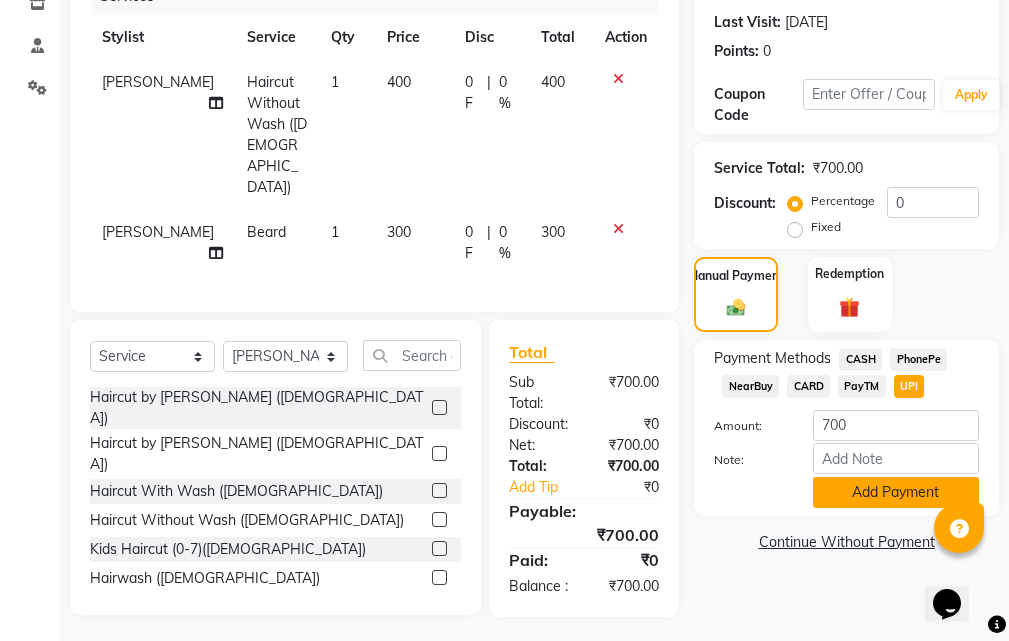 click on "Add Payment" 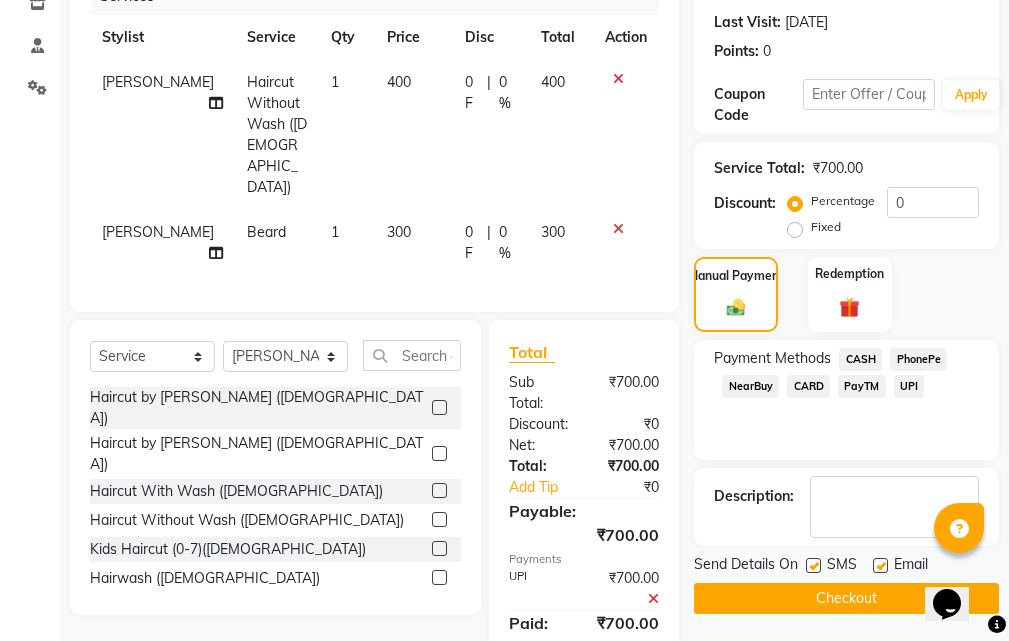 scroll, scrollTop: 360, scrollLeft: 0, axis: vertical 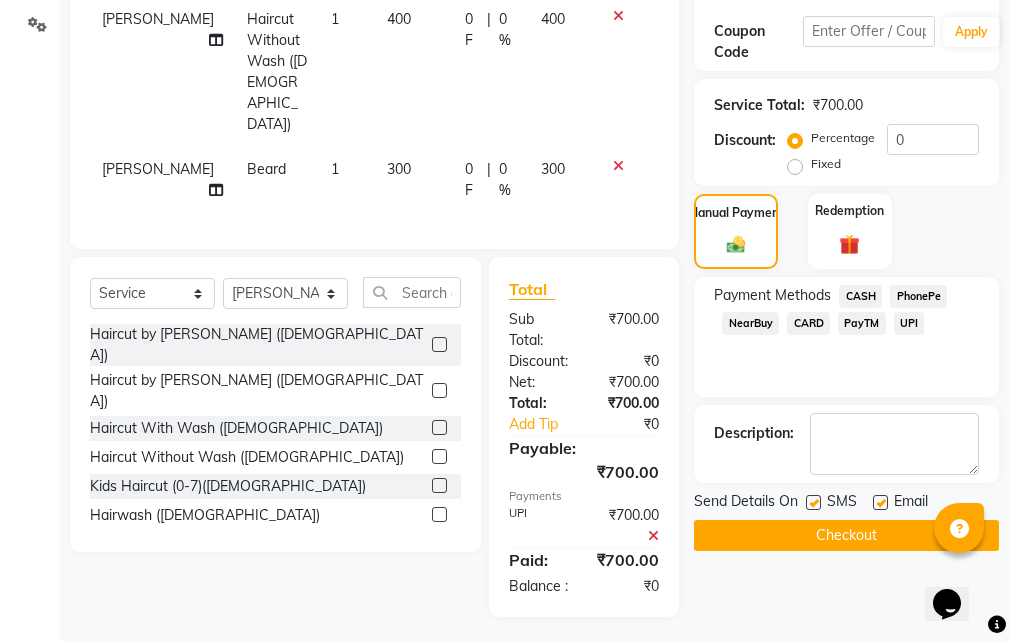 click on "Checkout" 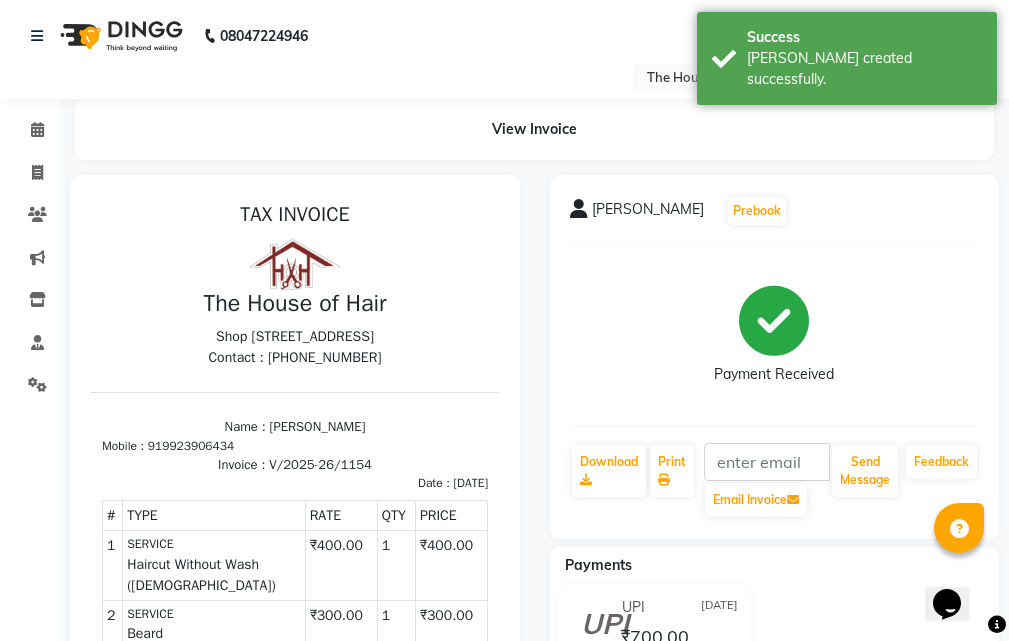 scroll, scrollTop: 0, scrollLeft: 0, axis: both 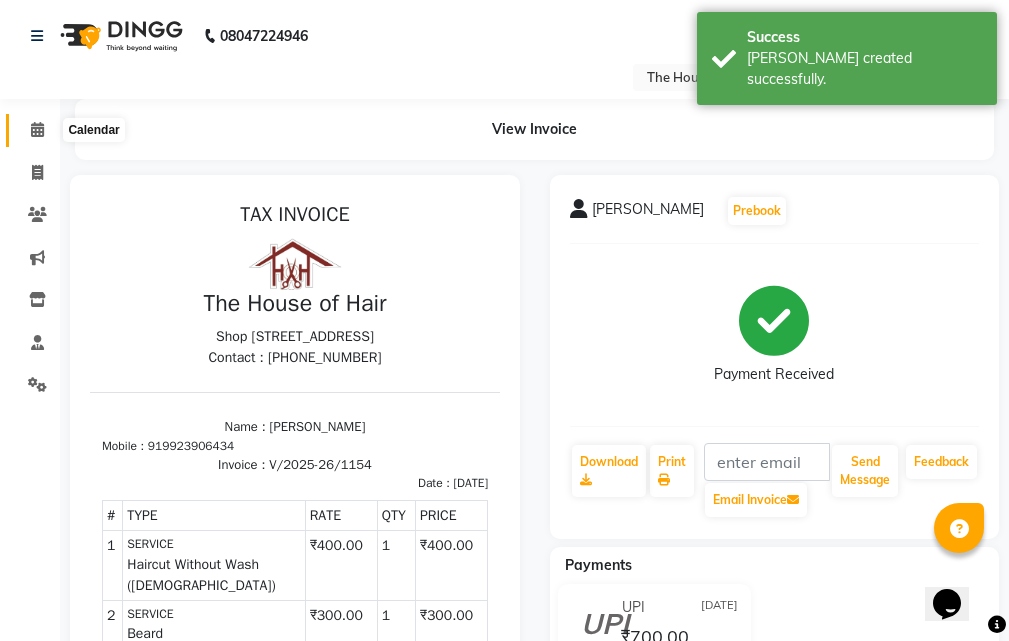 click 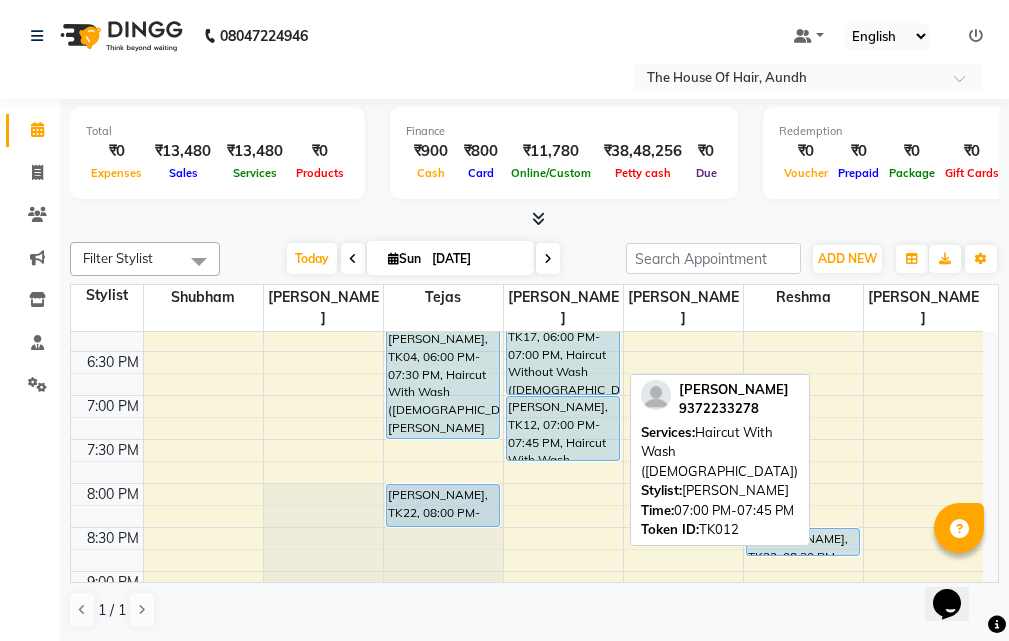 scroll, scrollTop: 860, scrollLeft: 0, axis: vertical 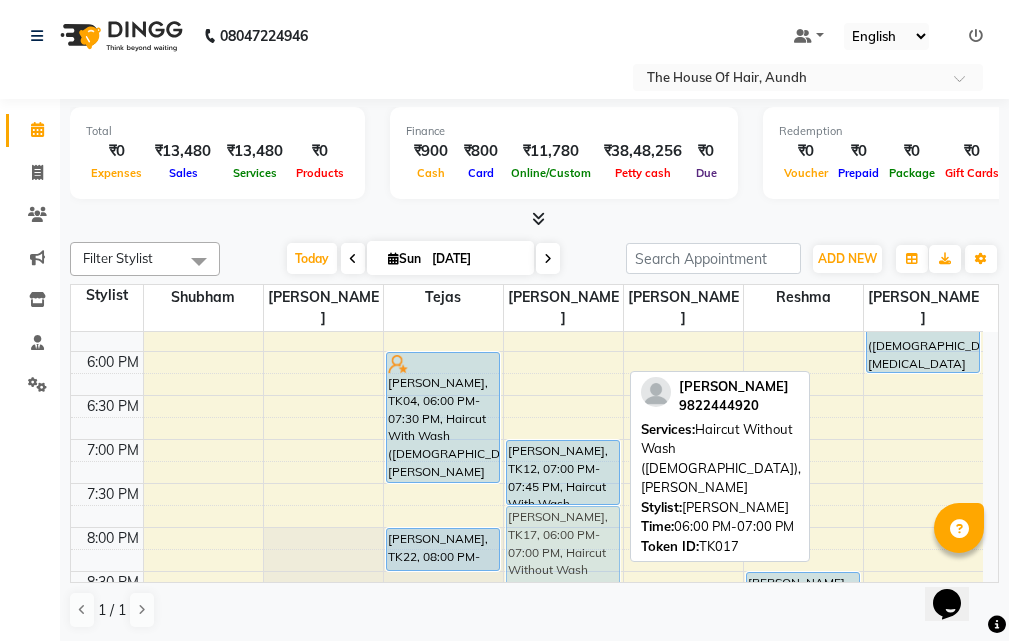 drag, startPoint x: 580, startPoint y: 364, endPoint x: 576, endPoint y: 510, distance: 146.05478 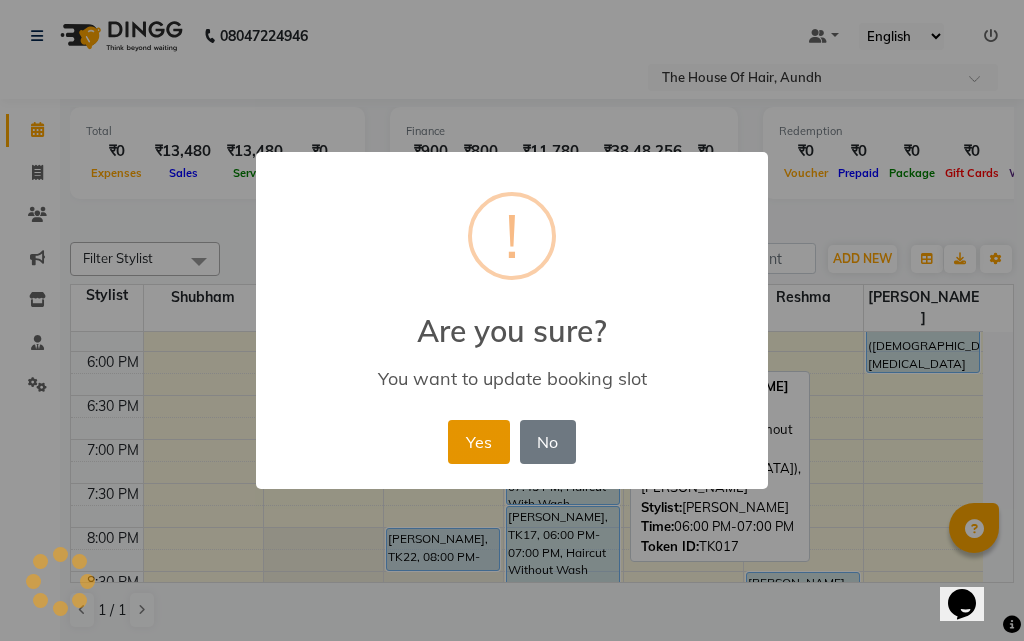 click on "Yes" at bounding box center (478, 442) 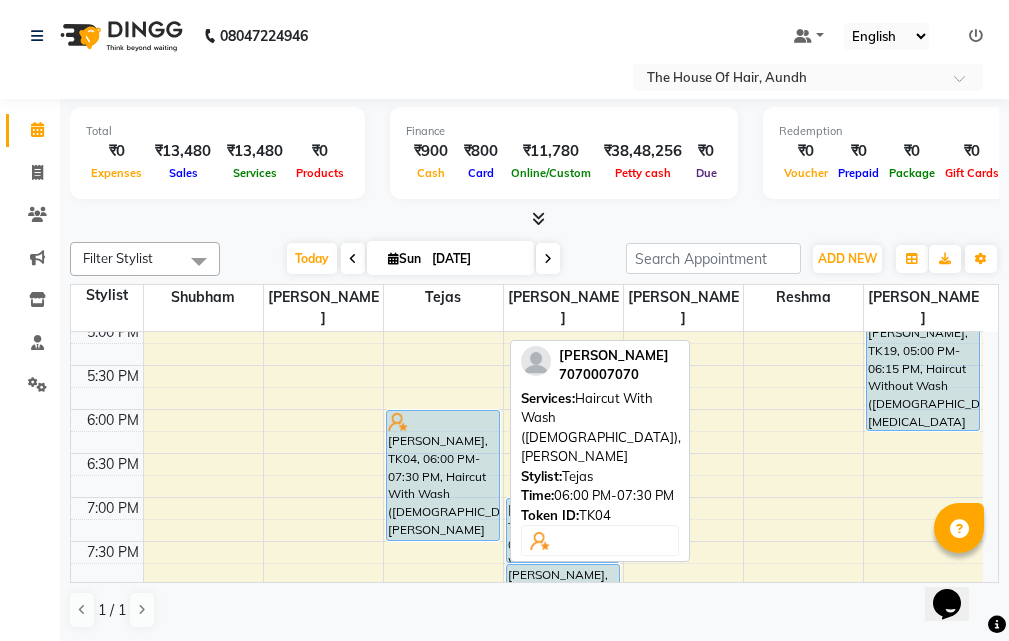 scroll, scrollTop: 760, scrollLeft: 0, axis: vertical 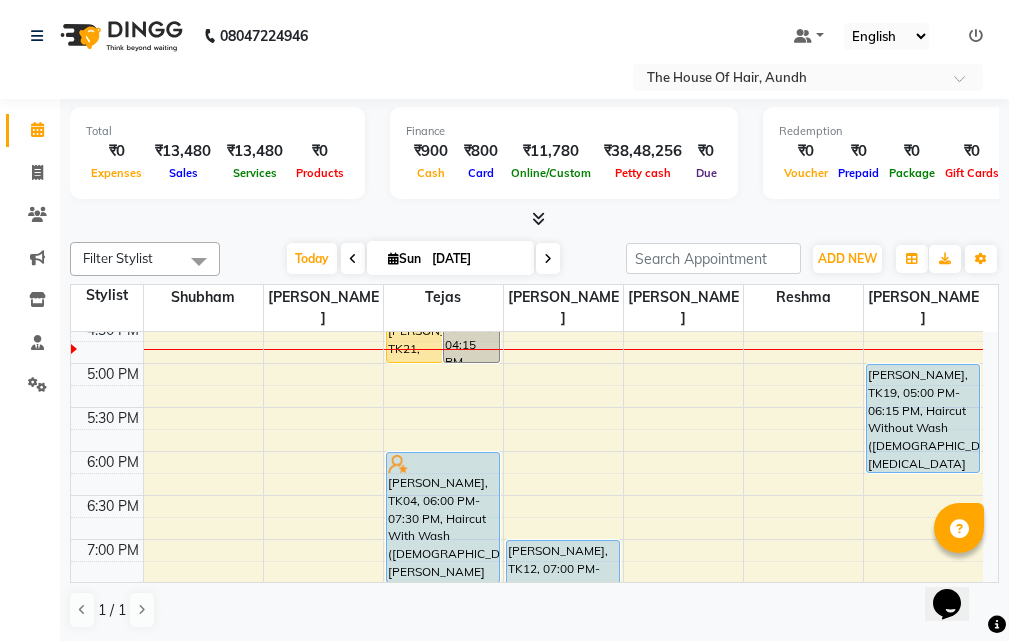 click on "8:00 AM 8:30 AM 9:00 AM 9:30 AM 10:00 AM 10:30 AM 11:00 AM 11:30 AM 12:00 PM 12:30 PM 1:00 PM 1:30 PM 2:00 PM 2:30 PM 3:00 PM 3:30 PM 4:00 PM 4:30 PM 5:00 PM 5:30 PM 6:00 PM 6:30 PM 7:00 PM 7:30 PM 8:00 PM 8:30 PM 9:00 PM 9:30 PM     [PERSON_NAME], TK10, 09:30 AM-11:30 AM, Haircut Without Wash ([DEMOGRAPHIC_DATA]),[PERSON_NAME],[PERSON_NAME] Color     Pukul [PERSON_NAME], TK03, 09:30 AM-10:30 AM, Haircut Without Wash ([DEMOGRAPHIC_DATA]),[PERSON_NAME], TK11, 10:00 AM-10:30 AM, Haircut Without Wash ([DEMOGRAPHIC_DATA])     [PERSON_NAME], TK01, 10:30 AM-12:00 PM, Clean Shave ,Hair Spa (Schwarkopf) ([DEMOGRAPHIC_DATA]),Haircut With Wash ([DEMOGRAPHIC_DATA])     [PERSON_NAME], TK15, 04:00 PM-04:30 PM, Haircut Without Wash ([DEMOGRAPHIC_DATA])    [PERSON_NAME] K, TK20, 04:15 PM-05:00 PM, Haircut Without Wash ([DEMOGRAPHIC_DATA]),[PERSON_NAME] Bhardwaj, TK21, 04:30 PM-05:00 PM, Haircut Without Wash ([DEMOGRAPHIC_DATA])     [PERSON_NAME], TK06, 12:00 PM-12:30 PM, Hair Spa (Schwarkopf) ([DEMOGRAPHIC_DATA])     [PERSON_NAME], TK02, 12:30 PM-01:00 PM, Haircut Without Wash ([DEMOGRAPHIC_DATA])     ANKUR RAMAN, TK18, 01:30 PM-02:15 PM, Haircut Without Wash ([DEMOGRAPHIC_DATA]),[PERSON_NAME] (₹300)" at bounding box center (527, 187) 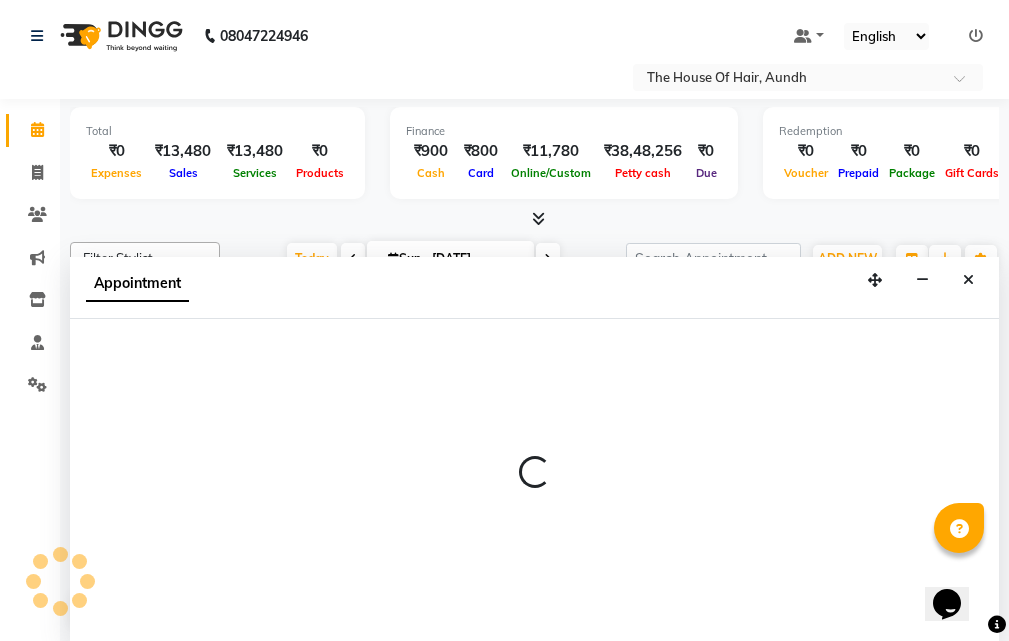 scroll, scrollTop: 1, scrollLeft: 0, axis: vertical 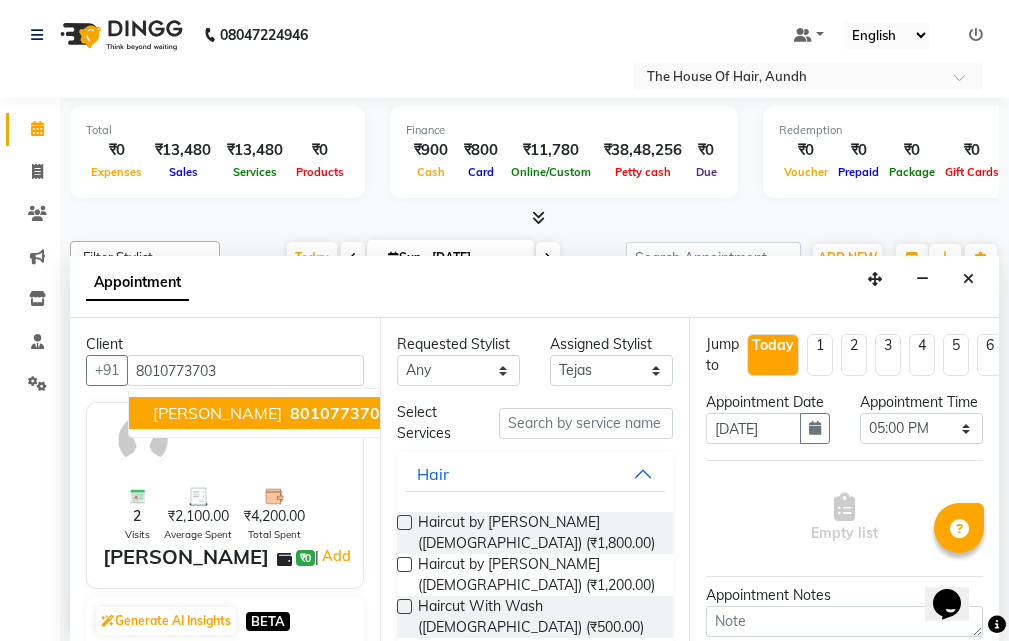 click on "[PERSON_NAME]" at bounding box center (217, 413) 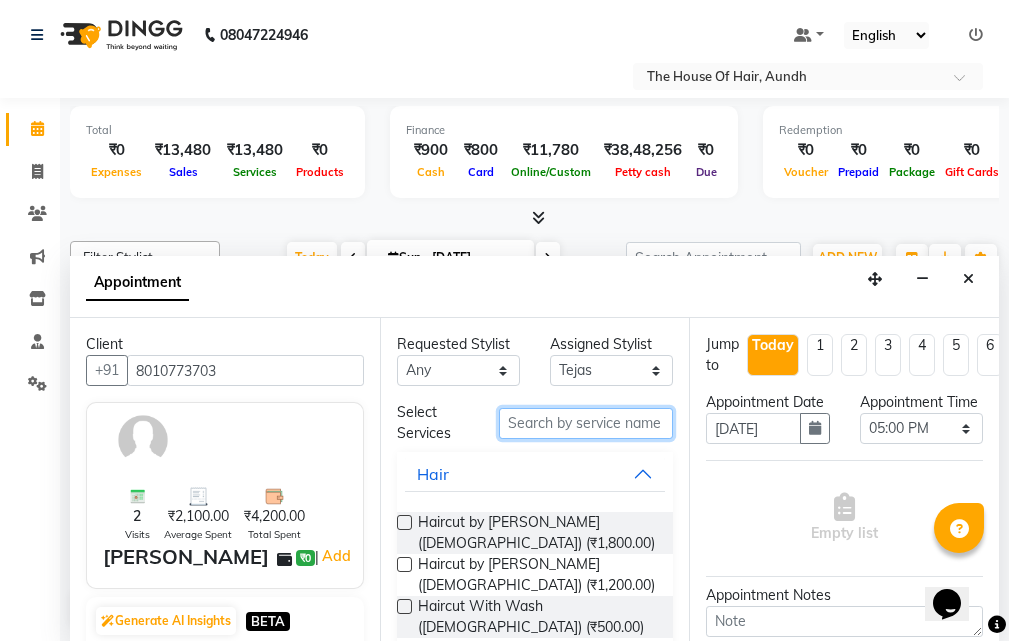 click at bounding box center (586, 423) 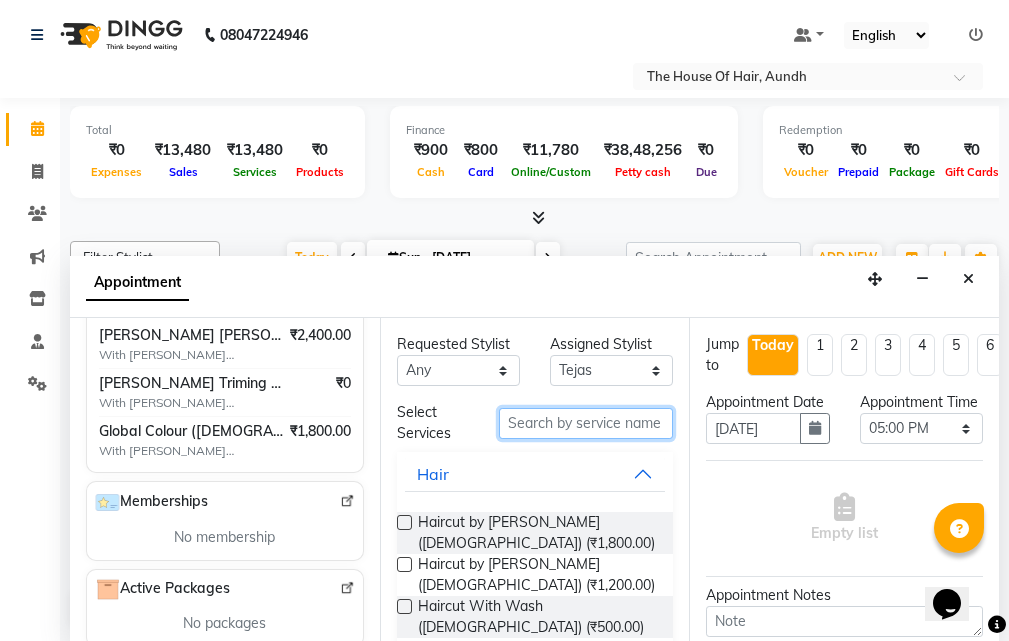 scroll, scrollTop: 0, scrollLeft: 0, axis: both 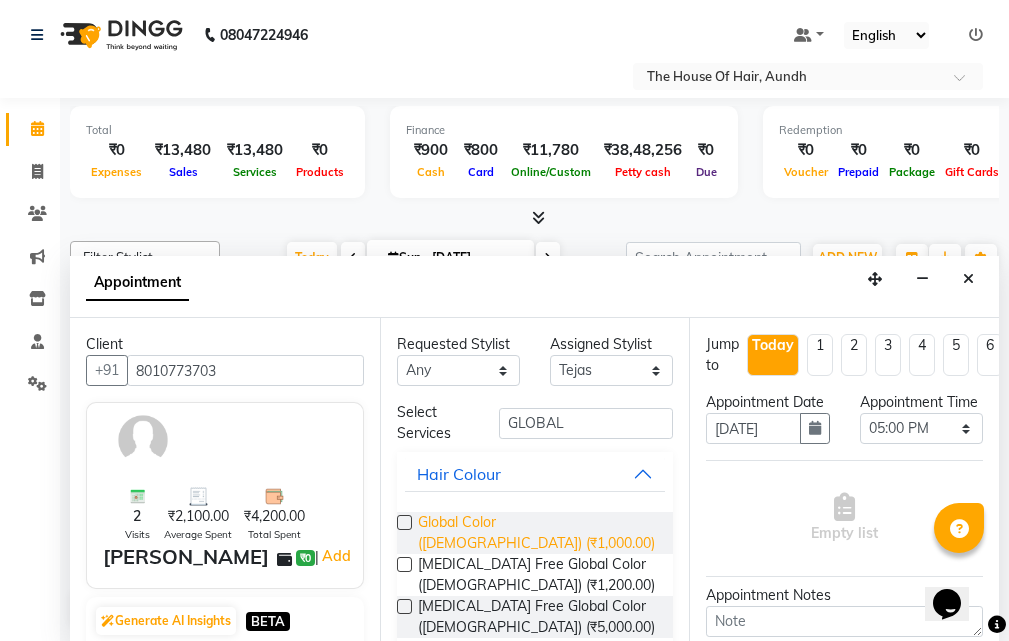 click on "Global Color ([DEMOGRAPHIC_DATA]) (₹1,000.00)" at bounding box center (538, 533) 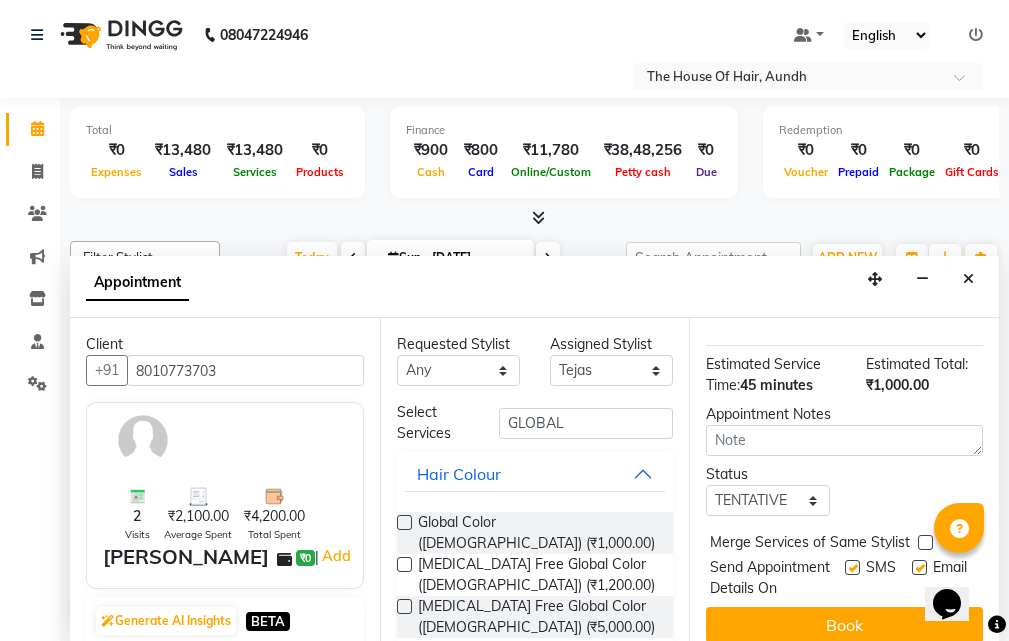 scroll, scrollTop: 300, scrollLeft: 0, axis: vertical 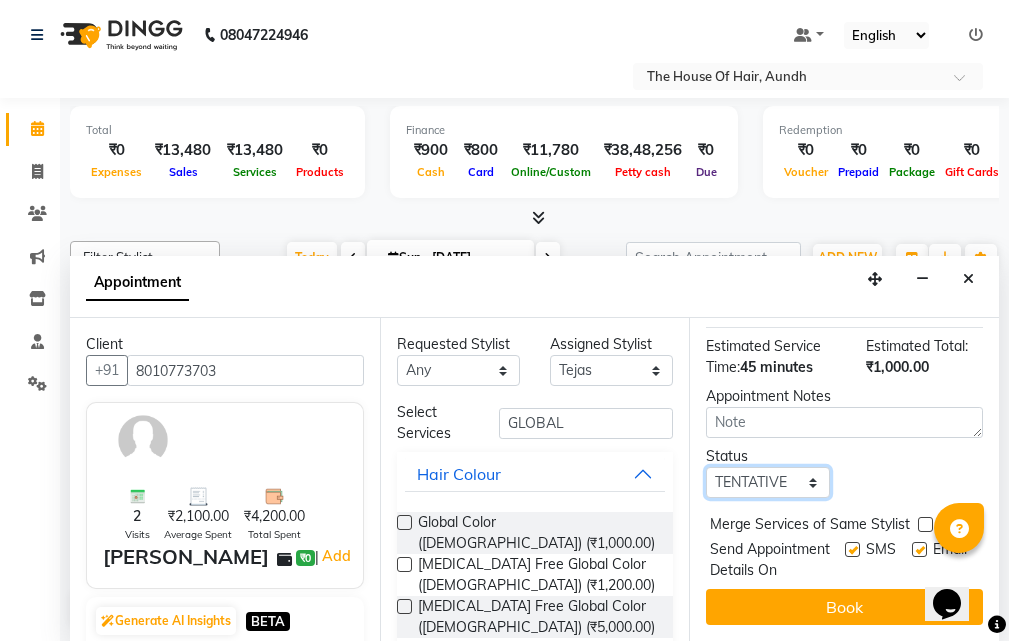 click on "Select TENTATIVE CONFIRM CHECK-IN UPCOMING" at bounding box center (767, 482) 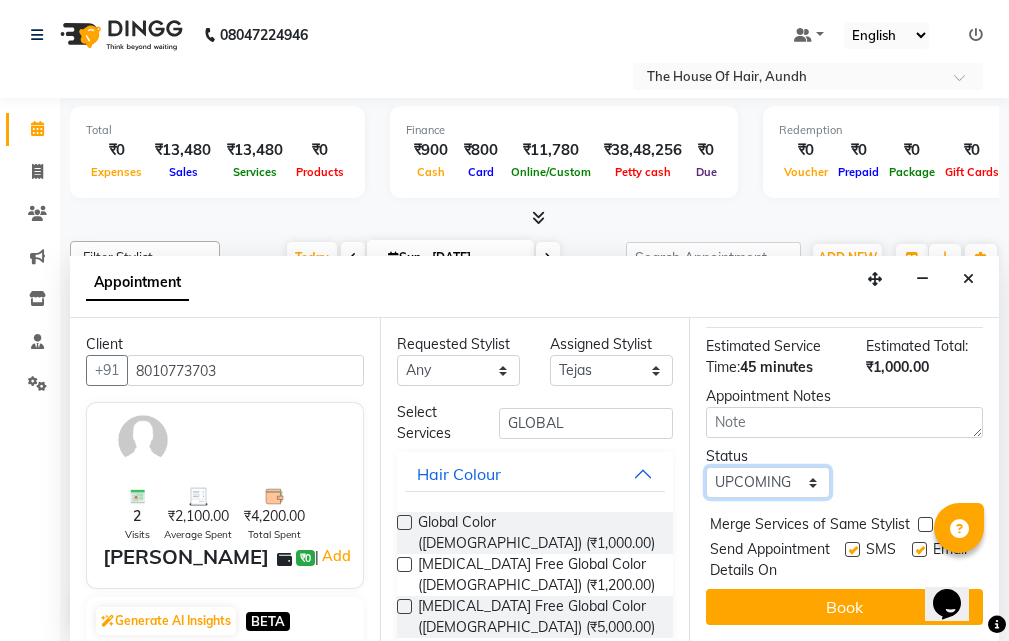 click on "Select TENTATIVE CONFIRM CHECK-IN UPCOMING" at bounding box center [767, 482] 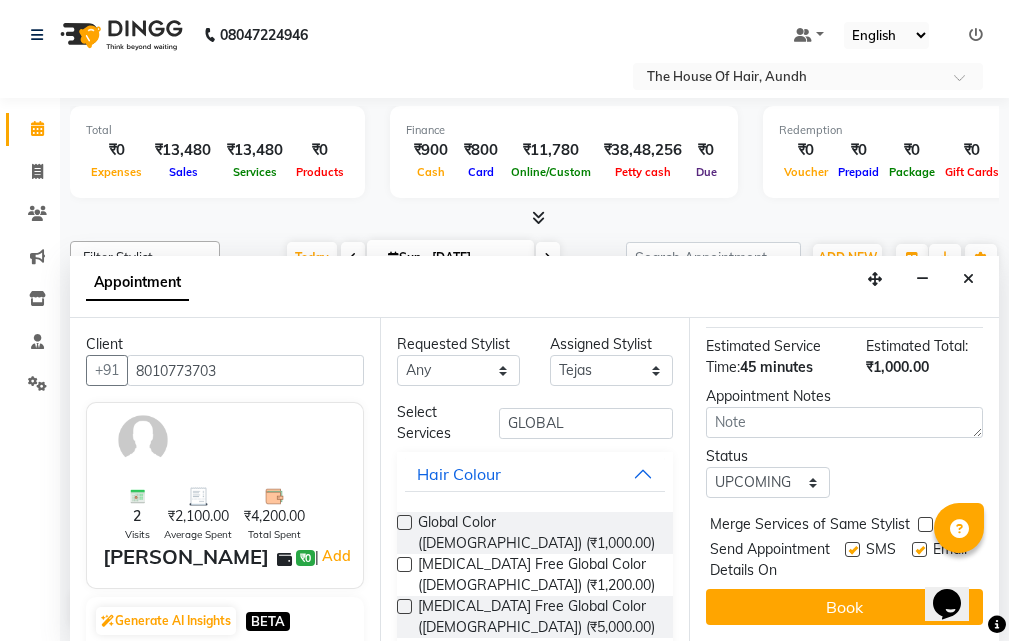click at bounding box center (925, 524) 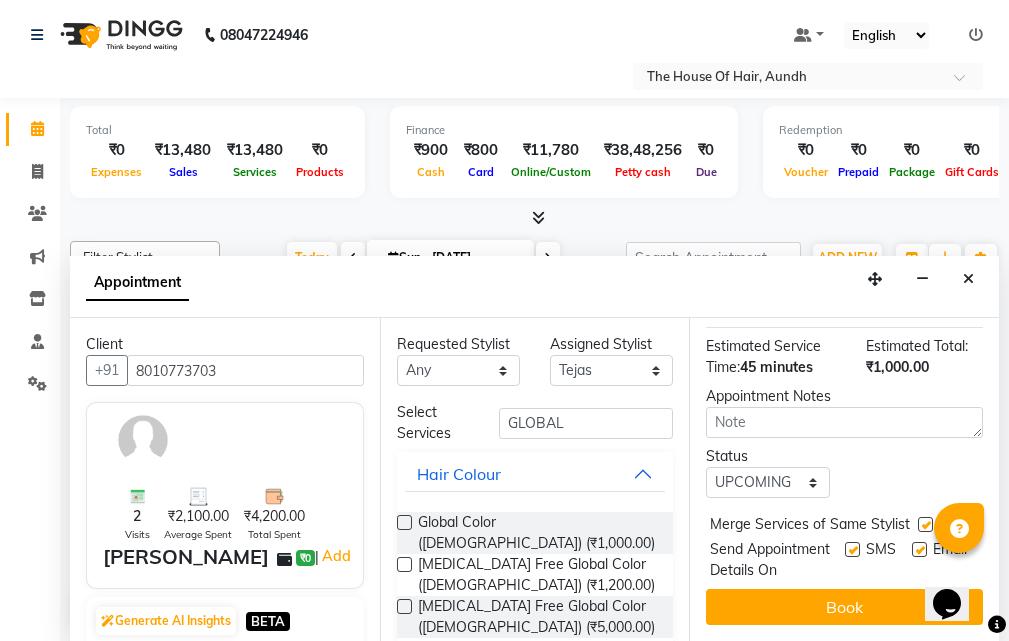 scroll, scrollTop: 319, scrollLeft: 0, axis: vertical 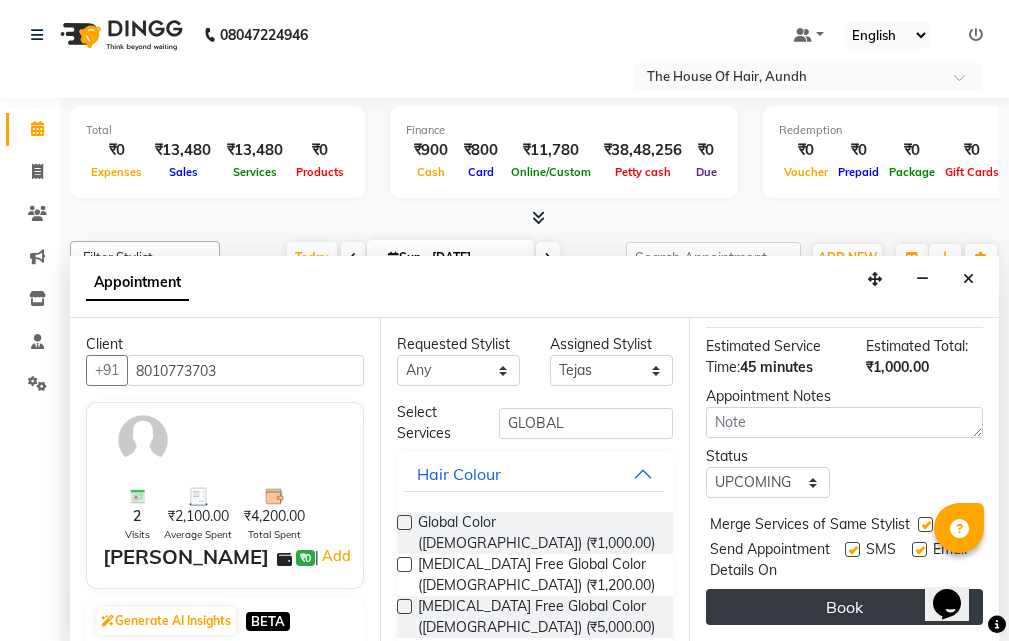 click on "Book" at bounding box center [844, 607] 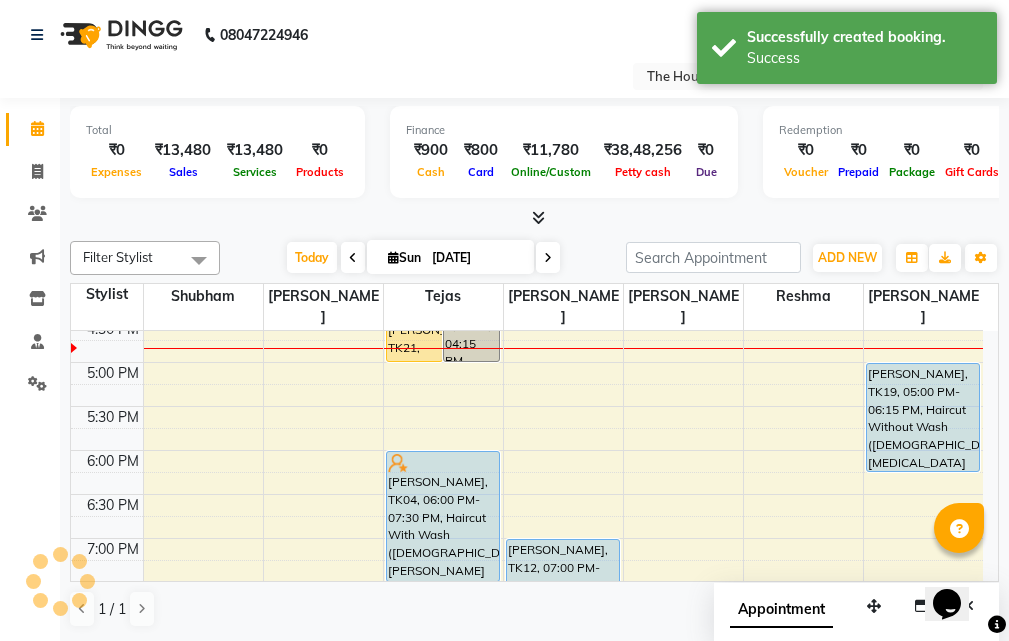 scroll, scrollTop: 0, scrollLeft: 0, axis: both 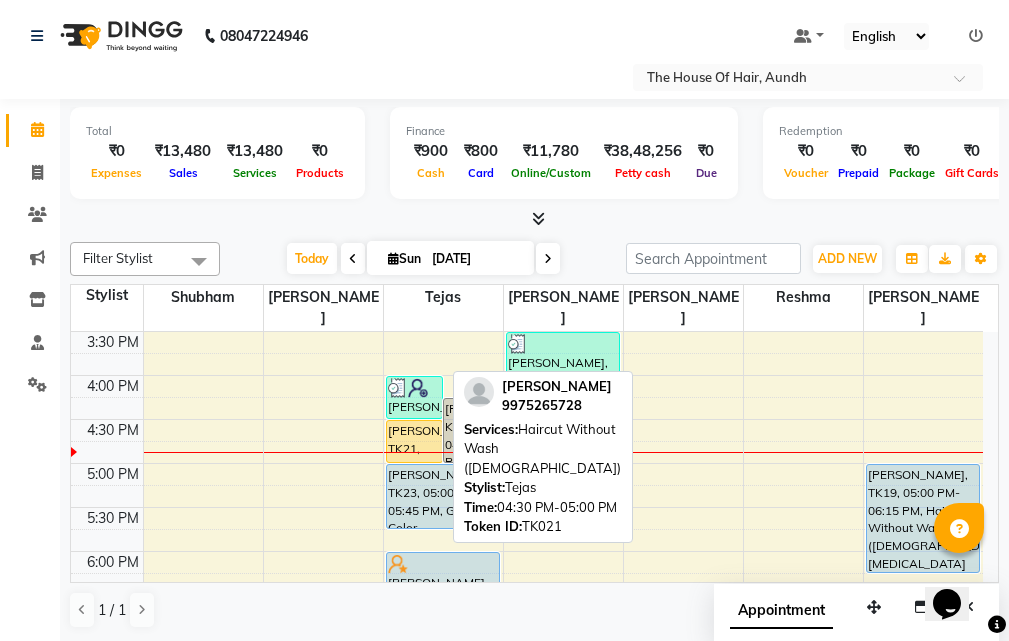 click on "[PERSON_NAME], TK21, 04:30 PM-05:00 PM, Haircut Without Wash ([DEMOGRAPHIC_DATA])" at bounding box center [414, 441] 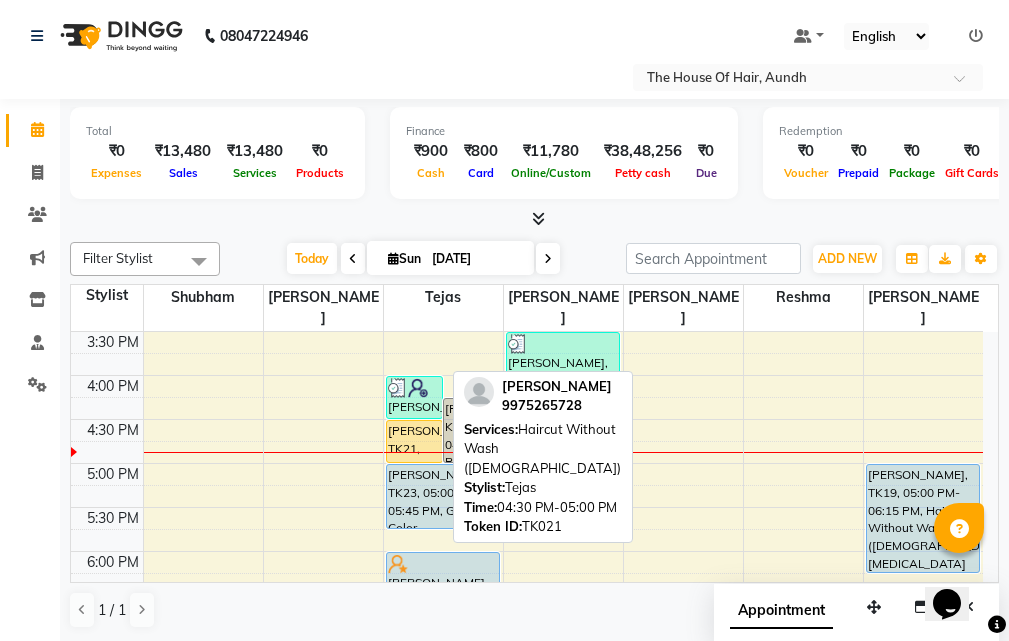 click on "[PERSON_NAME], TK21, 04:30 PM-05:00 PM, Haircut Without Wash ([DEMOGRAPHIC_DATA])" at bounding box center (414, 441) 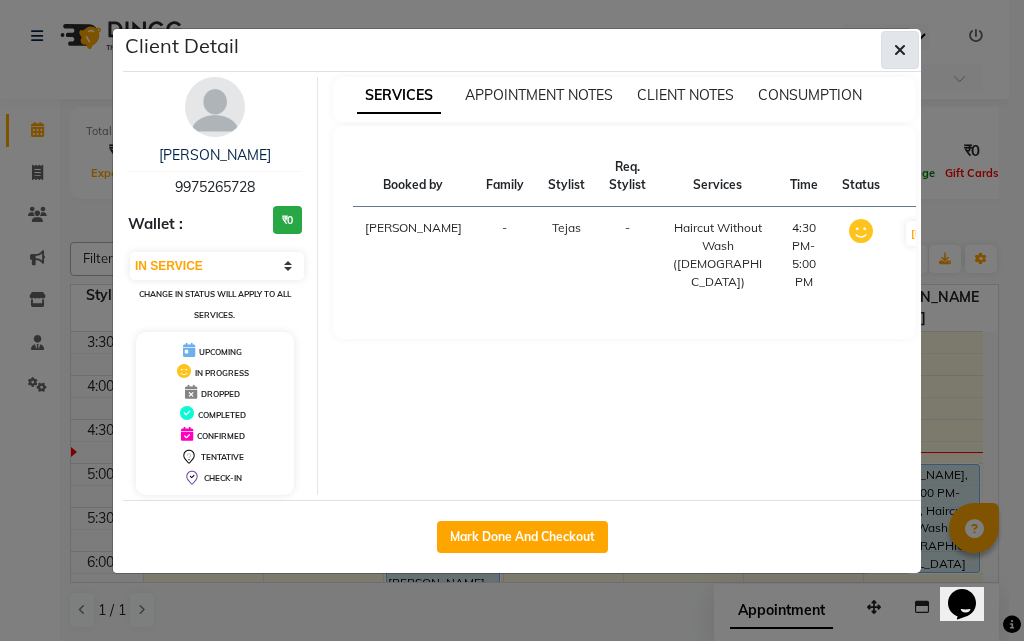 click 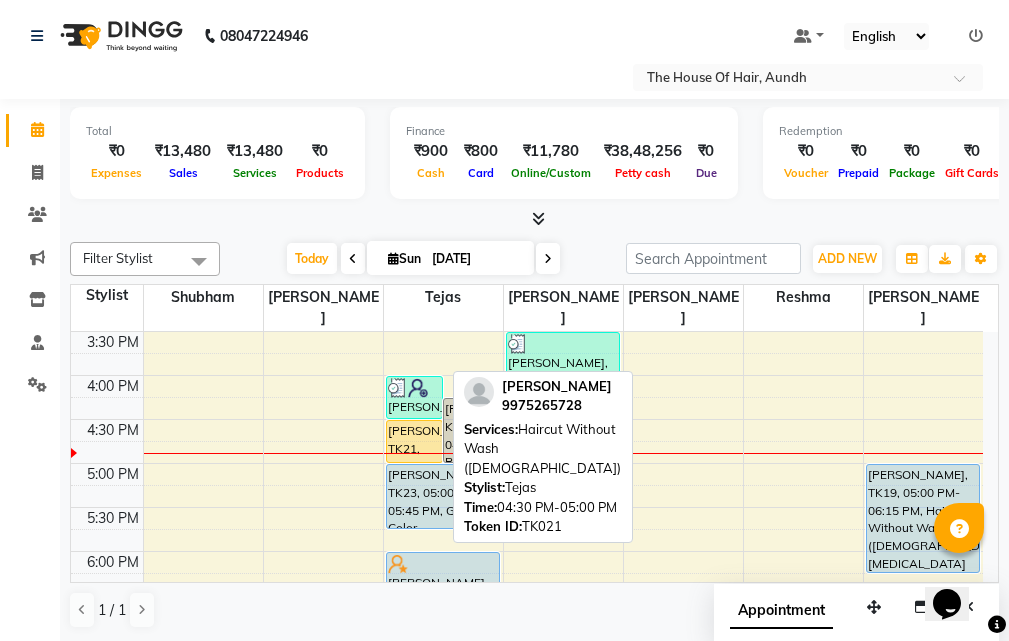click on "[PERSON_NAME], TK21, 04:30 PM-05:00 PM, Haircut Without Wash ([DEMOGRAPHIC_DATA])" at bounding box center [414, 441] 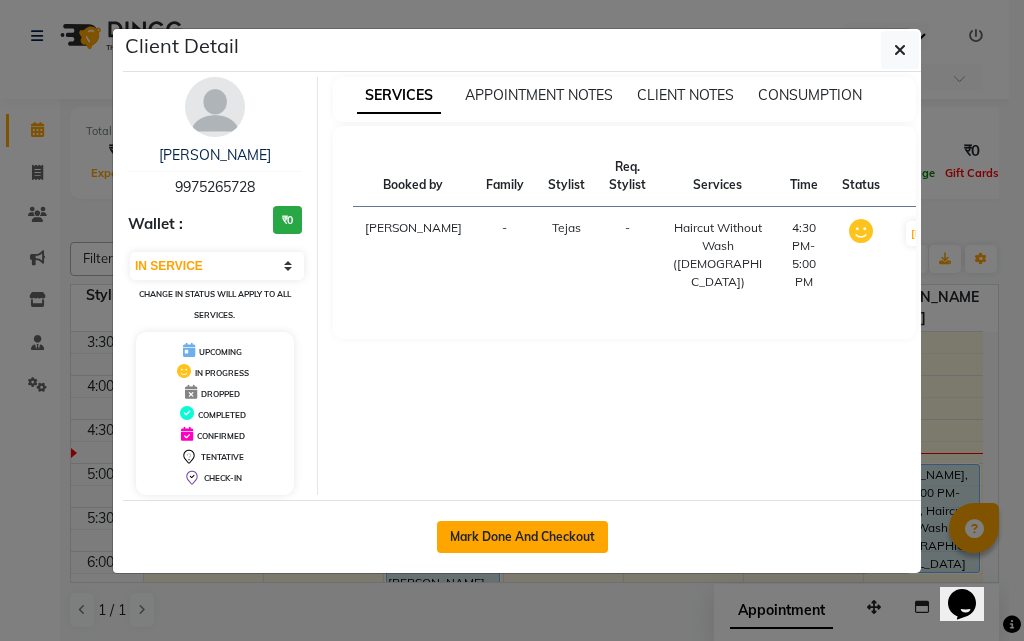 click on "Mark Done And Checkout" 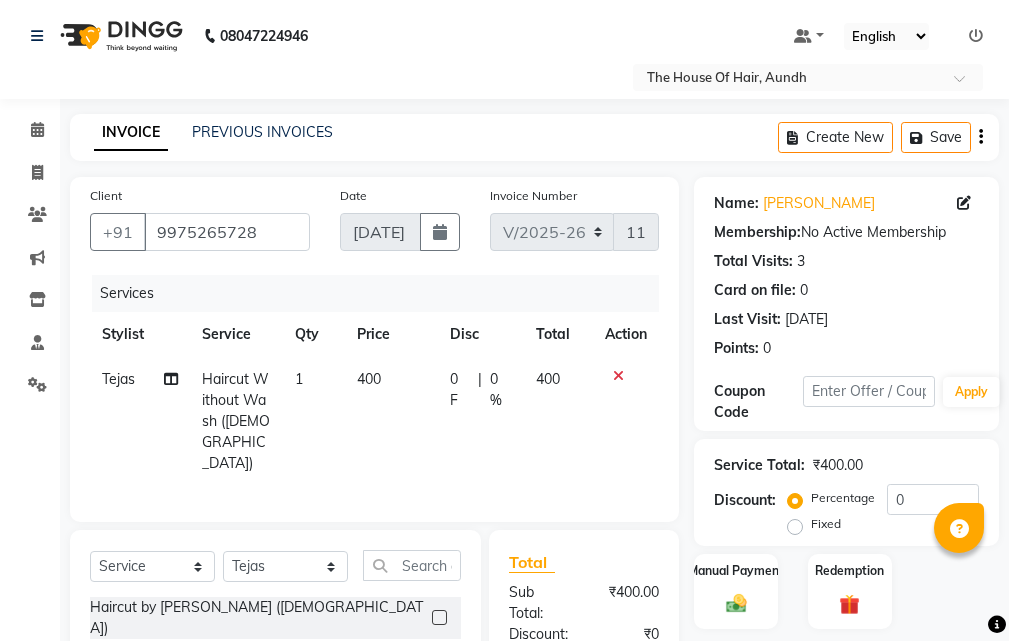 select on "26" 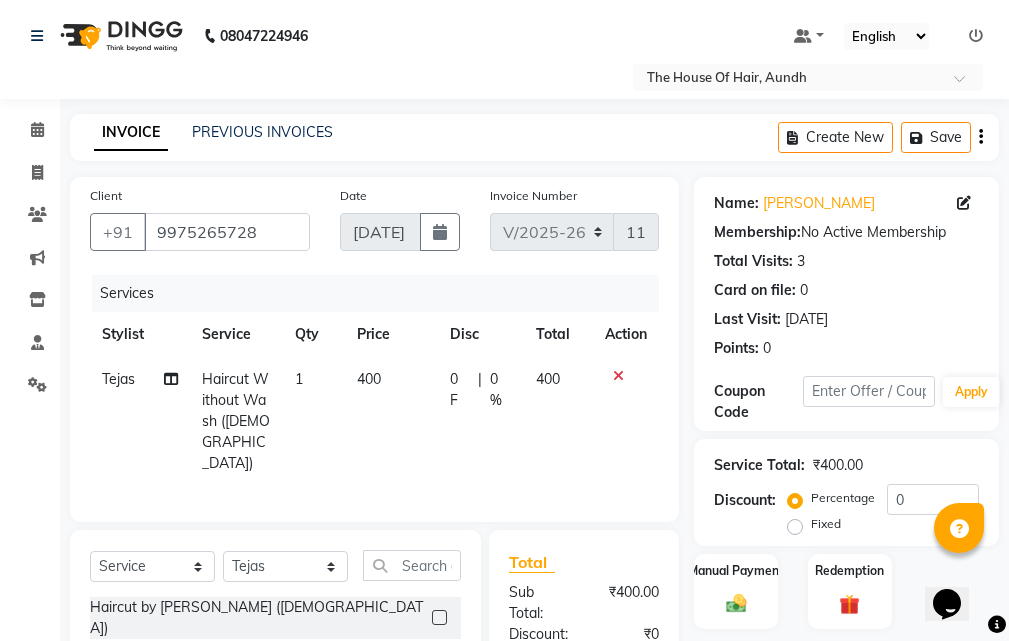 scroll, scrollTop: 0, scrollLeft: 0, axis: both 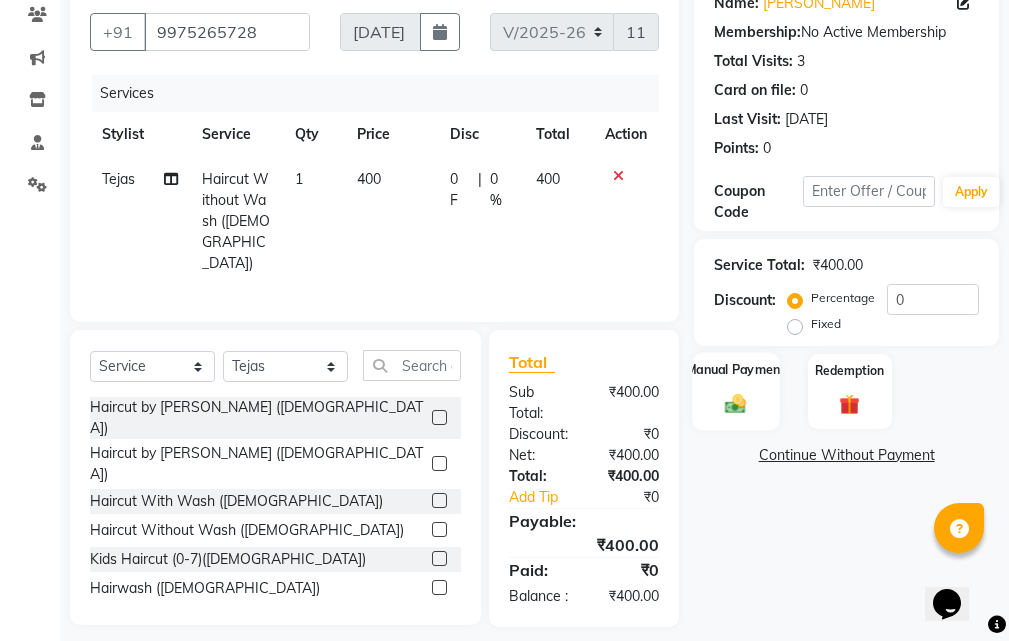 click 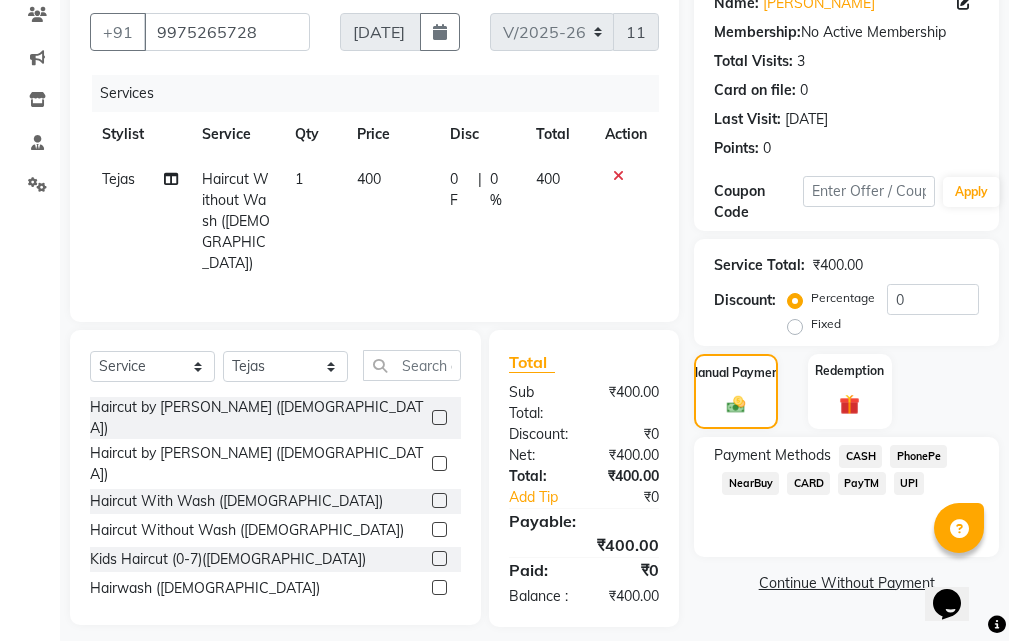 click on "UPI" 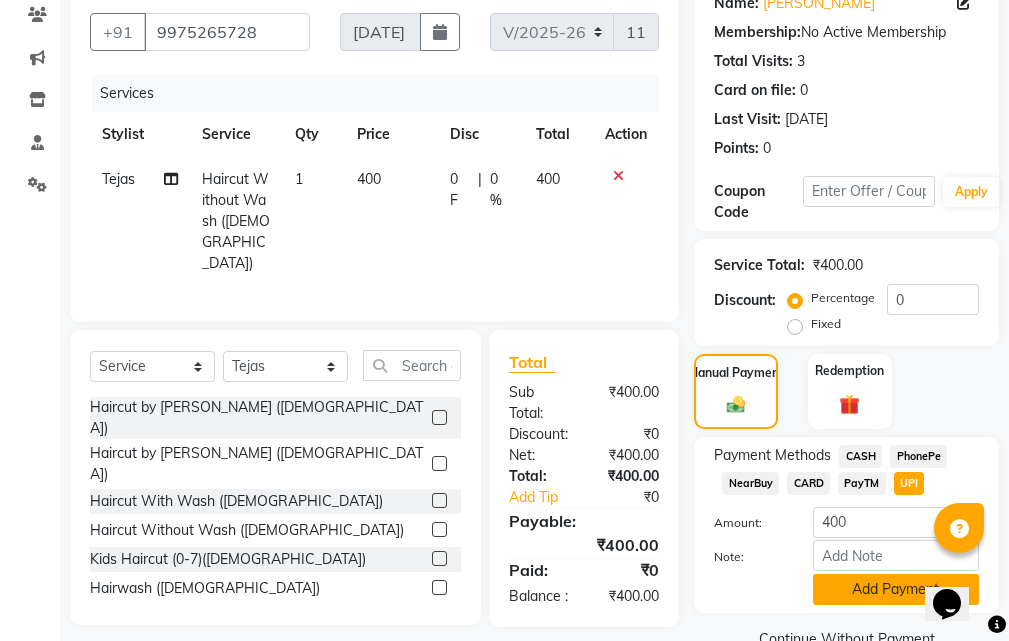 click on "Add Payment" 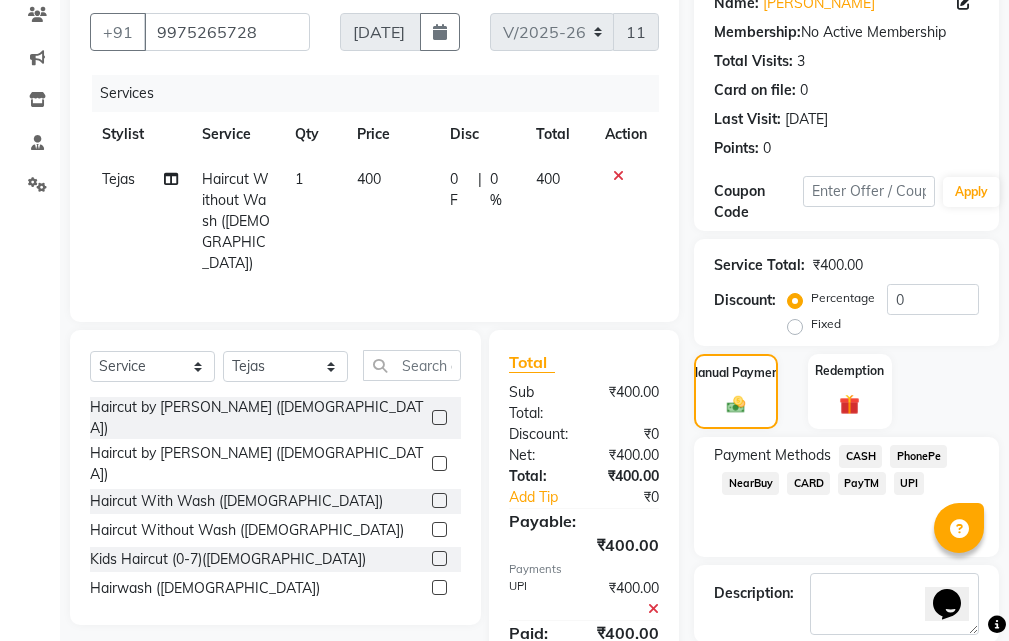 scroll, scrollTop: 300, scrollLeft: 0, axis: vertical 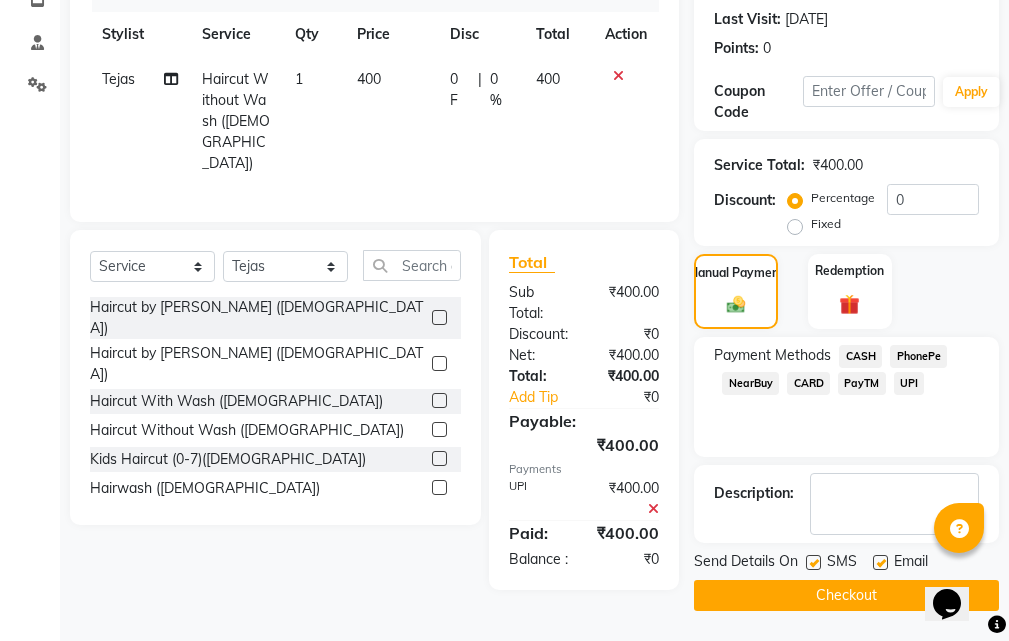 click on "Checkout" 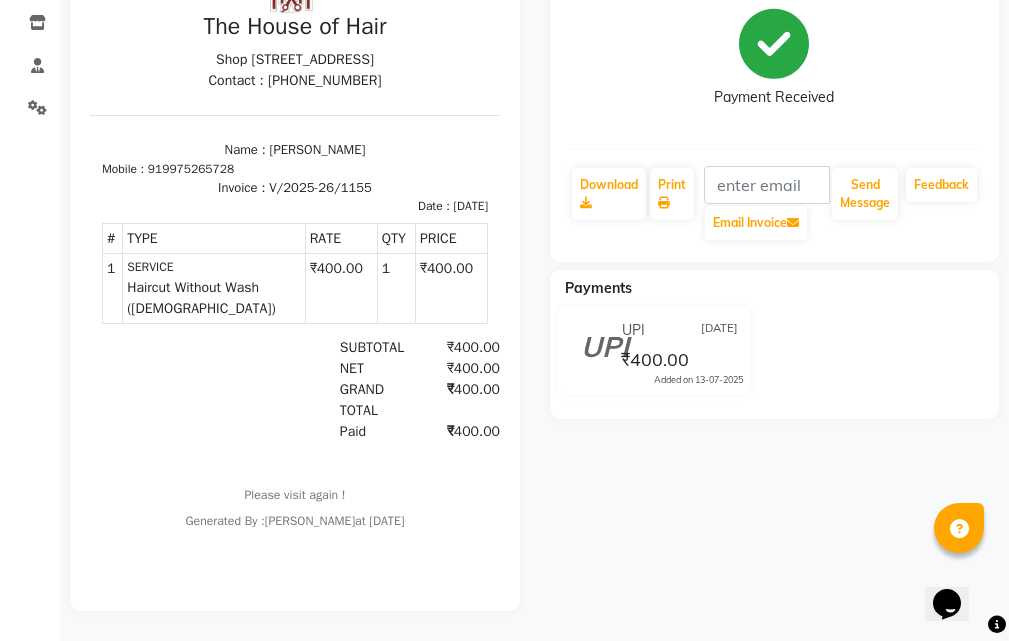 scroll, scrollTop: 0, scrollLeft: 0, axis: both 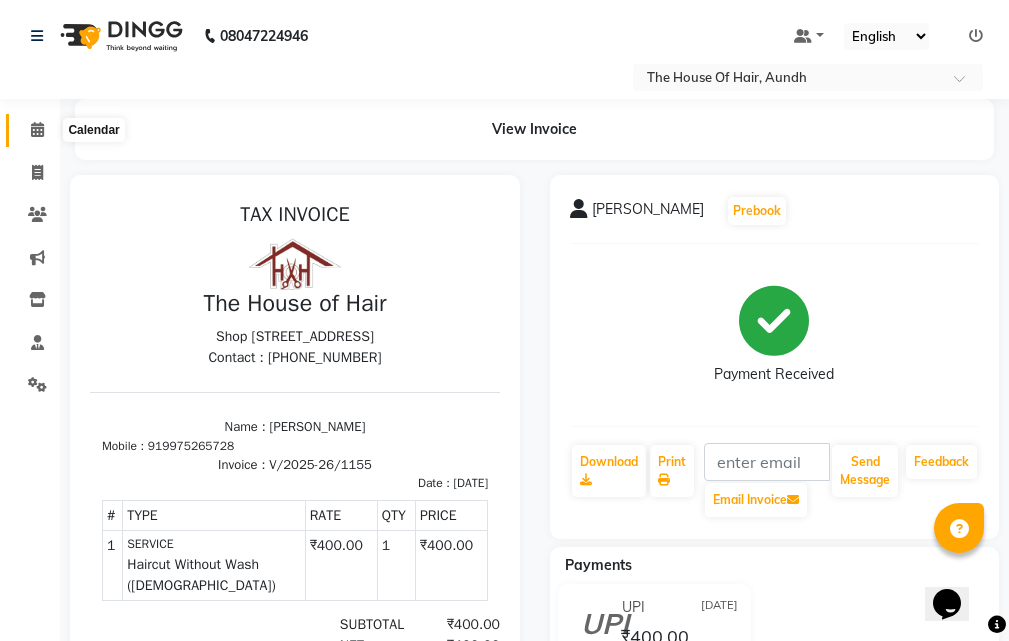 click 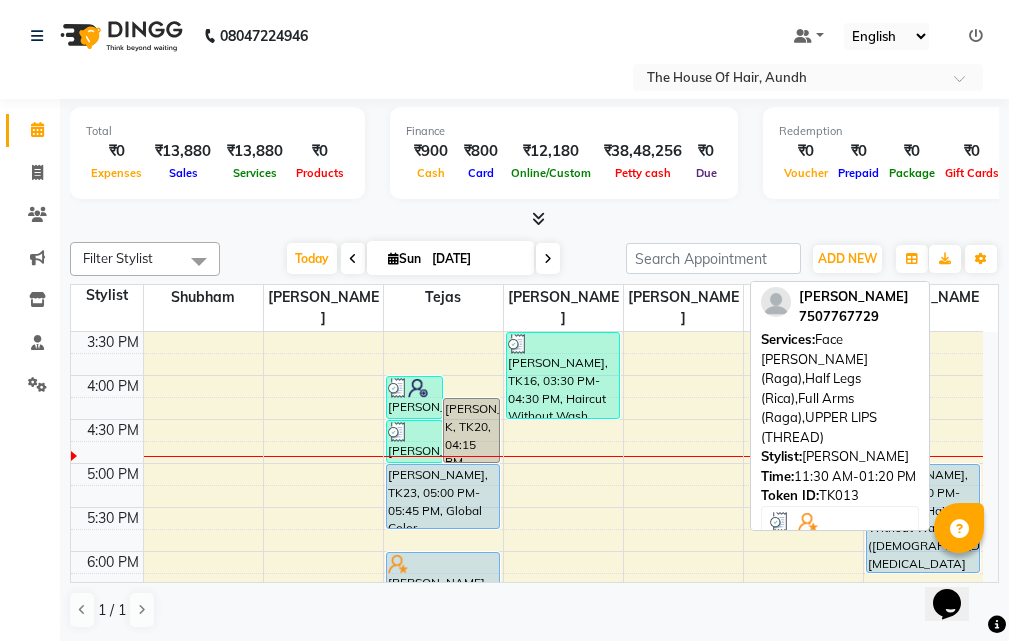 scroll, scrollTop: 700, scrollLeft: 0, axis: vertical 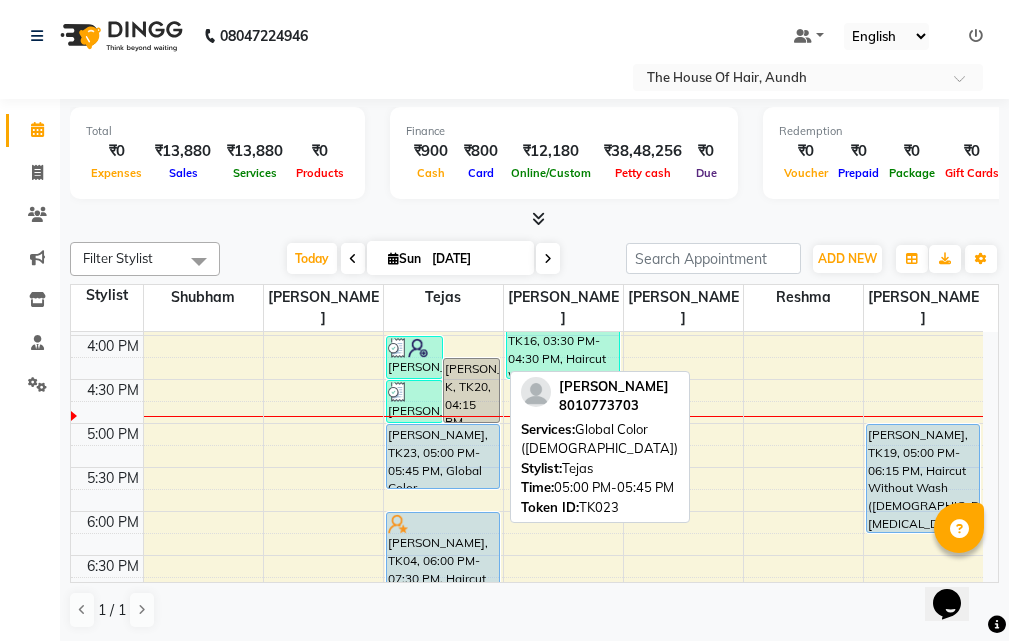 click on "[PERSON_NAME], TK23, 05:00 PM-05:45 PM, Global Color ([DEMOGRAPHIC_DATA])" at bounding box center [443, 456] 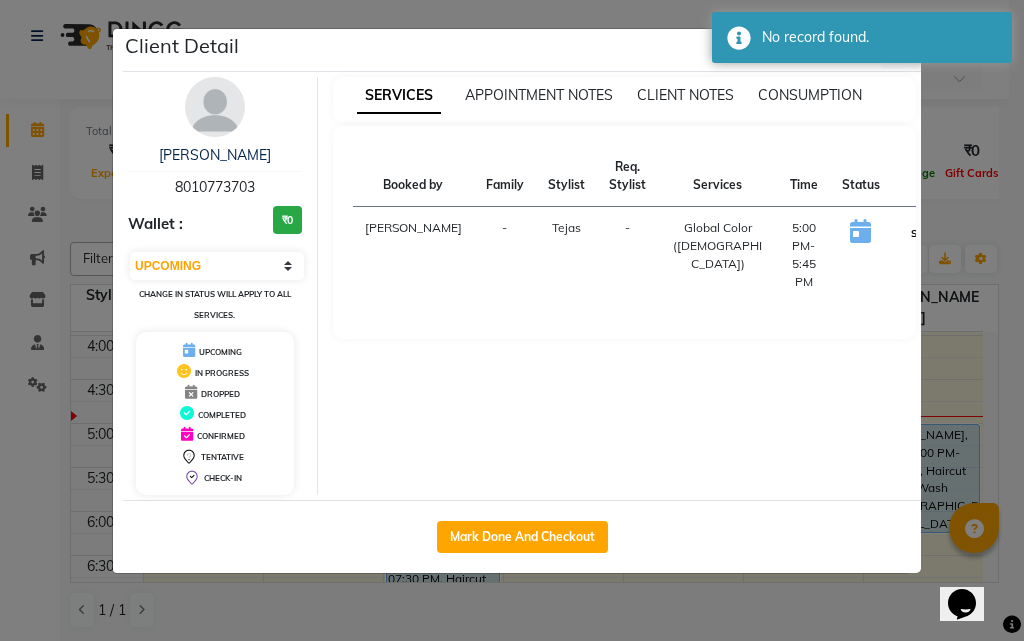 click on "START" at bounding box center [926, 233] 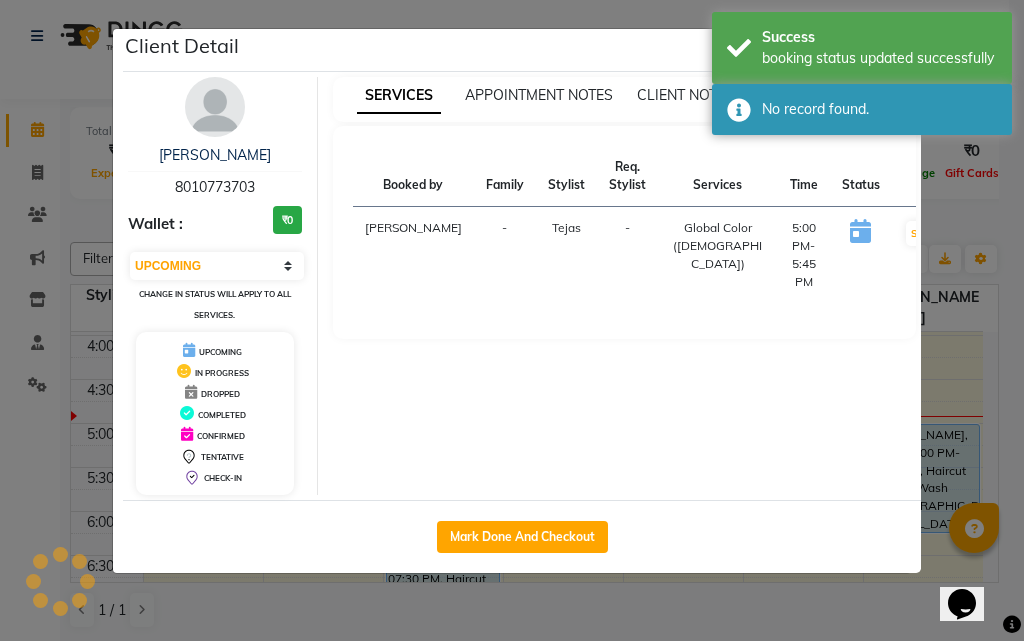 select on "1" 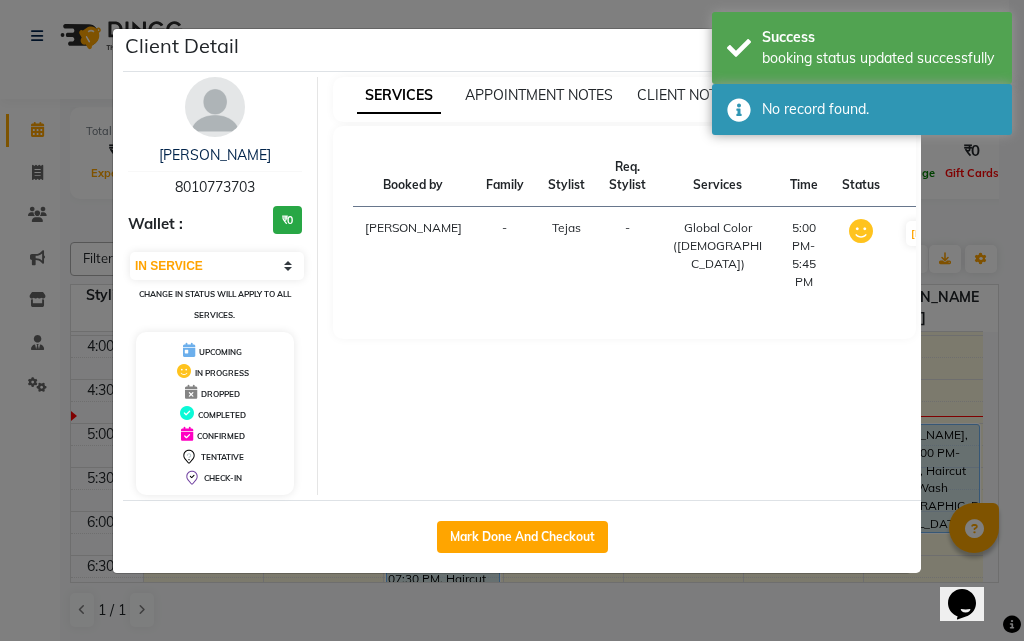 click on "Client Detail  Sai Kumthe   8010773703 Wallet : ₹0 Select IN SERVICE CONFIRMED TENTATIVE CHECK IN MARK DONE DROPPED UPCOMING Change in status will apply to all services. UPCOMING IN PROGRESS DROPPED COMPLETED CONFIRMED TENTATIVE CHECK-IN SERVICES APPOINTMENT NOTES CLIENT NOTES CONSUMPTION Booked by Family Stylist Req. Stylist Services Time Status  Kritika   - Tejas -  Global Color (Male)   5:00 PM-5:45 PM   MARK DONE   Mark Done And Checkout" 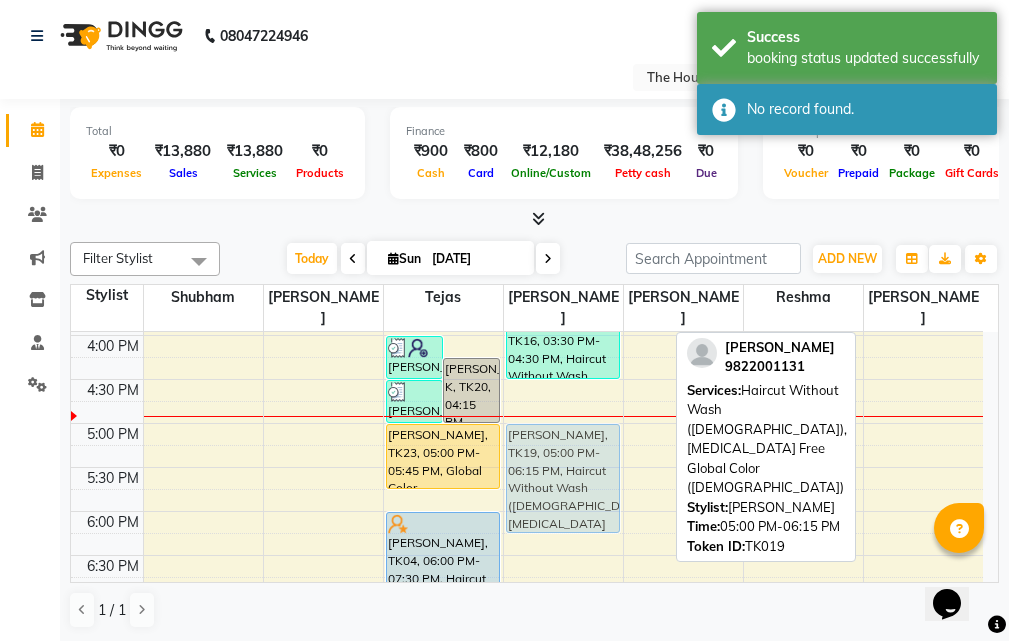 drag, startPoint x: 912, startPoint y: 413, endPoint x: 586, endPoint y: 423, distance: 326.15335 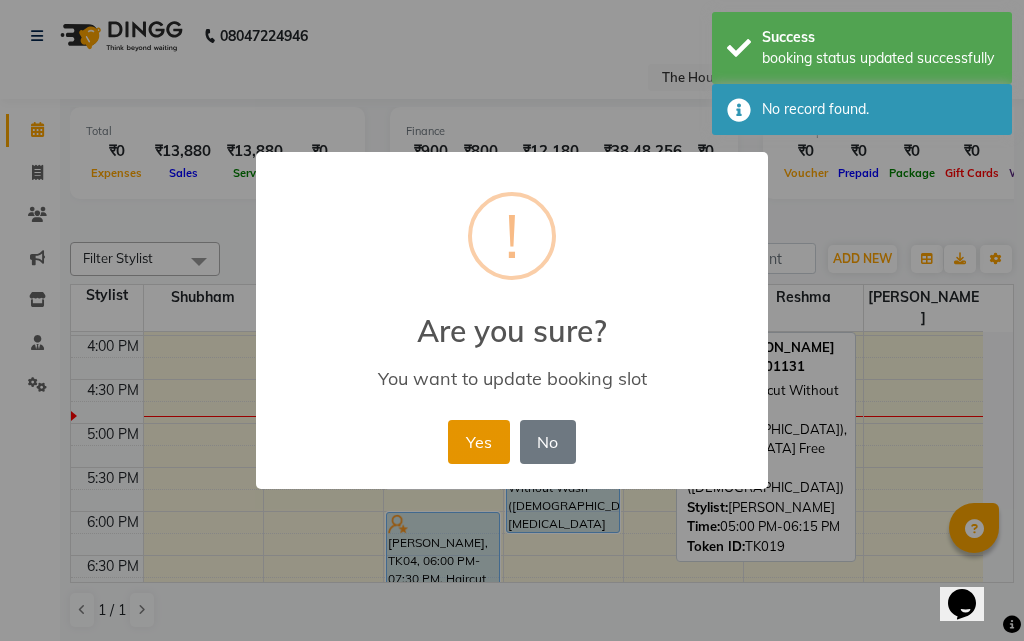 click on "Yes" at bounding box center (478, 442) 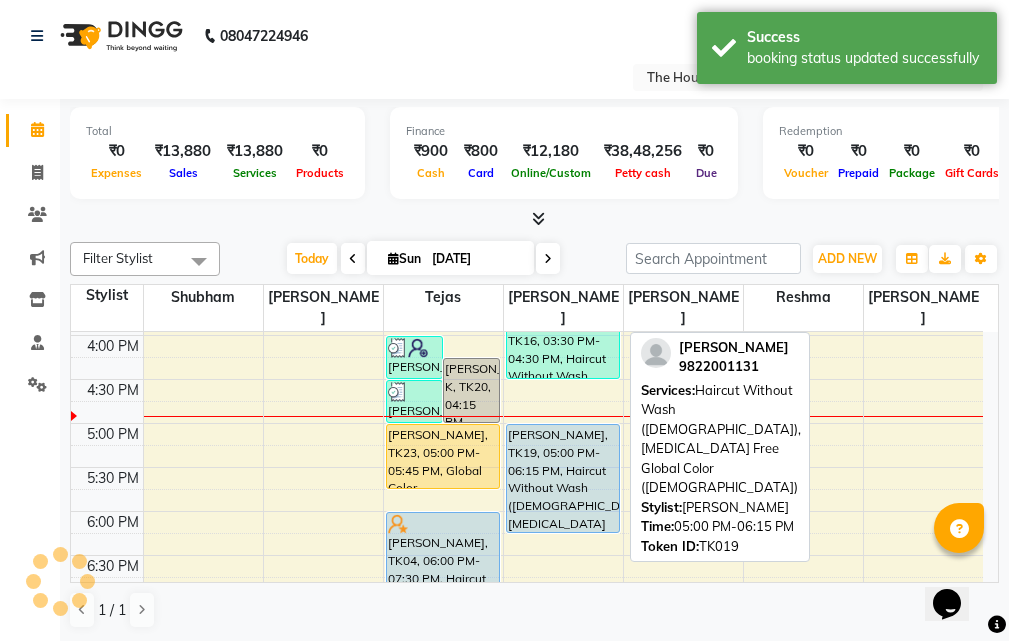 click on "[PERSON_NAME], TK19, 05:00 PM-06:15 PM, Haircut Without Wash ([DEMOGRAPHIC_DATA]),[MEDICAL_DATA] Free Global Color ([DEMOGRAPHIC_DATA])" at bounding box center [563, 478] 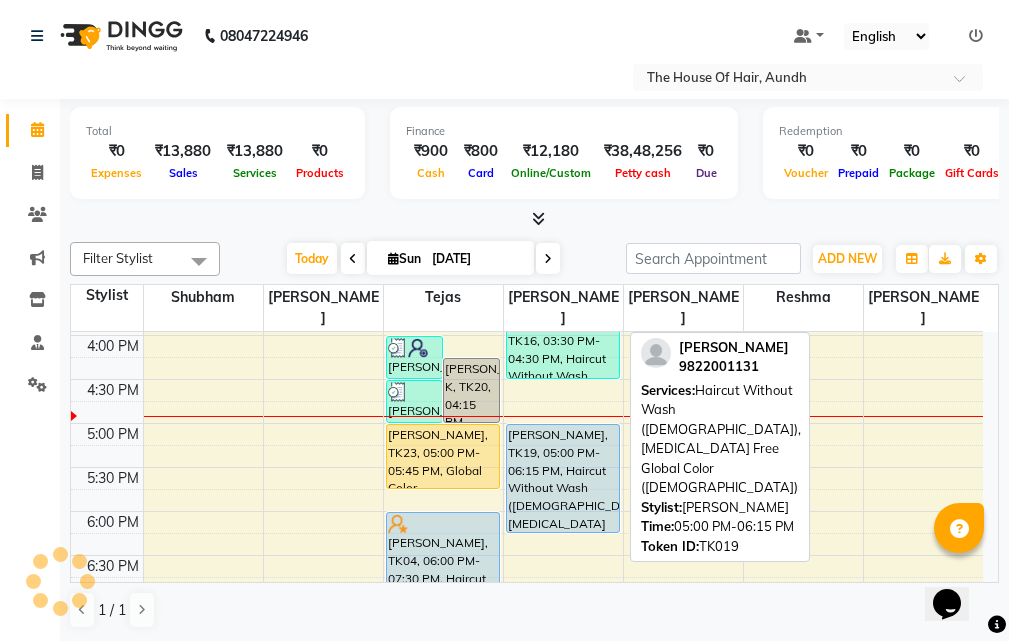 click on "[PERSON_NAME], TK19, 05:00 PM-06:15 PM, Haircut Without Wash ([DEMOGRAPHIC_DATA]),[MEDICAL_DATA] Free Global Color ([DEMOGRAPHIC_DATA])" at bounding box center [563, 478] 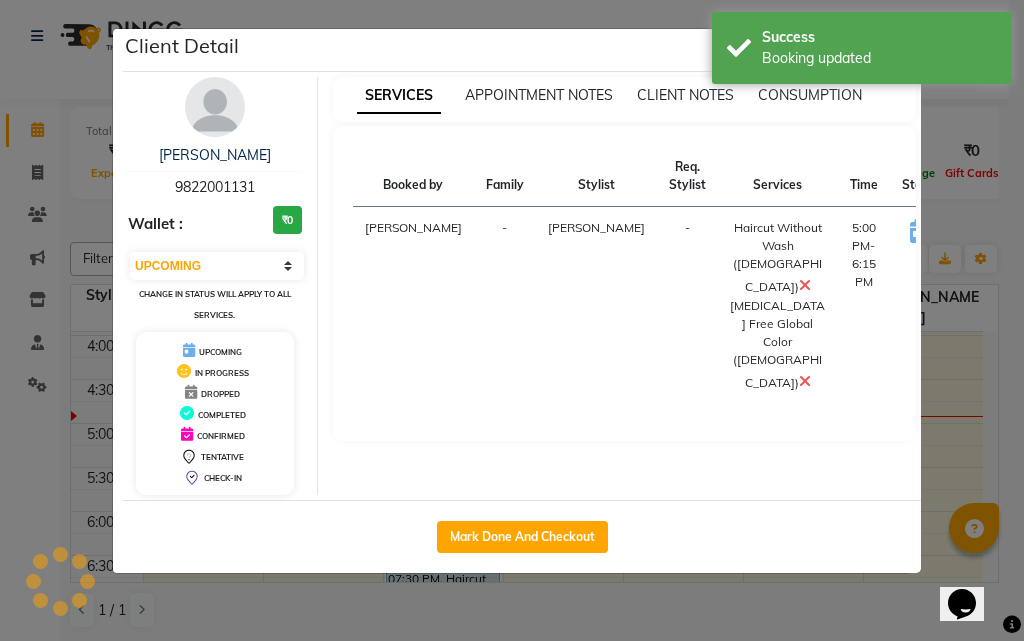 click on "START" at bounding box center [986, 233] 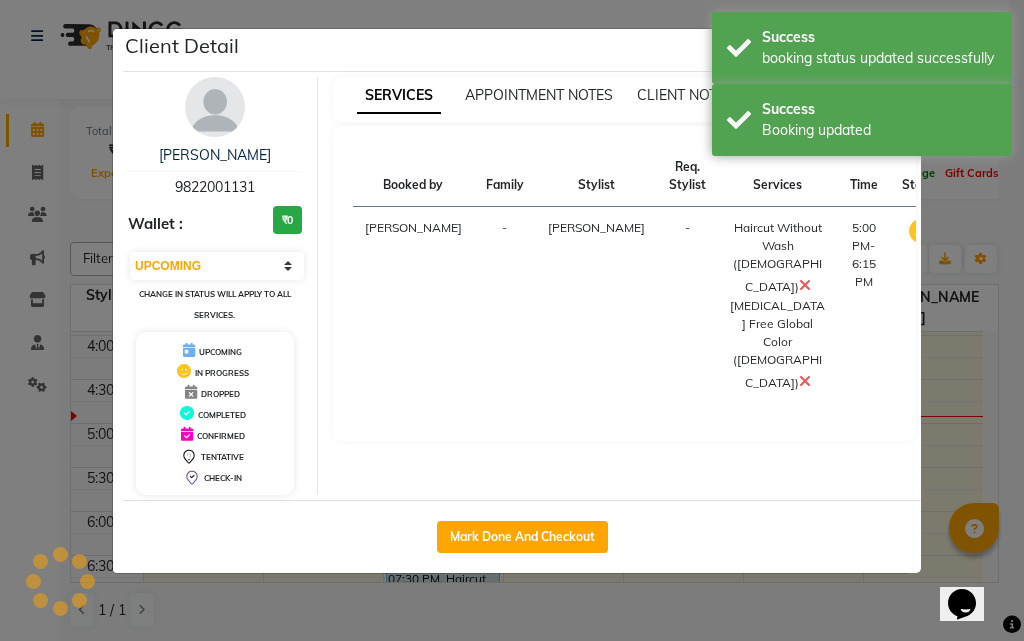 select on "1" 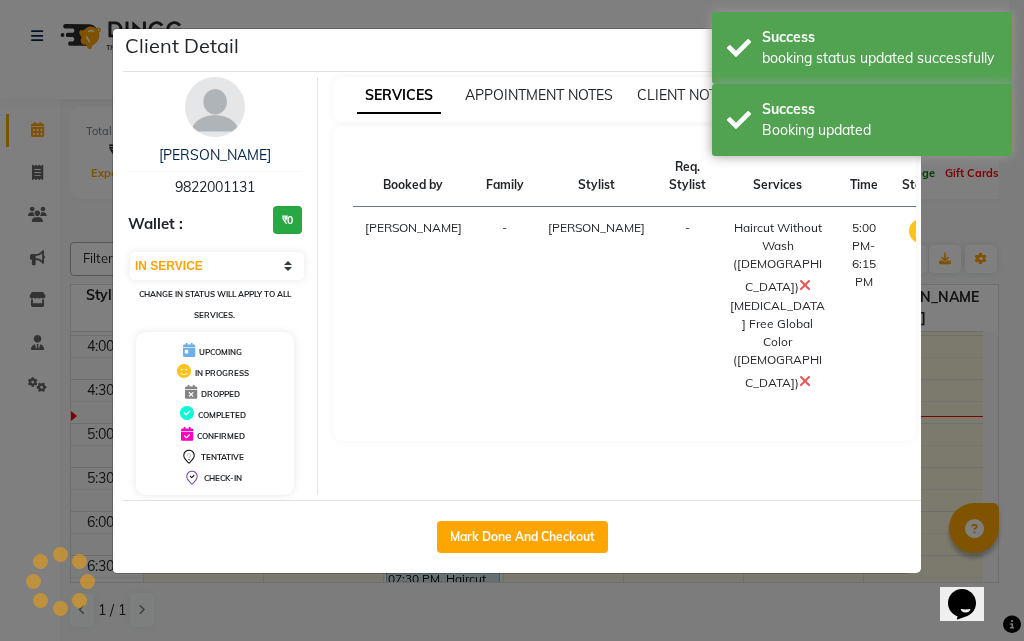 click on "Client Detail  Prashant Shrivastav   9822001131 Wallet : ₹0 Select IN SERVICE CONFIRMED TENTATIVE CHECK IN MARK DONE DROPPED UPCOMING Change in status will apply to all services. UPCOMING IN PROGRESS DROPPED COMPLETED CONFIRMED TENTATIVE CHECK-IN SERVICES APPOINTMENT NOTES CLIENT NOTES CONSUMPTION Booked by Family Stylist Req. Stylist Services Time Status  Kritika   - Rushikesh Raut -  Haircut Without Wash (Male)   Ammonia Free Global Color (Male)   5:00 PM-6:15 PM   MARK DONE   Mark Done And Checkout" 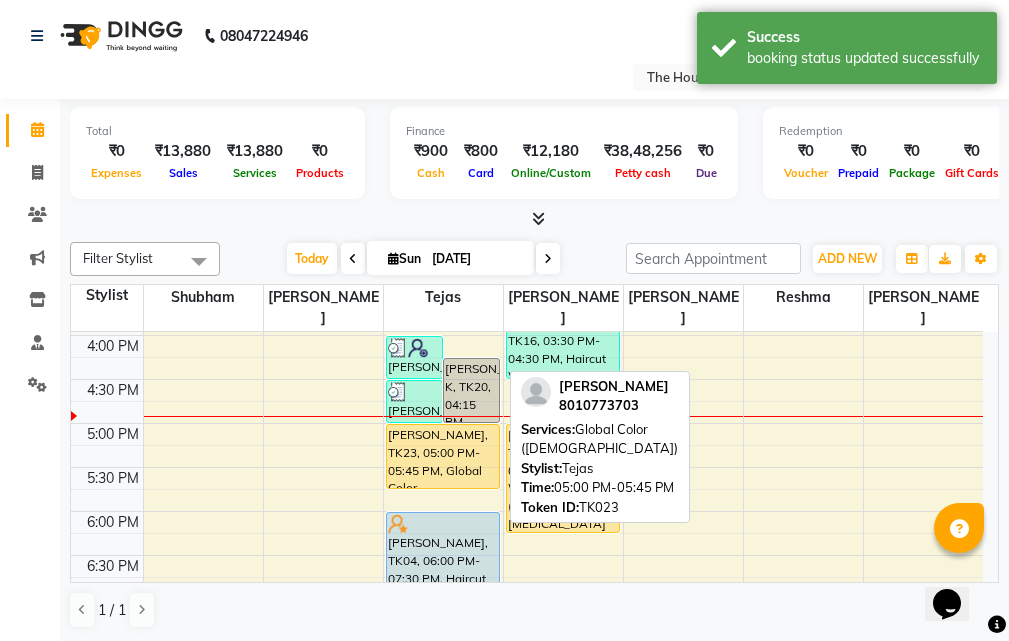 click on "[PERSON_NAME], TK23, 05:00 PM-05:45 PM, Global Color ([DEMOGRAPHIC_DATA])" at bounding box center [443, 456] 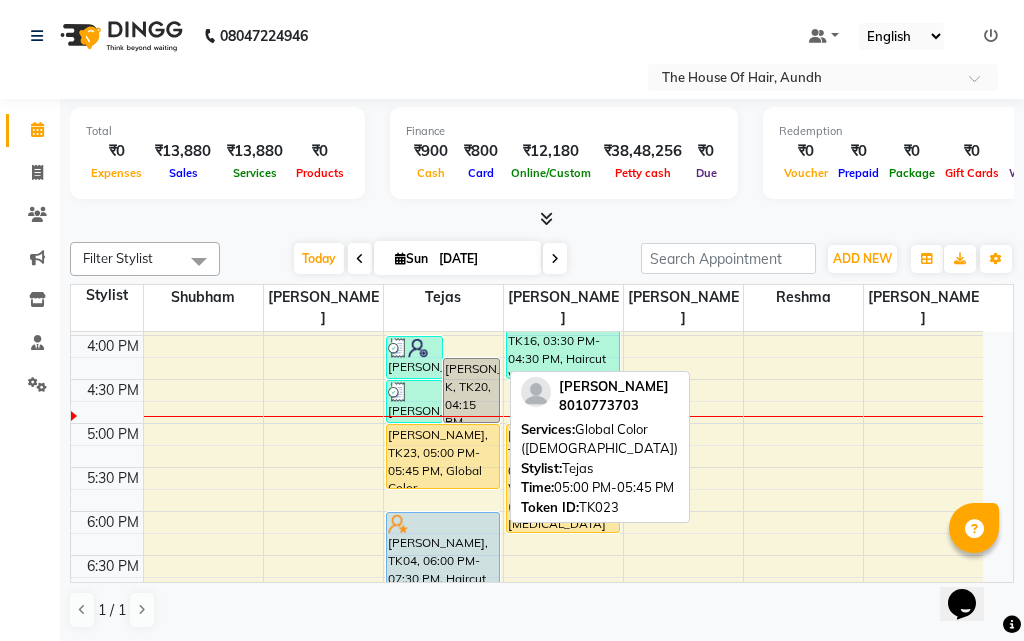 select on "1" 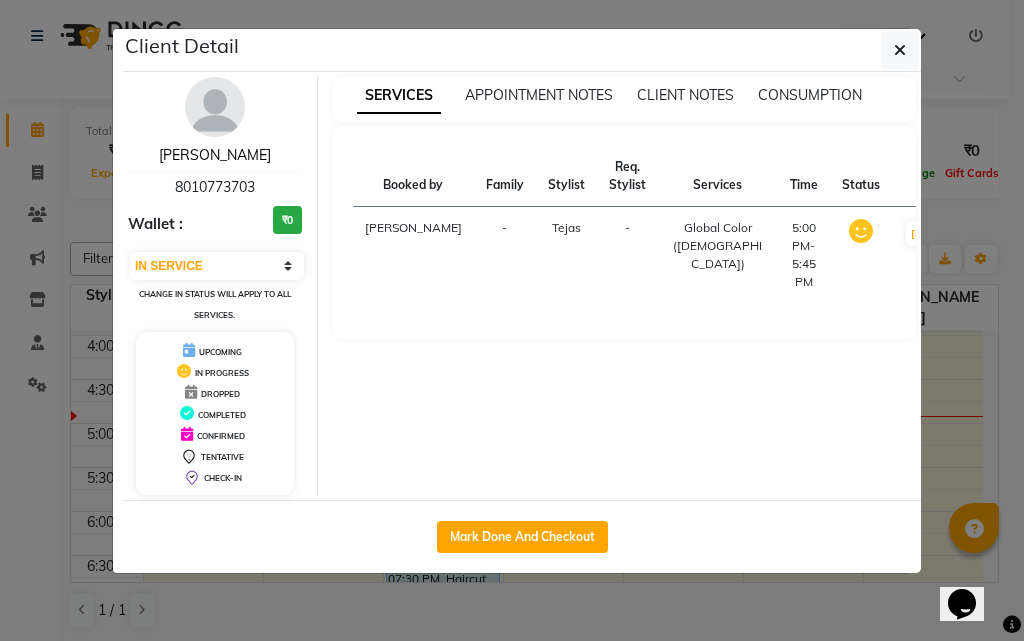 click on "[PERSON_NAME]" at bounding box center [215, 155] 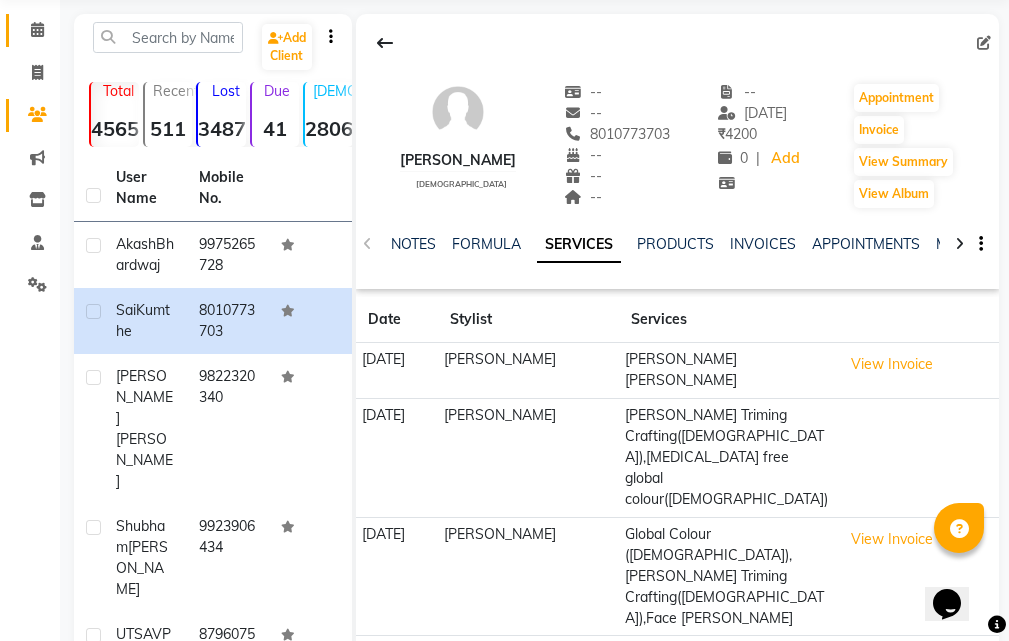 scroll, scrollTop: 0, scrollLeft: 0, axis: both 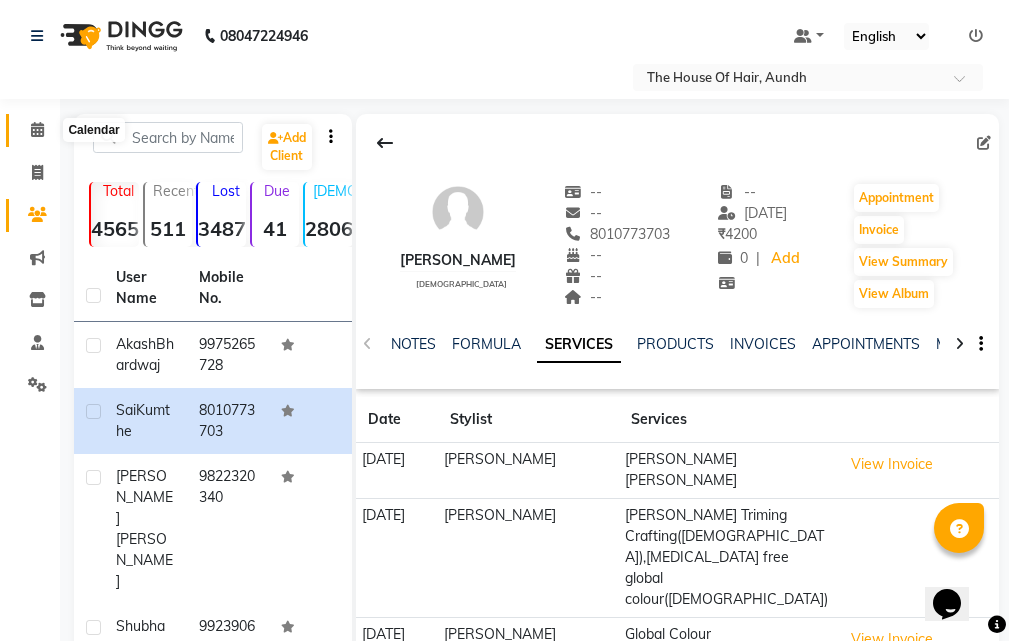 click 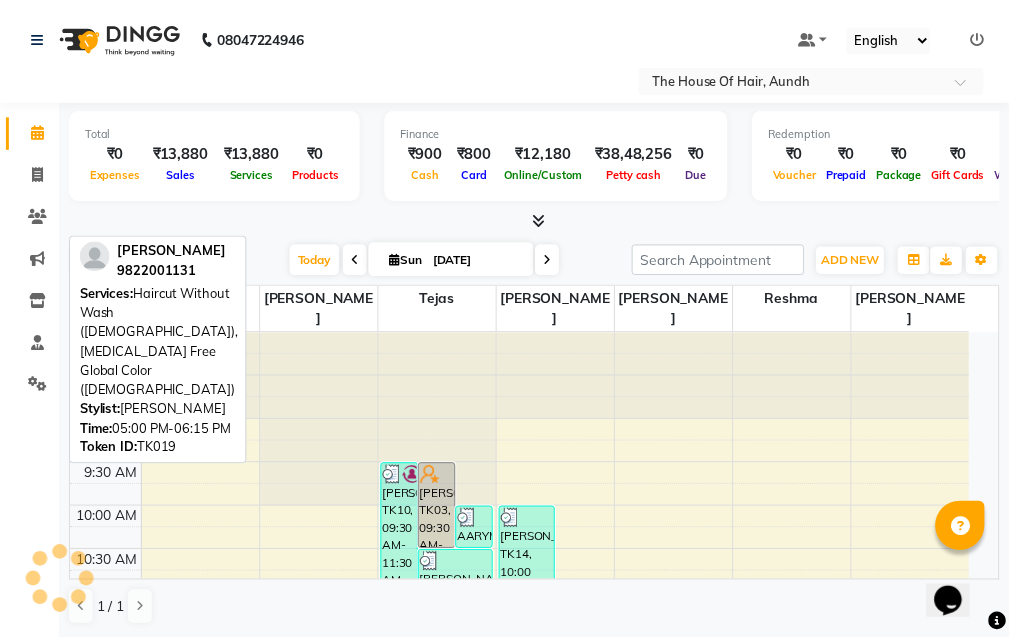 scroll, scrollTop: 705, scrollLeft: 0, axis: vertical 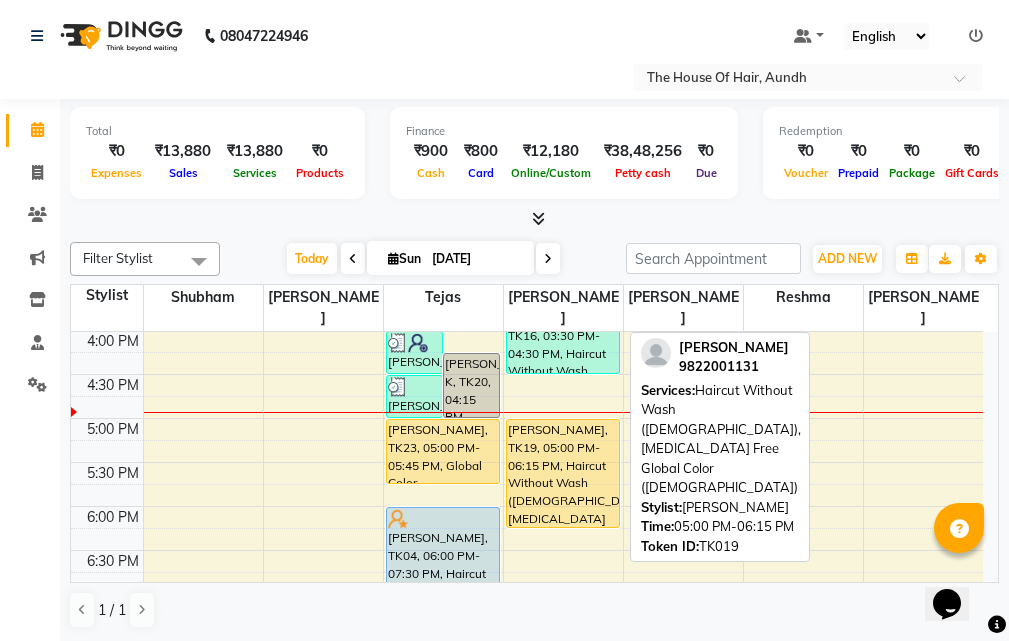 click on "[PERSON_NAME], TK19, 05:00 PM-06:15 PM, Haircut Without Wash ([DEMOGRAPHIC_DATA]),[MEDICAL_DATA] Free Global Color ([DEMOGRAPHIC_DATA])" at bounding box center (563, 473) 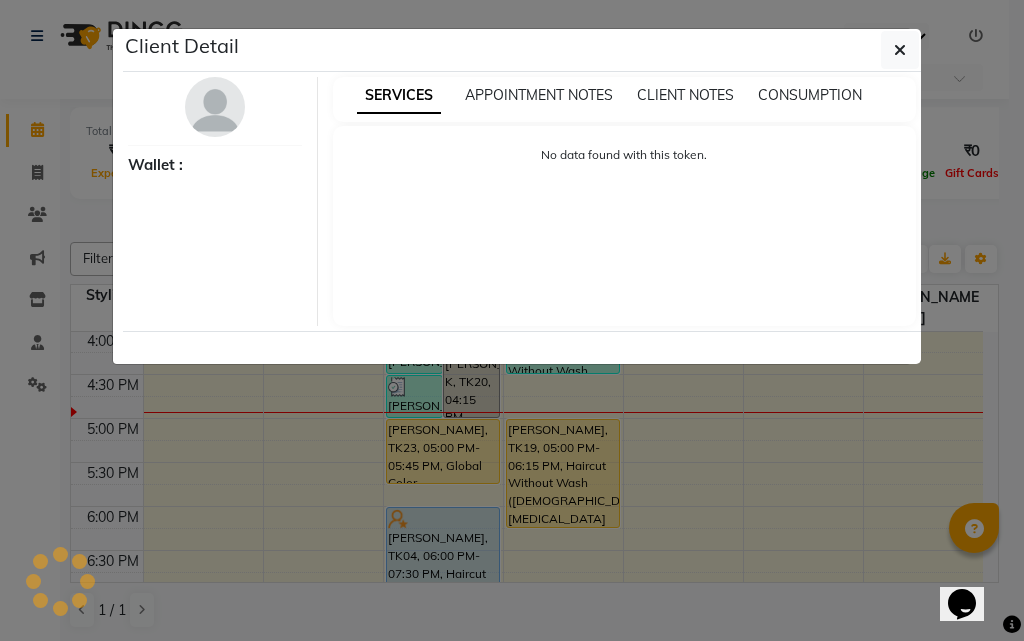 select on "1" 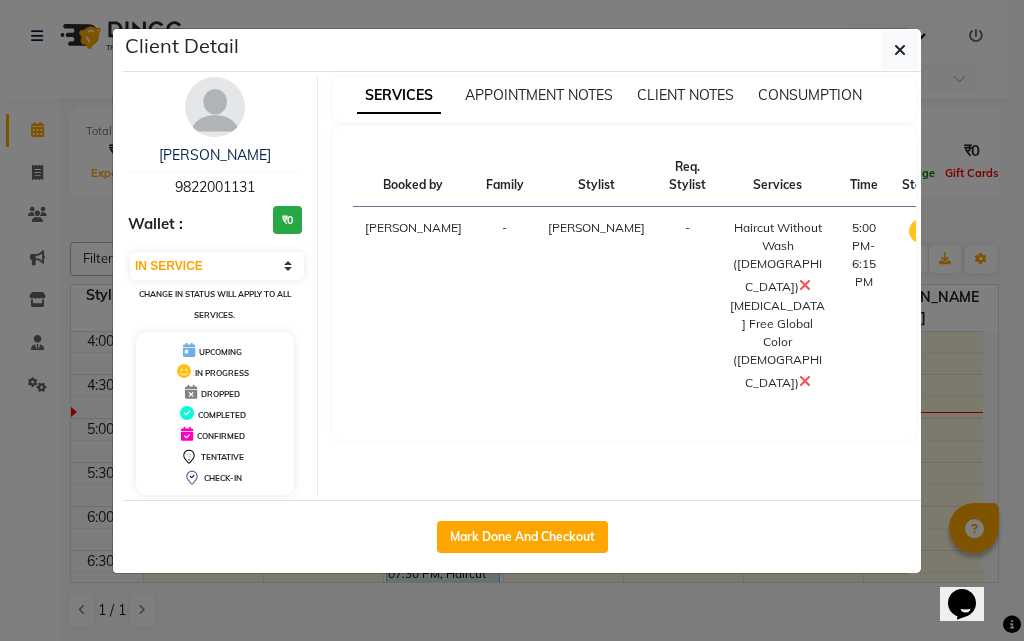 click at bounding box center [805, 285] 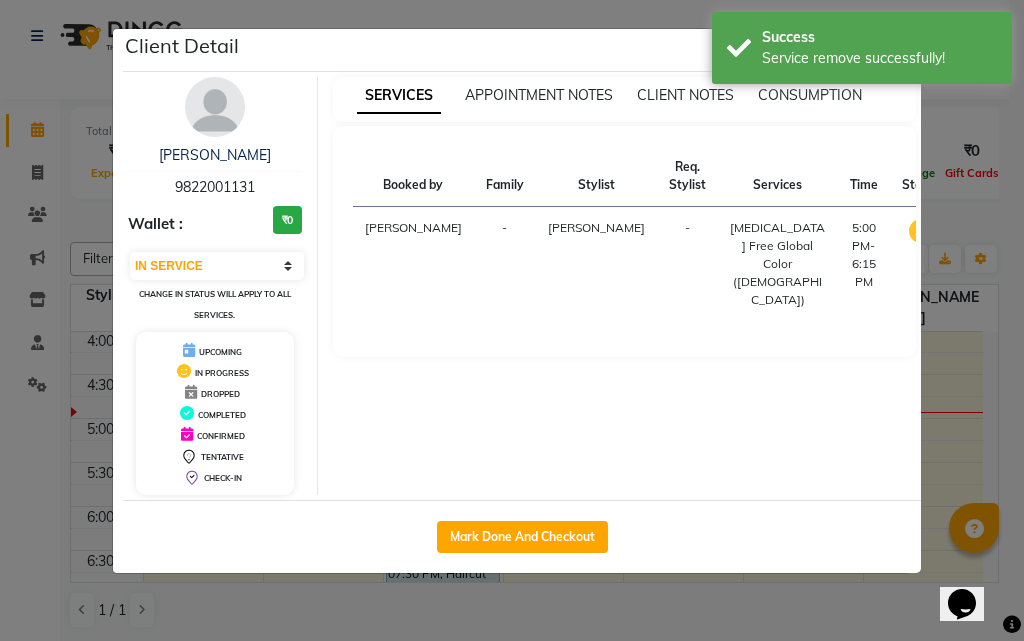 click on "Client Detail  Prashant Shrivastav   9822001131 Wallet : ₹0 Select IN SERVICE CONFIRMED TENTATIVE CHECK IN MARK DONE DROPPED UPCOMING Change in status will apply to all services. UPCOMING IN PROGRESS DROPPED COMPLETED CONFIRMED TENTATIVE CHECK-IN SERVICES APPOINTMENT NOTES CLIENT NOTES CONSUMPTION Booked by Family Stylist Req. Stylist Services Time Status  Kritika   - Rushikesh Raut -  Ammonia Free Global Color (Male)   5:00 PM-6:15 PM   MARK DONE   Mark Done And Checkout" 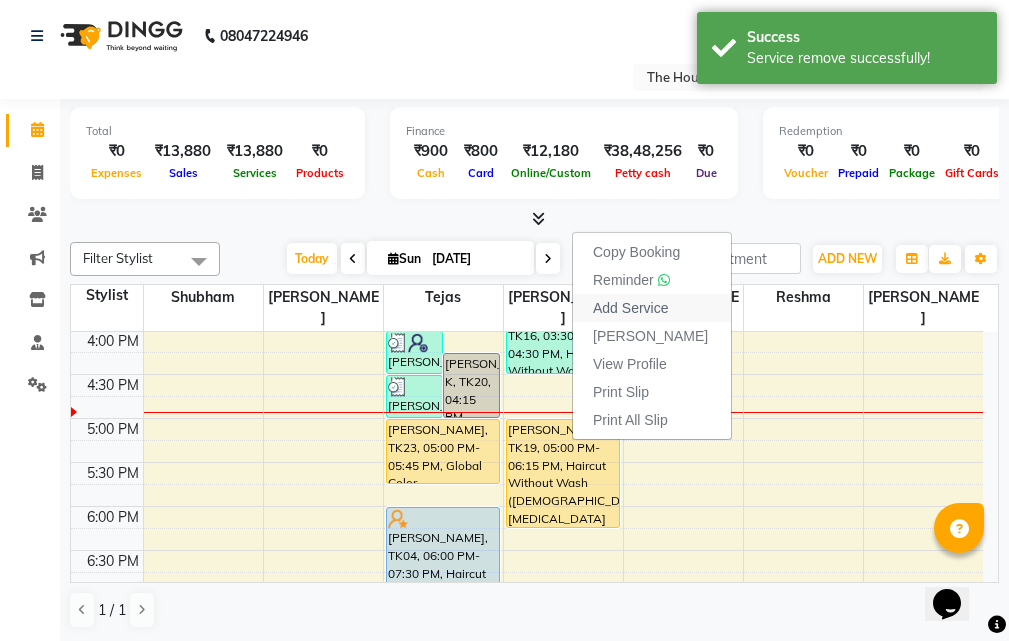 click on "Add Service" at bounding box center [630, 308] 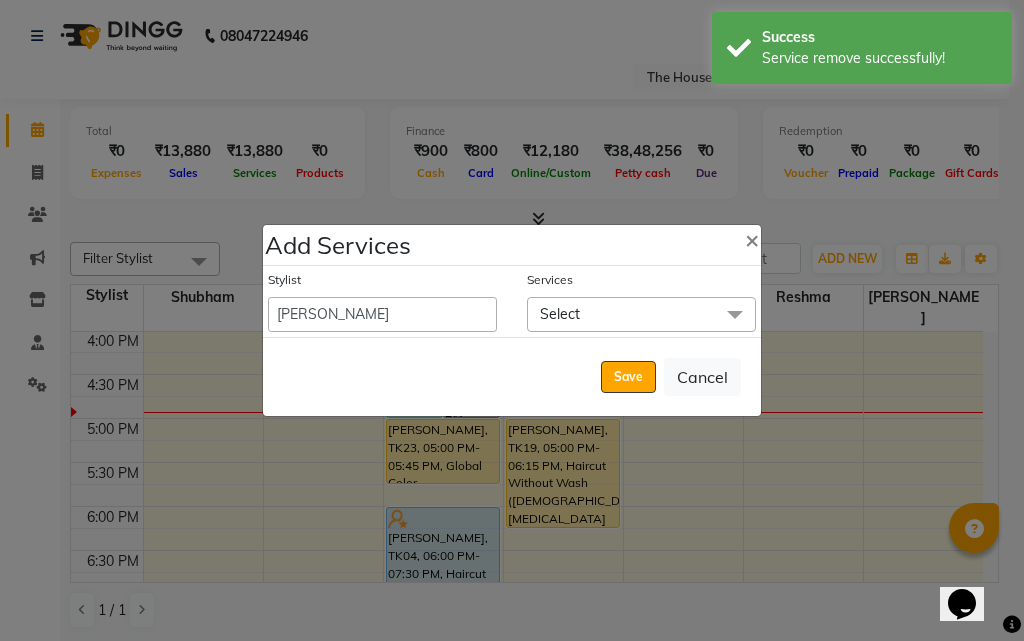 click on "Select" 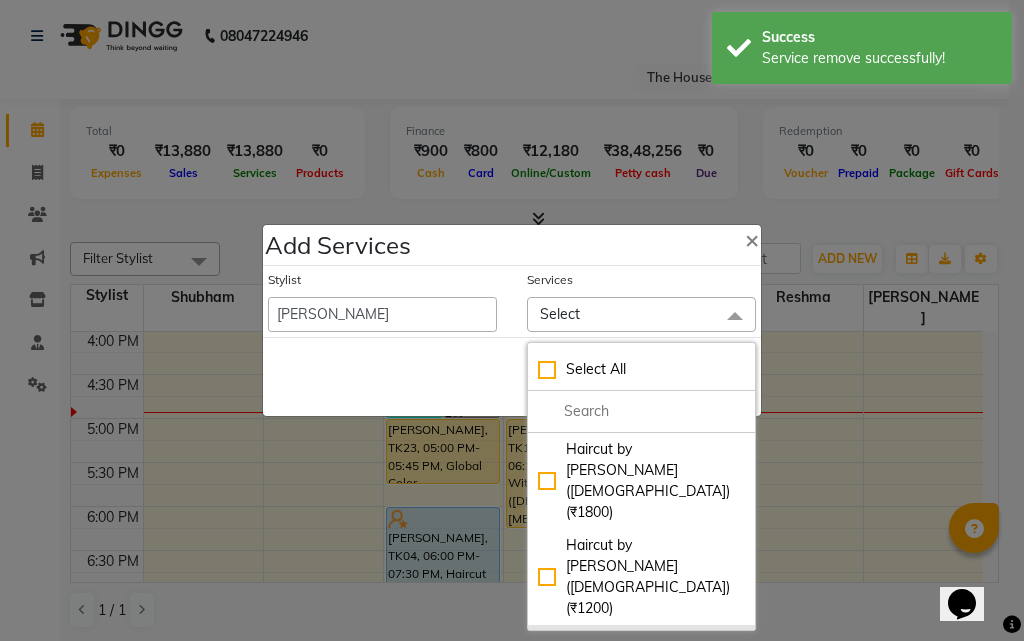 click on "Haircut With Wash ([DEMOGRAPHIC_DATA]) (₹500)" 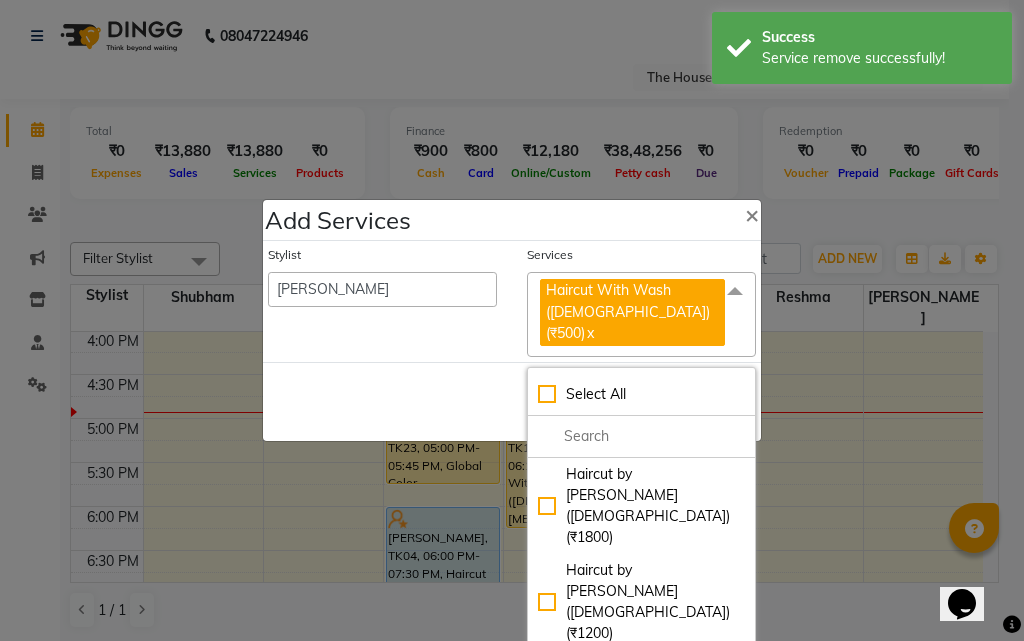 click on "Save   Cancel" 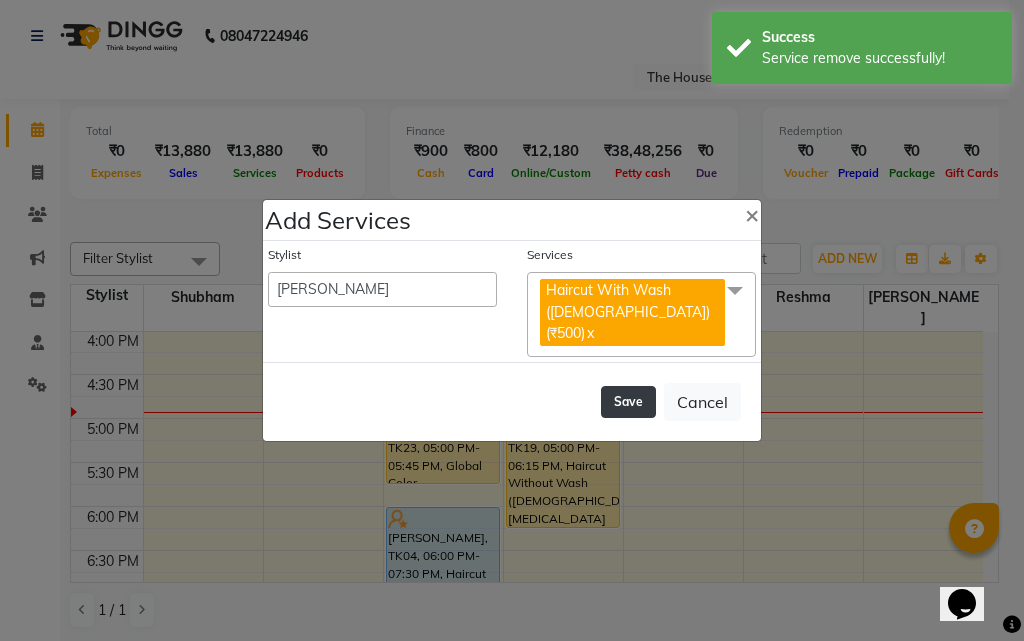 click on "Save" 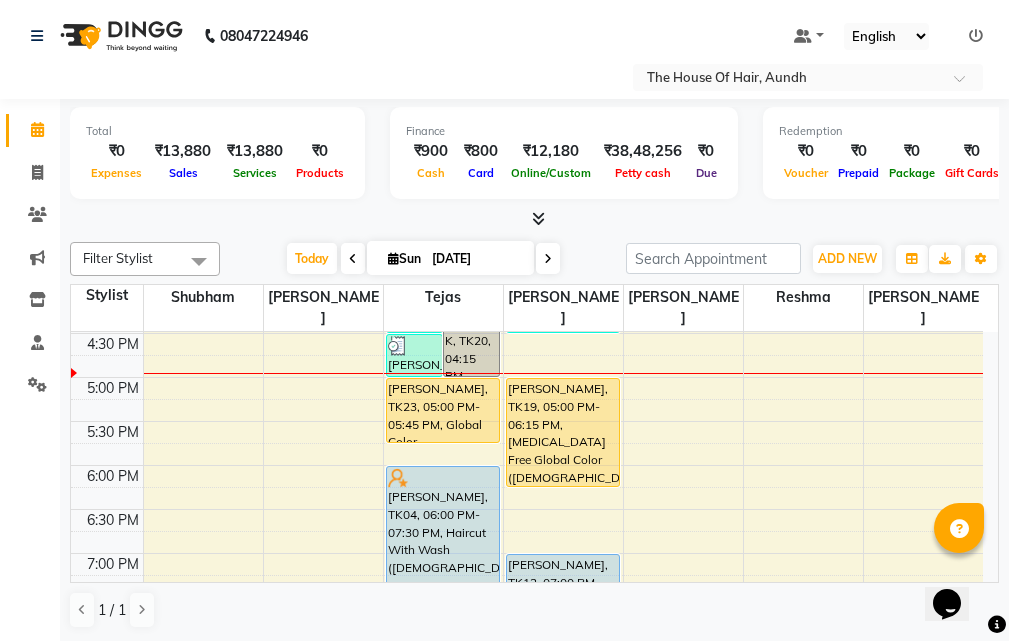 scroll, scrollTop: 705, scrollLeft: 0, axis: vertical 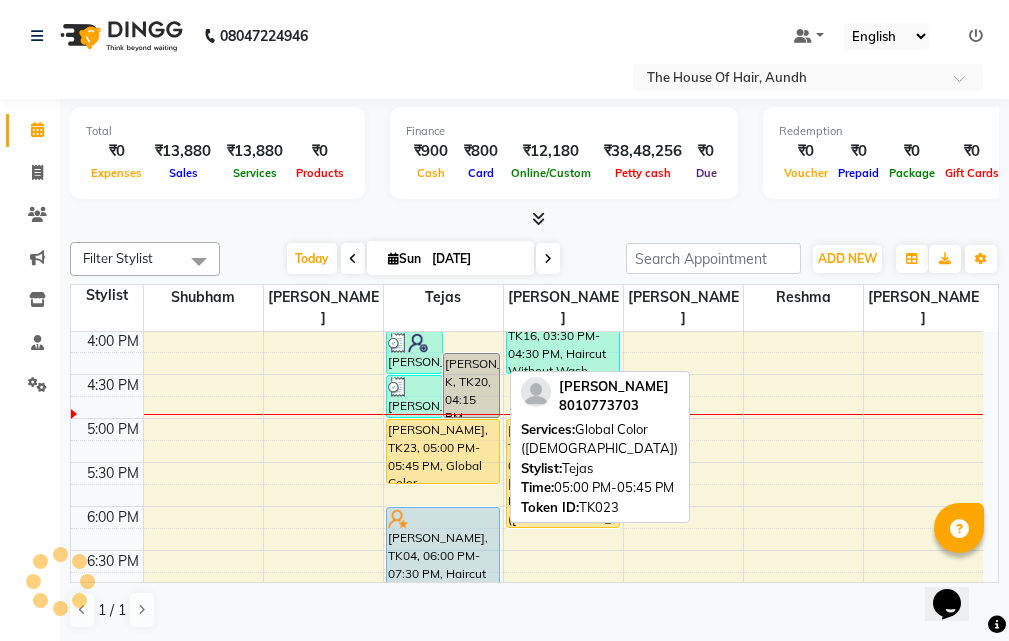 click on "[PERSON_NAME], TK23, 05:00 PM-05:45 PM, Global Color ([DEMOGRAPHIC_DATA])" at bounding box center [443, 451] 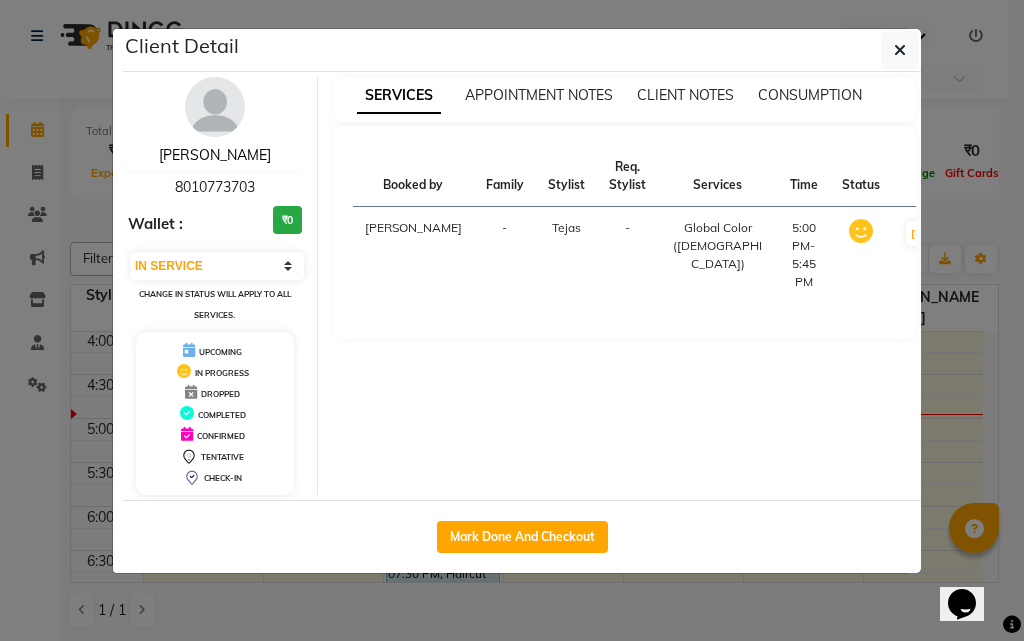 click on "[PERSON_NAME]" at bounding box center (215, 155) 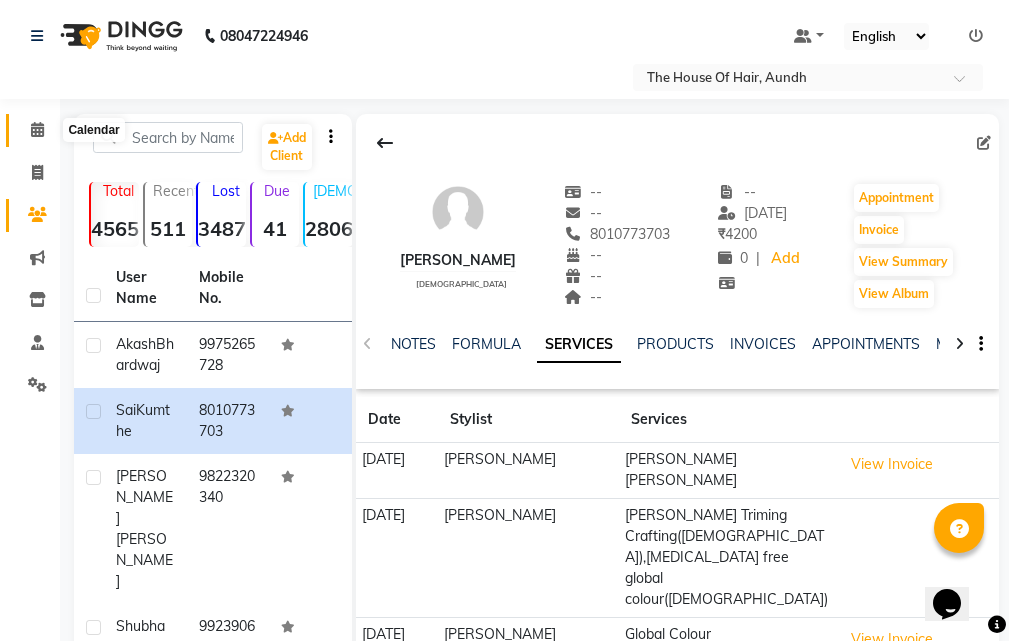 click 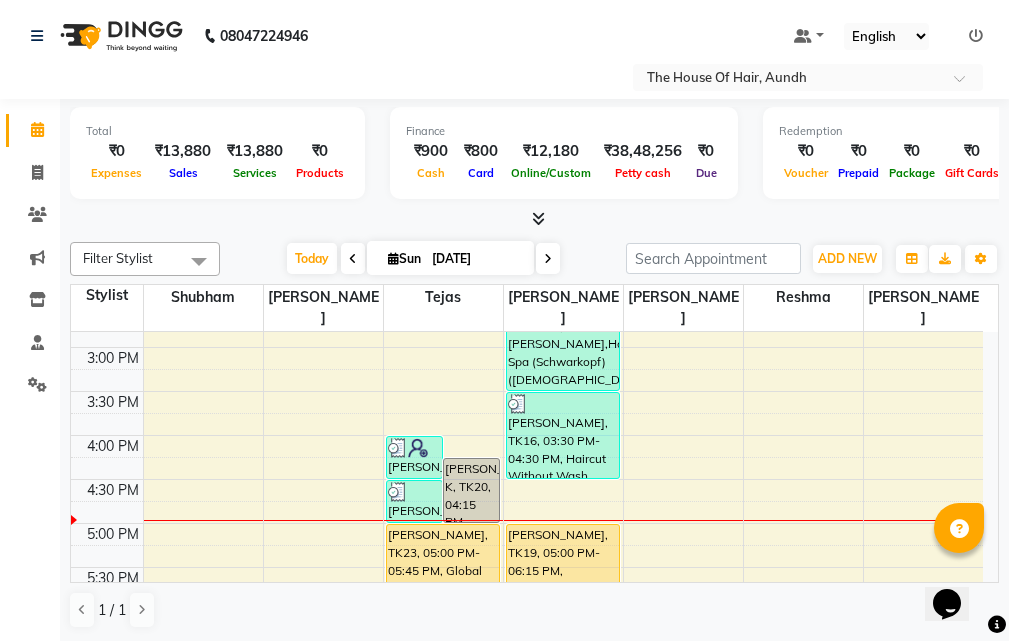 scroll, scrollTop: 700, scrollLeft: 0, axis: vertical 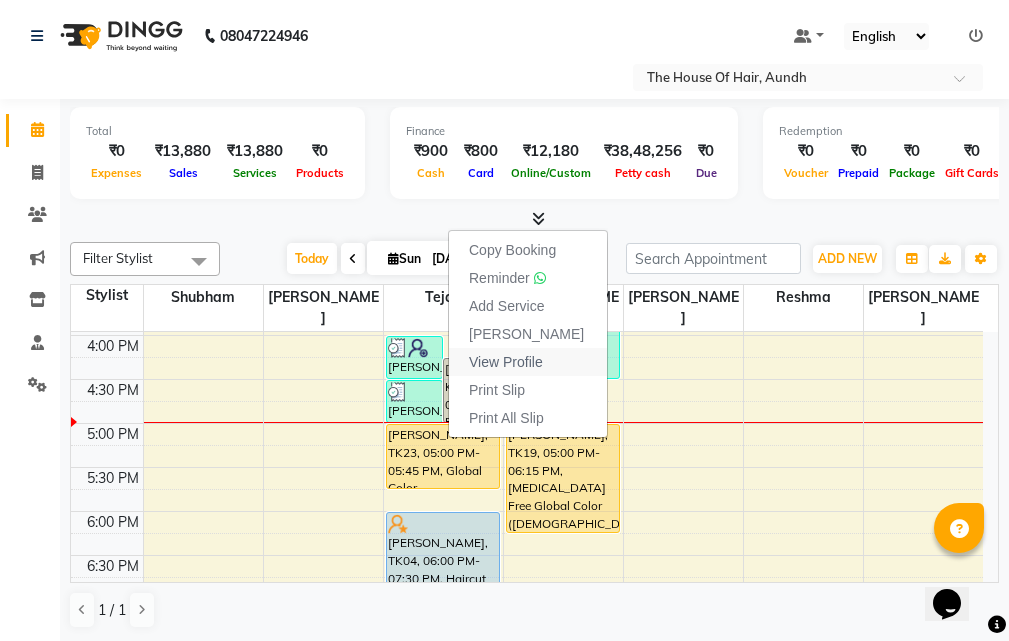 click on "View Profile" at bounding box center (528, 362) 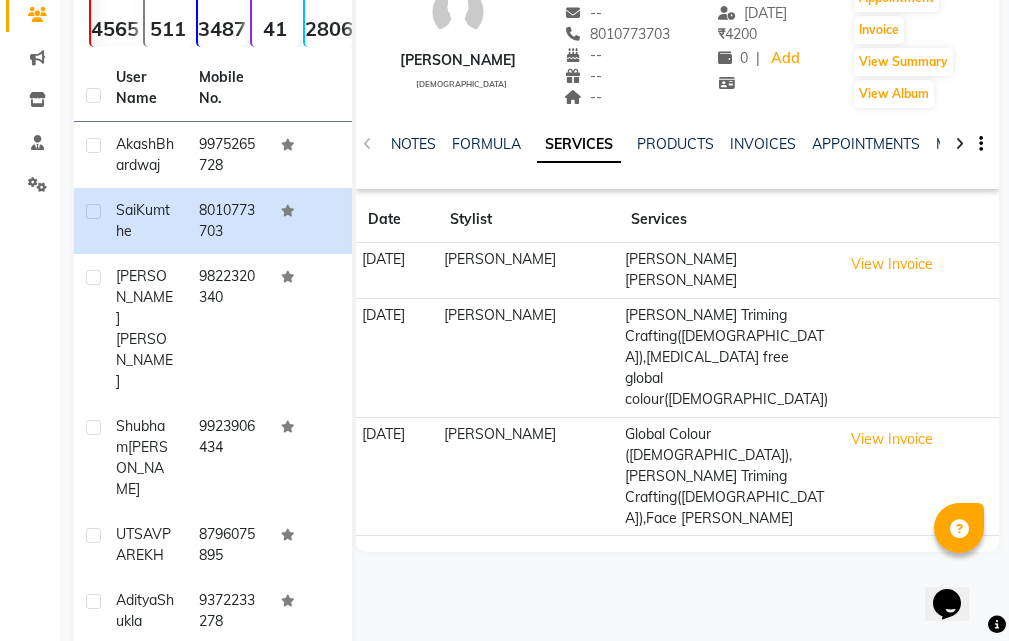 scroll, scrollTop: 0, scrollLeft: 0, axis: both 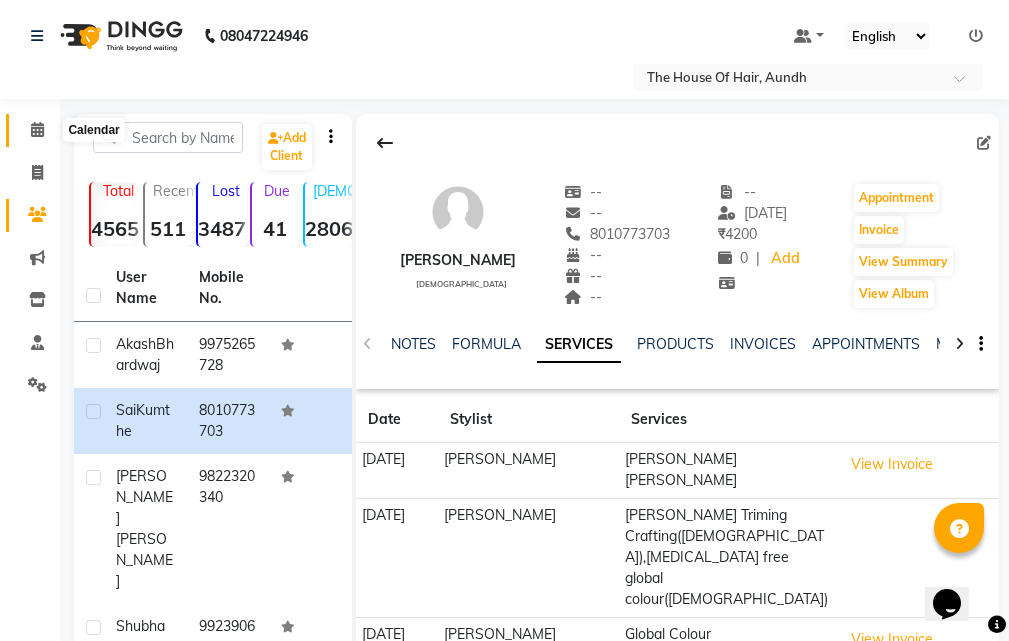 click 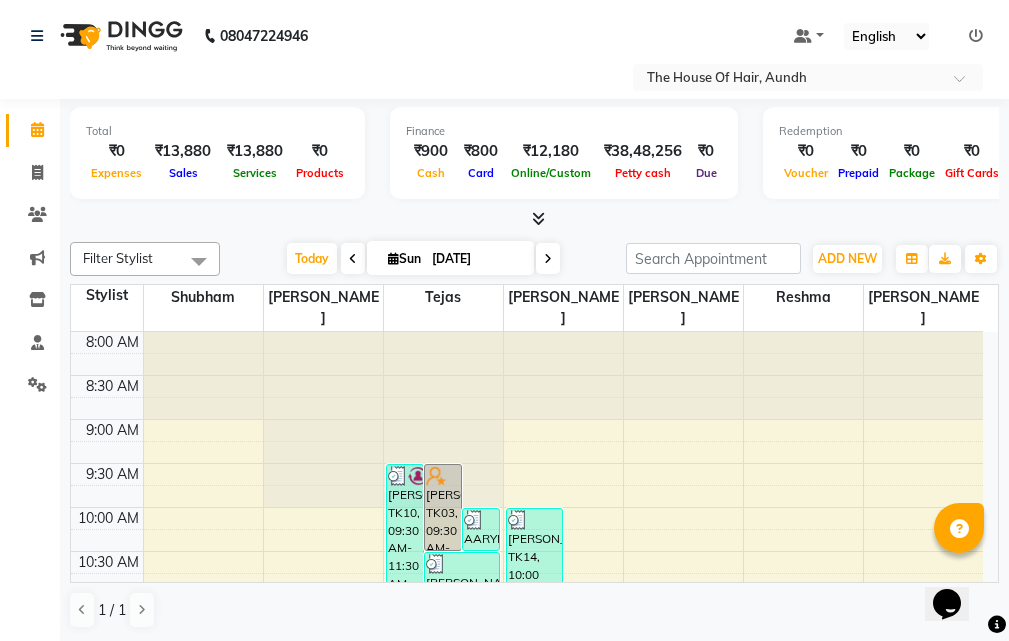 scroll, scrollTop: 1, scrollLeft: 0, axis: vertical 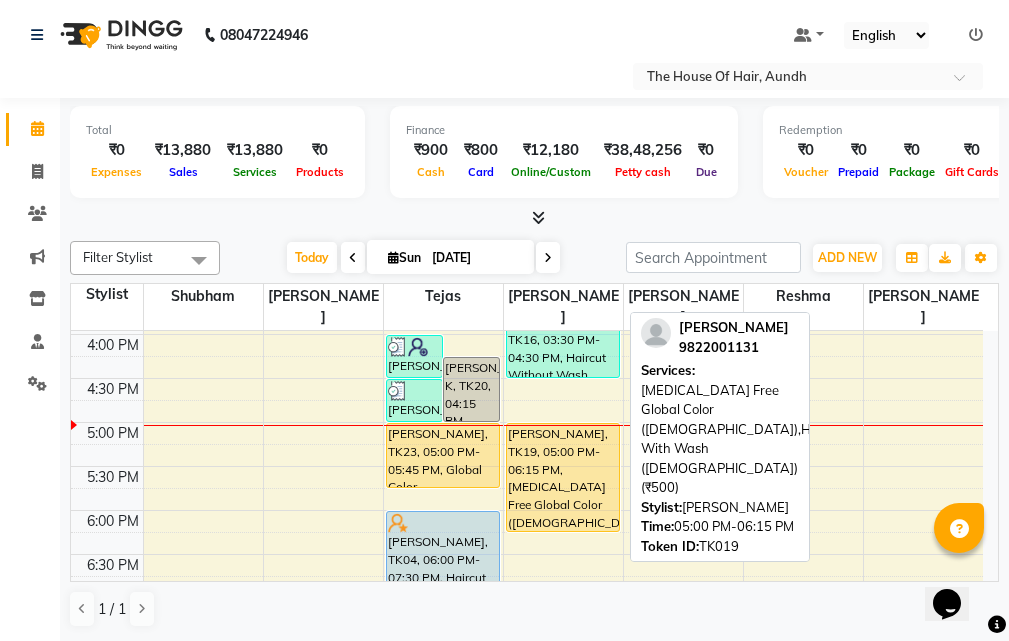 click on "Prashant Shrivastav, TK19, 05:00 PM-06:15 PM, Ammonia Free Global Color (Male),Haircut With Wash (Male) (₹500)" at bounding box center (563, 477) 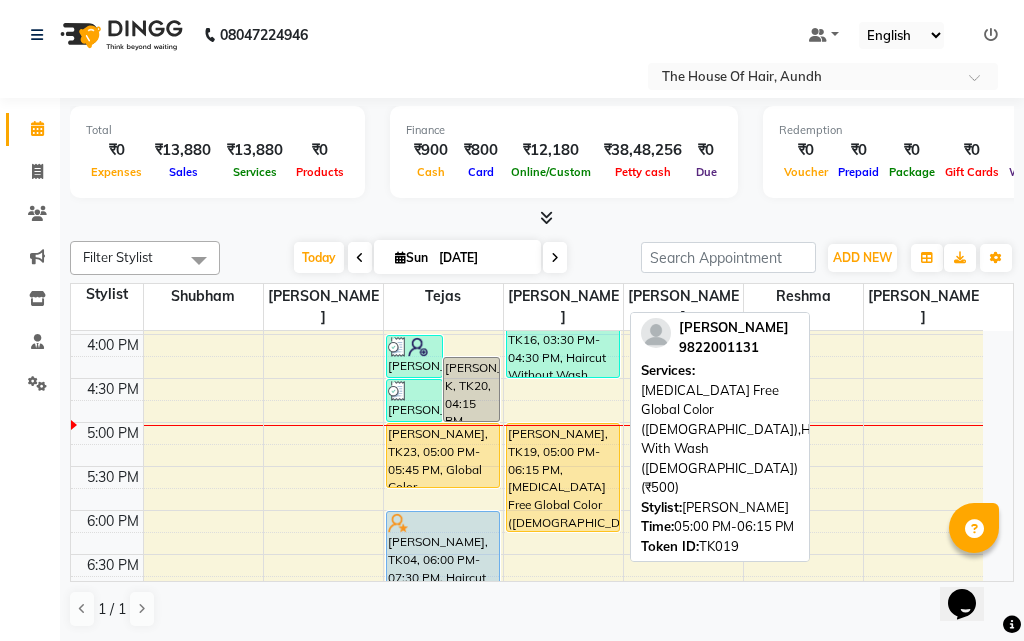 select on "1" 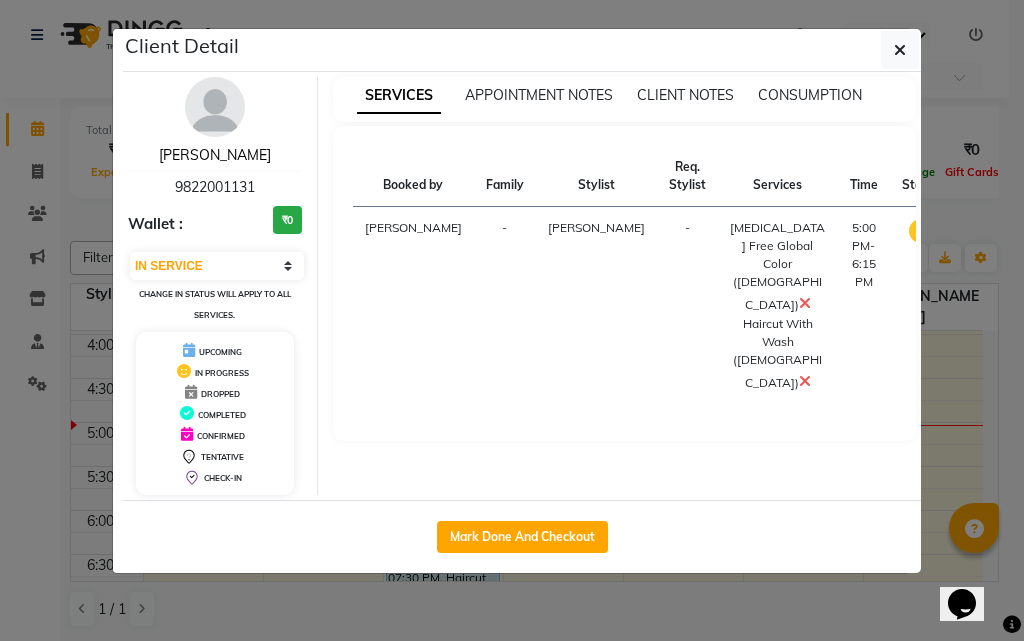 click on "[PERSON_NAME]" at bounding box center (215, 155) 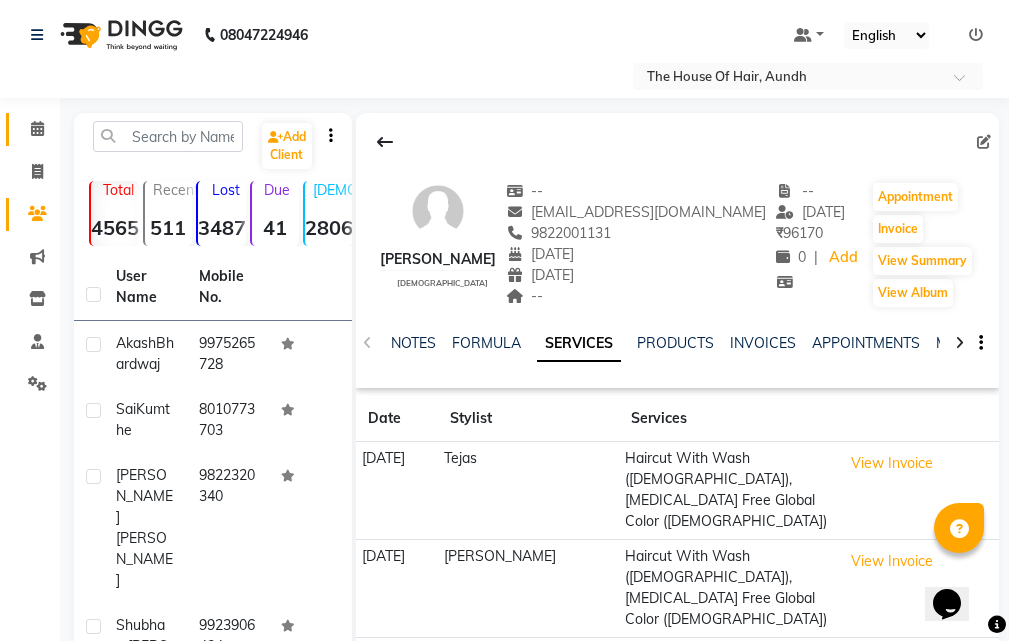 scroll, scrollTop: 101, scrollLeft: 0, axis: vertical 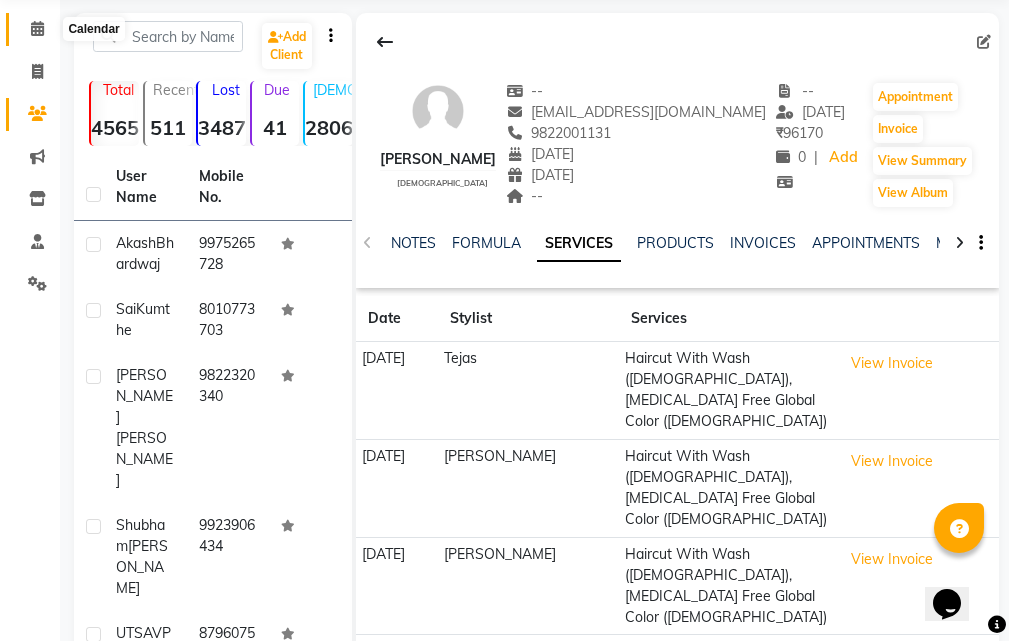 click 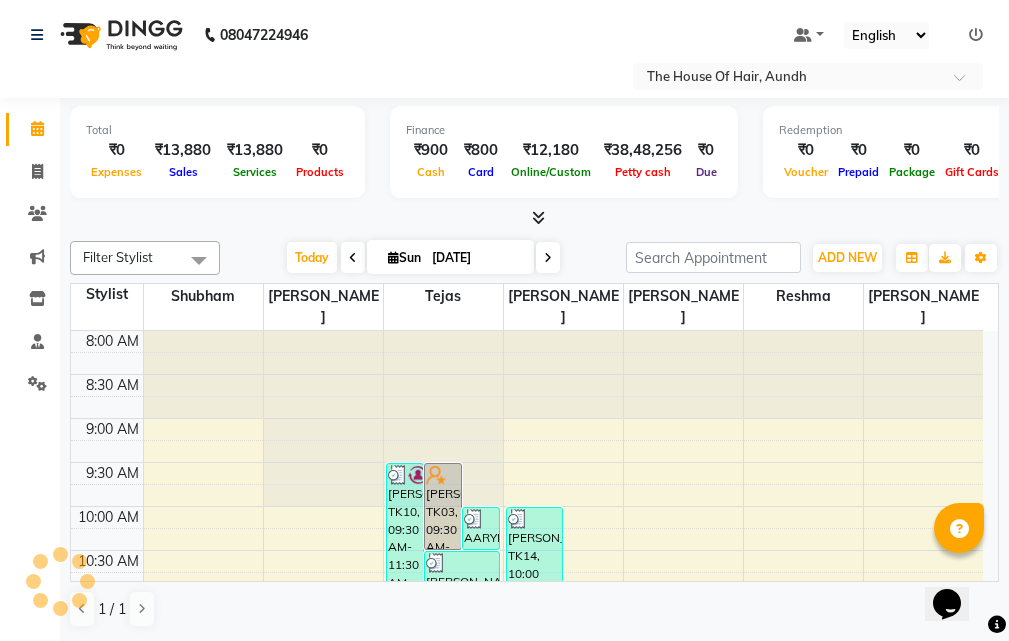 scroll, scrollTop: 0, scrollLeft: 0, axis: both 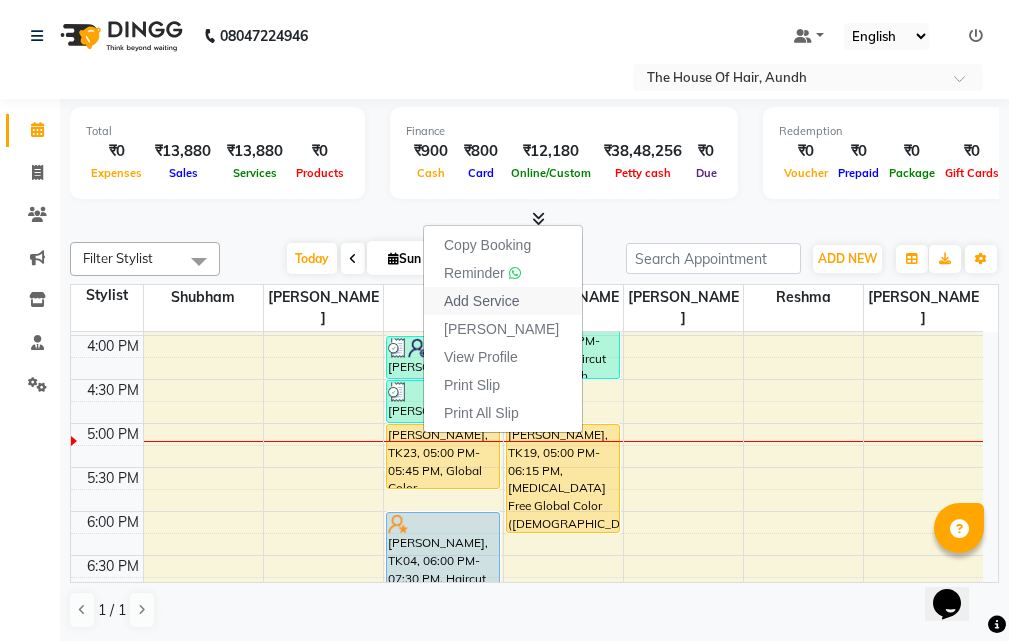 click on "Add Service" at bounding box center (481, 301) 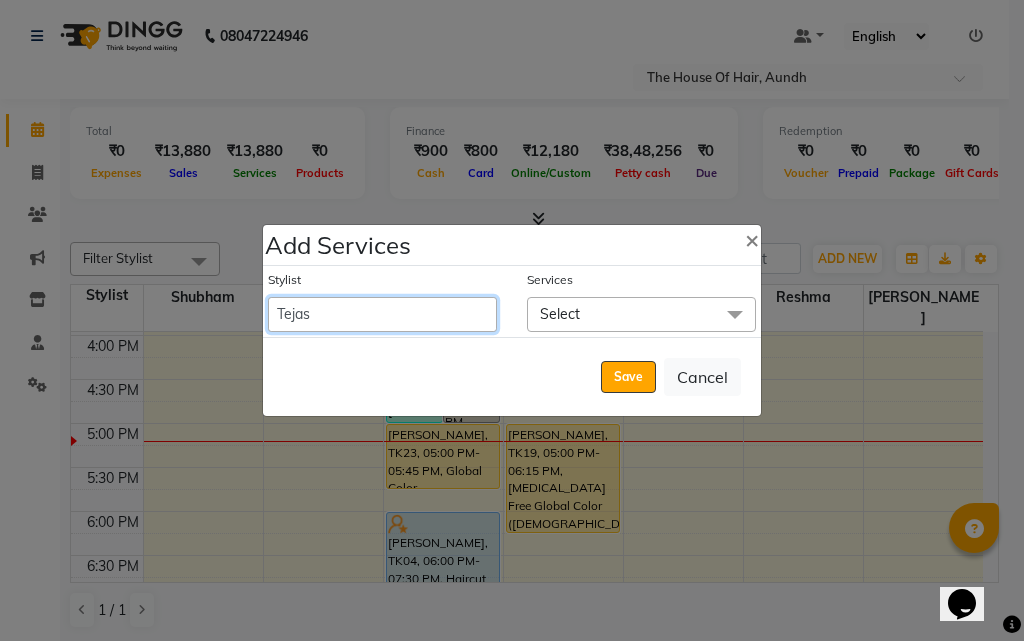 click on "[PERSON_NAME]    Reshma   [PERSON_NAME]   [PERSON_NAME]   [PERSON_NAME]   [PERSON_NAME]" at bounding box center [382, 314] 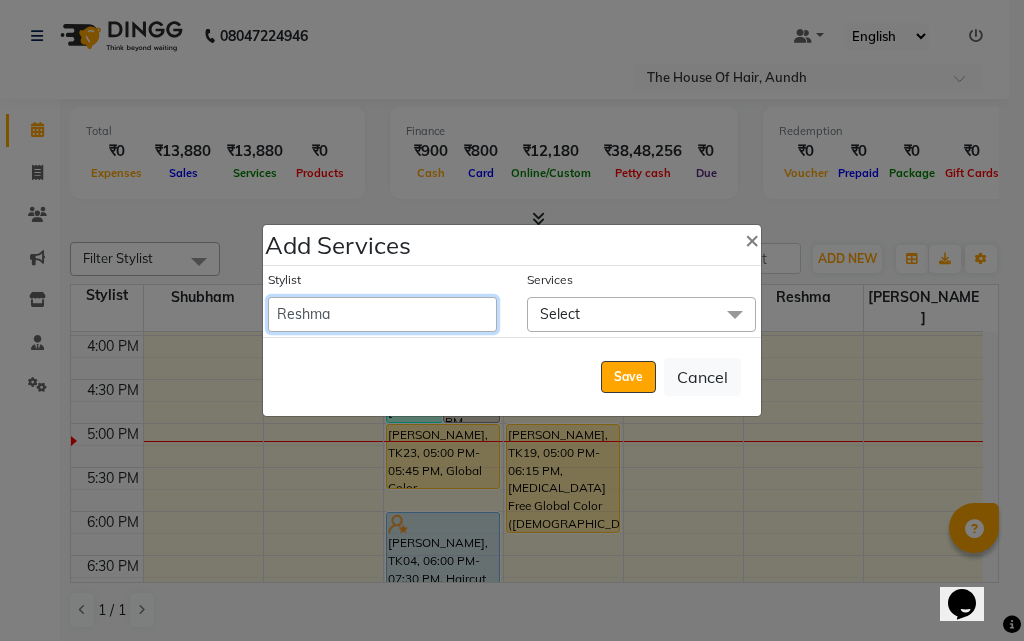 click on "[PERSON_NAME]    Reshma   [PERSON_NAME]   [PERSON_NAME]   [PERSON_NAME]   [PERSON_NAME]" at bounding box center (382, 314) 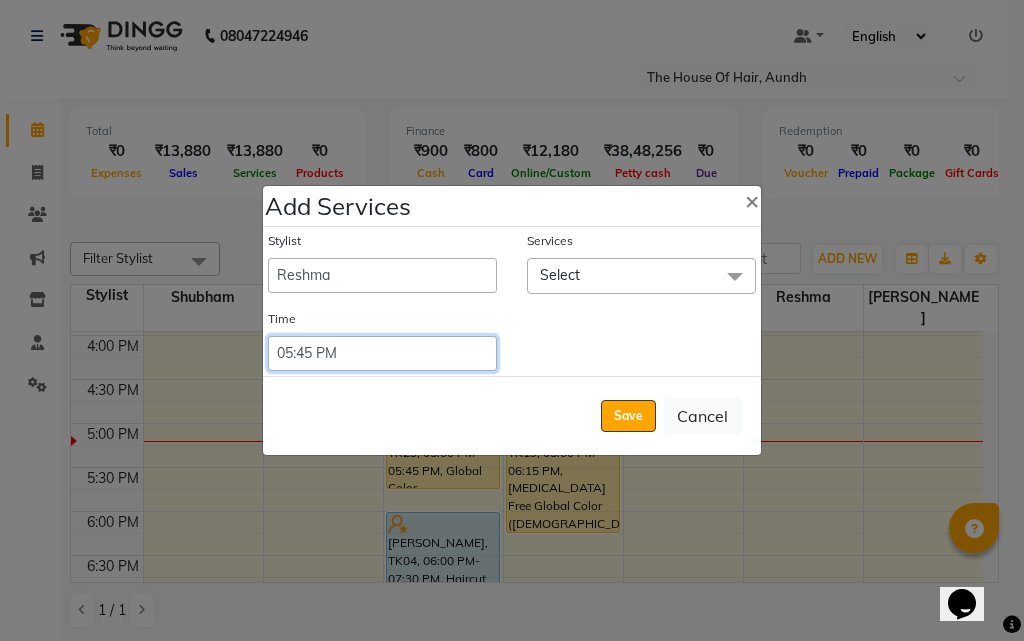 click on "Select 09:00 AM  09:15 AM  09:30 AM  09:45 AM  10:00 AM  10:15 AM  10:30 AM  10:45 AM  11:00 AM  11:15 AM  11:30 AM  11:45 AM  12:00 PM  12:15 PM  12:30 PM  12:45 PM  01:00 PM  01:15 PM  01:30 PM  01:45 PM  02:00 PM  02:15 PM  02:30 PM  02:45 PM  03:00 PM  03:15 PM  03:30 PM  03:45 PM  04:00 PM  04:15 PM  04:30 PM  04:45 PM  05:00 PM  05:15 PM  05:30 PM  05:45 PM  06:00 PM  06:15 PM  06:30 PM  06:45 PM  07:00 PM  07:15 PM  07:30 PM  07:45 PM  08:00 PM  08:15 PM  08:30 PM  08:45 PM  09:00 PM  09:15 PM  09:30 PM  09:45 PM  10:00 PM  10:15 PM  10:30 PM  10:45 PM  11:00 PM  11:15 PM  11:30 PM  11:45 PM  12:00 PM  12:15 PM  12:30 PM  12:45 PM" at bounding box center (382, 353) 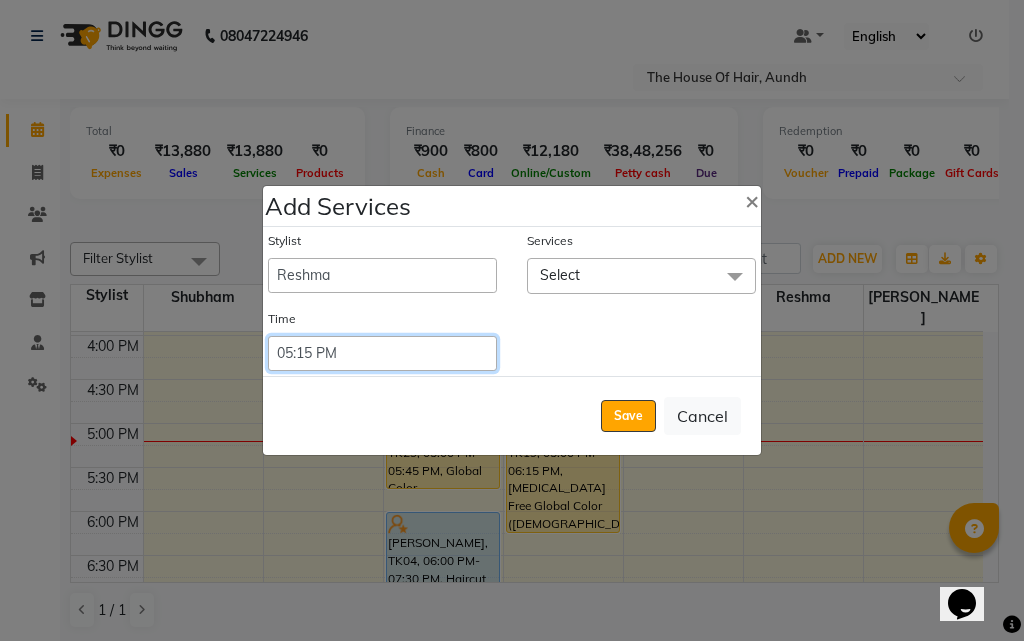 click on "Select 09:00 AM  09:15 AM  09:30 AM  09:45 AM  10:00 AM  10:15 AM  10:30 AM  10:45 AM  11:00 AM  11:15 AM  11:30 AM  11:45 AM  12:00 PM  12:15 PM  12:30 PM  12:45 PM  01:00 PM  01:15 PM  01:30 PM  01:45 PM  02:00 PM  02:15 PM  02:30 PM  02:45 PM  03:00 PM  03:15 PM  03:30 PM  03:45 PM  04:00 PM  04:15 PM  04:30 PM  04:45 PM  05:00 PM  05:15 PM  05:30 PM  05:45 PM  06:00 PM  06:15 PM  06:30 PM  06:45 PM  07:00 PM  07:15 PM  07:30 PM  07:45 PM  08:00 PM  08:15 PM  08:30 PM  08:45 PM  09:00 PM  09:15 PM  09:30 PM  09:45 PM  10:00 PM  10:15 PM  10:30 PM  10:45 PM  11:00 PM  11:15 PM  11:30 PM  11:45 PM  12:00 PM  12:15 PM  12:30 PM  12:45 PM" at bounding box center (382, 353) 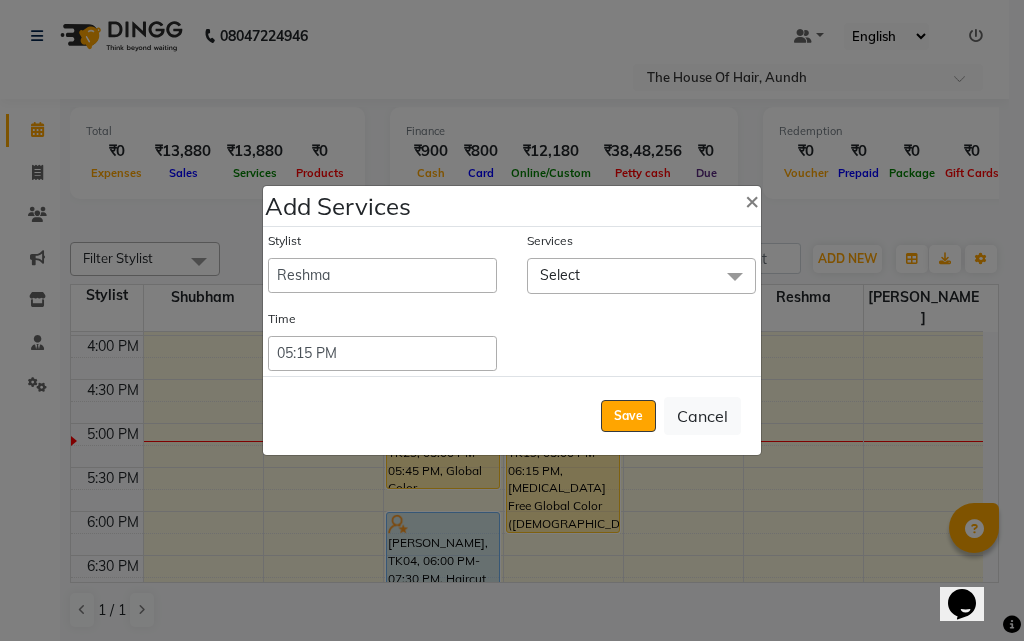 click on "Select" 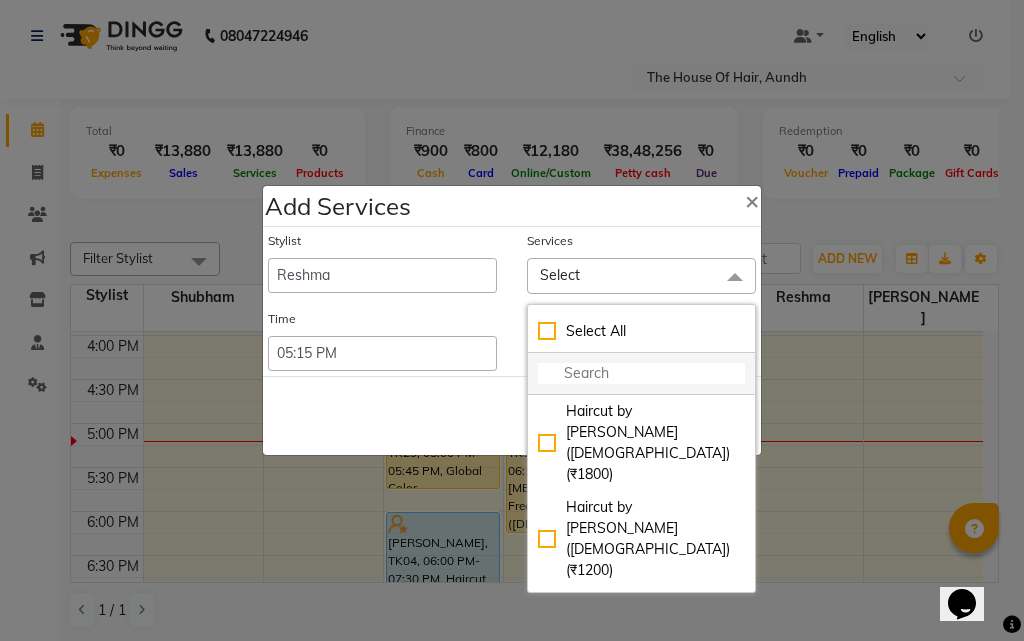 click 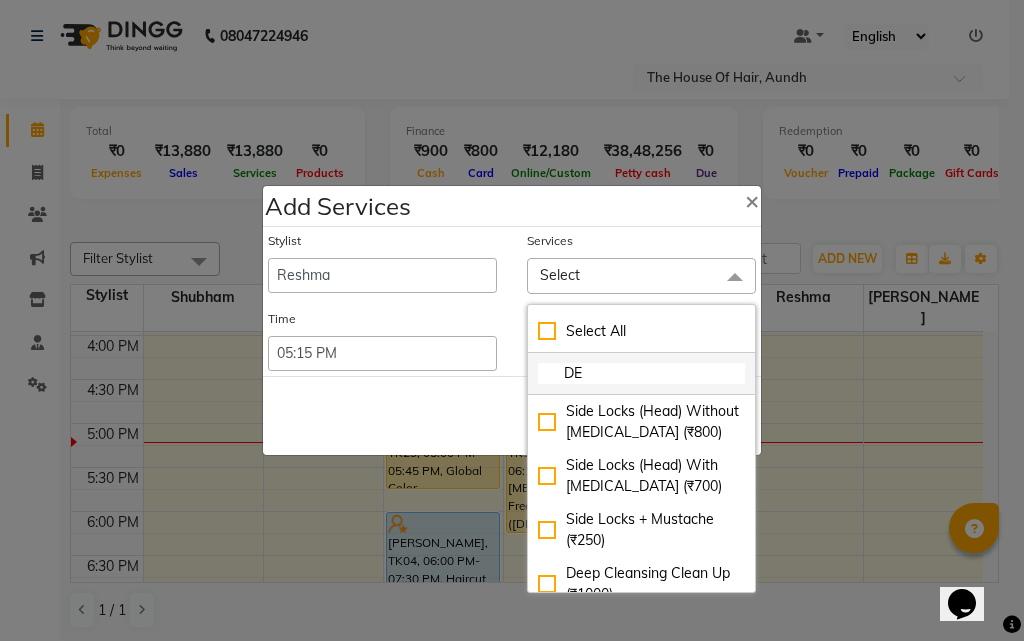 type on "D" 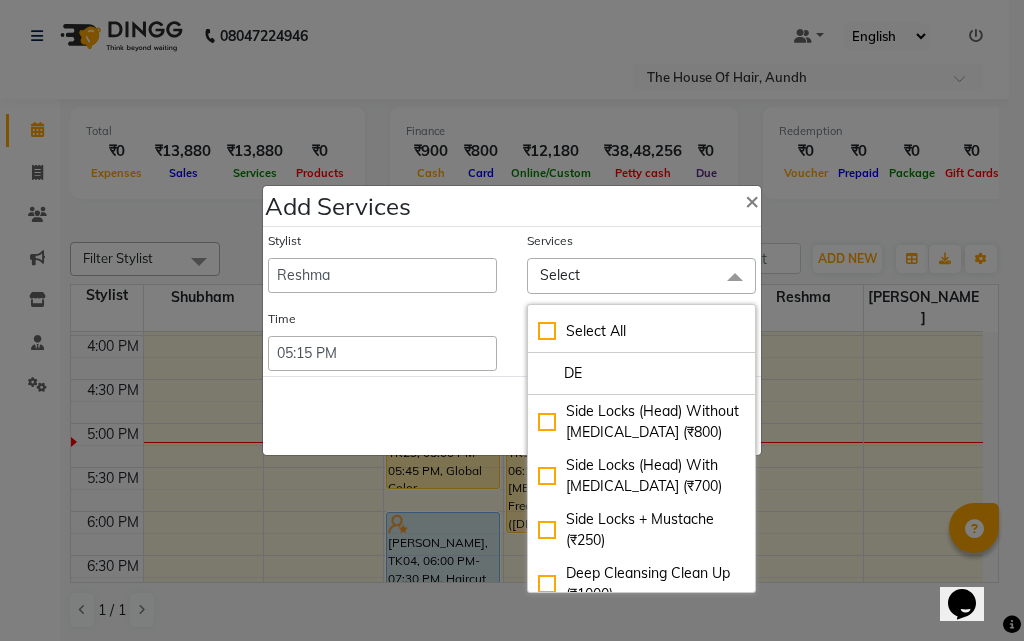 type on "D" 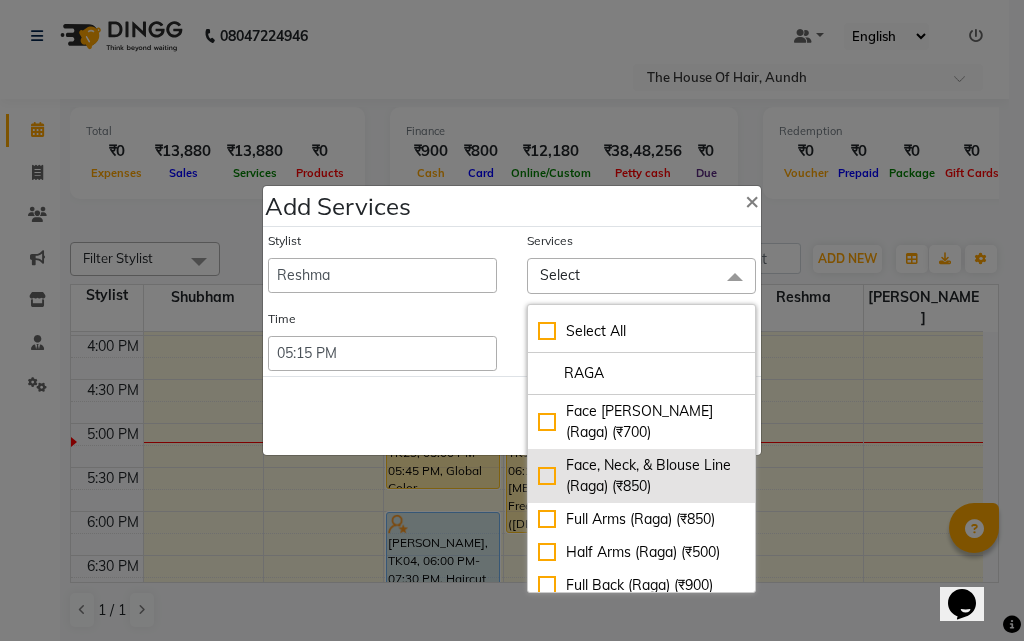 type on "RAGA" 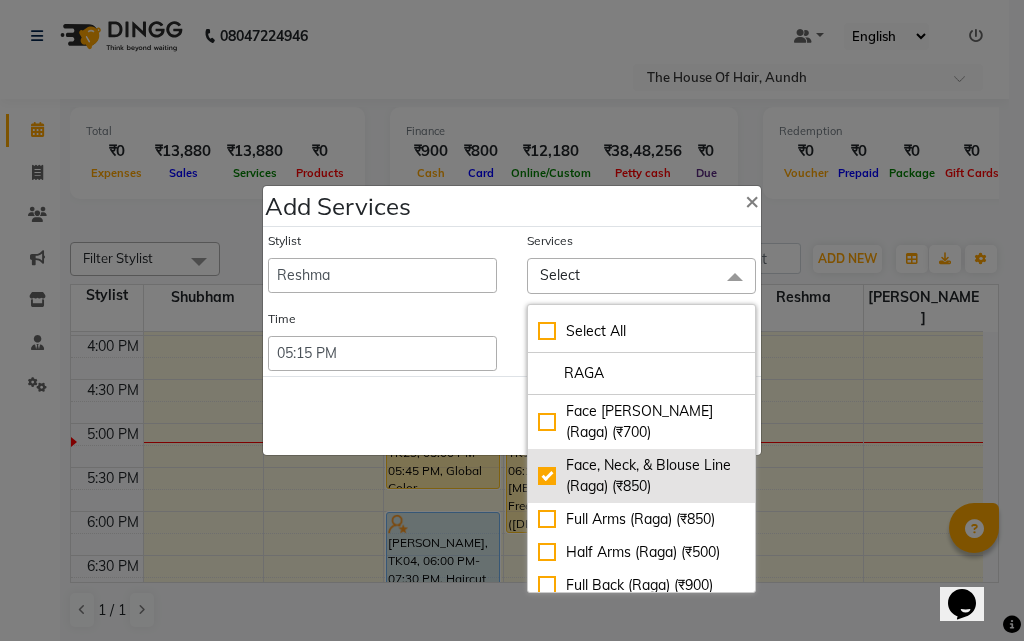 checkbox on "true" 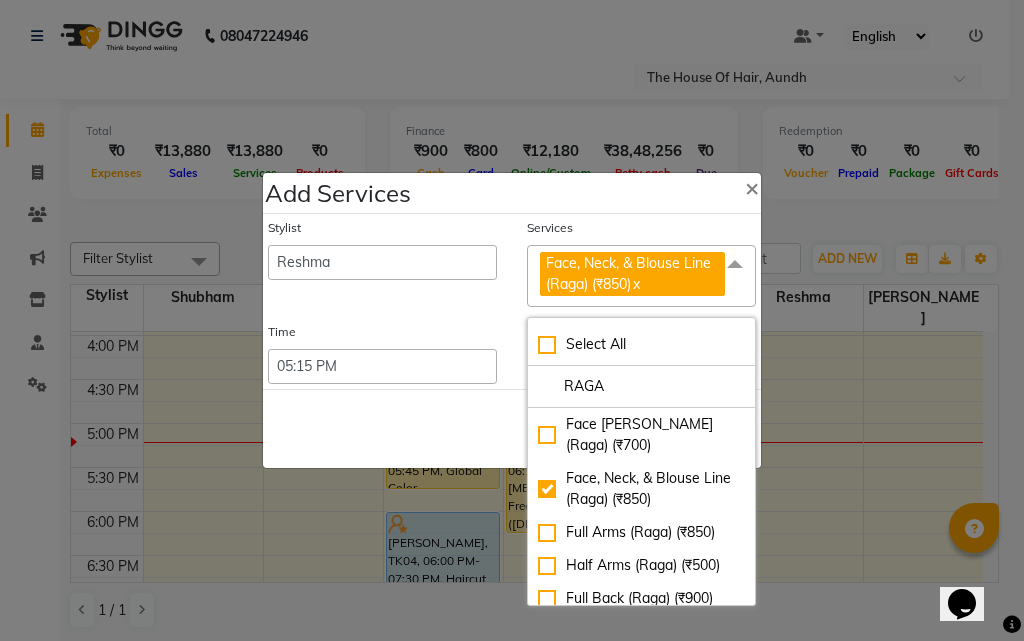 drag, startPoint x: 393, startPoint y: 424, endPoint x: 452, endPoint y: 415, distance: 59.682495 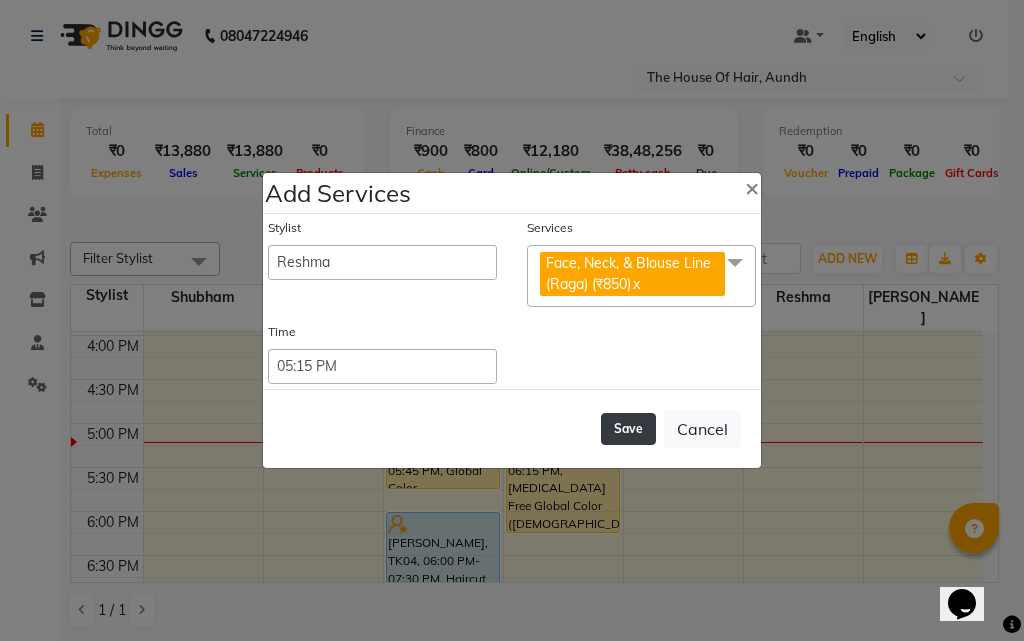 click on "Save" 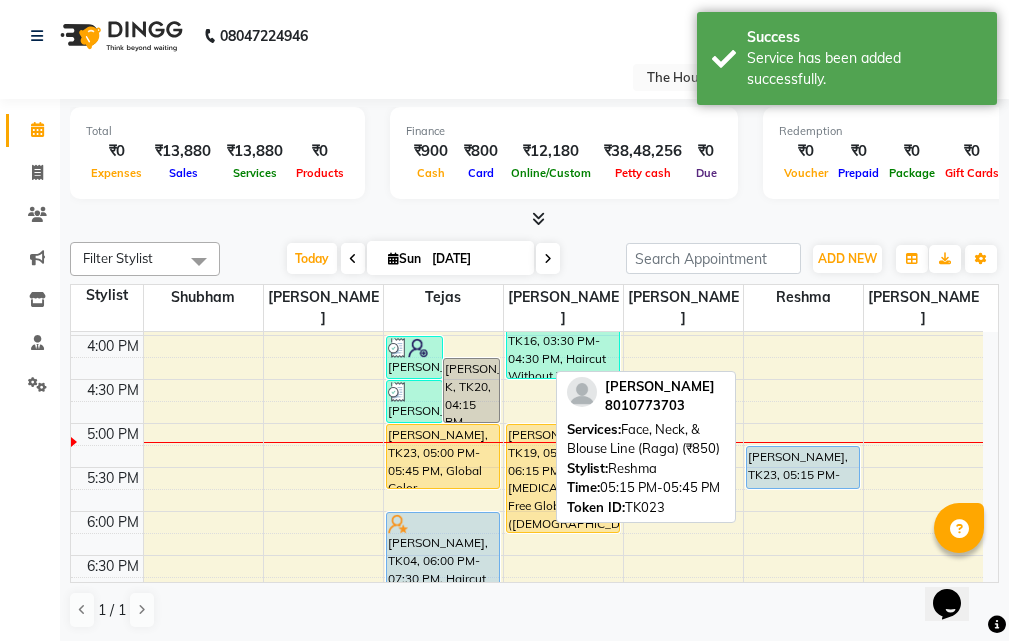 click on "Sai Kumthe, TK23, 05:15 PM-05:45 PM, Face, Neck, & Blouse Line (Raga) (₹850)" at bounding box center (803, 467) 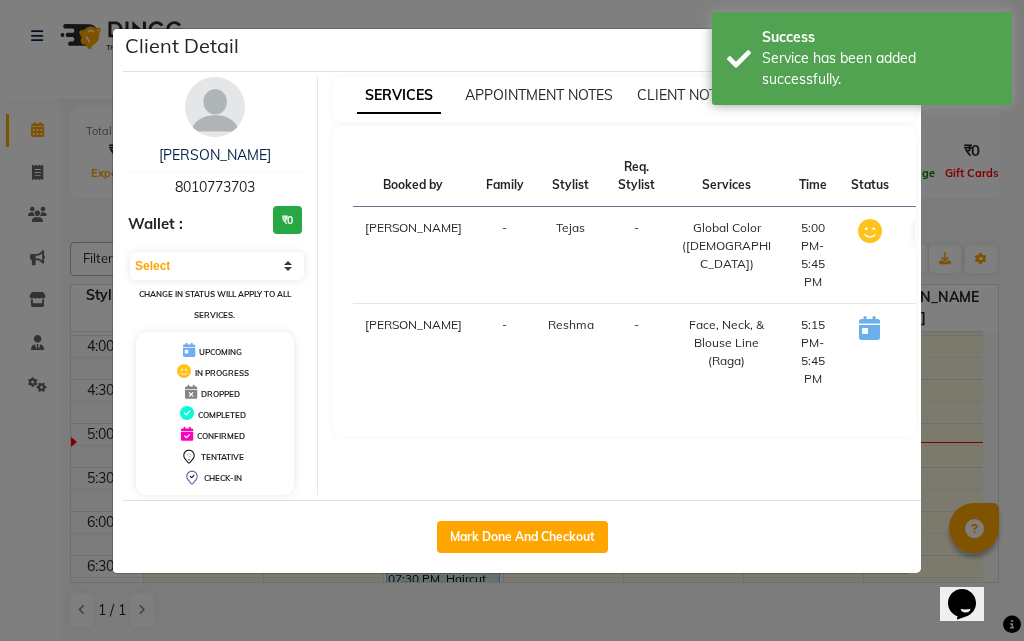 click on "START" at bounding box center [952, 330] 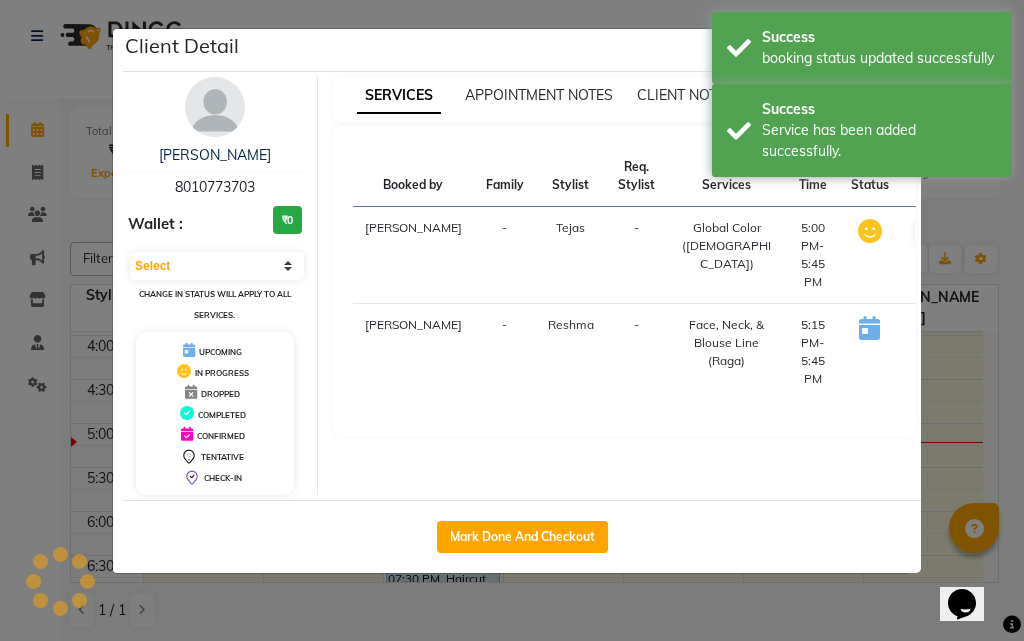 select on "1" 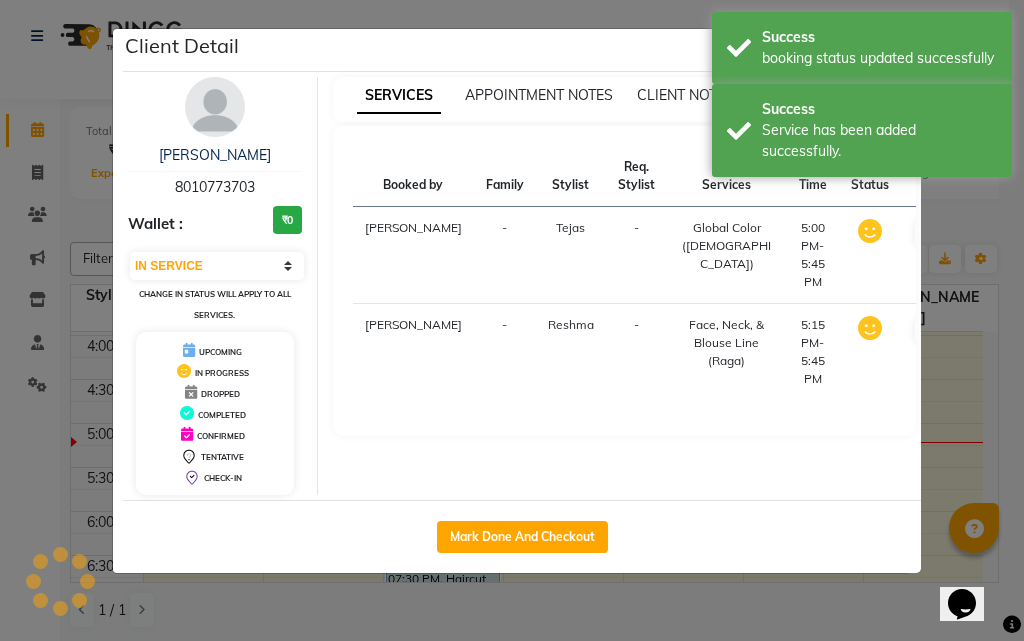 click on "Client Detail  Sai Kumthe   8010773703 Wallet : ₹0 Select IN SERVICE CONFIRMED TENTATIVE CHECK IN MARK DONE DROPPED UPCOMING Change in status will apply to all services. UPCOMING IN PROGRESS DROPPED COMPLETED CONFIRMED TENTATIVE CHECK-IN SERVICES APPOINTMENT NOTES CLIENT NOTES CONSUMPTION Booked by Family Stylist Req. Stylist Services Time Status  Kritika   - Tejas -  Global Color (Male)   5:00 PM-5:45 PM   MARK DONE   Kritika   - Reshma -  Face, Neck, & Blouse Line (Raga)   5:15 PM-5:45 PM   MARK DONE   Mark Done And Checkout" 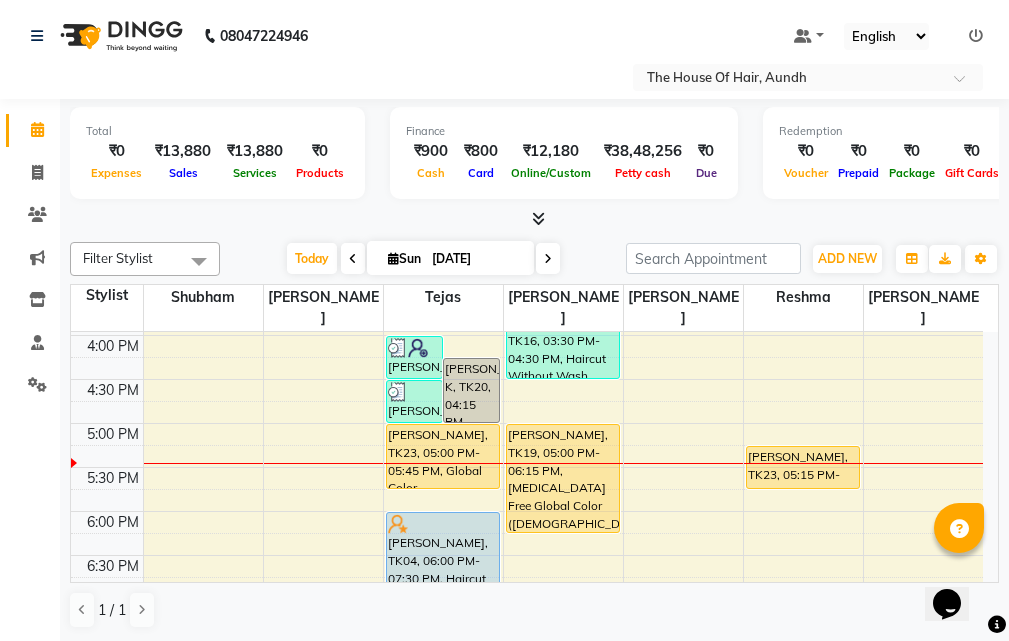 scroll, scrollTop: 800, scrollLeft: 0, axis: vertical 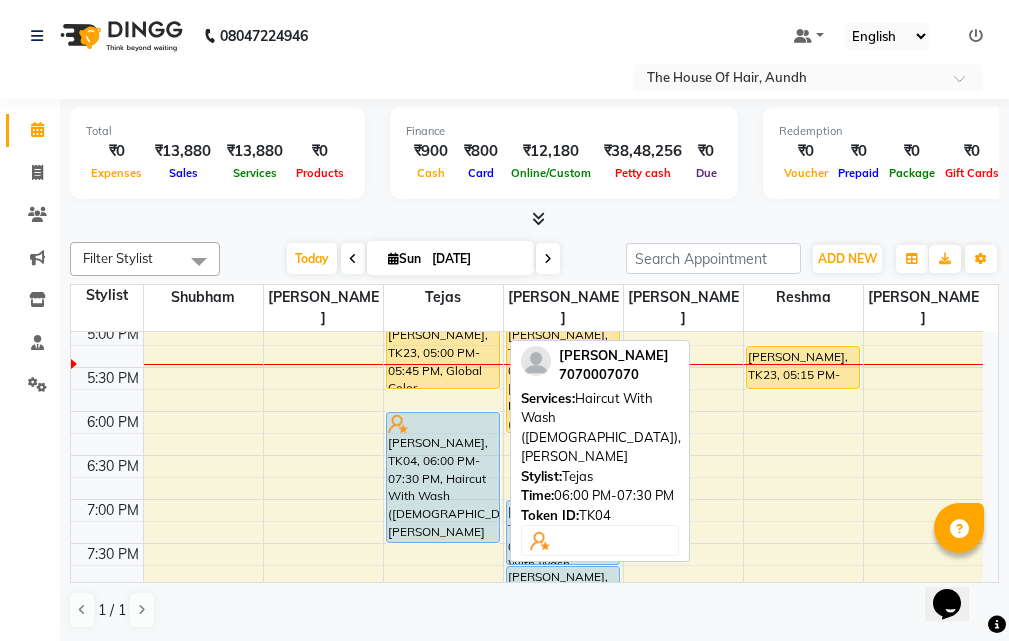 click on "[PERSON_NAME], TK04, 06:00 PM-07:30 PM, Haircut With Wash ([DEMOGRAPHIC_DATA]),[PERSON_NAME]" at bounding box center [443, 477] 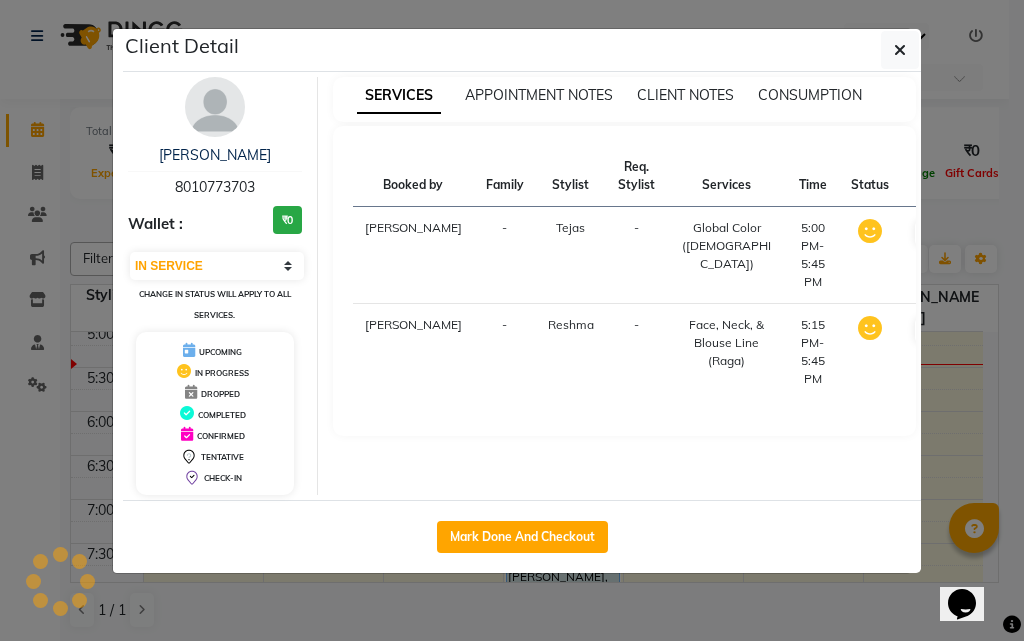 select on "5" 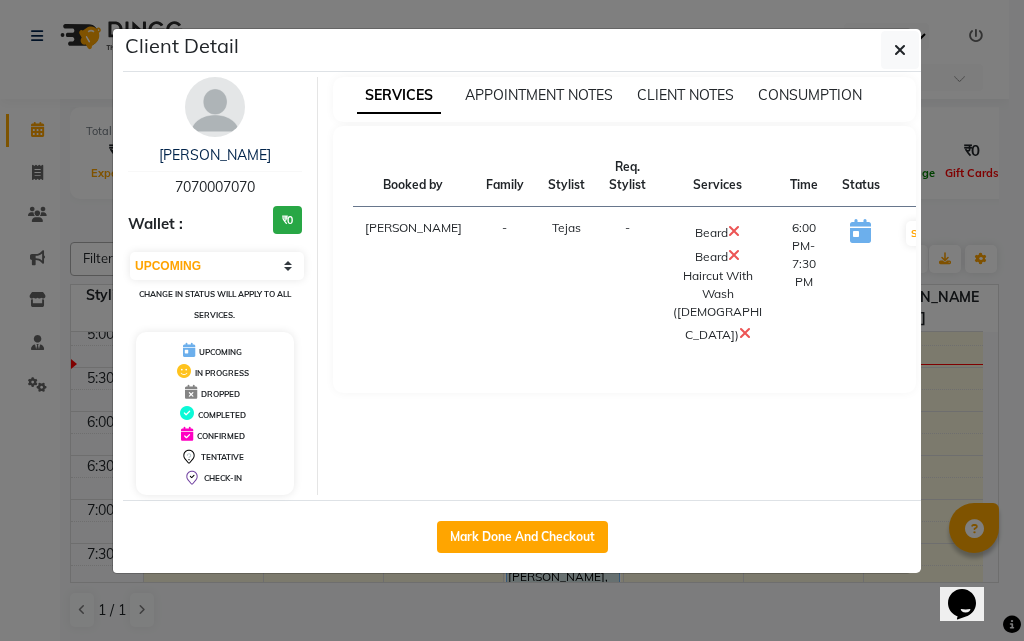 drag, startPoint x: 419, startPoint y: 404, endPoint x: 419, endPoint y: 393, distance: 11 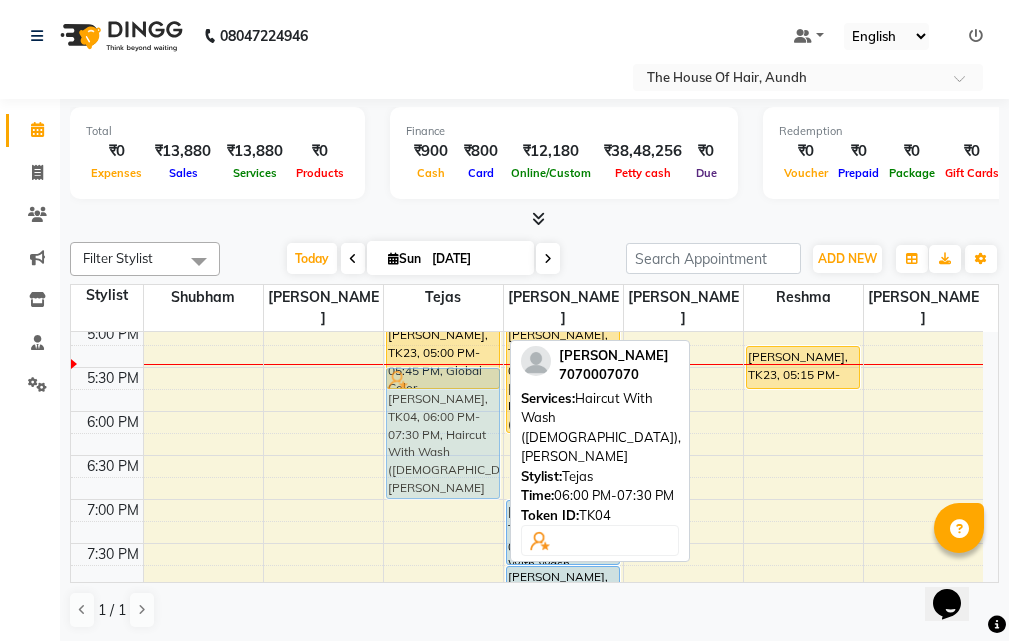 drag, startPoint x: 449, startPoint y: 406, endPoint x: 452, endPoint y: 361, distance: 45.099888 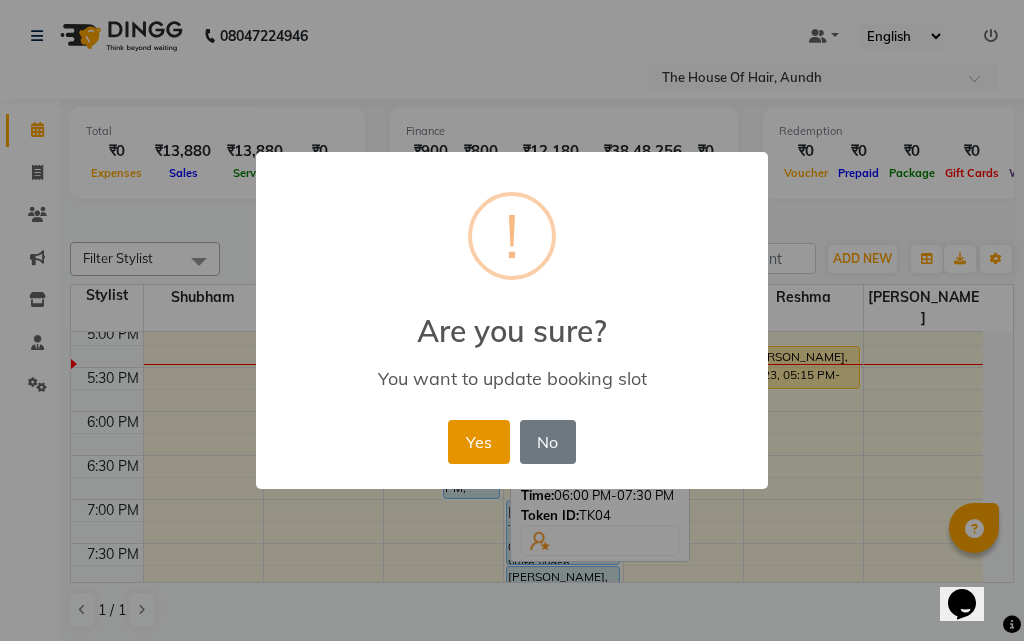 click on "Yes" at bounding box center (478, 442) 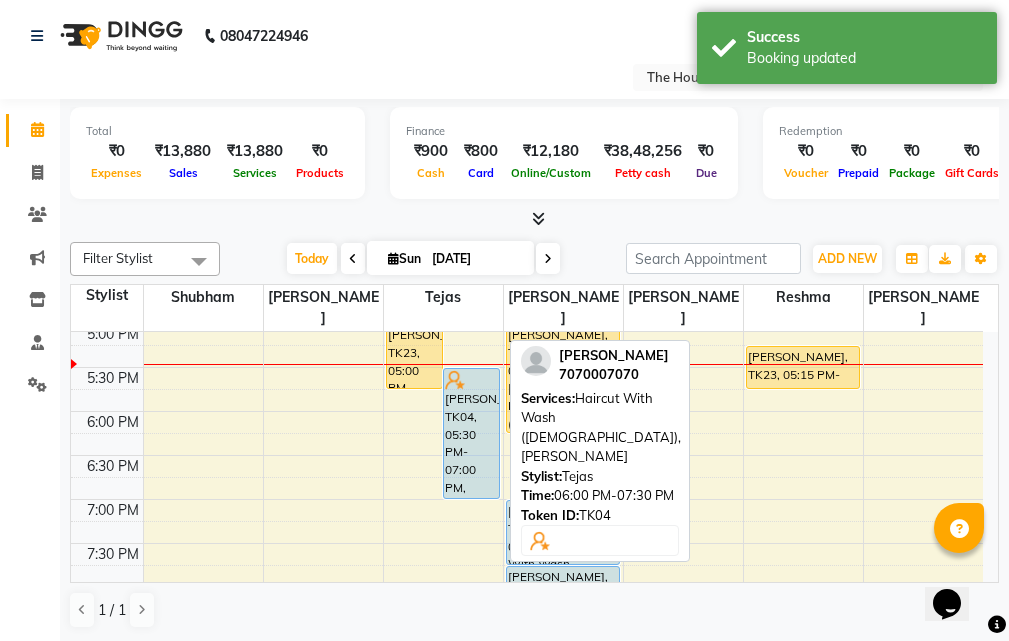 click on "Amit Kurhade, TK04, 05:30 PM-07:00 PM, Haircut With Wash (Male),Beard" at bounding box center [471, 433] 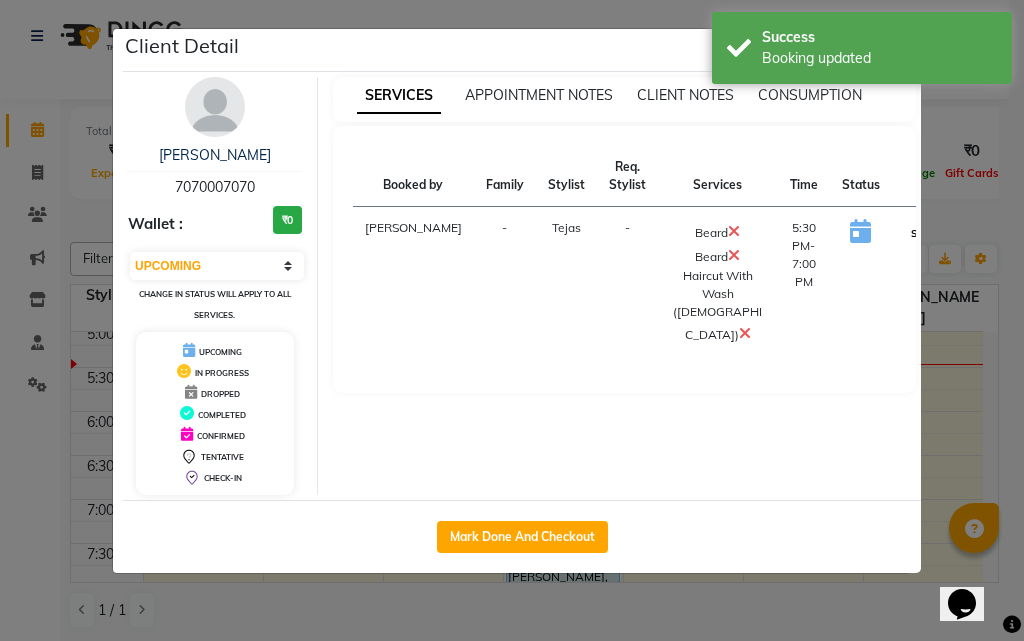 click on "START" at bounding box center (926, 233) 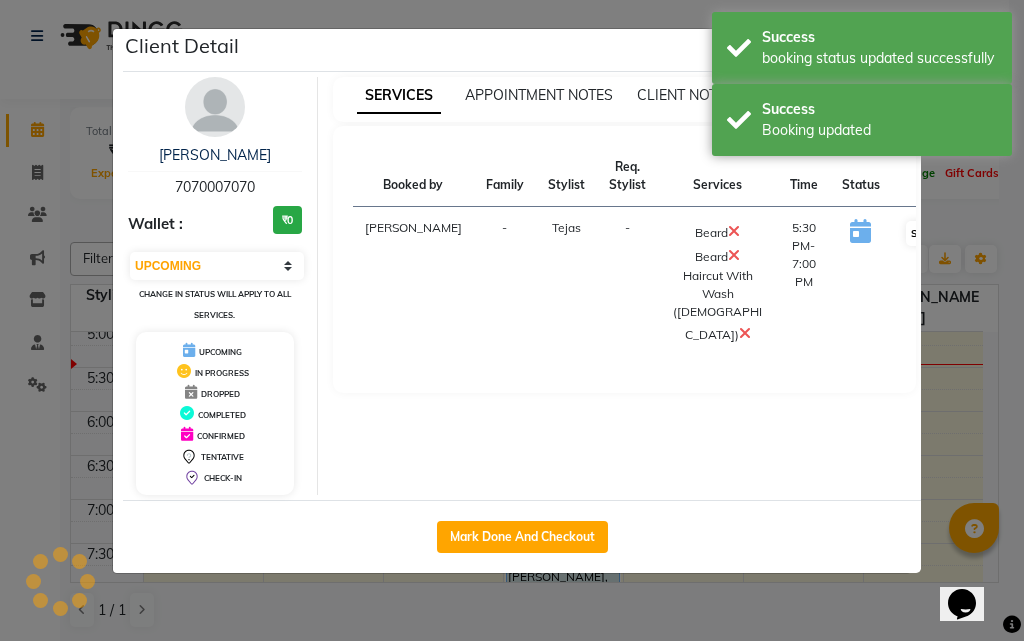 select on "1" 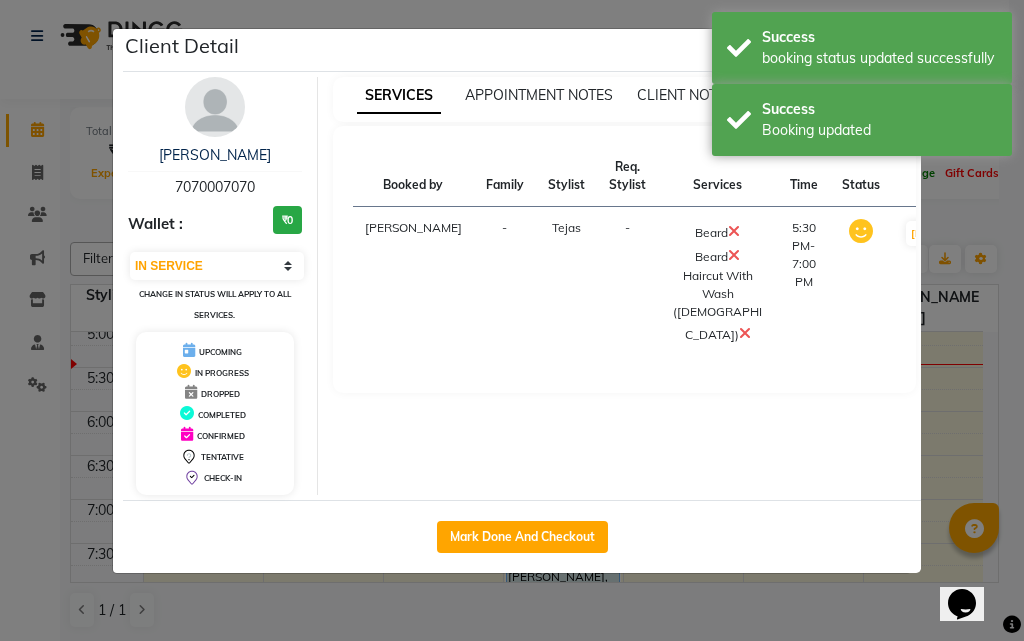 click on "Client Detail  Amit Kurhade   7070007070 Wallet : ₹0 Select IN SERVICE CONFIRMED TENTATIVE CHECK IN MARK DONE DROPPED UPCOMING Change in status will apply to all services. UPCOMING IN PROGRESS DROPPED COMPLETED CONFIRMED TENTATIVE CHECK-IN SERVICES APPOINTMENT NOTES CLIENT NOTES CONSUMPTION Booked by Family Stylist Req. Stylist Services Time Status  Kritika   - Tejas -  Beard   Beard   Haircut With Wash (Male)   5:30 PM-7:00 PM   MARK DONE   Mark Done And Checkout" 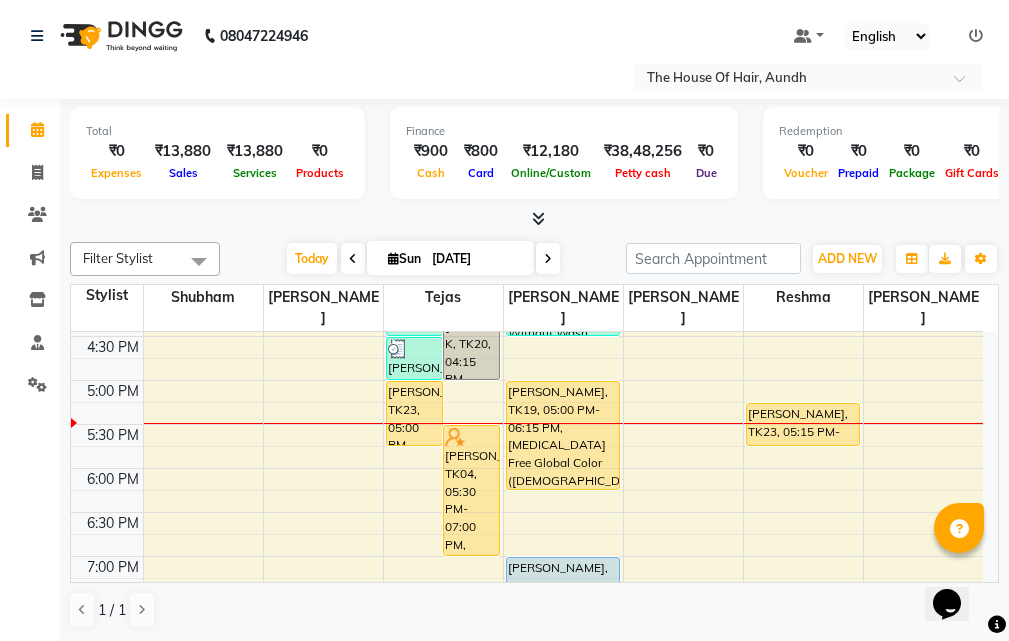 scroll, scrollTop: 700, scrollLeft: 0, axis: vertical 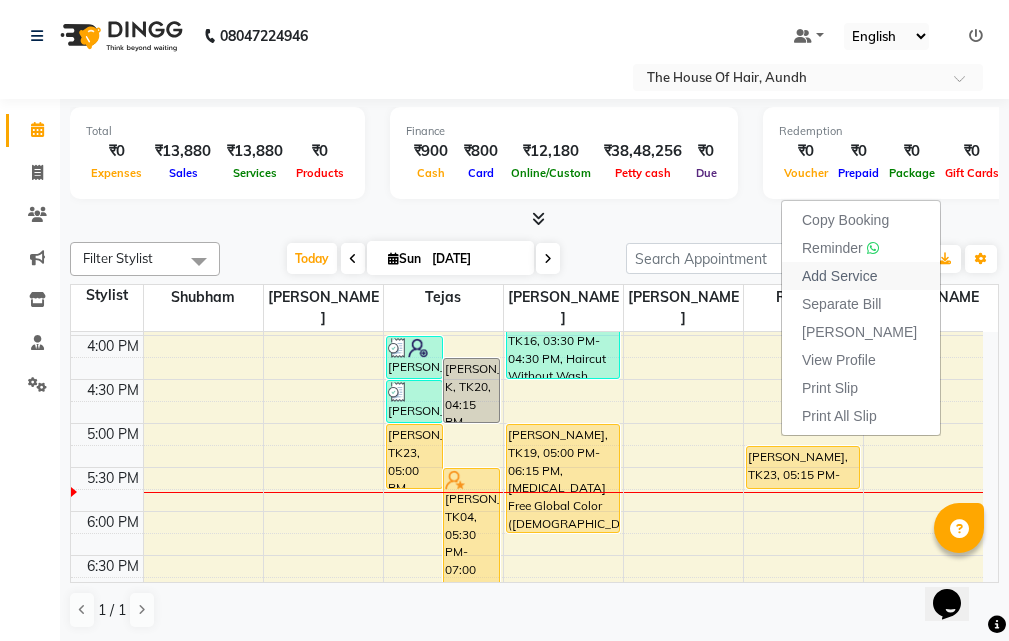 click on "Add Service" at bounding box center [839, 276] 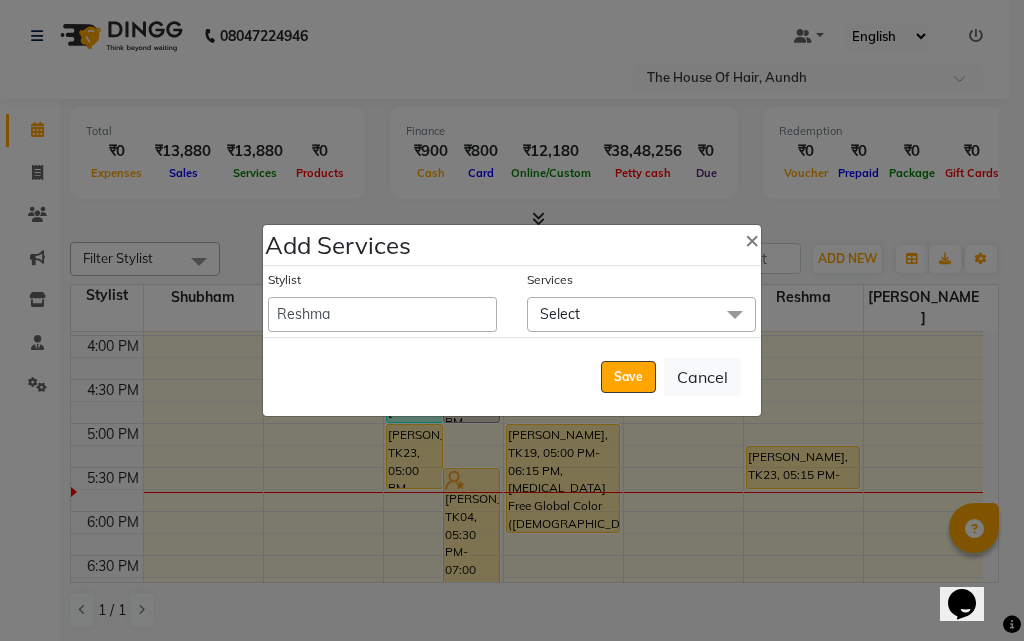 click on "Select" 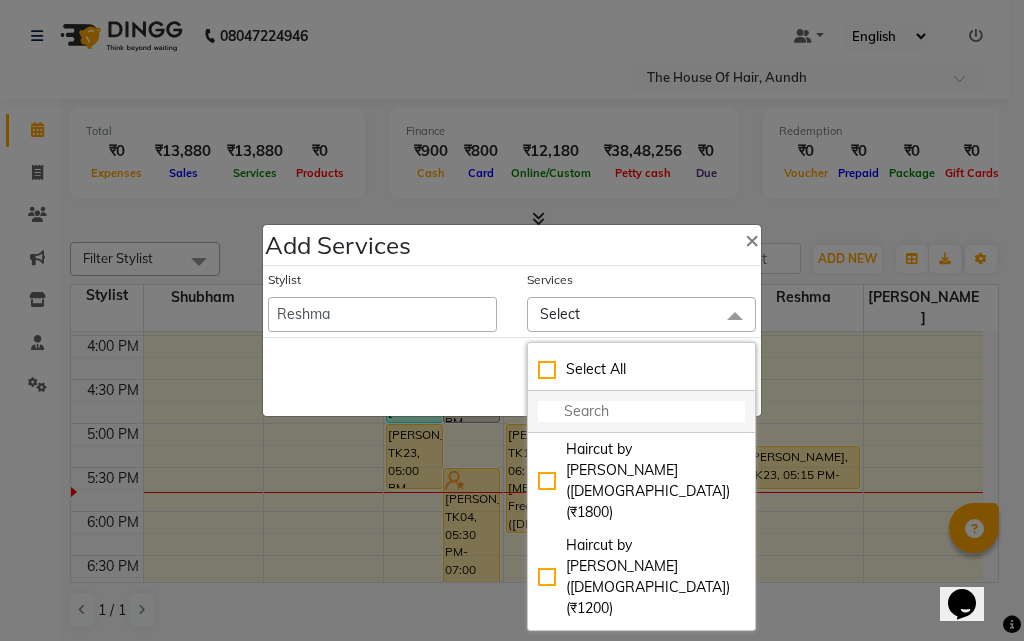click 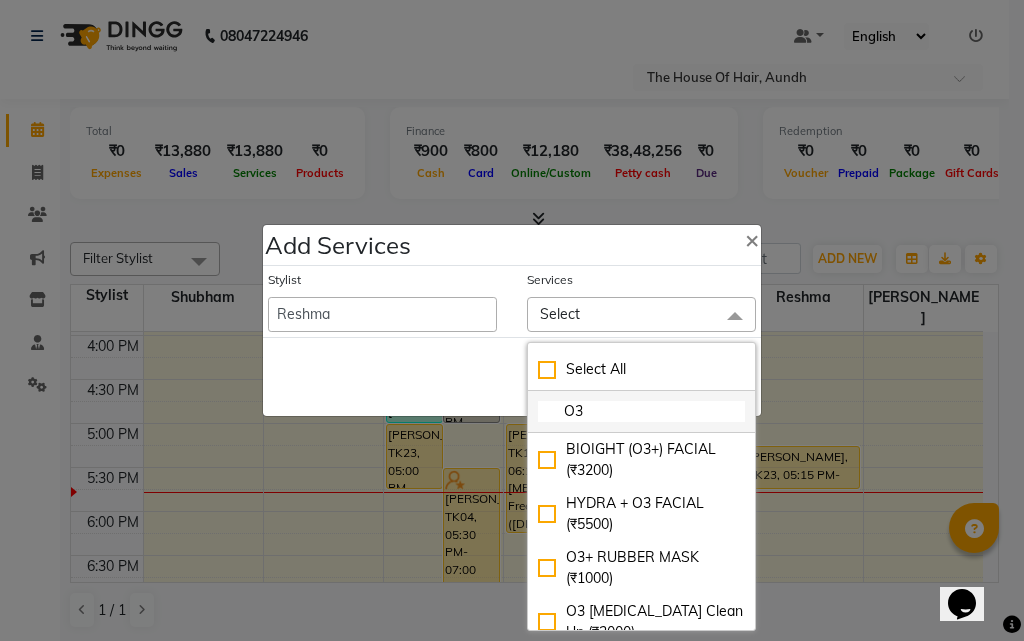 type on "O3" 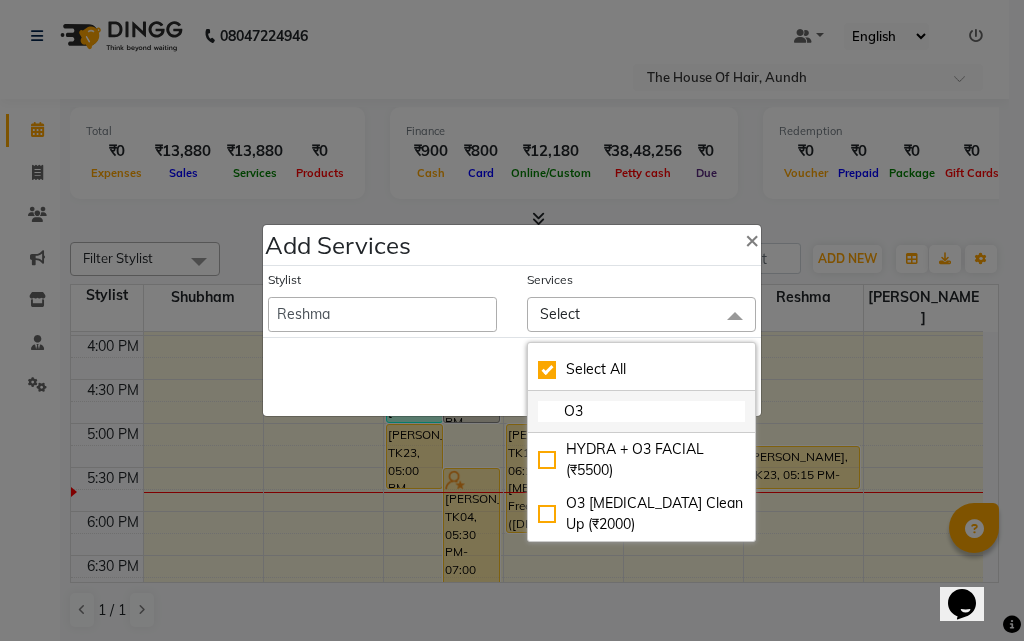 checkbox on "true" 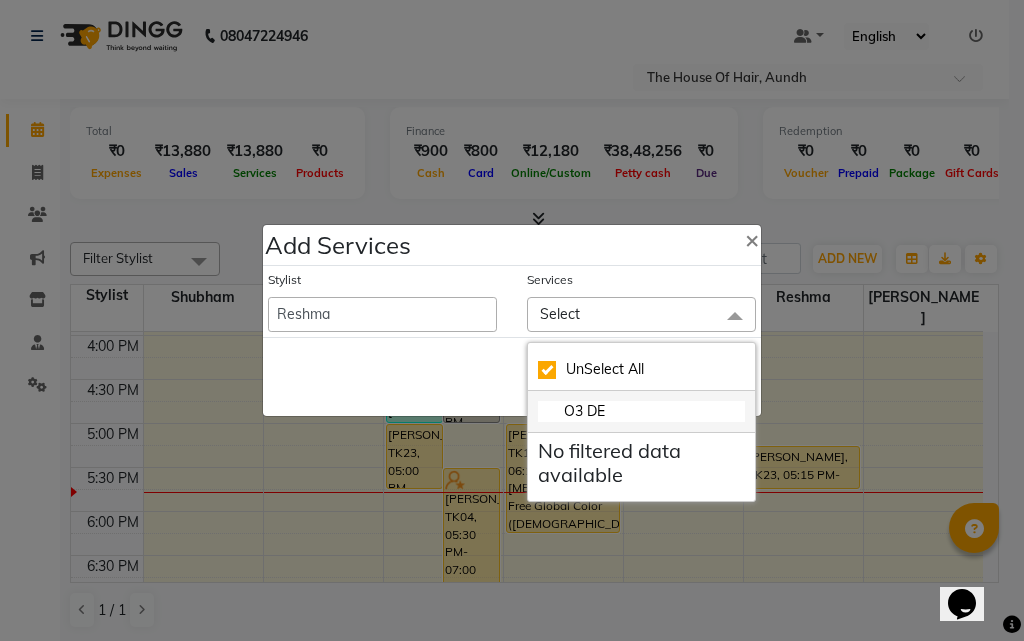 type on "O3 D" 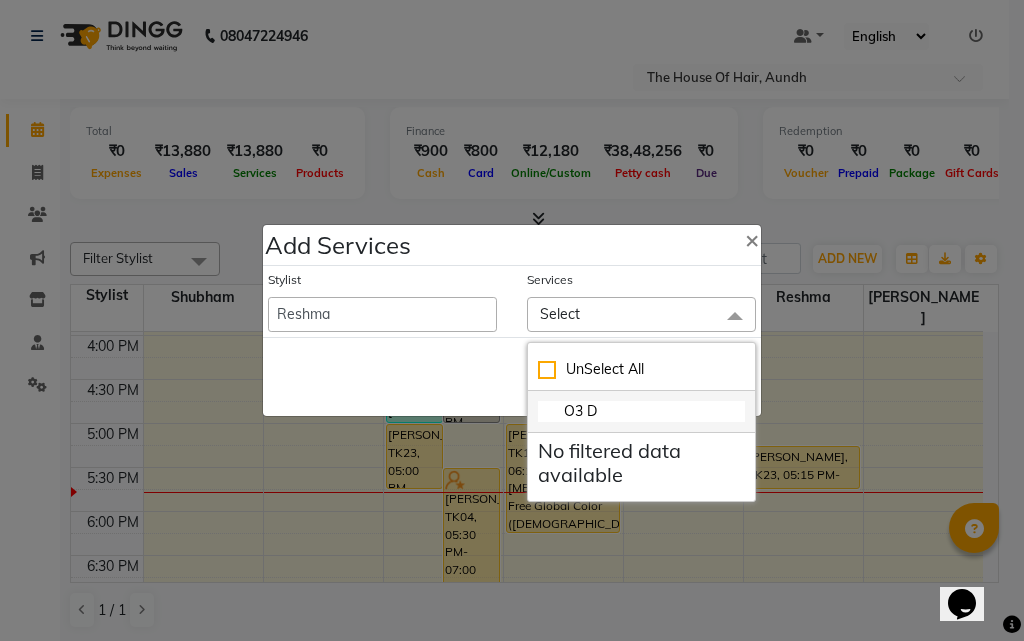 checkbox on "false" 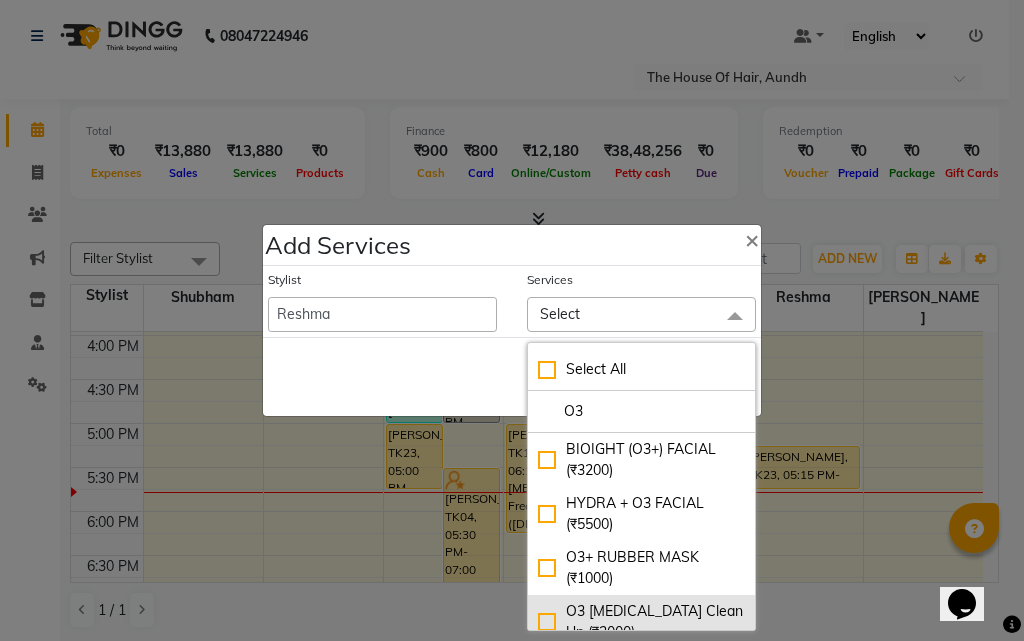 type on "O" 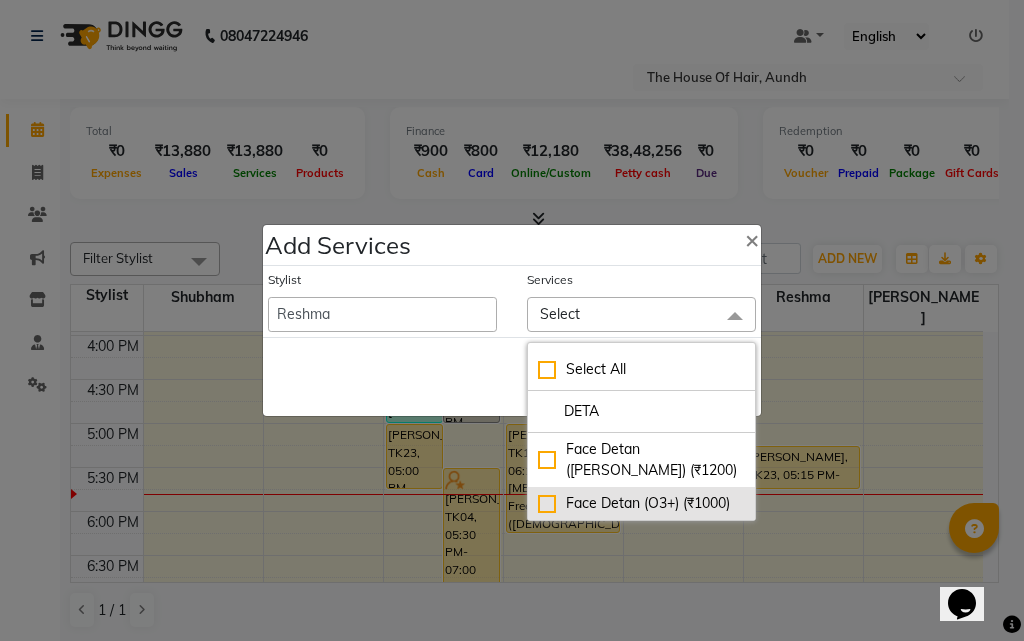 type on "DETA" 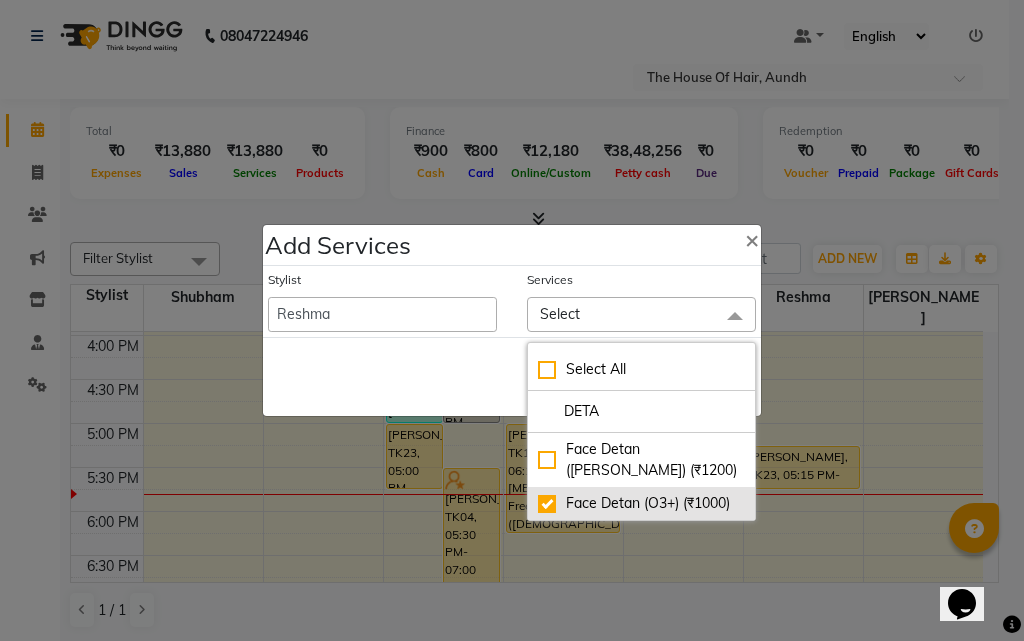 checkbox on "true" 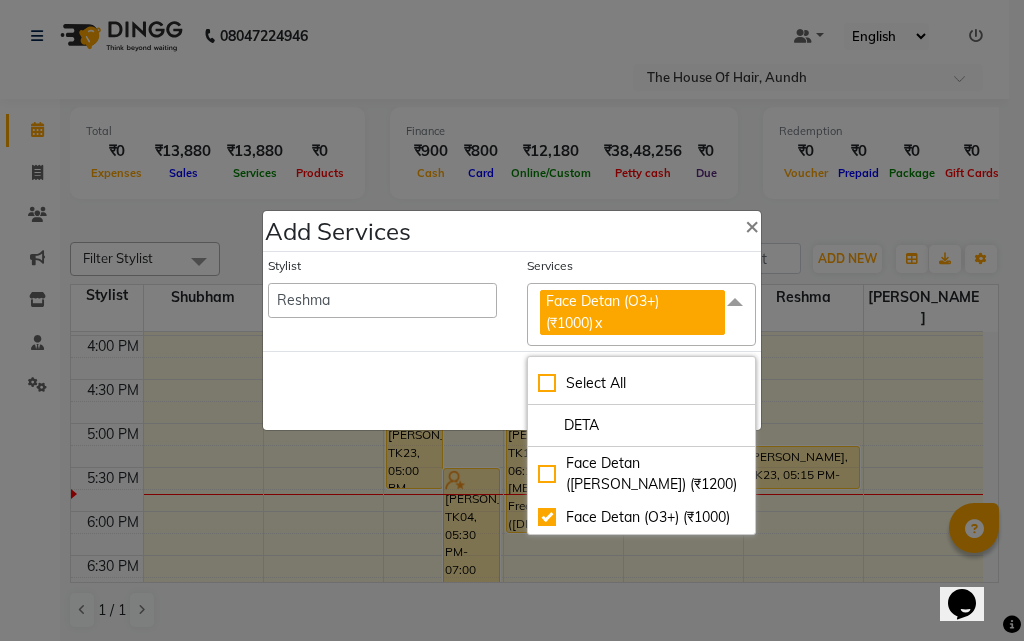 click on "Save   Cancel" 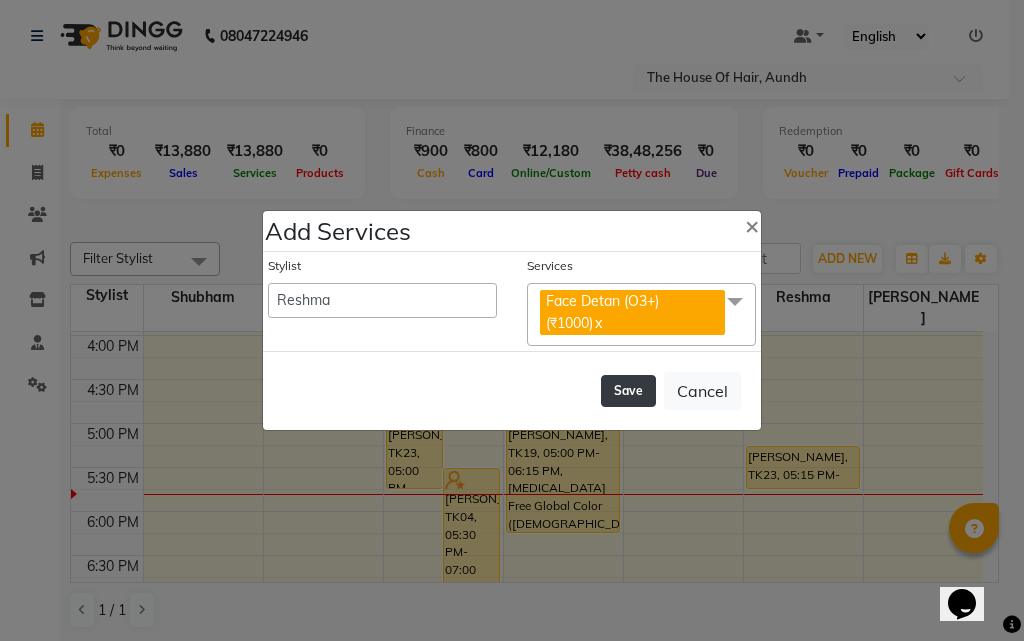 click on "Save" 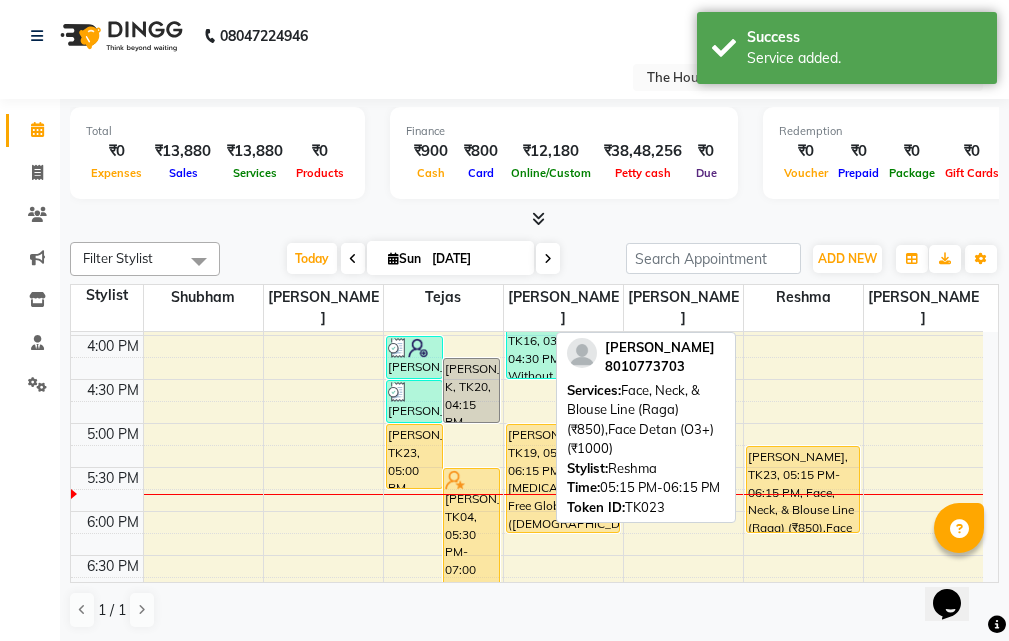 click on "Sai Kumthe, TK23, 05:15 PM-06:15 PM, Face, Neck, & Blouse Line (Raga) (₹850),Face Detan (O3+) (₹1000)" at bounding box center [803, 489] 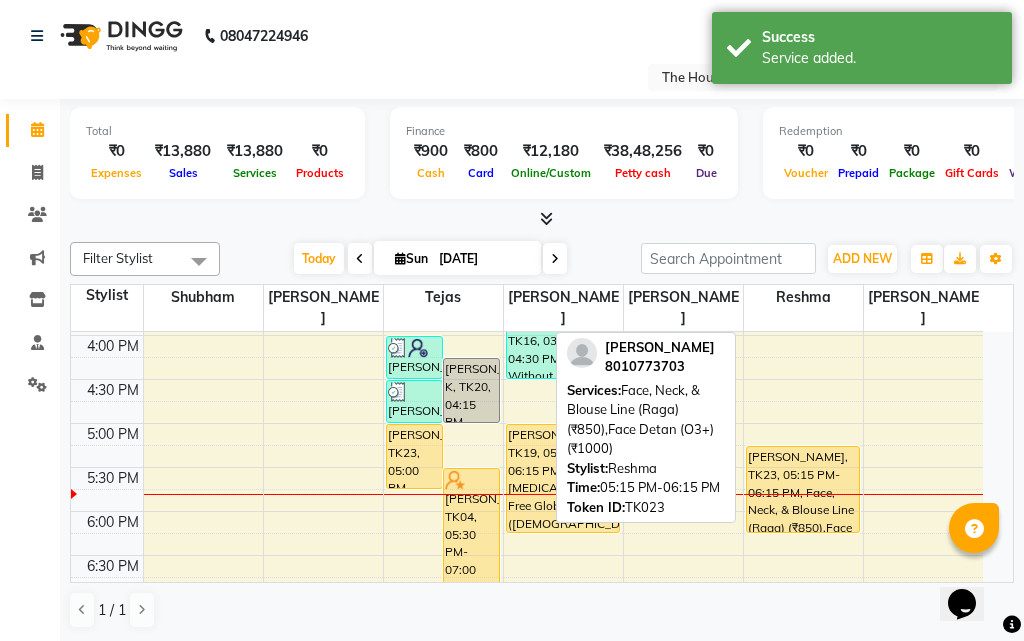 select on "1" 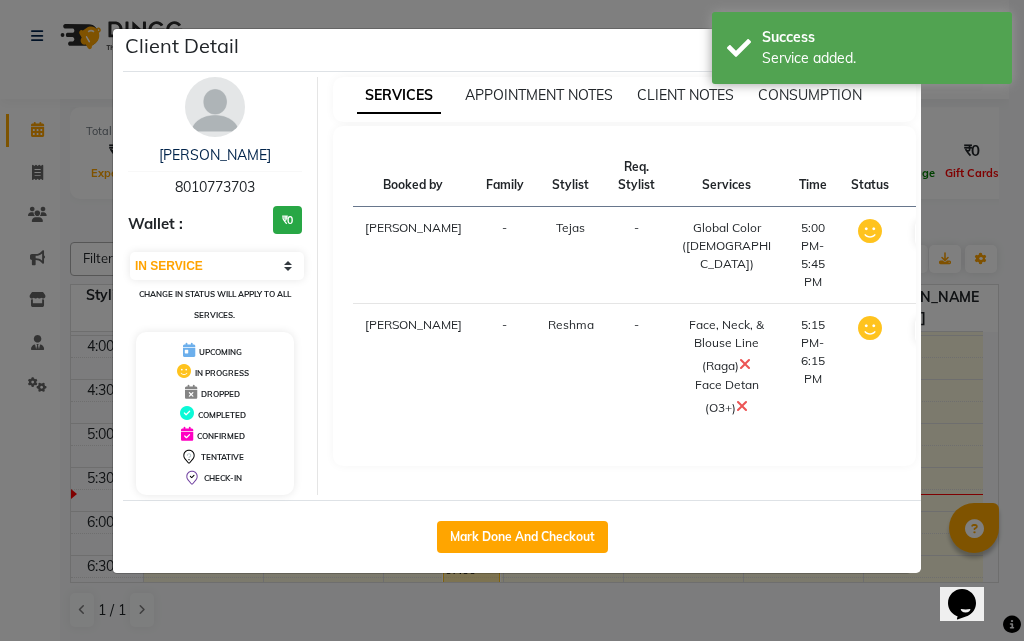 click at bounding box center [745, 364] 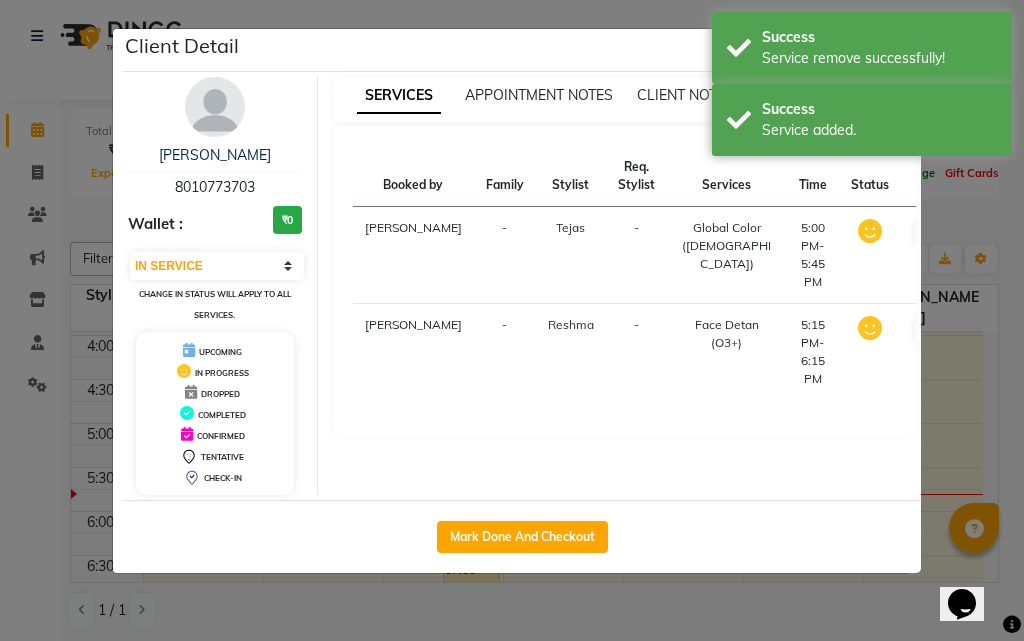 click on "Client Detail  Sai Kumthe   8010773703 Wallet : ₹0 Select IN SERVICE CONFIRMED TENTATIVE CHECK IN MARK DONE DROPPED UPCOMING Change in status will apply to all services. UPCOMING IN PROGRESS DROPPED COMPLETED CONFIRMED TENTATIVE CHECK-IN SERVICES APPOINTMENT NOTES CLIENT NOTES CONSUMPTION Booked by Family Stylist Req. Stylist Services Time Status  Kritika   - Tejas -  Global Color (Male)   5:00 PM-5:45 PM   MARK DONE   Kritika   - Reshma -  Face Detan (O3+)   5:15 PM-6:15 PM   MARK DONE   Mark Done And Checkout" 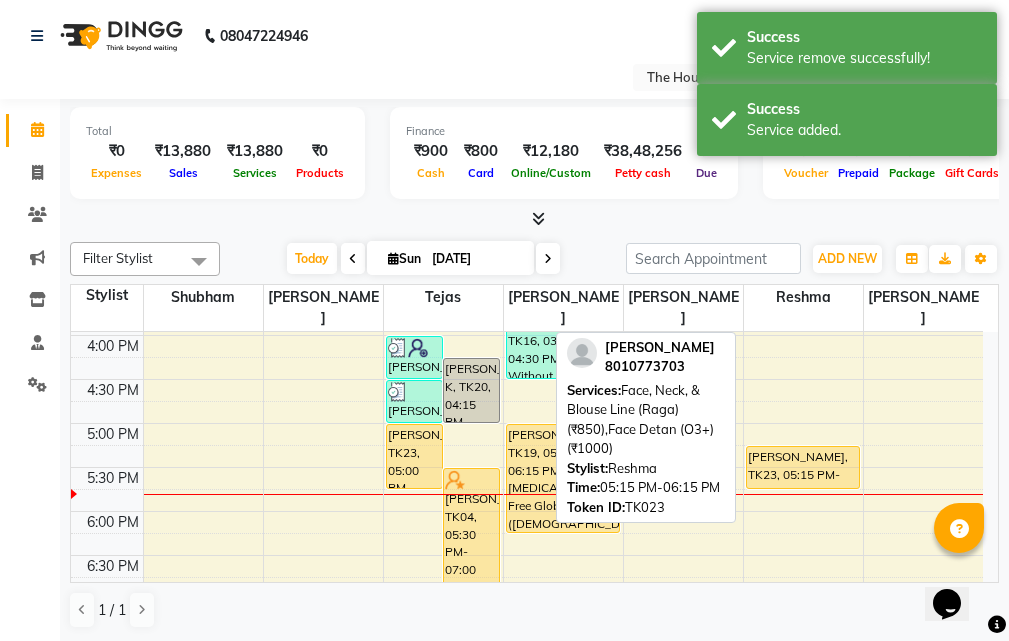 drag, startPoint x: 778, startPoint y: 507, endPoint x: 782, endPoint y: 479, distance: 28.284271 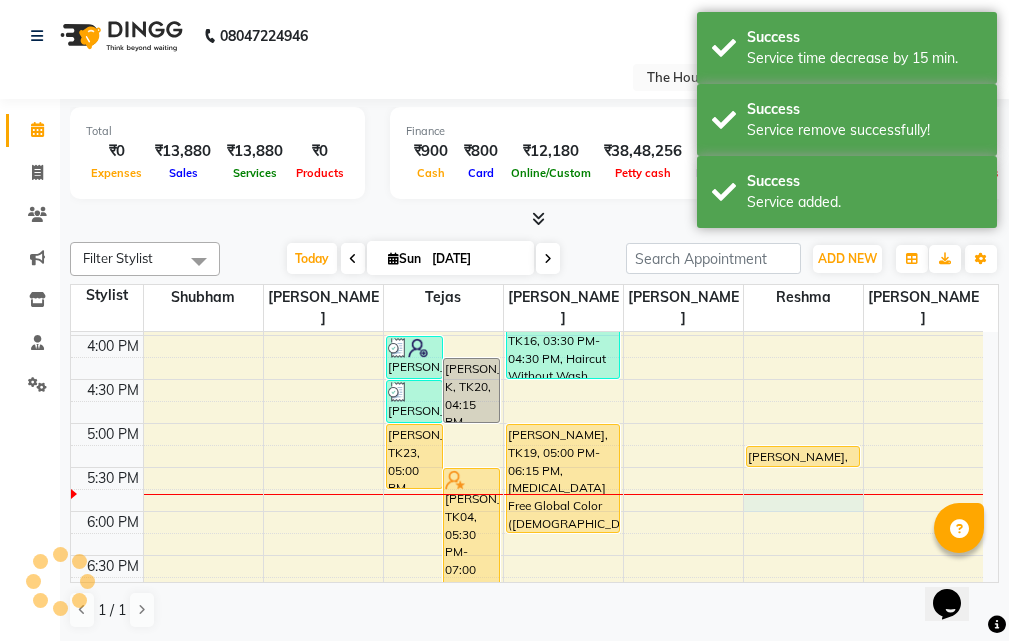 click on "Sai Kumthe, TK23, 05:15 PM-05:30 PM, Face, Neck, & Blouse Line (Raga) (₹850),Face Detan (O3+) (₹1000)    MAYUR SHINGADE, TK22, 08:30 PM-08:50 PM, Ear (Peel Off) (₹150)" at bounding box center [803, 247] 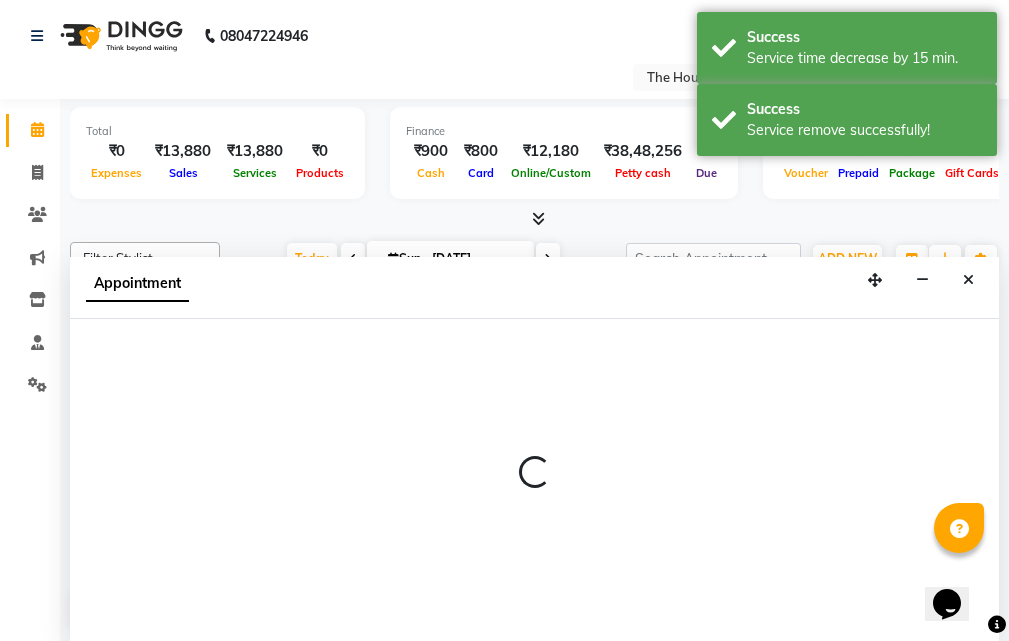 select on "26196" 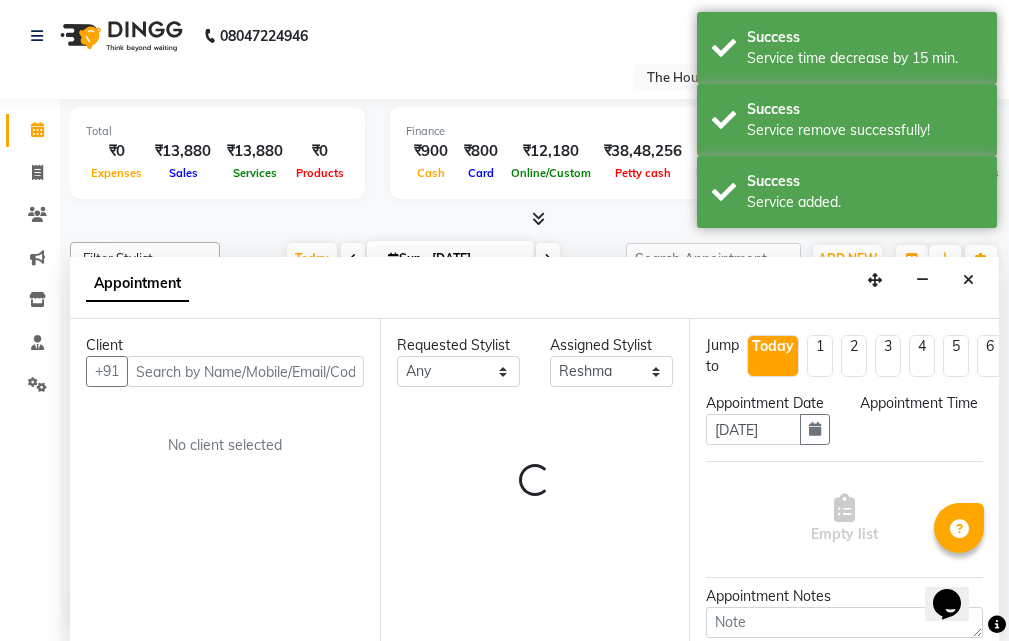 scroll, scrollTop: 1, scrollLeft: 0, axis: vertical 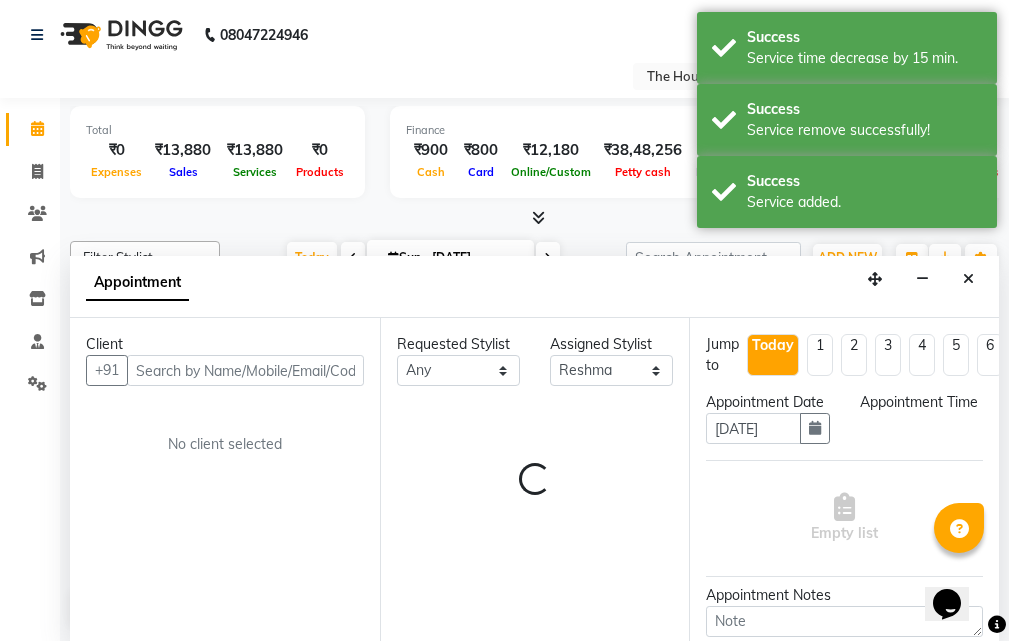 select on "1065" 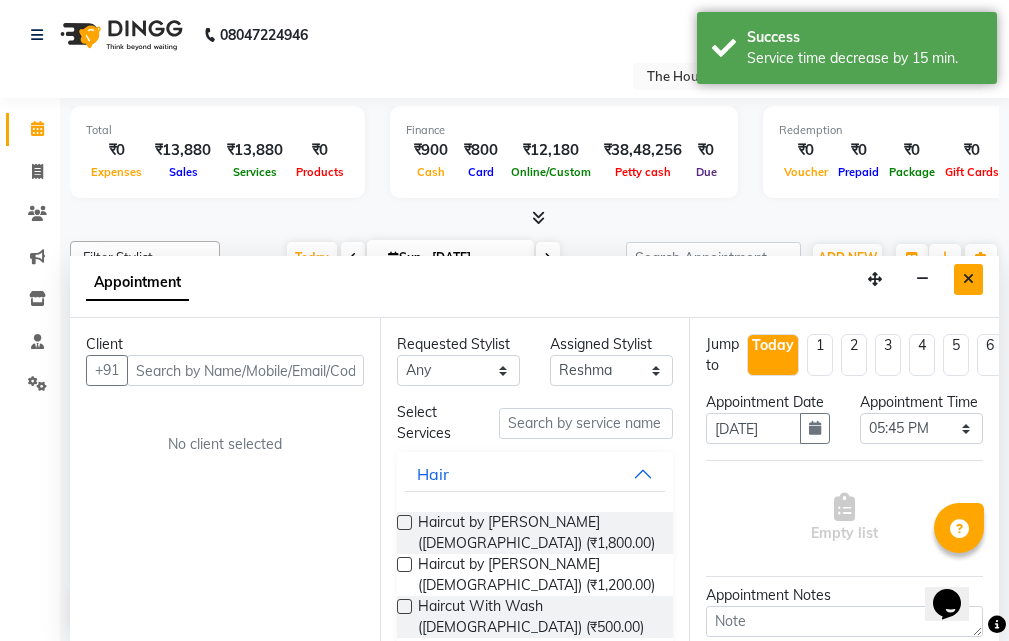click at bounding box center [968, 279] 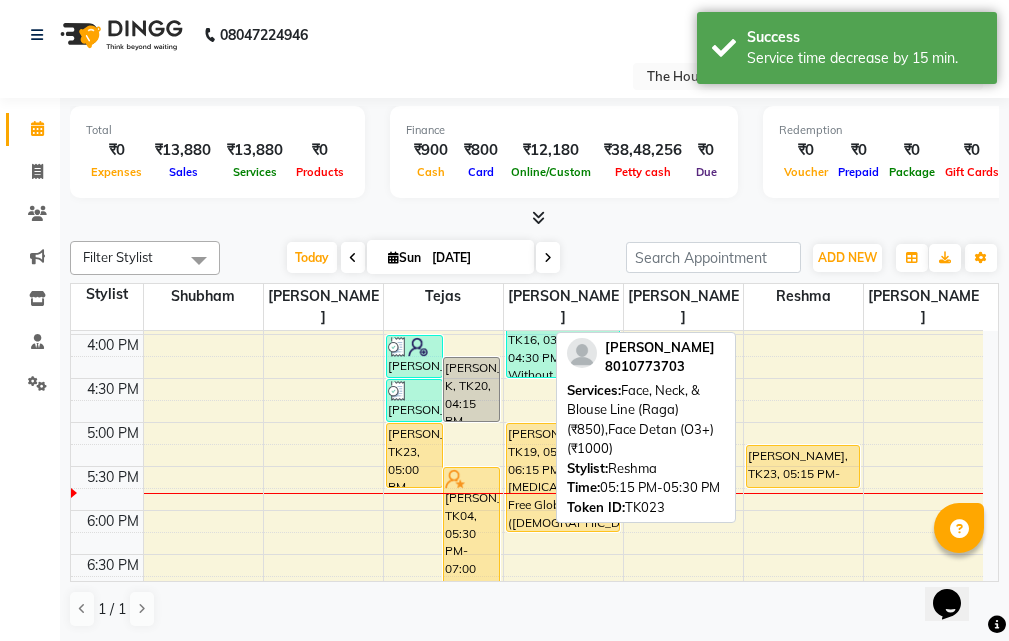 drag, startPoint x: 782, startPoint y: 442, endPoint x: 779, endPoint y: 467, distance: 25.179358 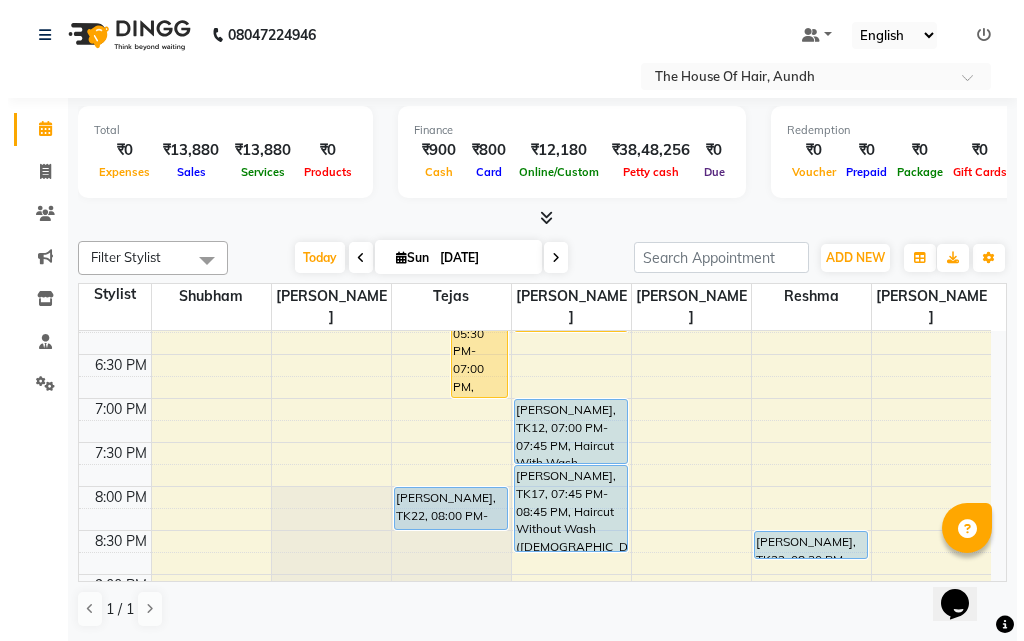 scroll, scrollTop: 800, scrollLeft: 0, axis: vertical 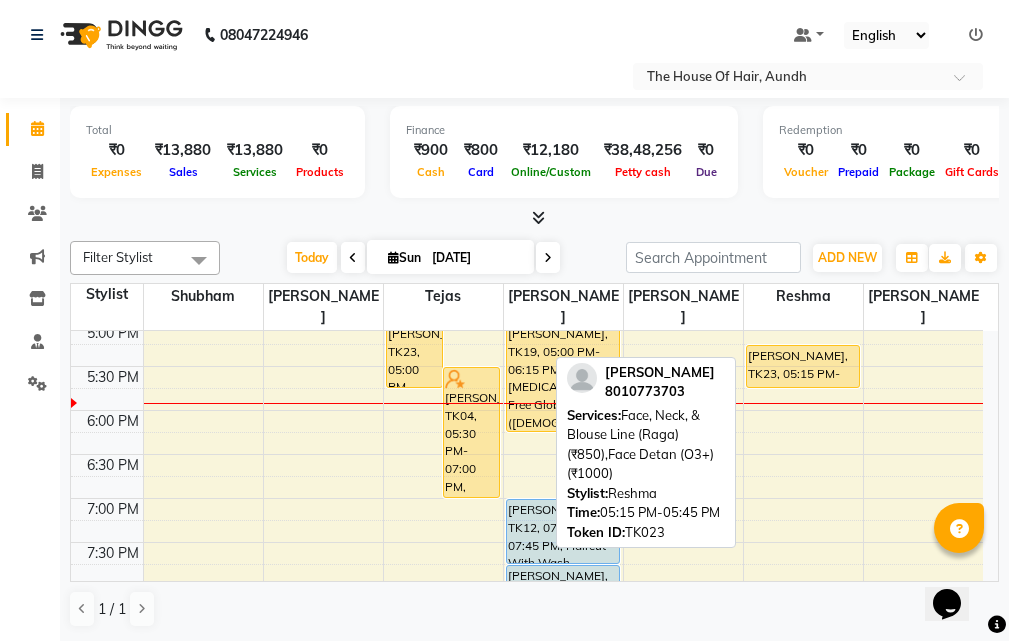 click on "Sai Kumthe, TK23, 05:15 PM-05:45 PM, Face, Neck, & Blouse Line (Raga) (₹850),Face Detan (O3+) (₹1000)" at bounding box center [803, 366] 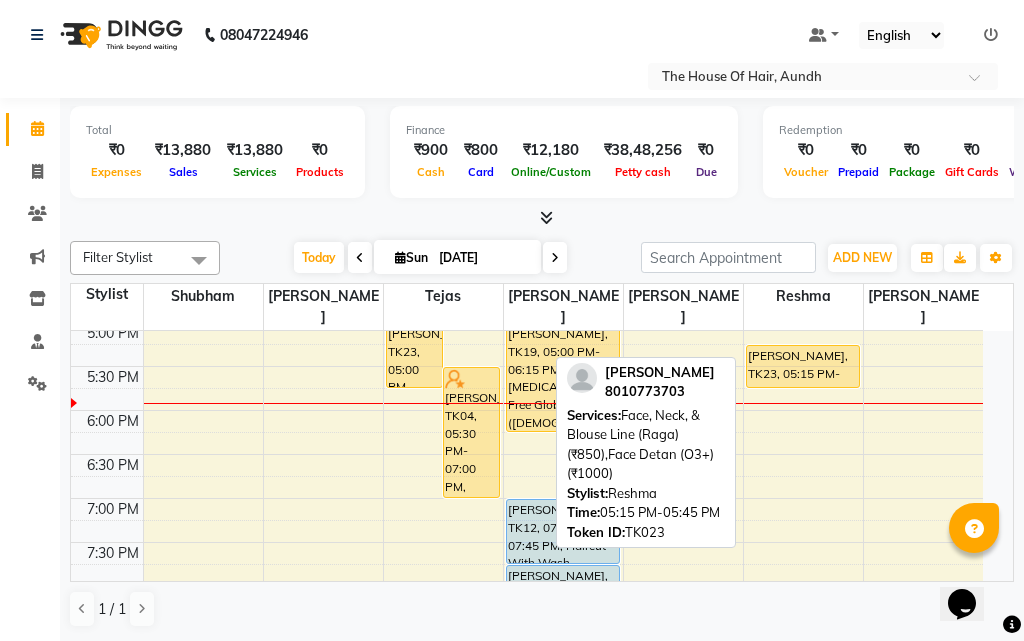 select on "1" 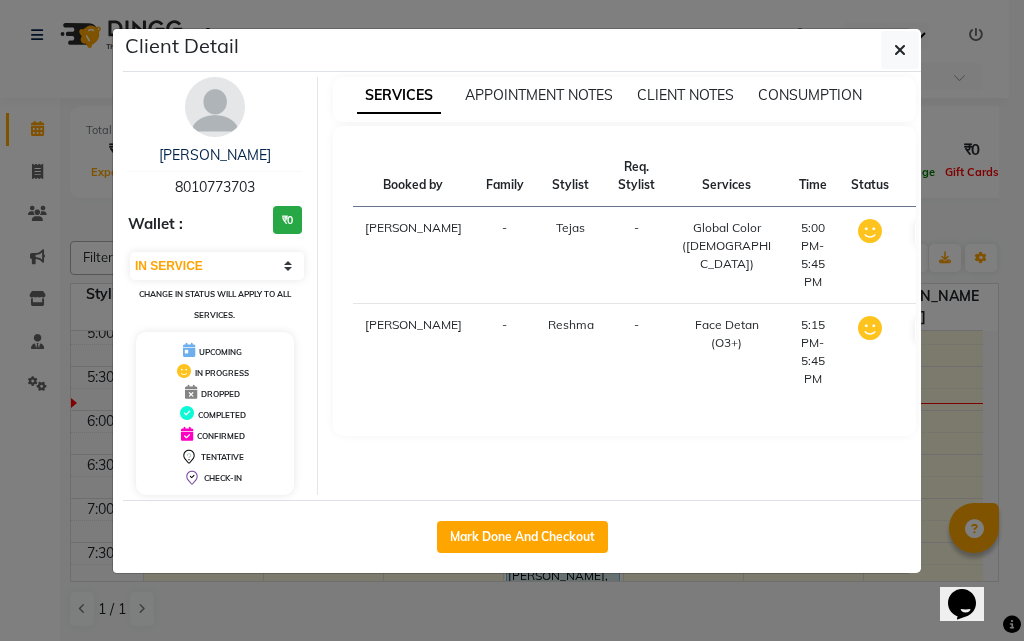 click on "Client Detail  Sai Kumthe   8010773703 Wallet : ₹0 Select IN SERVICE CONFIRMED TENTATIVE CHECK IN MARK DONE DROPPED UPCOMING Change in status will apply to all services. UPCOMING IN PROGRESS DROPPED COMPLETED CONFIRMED TENTATIVE CHECK-IN SERVICES APPOINTMENT NOTES CLIENT NOTES CONSUMPTION Booked by Family Stylist Req. Stylist Services Time Status  Kritika   - Tejas -  Global Color (Male)   5:00 PM-5:45 PM   MARK DONE   Kritika   - Reshma -  Face Detan (O3+)   5:15 PM-5:45 PM   MARK DONE   Mark Done And Checkout" 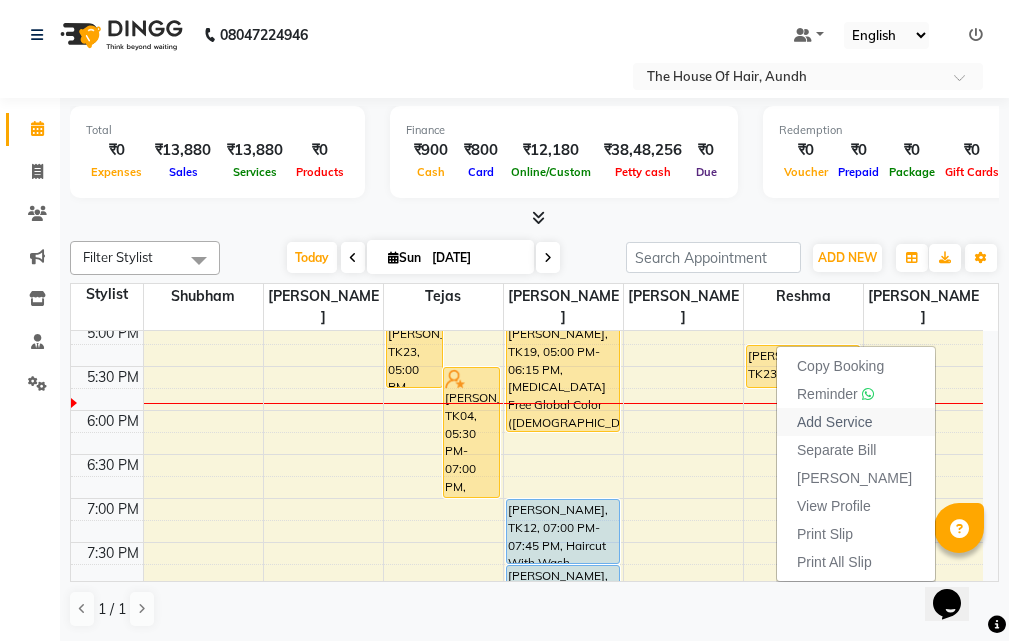 click on "Add Service" at bounding box center (834, 422) 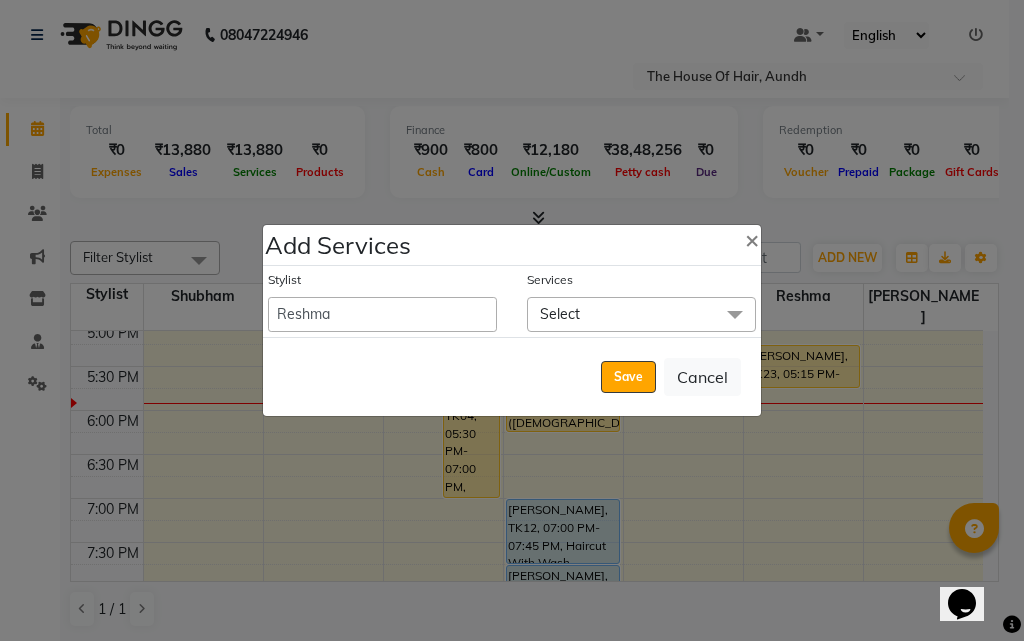 click on "Add Services × Stylist  Aarti Chaudhari   Kritika    Reshma   Rushikesh Raut   Shubham   Sonia   Tejas  Services Select Select All Haircut by Shubham (Female) (₹1800) Haircut by Shubham (Male) (₹1200) Haircut With Wash (Male) (₹500) Haircut Without Wash (Male) (₹400) Kids Haircut (0-7)(Male) (₹400) Hairwash (Male) (₹200) Beard (₹300) Clean Shave  (₹300) Head Shave (Male) (₹400) Hair Spa (Schwarkopf) (Male) (₹1200) Hair Spa (Loreal) (Male) (₹1000) Head Massage (Male) (₹400) Head Massage With Wash (Male) (₹500) Chest & Back Trim (₹500) Haircut With Wash (Female) (₹900) Haircut Without Wash (Female) (₹700) Head Massage With Wash (Female) (₹900) Kids Hair (0-7) (Female) (₹600) Blow Dry With Shampoo & Conditioner (Female) (₹700) Only Blowdry (Female) (₹500) Head Massage (Female) (₹600) Hair Wash & Paddle Dry (Female) (₹400) Hair Spa (Loreal) (Female) (₹1400) Hair Spa (Schwarzkopf) (Female) (₹1800) Fringe (Female) (₹300) Tong (Female) (₹700) Hands Trim (₹300)" 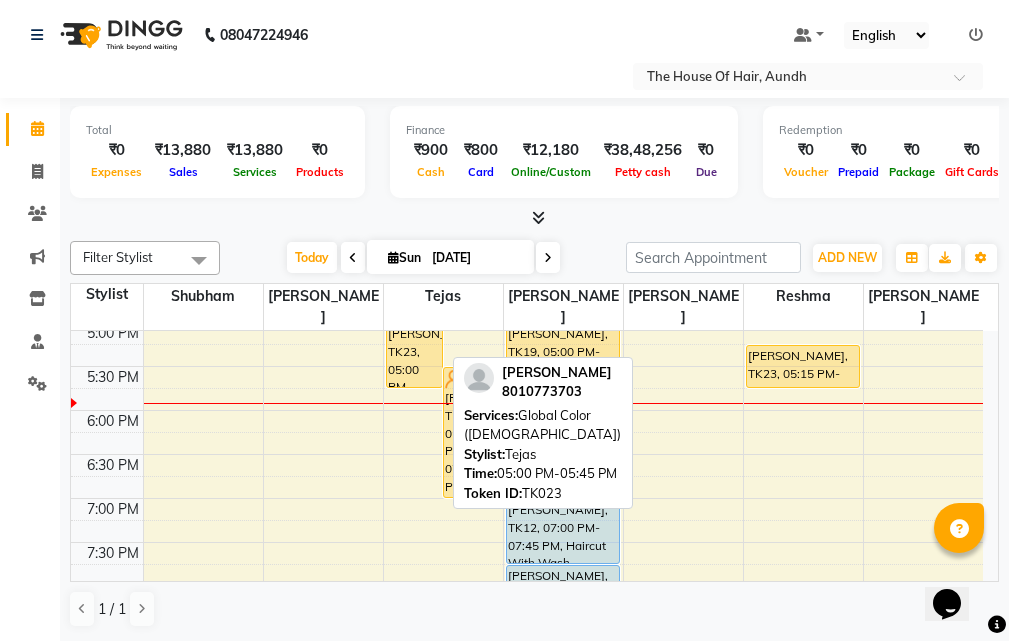 click on "[PERSON_NAME], TK23, 05:00 PM-05:45 PM, Global Color ([DEMOGRAPHIC_DATA])" at bounding box center (414, 355) 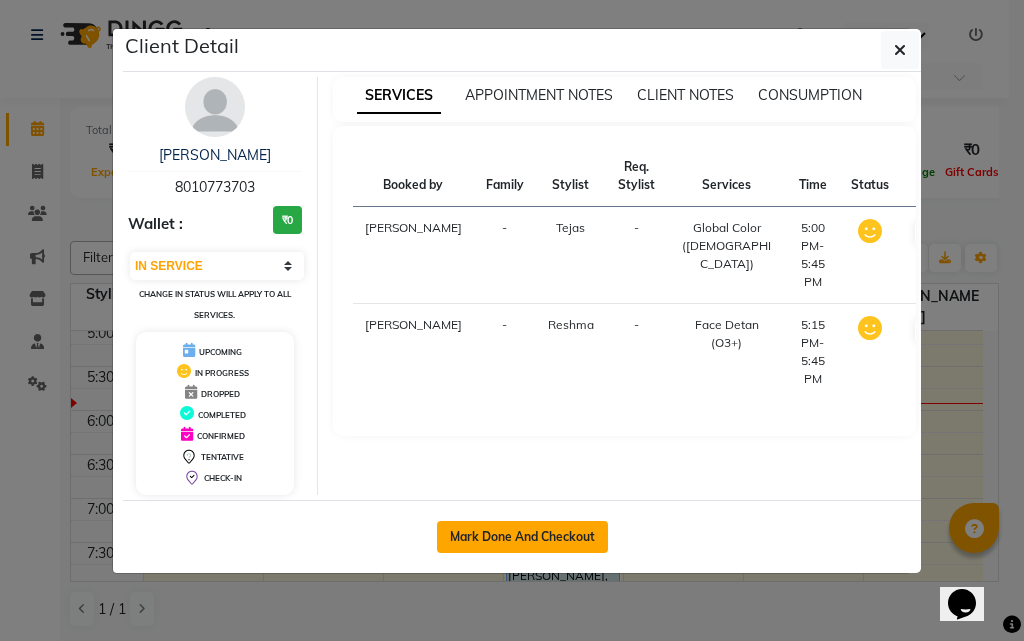 click on "Mark Done And Checkout" 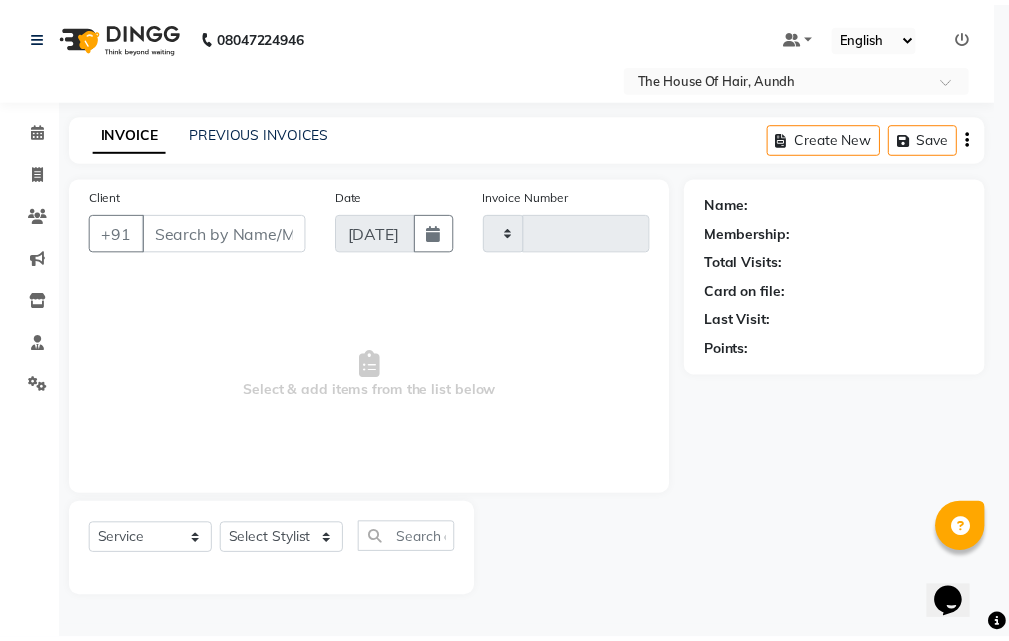scroll, scrollTop: 0, scrollLeft: 0, axis: both 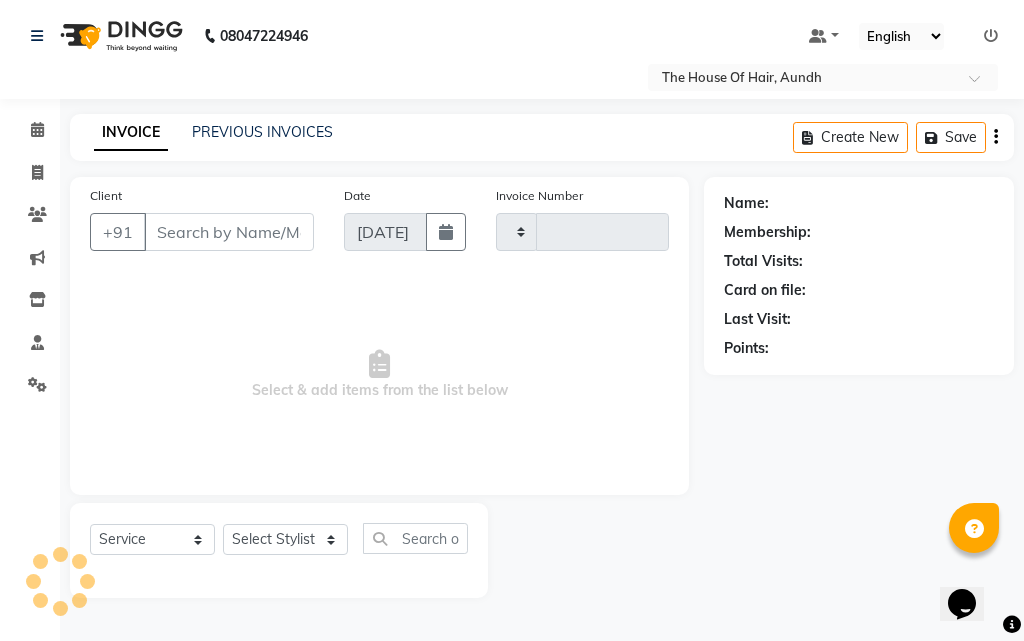 type on "1156" 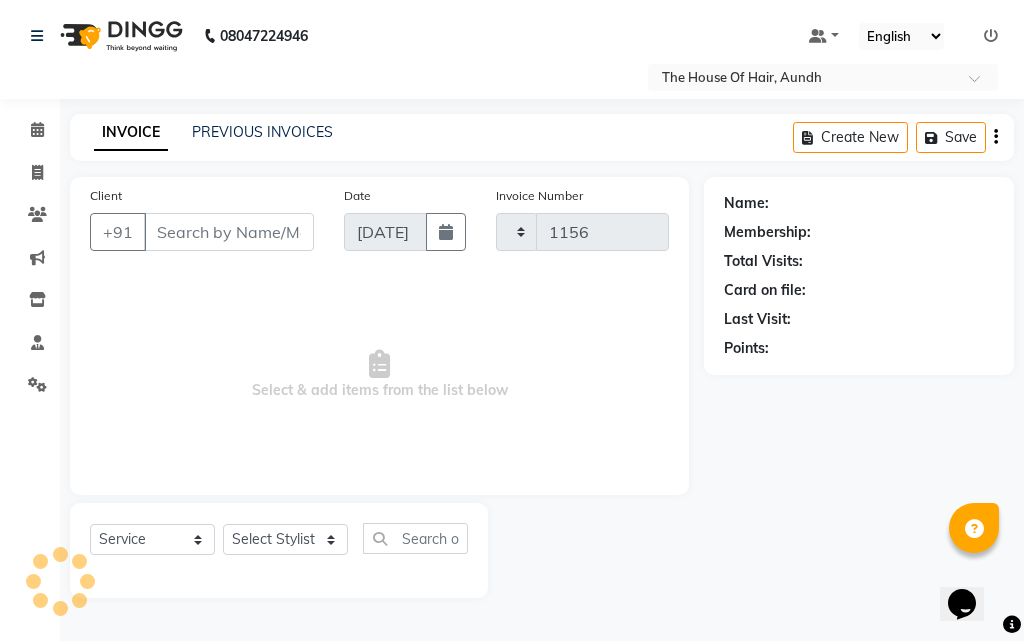 select on "26" 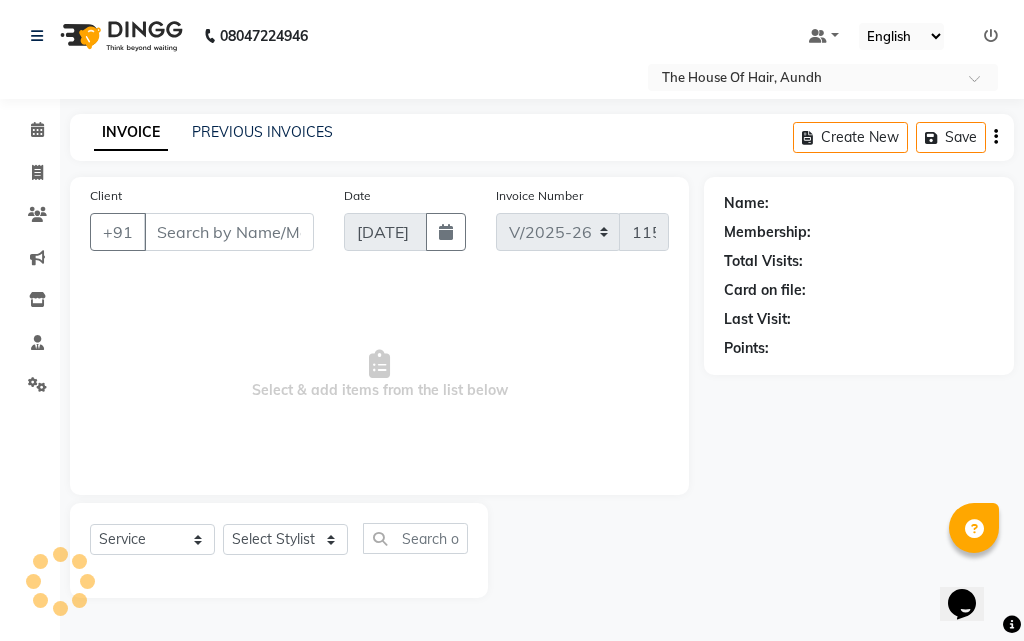 type on "8010773703" 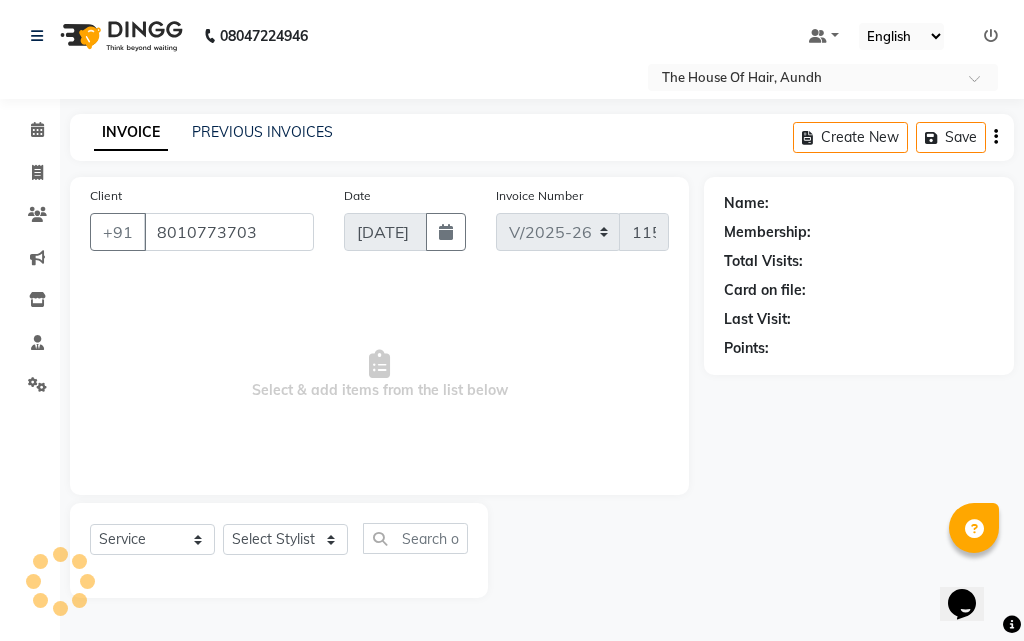 select on "26196" 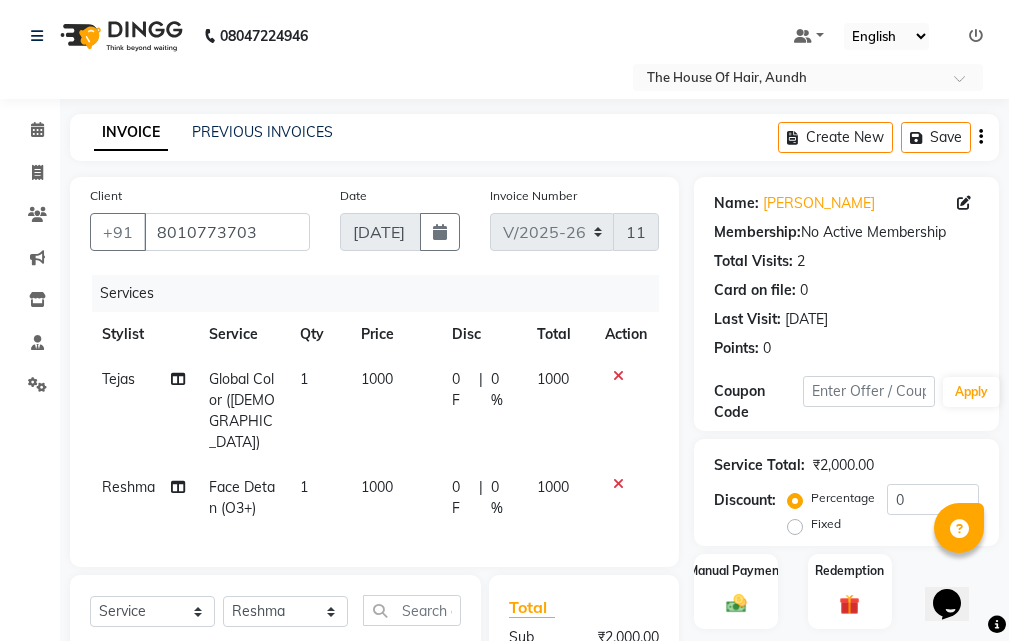 scroll, scrollTop: 200, scrollLeft: 0, axis: vertical 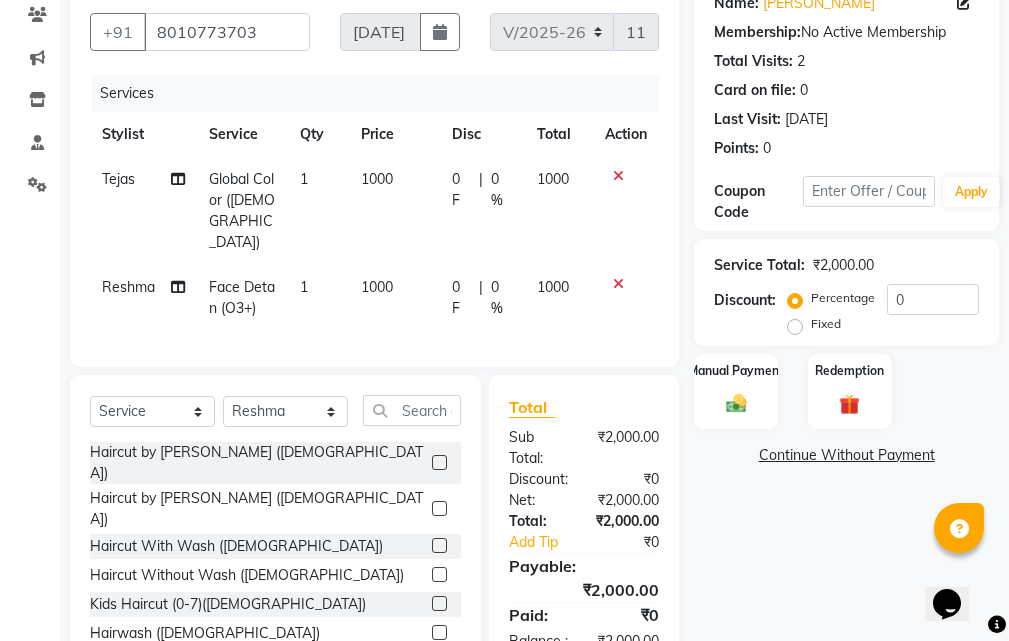 click on "Face Detan (O3+)" 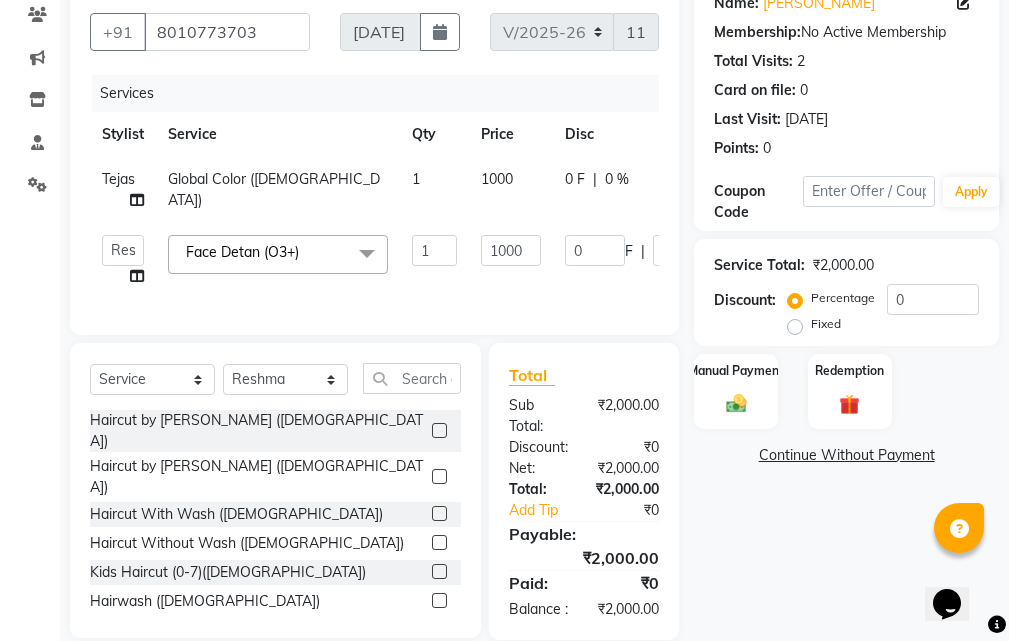 click 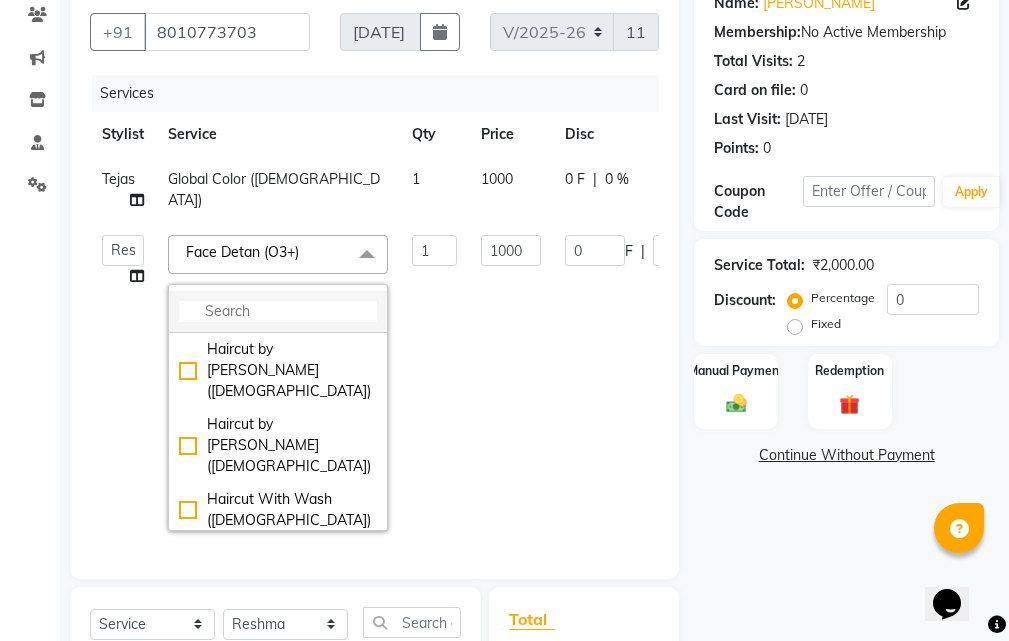 click 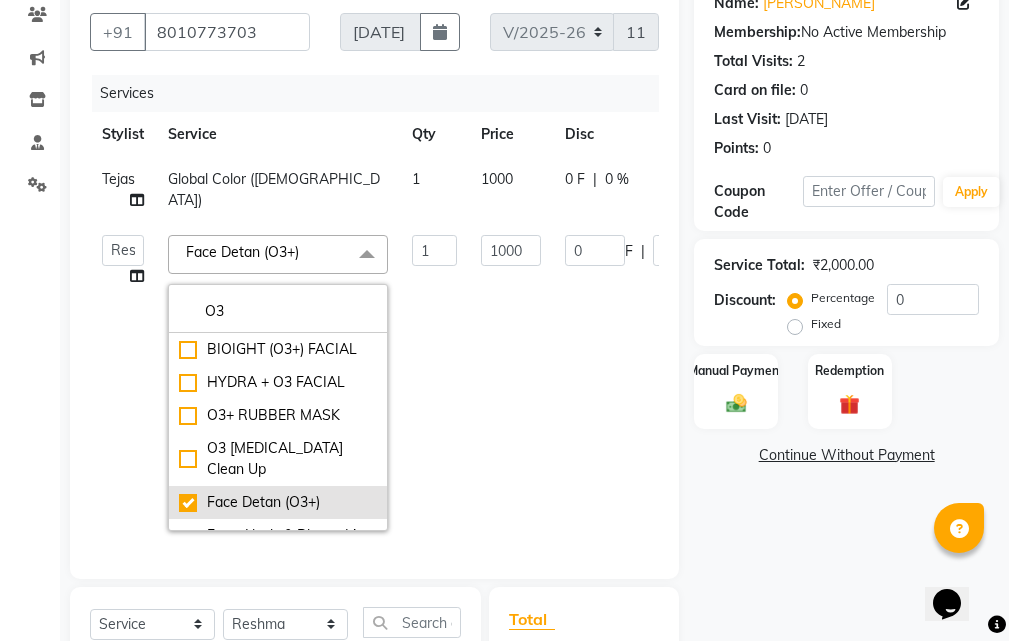 scroll, scrollTop: 100, scrollLeft: 0, axis: vertical 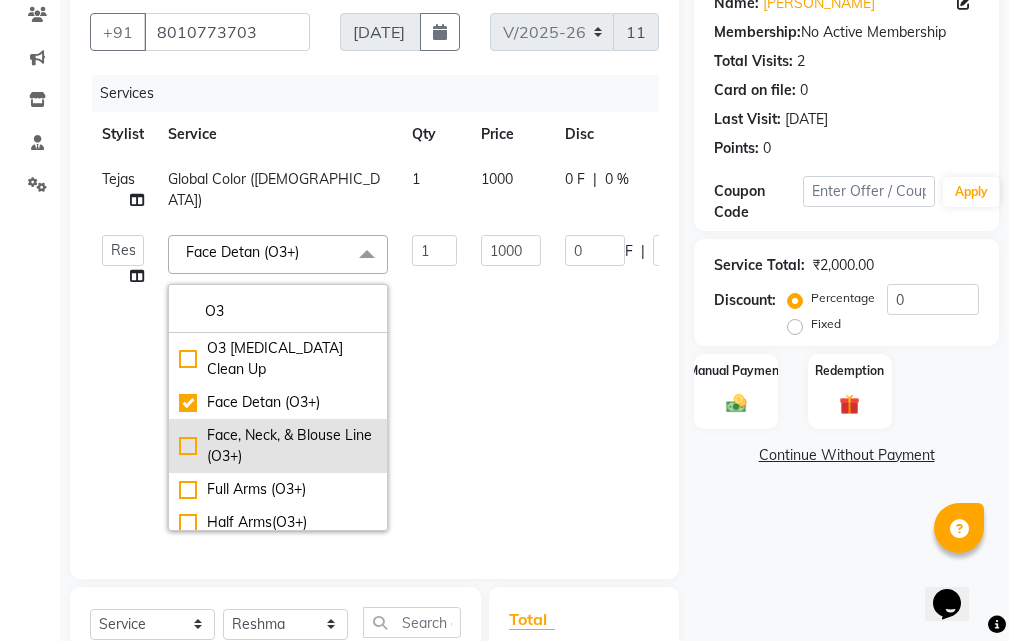 type on "O3" 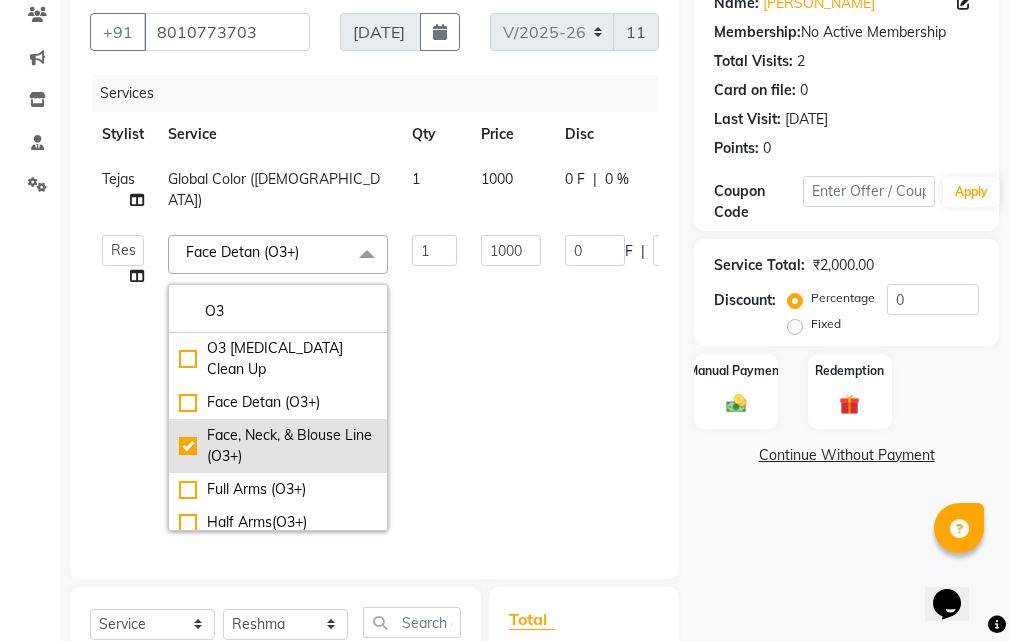 checkbox on "false" 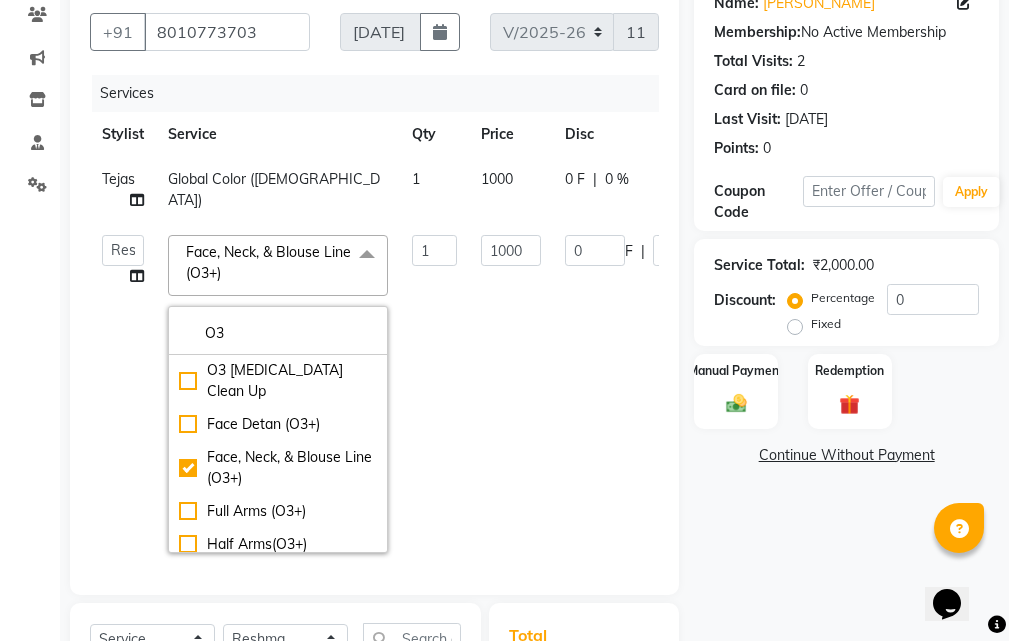 click on "Client +91 8010773703 Date 13-07-2025 Invoice Number V/2025 V/2025-26 1156 Services Stylist Service Qty Price Disc Total Action Tejas Global Color (Male) 1 1000 0 F | 0 % 1000  Aarti Chaudhari   Kritika    Reshma   Rushikesh Raut   Shubham   Sonia   Tejas  Face, Neck, & Blouse Line (O3+)  x O3 BIOIGHT (O3+) FACIAL HYDRA + O3 FACIAL O3+ RUBBER MASK  O3 Whitening Clean Up Face Detan (O3+) Face, Neck, & Blouse Line (O3+) Full Arms (O3+) Half Arms(O3+) Full Back (O3+) Half Back (O3+) Full Legs (O3+) Half Legs (O3+) Under Arms (O3+) Body (O3+) 1 1000 0 F | 0 % 1000 Select  Service  Product  Membership  Package Voucher Prepaid Gift Card  Select Stylist Aarti Chaudhari Kritika  Reshma Rushikesh Raut Shubham Sonia Tejas Haircut by Shubham (Female)  Haircut by Shubham (Male)  Haircut With Wash (Male)  Haircut Without Wash (Male)  Kids Haircut (0-7)(Male)  Hairwash (Male)  Beard  Clean Shave   Head Shave (Male)  Hair Spa (Schwarkopf) (Male)  Hair Spa (Loreal) (Male)  Head Massage (Male)  Head Massage With Wash (Male)" 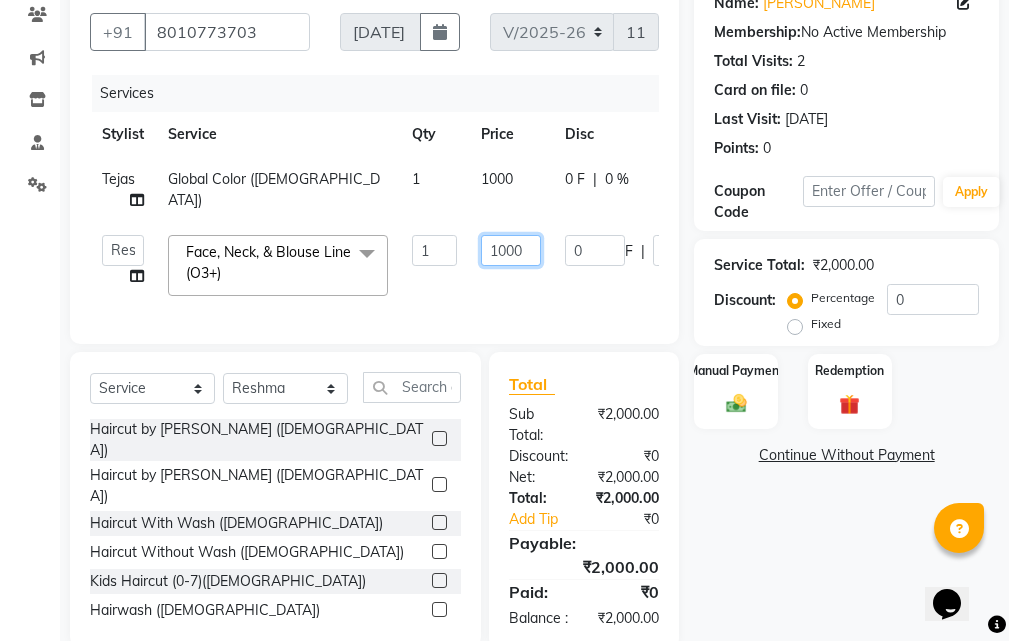 click on "1000" 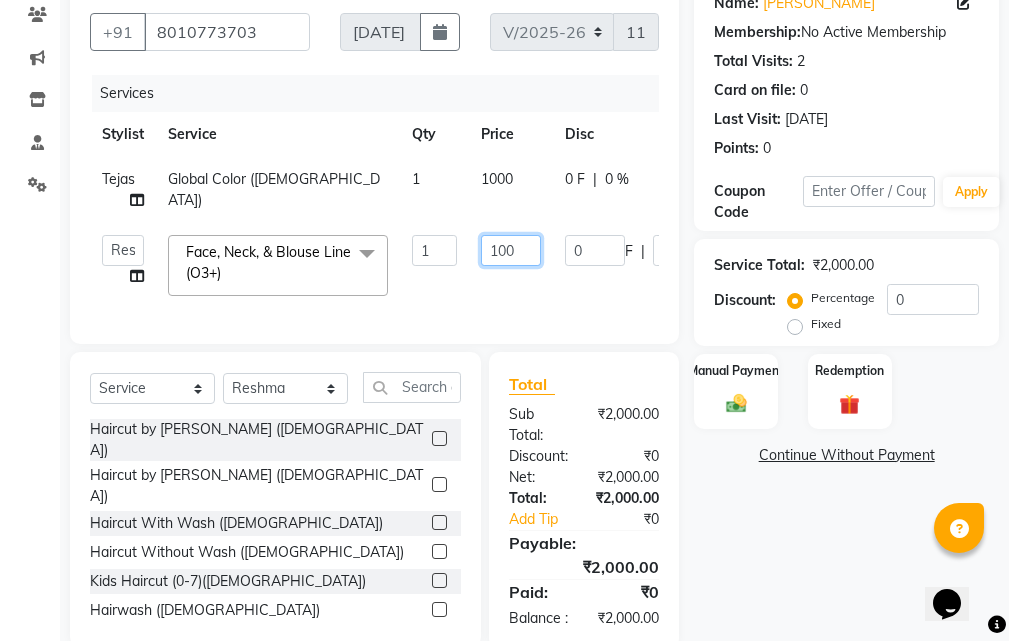 type on "1100" 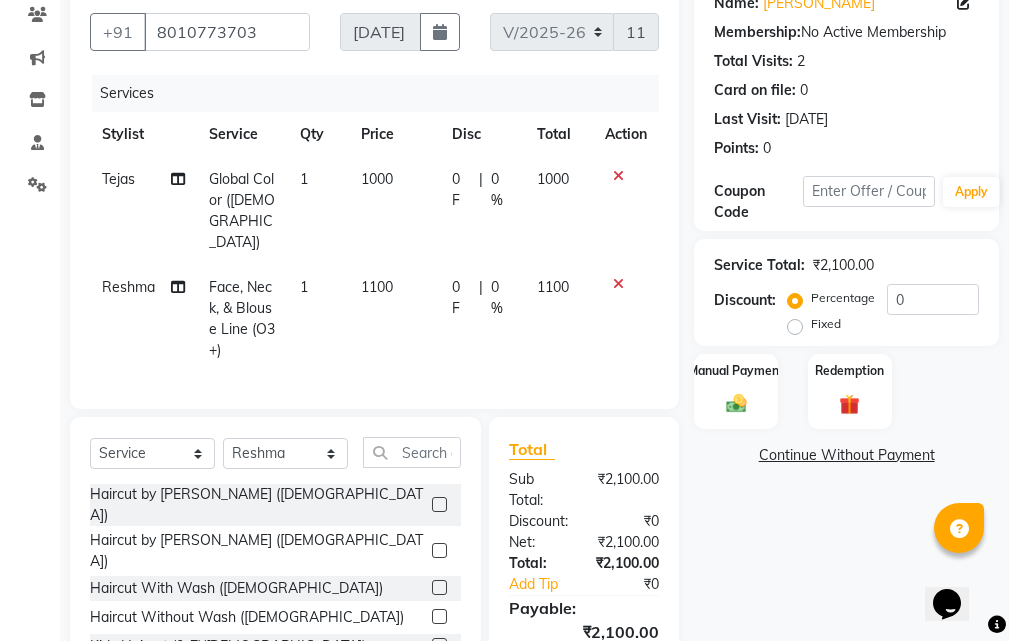 click on "Client +91 8010773703 Date 13-07-2025 Invoice Number V/2025 V/2025-26 1156 Services Stylist Service Qty Price Disc Total Action Tejas Global Color (Male) 1 1000 0 F | 0 % 1000 Reshma Face, Neck, & Blouse Line (O3+) 1 1100 0 F | 0 % 1100 Select  Service  Product  Membership  Package Voucher Prepaid Gift Card  Select Stylist Aarti Chaudhari Kritika  Reshma Rushikesh Raut Shubham Sonia Tejas Haircut by Shubham (Female)  Haircut by Shubham (Male)  Haircut With Wash (Male)  Haircut Without Wash (Male)  Kids Haircut (0-7)(Male)  Hairwash (Male)  Beard  Clean Shave   Head Shave (Male)  Hair Spa (Schwarkopf) (Male)  Hair Spa (Loreal) (Male)  Head Massage (Male)  Head Massage With Wash (Male)  Chest & Back Trim  Haircut With Wash (Female)  Haircut Without Wash (Female)  Head Massage With Wash (Female)  Kids Hair (0-7) (Female)  Blow Dry With Shampoo & Conditioner (Female)  Only Blowdry (Female)  Head Massage (Female)  Hair Wash & Paddle Dry (Female)  Hair Spa (Loreal) (Female)  Hair Spa (Schwarzkopf) (Female)  Total" 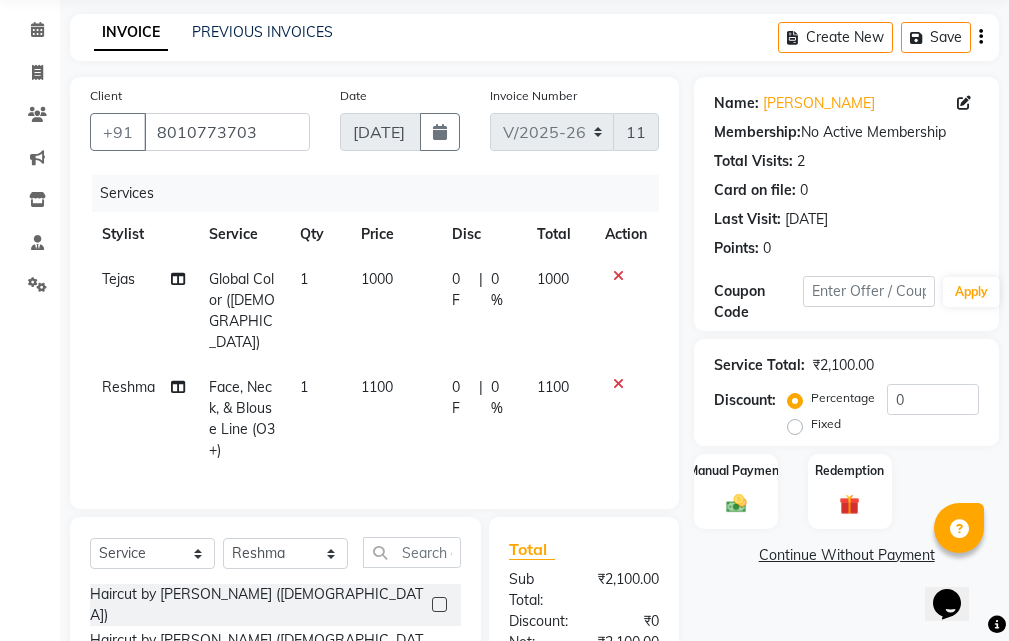 click on "Global Color ([DEMOGRAPHIC_DATA])" 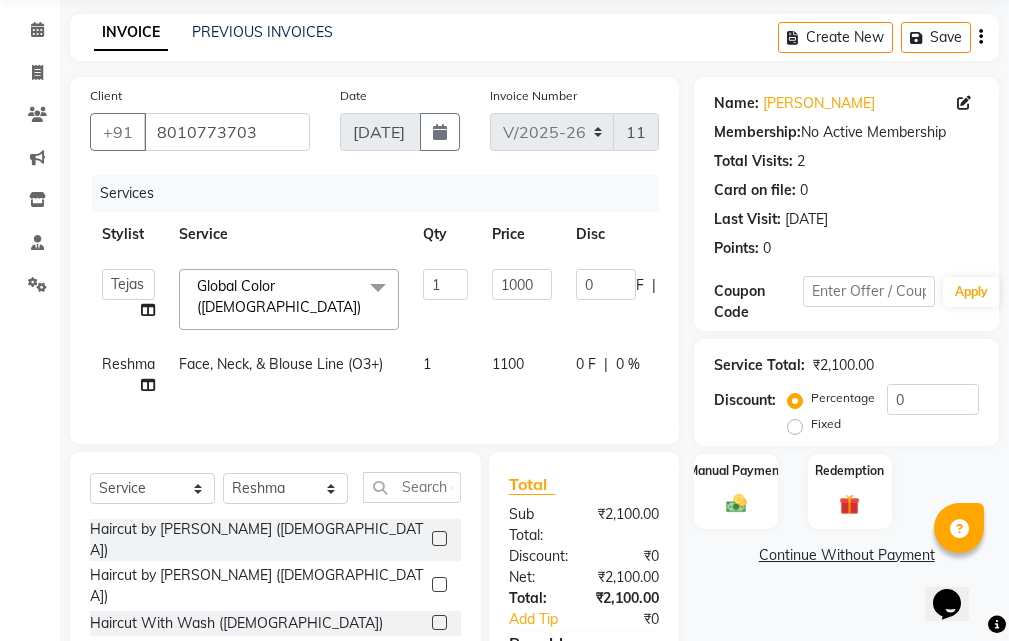 click 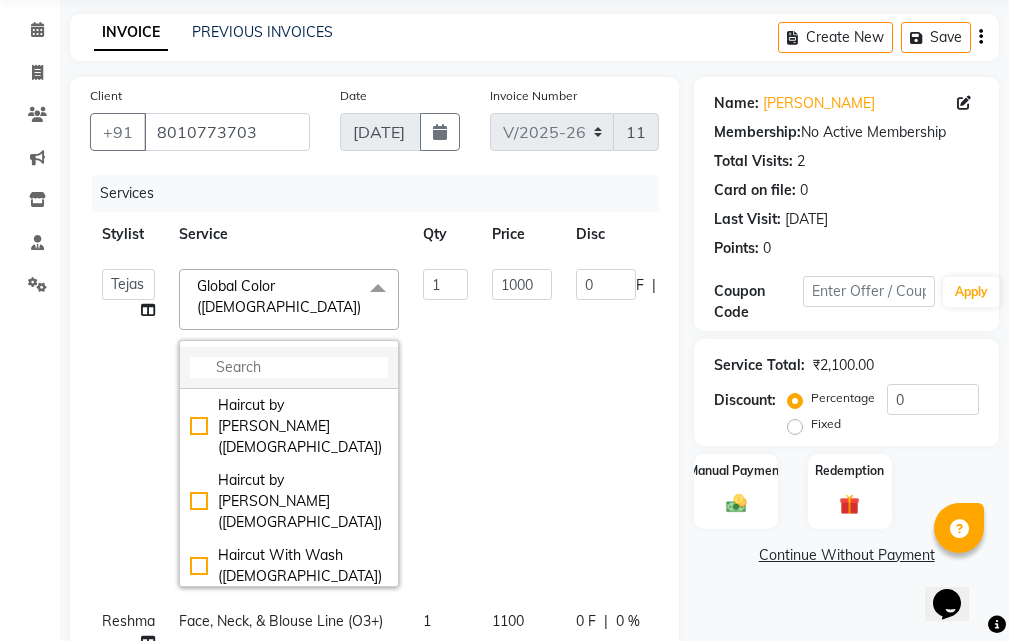 click 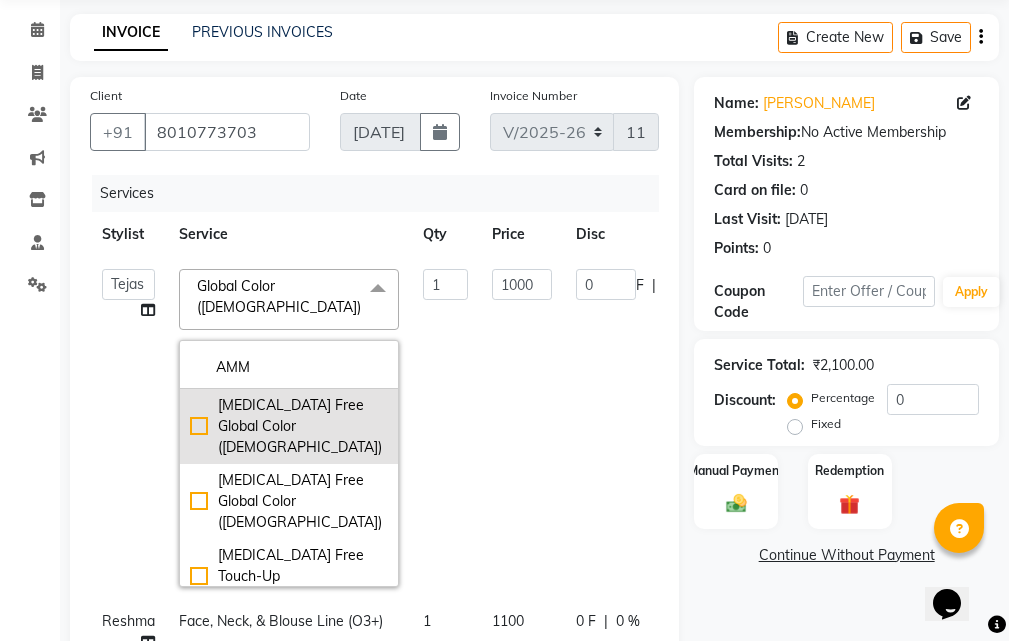 type on "AMM" 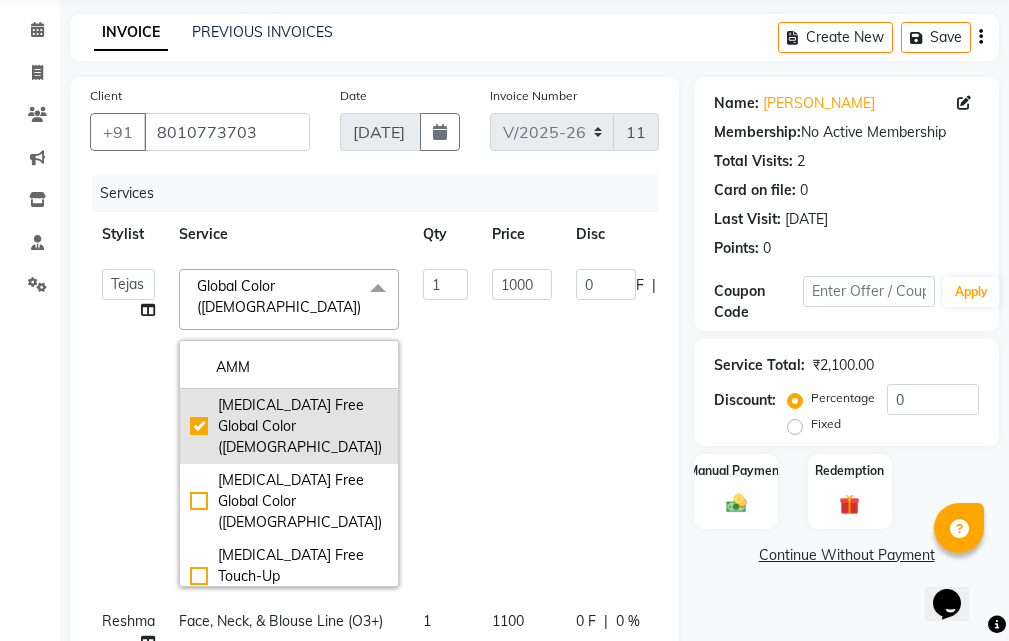 checkbox on "true" 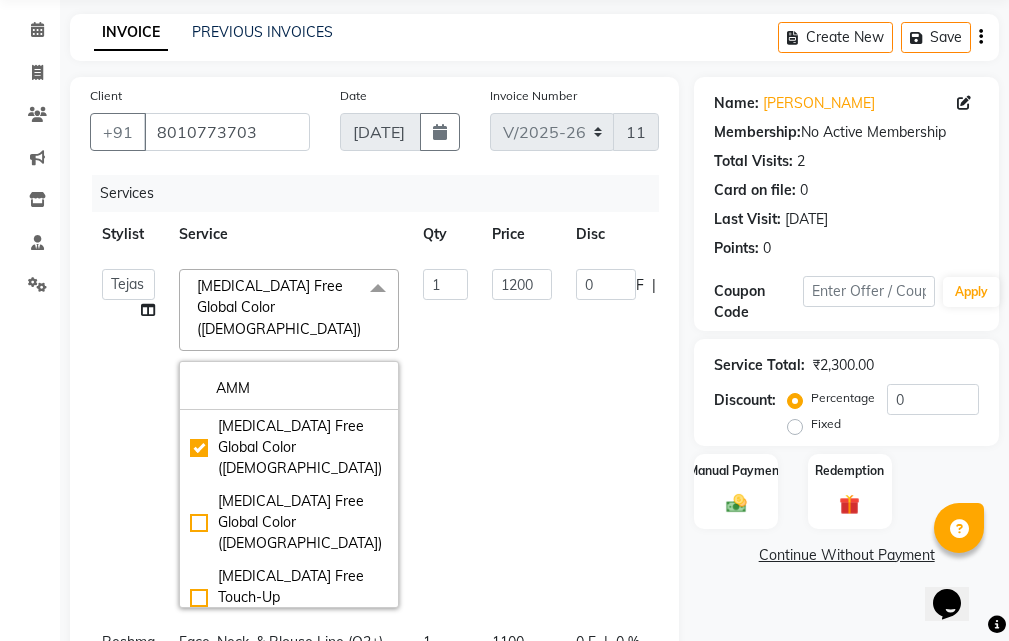 click on "Client +91 8010773703 Date 13-07-2025 Invoice Number V/2025 V/2025-26 1156 Services Stylist Service Qty Price Disc Total Action  Aarti Chaudhari   Kritika    Reshma   Rushikesh Raut   Shubham   Sonia   Tejas  Ammonia Free Global Color (Male)  x AMM Ammonia Free Global Color (Male) Ammonia Free Global Color (Female) Ammonia Free Touch-Up (Female) Ammonia Free Crown Town Up (Female) Side Locks (Head) Without Ammonia Touch Up With Ammonia (Female) Side Locks (Head) With Ammonia  1 1200 0 F | 0 % 1200 Reshma Face, Neck, & Blouse Line (O3+) 1 1100 0 F | 0 % 1100 Select  Service  Product  Membership  Package Voucher Prepaid Gift Card  Select Stylist Aarti Chaudhari Kritika  Reshma Rushikesh Raut Shubham Sonia Tejas Haircut by Shubham (Female)  Haircut by Shubham (Male)  Haircut With Wash (Male)  Haircut Without Wash (Male)  Kids Haircut (0-7)(Male)  Hairwash (Male)  Beard  Clean Shave   Head Shave (Male)  Hair Spa (Schwarkopf) (Male)  Hair Spa (Loreal) (Male)  Head Massage (Male)  Head Massage With Wash (Male)   :" 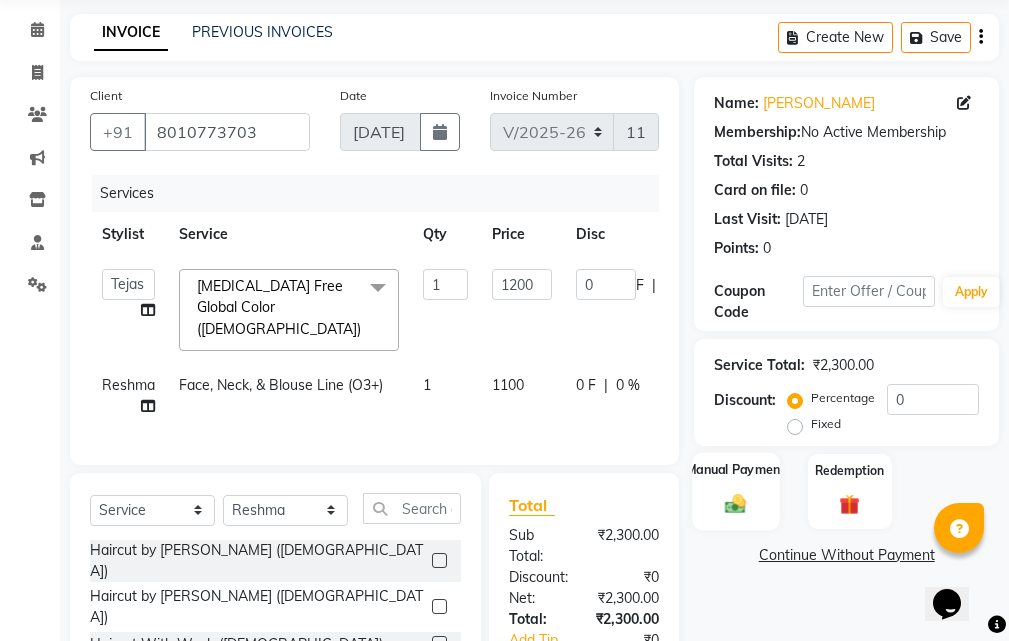 scroll, scrollTop: 274, scrollLeft: 0, axis: vertical 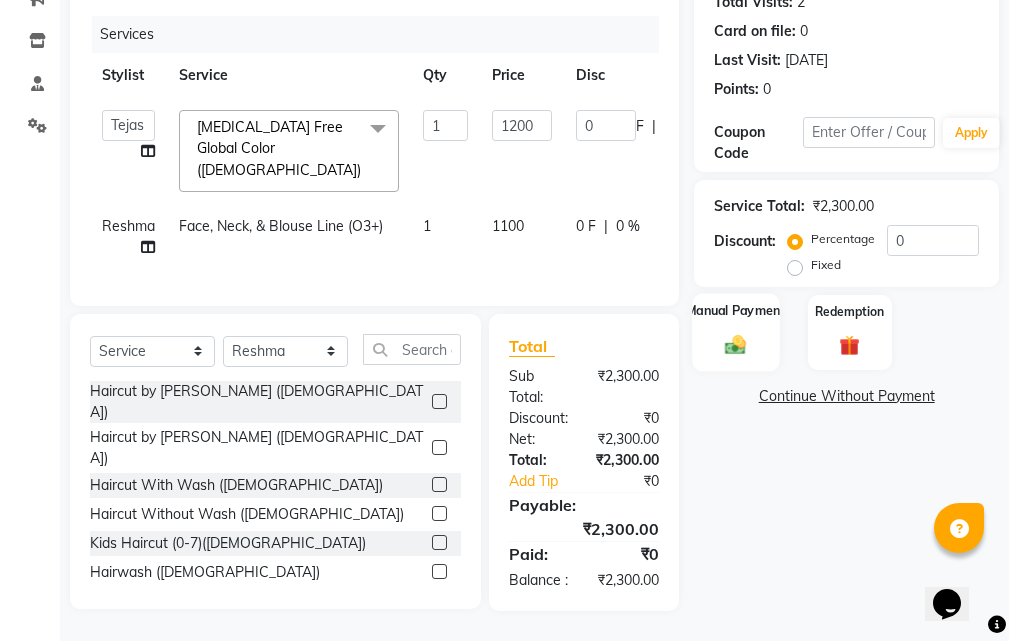 click on "Manual Payment" 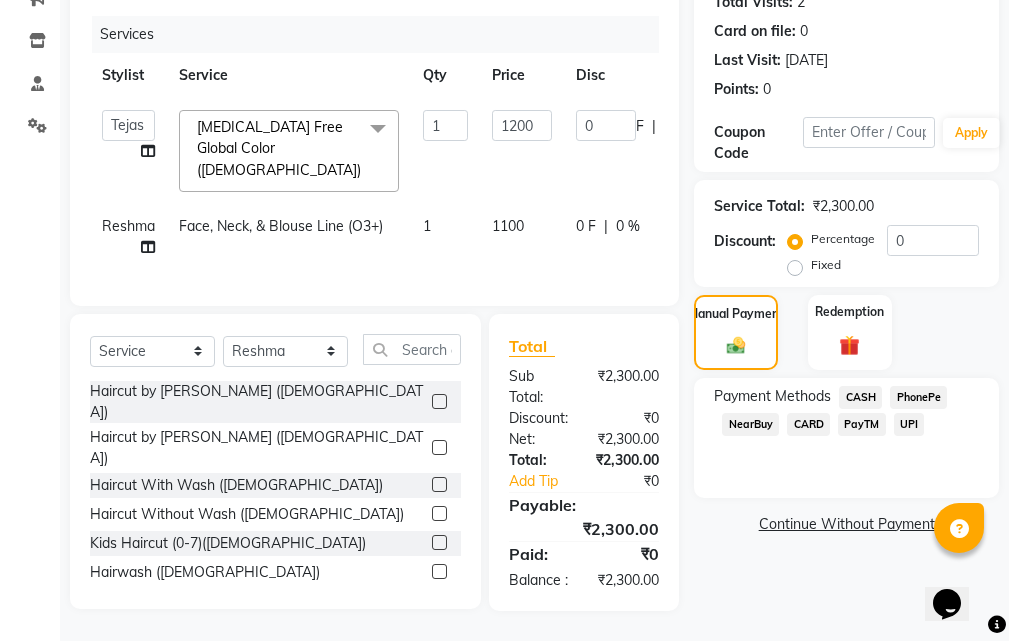 click on "CASH" 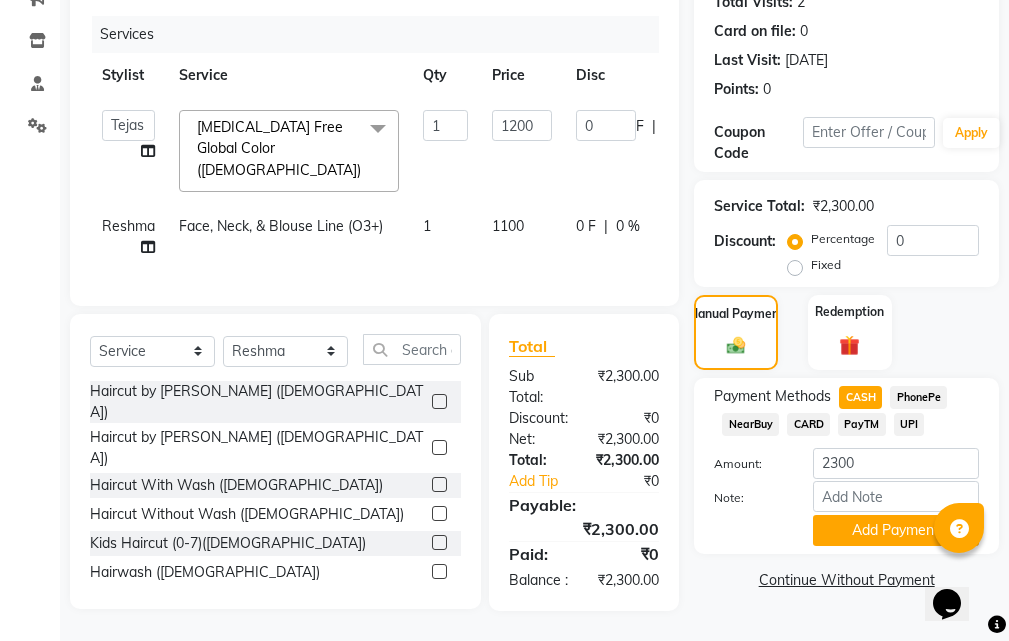 scroll, scrollTop: 274, scrollLeft: 0, axis: vertical 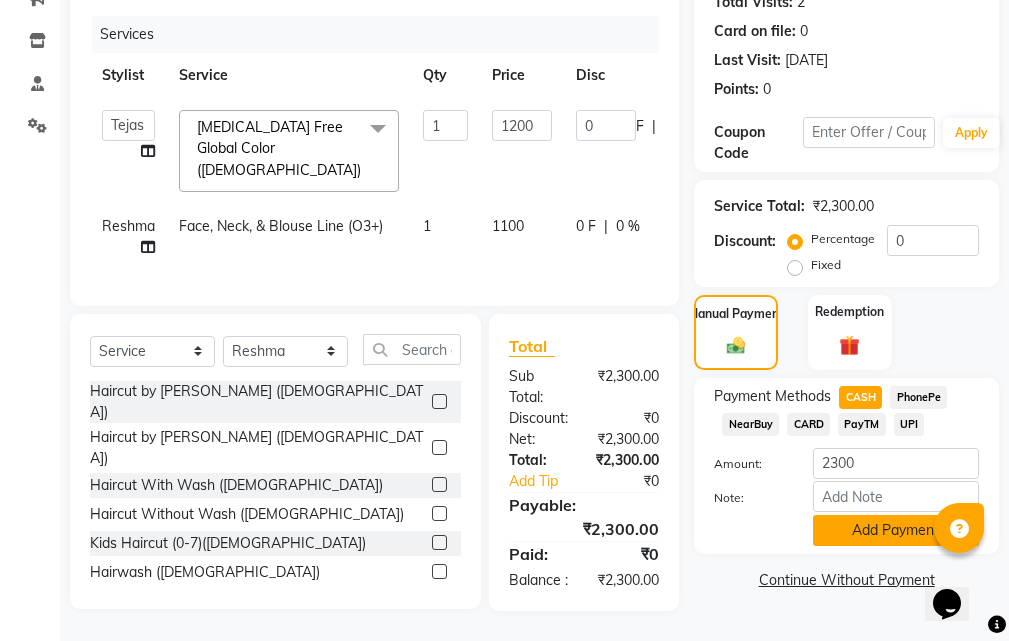 click on "Add Payment" 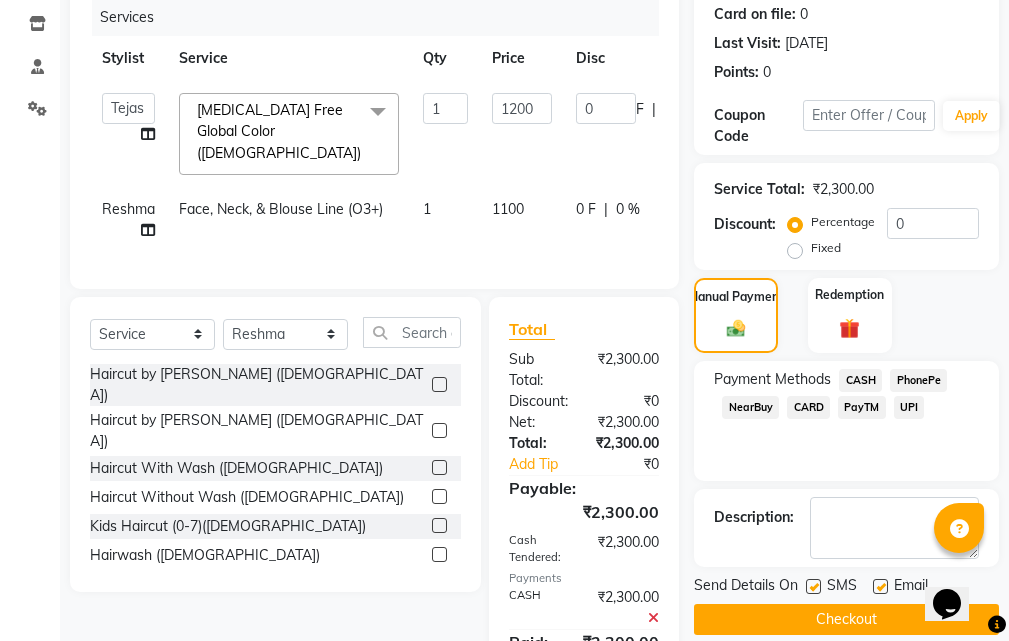scroll, scrollTop: 378, scrollLeft: 0, axis: vertical 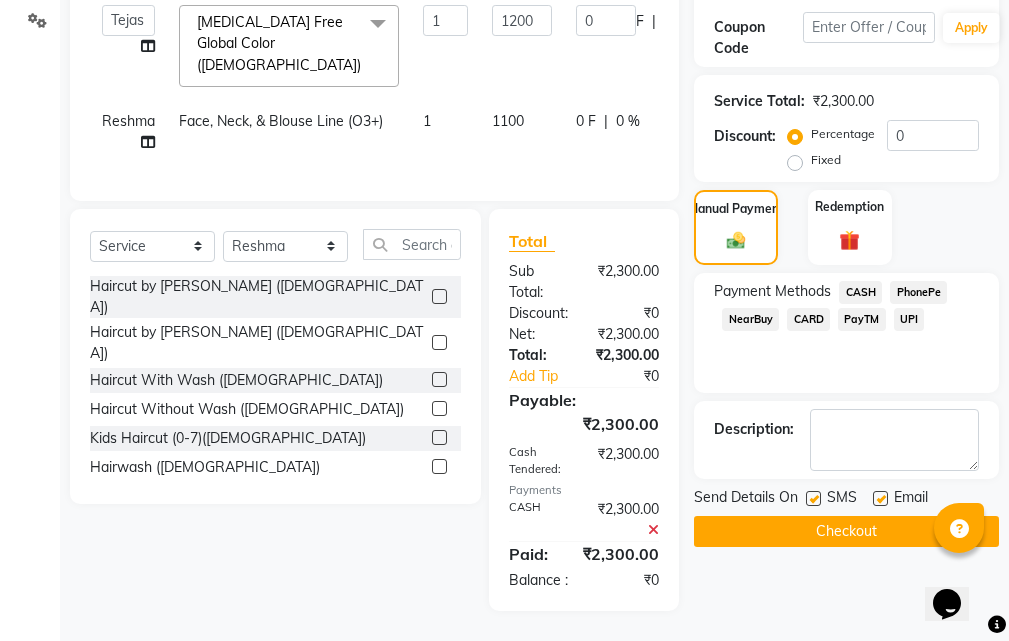 click on "Checkout" 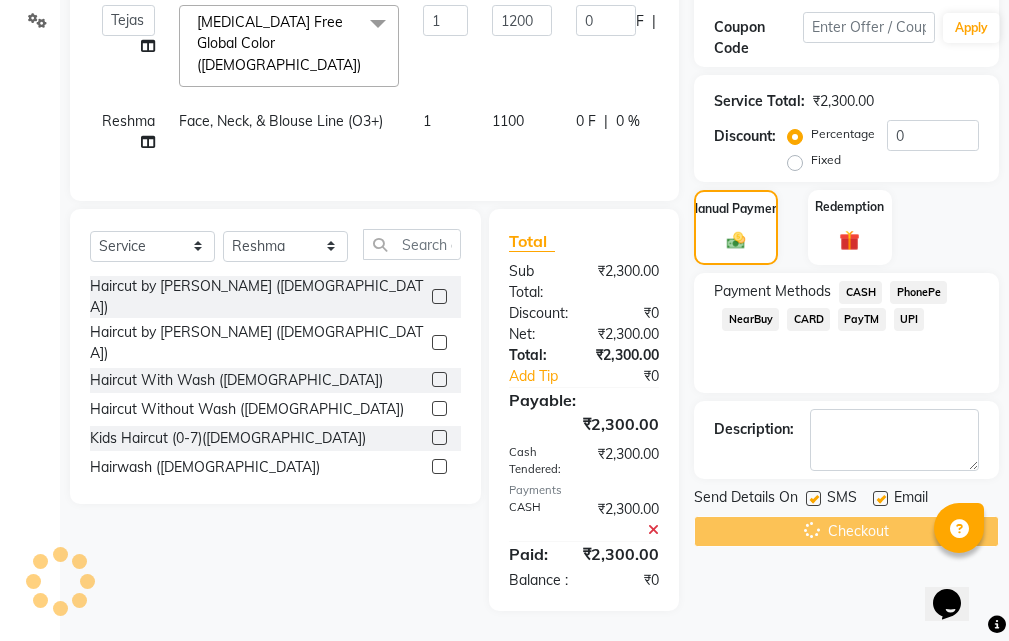 scroll, scrollTop: 0, scrollLeft: 0, axis: both 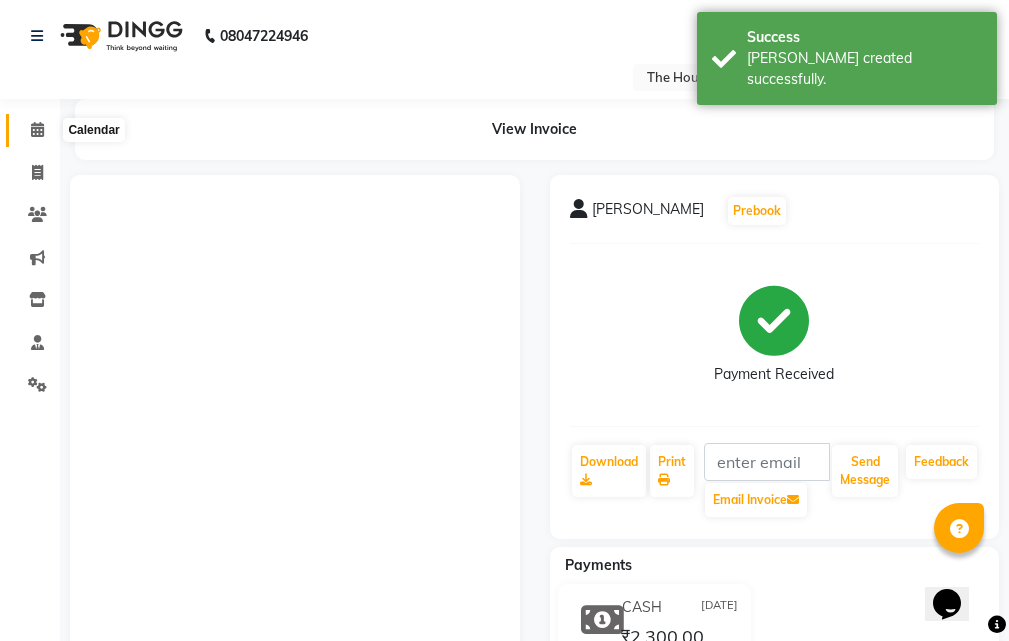 click 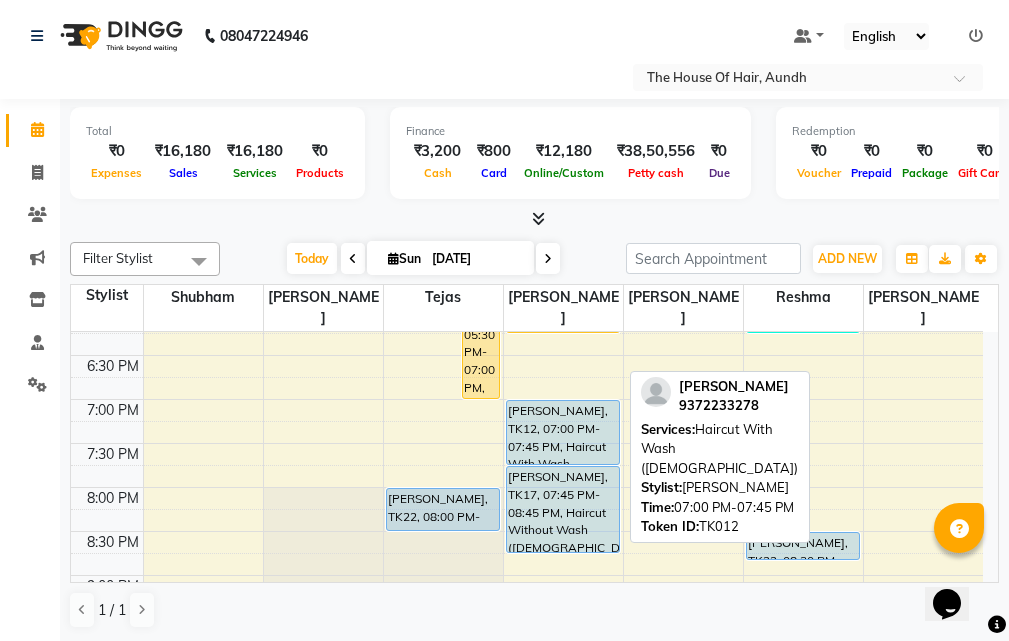 scroll, scrollTop: 800, scrollLeft: 0, axis: vertical 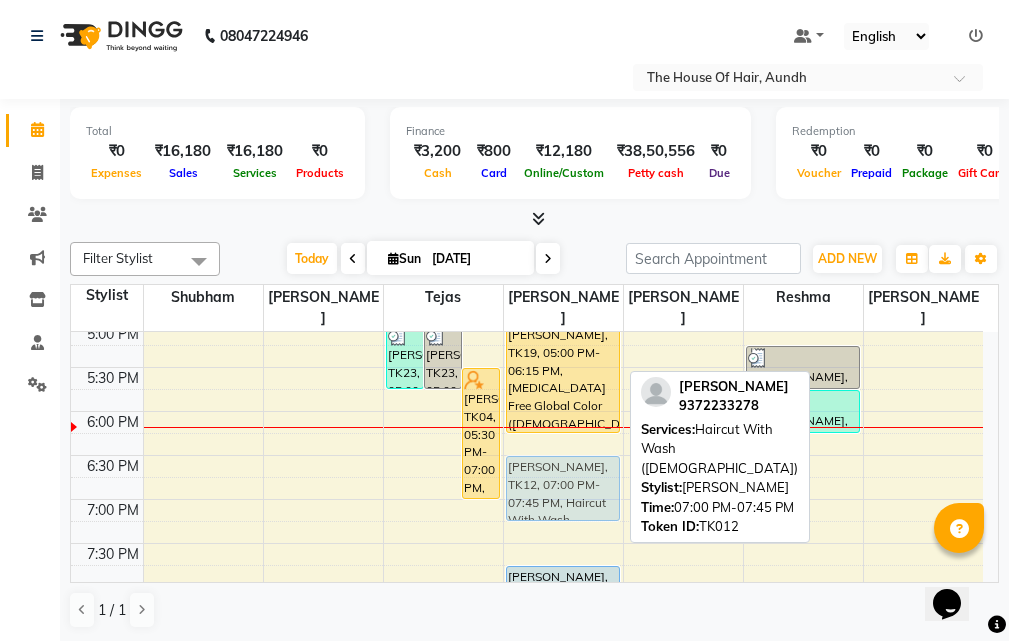 drag, startPoint x: 570, startPoint y: 503, endPoint x: 575, endPoint y: 459, distance: 44.28318 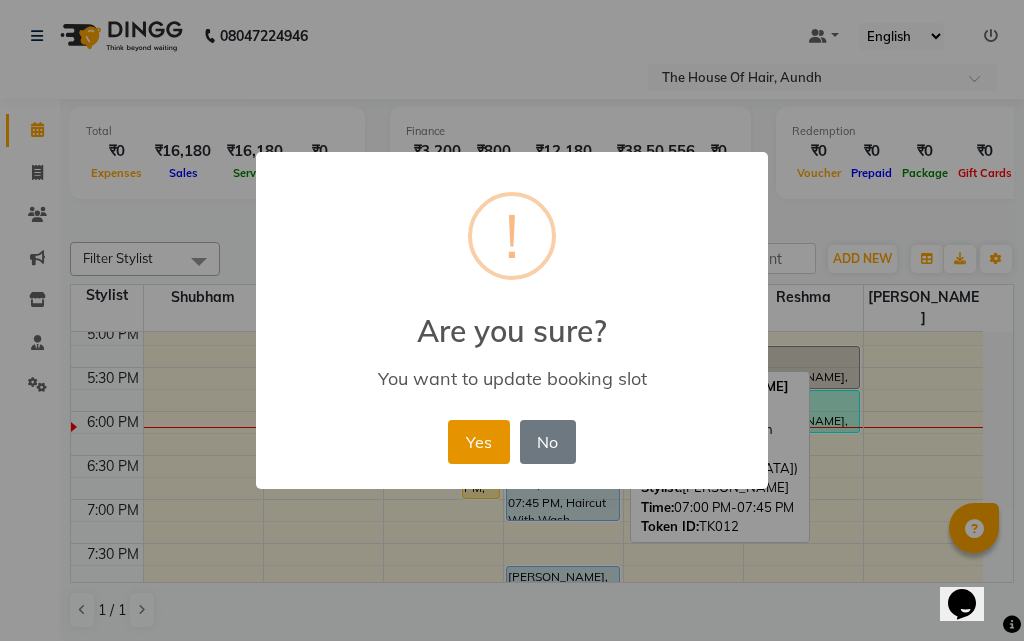 click on "Yes" at bounding box center [478, 442] 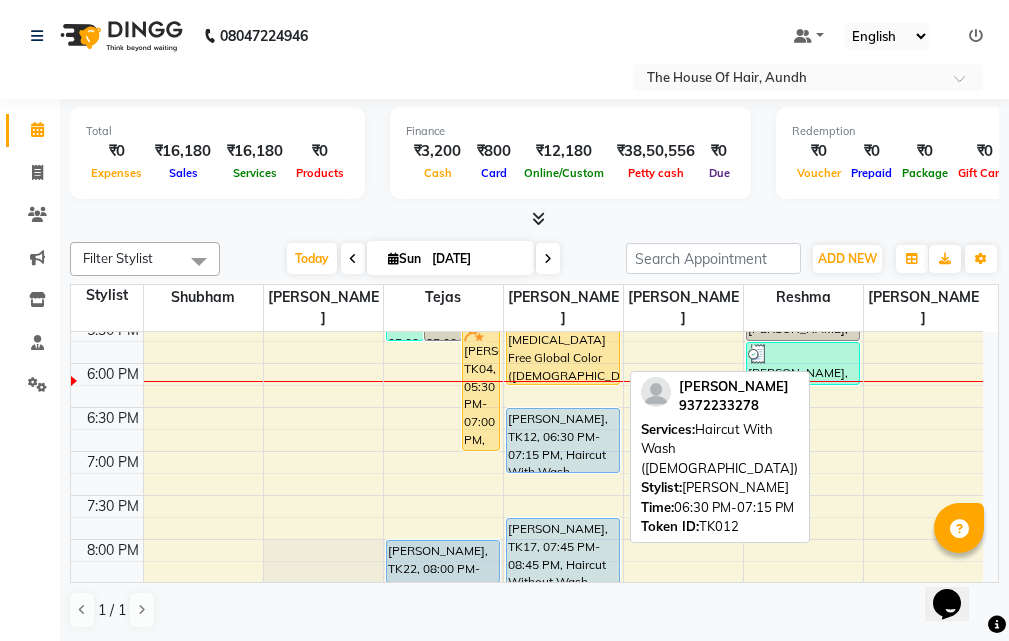 scroll, scrollTop: 800, scrollLeft: 0, axis: vertical 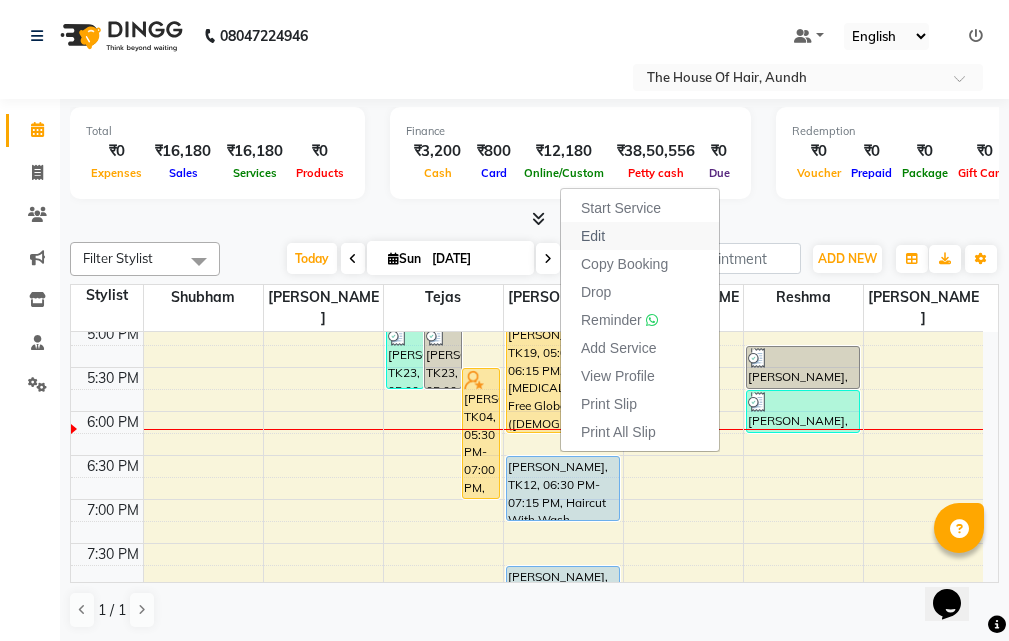 click on "Edit" at bounding box center [640, 236] 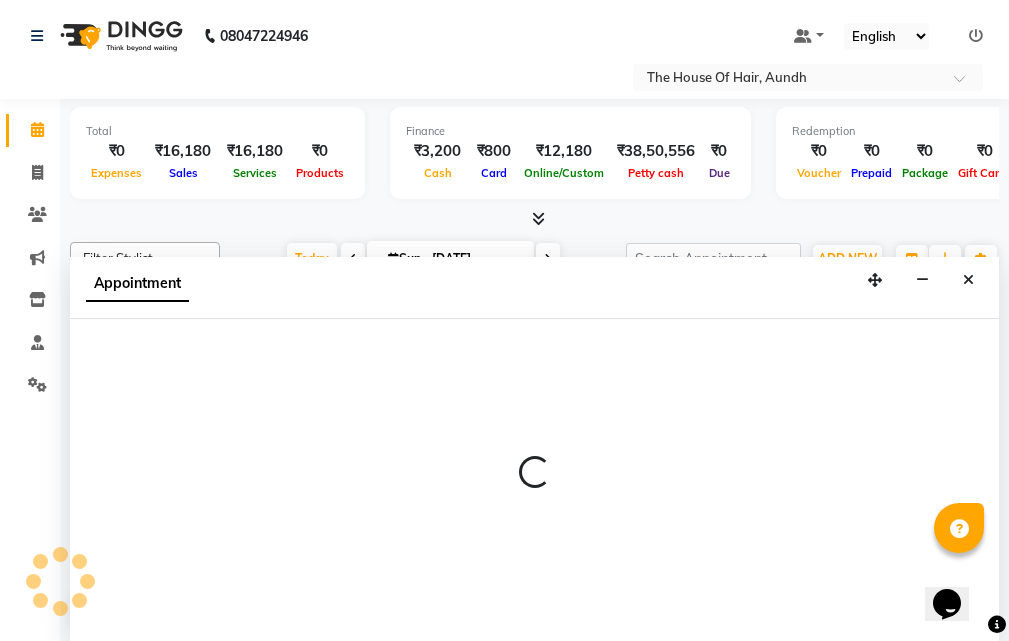 scroll, scrollTop: 1, scrollLeft: 0, axis: vertical 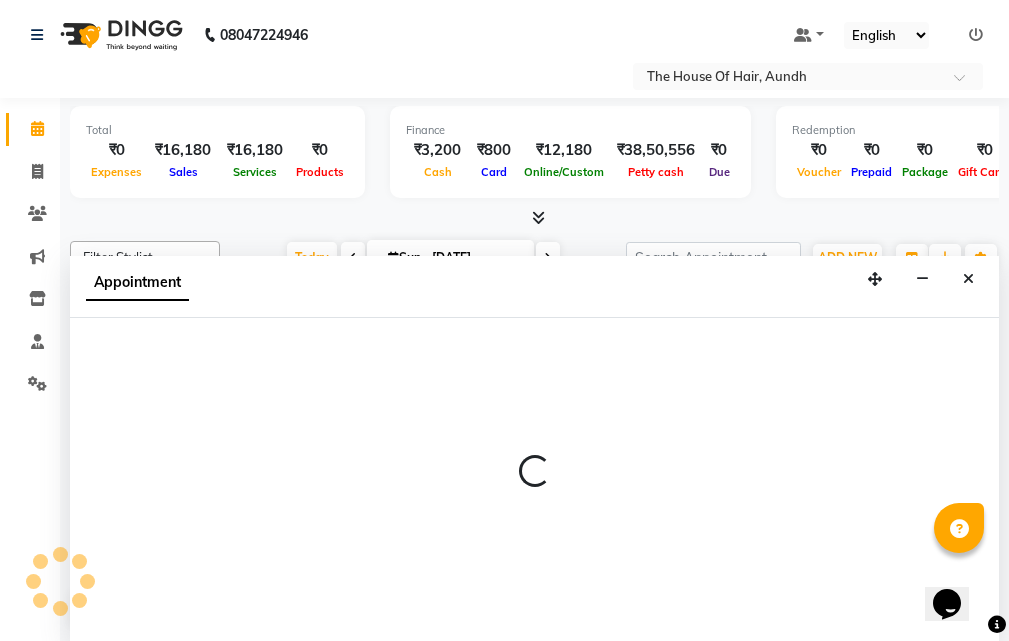 select on "tentative" 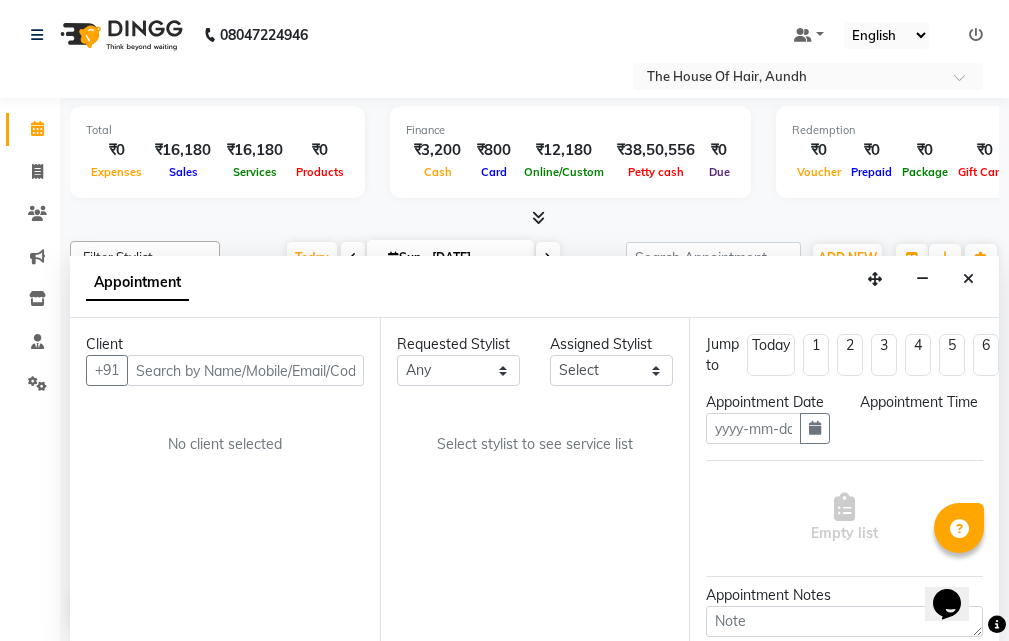 type on "[DATE]" 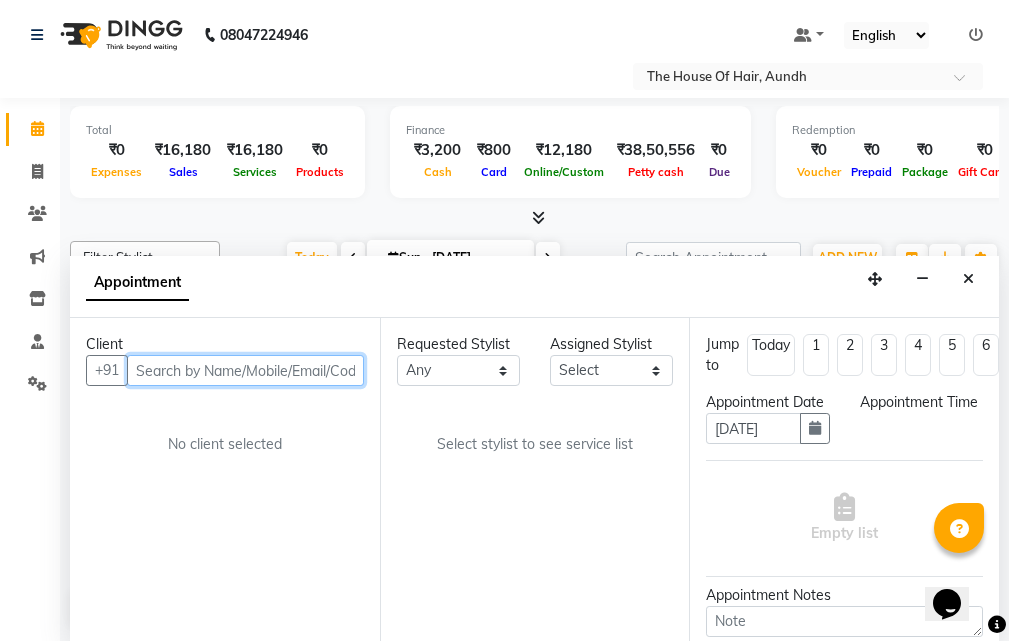select on "32779" 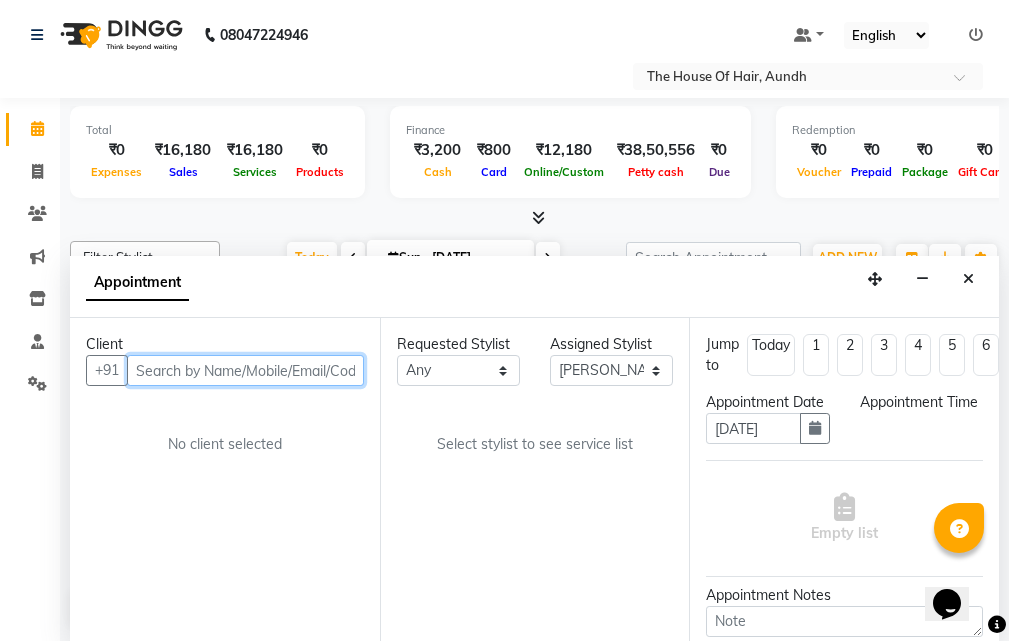 scroll, scrollTop: 881, scrollLeft: 0, axis: vertical 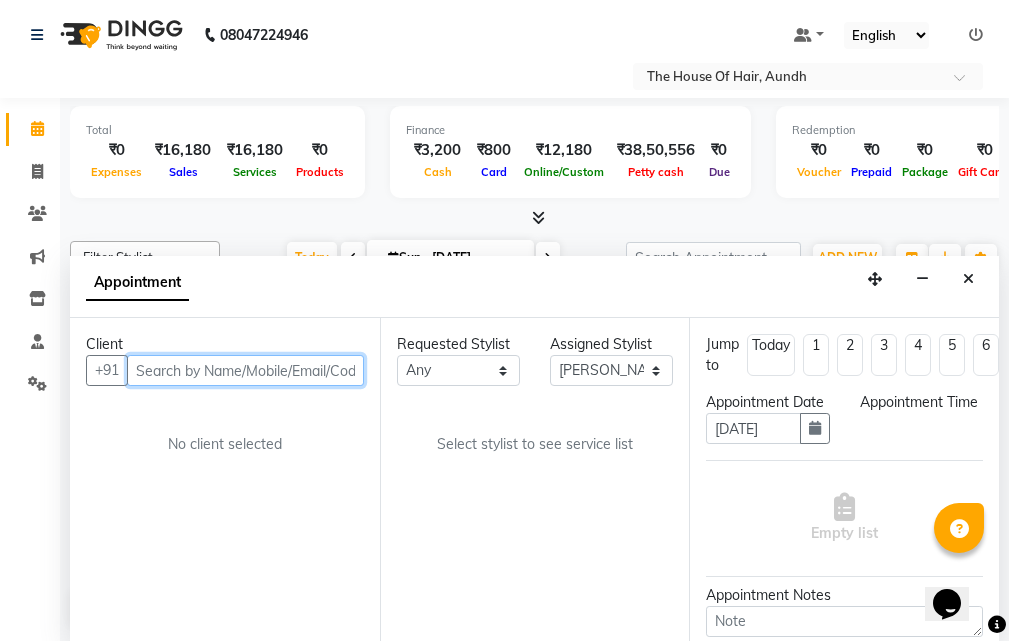select on "upcoming" 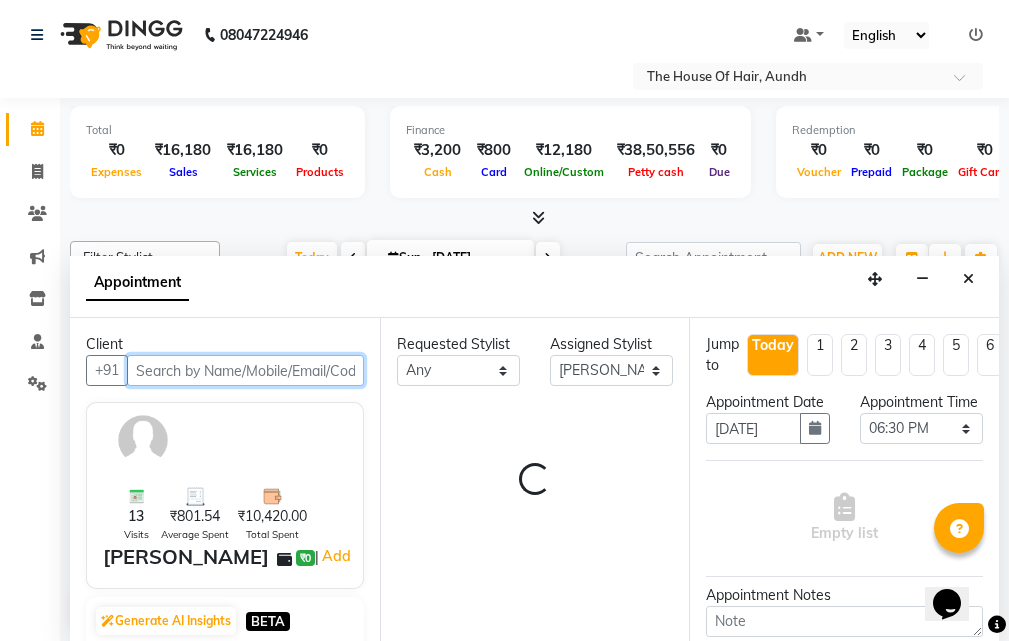 select on "284" 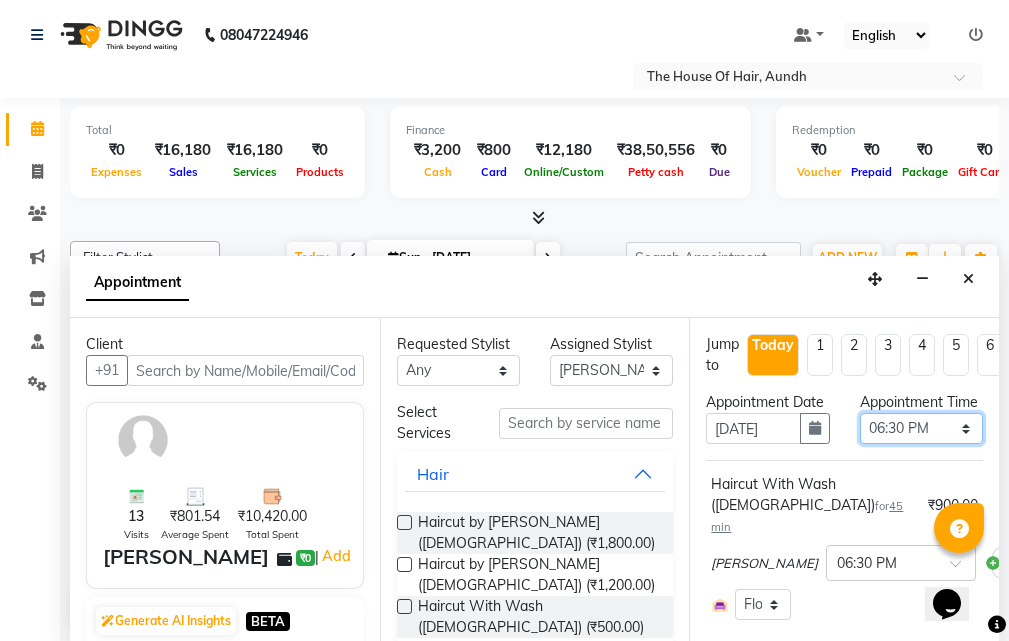 click on "Select 09:00 AM 09:15 AM 09:30 AM 09:45 AM 10:00 AM 10:15 AM 10:30 AM 10:45 AM 11:00 AM 11:15 AM 11:30 AM 11:45 AM 12:00 PM 12:15 PM 12:30 PM 12:45 PM 01:00 PM 01:15 PM 01:30 PM 01:45 PM 02:00 PM 02:15 PM 02:30 PM 02:45 PM 03:00 PM 03:15 PM 03:30 PM 03:45 PM 04:00 PM 04:15 PM 04:30 PM 04:45 PM 05:00 PM 05:15 PM 05:30 PM 05:45 PM 06:00 PM 06:15 PM 06:30 PM 06:45 PM 07:00 PM 07:15 PM 07:30 PM 07:45 PM 08:00 PM 08:15 PM 08:30 PM 08:45 PM 09:00 PM 09:15 PM 09:30 PM" at bounding box center (921, 428) 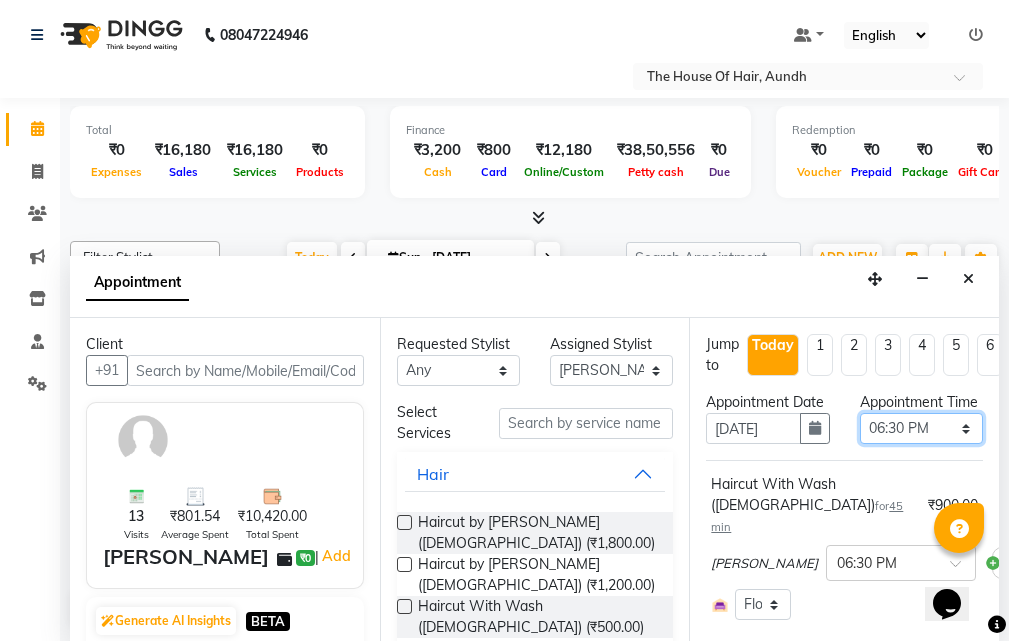 select on "1095" 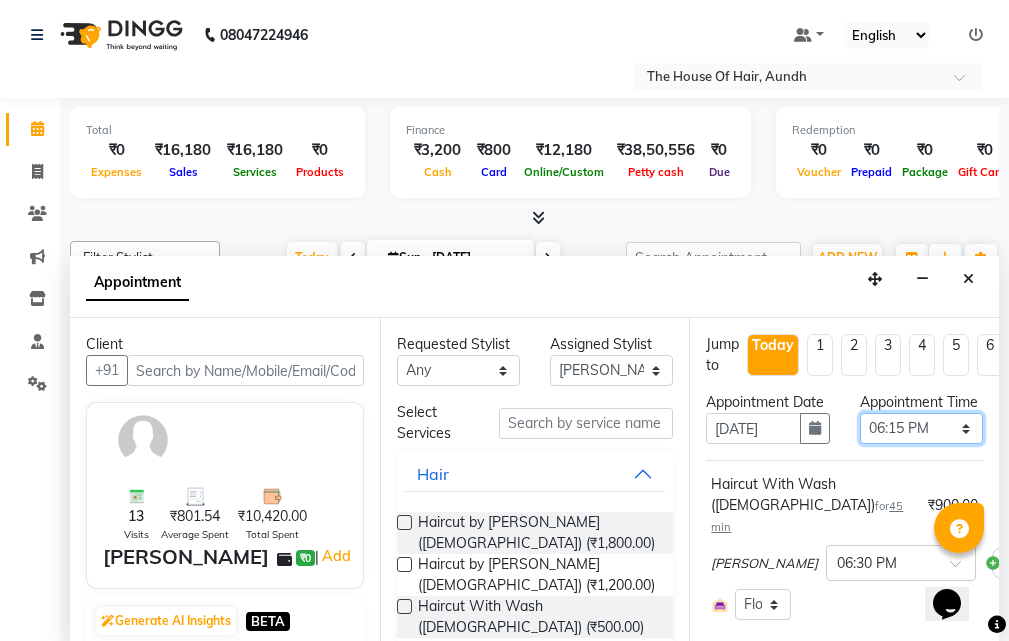 click on "Select 09:00 AM 09:15 AM 09:30 AM 09:45 AM 10:00 AM 10:15 AM 10:30 AM 10:45 AM 11:00 AM 11:15 AM 11:30 AM 11:45 AM 12:00 PM 12:15 PM 12:30 PM 12:45 PM 01:00 PM 01:15 PM 01:30 PM 01:45 PM 02:00 PM 02:15 PM 02:30 PM 02:45 PM 03:00 PM 03:15 PM 03:30 PM 03:45 PM 04:00 PM 04:15 PM 04:30 PM 04:45 PM 05:00 PM 05:15 PM 05:30 PM 05:45 PM 06:00 PM 06:15 PM 06:30 PM 06:45 PM 07:00 PM 07:15 PM 07:30 PM 07:45 PM 08:00 PM 08:15 PM 08:30 PM 08:45 PM 09:00 PM 09:15 PM 09:30 PM" at bounding box center (921, 428) 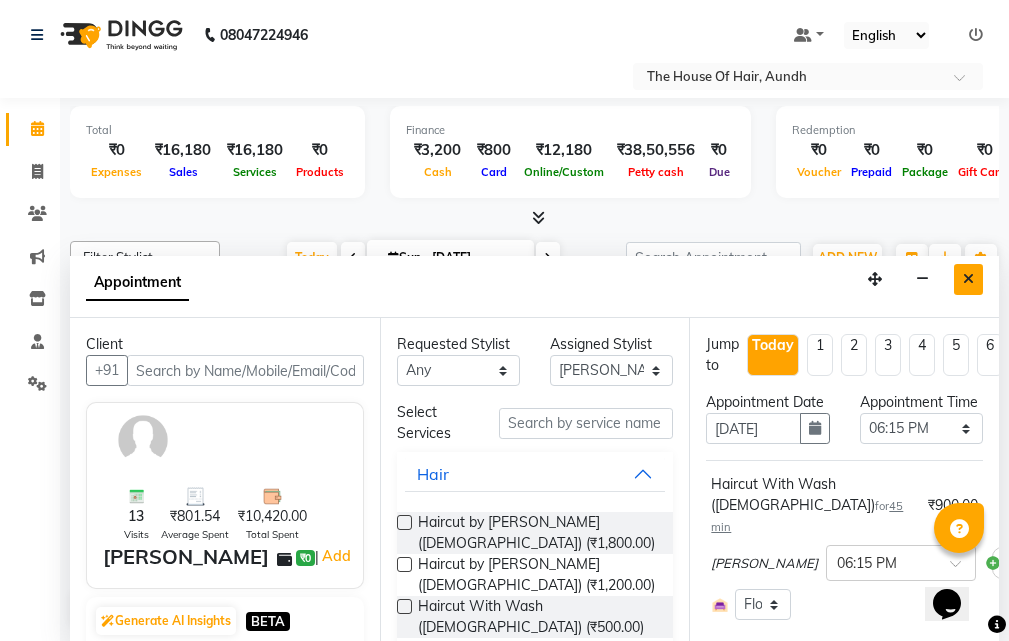 click at bounding box center (968, 279) 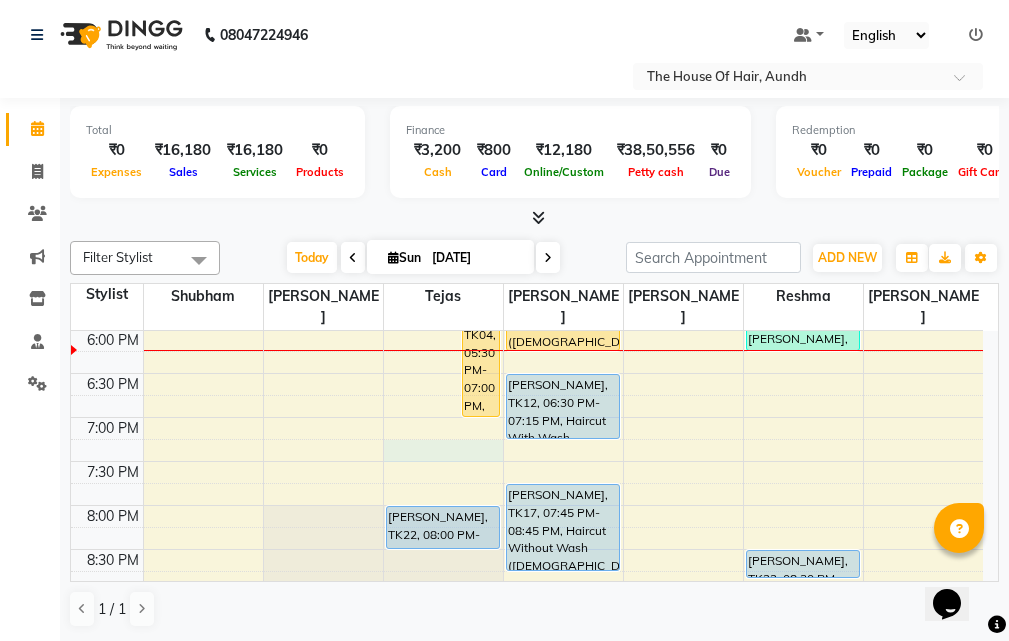 click on "8:00 AM 8:30 AM 9:00 AM 9:30 AM 10:00 AM 10:30 AM 11:00 AM 11:30 AM 12:00 PM 12:30 PM 1:00 PM 1:30 PM 2:00 PM 2:30 PM 3:00 PM 3:30 PM 4:00 PM 4:30 PM 5:00 PM 5:30 PM 6:00 PM 6:30 PM 7:00 PM 7:30 PM 8:00 PM 8:30 PM 9:00 PM 9:30 PM     Amit Jain, TK10, 09:30 AM-11:30 AM, Haircut Without Wash (Male),Beard,Beard Color     Pukul Shaha, TK03, 09:30 AM-10:30 AM, Haircut Without Wash (Male),Beard     AARYMAN, TK11, 10:00 AM-10:30 AM, Haircut Without Wash (Male)     pranjal karkare, TK01, 10:30 AM-12:00 PM, Clean Shave ,Hair Spa (Schwarkopf) (Male),Haircut With Wash (Male)     Sai Kumthe, TK23, 05:00 PM-05:45 PM, Ammonia Free Global Color (Male)     Sai Kumthe, TK23, 05:00 PM-05:45 PM, Global Color (Male)     Amit Kurhade, TK04, 05:30 PM-07:00 PM, Haircut With Wash (Male),Beard     UTSAV PAREKH, TK15, 04:00 PM-04:30 PM, Haircut Without Wash (Male)    Nishant K, TK20, 04:15 PM-05:00 PM, Haircut Without Wash (Male),Beard     Akash Bhardwaj, TK21, 04:30 PM-05:00 PM, Haircut Without Wash (Male)" at bounding box center [527, 65] 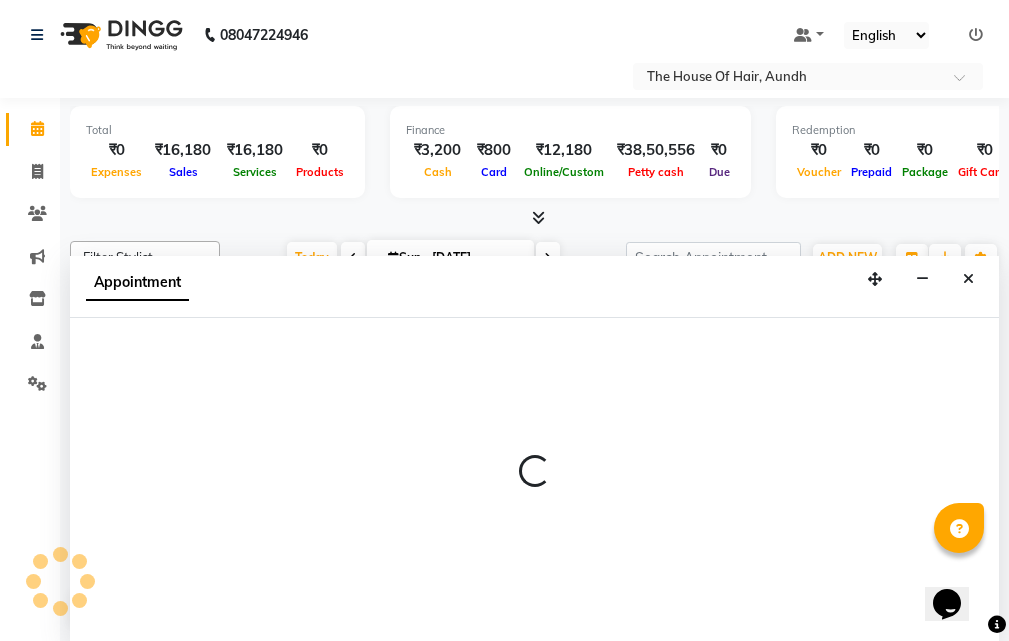 select on "6864" 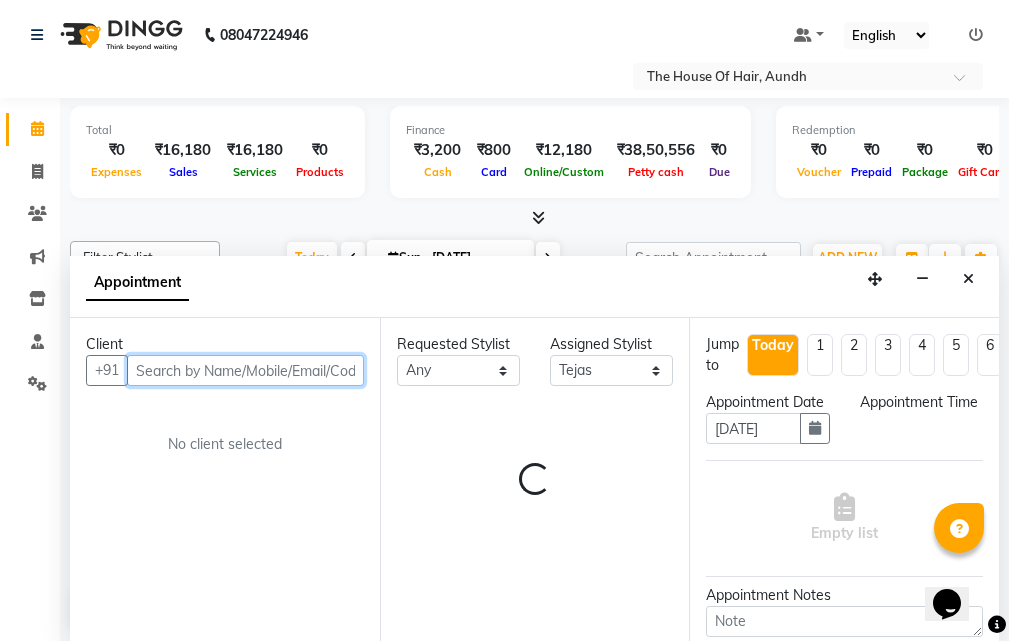 select on "1155" 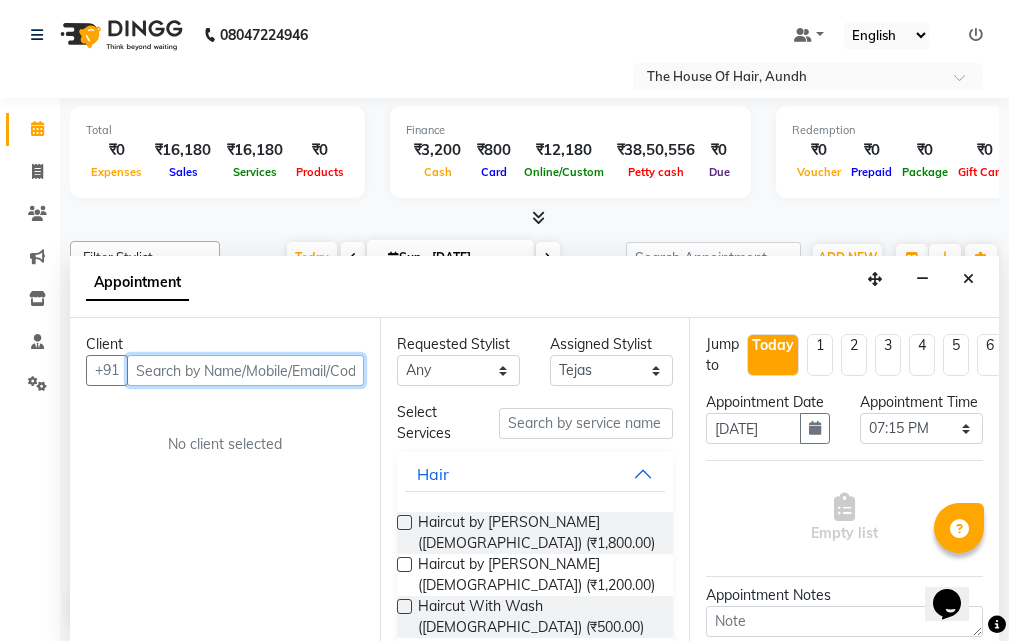 scroll, scrollTop: 100, scrollLeft: 0, axis: vertical 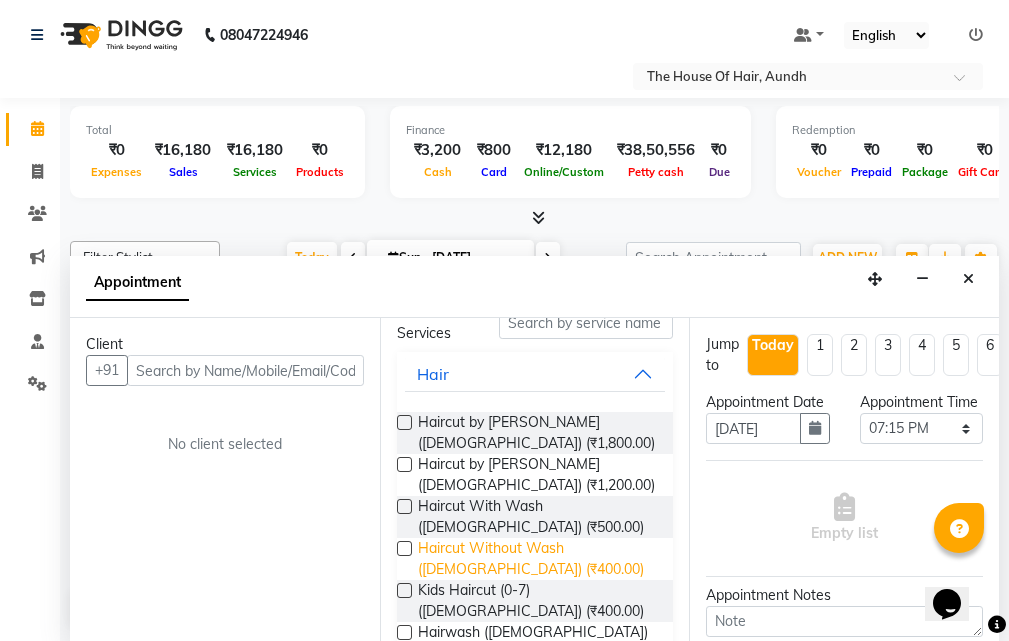 click on "Haircut Without Wash ([DEMOGRAPHIC_DATA]) (₹400.00)" at bounding box center [538, 559] 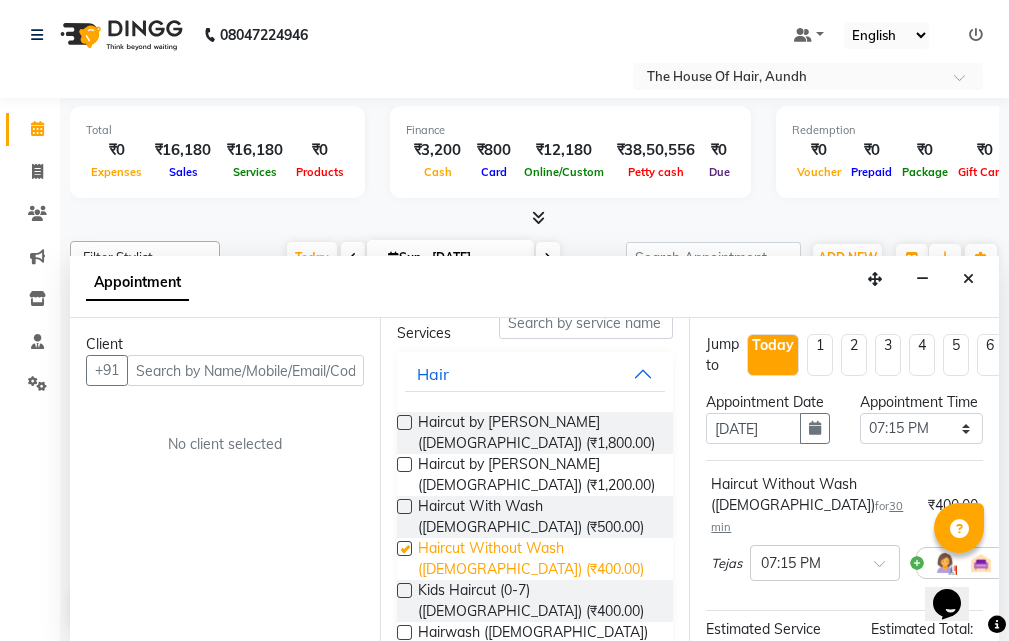 checkbox on "false" 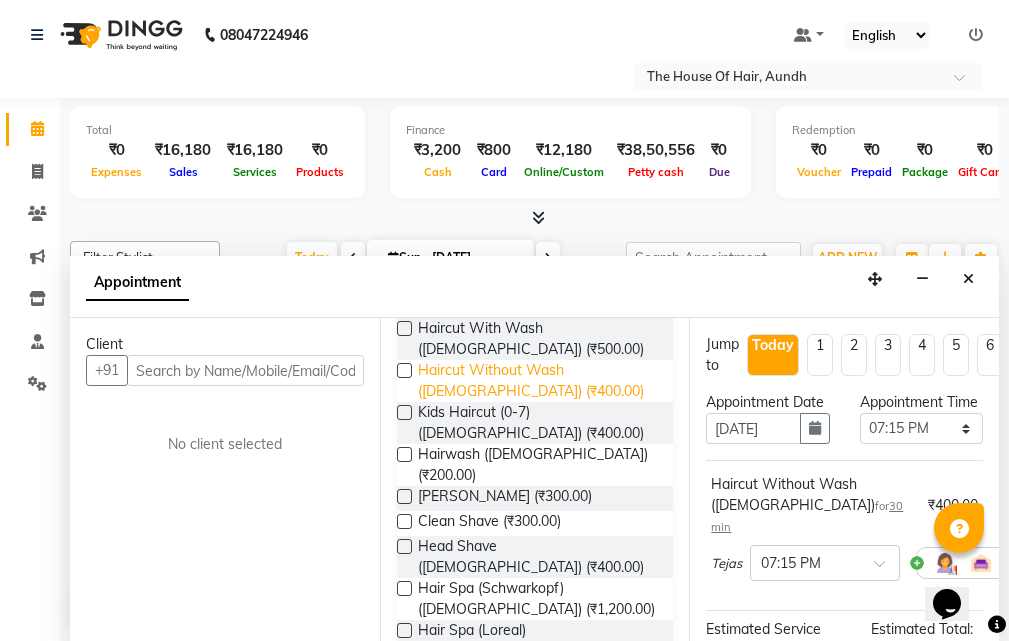 scroll, scrollTop: 300, scrollLeft: 0, axis: vertical 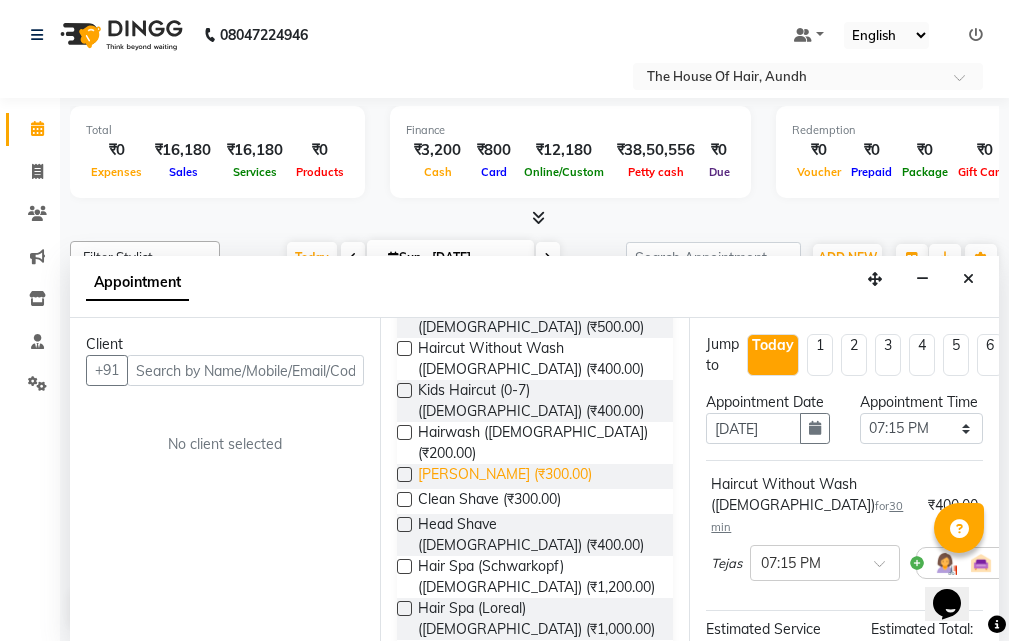 click on "[PERSON_NAME] (₹300.00)" at bounding box center [505, 476] 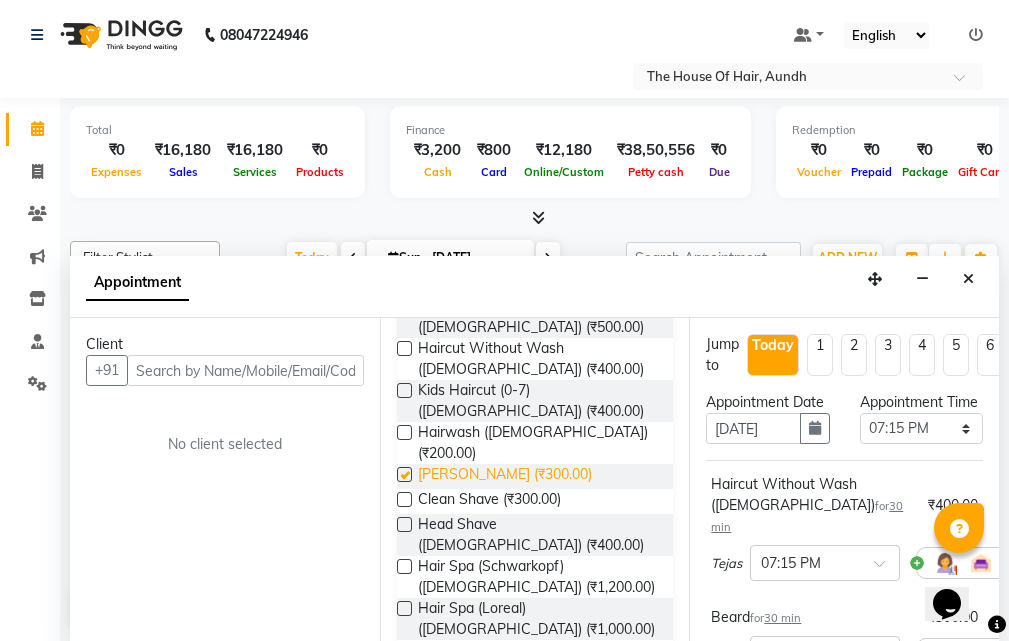 checkbox on "false" 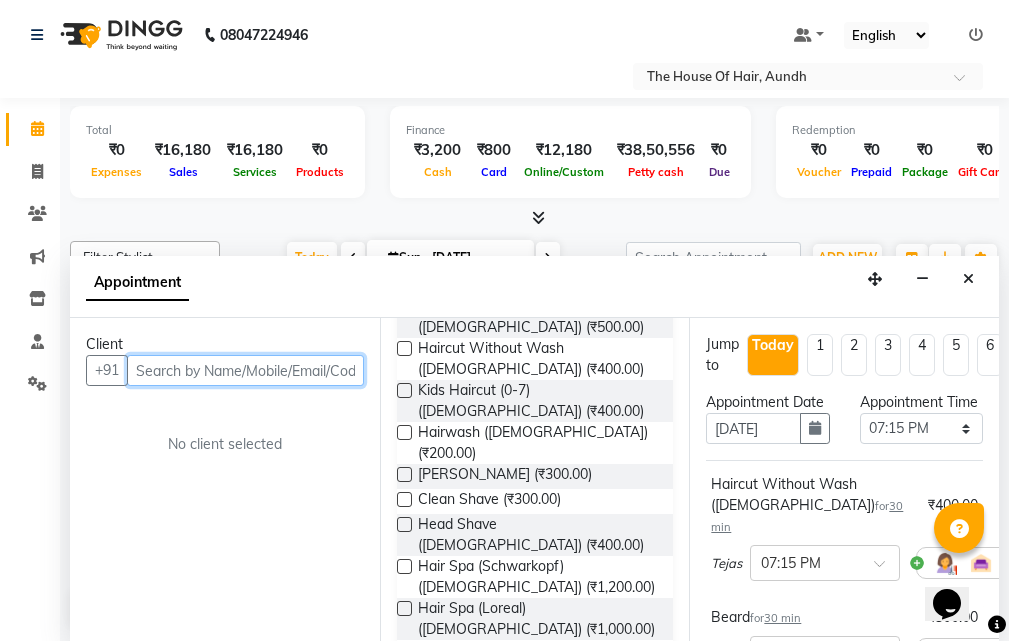 click at bounding box center [245, 370] 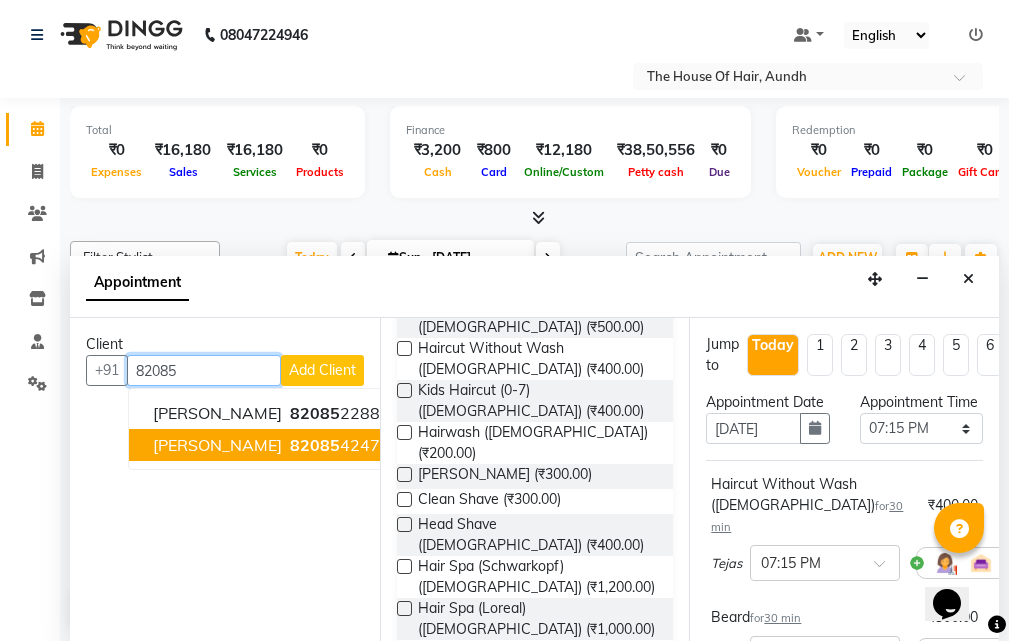 click on "Abhishek Ranawade" at bounding box center [217, 445] 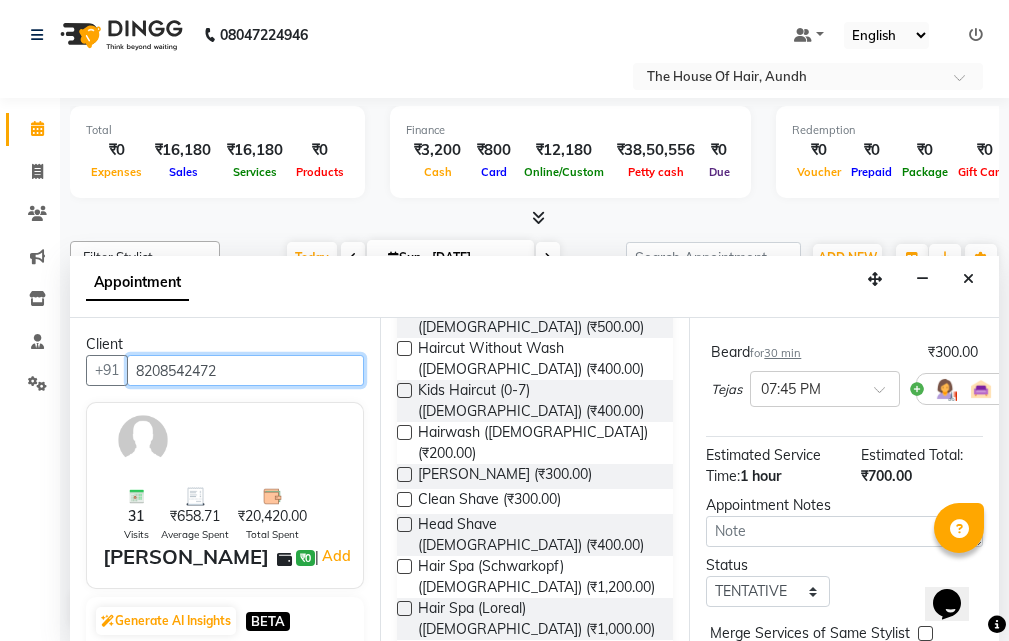 scroll, scrollTop: 300, scrollLeft: 0, axis: vertical 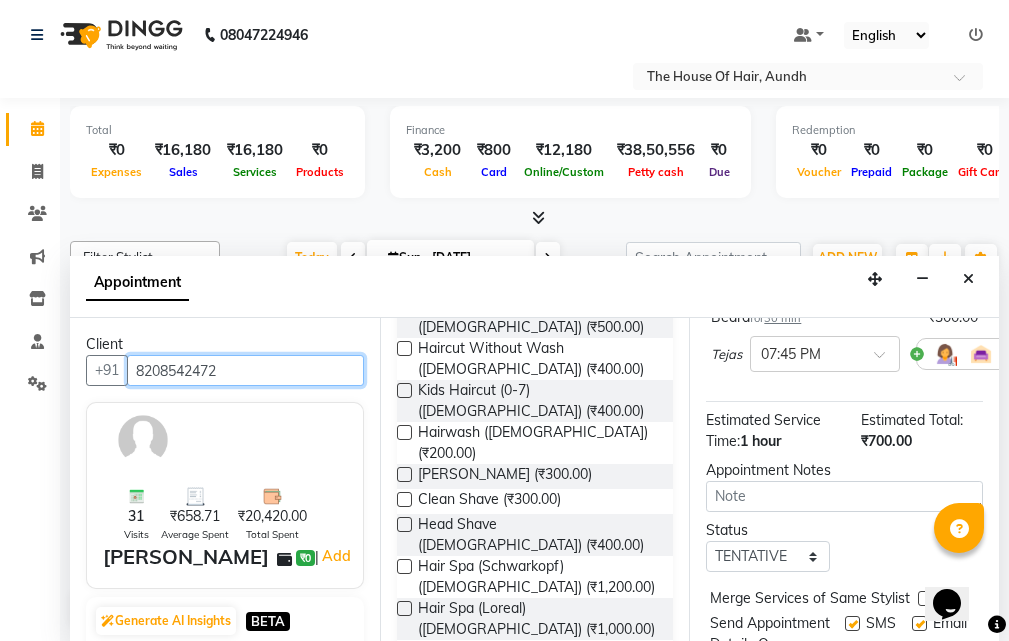 type on "8208542472" 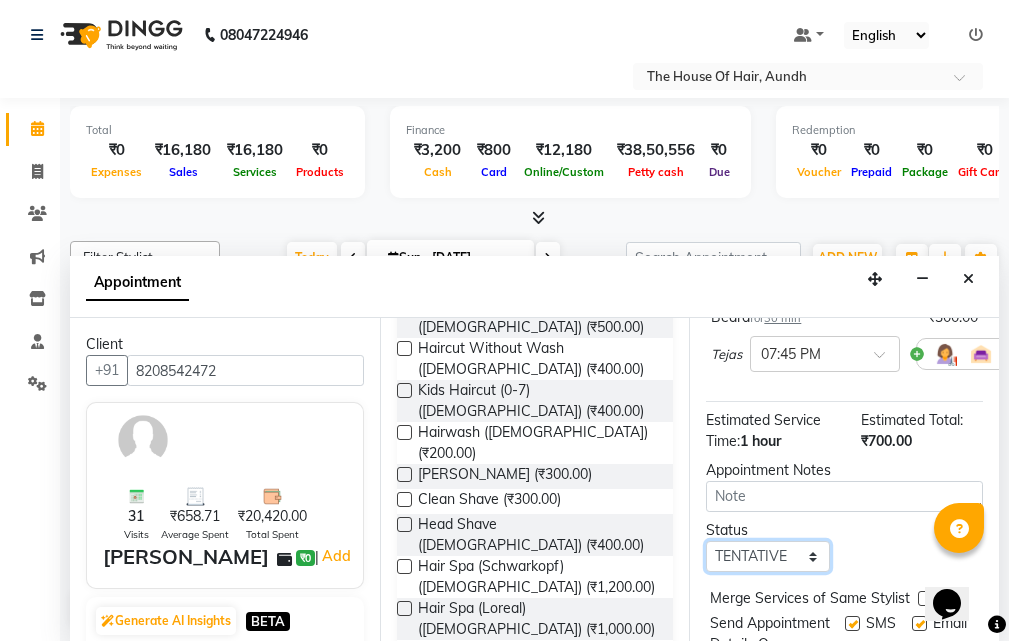 click on "Select TENTATIVE CONFIRM CHECK-IN UPCOMING" at bounding box center (767, 556) 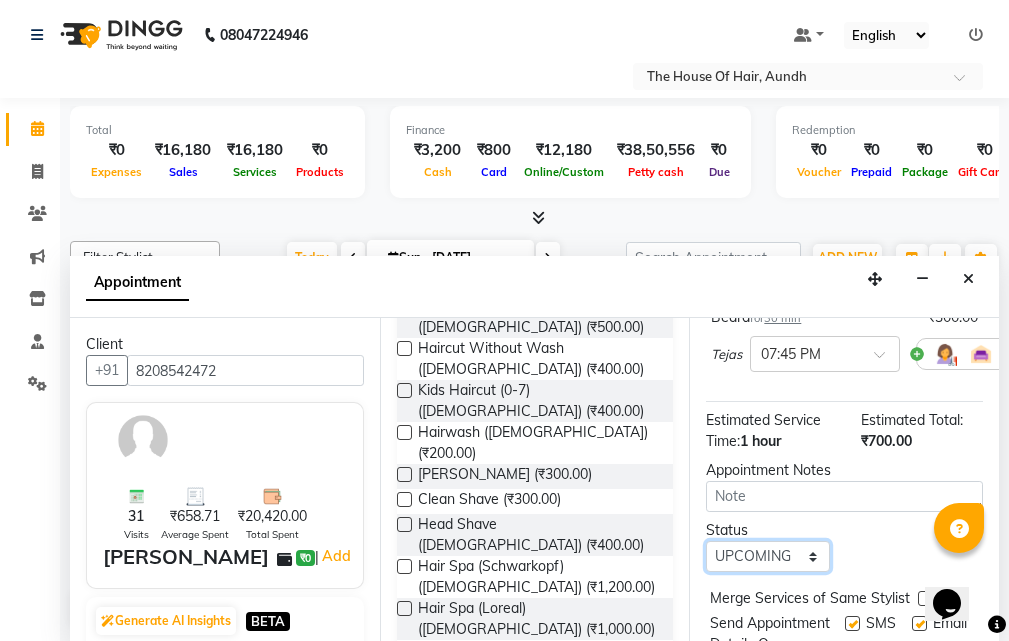 click on "Select TENTATIVE CONFIRM CHECK-IN UPCOMING" at bounding box center (767, 556) 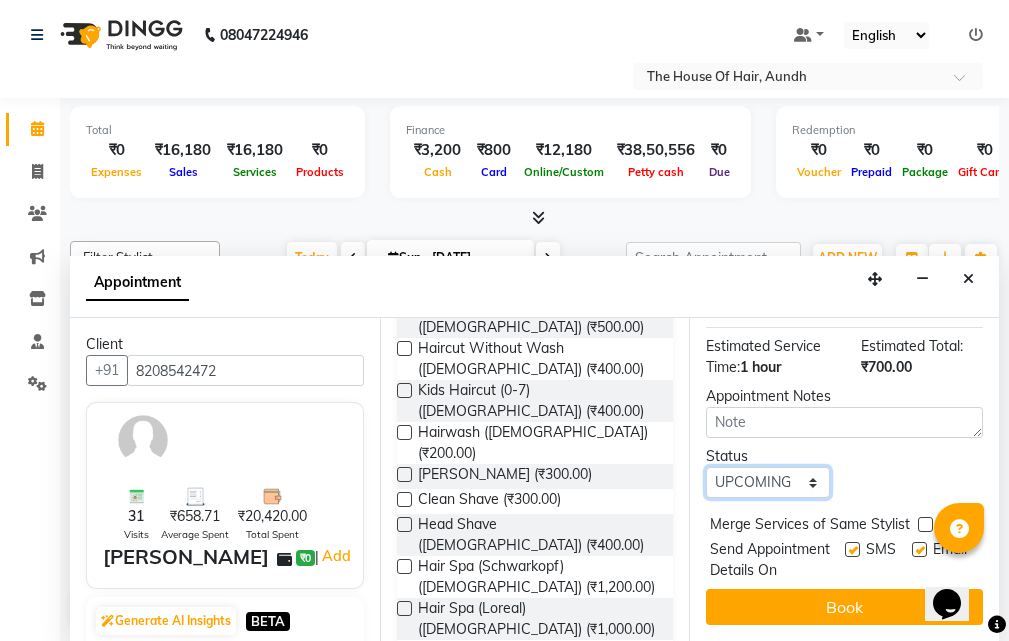 scroll, scrollTop: 410, scrollLeft: 0, axis: vertical 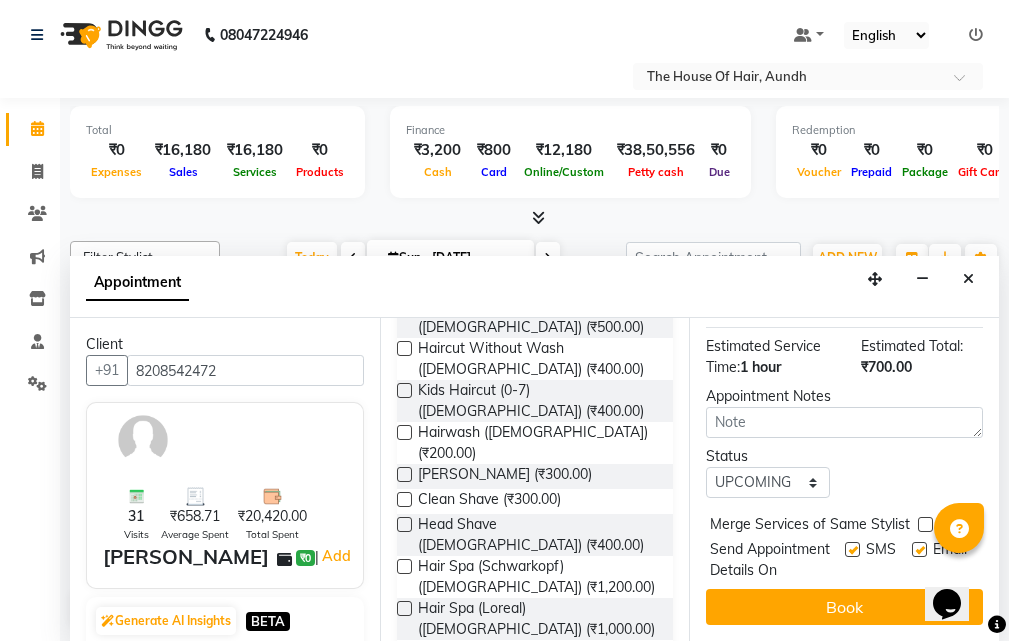 click at bounding box center (925, 524) 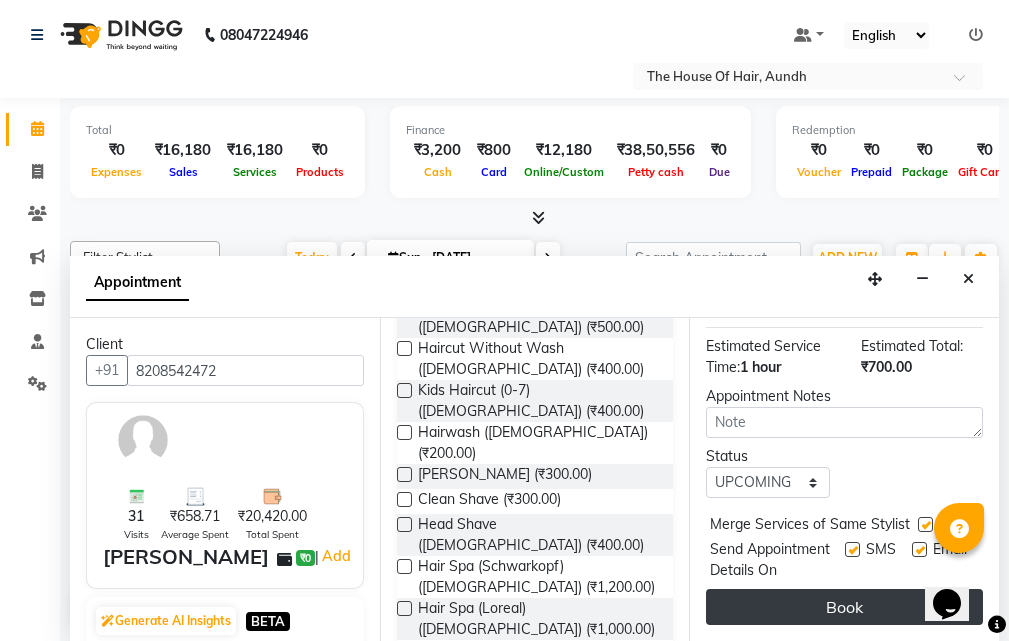 click on "Book" at bounding box center [844, 607] 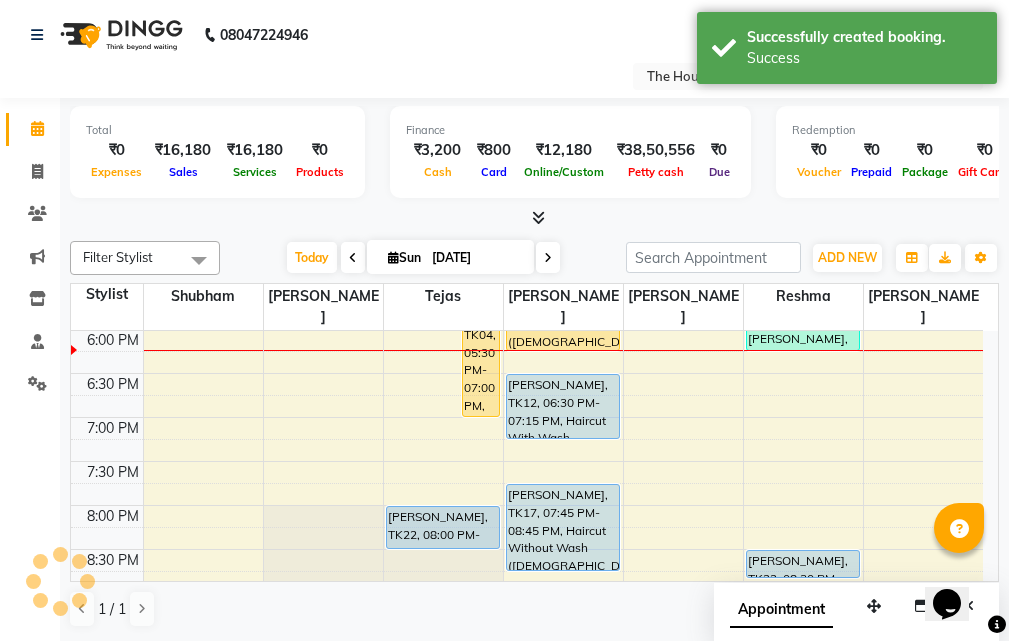 scroll, scrollTop: 0, scrollLeft: 0, axis: both 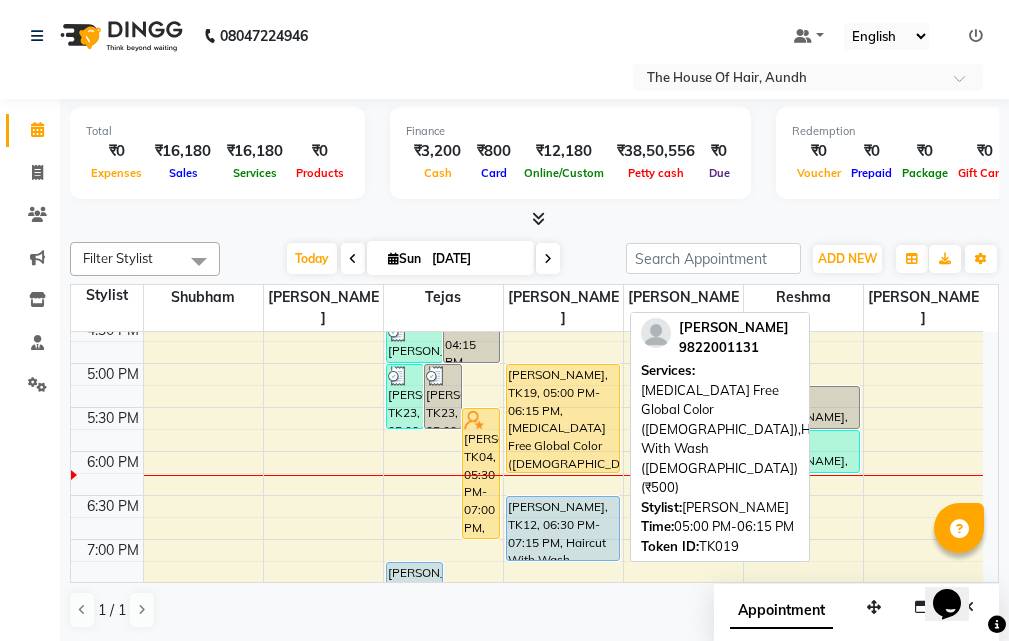 click on "Prashant Shrivastav, TK19, 05:00 PM-06:15 PM, Ammonia Free Global Color (Male),Haircut With Wash (Male) (₹500)" at bounding box center (563, 418) 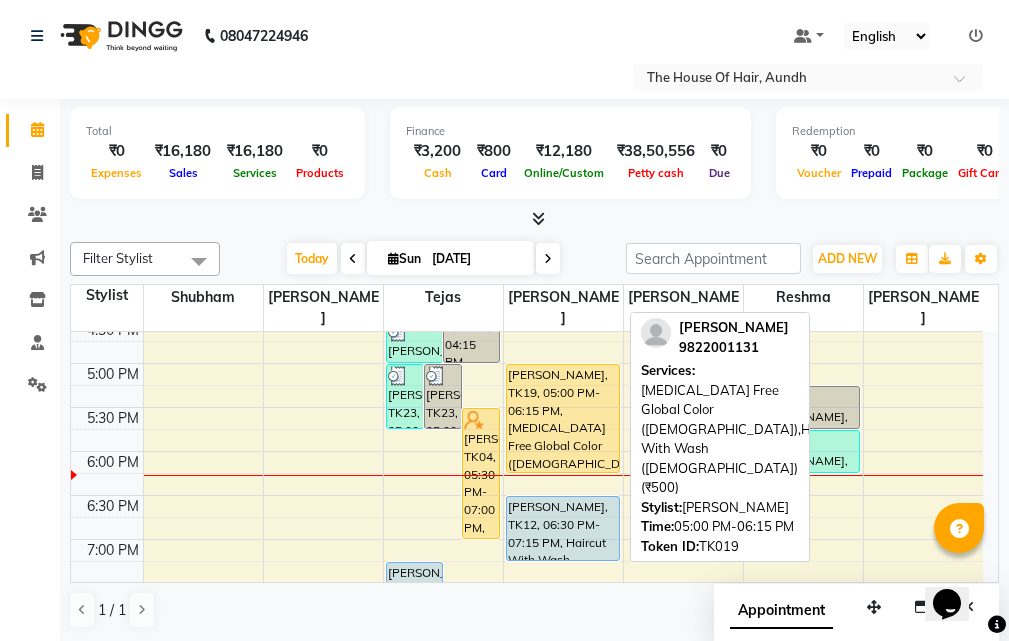 click on "Prashant Shrivastav, TK19, 05:00 PM-06:15 PM, Ammonia Free Global Color (Male),Haircut With Wash (Male) (₹500)" at bounding box center [563, 418] 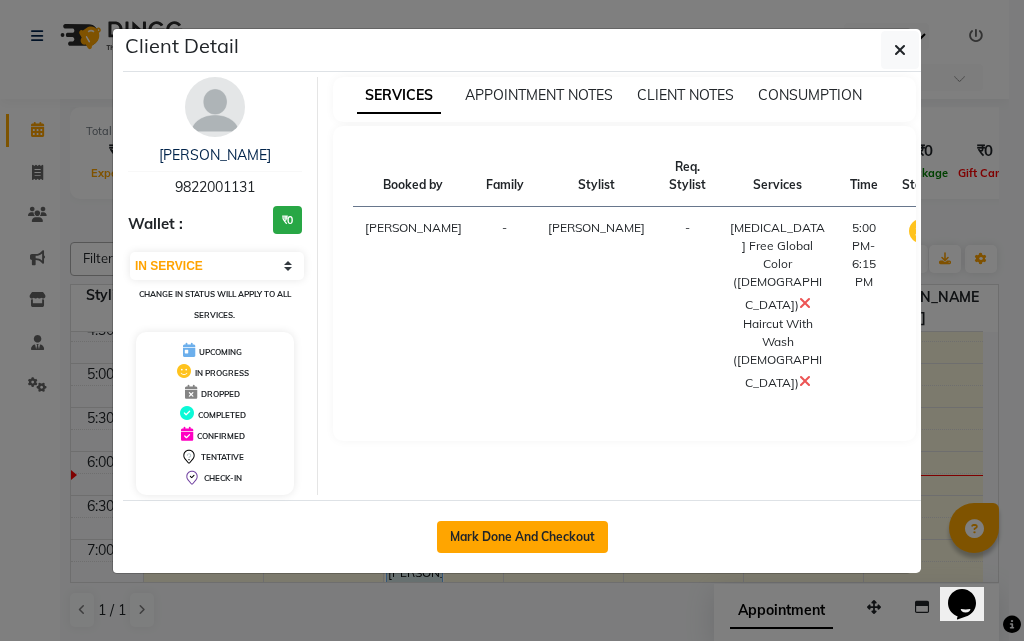 click on "Mark Done And Checkout" 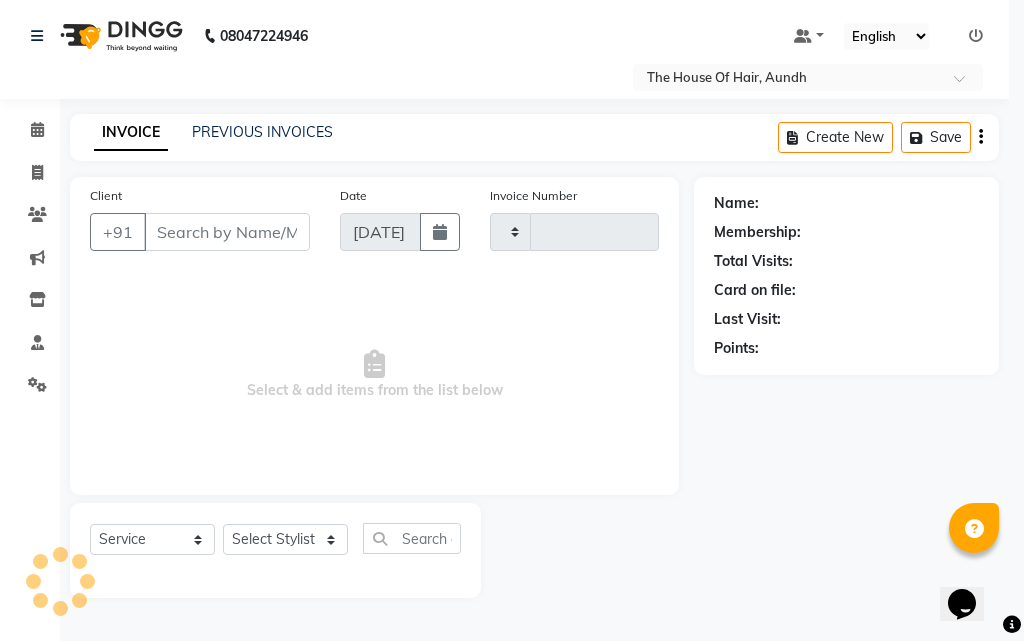 type on "1157" 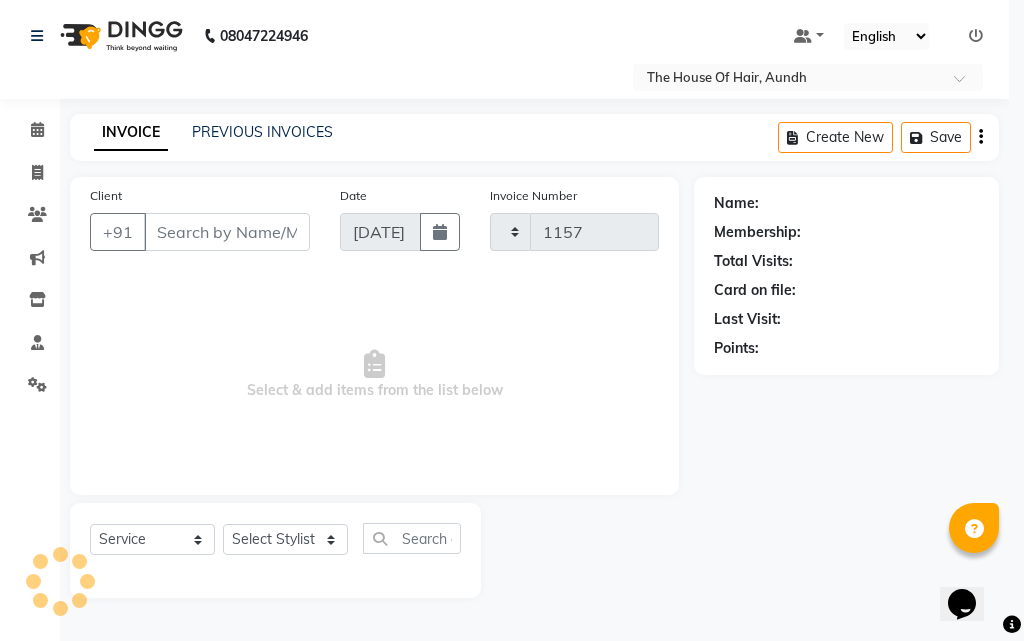 select on "26" 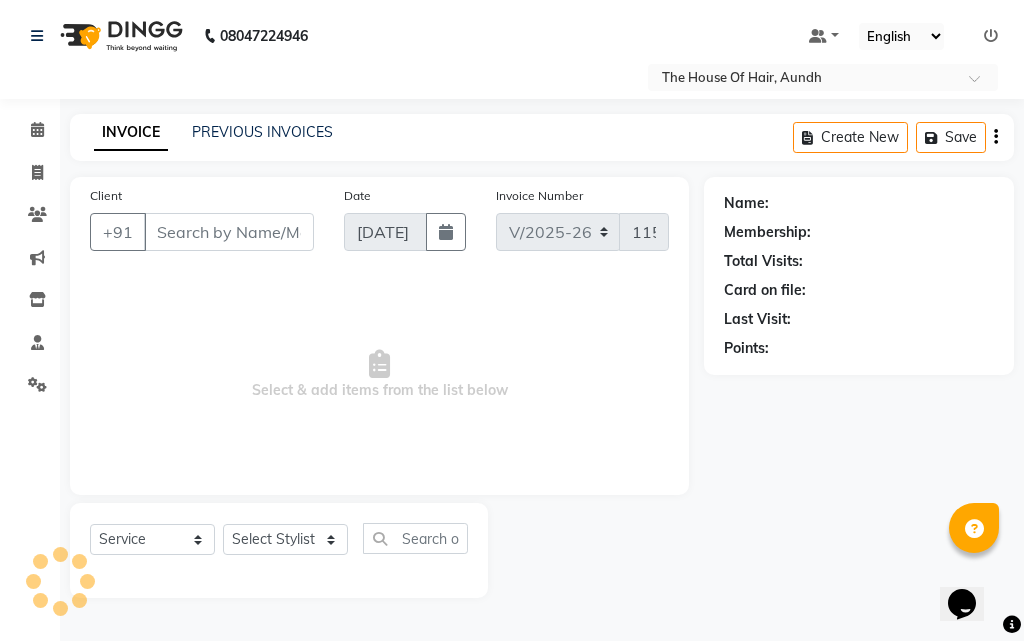 type on "9822001131" 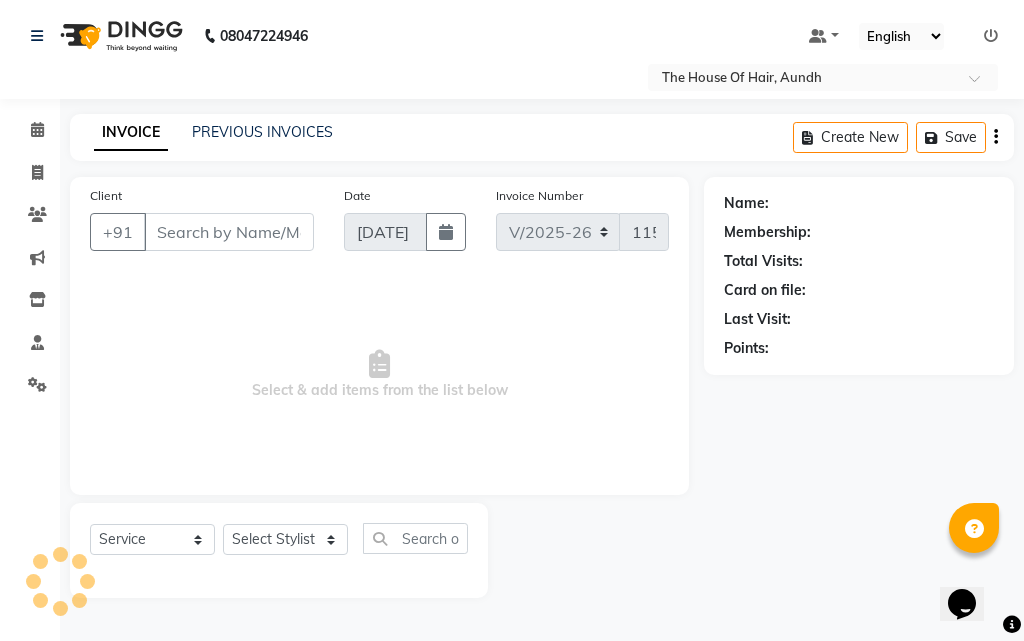 select on "32779" 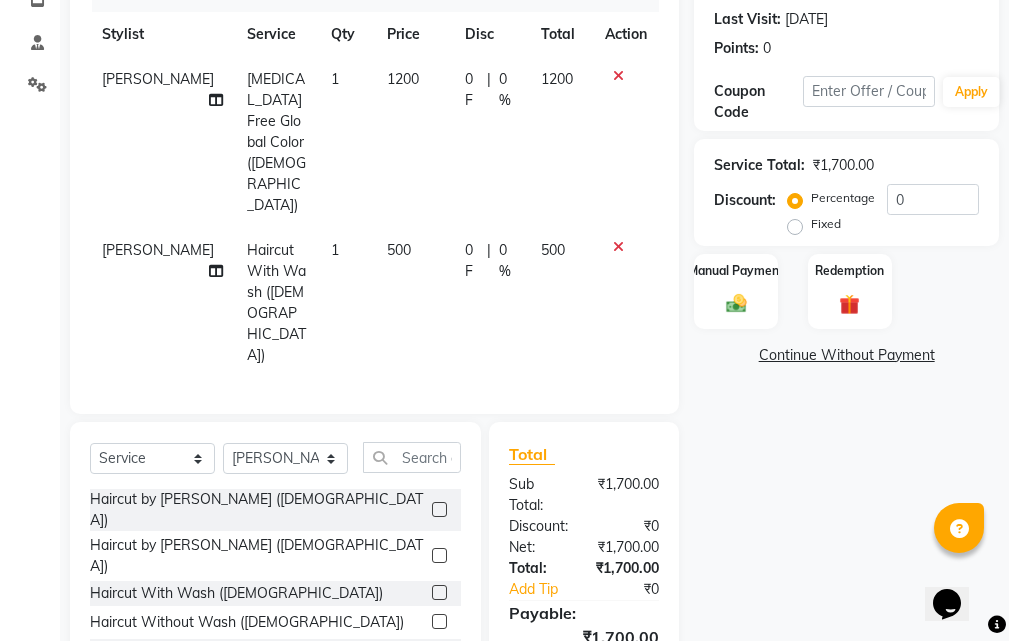 scroll, scrollTop: 200, scrollLeft: 0, axis: vertical 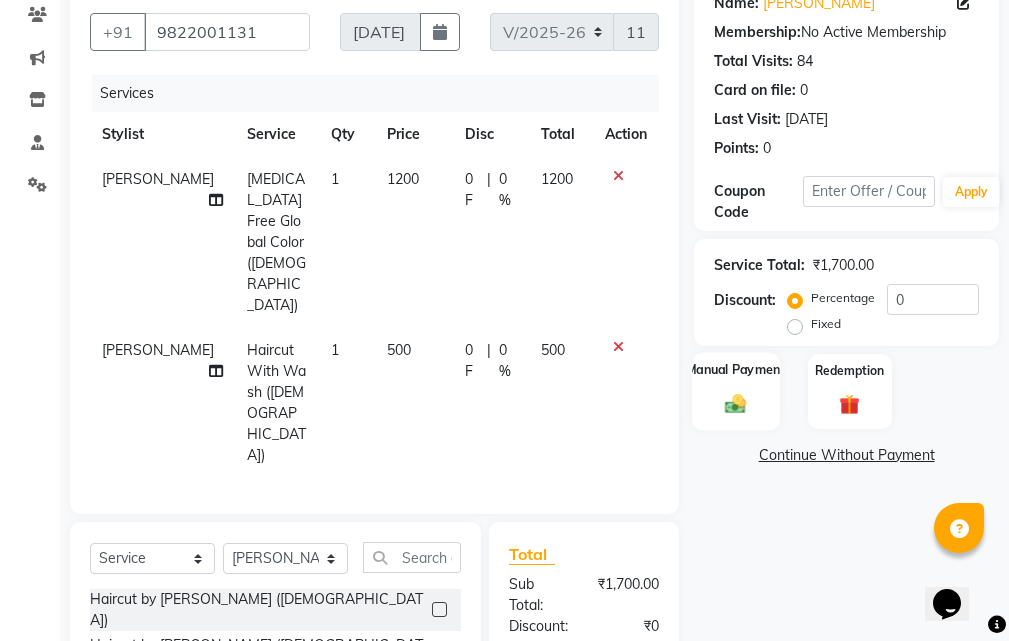 click 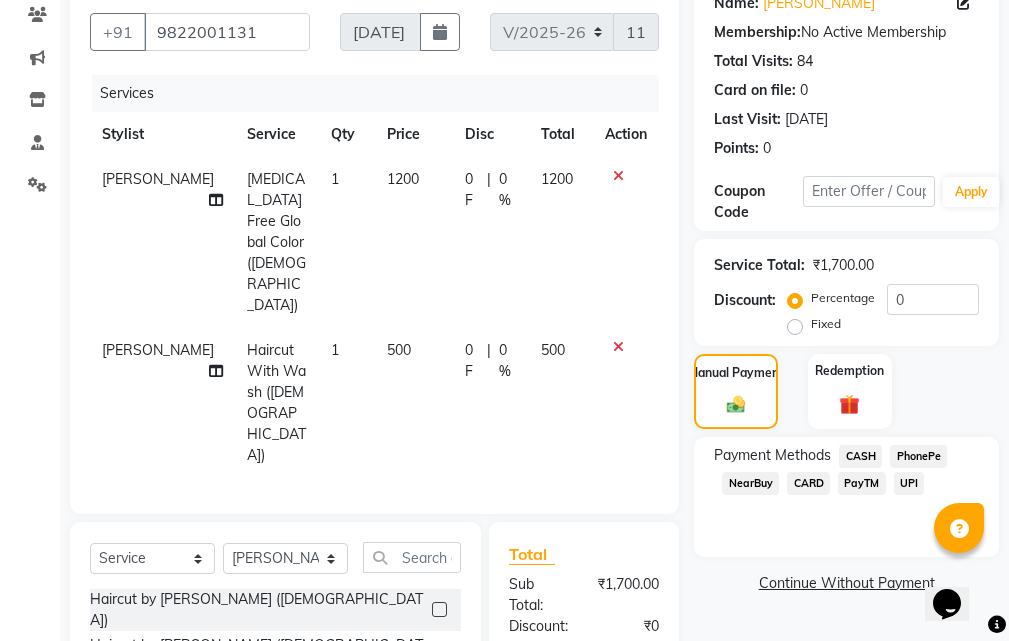 click on "UPI" 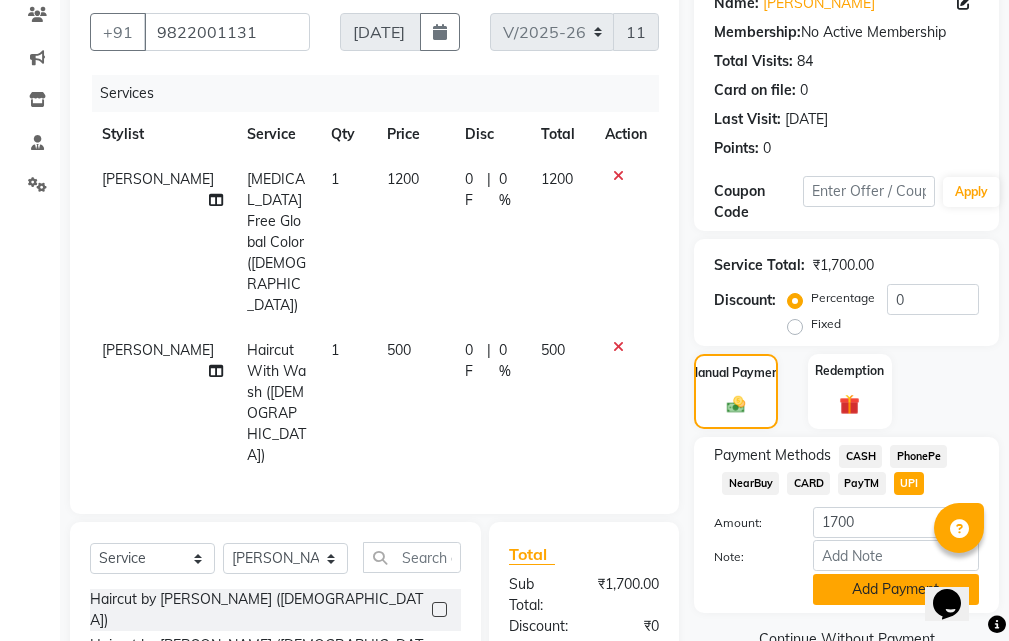 click on "Add Payment" 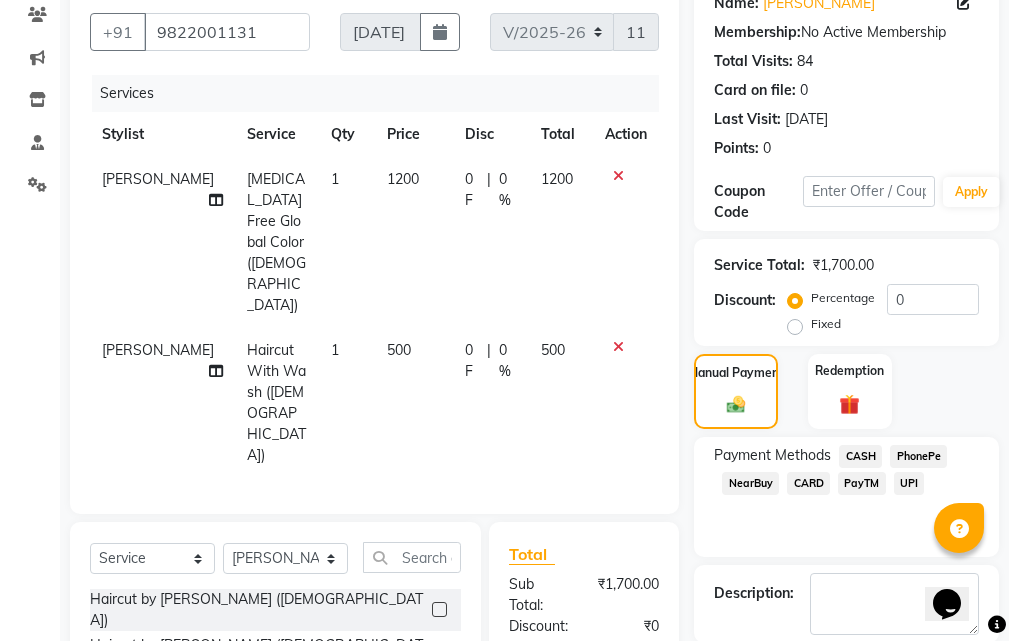 scroll, scrollTop: 381, scrollLeft: 0, axis: vertical 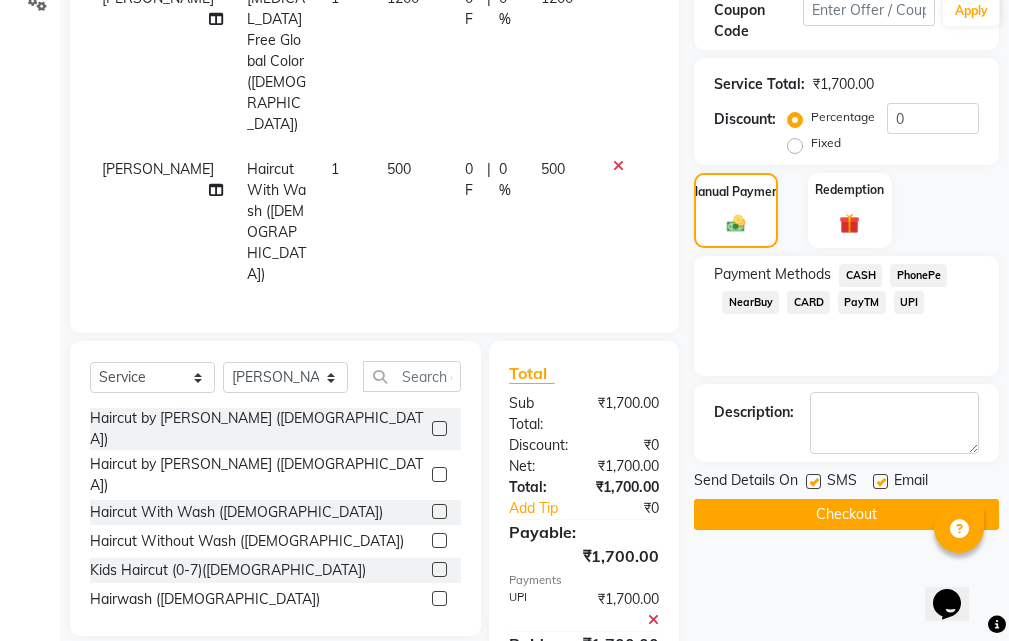 click on "Checkout" 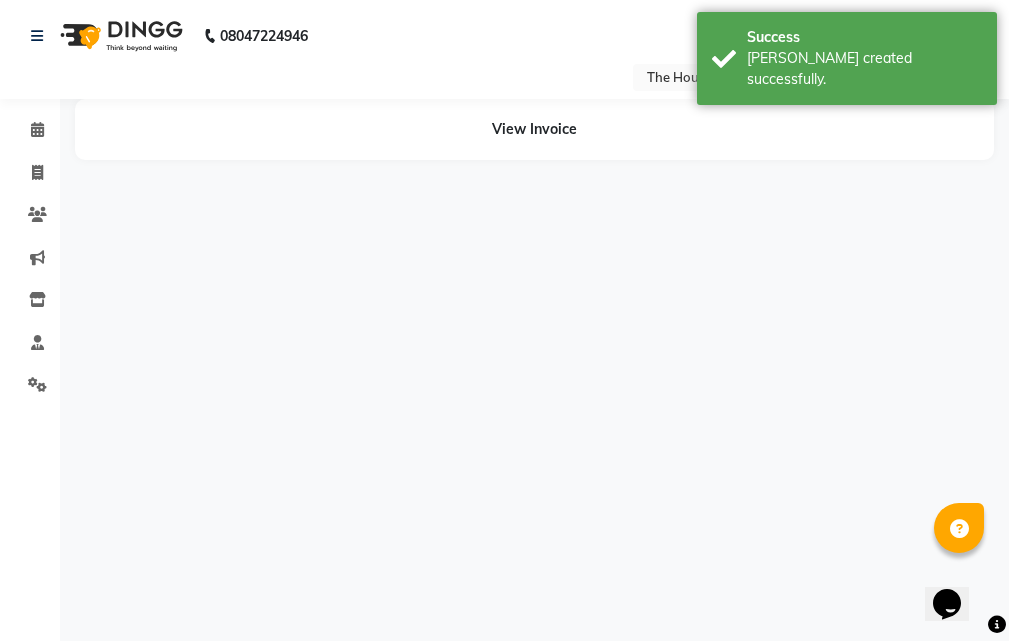 scroll, scrollTop: 0, scrollLeft: 0, axis: both 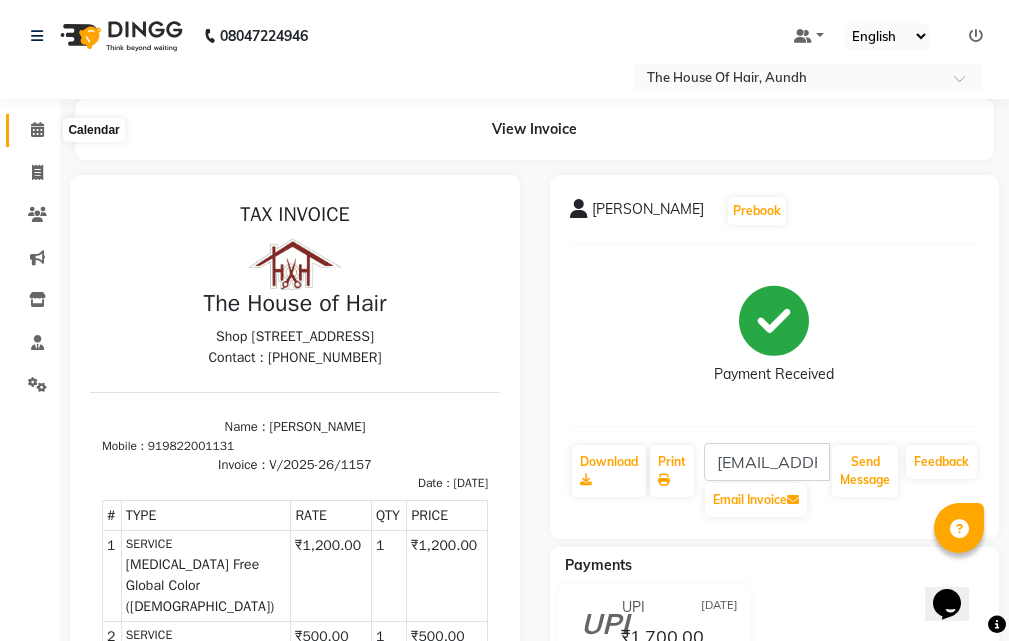 click 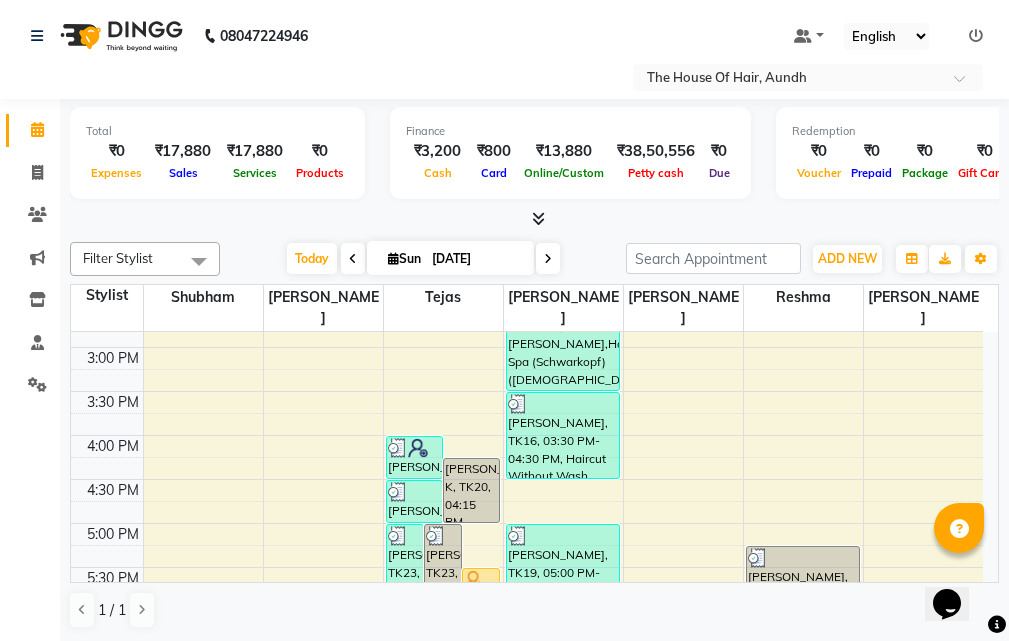 scroll, scrollTop: 700, scrollLeft: 0, axis: vertical 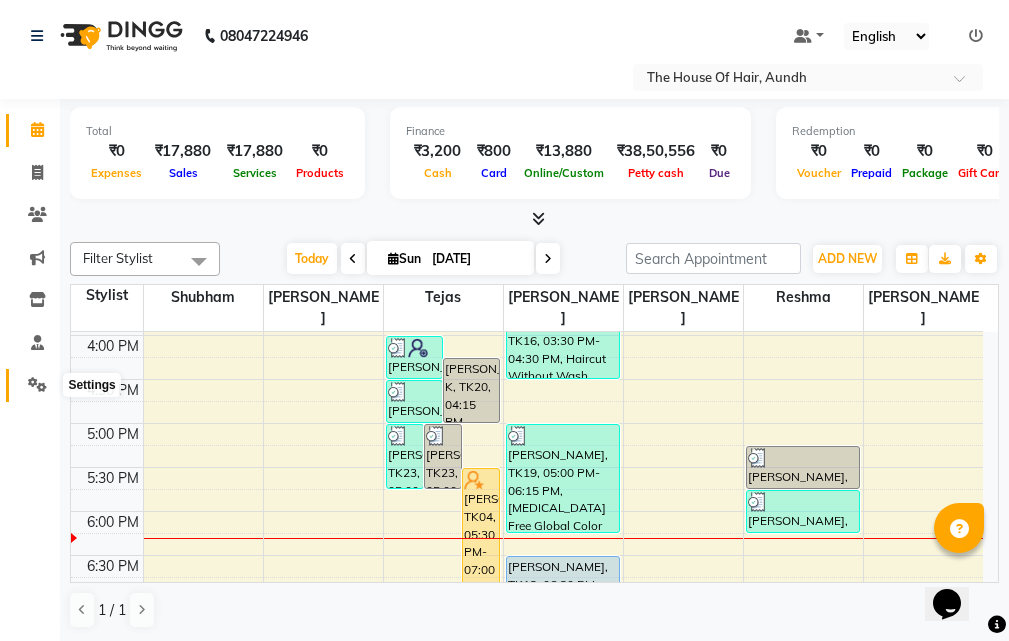 click 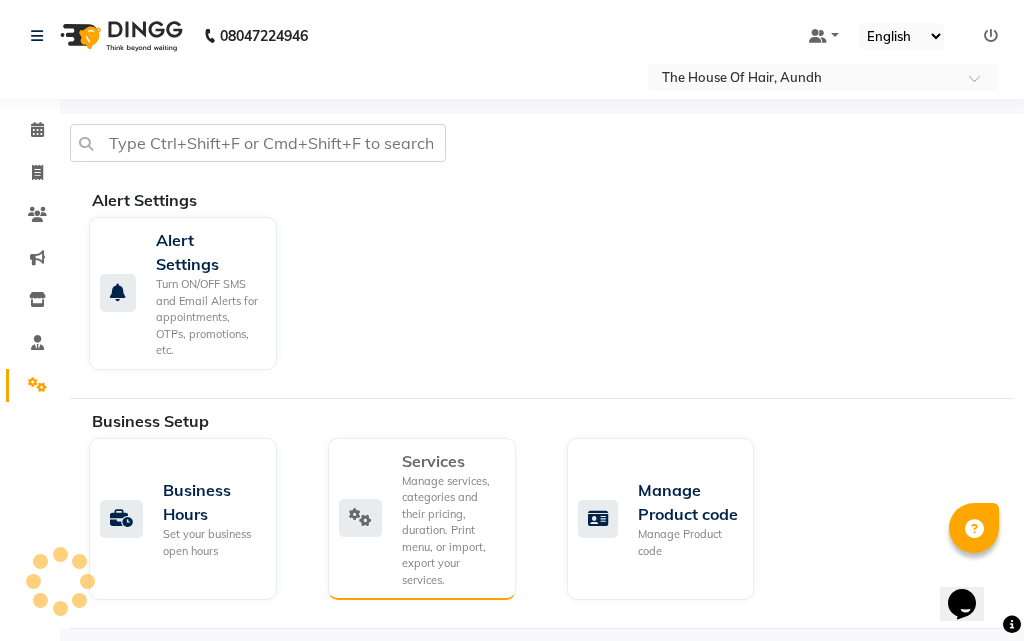 click on "Manage services, categories and their pricing, duration. Print menu, or import, export your services." 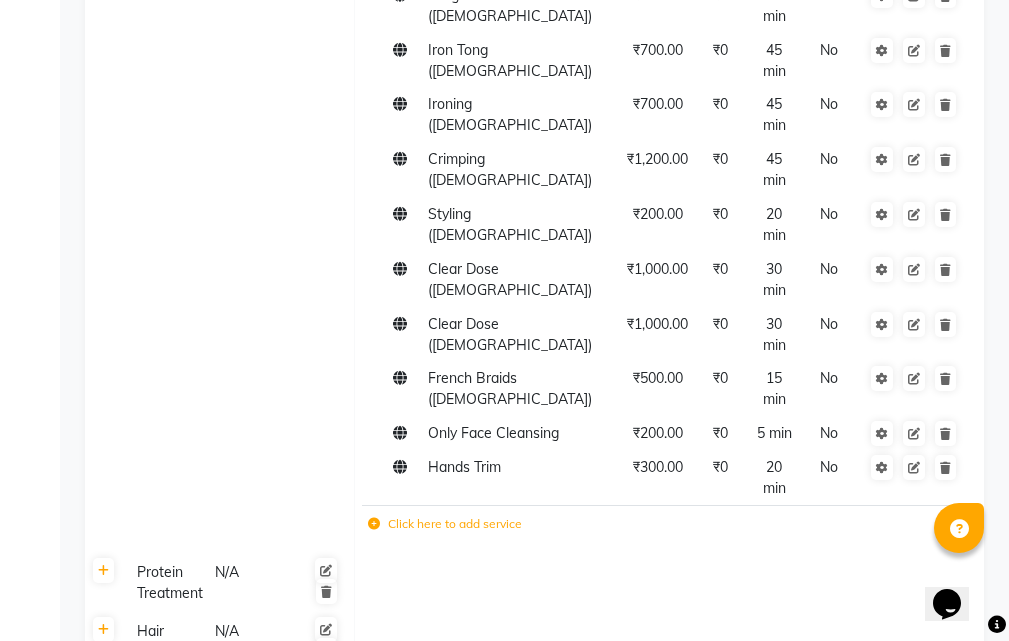 scroll, scrollTop: 1900, scrollLeft: 0, axis: vertical 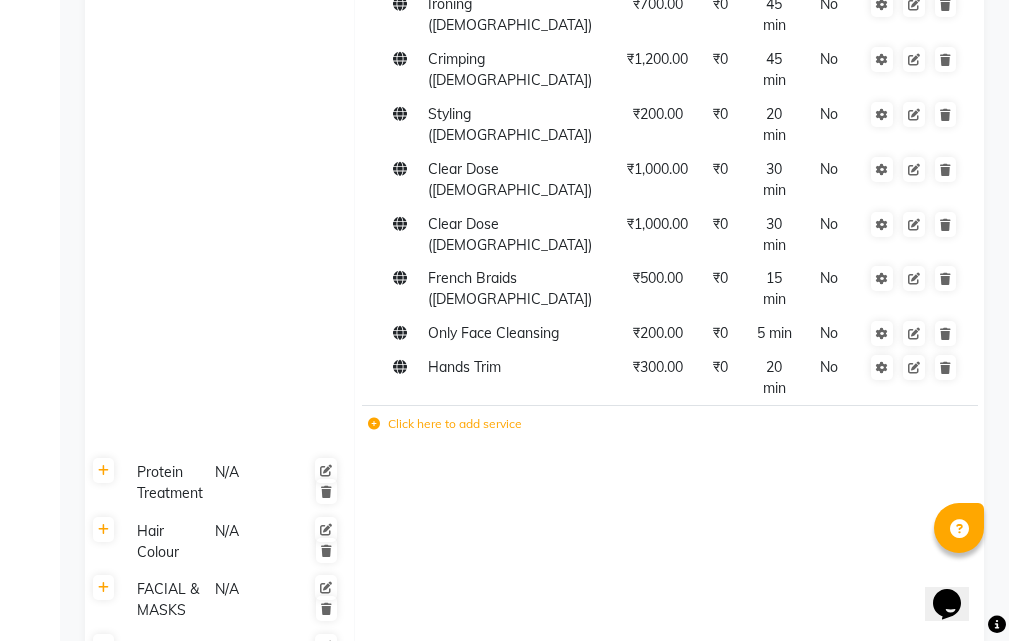 click 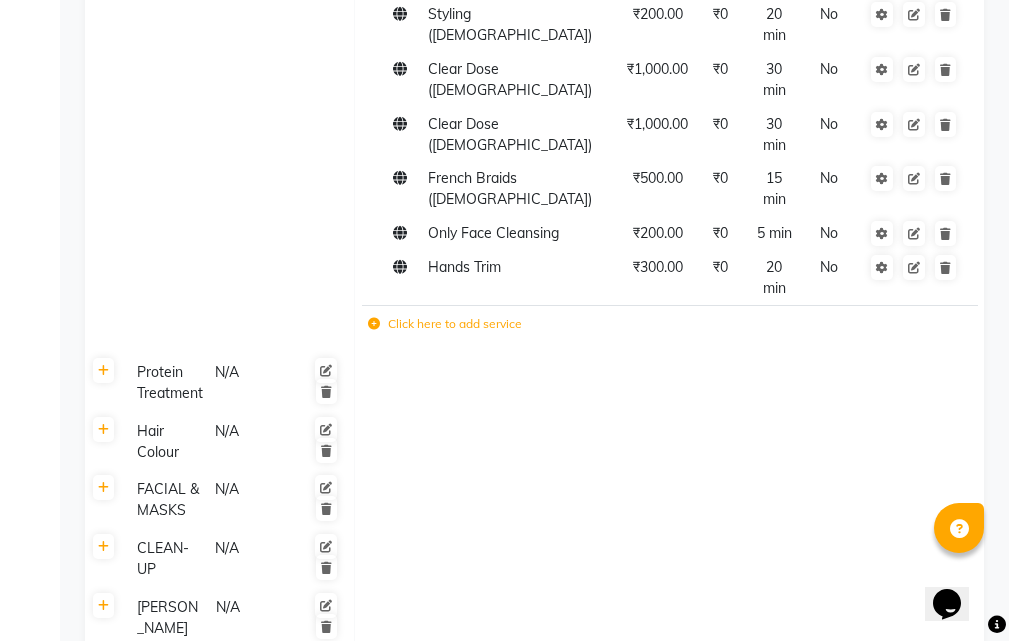 click 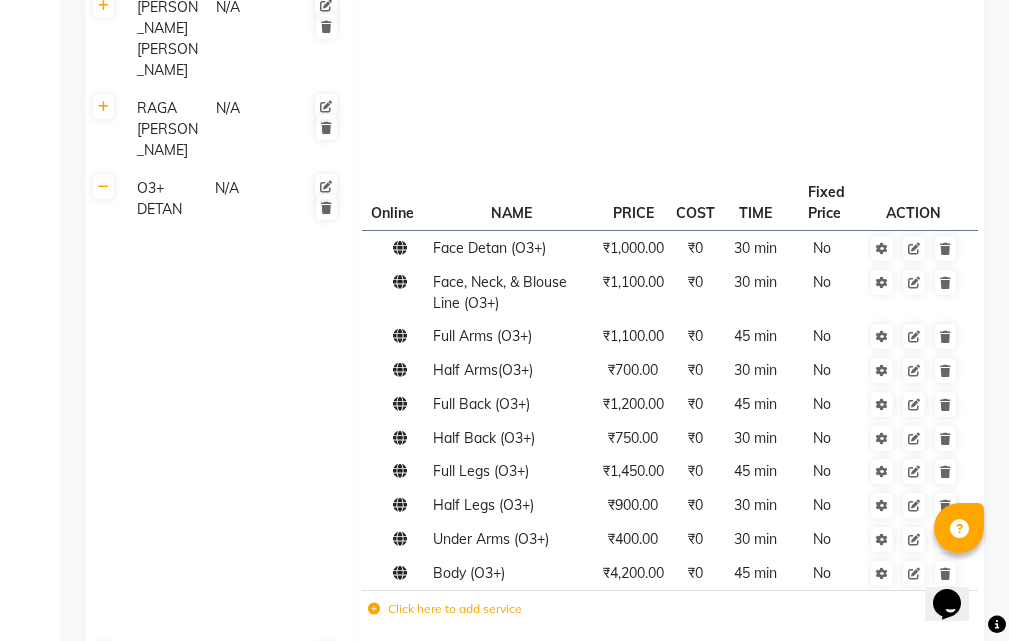scroll, scrollTop: 2989, scrollLeft: 0, axis: vertical 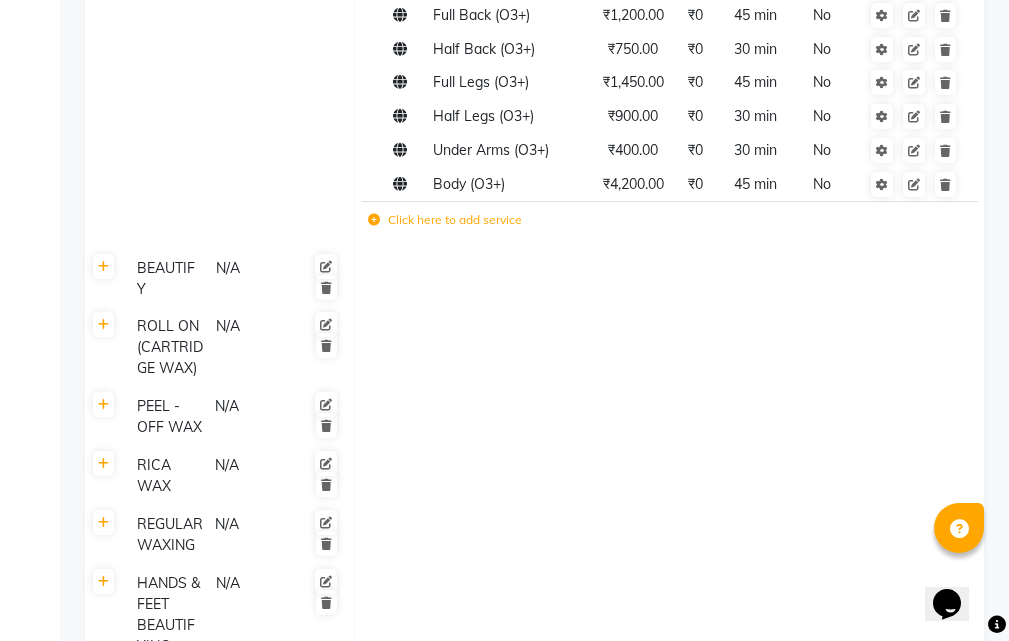 click on "Save Changes" 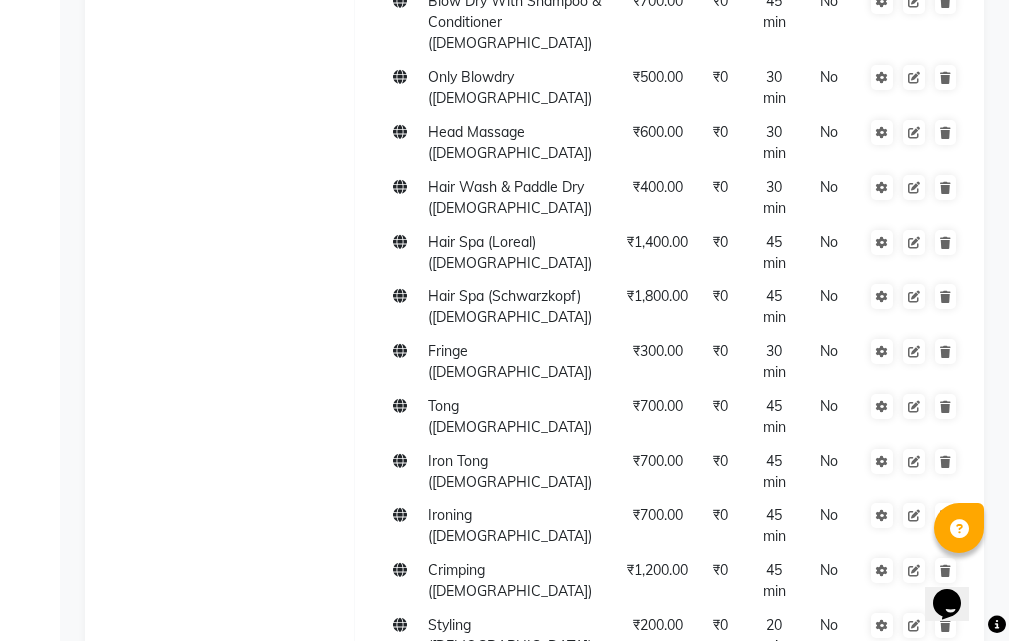 scroll, scrollTop: 1689, scrollLeft: 0, axis: vertical 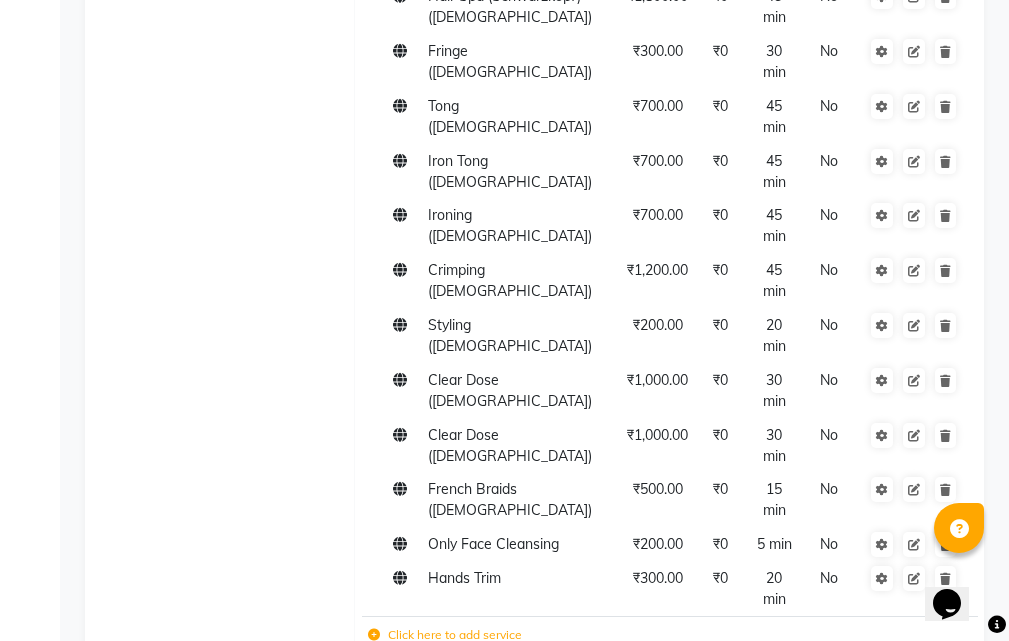 click 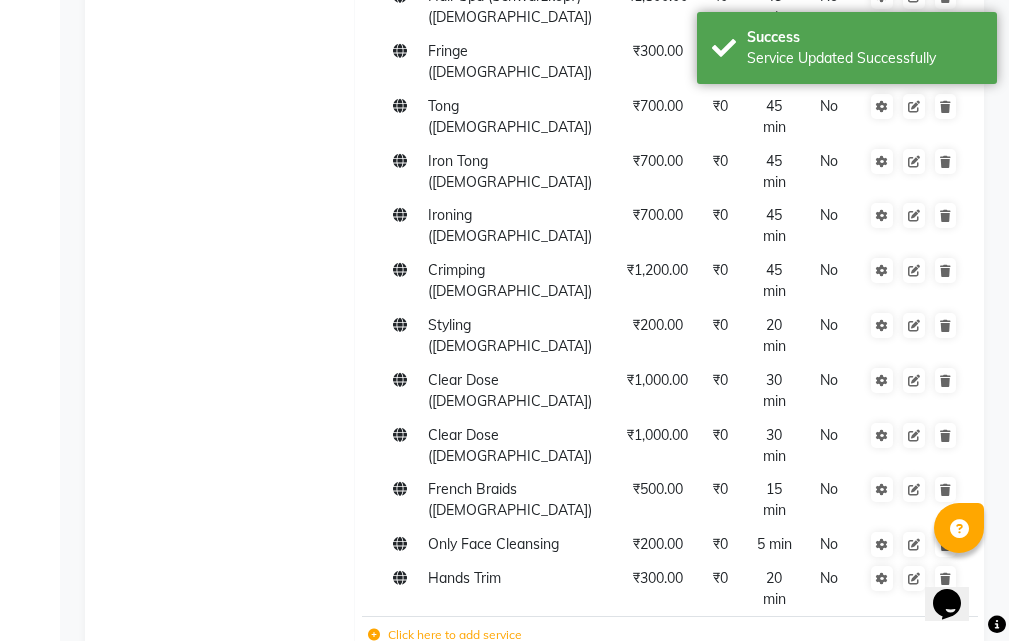 click 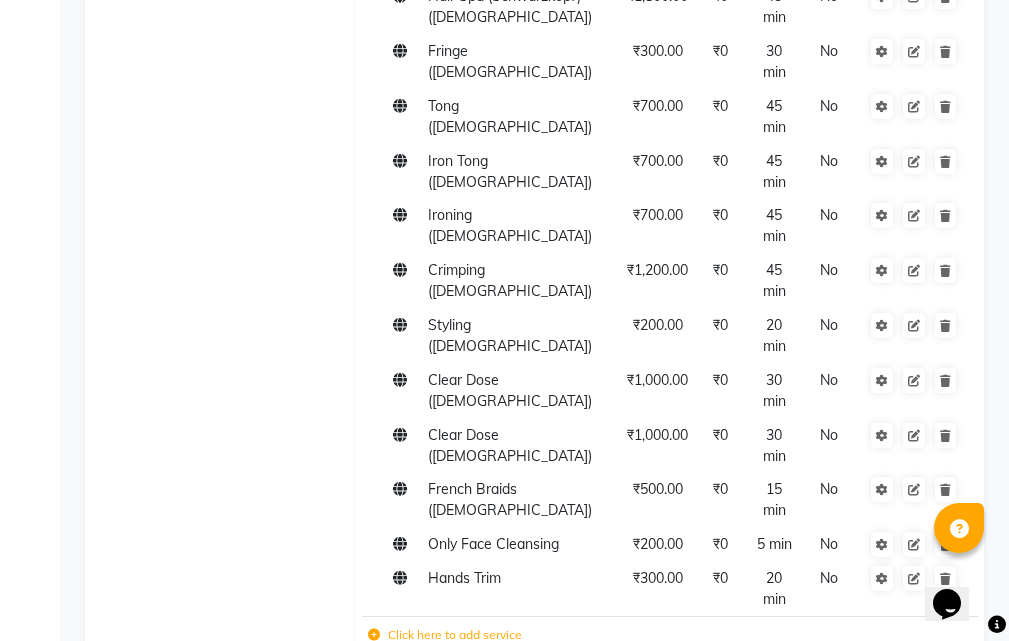type on "P" 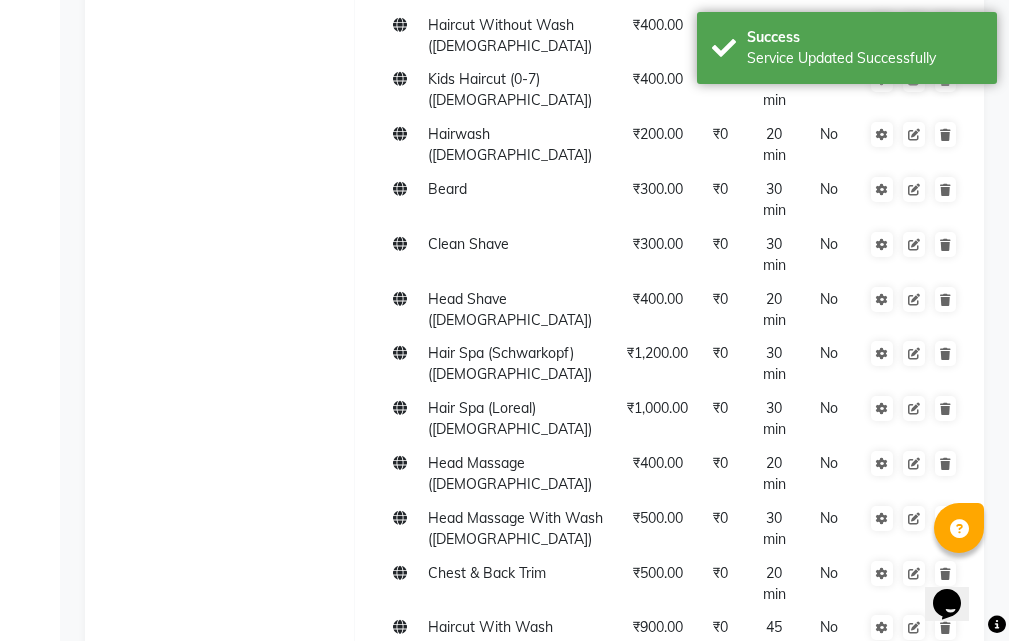 scroll, scrollTop: 189, scrollLeft: 0, axis: vertical 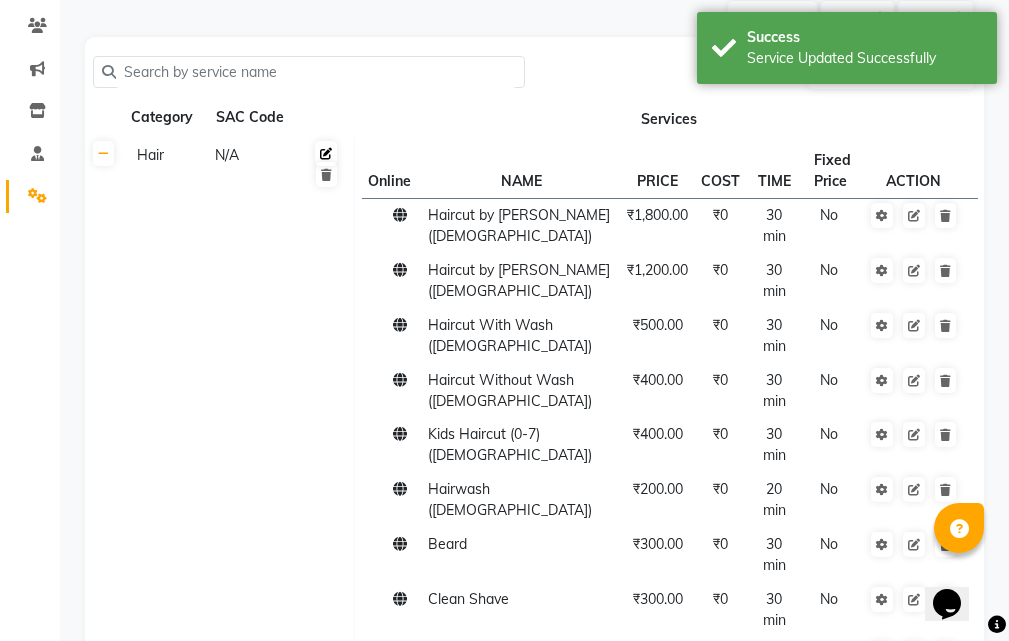 click 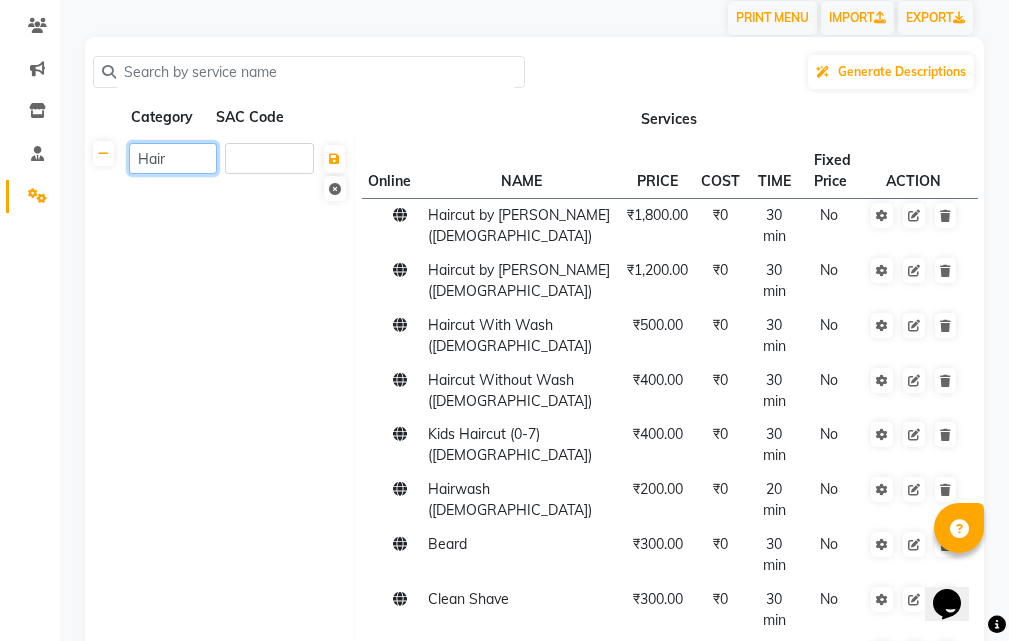 click on "Hair" 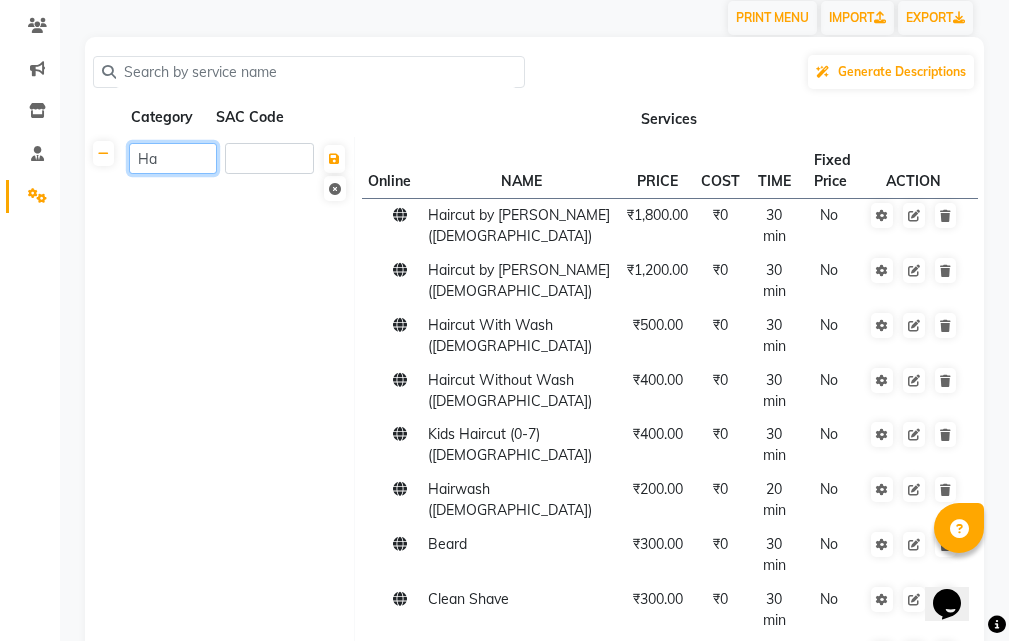 type on "H" 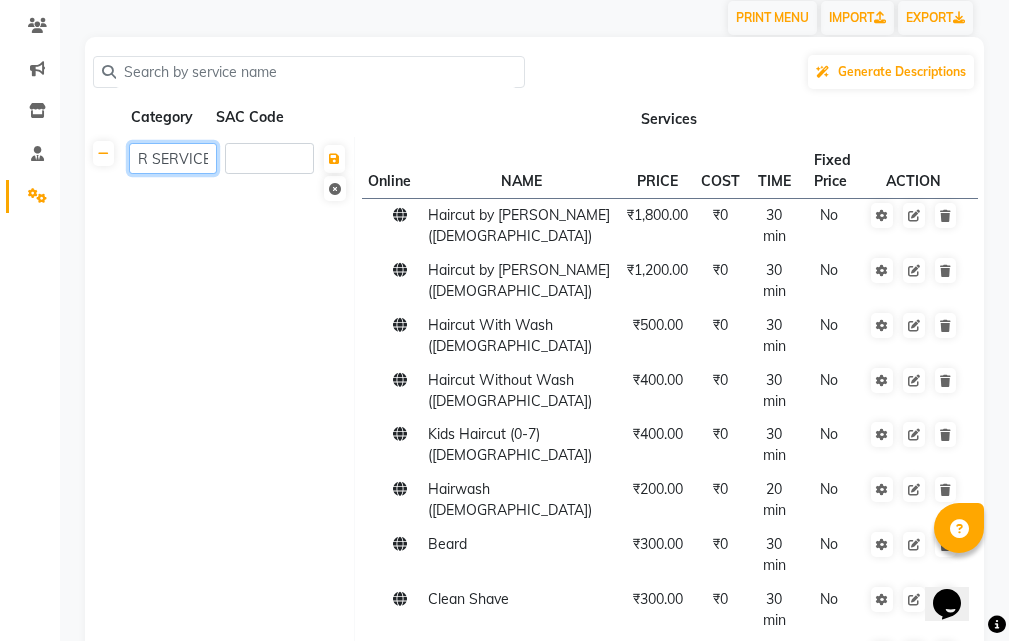 type on "HAIR SERVICES" 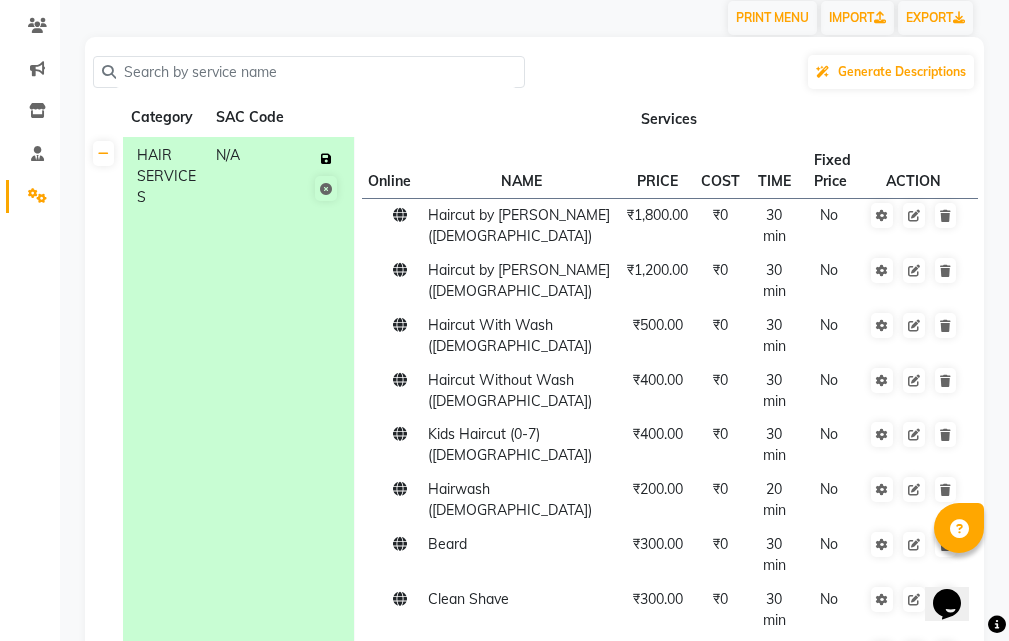 click 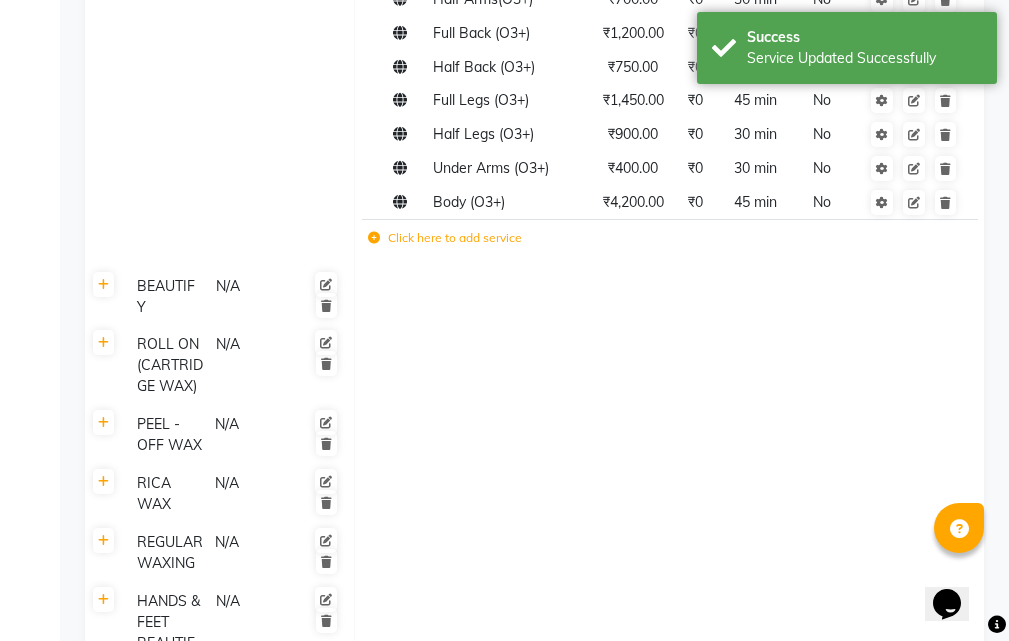 scroll, scrollTop: 3010, scrollLeft: 0, axis: vertical 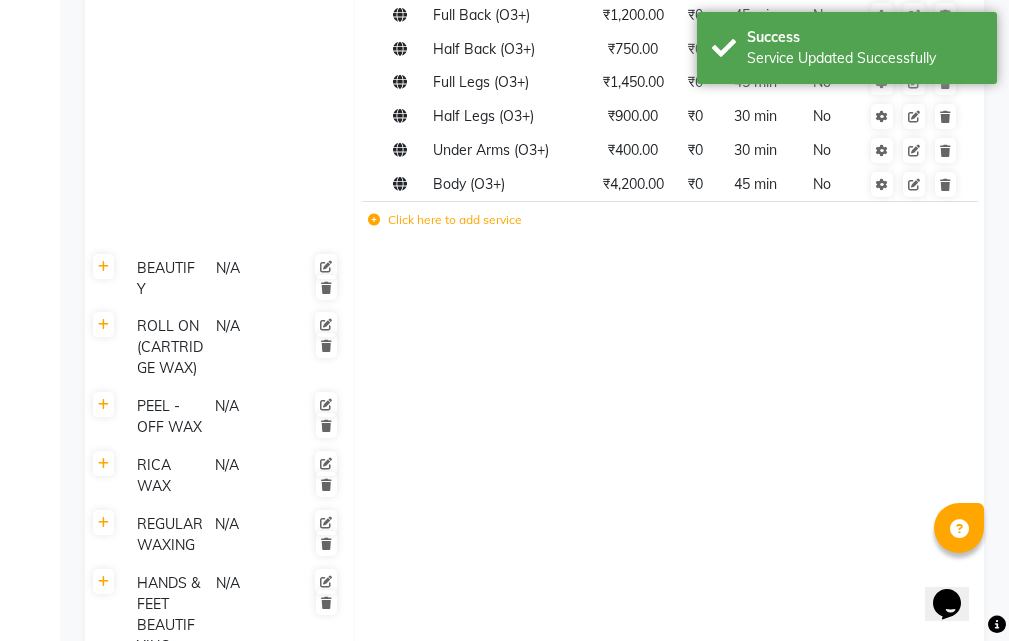 click 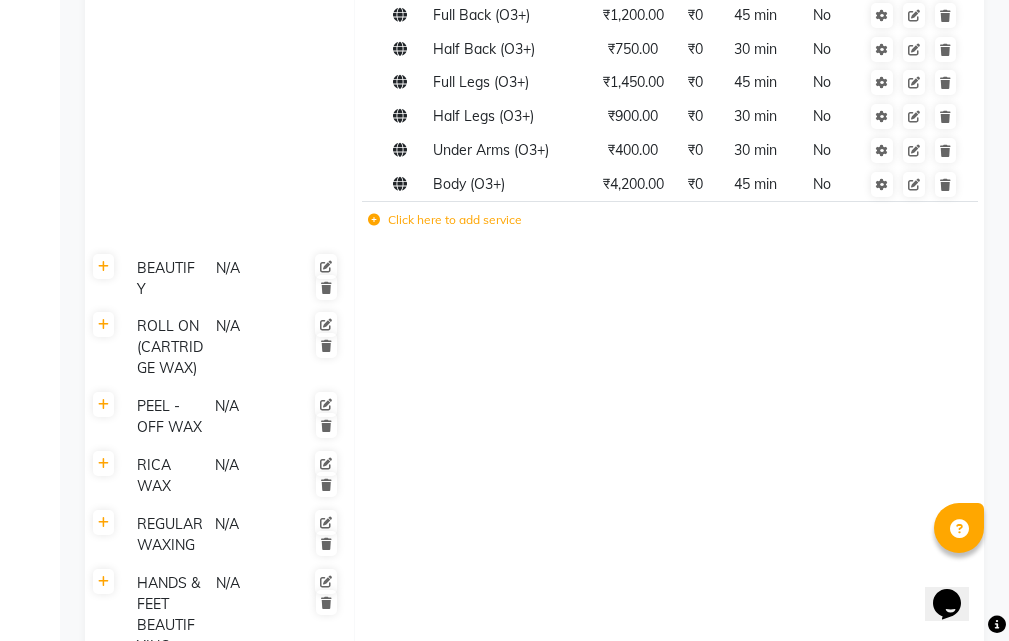 scroll, scrollTop: 0, scrollLeft: 0, axis: both 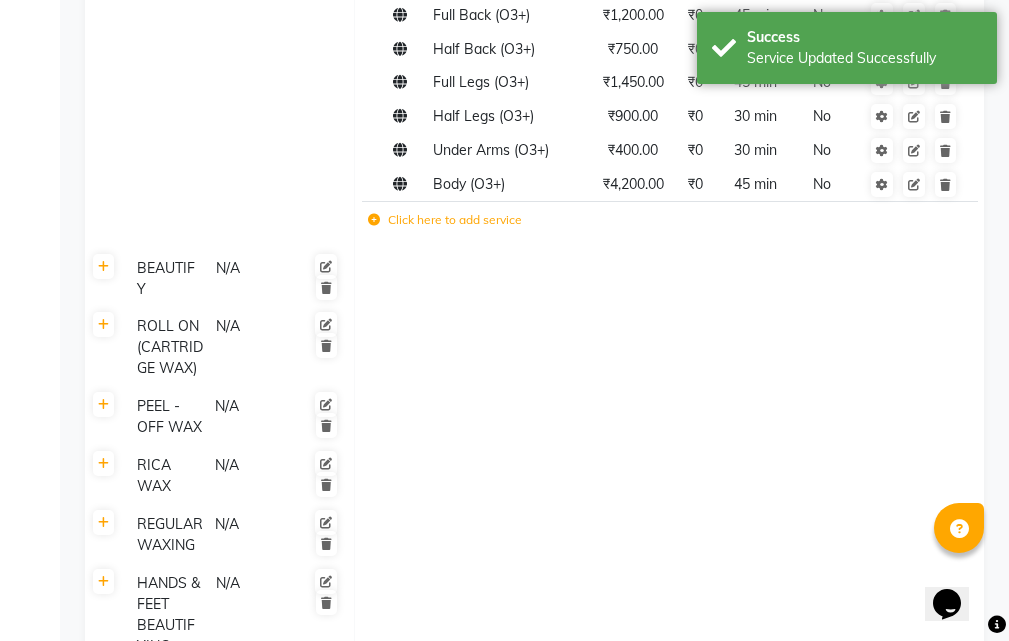 click on "Save Changes" 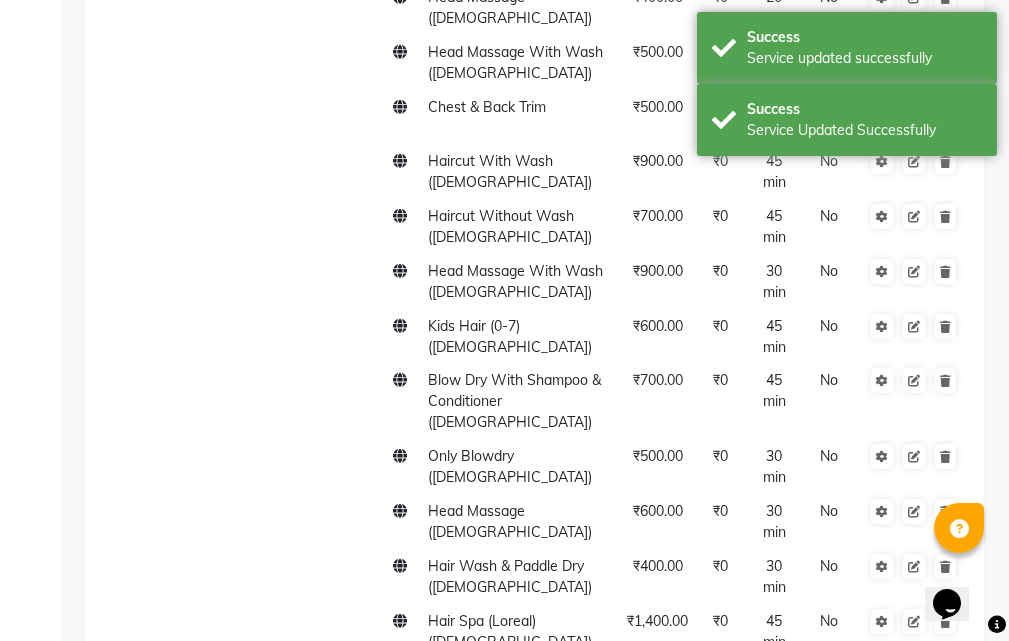 scroll, scrollTop: 0, scrollLeft: 0, axis: both 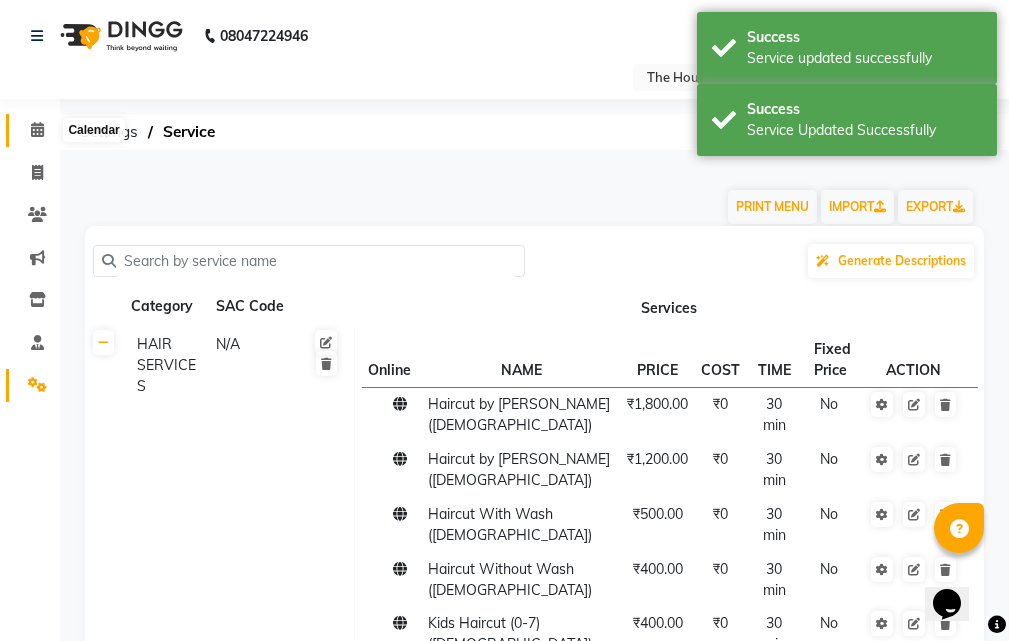click 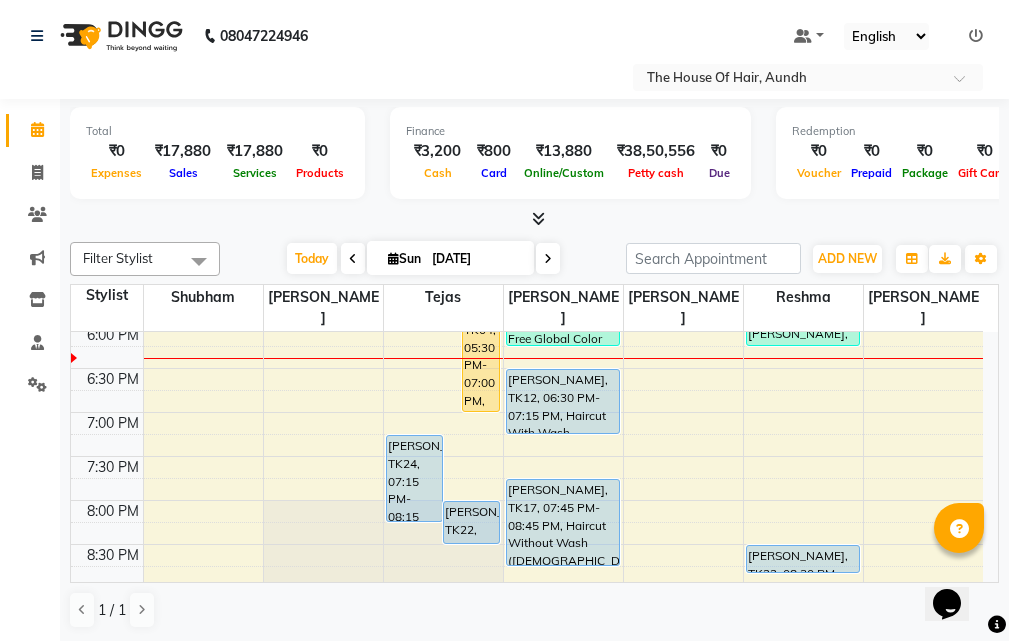 scroll, scrollTop: 900, scrollLeft: 0, axis: vertical 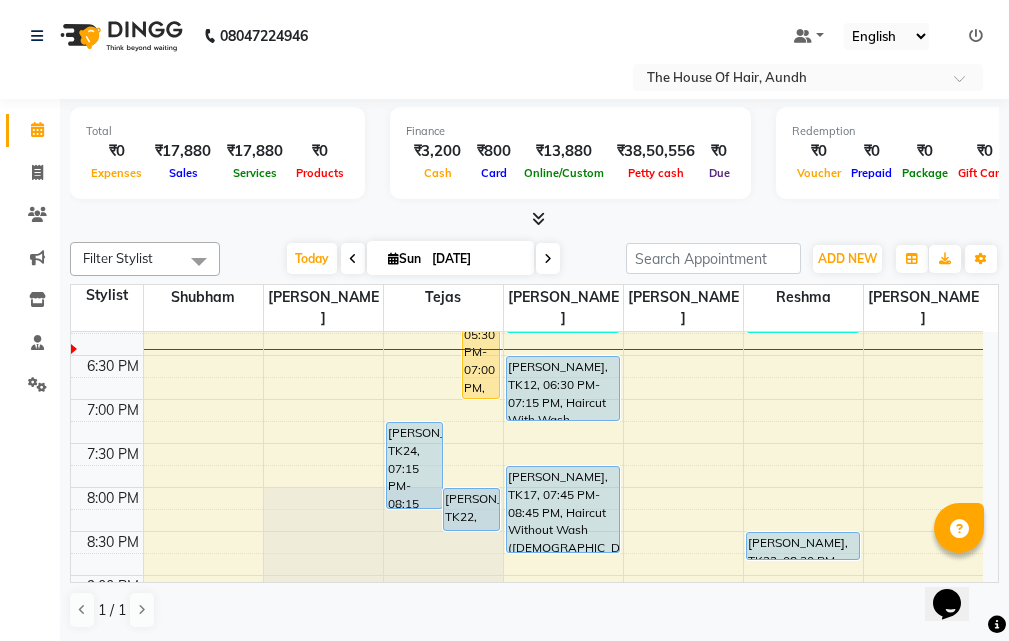 click on "8:00 AM 8:30 AM 9:00 AM 9:30 AM 10:00 AM 10:30 AM 11:00 AM 11:30 AM 12:00 PM 12:30 PM 1:00 PM 1:30 PM 2:00 PM 2:30 PM 3:00 PM 3:30 PM 4:00 PM 4:30 PM 5:00 PM 5:30 PM 6:00 PM 6:30 PM 7:00 PM 7:30 PM 8:00 PM 8:30 PM 9:00 PM 9:30 PM     Amit Jain, TK10, 09:30 AM-11:30 AM, Haircut Without Wash (Male),Beard,Beard Color     Pukul Shaha, TK03, 09:30 AM-10:30 AM, Haircut Without Wash (Male),Beard     AARYMAN, TK11, 10:00 AM-10:30 AM, Haircut Without Wash (Male)     pranjal karkare, TK01, 10:30 AM-12:00 PM, Clean Shave ,Hair Spa (Schwarkopf) (Male),Haircut With Wash (Male)     Sai Kumthe, TK23, 05:00 PM-05:45 PM, Ammonia Free Global Color (Male)     Sai Kumthe, TK23, 05:00 PM-05:45 PM, Global Color (Male)     Amit Kurhade, TK04, 05:30 PM-07:00 PM, Haircut With Wash (Male),Beard     UTSAV PAREKH, TK15, 04:00 PM-04:30 PM, Haircut Without Wash (Male)    Nishant K, TK20, 04:15 PM-05:00 PM, Haircut Without Wash (Male),Beard     Akash Bhardwaj, TK21, 04:30 PM-05:00 PM, Haircut Without Wash (Male)" at bounding box center (527, 47) 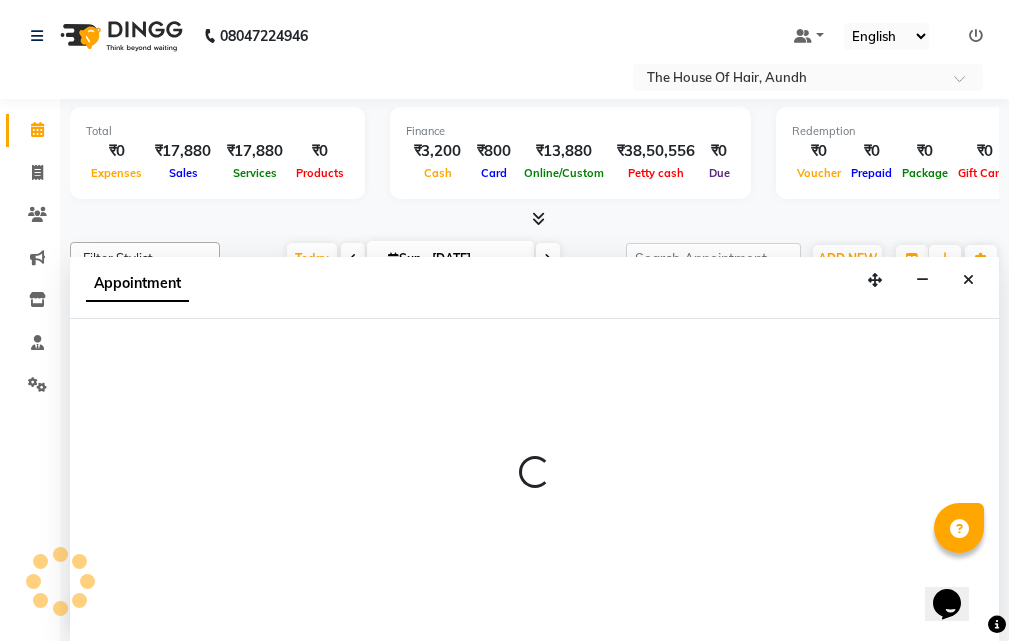 scroll, scrollTop: 1, scrollLeft: 0, axis: vertical 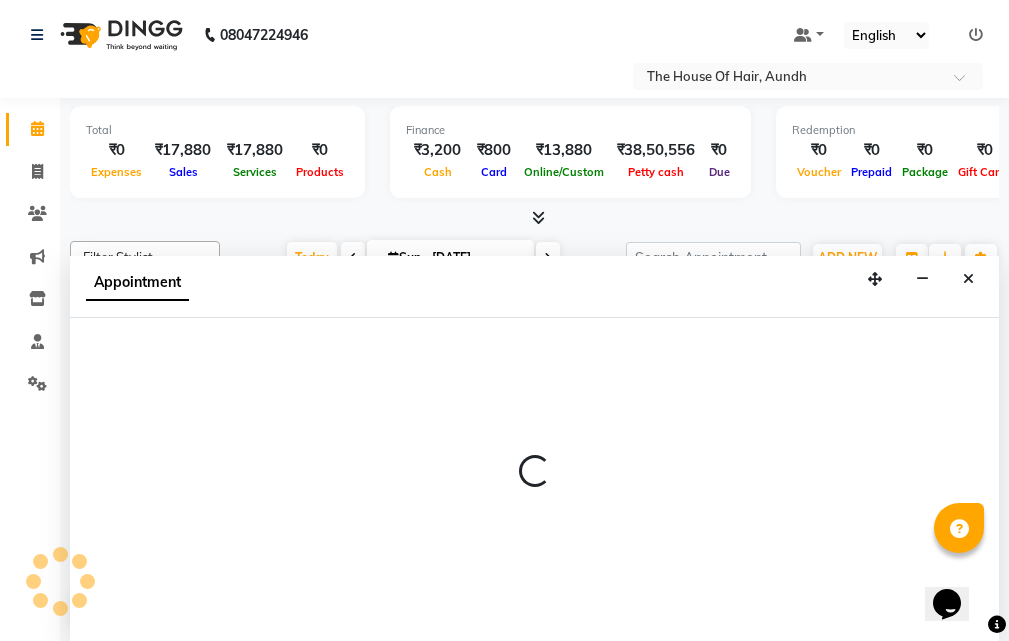 select on "26084" 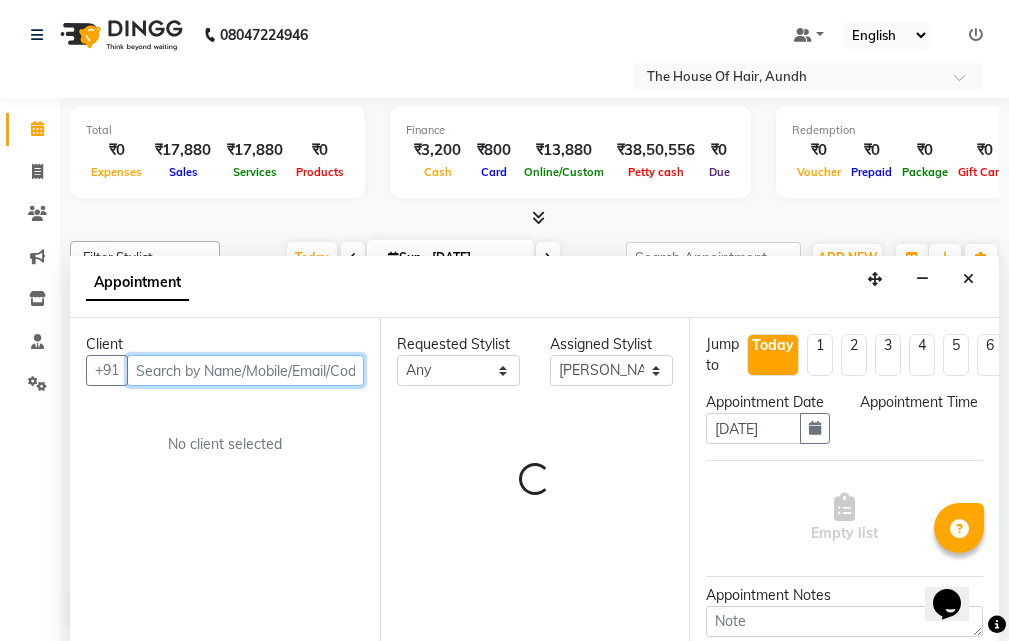 select on "1110" 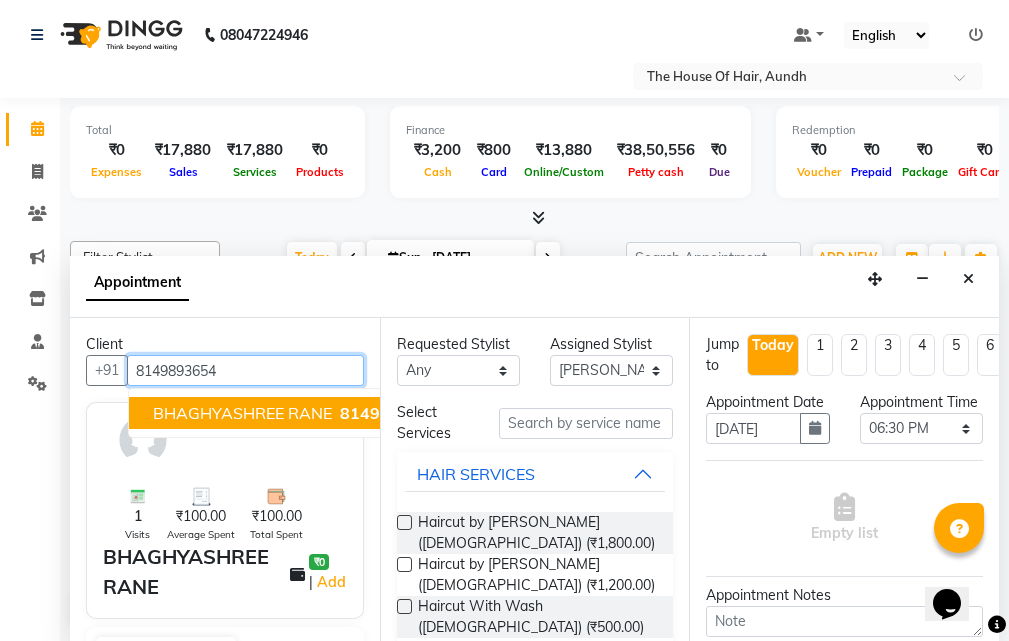 click on "BHAGHYASHREE RANE" at bounding box center [242, 413] 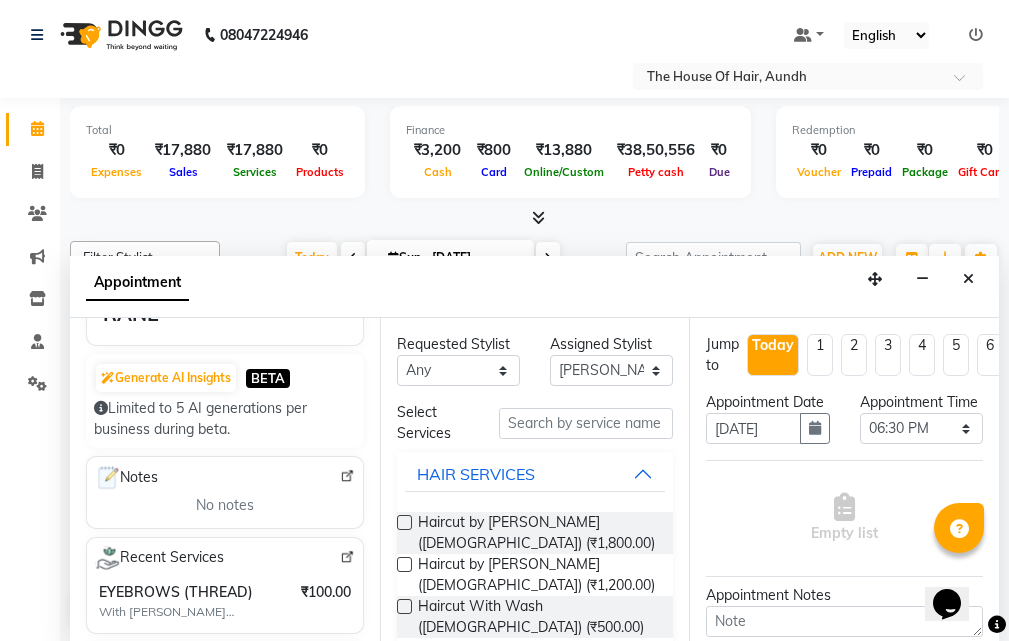 scroll, scrollTop: 300, scrollLeft: 0, axis: vertical 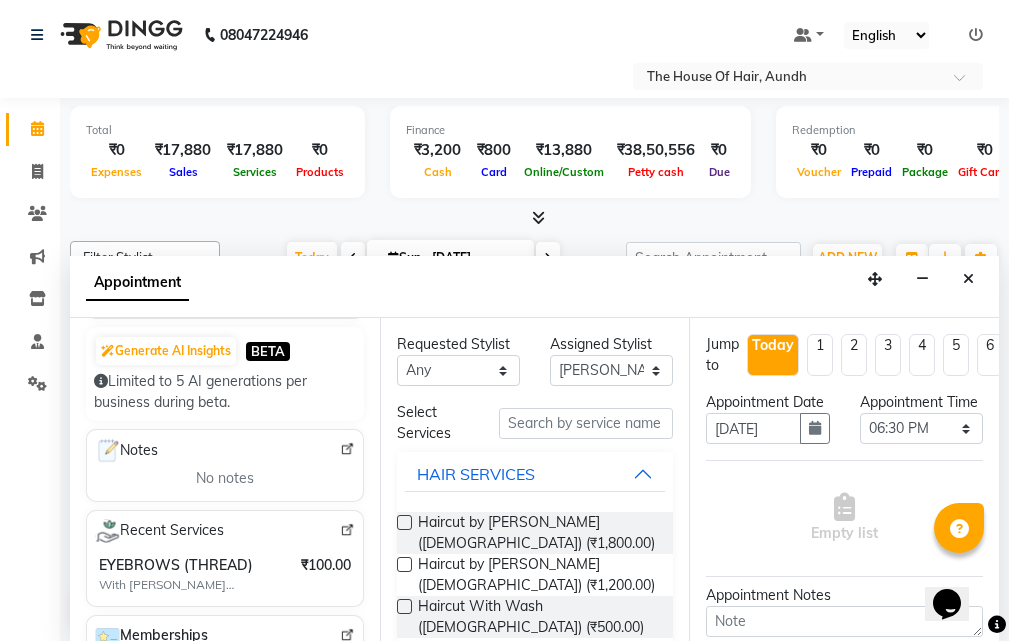 type on "8149893654" 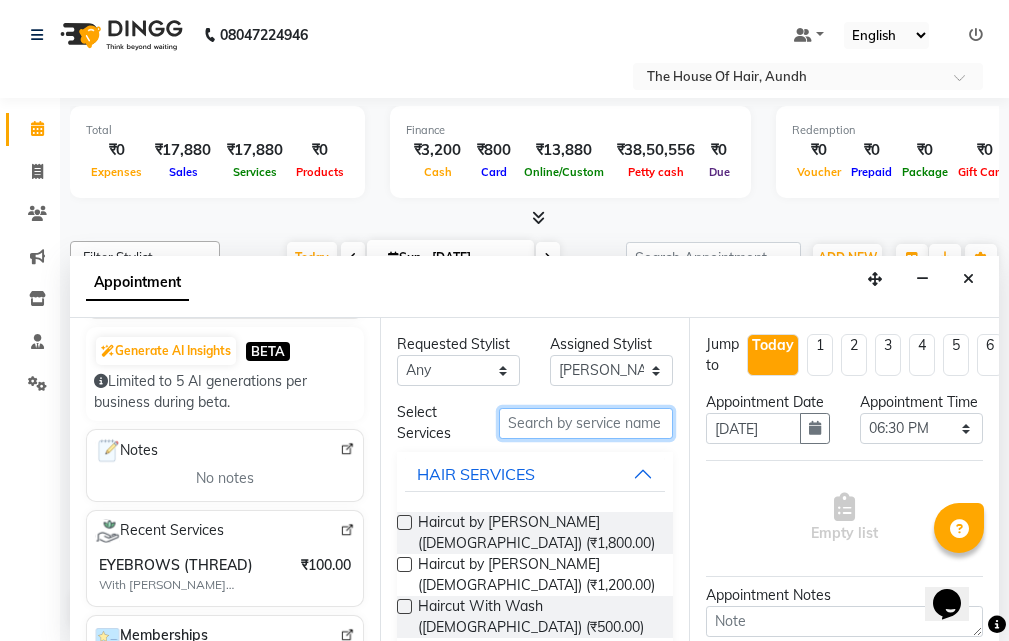 click at bounding box center (586, 423) 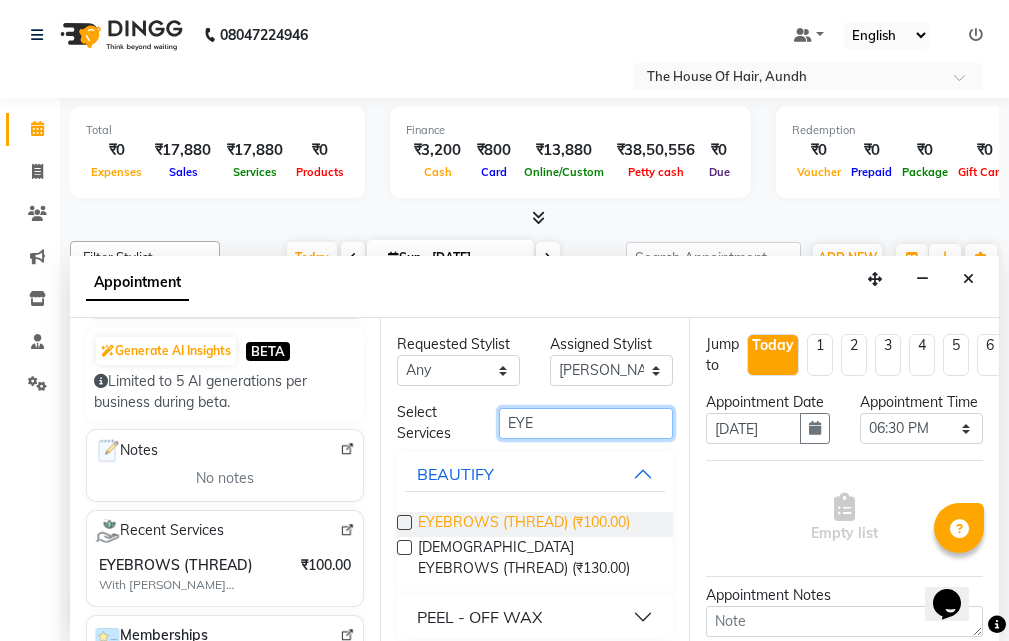 type on "EYE" 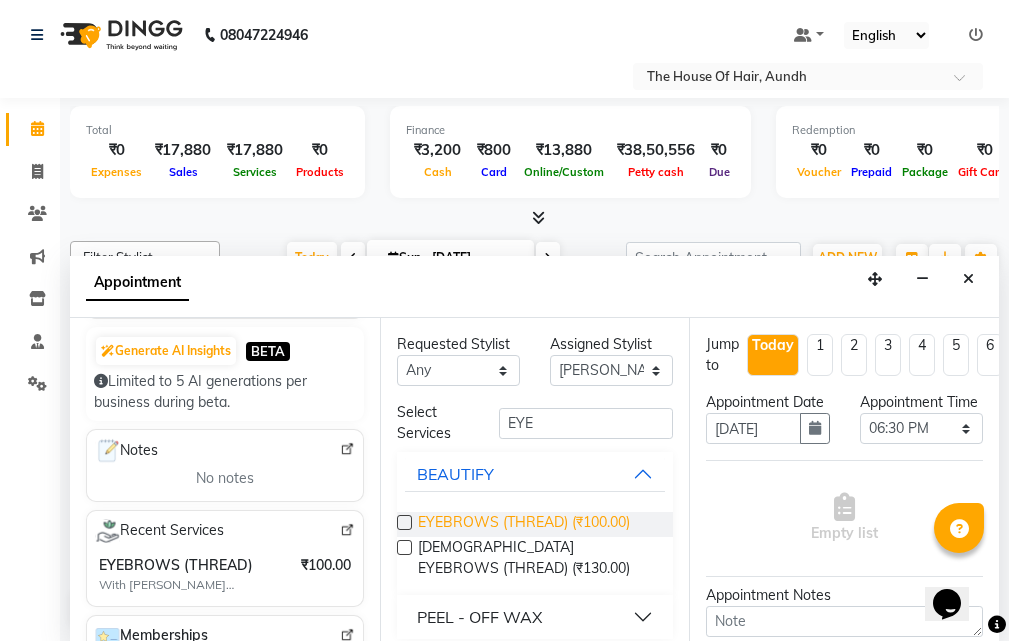 click on "EYEBROWS (THREAD) (₹100.00)" at bounding box center (524, 524) 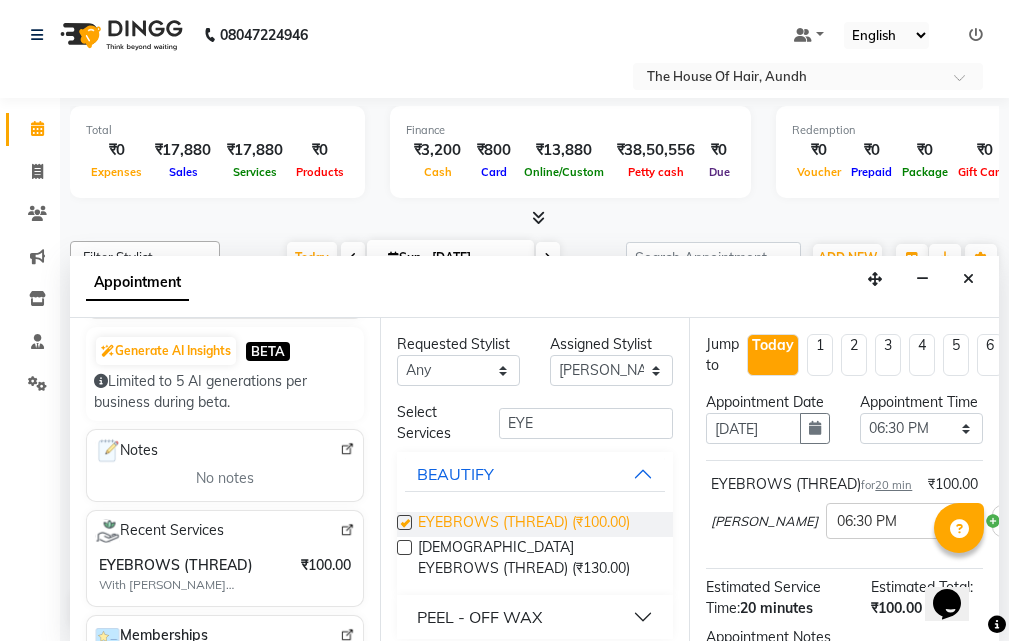 checkbox on "false" 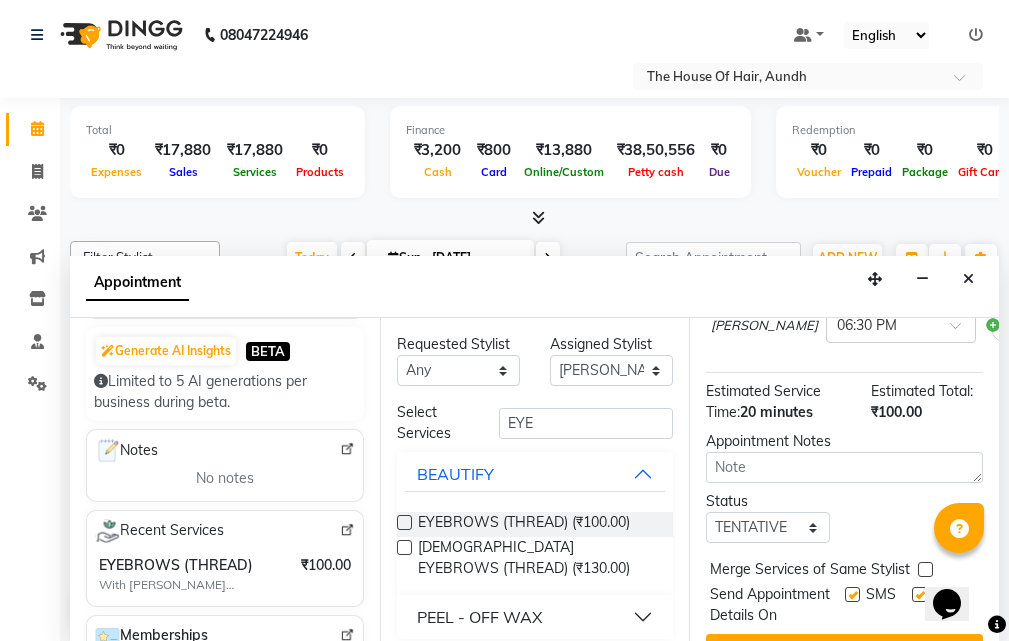 scroll, scrollTop: 200, scrollLeft: 0, axis: vertical 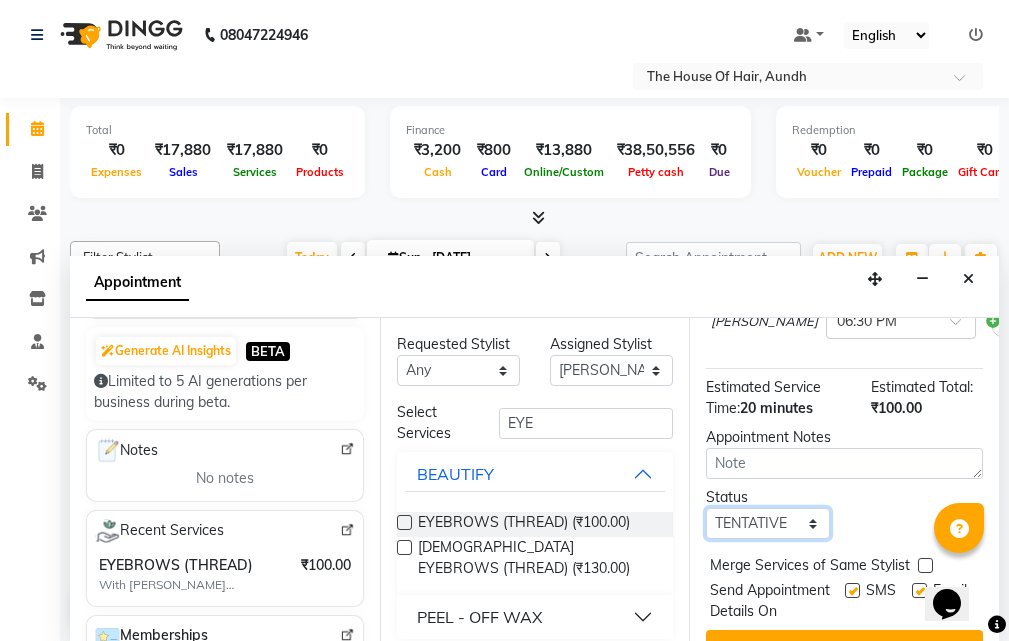 click on "Select TENTATIVE CONFIRM CHECK-IN UPCOMING" at bounding box center (767, 523) 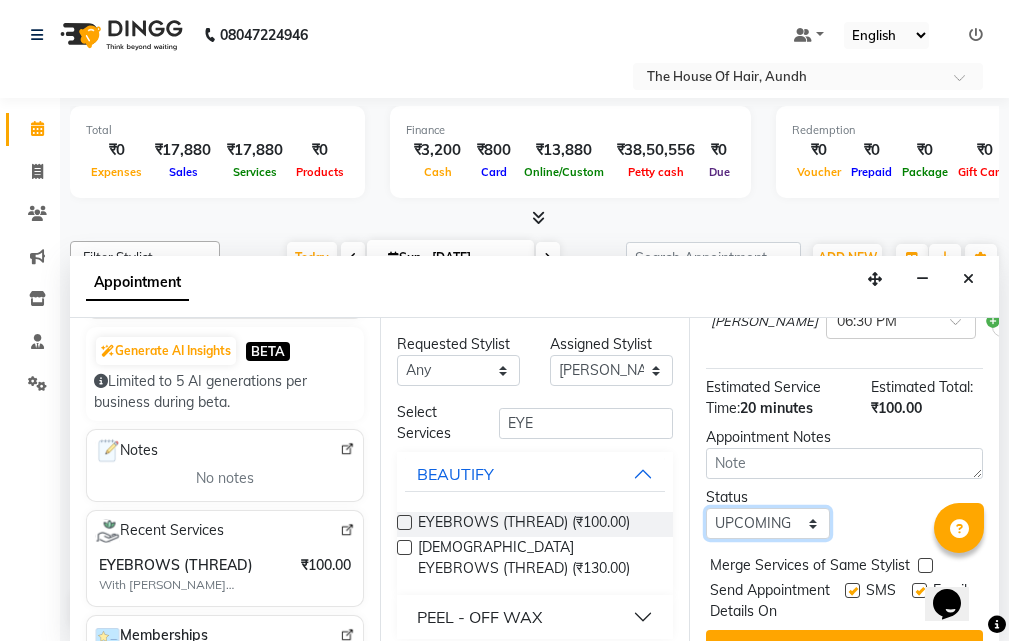 click on "Select TENTATIVE CONFIRM CHECK-IN UPCOMING" at bounding box center (767, 523) 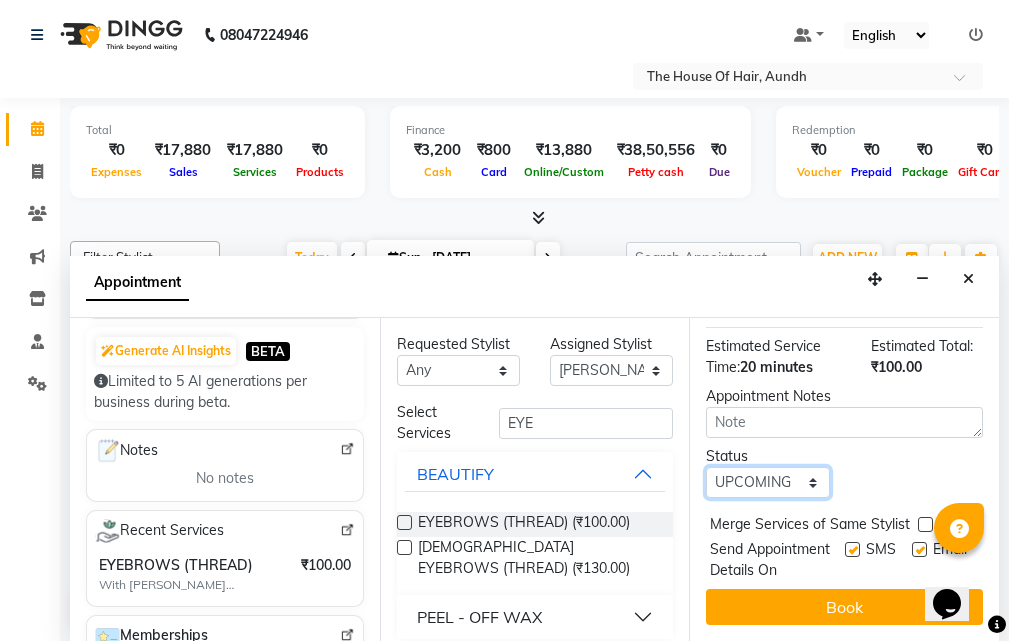 scroll, scrollTop: 322, scrollLeft: 0, axis: vertical 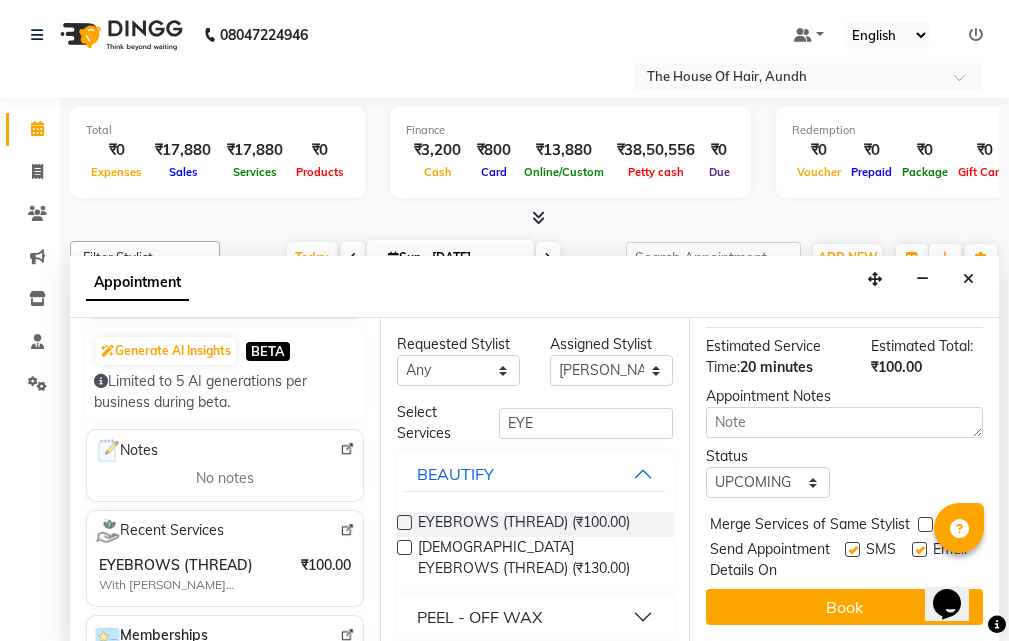 click at bounding box center [925, 524] 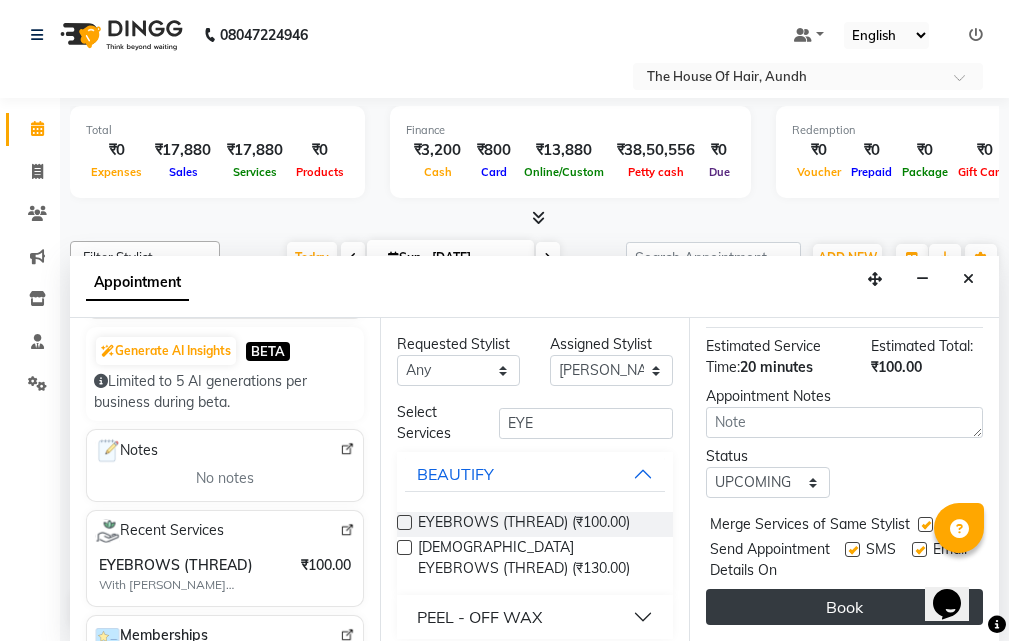 click on "Book" at bounding box center [844, 607] 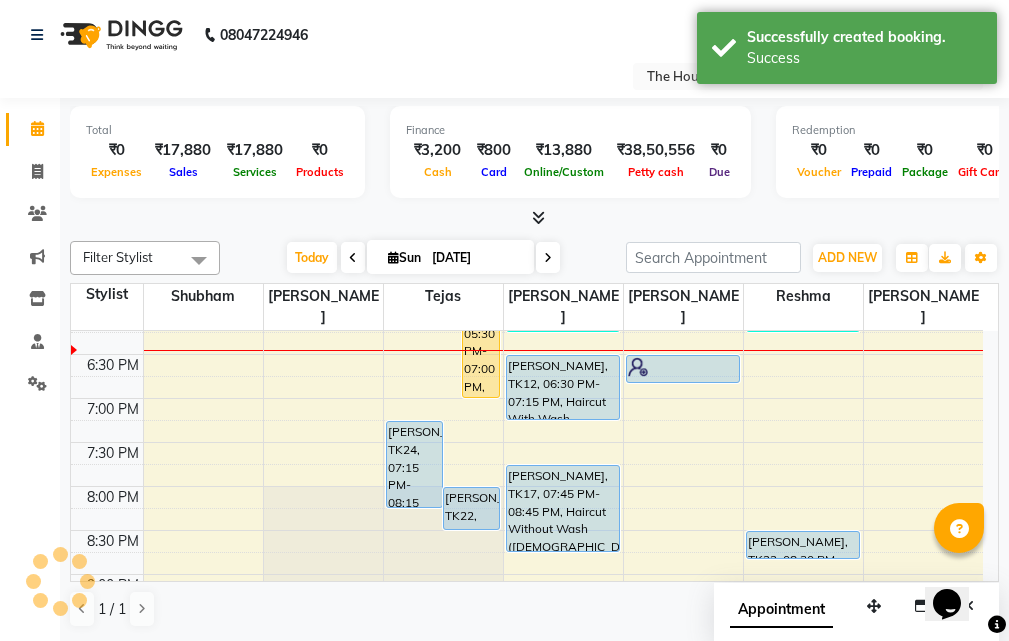 scroll, scrollTop: 0, scrollLeft: 0, axis: both 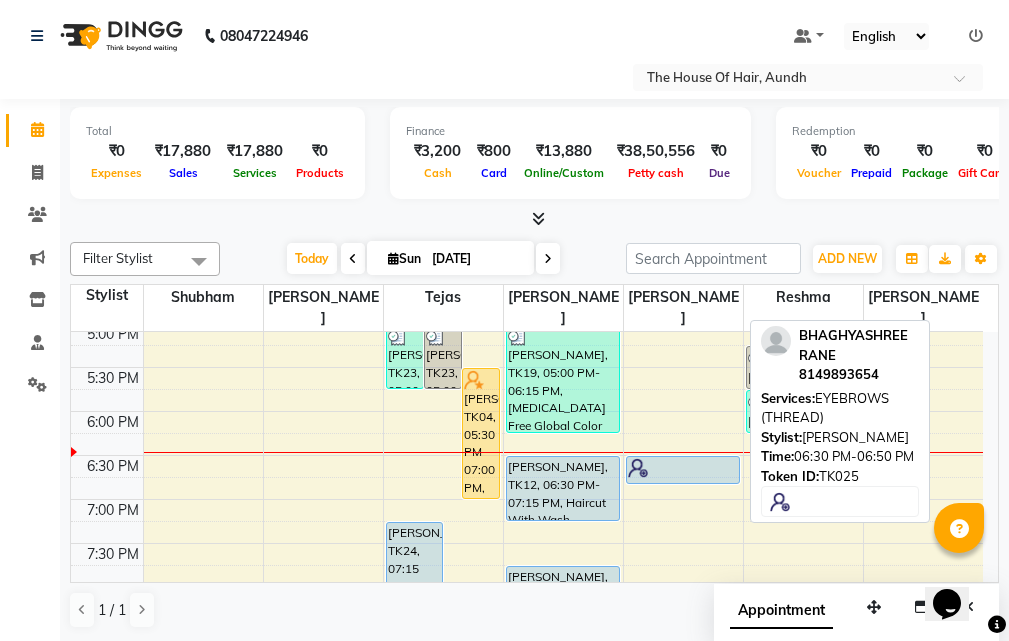 click at bounding box center (683, 468) 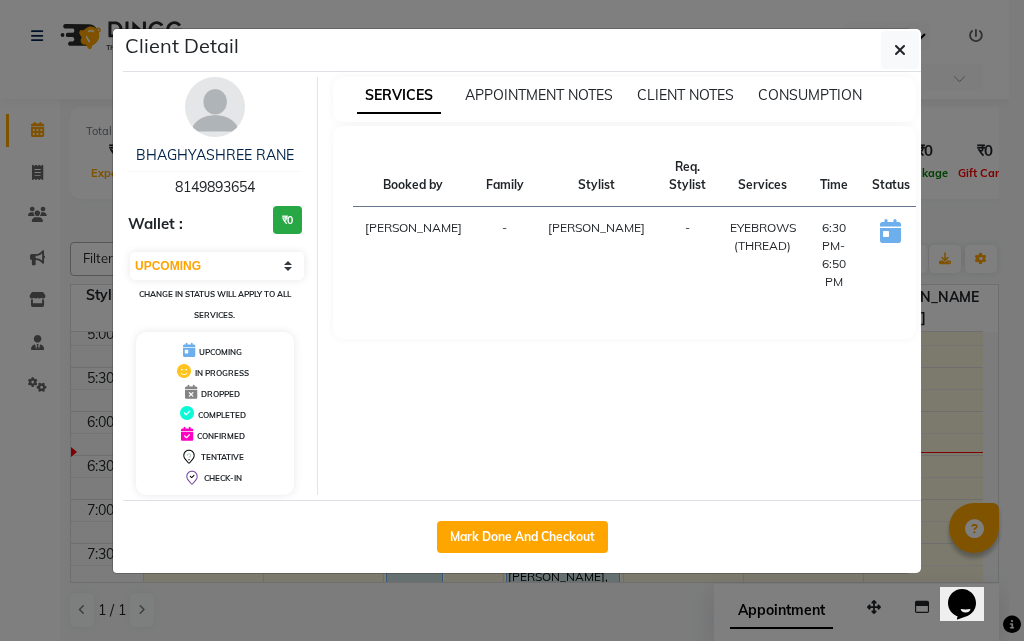 click on "START" at bounding box center (956, 233) 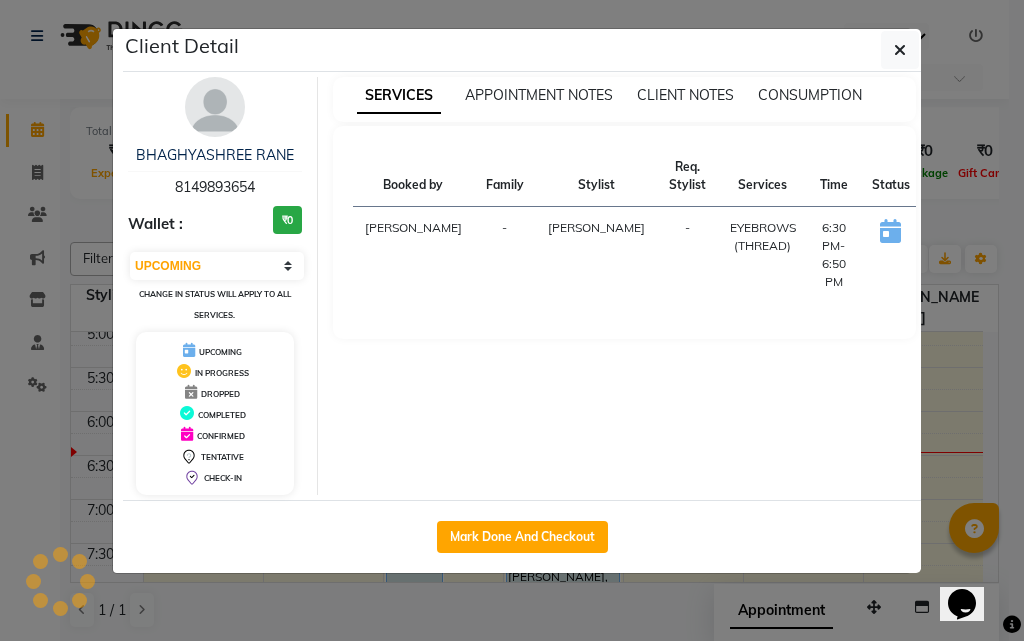 select on "1" 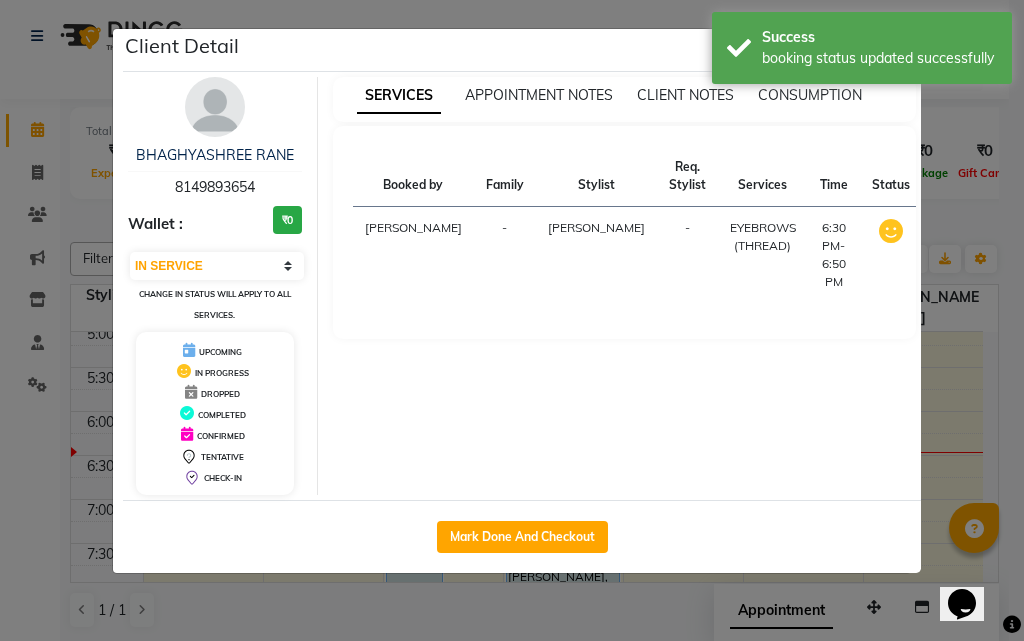 click on "Client Detail  BHAGHYASHREE RANE   8149893654 Wallet : ₹0 Select IN SERVICE CONFIRMED TENTATIVE CHECK IN MARK DONE DROPPED UPCOMING Change in status will apply to all services. UPCOMING IN PROGRESS DROPPED COMPLETED CONFIRMED TENTATIVE CHECK-IN SERVICES APPOINTMENT NOTES CLIENT NOTES CONSUMPTION Booked by Family Stylist Req. Stylist Services Time Status  Kritika   - Aarti Chaudhari -  EYEBROWS (THREAD)   6:30 PM-6:50 PM   MARK DONE   Mark Done And Checkout" 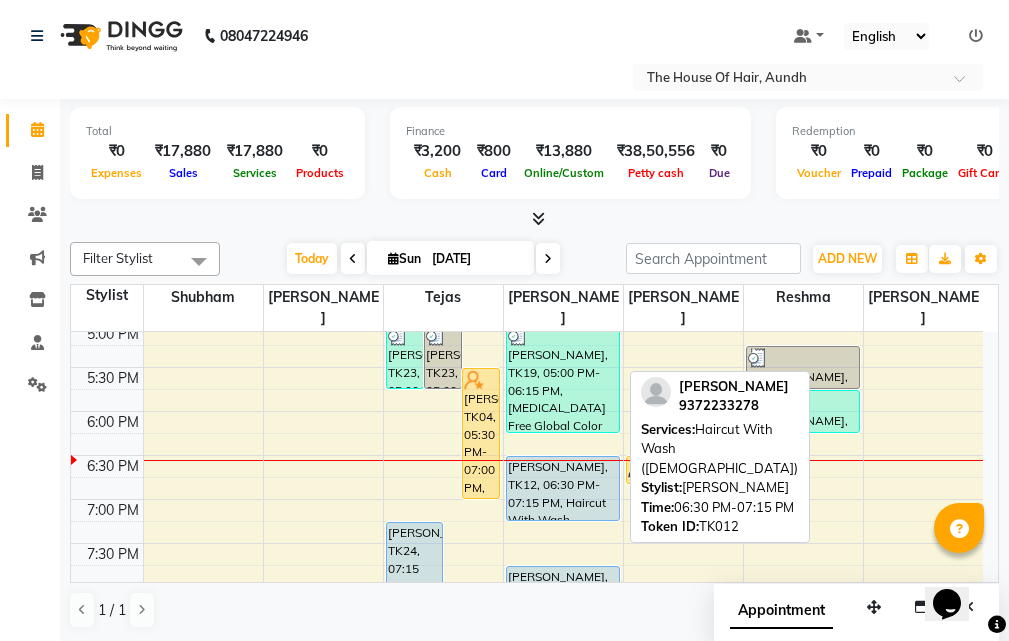 click on "Aditya Shukla, TK12, 06:30 PM-07:15 PM, Haircut With Wash (Female)" at bounding box center [563, 488] 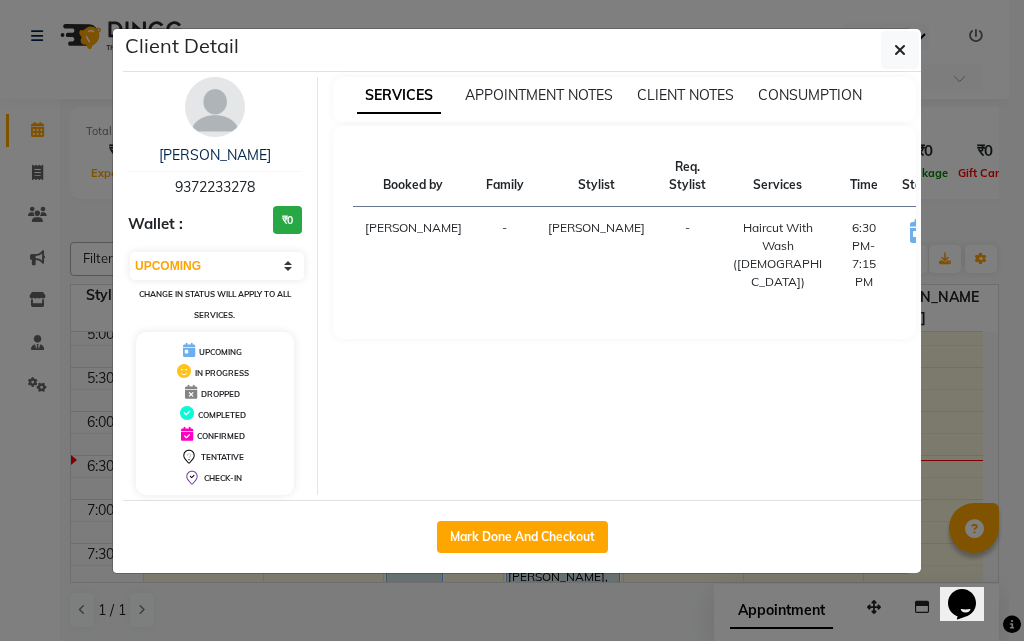 click on "START" at bounding box center (986, 233) 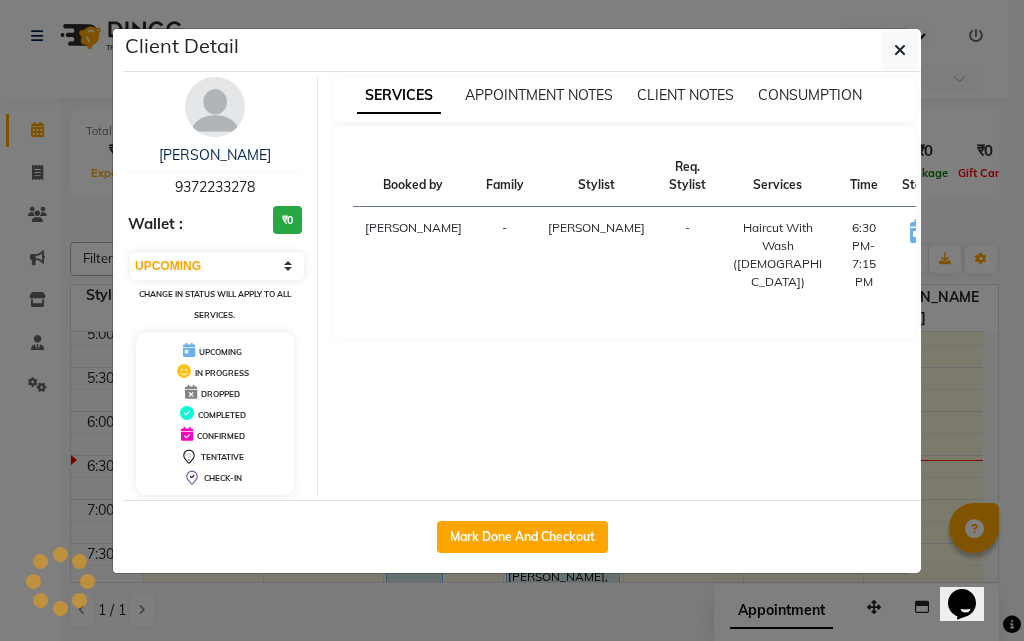 select on "1" 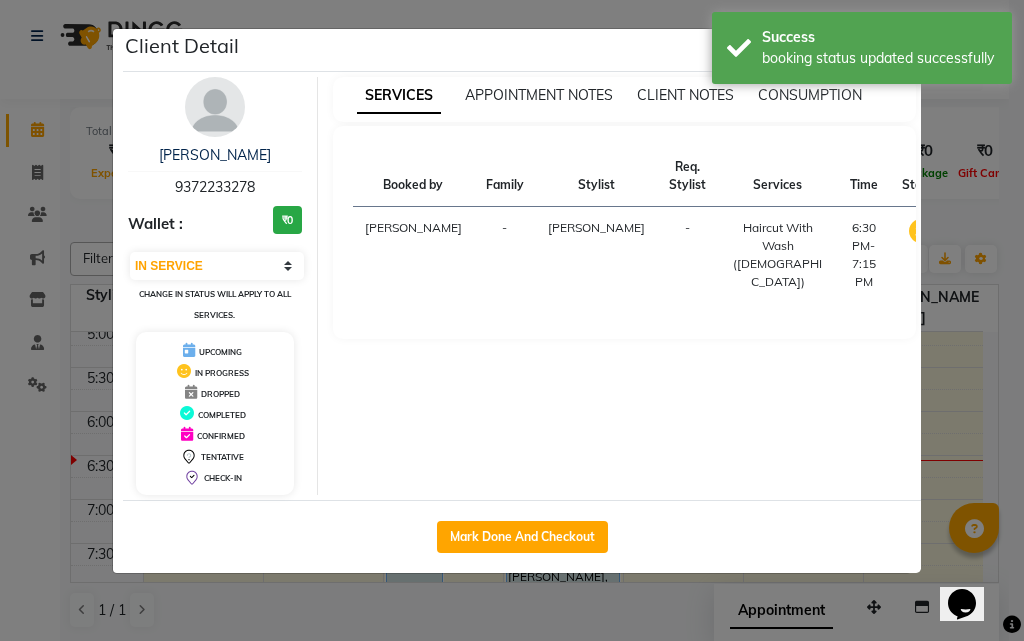 click on "Client Detail  Aditya Shukla   9372233278 Wallet : ₹0 Select IN SERVICE CONFIRMED TENTATIVE CHECK IN MARK DONE DROPPED UPCOMING Change in status will apply to all services. UPCOMING IN PROGRESS DROPPED COMPLETED CONFIRMED TENTATIVE CHECK-IN SERVICES APPOINTMENT NOTES CLIENT NOTES CONSUMPTION Booked by Family Stylist Req. Stylist Services Time Status  Kritika   - Rushikesh Raut -  Haircut With Wash (Female)   6:30 PM-7:15 PM   MARK DONE   Mark Done And Checkout" 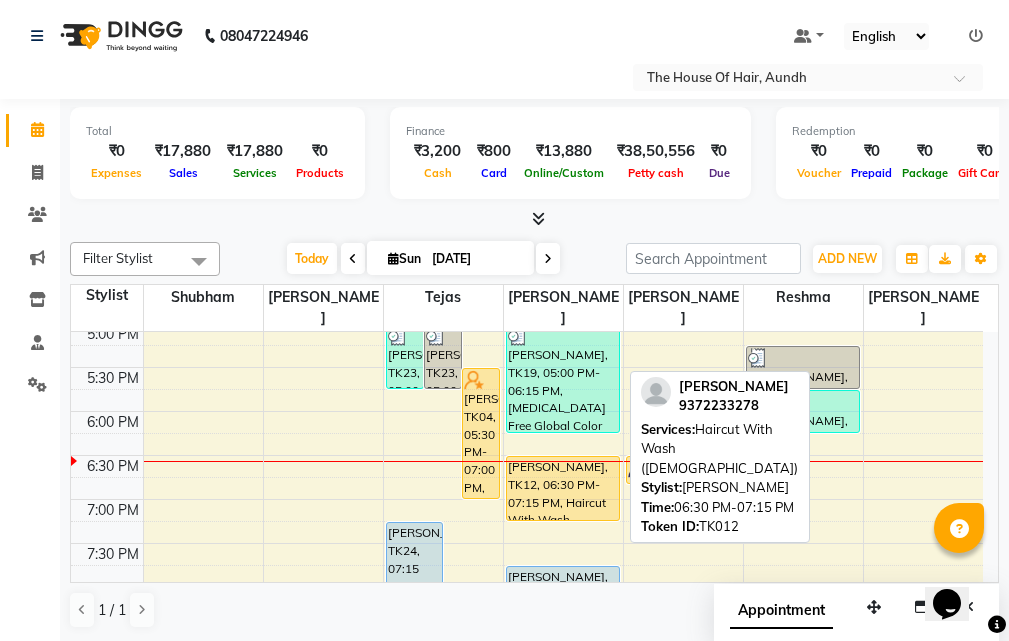 click on "Aditya Shukla, TK12, 06:30 PM-07:15 PM, Haircut With Wash (Female)" at bounding box center [563, 488] 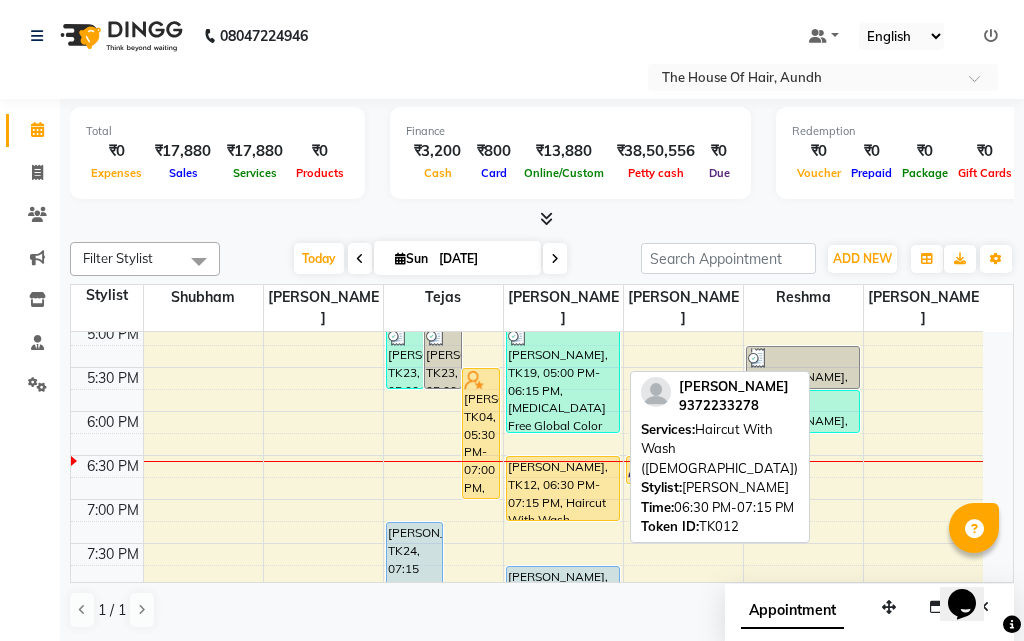 select on "1" 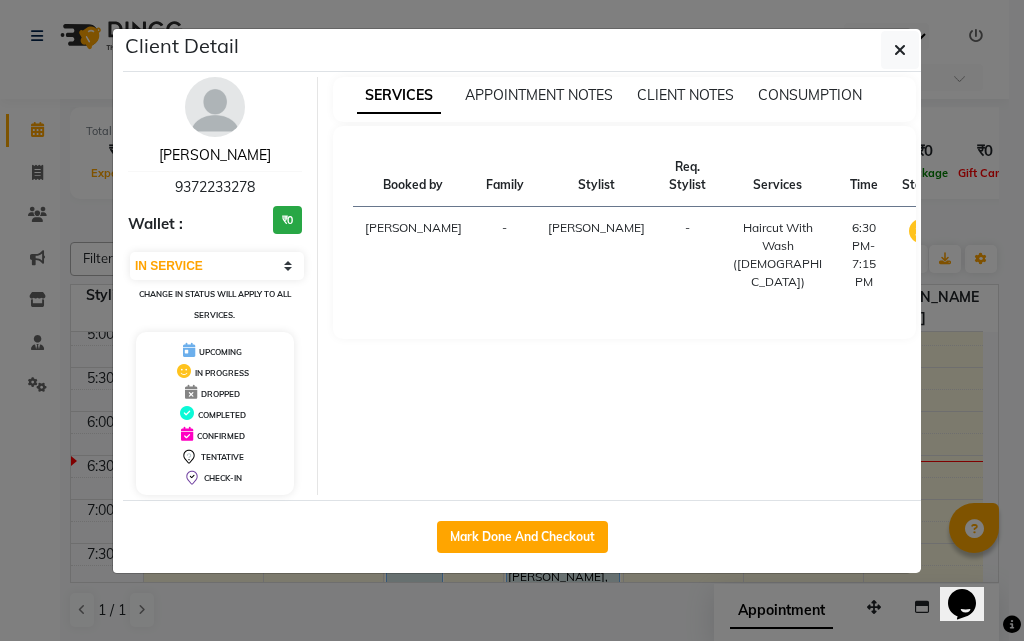 click on "[PERSON_NAME]" at bounding box center [215, 155] 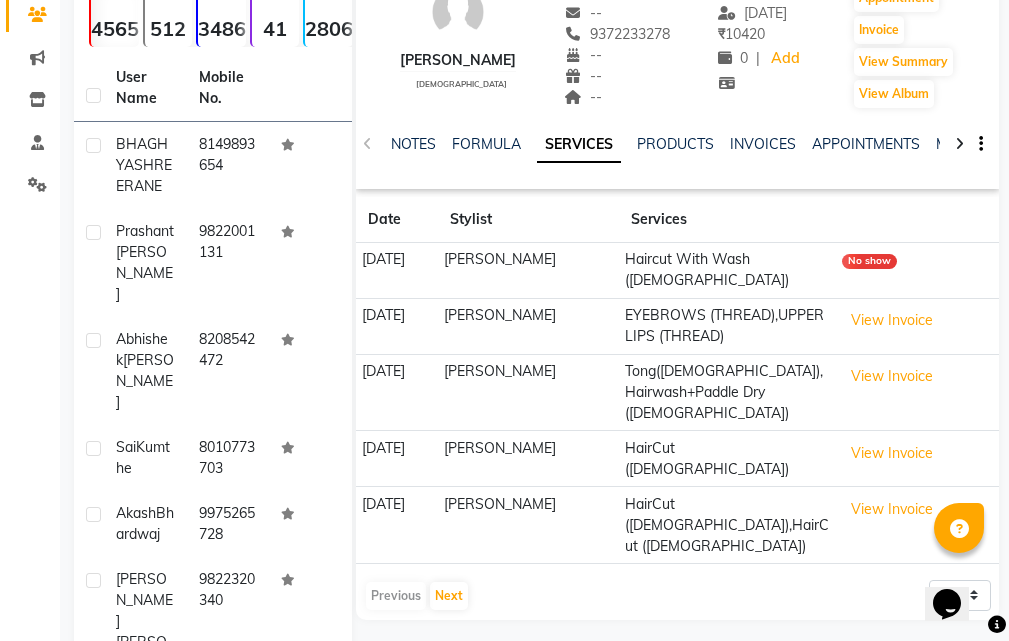scroll, scrollTop: 300, scrollLeft: 0, axis: vertical 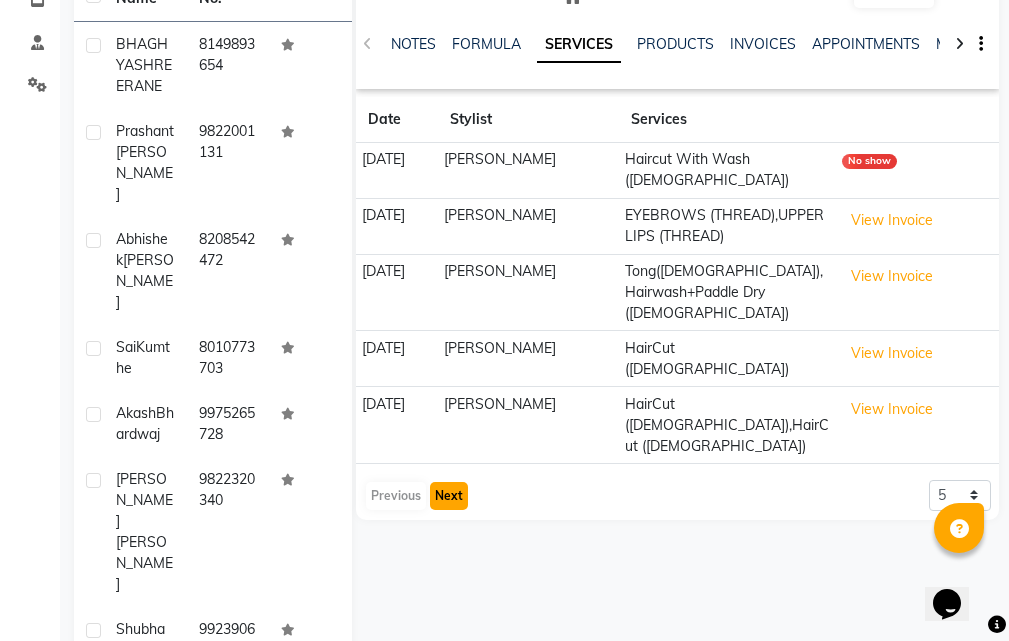 click on "Next" 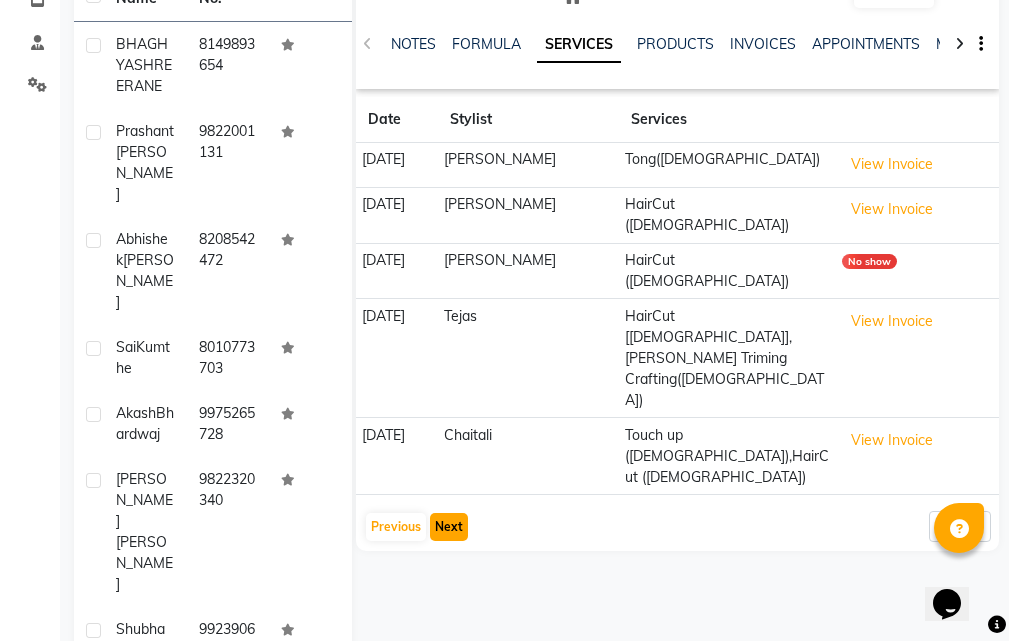 click on "Next" 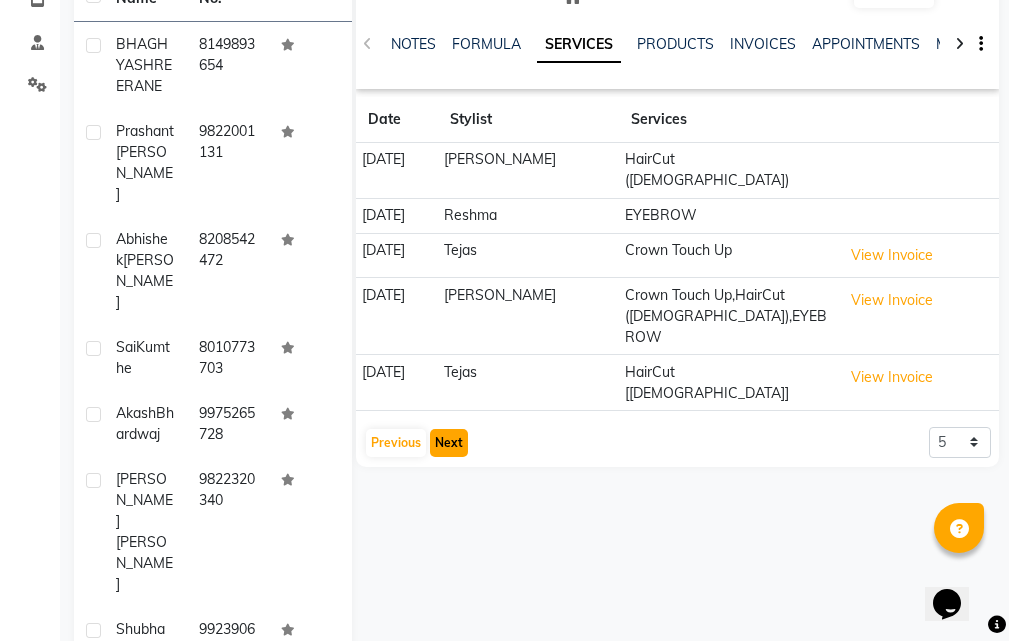 click on "Next" 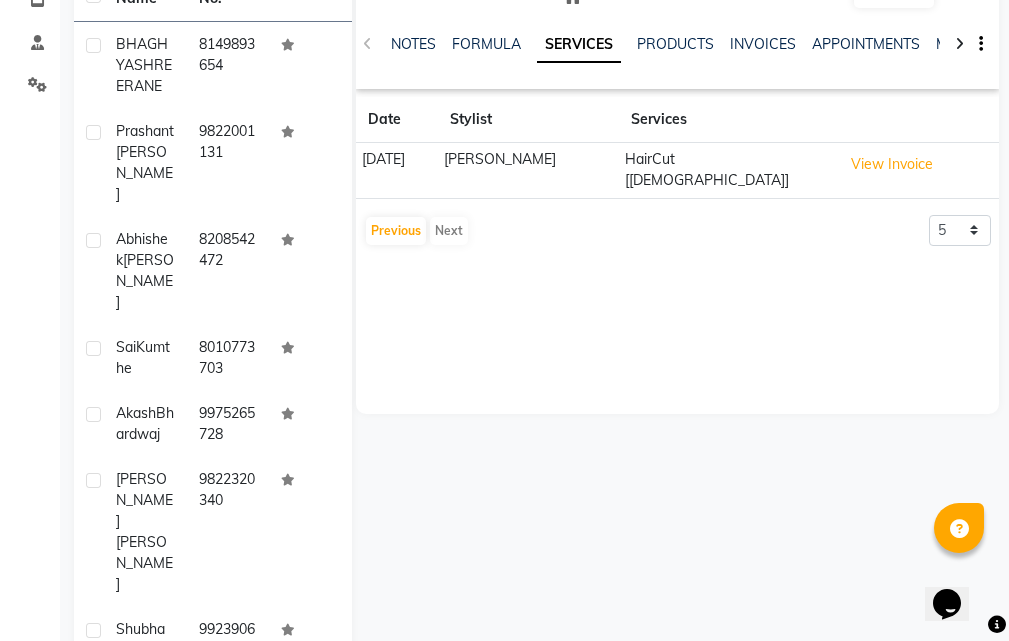 scroll, scrollTop: 100, scrollLeft: 0, axis: vertical 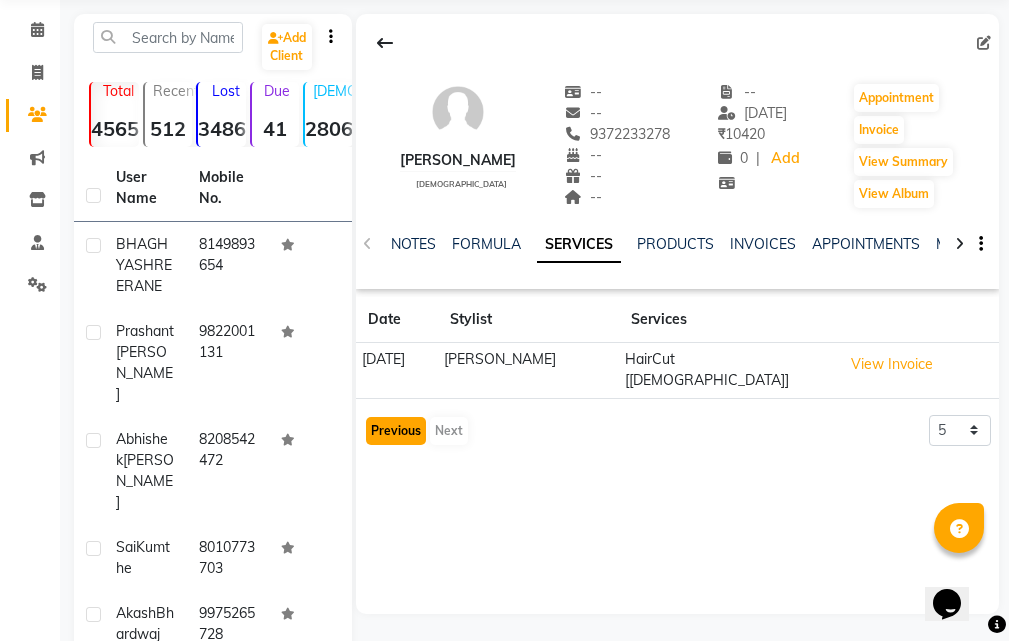 click on "Previous" 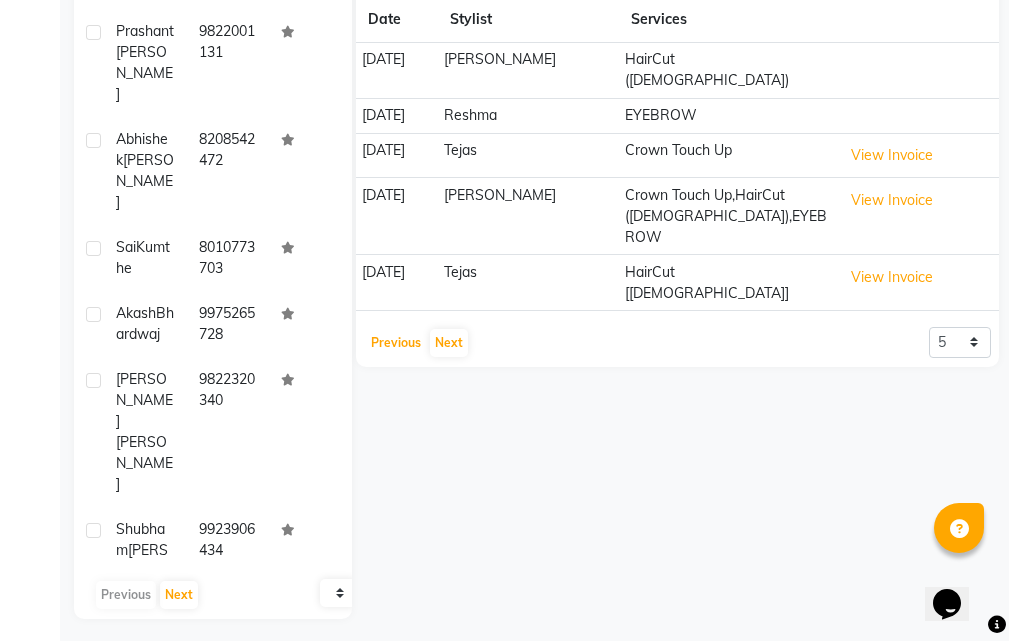 scroll, scrollTop: 200, scrollLeft: 0, axis: vertical 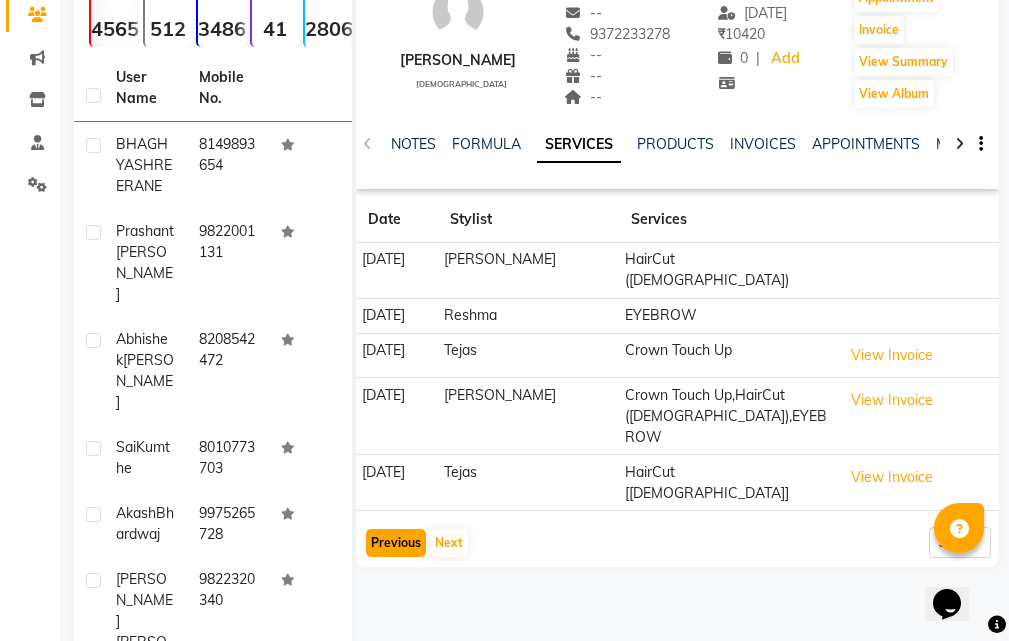 click on "Previous" 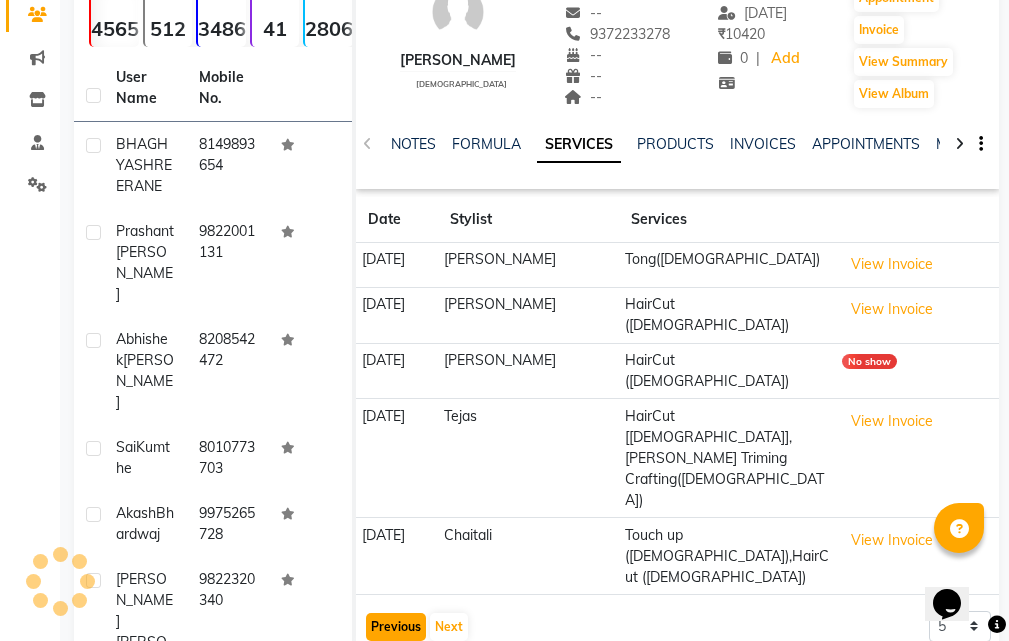 click on "Previous" 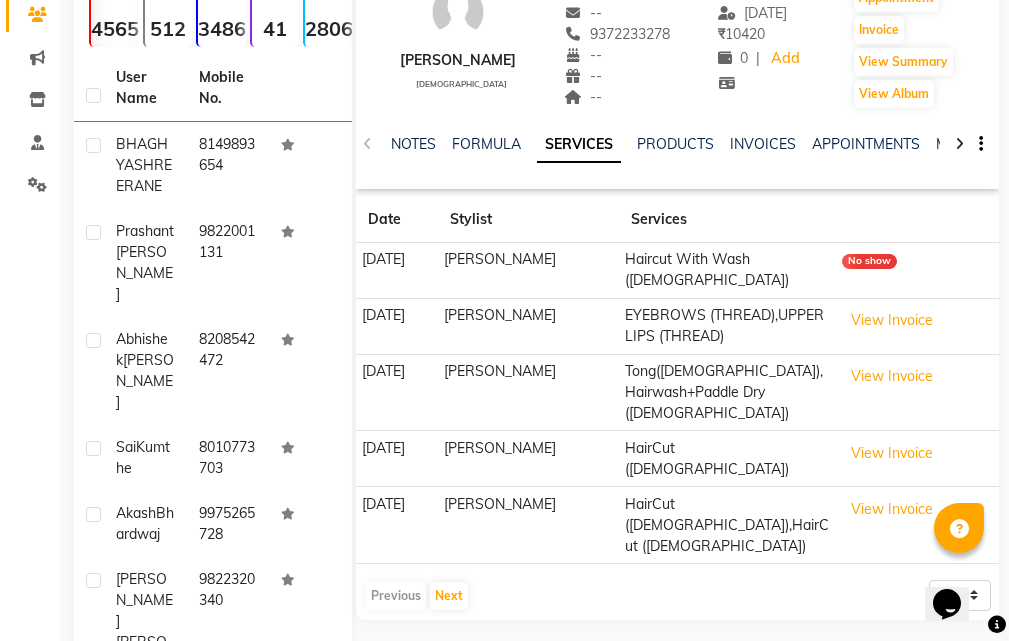scroll, scrollTop: 0, scrollLeft: 0, axis: both 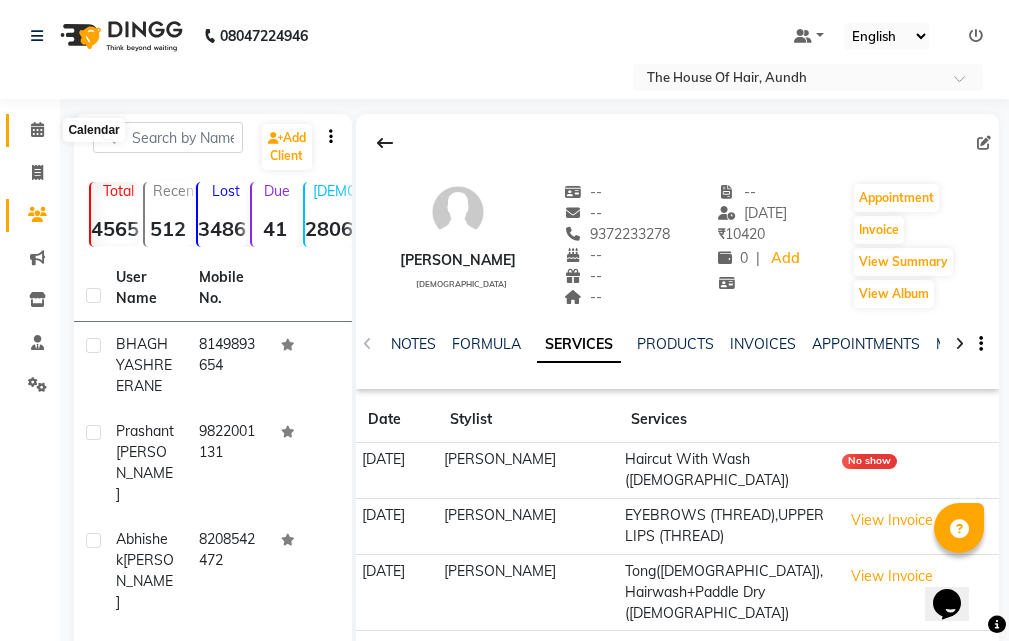 click 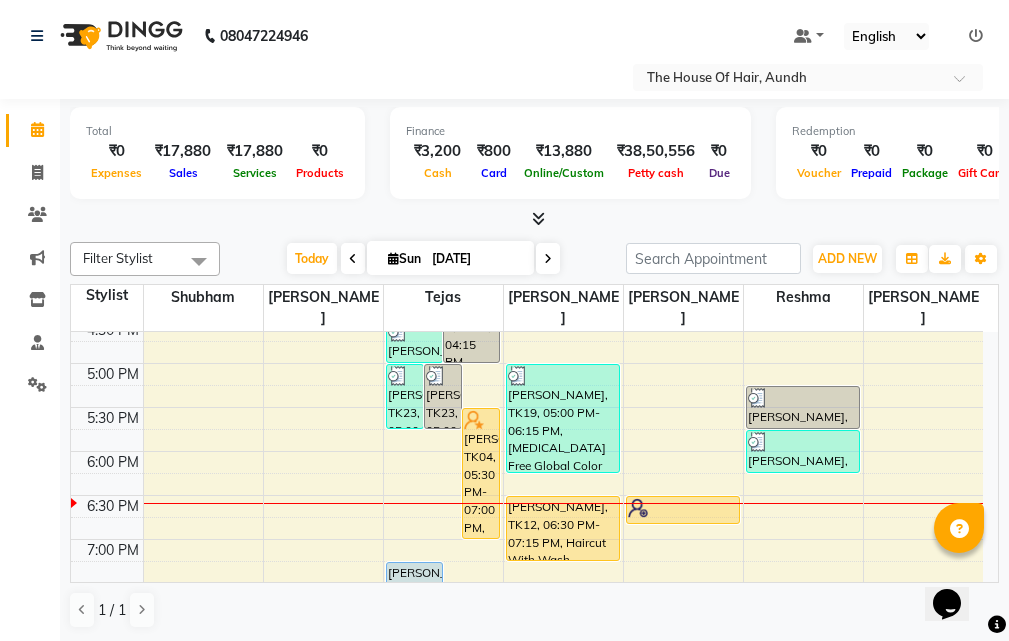 scroll, scrollTop: 860, scrollLeft: 0, axis: vertical 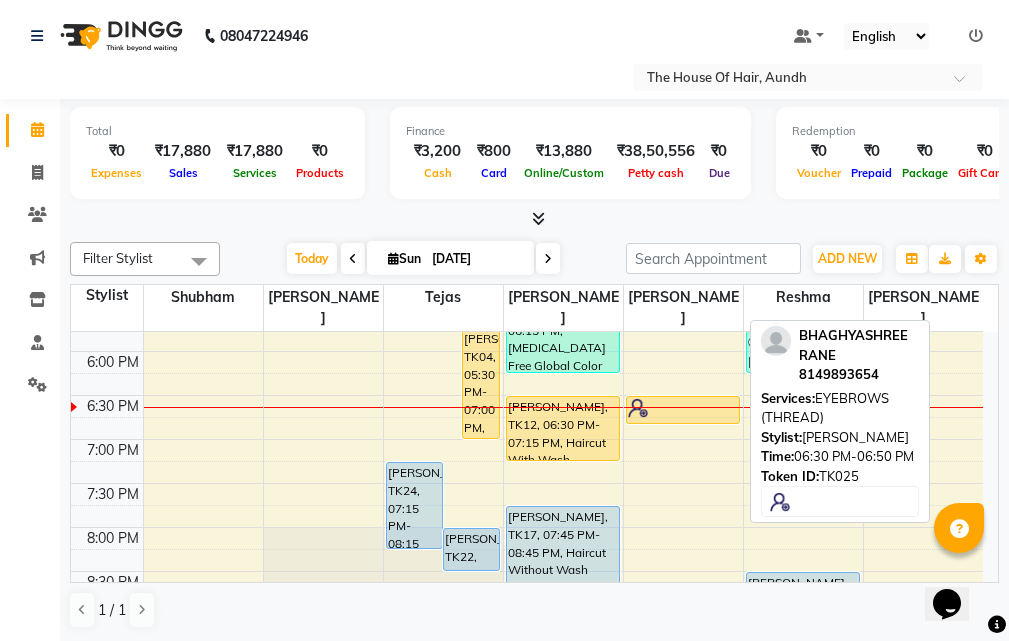 click at bounding box center [683, 408] 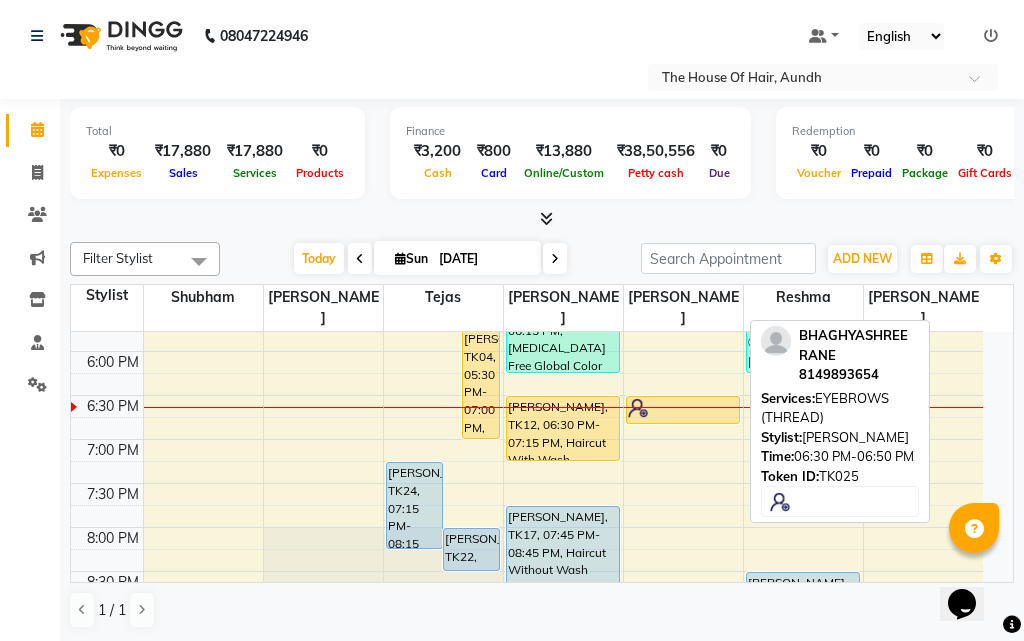 select on "1" 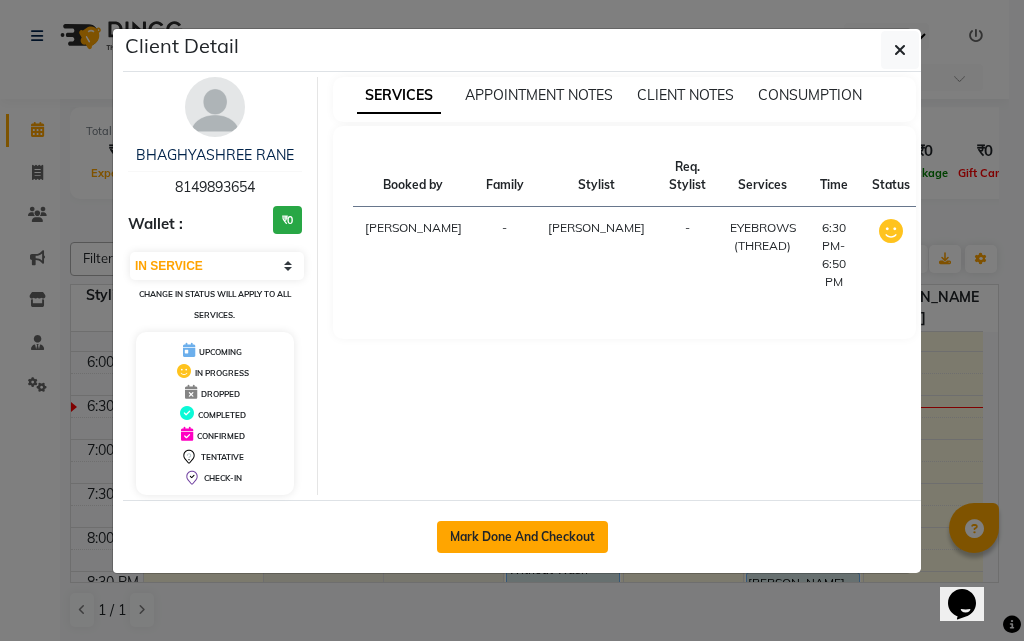 click on "Mark Done And Checkout" 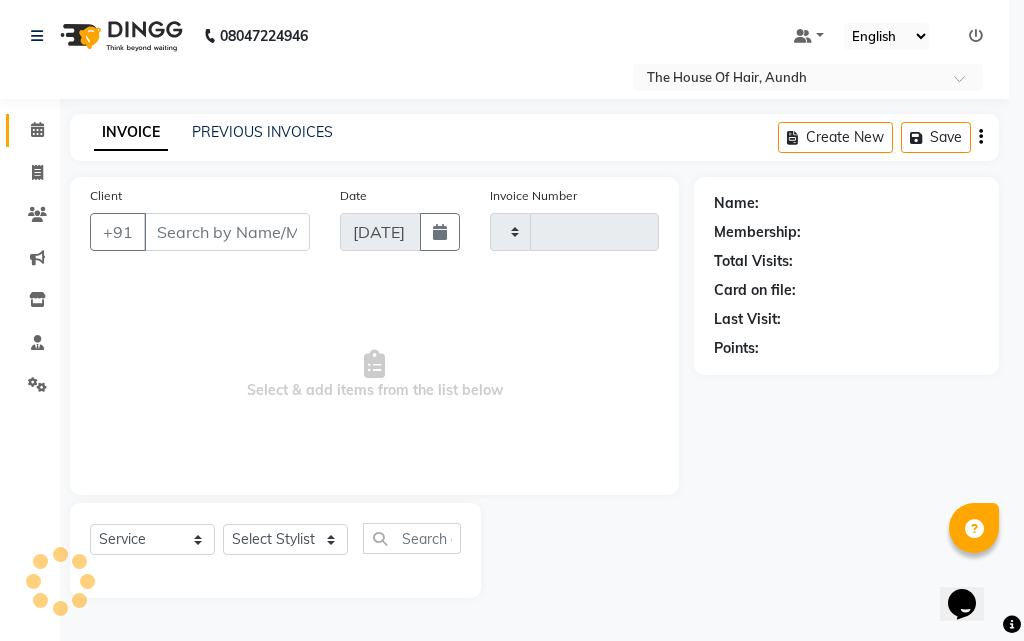 type on "1158" 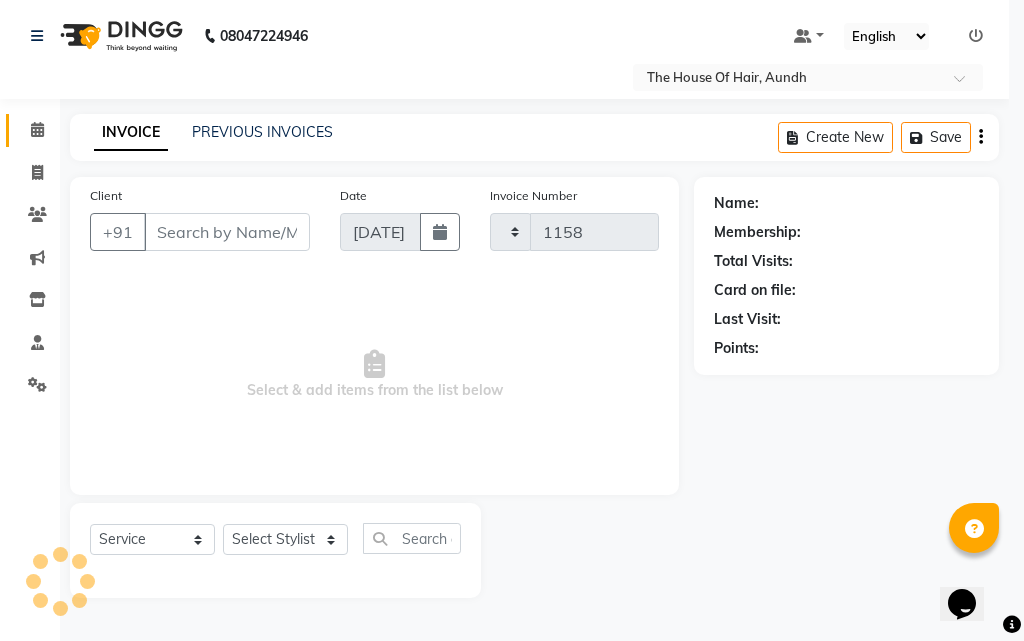 select on "26" 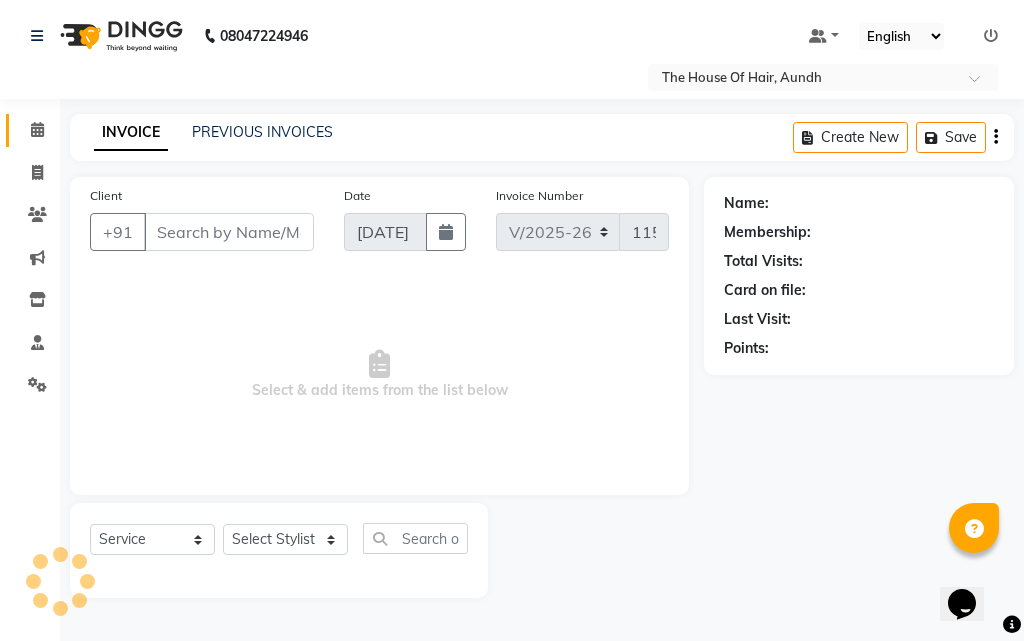 type on "8149893654" 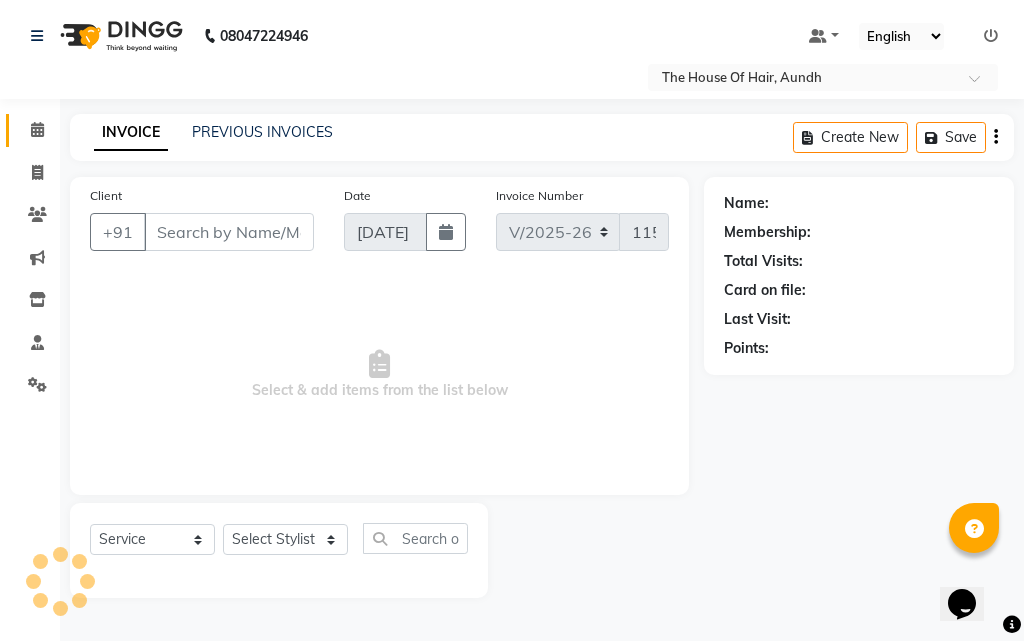 select on "26084" 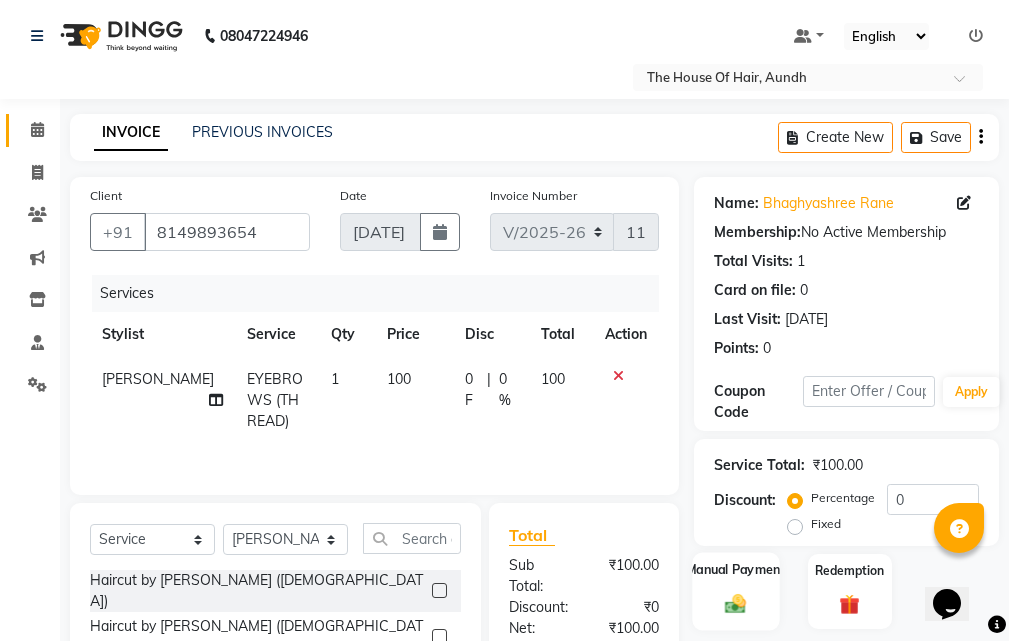 scroll, scrollTop: 100, scrollLeft: 0, axis: vertical 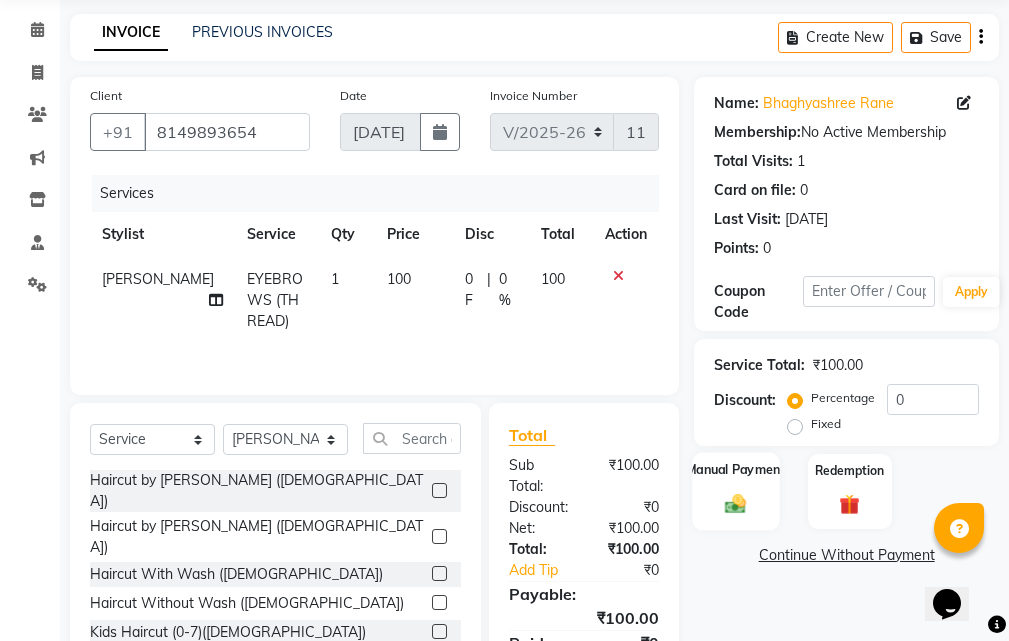 click on "Manual Payment" 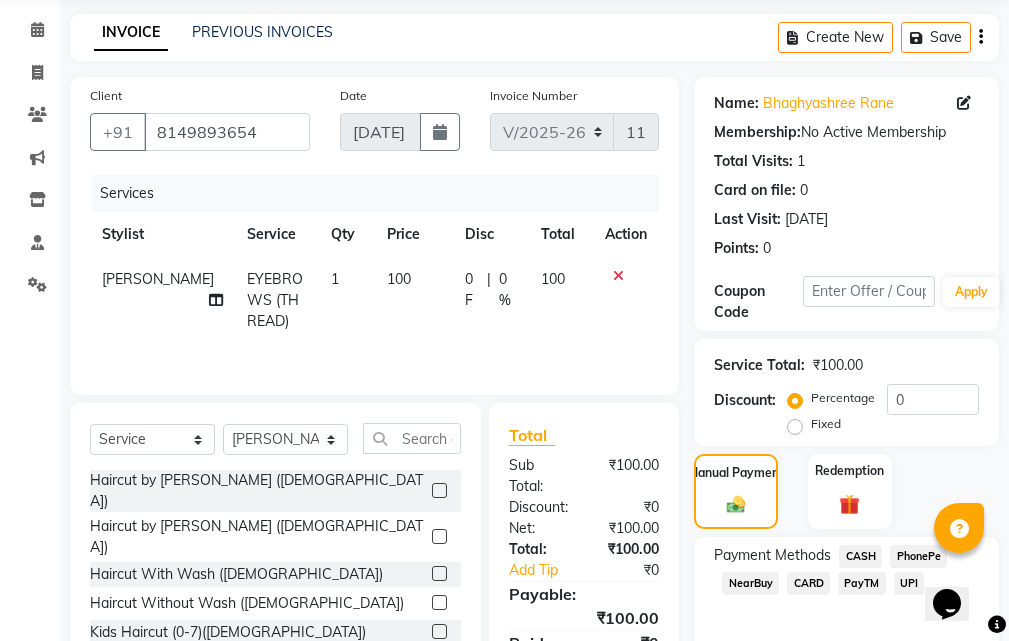 click on "UPI" 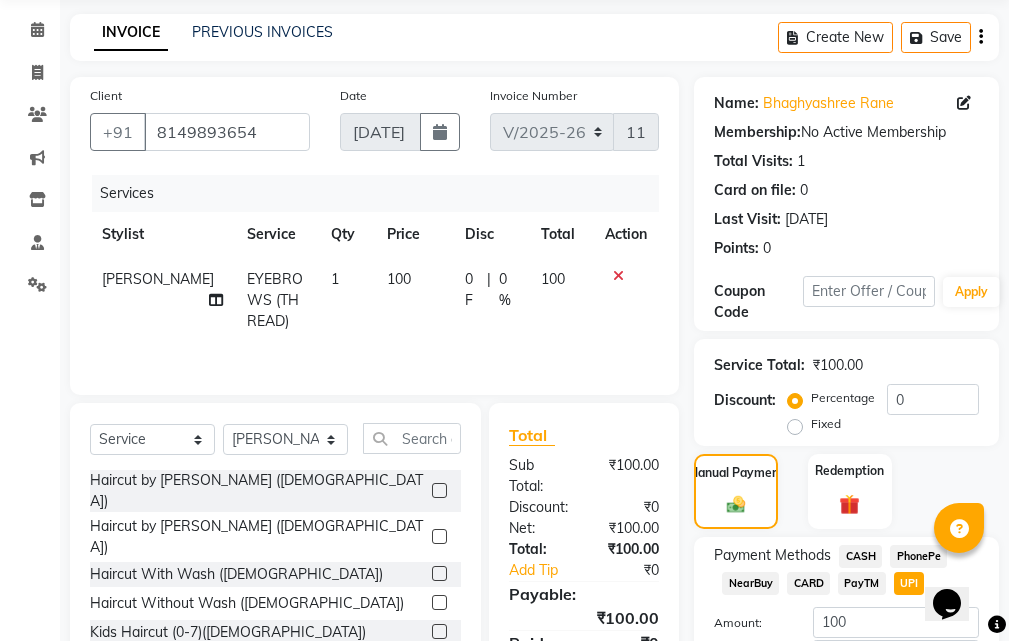 scroll, scrollTop: 243, scrollLeft: 0, axis: vertical 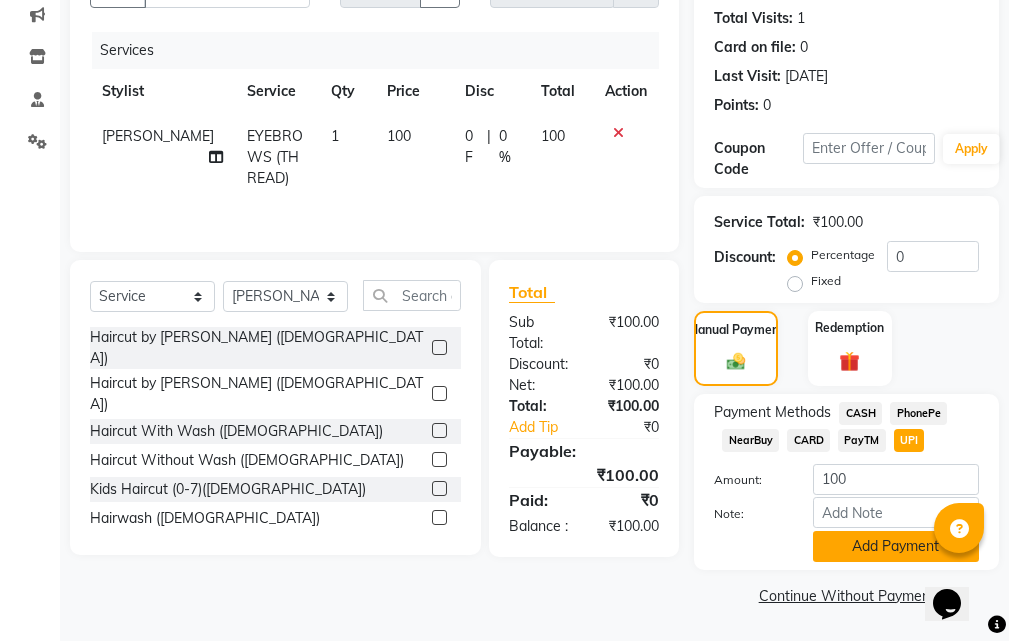 click on "Add Payment" 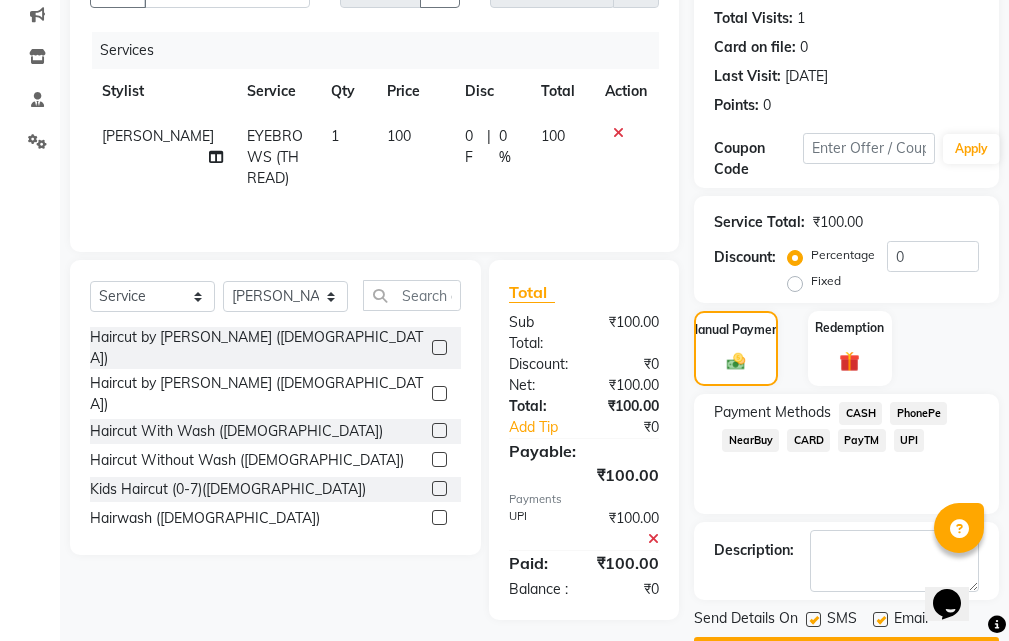 scroll, scrollTop: 300, scrollLeft: 0, axis: vertical 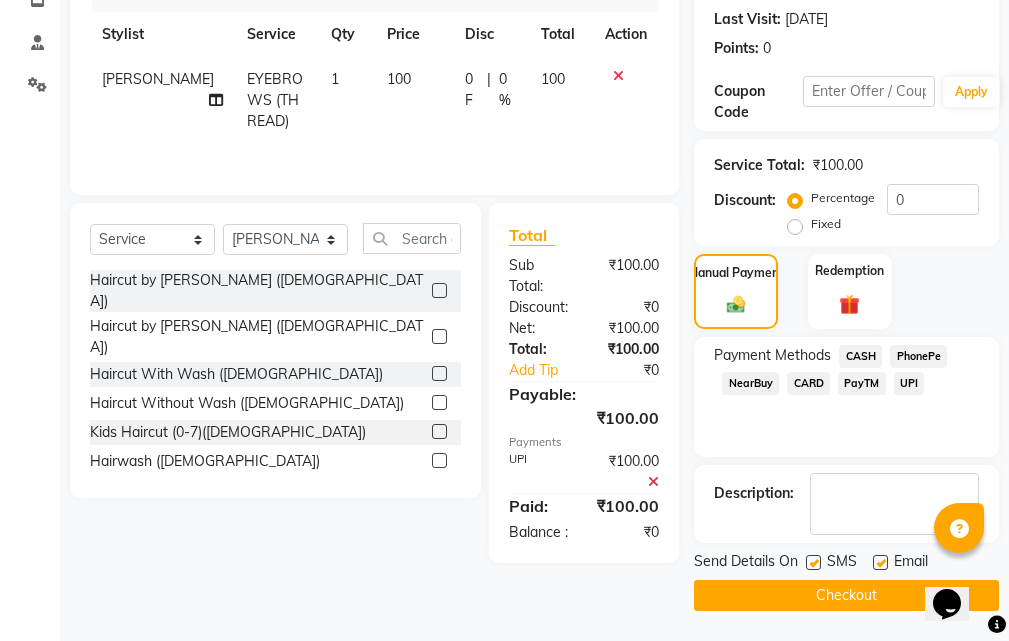 click on "Checkout" 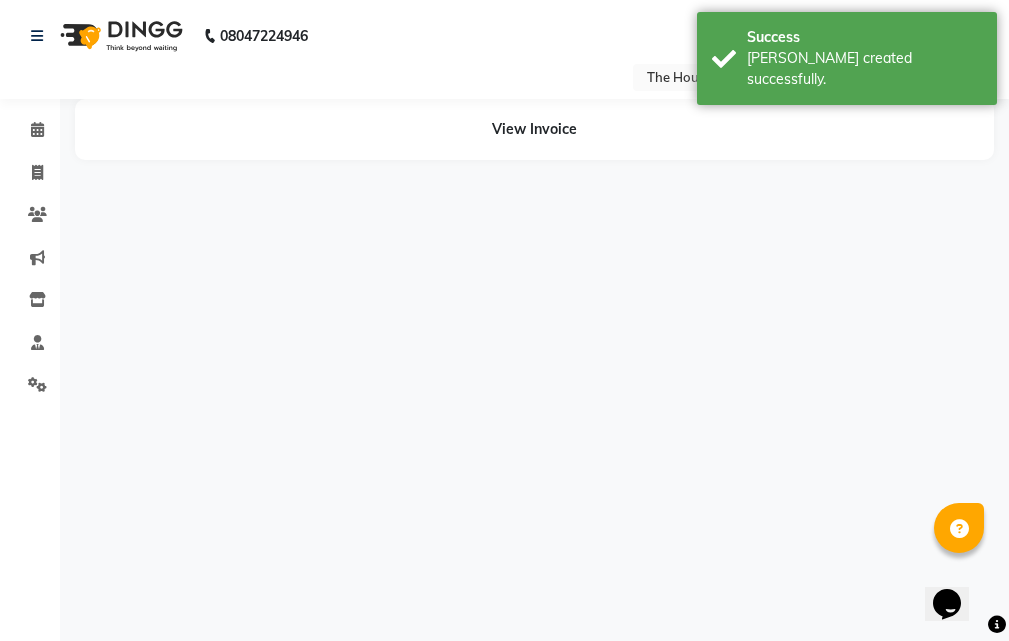 scroll, scrollTop: 0, scrollLeft: 0, axis: both 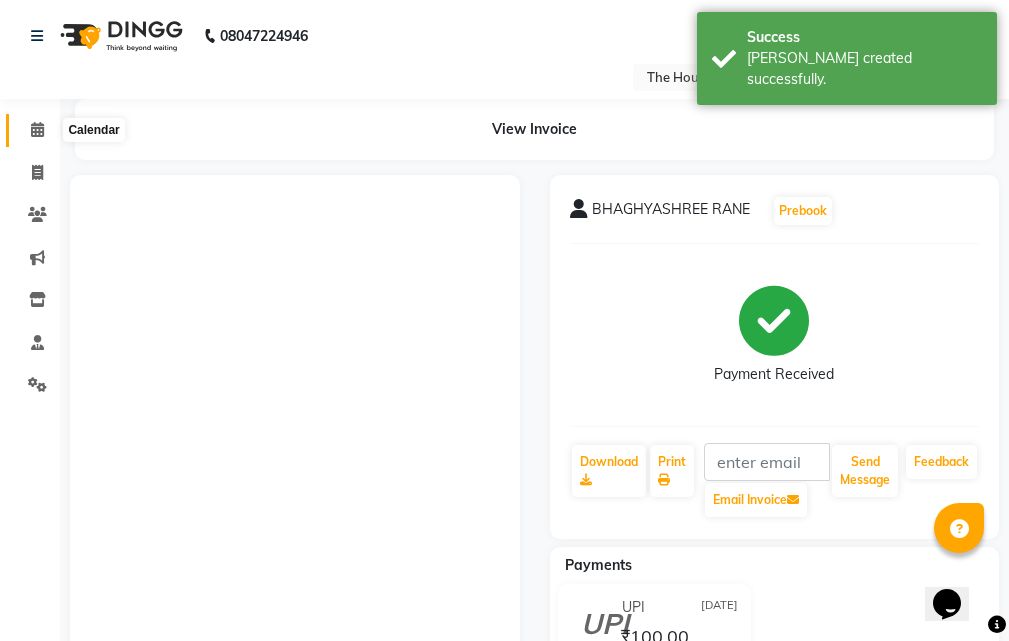 click 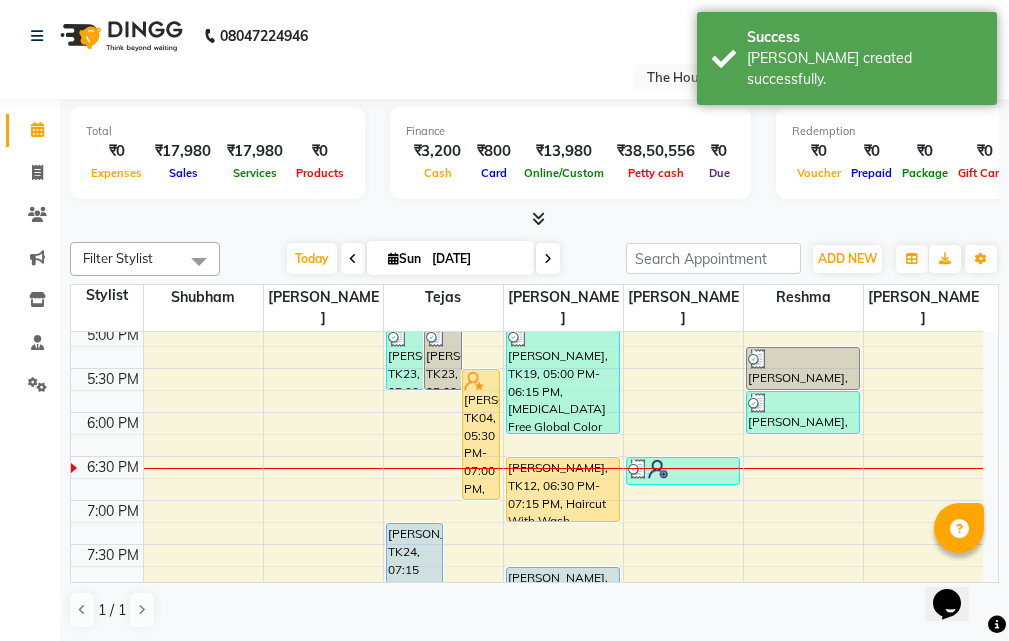scroll, scrollTop: 800, scrollLeft: 0, axis: vertical 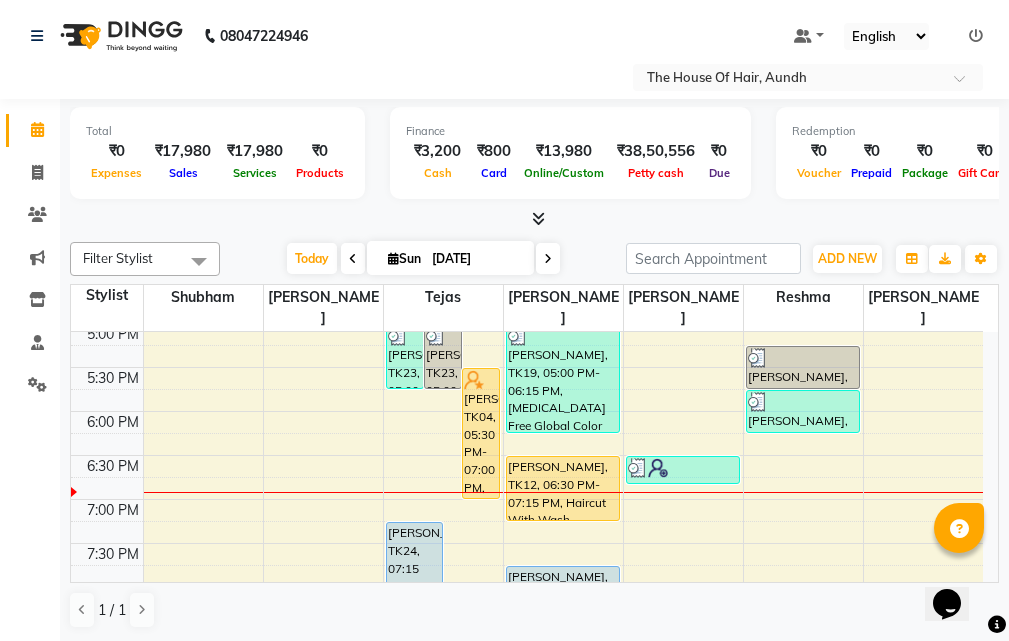 click on "8:00 AM 8:30 AM 9:00 AM 9:30 AM 10:00 AM 10:30 AM 11:00 AM 11:30 AM 12:00 PM 12:30 PM 1:00 PM 1:30 PM 2:00 PM 2:30 PM 3:00 PM 3:30 PM 4:00 PM 4:30 PM 5:00 PM 5:30 PM 6:00 PM 6:30 PM 7:00 PM 7:30 PM 8:00 PM 8:30 PM 9:00 PM 9:30 PM     Amit Jain, TK10, 09:30 AM-11:30 AM, Haircut Without Wash (Male),Beard,Beard Color     Pukul Shaha, TK03, 09:30 AM-10:30 AM, Haircut Without Wash (Male),Beard     AARYMAN, TK11, 10:00 AM-10:30 AM, Haircut Without Wash (Male)     pranjal karkare, TK01, 10:30 AM-12:00 PM, Clean Shave ,Hair Spa (Schwarkopf) (Male),Haircut With Wash (Male)     Sai Kumthe, TK23, 05:00 PM-05:45 PM, Ammonia Free Global Color (Male)     Sai Kumthe, TK23, 05:00 PM-05:45 PM, Global Color (Male)     Amit Kurhade, TK04, 05:30 PM-07:00 PM, Haircut With Wash (Male),Beard     UTSAV PAREKH, TK15, 04:00 PM-04:30 PM, Haircut Without Wash (Male)    Nishant K, TK20, 04:15 PM-05:00 PM, Haircut Without Wash (Male),Beard     Akash Bhardwaj, TK21, 04:30 PM-05:00 PM, Haircut Without Wash (Male)" at bounding box center [527, 147] 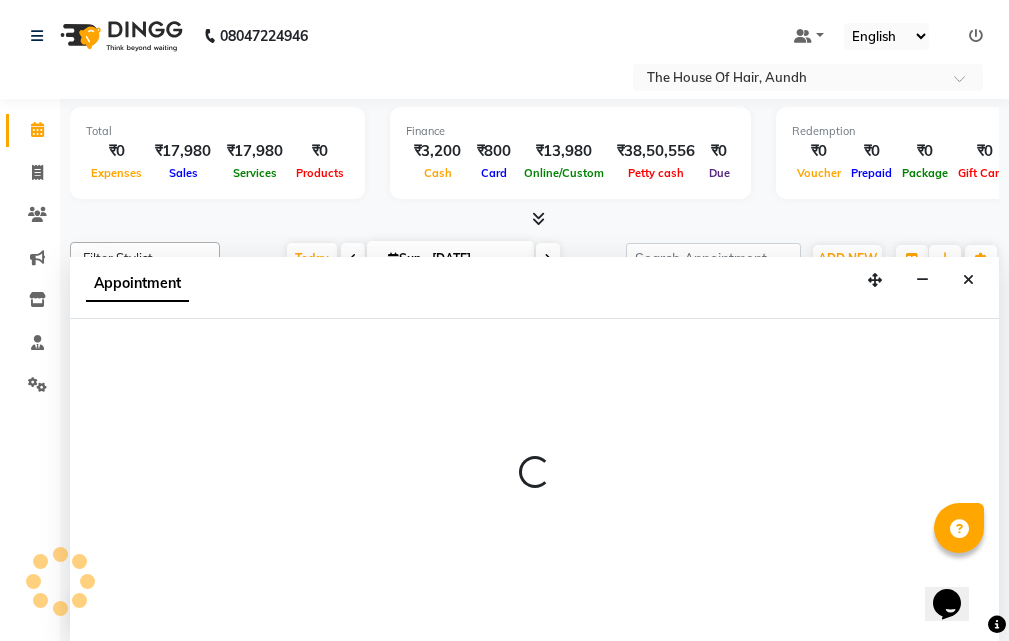 select on "57809" 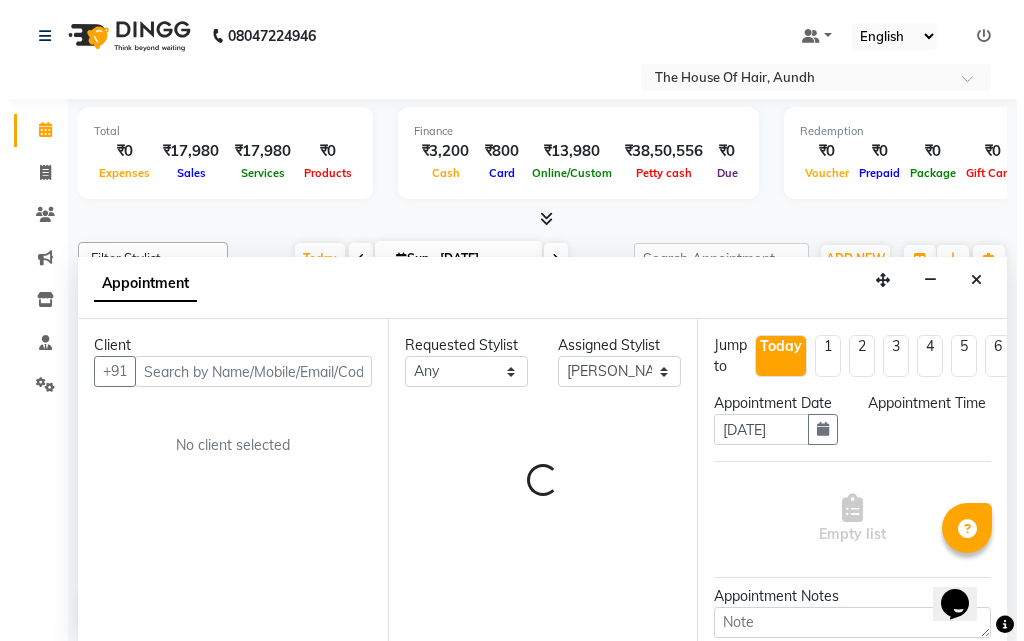 scroll, scrollTop: 1, scrollLeft: 0, axis: vertical 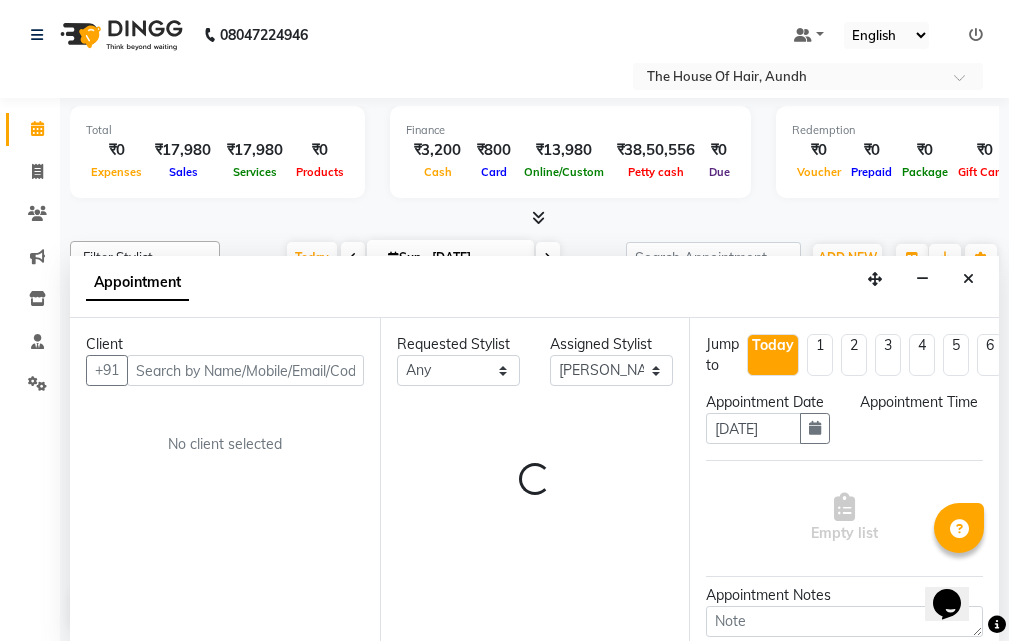 select on "1140" 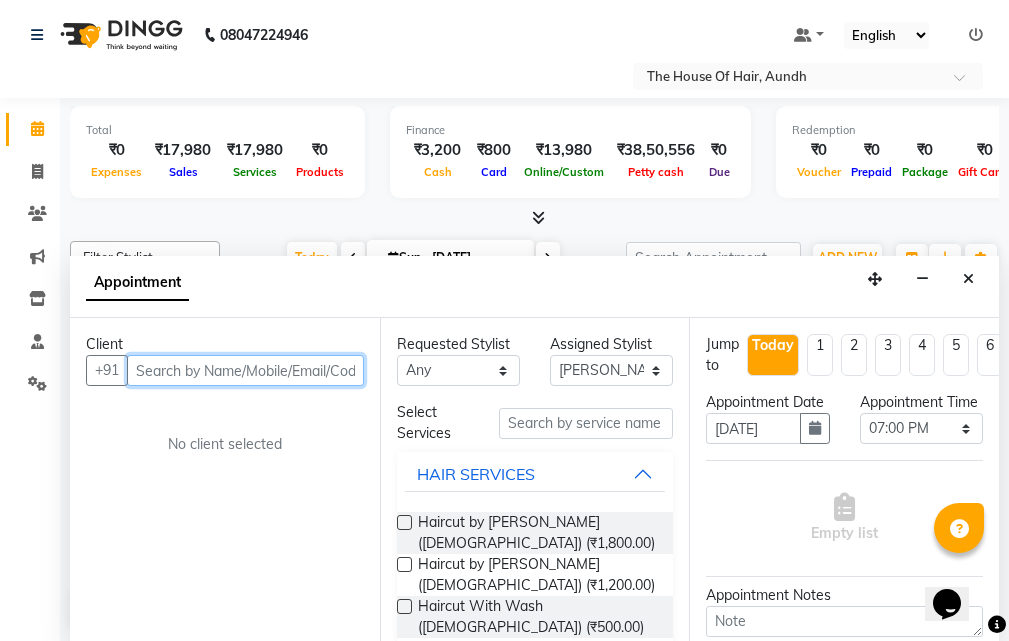 click at bounding box center [245, 370] 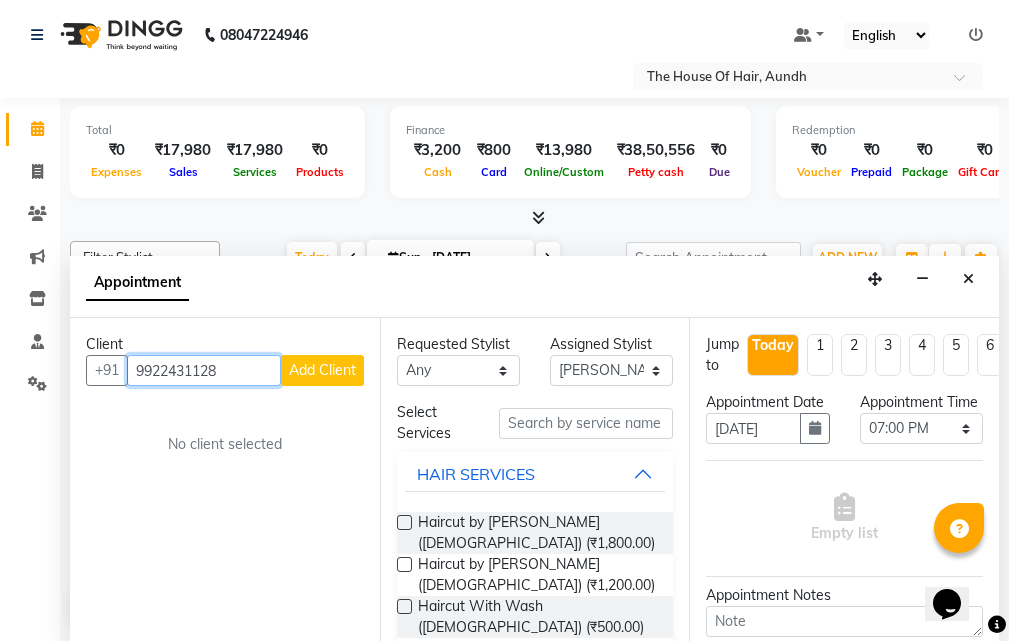 type on "9922431128" 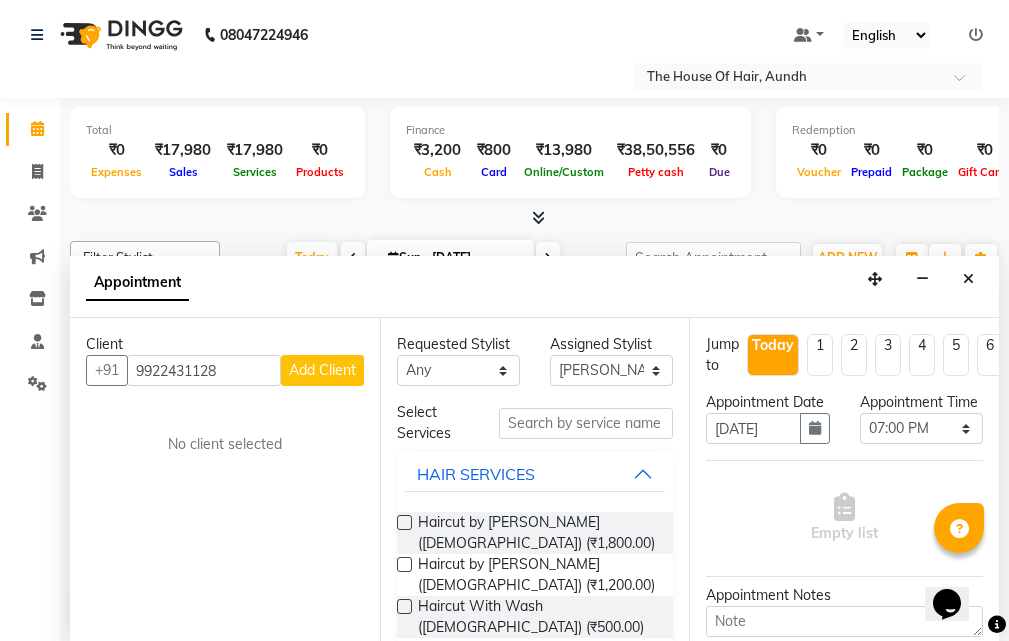 click on "Add Client" at bounding box center (322, 370) 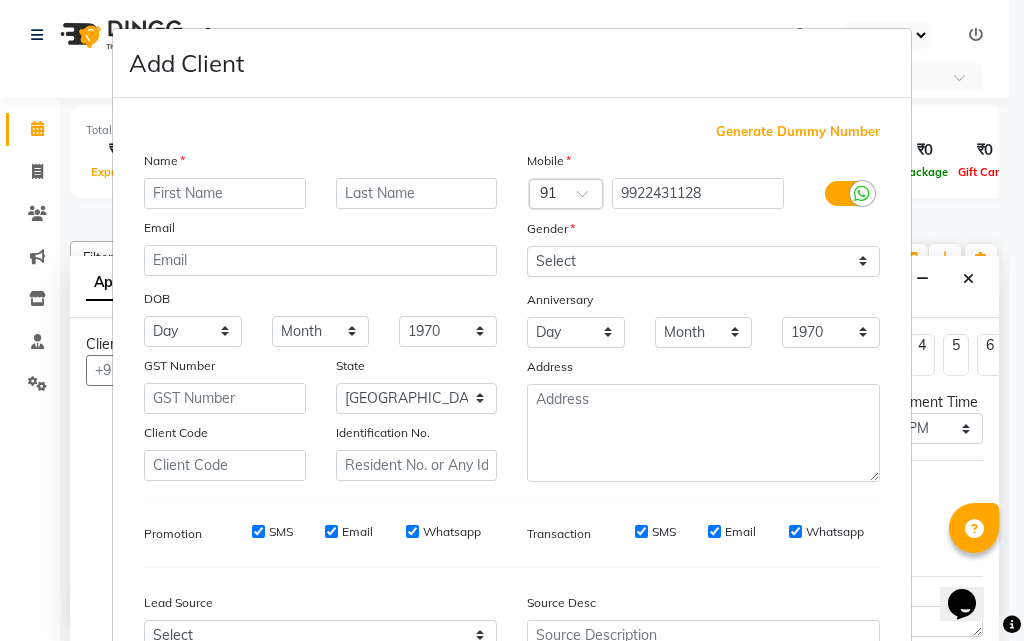 click on "Add Client Generate Dummy Number Name Email DOB Day 01 02 03 04 05 06 07 08 09 10 11 12 13 14 15 16 17 18 19 20 21 22 23 24 25 26 27 28 29 30 31 Month January February March April May June July August September October November December 1940 1941 1942 1943 1944 1945 1946 1947 1948 1949 1950 1951 1952 1953 1954 1955 1956 1957 1958 1959 1960 1961 1962 1963 1964 1965 1966 1967 1968 1969 1970 1971 1972 1973 1974 1975 1976 1977 1978 1979 1980 1981 1982 1983 1984 1985 1986 1987 1988 1989 1990 1991 1992 1993 1994 1995 1996 1997 1998 1999 2000 2001 2002 2003 2004 2005 2006 2007 2008 2009 2010 2011 2012 2013 2014 2015 2016 2017 2018 2019 2020 2021 2022 2023 2024 GST Number State Select Andaman and Nicobar Islands Andhra Pradesh Arunachal Pradesh Assam Bihar Chandigarh Chhattisgarh Dadra and Nagar Haveli Daman and Diu Delhi Goa Gujarat Haryana Himachal Pradesh Jammu and Kashmir Jharkhand Karnataka Kerala Lakshadweep Madhya Pradesh Maharashtra Manipur Meghalaya Mizoram Nagaland Odisha Pondicherry Punjab Rajasthan Sikkim" at bounding box center [512, 320] 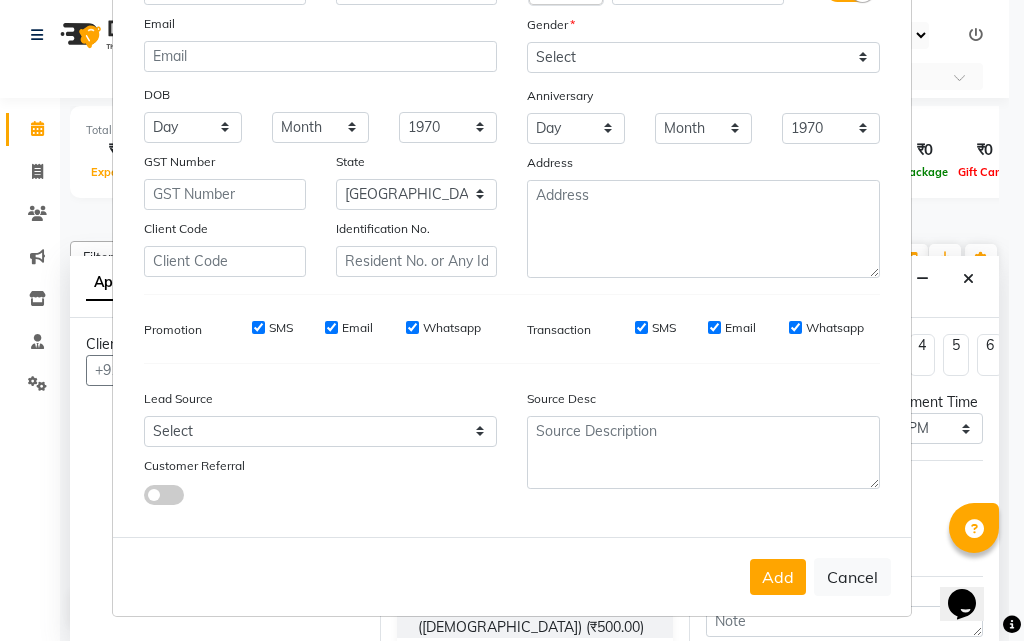 scroll, scrollTop: 208, scrollLeft: 0, axis: vertical 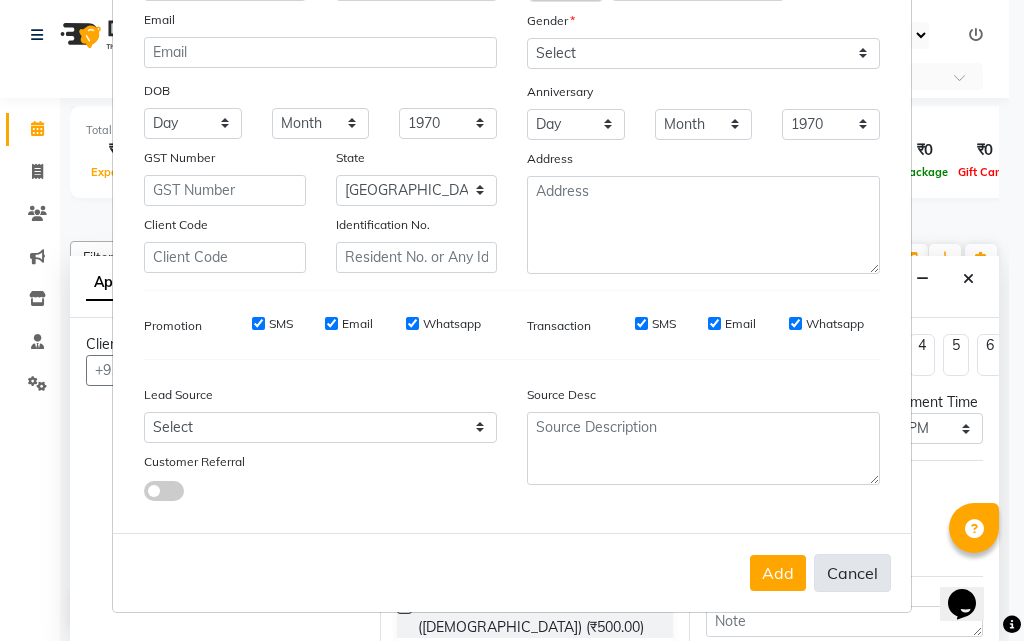 click on "Cancel" at bounding box center (852, 573) 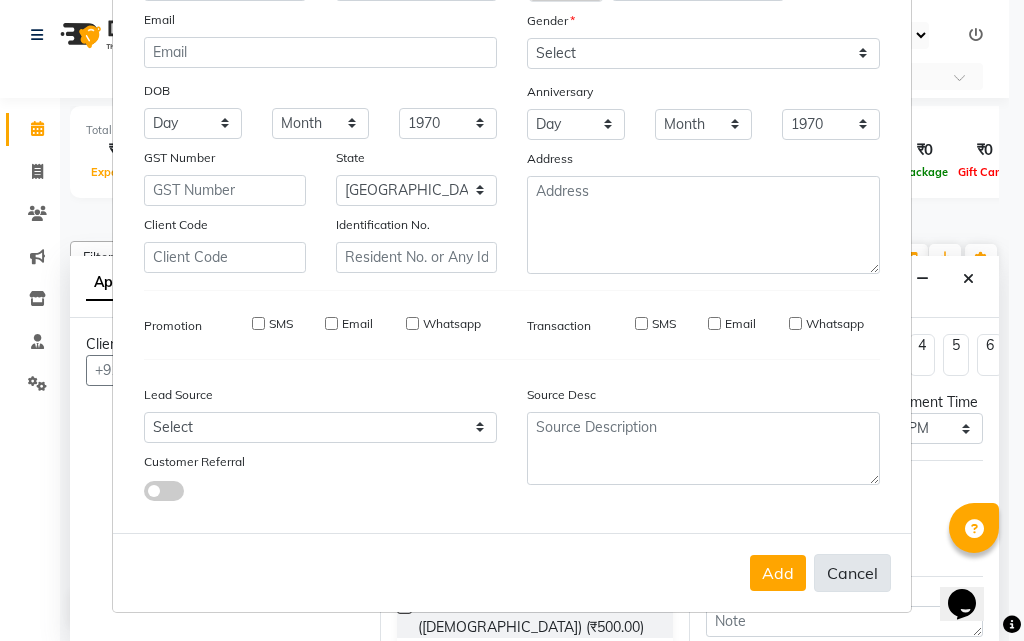 select 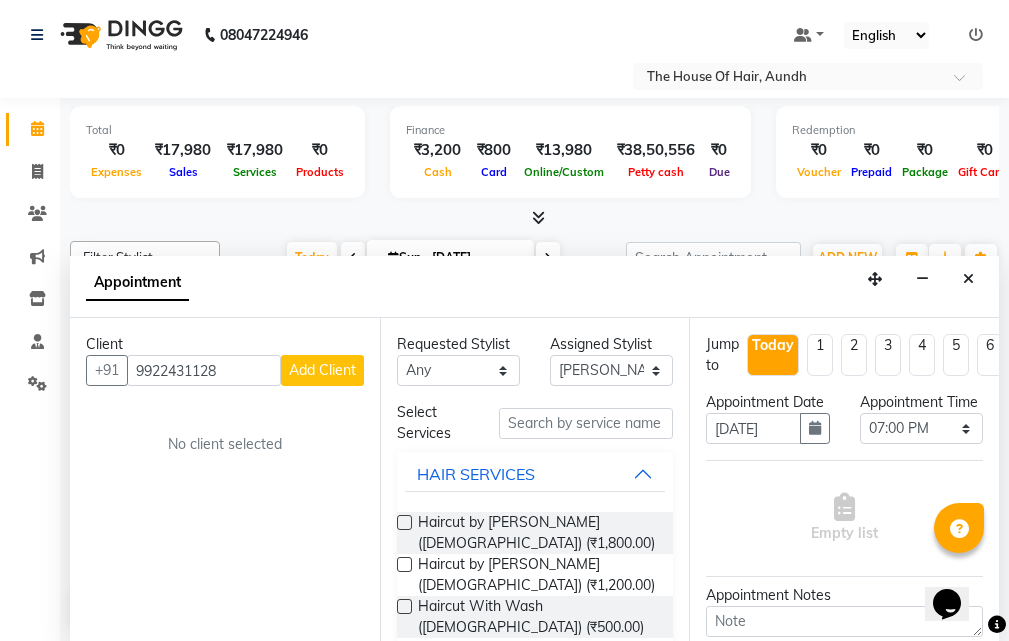 click on "Add Client" at bounding box center [322, 370] 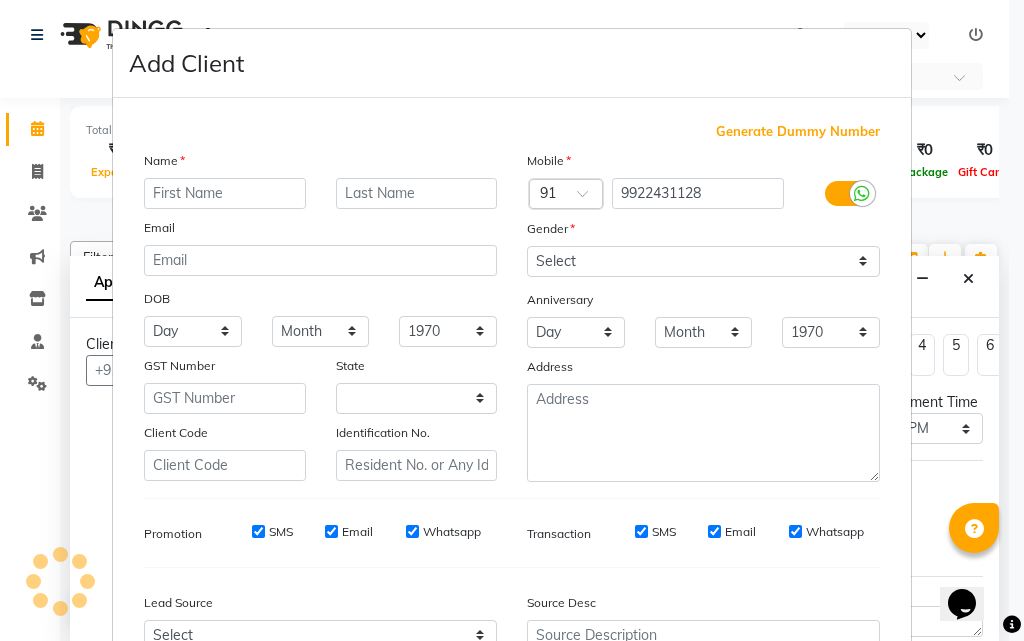 select on "22" 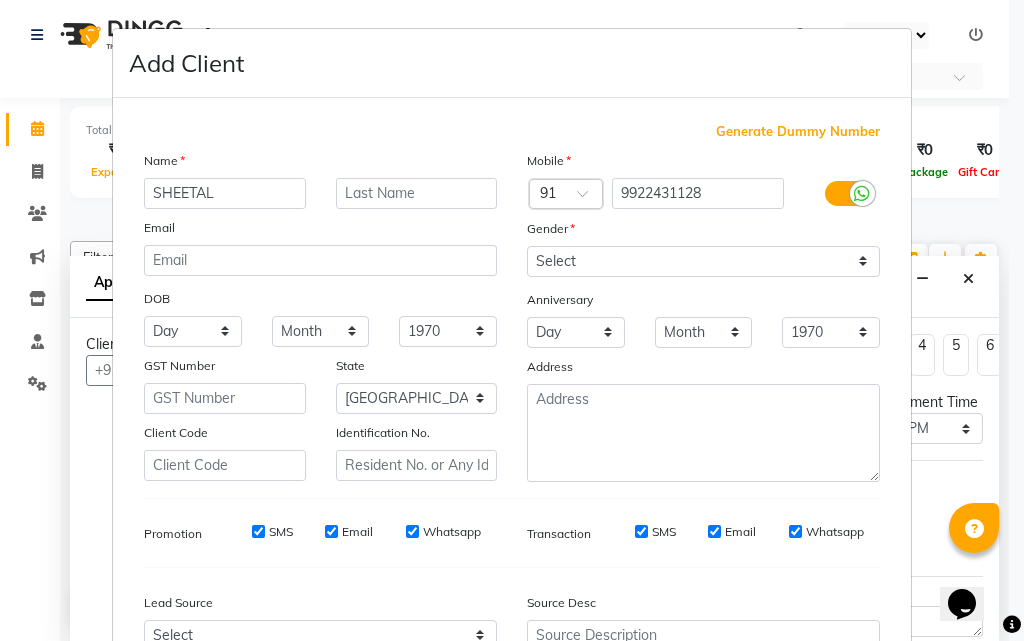 type on "SHEETAL" 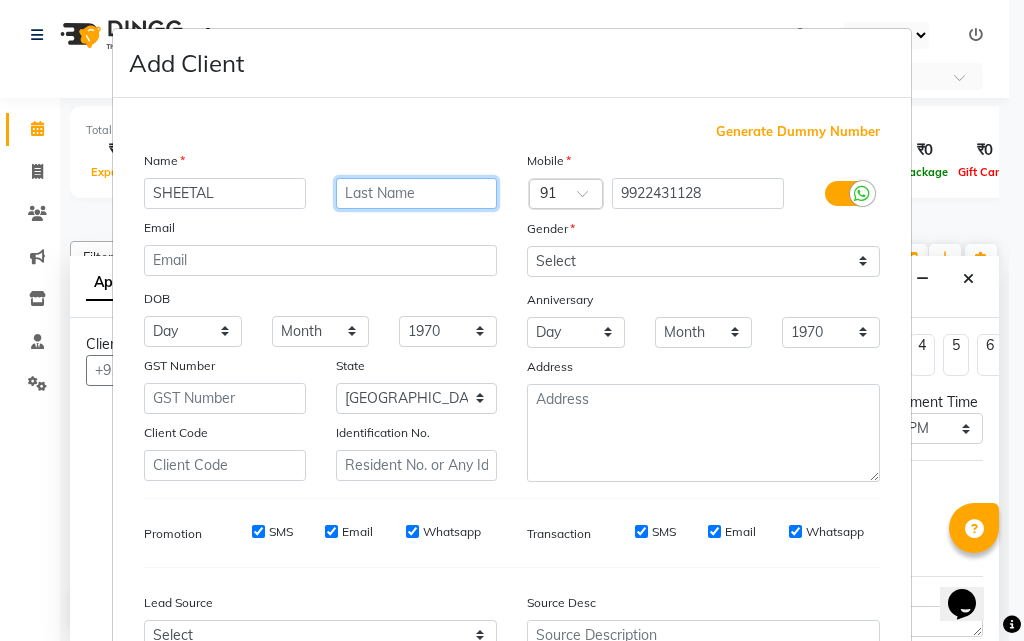 click at bounding box center [417, 193] 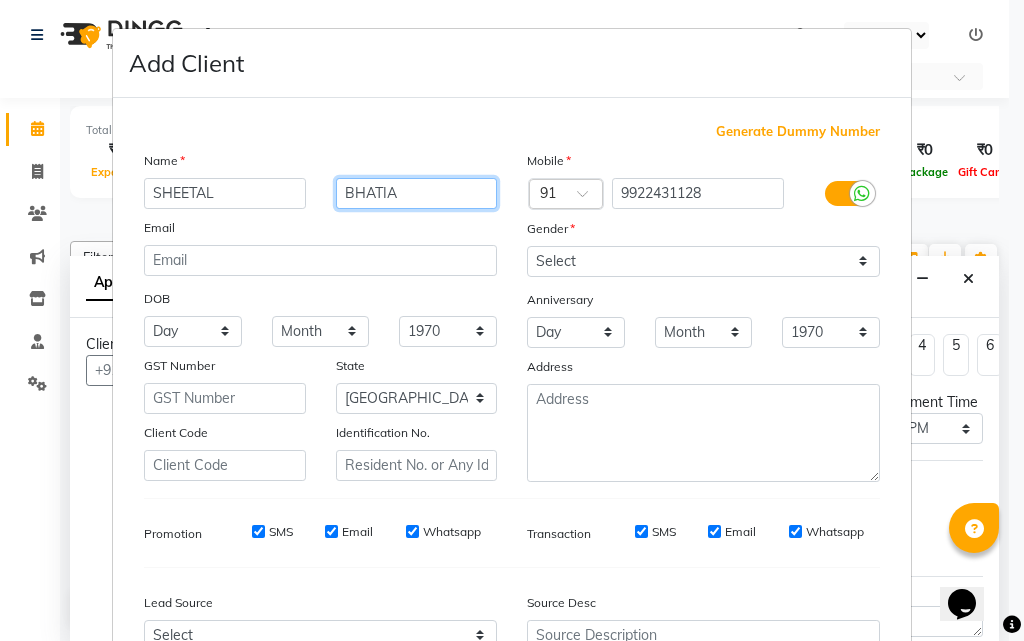type on "BHATIA" 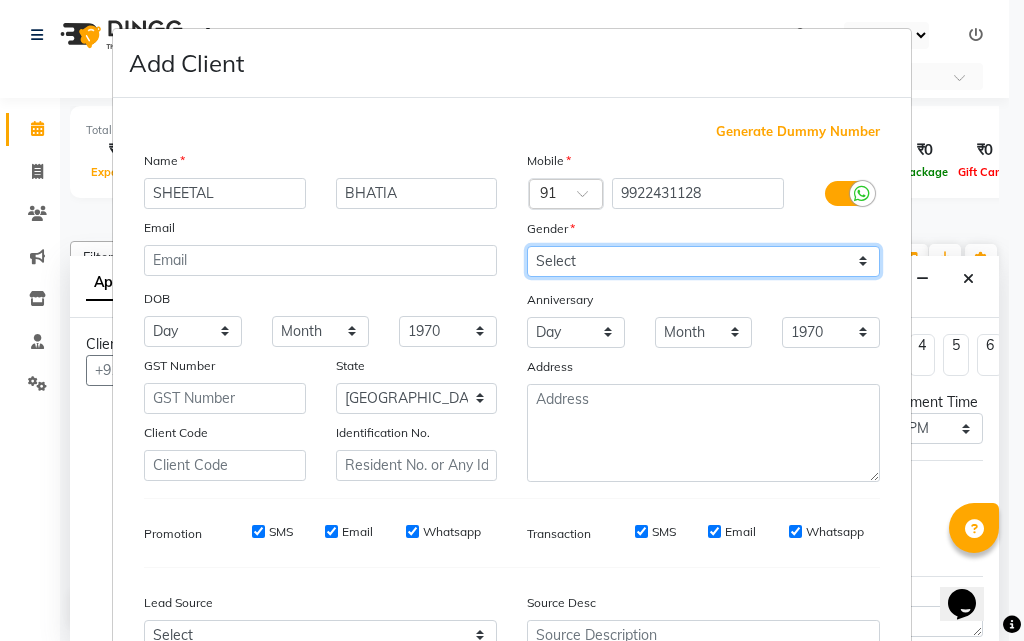 click on "Select [DEMOGRAPHIC_DATA] [DEMOGRAPHIC_DATA] Other Prefer Not To Say" at bounding box center (703, 261) 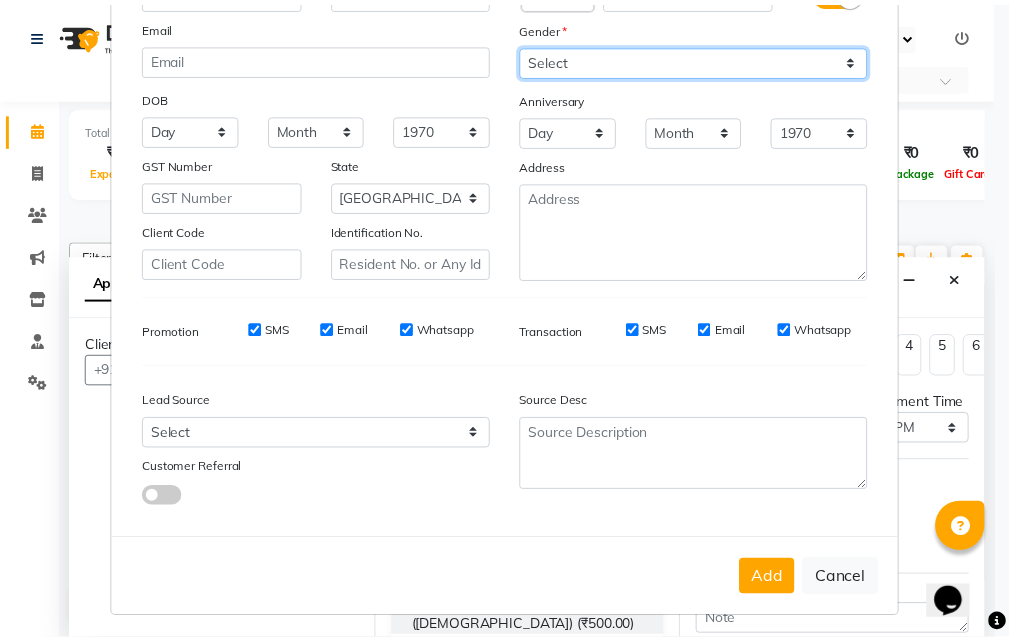 scroll, scrollTop: 208, scrollLeft: 0, axis: vertical 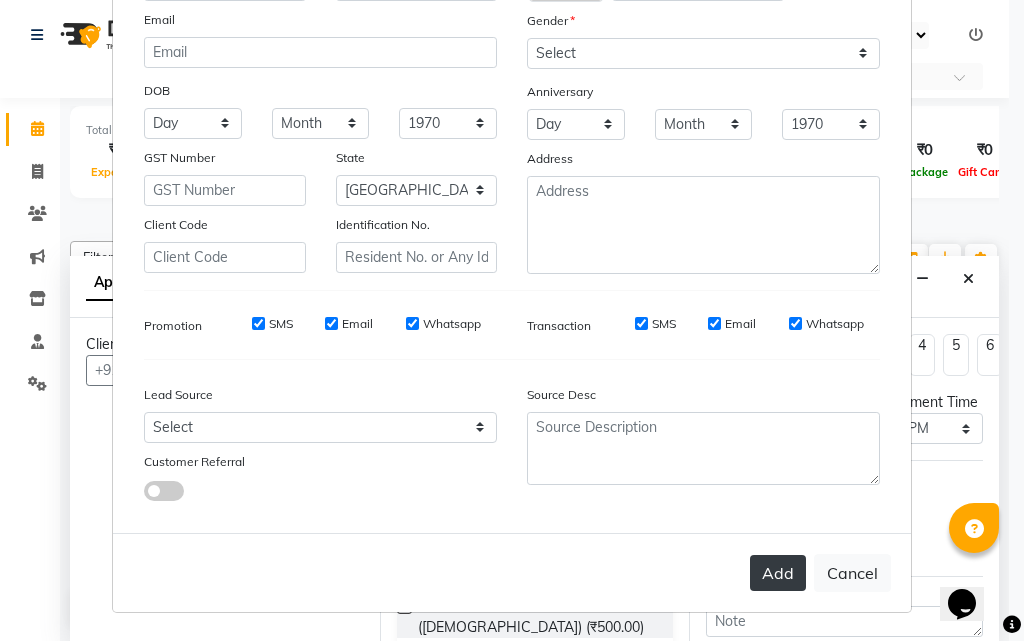 click on "Add" at bounding box center [778, 573] 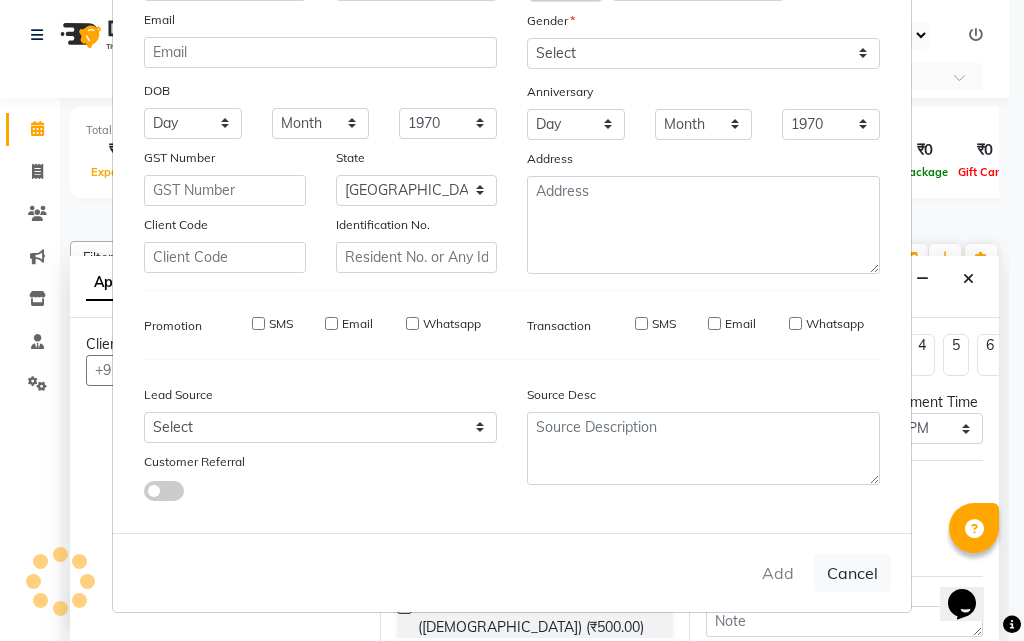 type 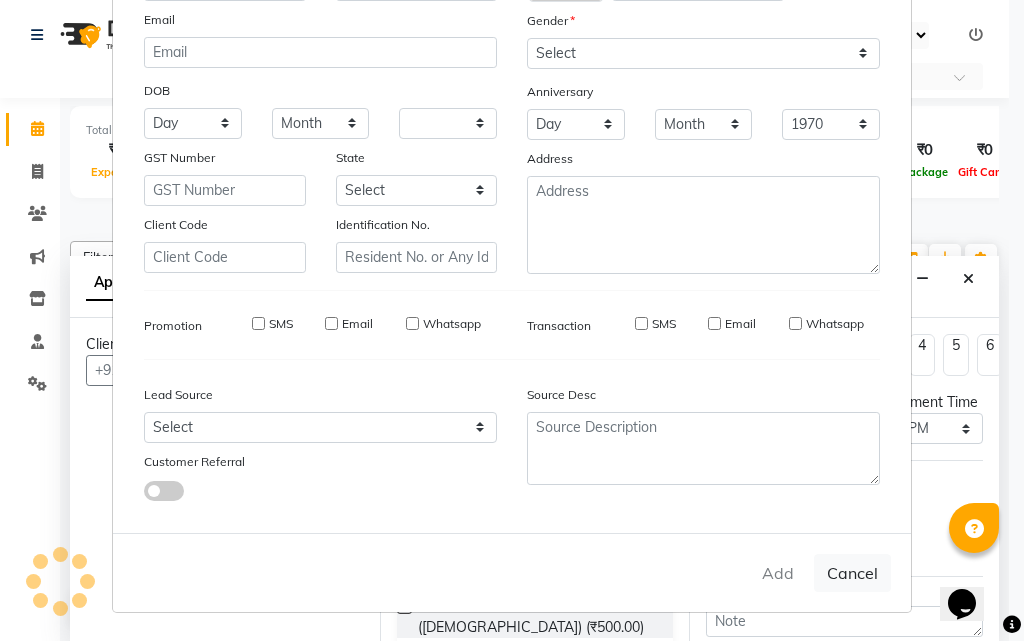 select 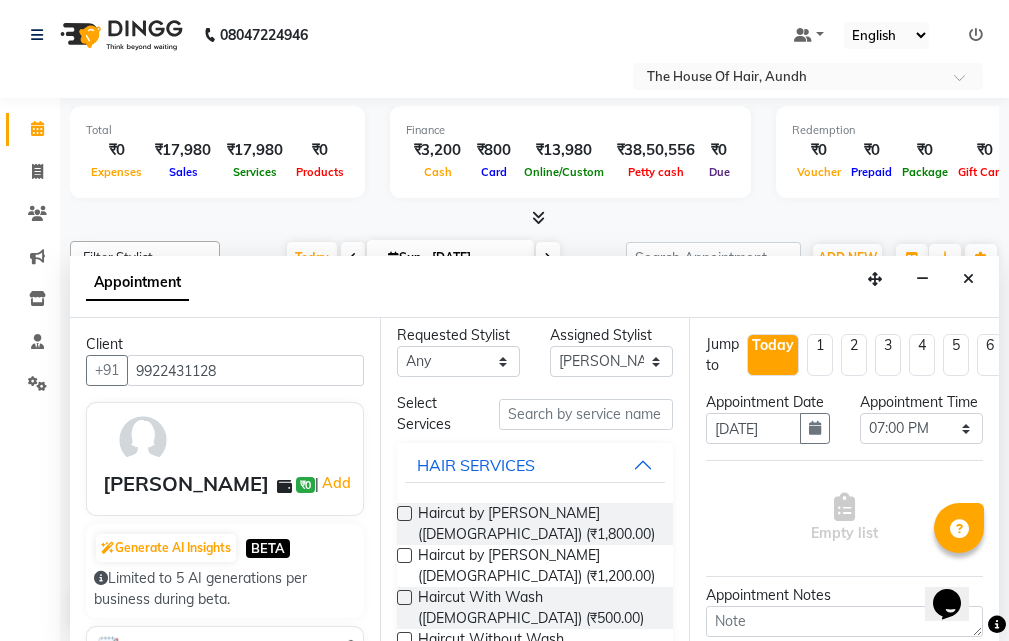 scroll, scrollTop: 0, scrollLeft: 0, axis: both 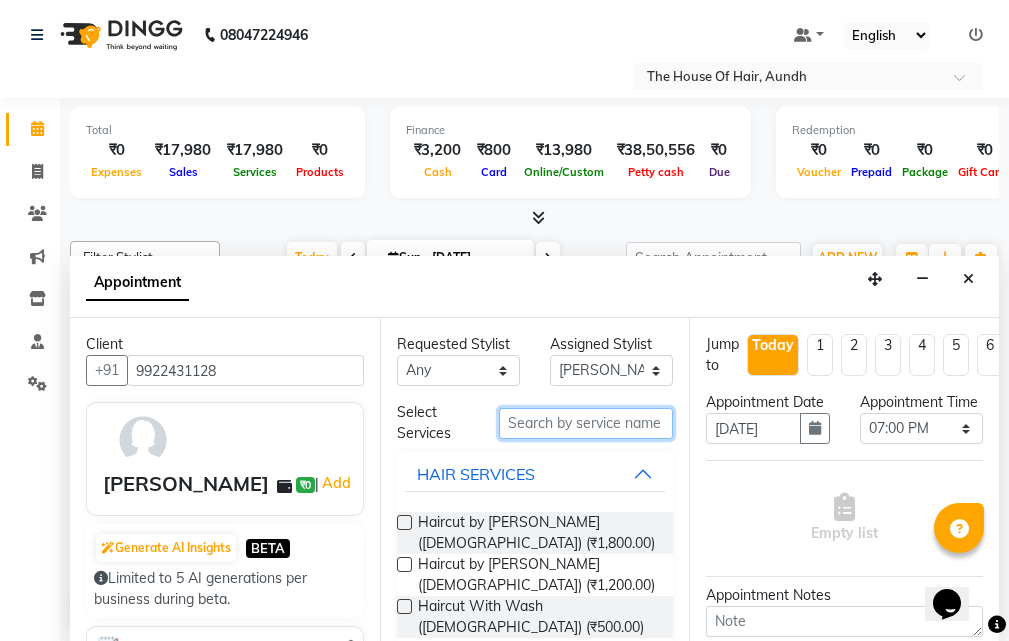click at bounding box center (586, 423) 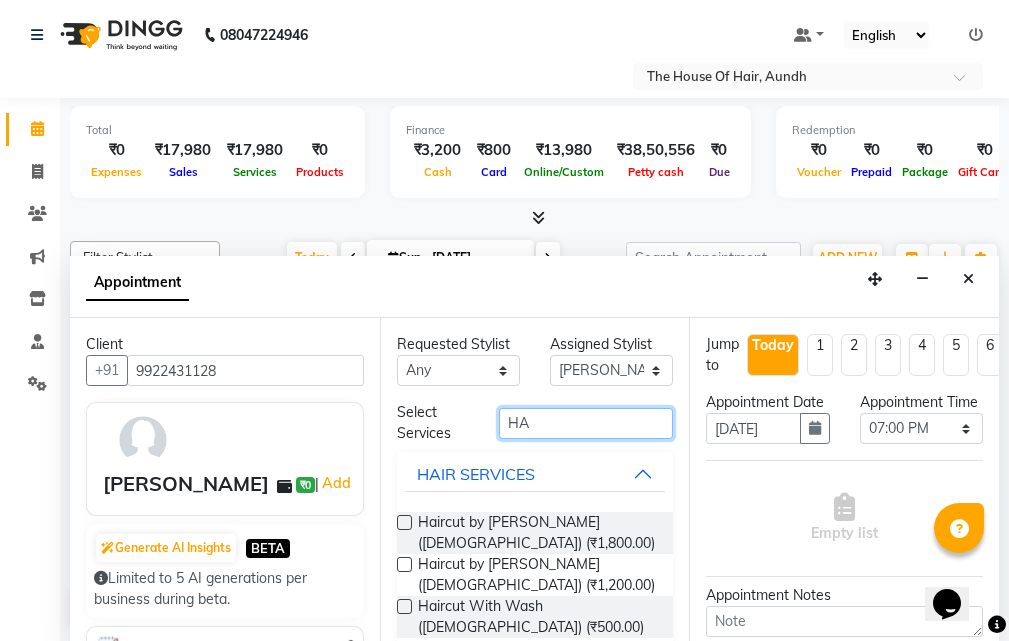 type on "H" 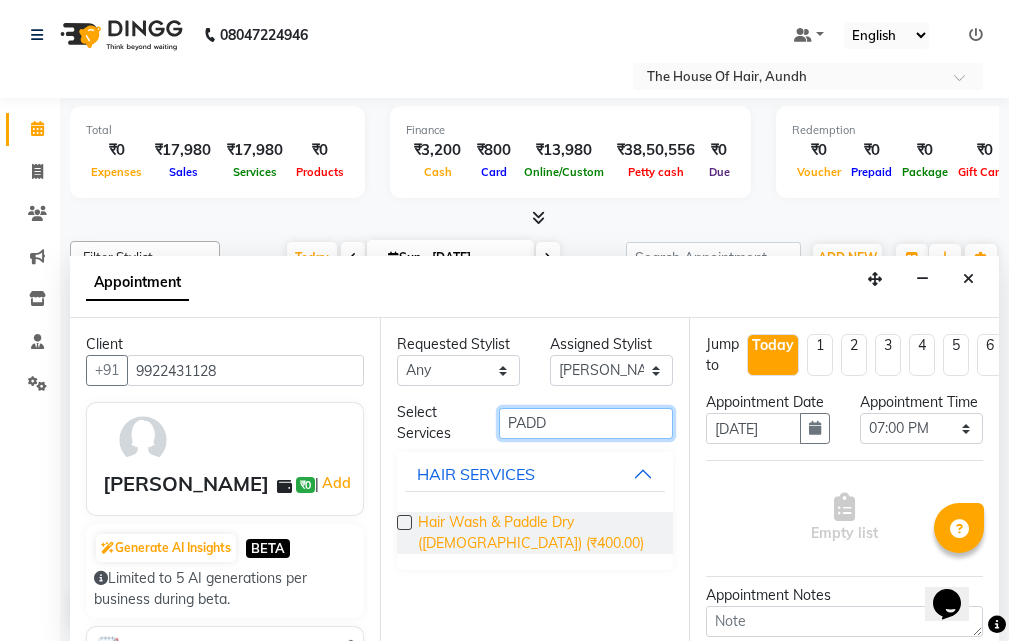 type on "PADD" 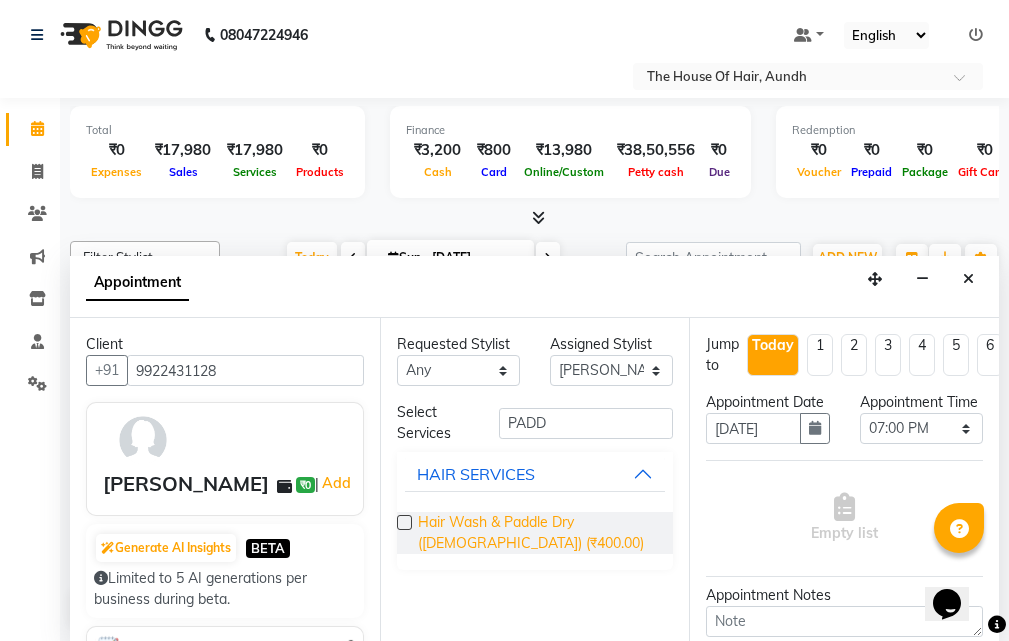click on "Hair Wash & Paddle Dry ([DEMOGRAPHIC_DATA]) (₹400.00)" at bounding box center (538, 533) 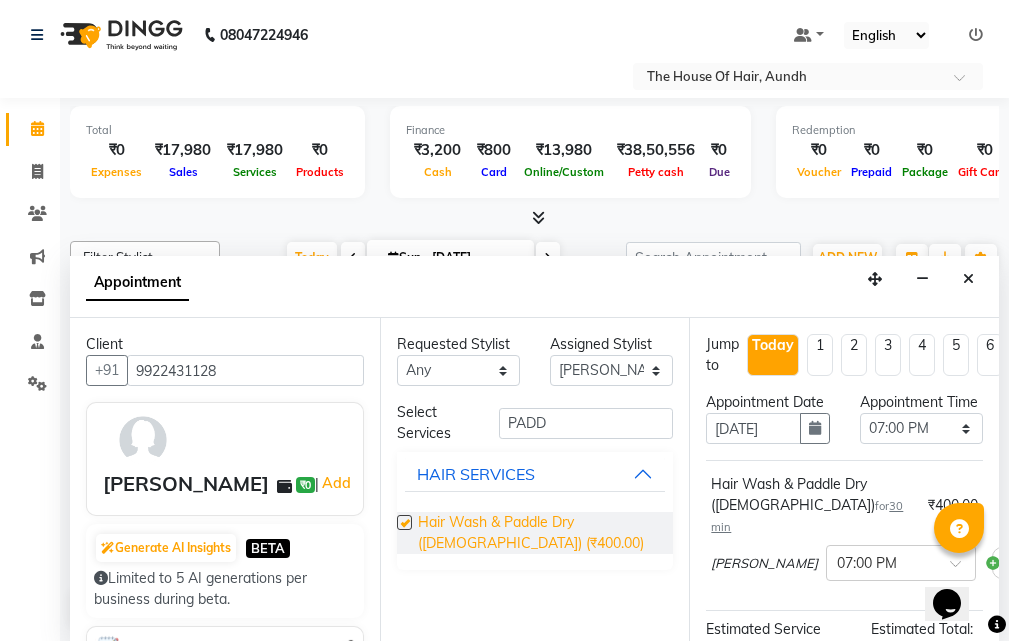 checkbox on "false" 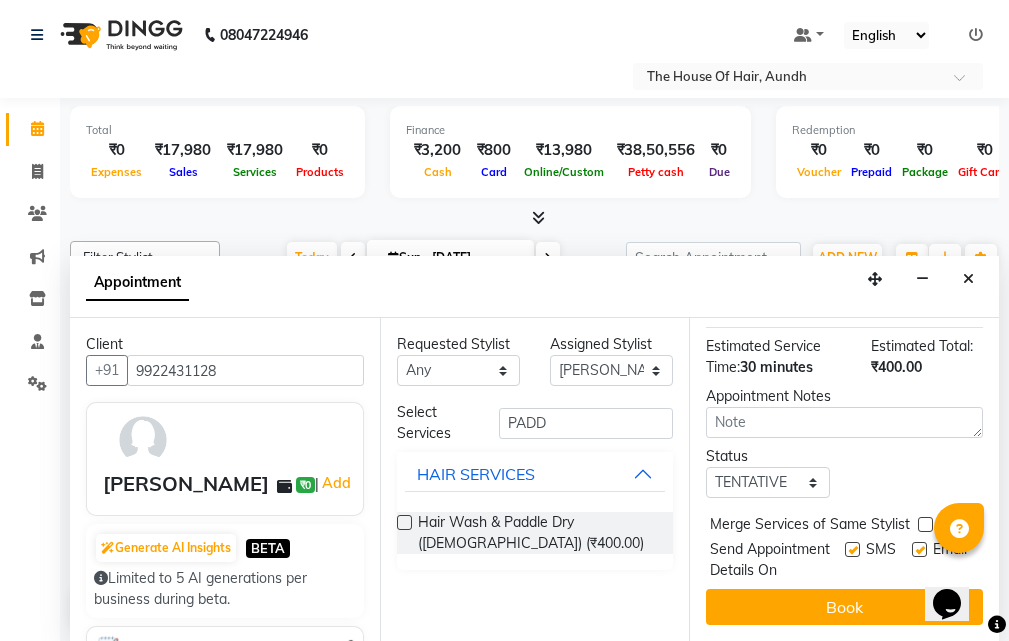 scroll, scrollTop: 319, scrollLeft: 0, axis: vertical 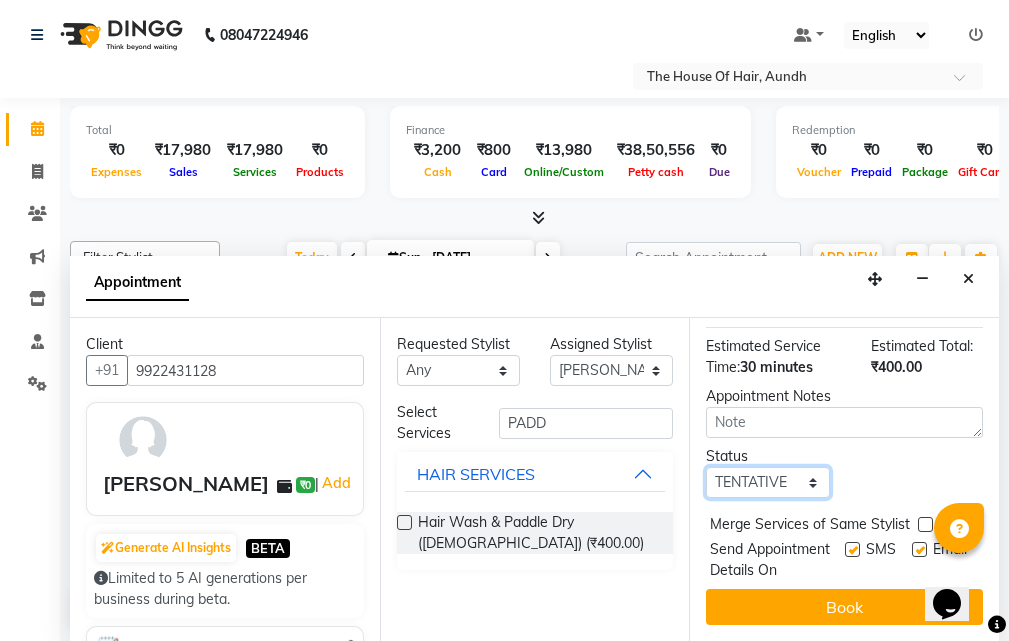 click on "Select TENTATIVE CONFIRM CHECK-IN UPCOMING" at bounding box center (767, 482) 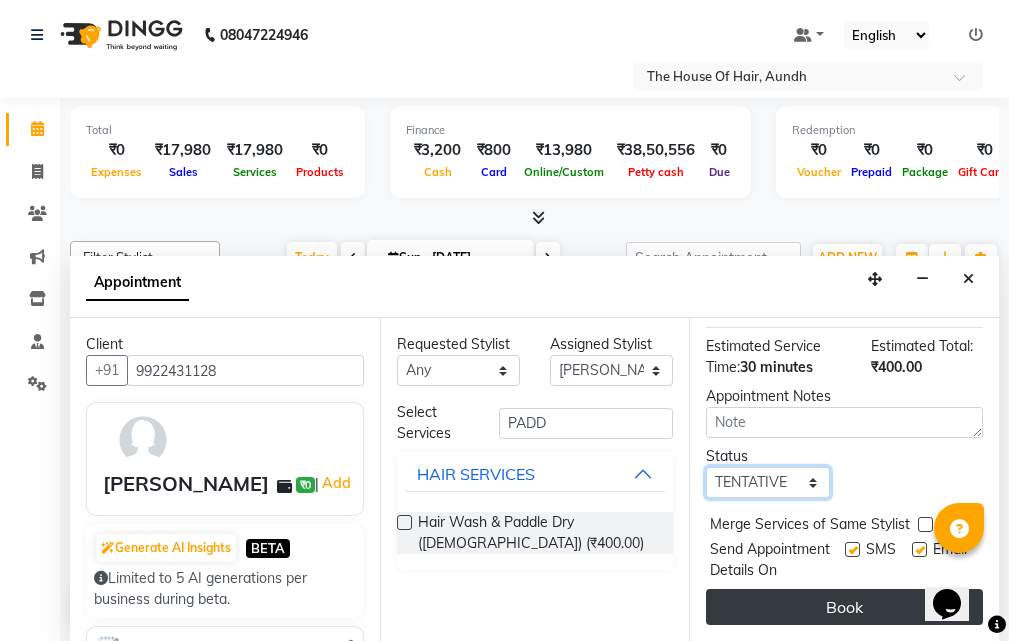 select on "upcoming" 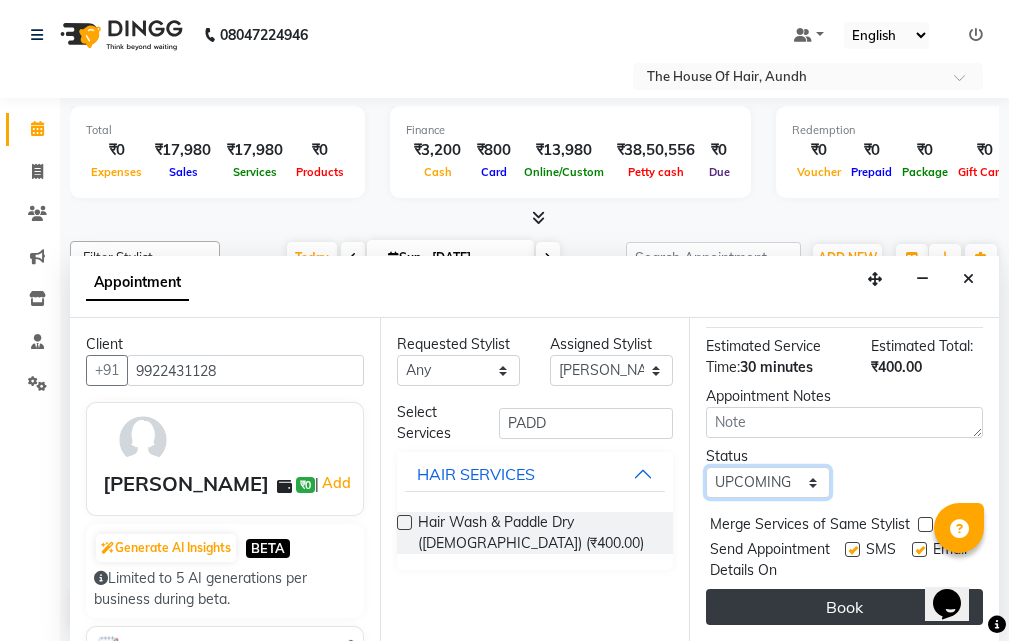 click on "Select TENTATIVE CONFIRM CHECK-IN UPCOMING" at bounding box center (767, 482) 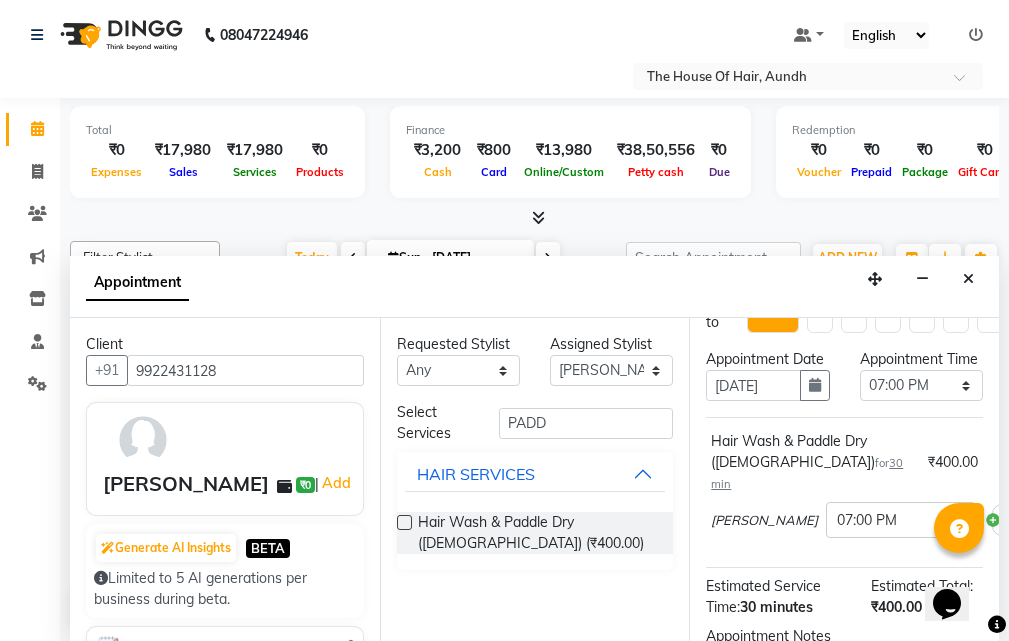 scroll, scrollTop: 0, scrollLeft: 0, axis: both 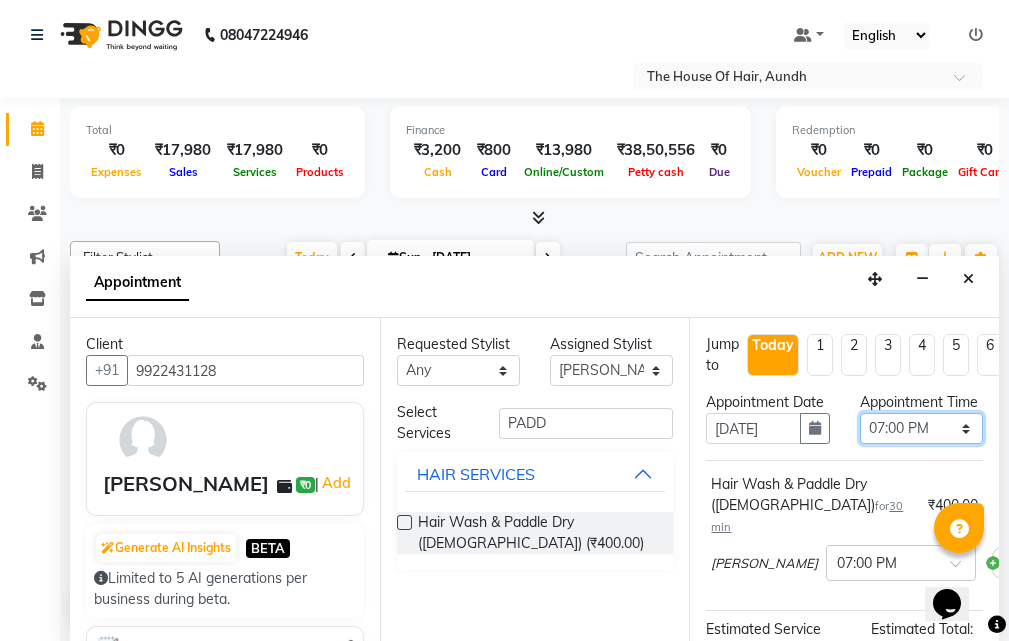 click on "Select 09:00 AM 09:15 AM 09:30 AM 09:45 AM 10:00 AM 10:15 AM 10:30 AM 10:45 AM 11:00 AM 11:15 AM 11:30 AM 11:45 AM 12:00 PM 12:15 PM 12:30 PM 12:45 PM 01:00 PM 01:15 PM 01:30 PM 01:45 PM 02:00 PM 02:15 PM 02:30 PM 02:45 PM 03:00 PM 03:15 PM 03:30 PM 03:45 PM 04:00 PM 04:15 PM 04:30 PM 04:45 PM 05:00 PM 05:15 PM 05:30 PM 05:45 PM 06:00 PM 06:15 PM 06:30 PM 06:45 PM 07:00 PM 07:15 PM 07:30 PM 07:45 PM 08:00 PM 08:15 PM 08:30 PM 08:45 PM 09:00 PM 09:15 PM 09:30 PM" at bounding box center [921, 428] 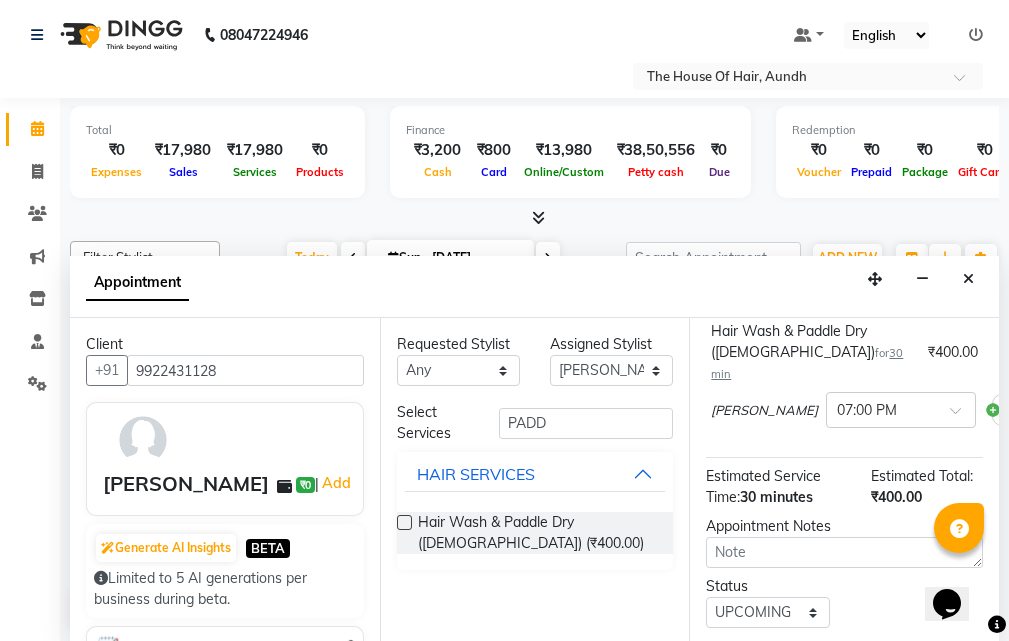 scroll, scrollTop: 319, scrollLeft: 0, axis: vertical 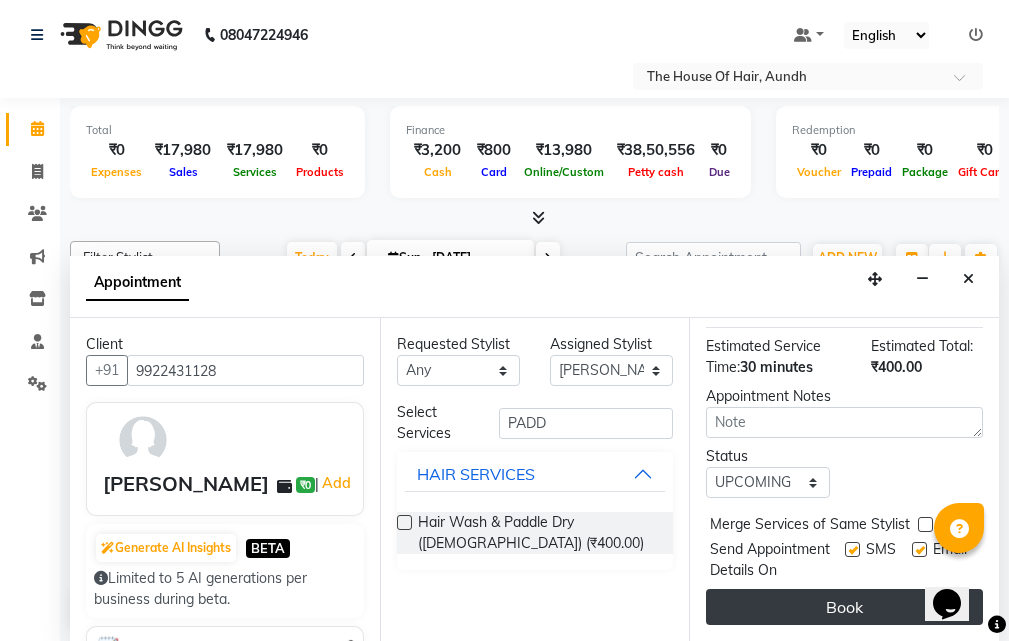 click on "Book" at bounding box center (844, 607) 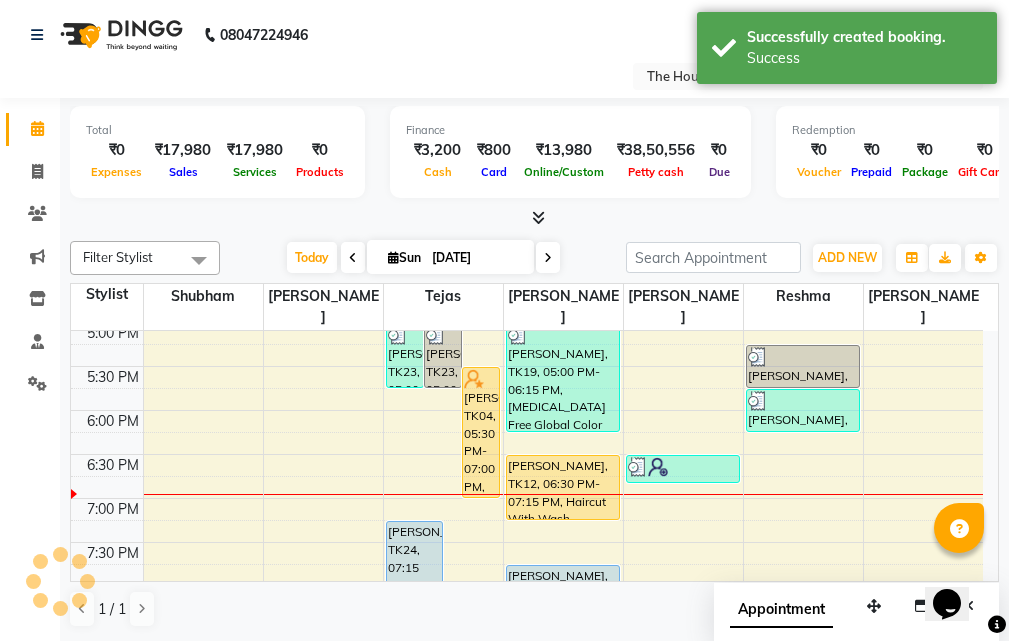 scroll, scrollTop: 0, scrollLeft: 0, axis: both 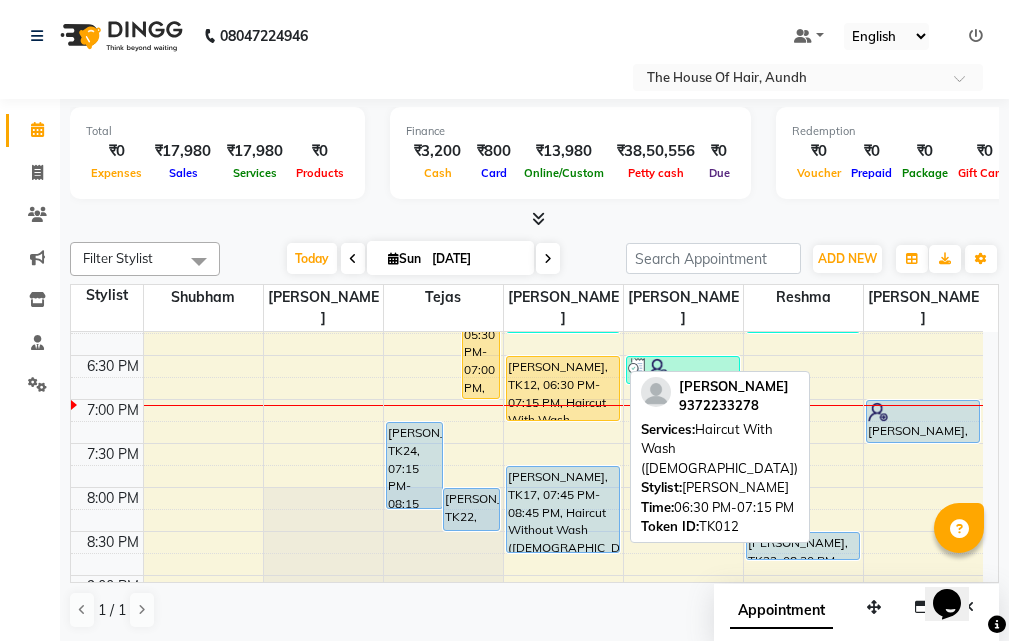 click on "Aditya Shukla, TK12, 06:30 PM-07:15 PM, Haircut With Wash (Female)" at bounding box center (563, 388) 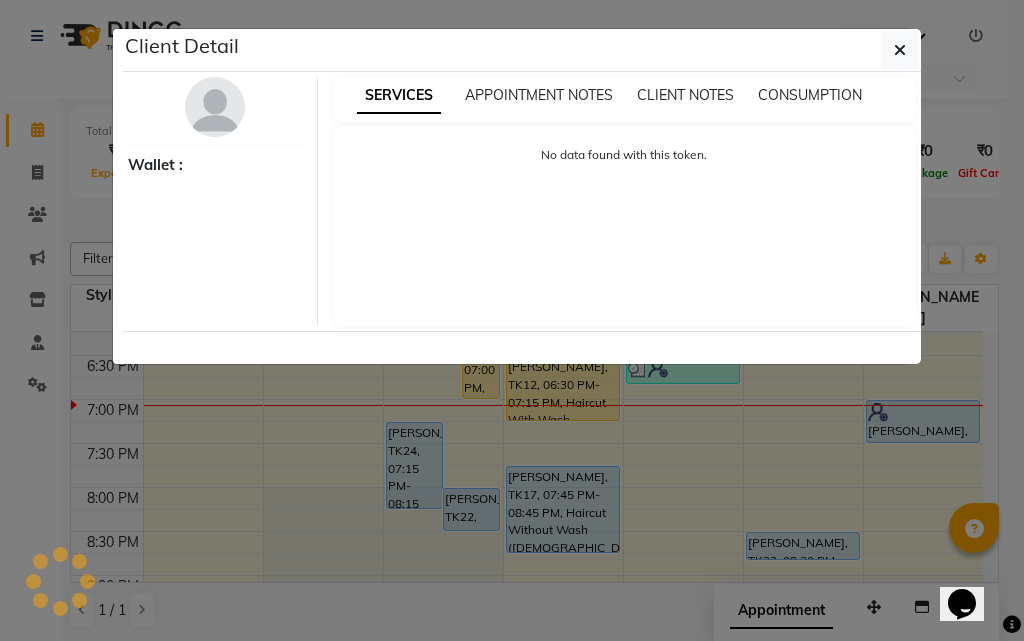 select on "1" 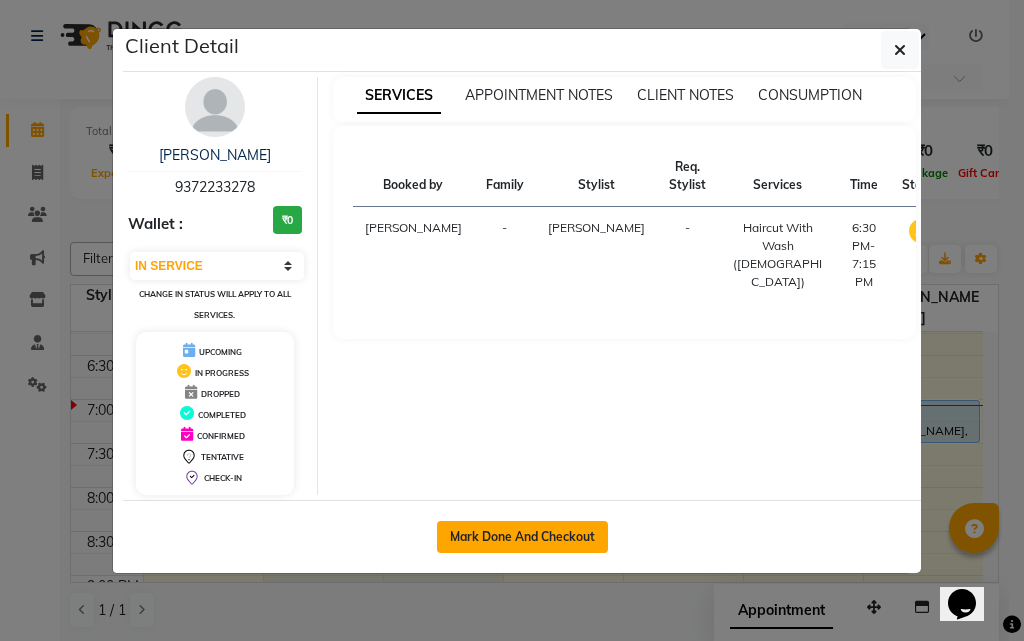click on "Mark Done And Checkout" 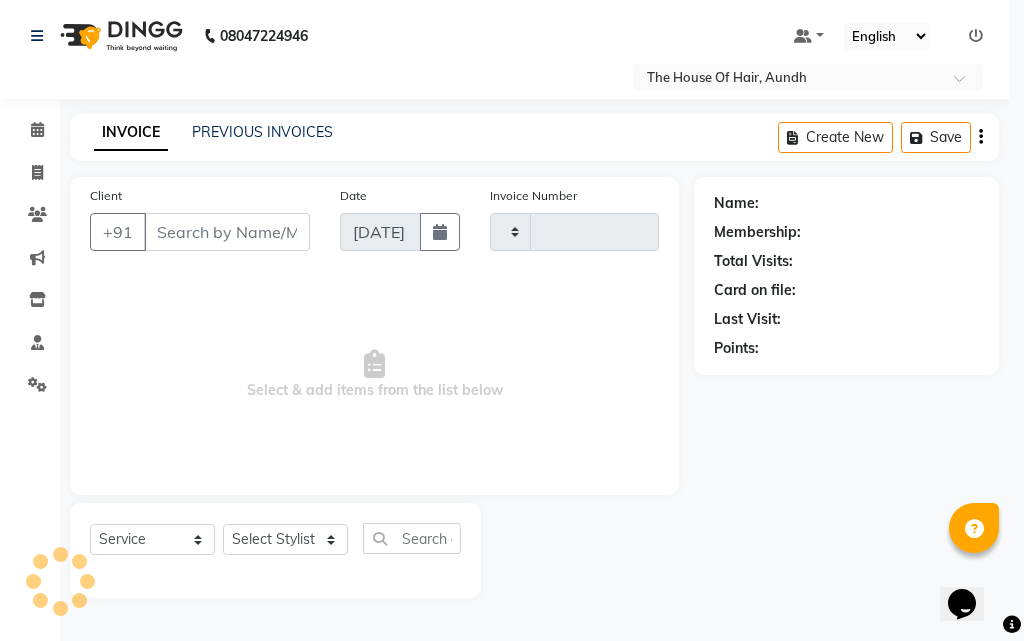 type on "1159" 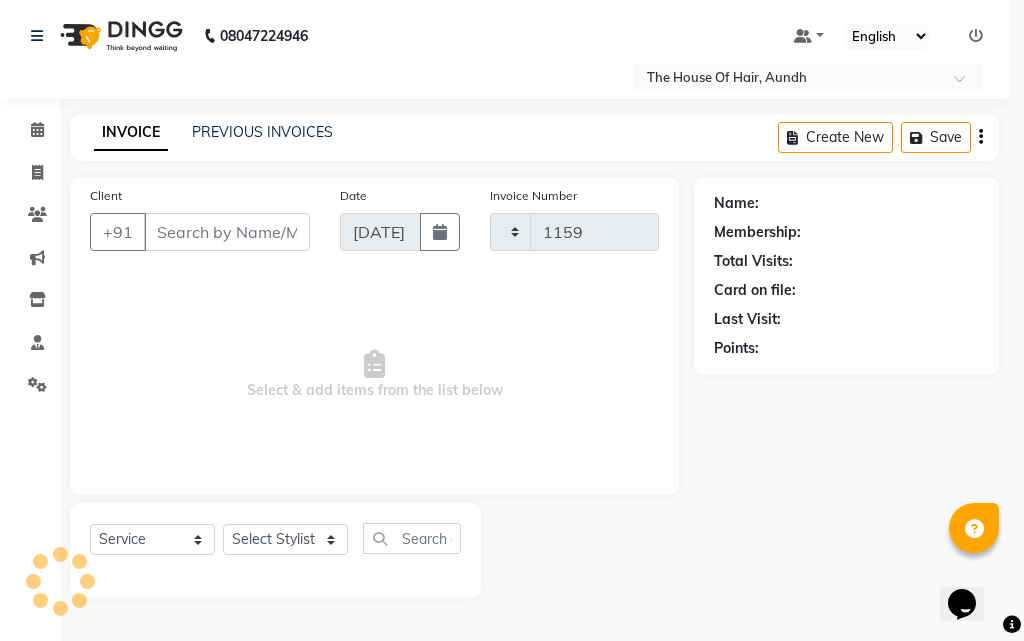 select on "26" 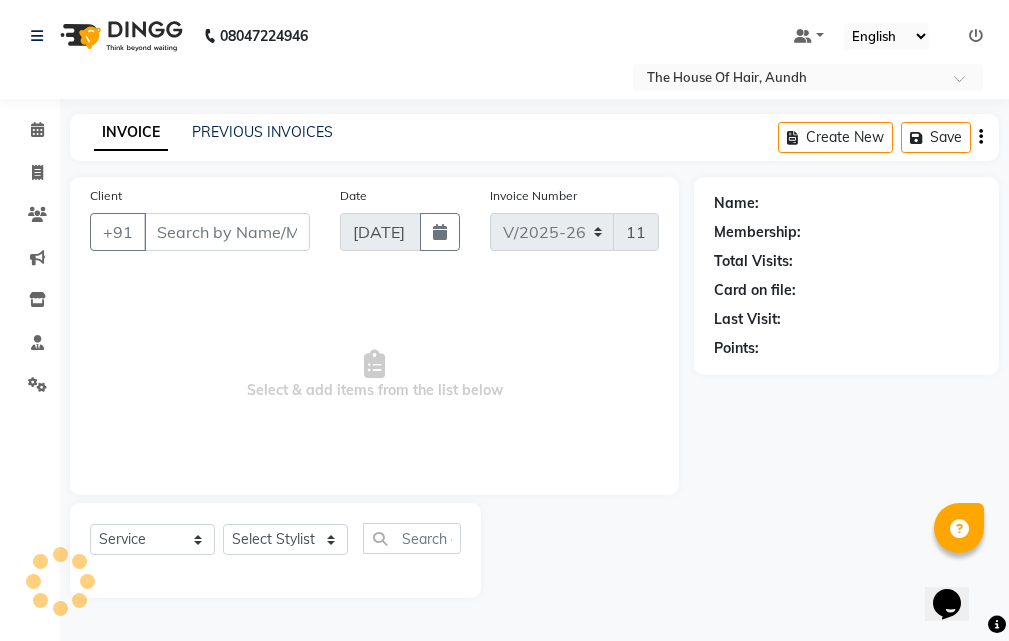 type on "9372233278" 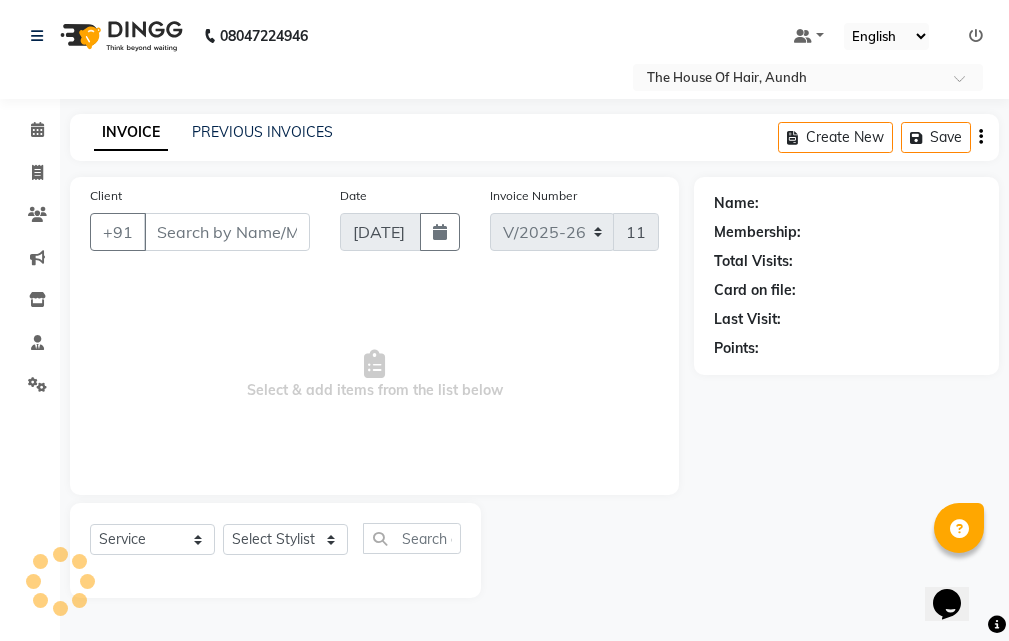 select on "32779" 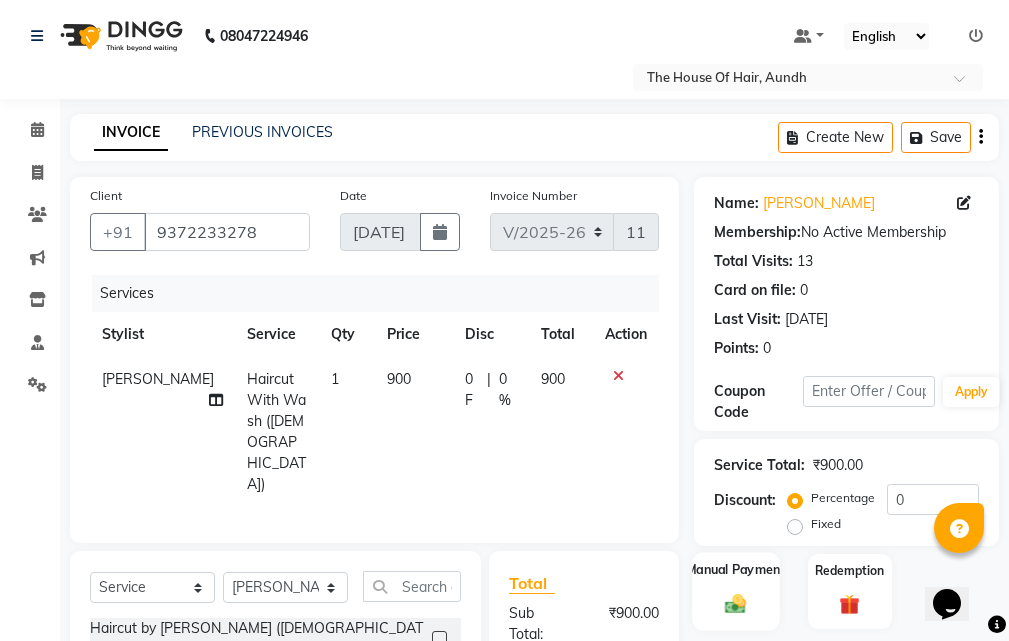 scroll, scrollTop: 231, scrollLeft: 0, axis: vertical 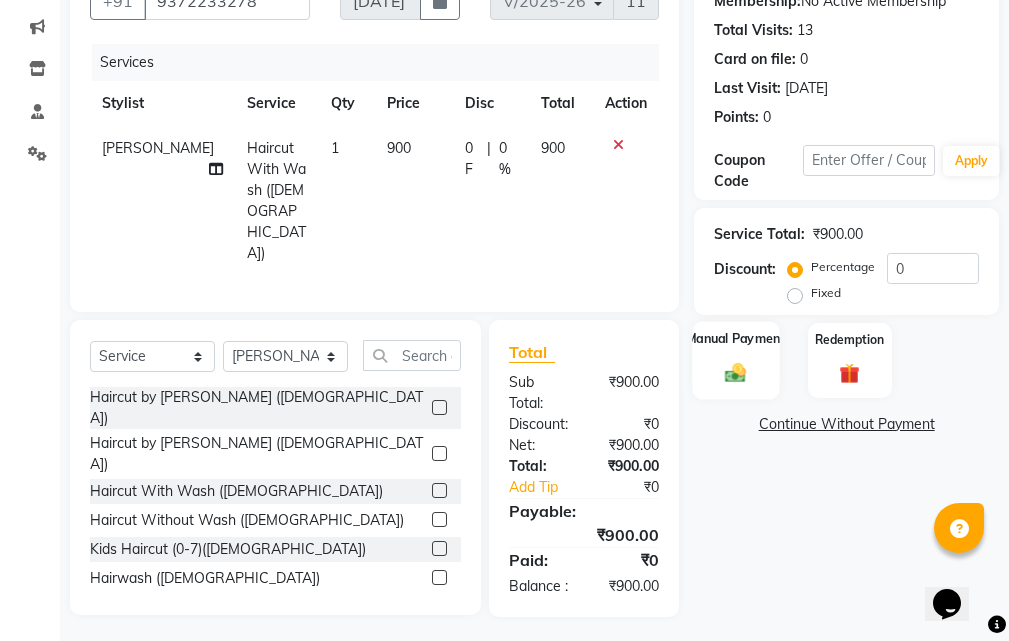 click 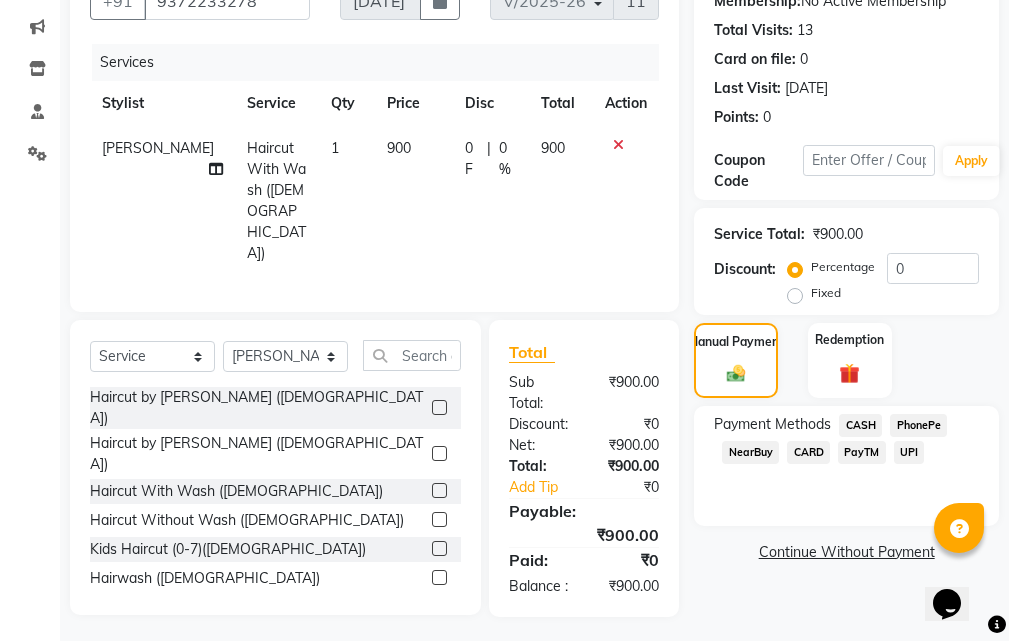 click on "CARD" 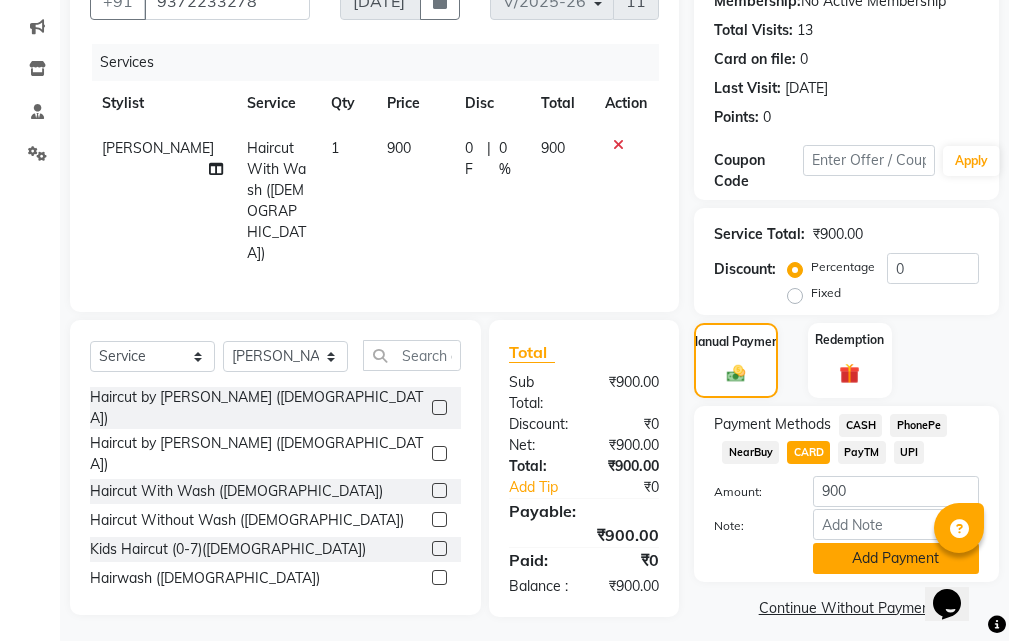 scroll, scrollTop: 243, scrollLeft: 0, axis: vertical 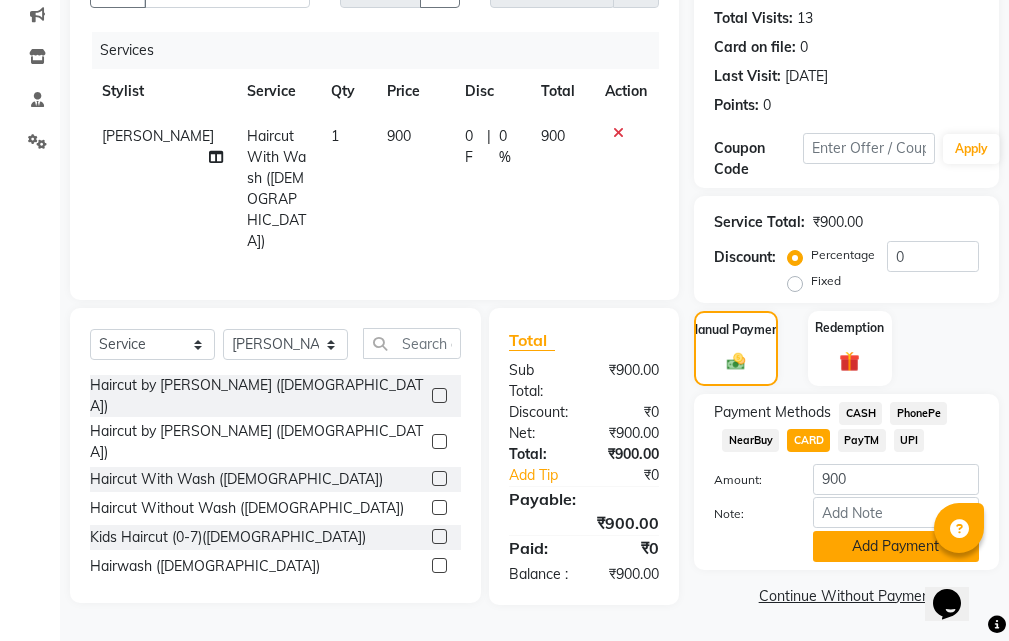 click on "Add Payment" 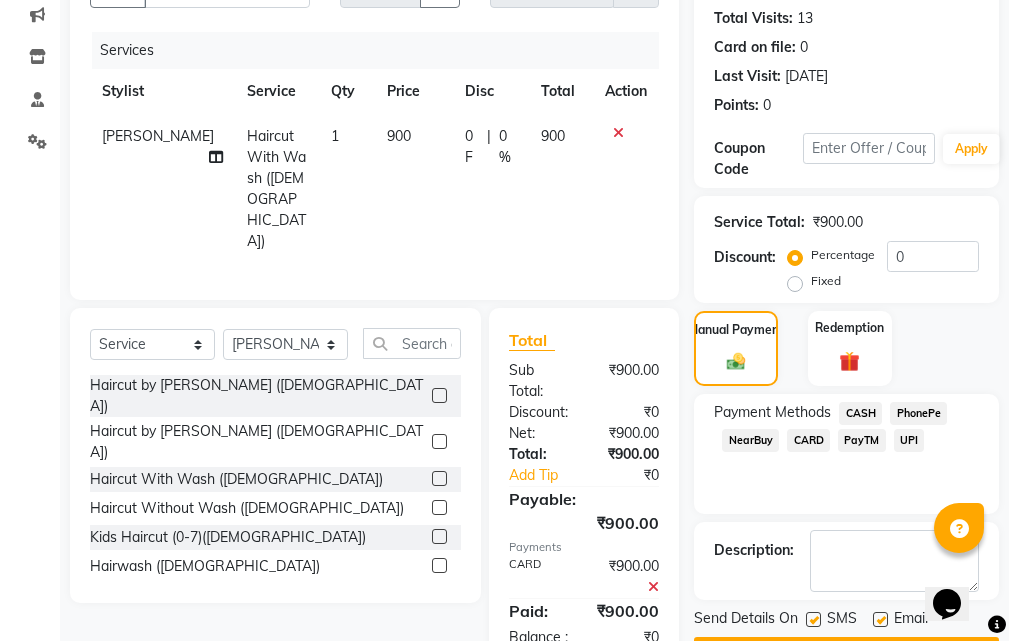 scroll, scrollTop: 300, scrollLeft: 0, axis: vertical 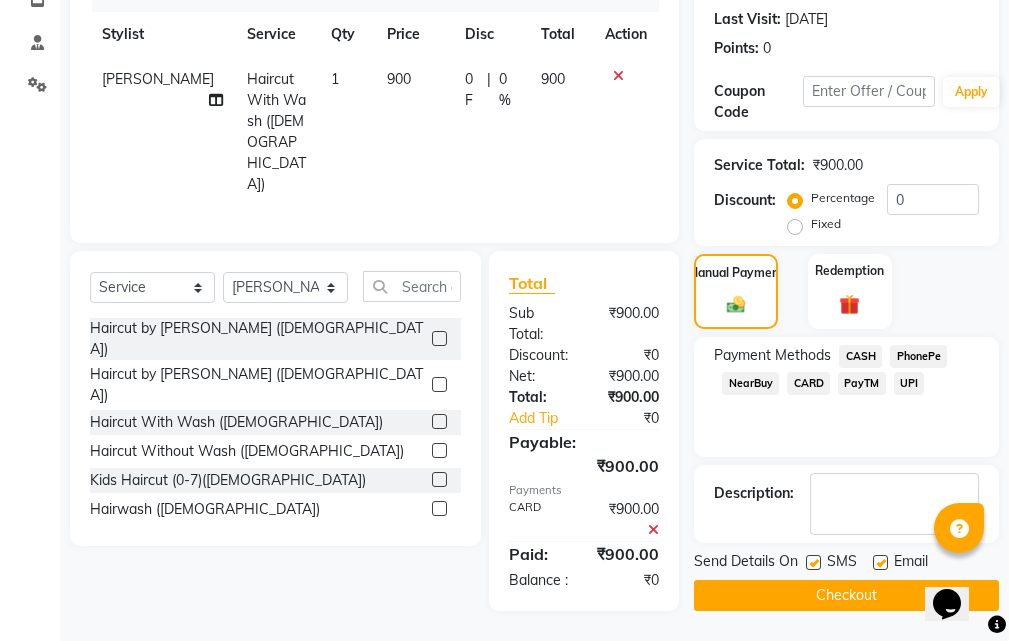 click on "Checkout" 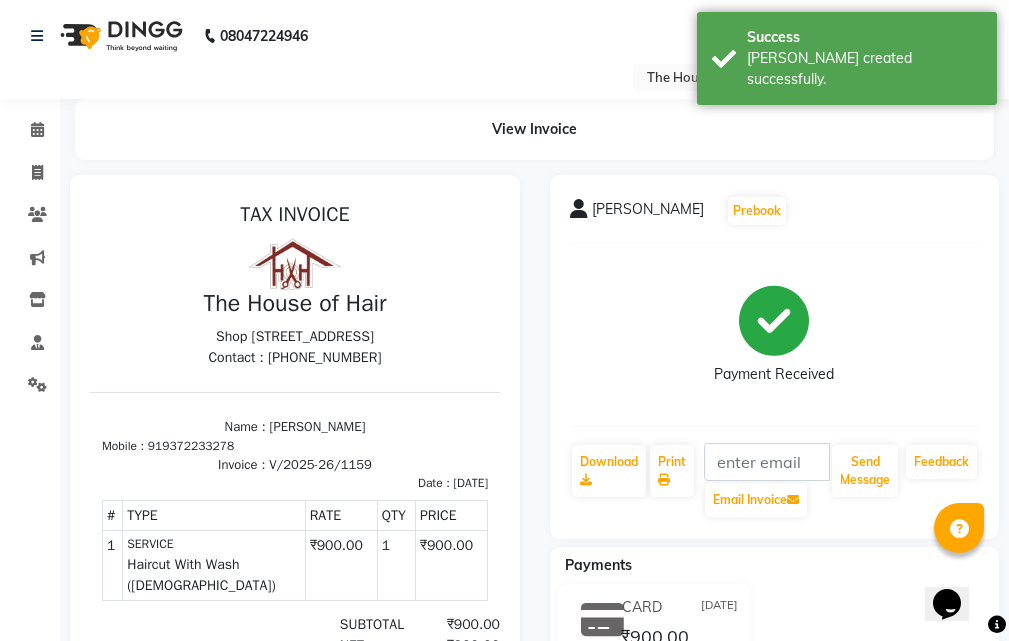scroll, scrollTop: 0, scrollLeft: 0, axis: both 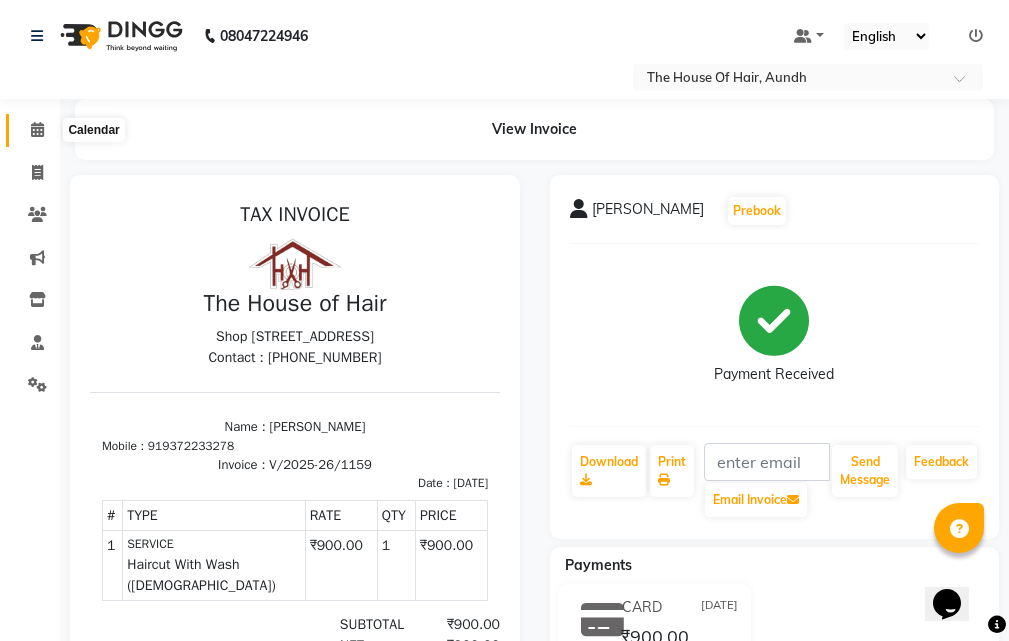 click 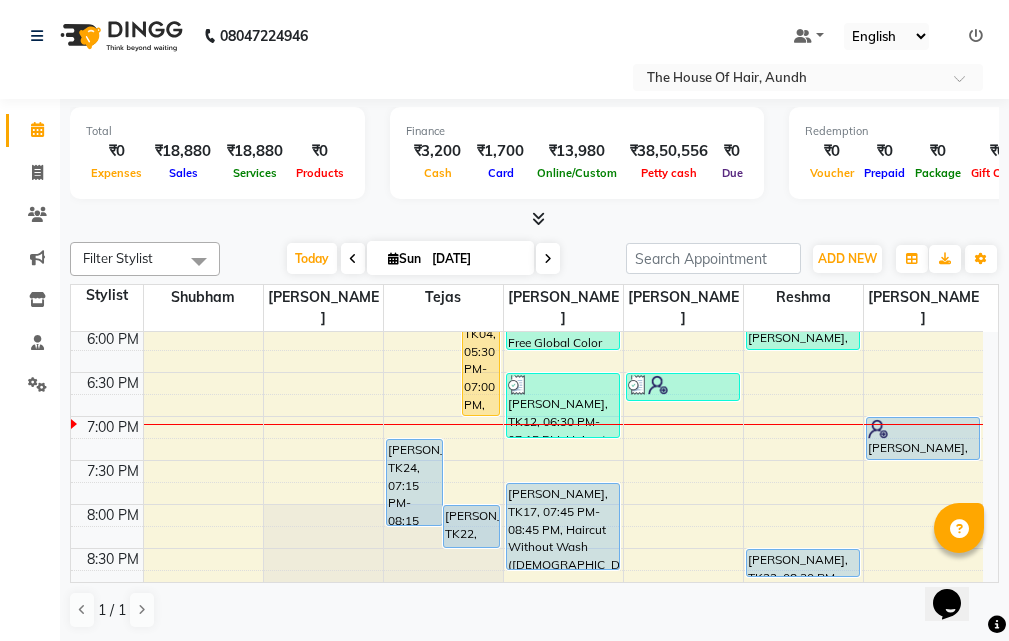 scroll, scrollTop: 900, scrollLeft: 0, axis: vertical 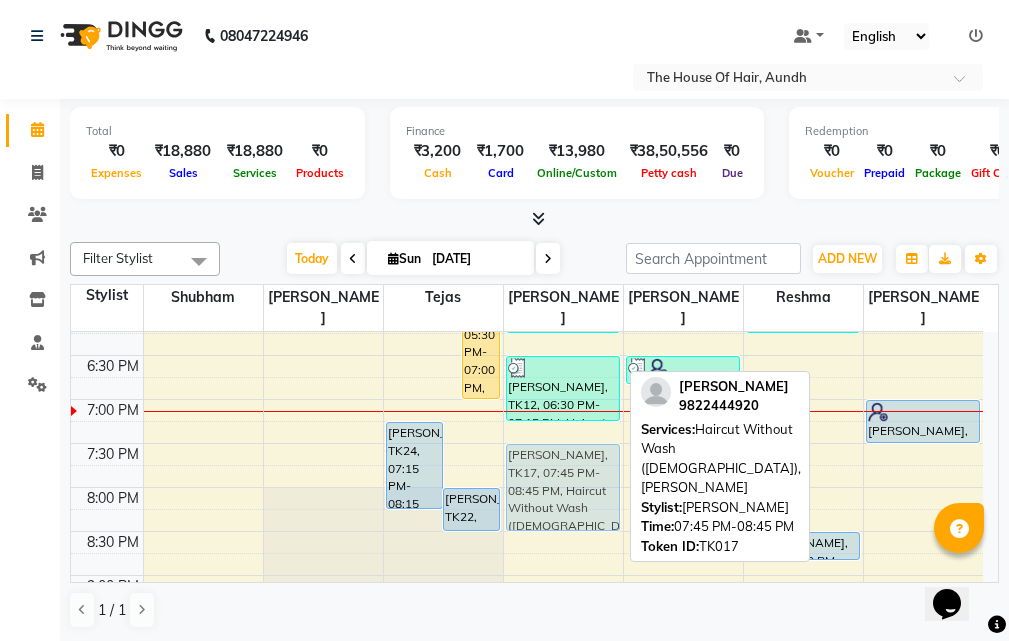 drag, startPoint x: 554, startPoint y: 461, endPoint x: 554, endPoint y: 436, distance: 25 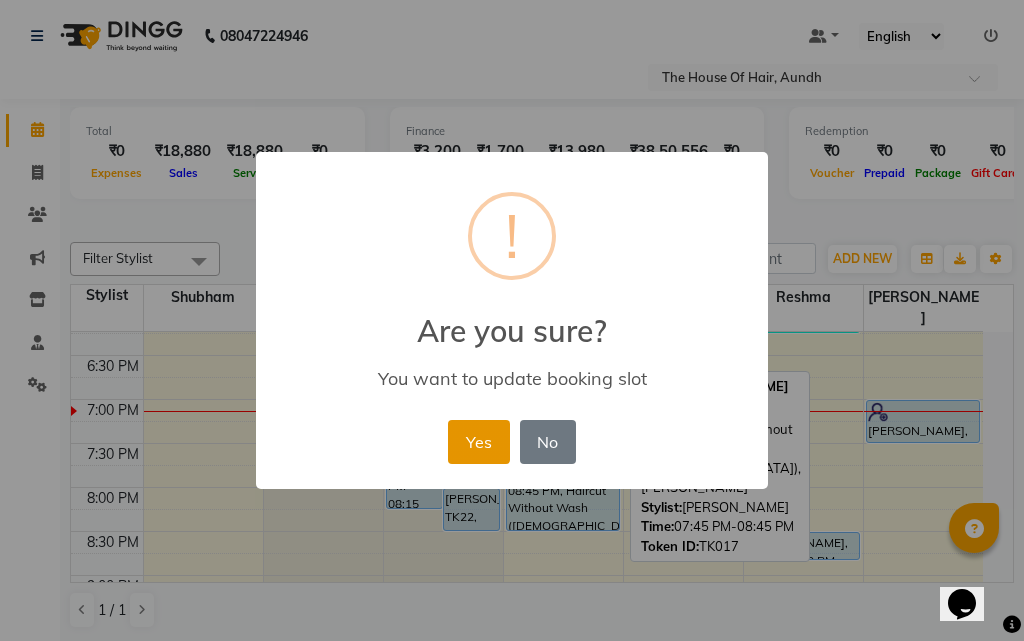 click on "Yes" at bounding box center (478, 442) 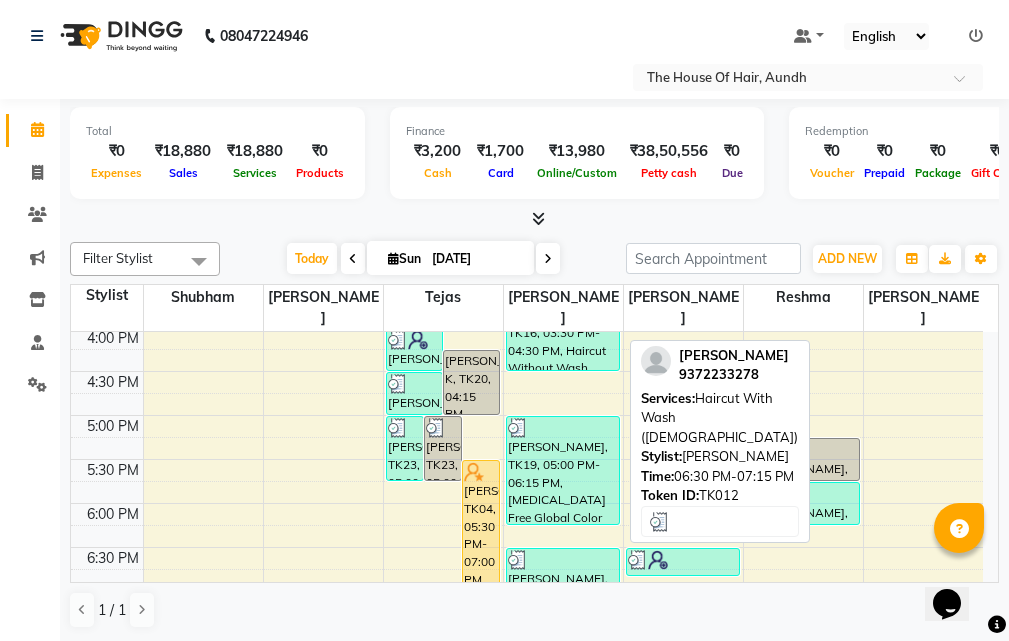 scroll, scrollTop: 700, scrollLeft: 0, axis: vertical 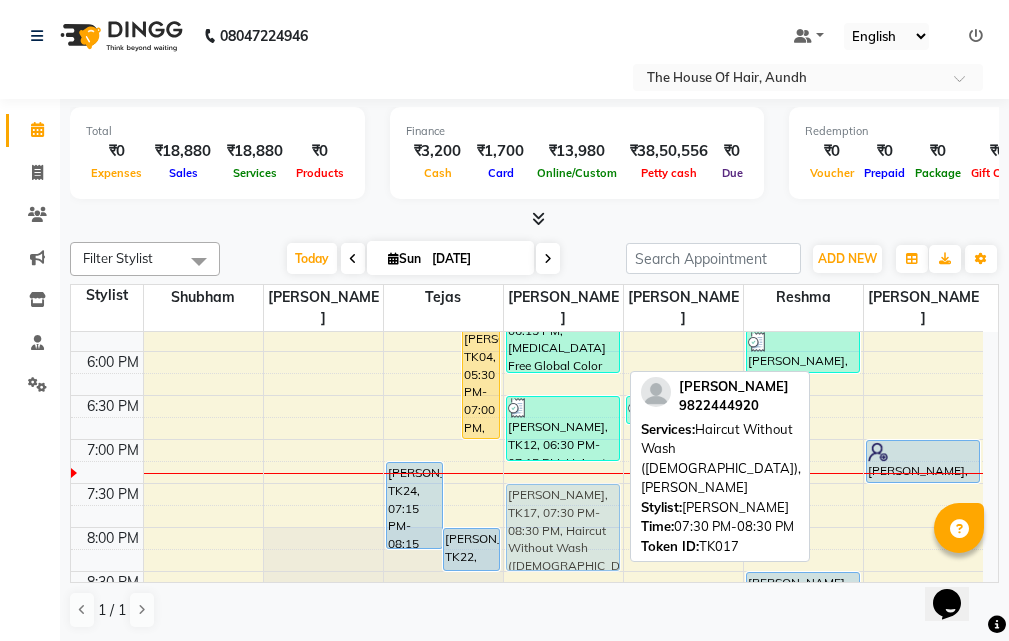 click on "Rohan deshmukh, TK14, 10:00 AM-11:45 AM, Haircut Without Wash (Male),Beard,Ammonia Free Global Color (Male)     Akshat Sangal, TK05, 11:30 AM-12:30 PM, Clean Shave ,Haircut With Wash (Male)     kishor c, TK07, 01:00 PM-01:45 PM, Haircut With Wash (Female)     Shreerang B, TK08, 02:00 PM-03:30 PM, Beard,Hair Spa (Schwarkopf) (Male),Haircut With Wash (Male) (₹500)     Shubham chondhe, TK16, 03:30 PM-04:30 PM, Haircut Without Wash (Male),Beard     Prashant Shrivastav, TK19, 05:00 PM-06:15 PM, Ammonia Free Global Color (Male),Haircut With Wash (Male) (₹500)     Aditya Shukla, TK12, 06:30 PM-07:15 PM, Haircut With Wash (Female)    shubham salunkhe, TK17, 07:30 PM-08:30 PM, Haircut Without Wash (Male),Beard    shubham salunkhe, TK17, 07:30 PM-08:30 PM, Haircut Without Wash (Male),Beard" at bounding box center [563, 87] 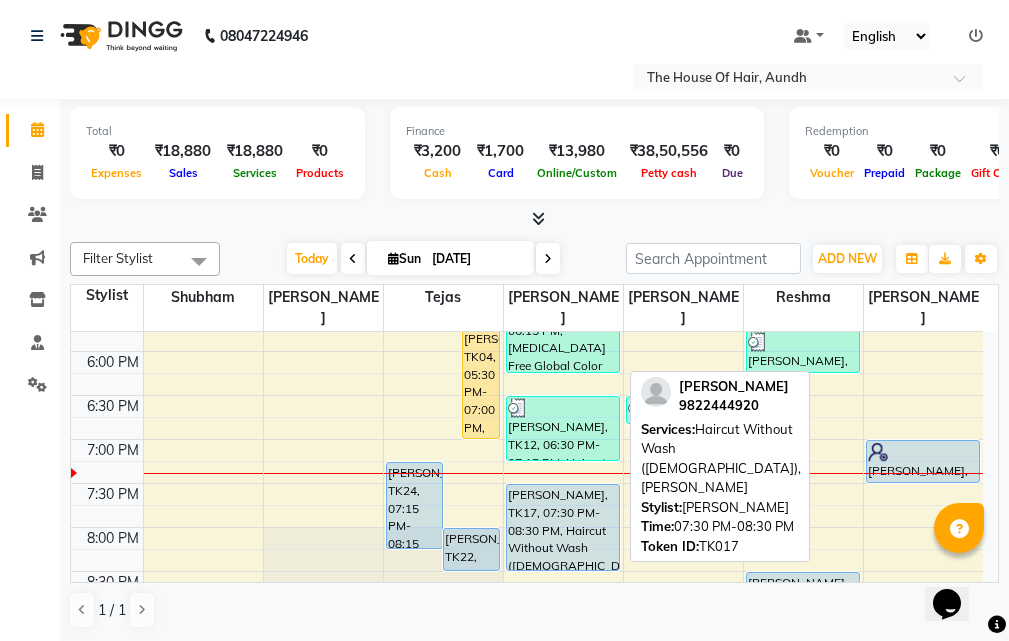 click on "shubham salunkhe, TK17, 07:30 PM-08:30 PM, Haircut Without Wash (Male),Beard" at bounding box center [563, 527] 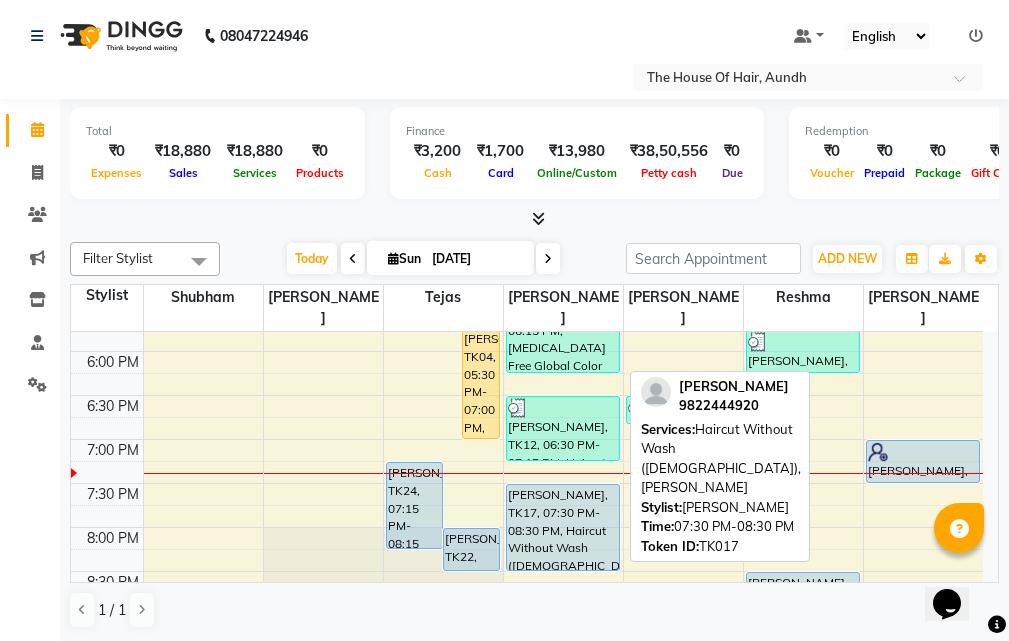 click on "shubham salunkhe, TK17, 07:30 PM-08:30 PM, Haircut Without Wash (Male),Beard" at bounding box center [563, 527] 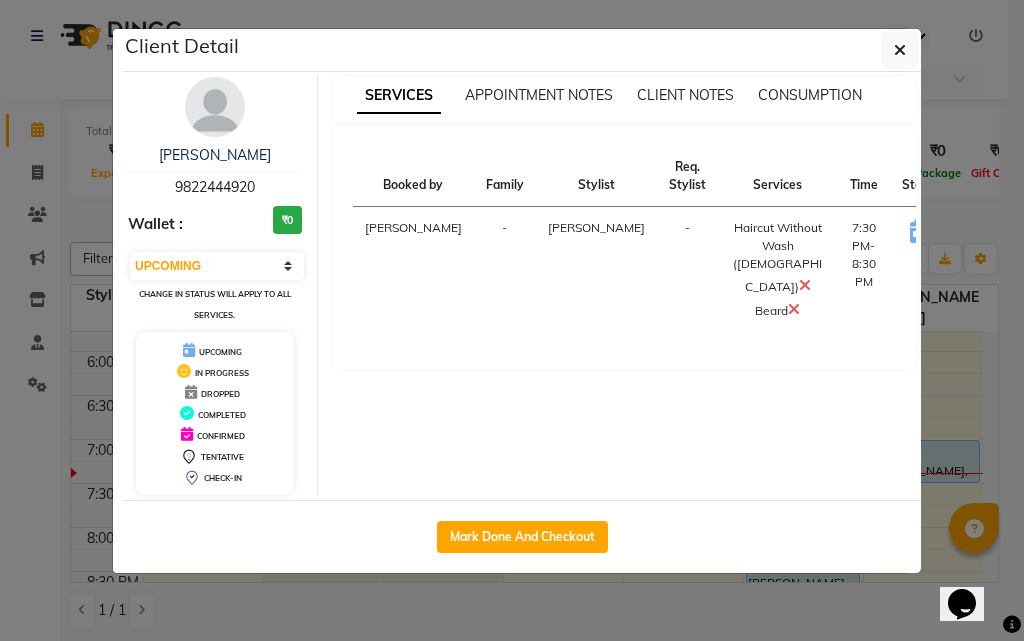 click on "START" at bounding box center [986, 233] 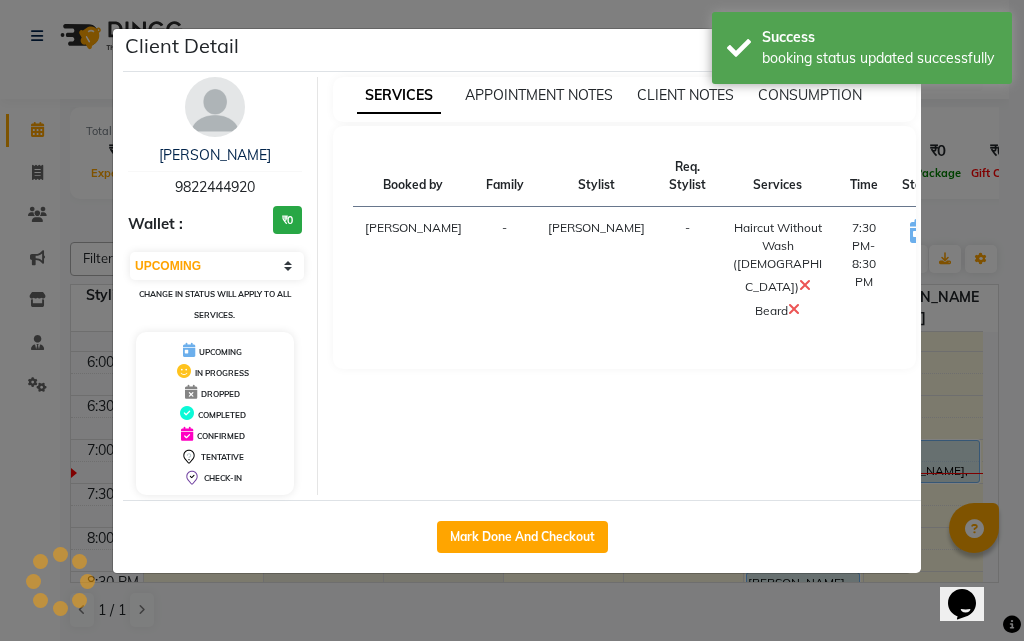 select on "1" 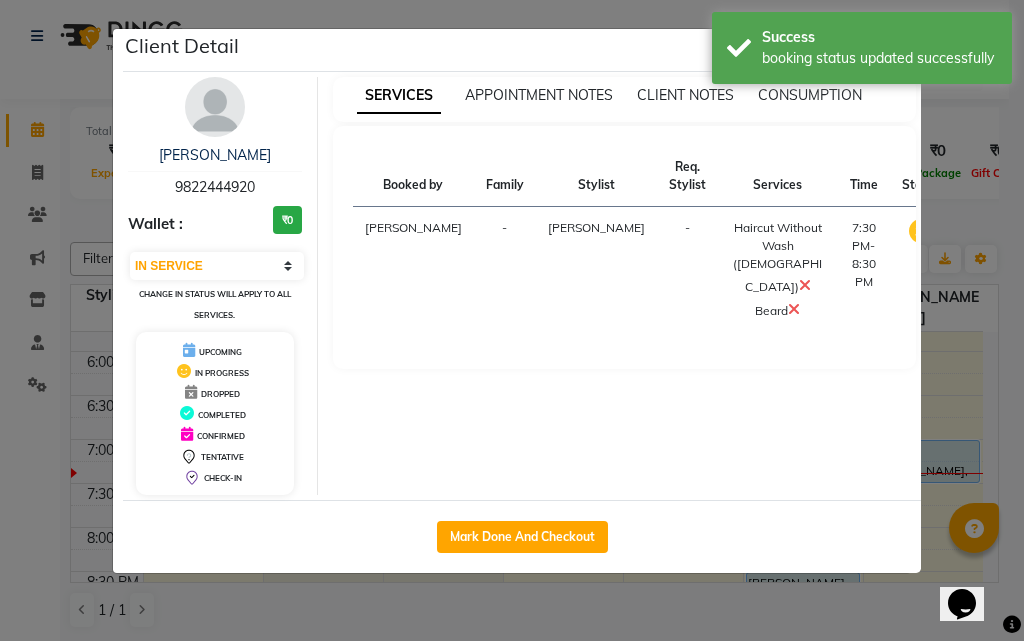 click on "Client Detail  shubham salunkhe   9822444920 Wallet : ₹0 Select IN SERVICE CONFIRMED TENTATIVE CHECK IN MARK DONE DROPPED UPCOMING Change in status will apply to all services. UPCOMING IN PROGRESS DROPPED COMPLETED CONFIRMED TENTATIVE CHECK-IN SERVICES APPOINTMENT NOTES CLIENT NOTES CONSUMPTION Booked by Family Stylist Req. Stylist Services Time Status  Kritika   - Rushikesh Raut -  Haircut Without Wash (Male)   Beard   7:30 PM-8:30 PM   MARK DONE   Mark Done And Checkout" 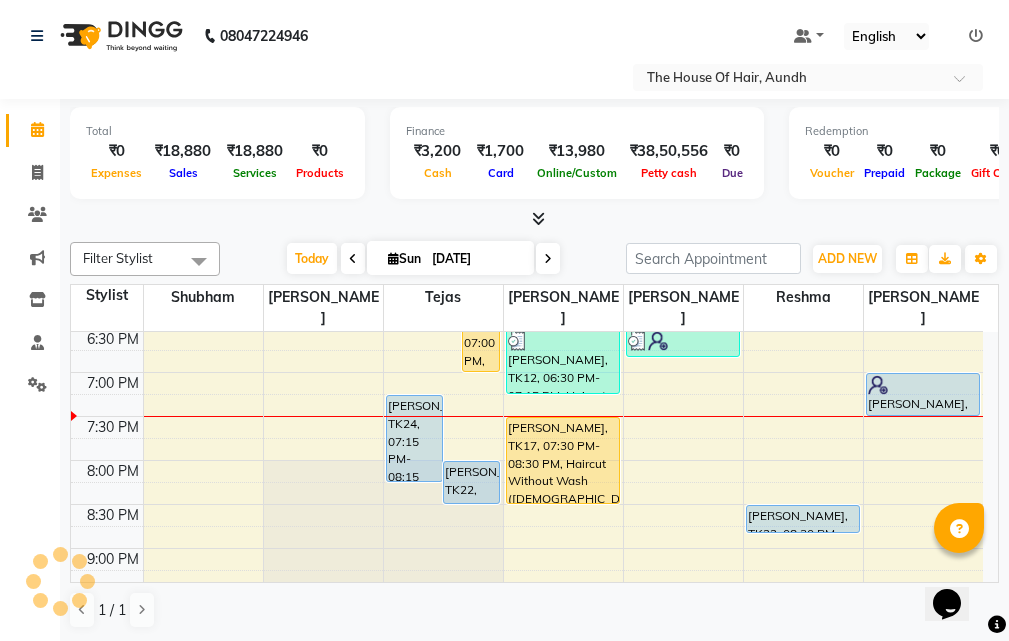 scroll, scrollTop: 960, scrollLeft: 0, axis: vertical 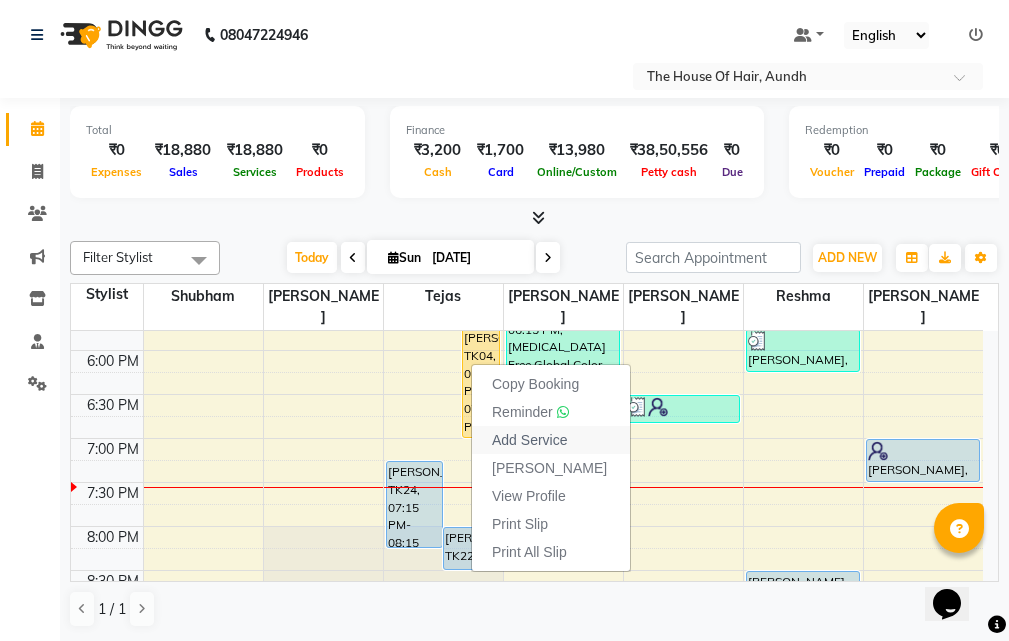 click on "Add Service" at bounding box center [529, 440] 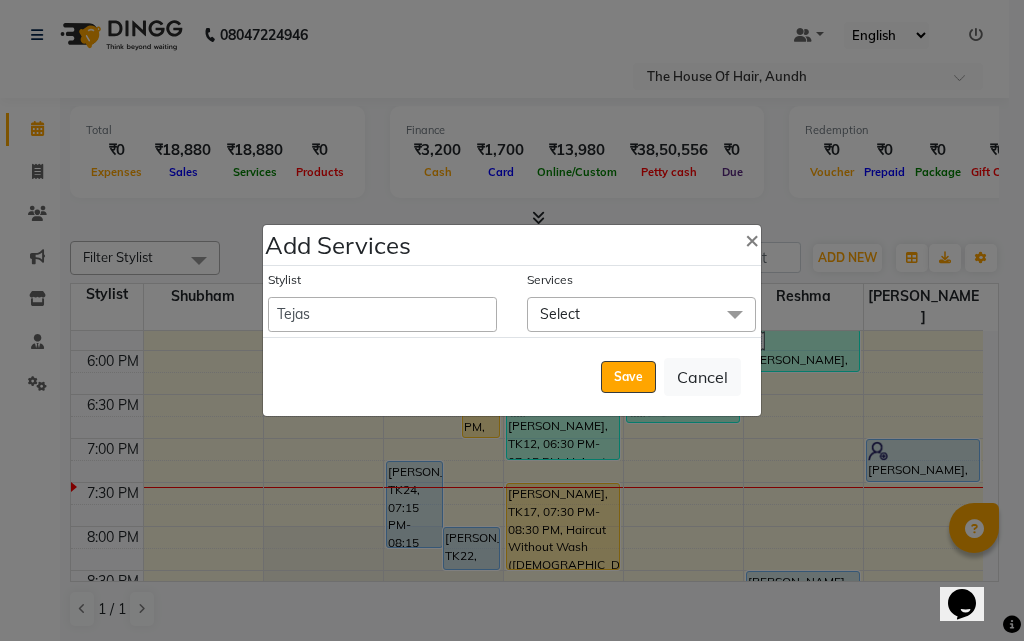 click on "Select" 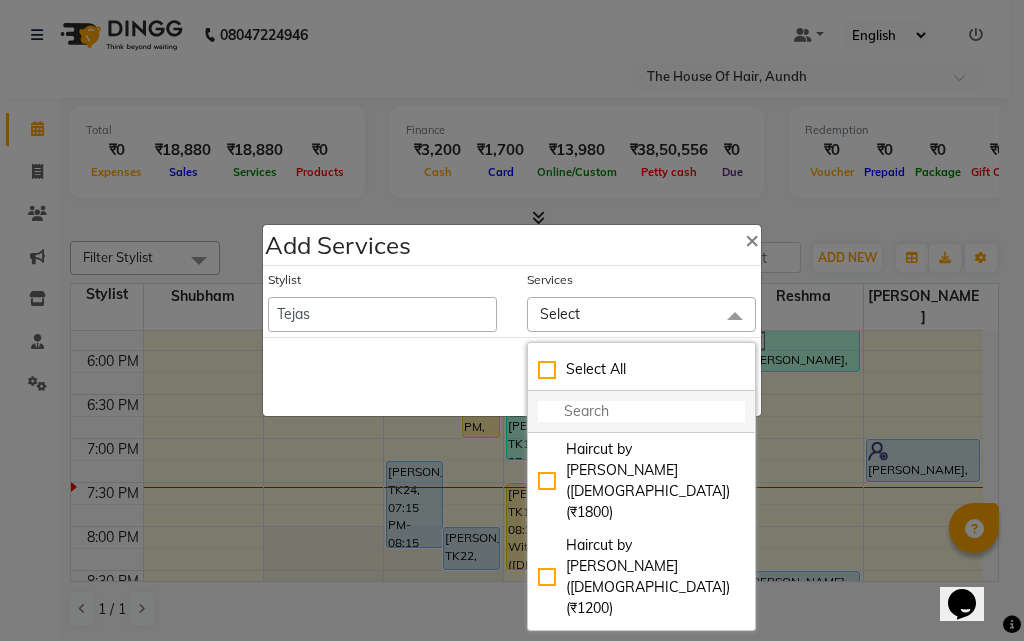 click 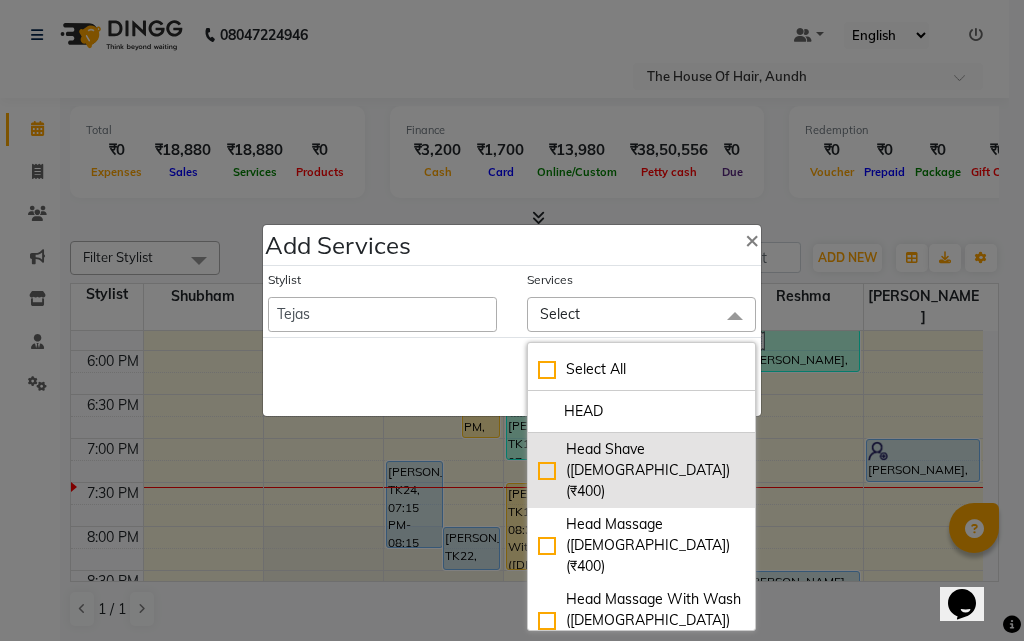 type on "HEAD" 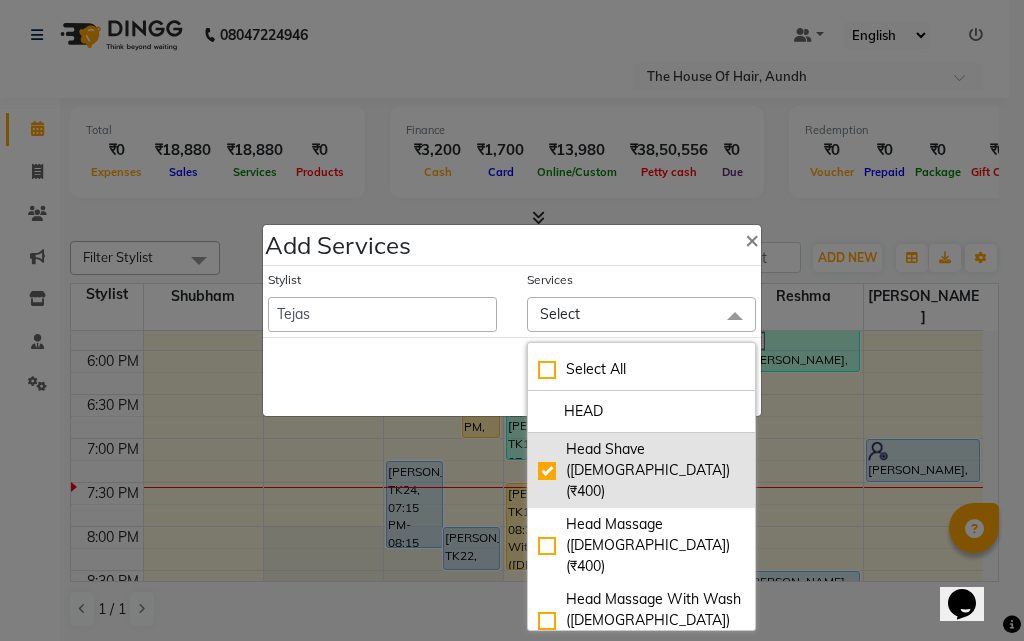 checkbox on "true" 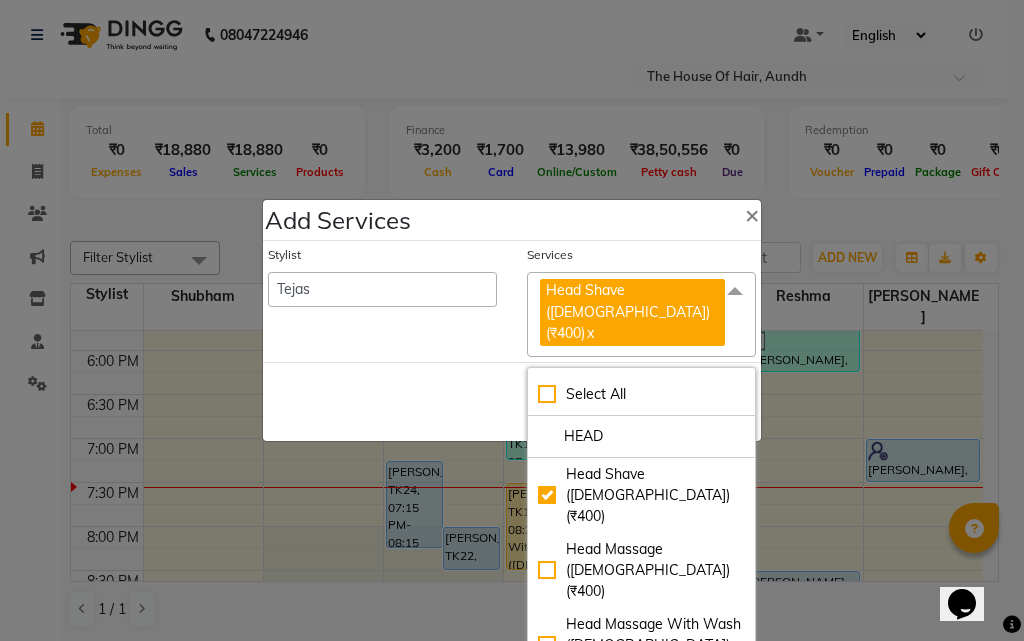 click on "Save   Cancel" 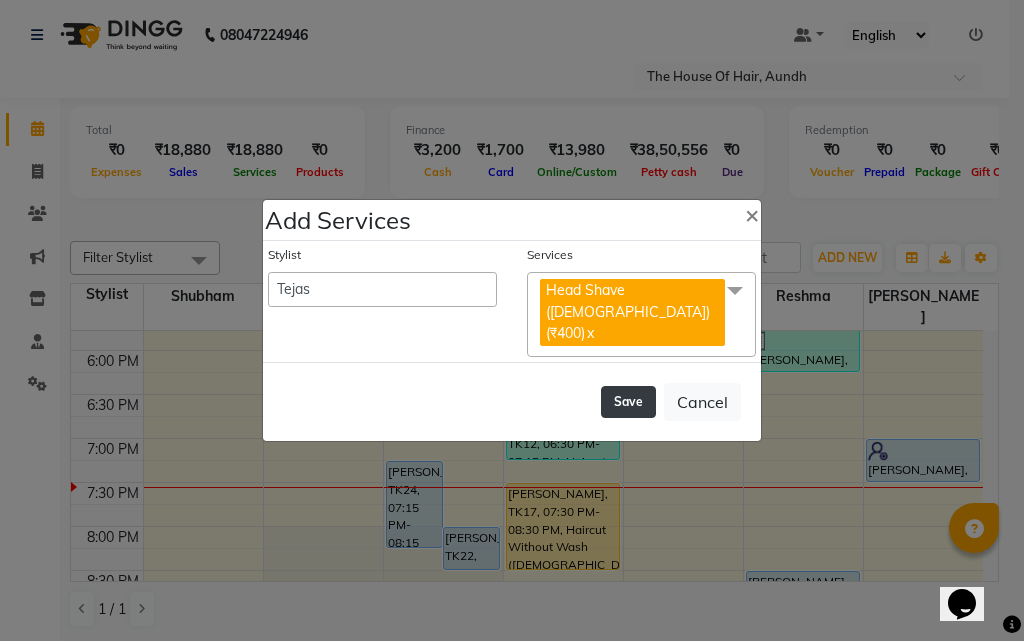 click on "Save" 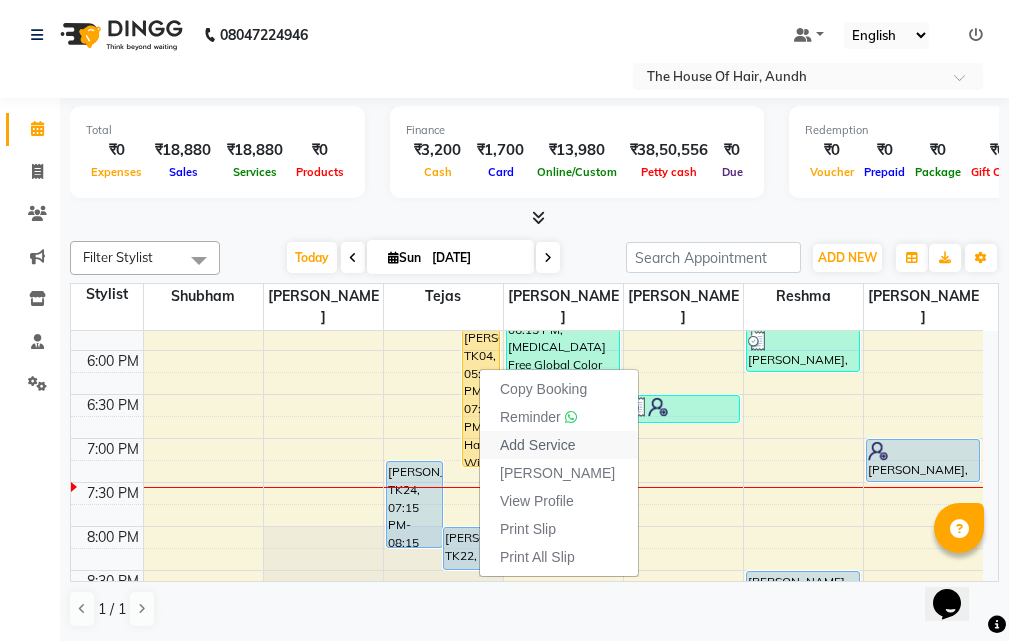 click on "Add Service" at bounding box center (537, 445) 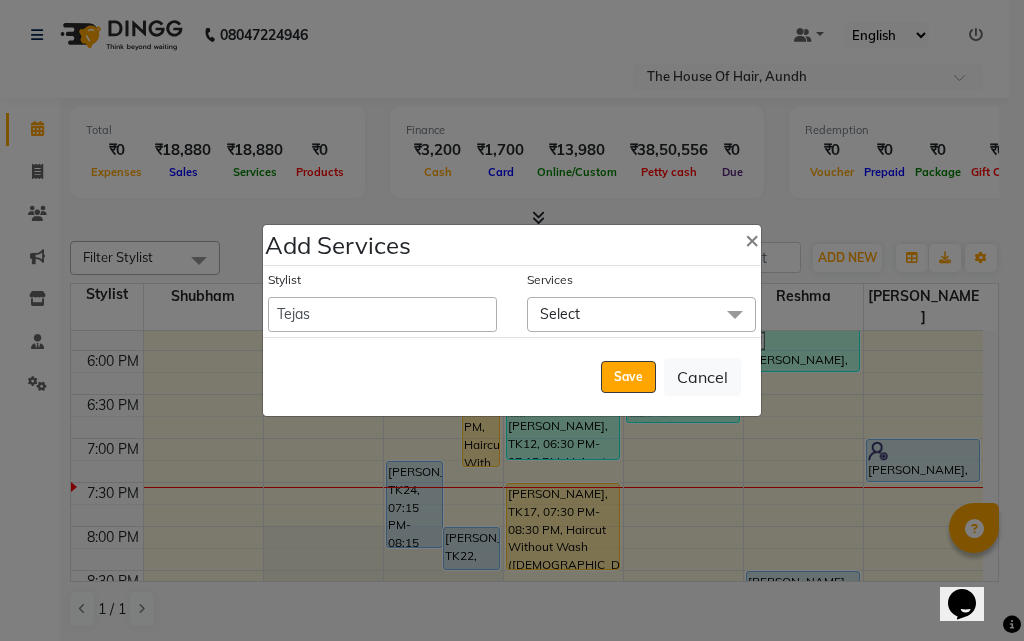 click on "Select" 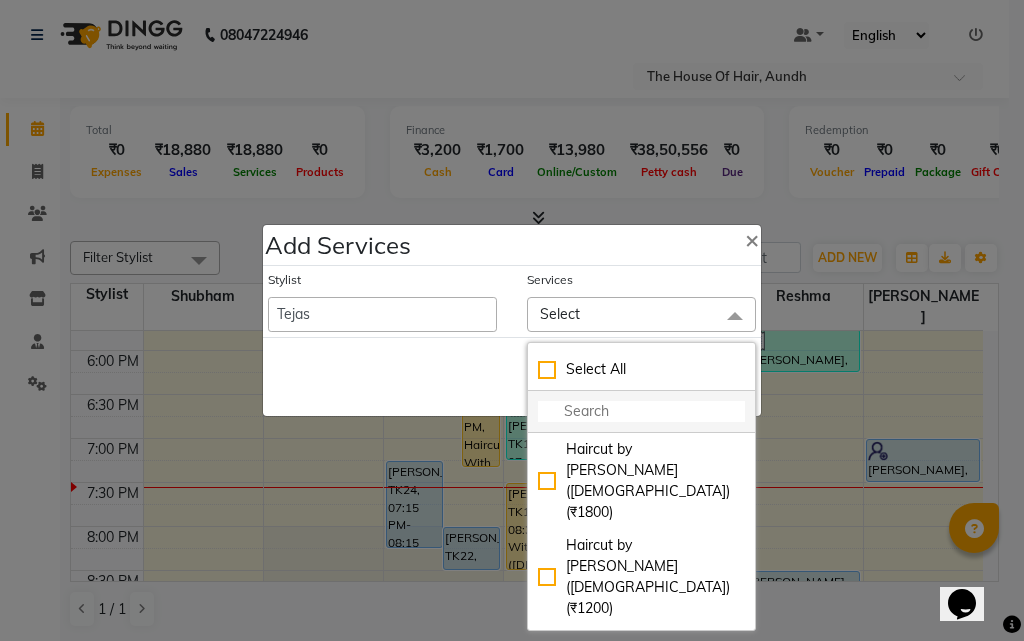 click 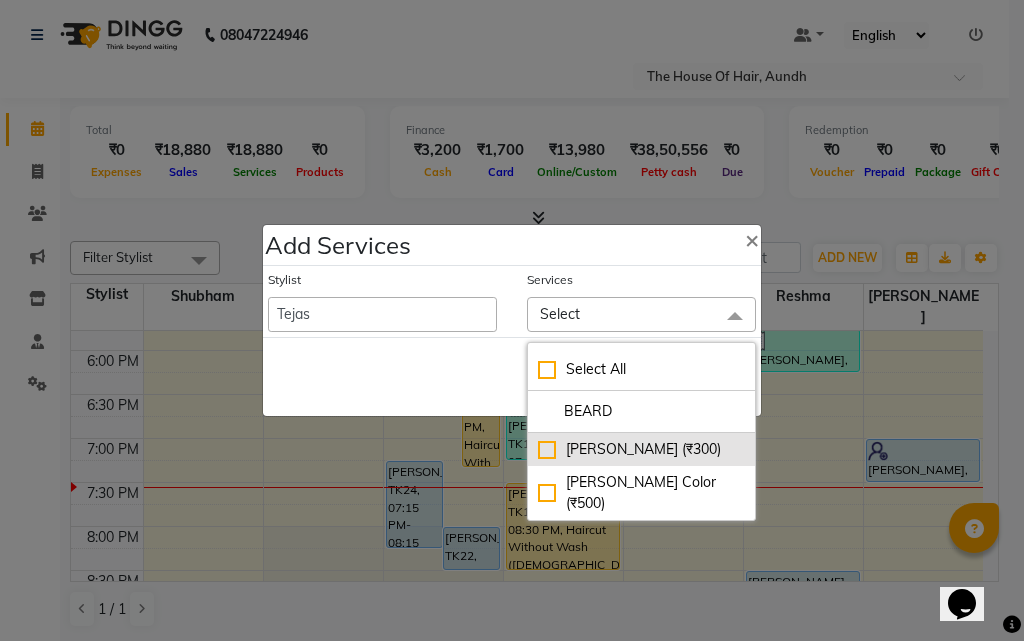 type on "BEARD" 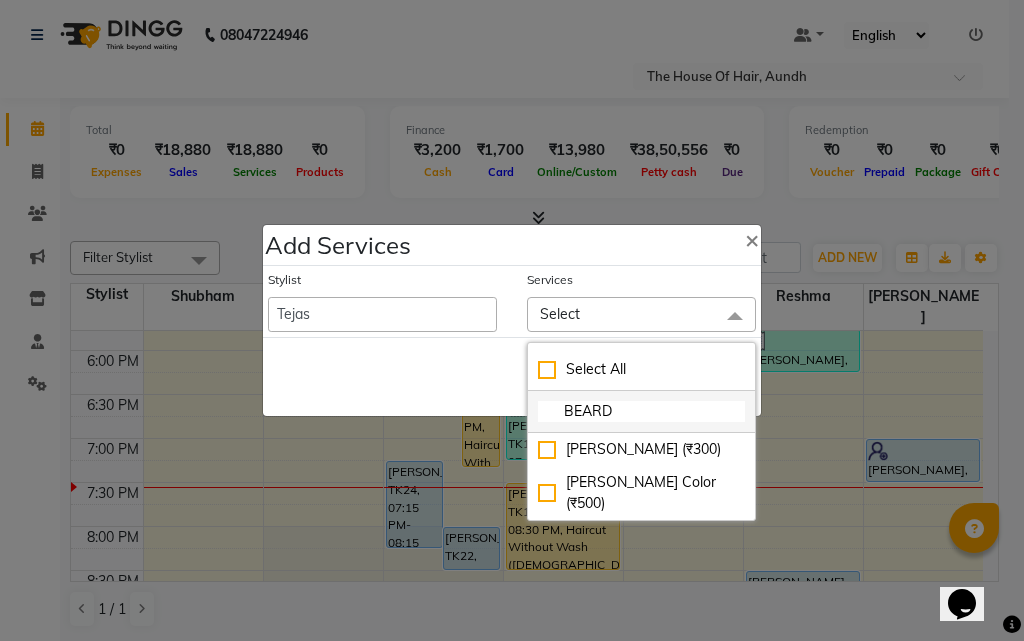 click on "[PERSON_NAME] (₹300)" 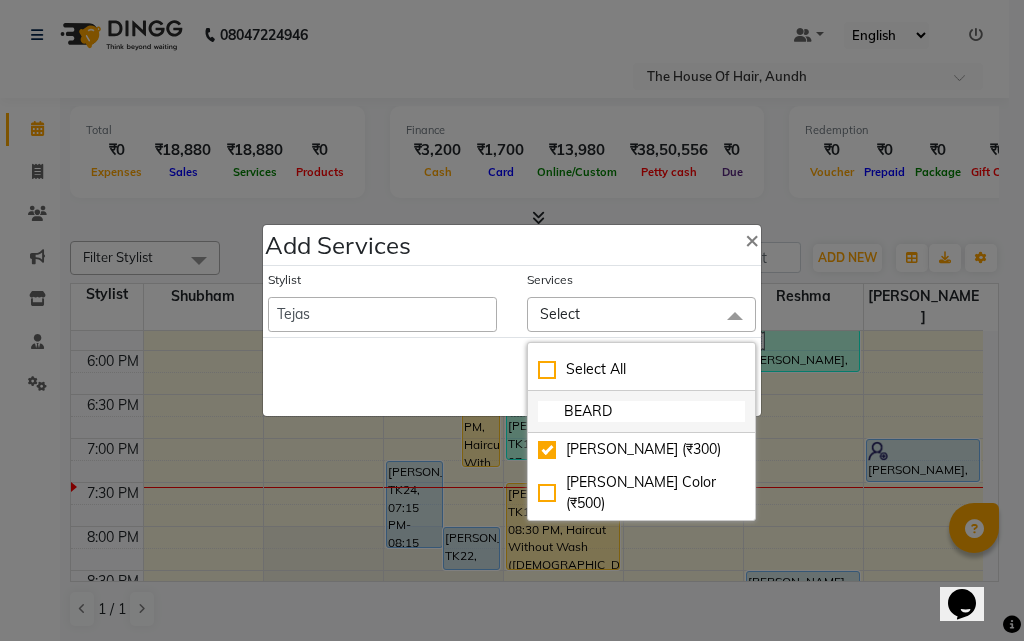 checkbox on "true" 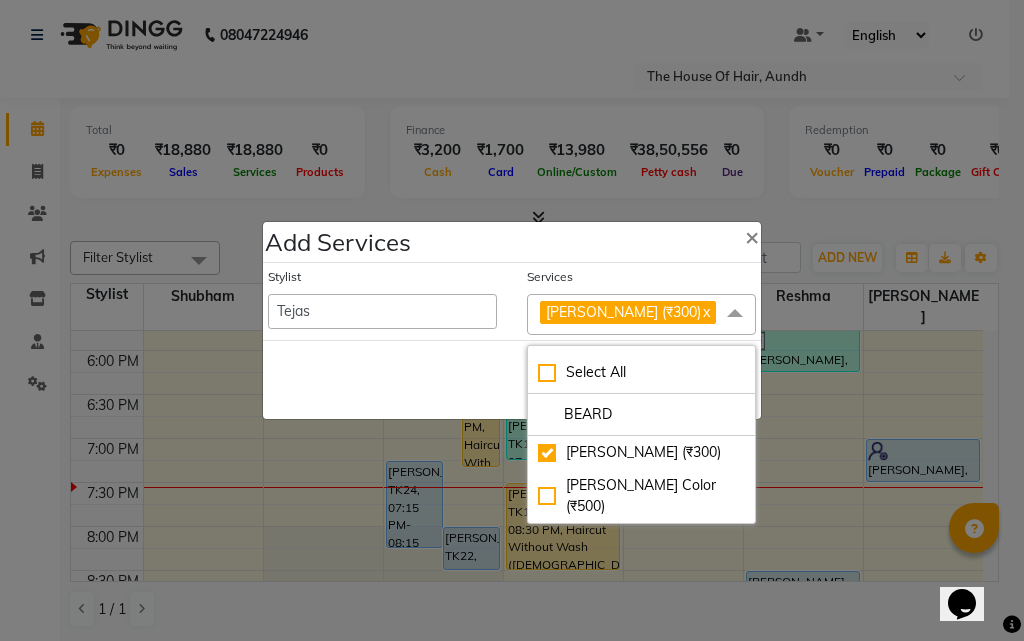 click on "Save   Cancel" 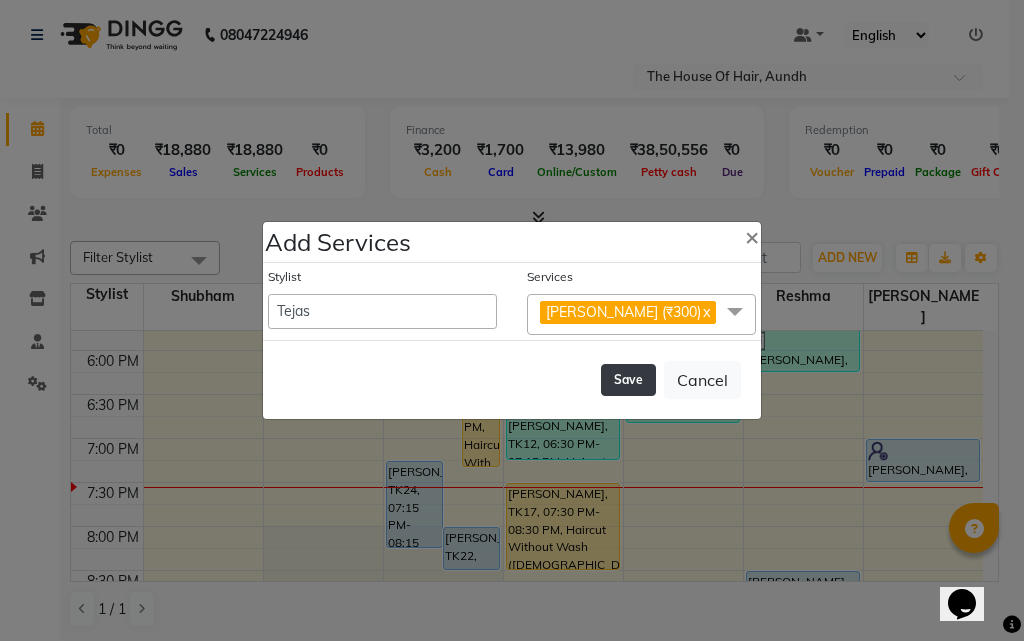 click on "Save" 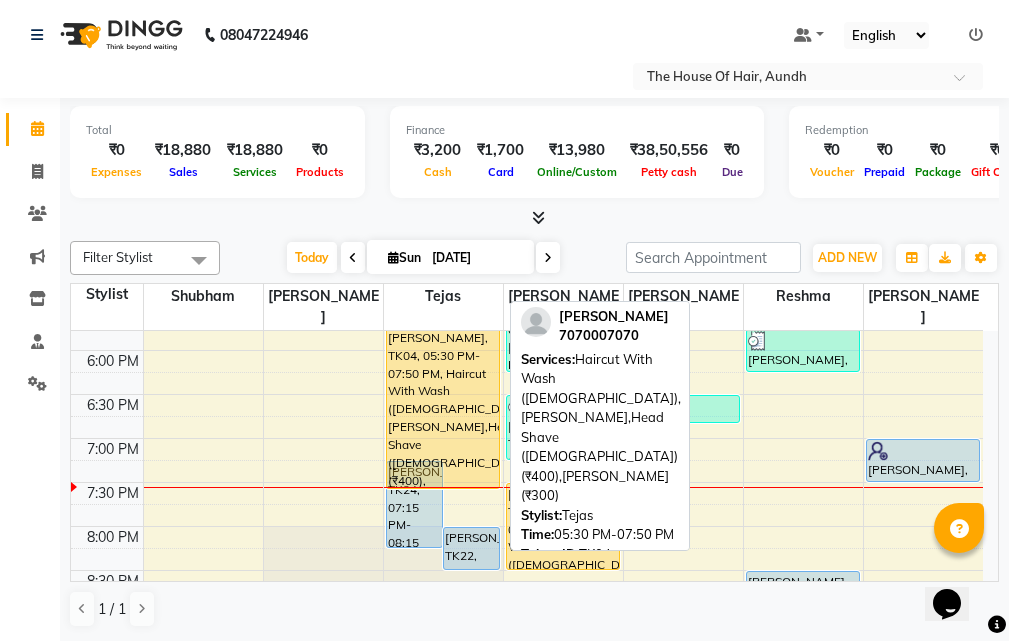 drag, startPoint x: 476, startPoint y: 484, endPoint x: 468, endPoint y: 463, distance: 22.472204 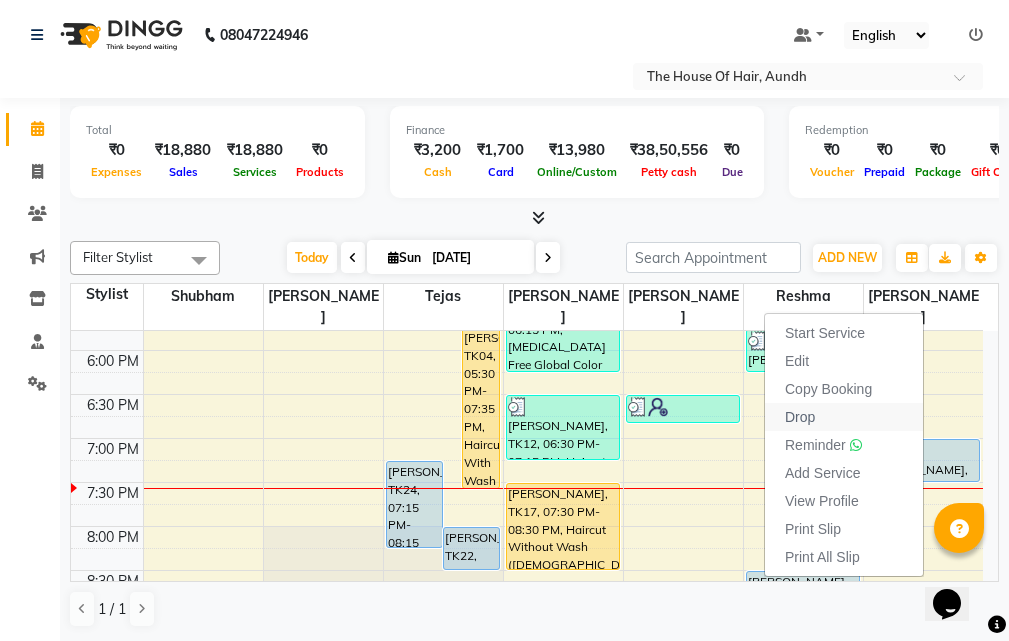 click on "Drop" at bounding box center (800, 417) 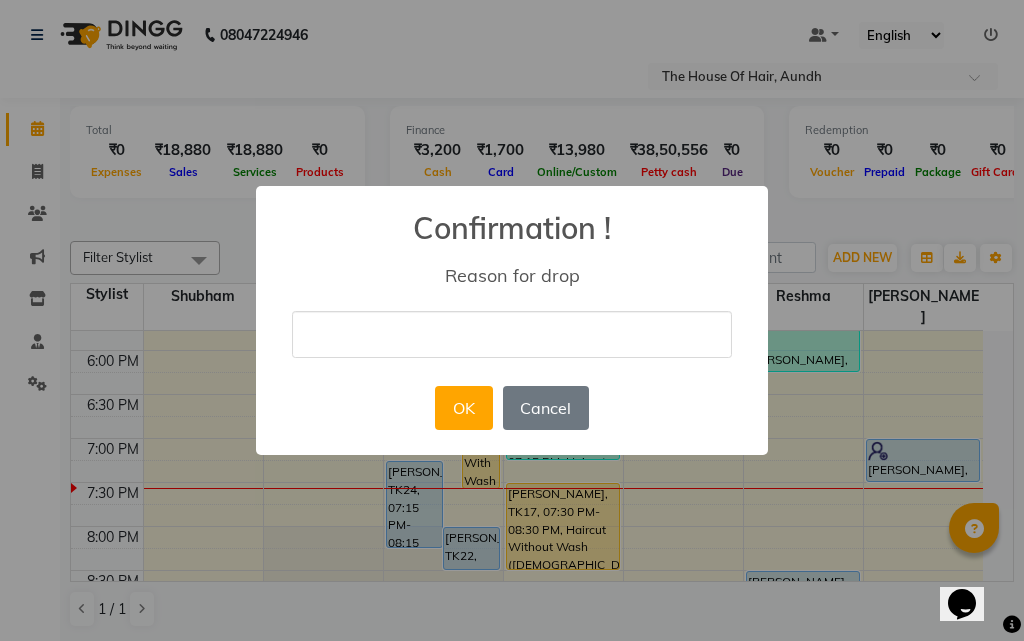 click at bounding box center (512, 334) 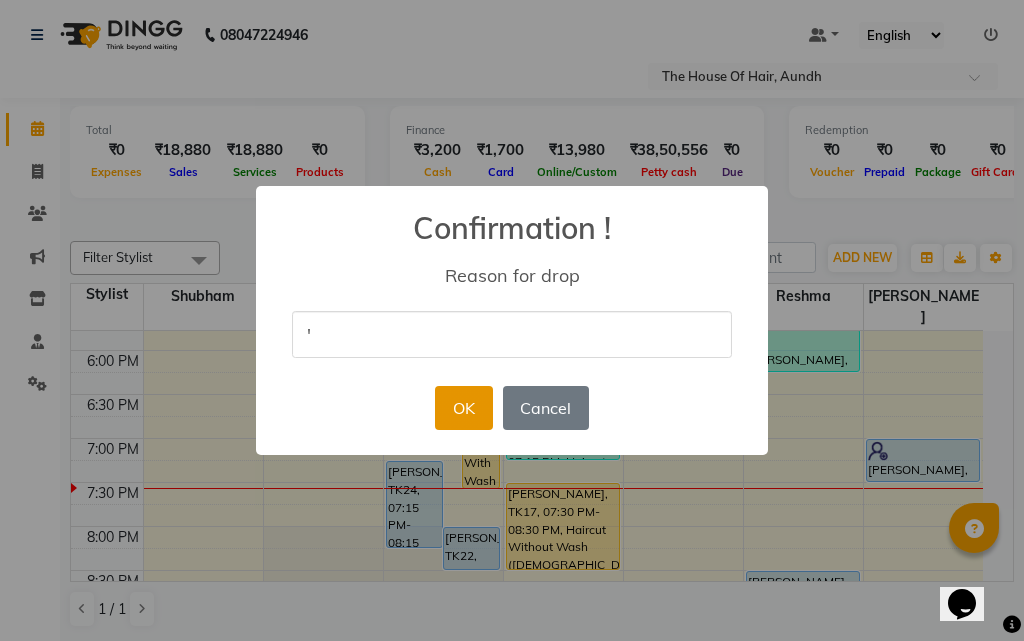 click on "OK" at bounding box center [463, 408] 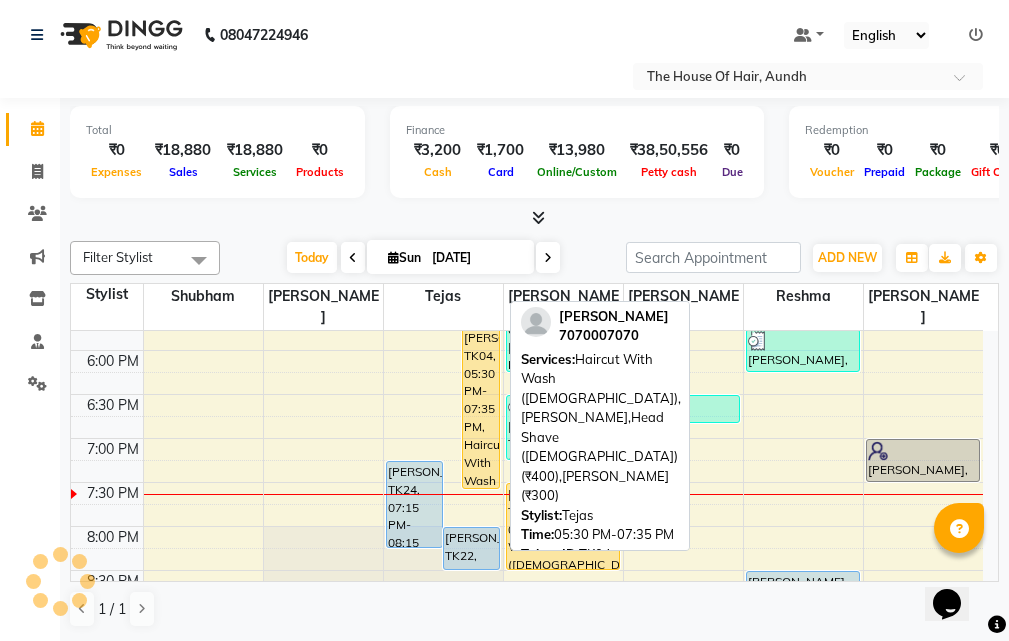 click on "Amit Kurhade, TK04, 05:30 PM-07:35 PM, Haircut With Wash (Male),Beard,Head Shave (Male) (₹400),Beard (₹300)" at bounding box center (481, 398) 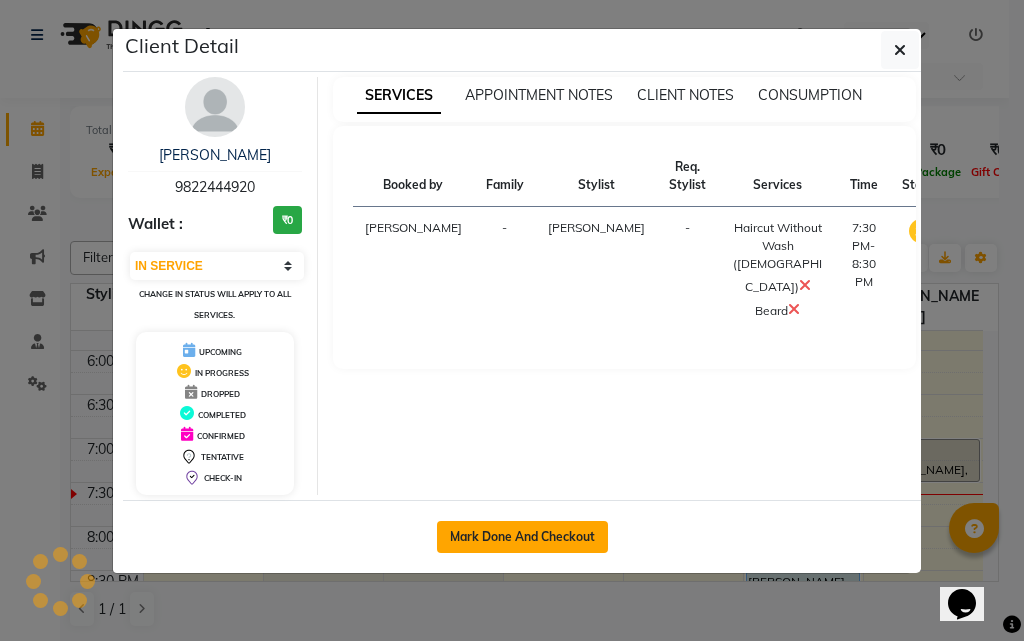 click on "Mark Done And Checkout" 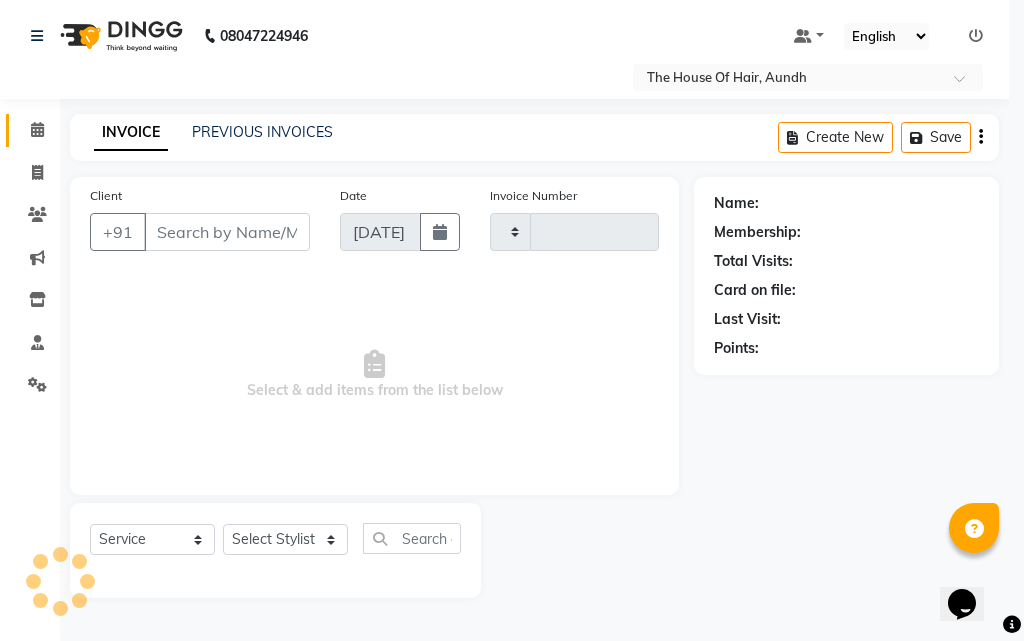type on "1160" 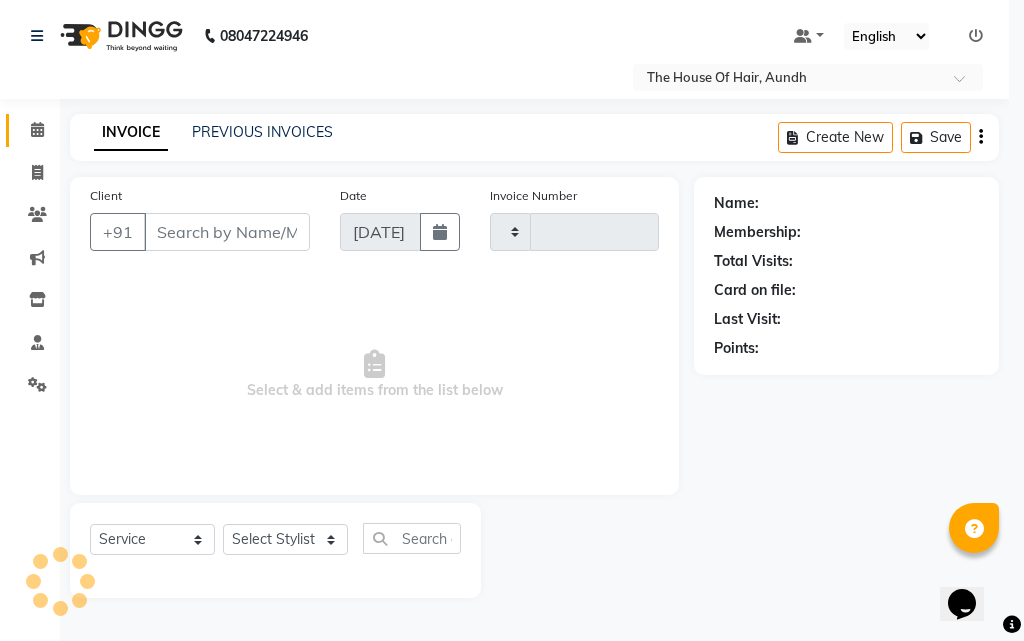 select on "26" 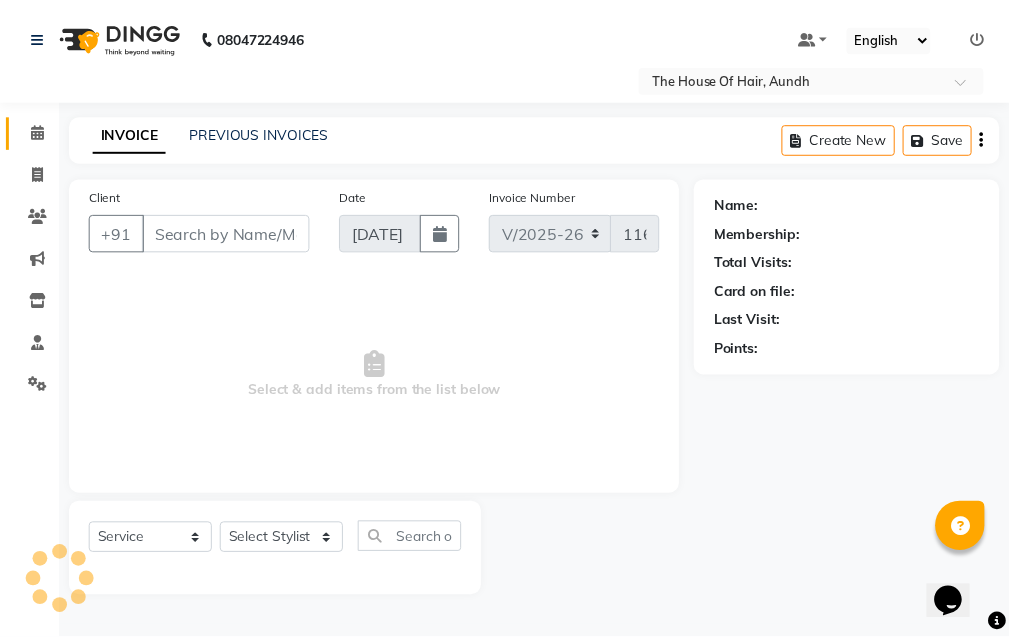 scroll, scrollTop: 0, scrollLeft: 0, axis: both 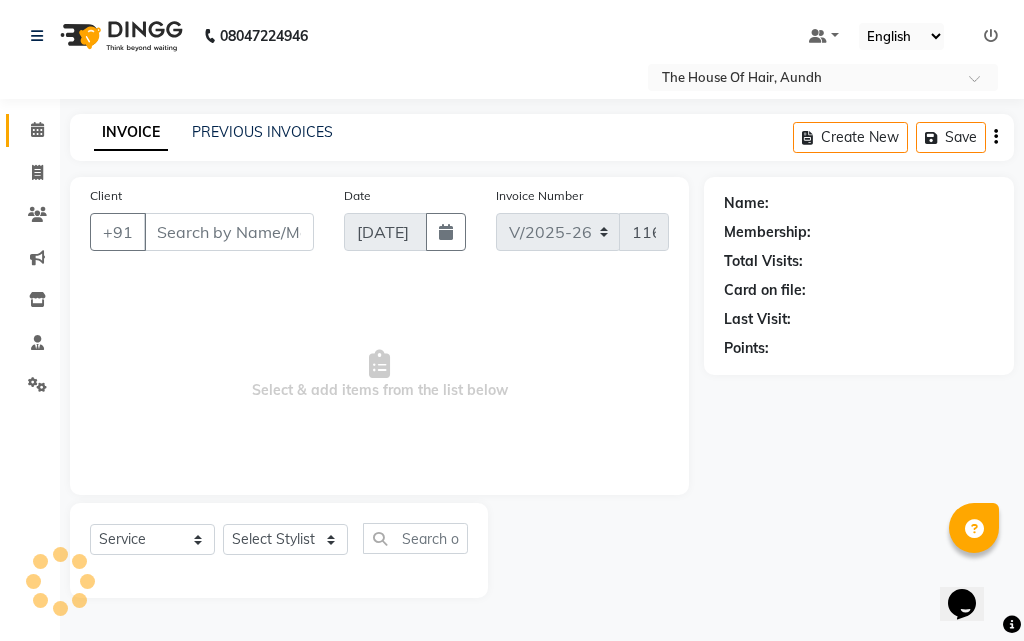 type on "9822444920" 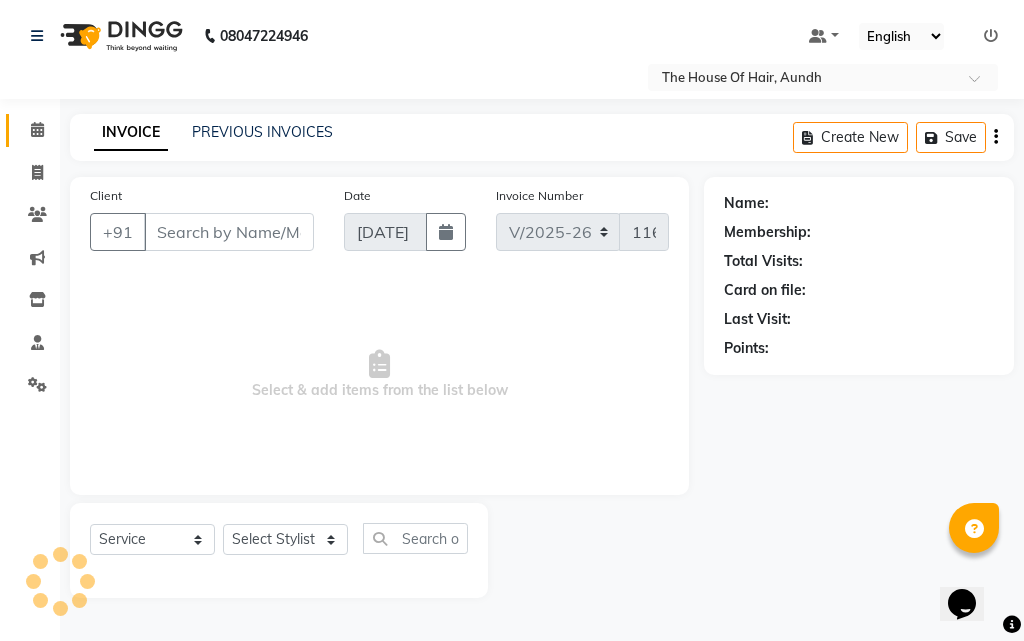 select on "32779" 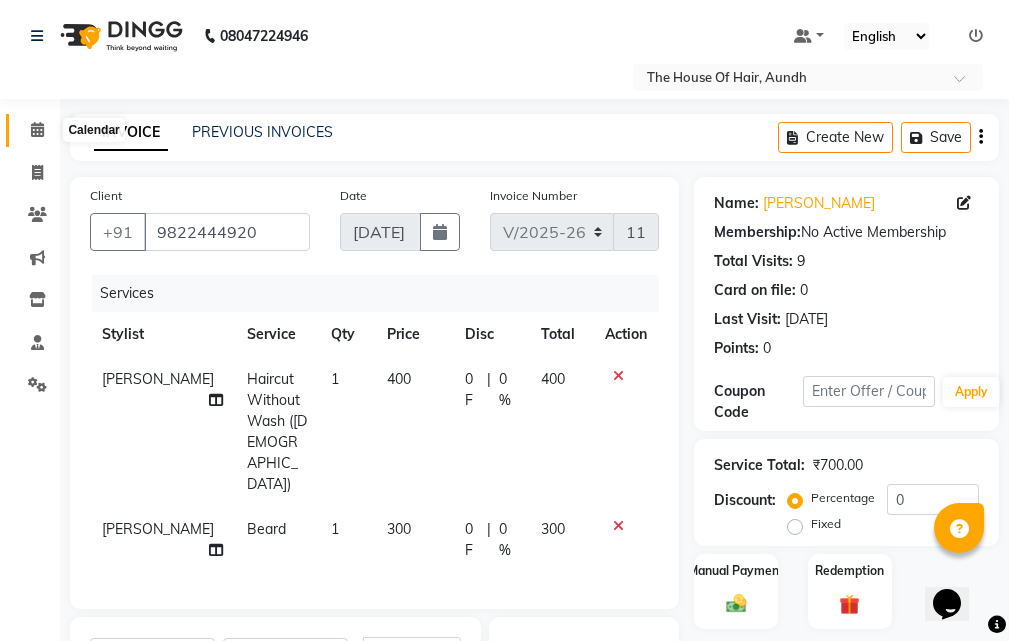 click 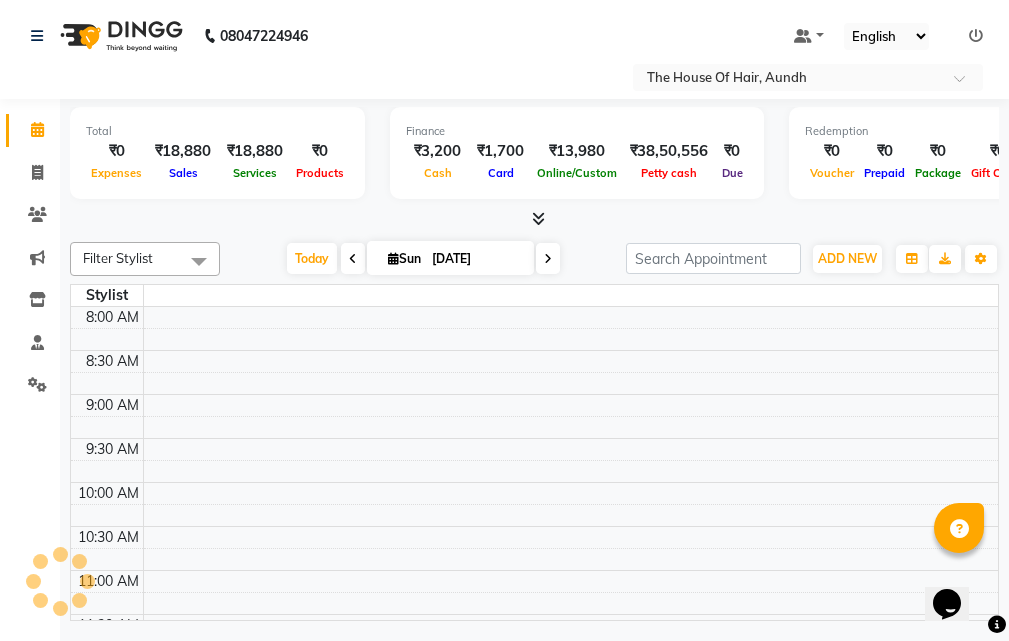 scroll, scrollTop: 922, scrollLeft: 0, axis: vertical 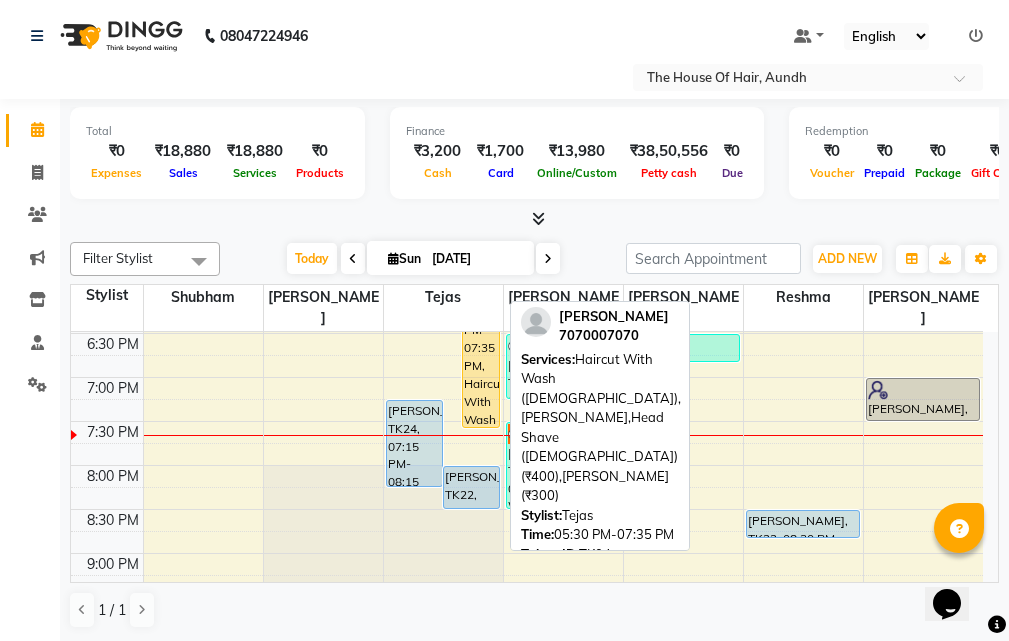click on "Amit Kurhade, TK04, 05:30 PM-07:35 PM, Haircut With Wash (Male),Beard,Head Shave (Male) (₹400),Beard (₹300)" at bounding box center [481, 337] 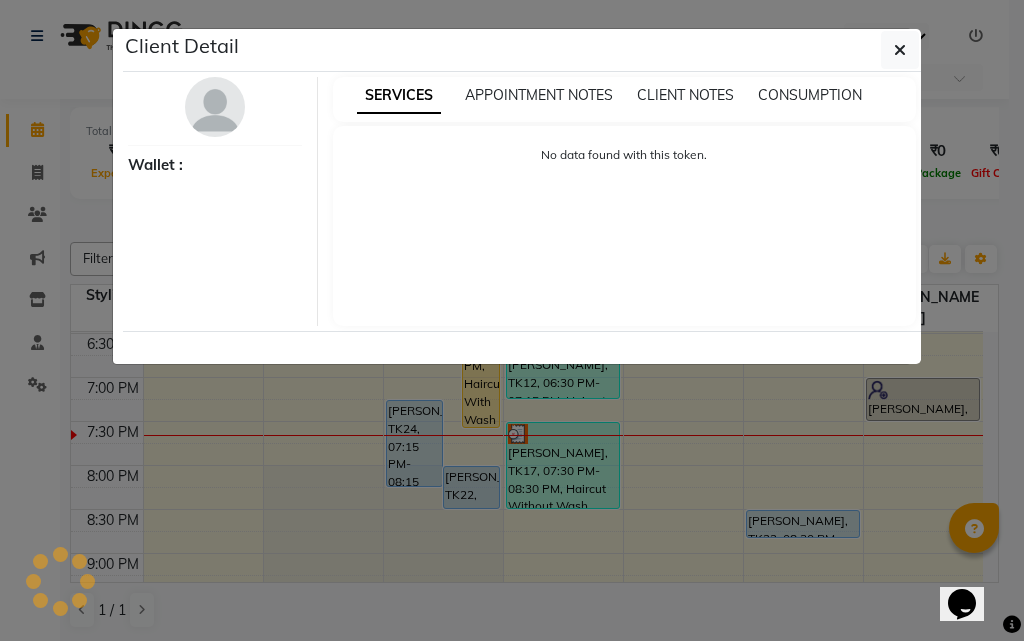 select on "1" 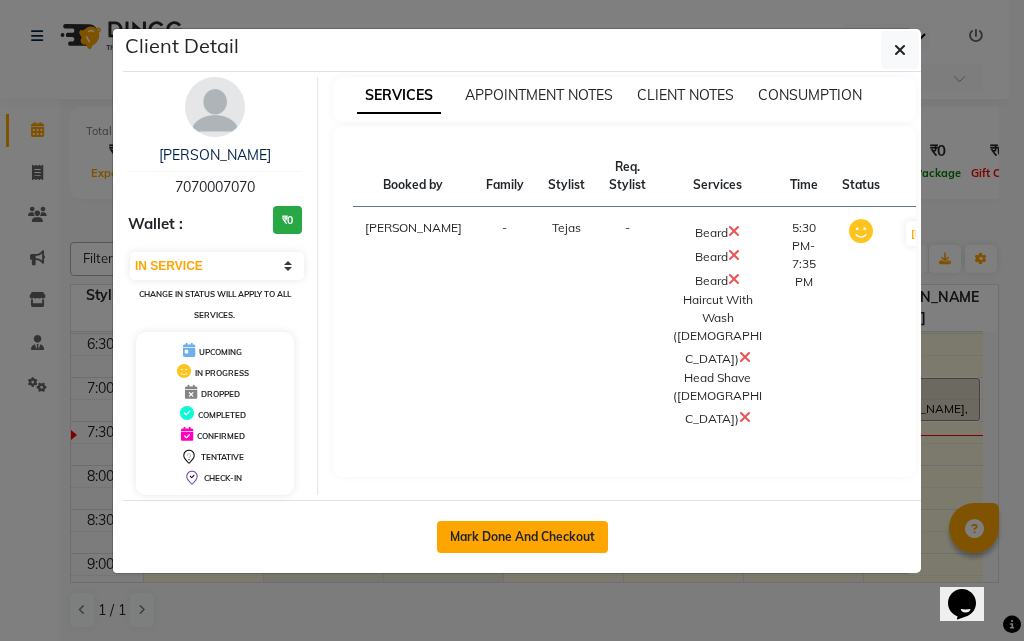 click on "Mark Done And Checkout" 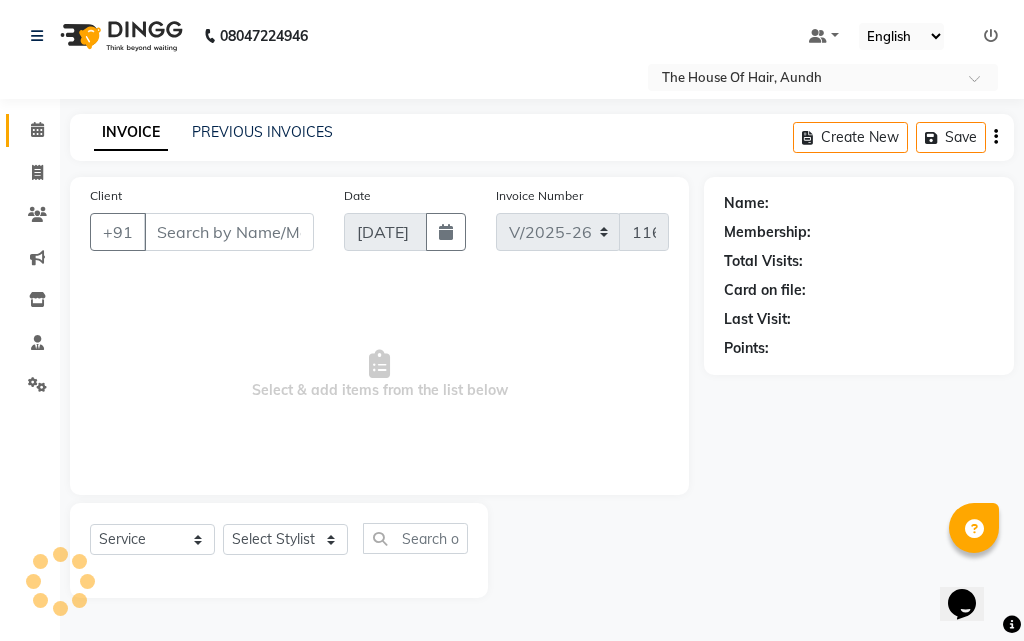 type on "7070007070" 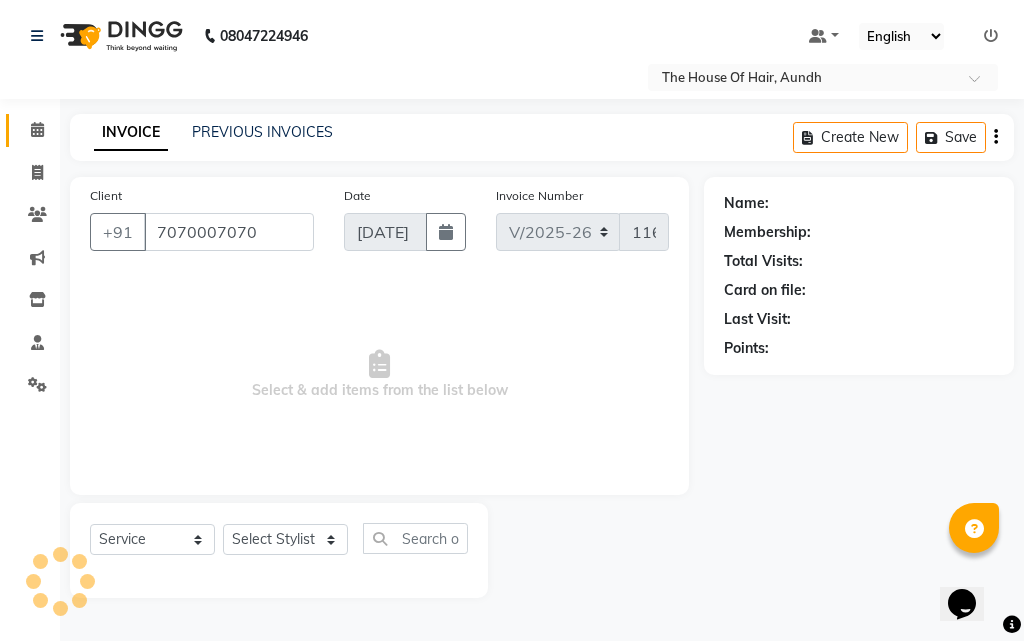 select on "6864" 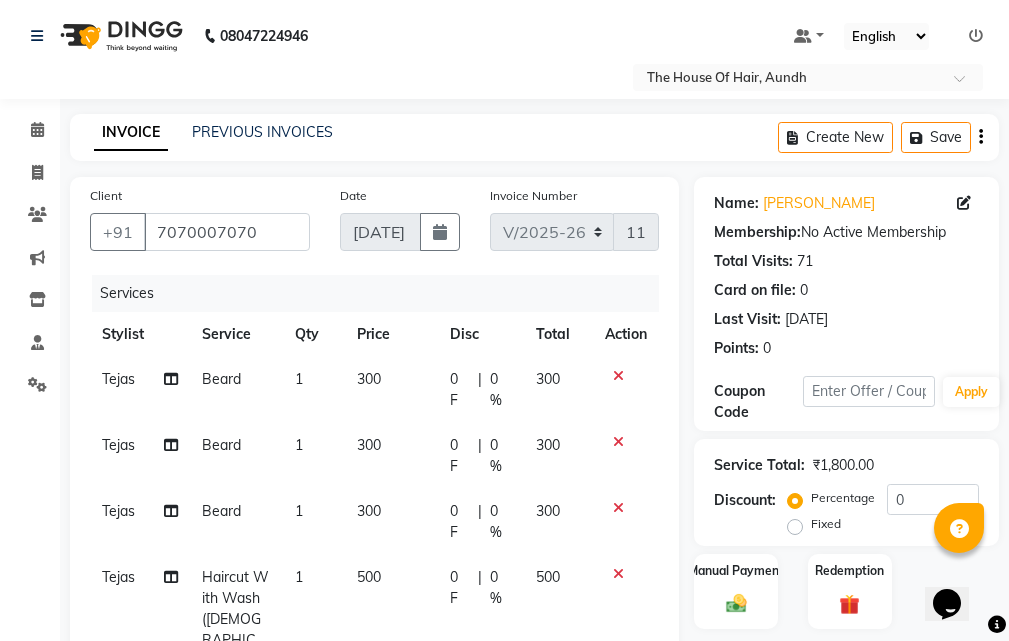 click 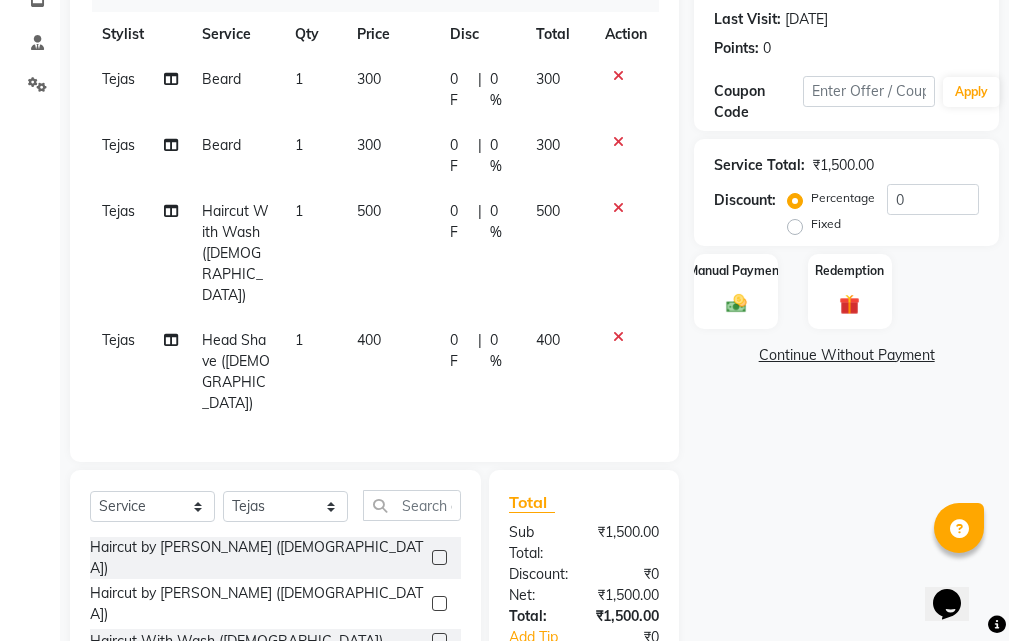 scroll, scrollTop: 200, scrollLeft: 0, axis: vertical 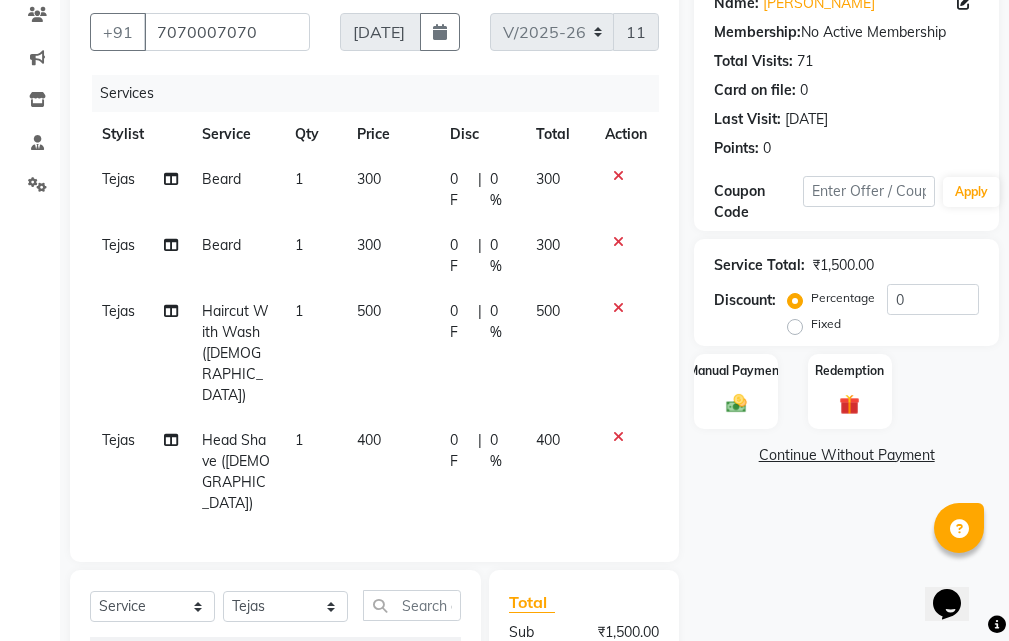 click on "Haircut With Wash ([DEMOGRAPHIC_DATA])" 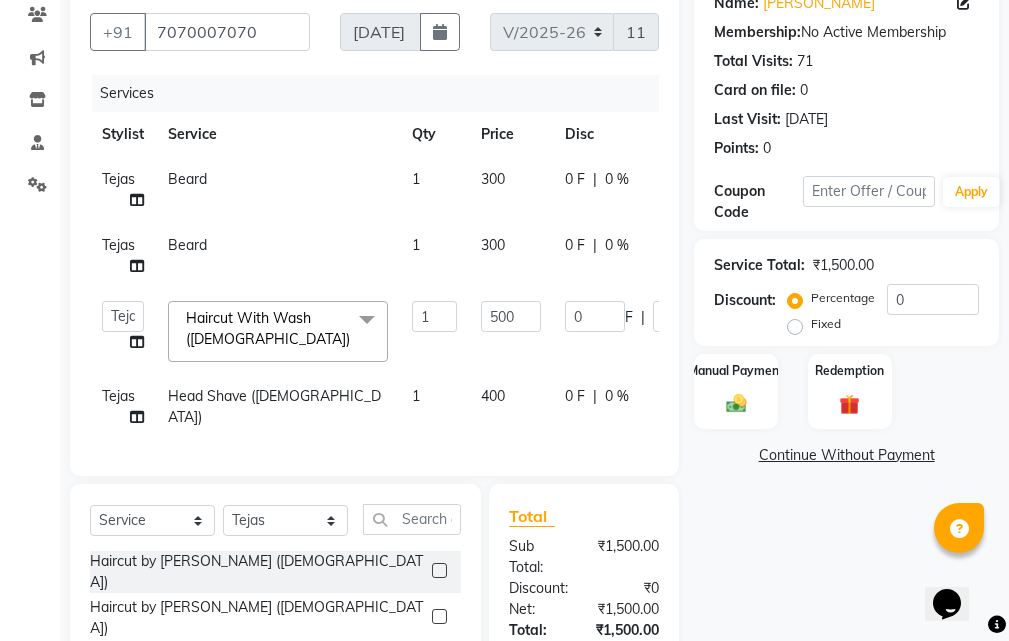click on "Haircut With Wash ([DEMOGRAPHIC_DATA])" 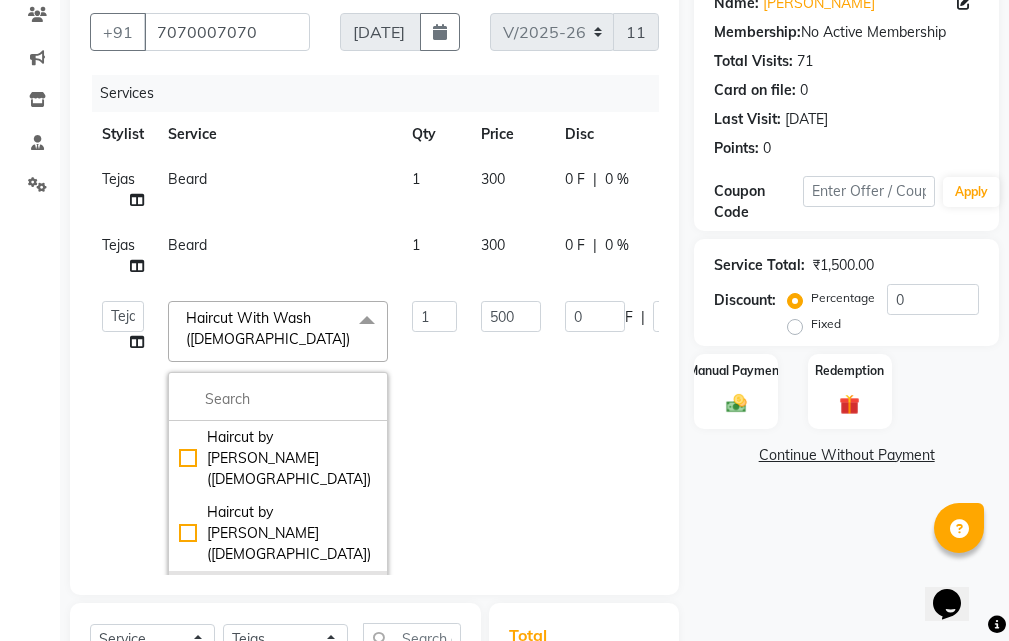 scroll, scrollTop: 100, scrollLeft: 0, axis: vertical 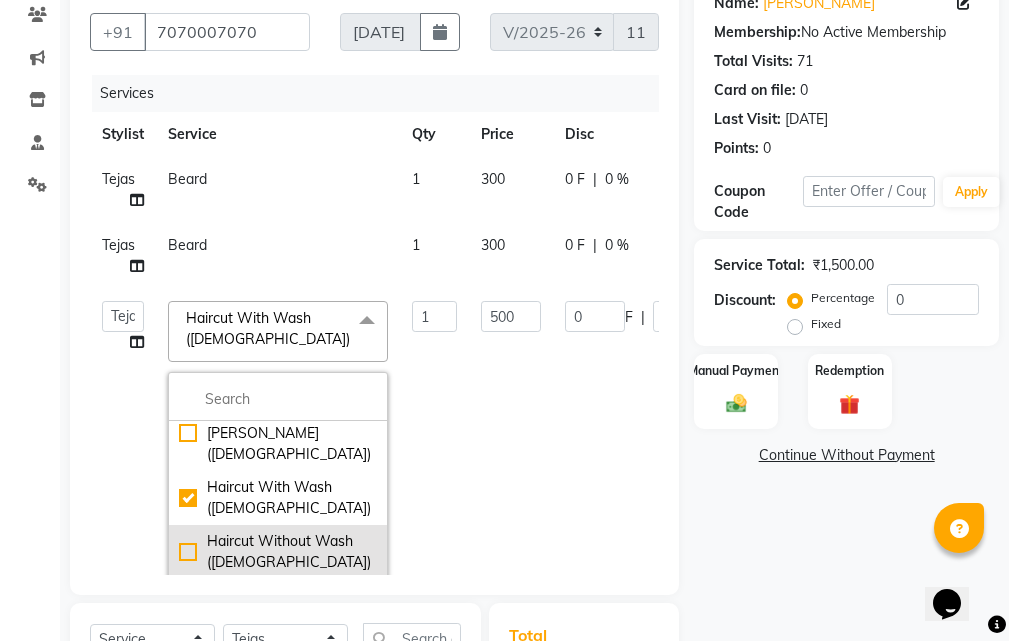 click on "Haircut Without Wash ([DEMOGRAPHIC_DATA])" 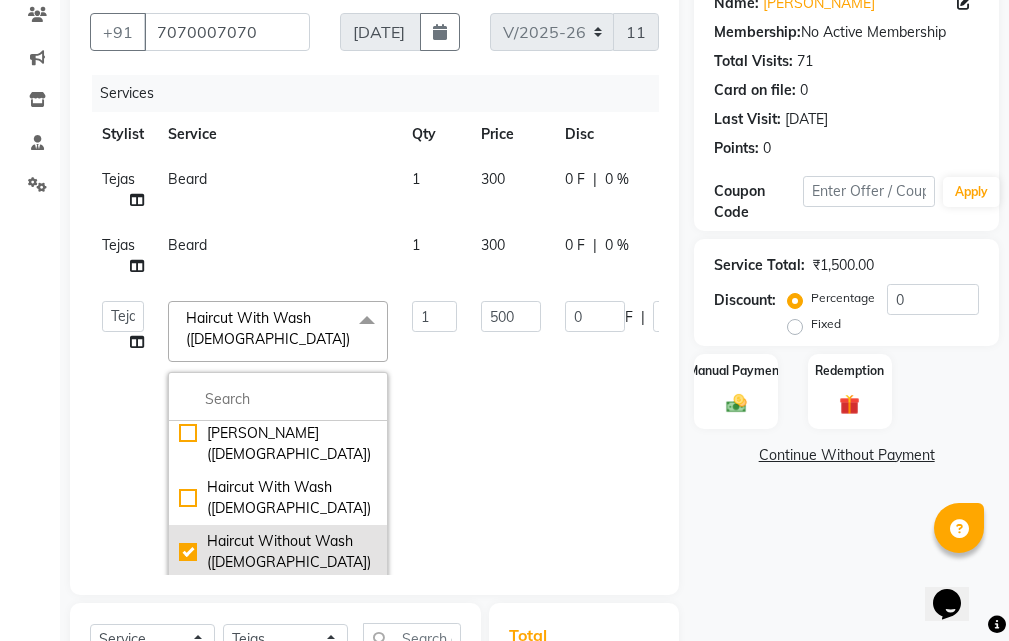 checkbox on "false" 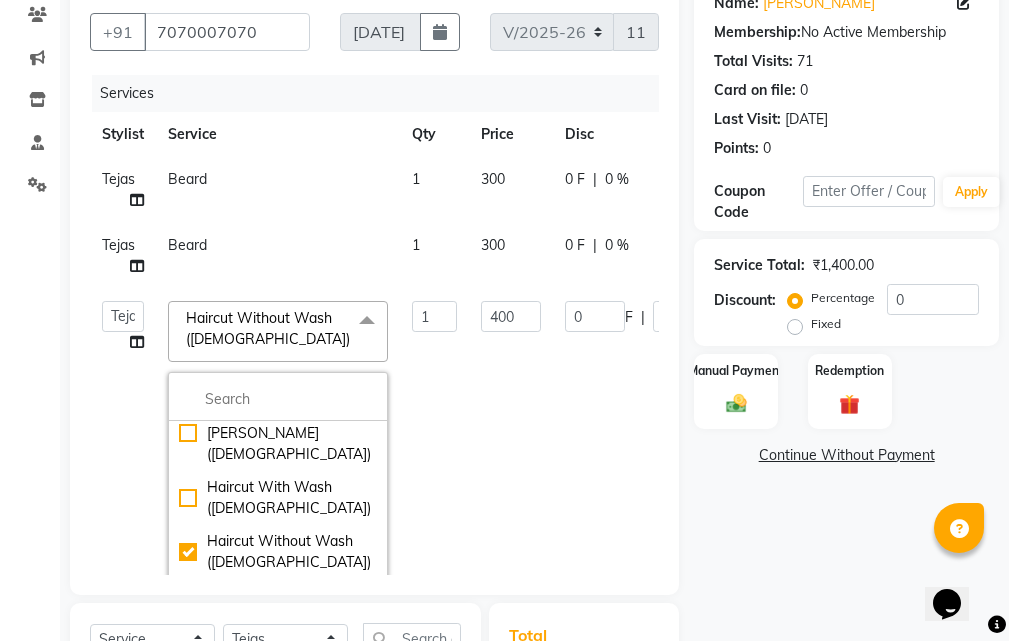 click on "Client +91 7070007070 Date 13-07-2025 Invoice Number V/2025 V/2025-26 1160 Services Stylist Service Qty Price Disc Total Action Tejas Beard 1 300 0 F | 0 % 300 Tejas Beard 1 300 0 F | 0 % 300  Aarti Chaudhari   Kritika    Reshma   Rushikesh Raut   Shubham   Sonia   Tejas  Haircut Without Wash (Male)  x Haircut by Shubham (Female) Haircut by Shubham (Male) Haircut With Wash (Male) Haircut Without Wash (Male) Kids Haircut (0-7)(Male) Hairwash (Male) Beard Clean Shave  Head Shave (Male) Hair Spa (Schwarkopf) (Male) Hair Spa (Loreal) (Male) Head Massage (Male) Head Massage With Wash (Male) Chest & Back Trim Haircut With Wash (Female) Haircut Without Wash (Female) Head Massage With Wash (Female) Kids Hair (0-7) (Female) Blow Dry With Shampoo & Conditioner (Female) Only Blowdry (Female) Head Massage (Female) Hair Wash & Paddle Dry (Female) Hair Spa (Loreal) (Female) Hair Spa (Schwarzkopf) (Female) Fringe (Female) Tong (Female) Iron Tong (Female) Ironing (Female) Crimping (Female) Styling (Male) Clear Dose (Male) 1" 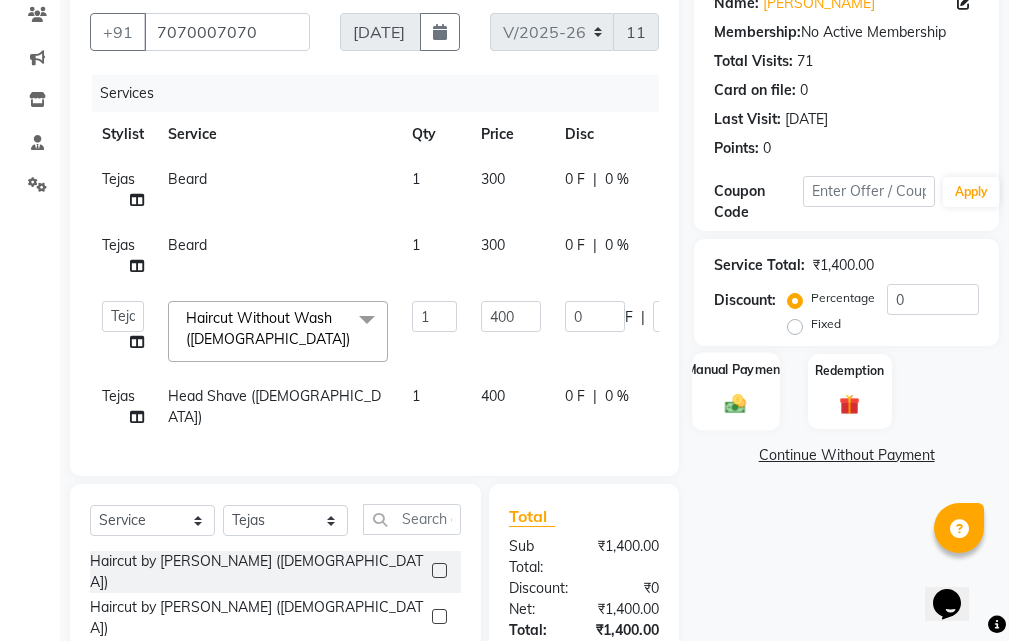 click on "Manual Payment" 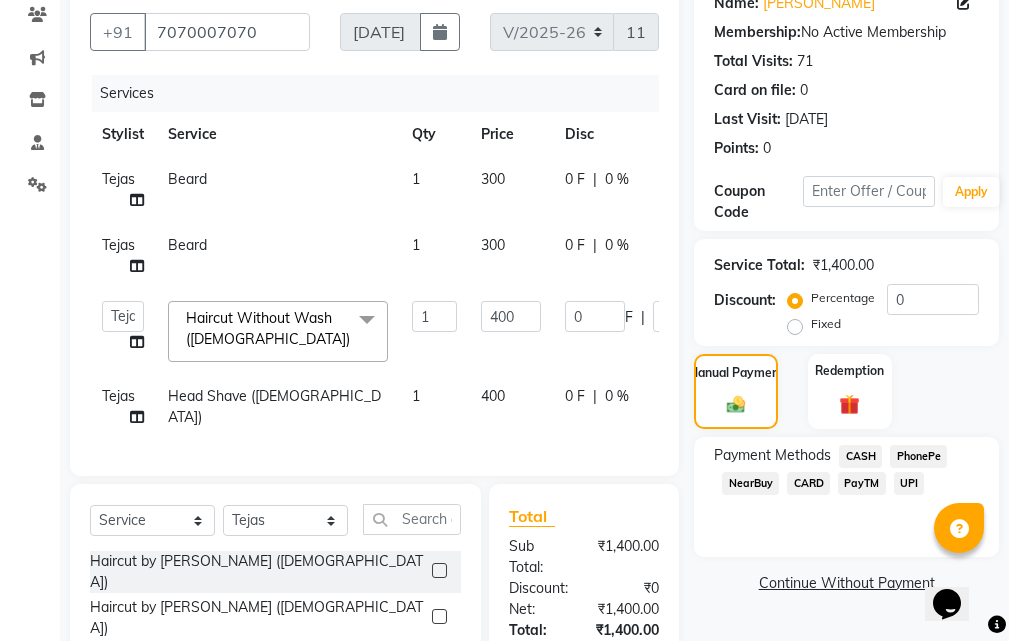 click on "UPI" 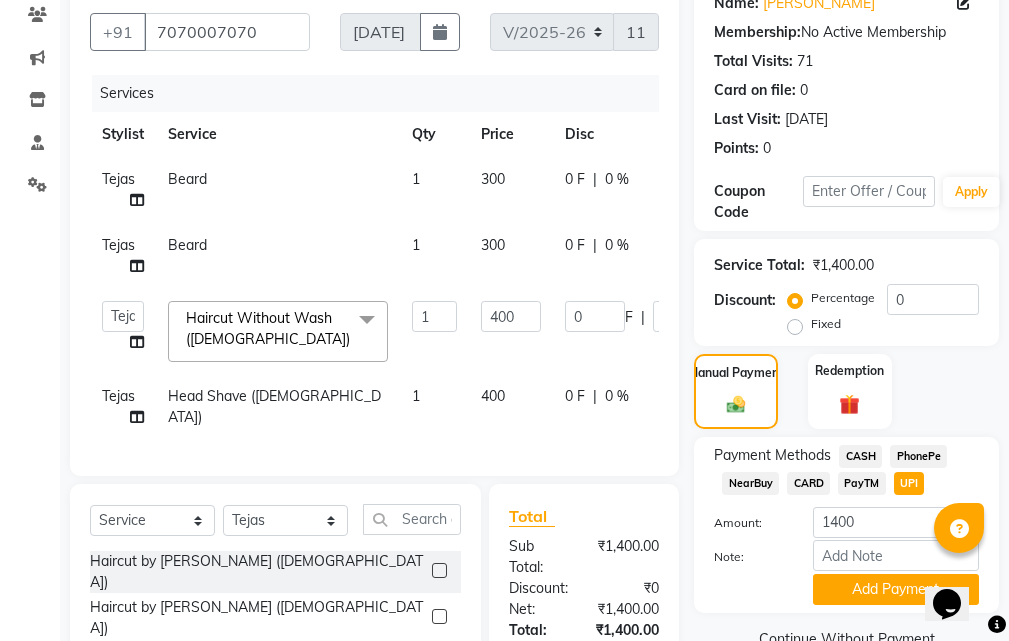 scroll, scrollTop: 406, scrollLeft: 0, axis: vertical 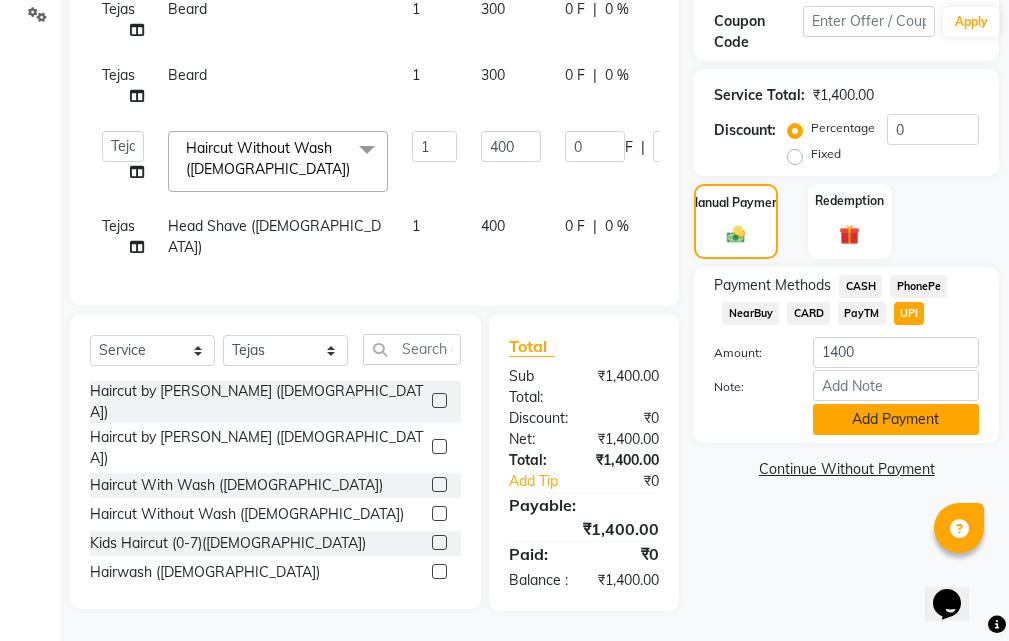 click on "Add Payment" 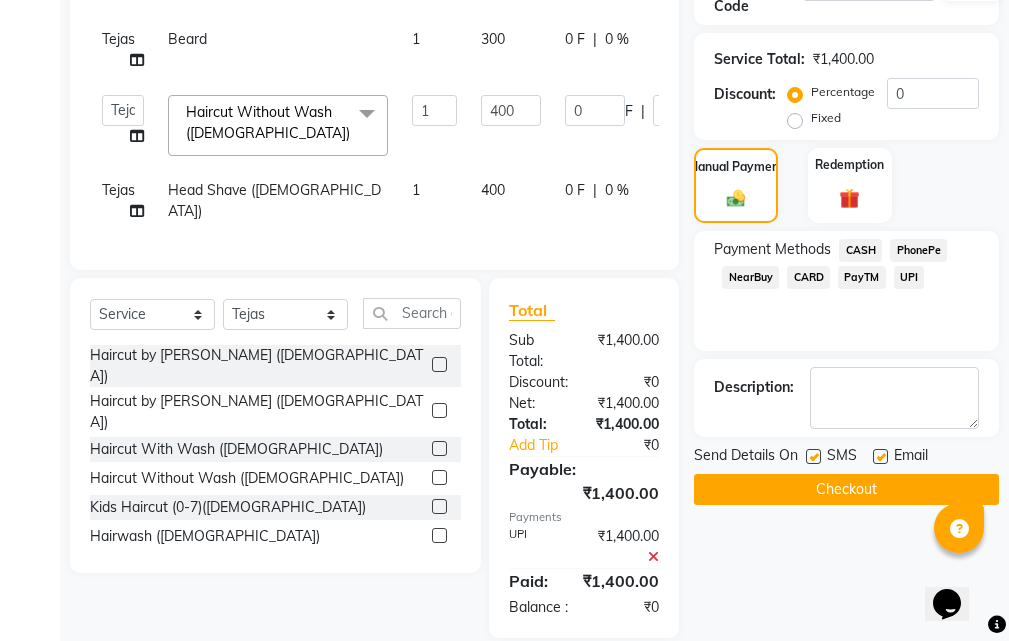 scroll, scrollTop: 469, scrollLeft: 0, axis: vertical 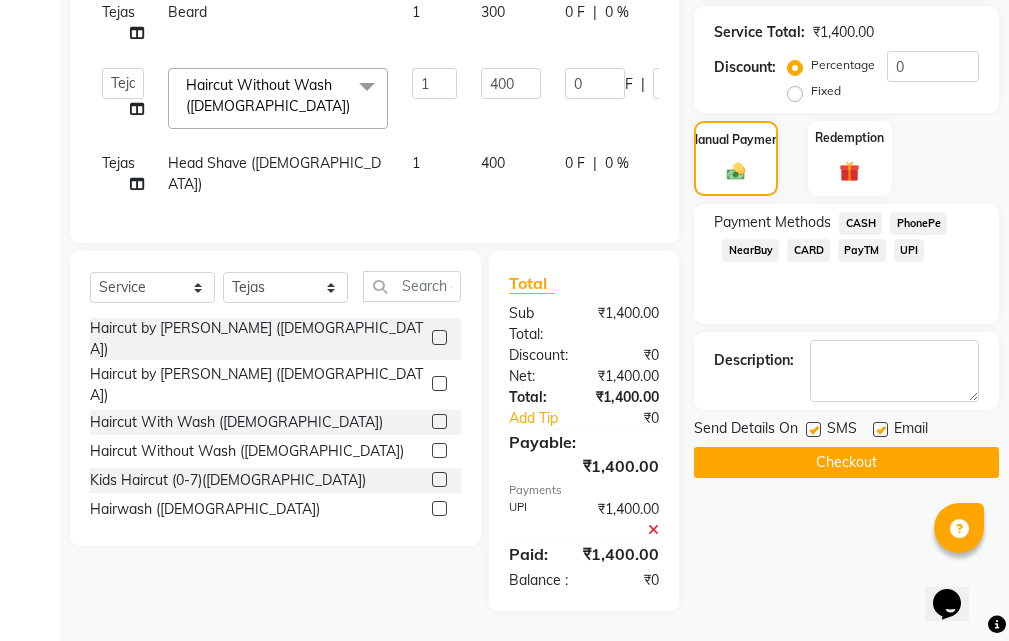click on "Checkout" 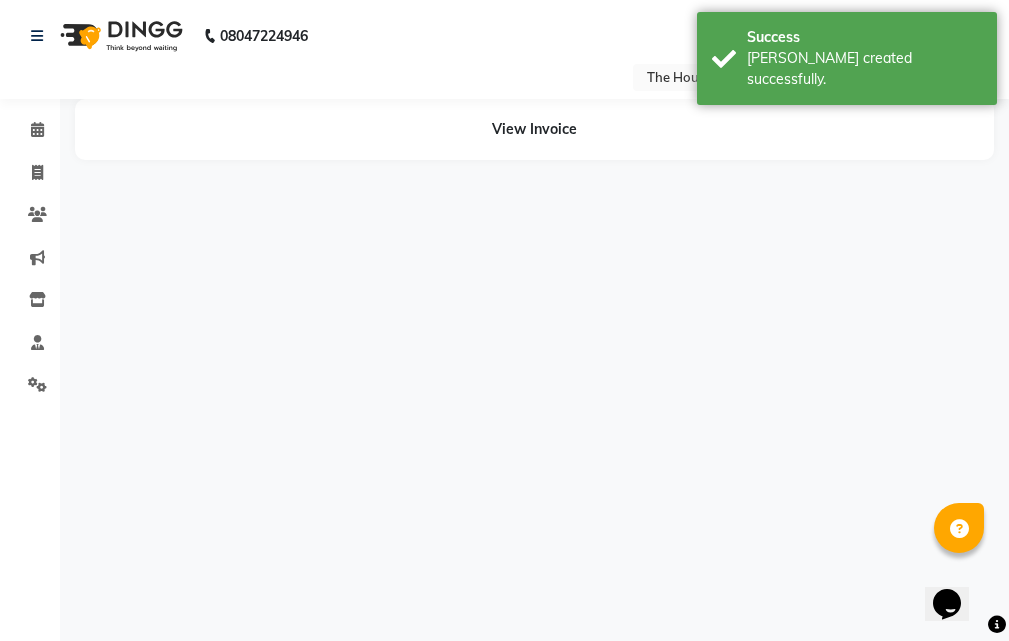 scroll, scrollTop: 0, scrollLeft: 0, axis: both 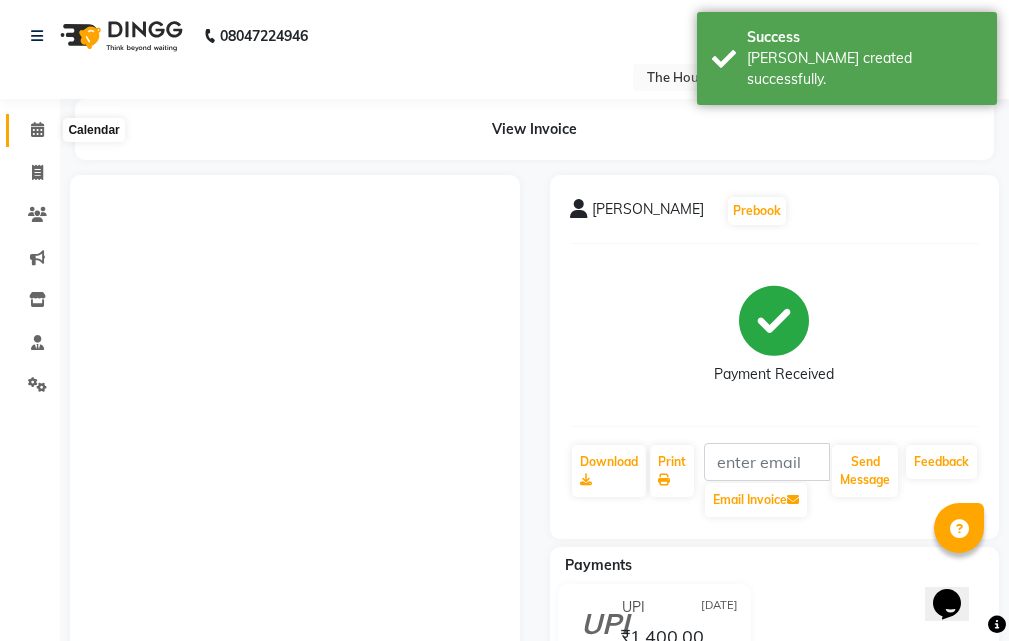 click 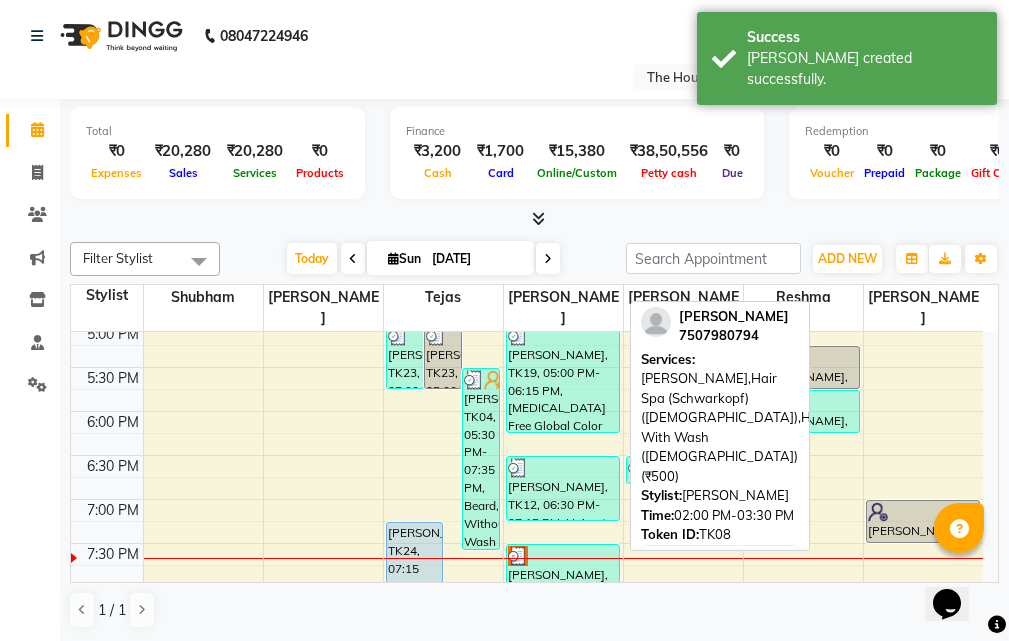 scroll, scrollTop: 900, scrollLeft: 0, axis: vertical 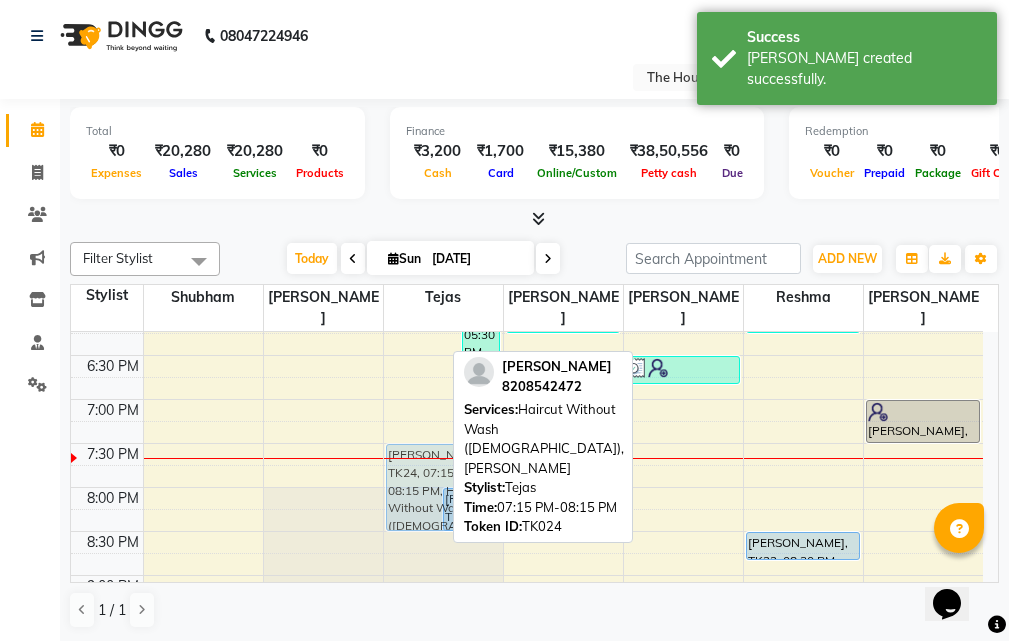 drag, startPoint x: 411, startPoint y: 408, endPoint x: 412, endPoint y: 436, distance: 28.01785 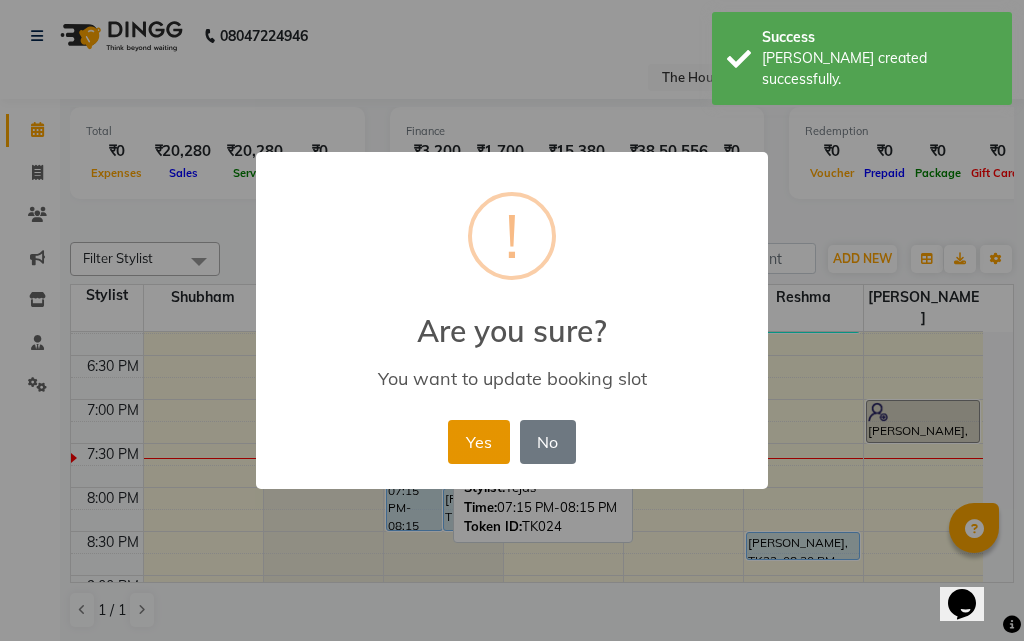 click on "Yes" at bounding box center (478, 442) 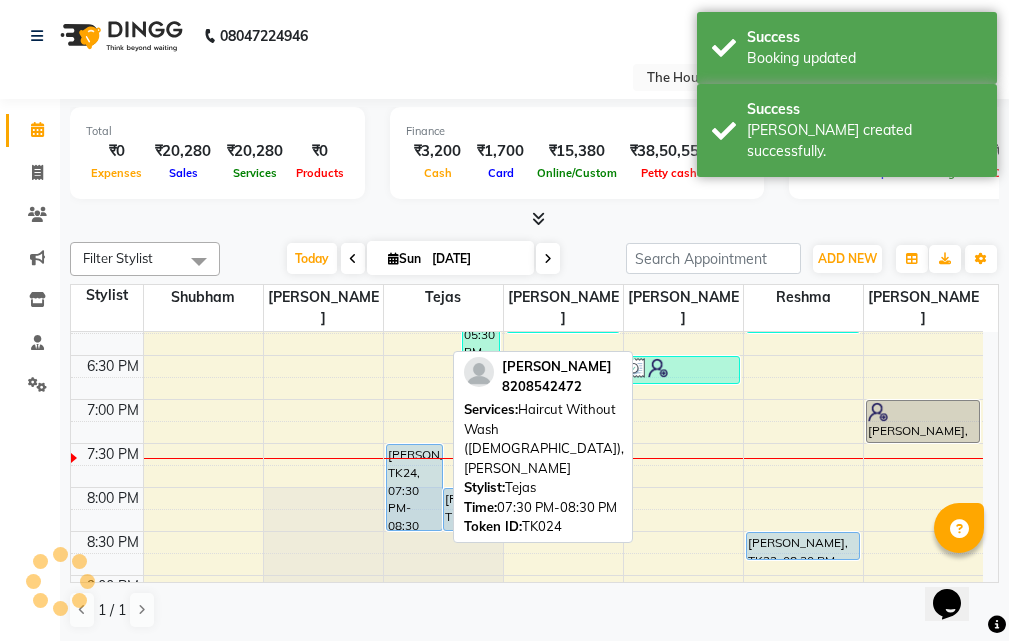 click on "Abhishek Ranawade, TK24, 07:30 PM-08:30 PM, Haircut Without Wash (Male),Beard" at bounding box center [414, 487] 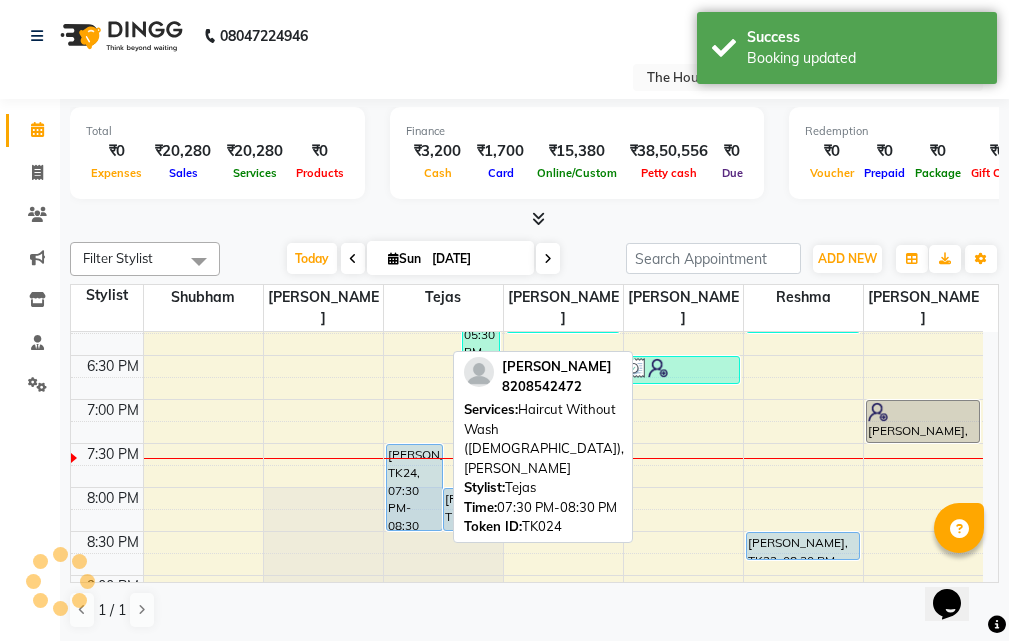 click on "Abhishek Ranawade, TK24, 07:30 PM-08:30 PM, Haircut Without Wash (Male),Beard" at bounding box center [414, 487] 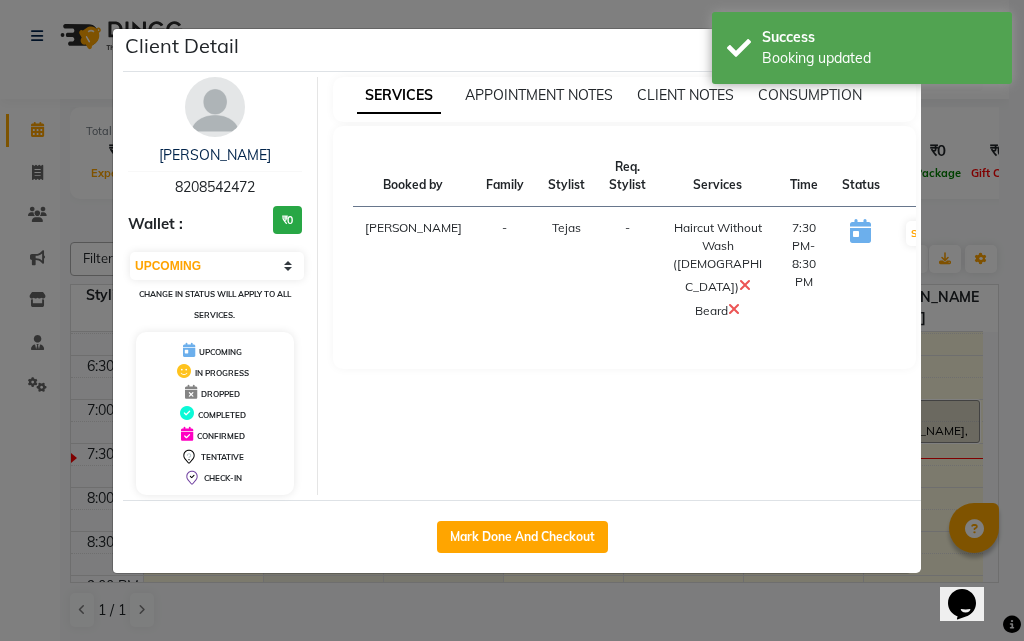 click on "START" at bounding box center (926, 270) 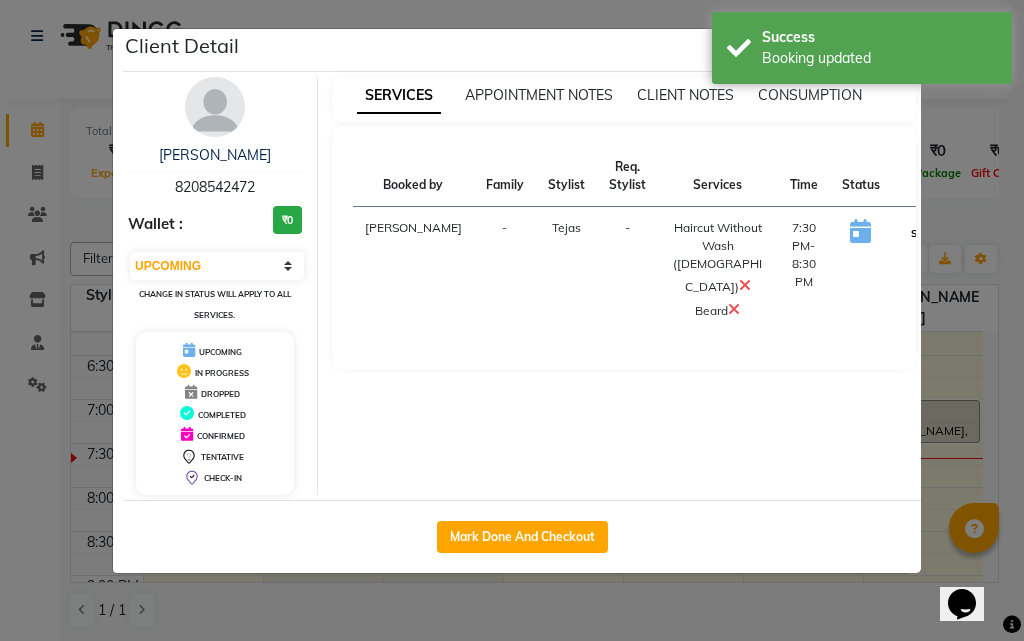 click on "START" at bounding box center [926, 233] 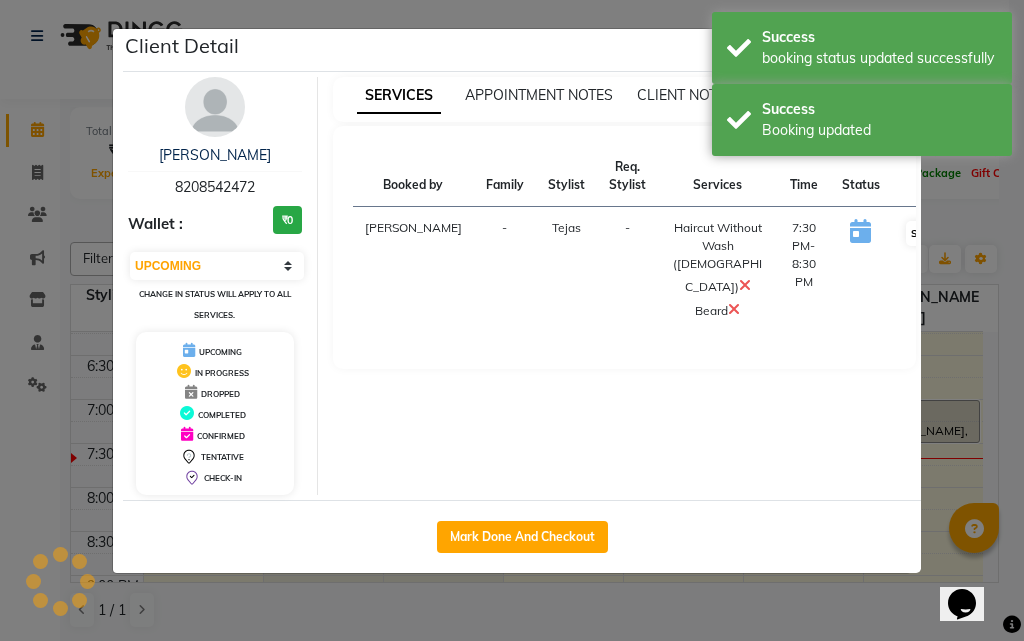 select on "1" 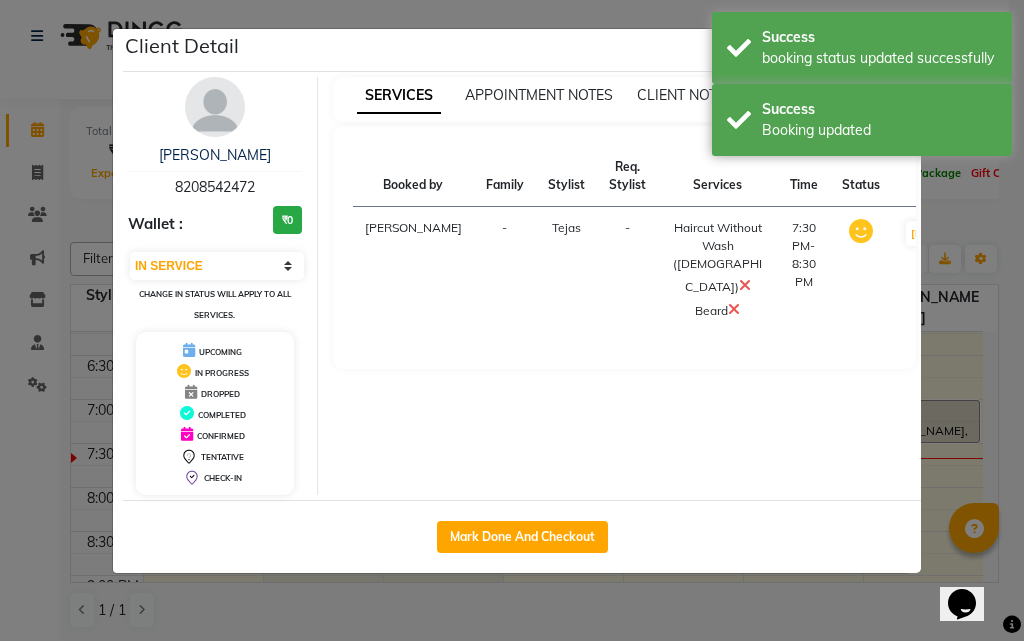click on "Client Detail  Abhishek Ranawade   8208542472 Wallet : ₹0 Select IN SERVICE CONFIRMED TENTATIVE CHECK IN MARK DONE DROPPED UPCOMING Change in status will apply to all services. UPCOMING IN PROGRESS DROPPED COMPLETED CONFIRMED TENTATIVE CHECK-IN SERVICES APPOINTMENT NOTES CLIENT NOTES CONSUMPTION Booked by Family Stylist Req. Stylist Services Time Status  Kritika   - Tejas -  Haircut Without Wash (Male)   Beard   7:30 PM-8:30 PM   MARK DONE   Mark Done And Checkout" 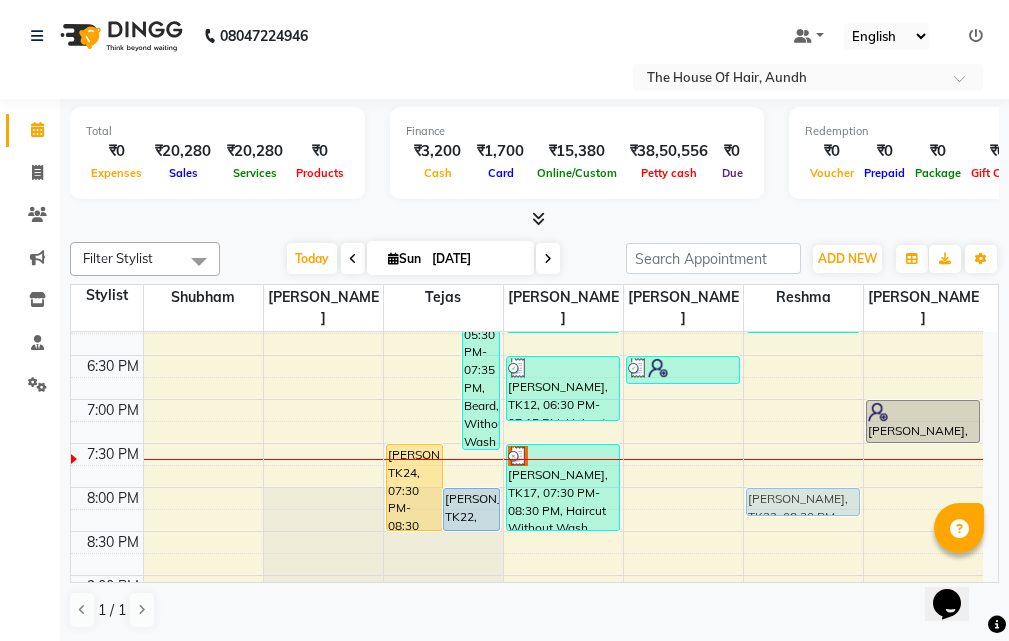 drag, startPoint x: 780, startPoint y: 515, endPoint x: 781, endPoint y: 474, distance: 41.01219 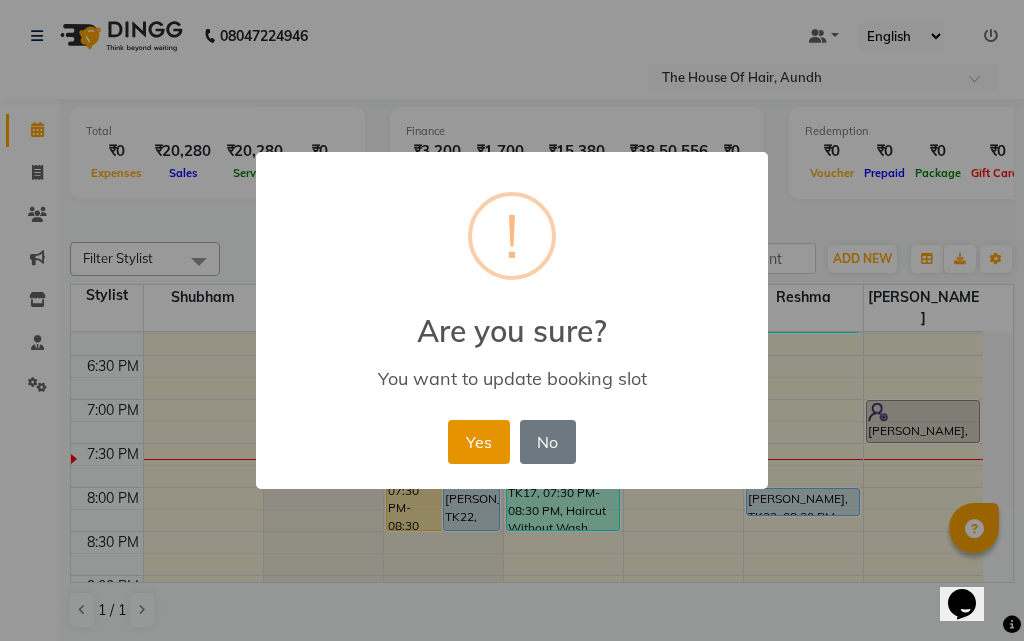 click on "Yes" at bounding box center [478, 442] 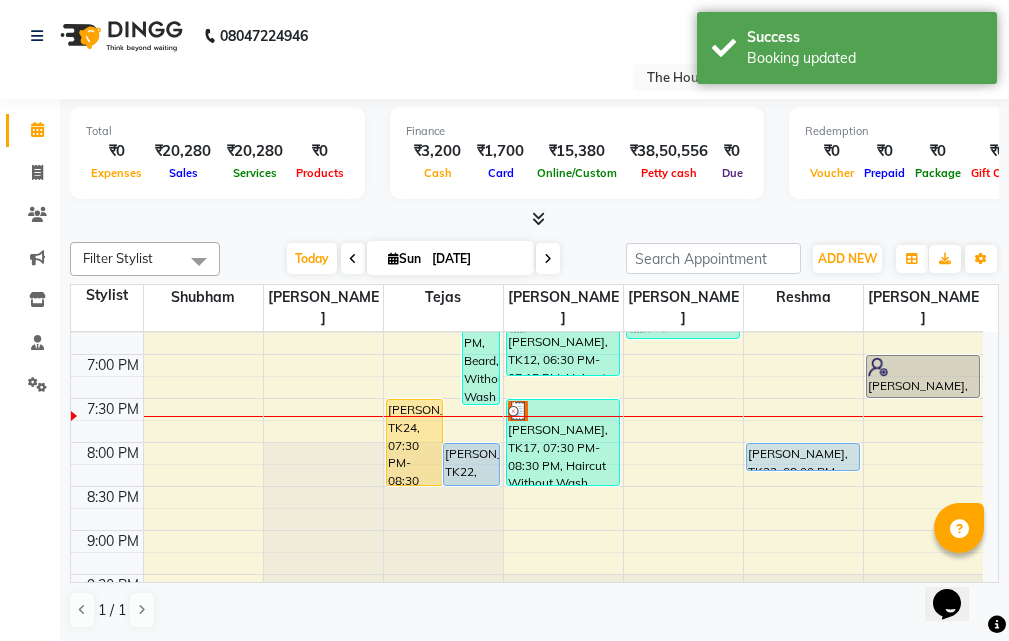 scroll, scrollTop: 960, scrollLeft: 0, axis: vertical 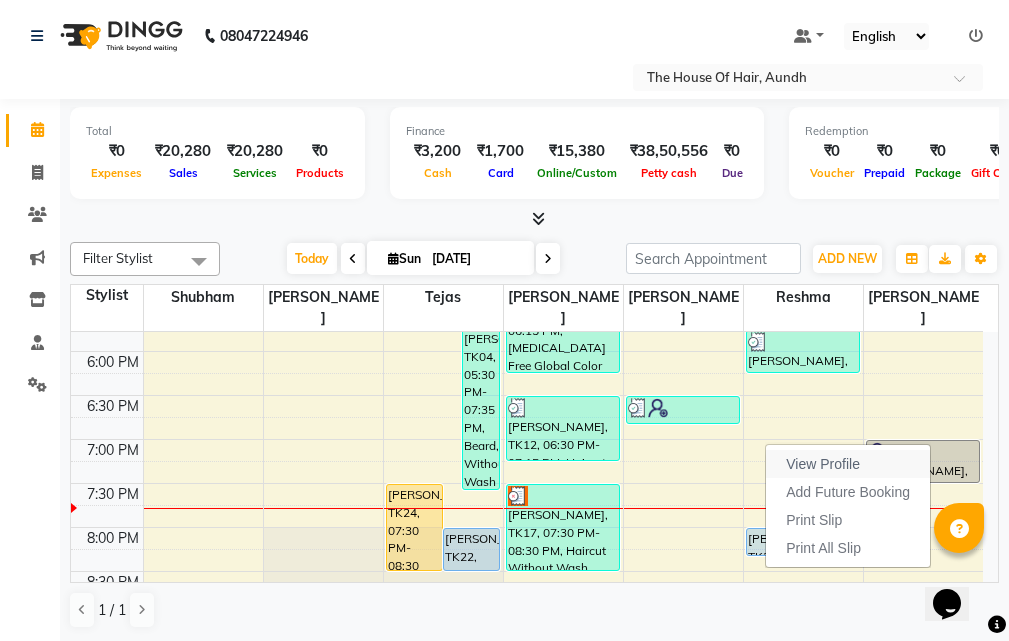 click on "View Profile" at bounding box center [823, 464] 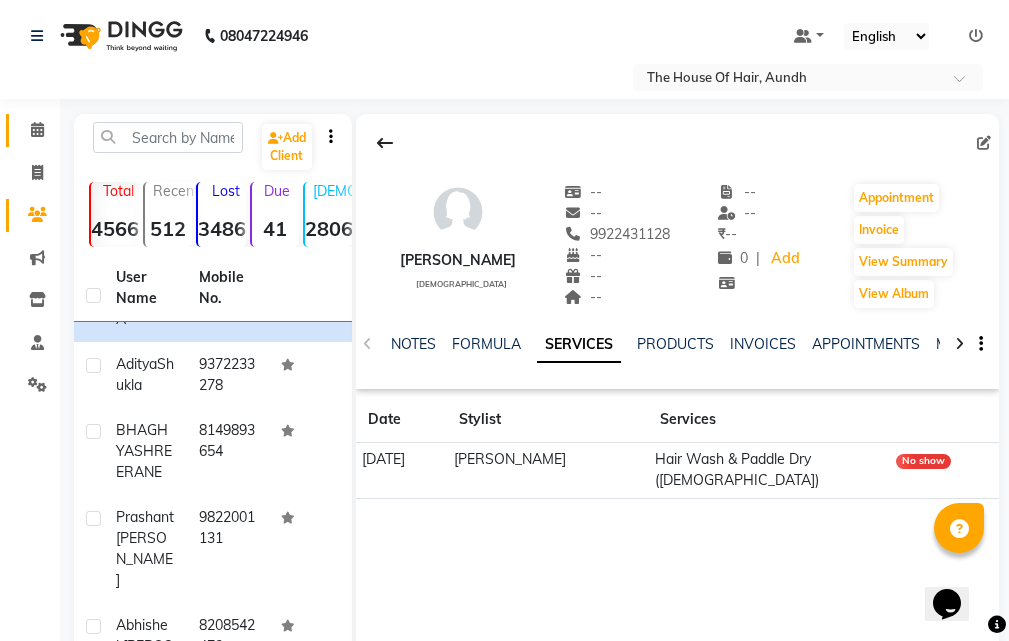 scroll, scrollTop: 200, scrollLeft: 0, axis: vertical 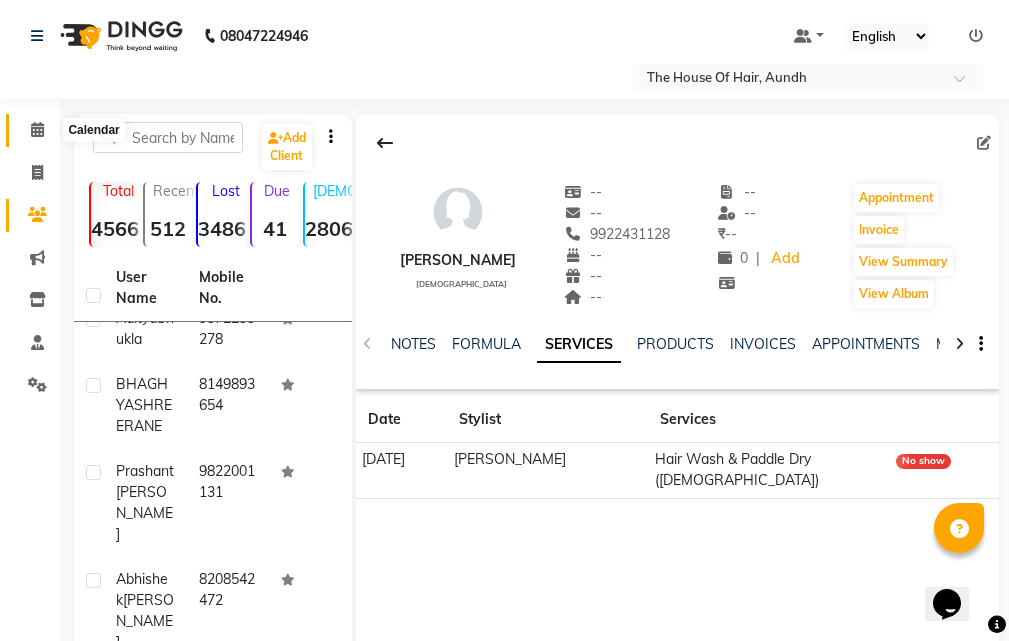 click 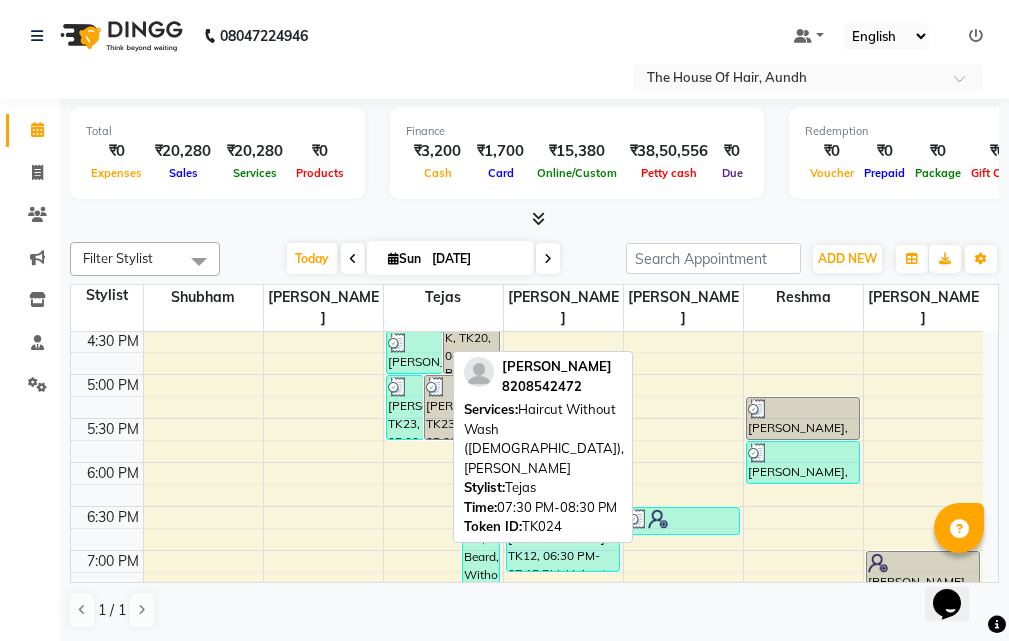 scroll, scrollTop: 700, scrollLeft: 0, axis: vertical 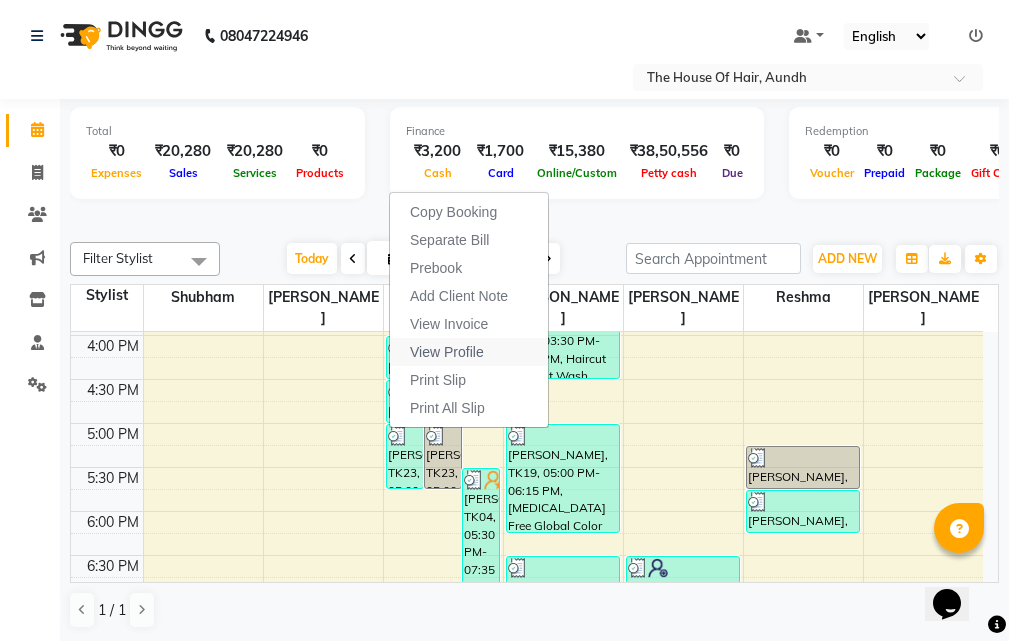 click on "View Profile" at bounding box center (447, 352) 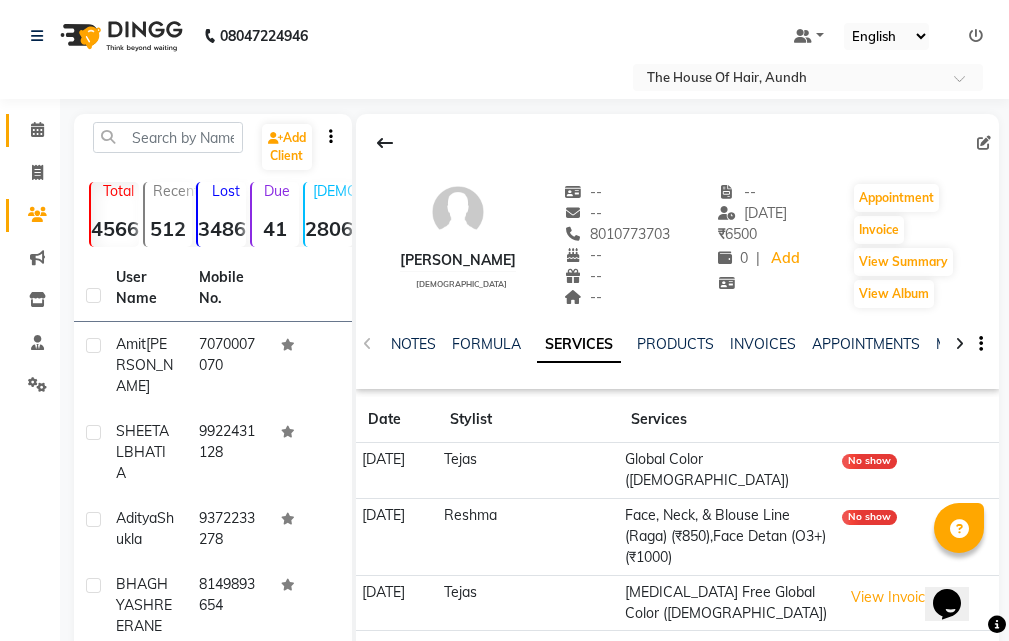 scroll, scrollTop: 300, scrollLeft: 0, axis: vertical 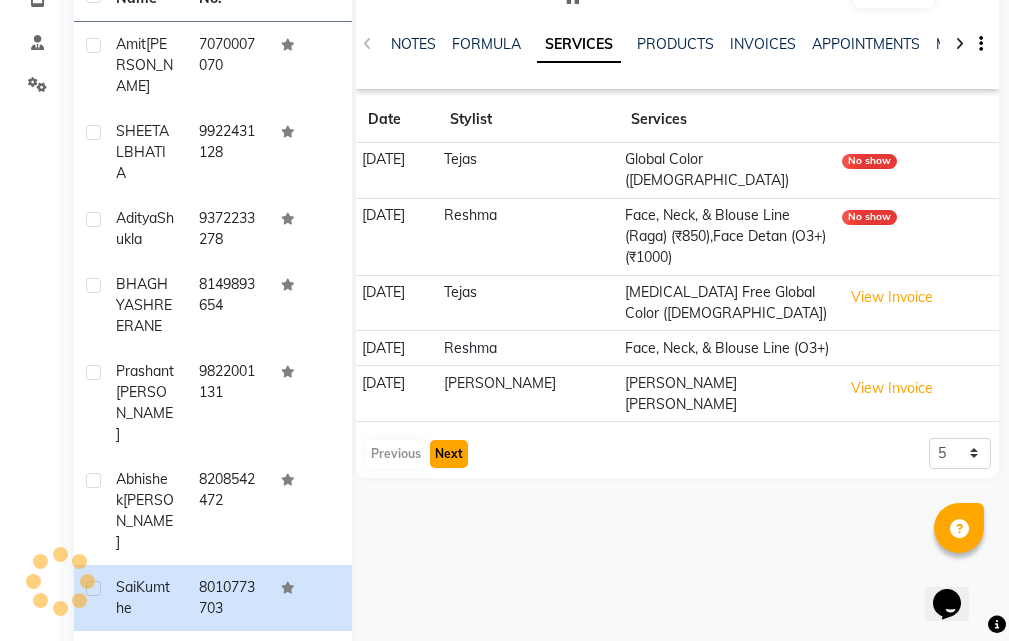 click on "Next" 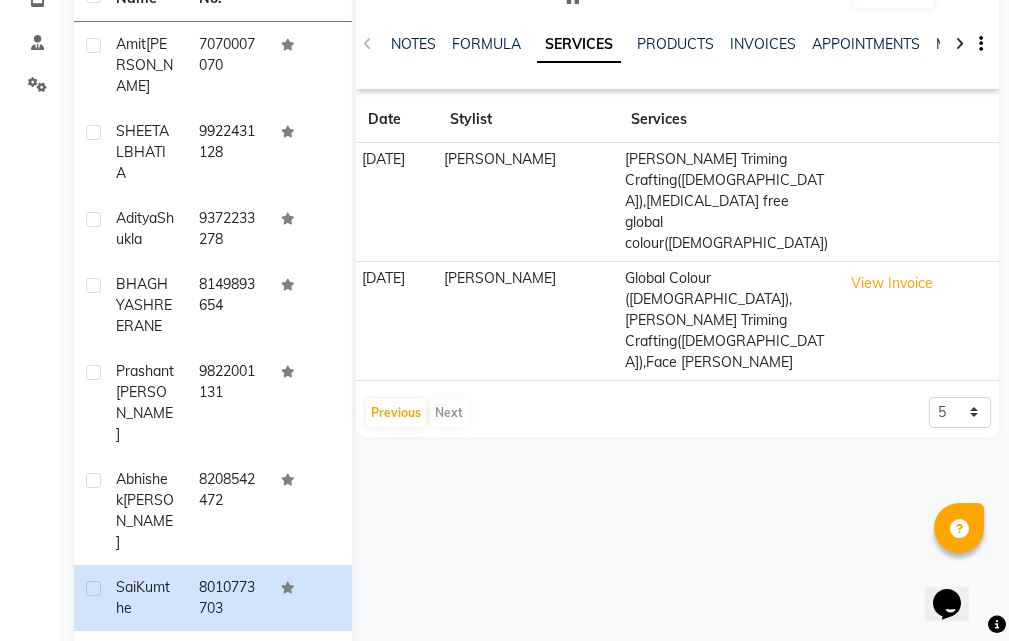 scroll, scrollTop: 0, scrollLeft: 0, axis: both 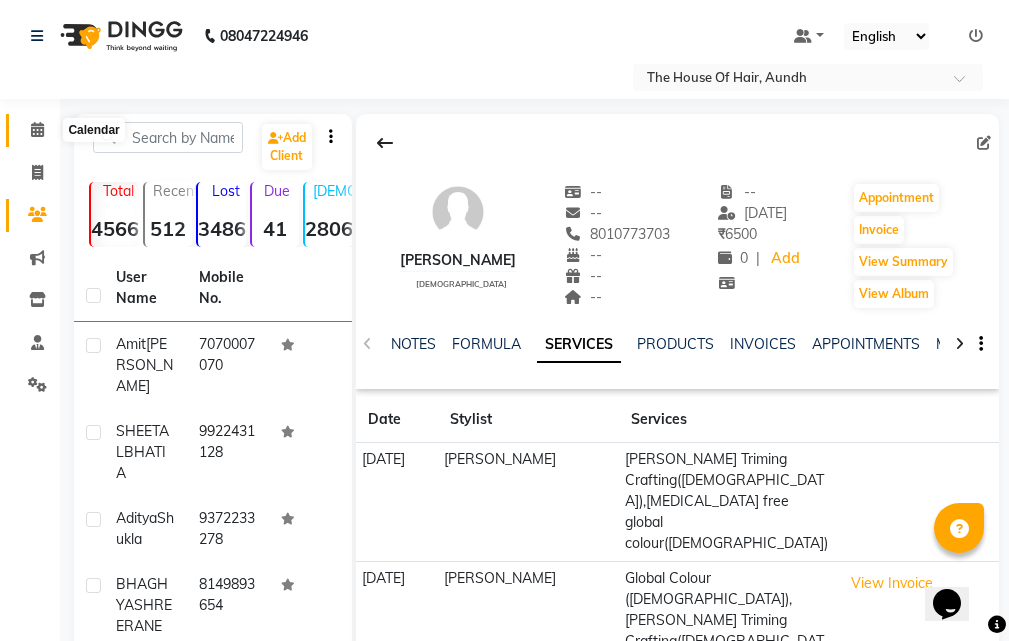 click 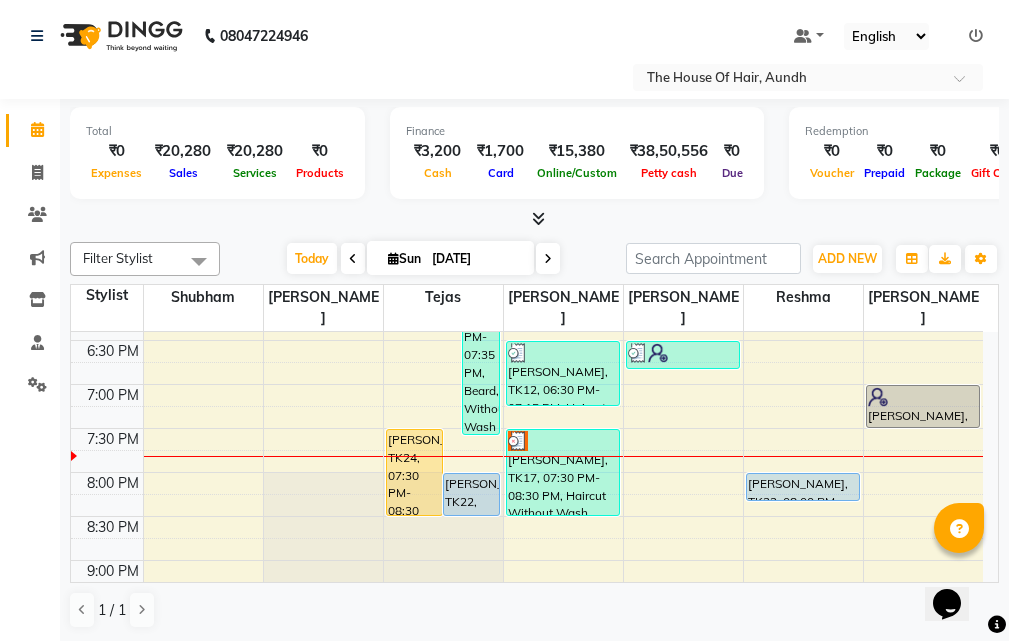 scroll, scrollTop: 960, scrollLeft: 0, axis: vertical 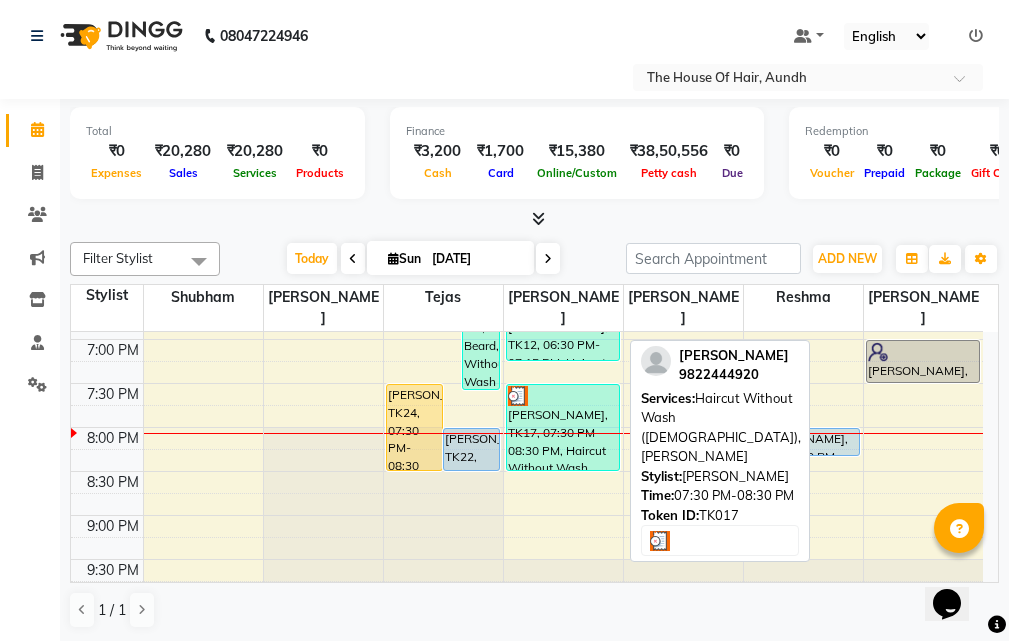 click on "shubham salunkhe, TK17, 07:30 PM-08:30 PM, Haircut Without Wash (Male),Beard" at bounding box center (563, 427) 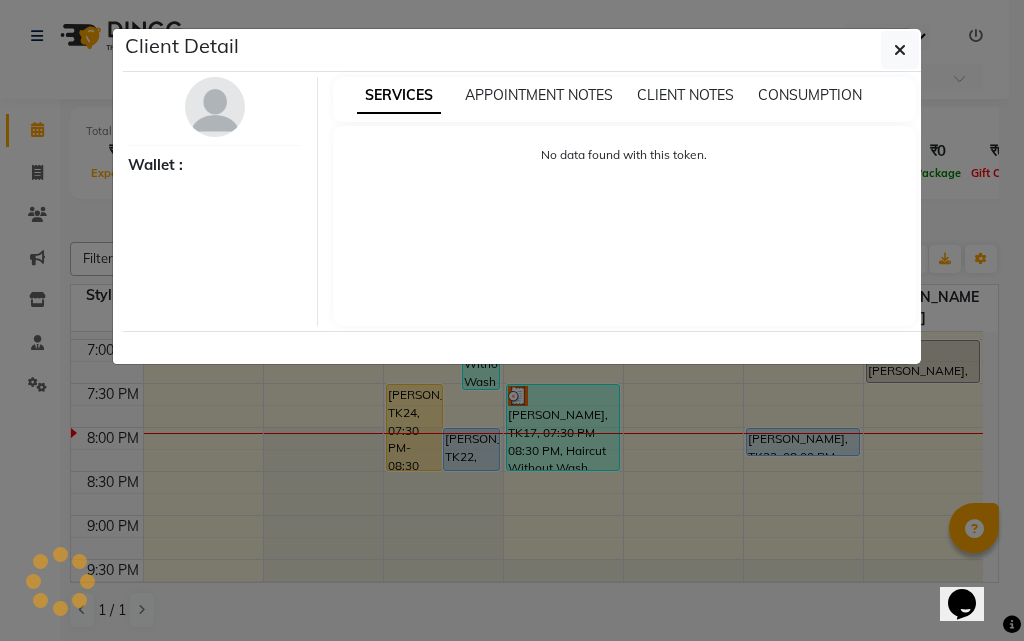 select on "3" 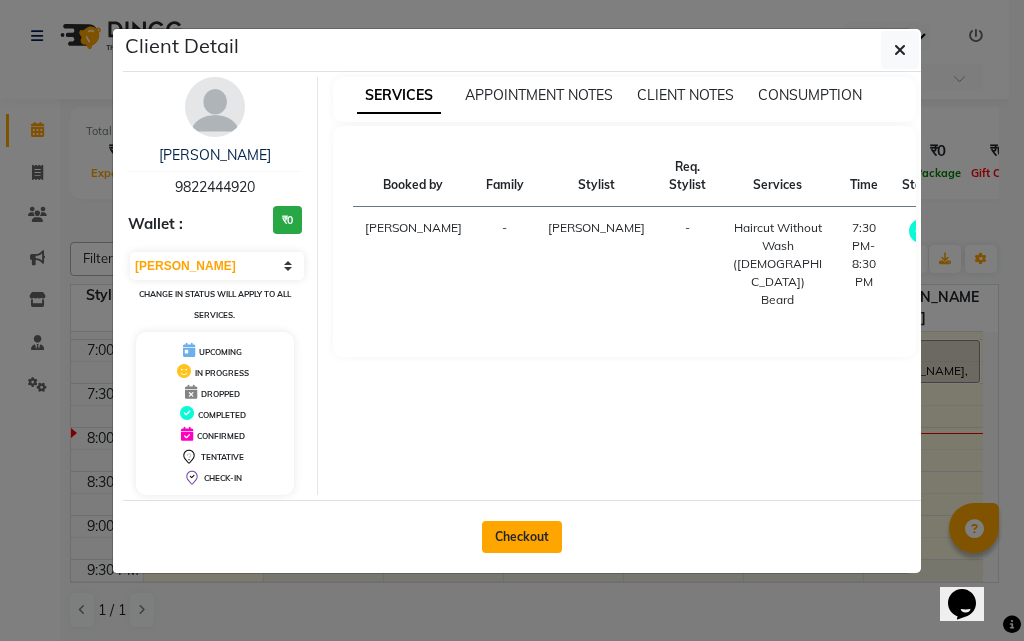 click on "Checkout" 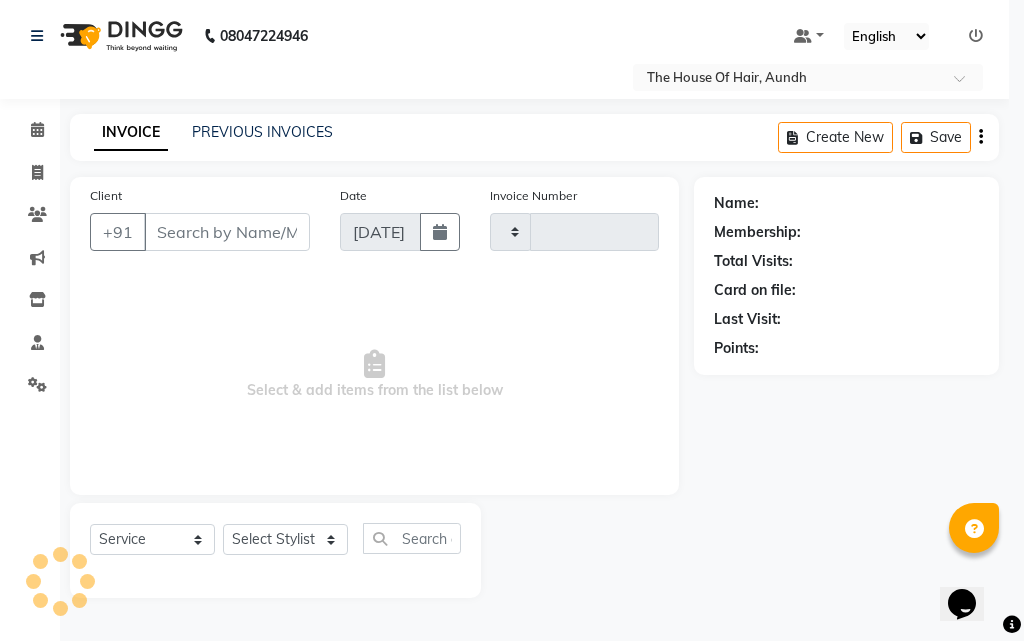 type on "1161" 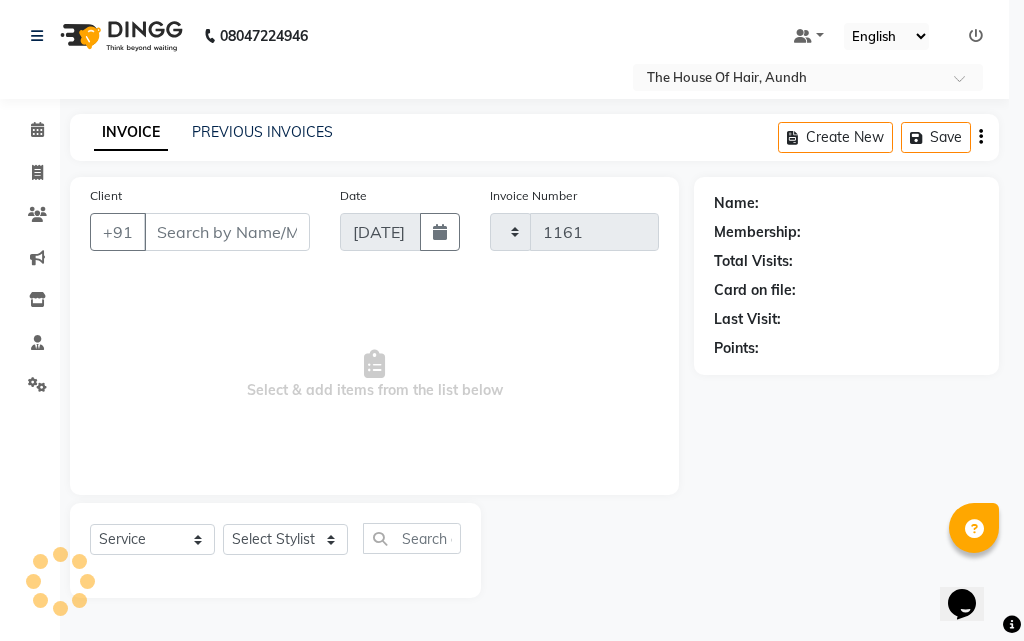 select on "26" 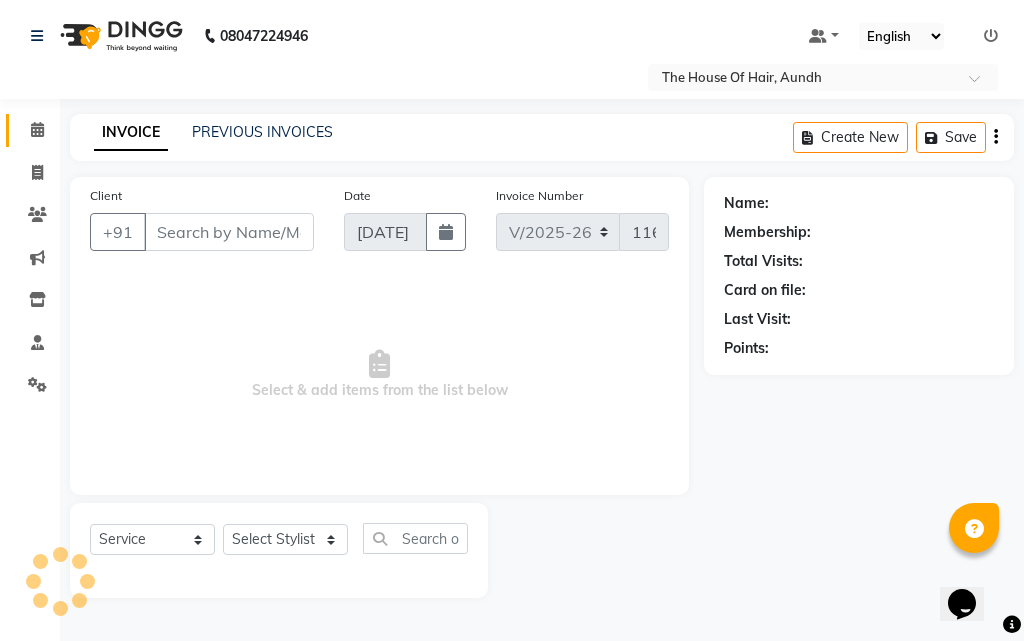 type on "9822444920" 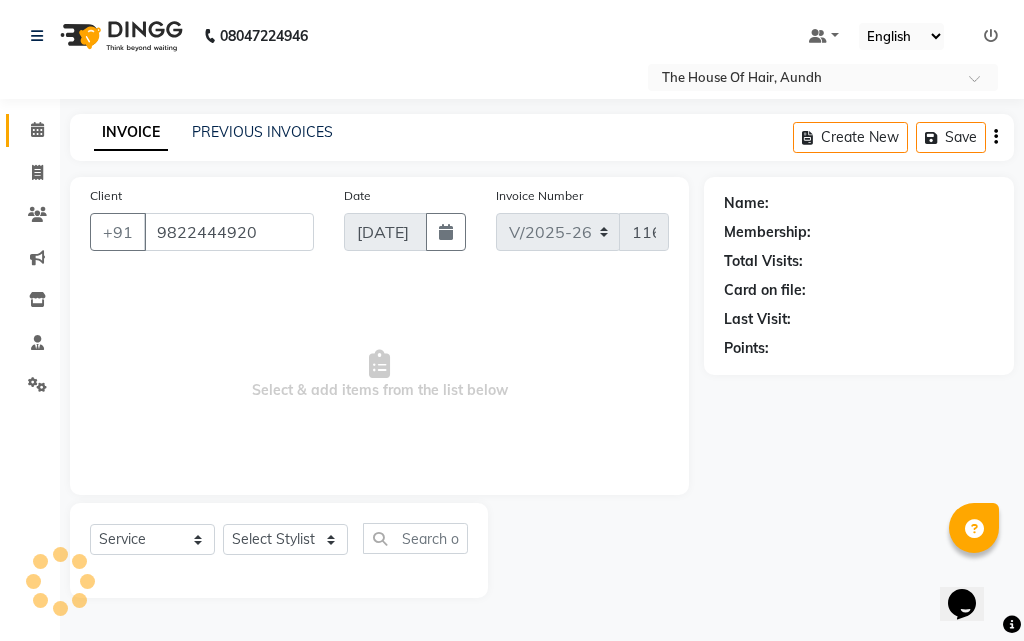 select on "32779" 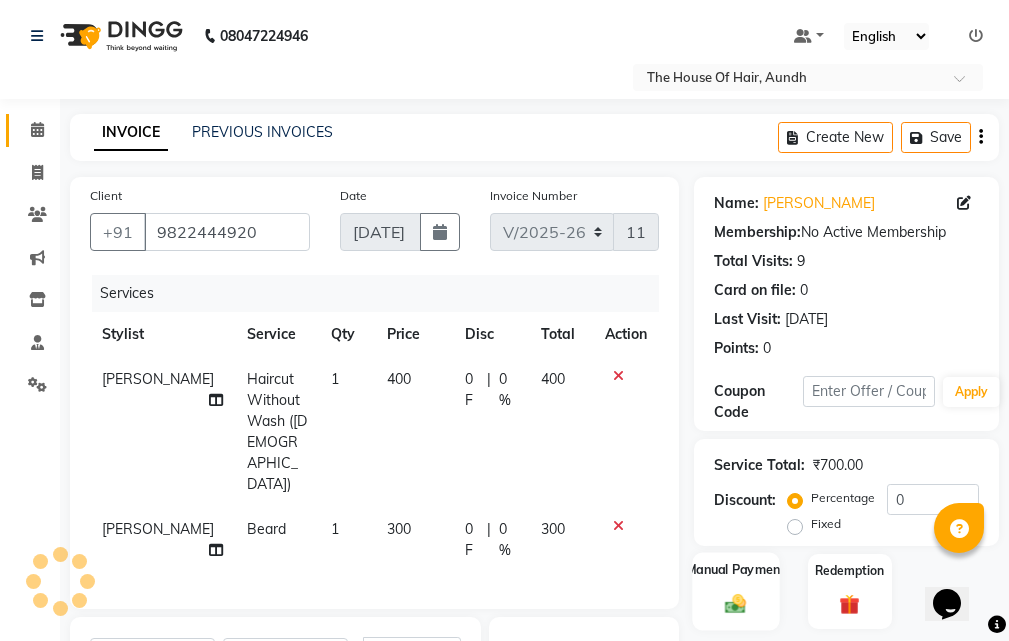 scroll, scrollTop: 200, scrollLeft: 0, axis: vertical 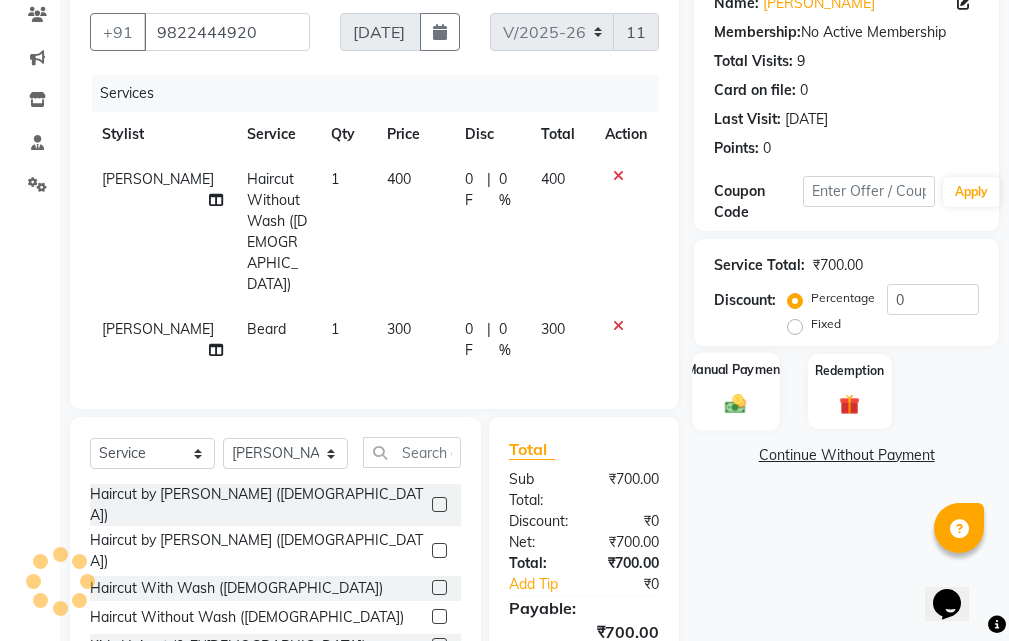 click on "Manual Payment" 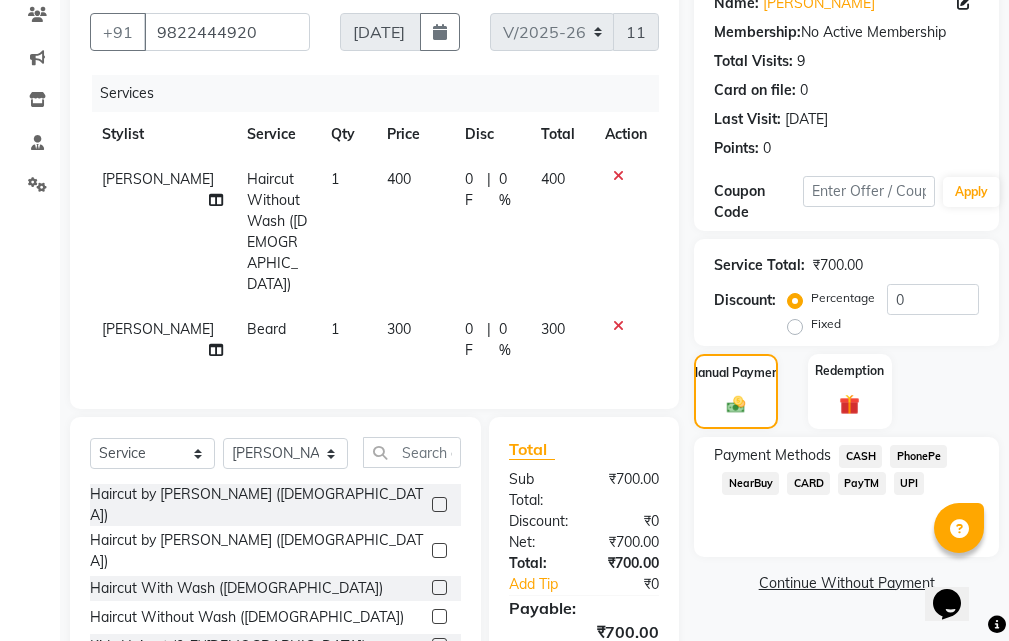 click on "CASH" 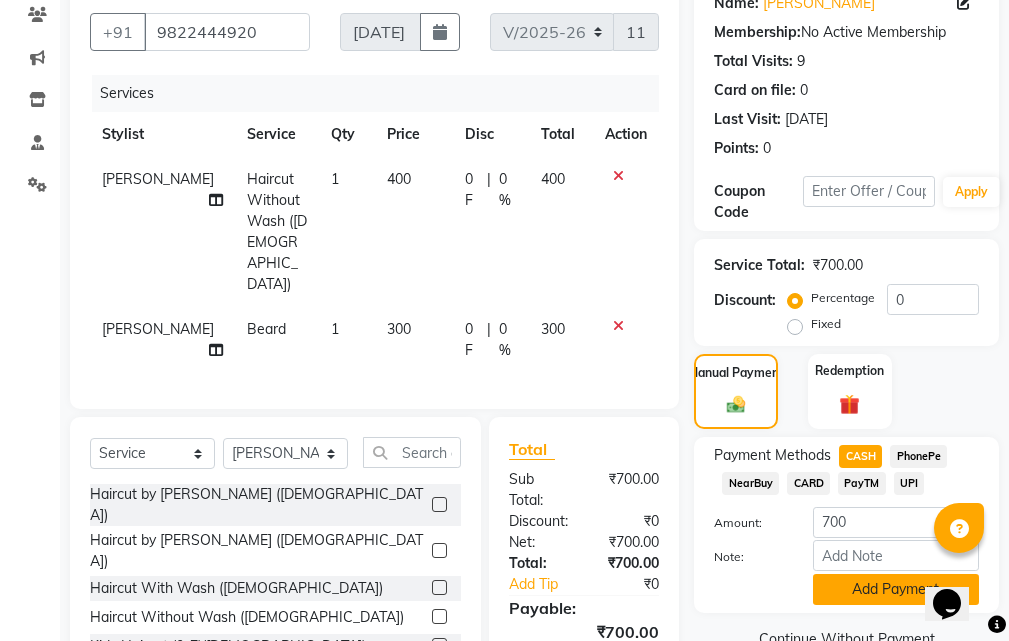 click on "Add Payment" 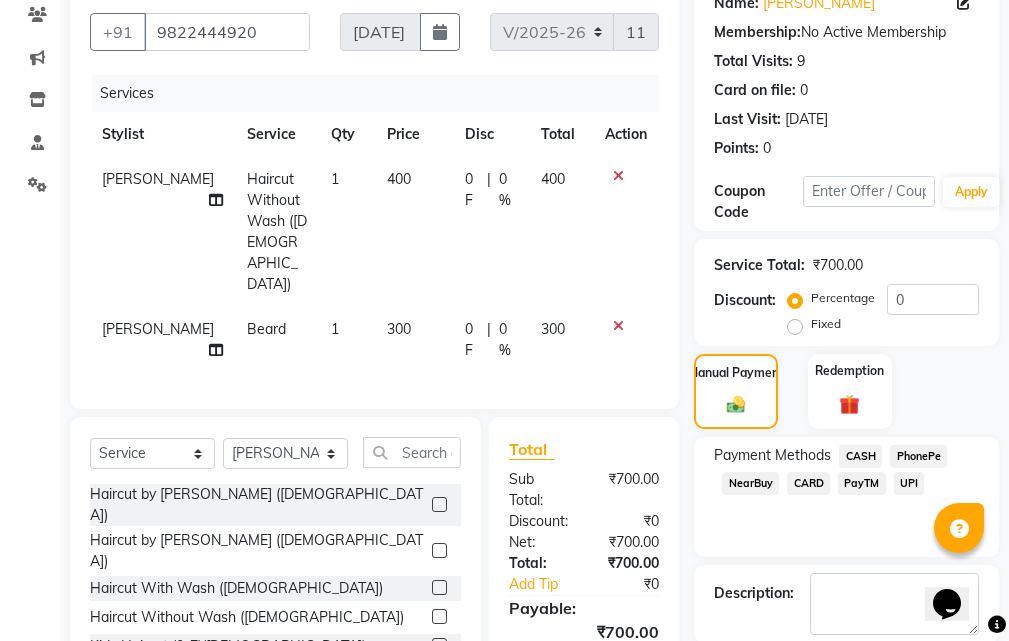 scroll, scrollTop: 401, scrollLeft: 0, axis: vertical 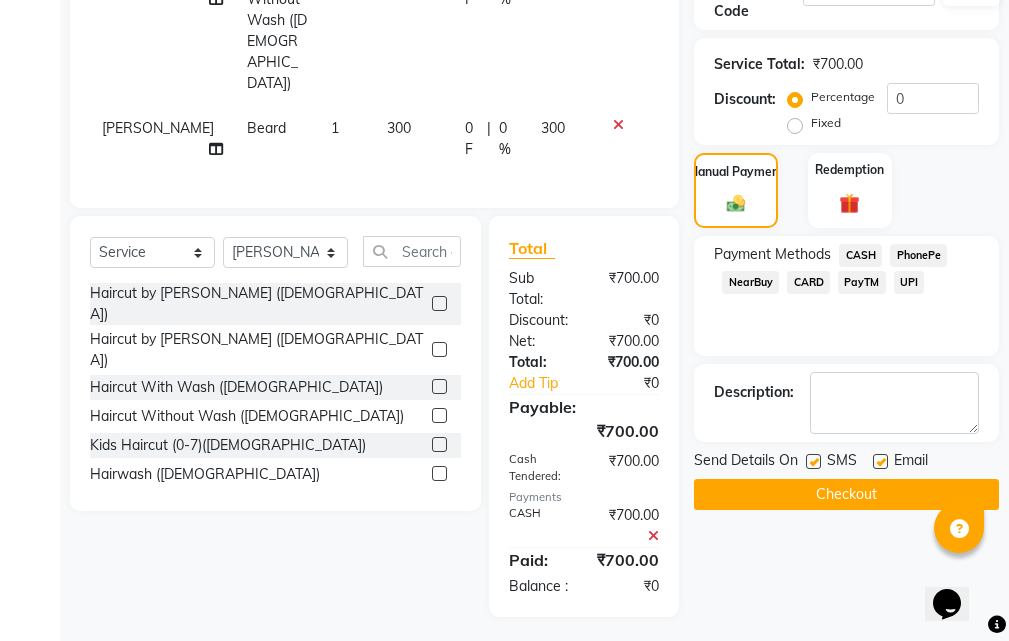 click on "Checkout" 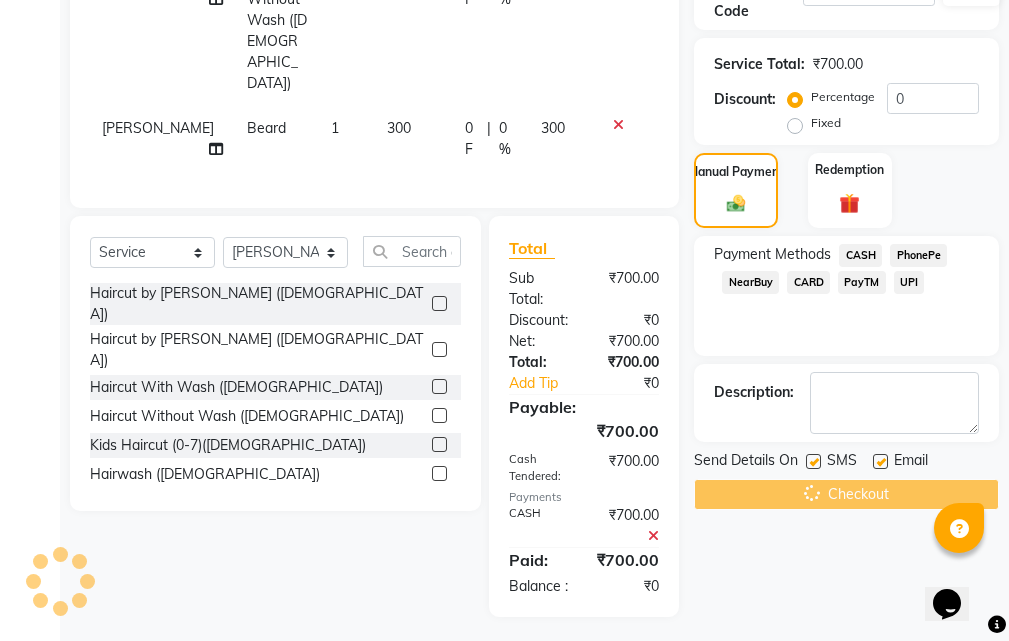 scroll, scrollTop: 0, scrollLeft: 0, axis: both 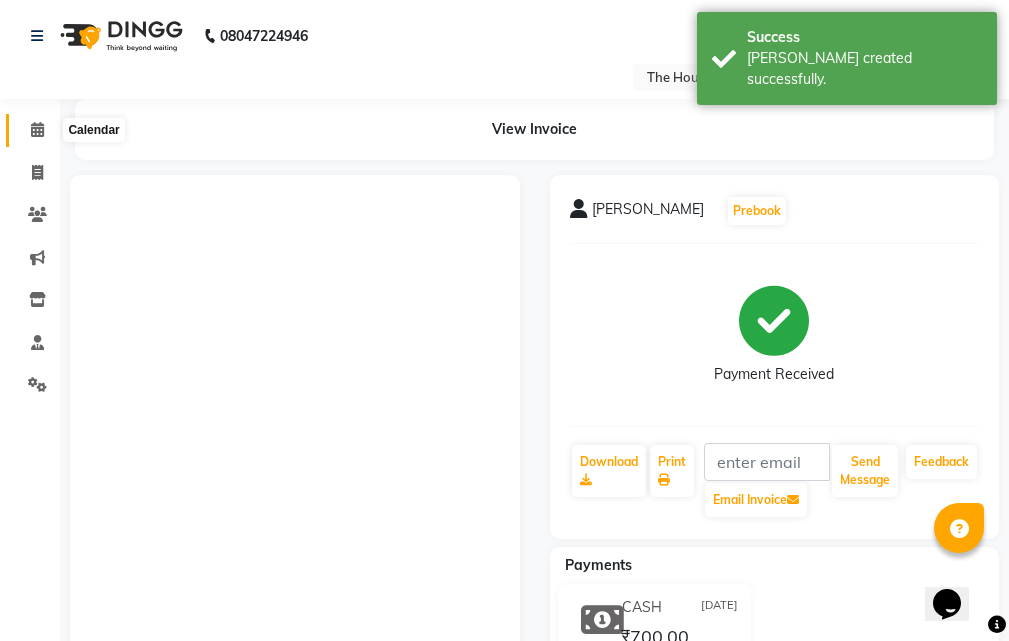 click 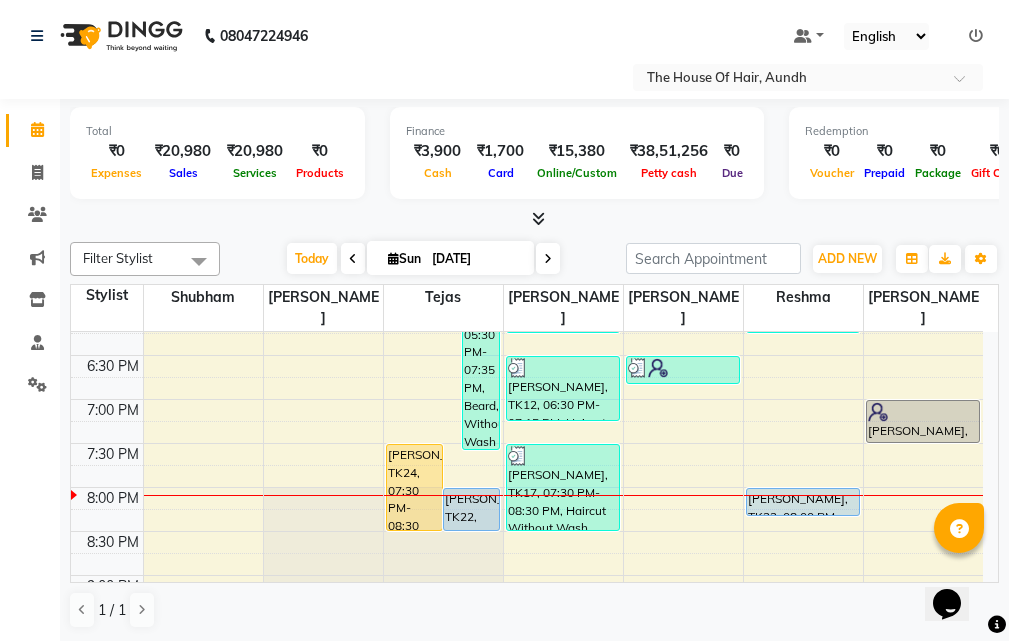 scroll, scrollTop: 960, scrollLeft: 0, axis: vertical 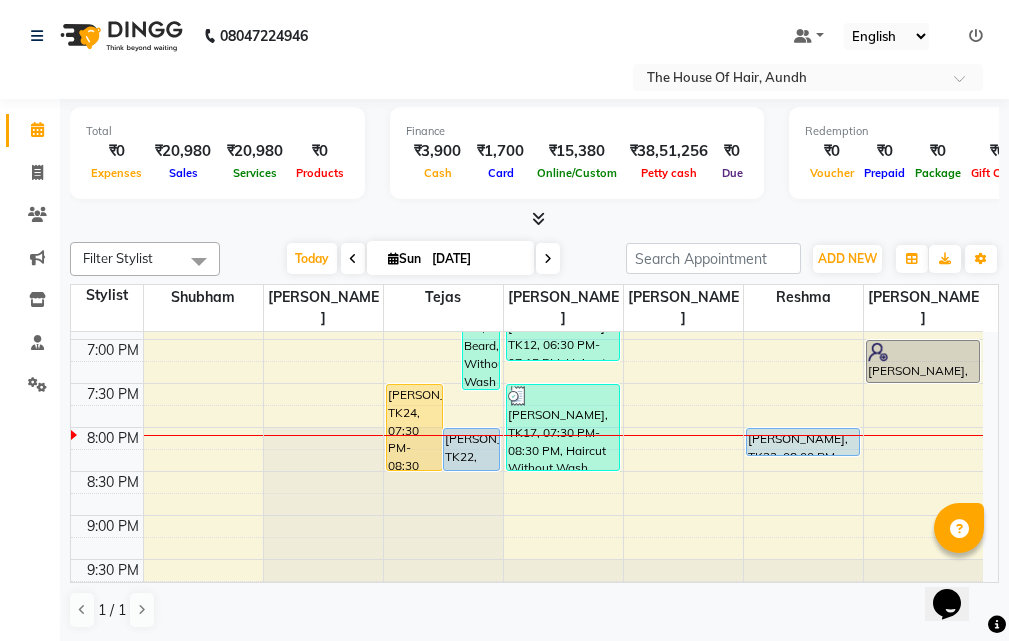 click on "8:00 AM 8:30 AM 9:00 AM 9:30 AM 10:00 AM 10:30 AM 11:00 AM 11:30 AM 12:00 PM 12:30 PM 1:00 PM 1:30 PM 2:00 PM 2:30 PM 3:00 PM 3:30 PM 4:00 PM 4:30 PM 5:00 PM 5:30 PM 6:00 PM 6:30 PM 7:00 PM 7:30 PM 8:00 PM 8:30 PM 9:00 PM 9:30 PM     Amit Jain, TK10, 09:30 AM-11:30 AM, Haircut Without Wash (Male),Beard,Beard Color     Pukul Shaha, TK03, 09:30 AM-10:30 AM, Haircut Without Wash (Male),Beard     AARYMAN, TK11, 10:00 AM-10:30 AM, Haircut Without Wash (Male)     pranjal karkare, TK01, 10:30 AM-12:00 PM, Clean Shave ,Hair Spa (Schwarkopf) (Male),Haircut With Wash (Male)     Sai Kumthe, TK23, 05:00 PM-05:45 PM, Ammonia Free Global Color (Male)     Sai Kumthe, TK23, 05:00 PM-05:45 PM, Global Color (Male)     Amit Kurhade, TK04, 05:30 PM-07:35 PM, Beard,Beard,Haircut Without Wash (Male),Head Shave (Male)     UTSAV PAREKH, TK15, 04:00 PM-04:30 PM, Haircut Without Wash (Male)    Nishant K, TK20, 04:15 PM-05:00 PM, Haircut Without Wash (Male),Beard     Akash Bhardwaj, TK21, 04:30 PM-05:00 PM, Haircut Without Wash (Male)" at bounding box center (527, -13) 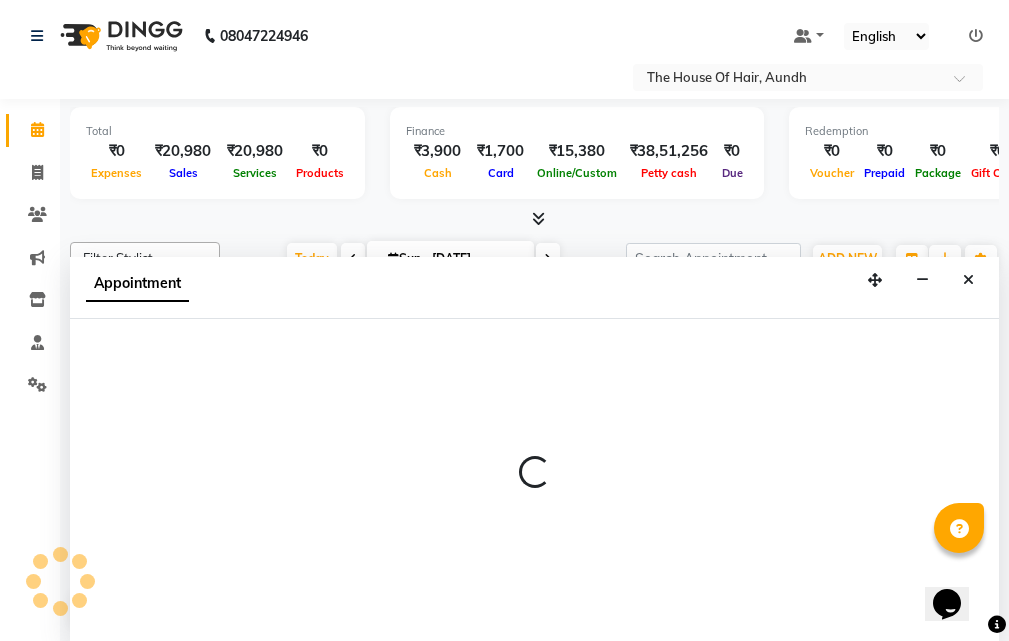 scroll, scrollTop: 1, scrollLeft: 0, axis: vertical 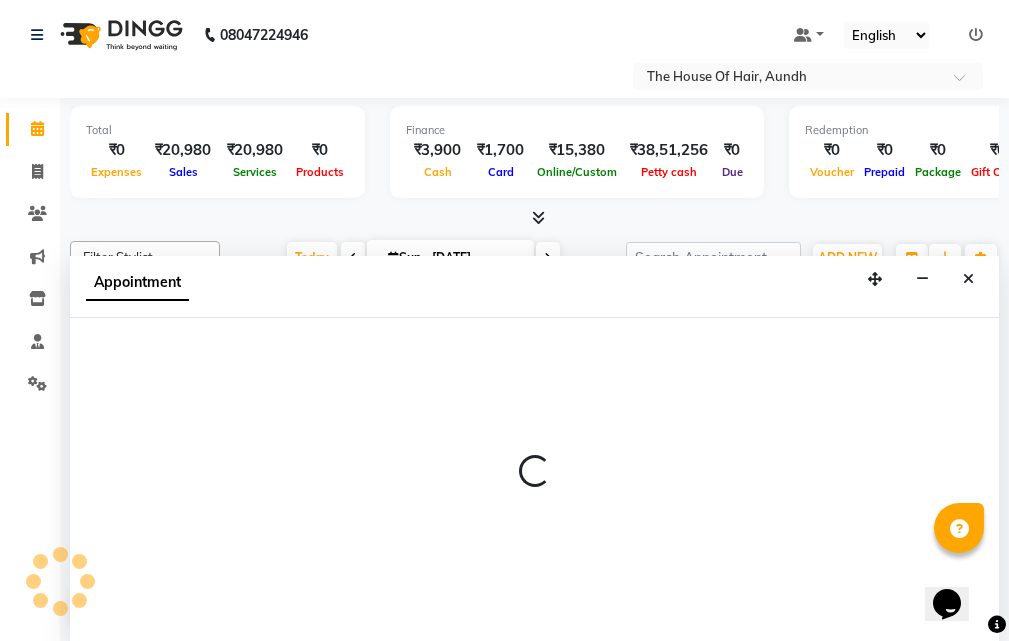 select on "26196" 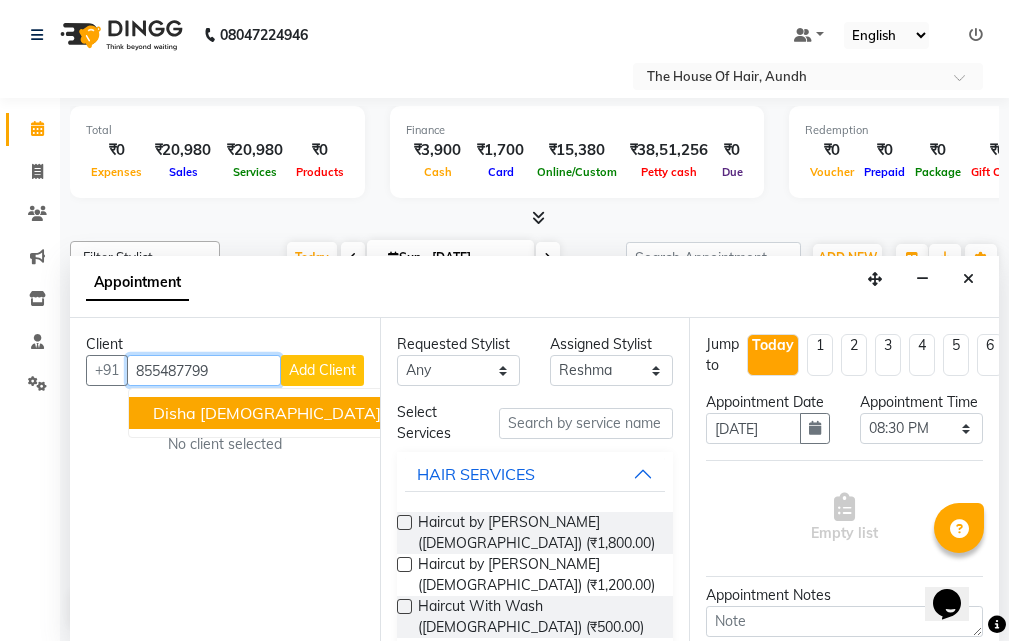 click on "855487799" at bounding box center (434, 413) 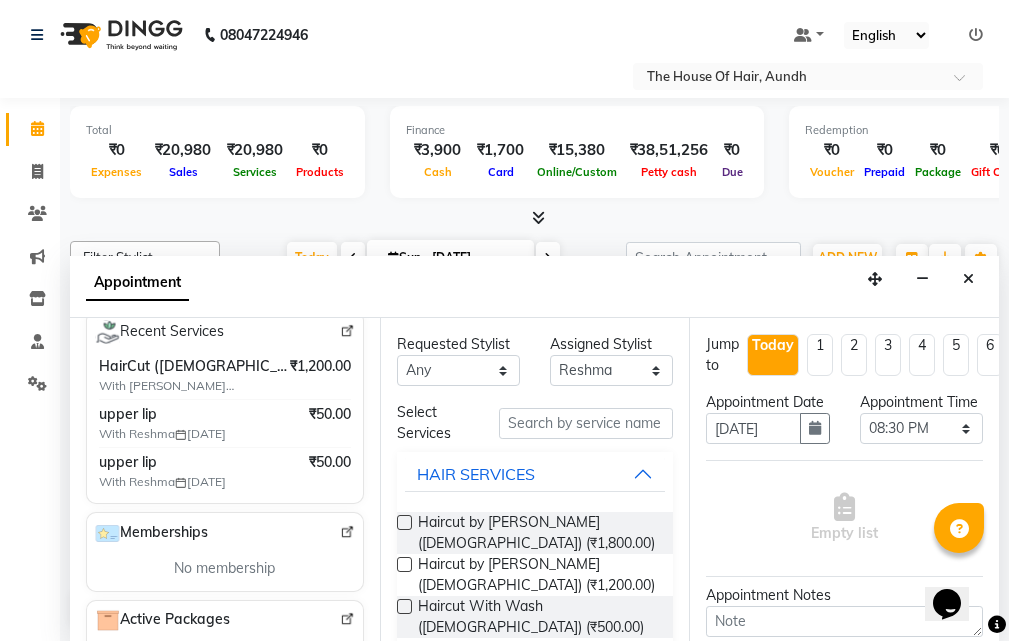 scroll, scrollTop: 500, scrollLeft: 0, axis: vertical 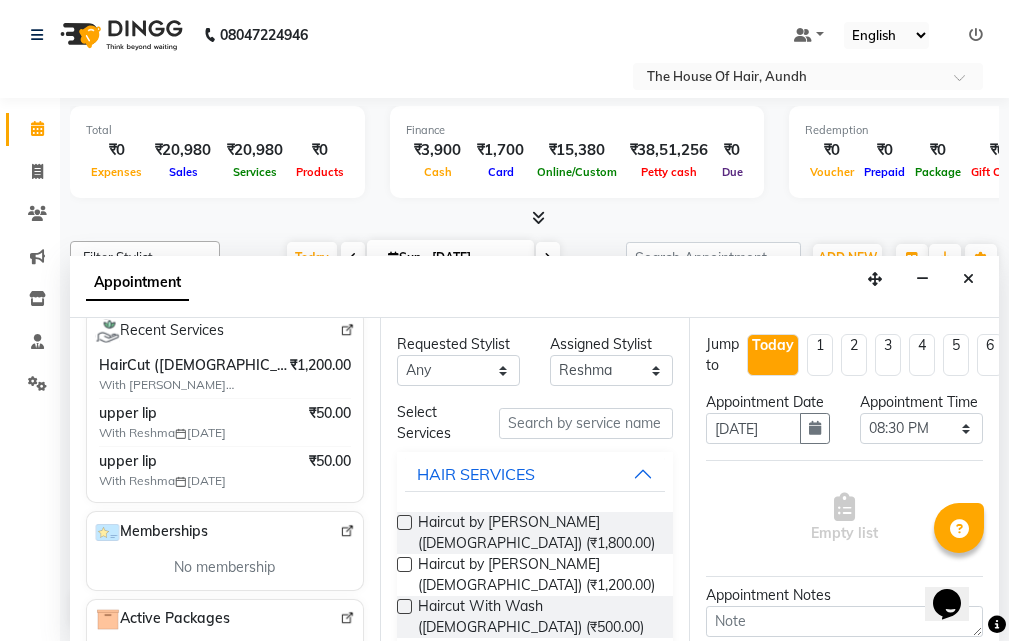 type on "8554877997" 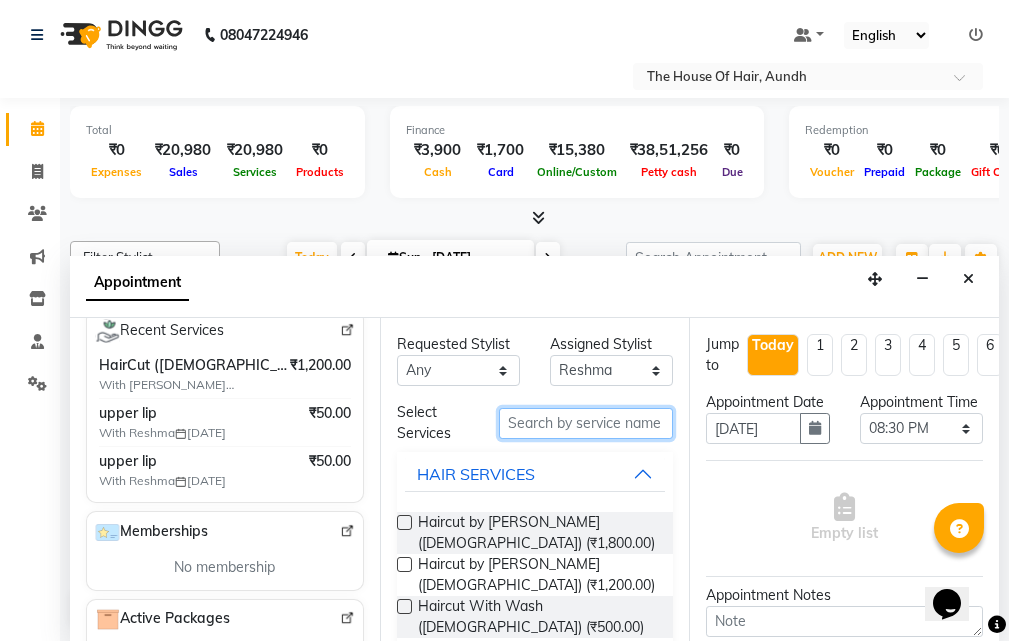 click at bounding box center (586, 423) 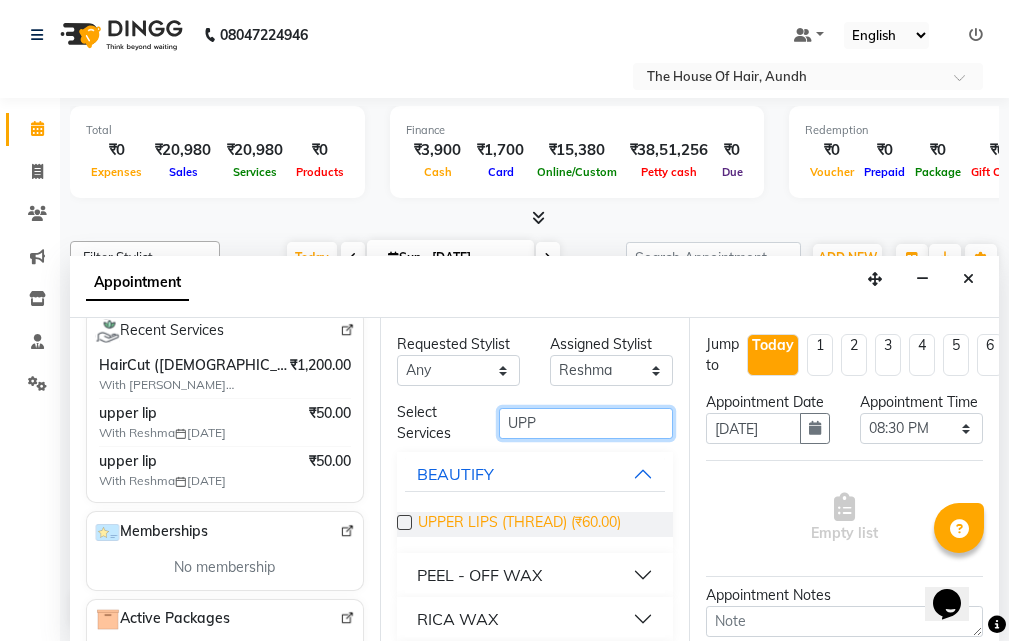 type on "UPP" 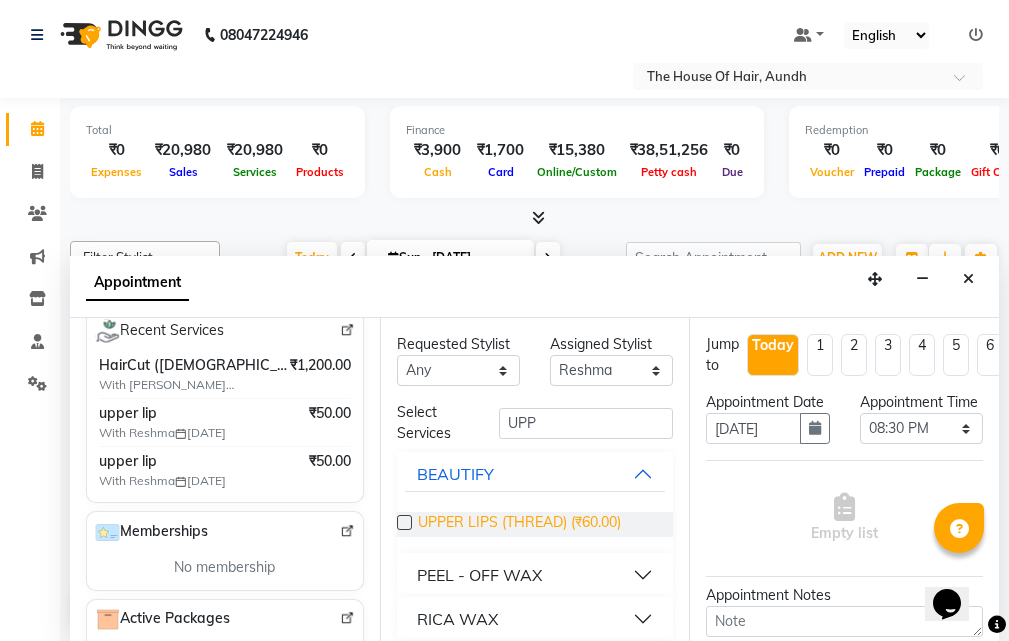 click on "UPPER LIPS (THREAD) (₹60.00)" at bounding box center [519, 524] 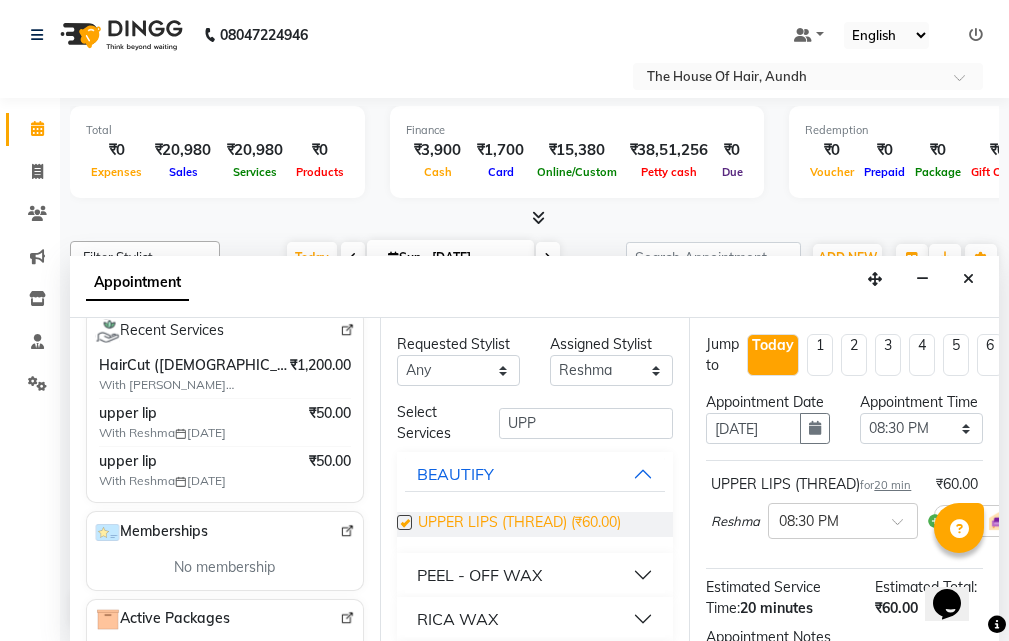 checkbox on "false" 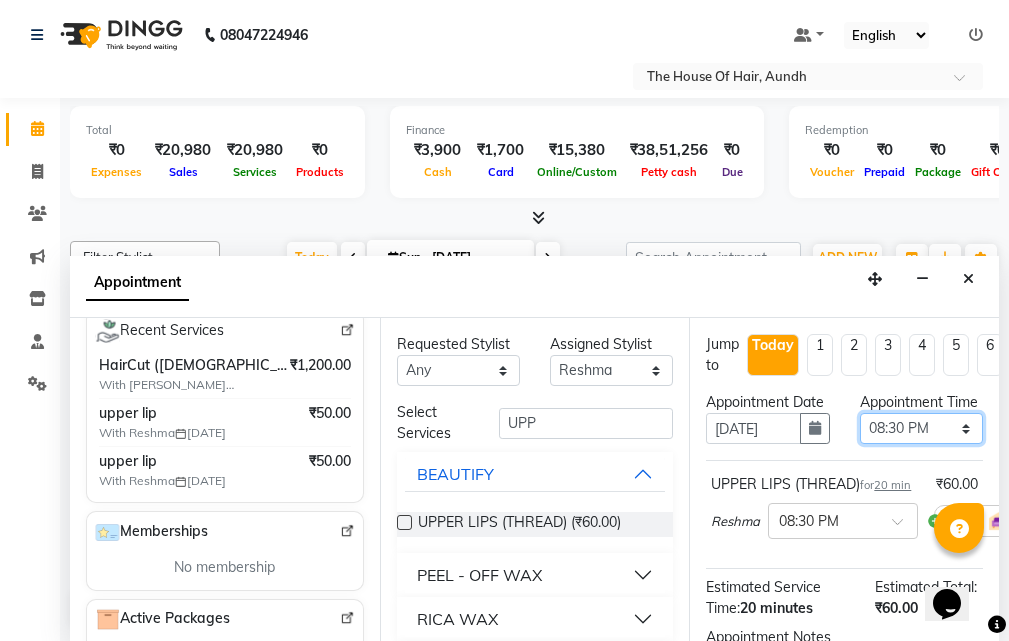 click on "Select 09:00 AM 09:15 AM 09:30 AM 09:45 AM 10:00 AM 10:15 AM 10:30 AM 10:45 AM 11:00 AM 11:15 AM 11:30 AM 11:45 AM 12:00 PM 12:15 PM 12:30 PM 12:45 PM 01:00 PM 01:15 PM 01:30 PM 01:45 PM 02:00 PM 02:15 PM 02:30 PM 02:45 PM 03:00 PM 03:15 PM 03:30 PM 03:45 PM 04:00 PM 04:15 PM 04:30 PM 04:45 PM 05:00 PM 05:15 PM 05:30 PM 05:45 PM 06:00 PM 06:15 PM 06:30 PM 06:45 PM 07:00 PM 07:15 PM 07:30 PM 07:45 PM 08:00 PM 08:15 PM 08:30 PM 08:45 PM 09:00 PM 09:15 PM 09:30 PM" at bounding box center [921, 428] 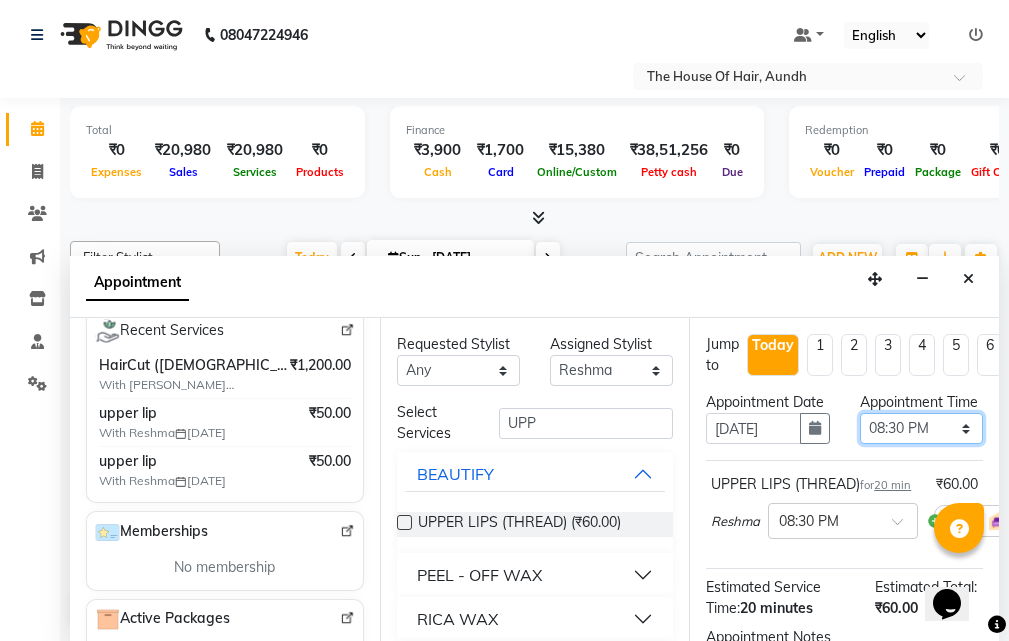 select on "1200" 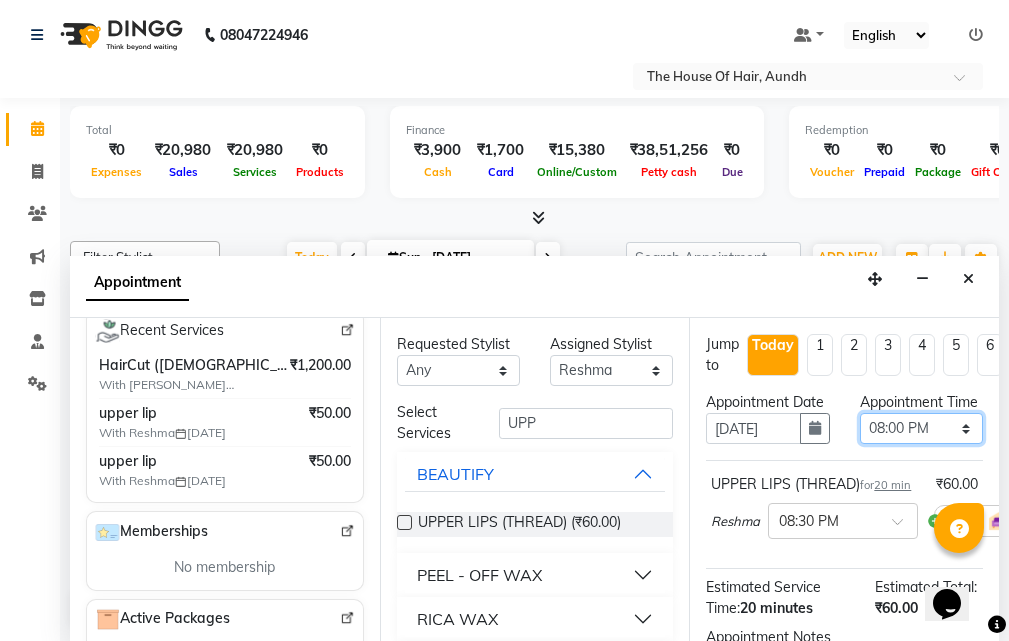 click on "Select 09:00 AM 09:15 AM 09:30 AM 09:45 AM 10:00 AM 10:15 AM 10:30 AM 10:45 AM 11:00 AM 11:15 AM 11:30 AM 11:45 AM 12:00 PM 12:15 PM 12:30 PM 12:45 PM 01:00 PM 01:15 PM 01:30 PM 01:45 PM 02:00 PM 02:15 PM 02:30 PM 02:45 PM 03:00 PM 03:15 PM 03:30 PM 03:45 PM 04:00 PM 04:15 PM 04:30 PM 04:45 PM 05:00 PM 05:15 PM 05:30 PM 05:45 PM 06:00 PM 06:15 PM 06:30 PM 06:45 PM 07:00 PM 07:15 PM 07:30 PM 07:45 PM 08:00 PM 08:15 PM 08:30 PM 08:45 PM 09:00 PM 09:15 PM 09:30 PM" at bounding box center (921, 428) 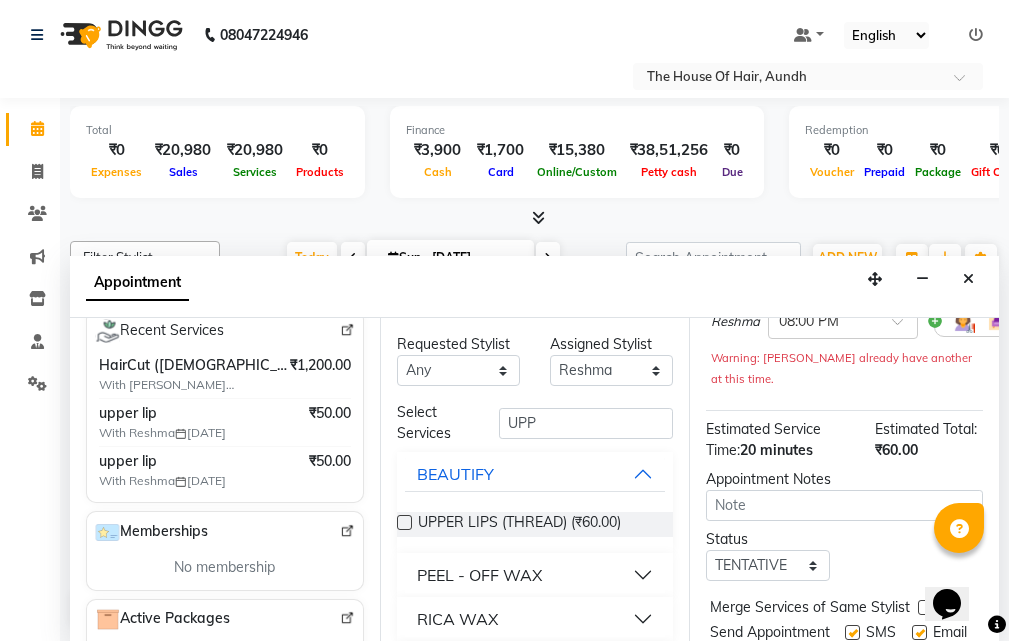 scroll, scrollTop: 300, scrollLeft: 0, axis: vertical 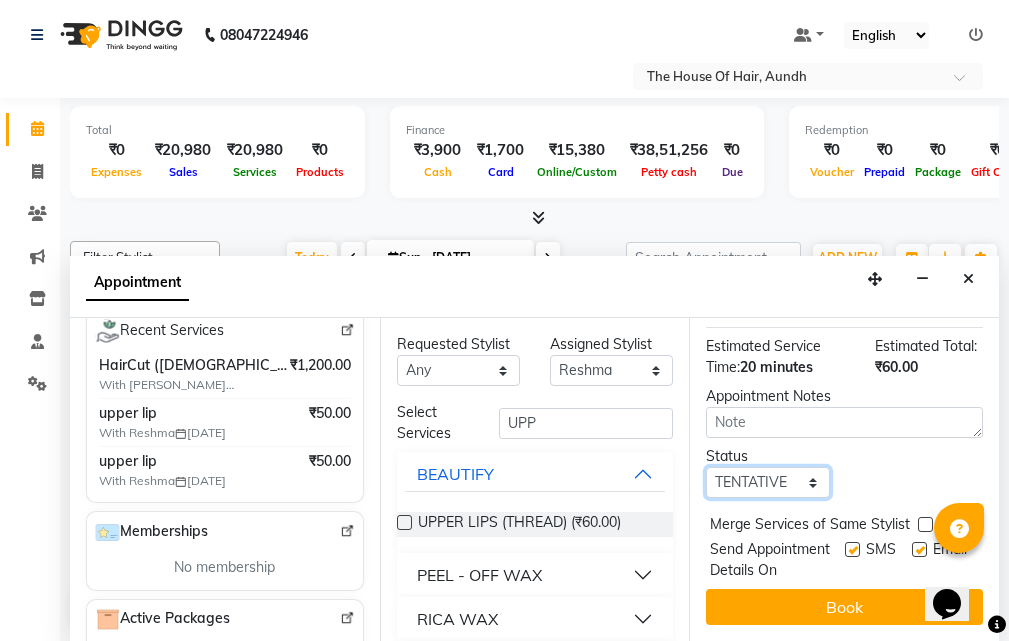 click on "Select TENTATIVE CONFIRM CHECK-IN UPCOMING" at bounding box center [767, 482] 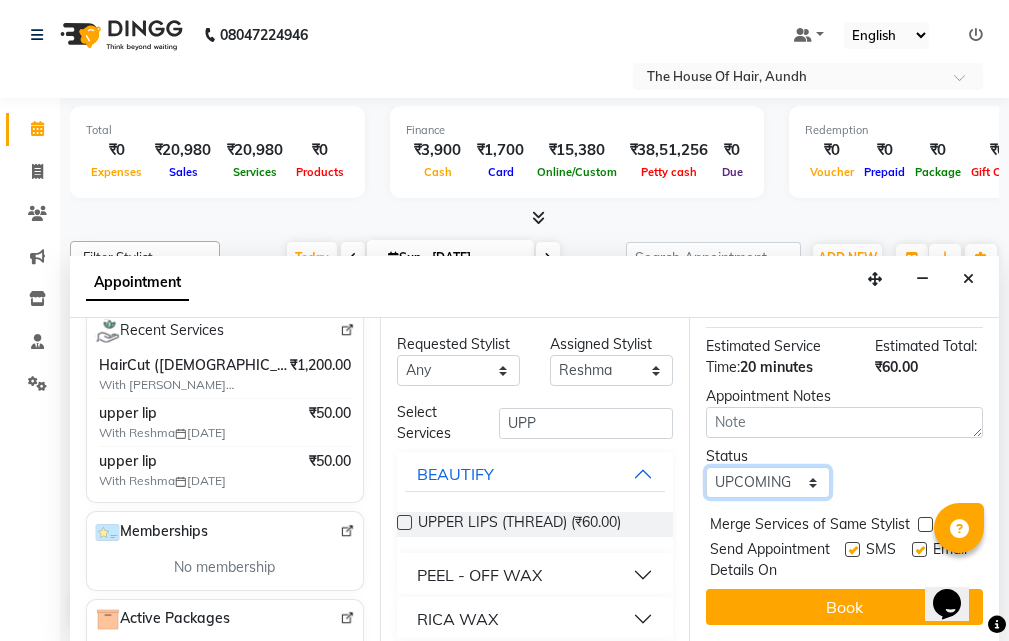click on "Select TENTATIVE CONFIRM CHECK-IN UPCOMING" at bounding box center (767, 482) 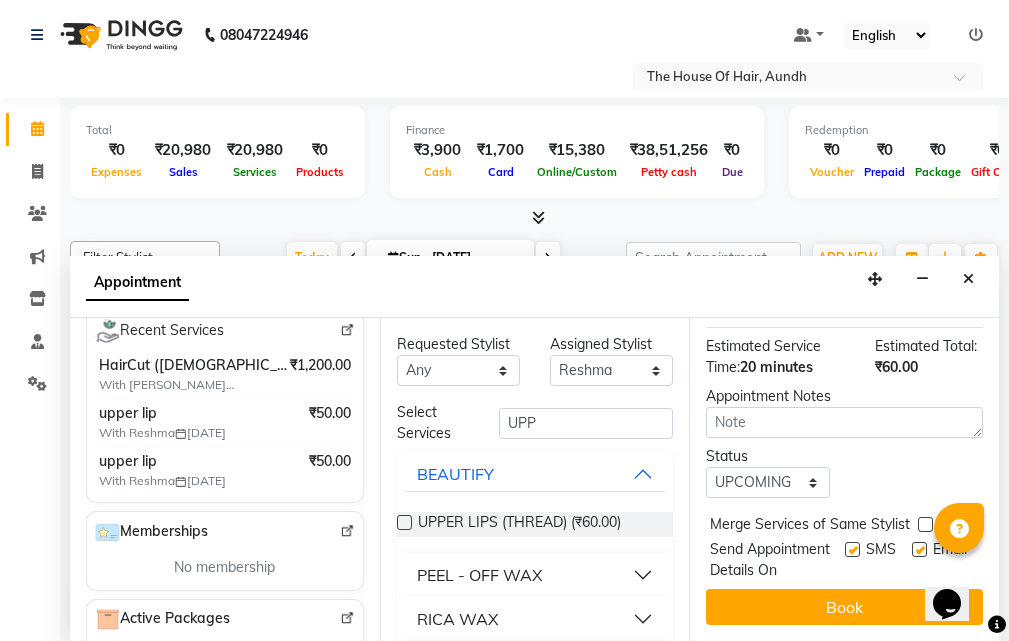 click at bounding box center (925, 524) 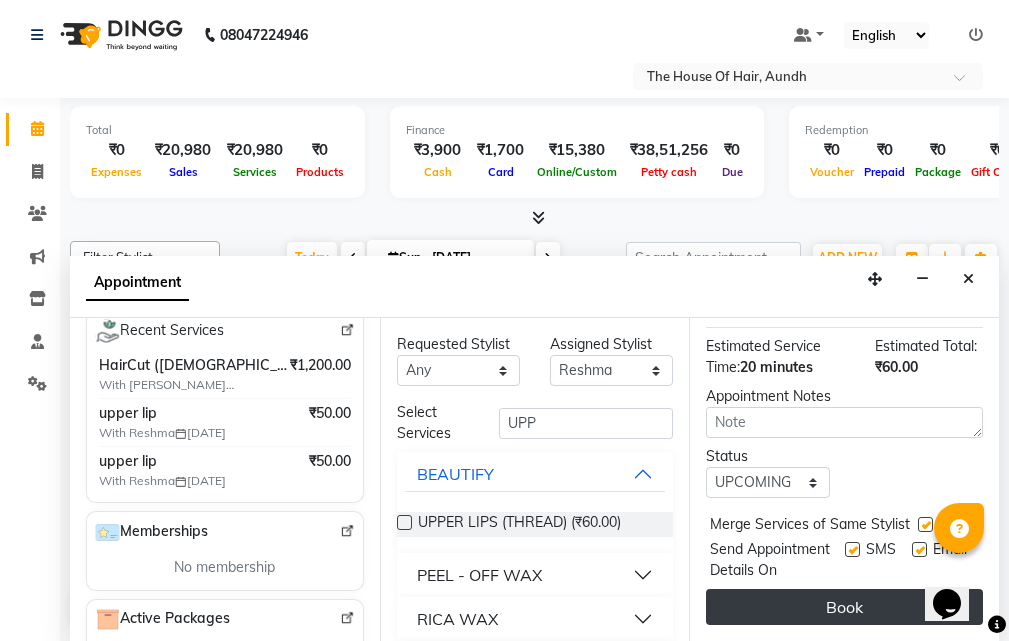 click on "Book" at bounding box center (844, 607) 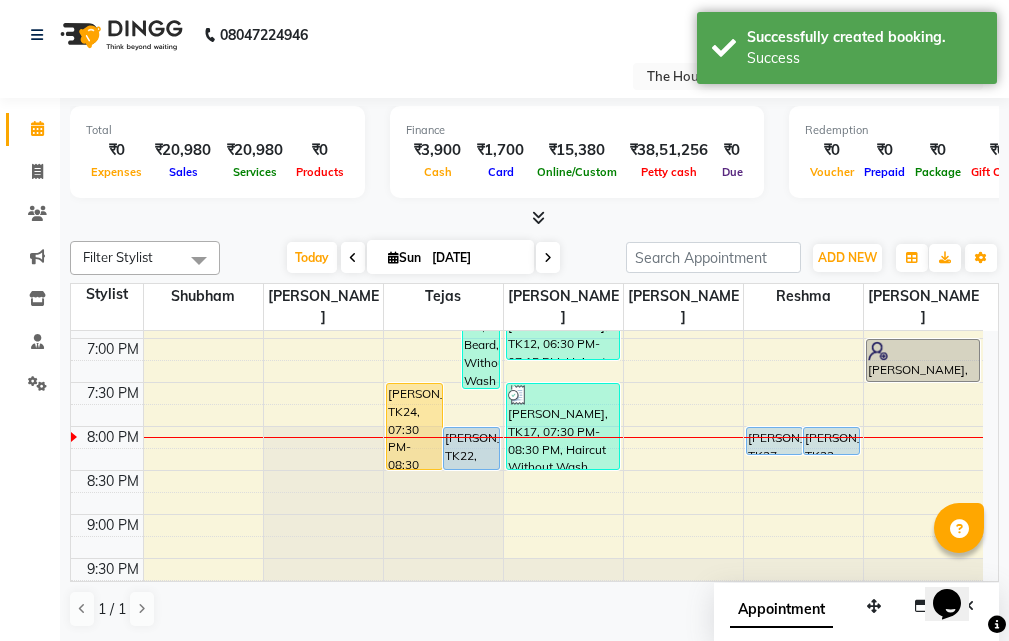 scroll, scrollTop: 0, scrollLeft: 0, axis: both 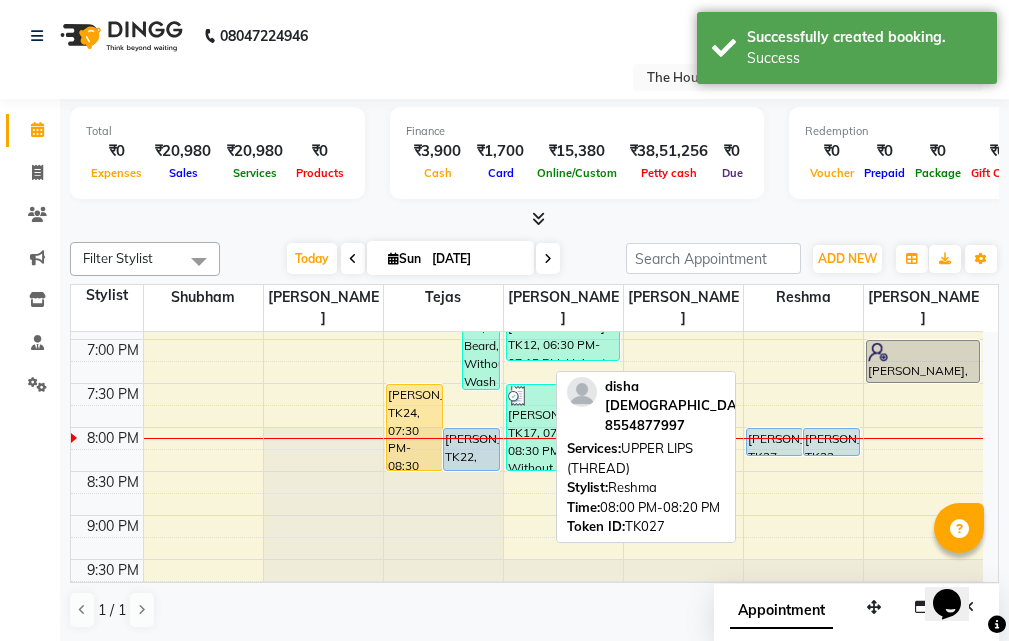 click on "disha jain, TK27, 08:00 PM-08:20 PM, UPPER LIPS (THREAD)" at bounding box center [774, 442] 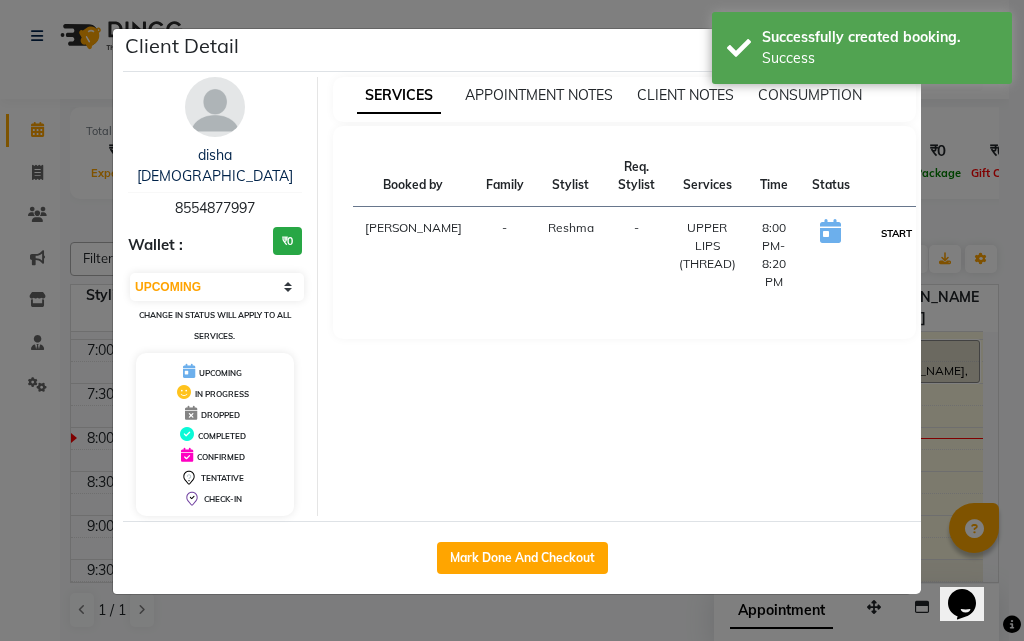 click on "START" at bounding box center (896, 233) 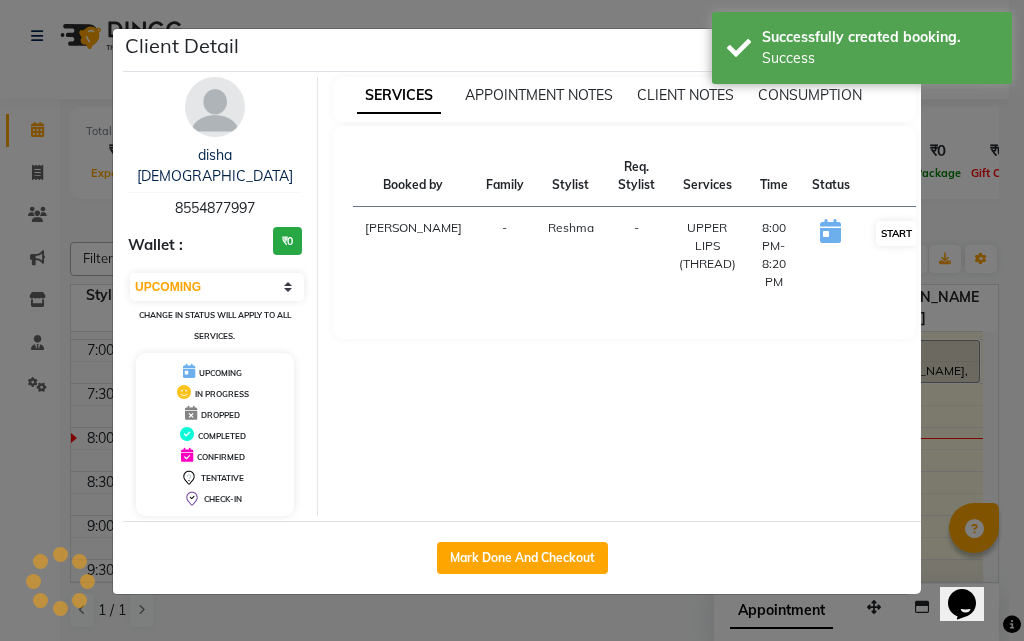 select on "1" 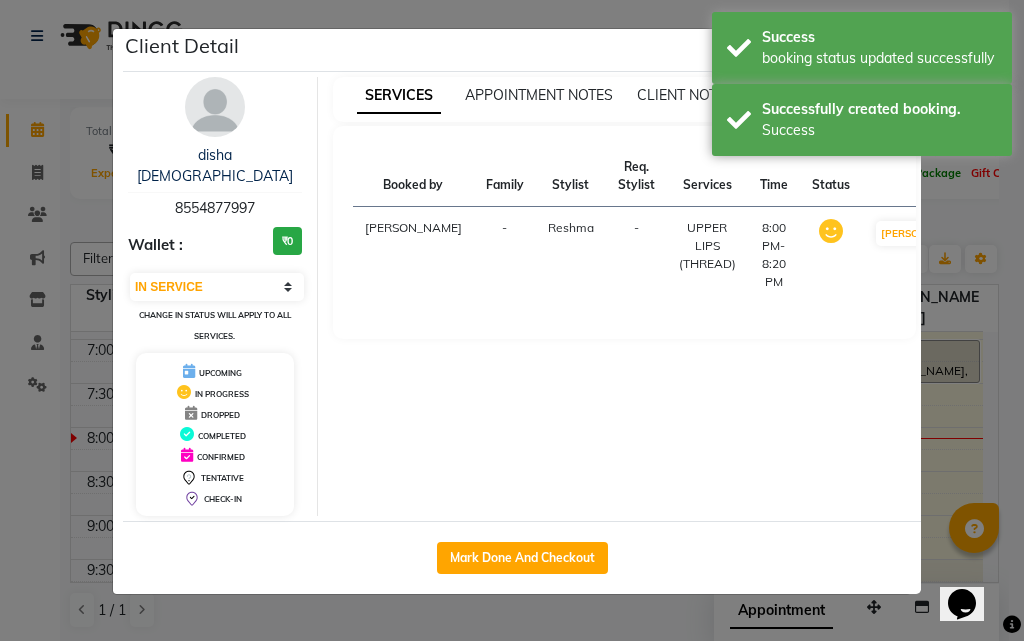 click on "Client Detail  disha jain   8554877997 Wallet : ₹0 Select IN SERVICE CONFIRMED TENTATIVE CHECK IN MARK DONE DROPPED UPCOMING Change in status will apply to all services. UPCOMING IN PROGRESS DROPPED COMPLETED CONFIRMED TENTATIVE CHECK-IN SERVICES APPOINTMENT NOTES CLIENT NOTES CONSUMPTION Booked by Family Stylist Req. Stylist Services Time Status  Kritika   - Reshma -  UPPER LIPS (THREAD)   8:00 PM-8:20 PM   MARK DONE   Mark Done And Checkout" 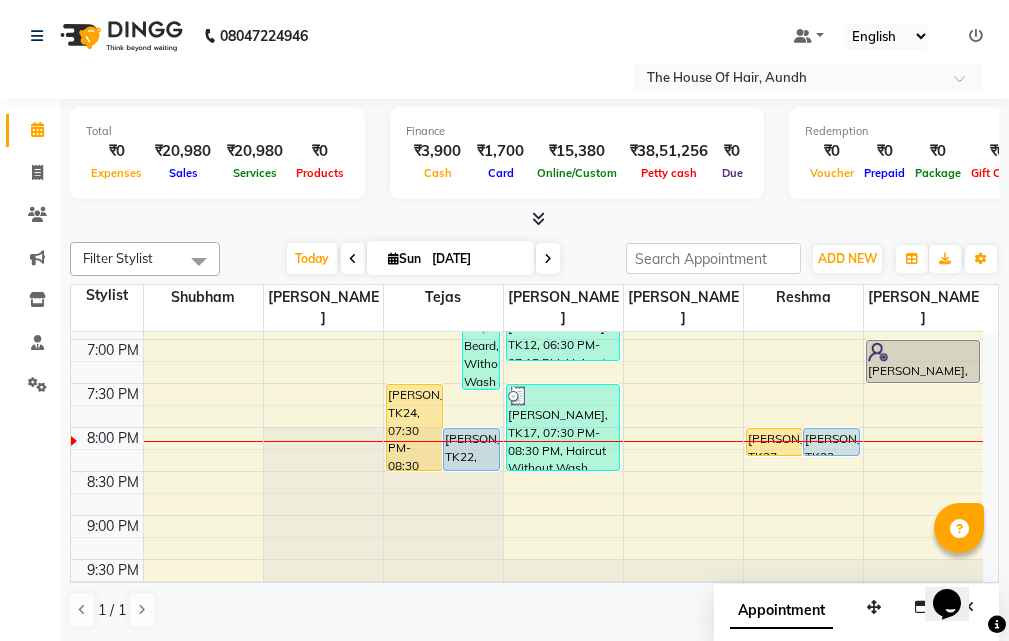 click at bounding box center [548, 258] 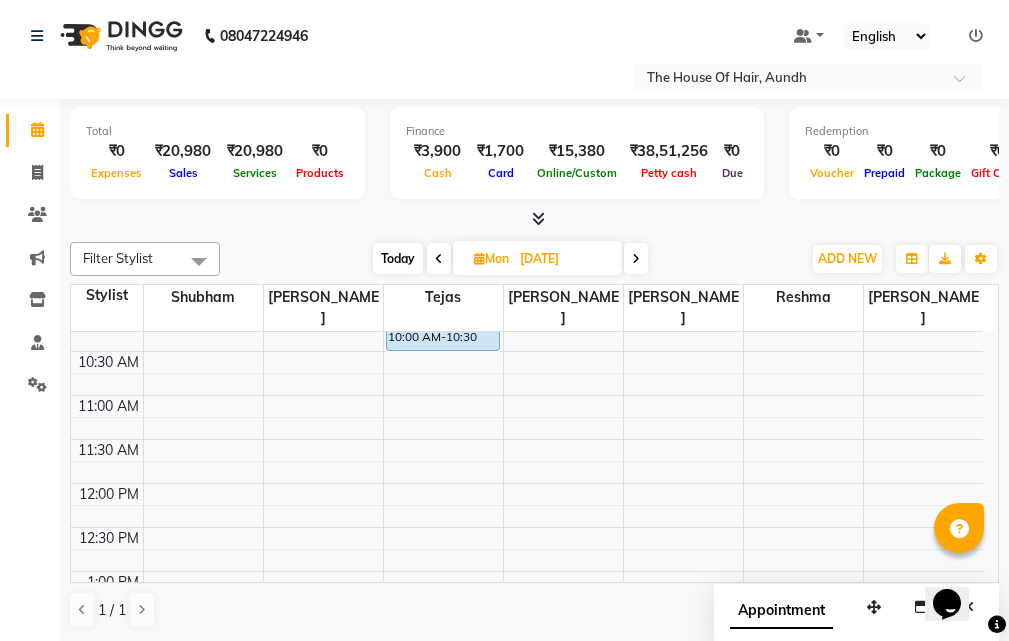 scroll, scrollTop: 100, scrollLeft: 0, axis: vertical 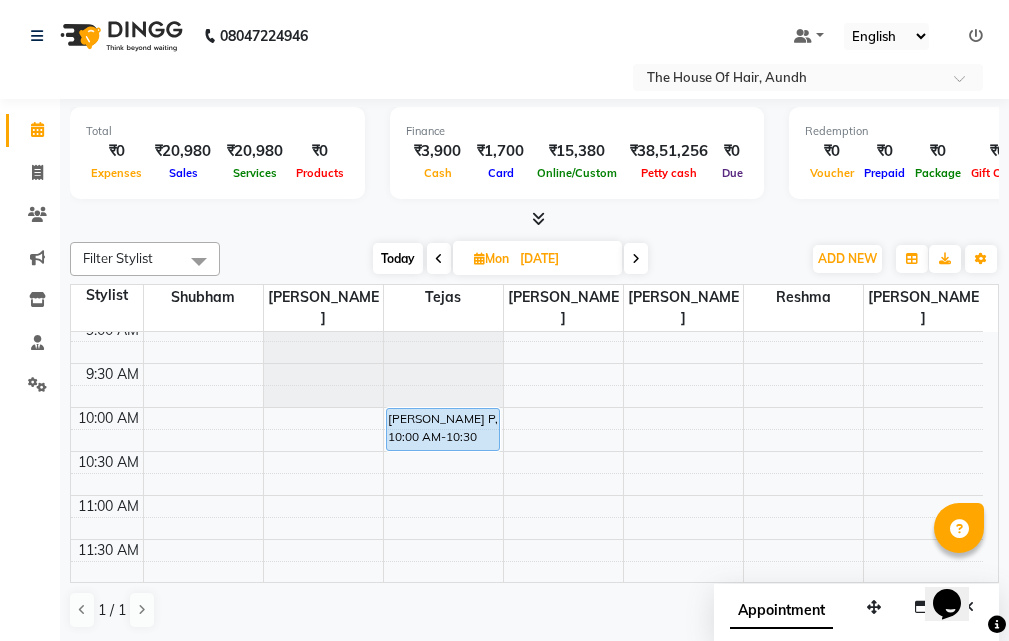 click on "Today" at bounding box center (398, 258) 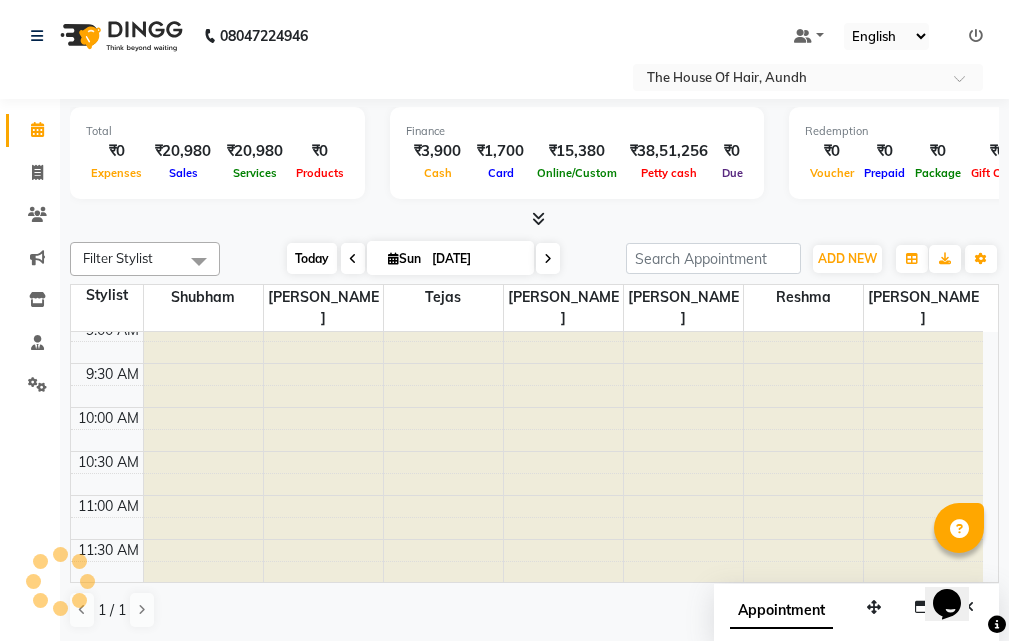 scroll, scrollTop: 960, scrollLeft: 0, axis: vertical 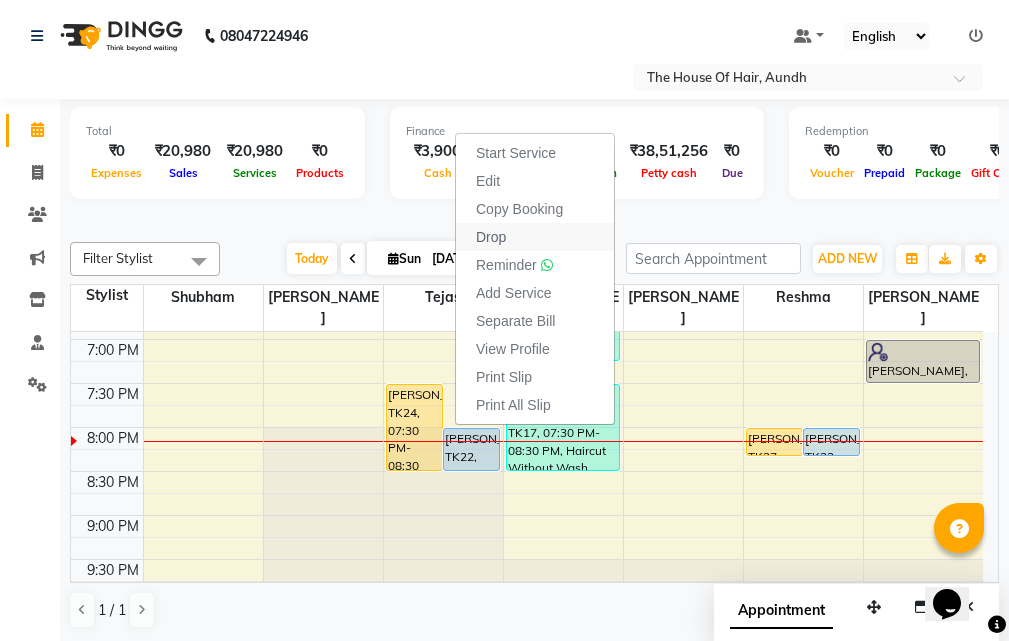 click on "Drop" at bounding box center (535, 237) 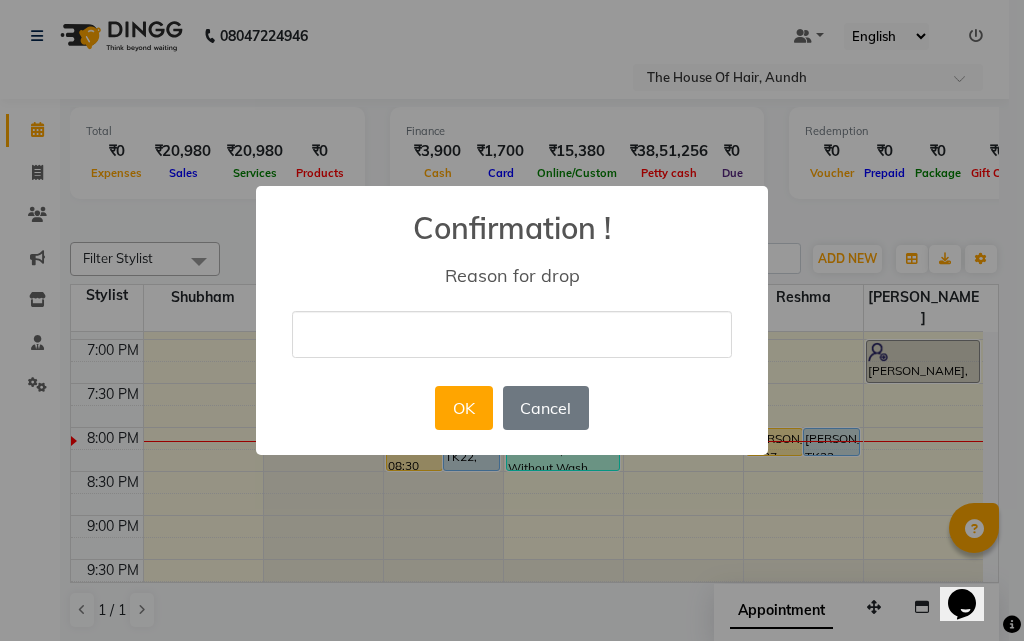click at bounding box center (512, 334) 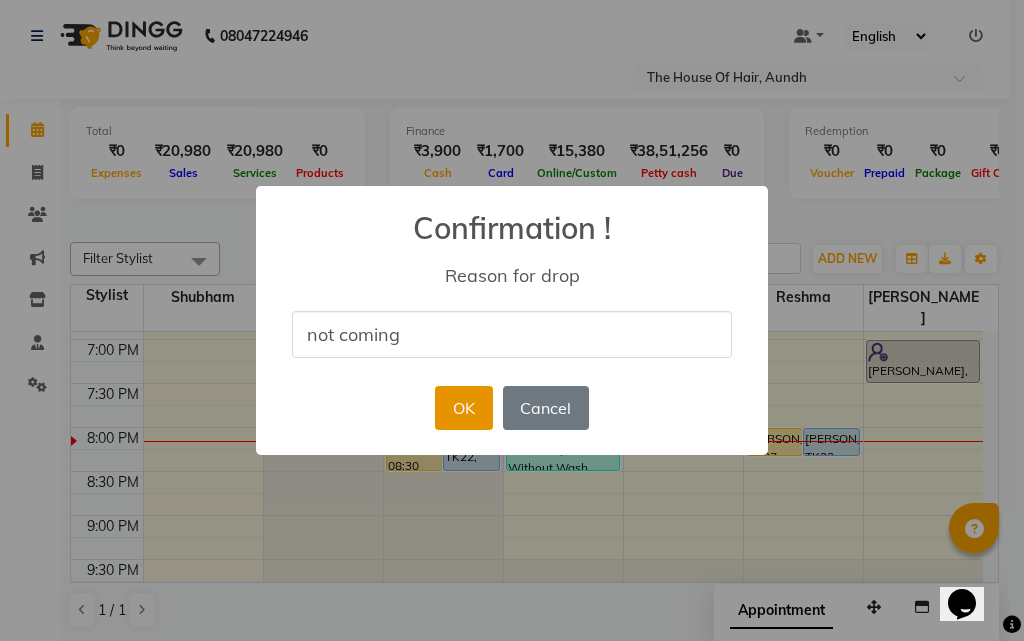 click on "OK" at bounding box center (463, 408) 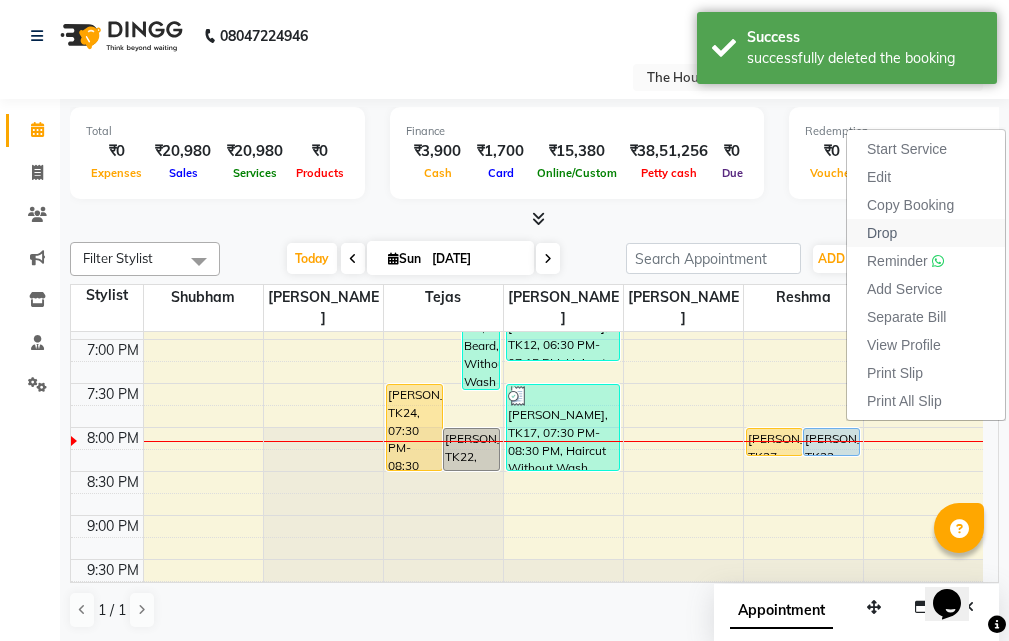 click on "Drop" at bounding box center (882, 233) 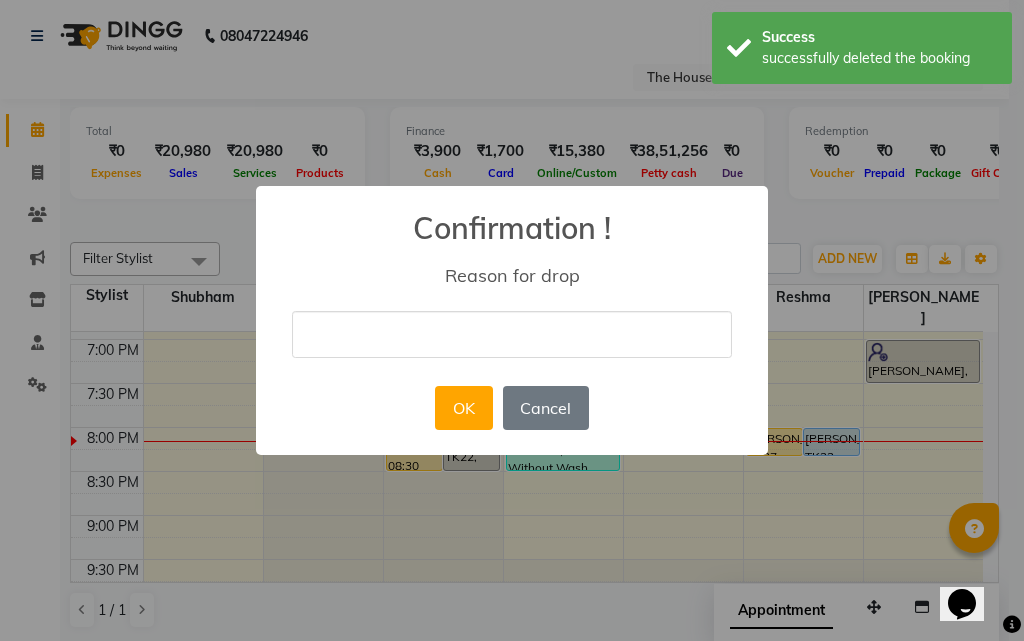 click at bounding box center (512, 334) 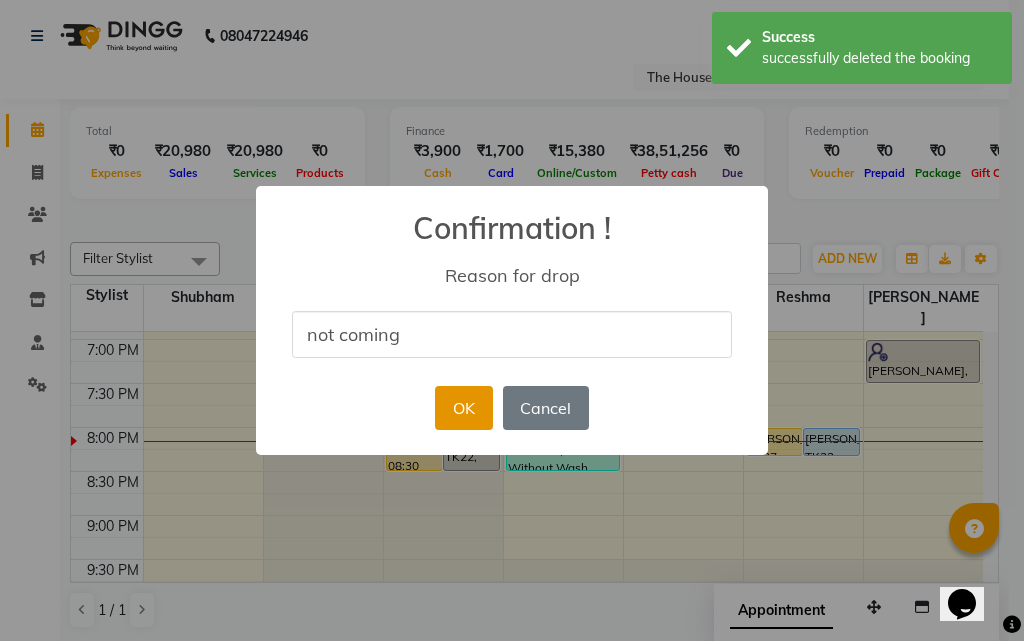 click on "OK" at bounding box center (463, 408) 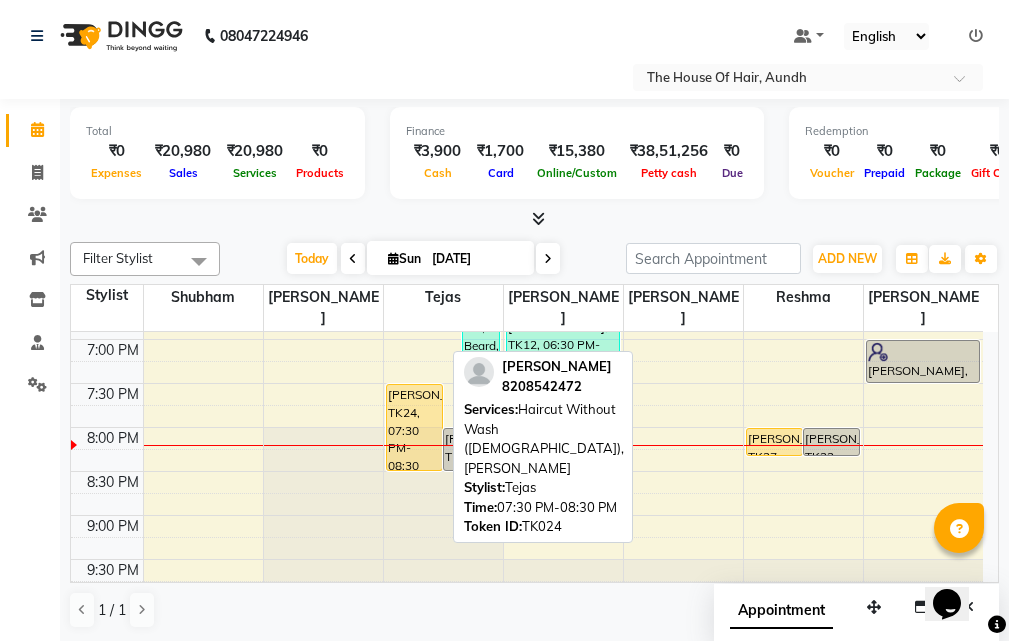 click on "Abhishek Ranawade, TK24, 07:30 PM-08:30 PM, Haircut Without Wash (Male),Beard" at bounding box center [414, 427] 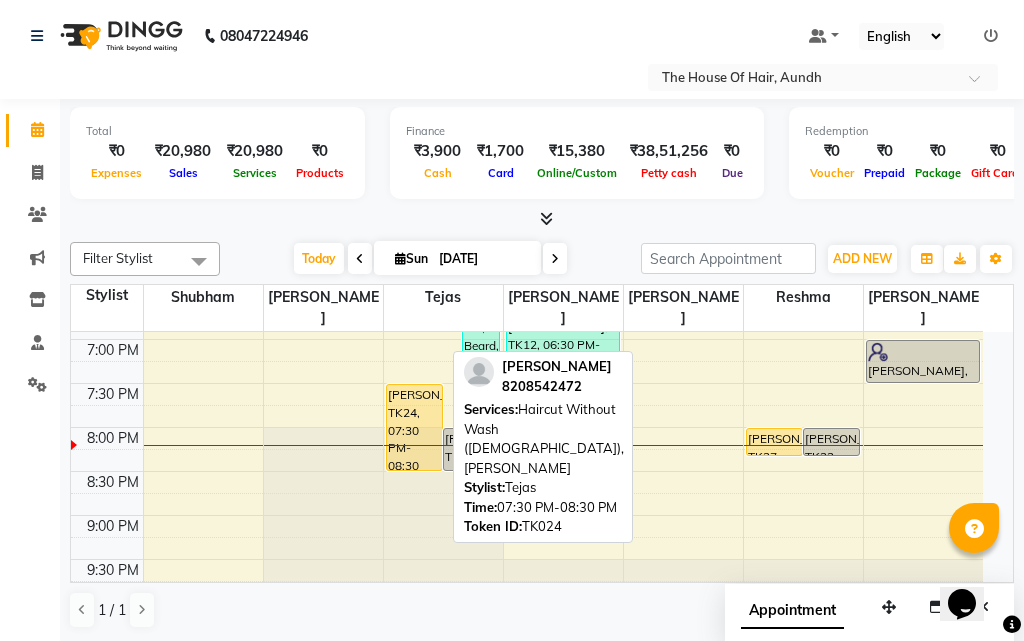 select on "1" 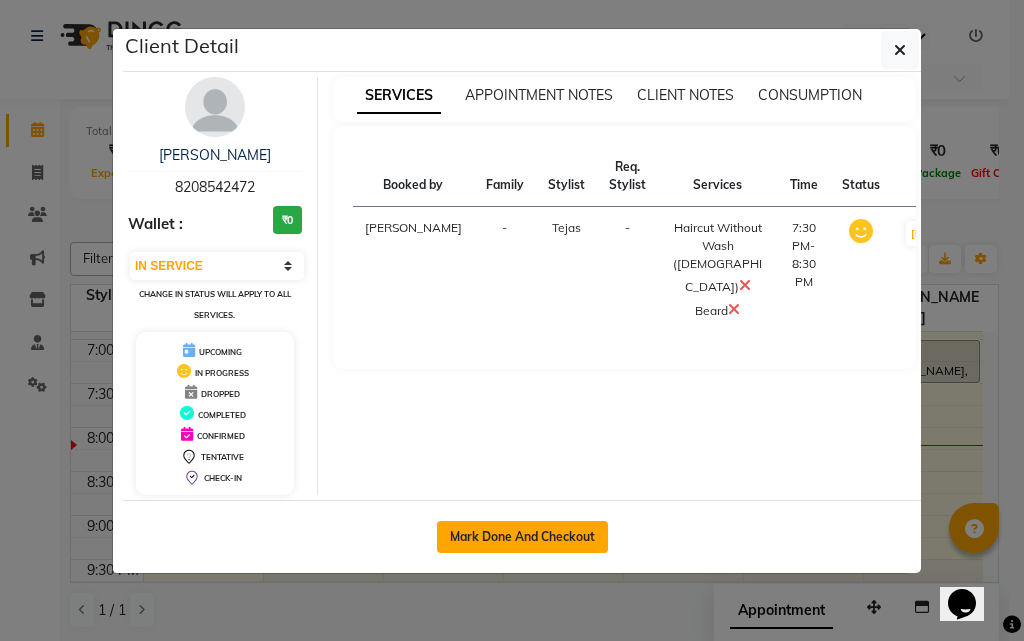 click on "Mark Done And Checkout" 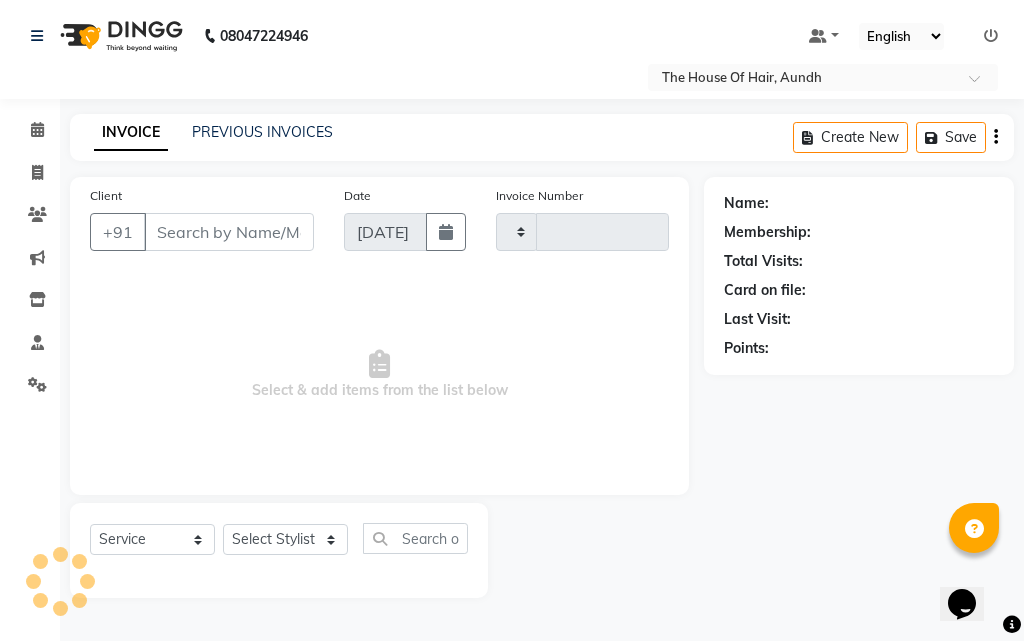 type on "1162" 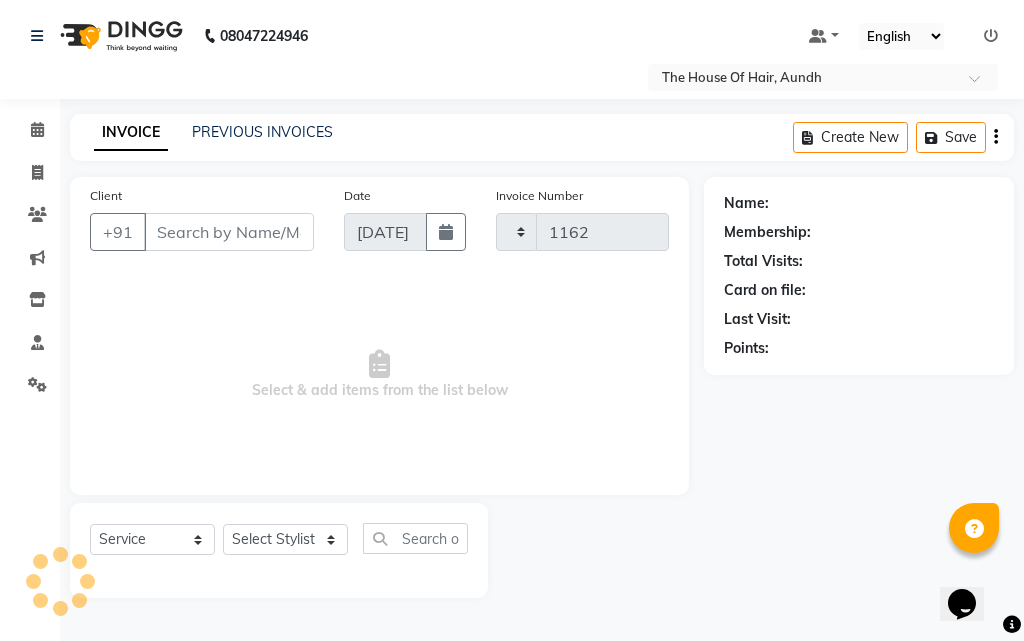 select on "26" 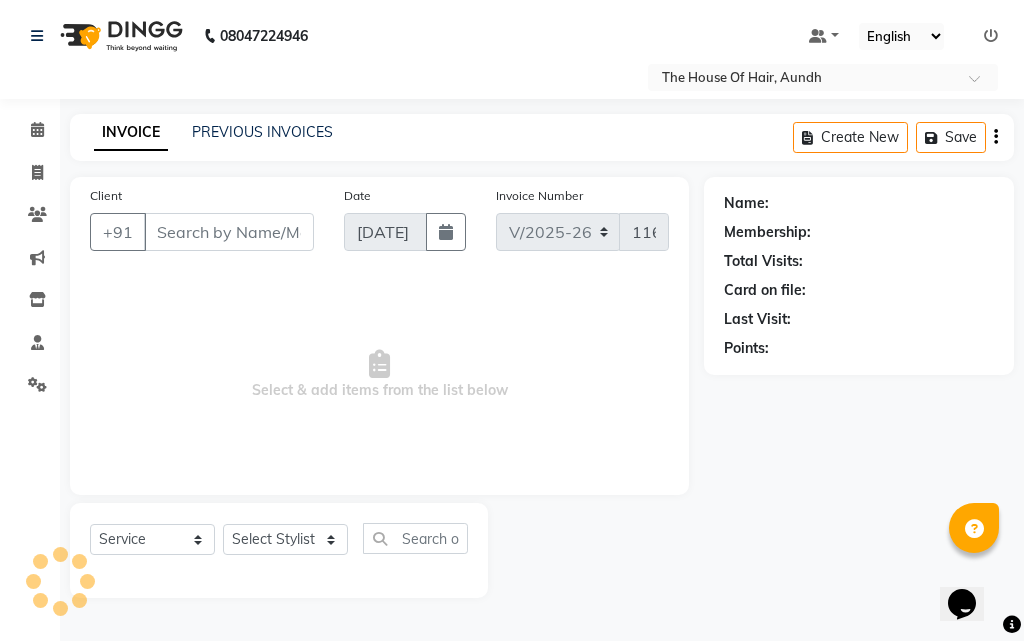 type on "8208542472" 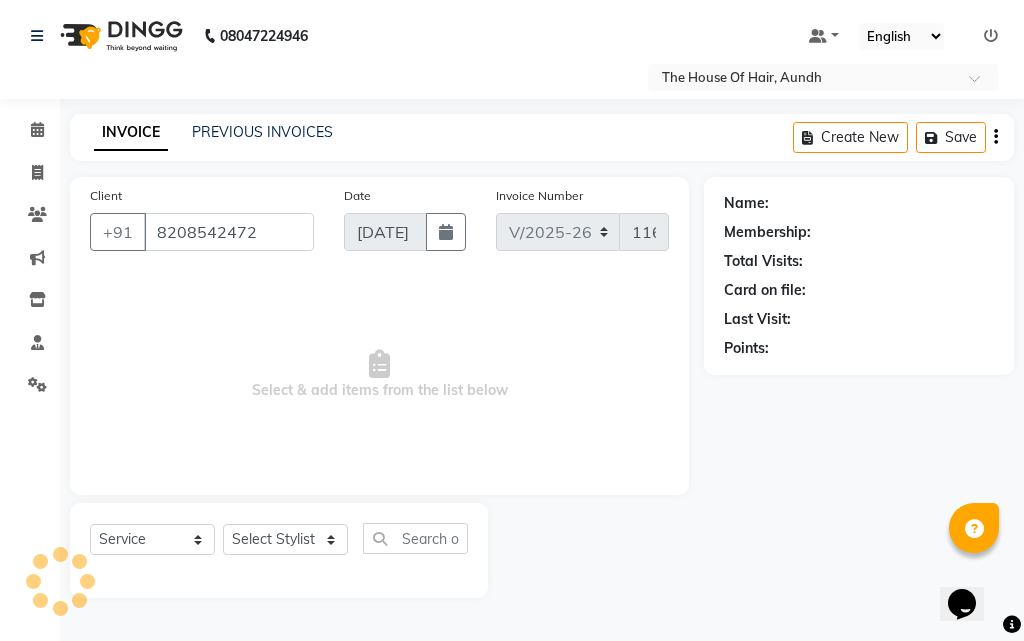 select on "6864" 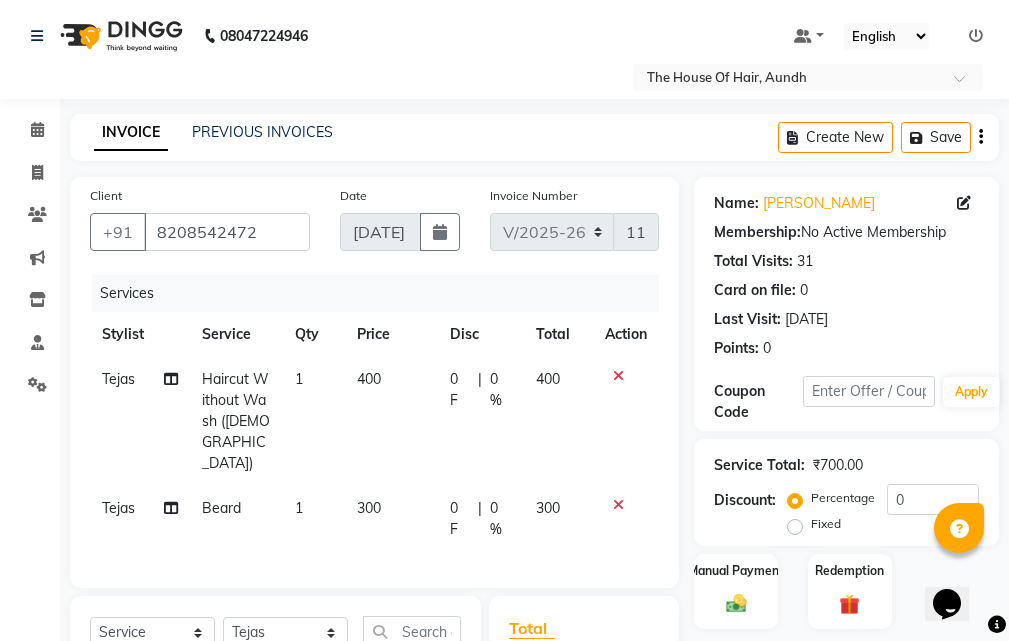 scroll, scrollTop: 276, scrollLeft: 0, axis: vertical 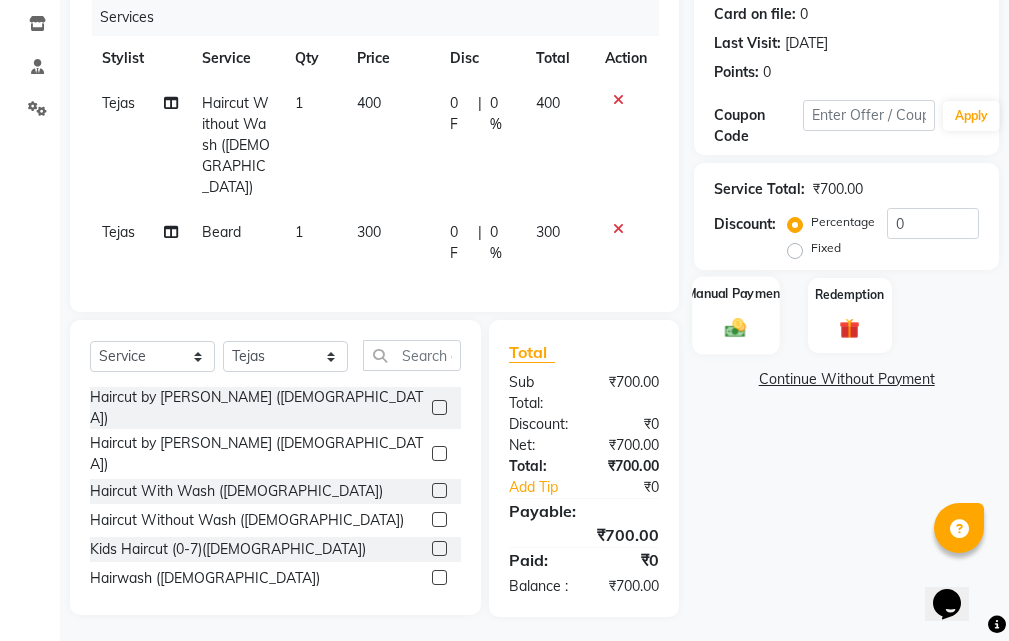 click 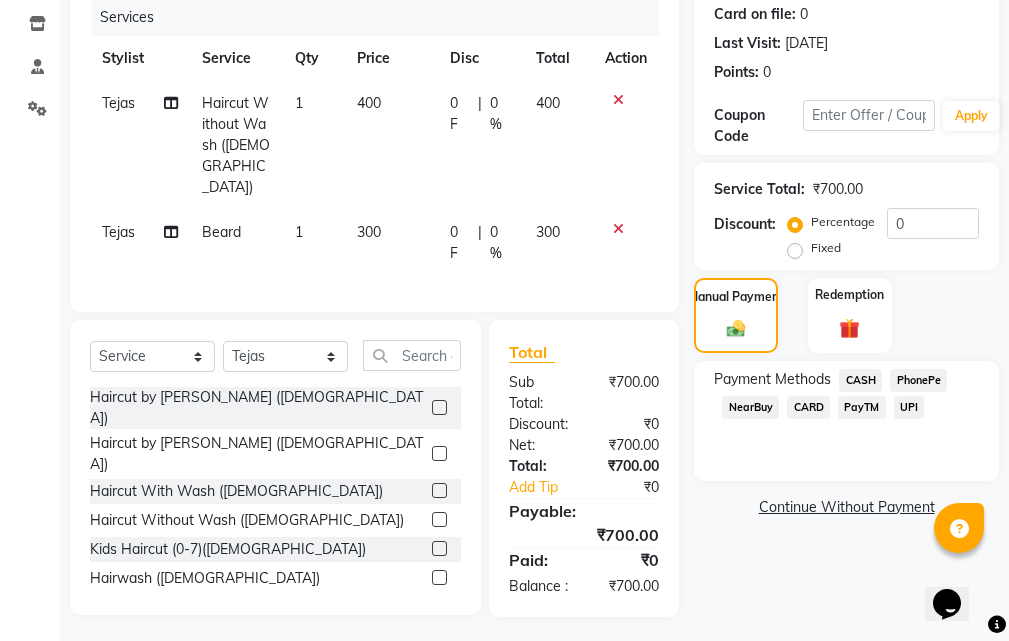 click on "UPI" 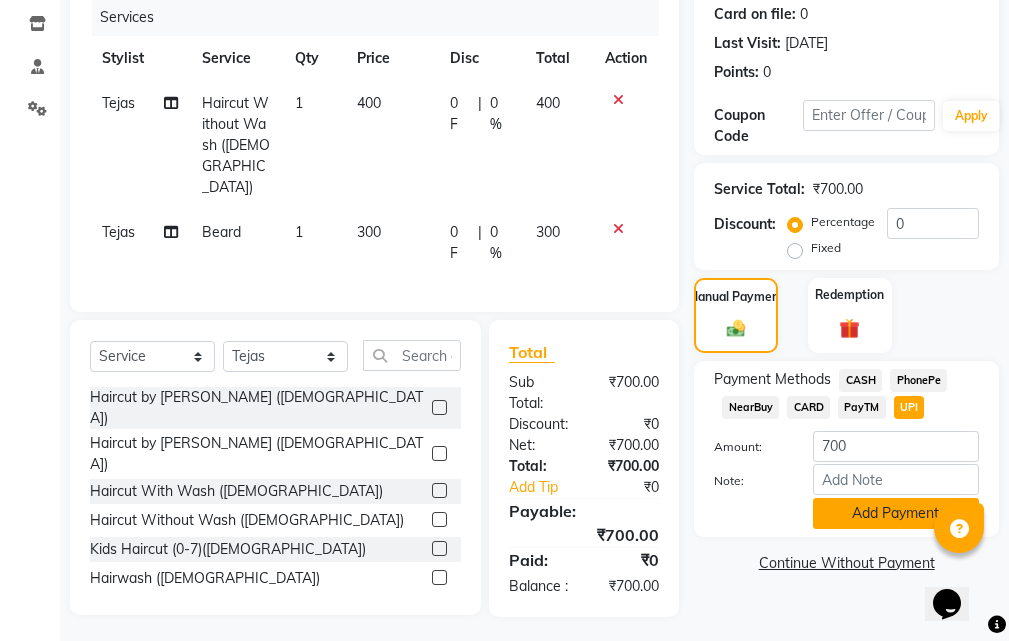 click on "Add Payment" 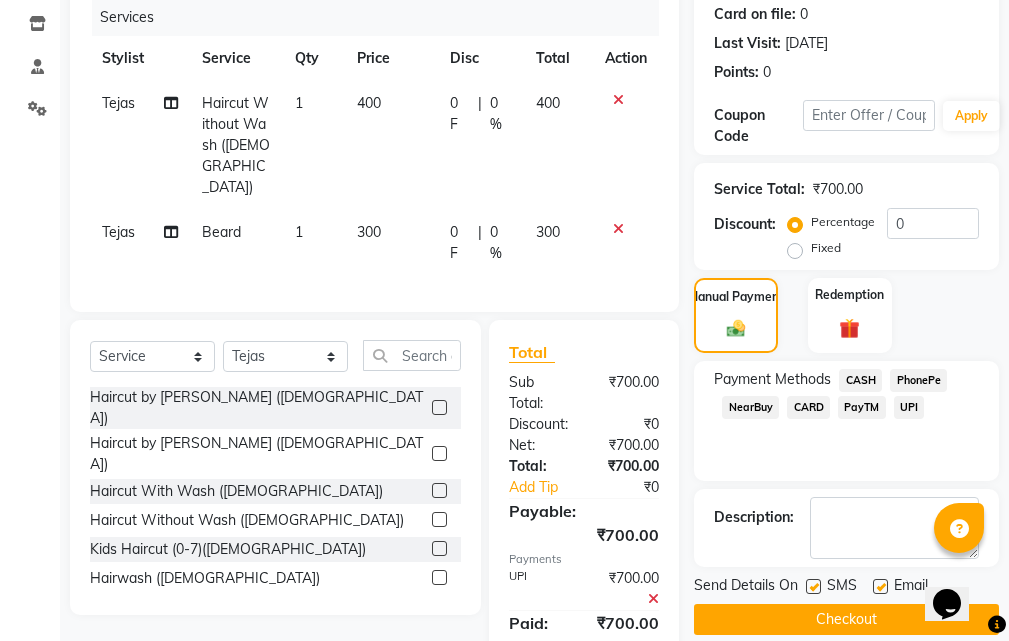 scroll, scrollTop: 339, scrollLeft: 0, axis: vertical 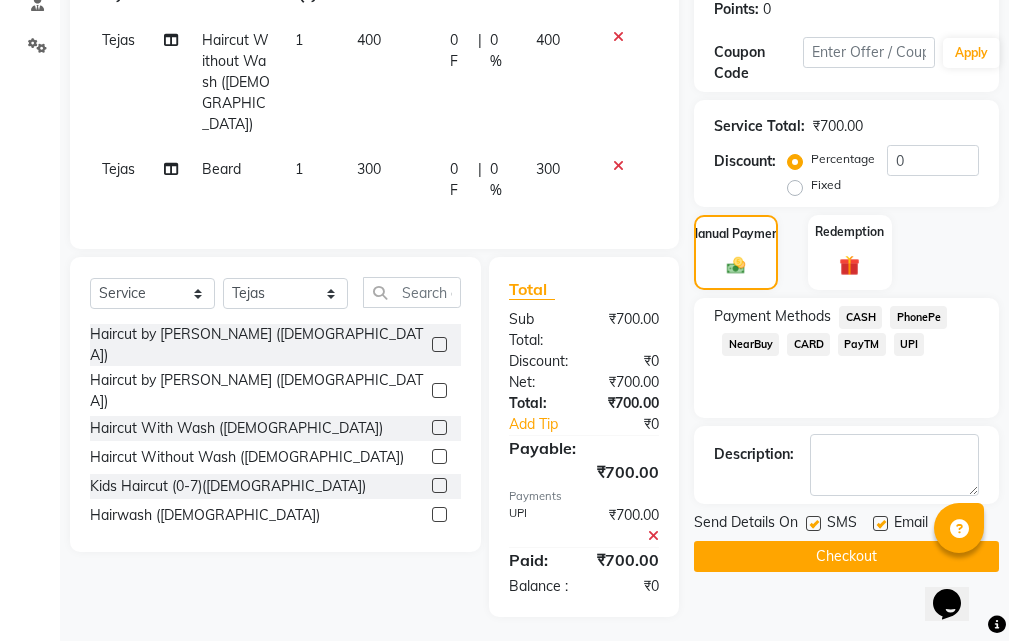 click on "Checkout" 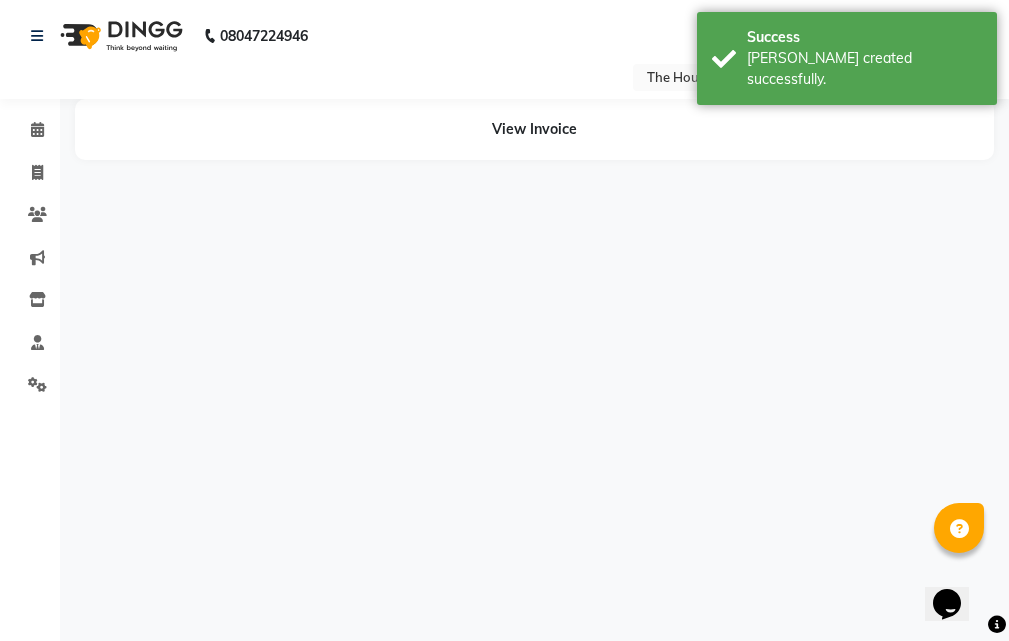 scroll, scrollTop: 0, scrollLeft: 0, axis: both 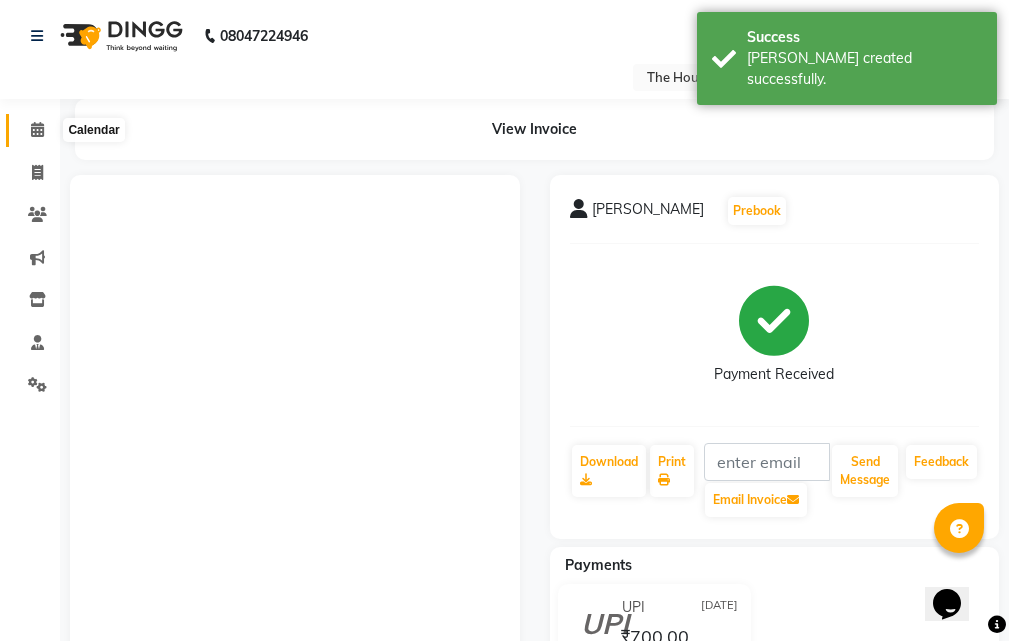 click 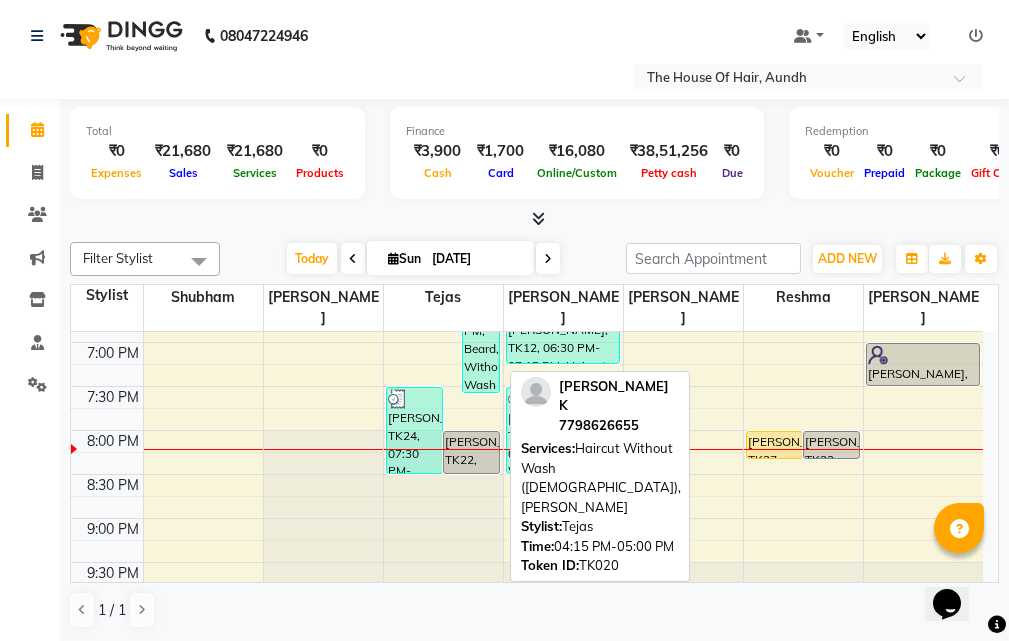 scroll, scrollTop: 960, scrollLeft: 0, axis: vertical 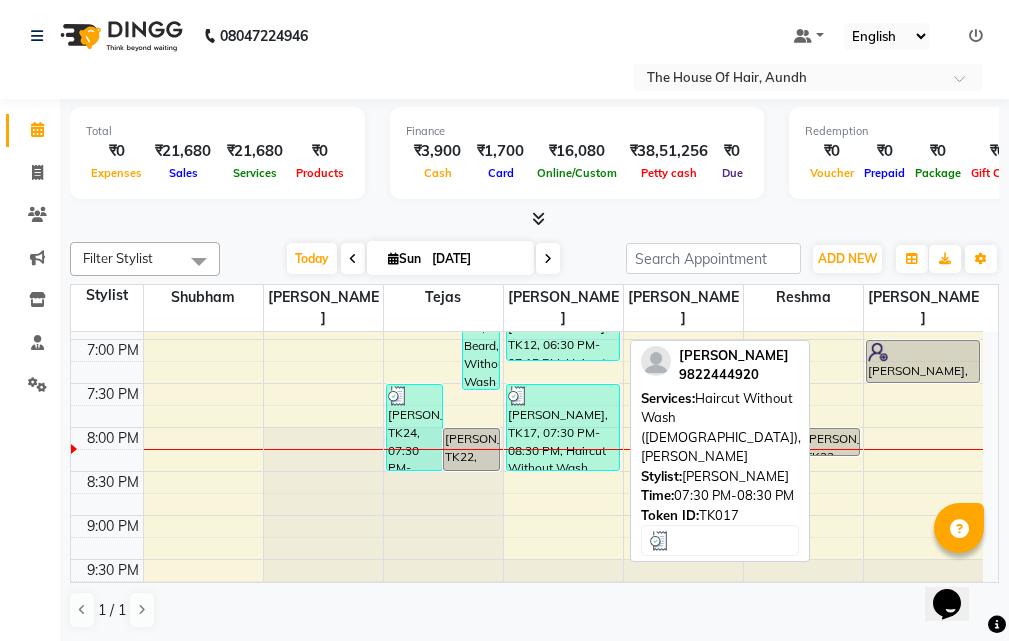 click on "shubham salunkhe, TK17, 07:30 PM-08:30 PM, Haircut Without Wash (Male),Beard" at bounding box center (563, 427) 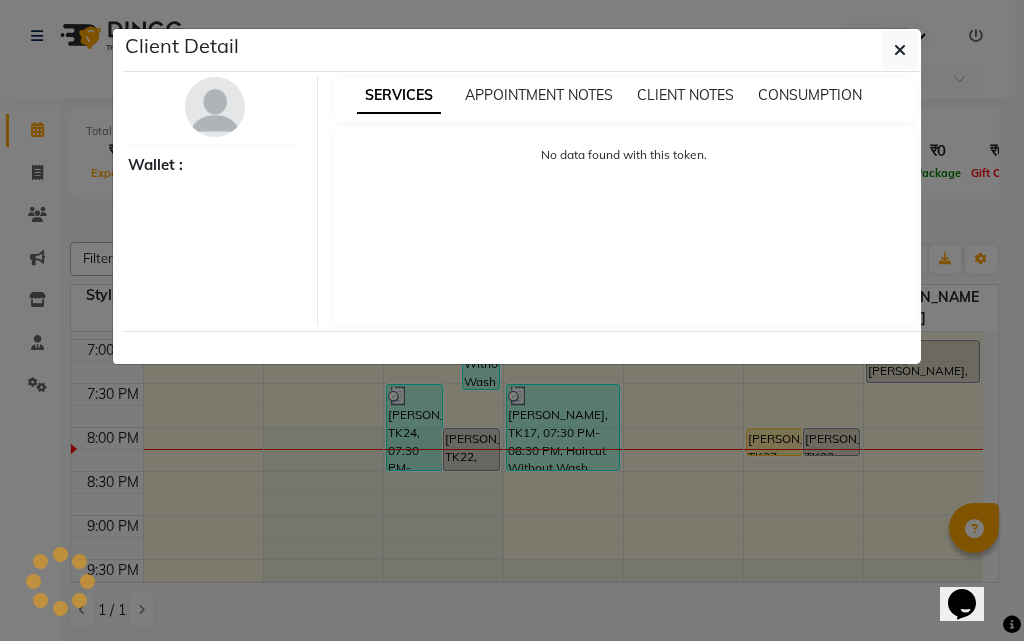 select on "3" 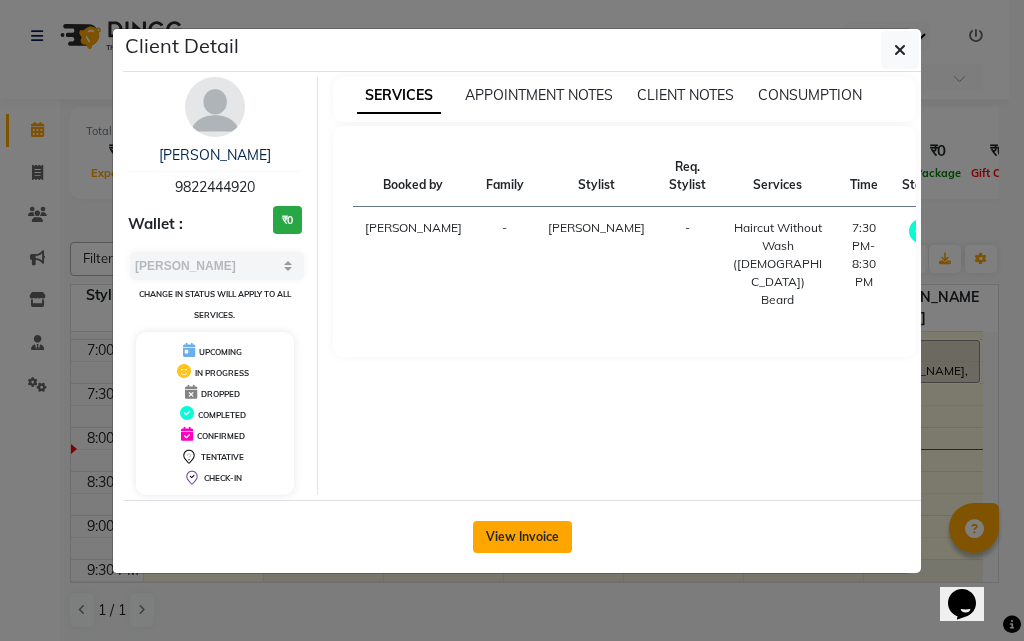 click on "View Invoice" 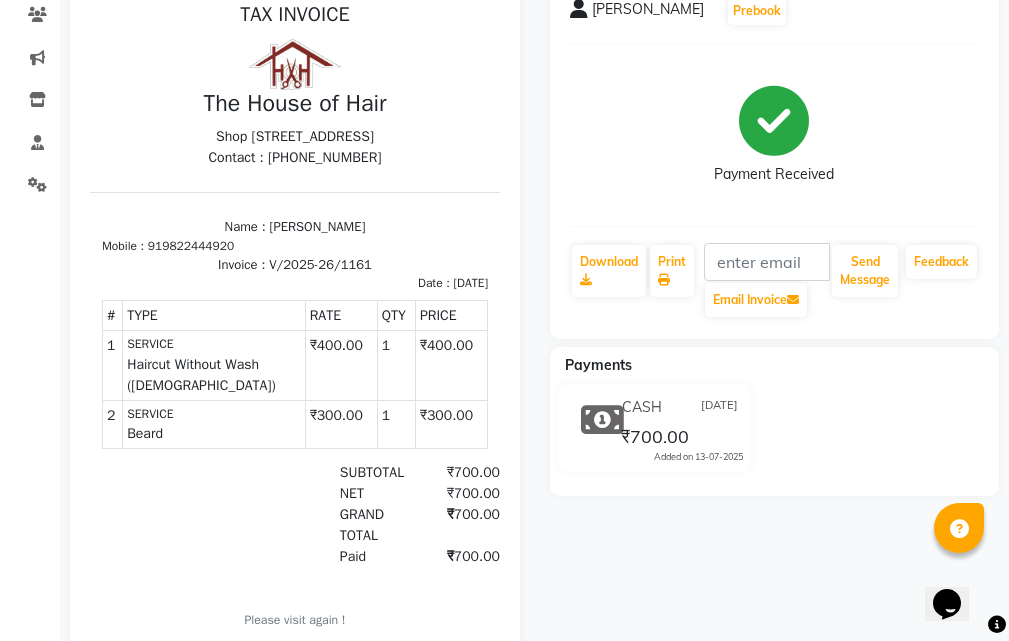 scroll, scrollTop: 0, scrollLeft: 0, axis: both 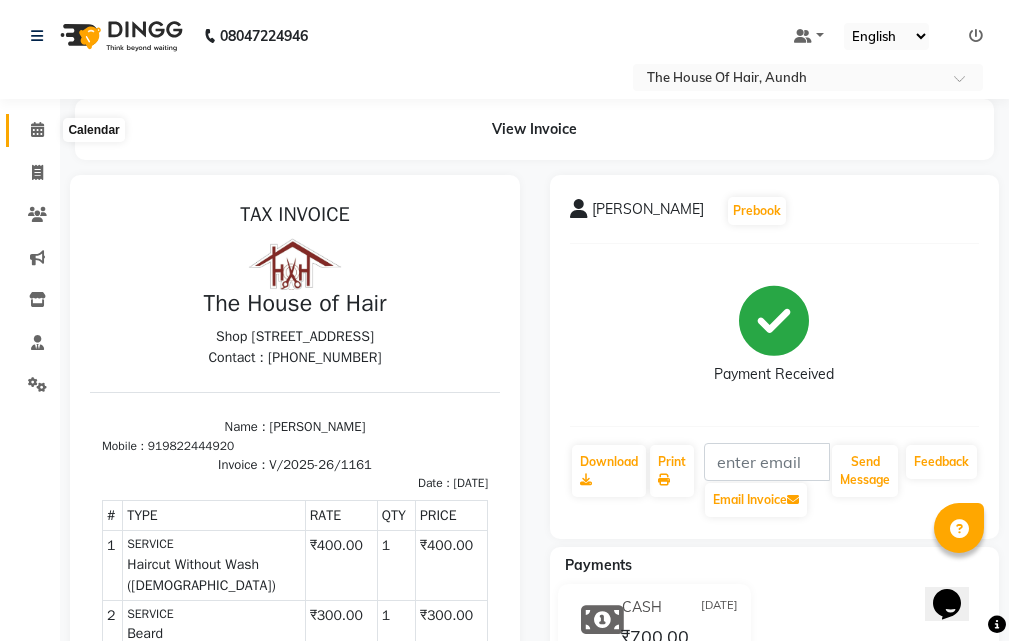 click 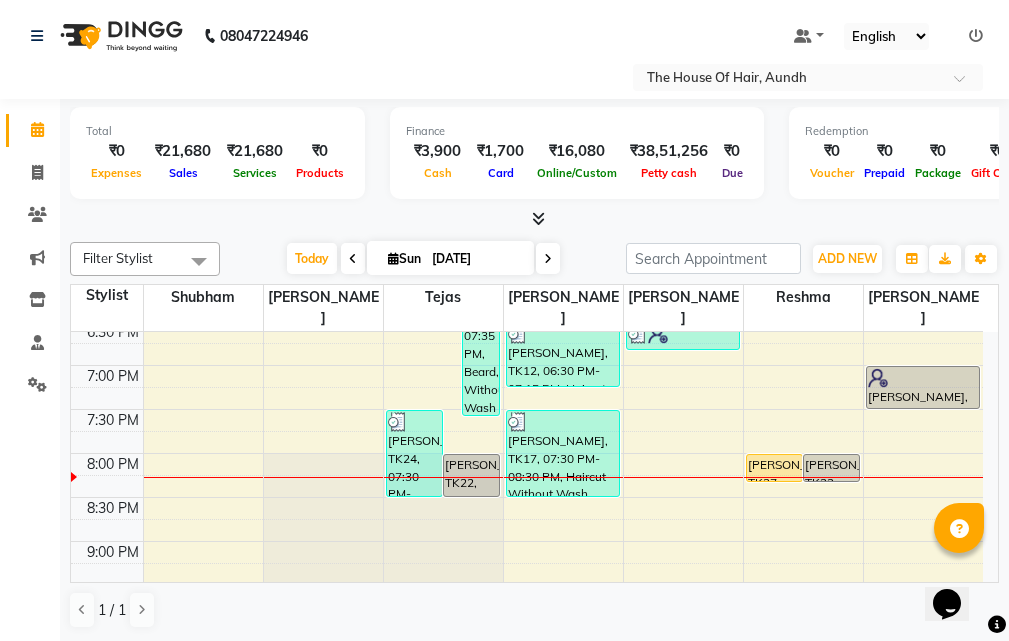 scroll, scrollTop: 960, scrollLeft: 0, axis: vertical 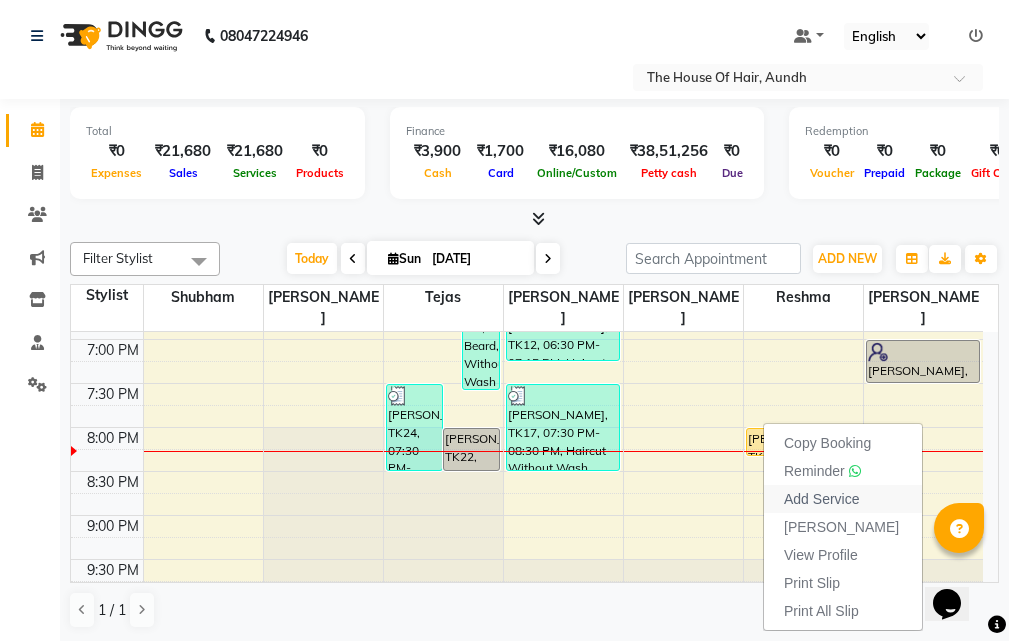 click on "Add Service" at bounding box center (821, 499) 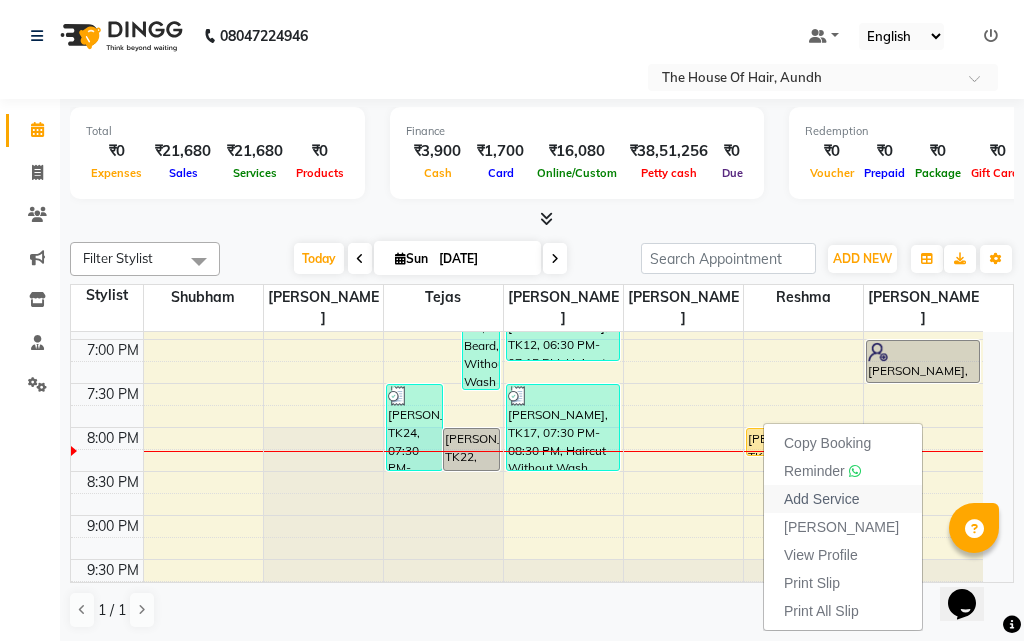 select on "26196" 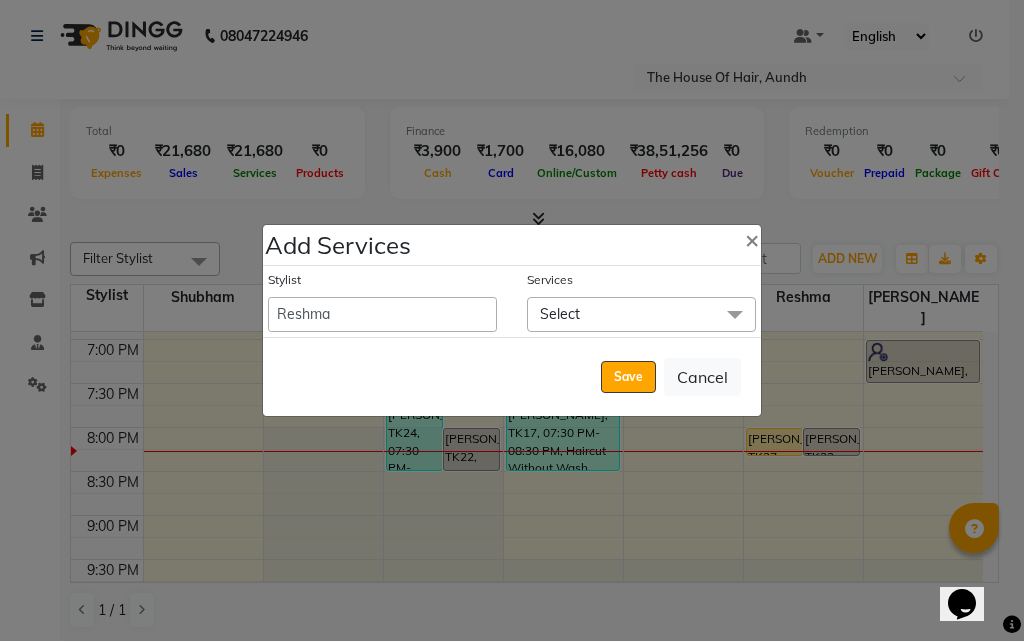 click on "Select" 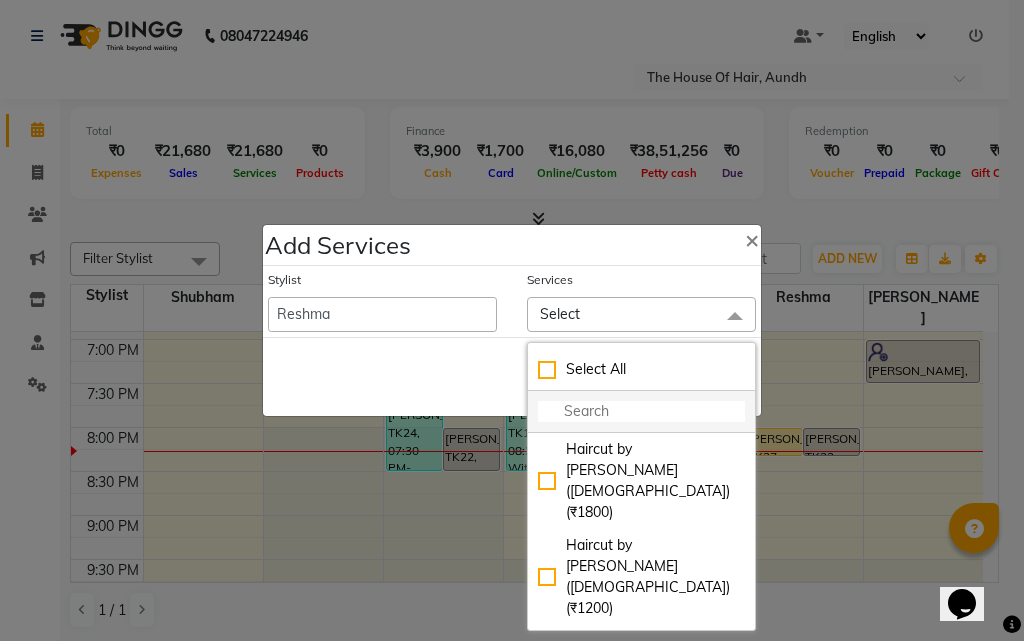click 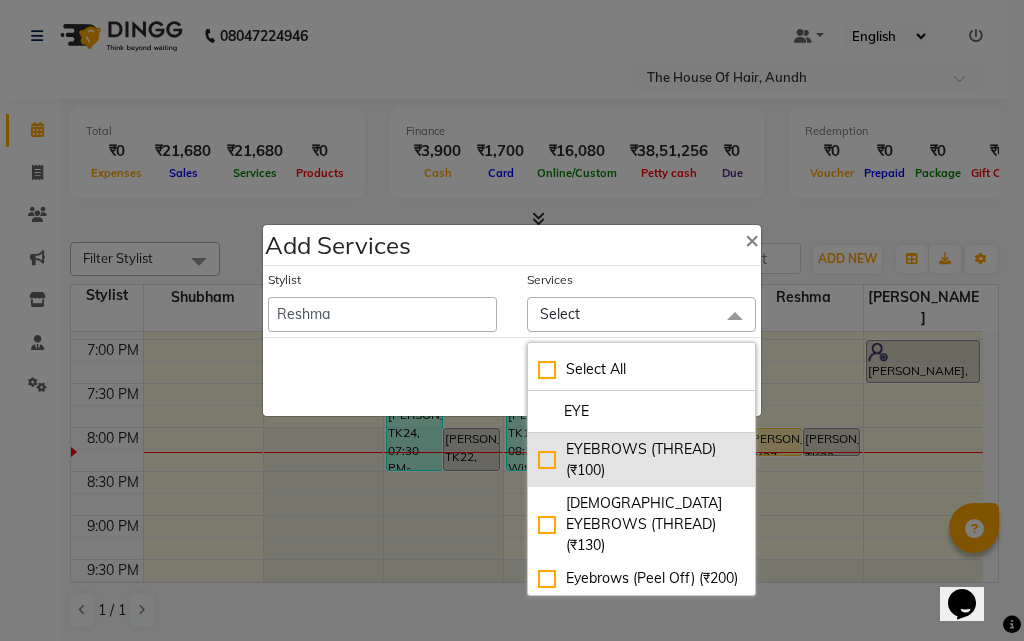 type on "EYE" 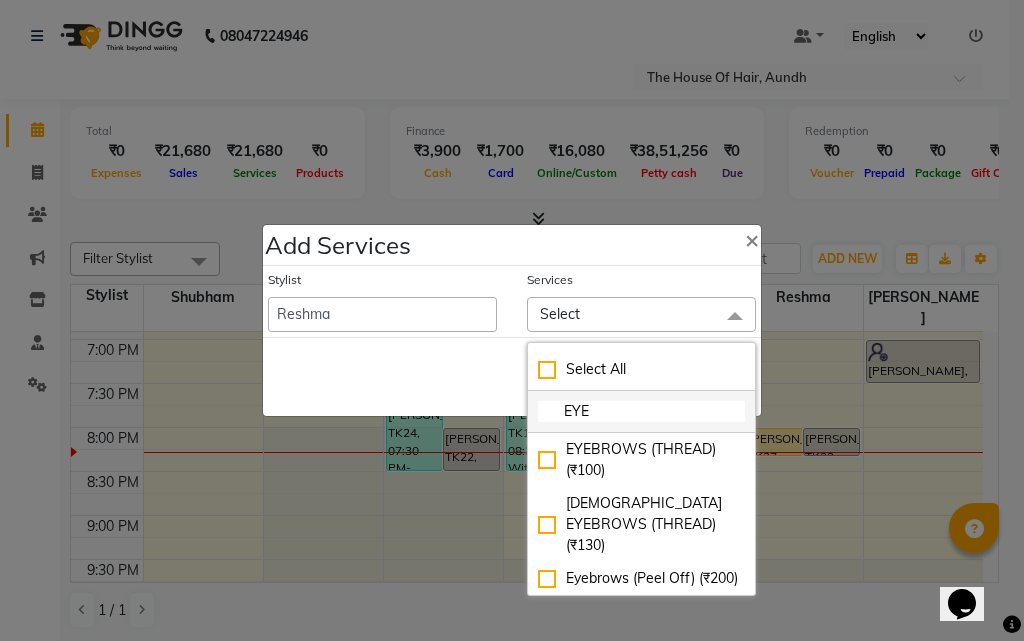 drag, startPoint x: 623, startPoint y: 457, endPoint x: 572, endPoint y: 431, distance: 57.245087 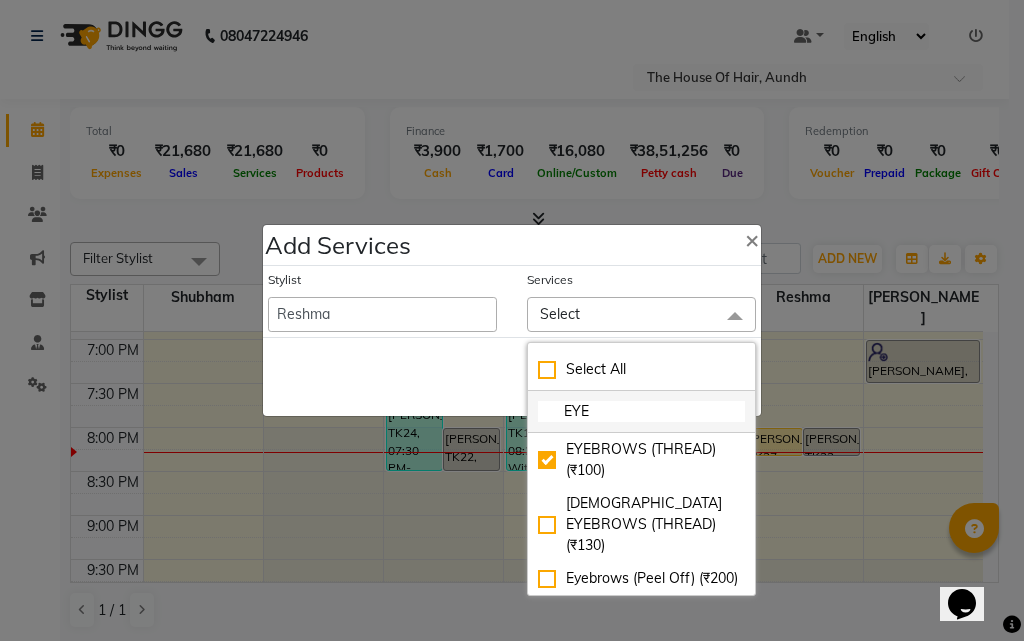 checkbox on "true" 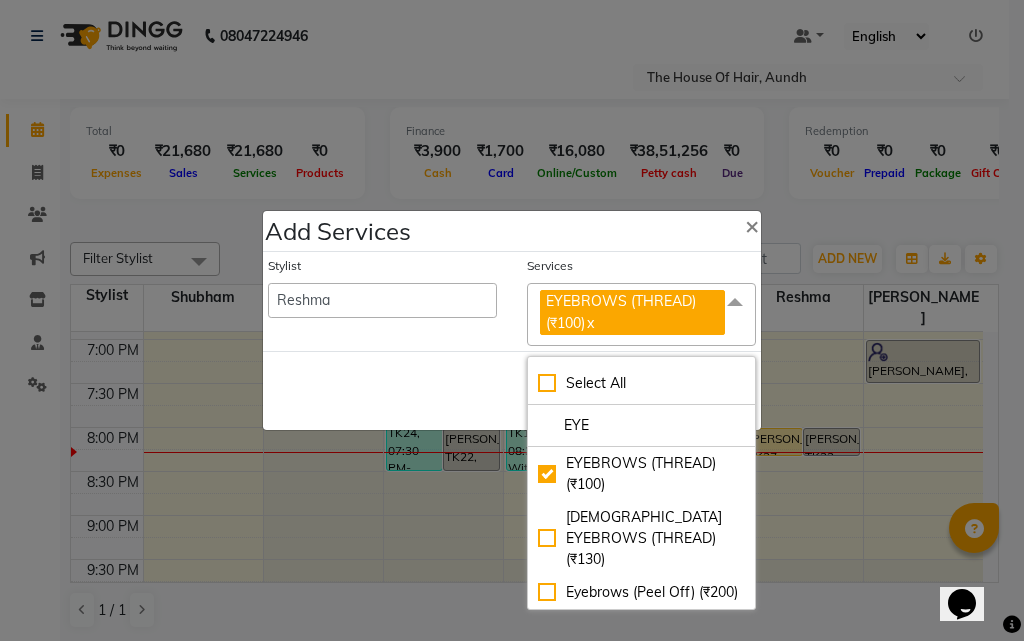 click on "Save   Cancel" 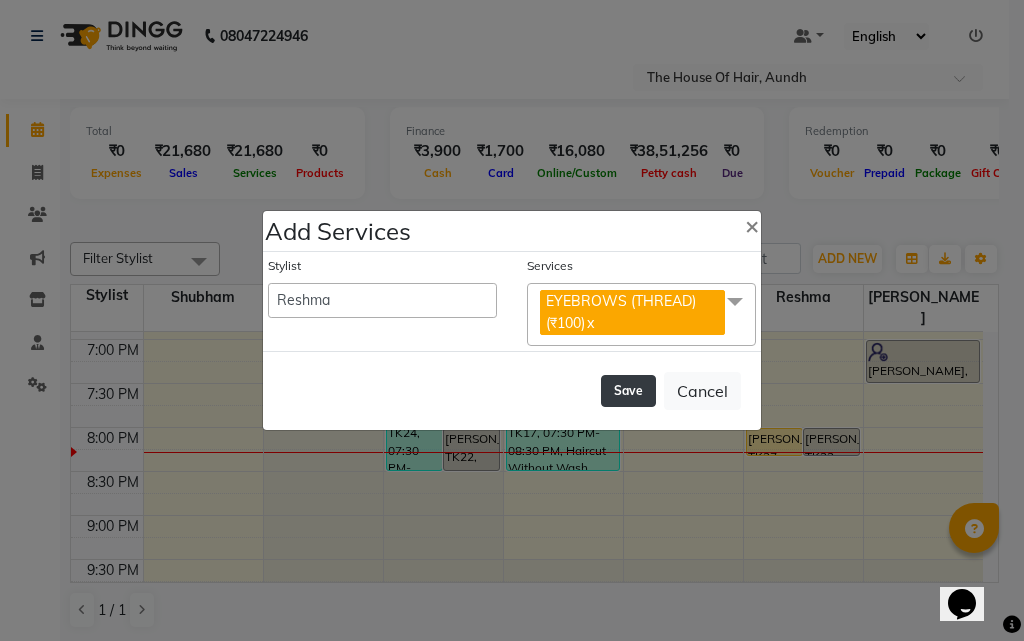 click on "Save" 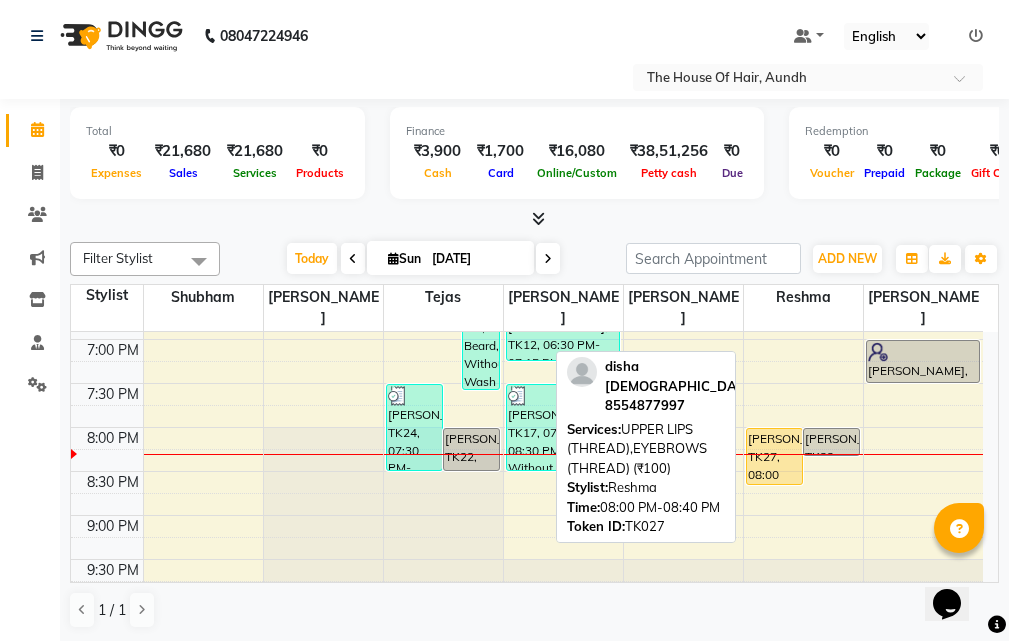 click on "disha jain, TK27, 08:00 PM-08:40 PM, UPPER LIPS (THREAD),EYEBROWS (THREAD) (₹100)" at bounding box center [774, 456] 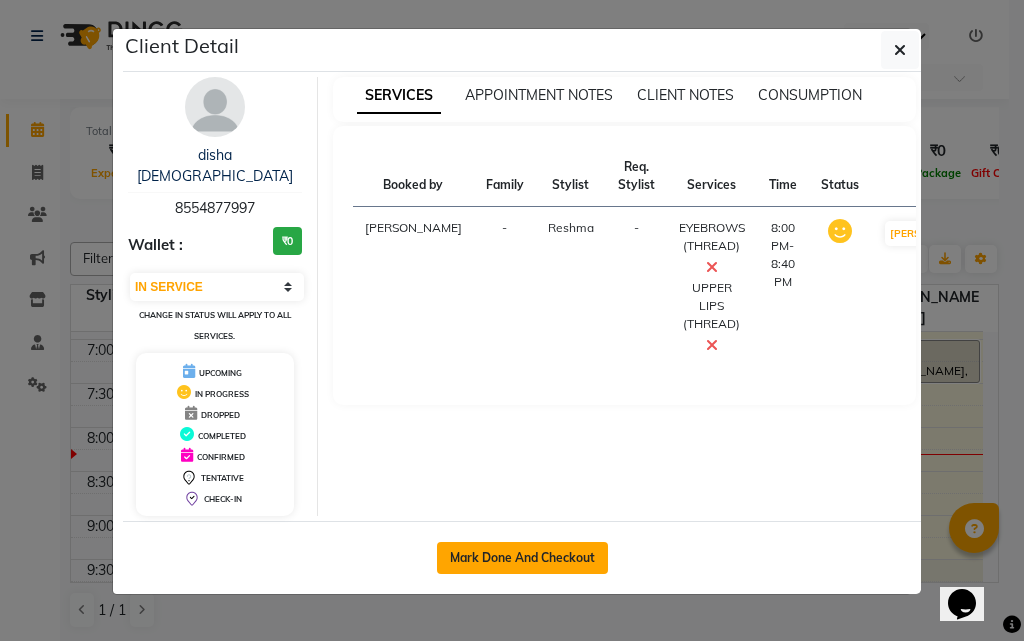 click on "Mark Done And Checkout" 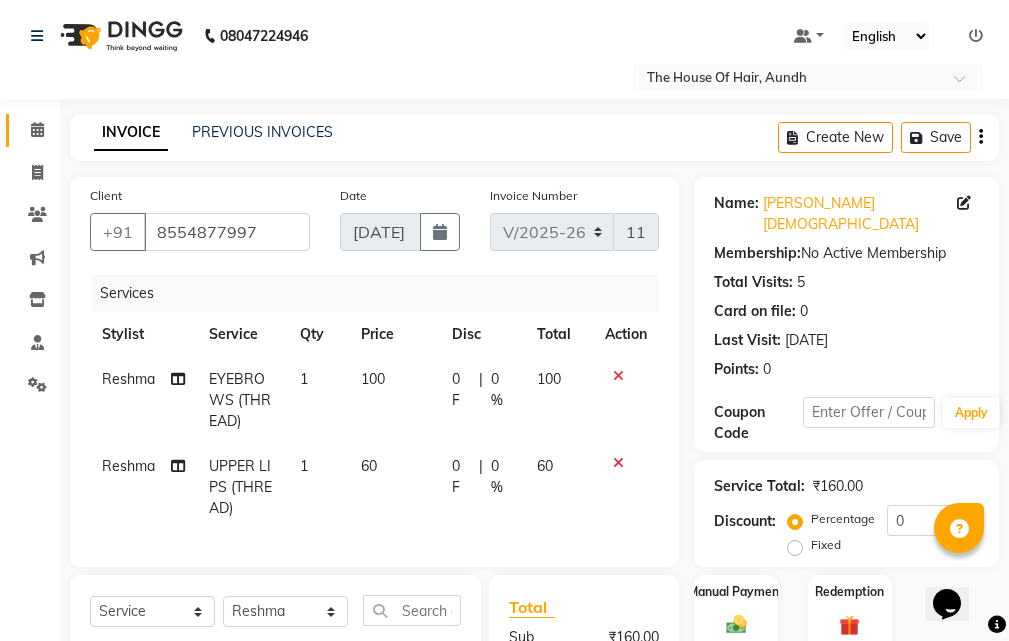 scroll, scrollTop: 200, scrollLeft: 0, axis: vertical 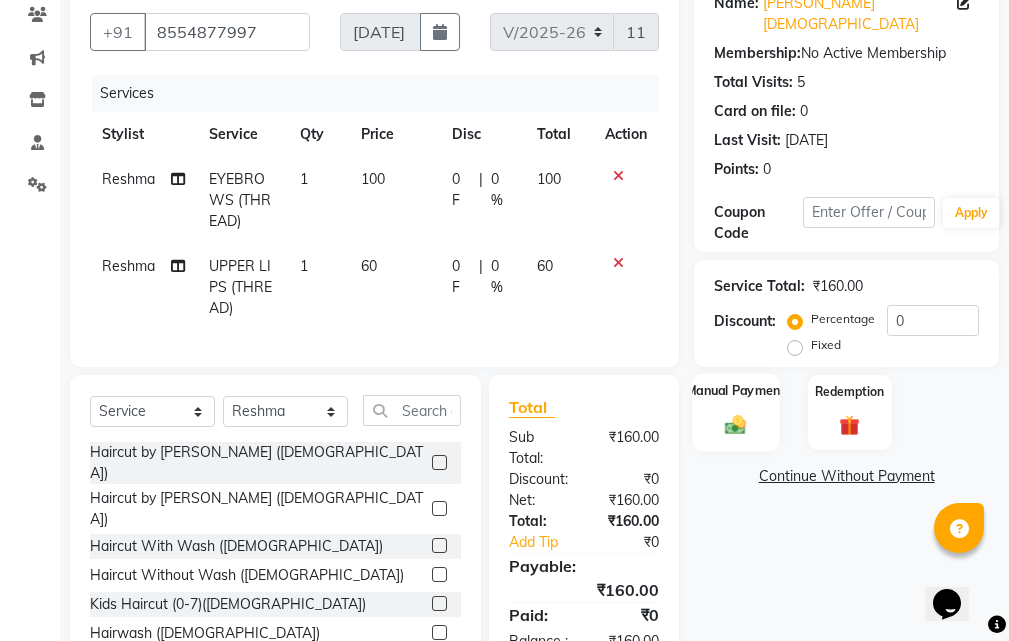 click 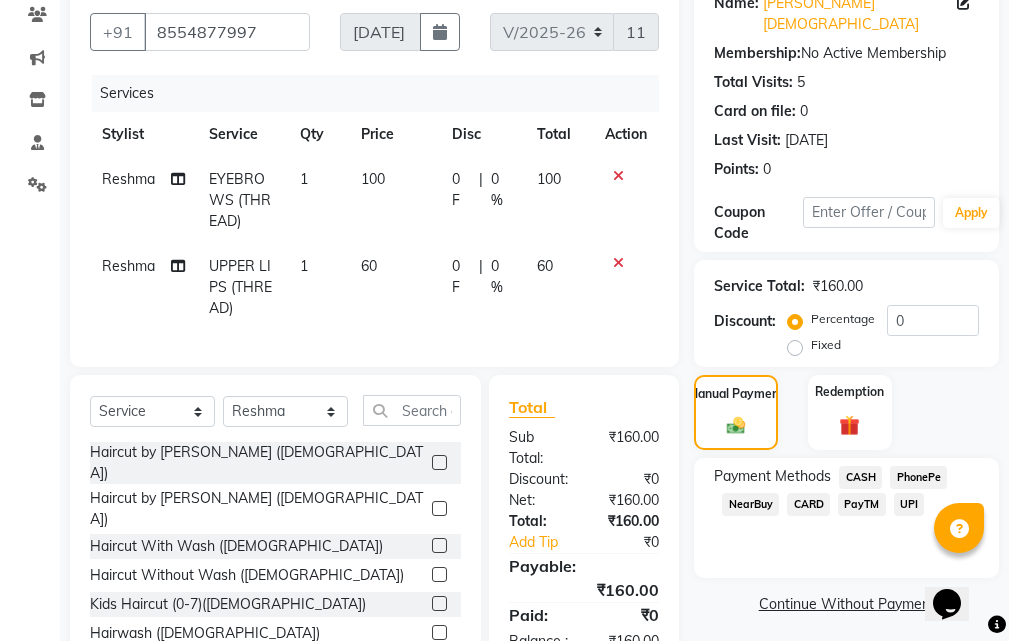 click on "UPI" 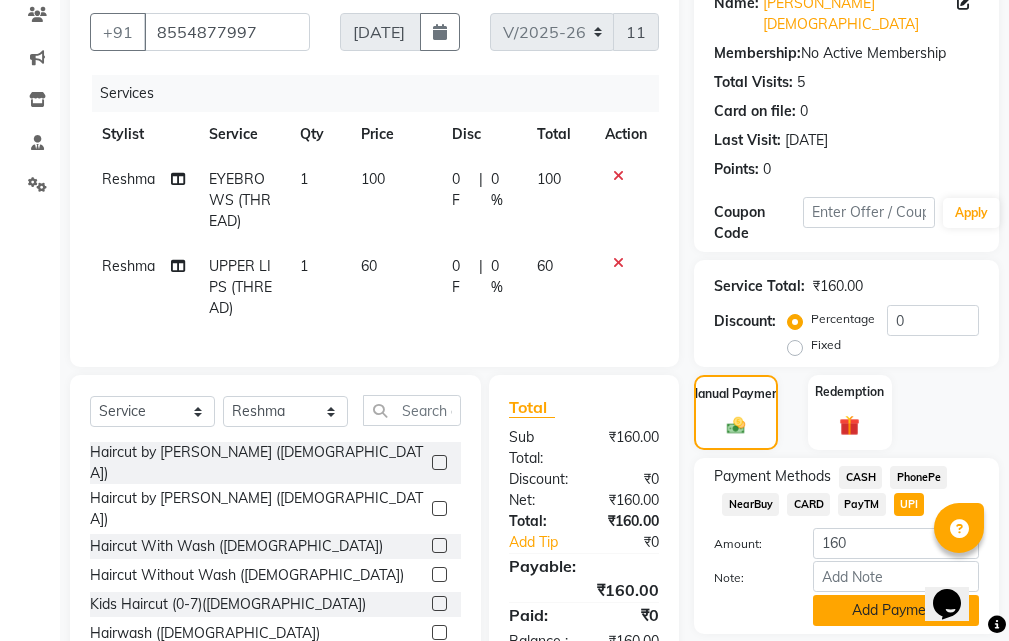 click on "Add Payment" 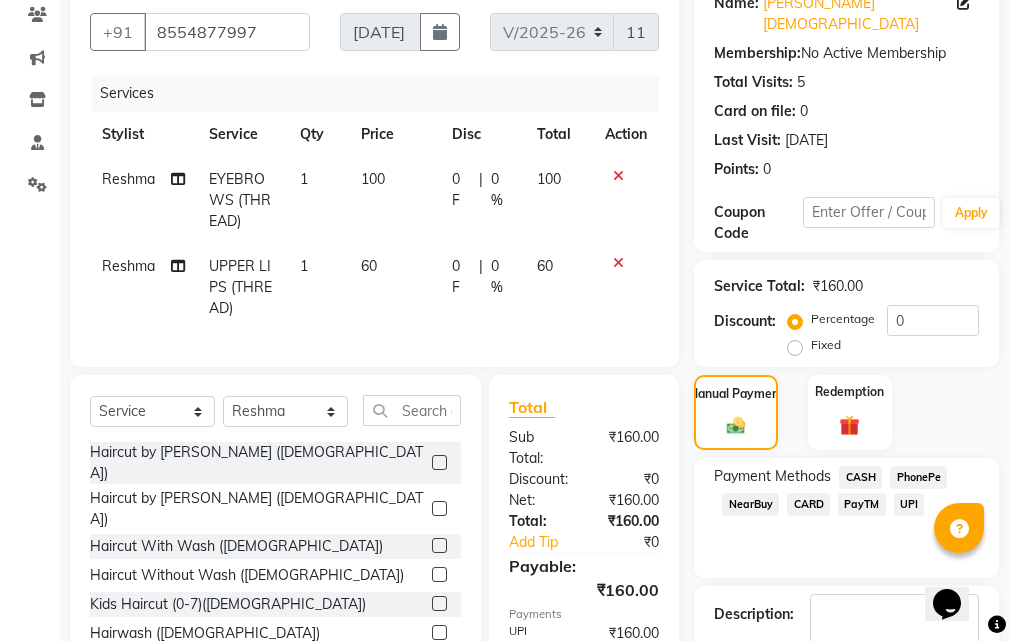 scroll, scrollTop: 360, scrollLeft: 0, axis: vertical 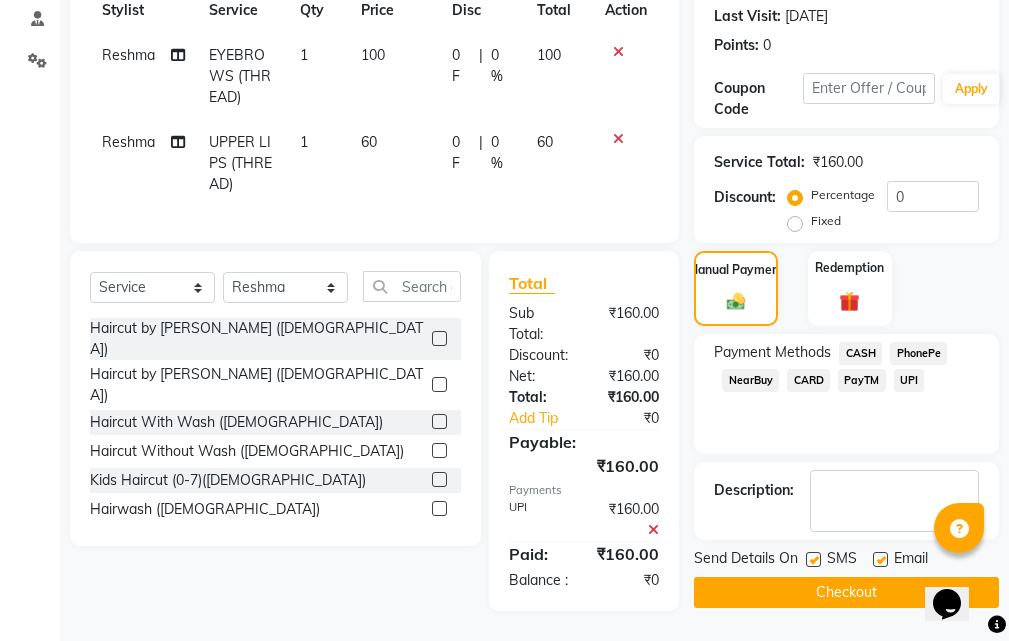 click on "Checkout" 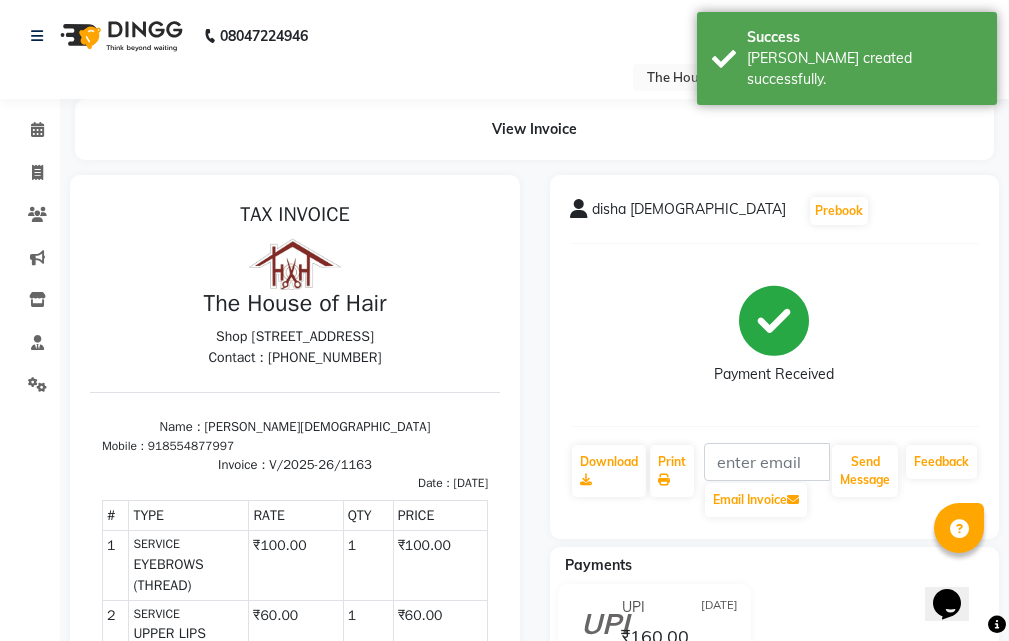 scroll, scrollTop: 0, scrollLeft: 0, axis: both 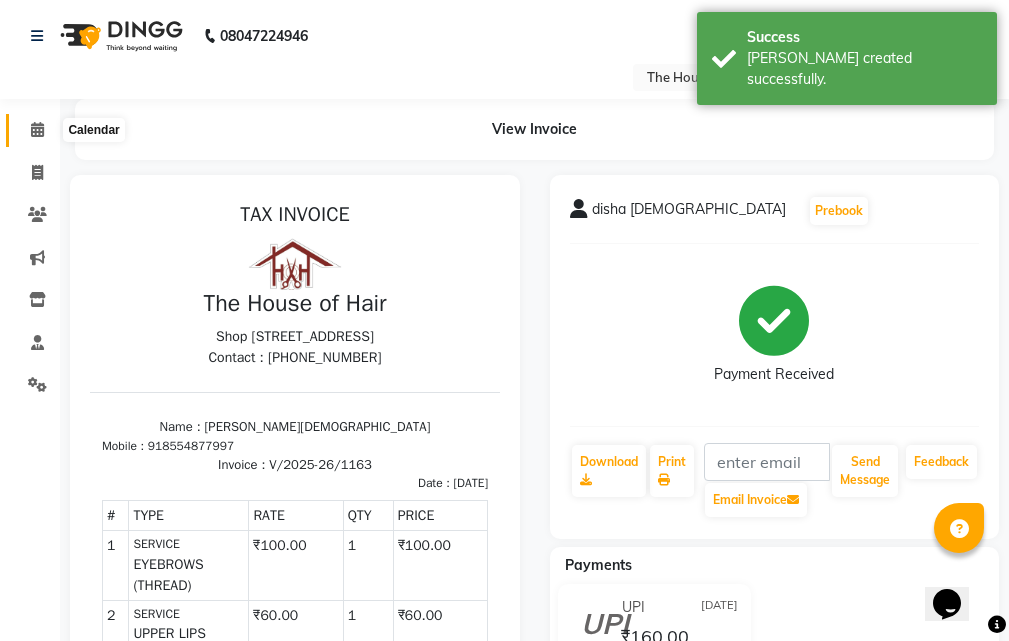 click 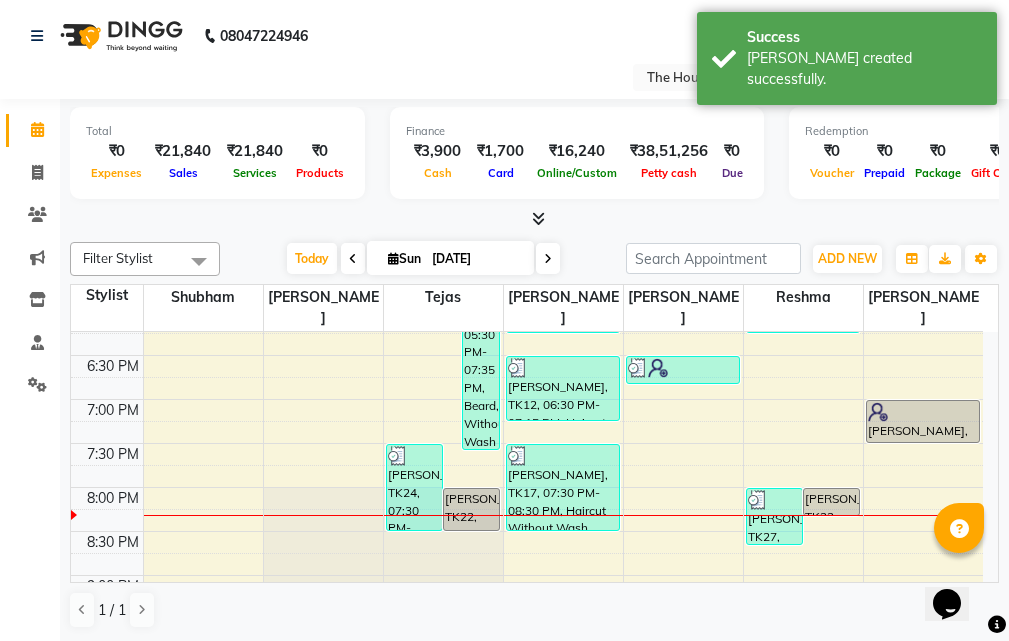 scroll, scrollTop: 960, scrollLeft: 0, axis: vertical 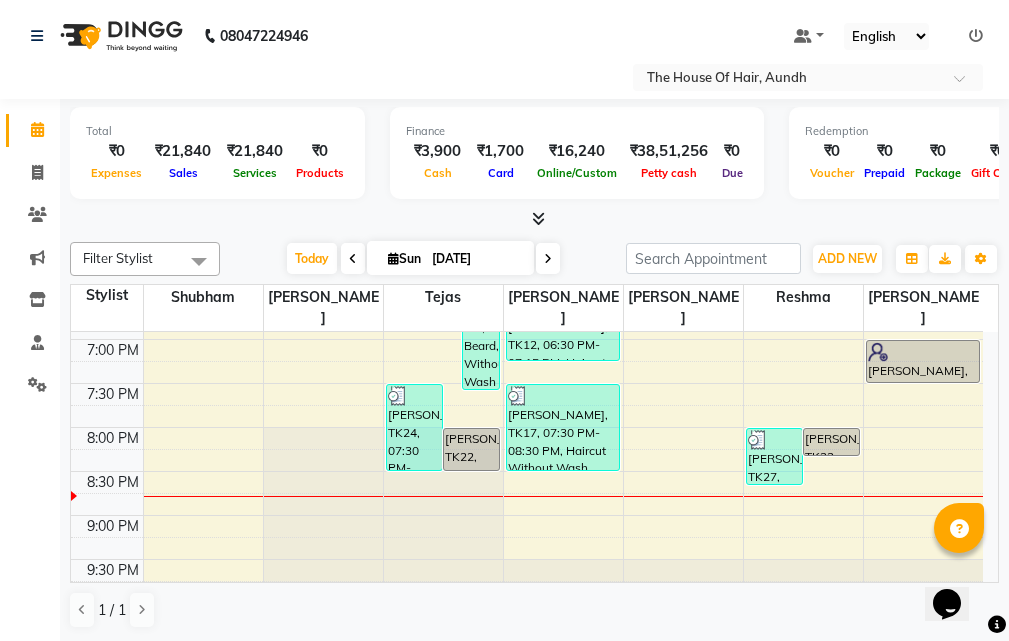 click at bounding box center [548, 258] 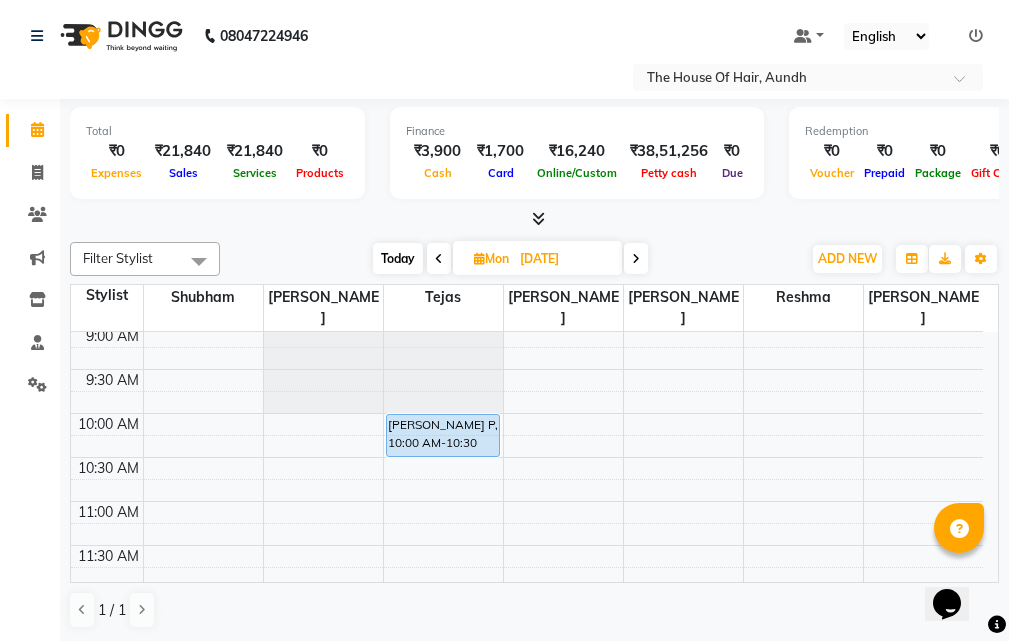 scroll, scrollTop: 60, scrollLeft: 0, axis: vertical 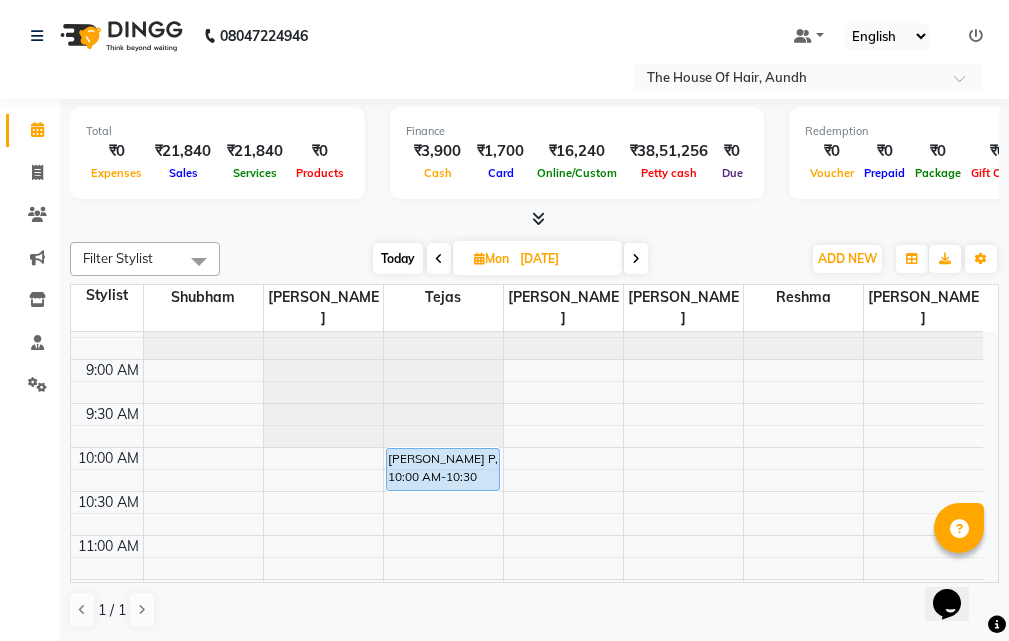click on "Today" at bounding box center (398, 258) 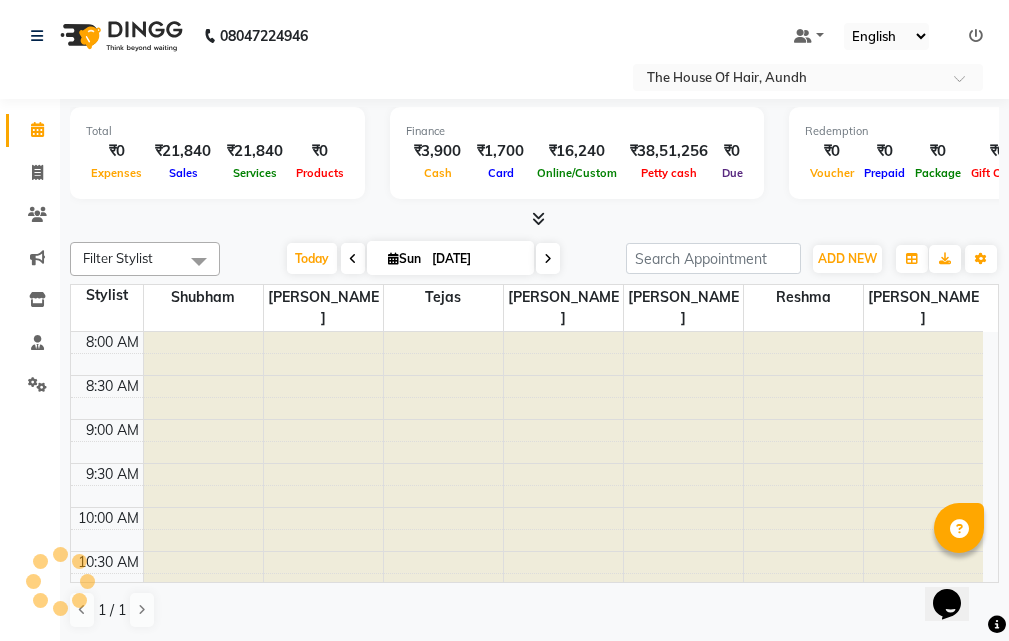 scroll, scrollTop: 960, scrollLeft: 0, axis: vertical 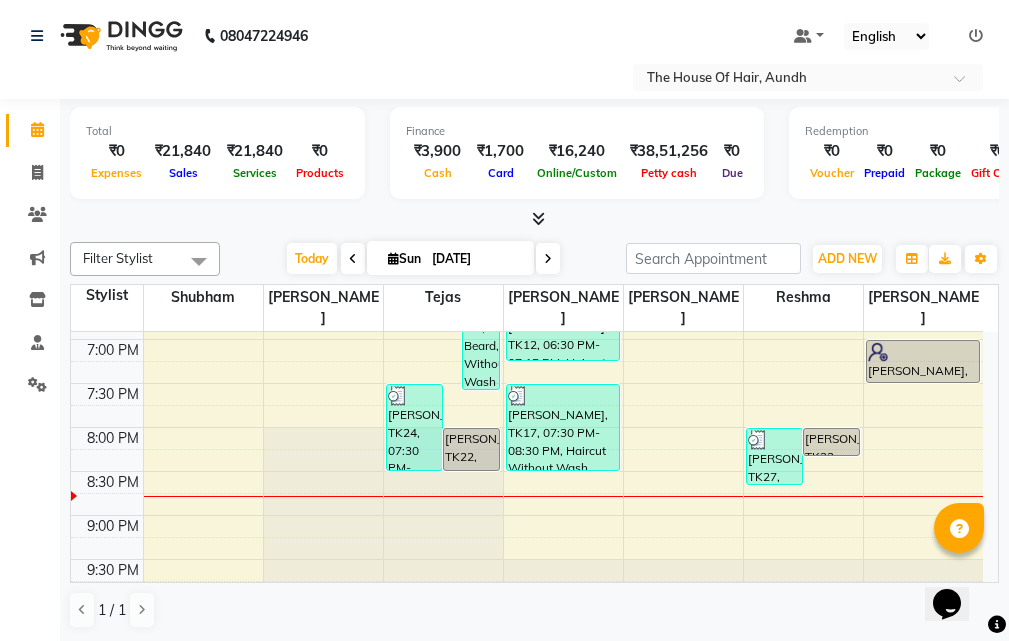 click at bounding box center [548, 259] 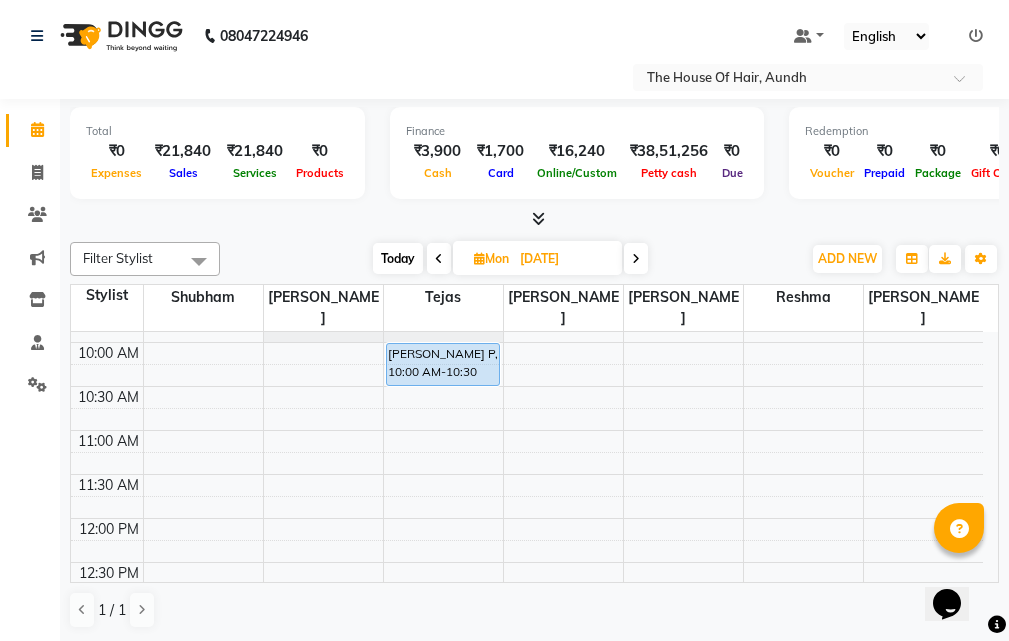 scroll, scrollTop: 0, scrollLeft: 0, axis: both 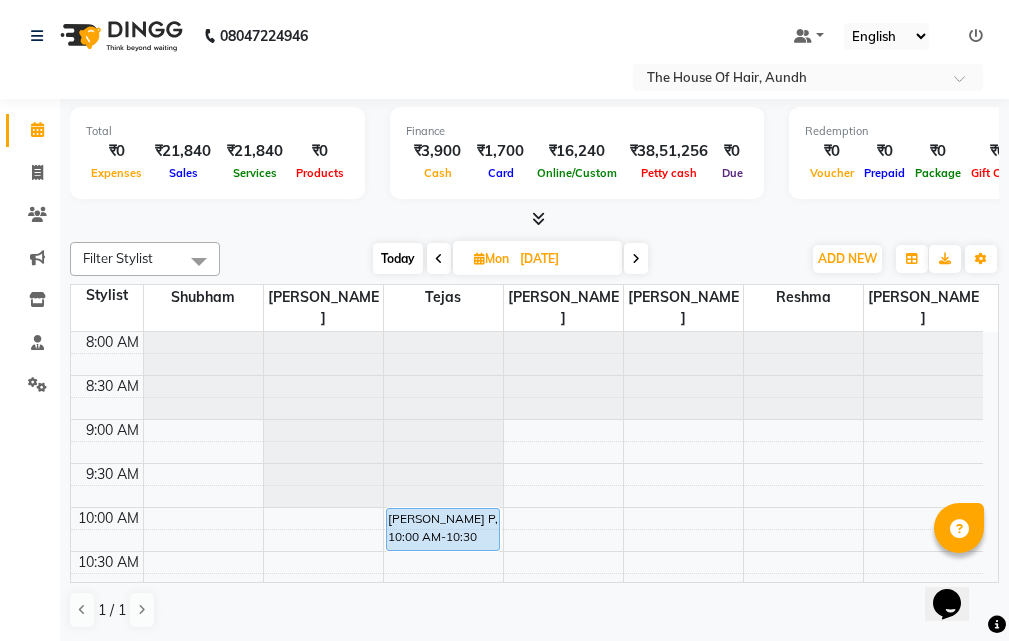 click on "Today" at bounding box center (398, 258) 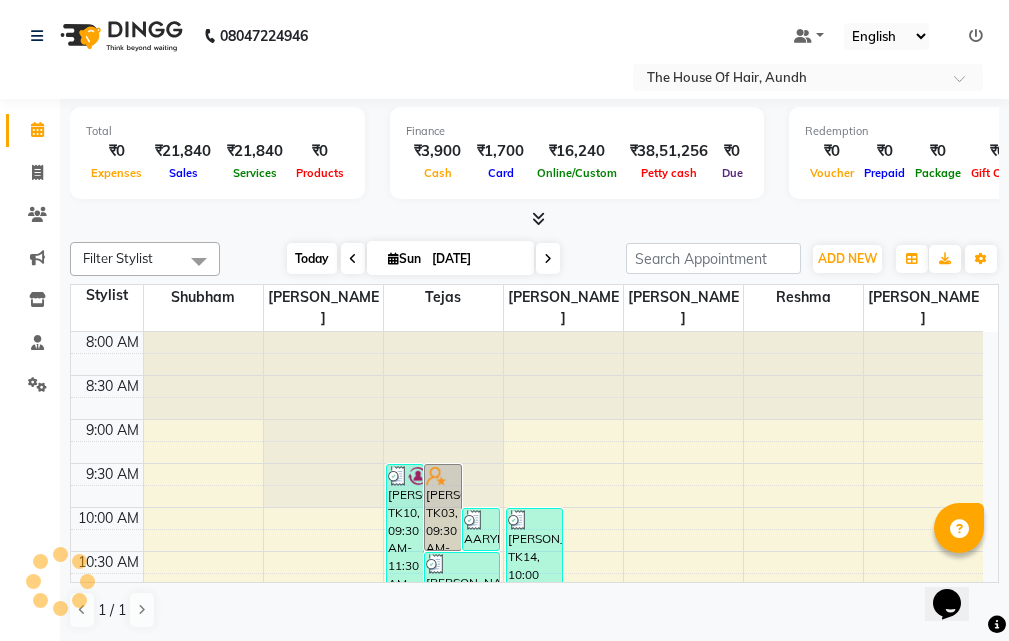 scroll, scrollTop: 960, scrollLeft: 0, axis: vertical 